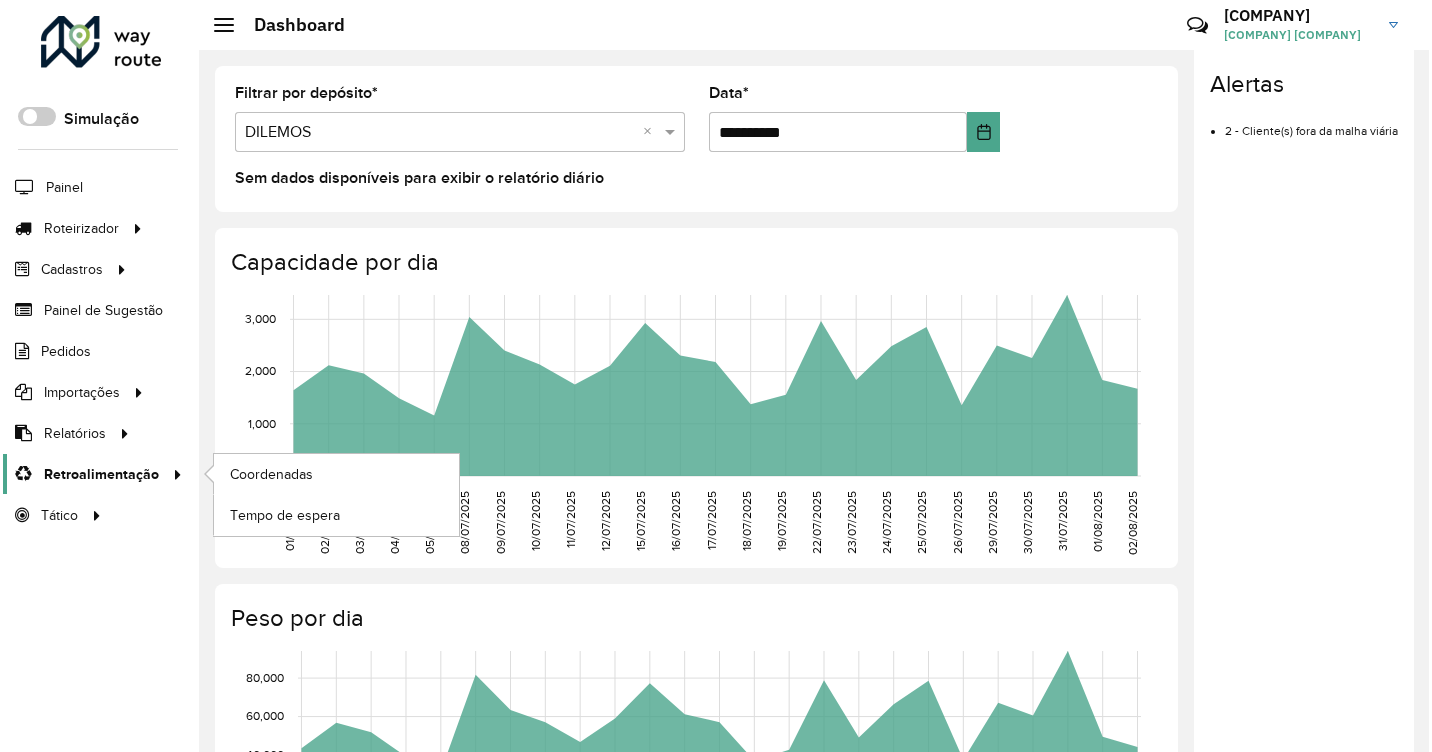 scroll, scrollTop: 0, scrollLeft: 0, axis: both 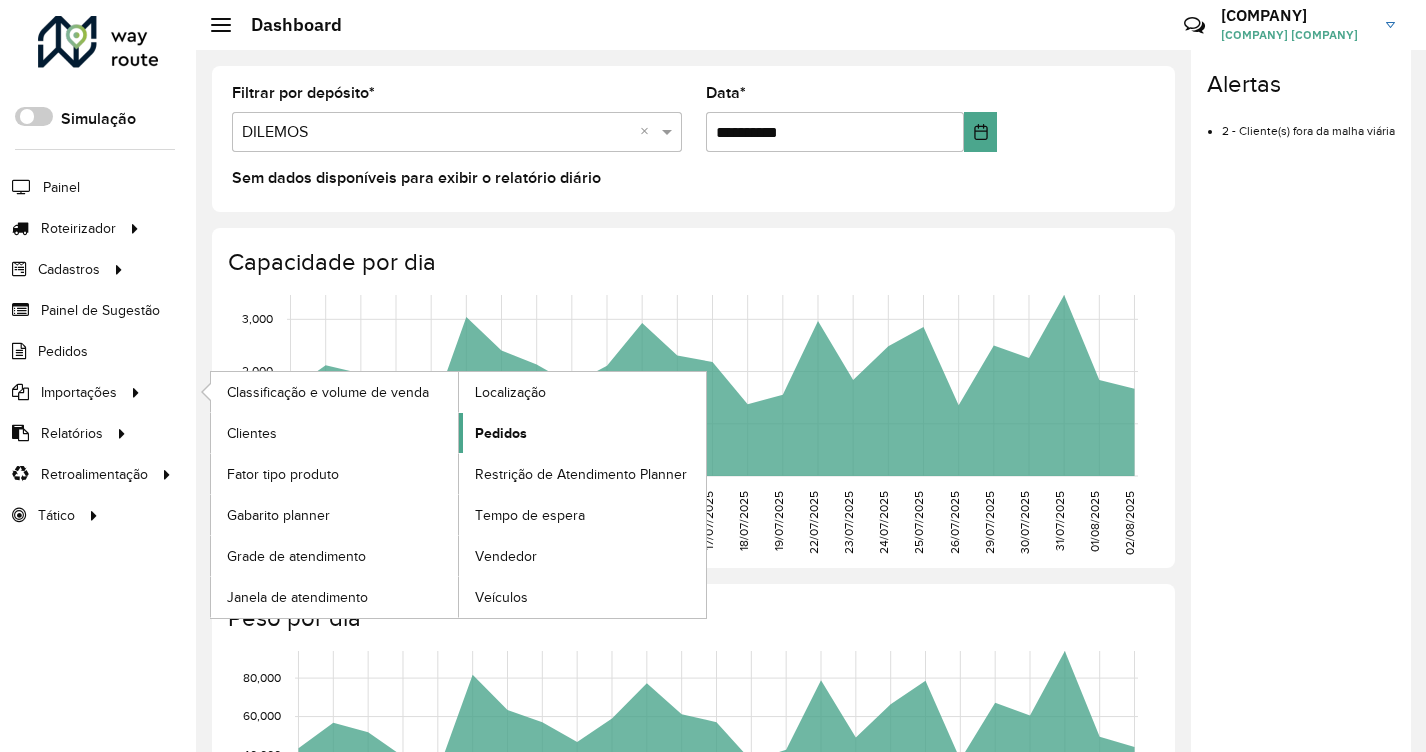 click on "Pedidos" 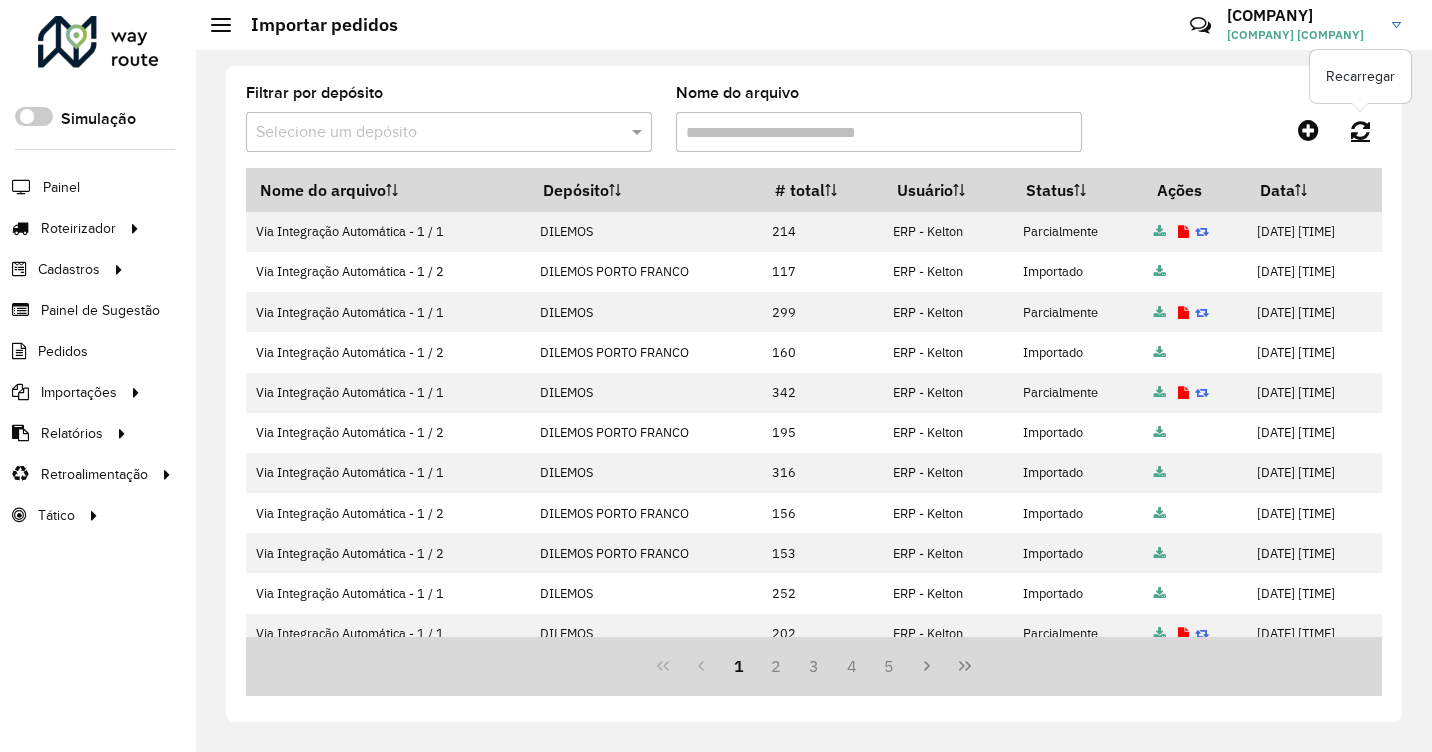 click 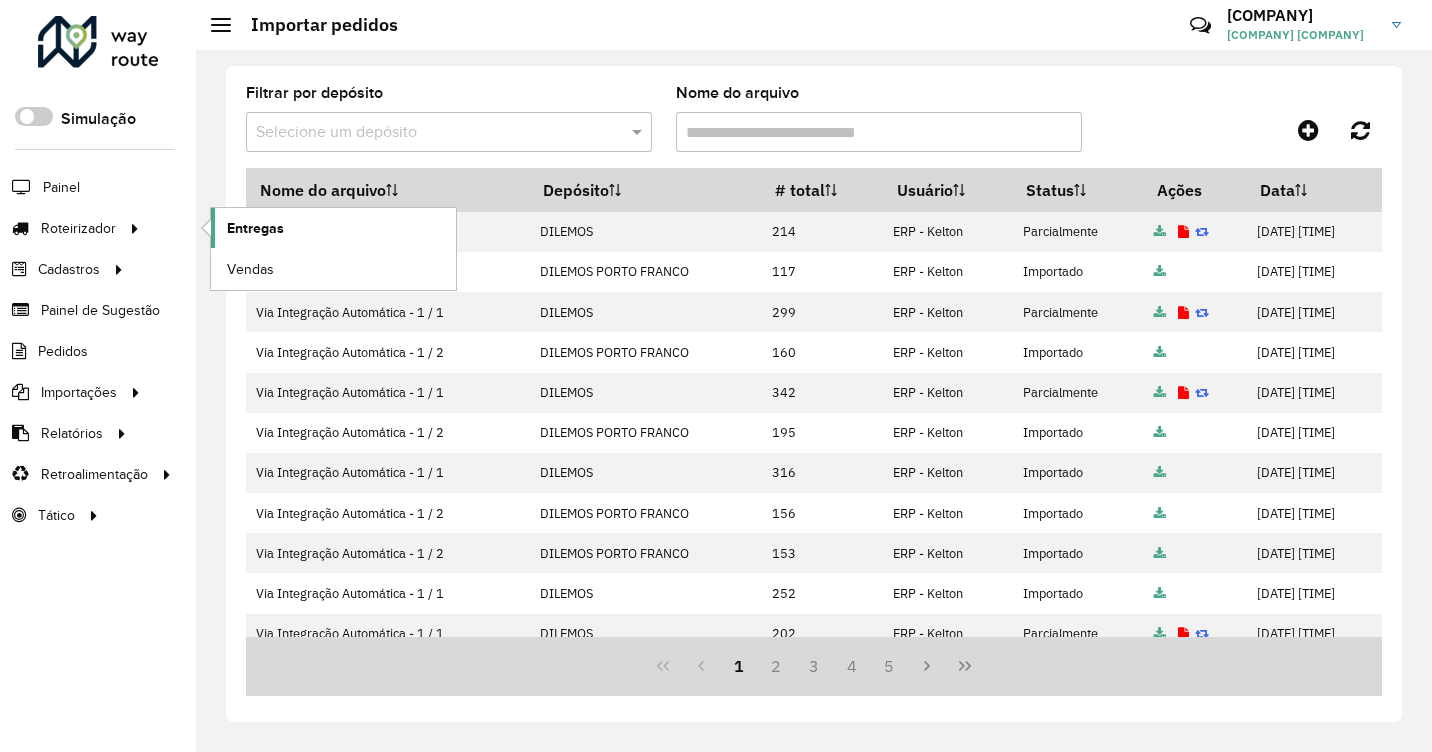 click on "Entregas" 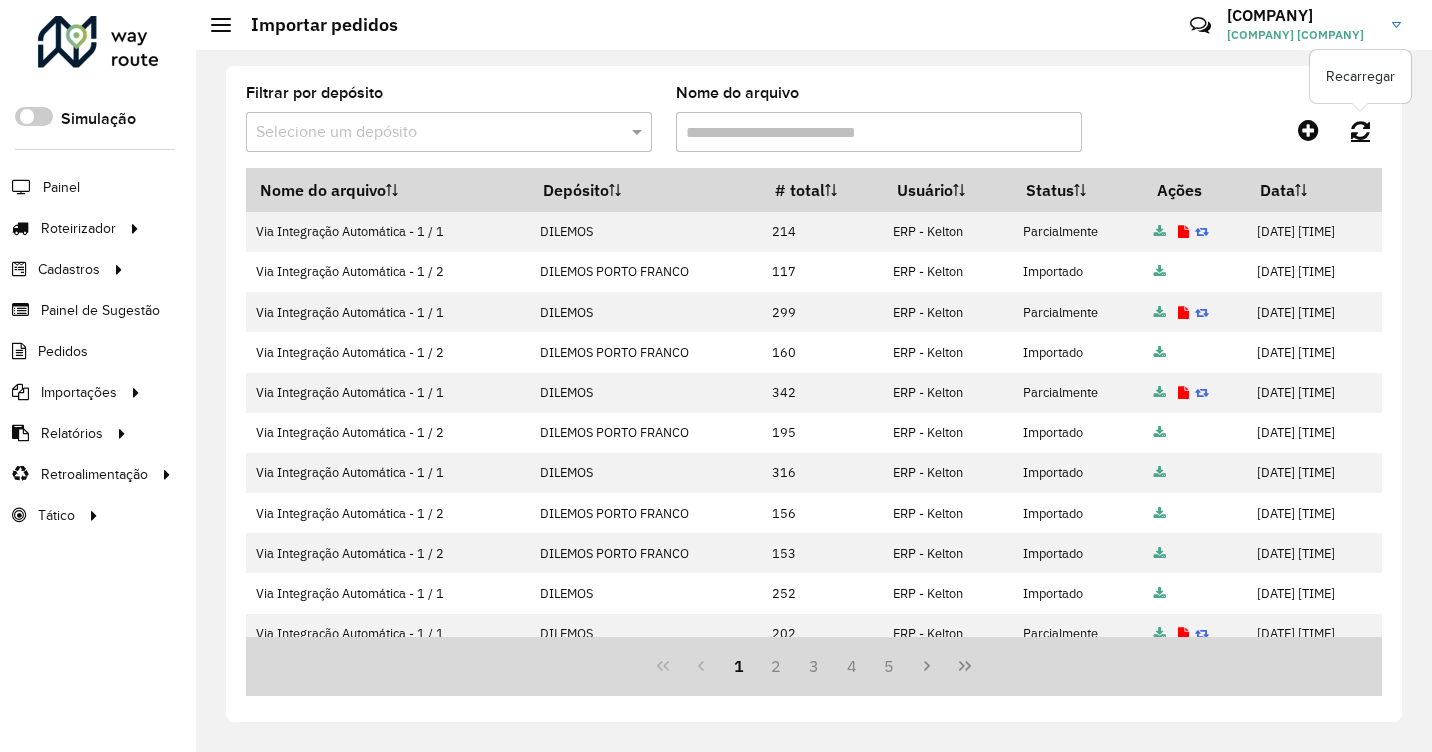 click 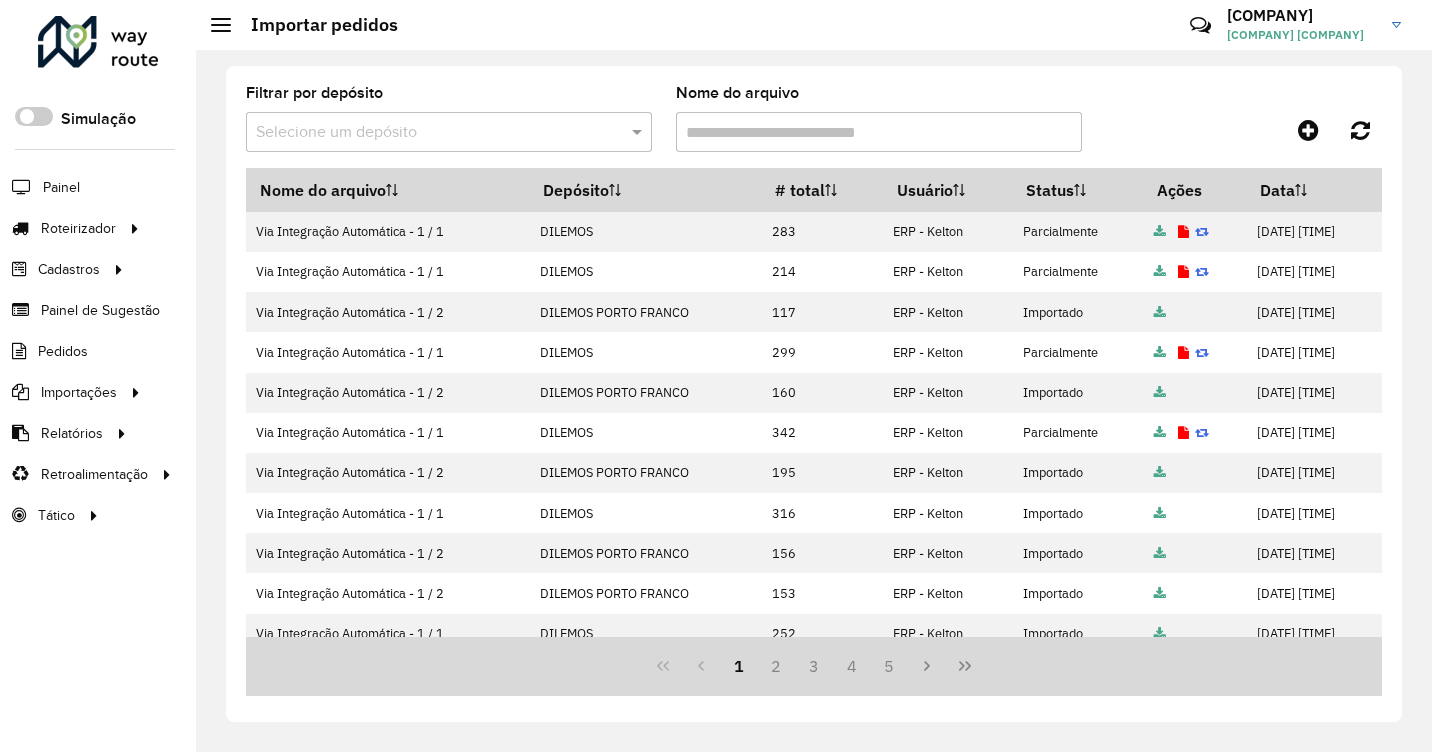 drag, startPoint x: 1383, startPoint y: 259, endPoint x: 1383, endPoint y: 313, distance: 54 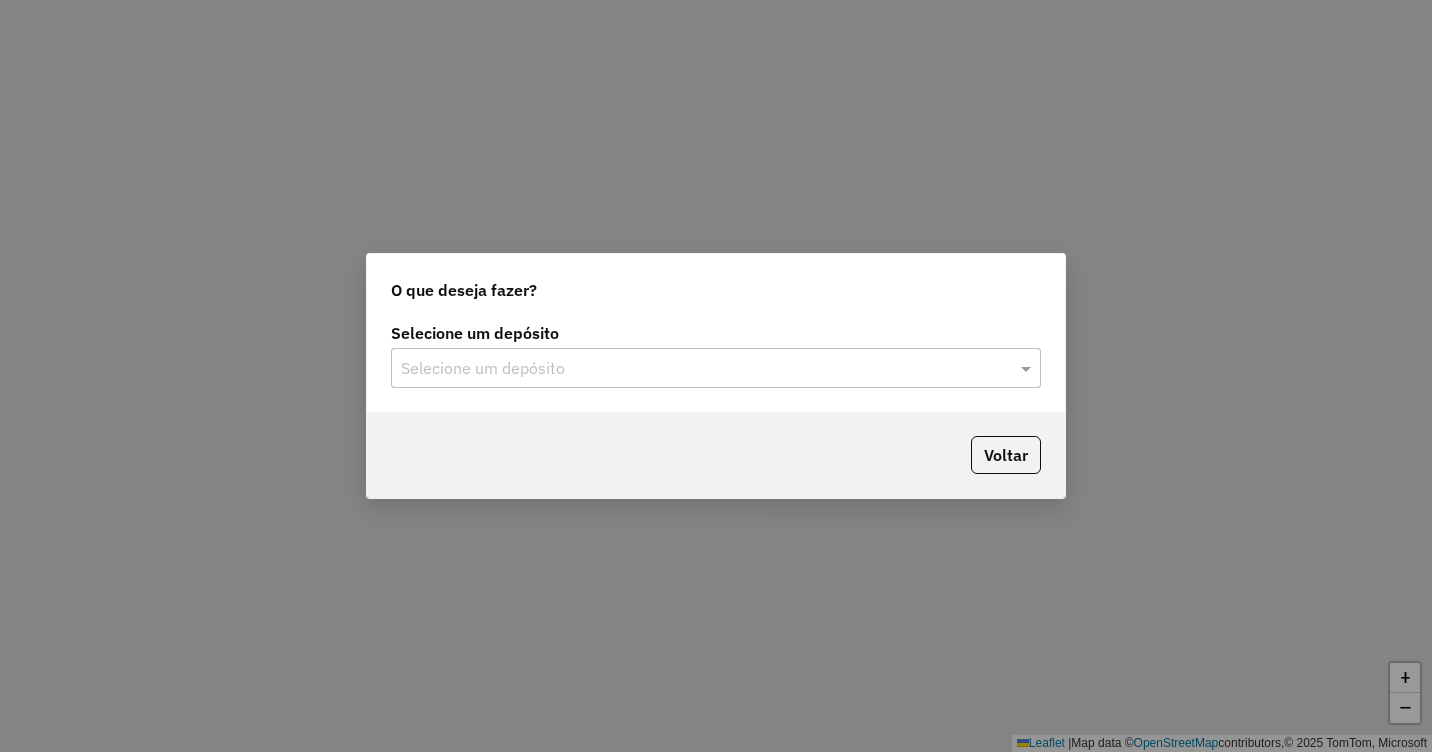 scroll, scrollTop: 0, scrollLeft: 0, axis: both 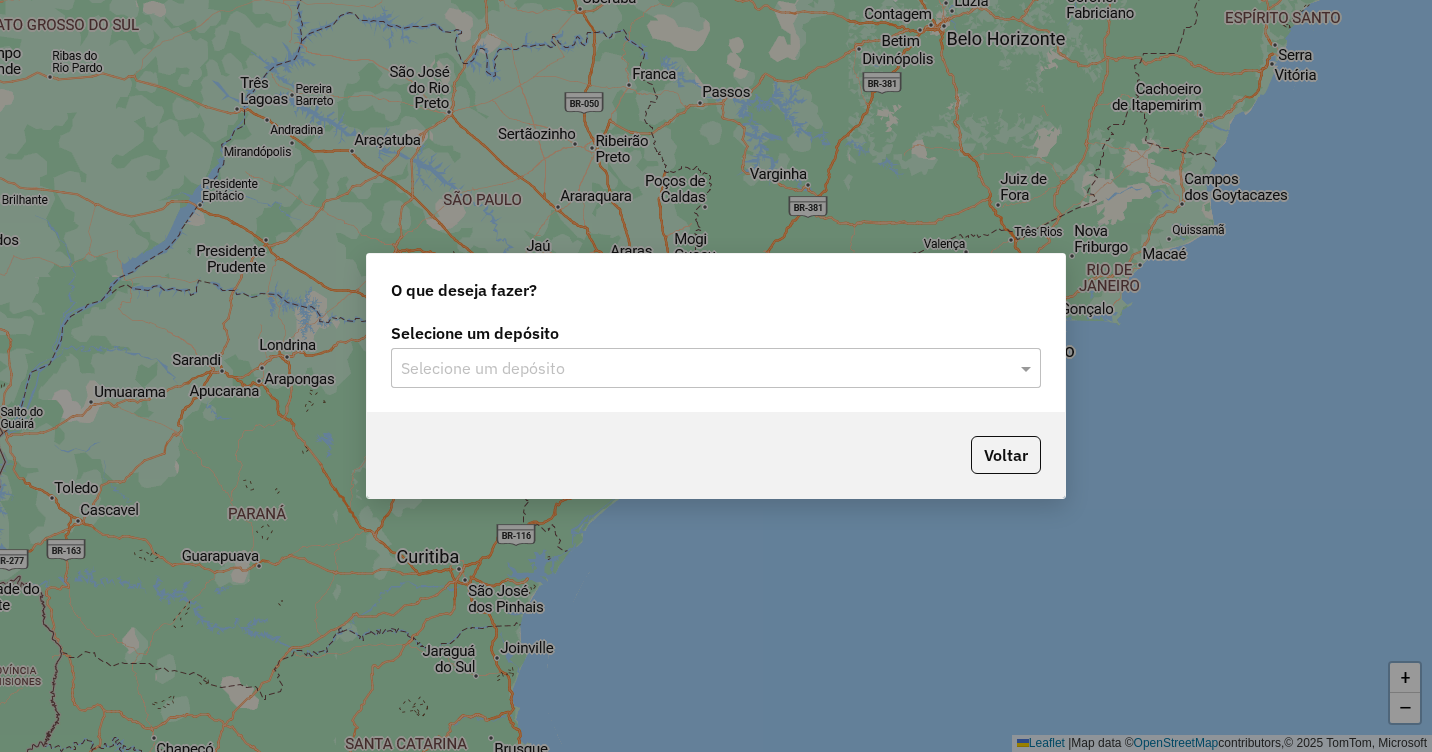 click on "Selecione um depósito" 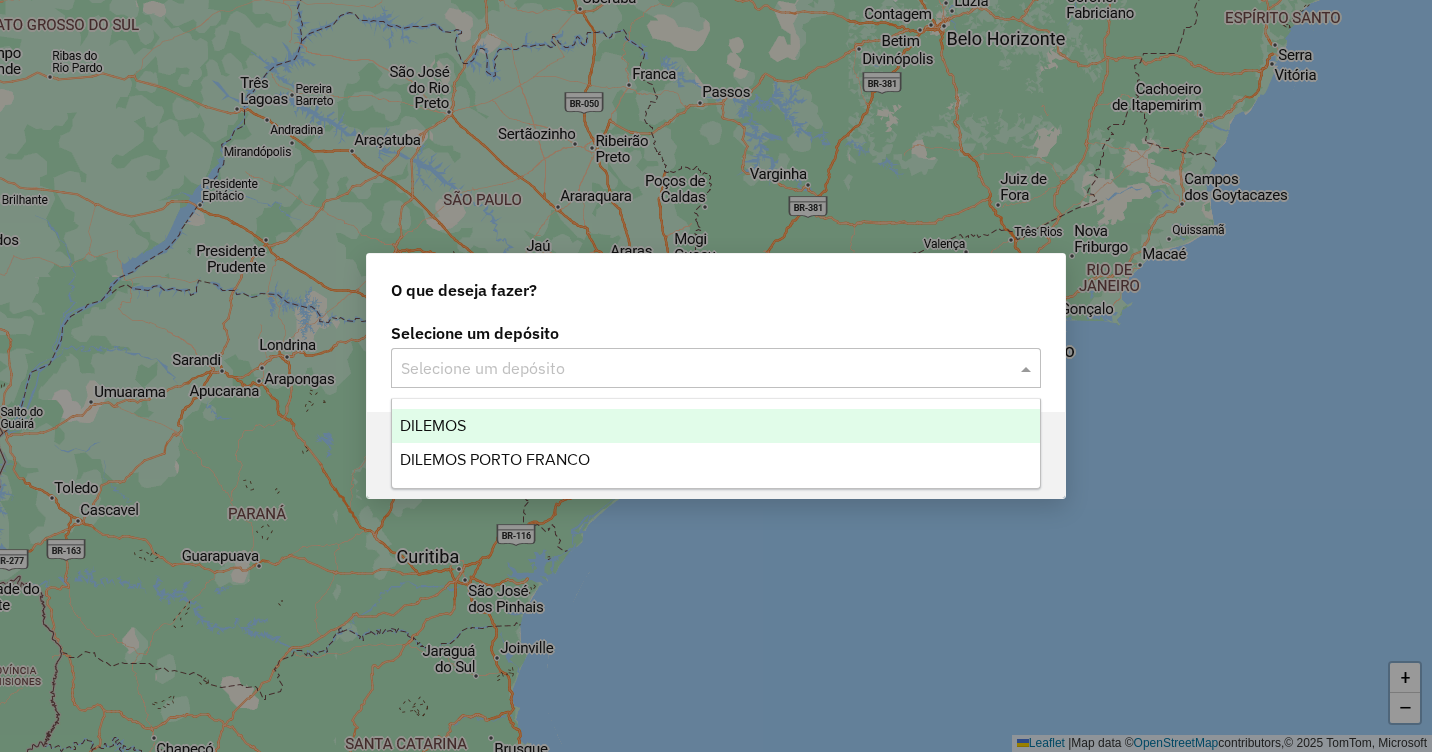 click on "DILEMOS" at bounding box center [716, 426] 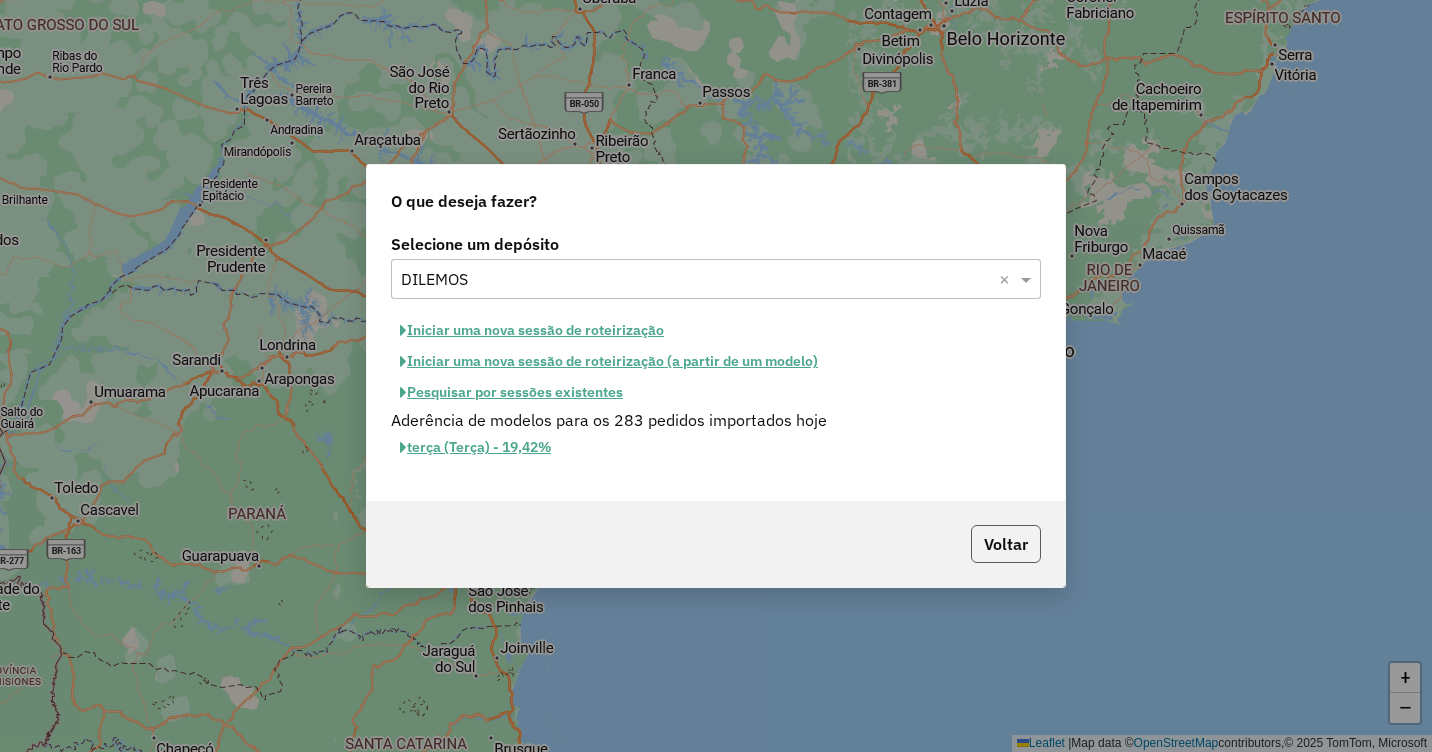 click on "Voltar" 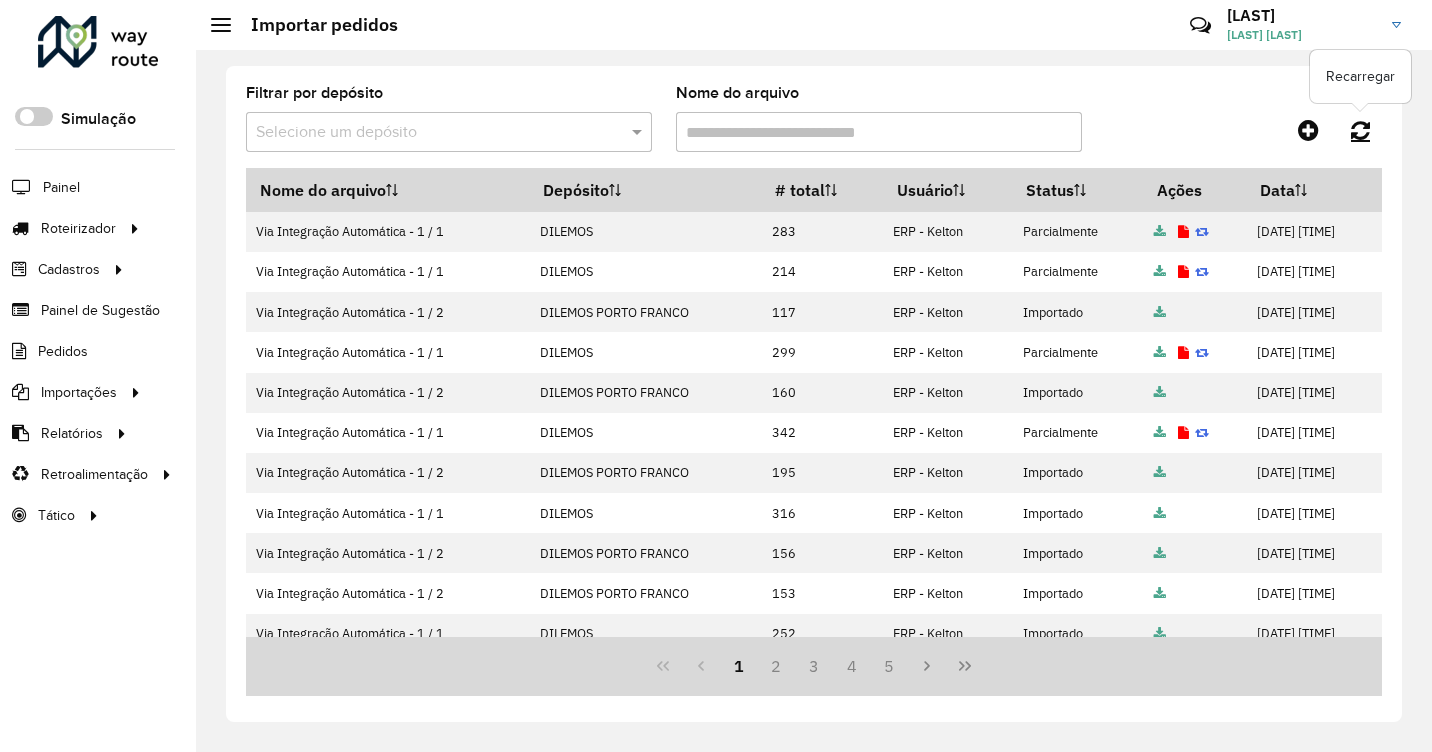 click 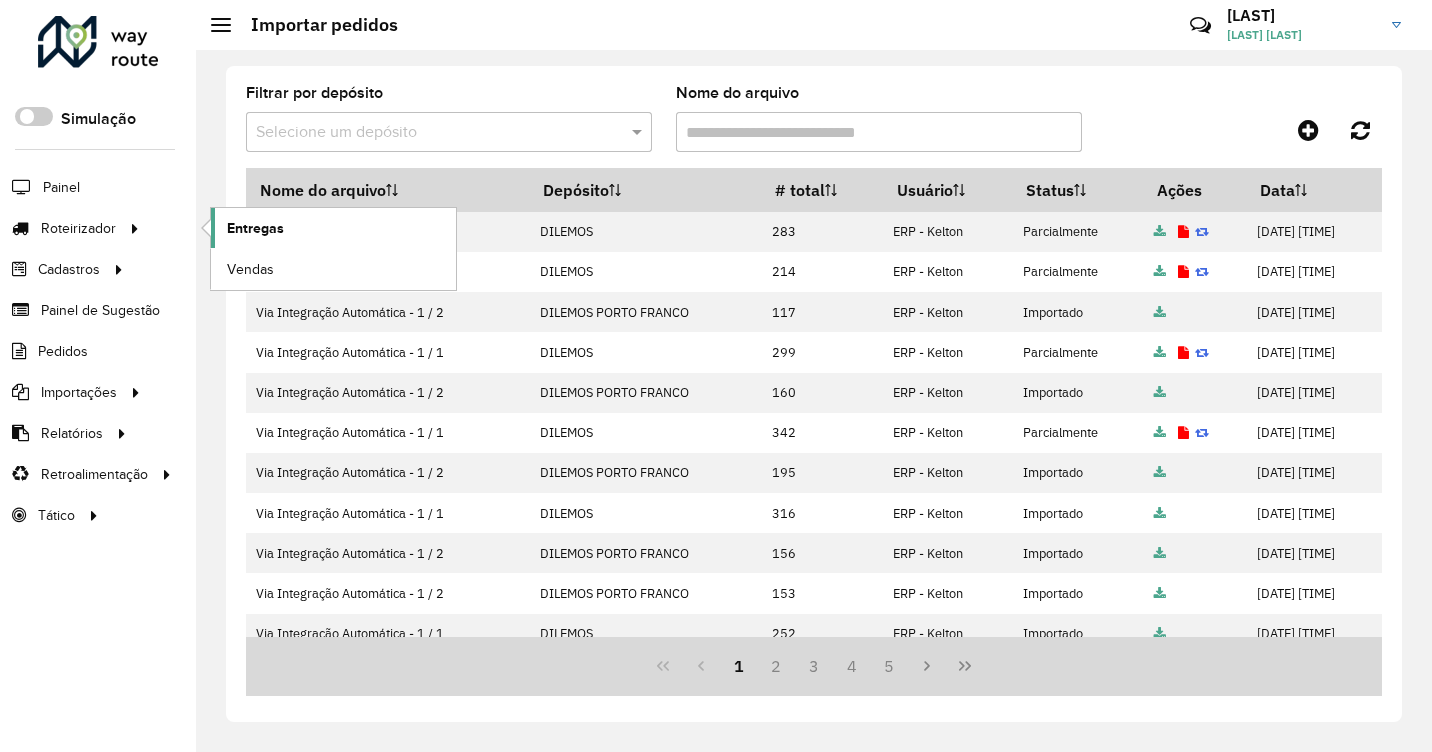 click on "Entregas" 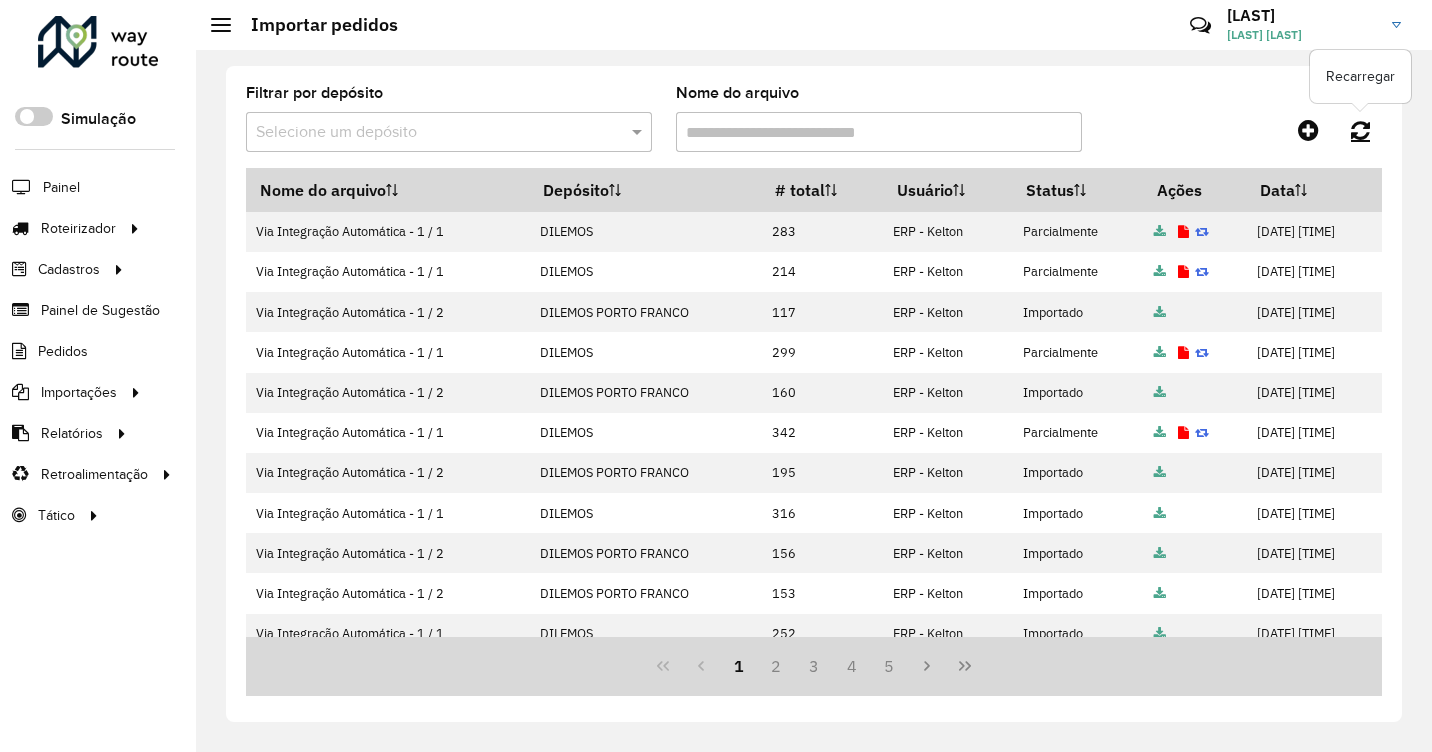 click 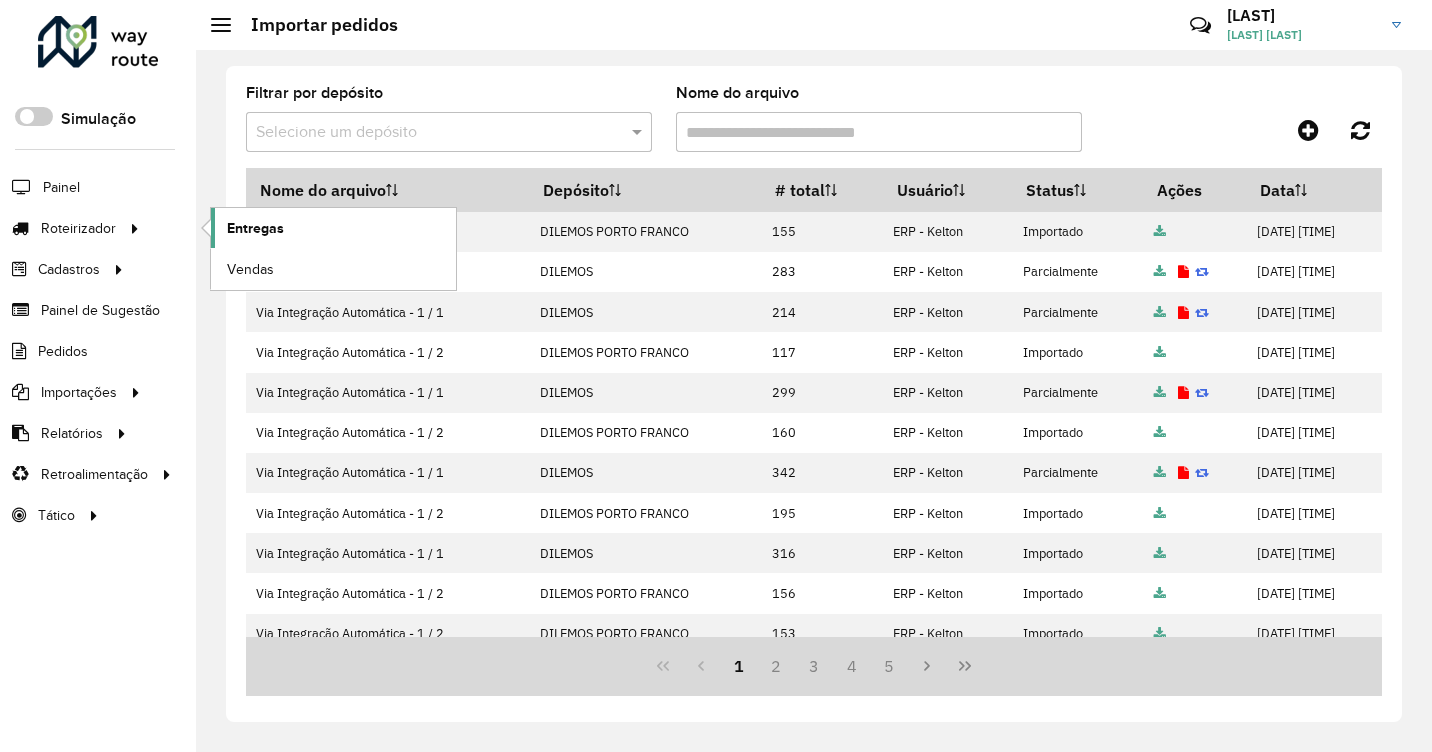 click on "Entregas" 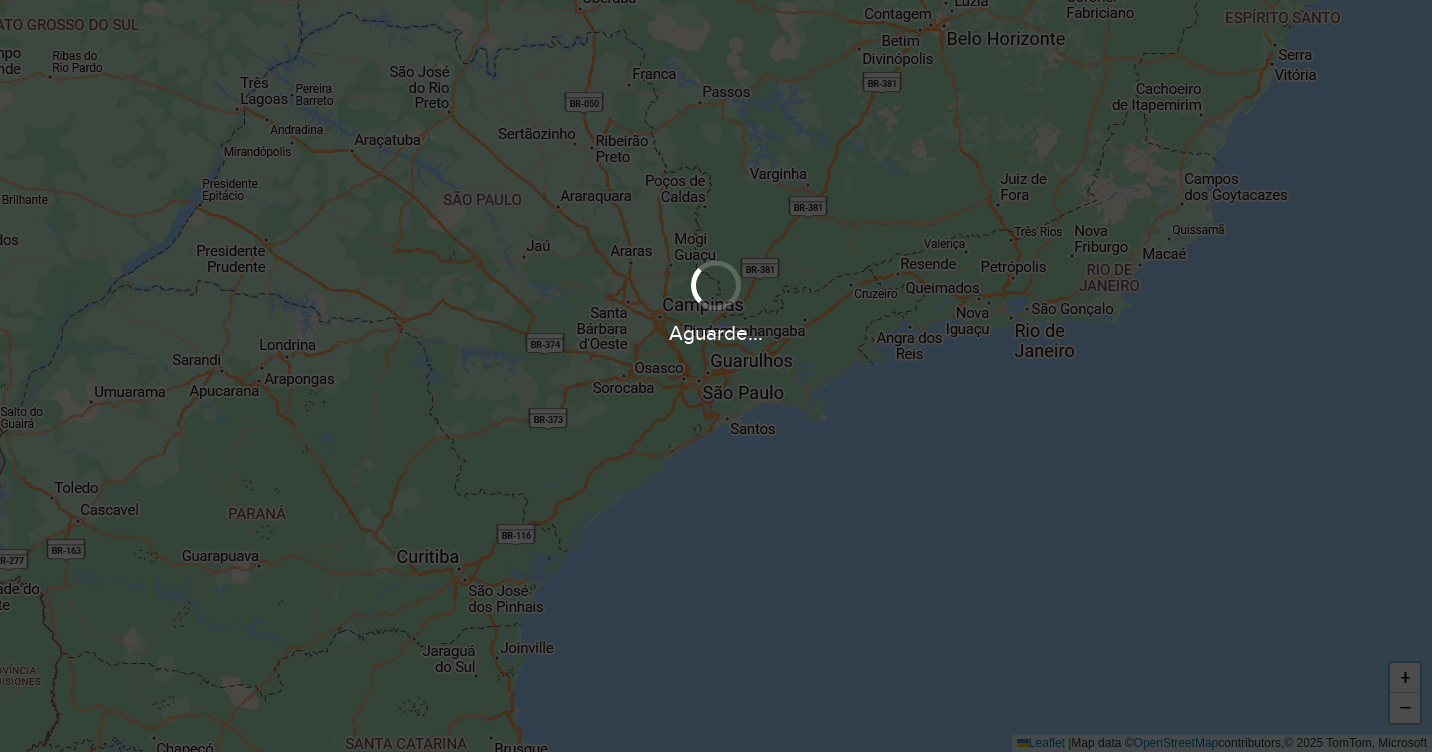 scroll, scrollTop: 0, scrollLeft: 0, axis: both 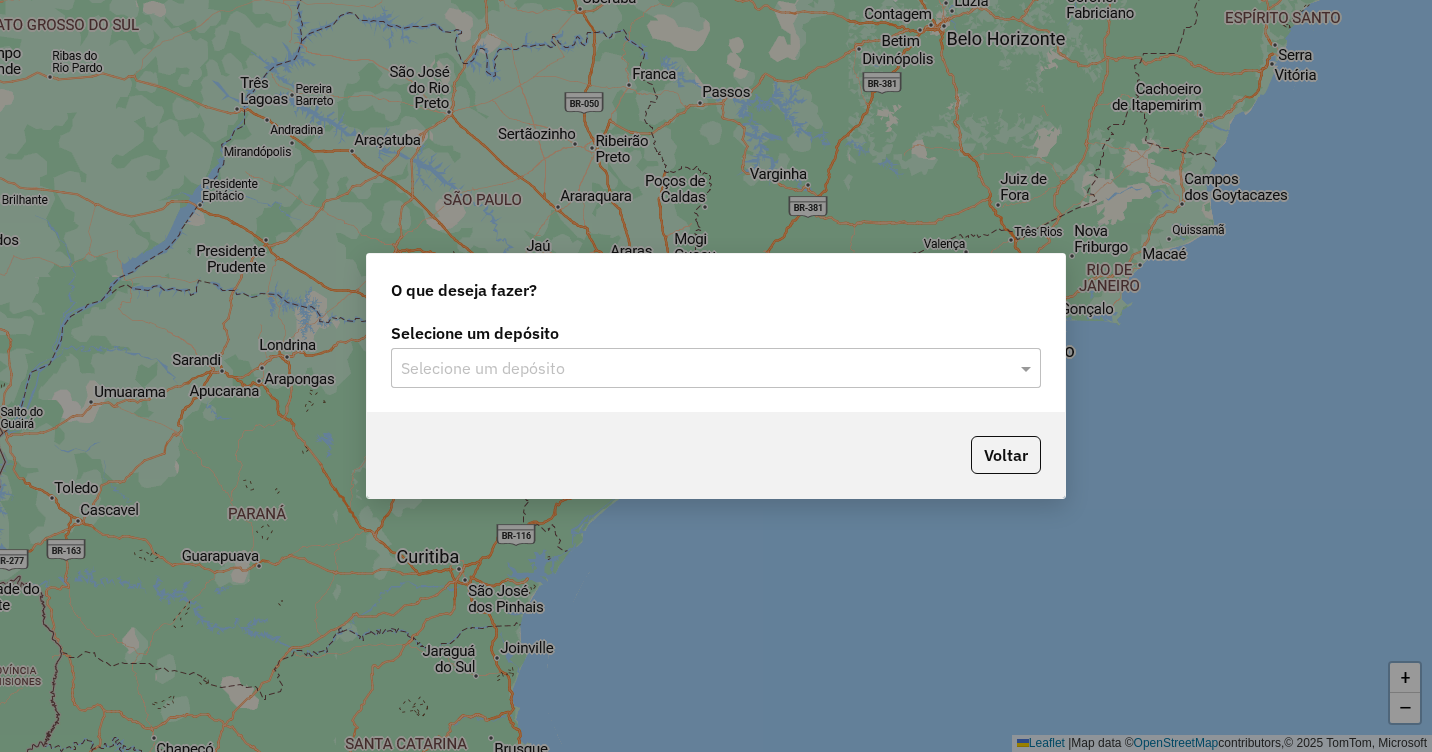 click 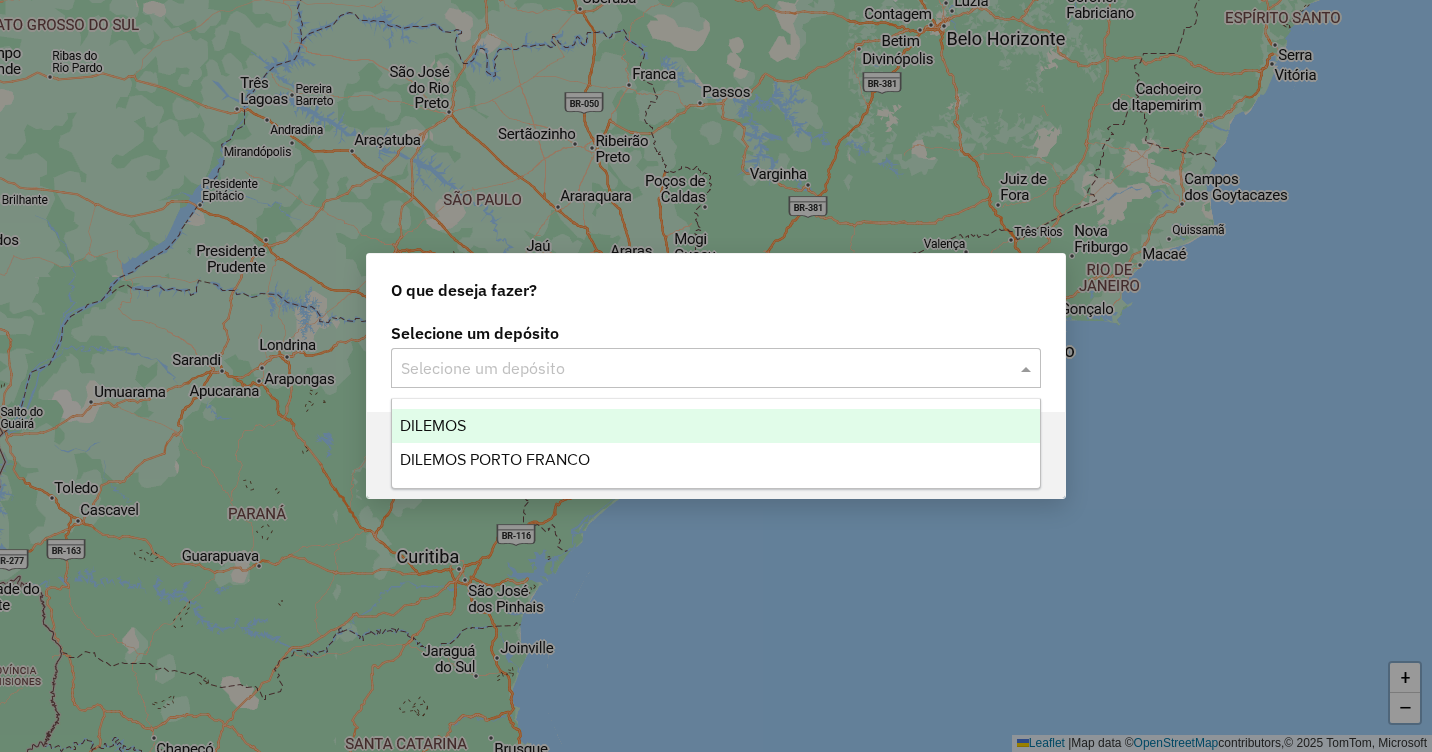 click on "DILEMOS" at bounding box center (433, 425) 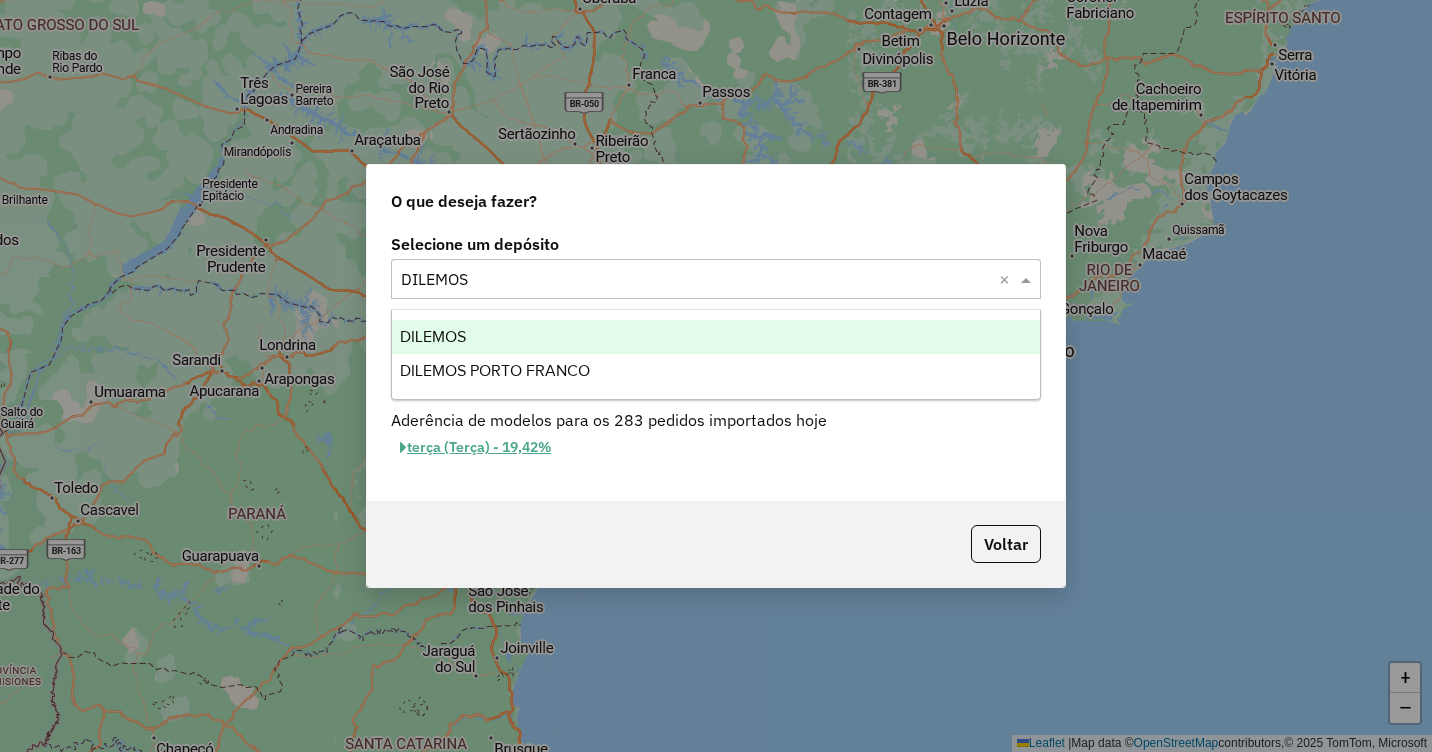 click 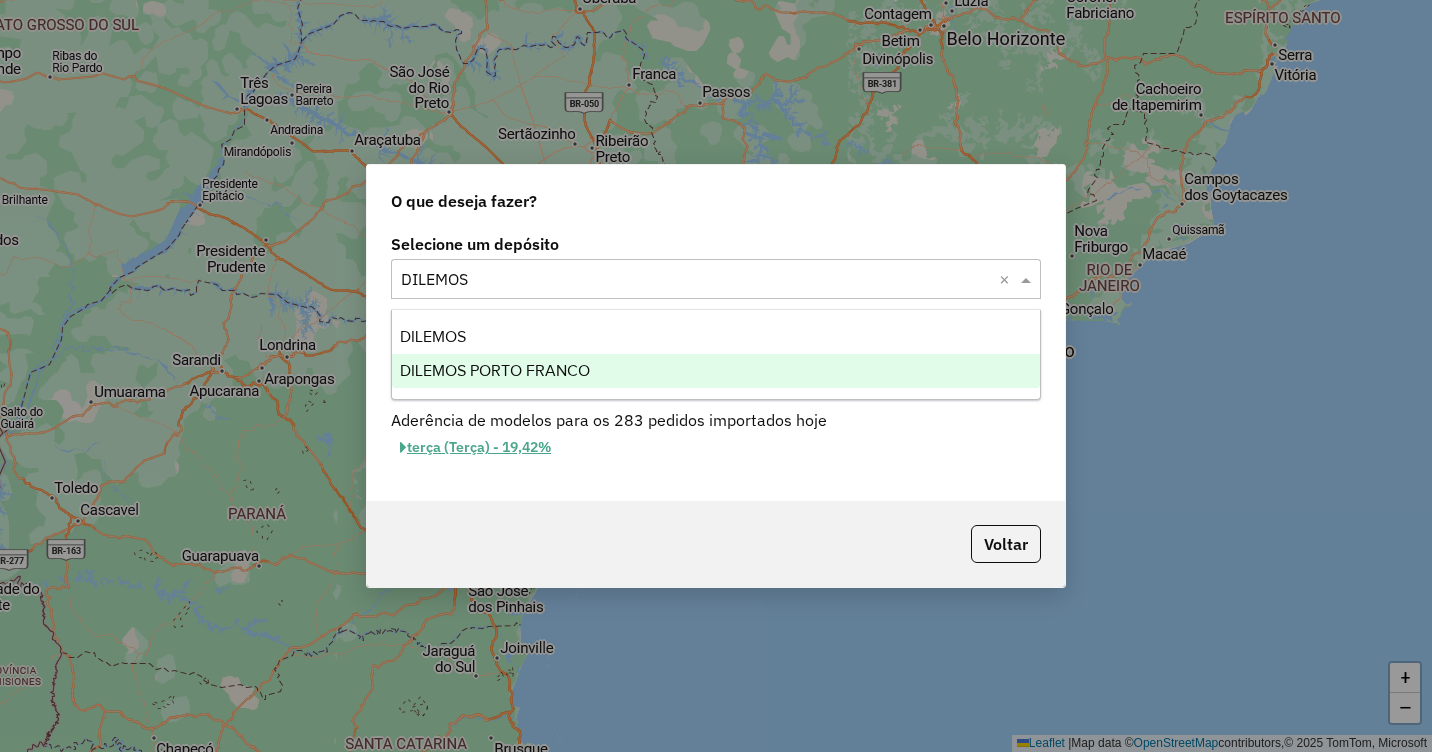 click on "DILEMOS PORTO FRANCO" at bounding box center [716, 371] 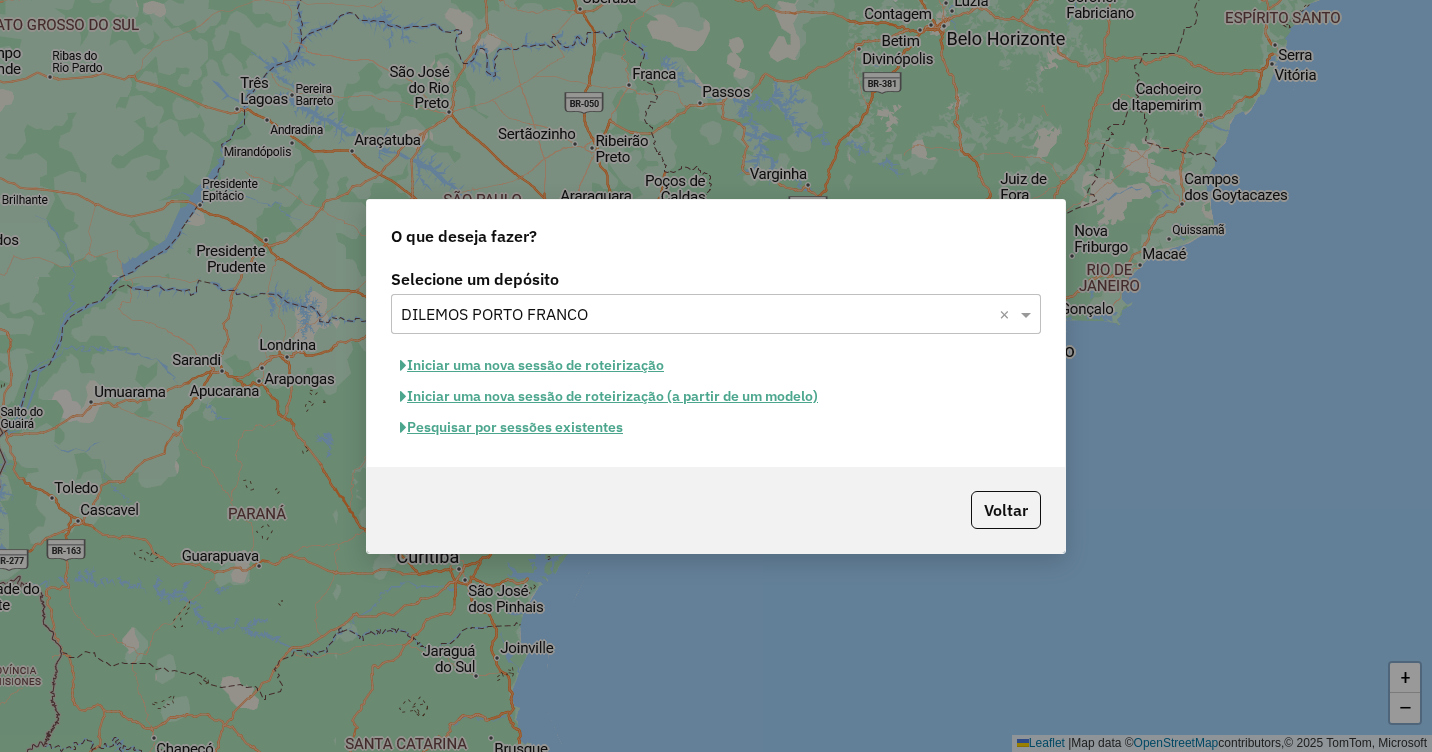 click on "Iniciar uma nova sessão de roteirização" 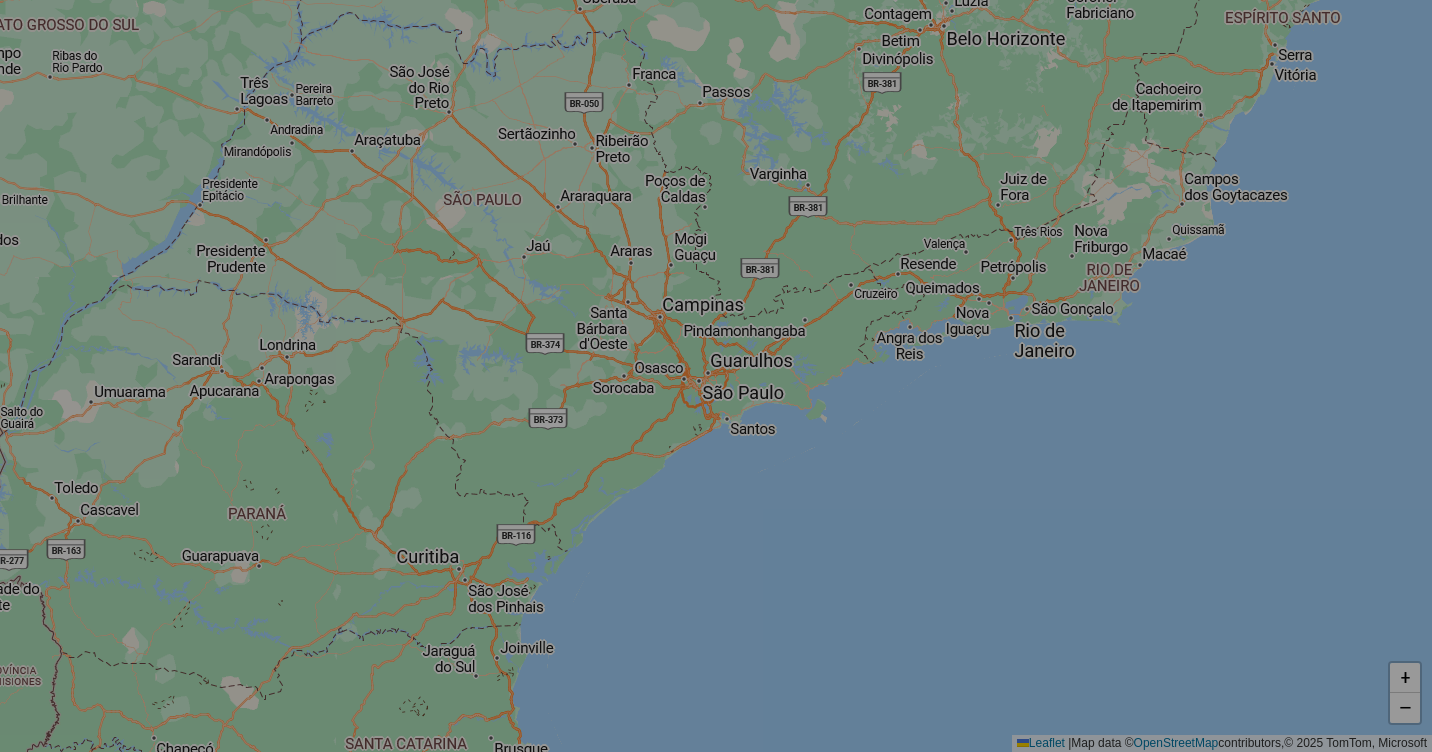select on "*" 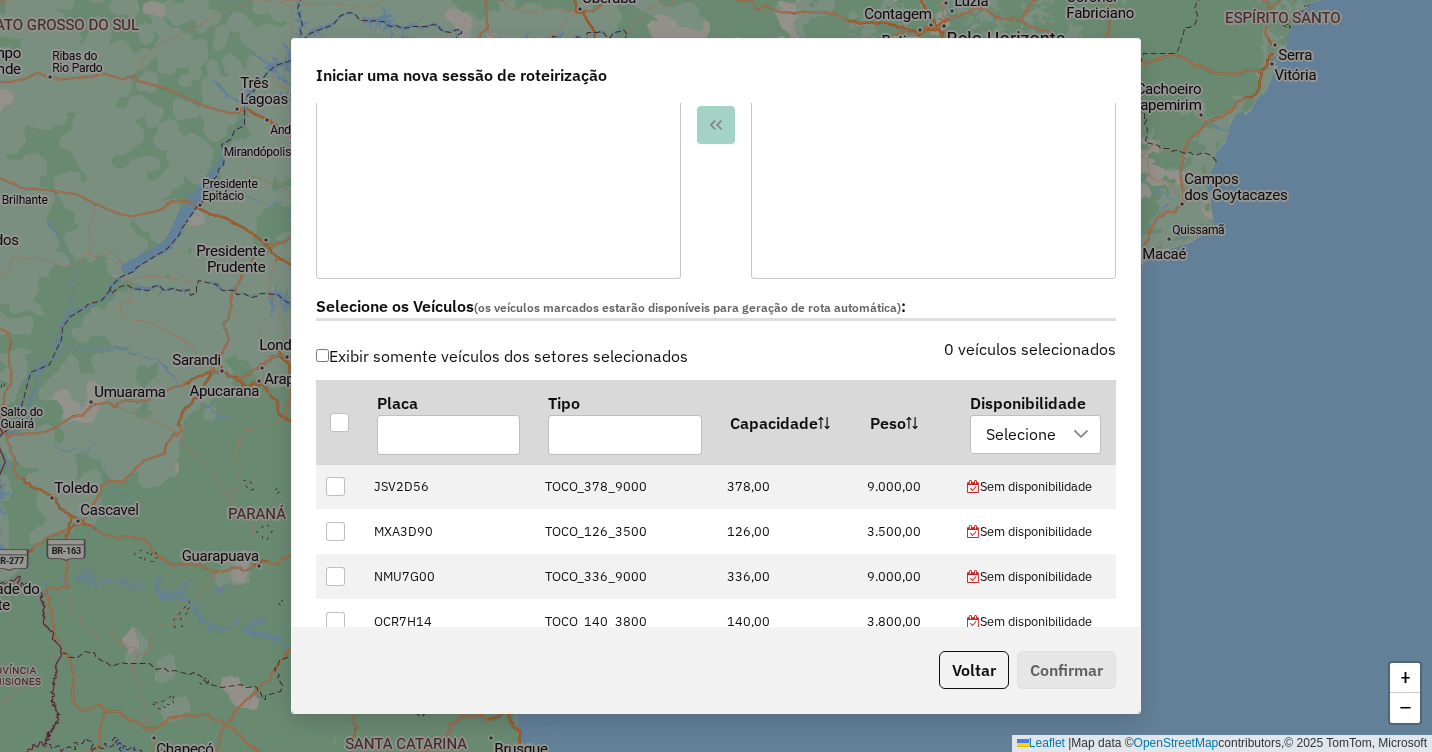 scroll, scrollTop: 700, scrollLeft: 0, axis: vertical 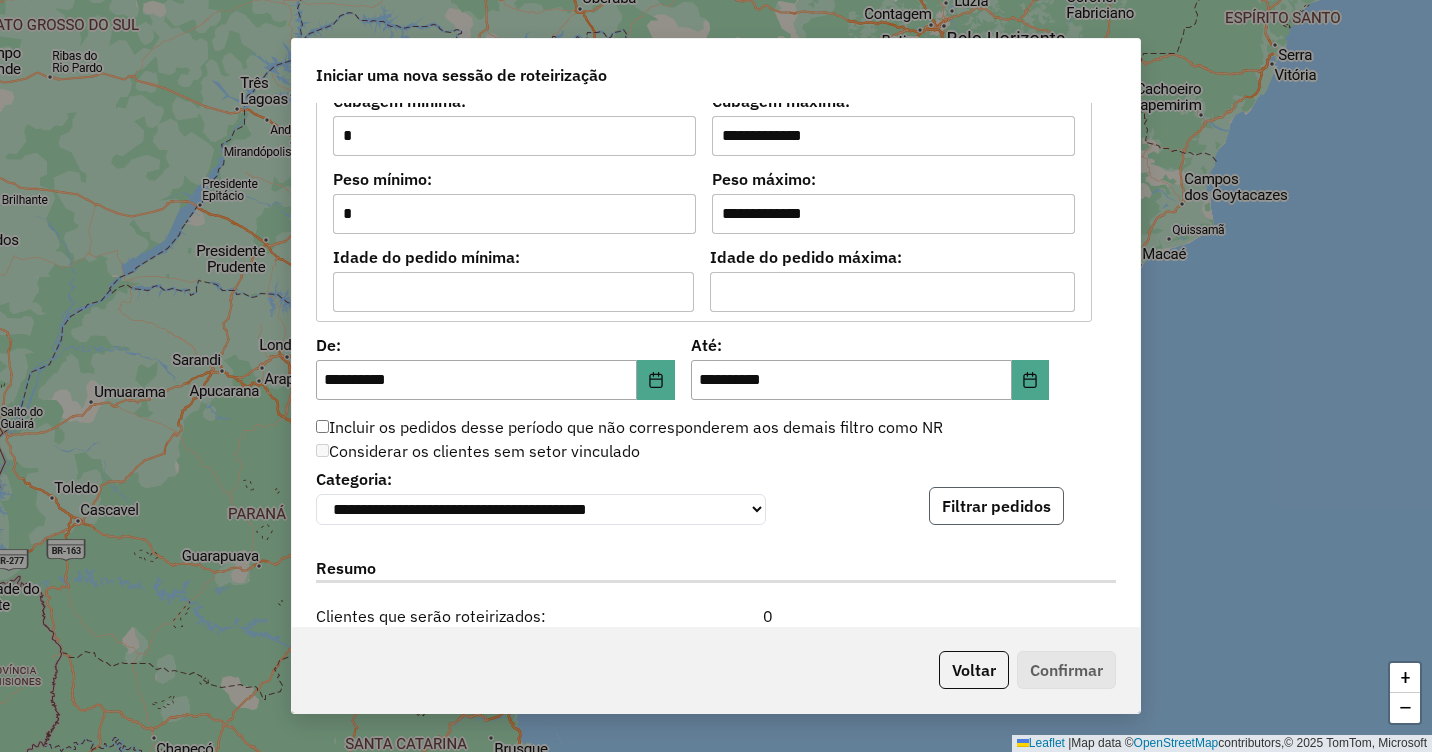 click on "Filtrar pedidos" 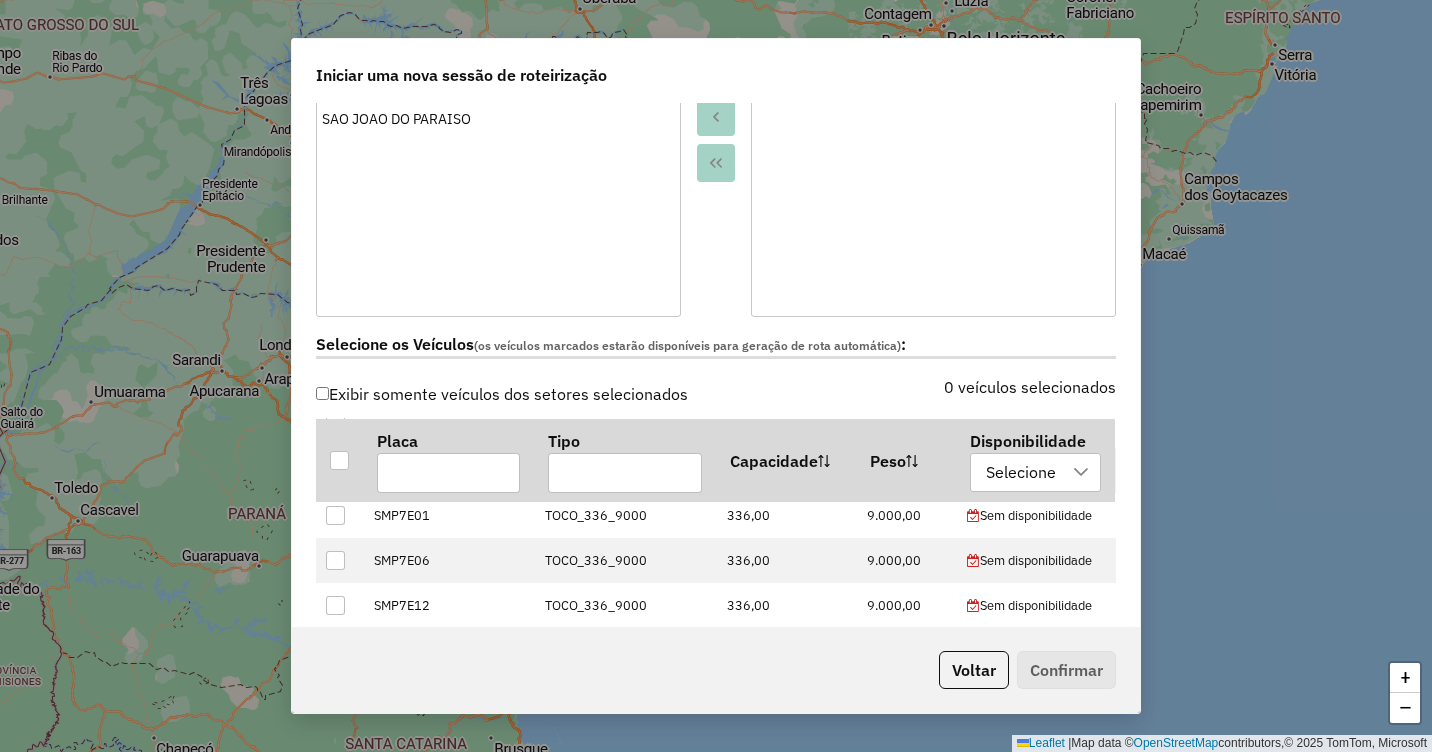 scroll, scrollTop: 0, scrollLeft: 0, axis: both 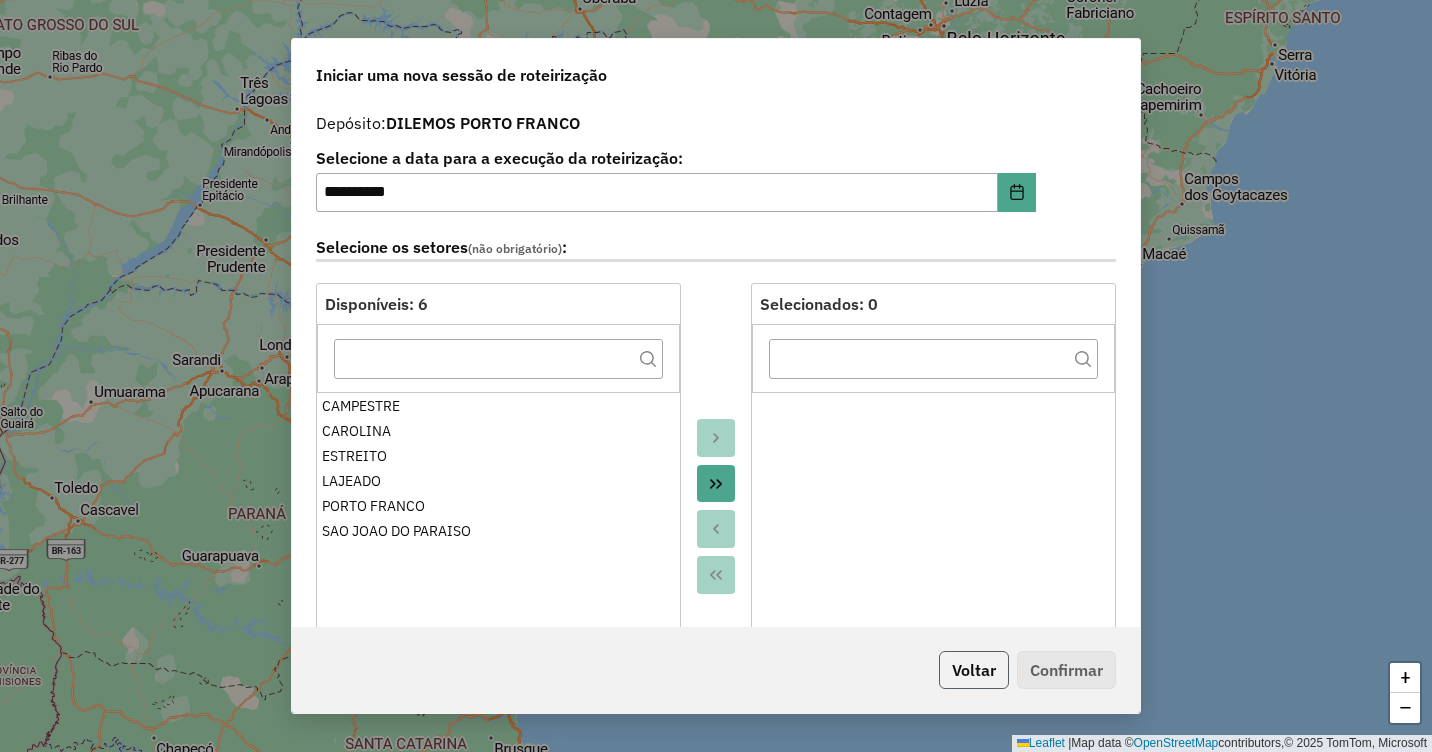 click on "Voltar" 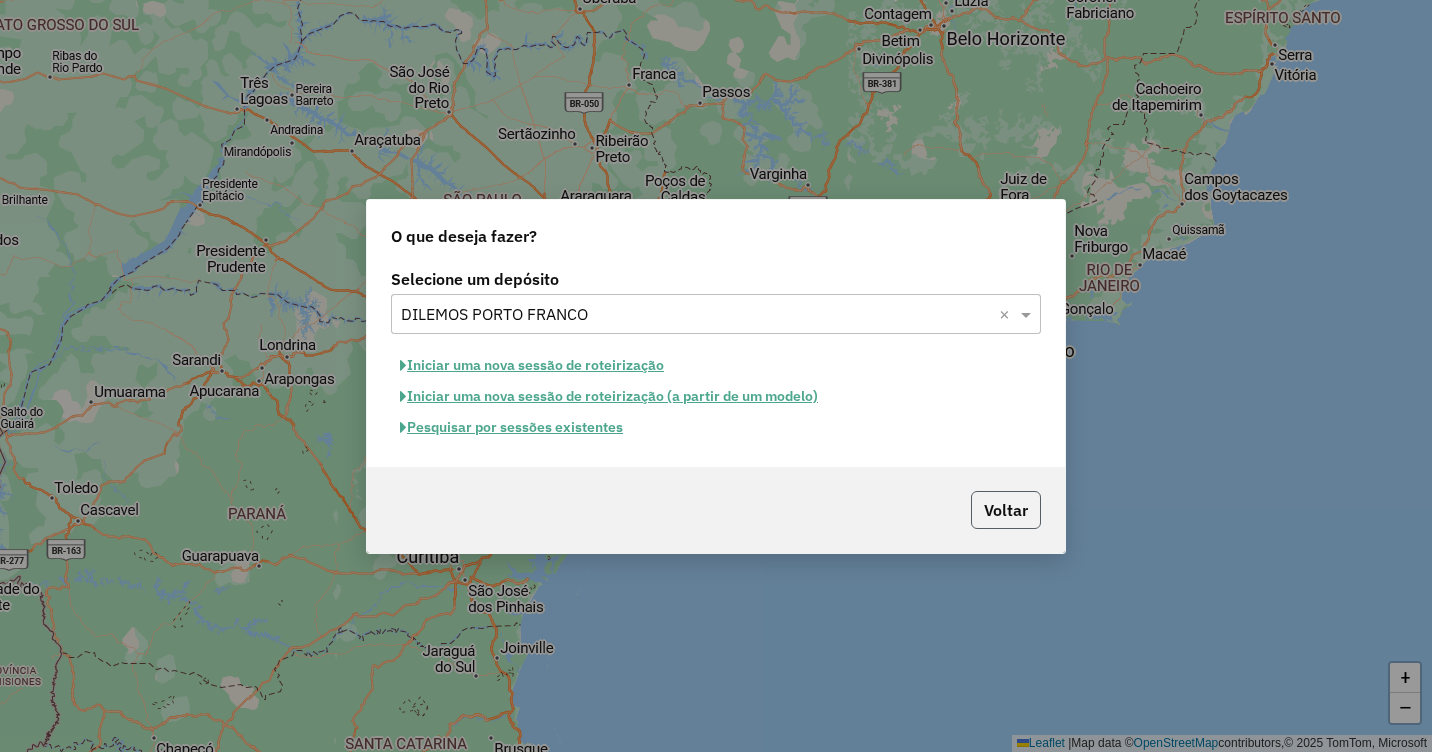 click on "Voltar" 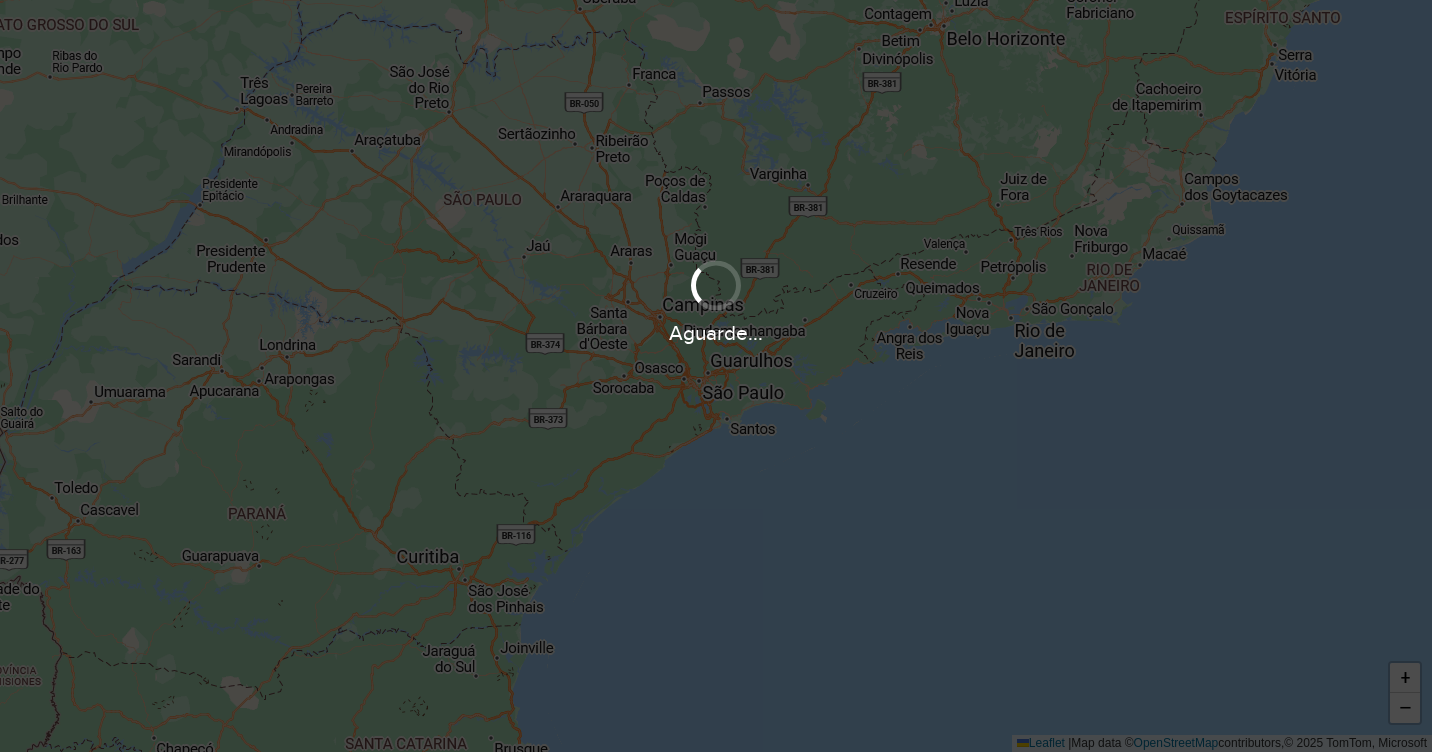 scroll, scrollTop: 0, scrollLeft: 0, axis: both 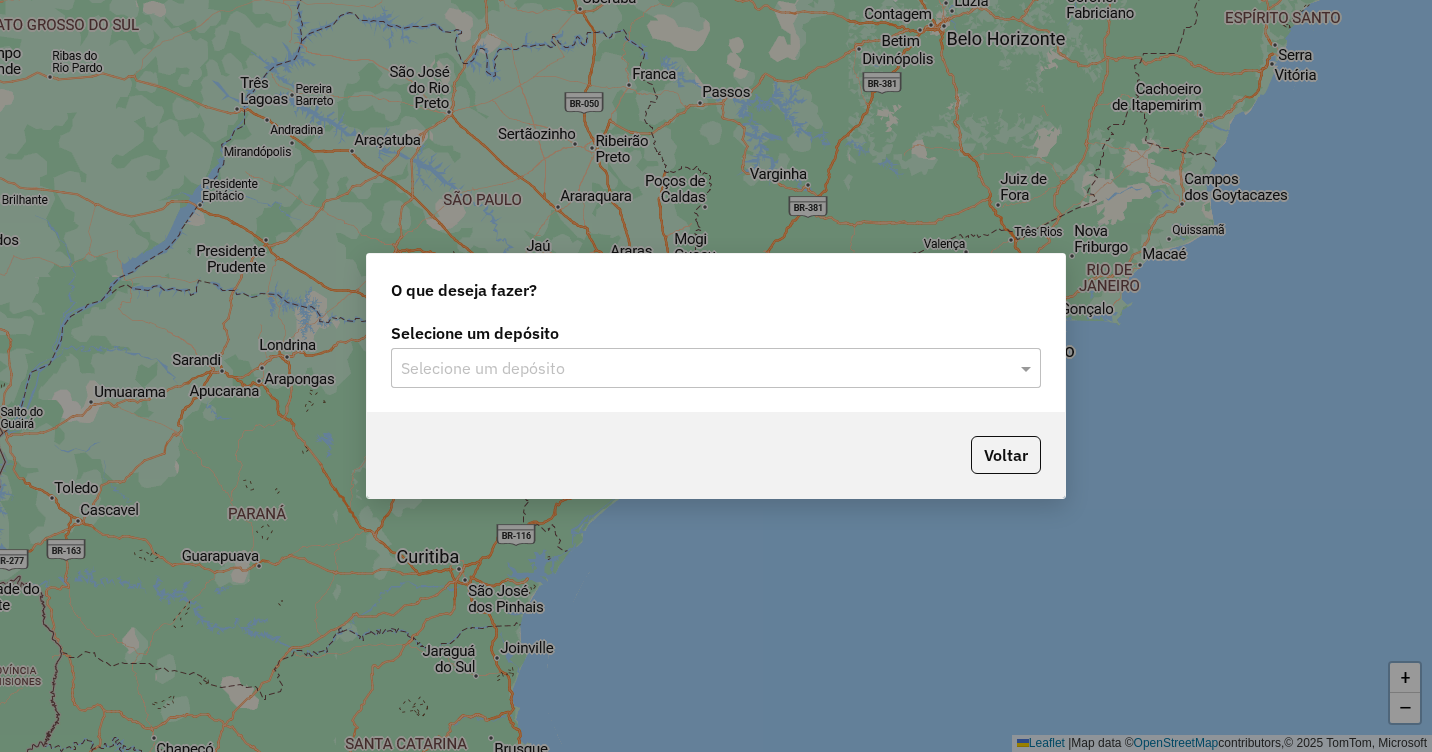 click on "Selecione um depósito" 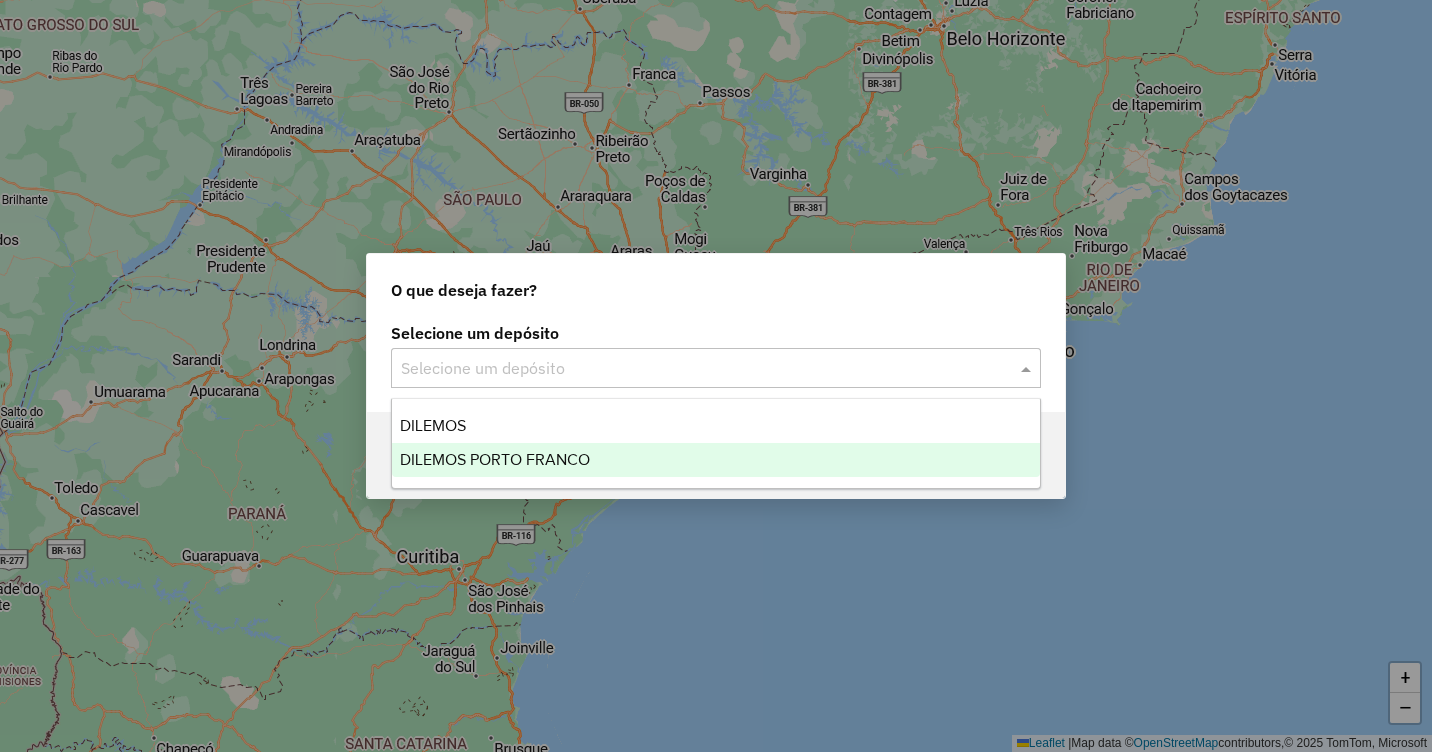 click on "DILEMOS PORTO FRANCO" at bounding box center (716, 460) 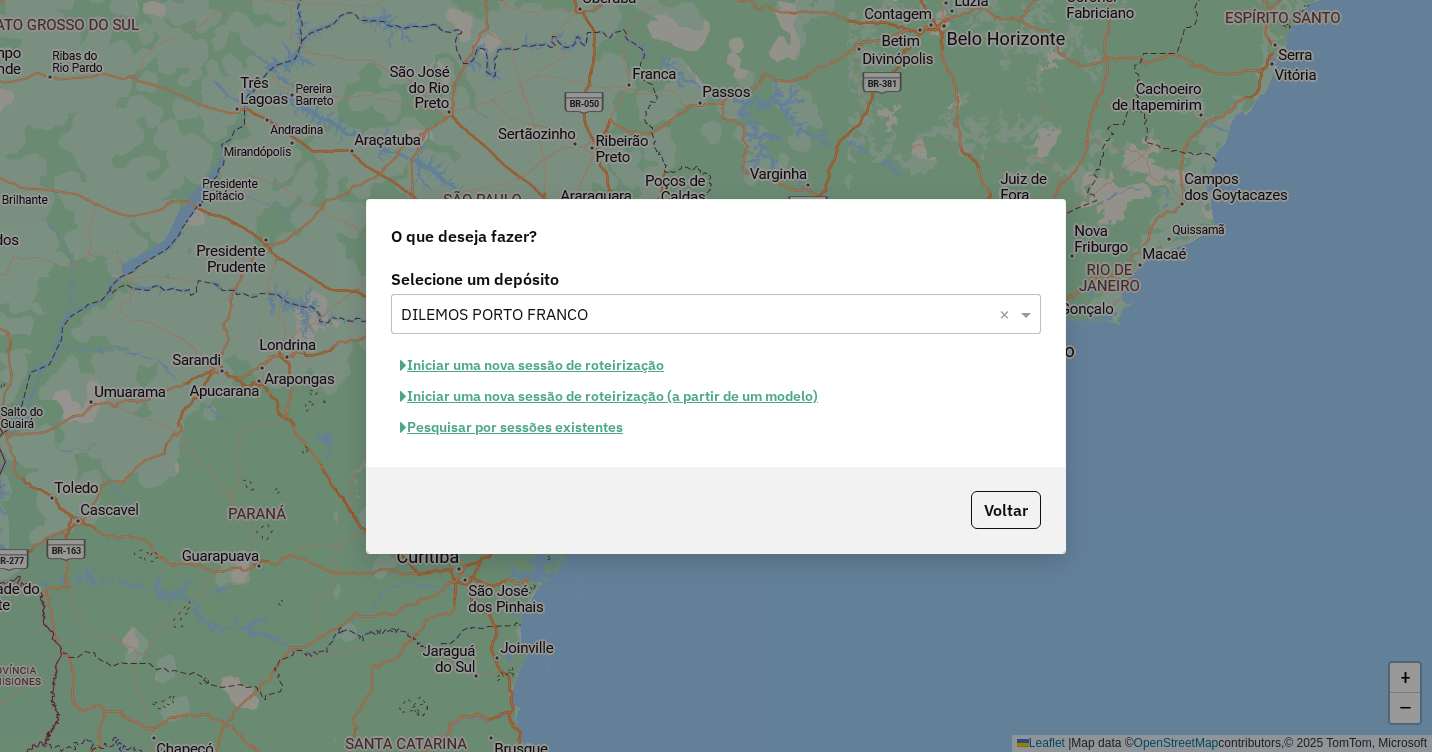 click on "Iniciar uma nova sessão de roteirização" 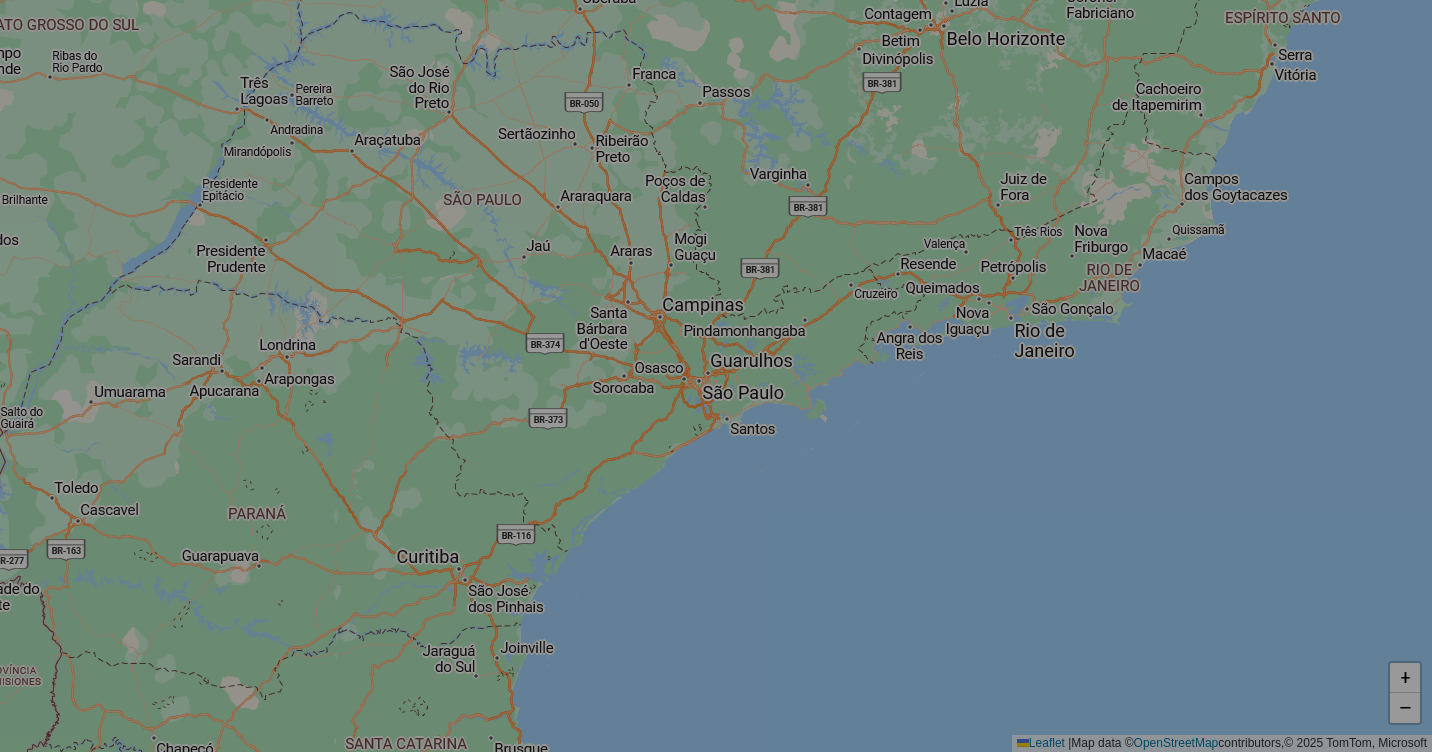 select on "*" 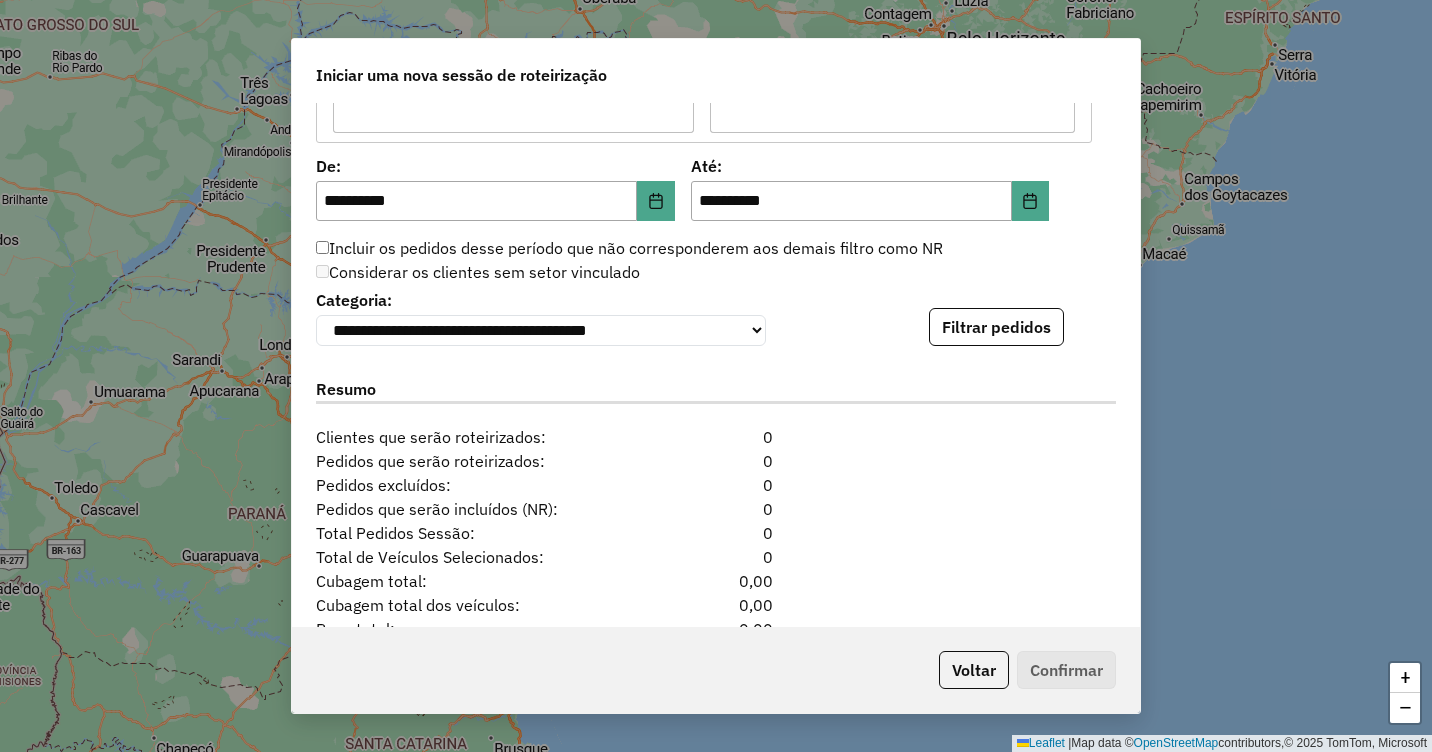 scroll, scrollTop: 2011, scrollLeft: 0, axis: vertical 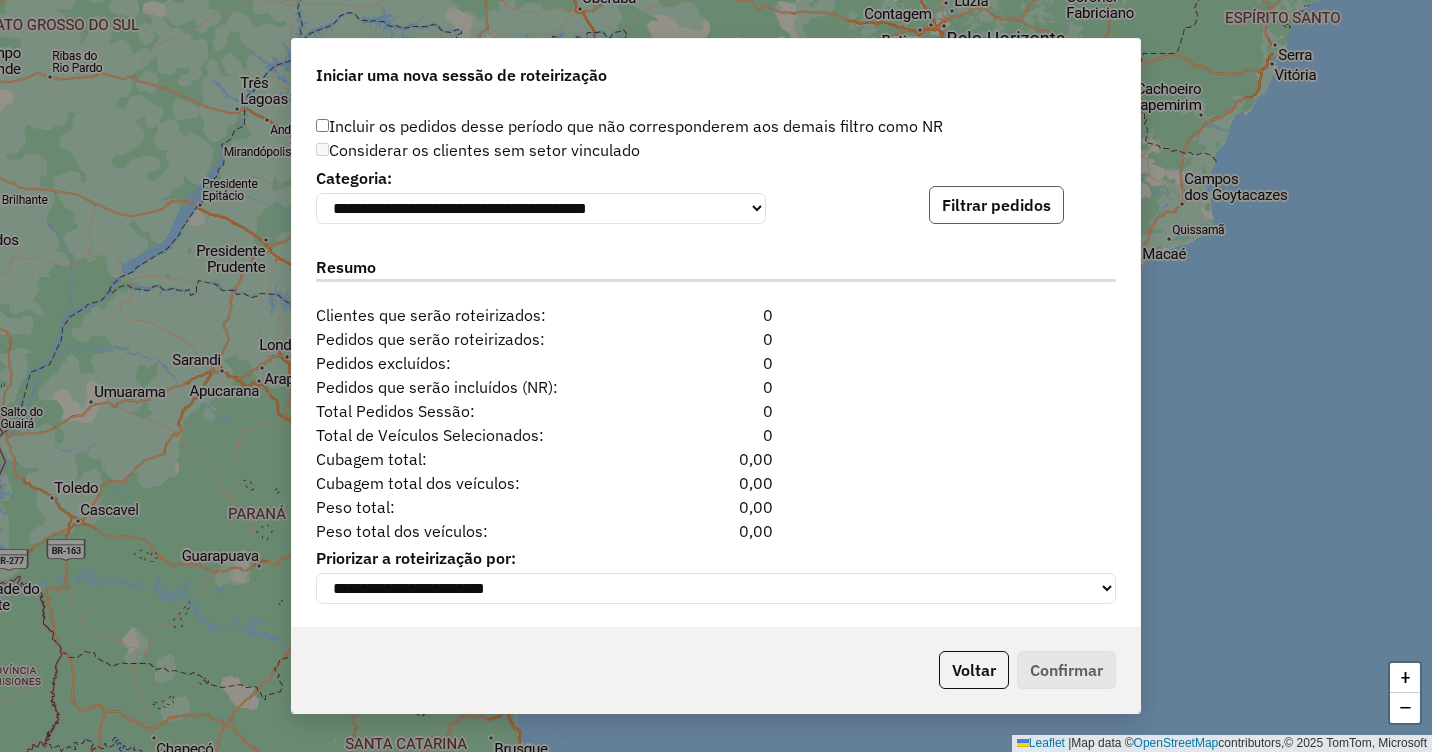click on "Filtrar pedidos" 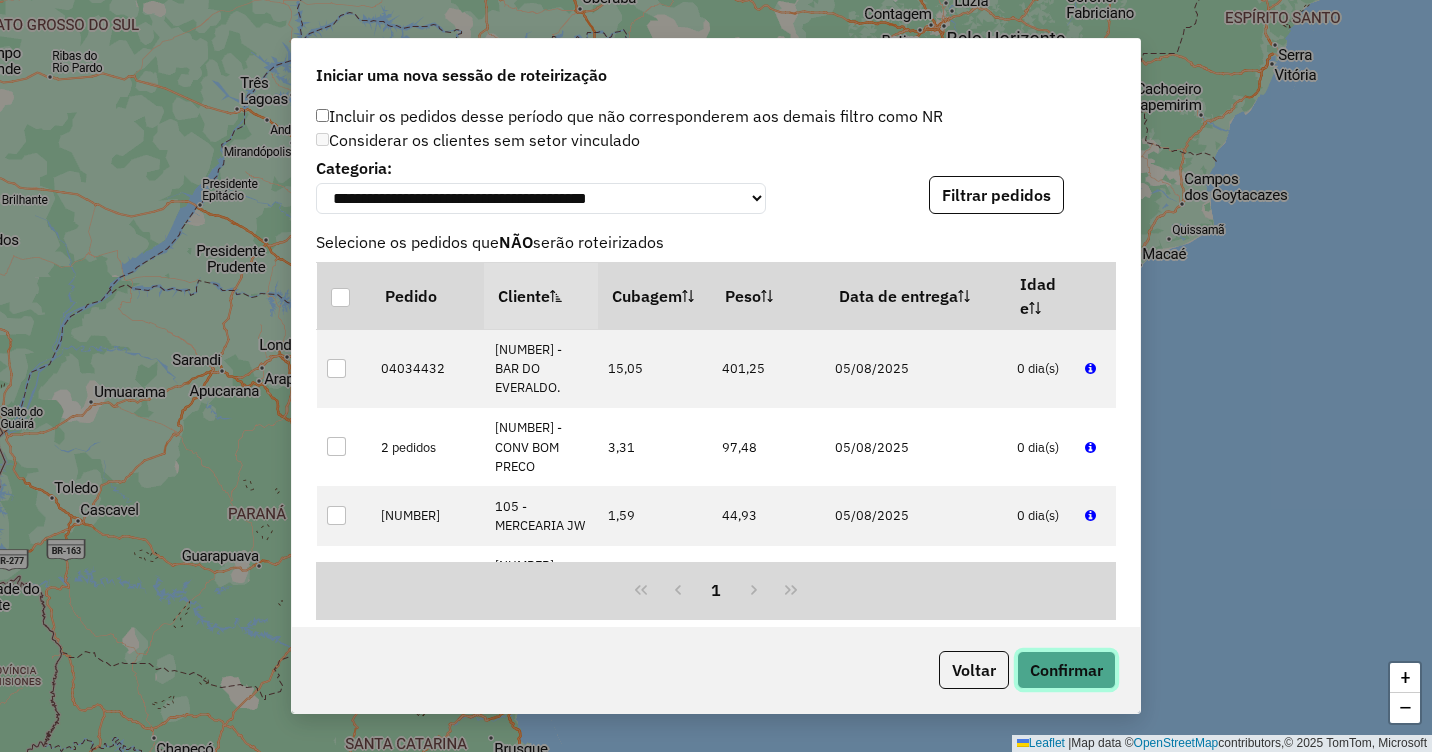 click on "Confirmar" 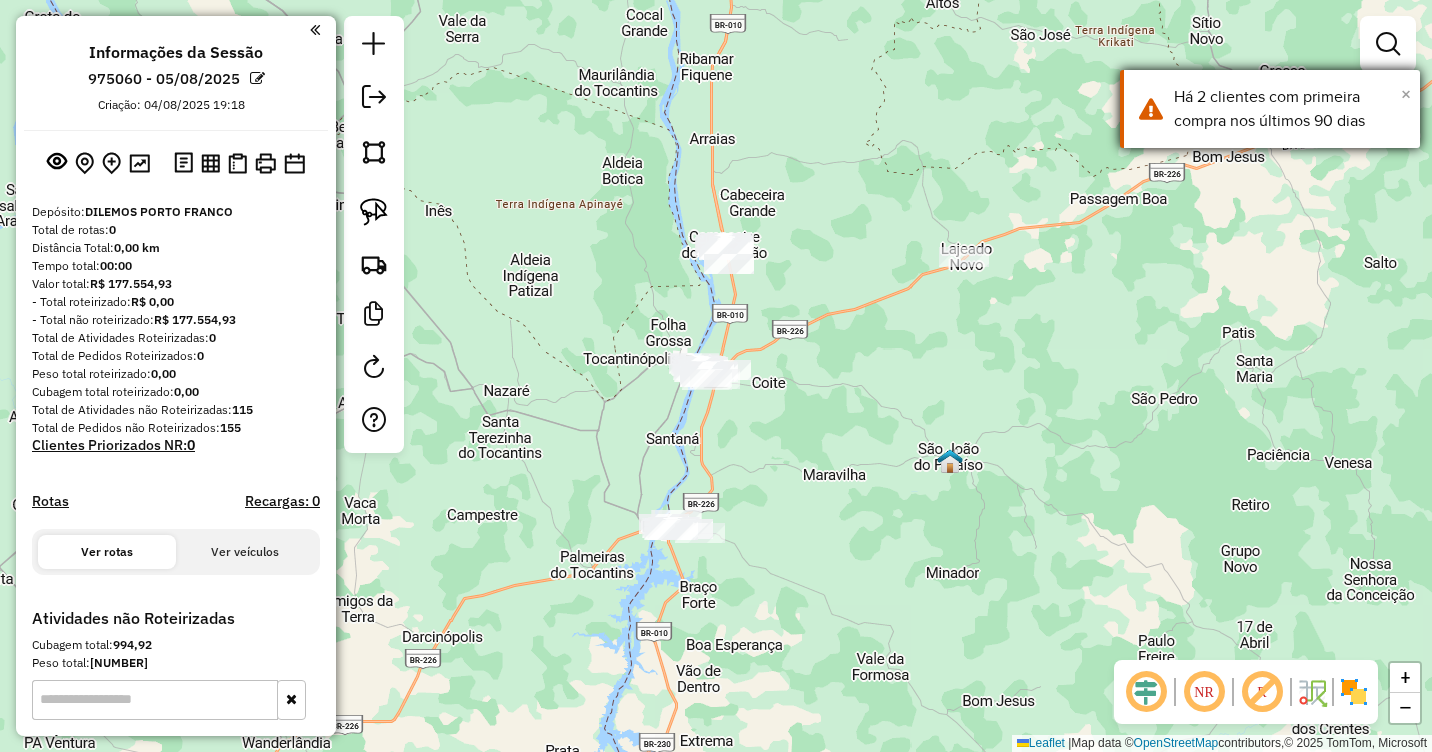 click on "×" at bounding box center [1406, 94] 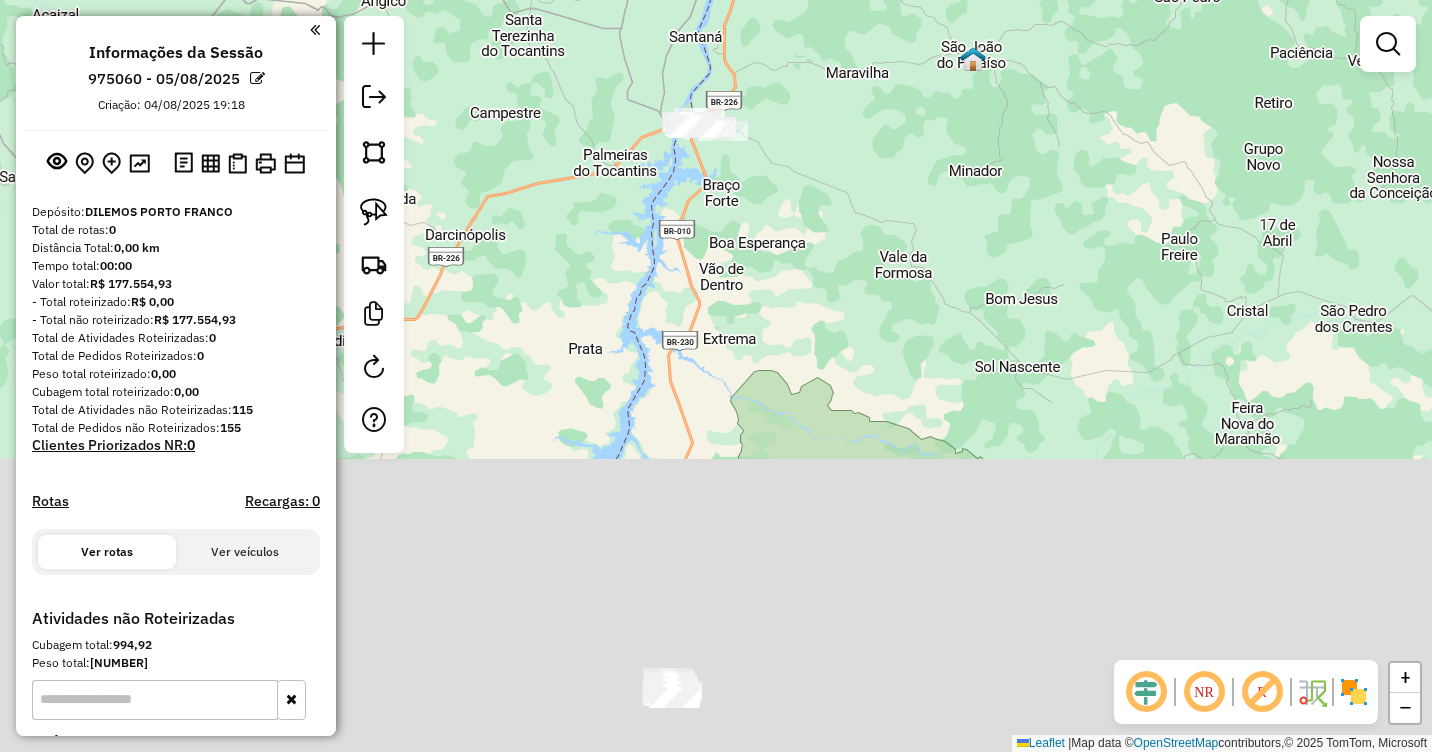 drag, startPoint x: 999, startPoint y: 610, endPoint x: 966, endPoint y: 284, distance: 327.666 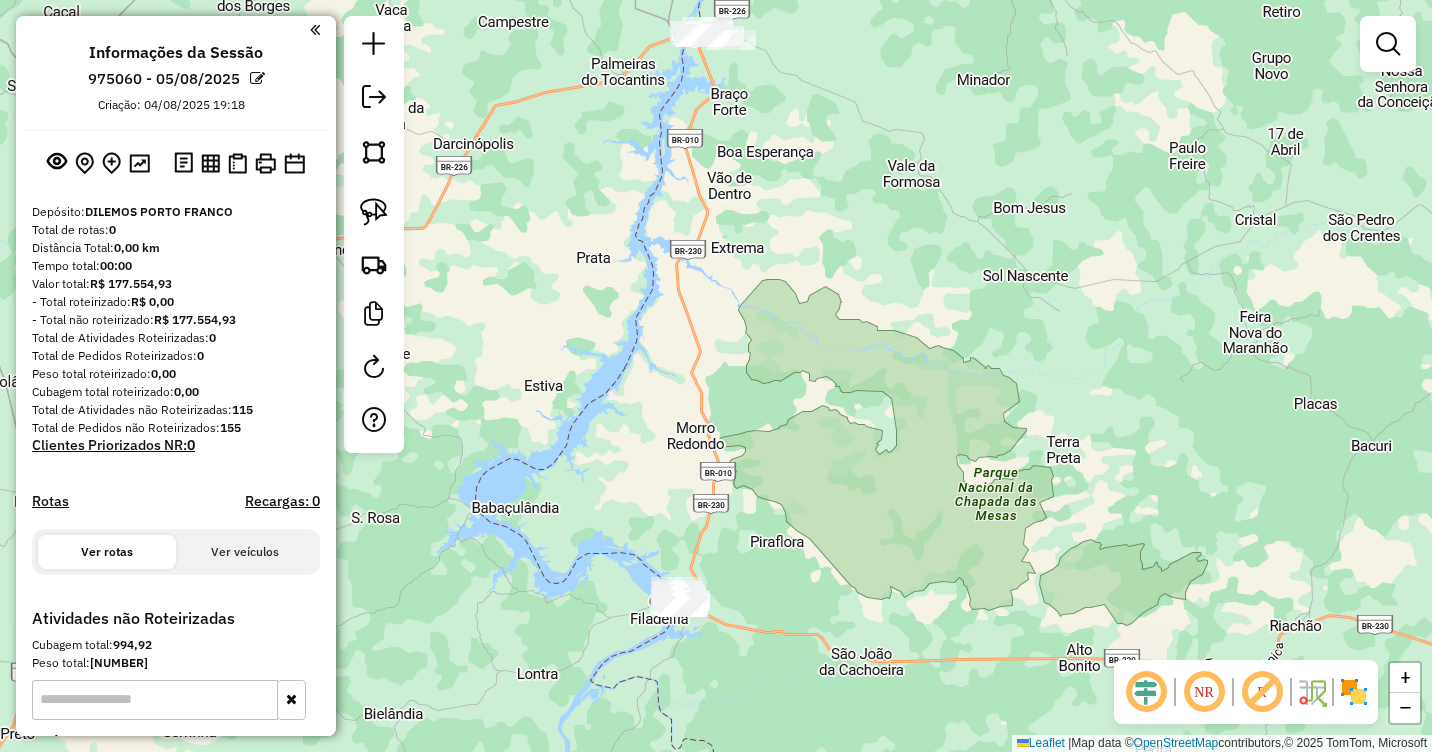 drag, startPoint x: 878, startPoint y: 604, endPoint x: 950, endPoint y: 298, distance: 314.35648 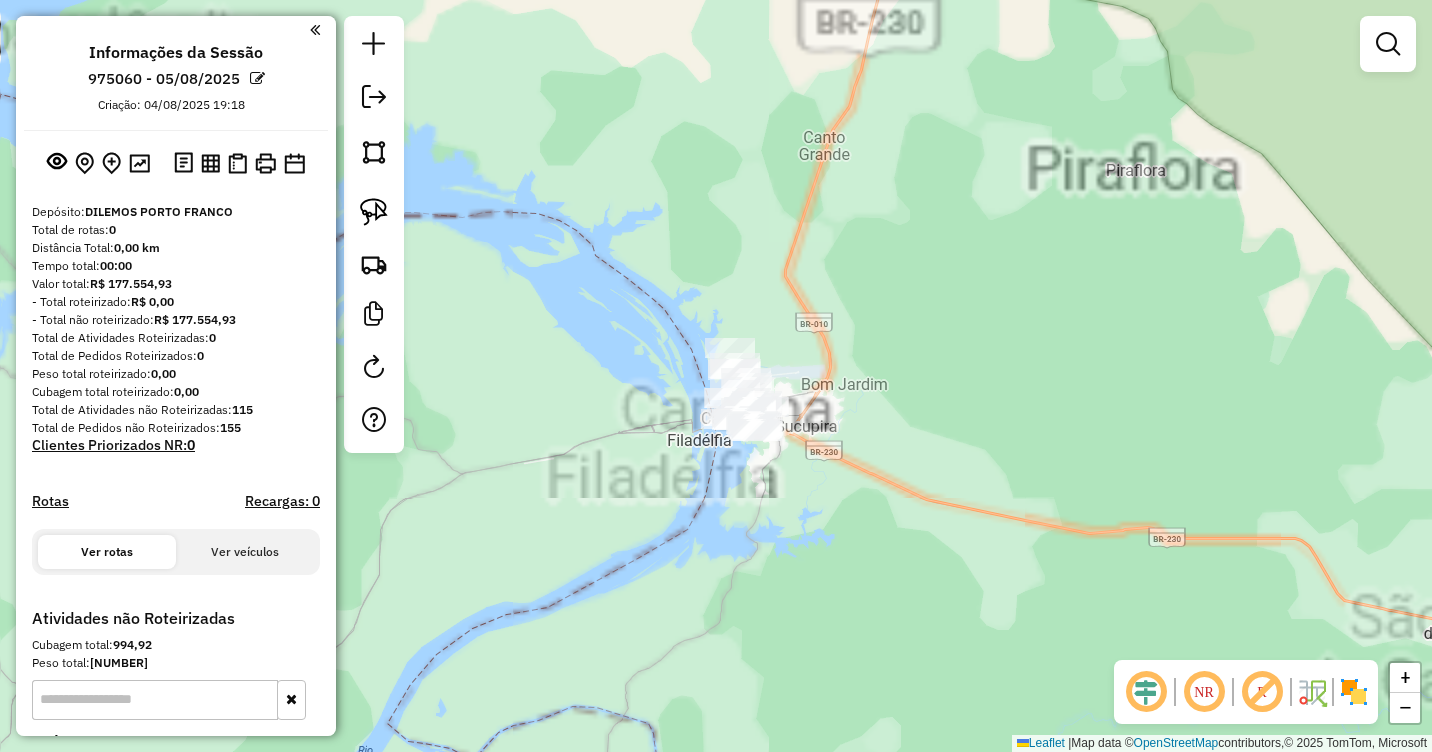 drag, startPoint x: 749, startPoint y: 368, endPoint x: 770, endPoint y: 491, distance: 124.77981 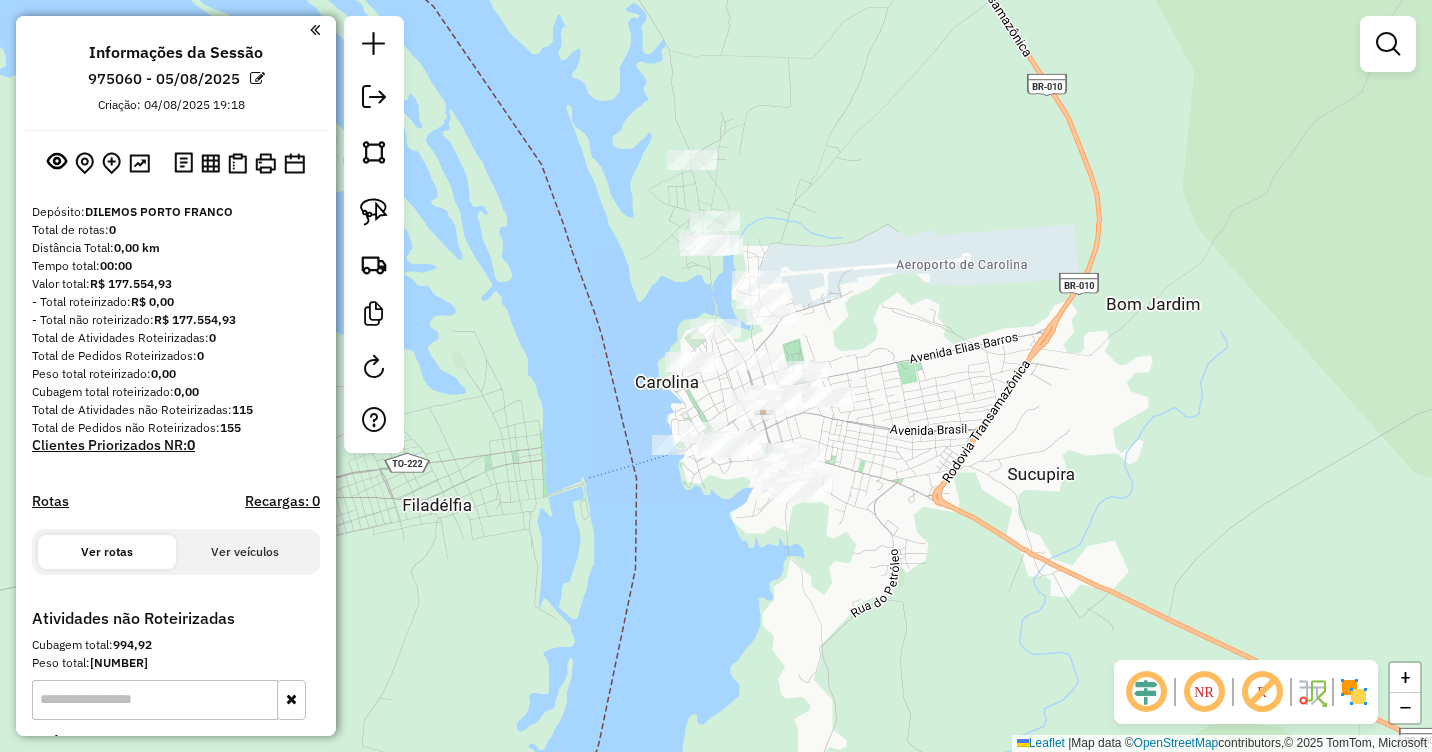 drag, startPoint x: 841, startPoint y: 453, endPoint x: 922, endPoint y: 234, distance: 233.49947 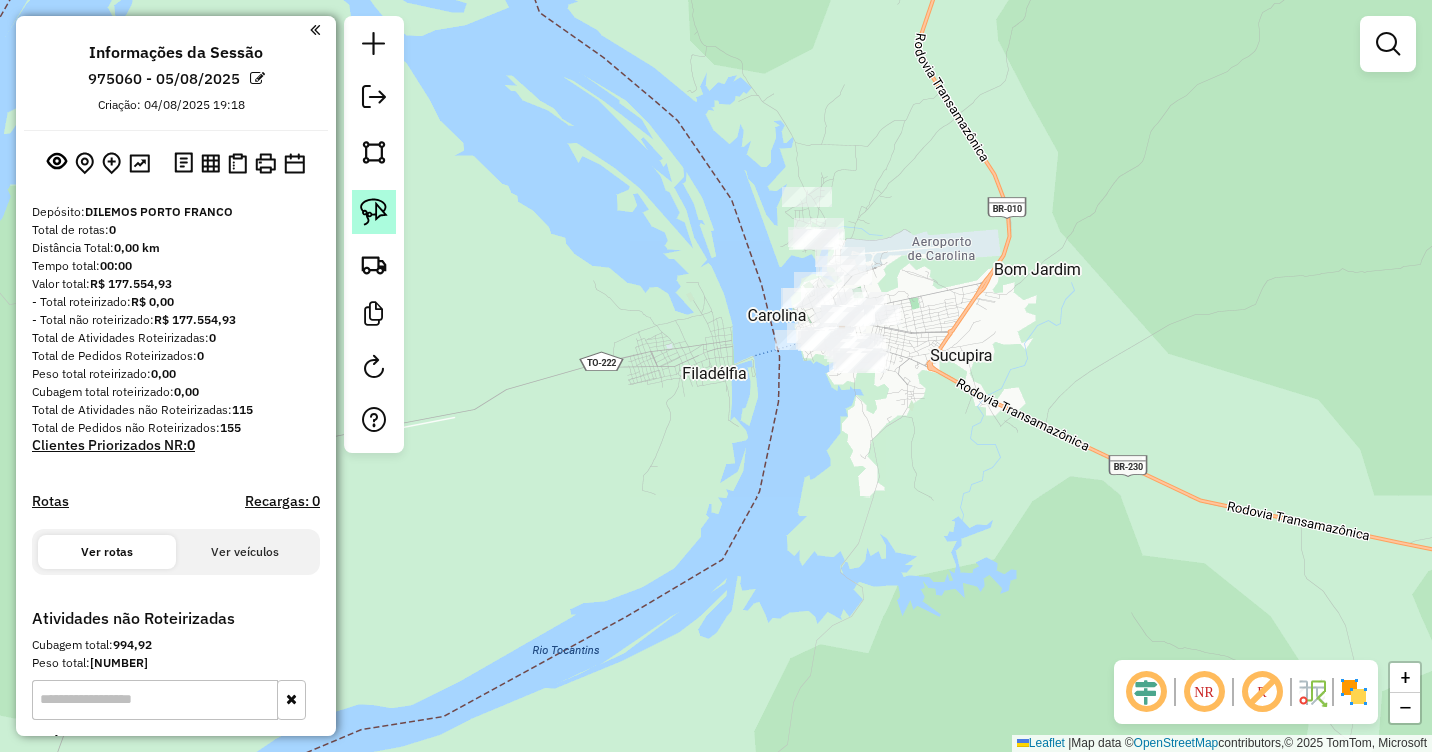 click 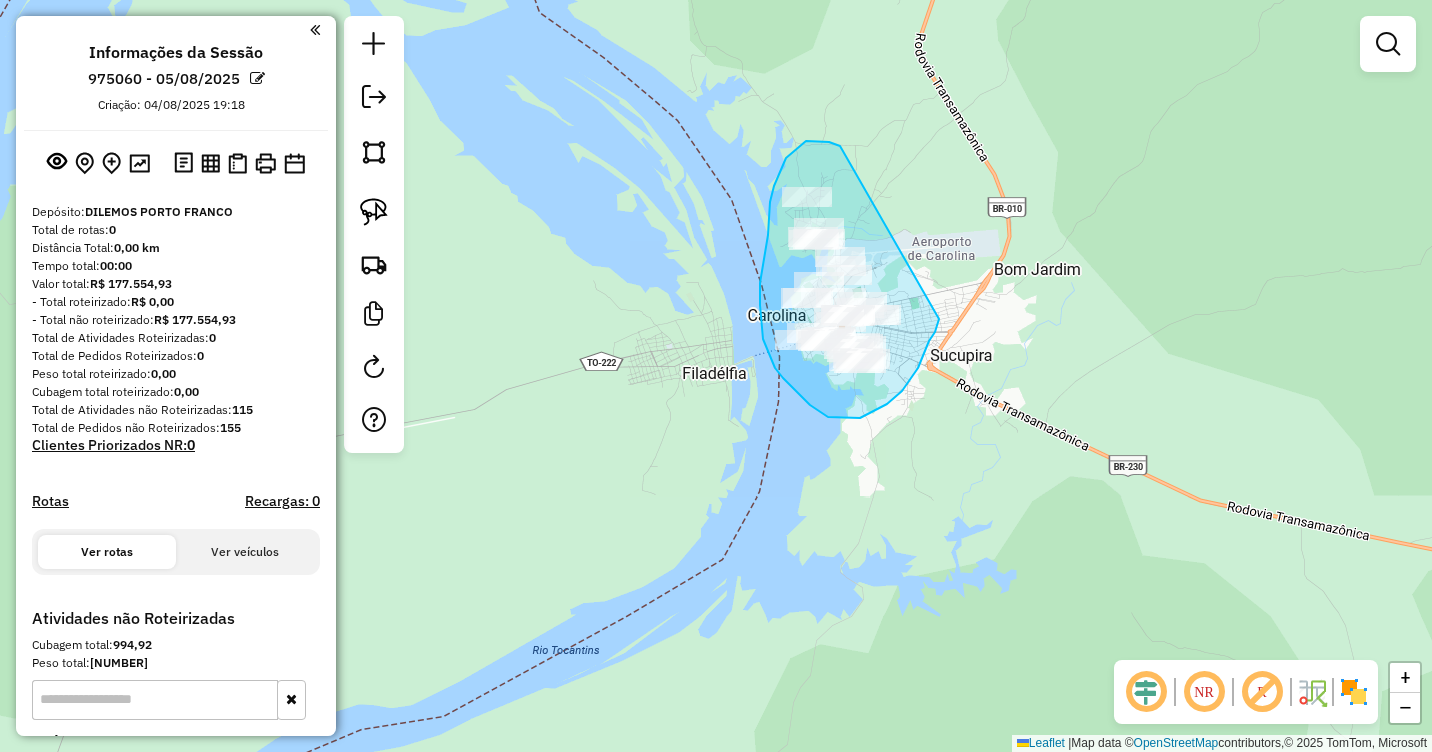drag, startPoint x: 821, startPoint y: 141, endPoint x: 942, endPoint y: 313, distance: 210.29741 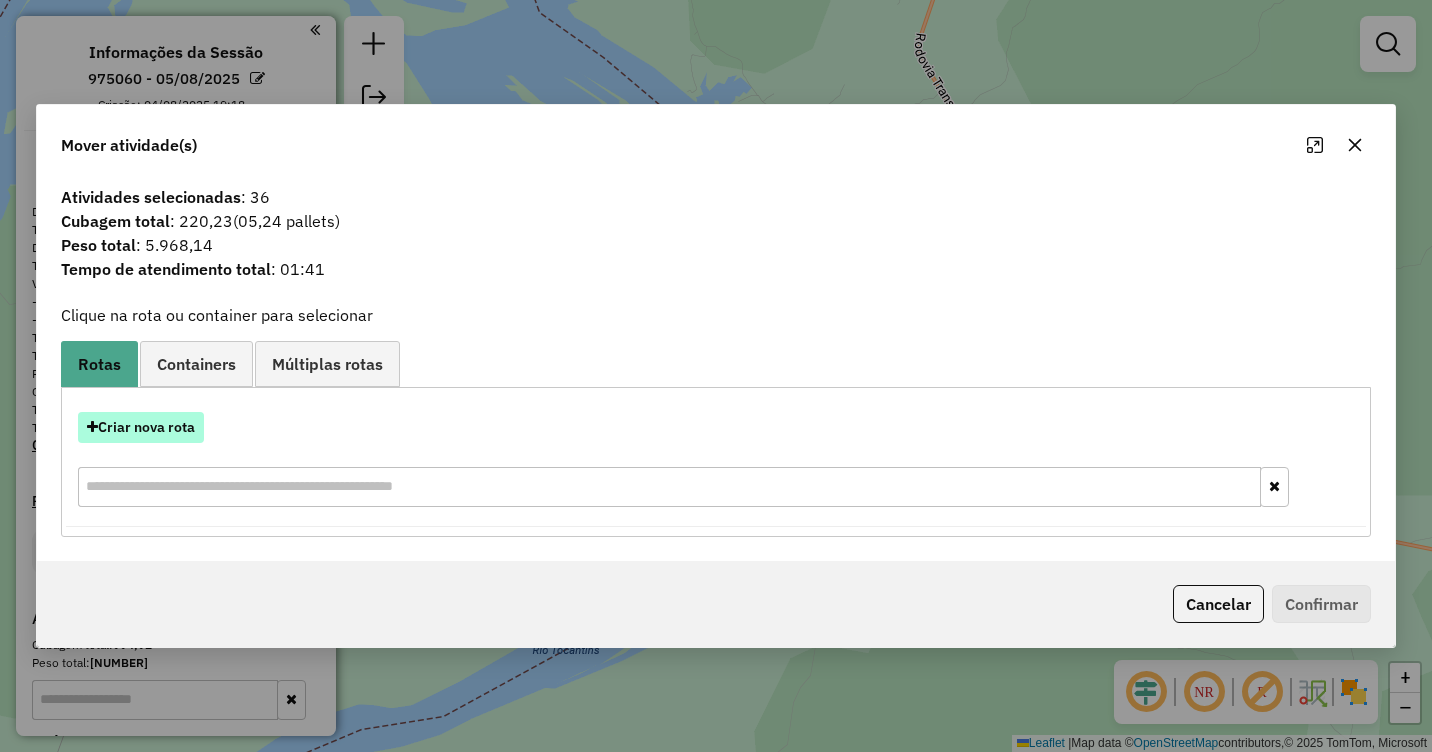 click on "Criar nova rota" at bounding box center [141, 427] 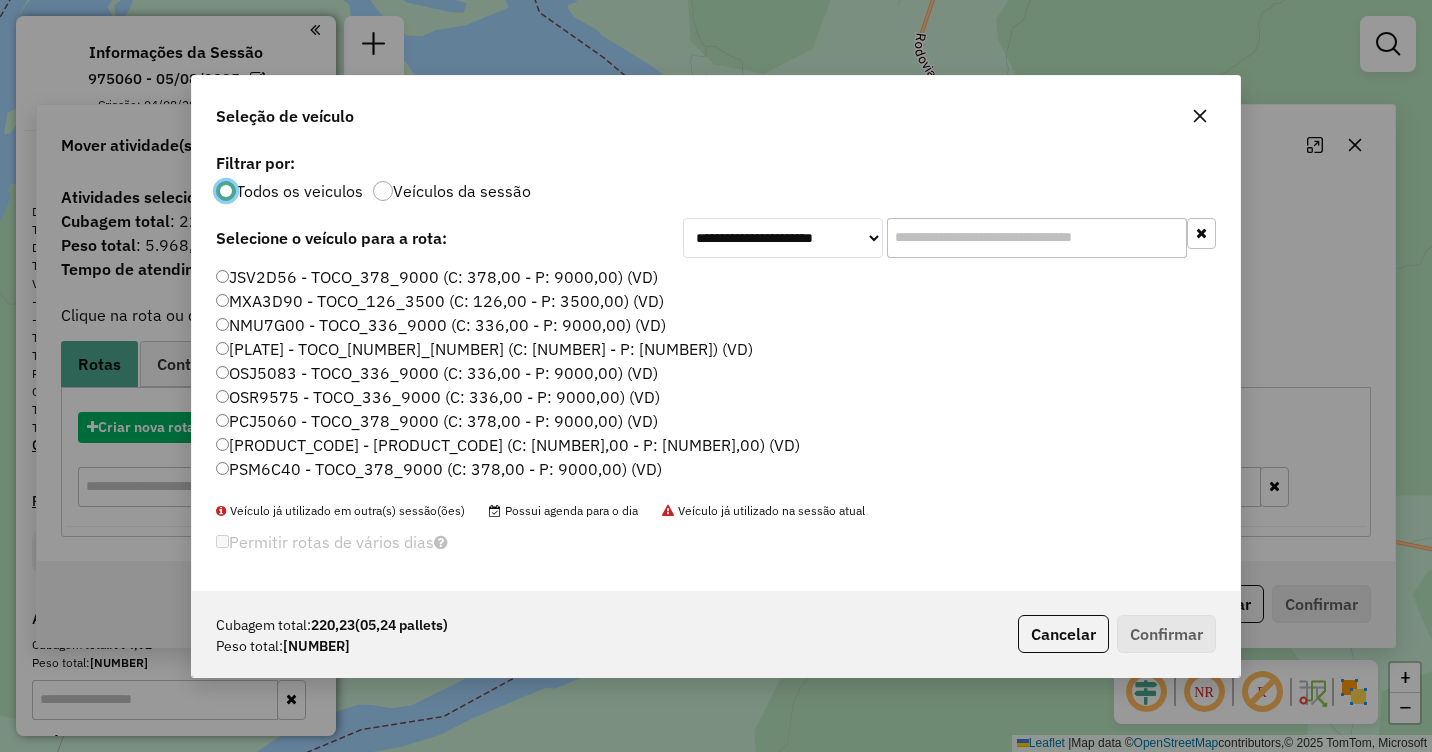 scroll, scrollTop: 11, scrollLeft: 6, axis: both 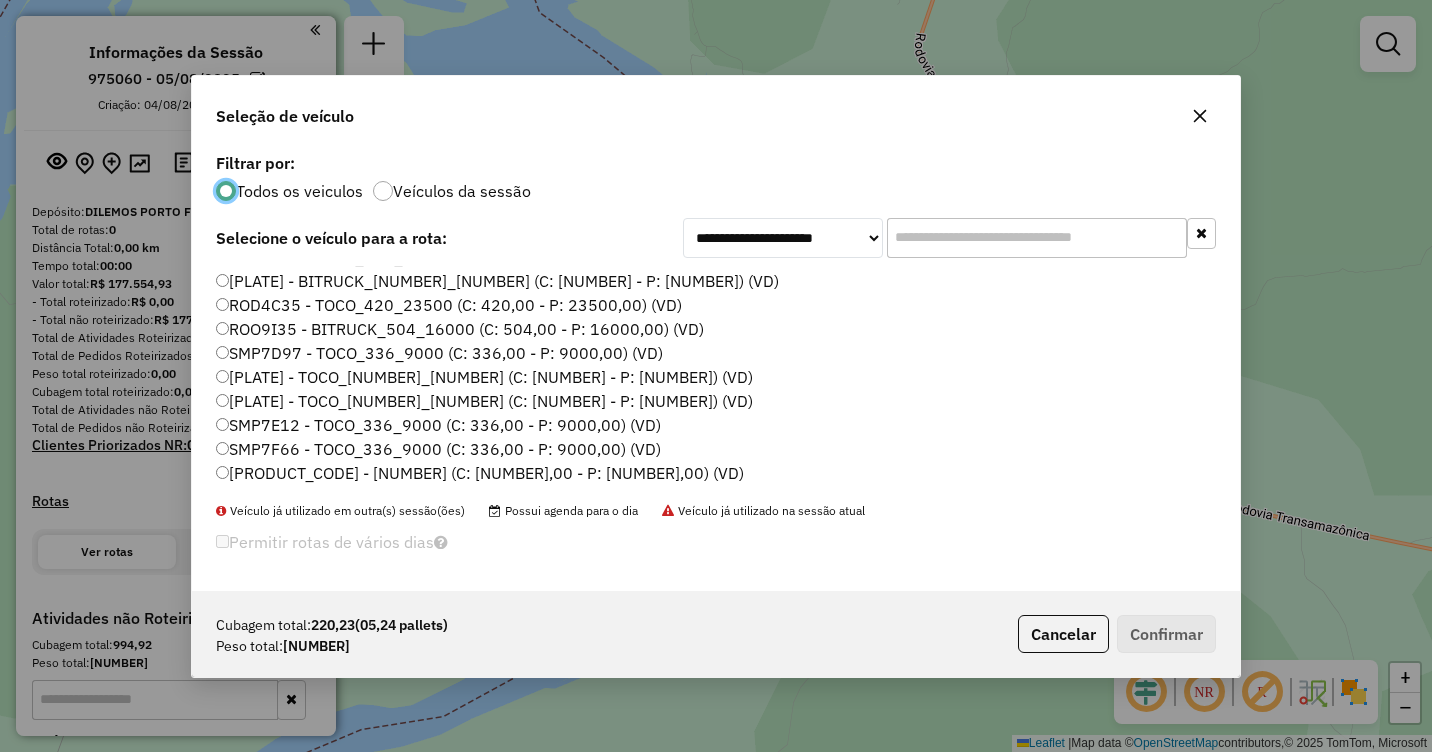 click on "SMQ3G32 - 252_6BAIAS (C: 252,00 - P: 6500,00) (VD)" 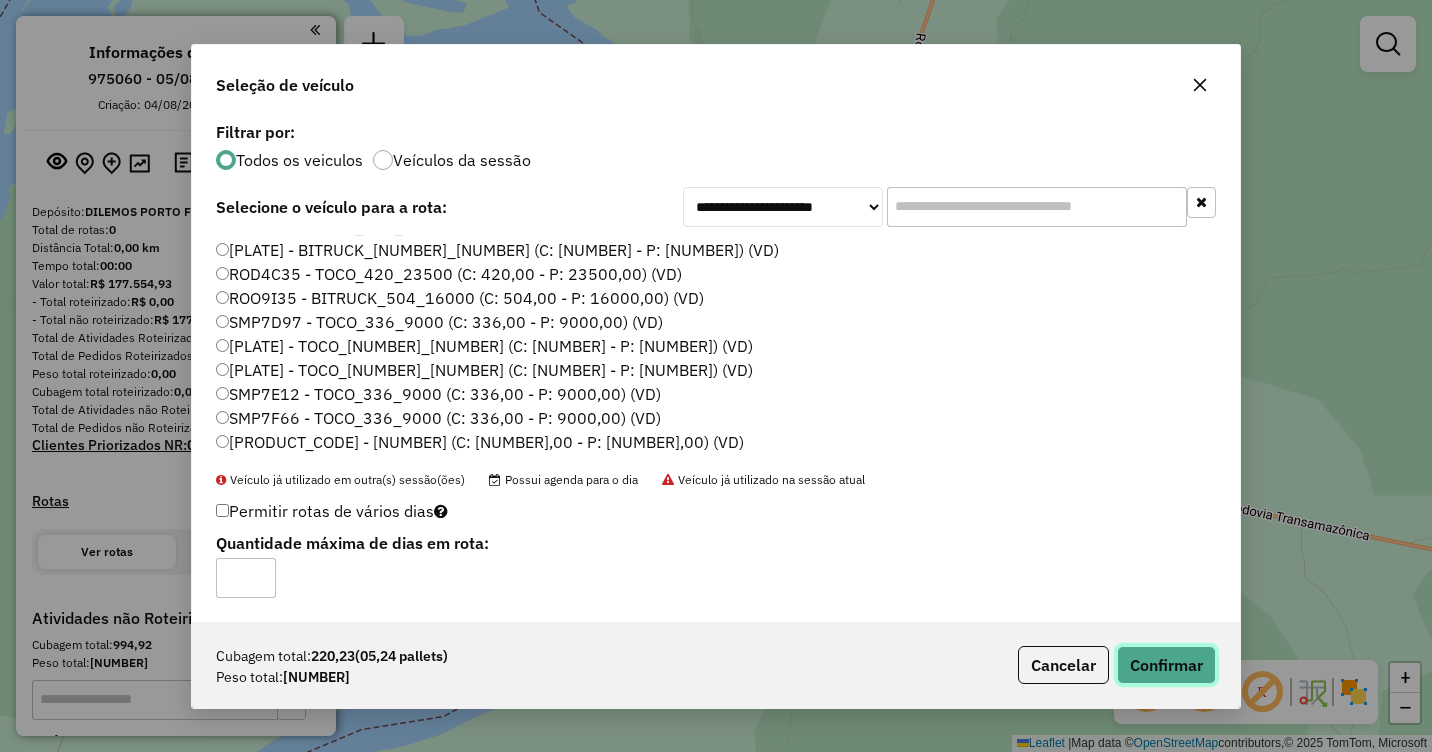 click on "Confirmar" 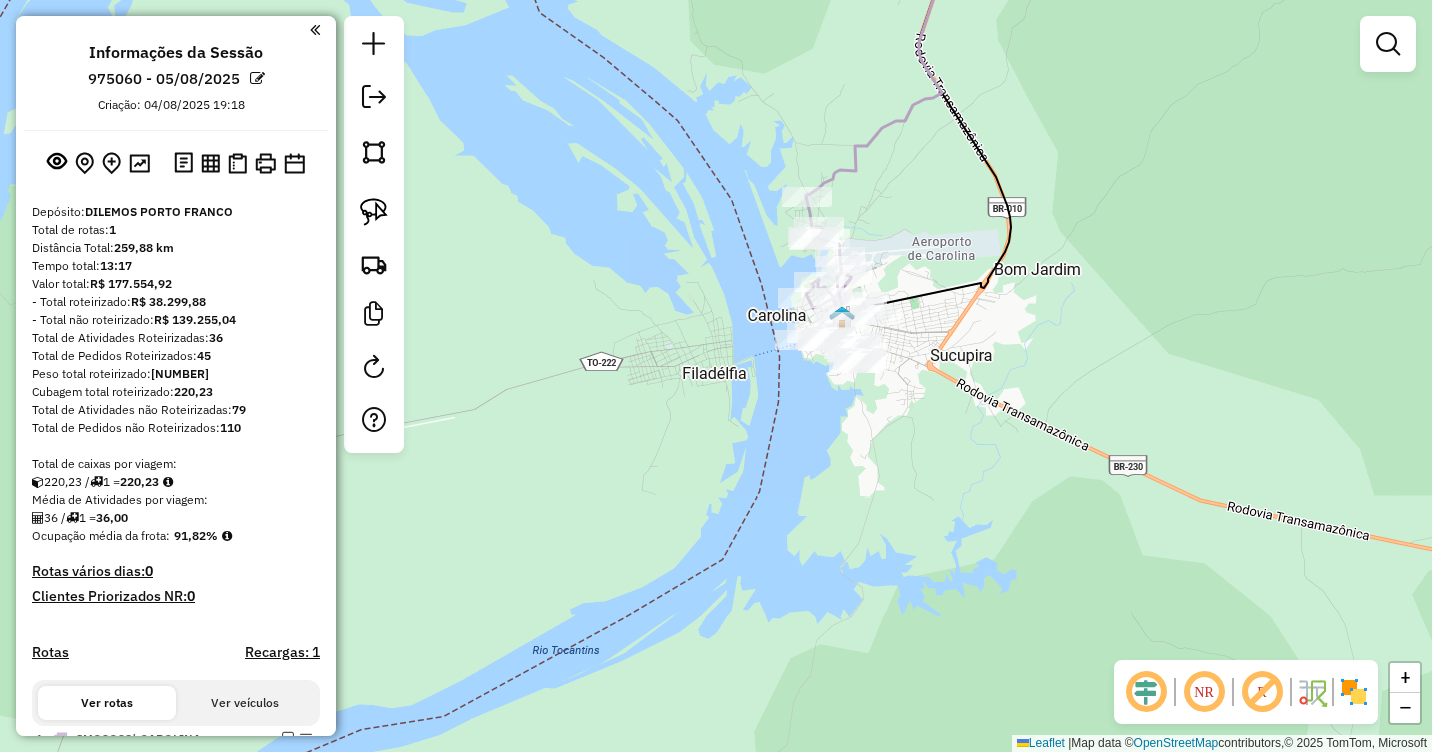 drag, startPoint x: 1068, startPoint y: 144, endPoint x: 827, endPoint y: 689, distance: 595.9077 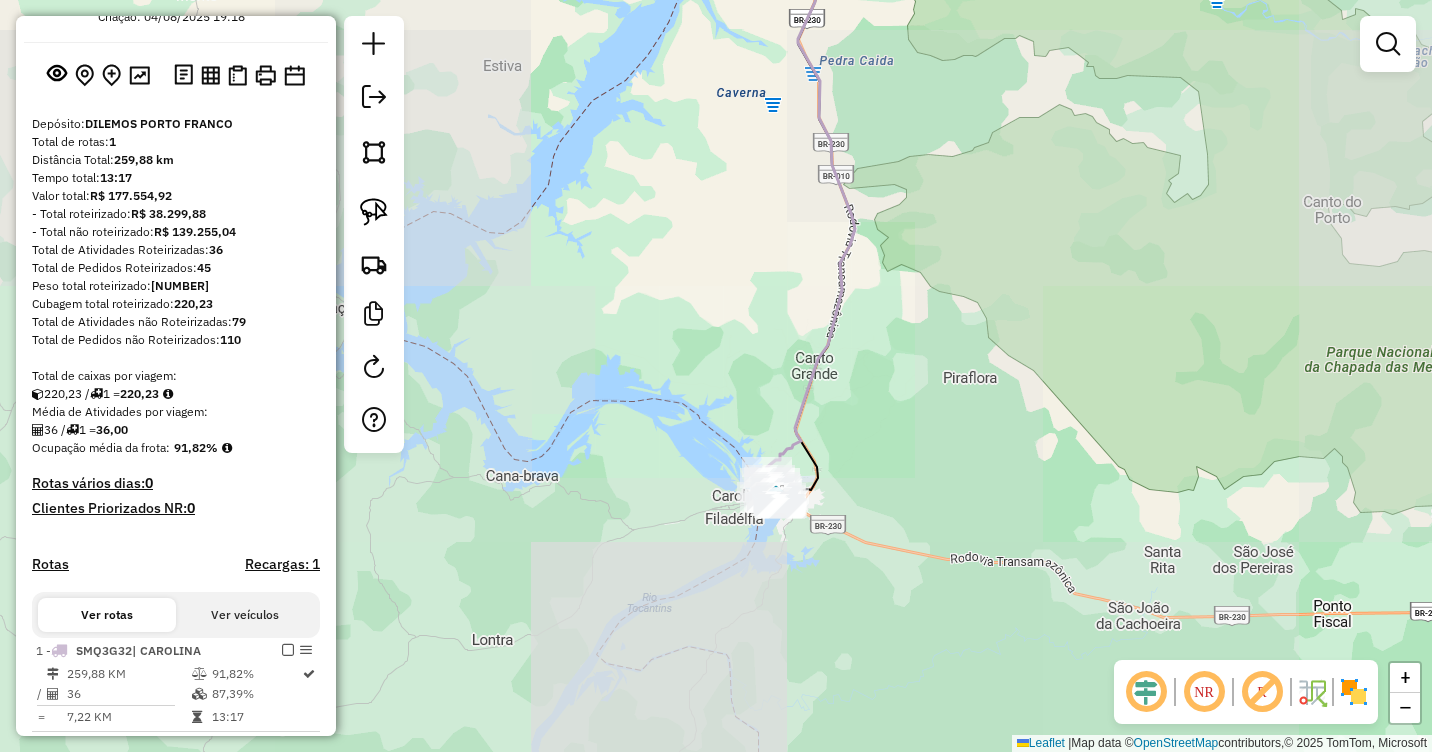 scroll, scrollTop: 200, scrollLeft: 0, axis: vertical 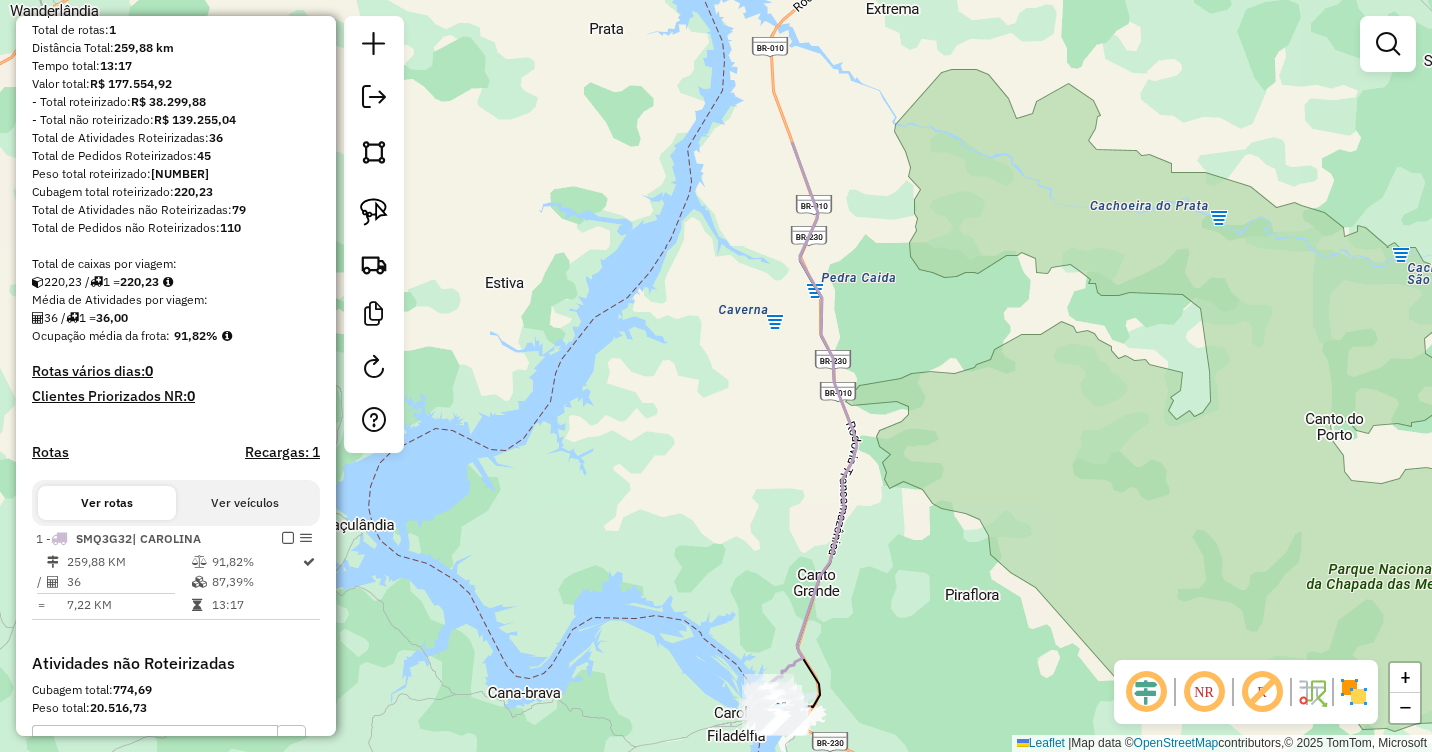 drag, startPoint x: 795, startPoint y: 291, endPoint x: 809, endPoint y: 623, distance: 332.29504 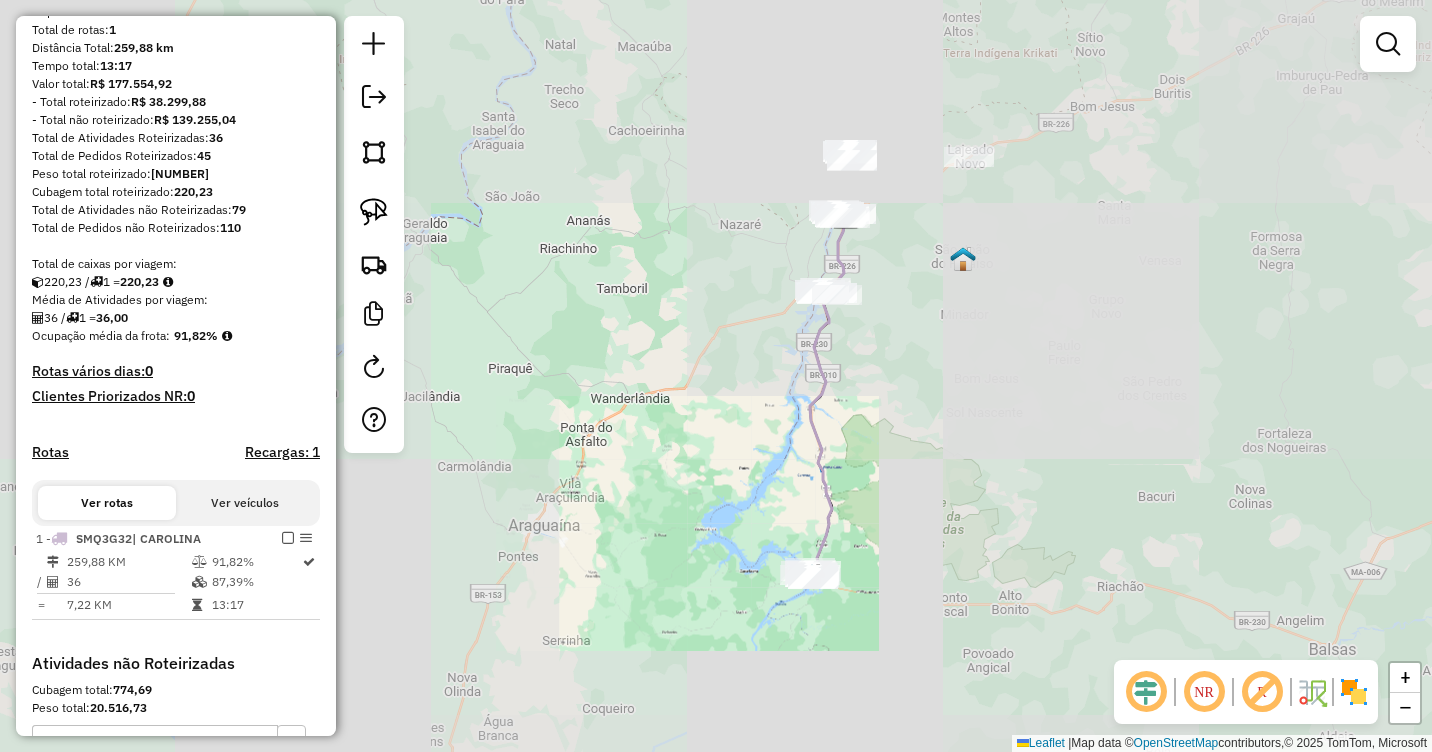 drag, startPoint x: 925, startPoint y: 212, endPoint x: 884, endPoint y: 488, distance: 279.0287 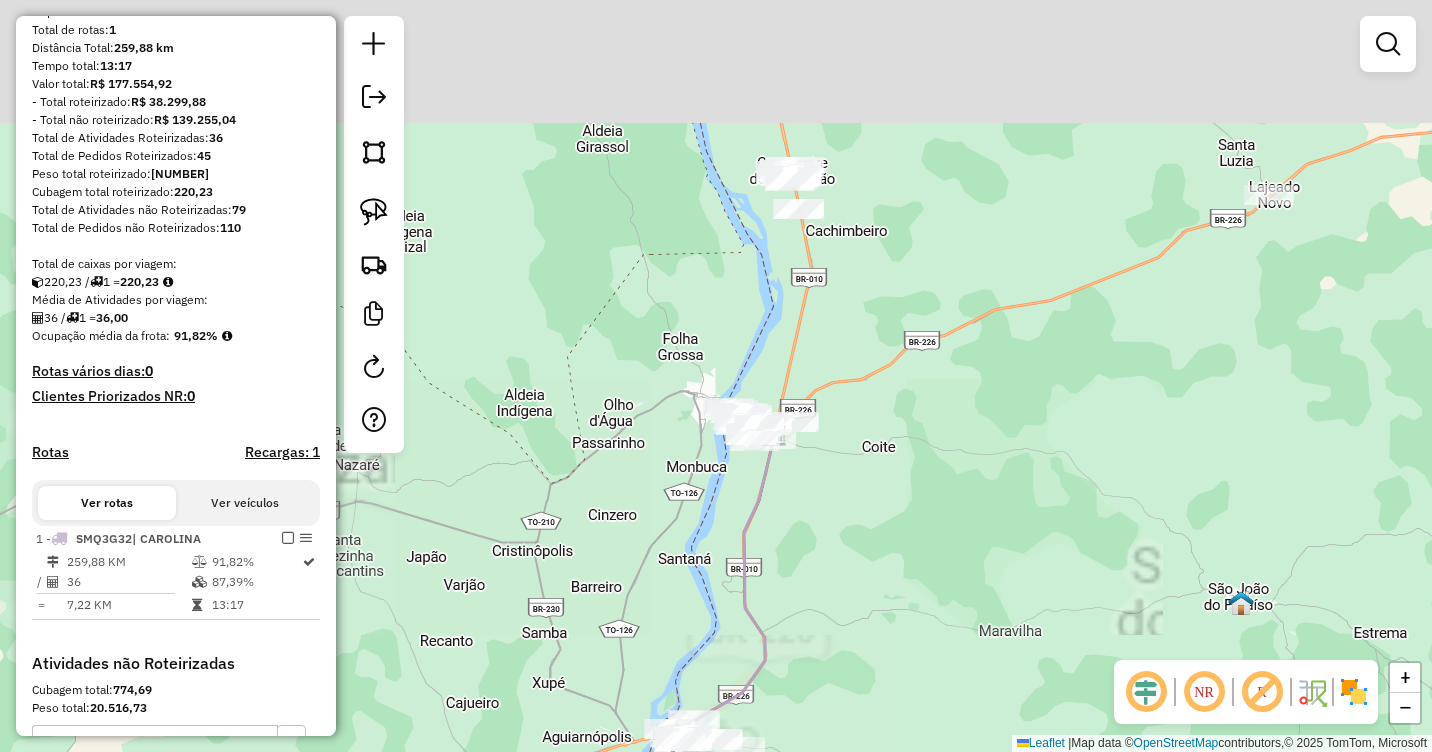 drag, startPoint x: 877, startPoint y: 395, endPoint x: 888, endPoint y: 652, distance: 257.2353 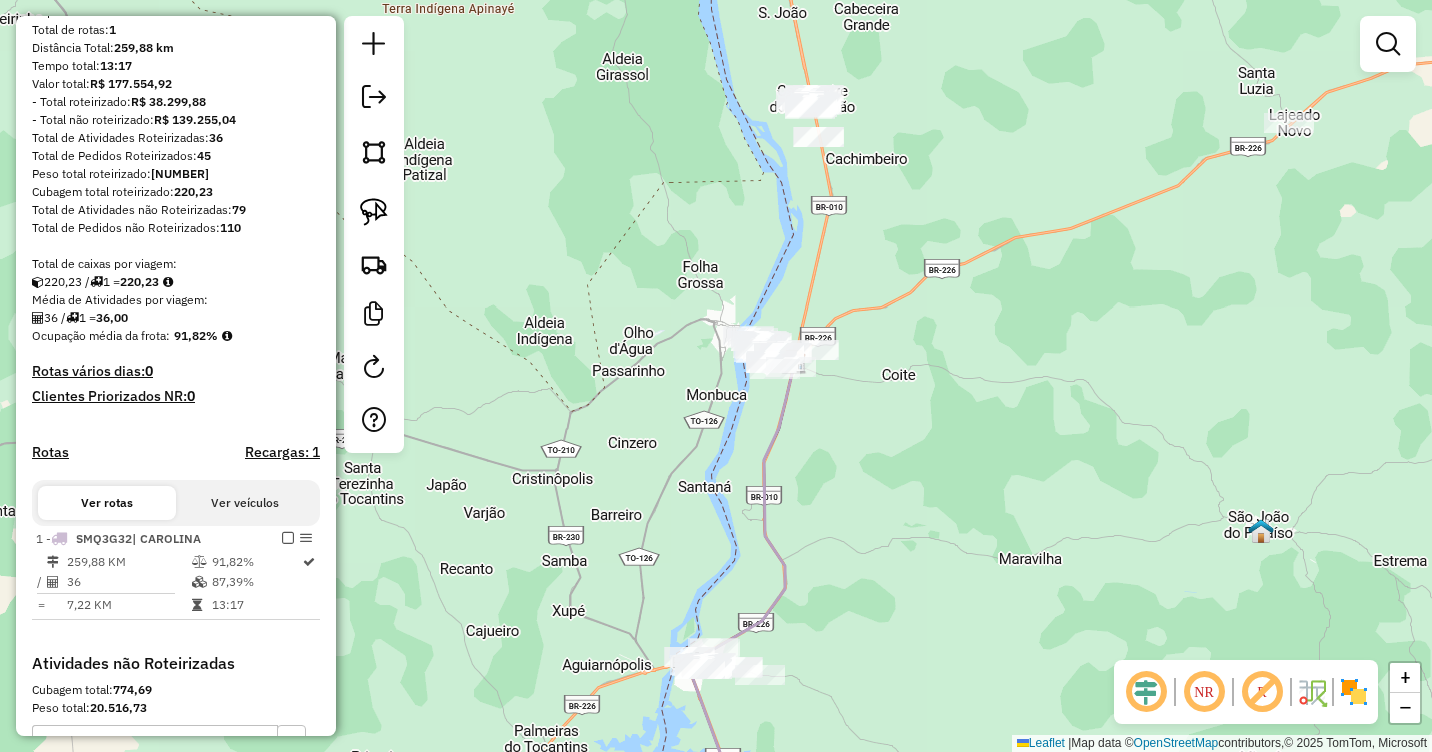 drag, startPoint x: 985, startPoint y: 446, endPoint x: 1015, endPoint y: 261, distance: 187.41664 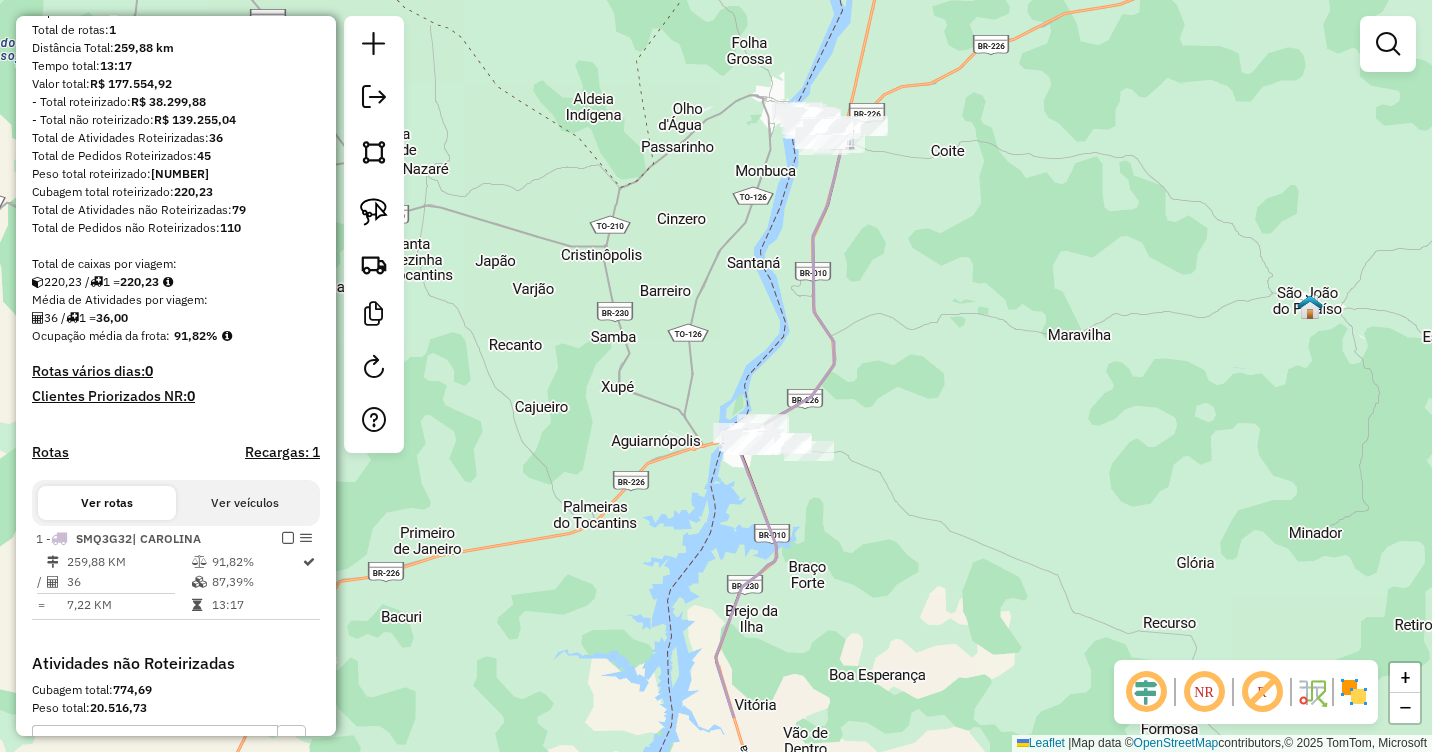 drag, startPoint x: 929, startPoint y: 472, endPoint x: 984, endPoint y: 288, distance: 192.04427 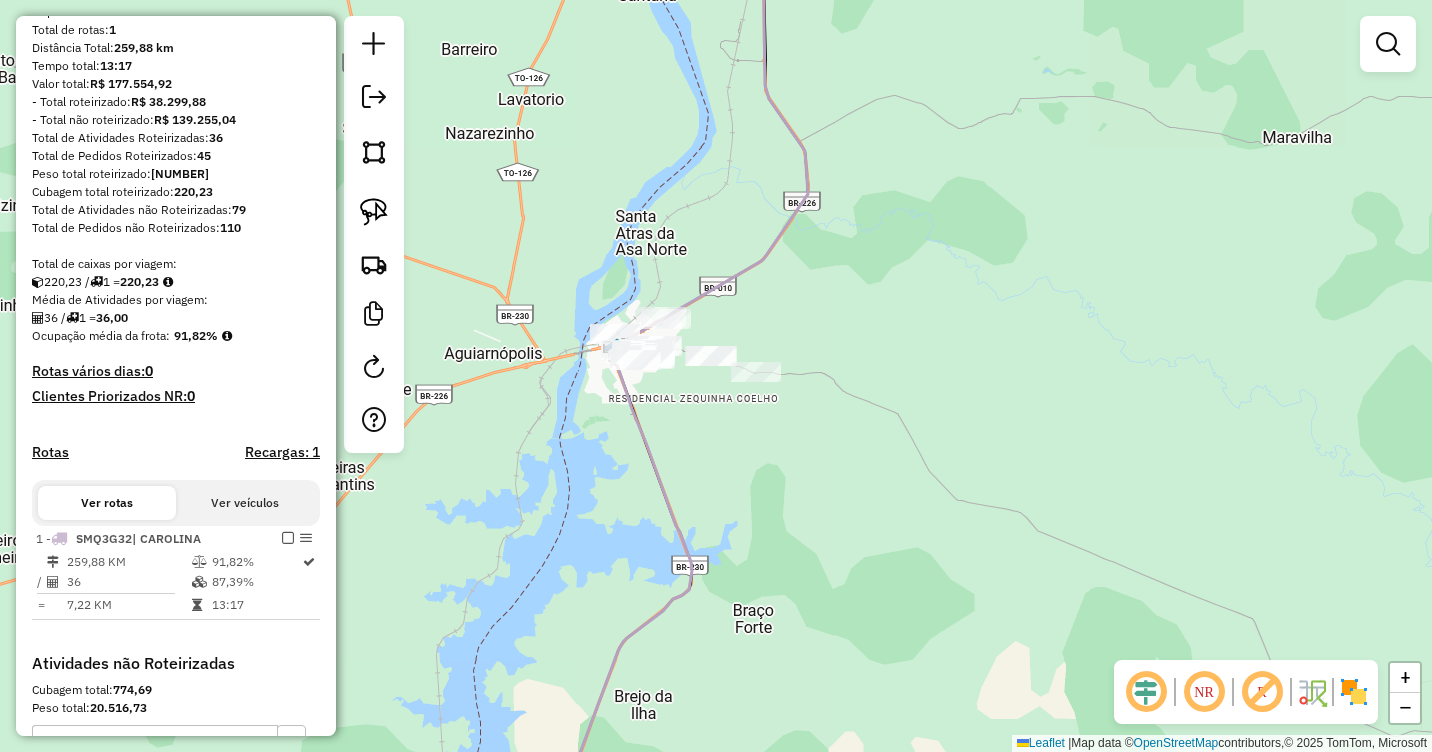 drag, startPoint x: 744, startPoint y: 277, endPoint x: 656, endPoint y: 280, distance: 88.051125 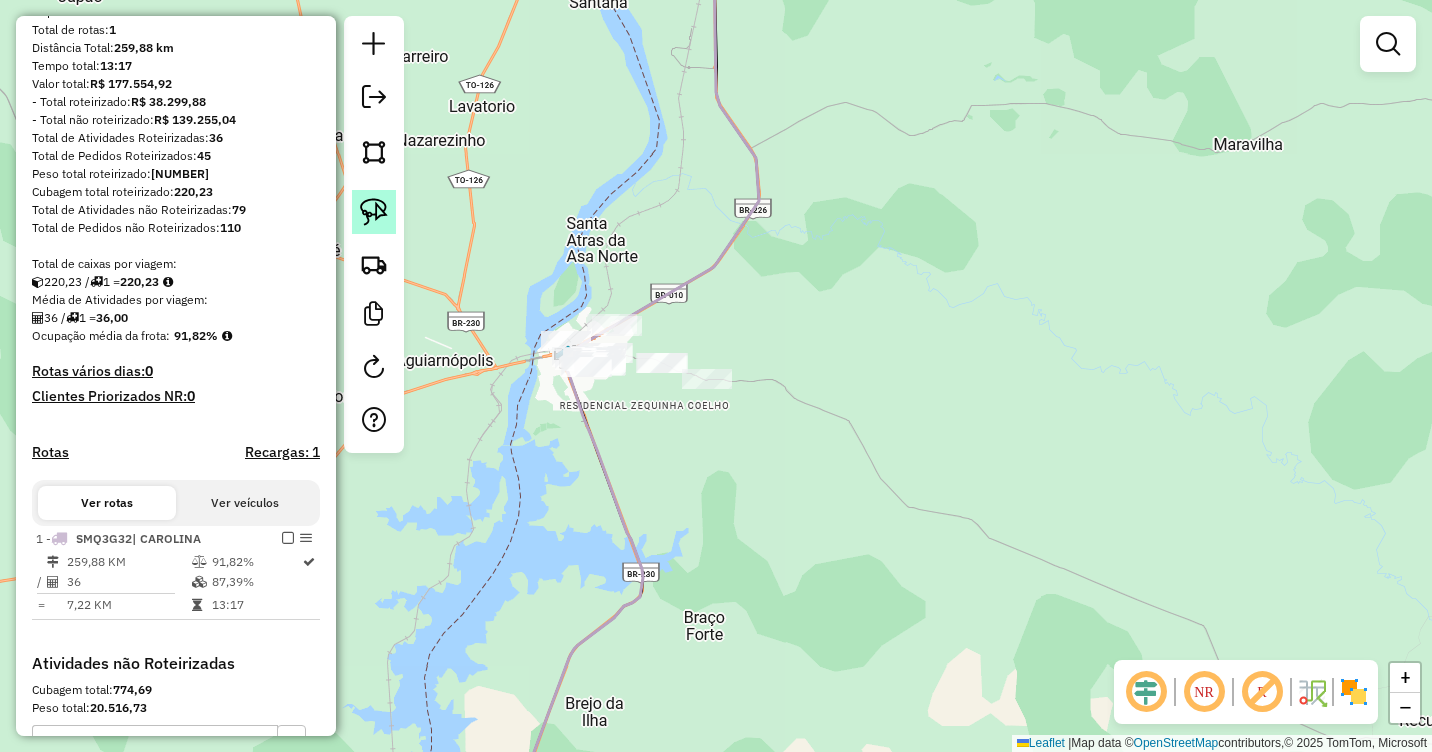 click 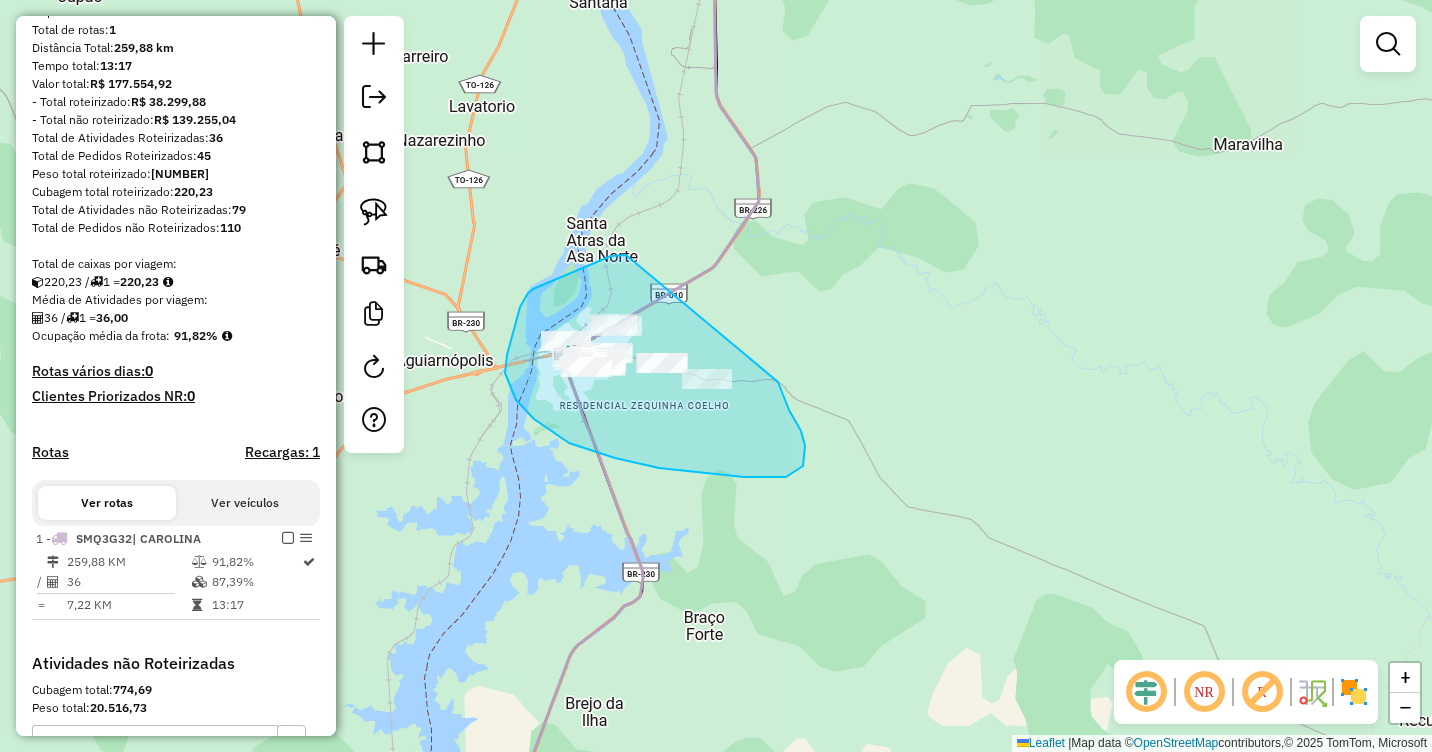 drag, startPoint x: 626, startPoint y: 255, endPoint x: 778, endPoint y: 382, distance: 198.07321 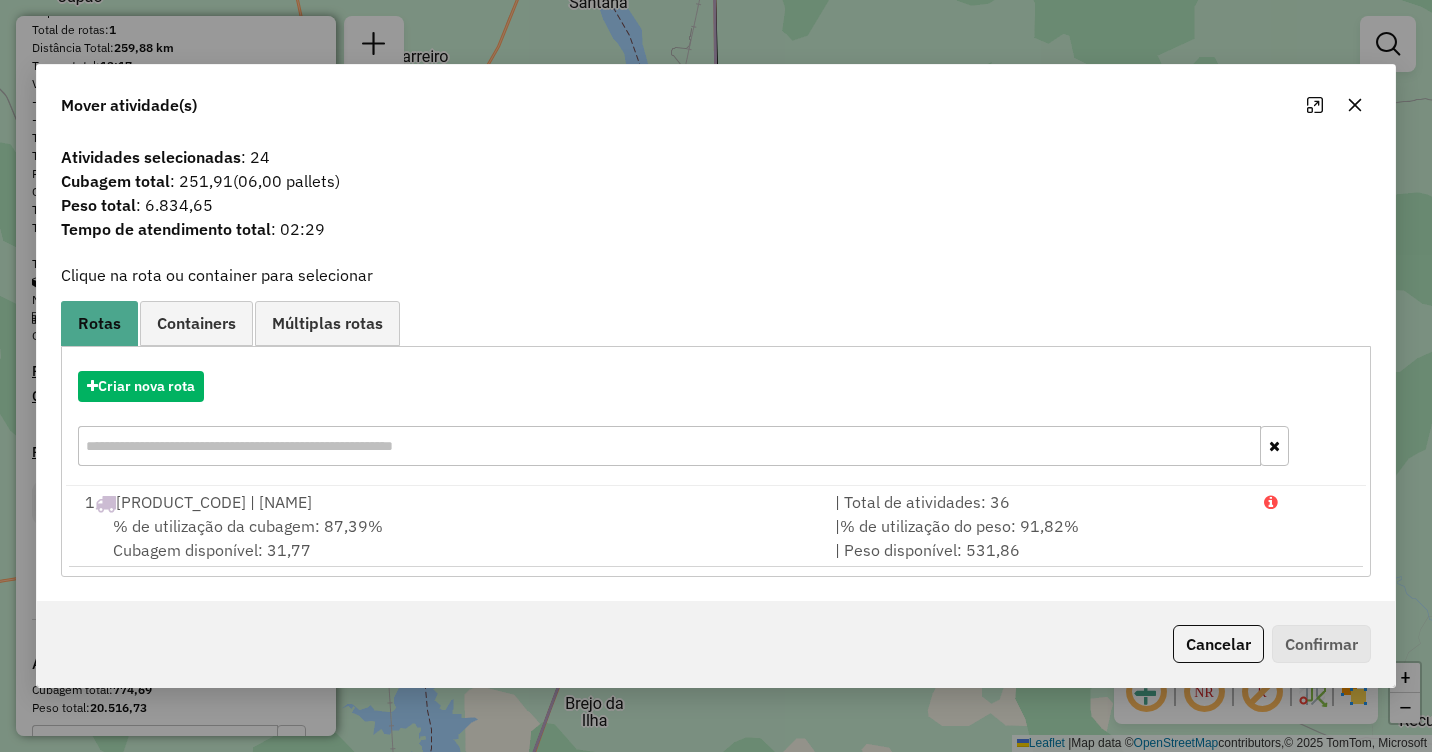 click 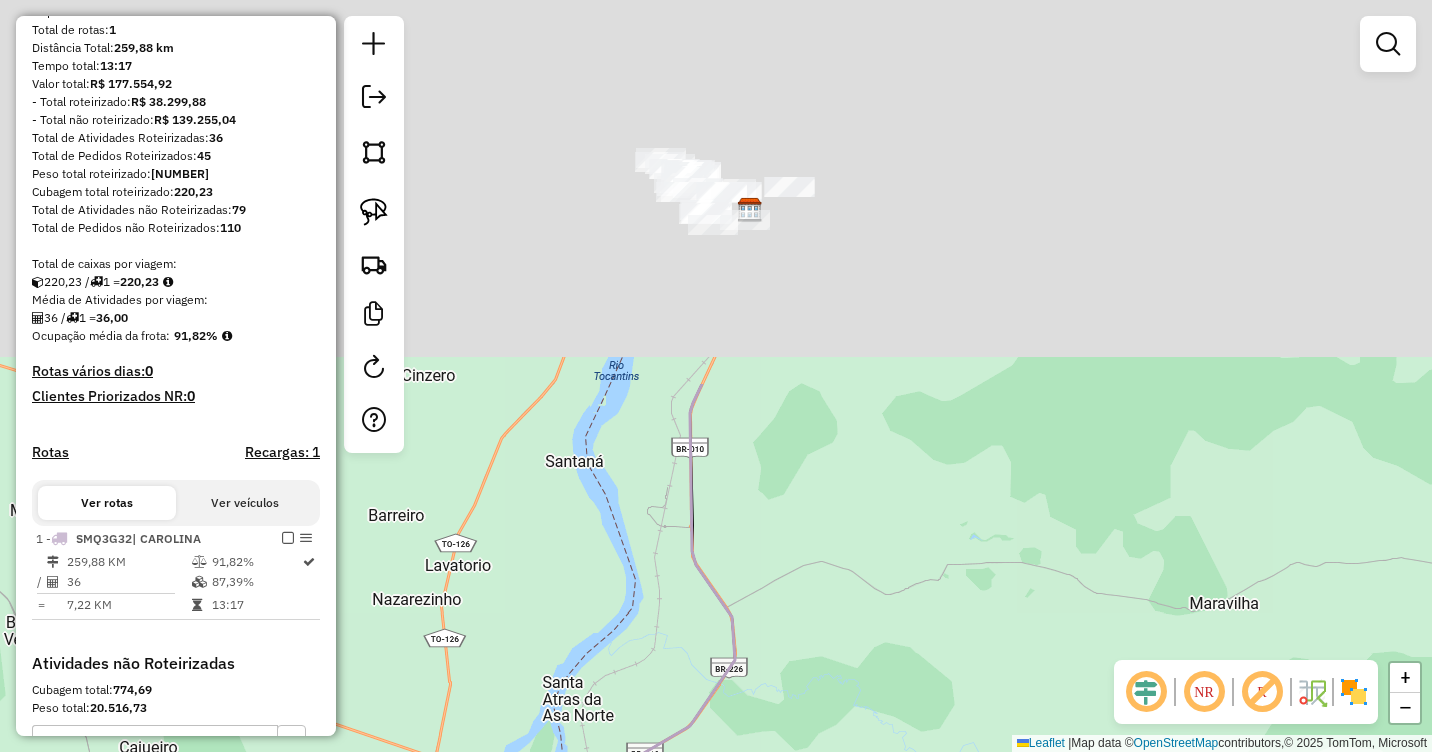 drag, startPoint x: 967, startPoint y: 220, endPoint x: 986, endPoint y: 751, distance: 531.33984 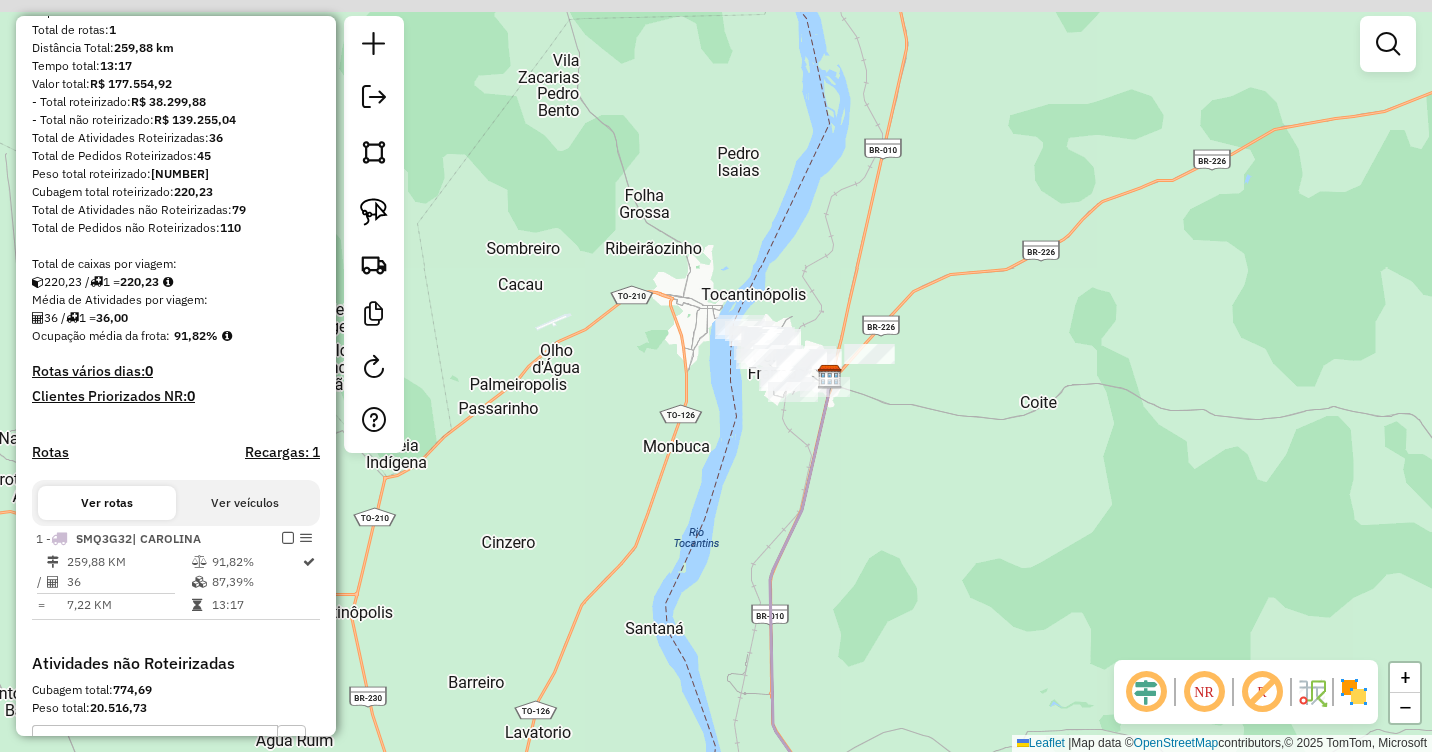 drag, startPoint x: 920, startPoint y: 360, endPoint x: 1008, endPoint y: 371, distance: 88.68484 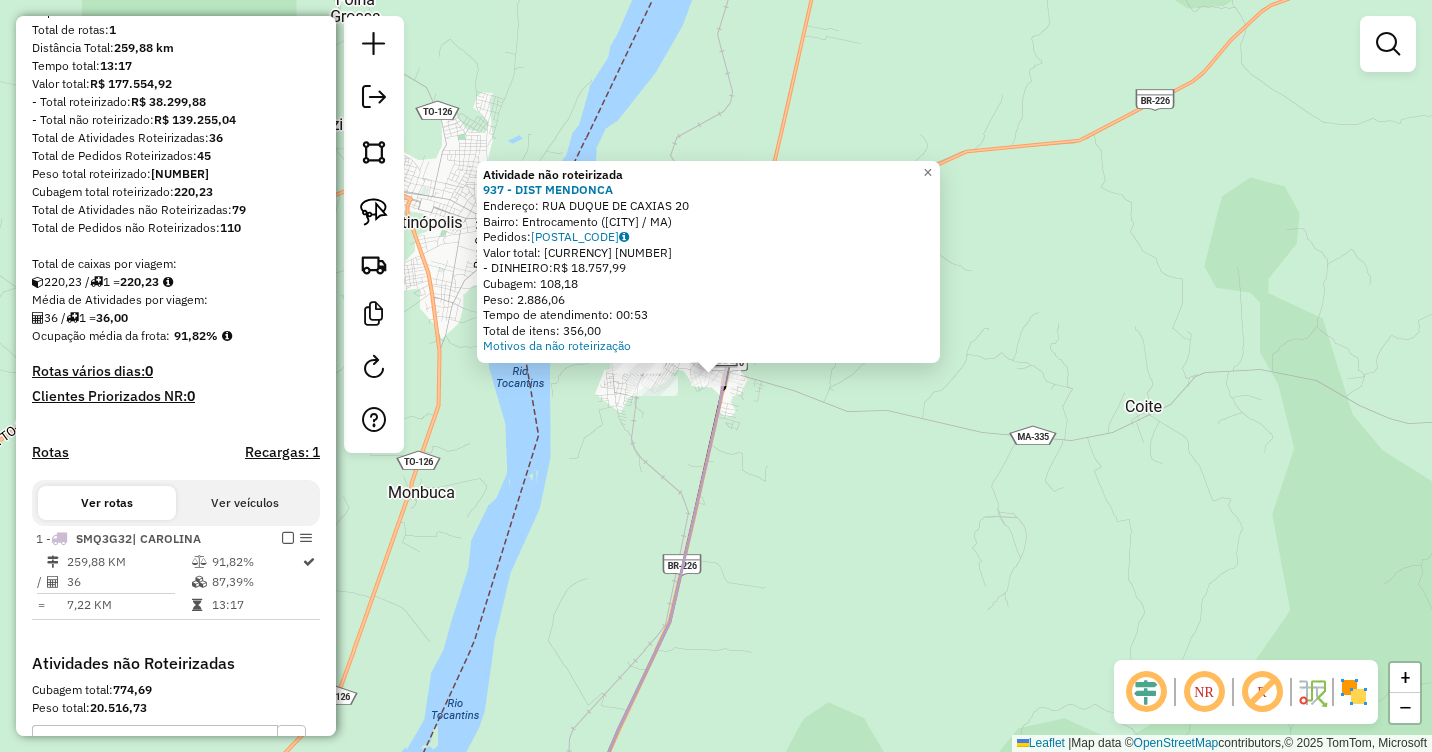drag, startPoint x: 755, startPoint y: 447, endPoint x: 817, endPoint y: 440, distance: 62.39391 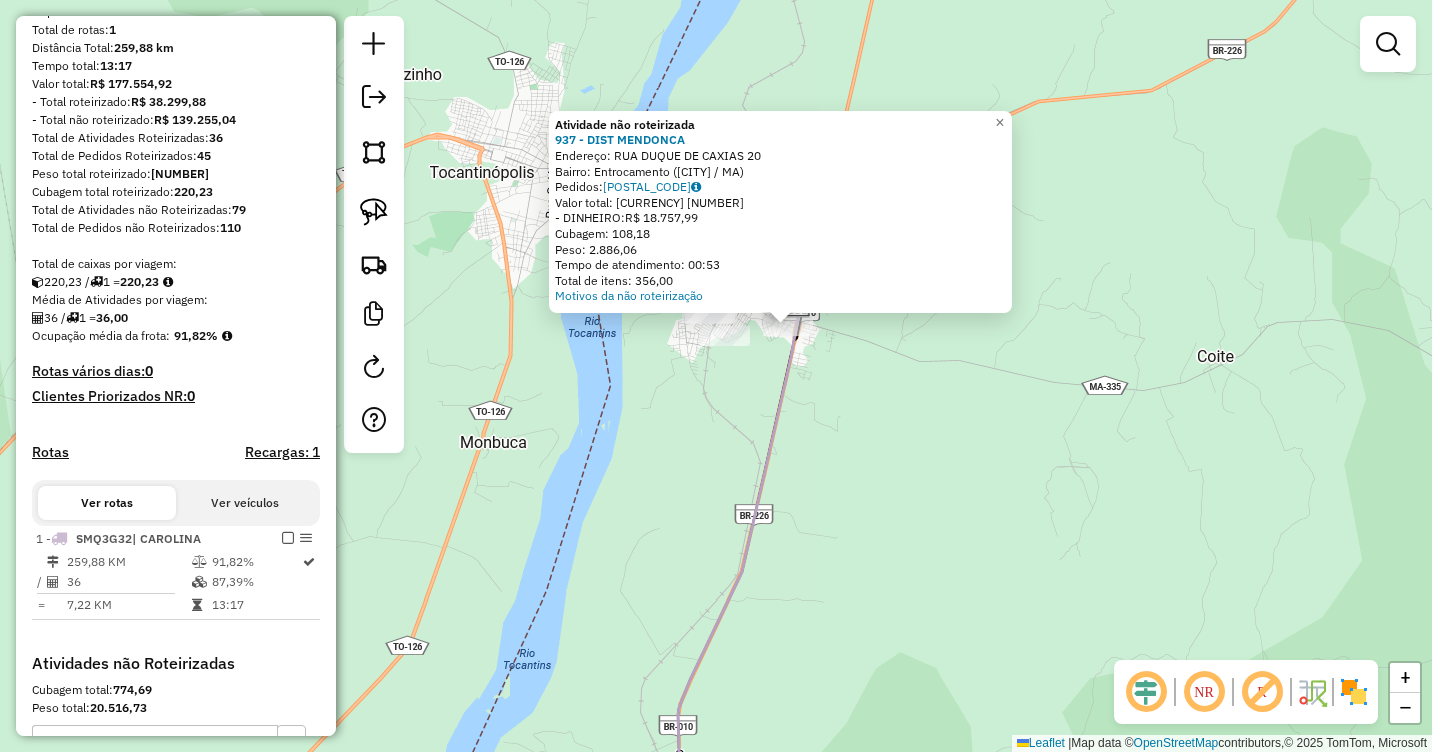 drag, startPoint x: 844, startPoint y: 520, endPoint x: 868, endPoint y: 409, distance: 113.56496 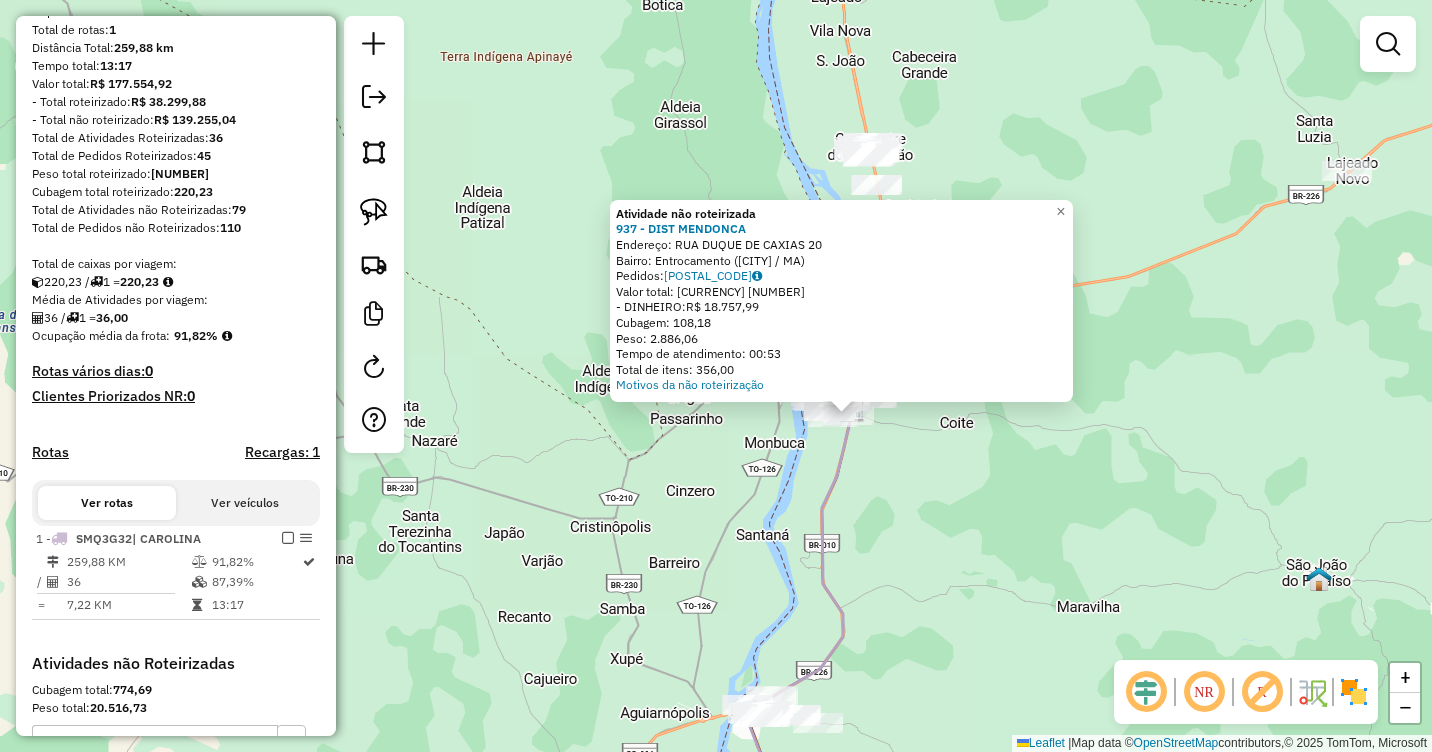 click on "Atividade não roteirizada 937 - DIST  MENDONCA  Endereço:  RUA DUQUE DE CAXIAS 20   Bairro: Entrocamento (PORTO FRANCO / MA)   Pedidos:  04034457   Valor total: R$ 18.757,99   - DINHEIRO:  R$ 18.757,99   Cubagem: 108,18   Peso: 2.886,06   Tempo de atendimento: 00:53   Total de itens: 356,00  Motivos da não roteirização × Janela de atendimento Grade de atendimento Capacidade Transportadoras Veículos Cliente Pedidos  Rotas Selecione os dias de semana para filtrar as janelas de atendimento  Seg   Ter   Qua   Qui   Sex   Sáb   Dom  Informe o período da janela de atendimento: De: Até:  Filtrar exatamente a janela do cliente  Considerar janela de atendimento padrão  Selecione os dias de semana para filtrar as grades de atendimento  Seg   Ter   Qua   Qui   Sex   Sáb   Dom   Considerar clientes sem dia de atendimento cadastrado  Clientes fora do dia de atendimento selecionado Filtrar as atividades entre os valores definidos abaixo:  Peso mínimo:   Peso máximo:   Cubagem mínima:   Cubagem máxima:  De:" 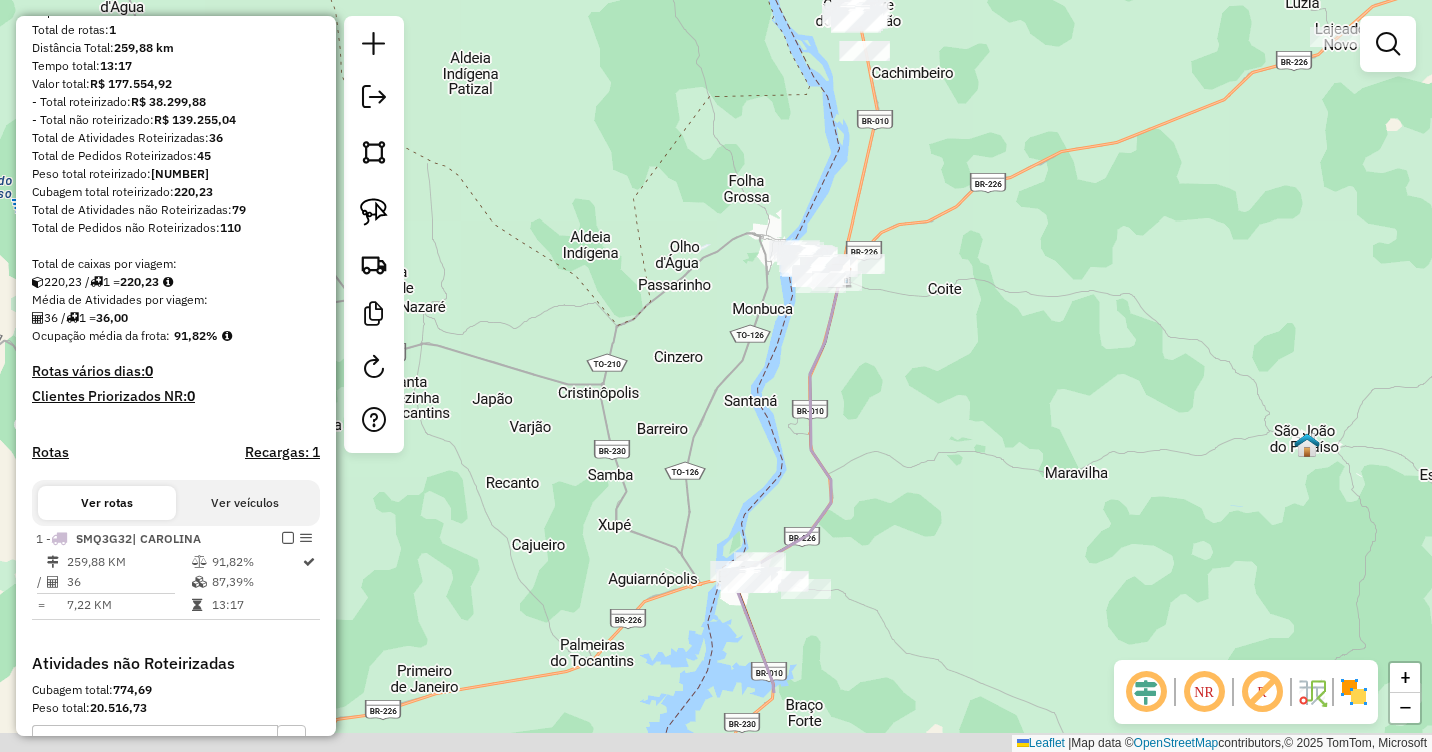 drag, startPoint x: 932, startPoint y: 505, endPoint x: 739, endPoint y: 317, distance: 269.43088 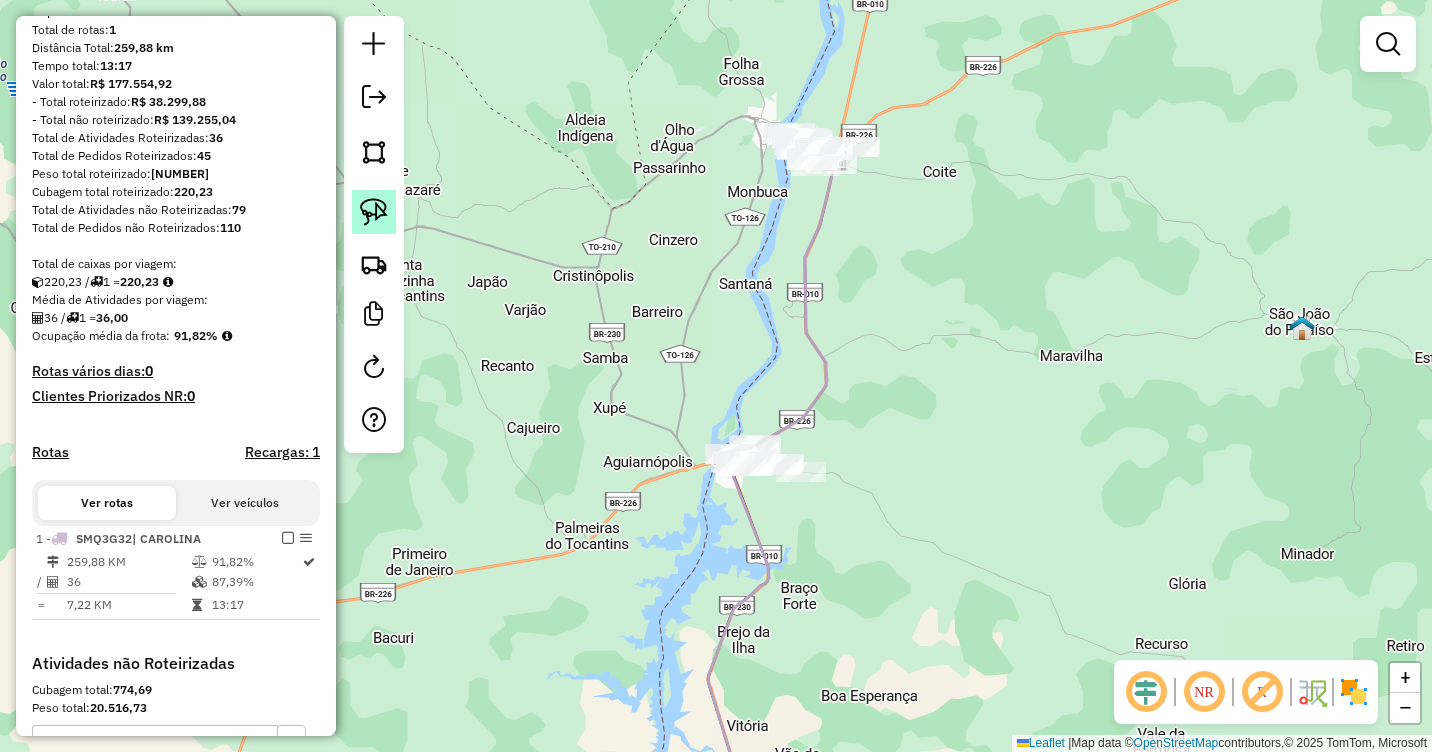 click 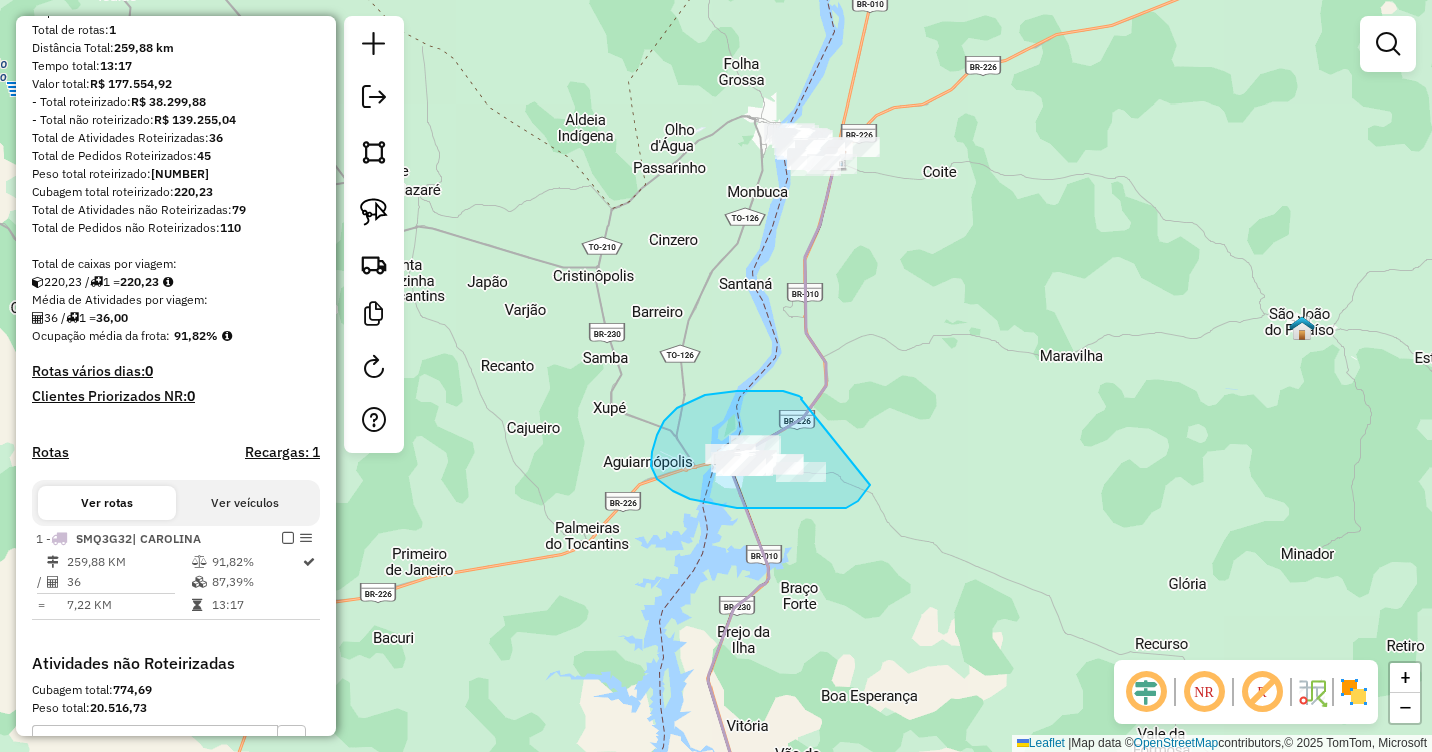 drag, startPoint x: 801, startPoint y: 399, endPoint x: 877, endPoint y: 464, distance: 100.005 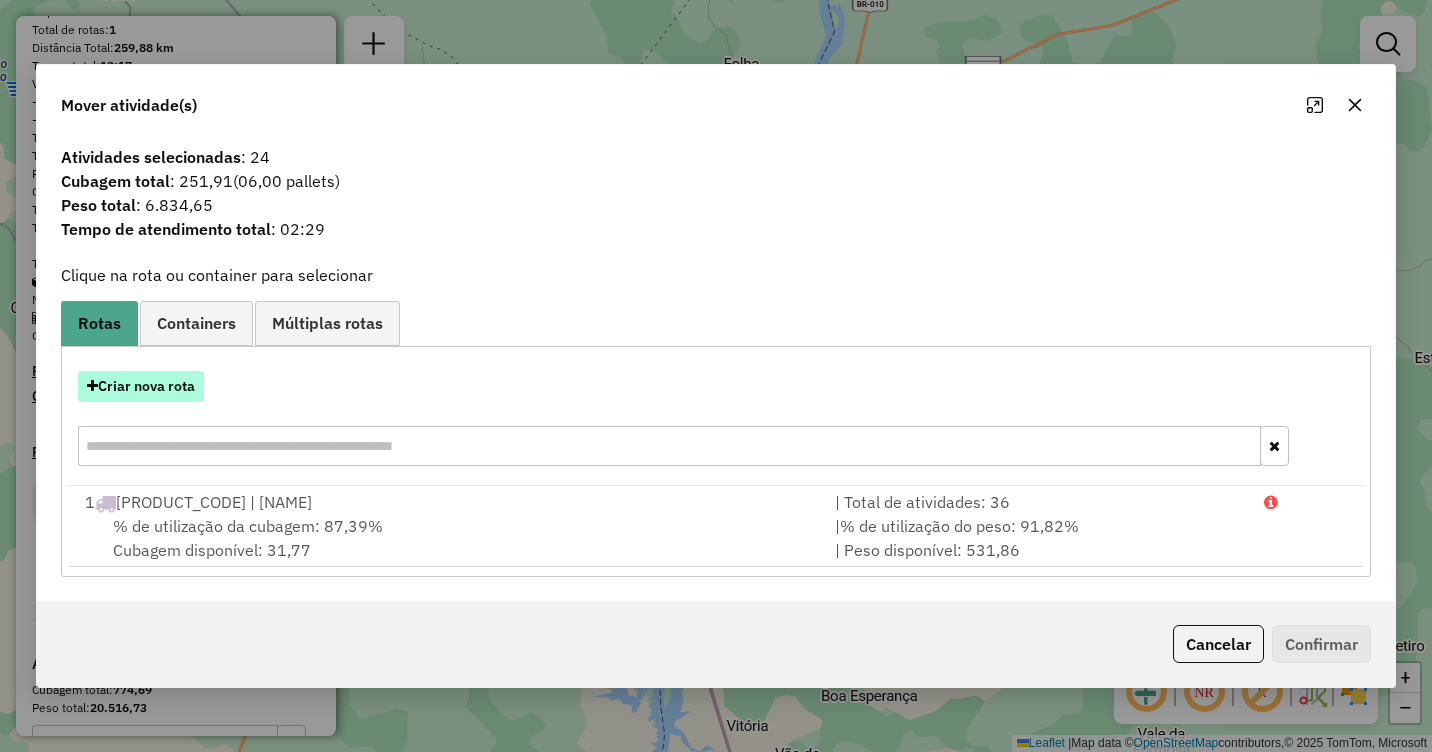 click on "Criar nova rota" at bounding box center [141, 386] 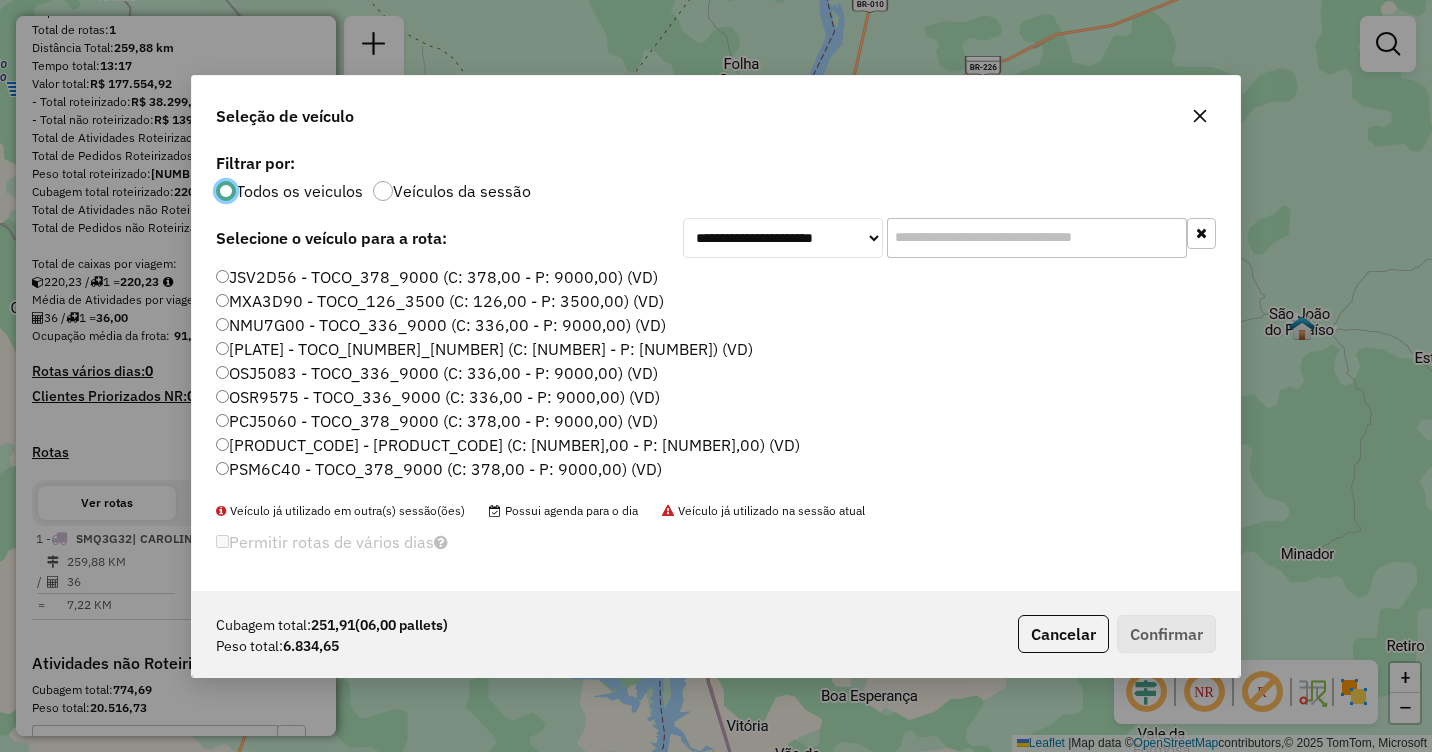 scroll, scrollTop: 11, scrollLeft: 6, axis: both 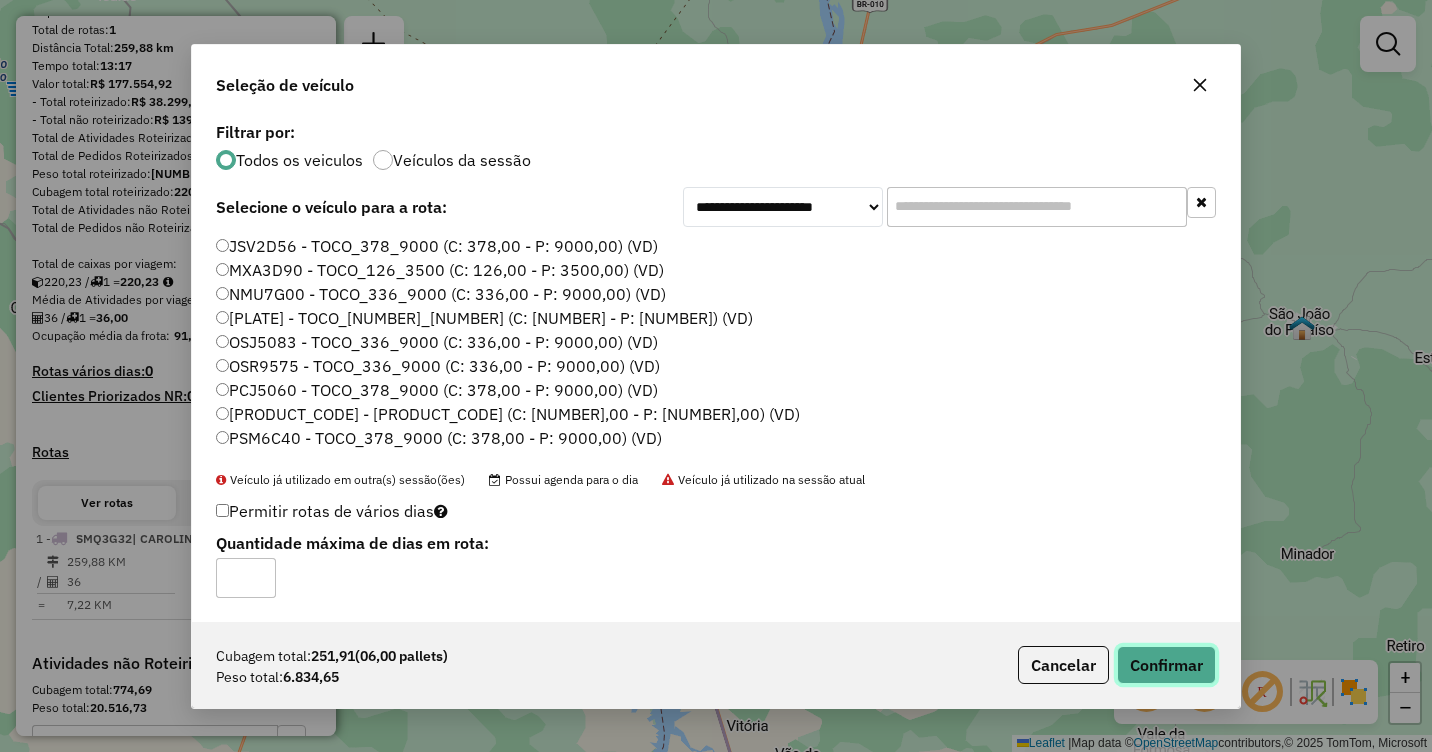 click on "Confirmar" 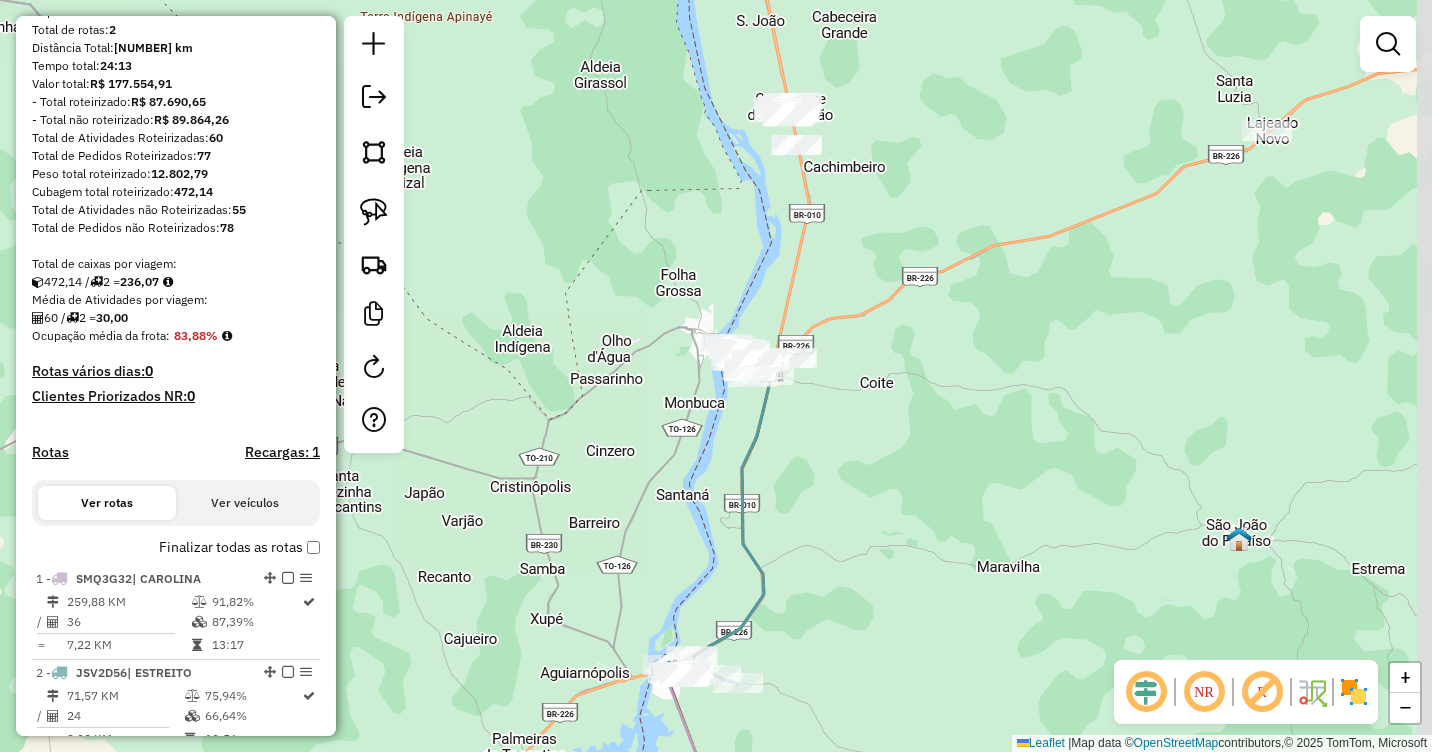 drag, startPoint x: 1054, startPoint y: 142, endPoint x: 960, endPoint y: 398, distance: 272.7123 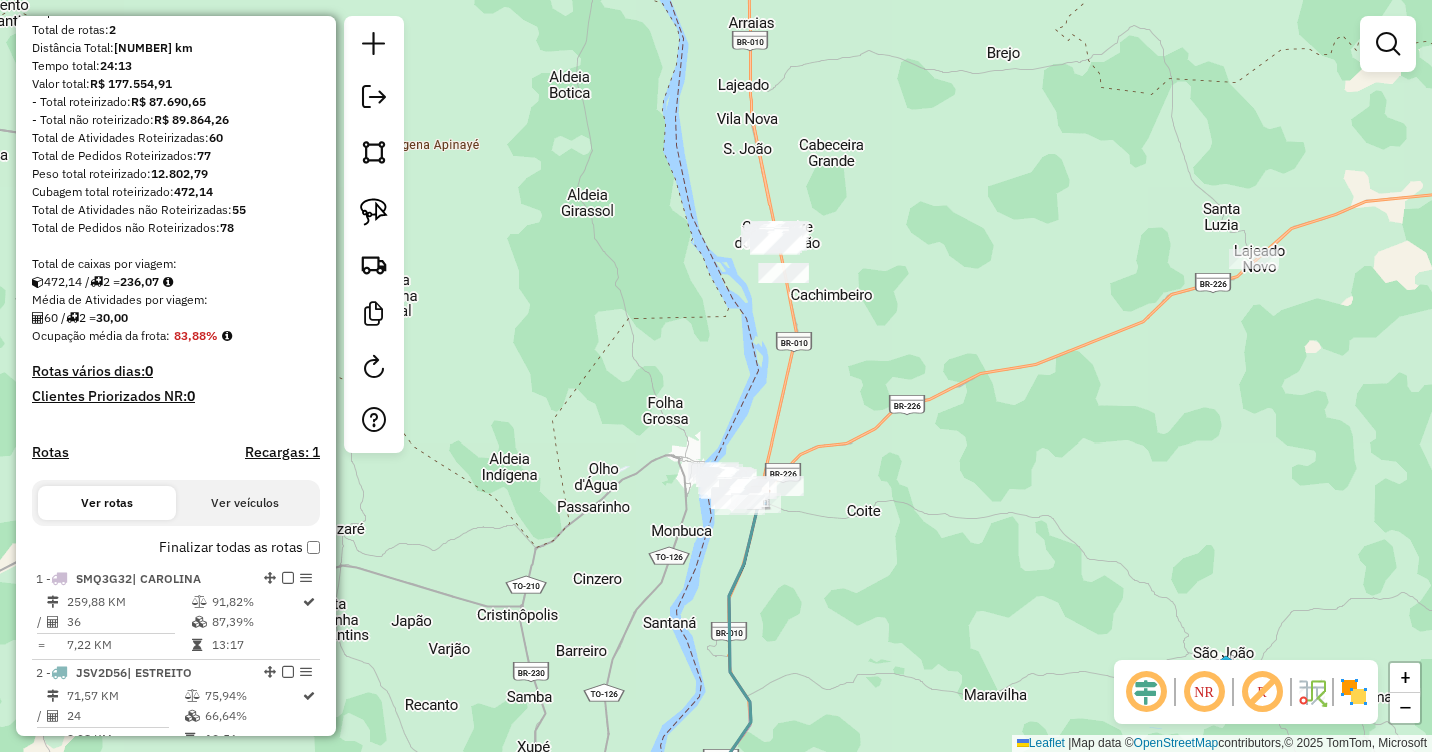 drag, startPoint x: 853, startPoint y: 272, endPoint x: 797, endPoint y: 367, distance: 110.276924 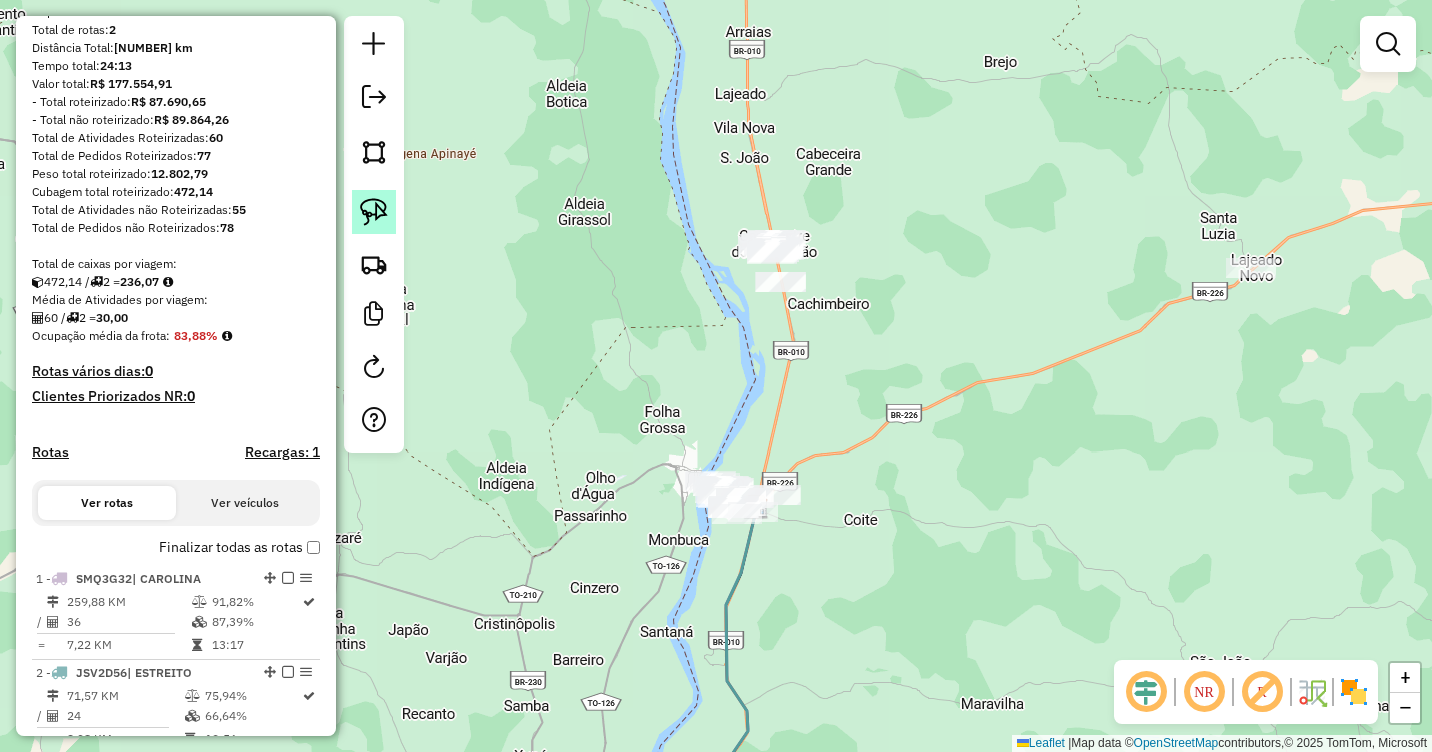 click 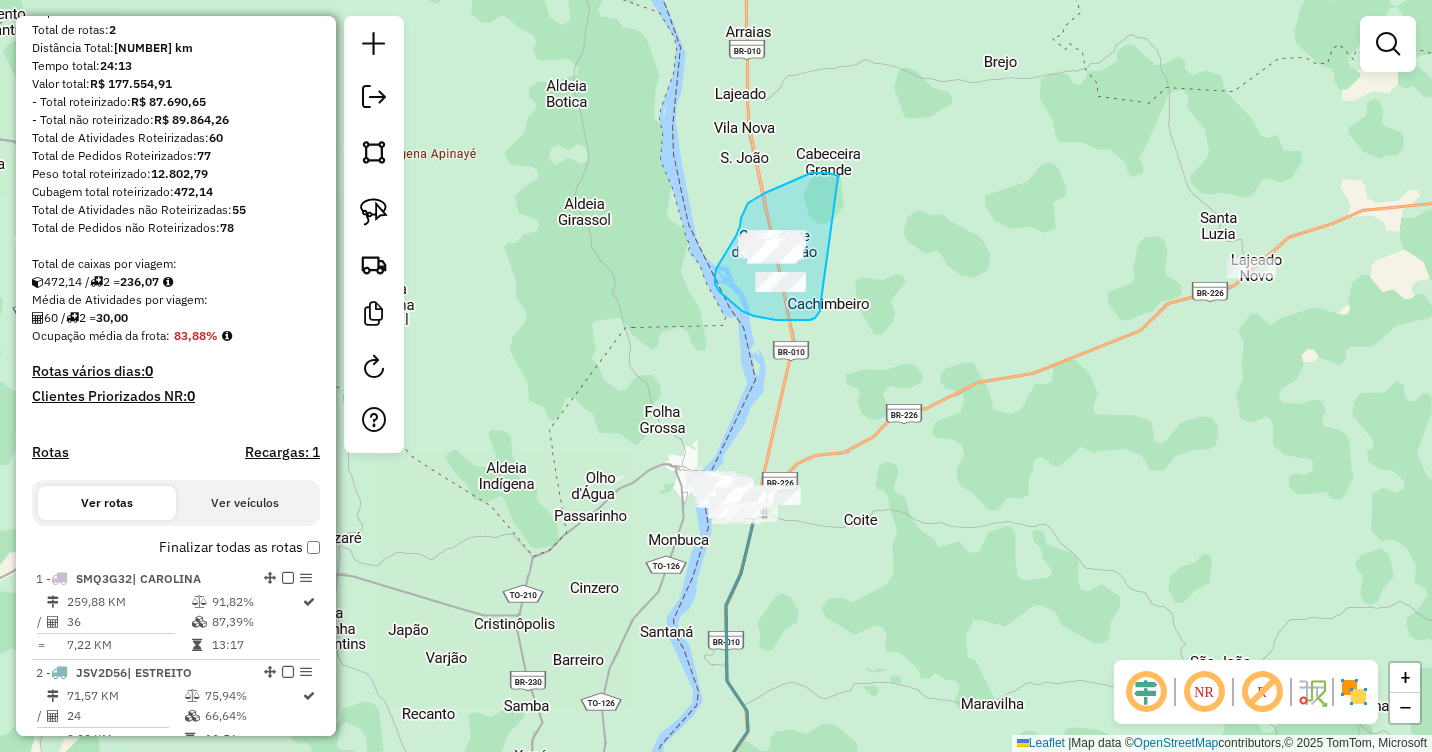 drag, startPoint x: 838, startPoint y: 177, endPoint x: 821, endPoint y: 308, distance: 132.09845 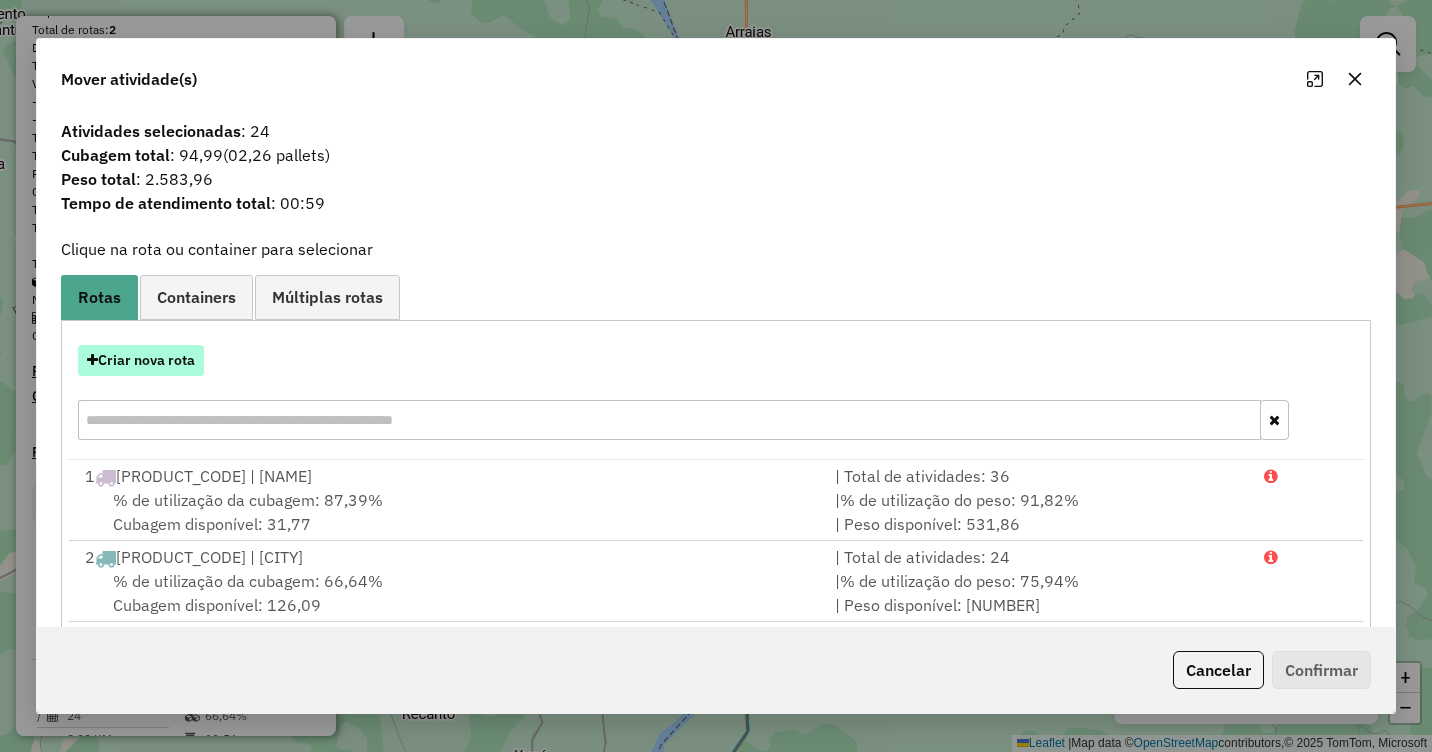 click on "Criar nova rota" at bounding box center (141, 360) 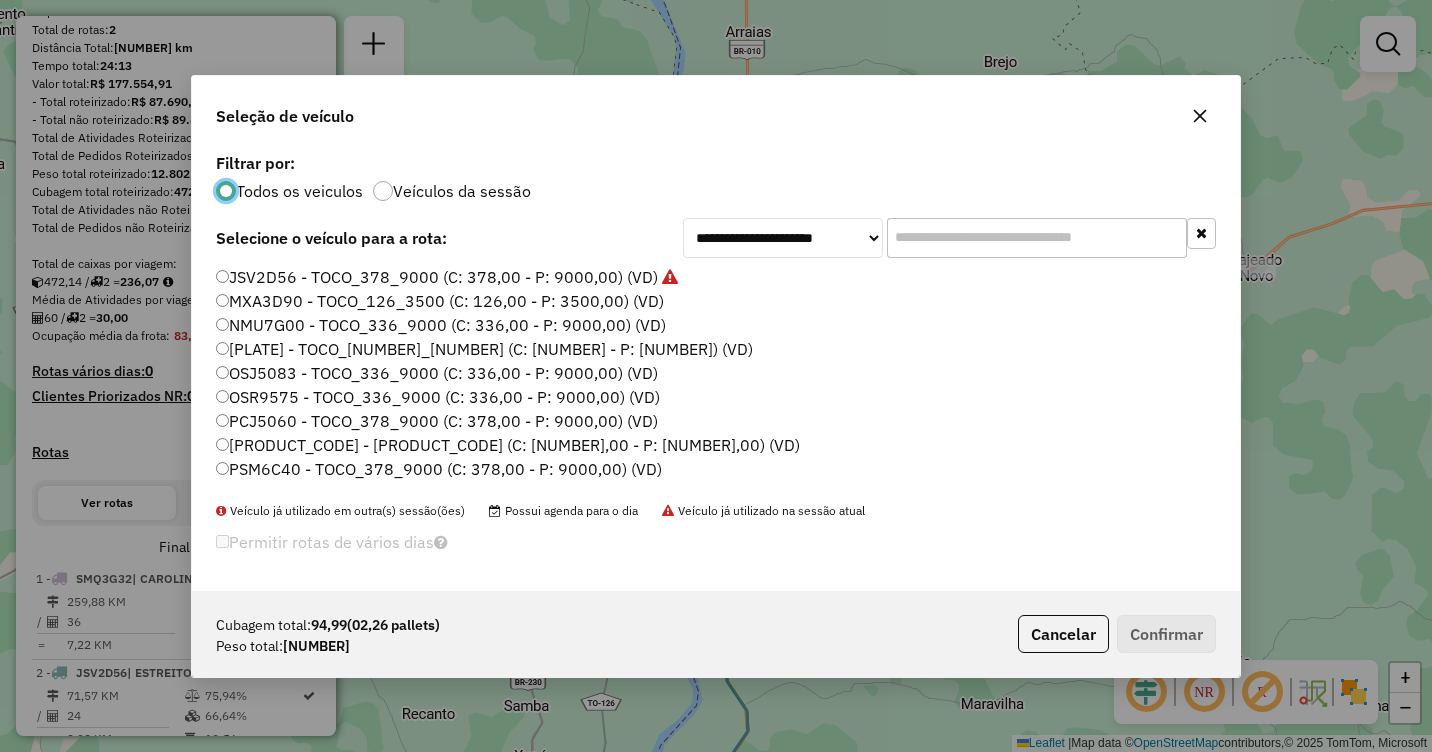 scroll, scrollTop: 11, scrollLeft: 6, axis: both 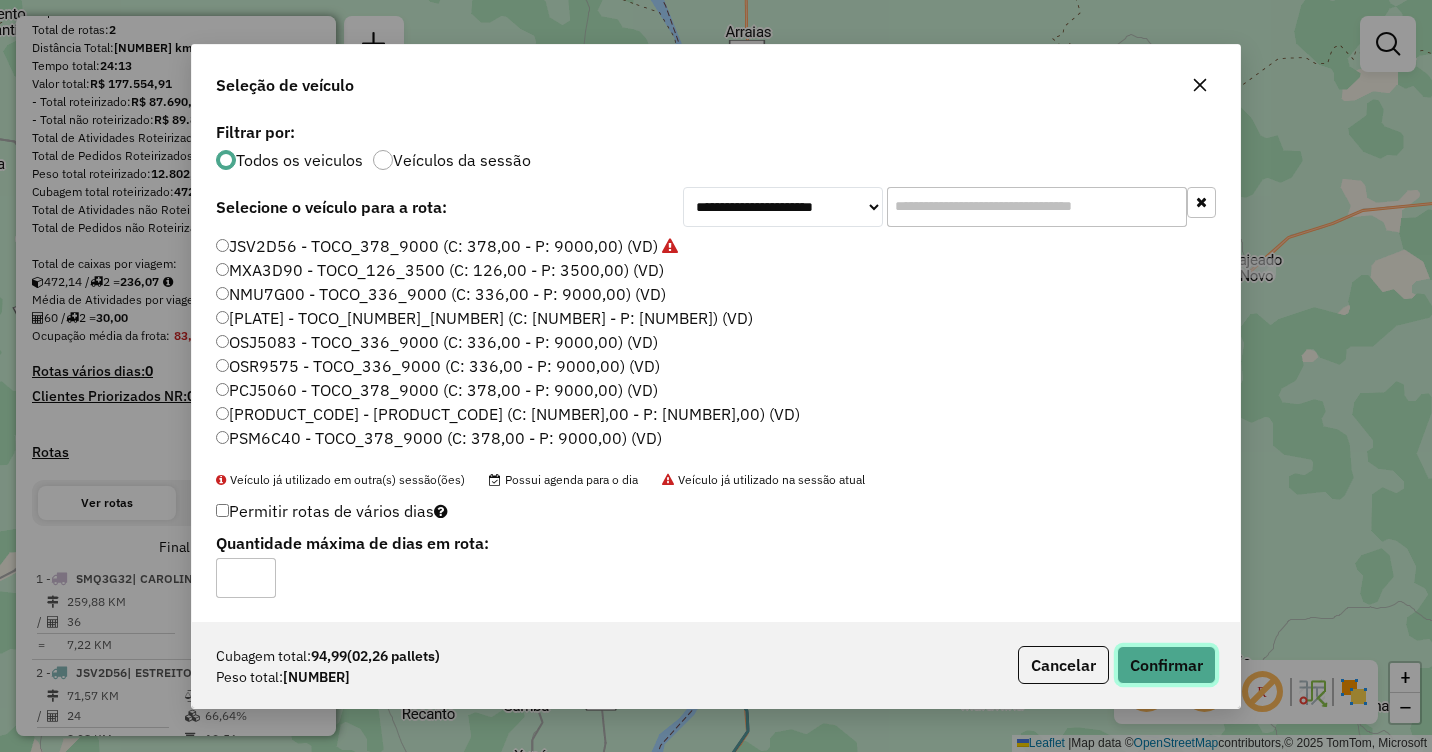 click on "Confirmar" 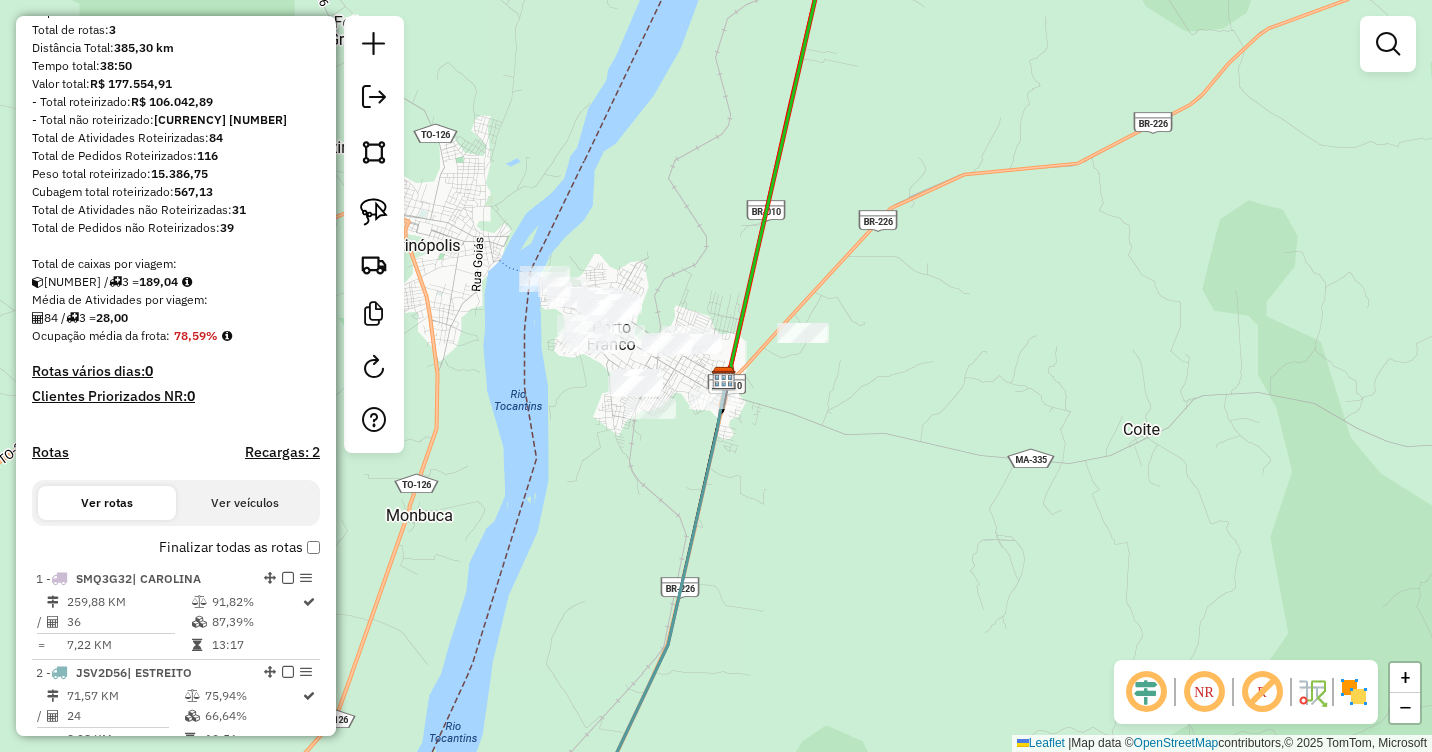drag, startPoint x: 757, startPoint y: 510, endPoint x: 801, endPoint y: 418, distance: 101.98039 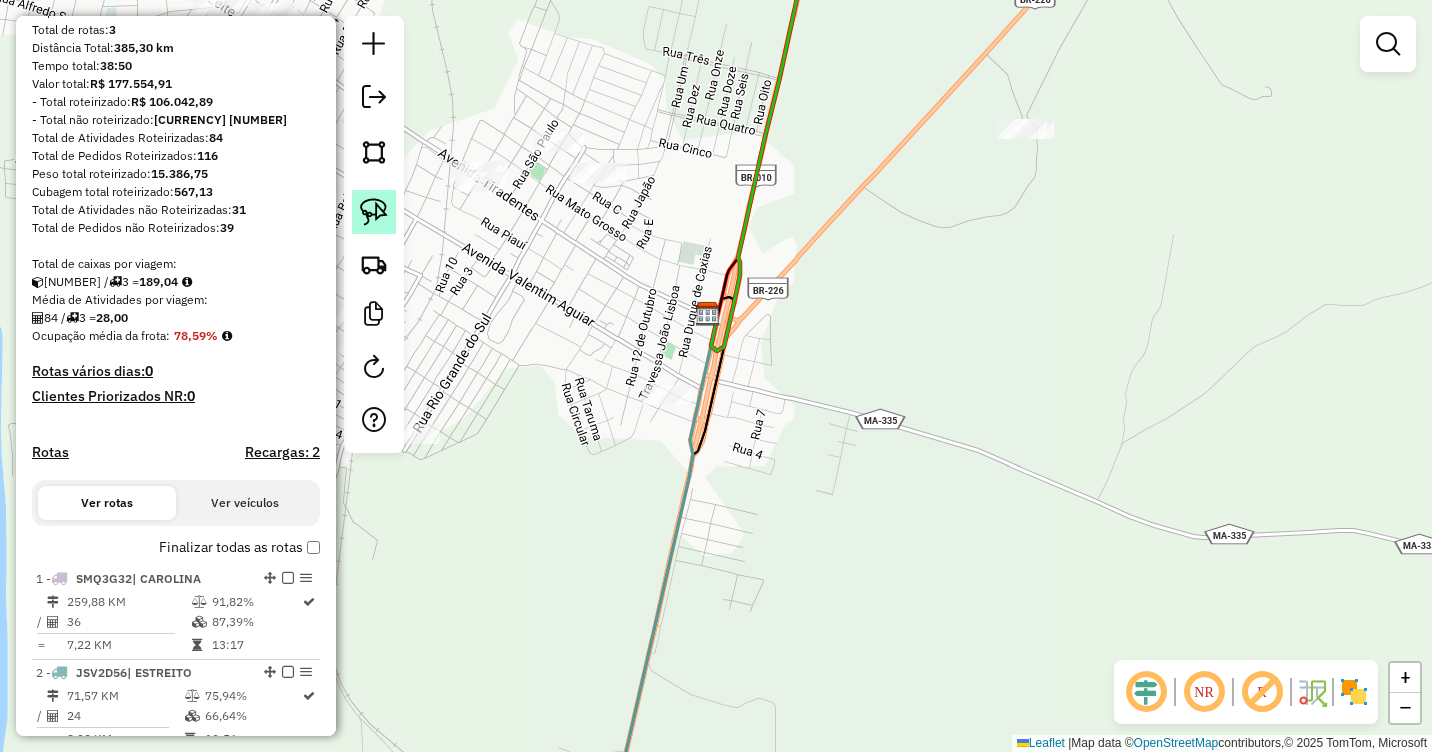 click 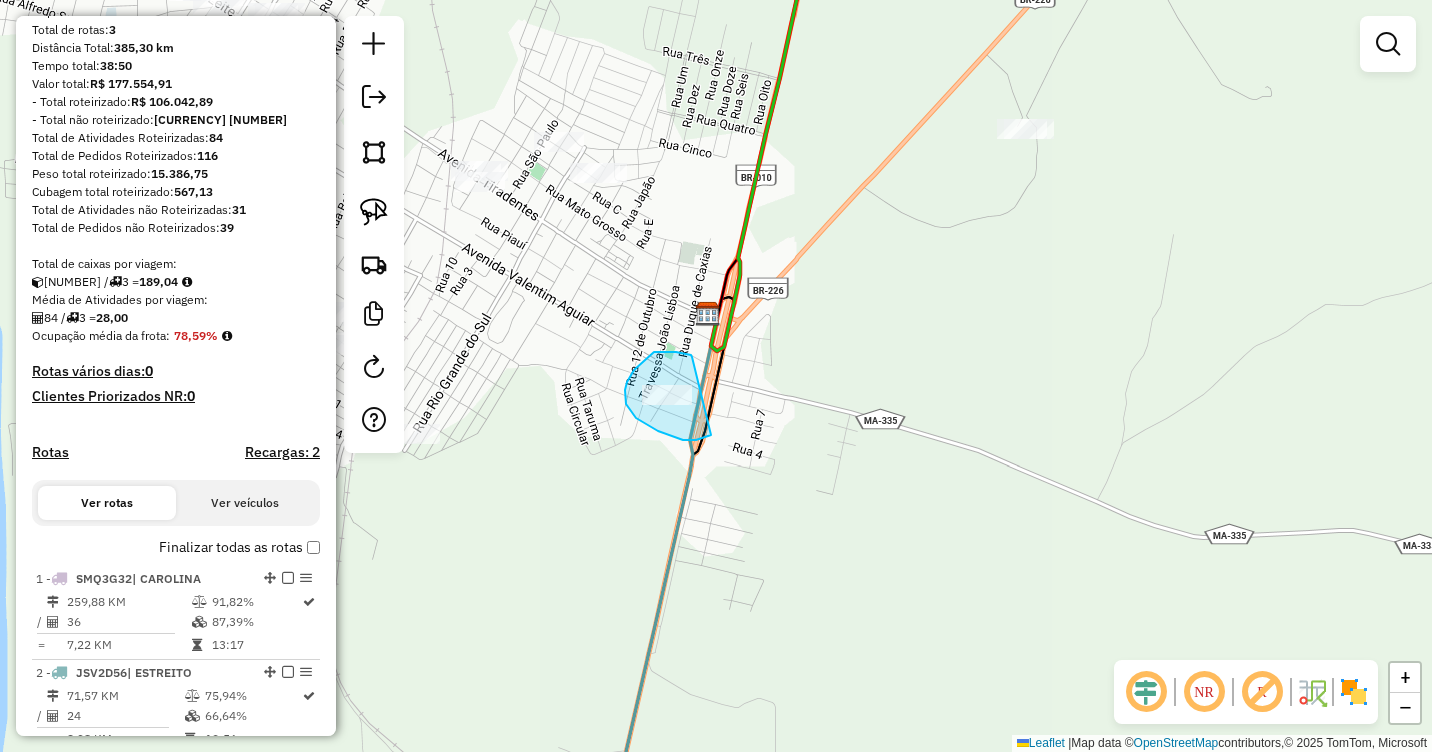 drag, startPoint x: 687, startPoint y: 355, endPoint x: 723, endPoint y: 424, distance: 77.82673 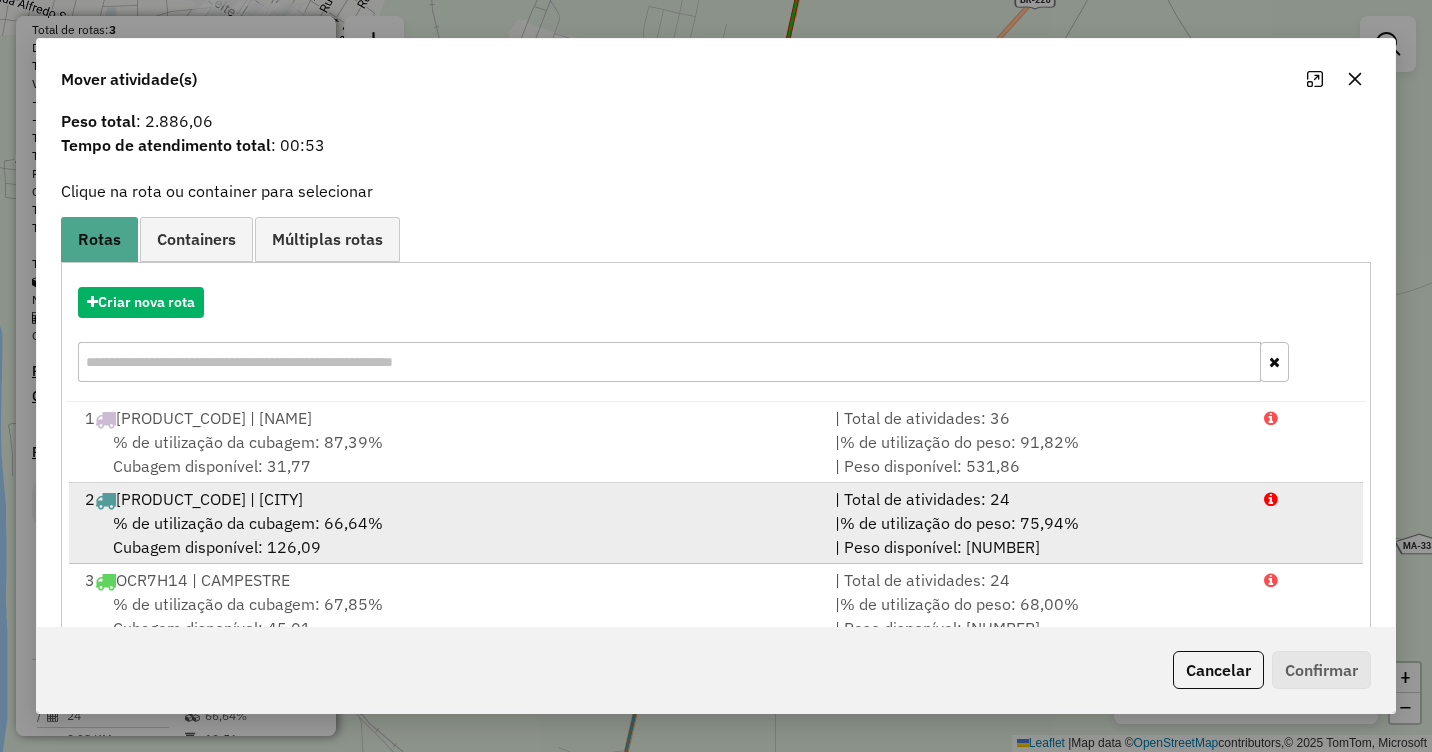 scroll, scrollTop: 110, scrollLeft: 0, axis: vertical 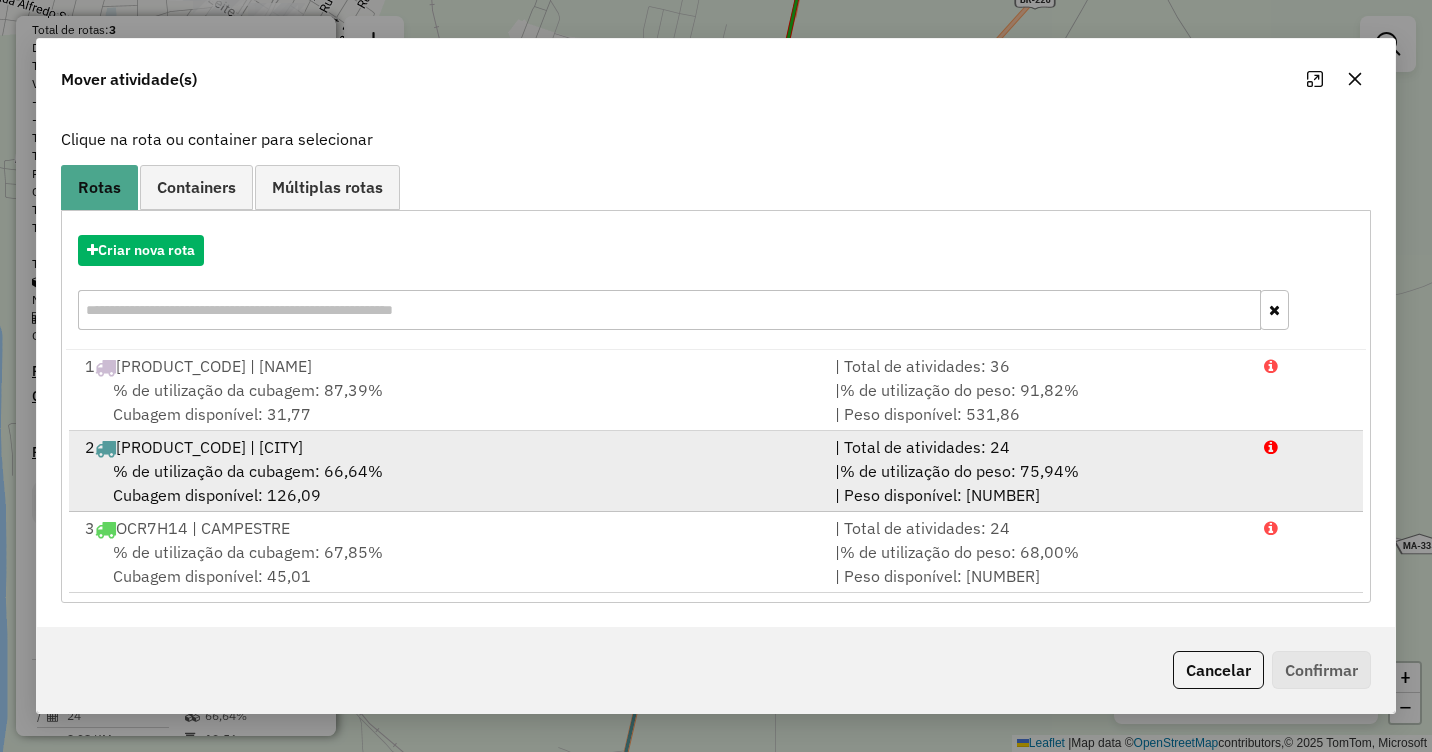 click on "% de utilização da cubagem: 66,64%  Cubagem disponível: 126,09" at bounding box center (448, 483) 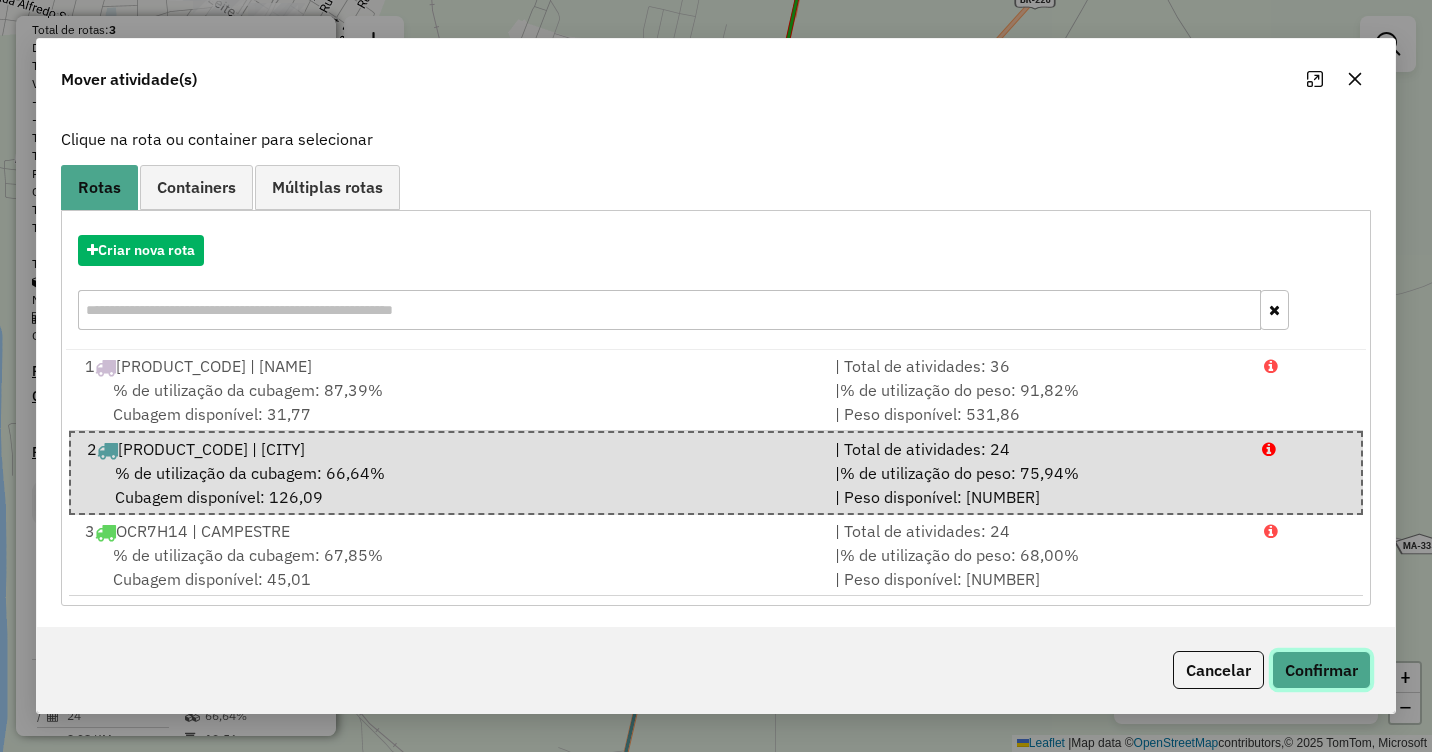 click on "Confirmar" 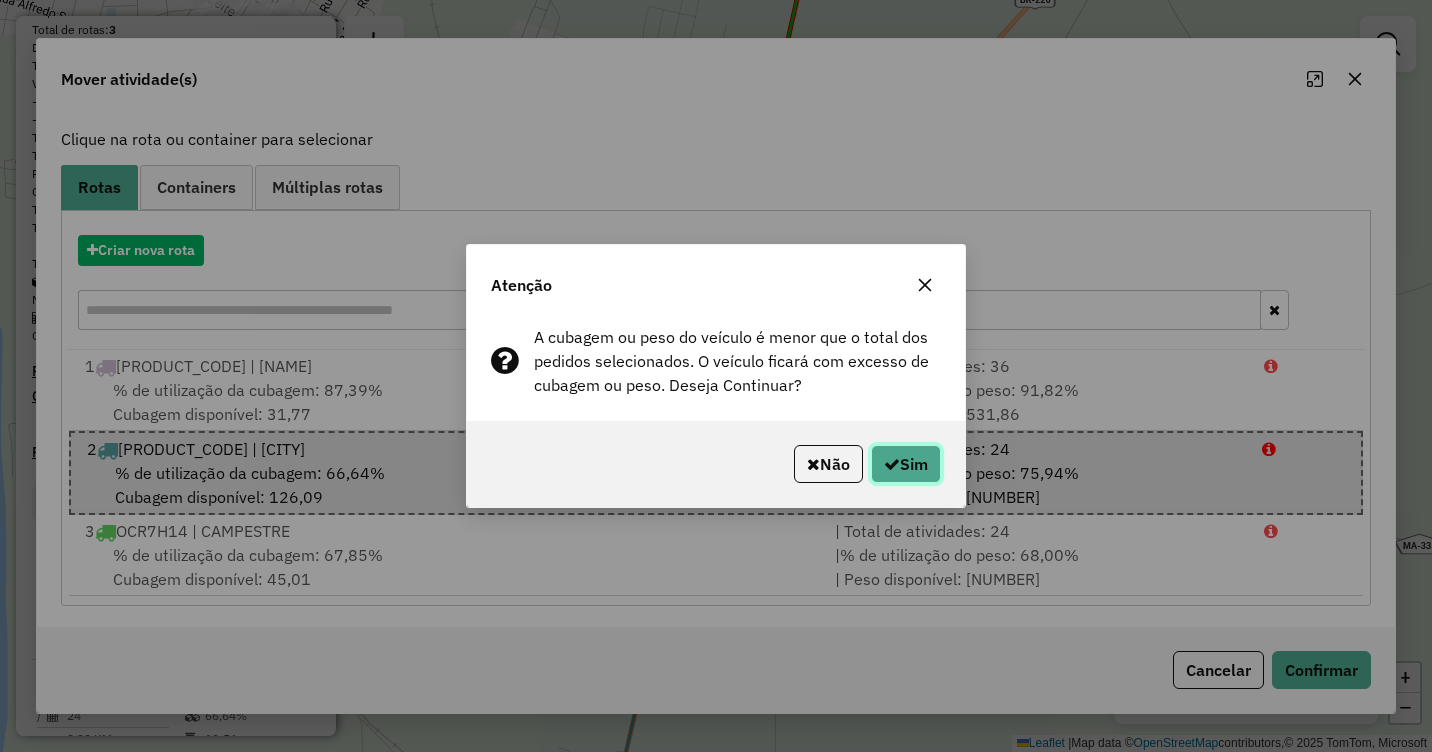 click on "Sim" 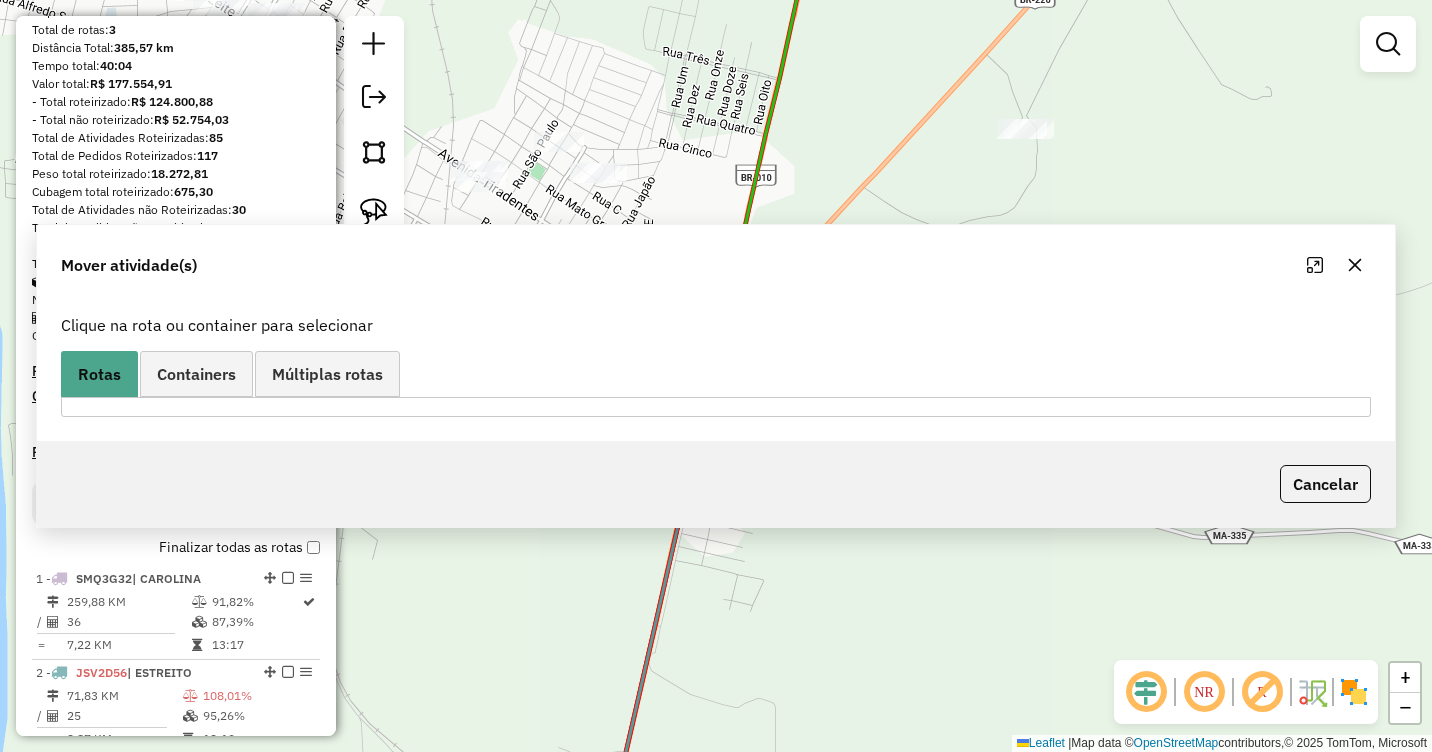 scroll, scrollTop: 0, scrollLeft: 0, axis: both 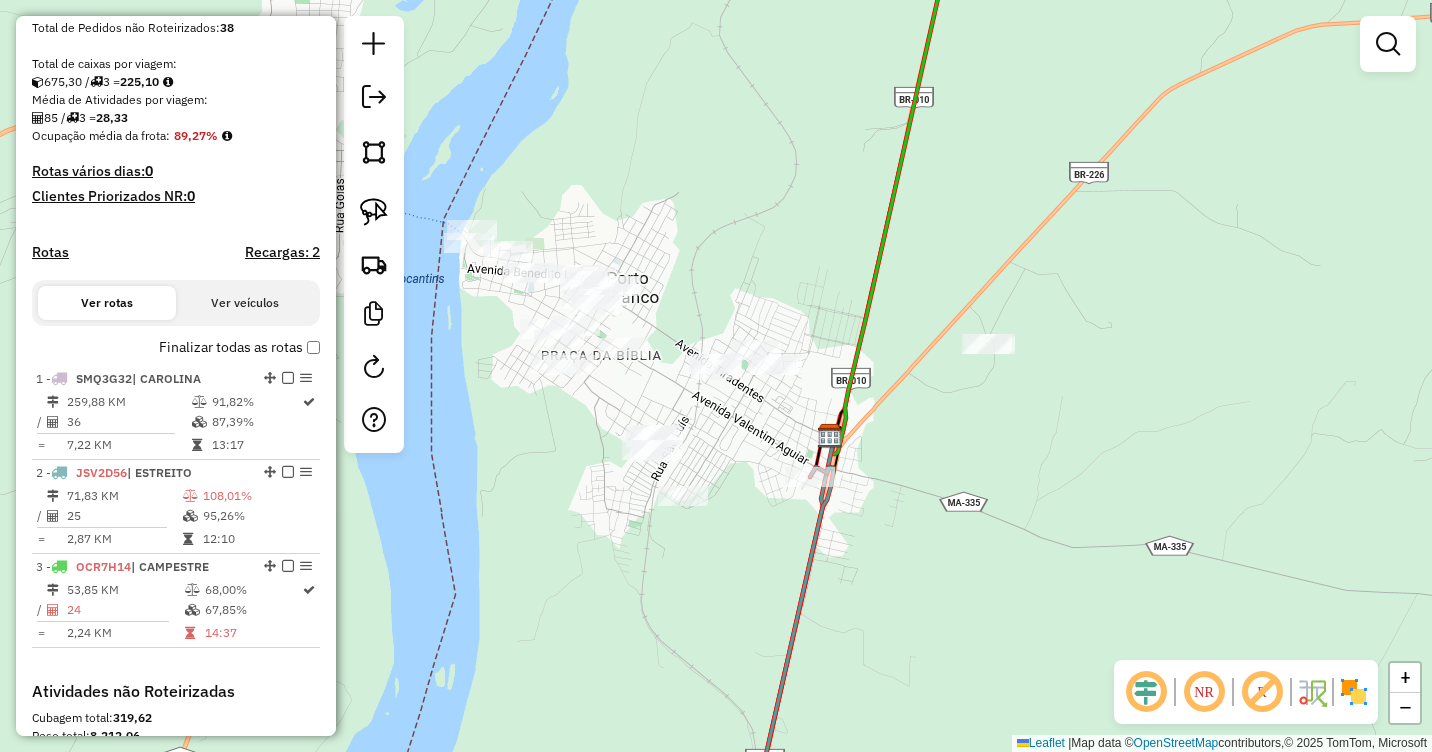 drag, startPoint x: 822, startPoint y: 530, endPoint x: 912, endPoint y: 546, distance: 91.411156 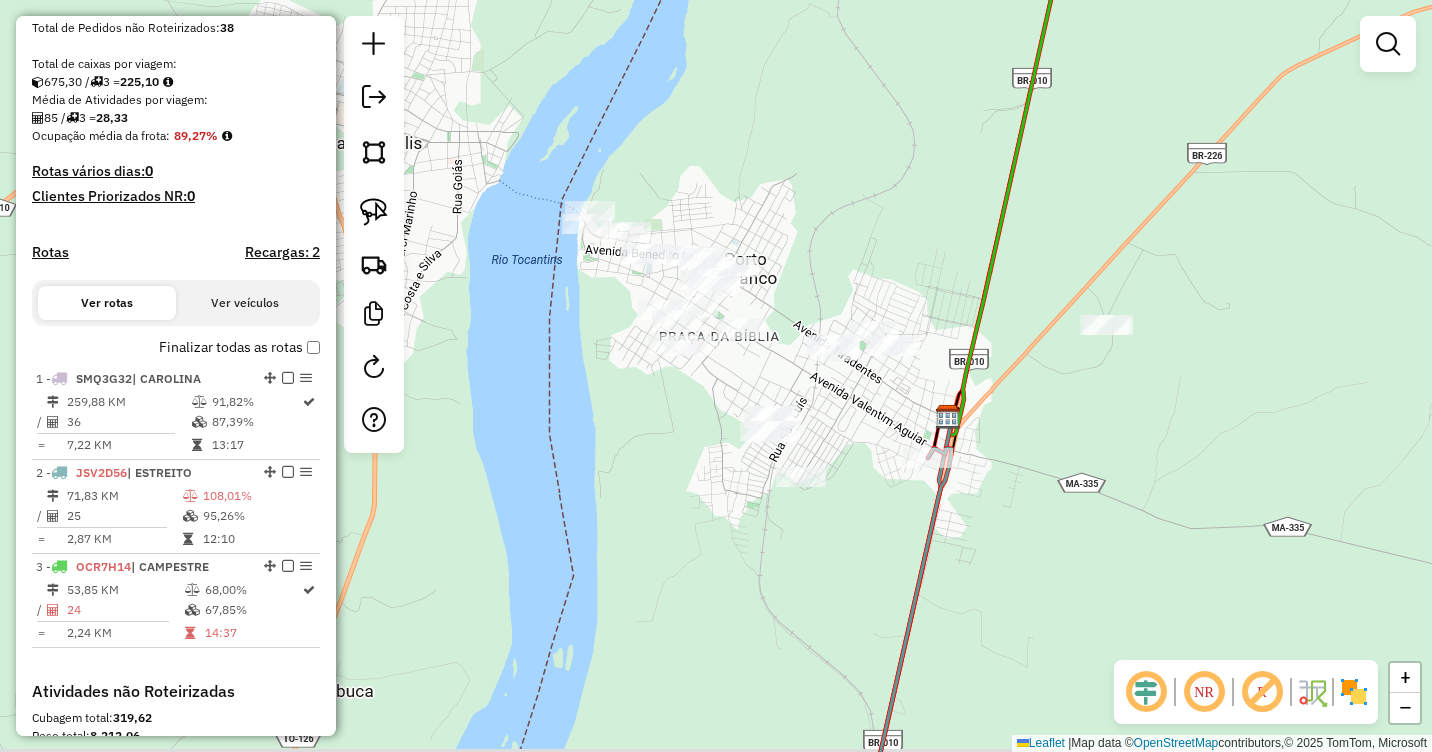 drag, startPoint x: 764, startPoint y: 430, endPoint x: 857, endPoint y: 406, distance: 96.04687 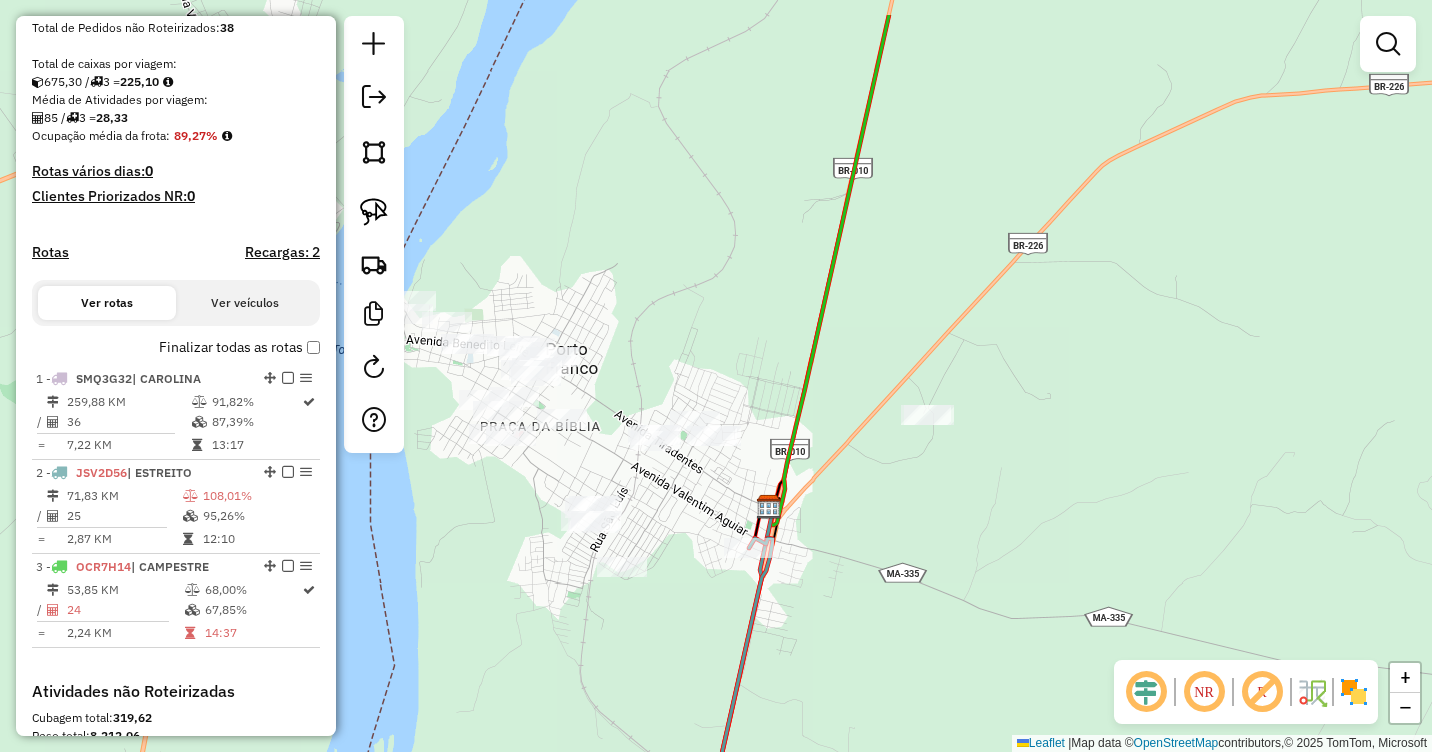 drag, startPoint x: 1115, startPoint y: 369, endPoint x: 932, endPoint y: 459, distance: 203.9338 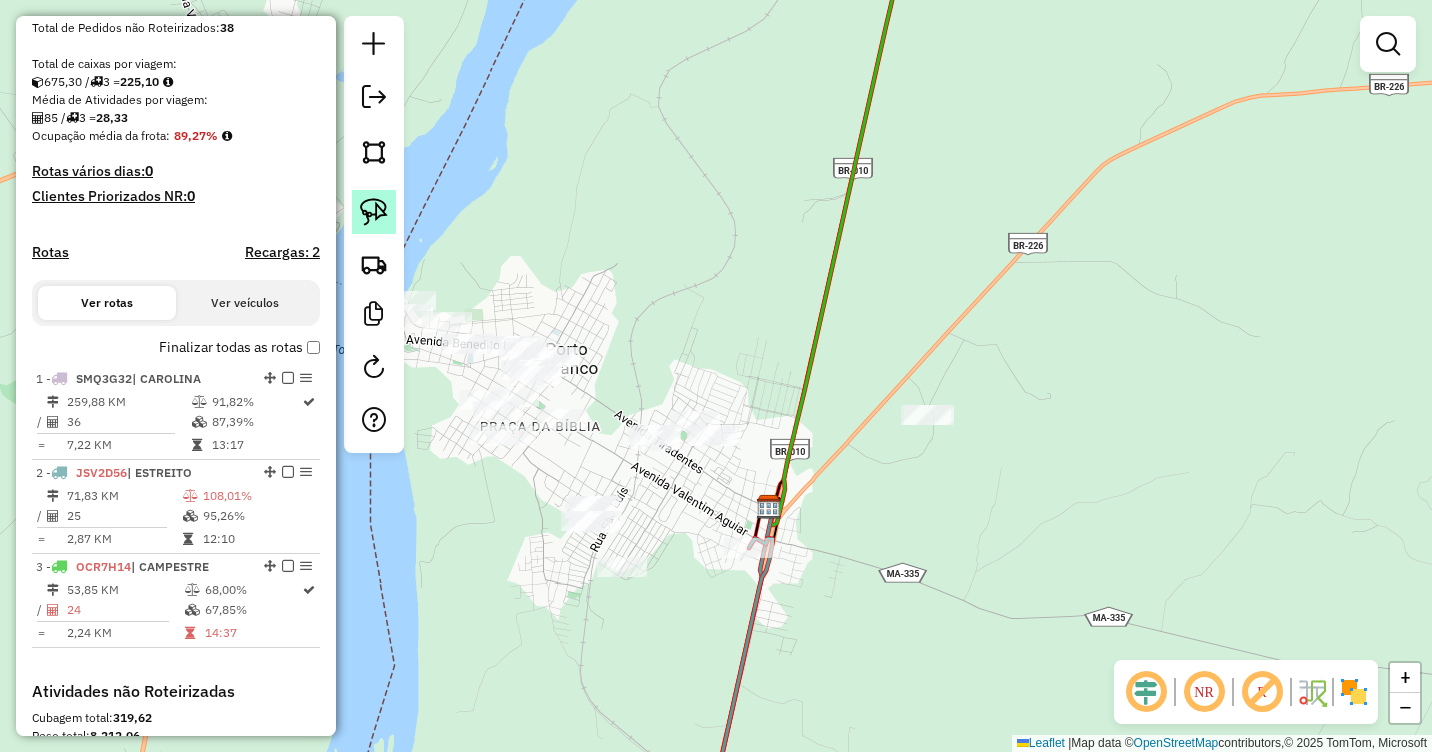 click 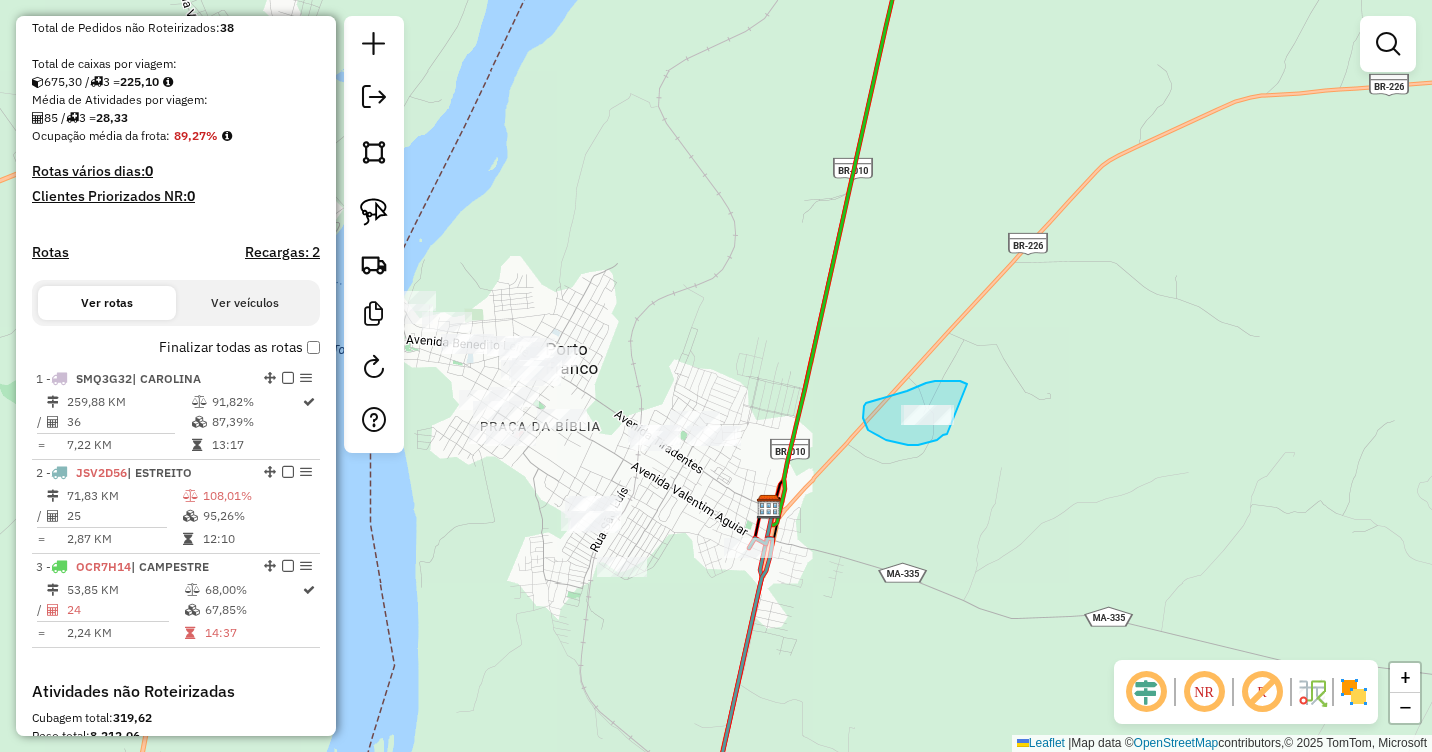 drag, startPoint x: 967, startPoint y: 384, endPoint x: 952, endPoint y: 432, distance: 50.289165 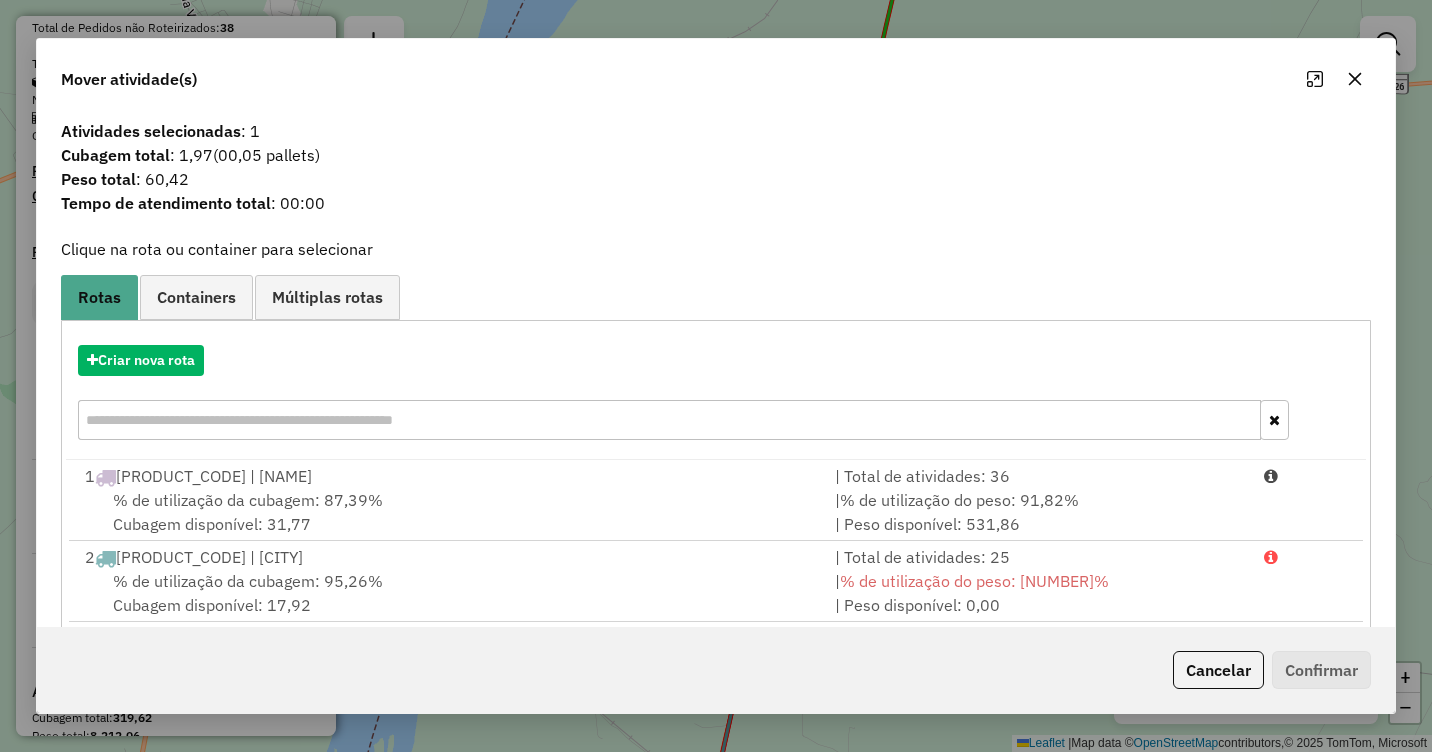 click 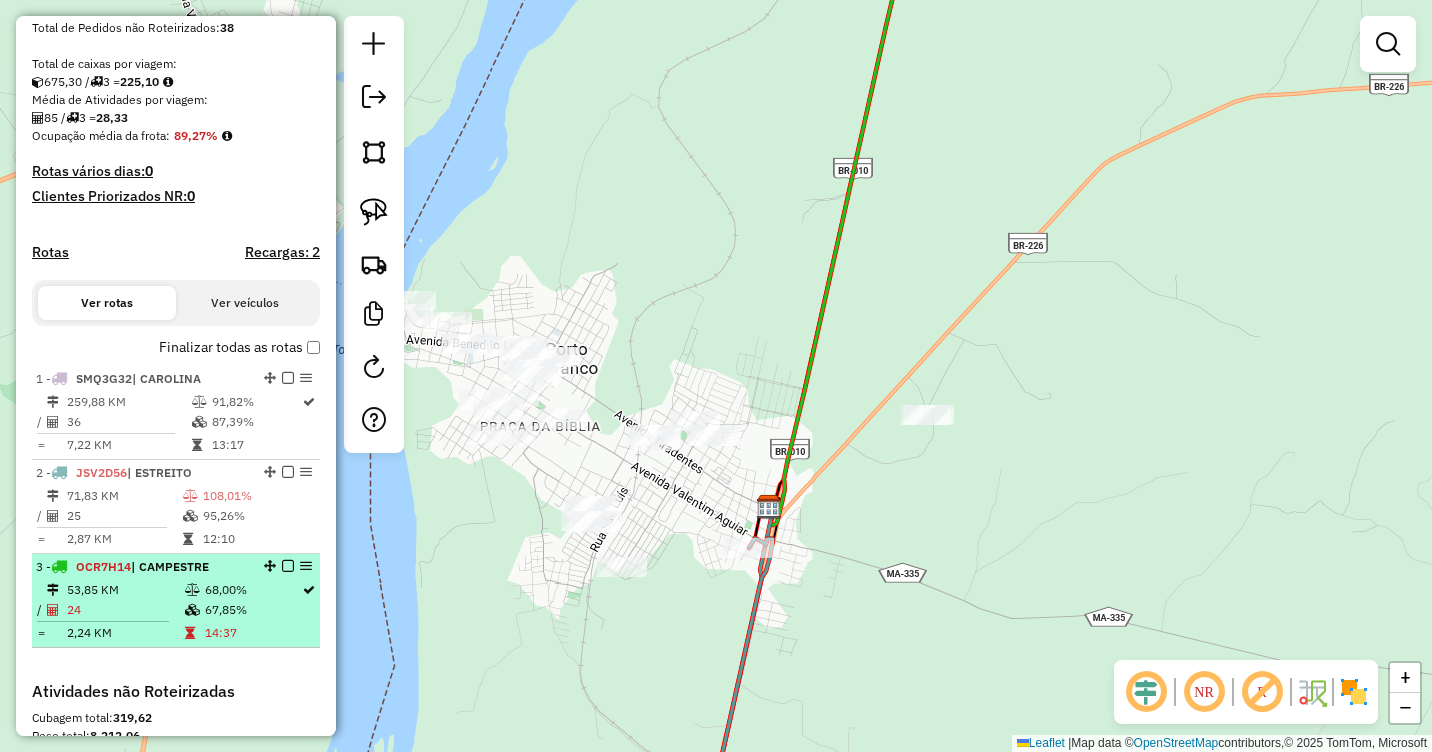 click on "53,85 KM" at bounding box center [125, 590] 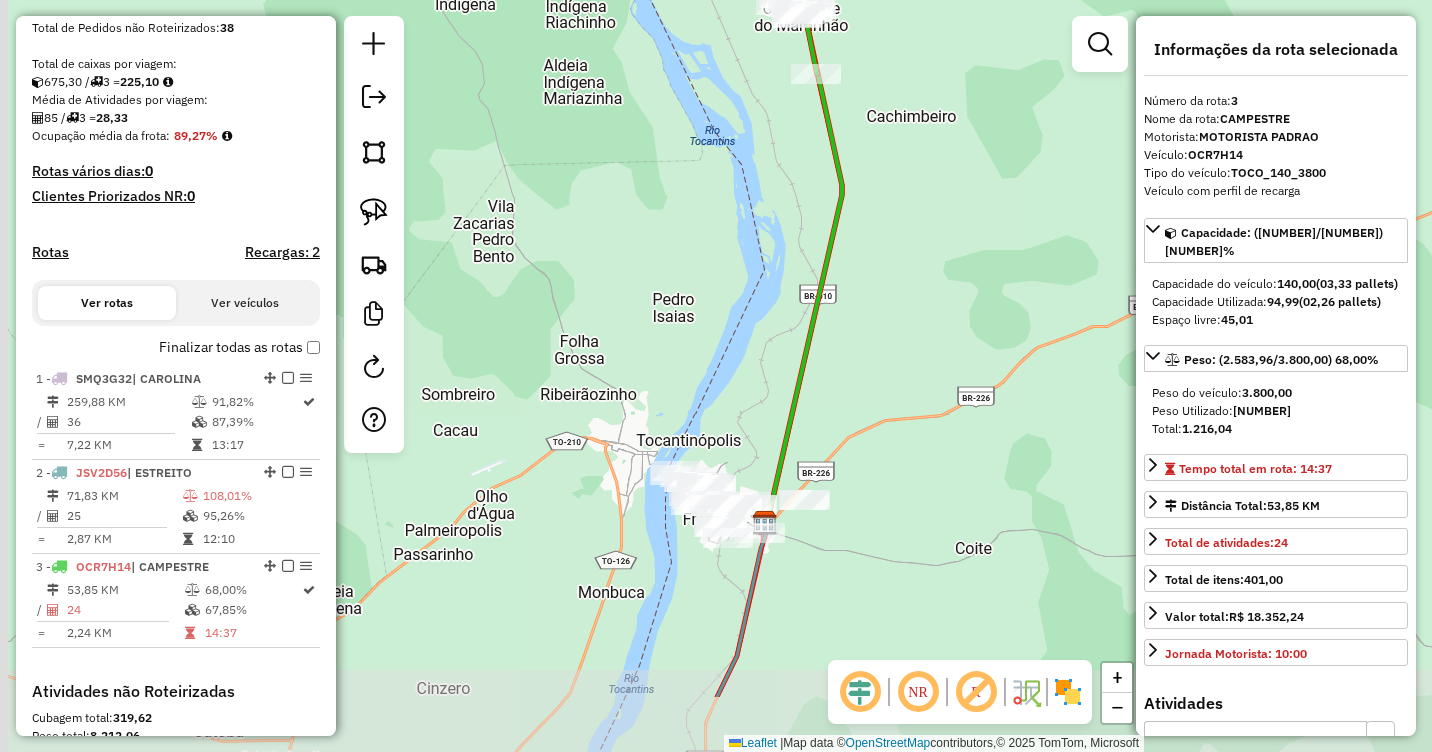 drag, startPoint x: 846, startPoint y: 505, endPoint x: 924, endPoint y: 399, distance: 131.60547 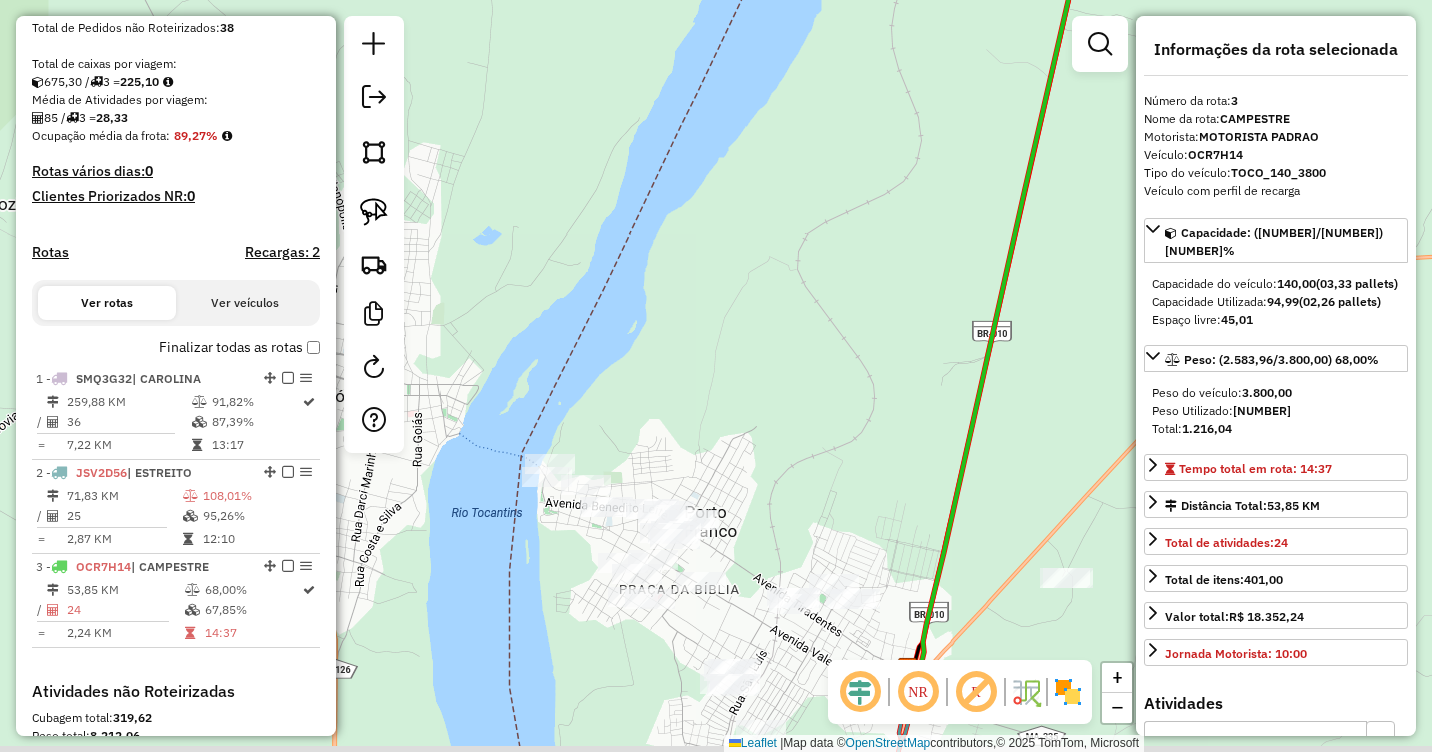 drag, startPoint x: 728, startPoint y: 497, endPoint x: 871, endPoint y: 313, distance: 233.03433 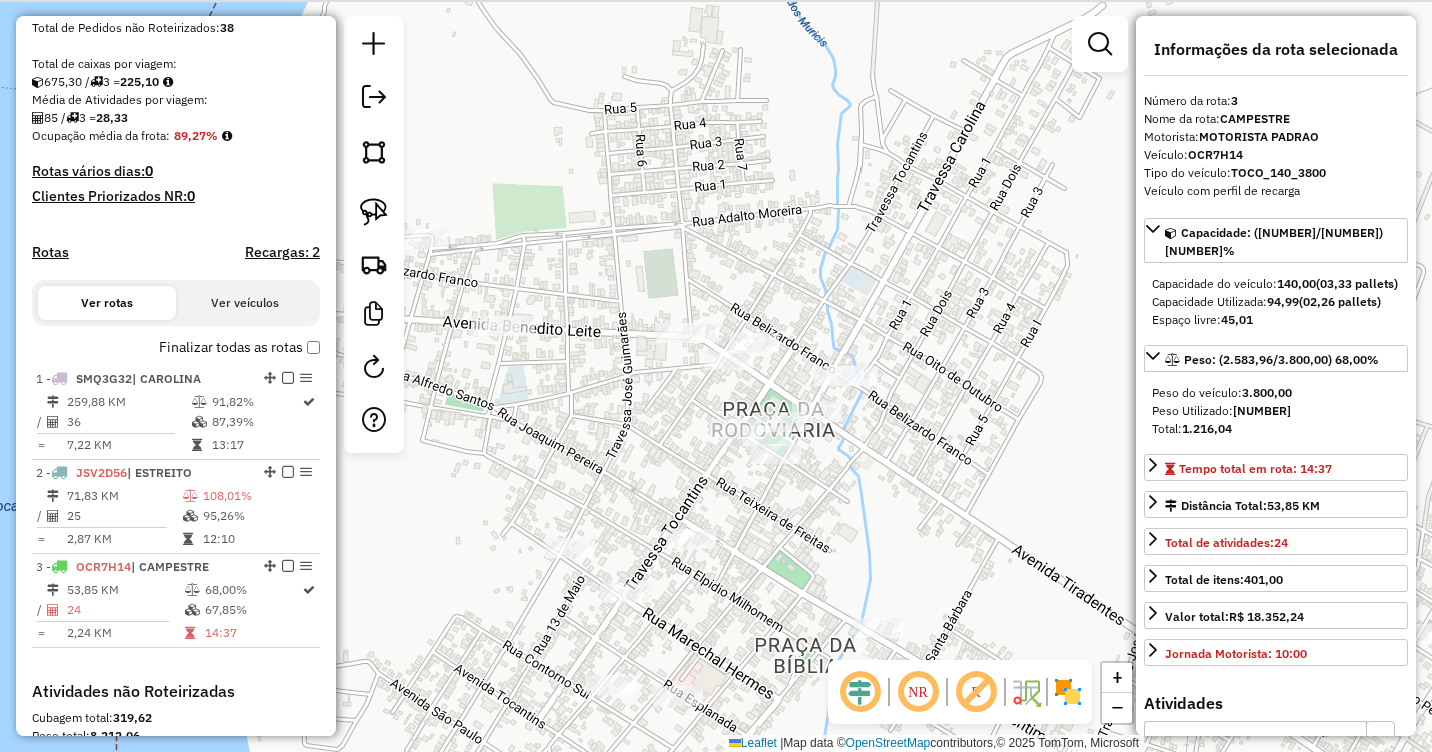 drag, startPoint x: 753, startPoint y: 468, endPoint x: 734, endPoint y: 443, distance: 31.400637 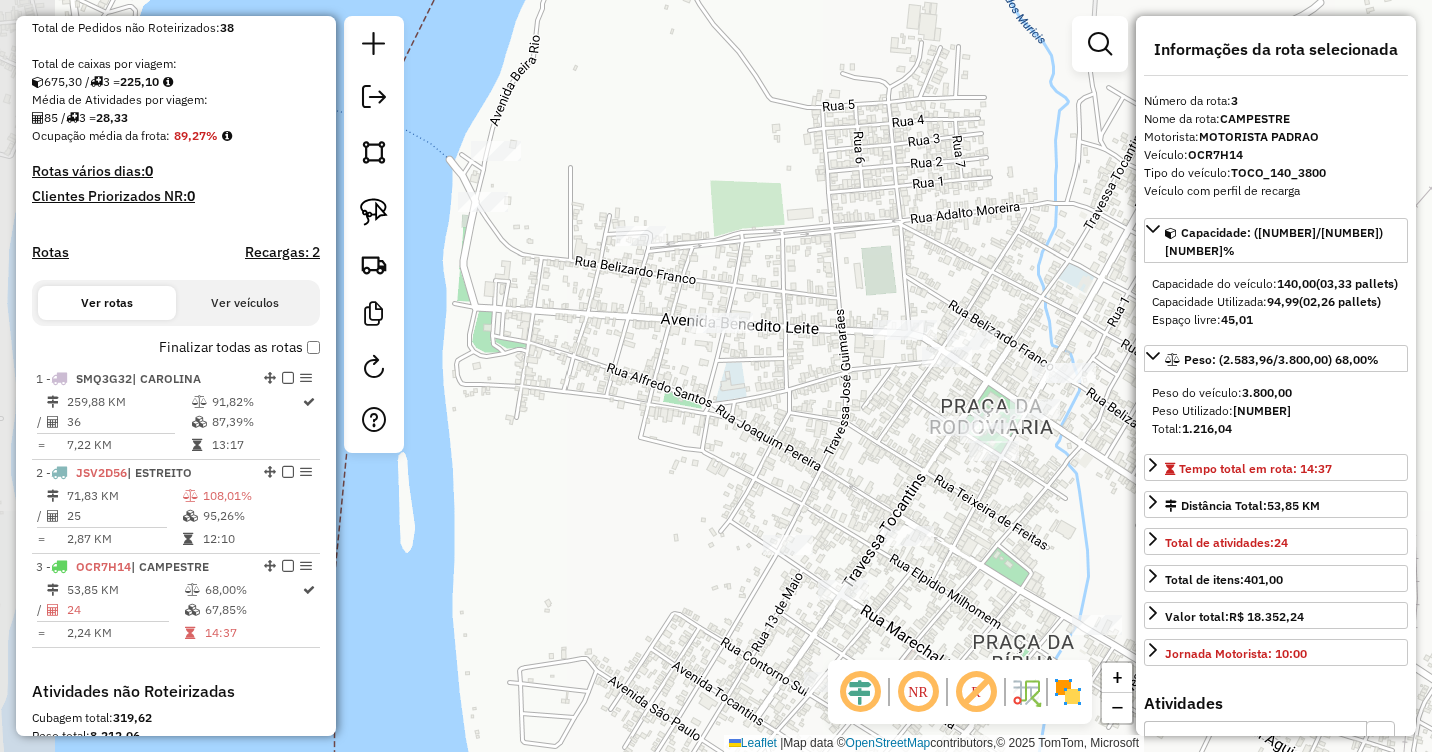 drag, startPoint x: 579, startPoint y: 360, endPoint x: 647, endPoint y: 335, distance: 72.44998 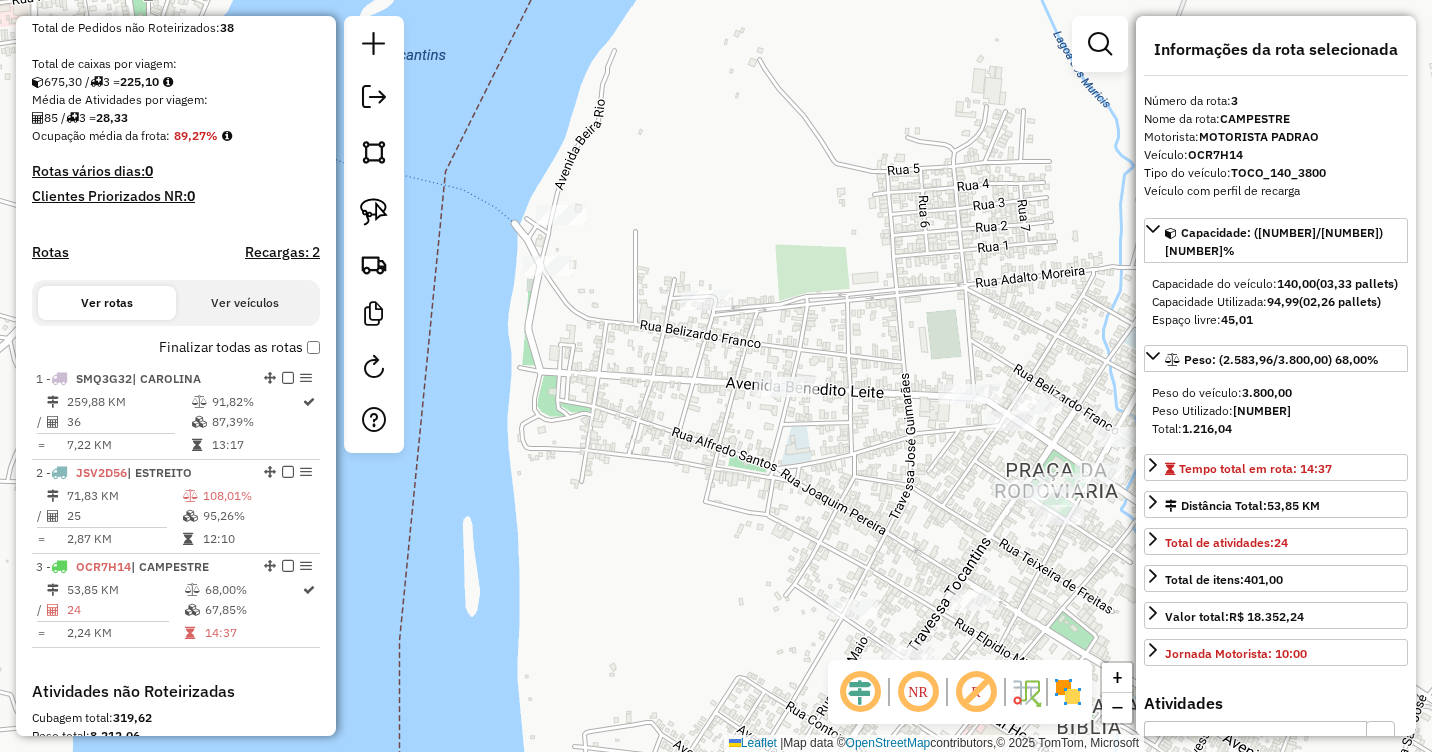 drag, startPoint x: 467, startPoint y: 245, endPoint x: 684, endPoint y: 334, distance: 234.54211 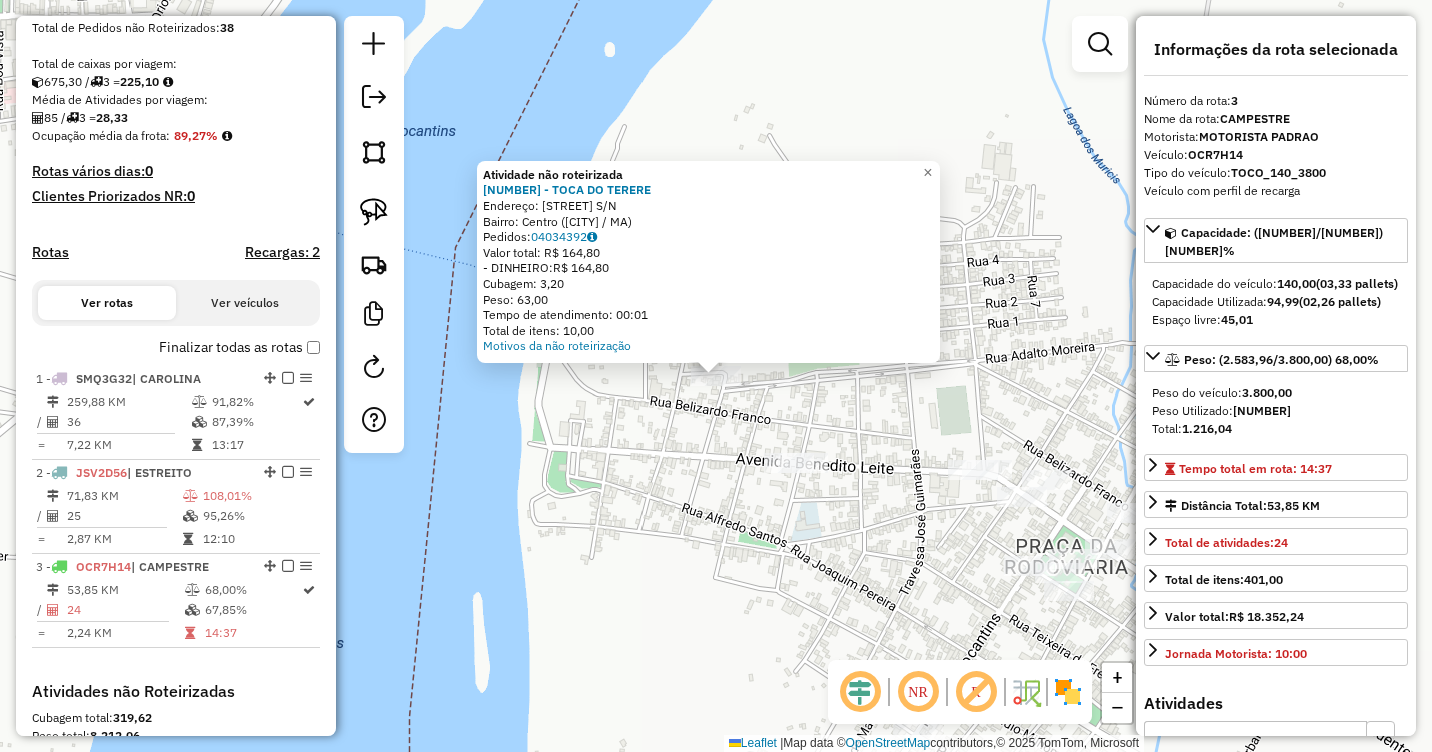 click on "Atividade não roteirizada 1306 - TOCA DO TERERE  Endereço:  ADALTO MOREIRA S/N   Bairro: Centro (PORTO FRANCO / MA)   Pedidos:  04034392   Valor total: R$ 164,80   - DINHEIRO:  R$ 164,80   Cubagem: 3,20   Peso: 63,00   Tempo de atendimento: 00:01   Total de itens: 10,00  Motivos da não roteirização × Janela de atendimento Grade de atendimento Capacidade Transportadoras Veículos Cliente Pedidos  Rotas Selecione os dias de semana para filtrar as janelas de atendimento  Seg   Ter   Qua   Qui   Sex   Sáb   Dom  Informe o período da janela de atendimento: De: Até:  Filtrar exatamente a janela do cliente  Considerar janela de atendimento padrão  Selecione os dias de semana para filtrar as grades de atendimento  Seg   Ter   Qua   Qui   Sex   Sáb   Dom   Considerar clientes sem dia de atendimento cadastrado  Clientes fora do dia de atendimento selecionado Filtrar as atividades entre os valores definidos abaixo:  Peso mínimo:   Peso máximo:   Cubagem mínima:   Cubagem máxima:   De:   Até:   De:  Nome:" 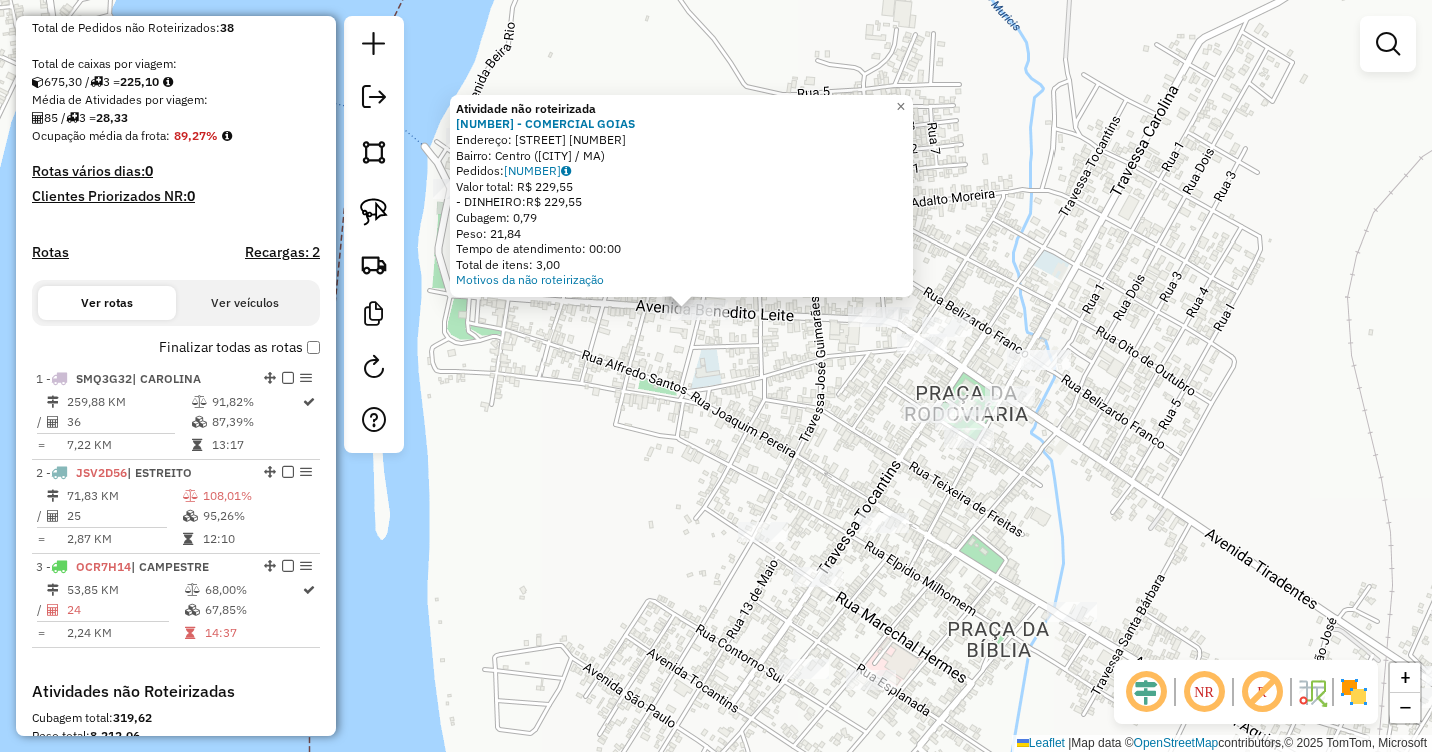 drag, startPoint x: 820, startPoint y: 482, endPoint x: 763, endPoint y: 349, distance: 144.69969 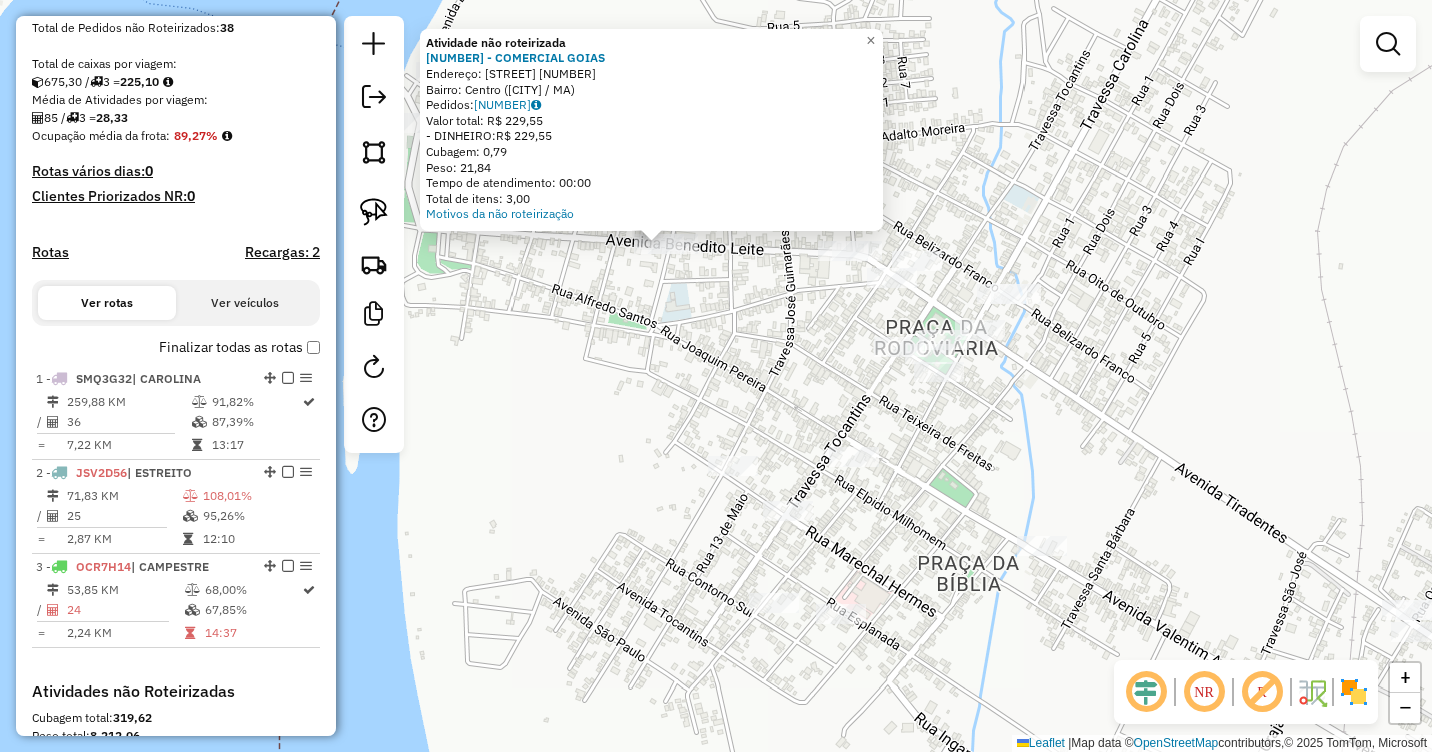 click on "Atividade não roteirizada 812 - COMERCIAL GOIAS  Endereço:  R BENEDITO LEITE 52   Bairro: Centro (PORTO FRANCO / MA)   Pedidos:  04034387   Valor total: R$ 229,55   - DINHEIRO:  R$ 229,55   Cubagem: 0,79   Peso: 21,84   Tempo de atendimento: 00:00   Total de itens: 3,00  Motivos da não roteirização × Janela de atendimento Grade de atendimento Capacidade Transportadoras Veículos Cliente Pedidos  Rotas Selecione os dias de semana para filtrar as janelas de atendimento  Seg   Ter   Qua   Qui   Sex   Sáb   Dom  Informe o período da janela de atendimento: De: Até:  Filtrar exatamente a janela do cliente  Considerar janela de atendimento padrão  Selecione os dias de semana para filtrar as grades de atendimento  Seg   Ter   Qua   Qui   Sex   Sáb   Dom   Considerar clientes sem dia de atendimento cadastrado  Clientes fora do dia de atendimento selecionado Filtrar as atividades entre os valores definidos abaixo:  Peso mínimo:   Peso máximo:   Cubagem mínima:   Cubagem máxima:   De:   Até:   De:  Nome:" 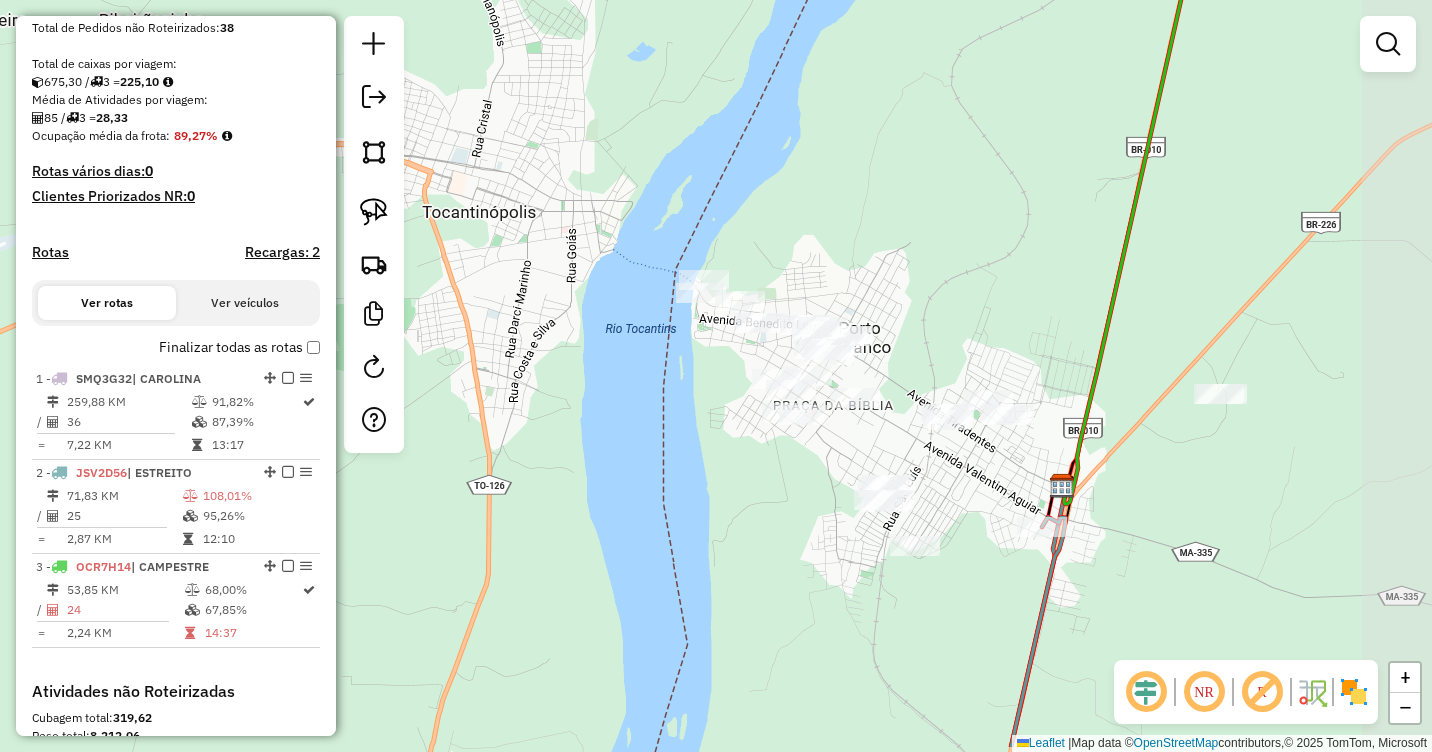 drag, startPoint x: 895, startPoint y: 502, endPoint x: 650, endPoint y: 426, distance: 256.51706 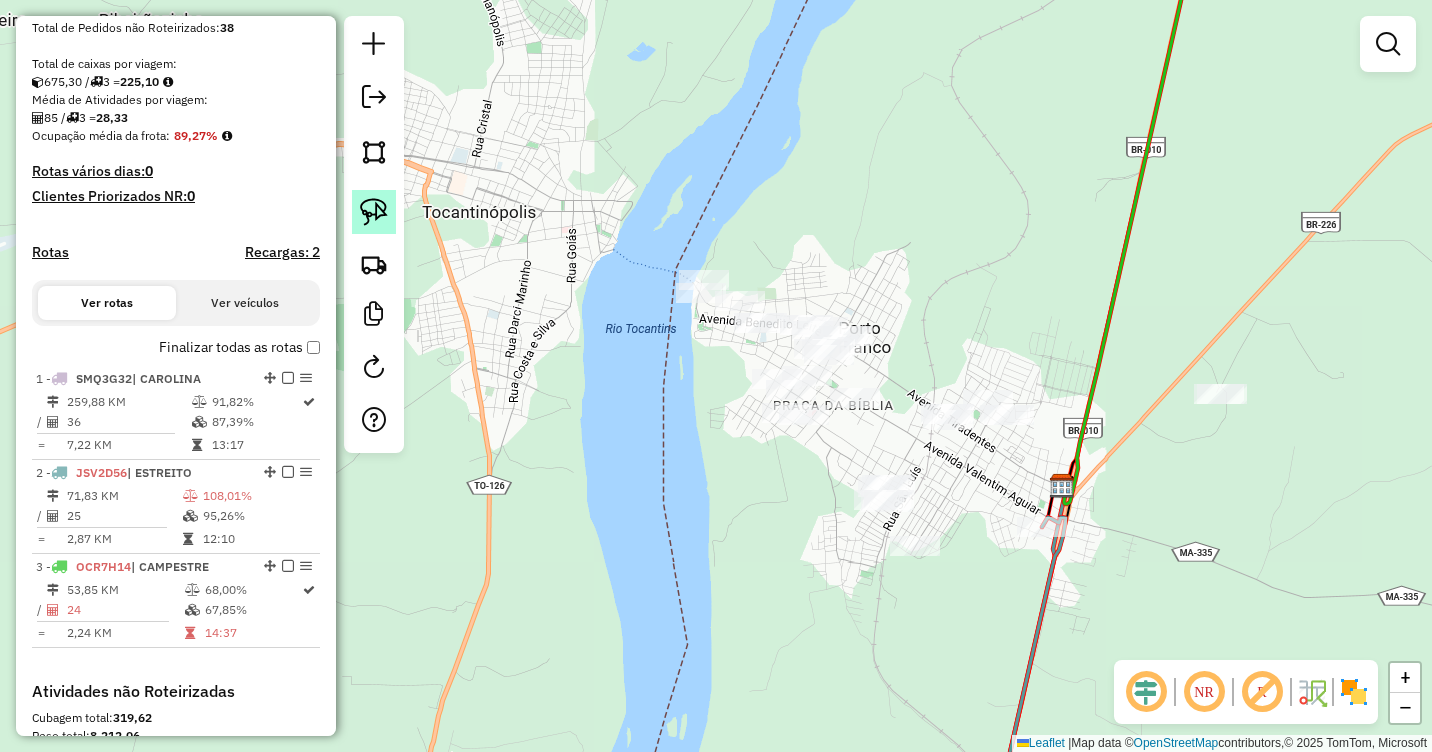 click 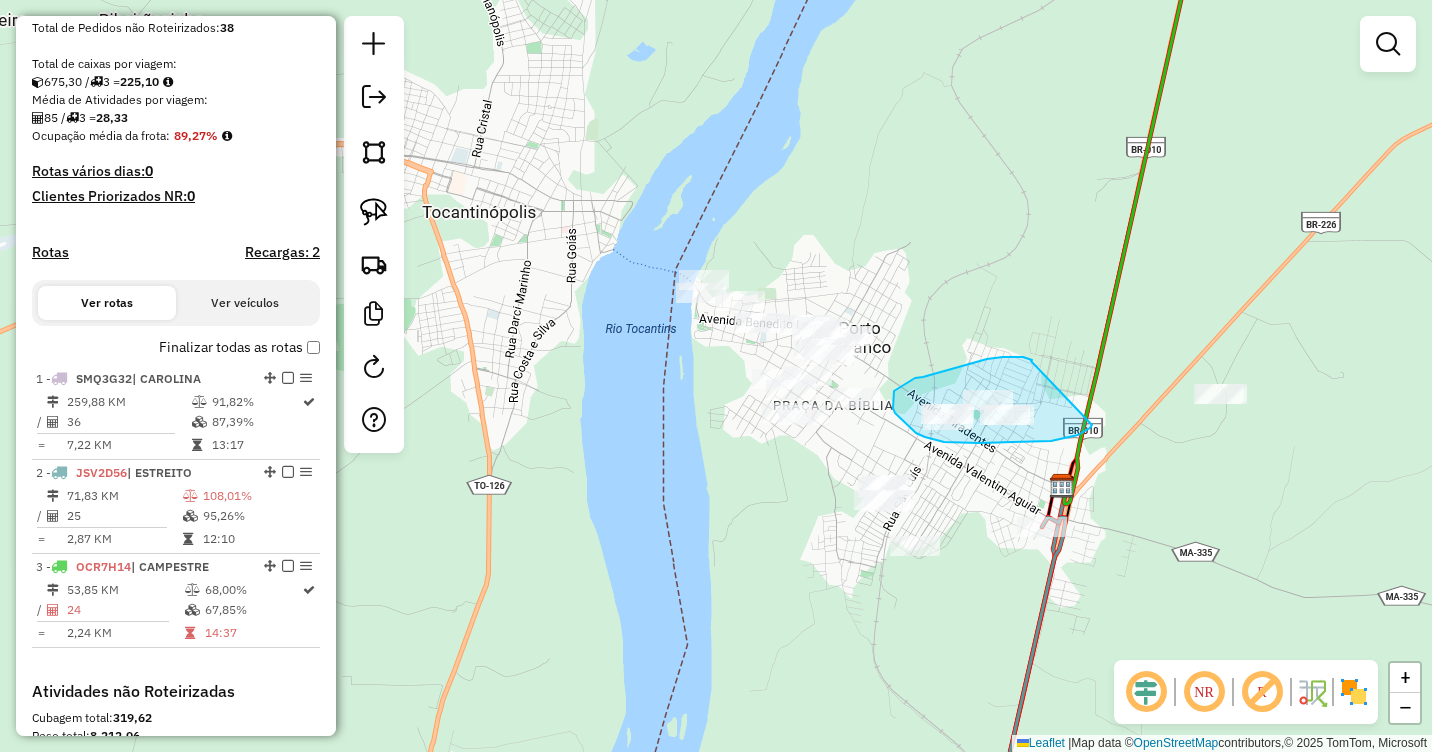 drag, startPoint x: 1031, startPoint y: 361, endPoint x: 1092, endPoint y: 425, distance: 88.4138 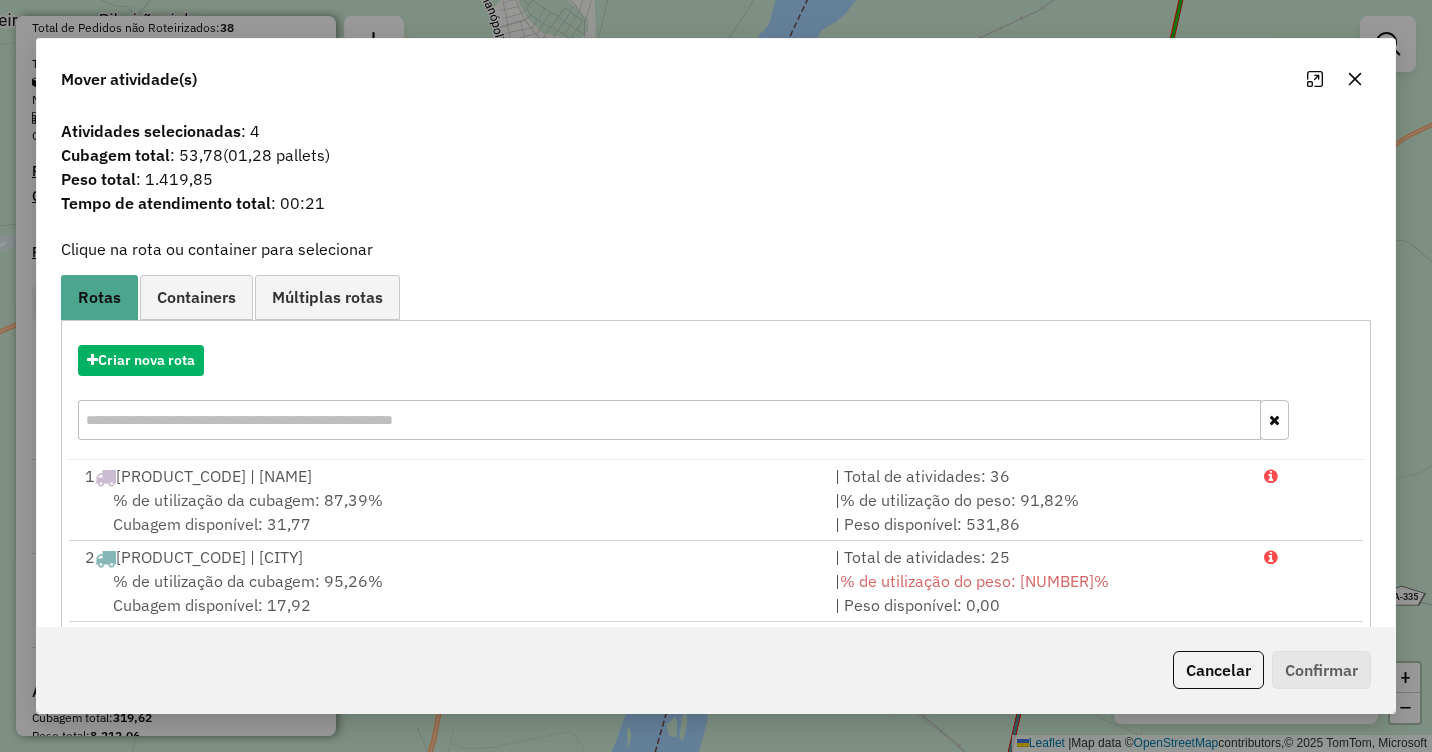 click 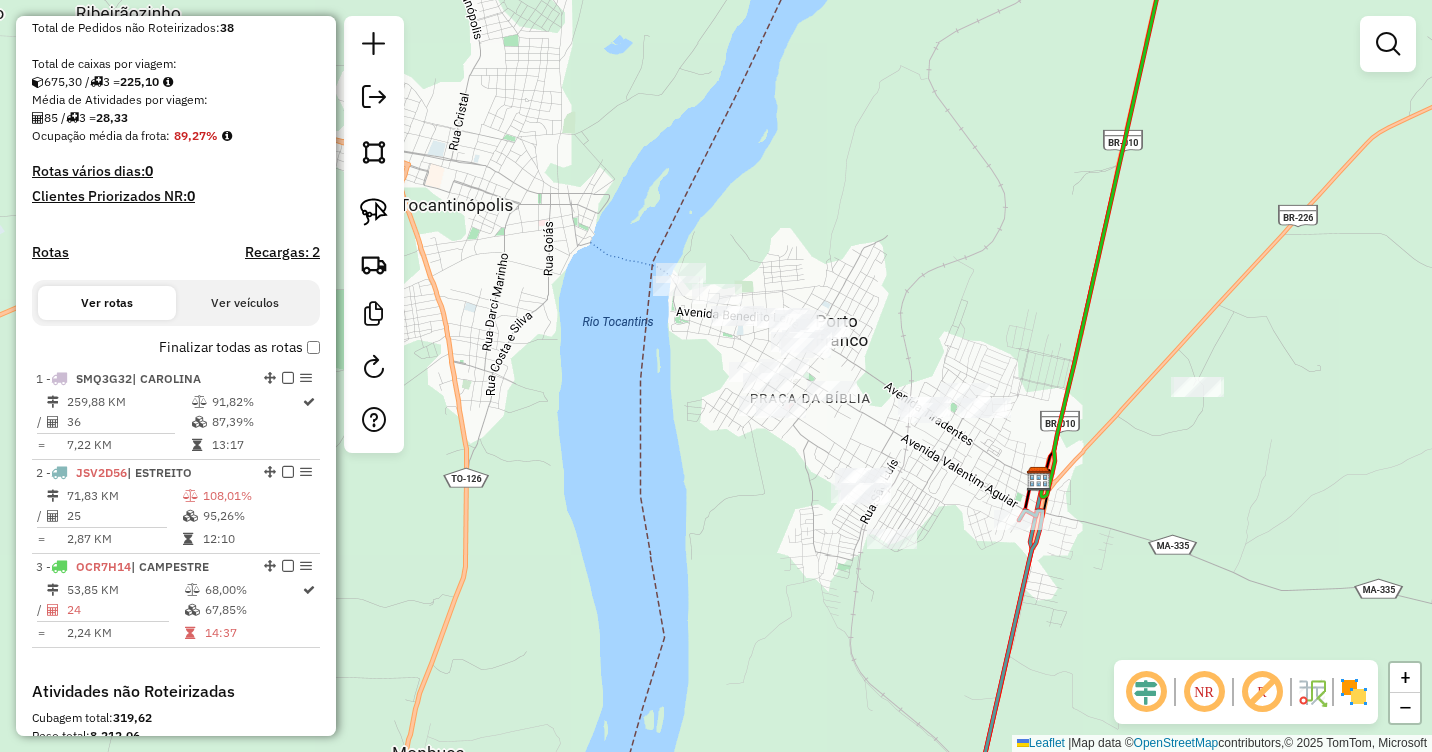 drag, startPoint x: 791, startPoint y: 221, endPoint x: 720, endPoint y: 213, distance: 71.44928 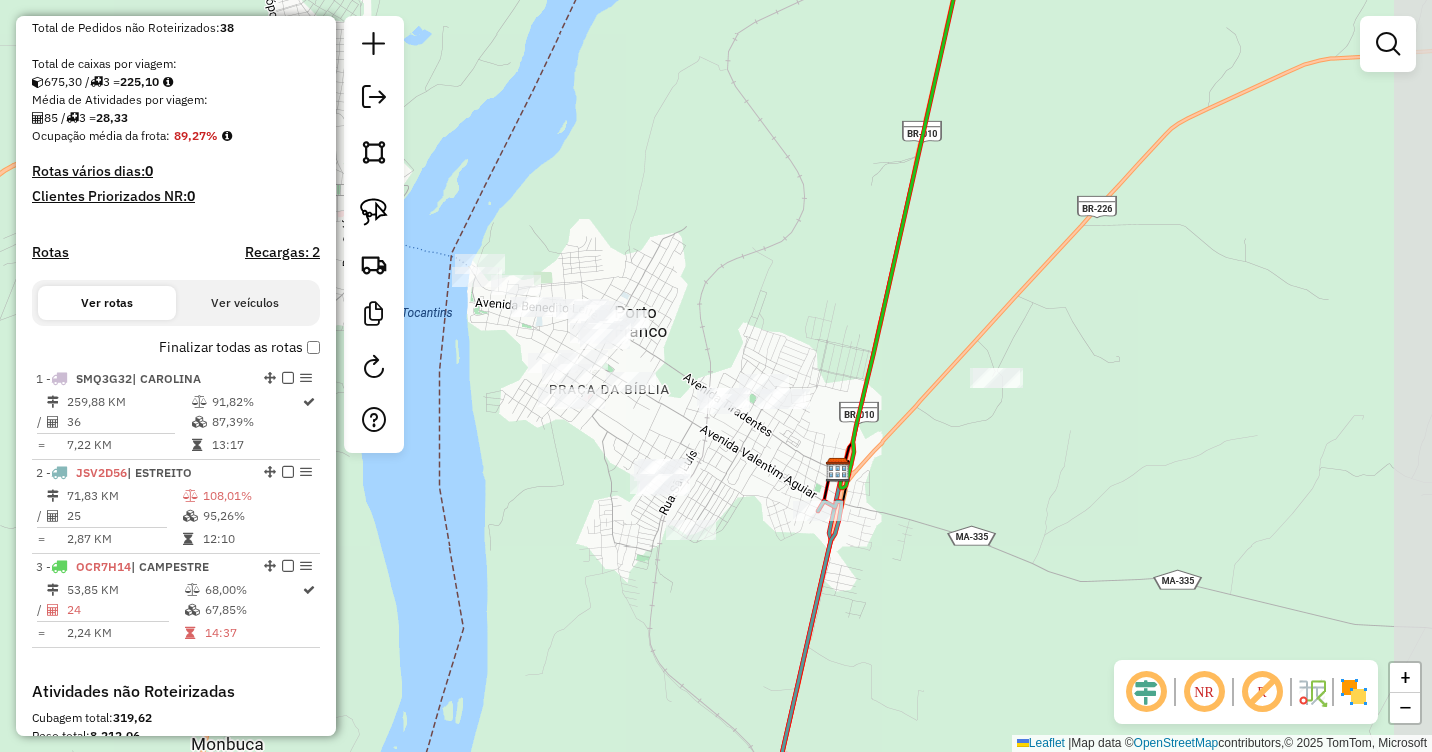 drag, startPoint x: 805, startPoint y: 221, endPoint x: 590, endPoint y: 217, distance: 215.0372 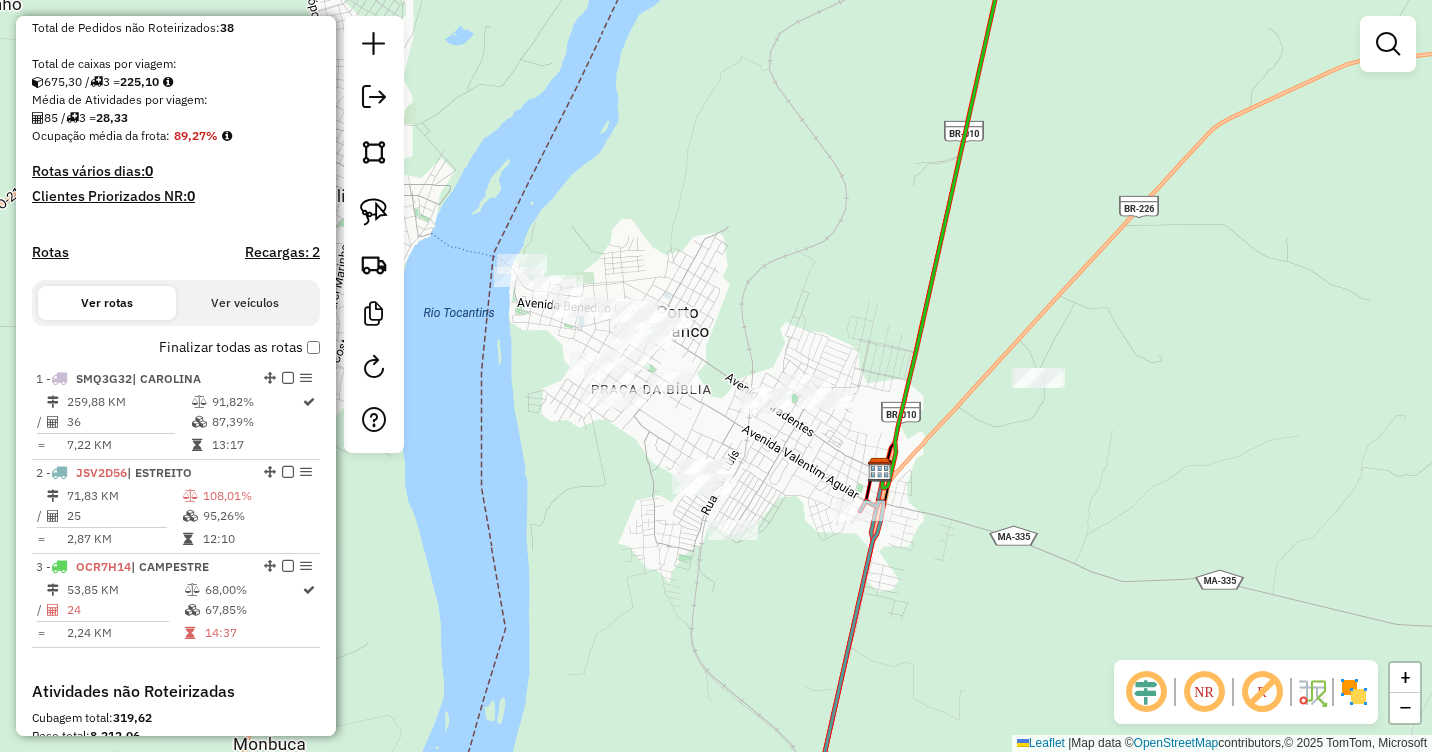 drag, startPoint x: 617, startPoint y: 217, endPoint x: 774, endPoint y: 217, distance: 157 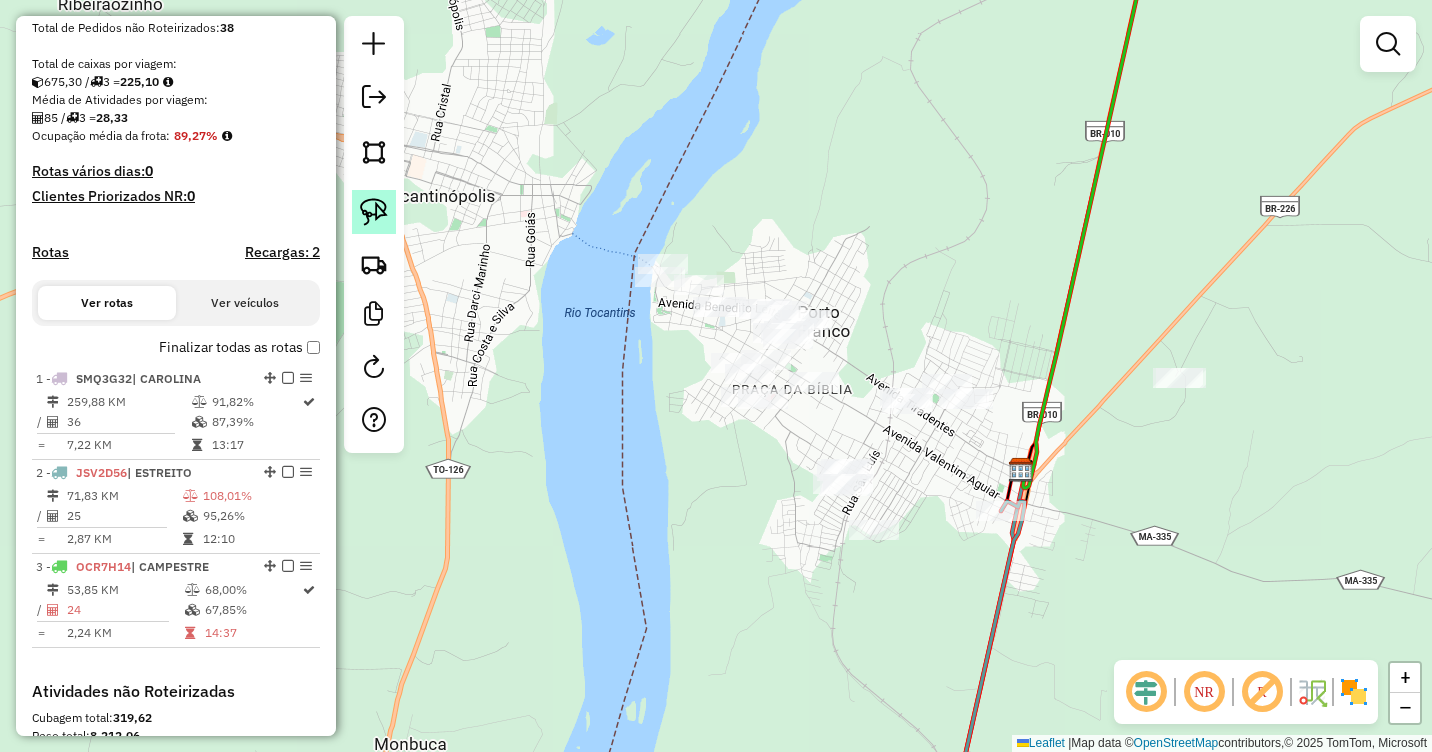 click 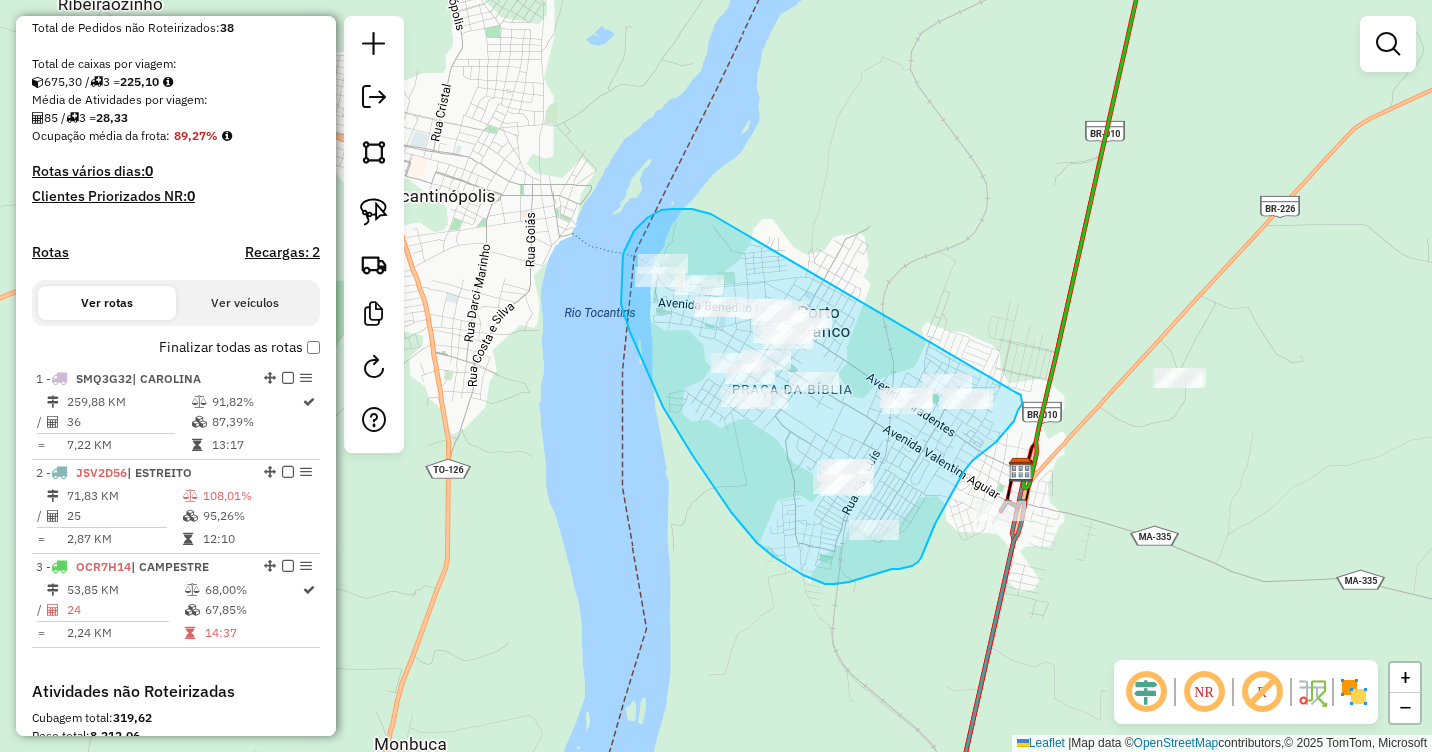 drag, startPoint x: 711, startPoint y: 214, endPoint x: 1015, endPoint y: 392, distance: 352.2783 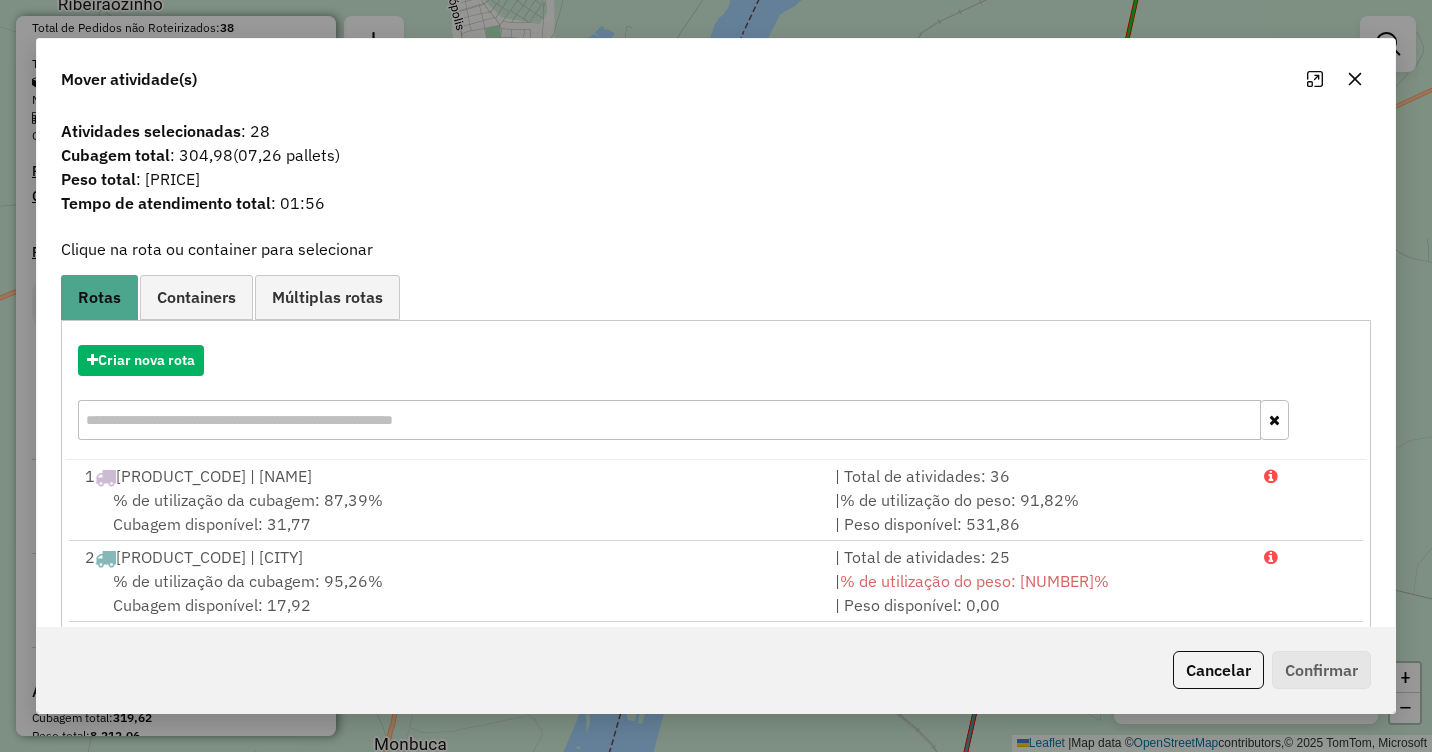click 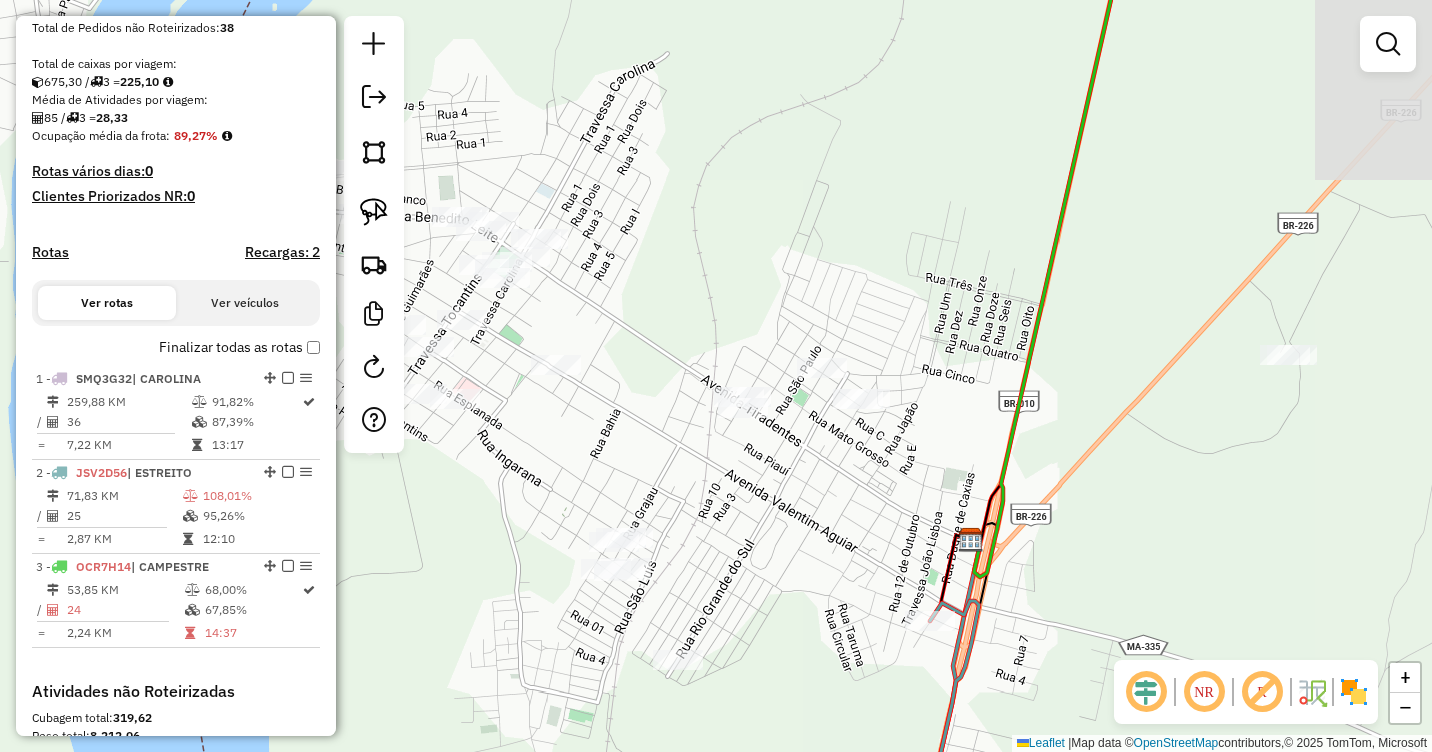 drag, startPoint x: 950, startPoint y: 439, endPoint x: 818, endPoint y: 455, distance: 132.96616 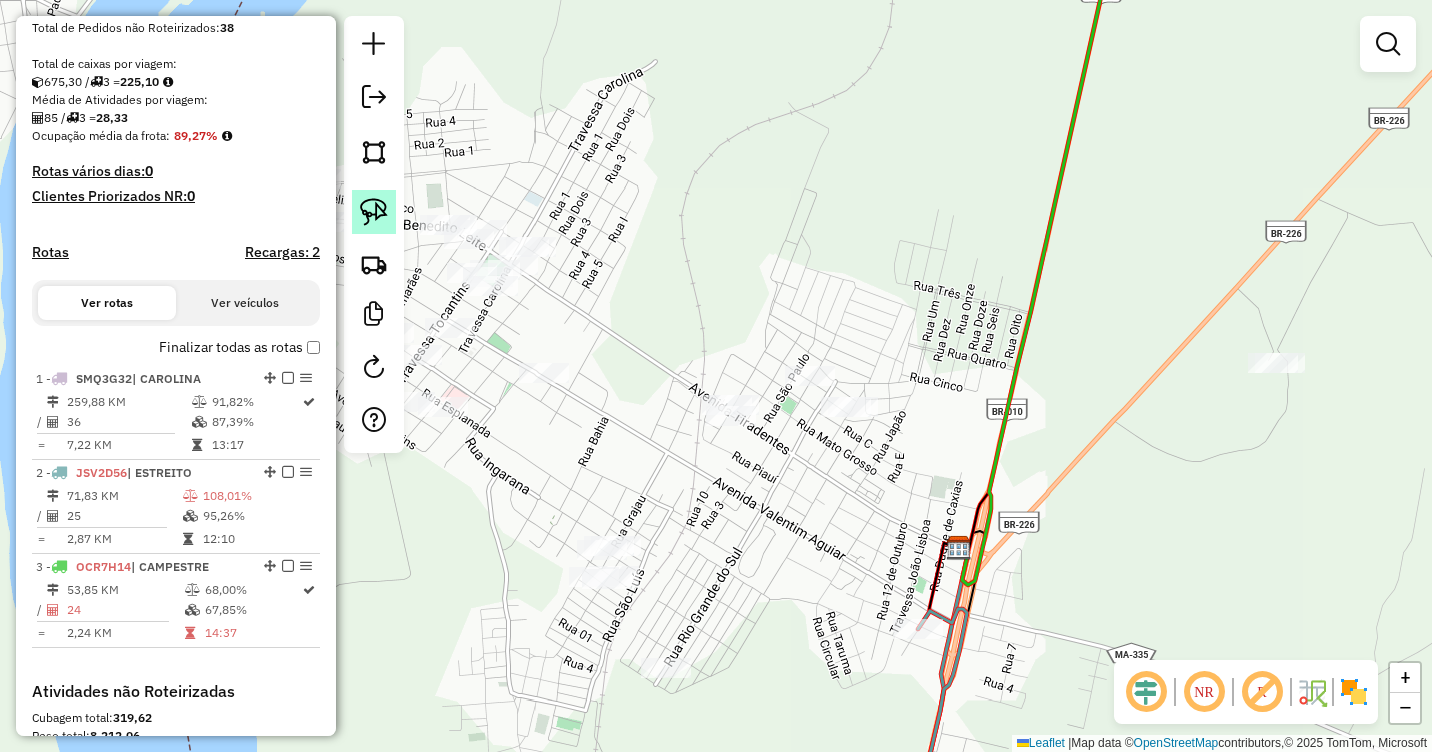 click 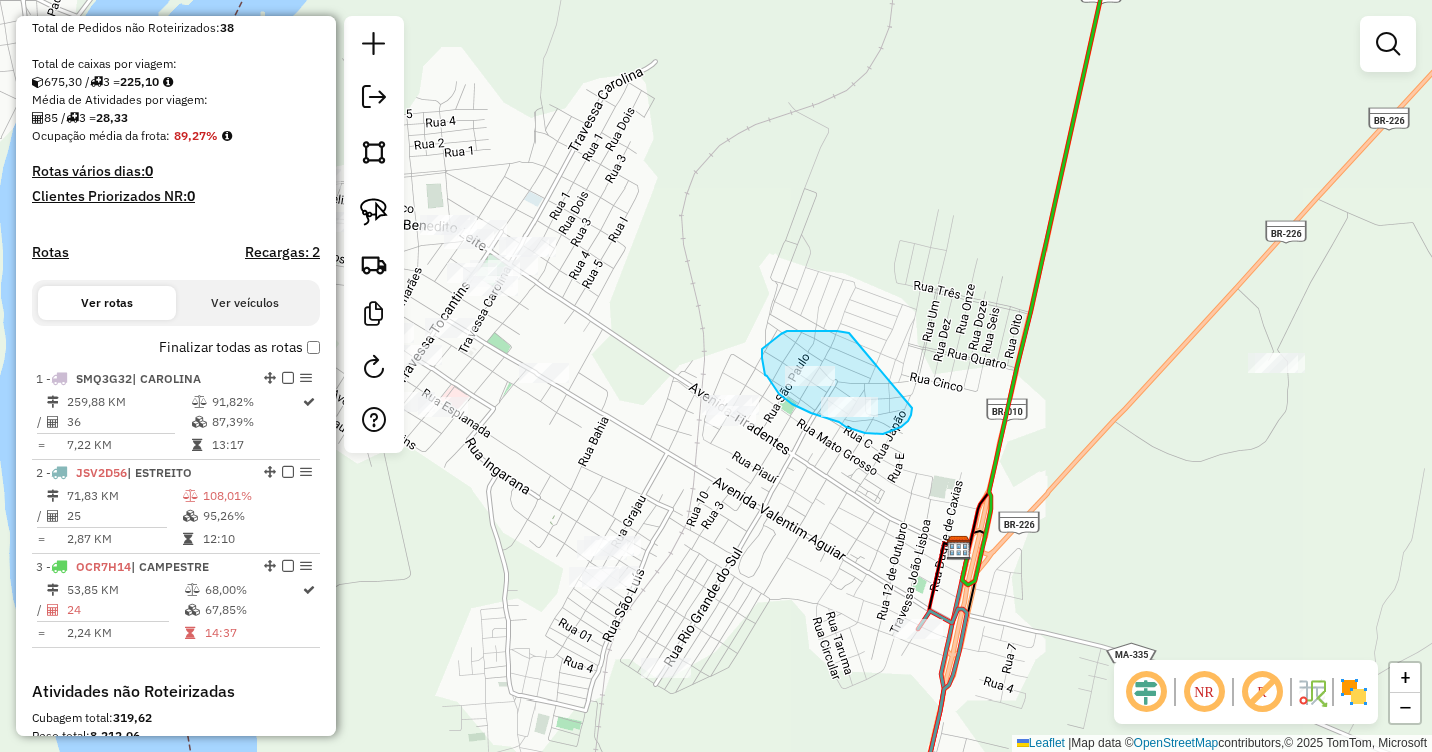 drag, startPoint x: 849, startPoint y: 333, endPoint x: 912, endPoint y: 407, distance: 97.18539 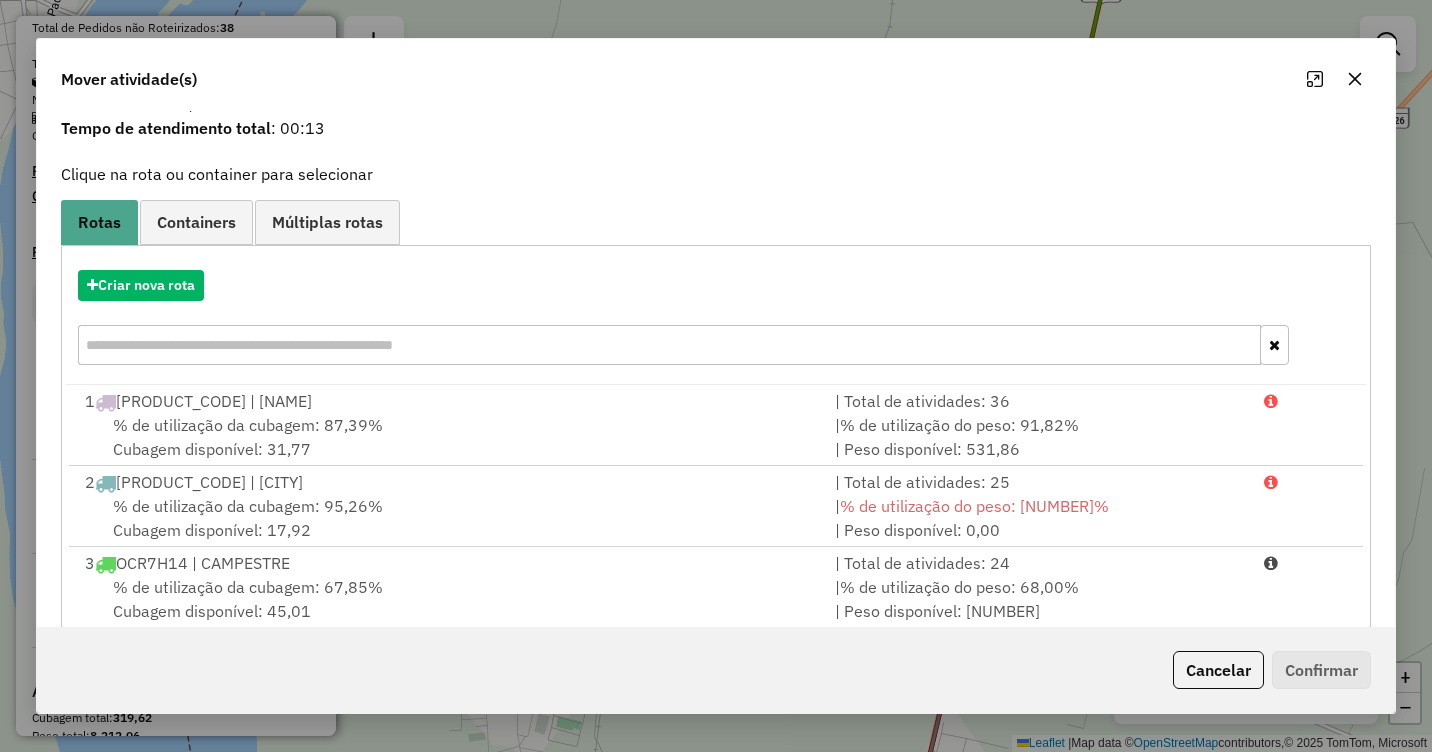 scroll, scrollTop: 110, scrollLeft: 0, axis: vertical 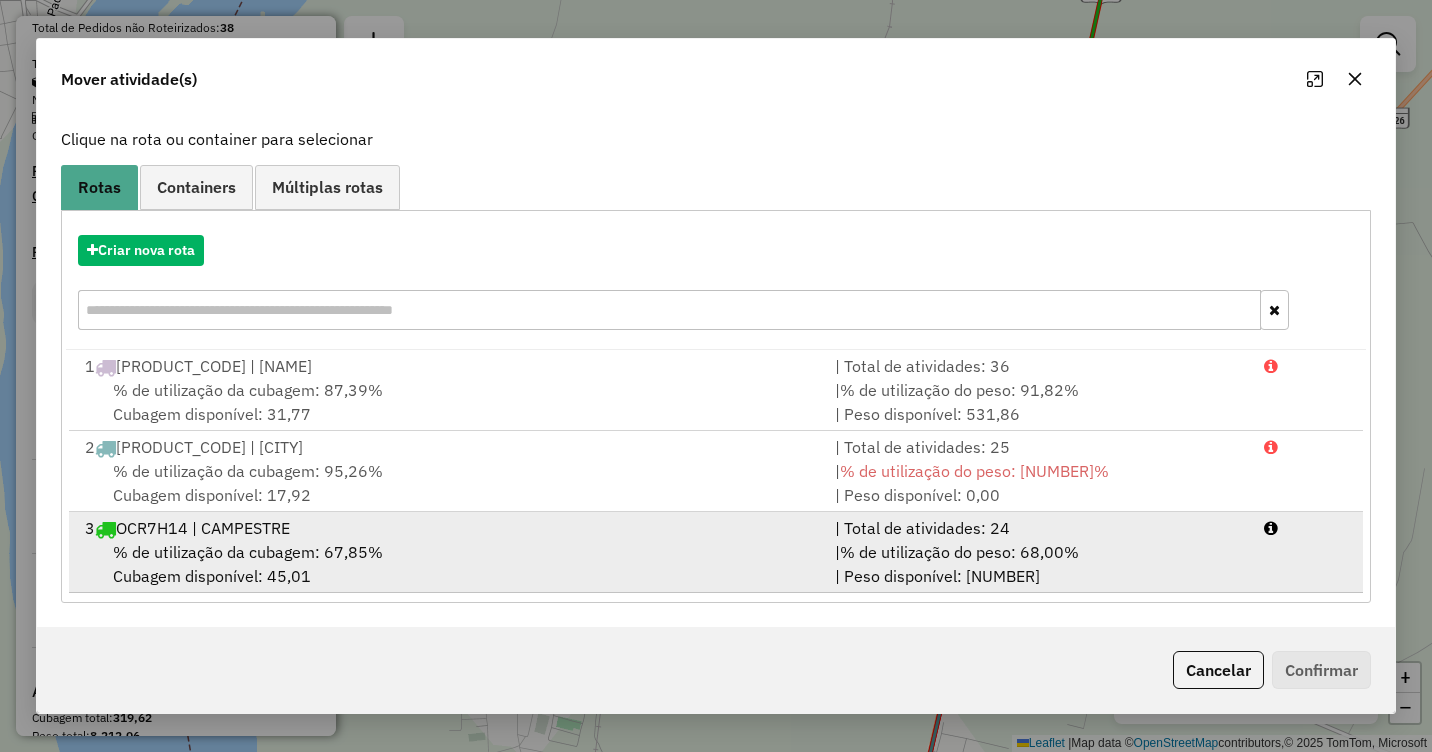 click on "3  OCR7H14 | CAMPESTRE" at bounding box center (448, 528) 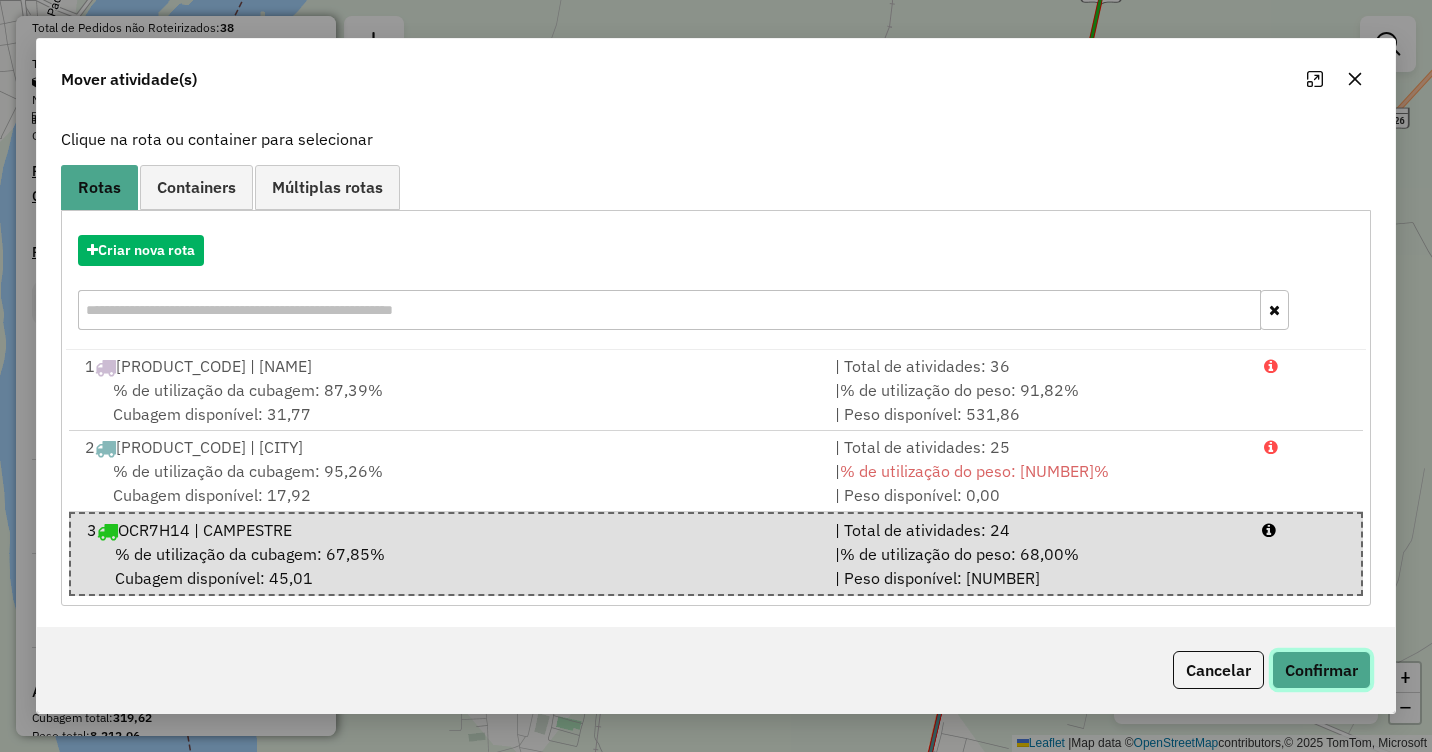 click on "Confirmar" 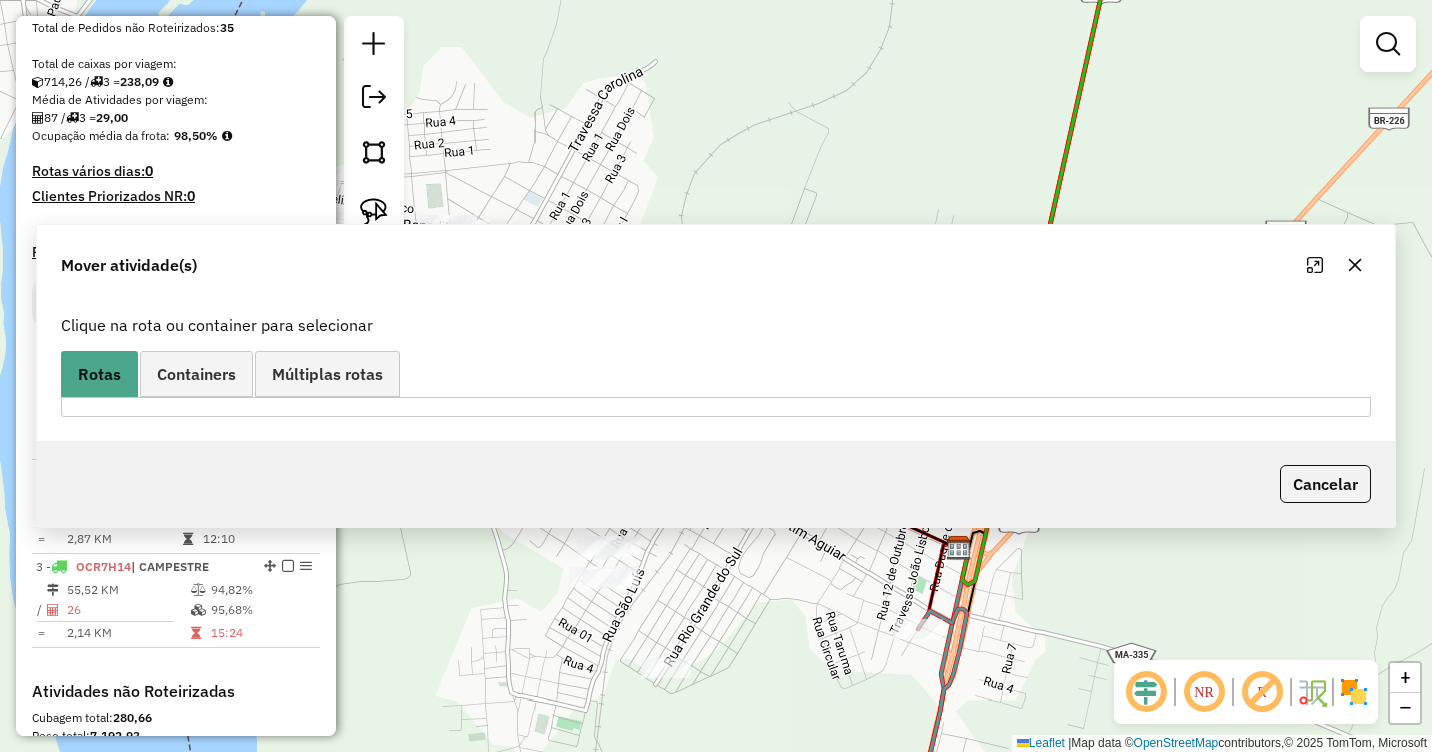 scroll, scrollTop: 0, scrollLeft: 0, axis: both 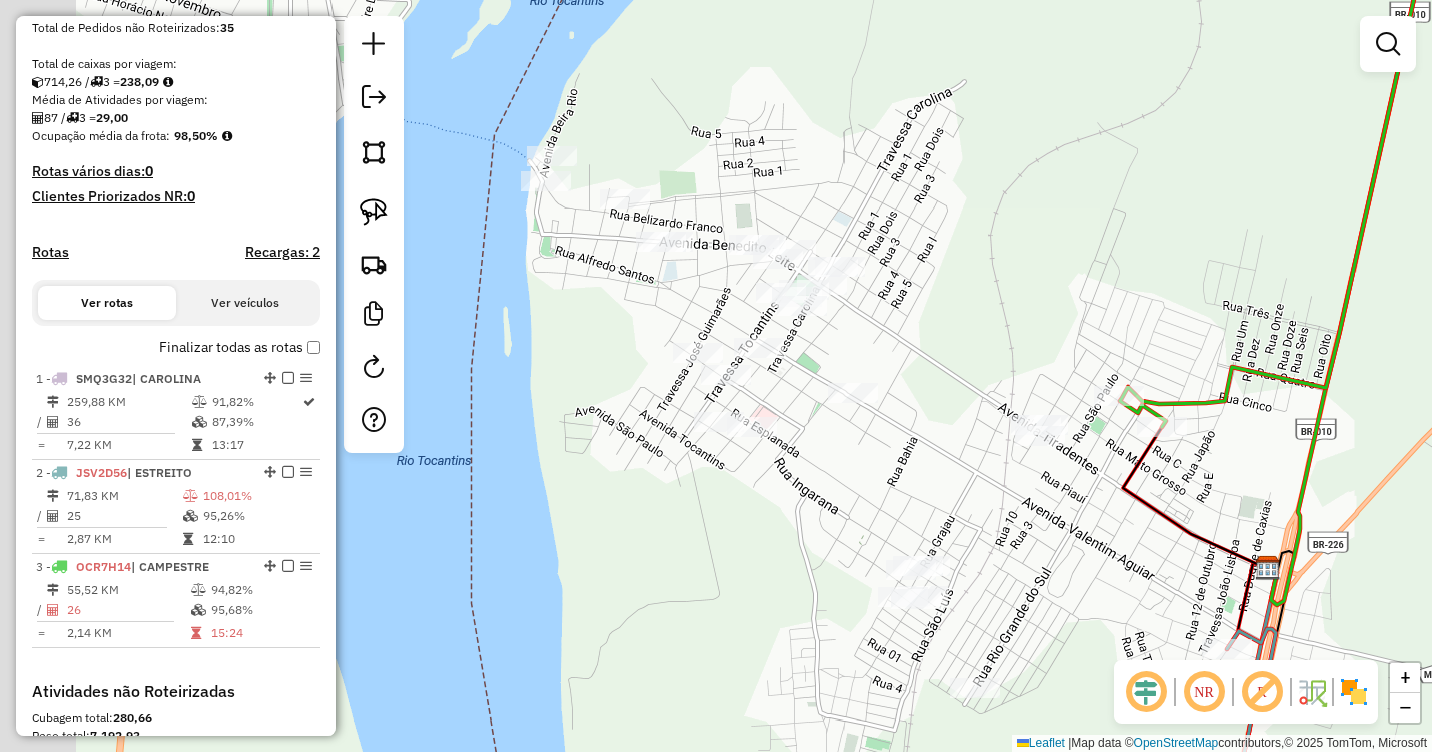 drag, startPoint x: 705, startPoint y: 459, endPoint x: 890, endPoint y: 479, distance: 186.07794 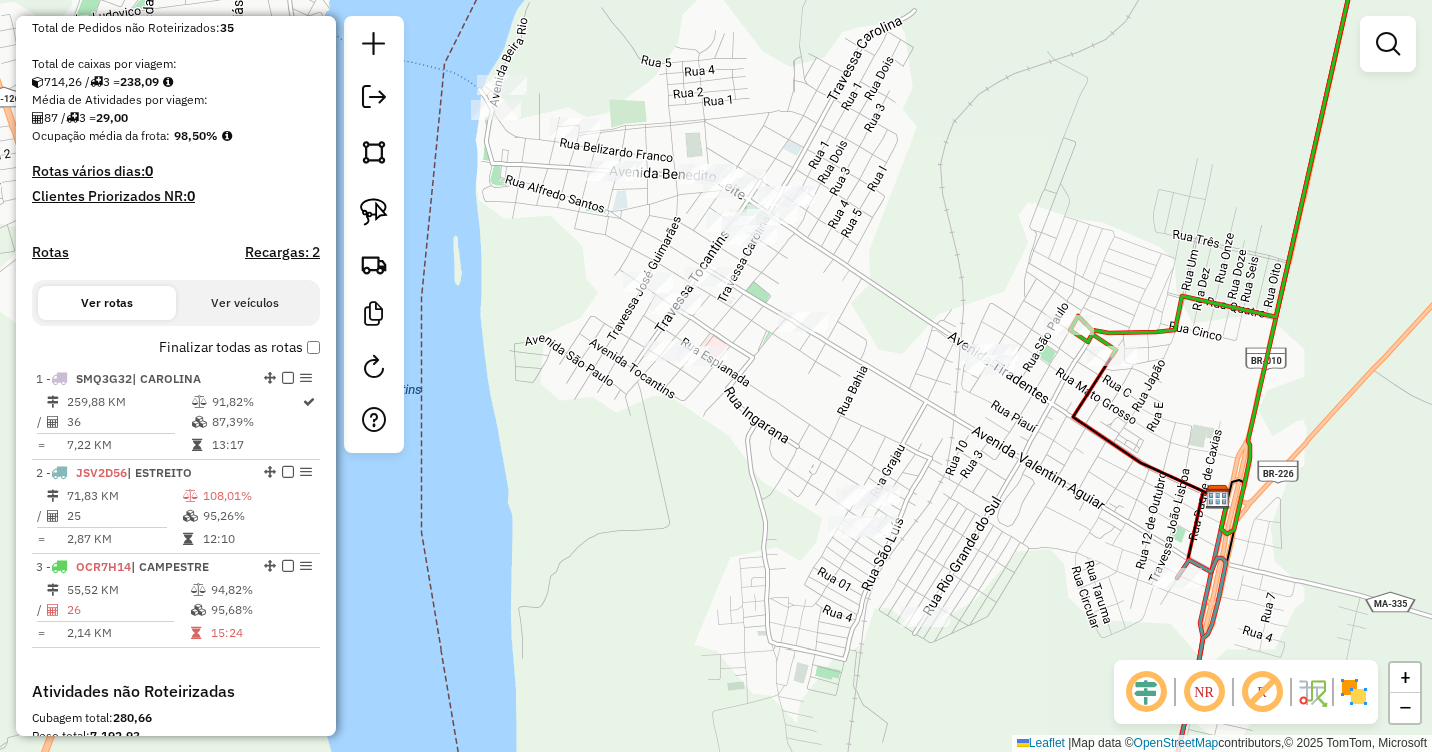 drag, startPoint x: 890, startPoint y: 479, endPoint x: 840, endPoint y: 408, distance: 86.83893 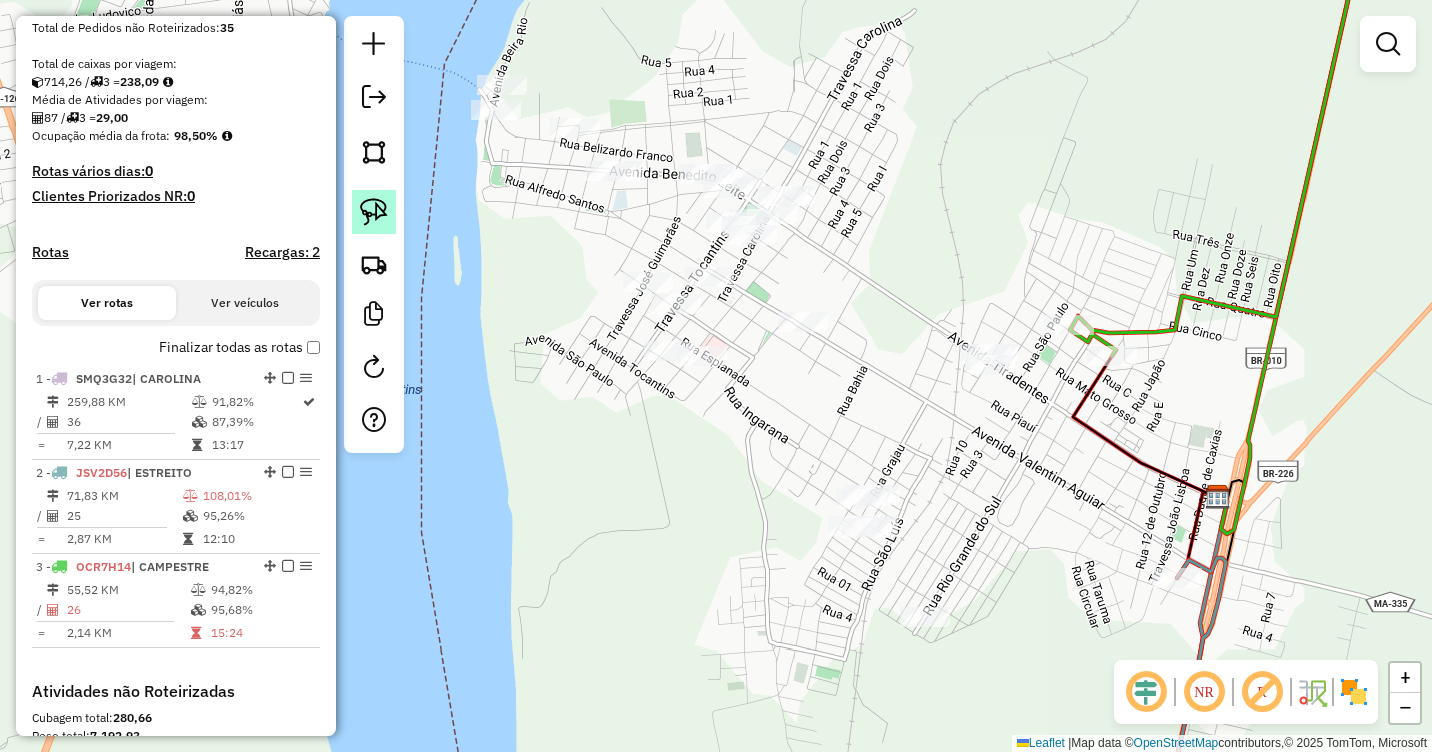 click 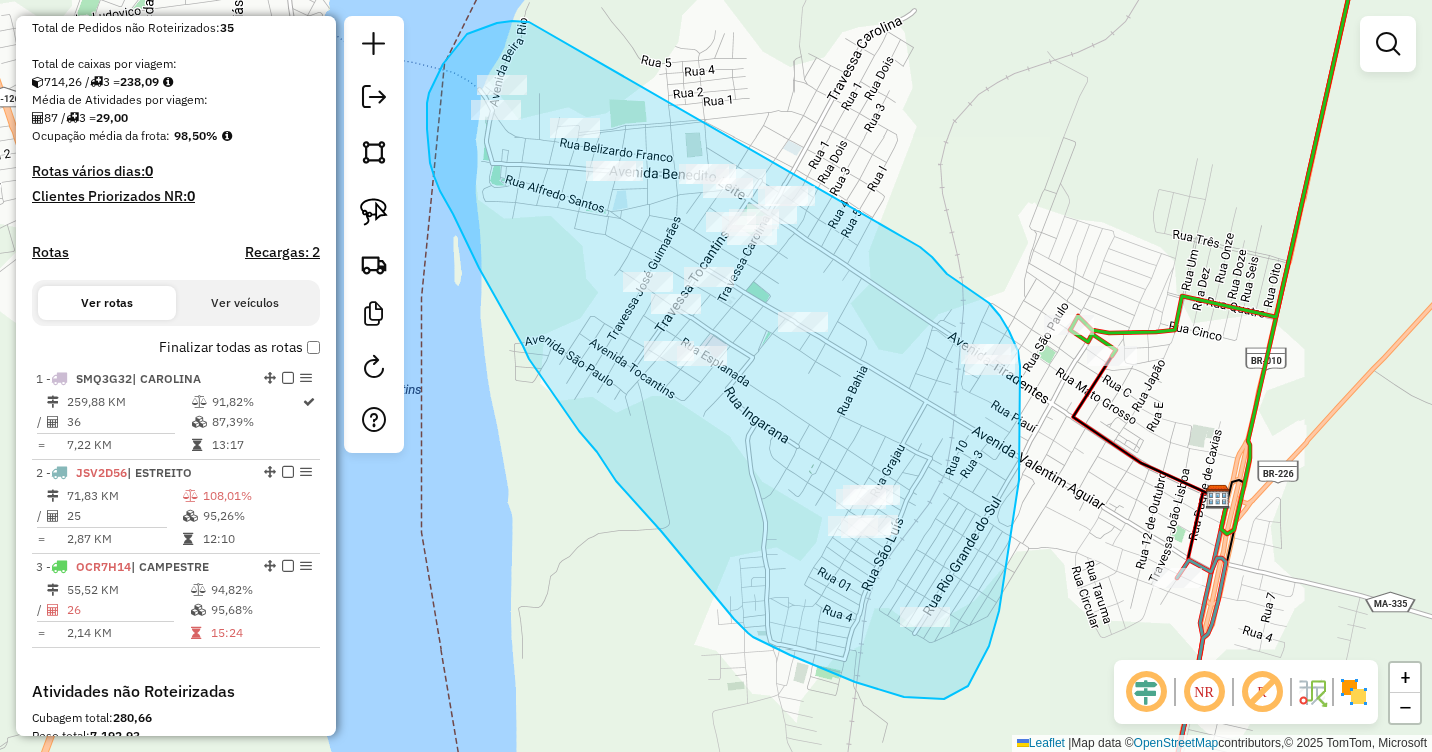 drag, startPoint x: 529, startPoint y: 22, endPoint x: 914, endPoint y: 245, distance: 444.92023 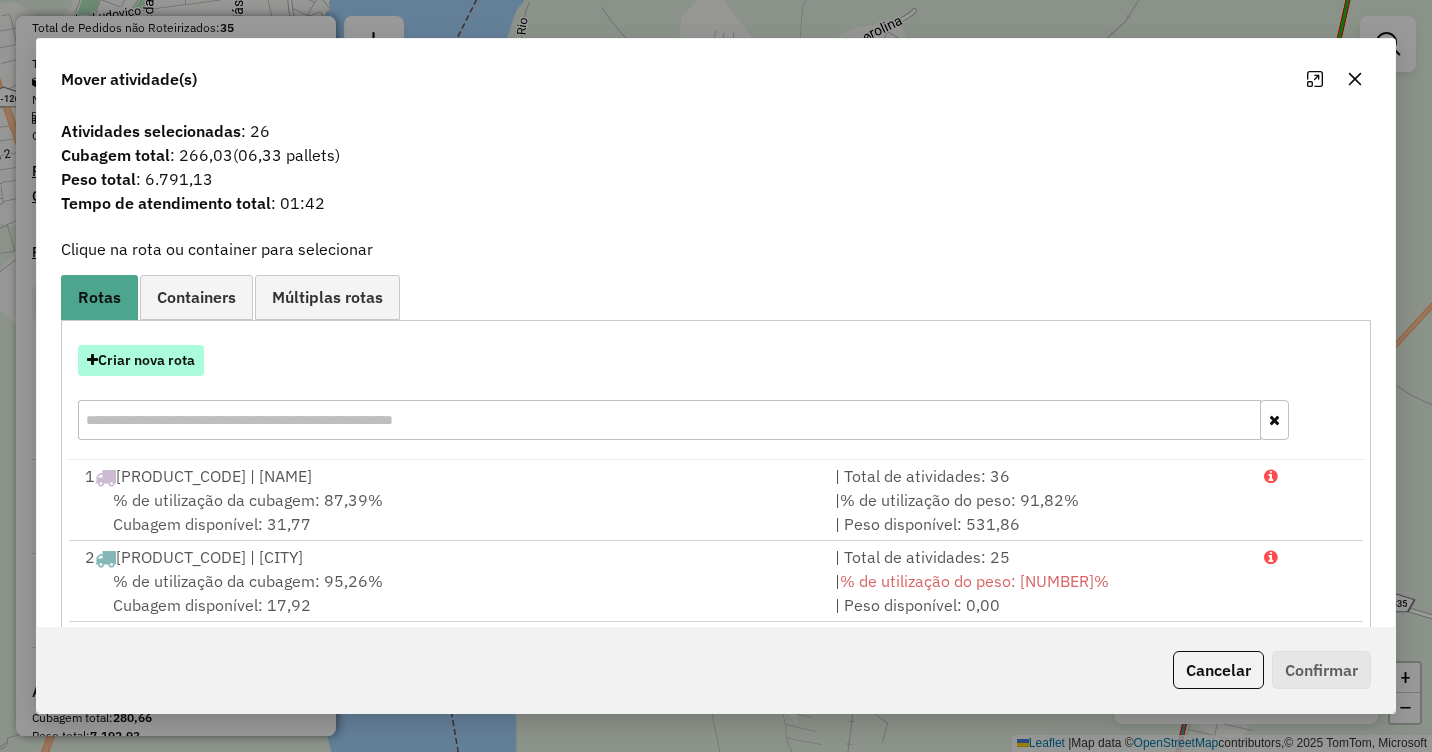 click on "Criar nova rota" at bounding box center [141, 360] 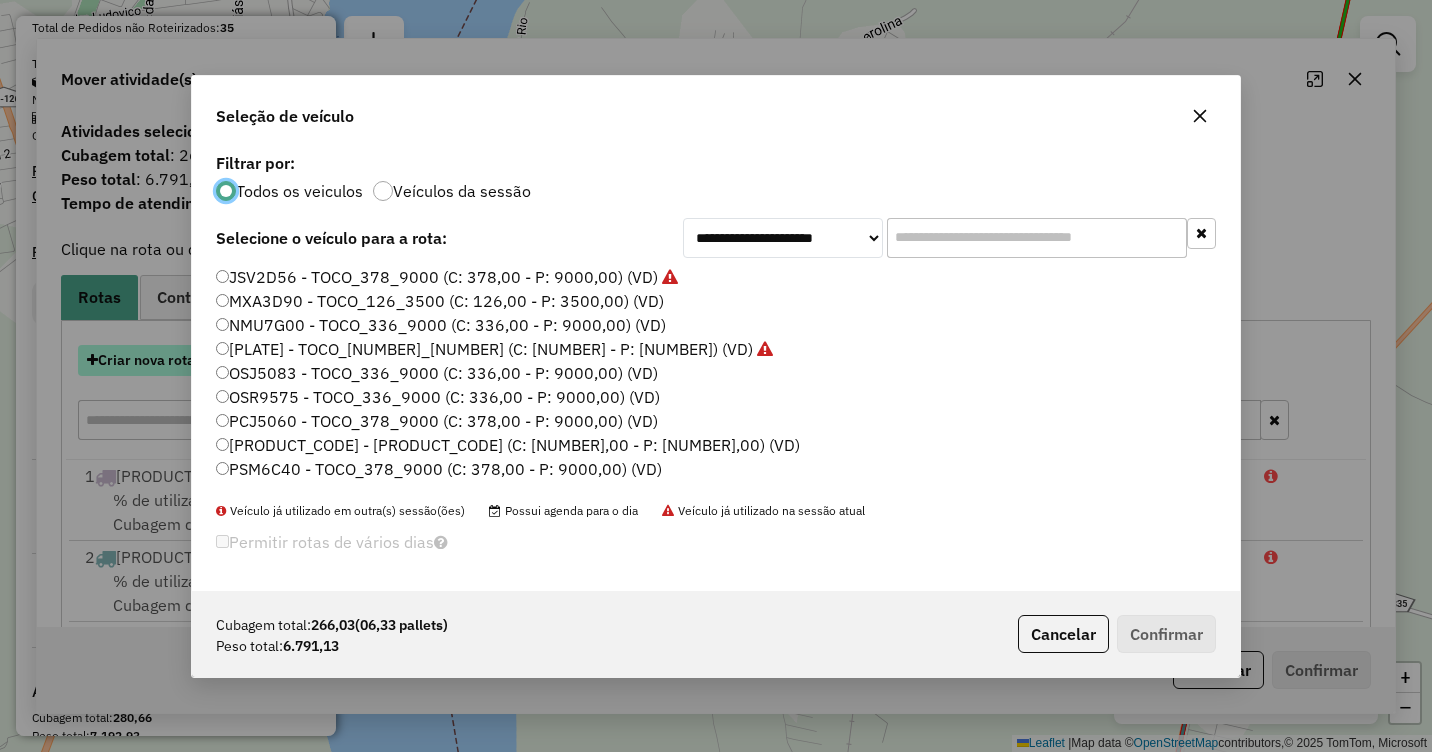 scroll, scrollTop: 11, scrollLeft: 6, axis: both 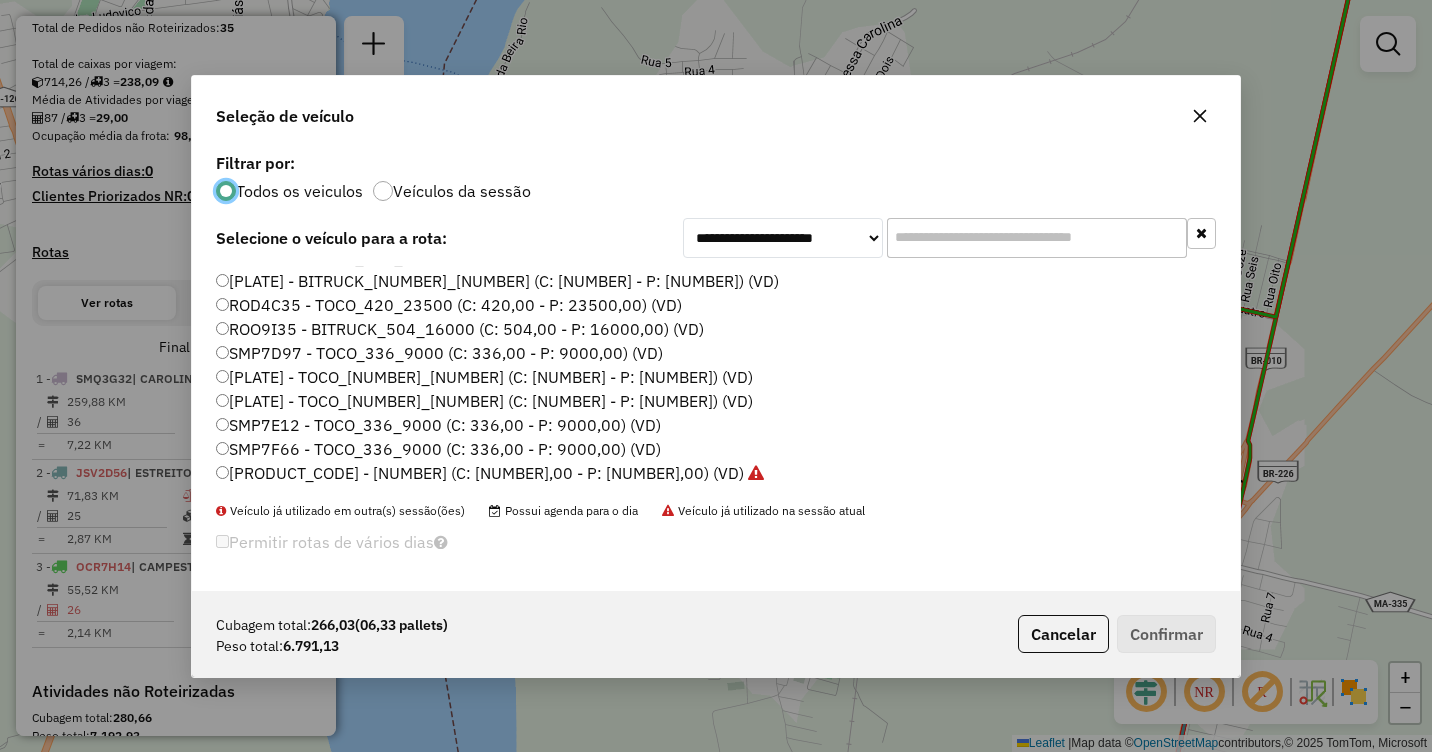 click on "SMP7E01 - TOCO_336_9000 (C: 336,00 - P: 9000,00) (VD)" 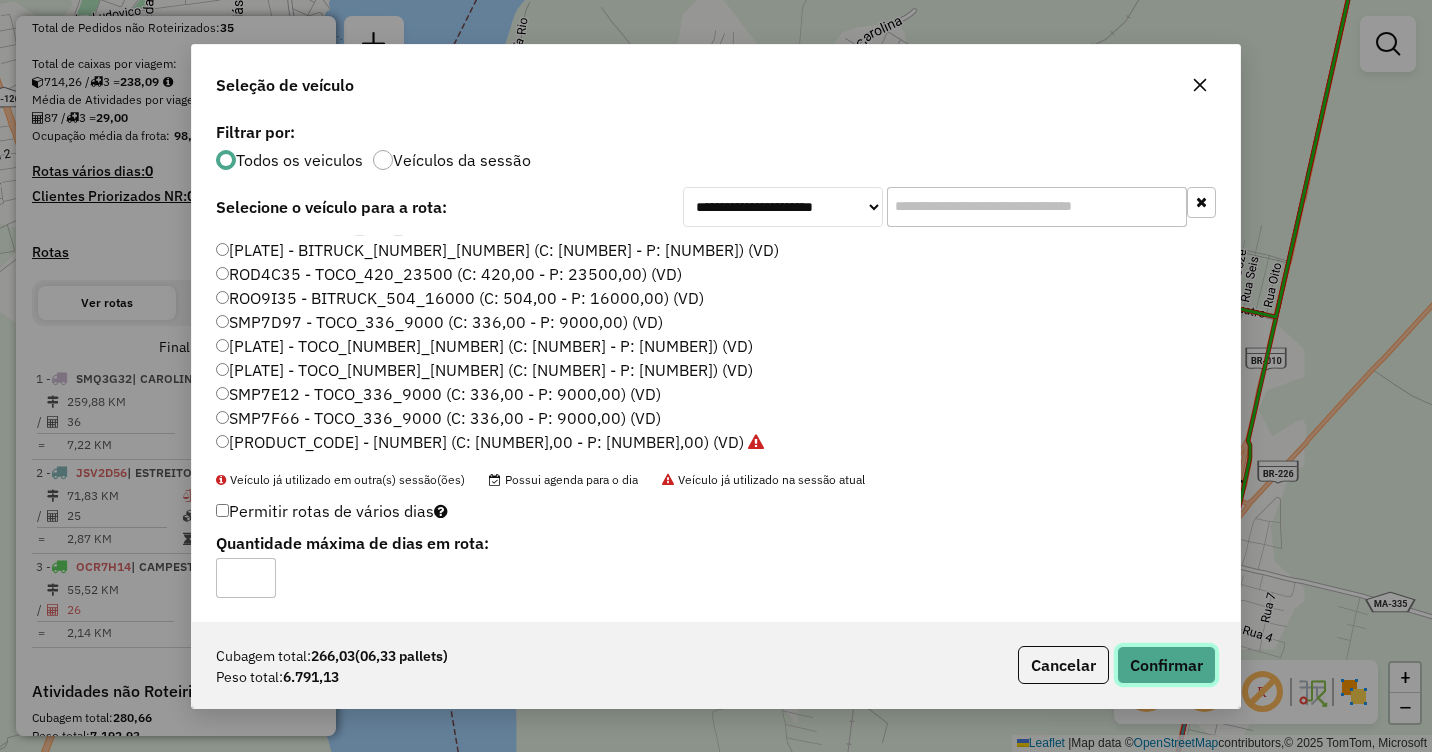 click on "Confirmar" 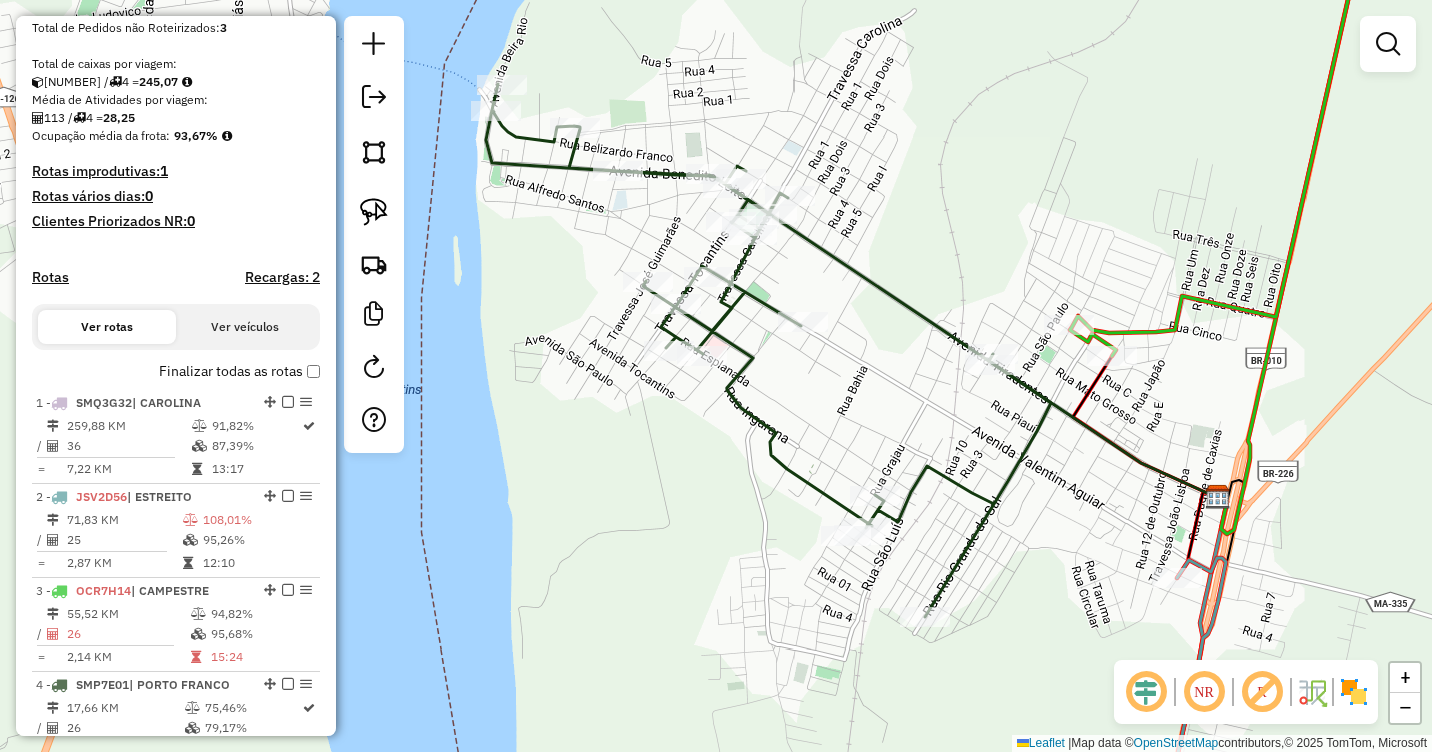drag, startPoint x: 1077, startPoint y: 609, endPoint x: 908, endPoint y: 435, distance: 242.5634 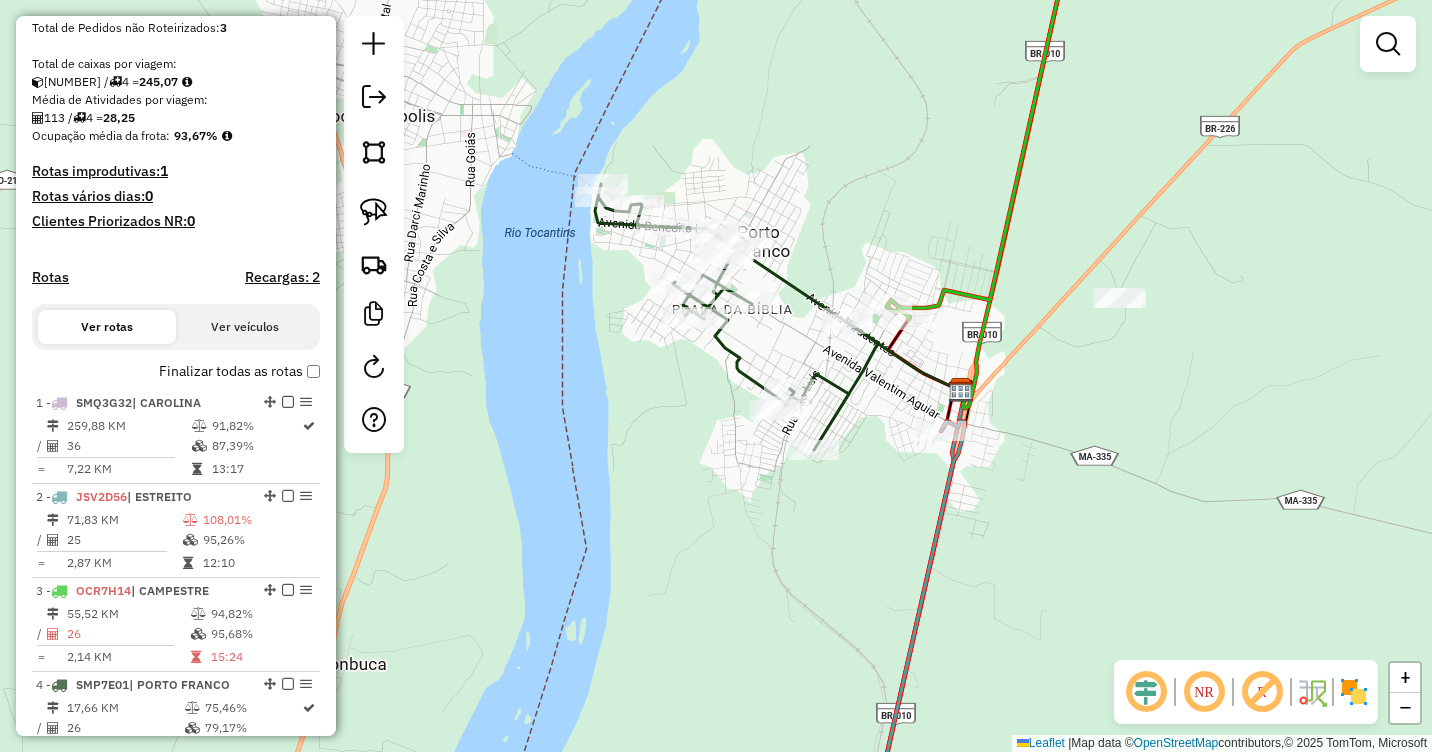 drag, startPoint x: 879, startPoint y: 427, endPoint x: 899, endPoint y: 459, distance: 37.735924 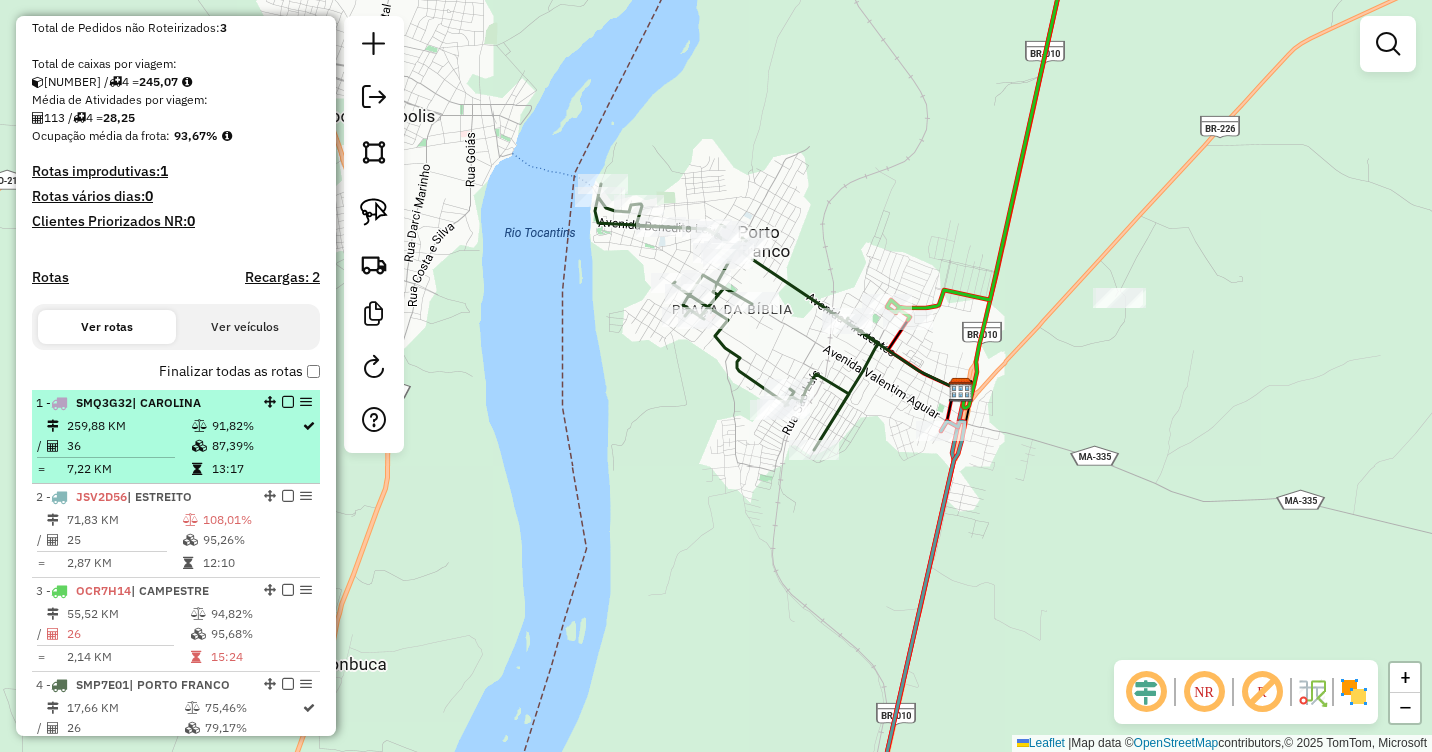 scroll, scrollTop: 500, scrollLeft: 0, axis: vertical 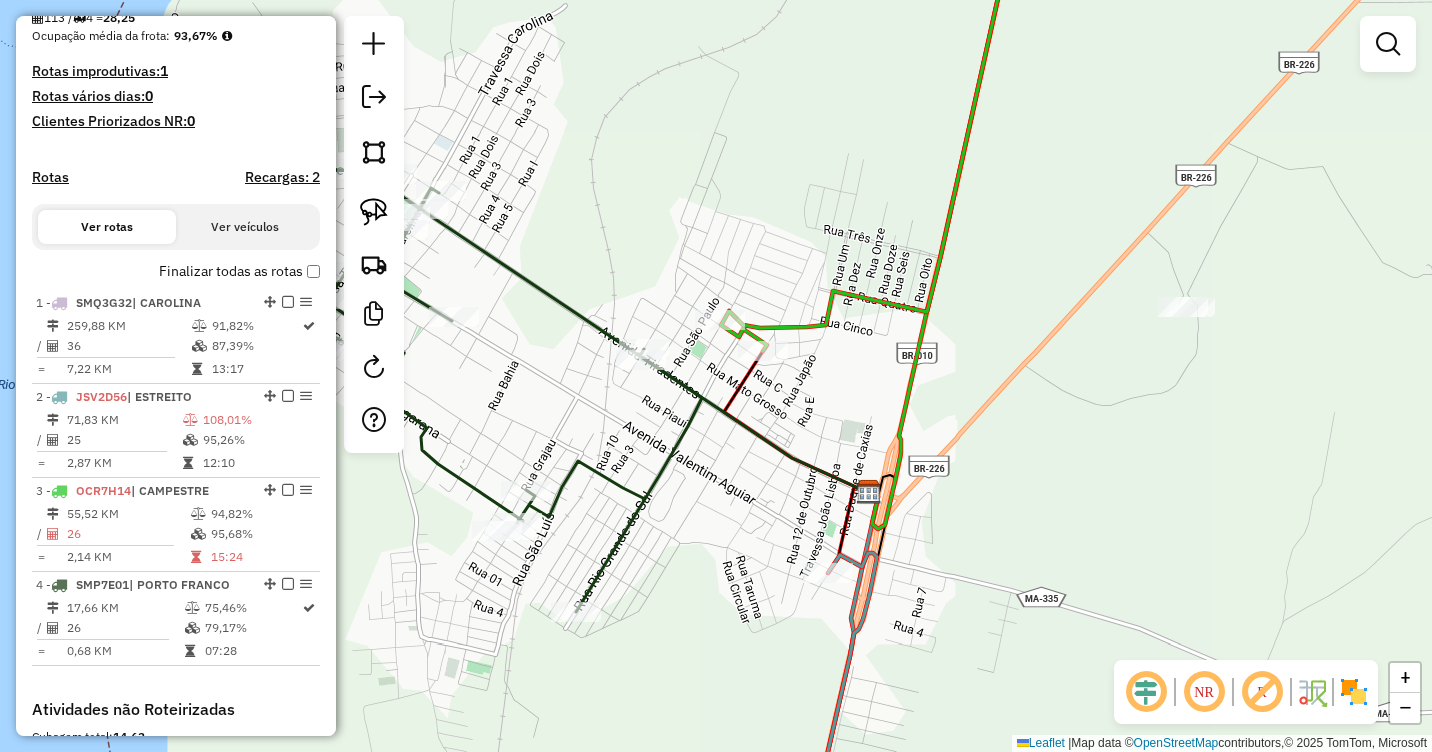 drag, startPoint x: 1218, startPoint y: 318, endPoint x: 1053, endPoint y: 380, distance: 176.264 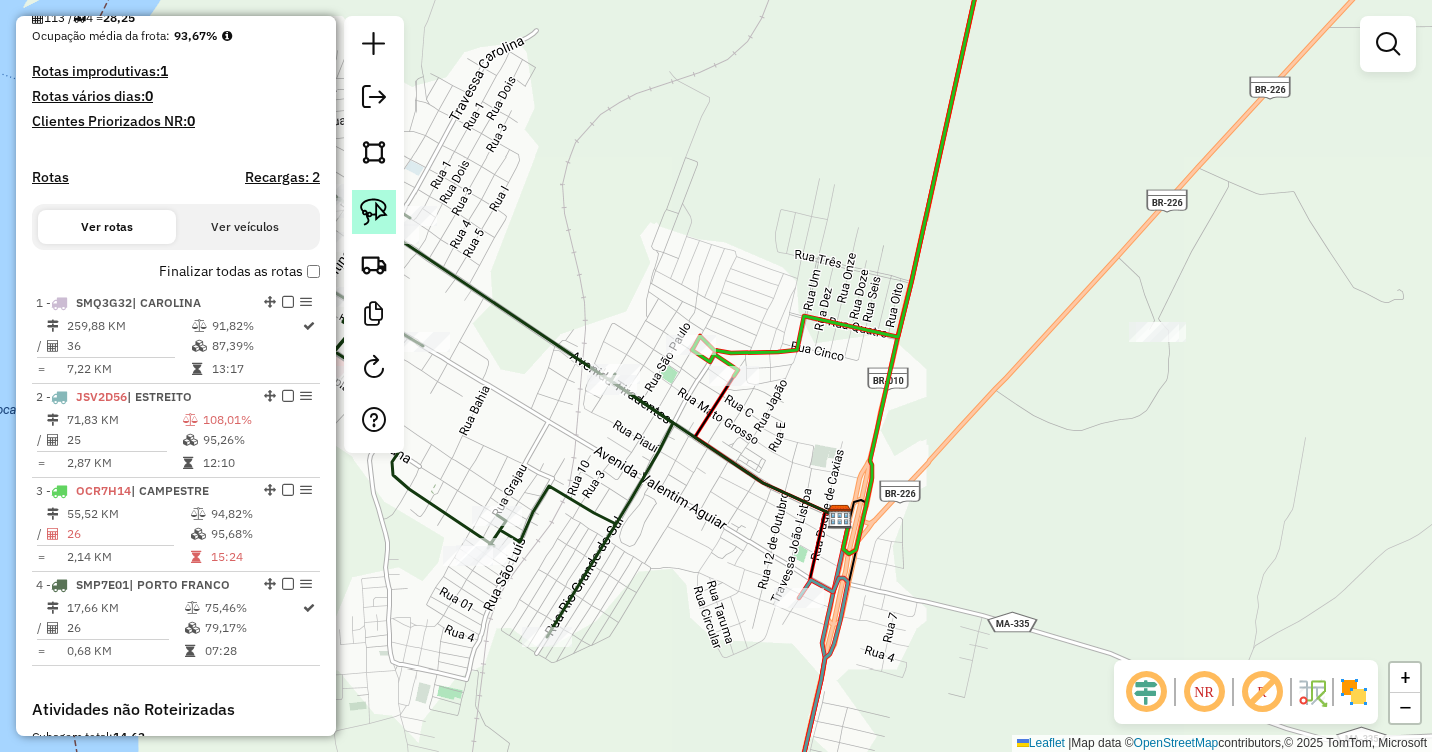 click 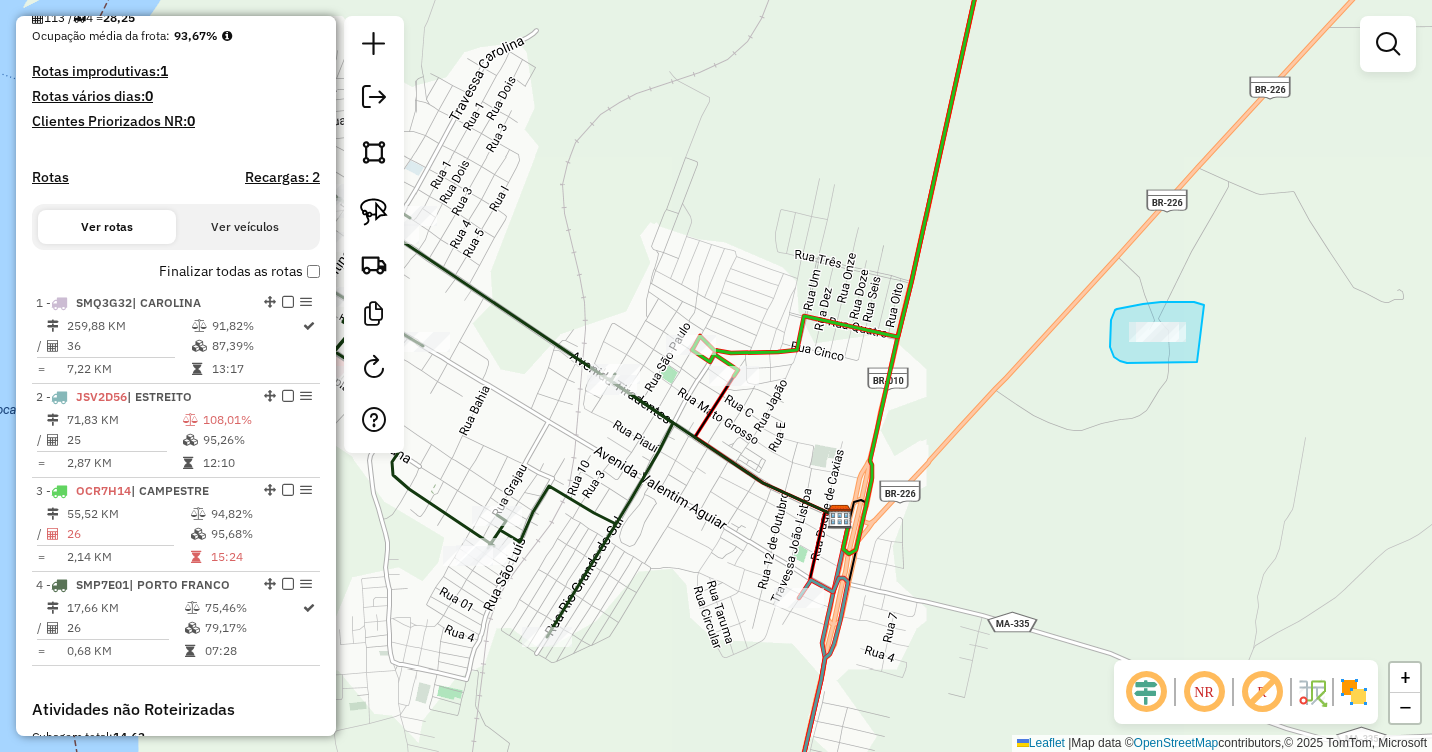 drag, startPoint x: 1198, startPoint y: 303, endPoint x: 1197, endPoint y: 362, distance: 59.008472 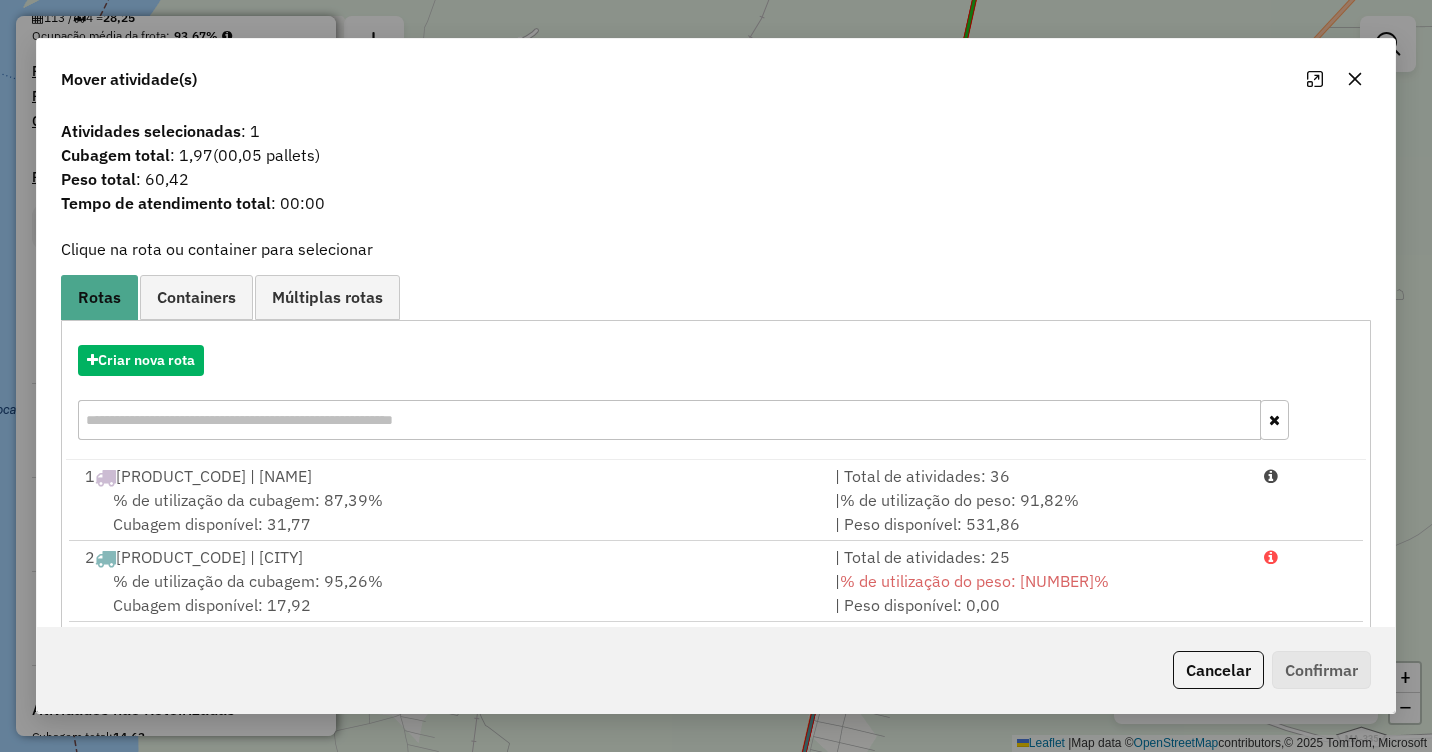 click 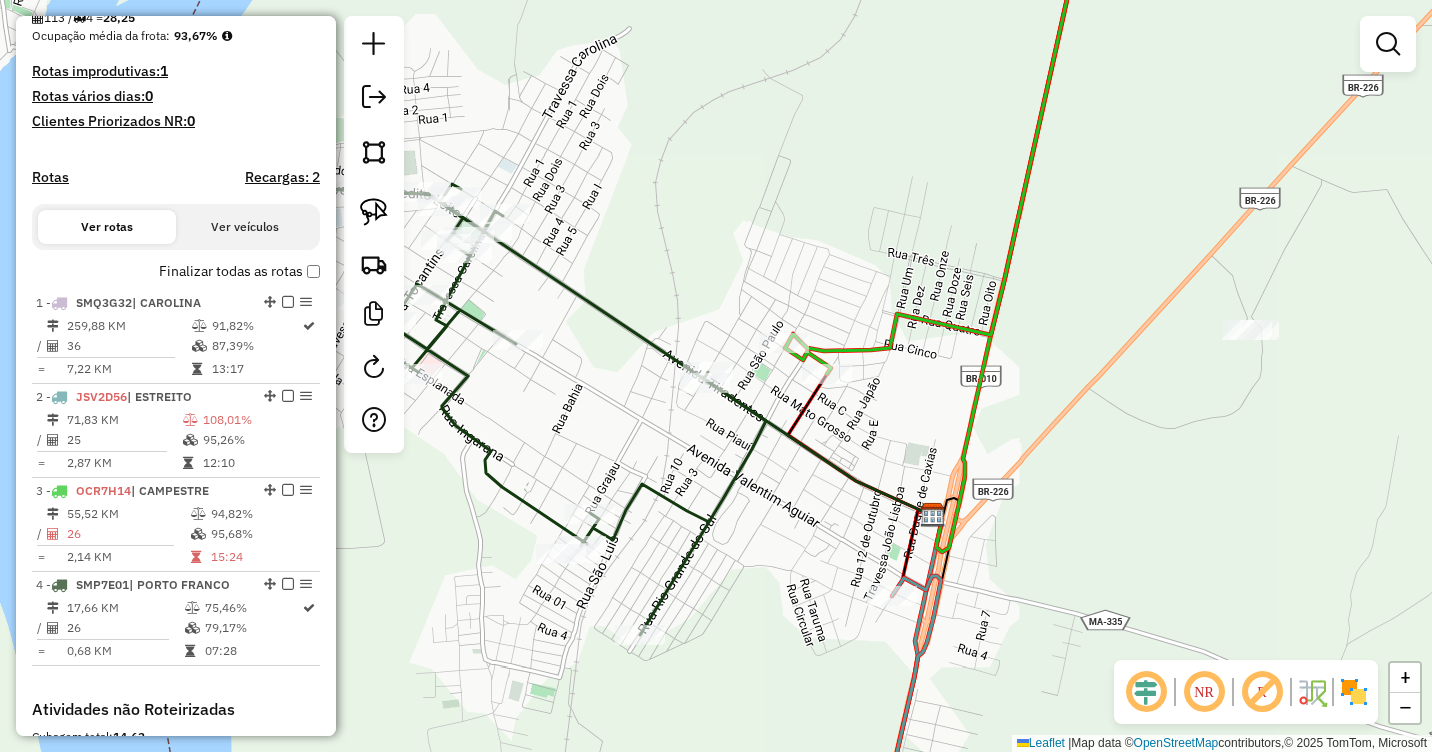 drag, startPoint x: 954, startPoint y: 374, endPoint x: 1048, endPoint y: 372, distance: 94.02127 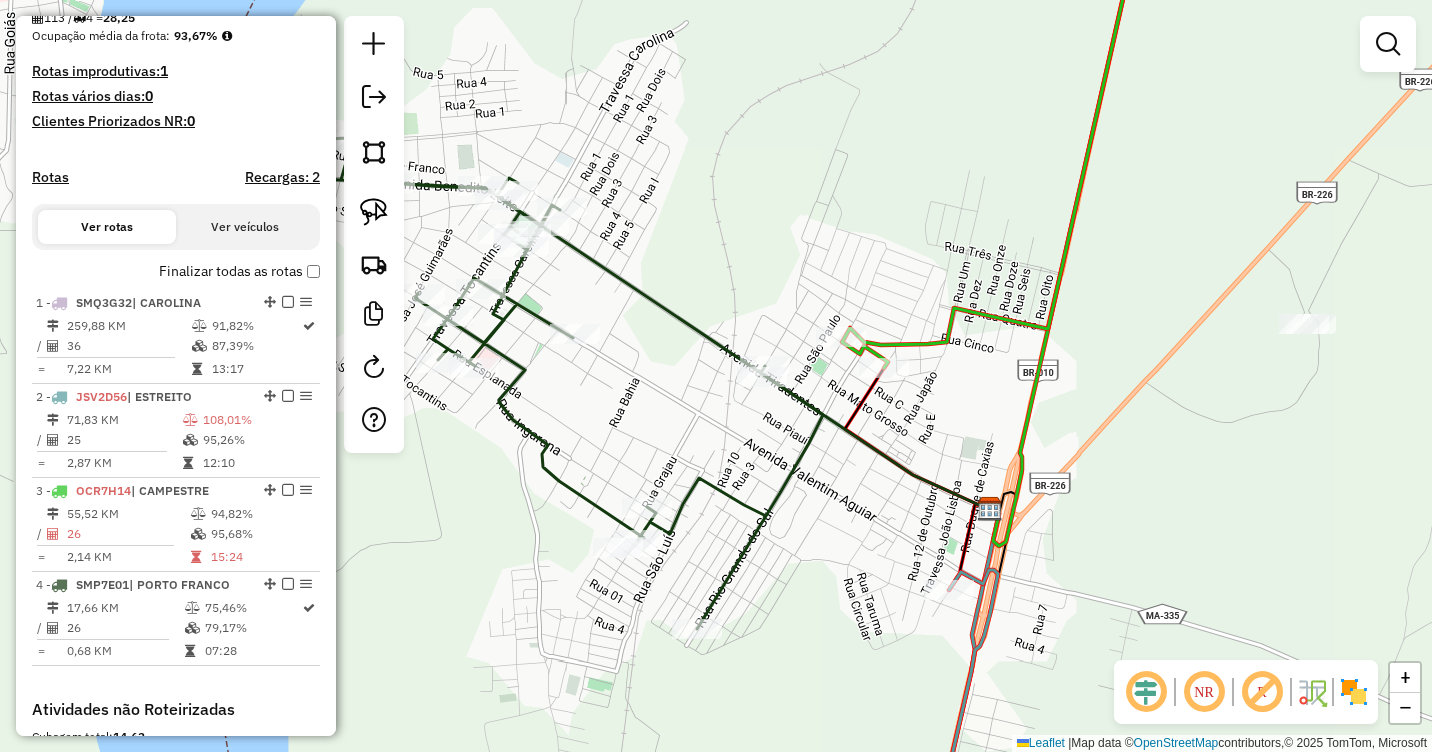 drag, startPoint x: 1061, startPoint y: 382, endPoint x: 1117, endPoint y: 376, distance: 56.32051 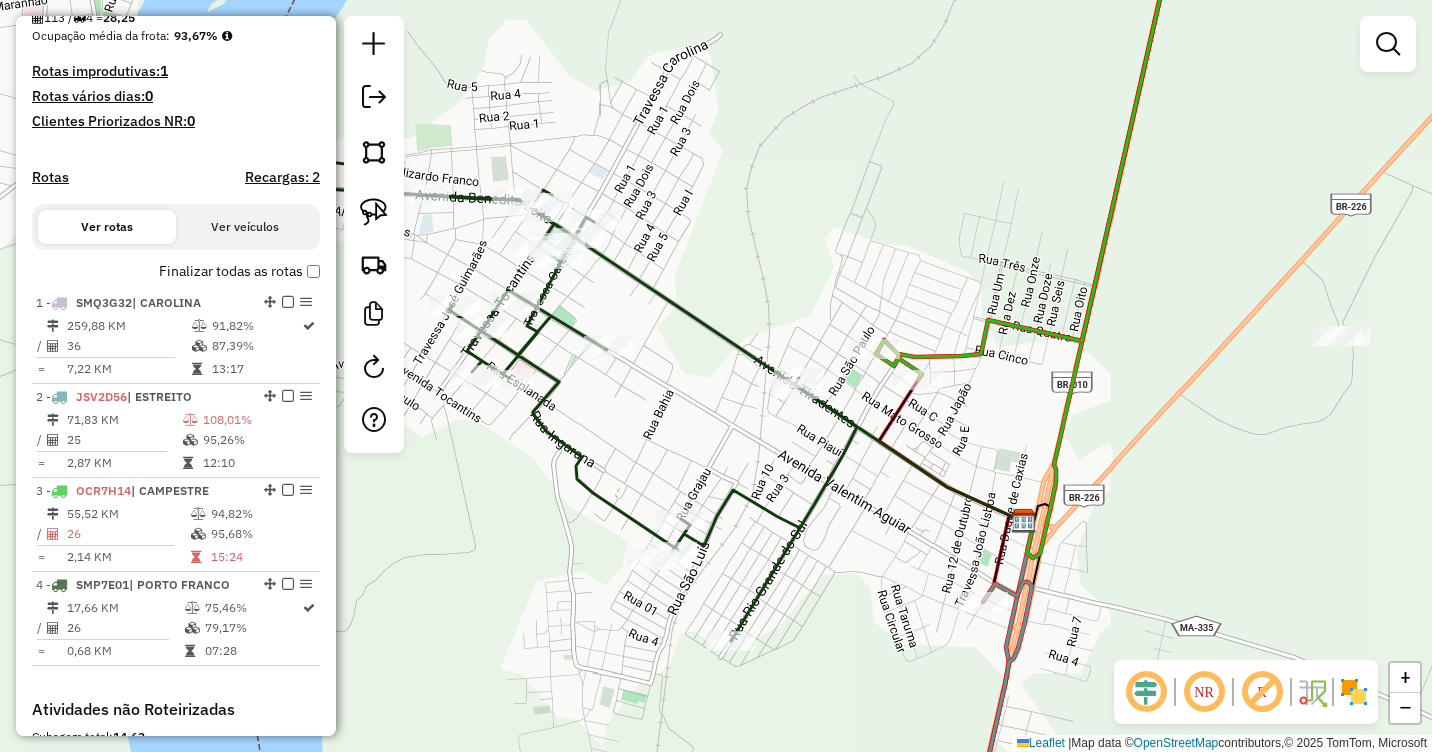drag, startPoint x: 1062, startPoint y: 405, endPoint x: 1096, endPoint y: 417, distance: 36.05551 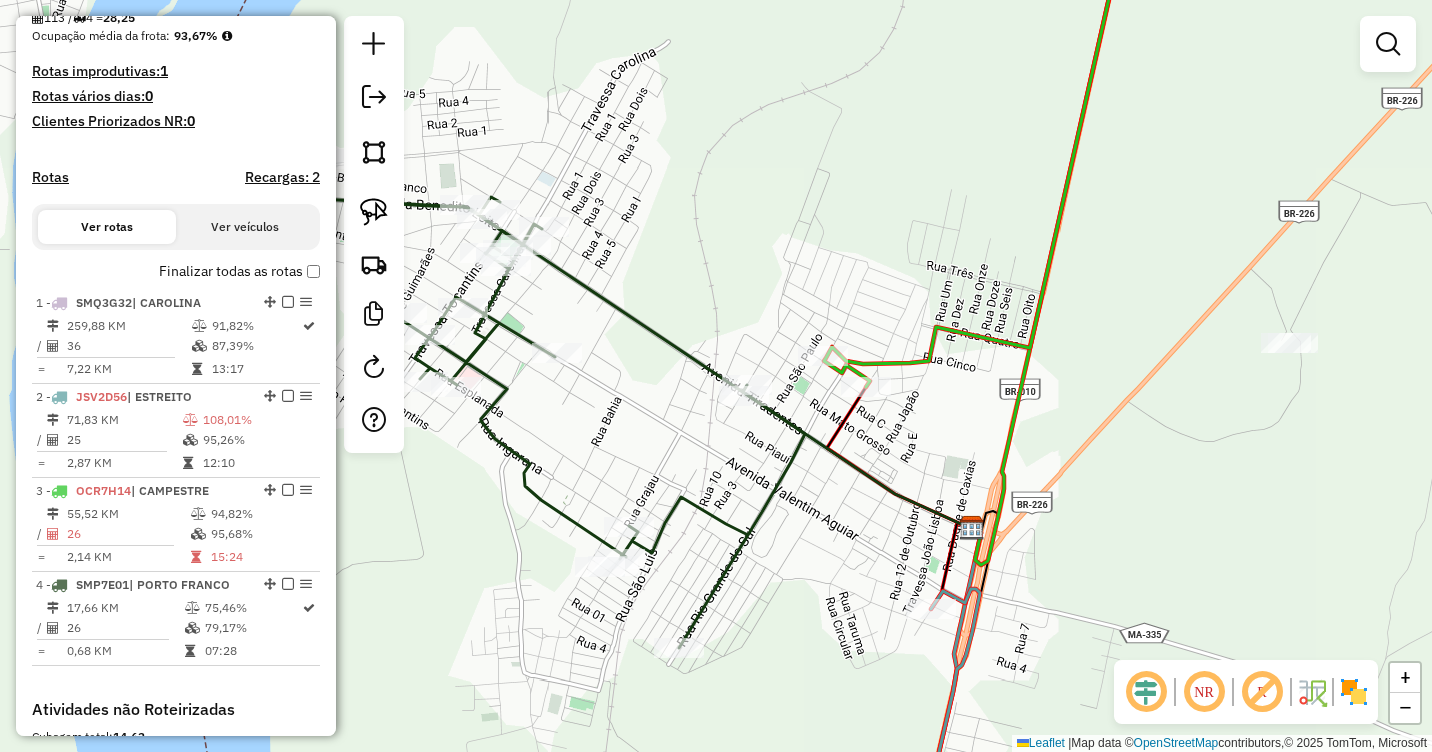 drag, startPoint x: 1182, startPoint y: 411, endPoint x: 1130, endPoint y: 418, distance: 52.46904 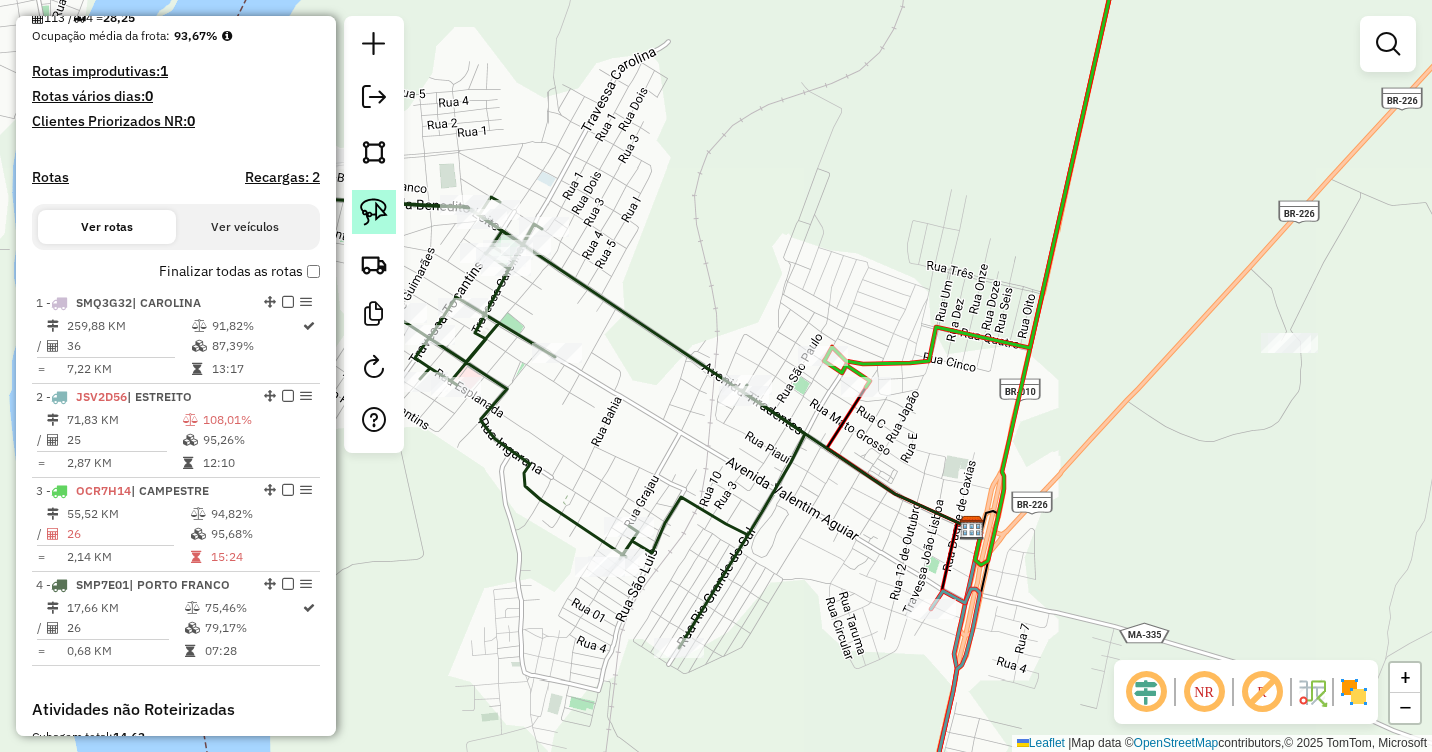 click 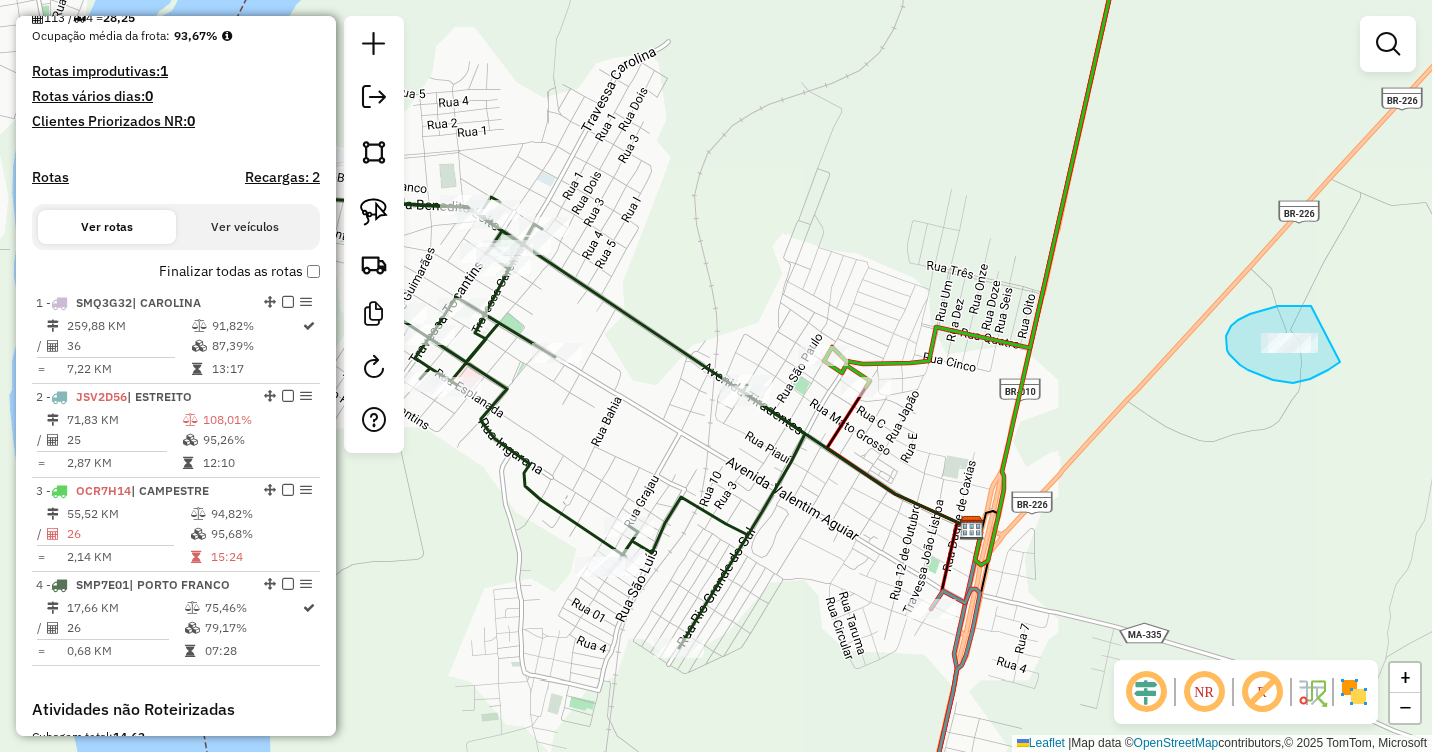 drag, startPoint x: 1311, startPoint y: 306, endPoint x: 1340, endPoint y: 362, distance: 63.06346 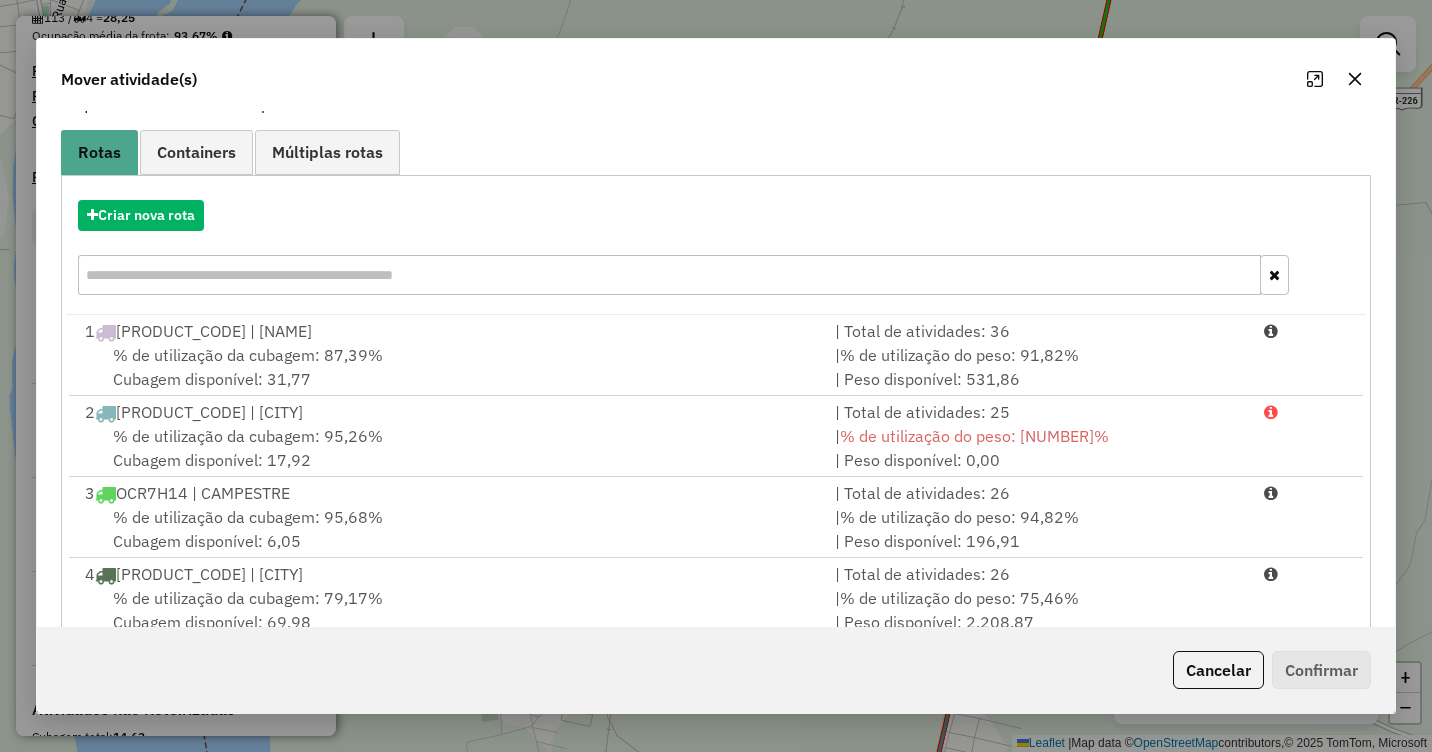 scroll, scrollTop: 191, scrollLeft: 0, axis: vertical 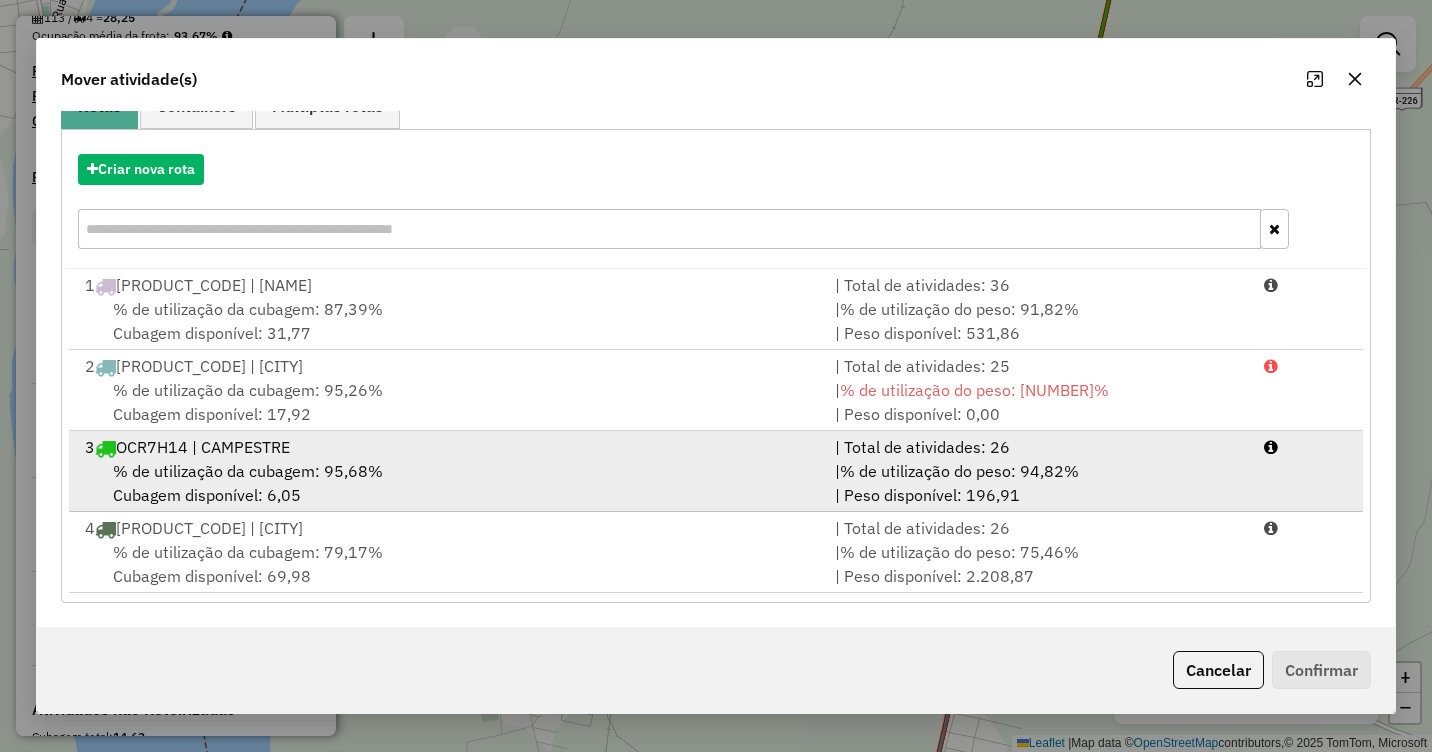 click on "% de utilização da cubagem: 95,68%" at bounding box center (248, 471) 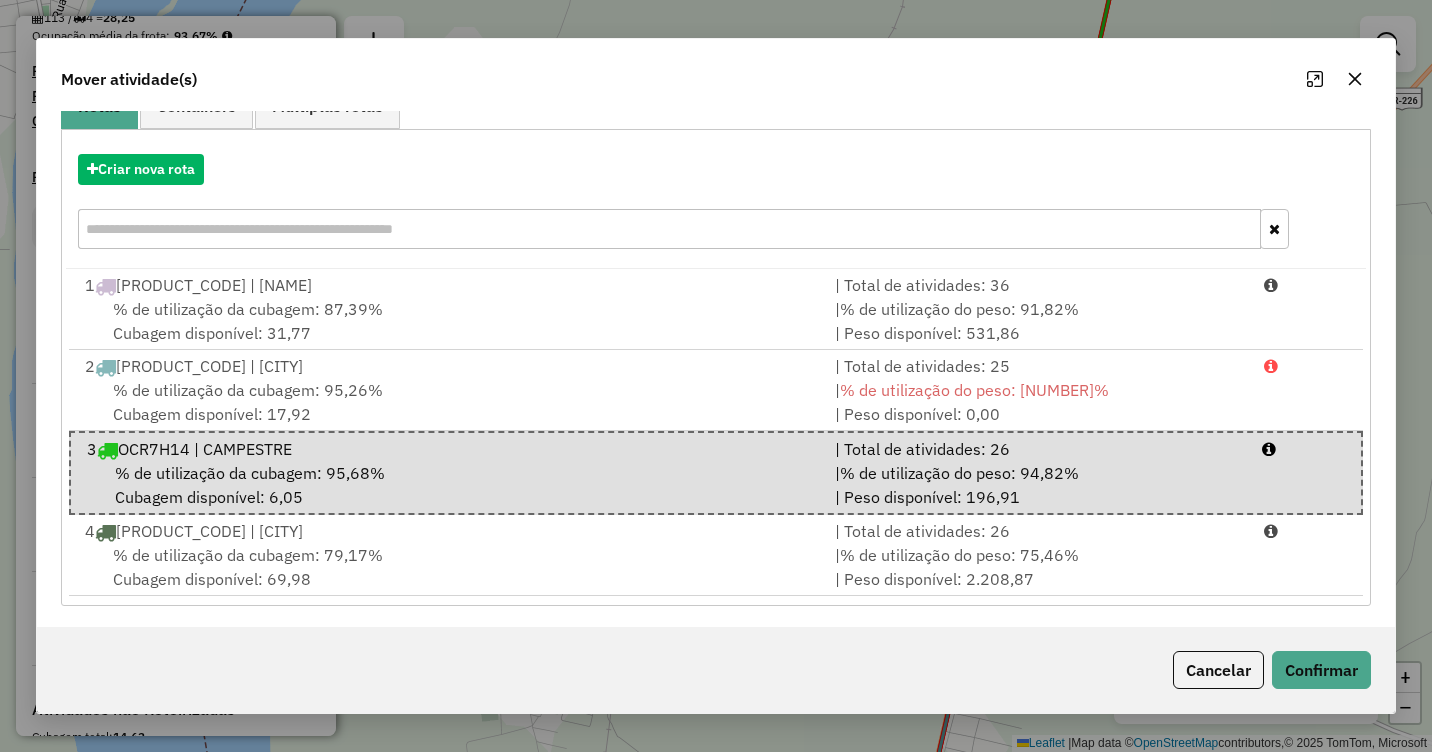 scroll, scrollTop: 194, scrollLeft: 0, axis: vertical 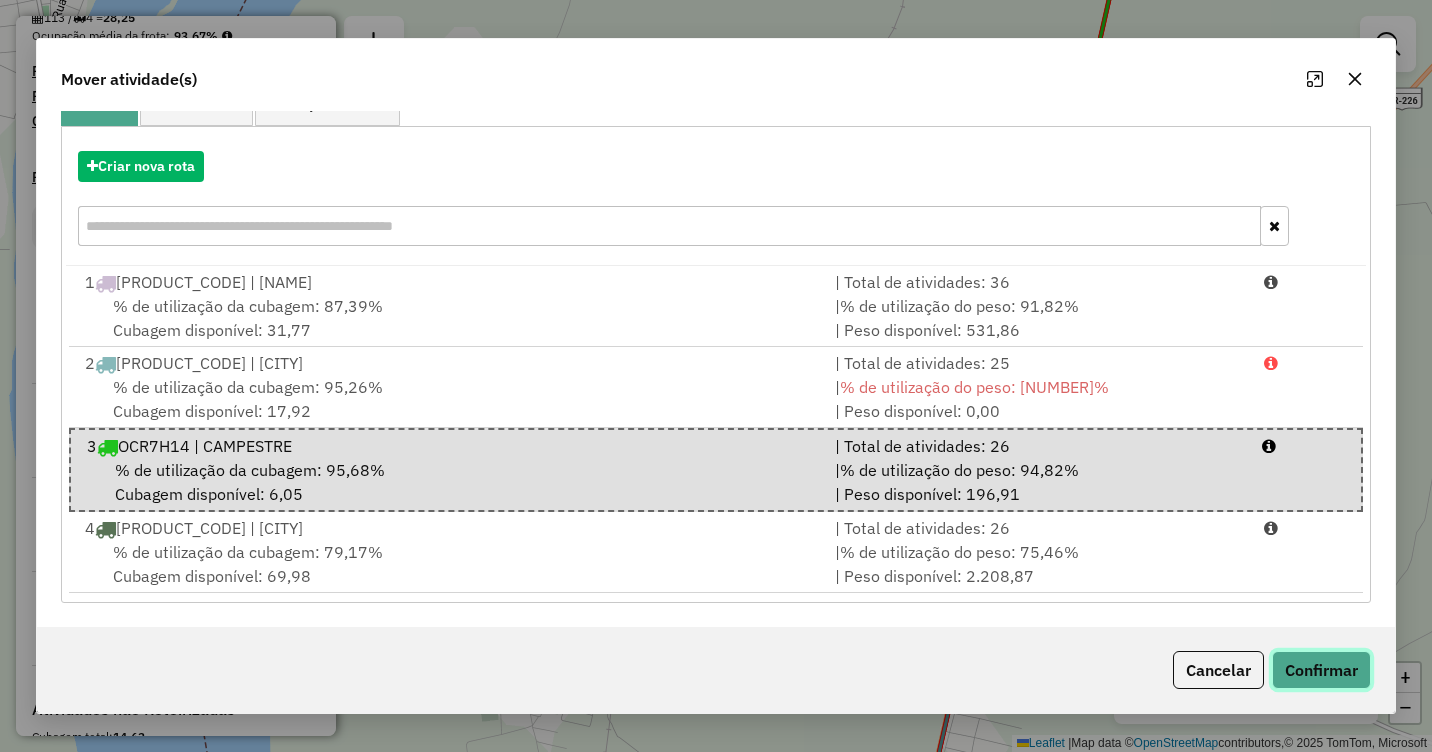 click on "Confirmar" 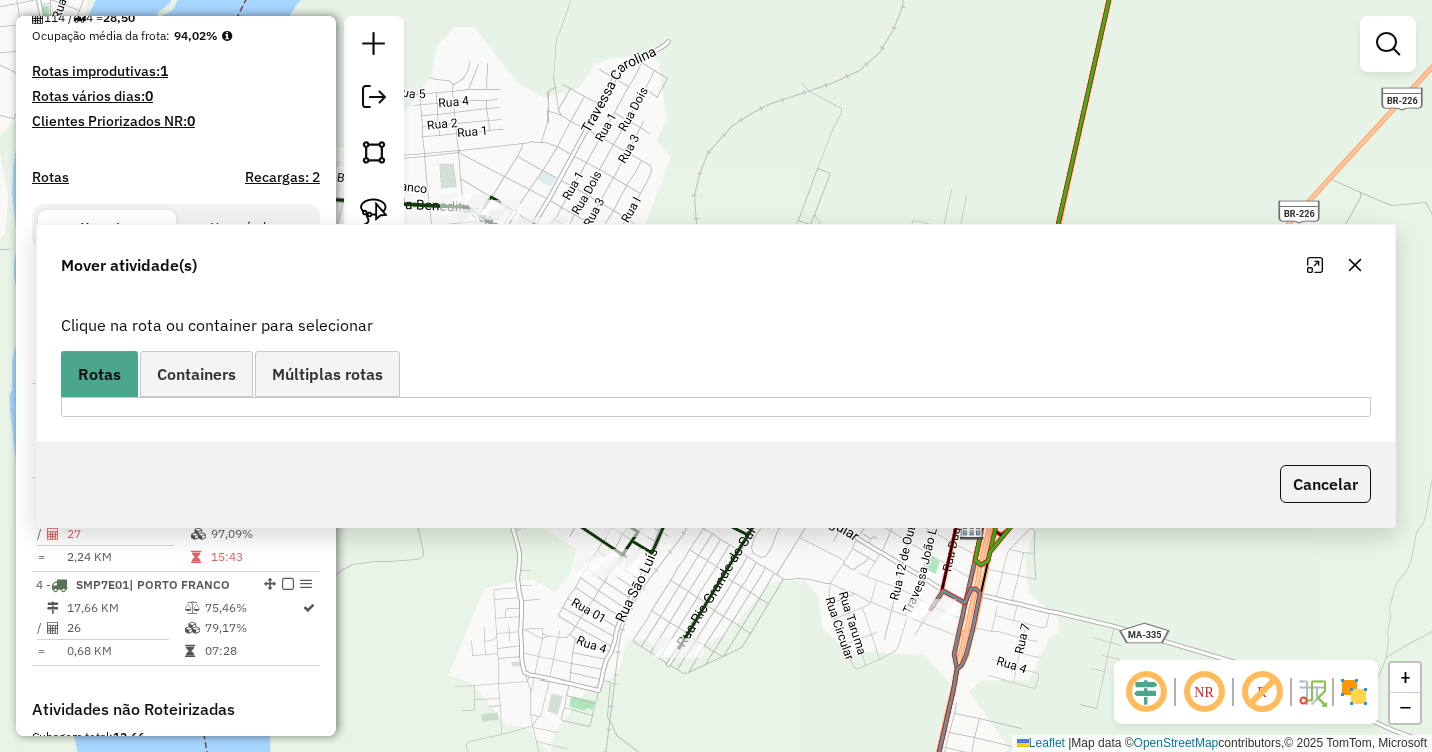 scroll, scrollTop: 0, scrollLeft: 0, axis: both 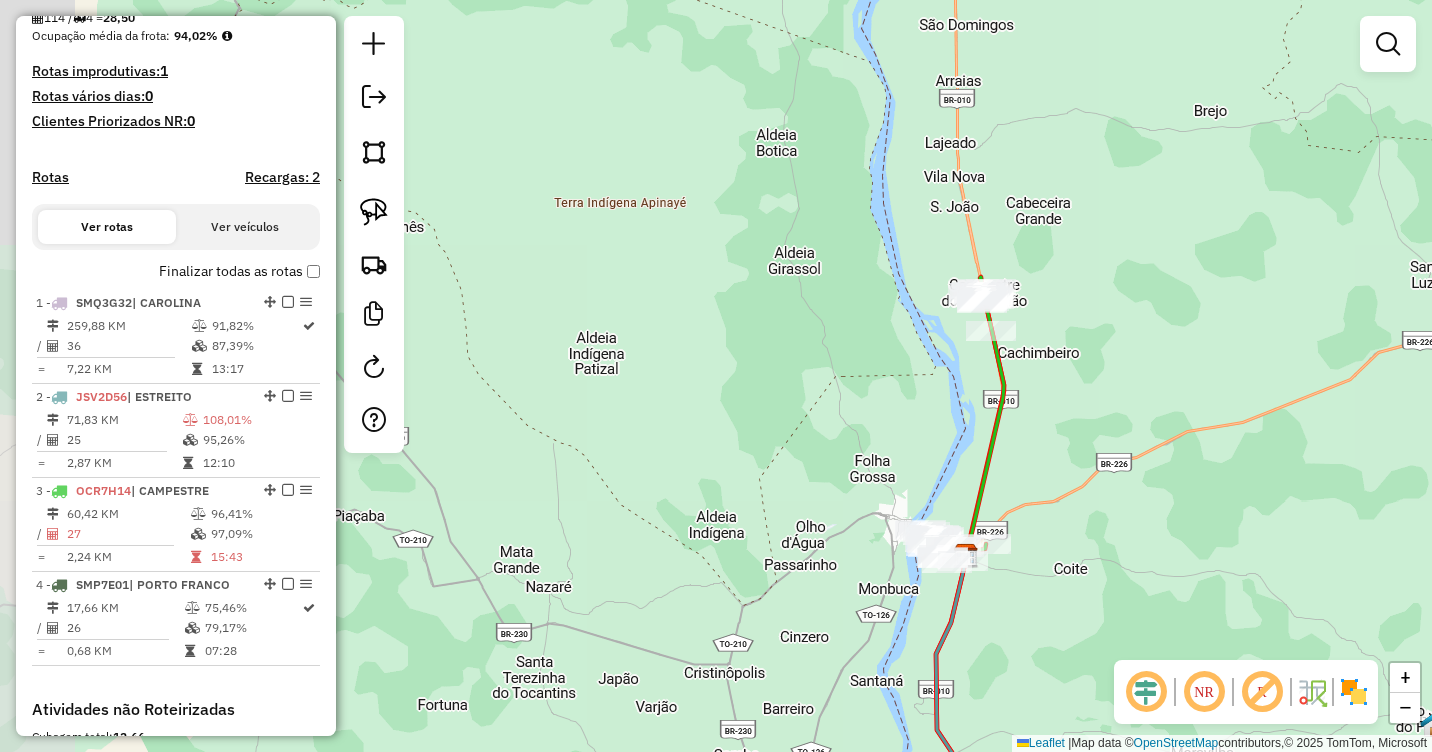 drag, startPoint x: 1115, startPoint y: 585, endPoint x: 904, endPoint y: 319, distance: 339.52466 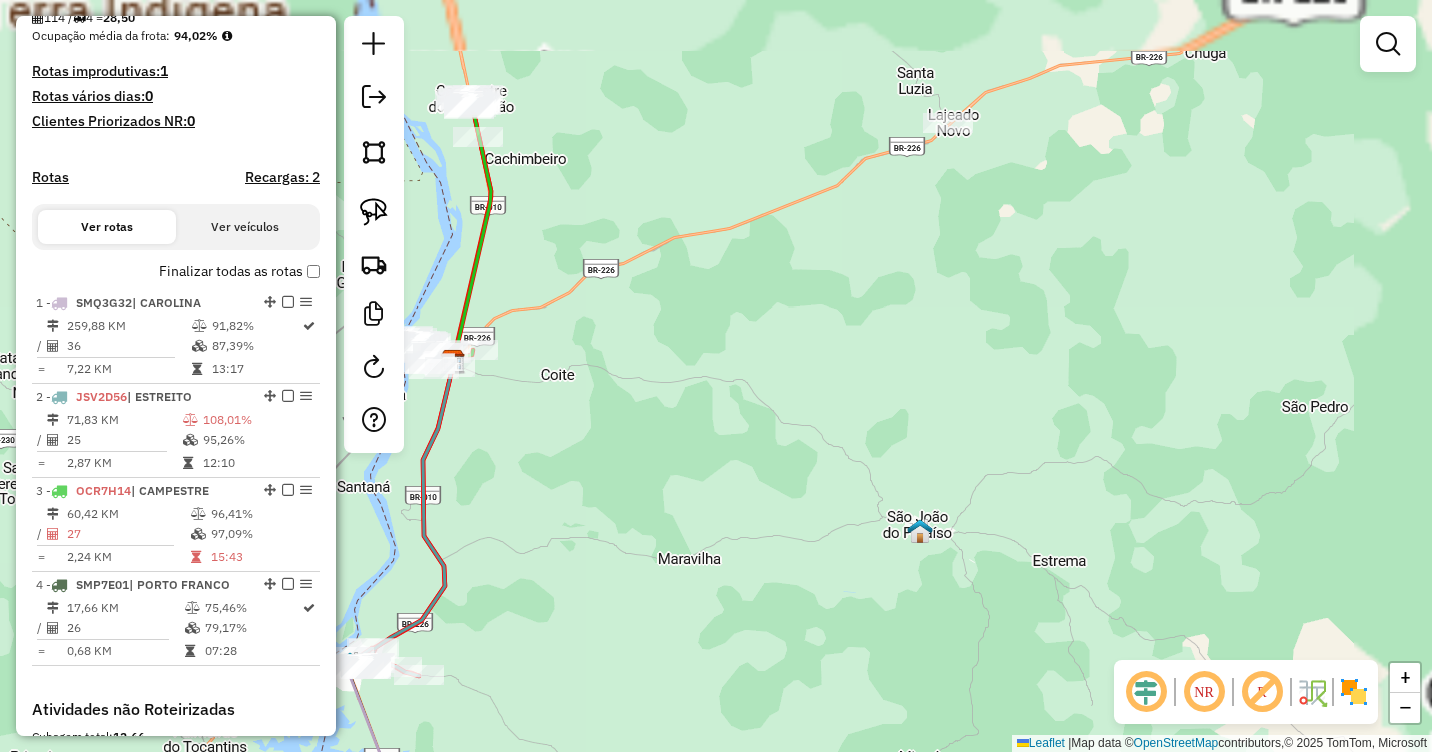 drag, startPoint x: 1007, startPoint y: 284, endPoint x: 1113, endPoint y: 534, distance: 271.54373 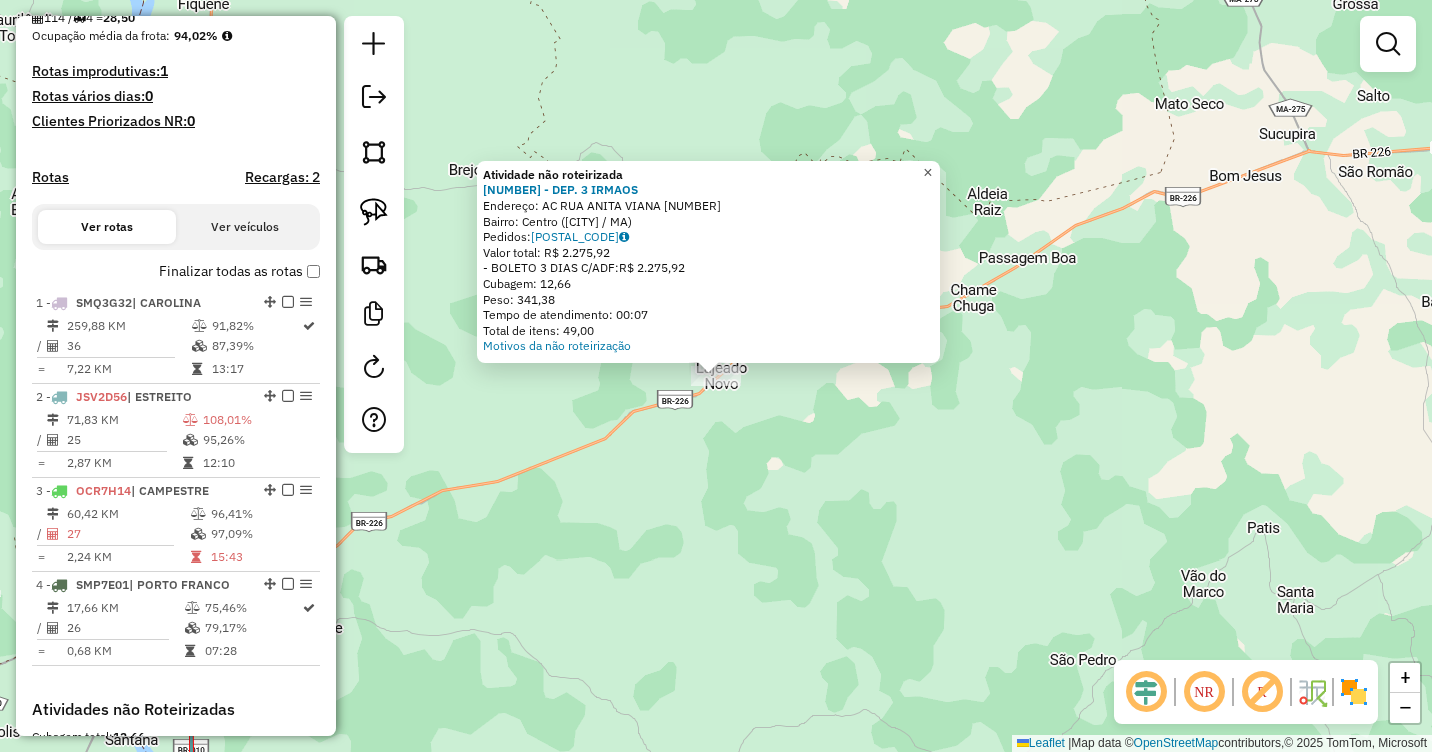 click on "×" 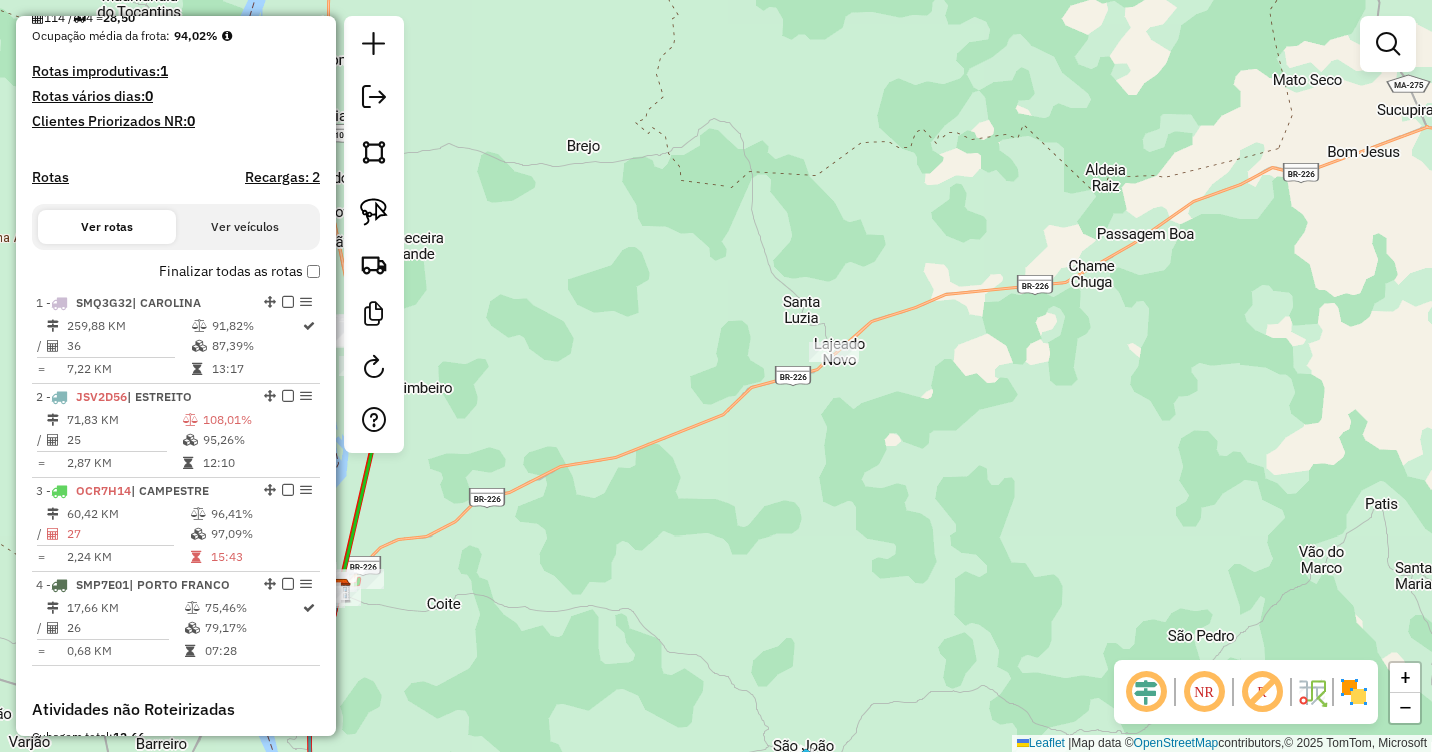 drag, startPoint x: 779, startPoint y: 593, endPoint x: 1352, endPoint y: 314, distance: 637.3147 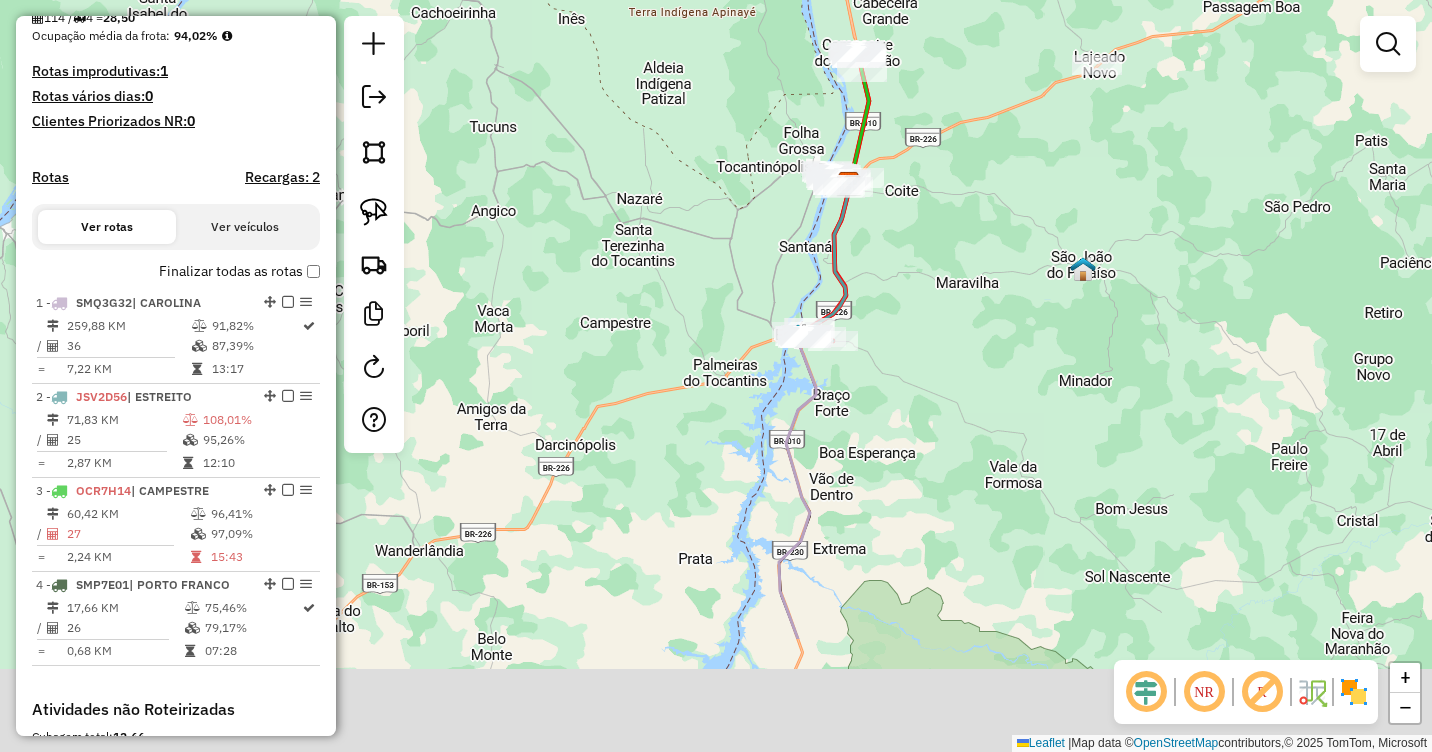 drag, startPoint x: 987, startPoint y: 503, endPoint x: 940, endPoint y: 270, distance: 237.69308 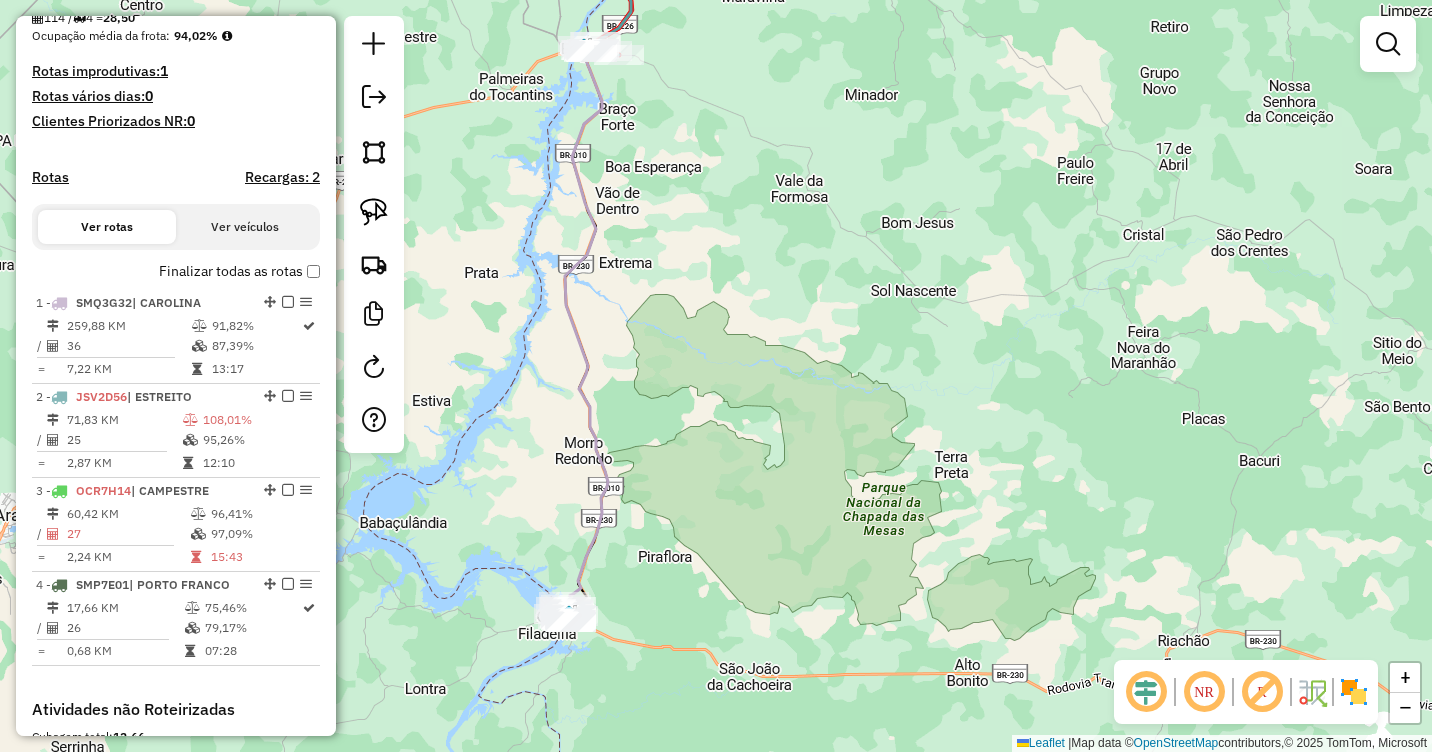 drag, startPoint x: 851, startPoint y: 293, endPoint x: 1064, endPoint y: 645, distance: 411.428 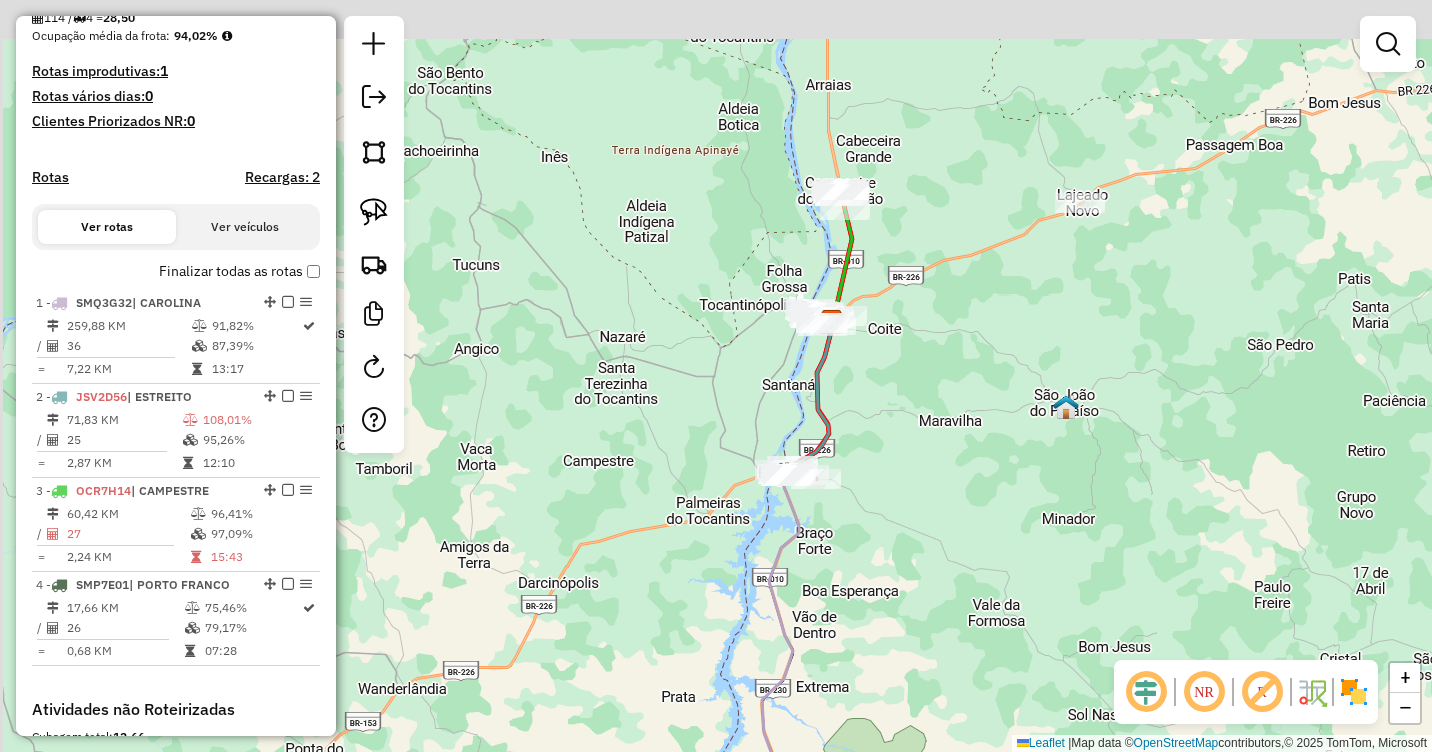 drag, startPoint x: 987, startPoint y: 353, endPoint x: 995, endPoint y: 506, distance: 153.20901 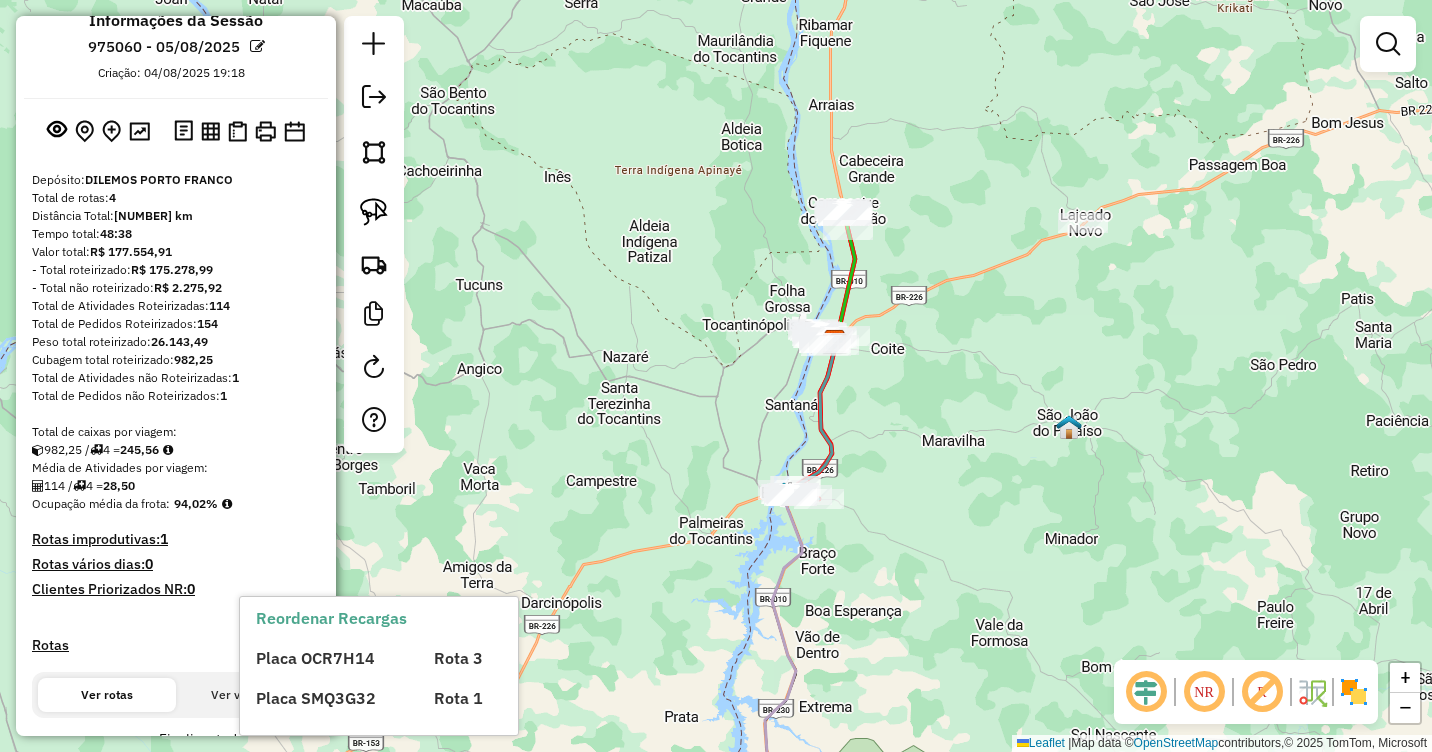 scroll, scrollTop: 0, scrollLeft: 0, axis: both 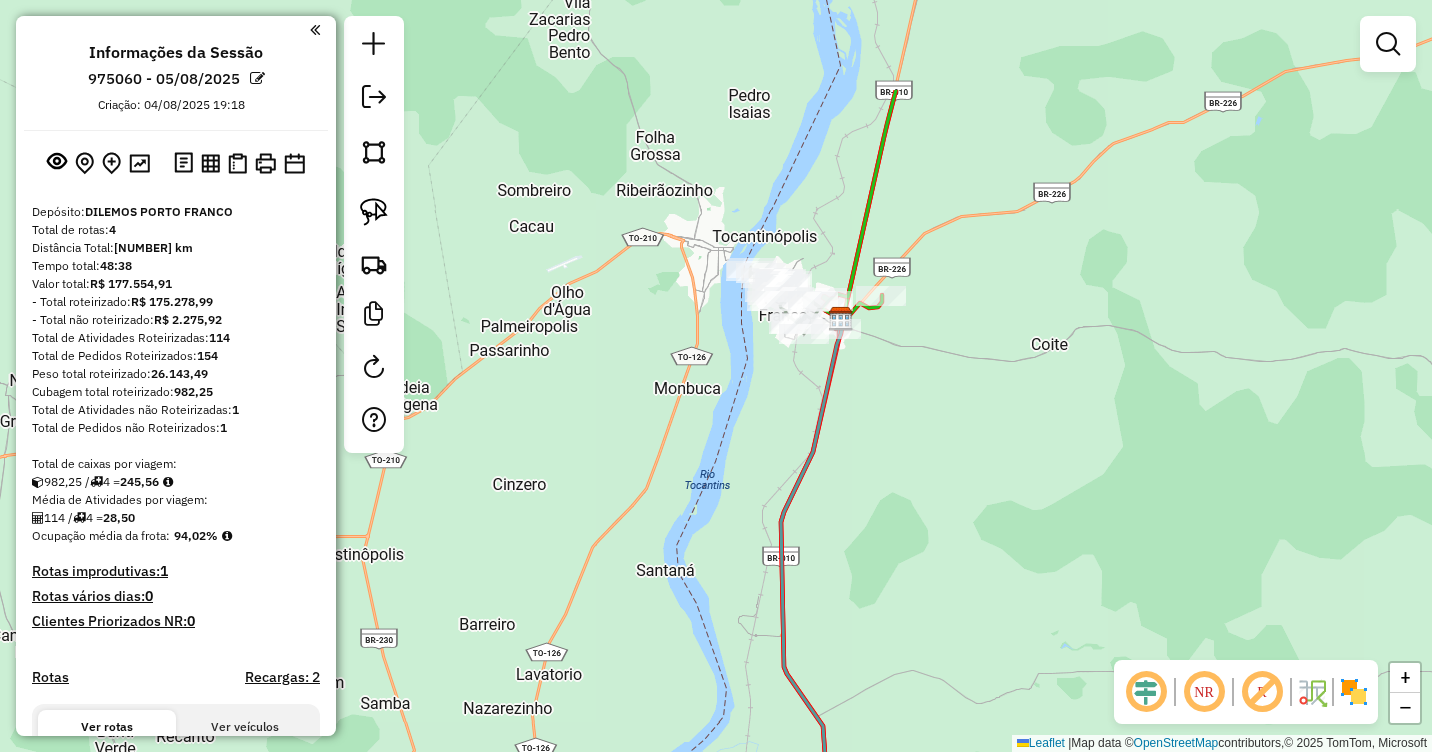drag, startPoint x: 779, startPoint y: 270, endPoint x: 787, endPoint y: 364, distance: 94.33981 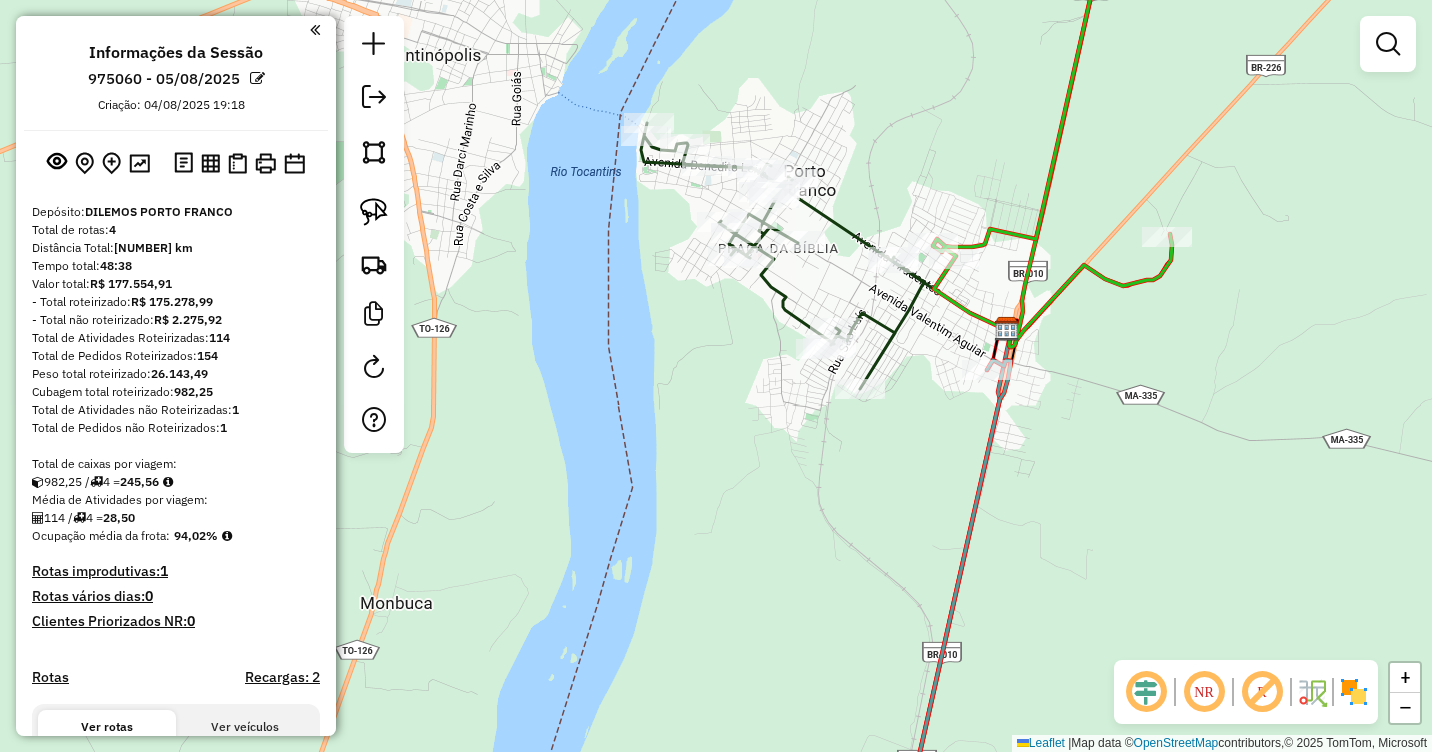 click 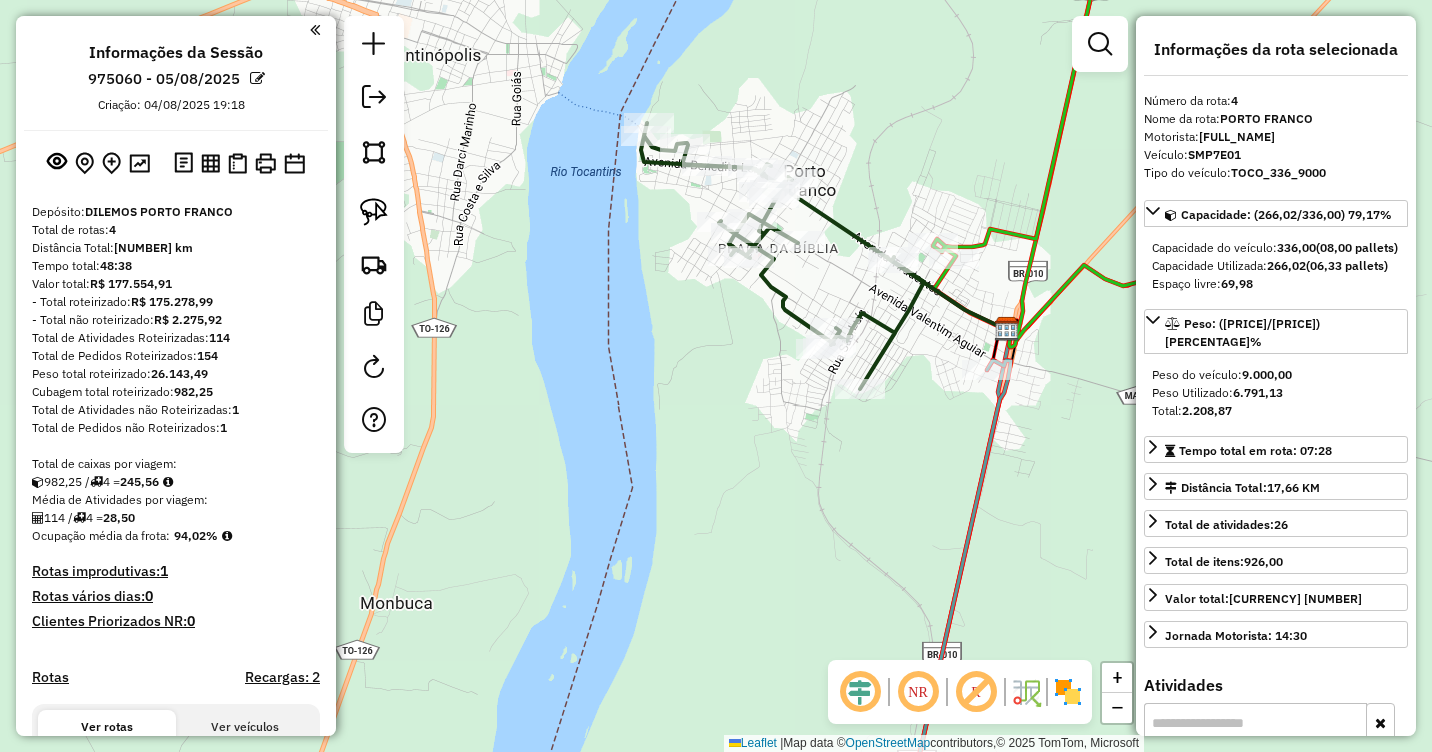 click 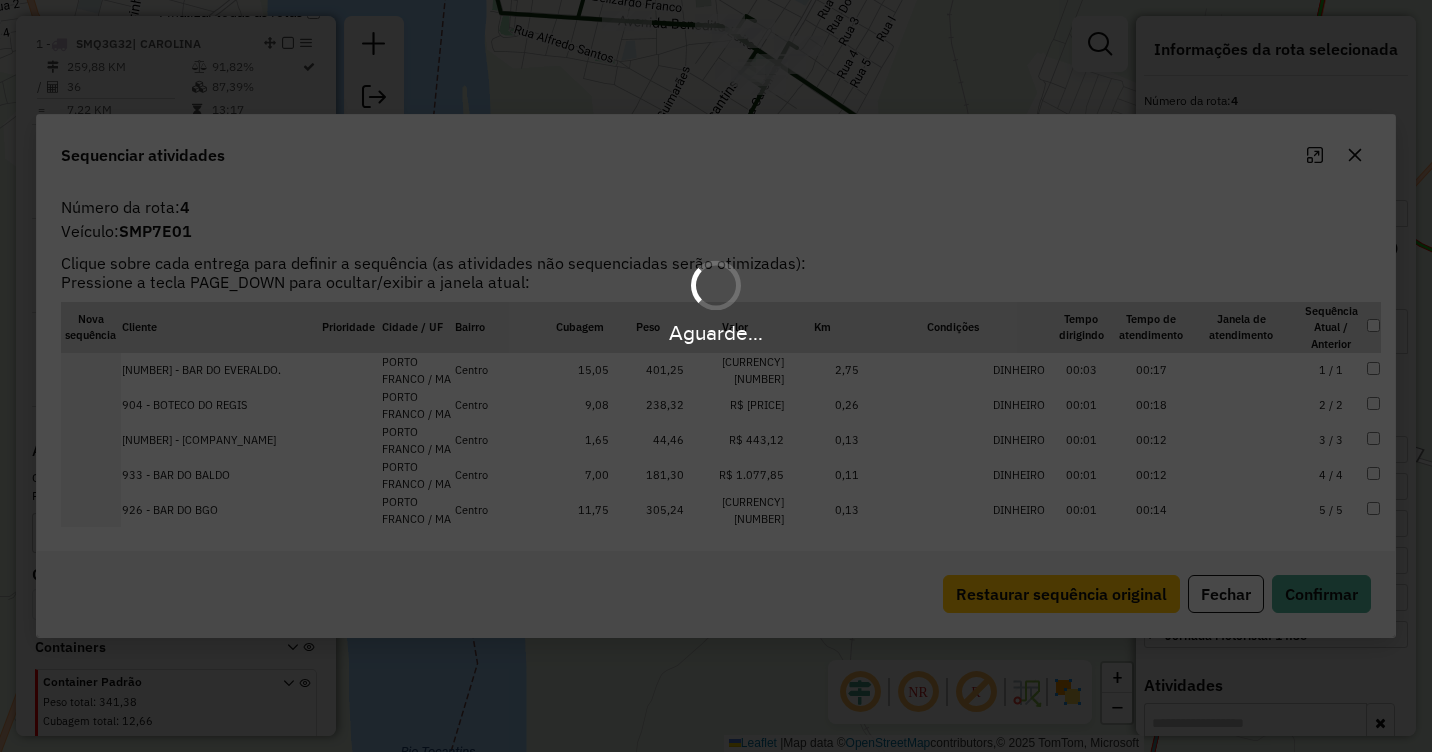 scroll, scrollTop: 824, scrollLeft: 0, axis: vertical 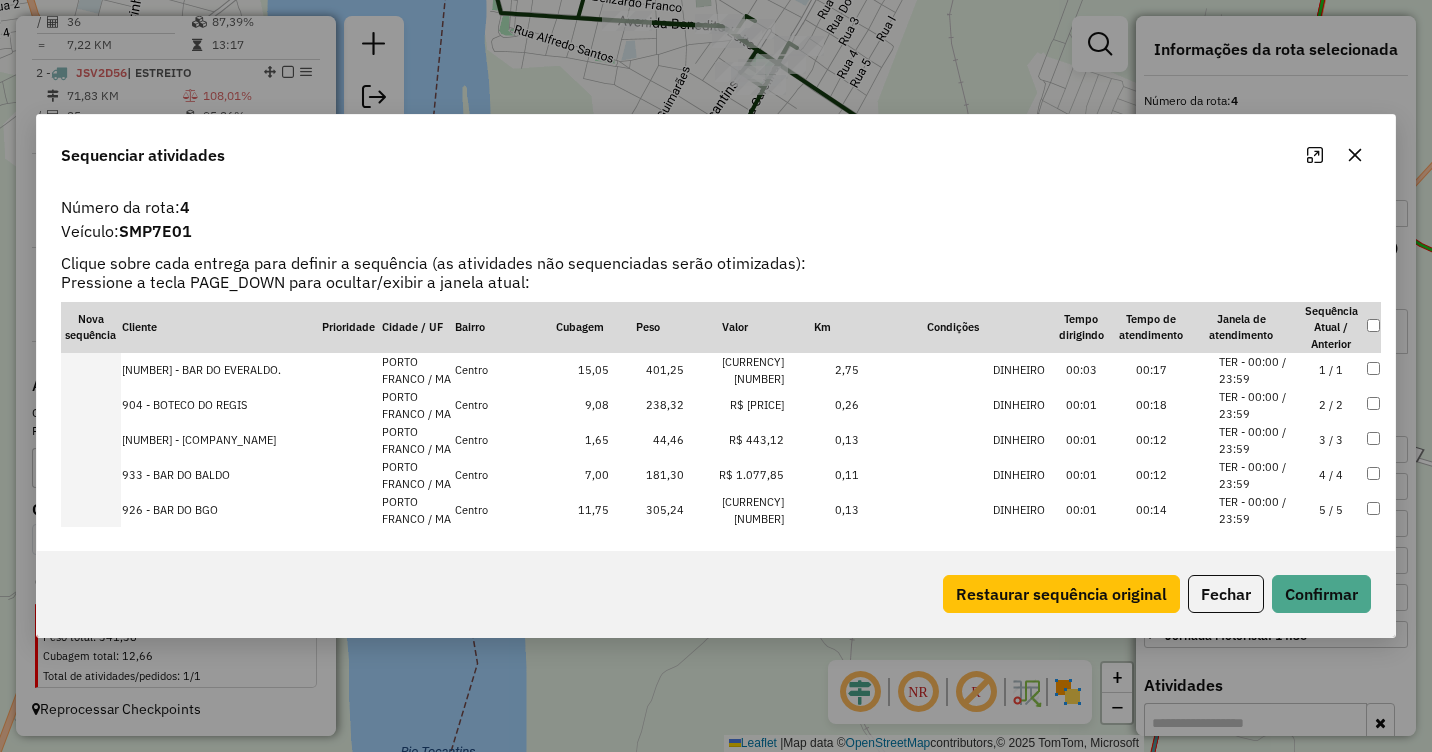 click 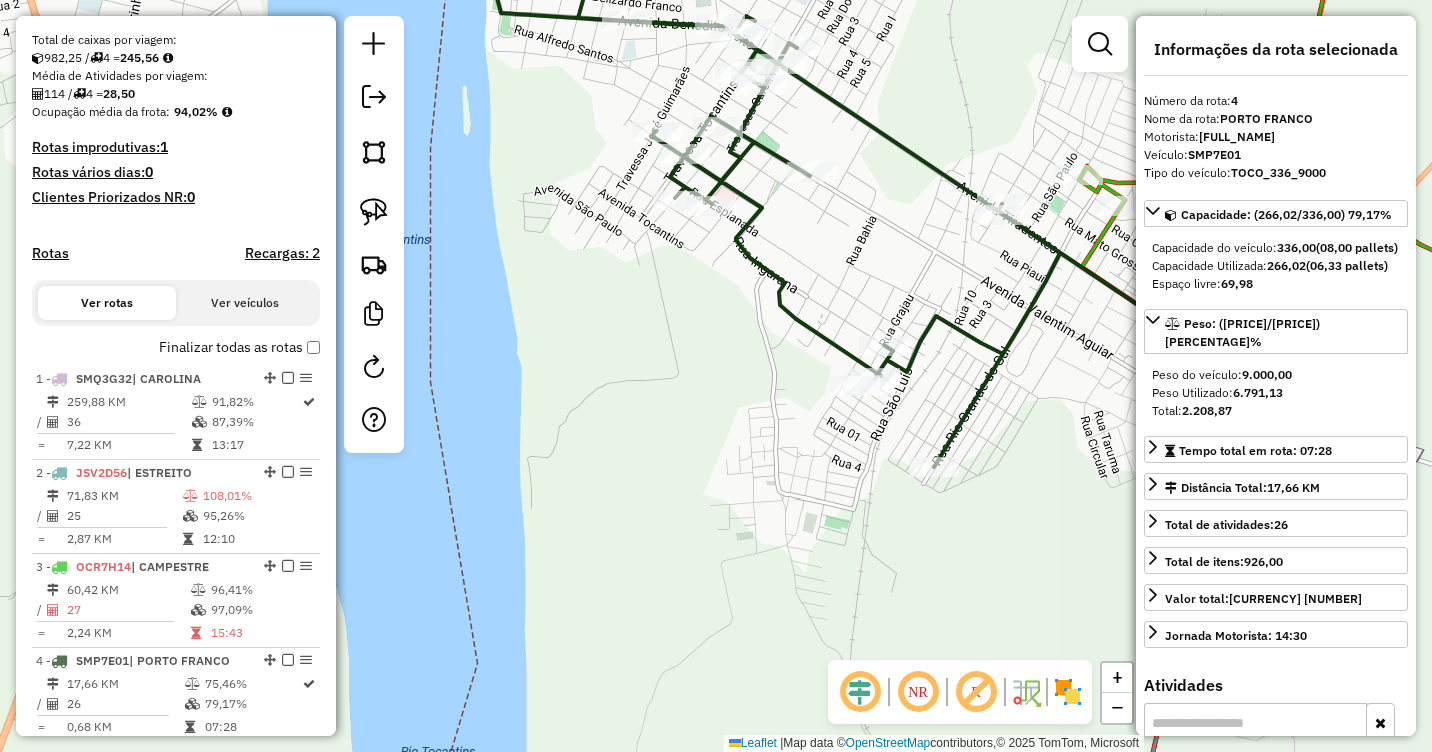 scroll, scrollTop: 124, scrollLeft: 0, axis: vertical 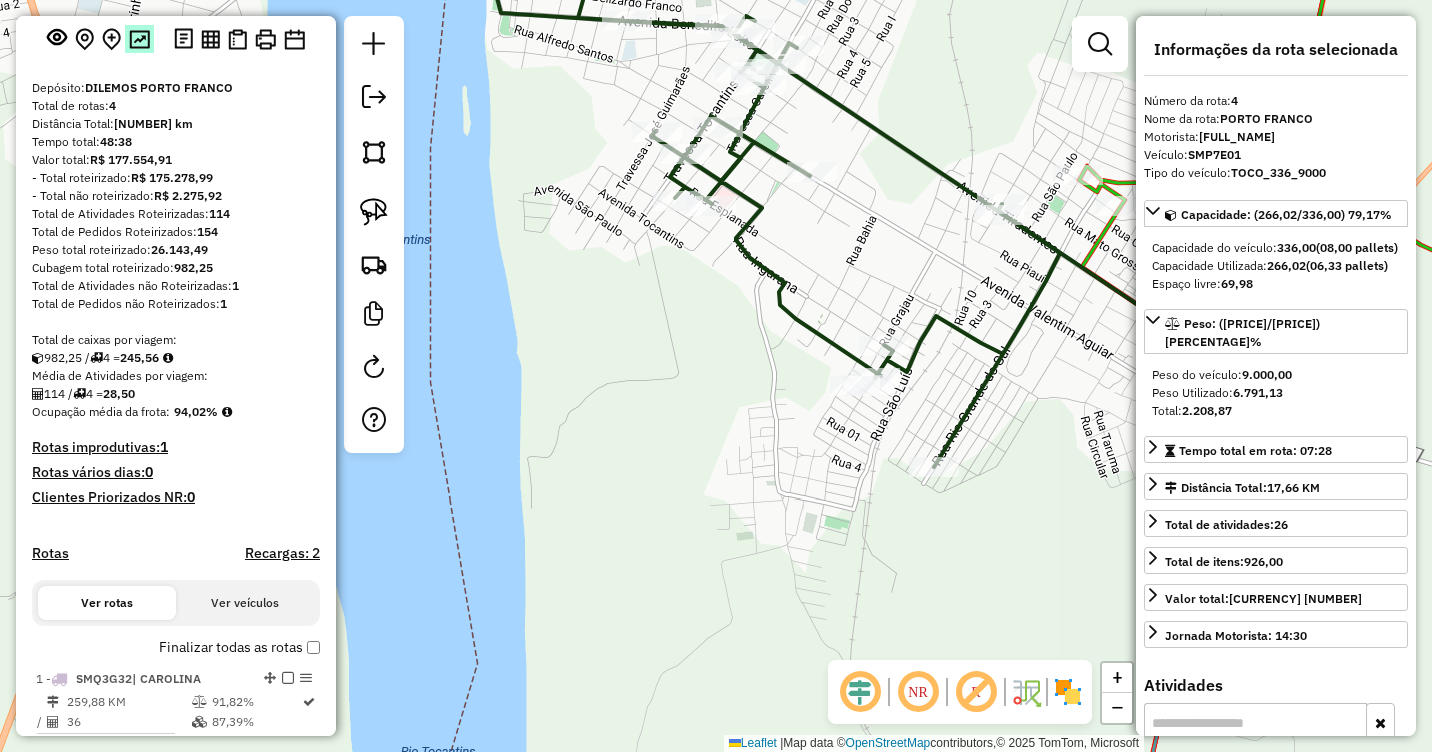click at bounding box center (139, 38) 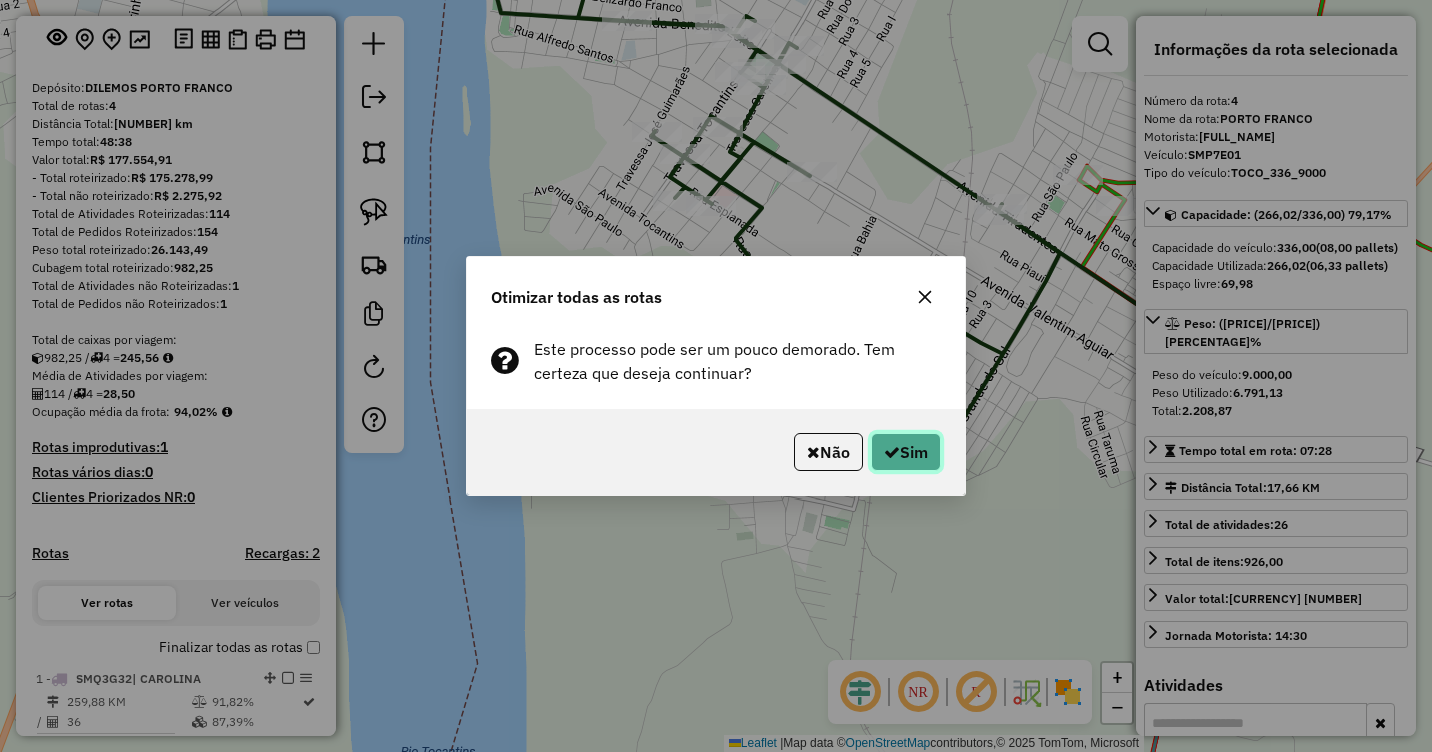 click on "Sim" 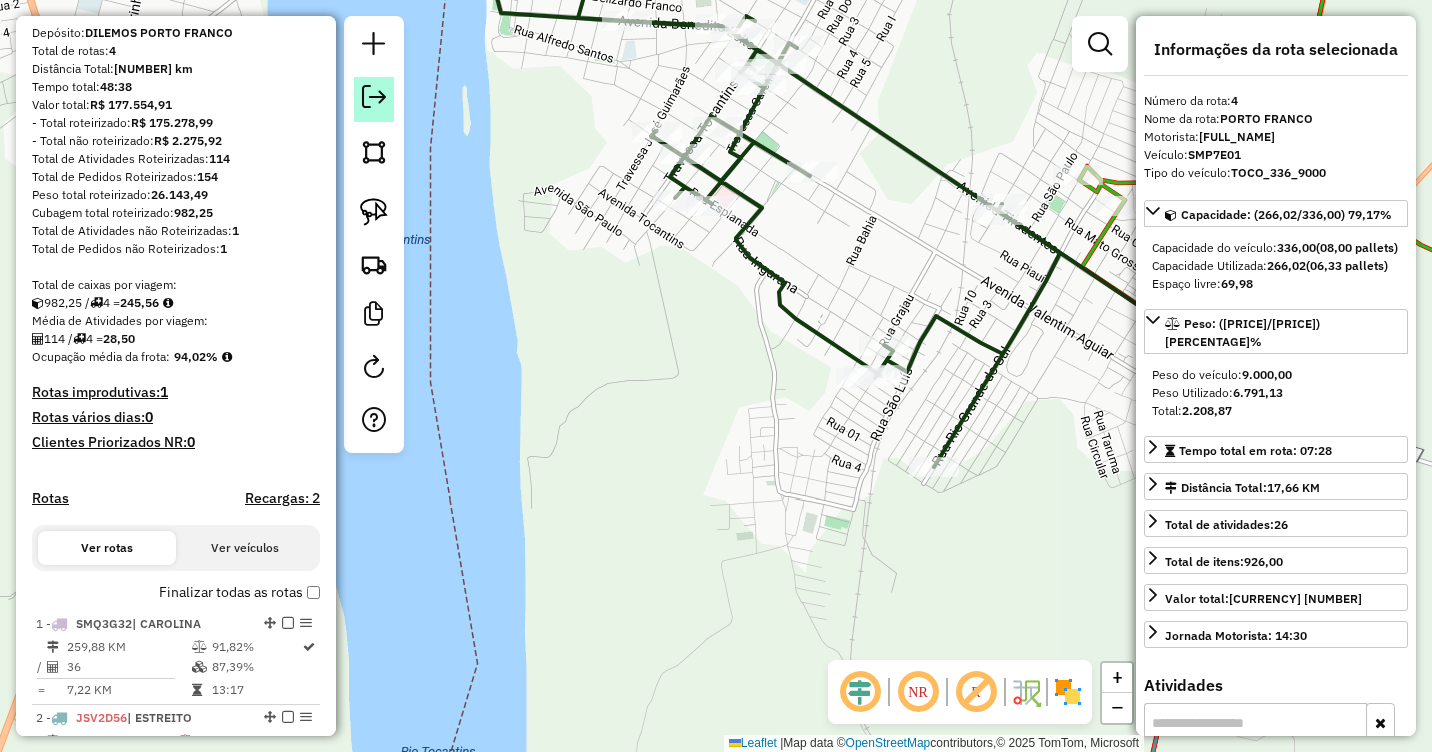scroll, scrollTop: 0, scrollLeft: 0, axis: both 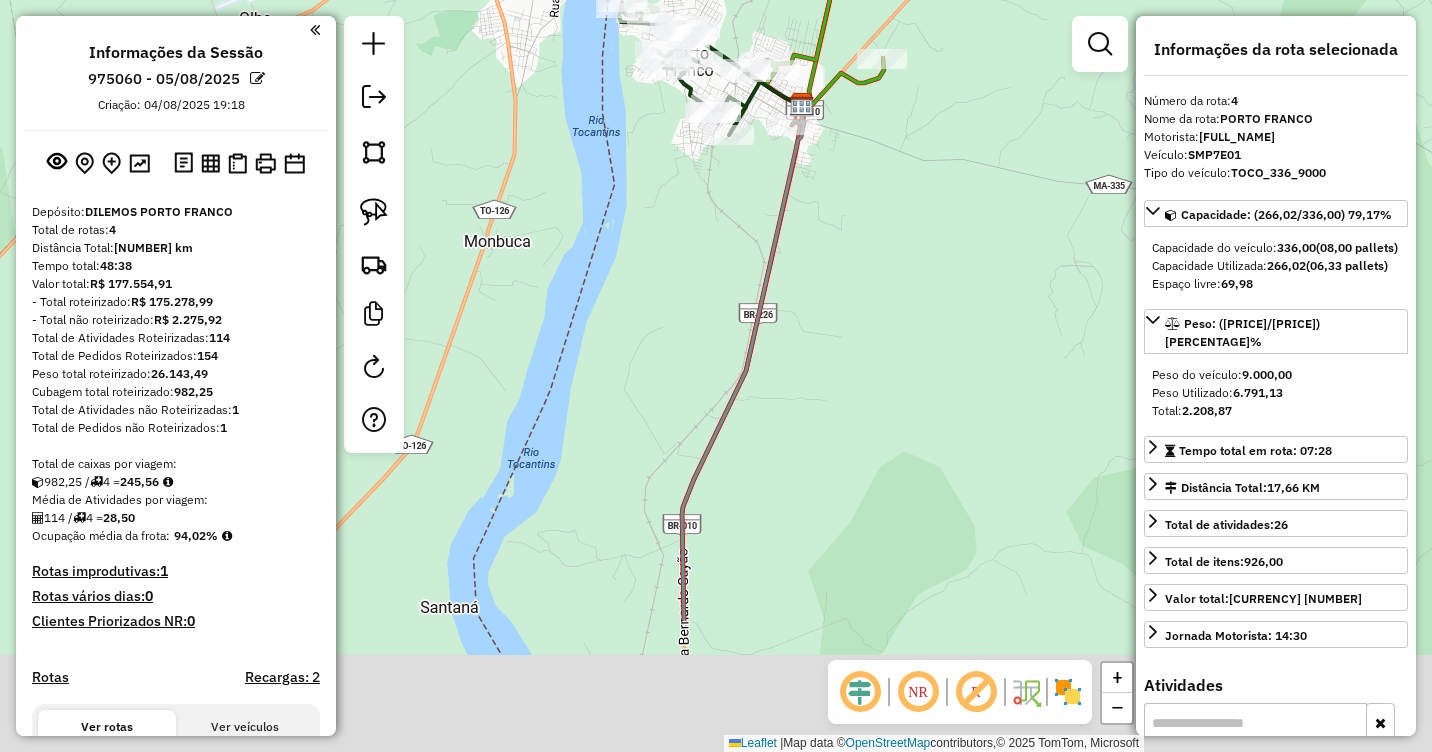 drag, startPoint x: 859, startPoint y: 454, endPoint x: 876, endPoint y: 249, distance: 205.70367 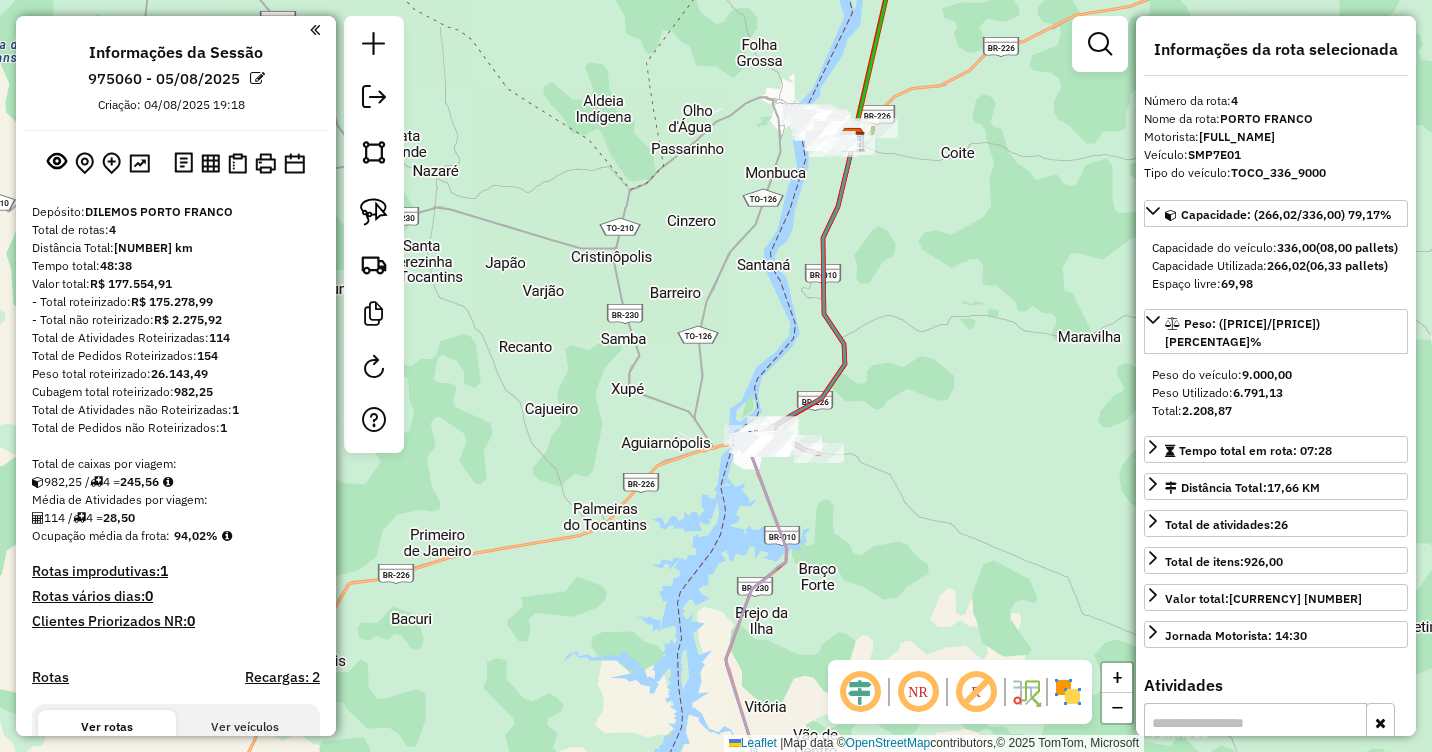 drag, startPoint x: 887, startPoint y: 308, endPoint x: 884, endPoint y: 215, distance: 93.04838 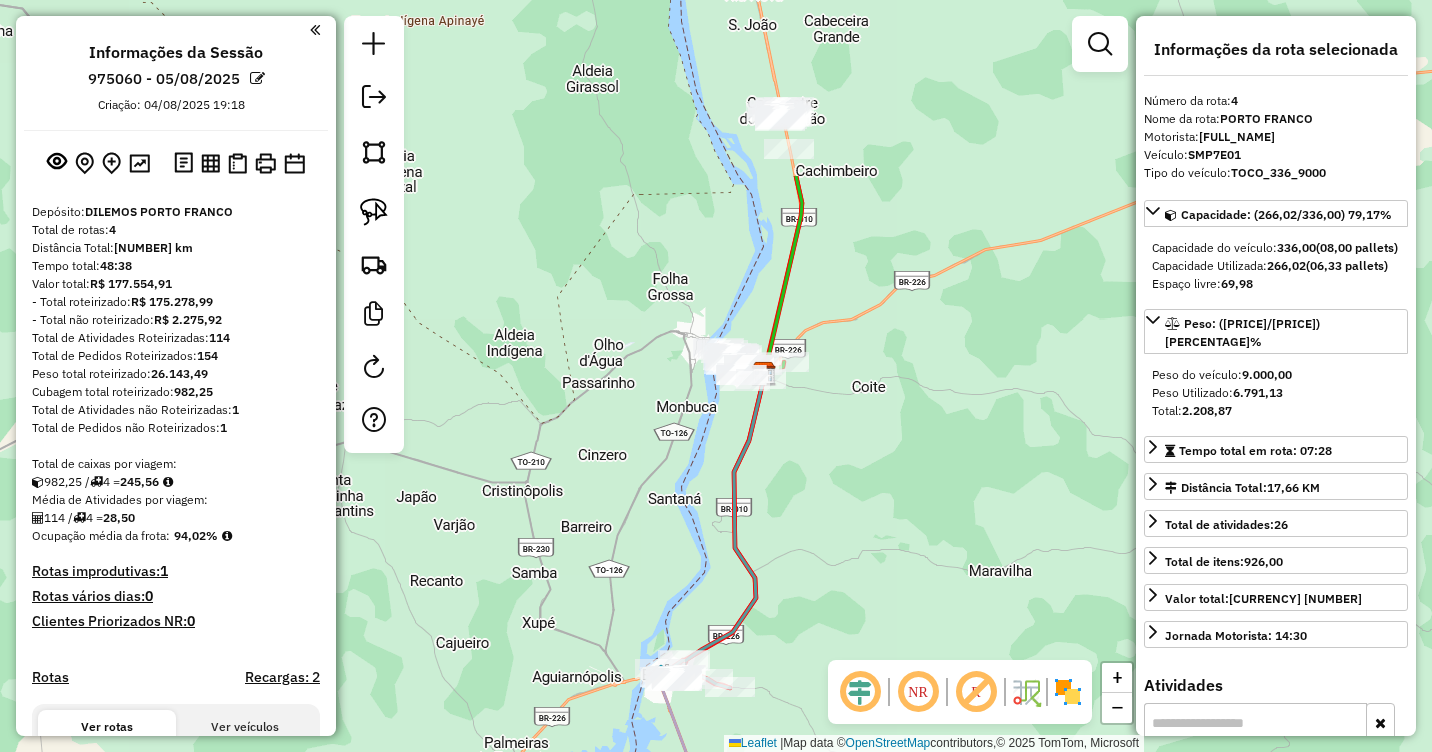 drag, startPoint x: 890, startPoint y: 228, endPoint x: 805, endPoint y: 479, distance: 265.0019 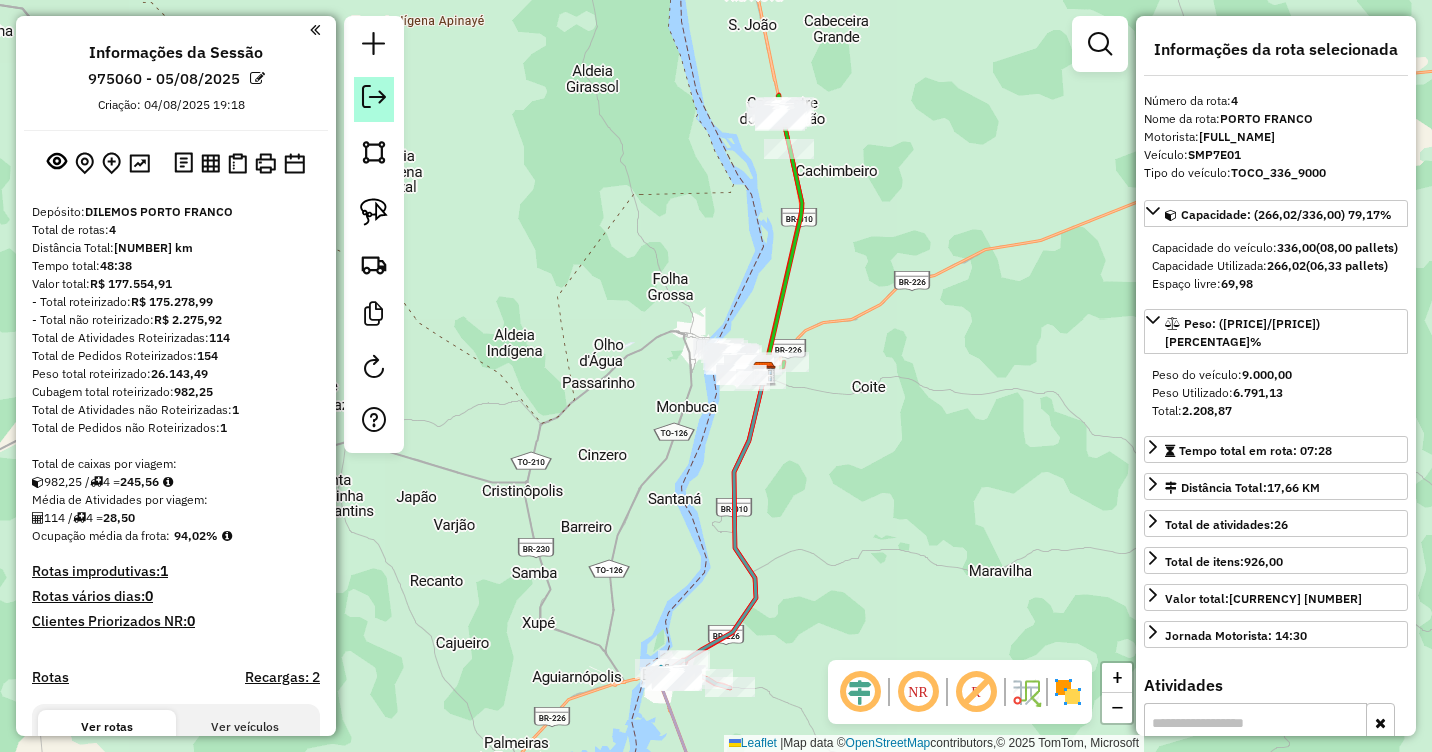 click 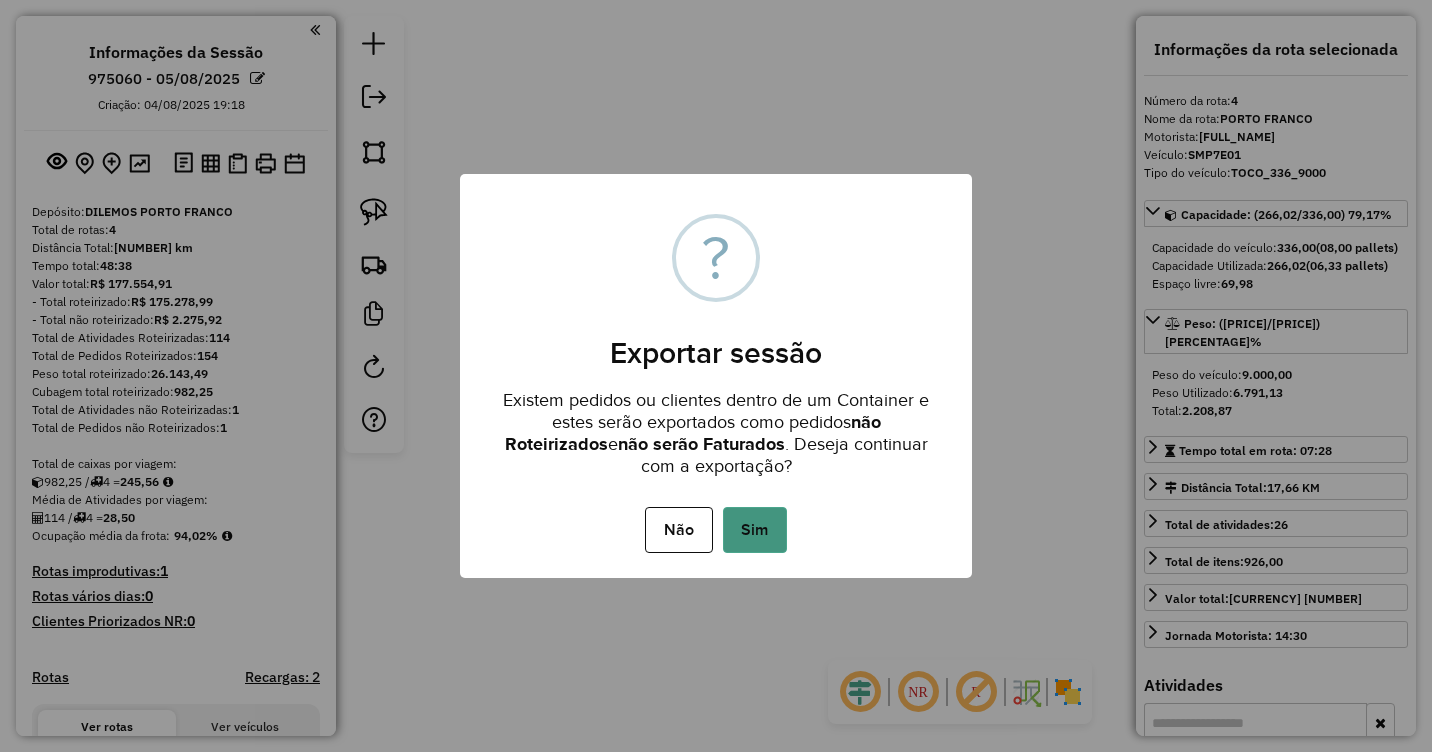 click on "Sim" at bounding box center [755, 530] 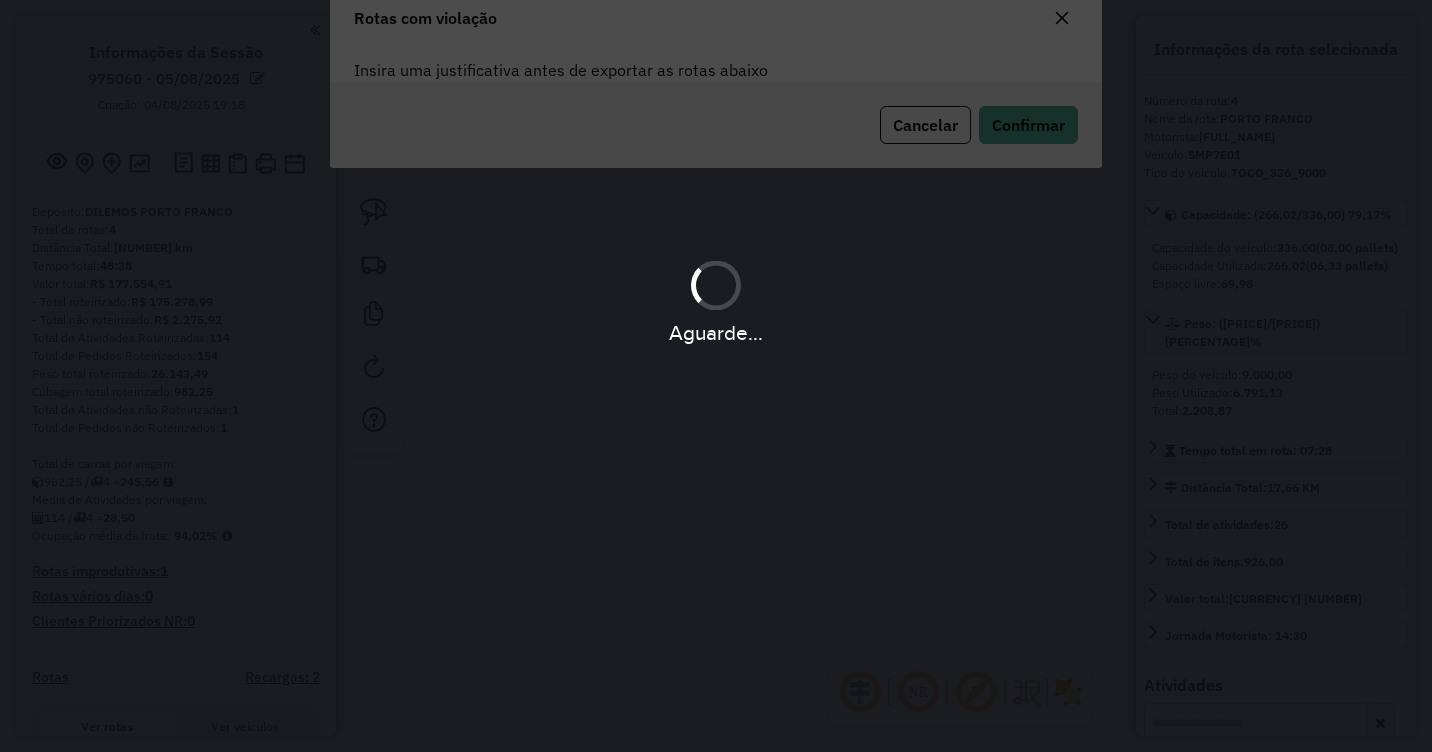 scroll, scrollTop: 108, scrollLeft: 0, axis: vertical 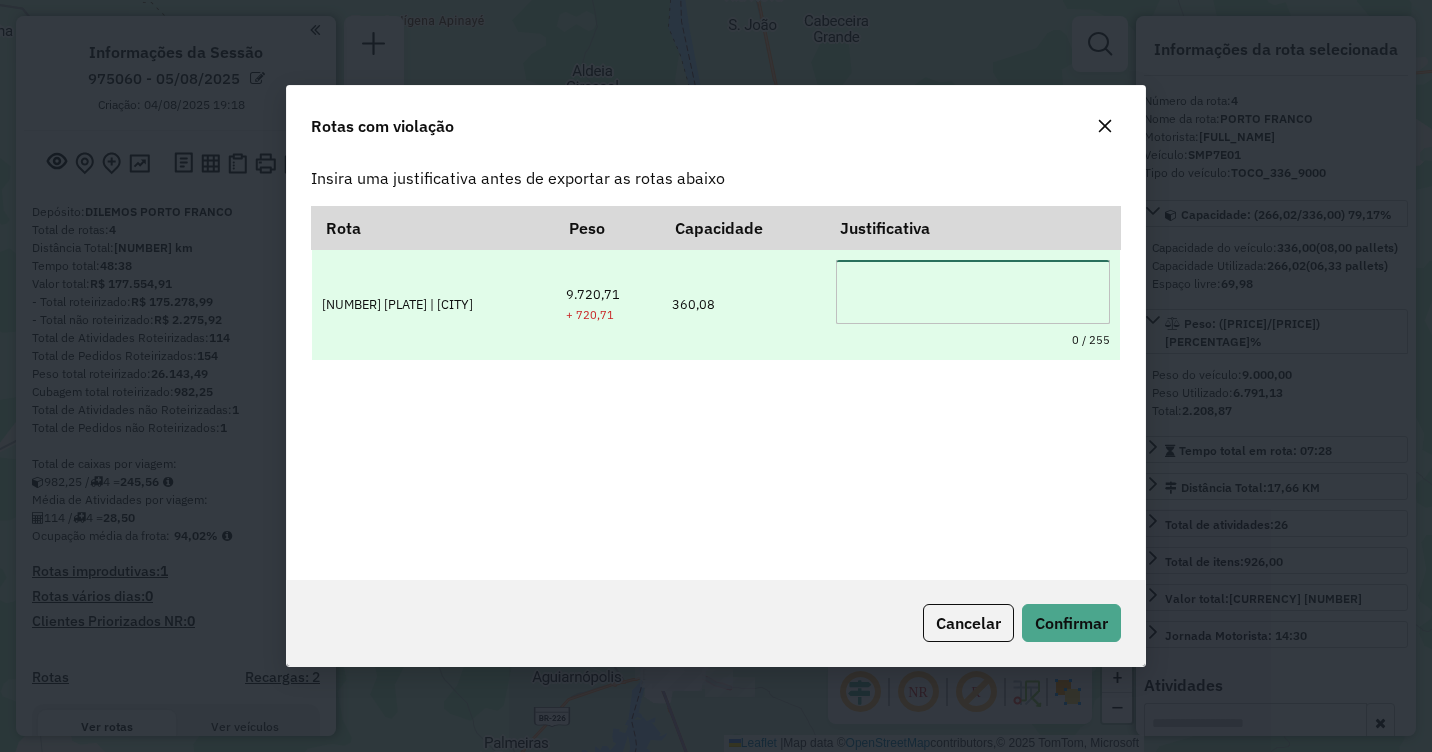 click at bounding box center (972, 292) 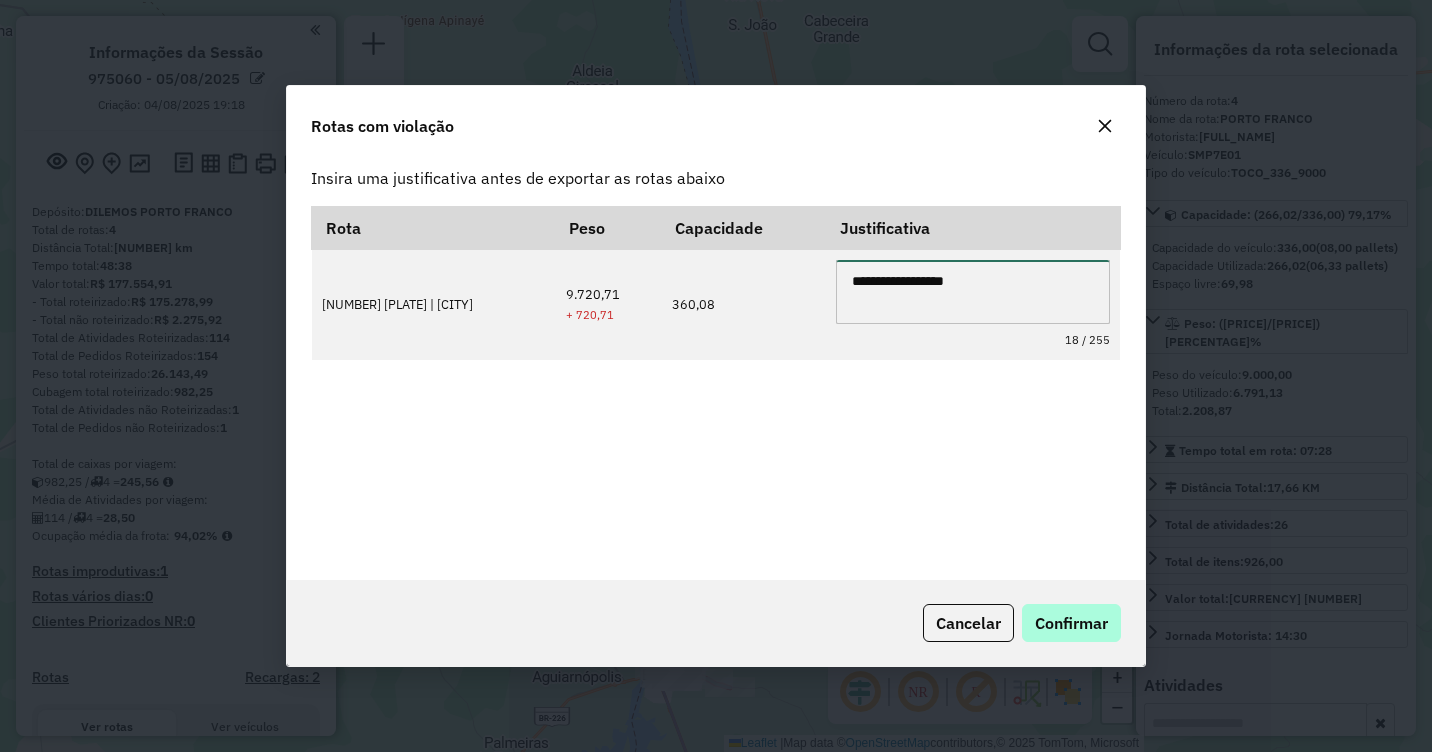 type on "**********" 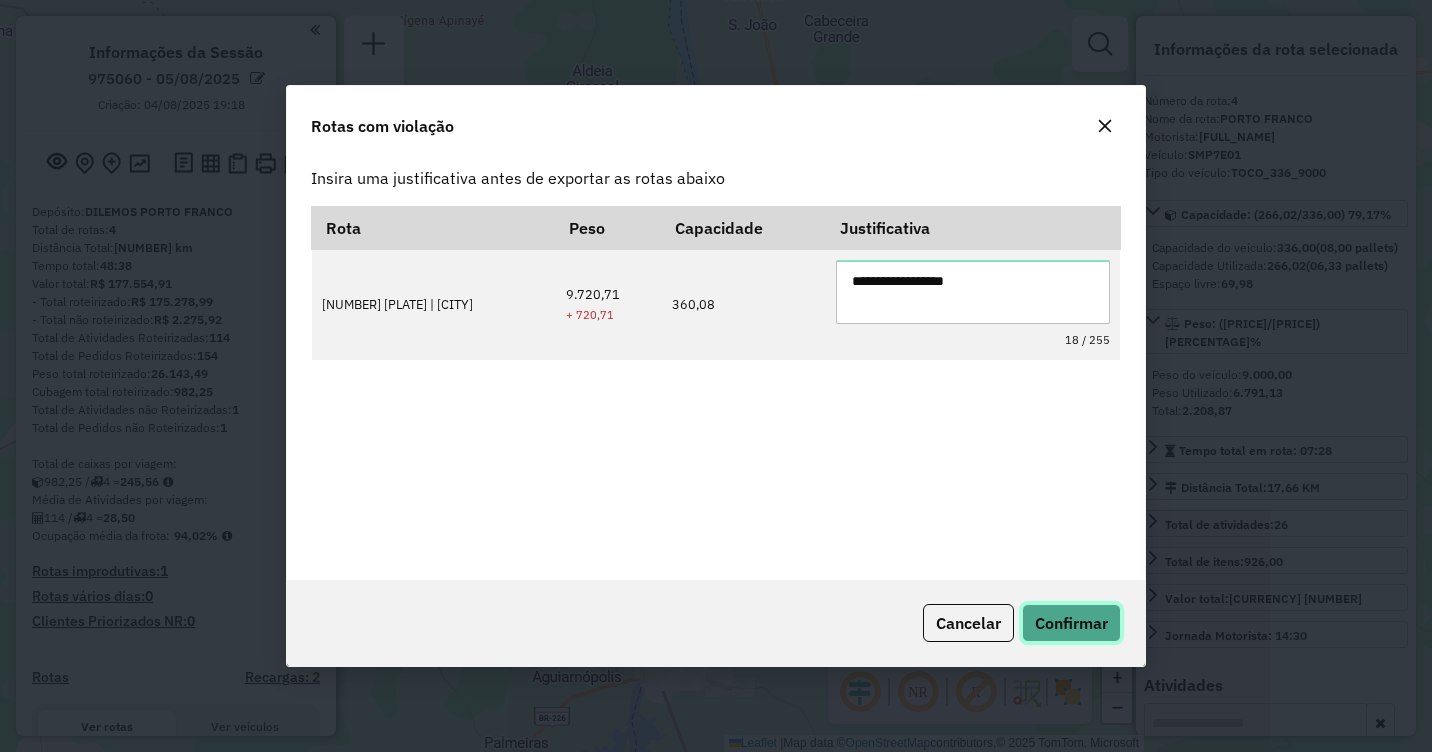 click on "Confirmar" 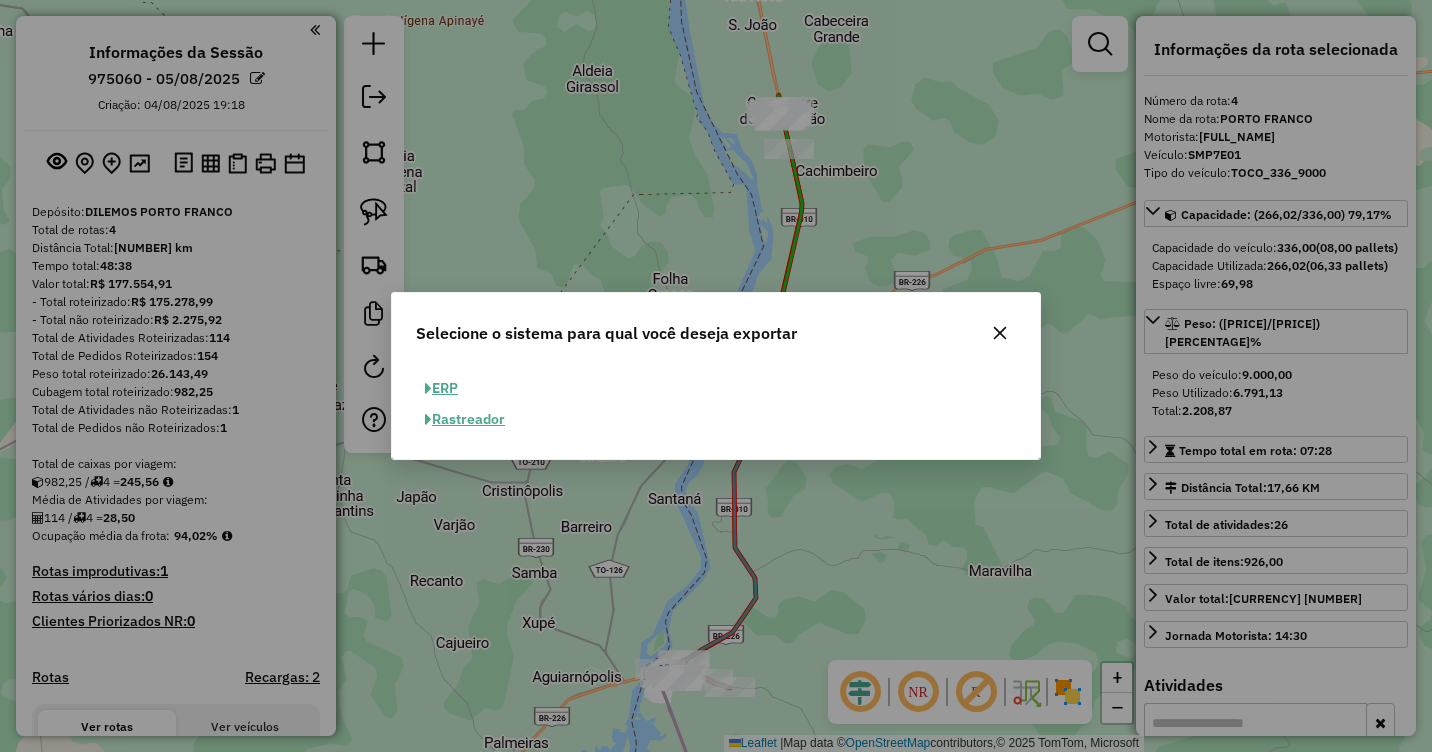 click on "ERP" 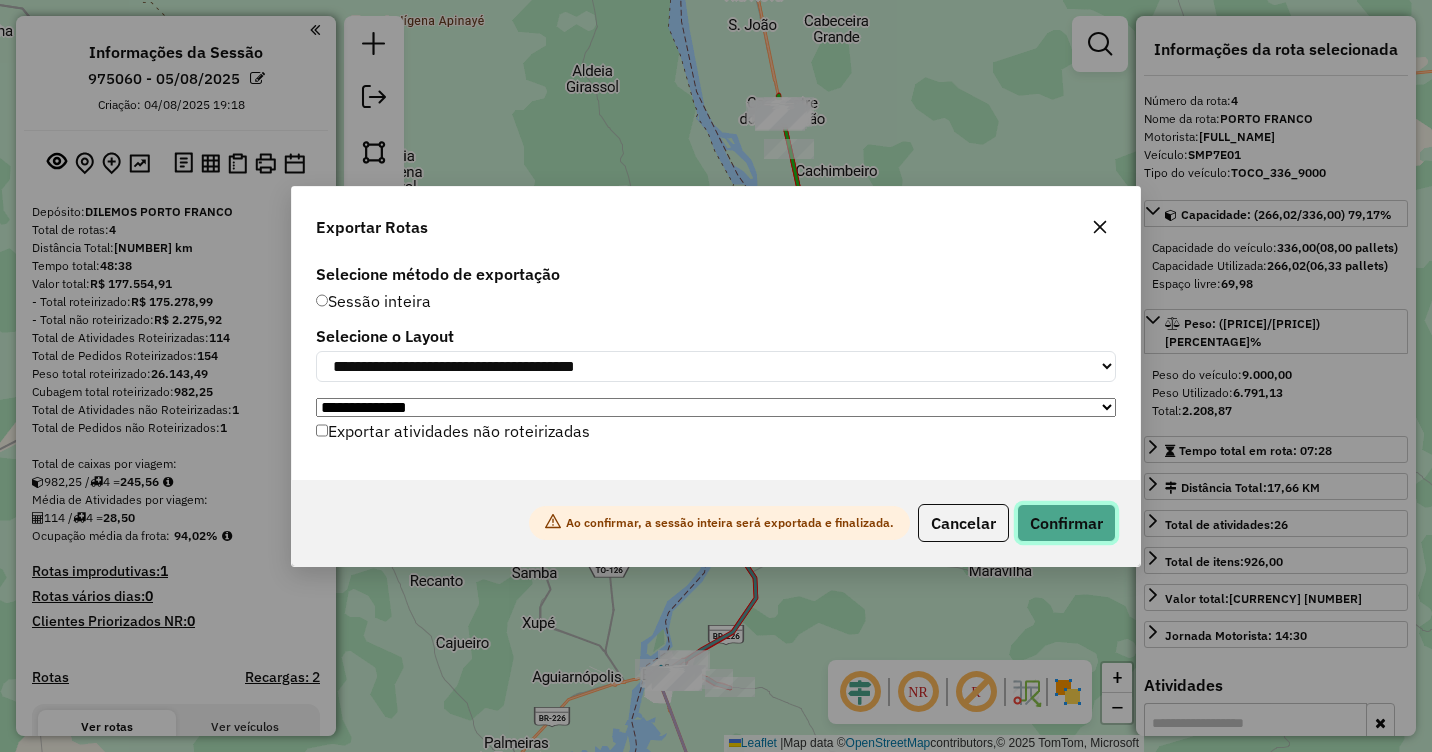 click on "Confirmar" 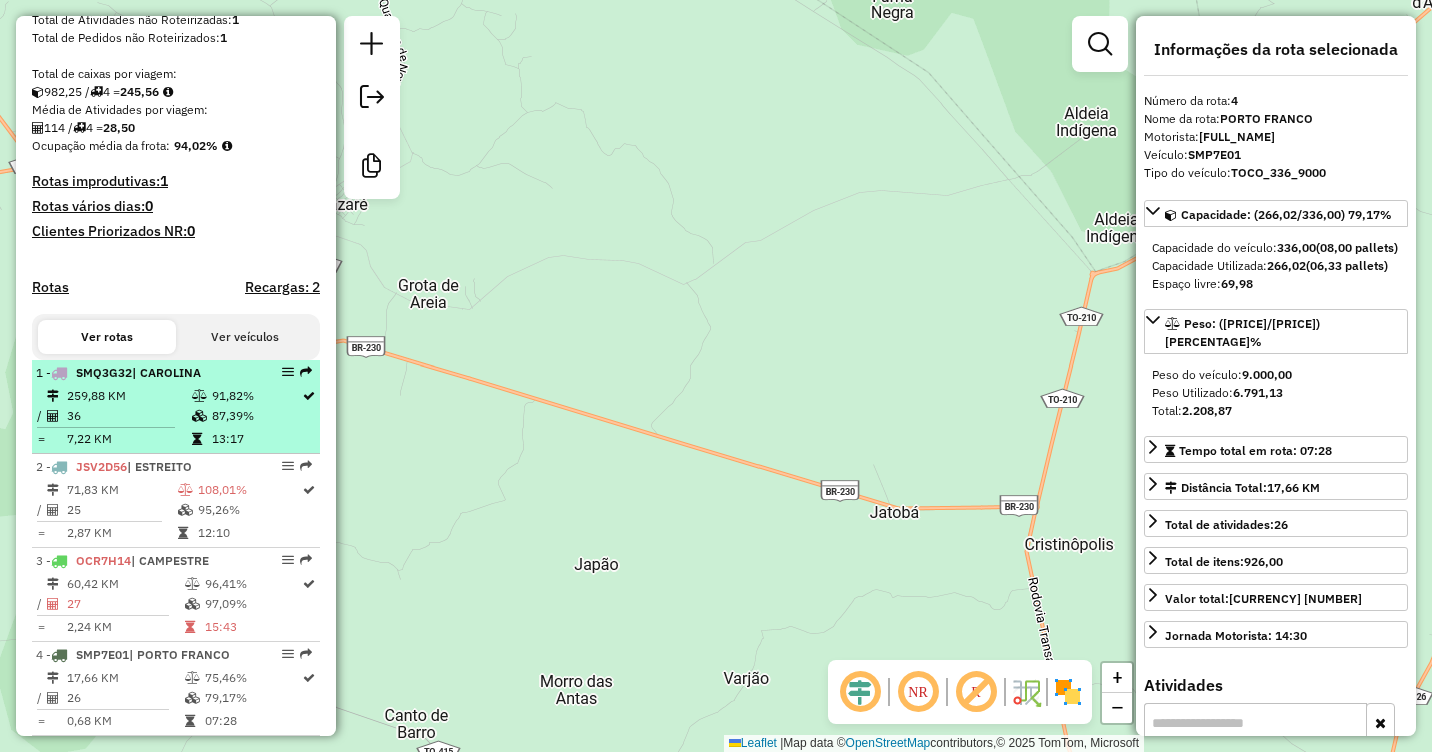 scroll, scrollTop: 493, scrollLeft: 0, axis: vertical 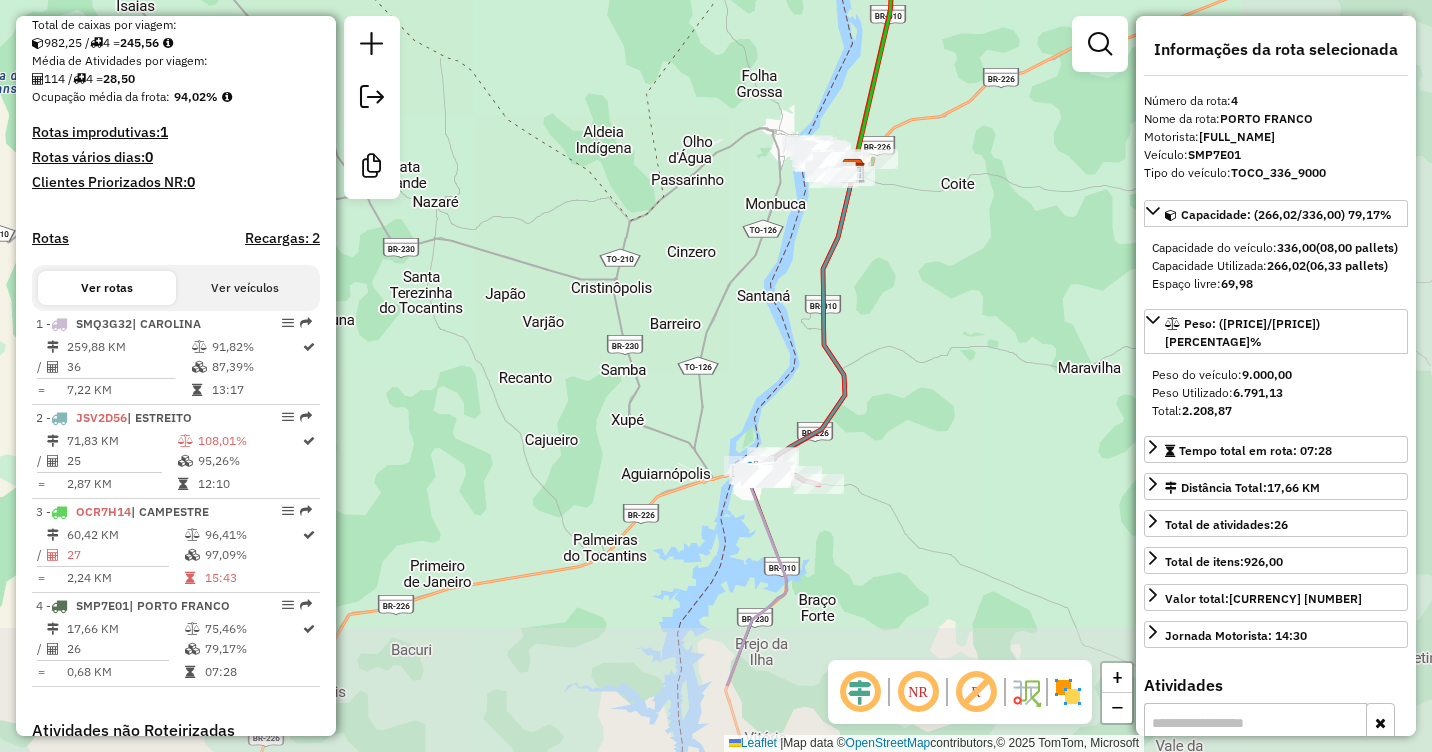 drag, startPoint x: 925, startPoint y: 561, endPoint x: 617, endPoint y: 420, distance: 338.74033 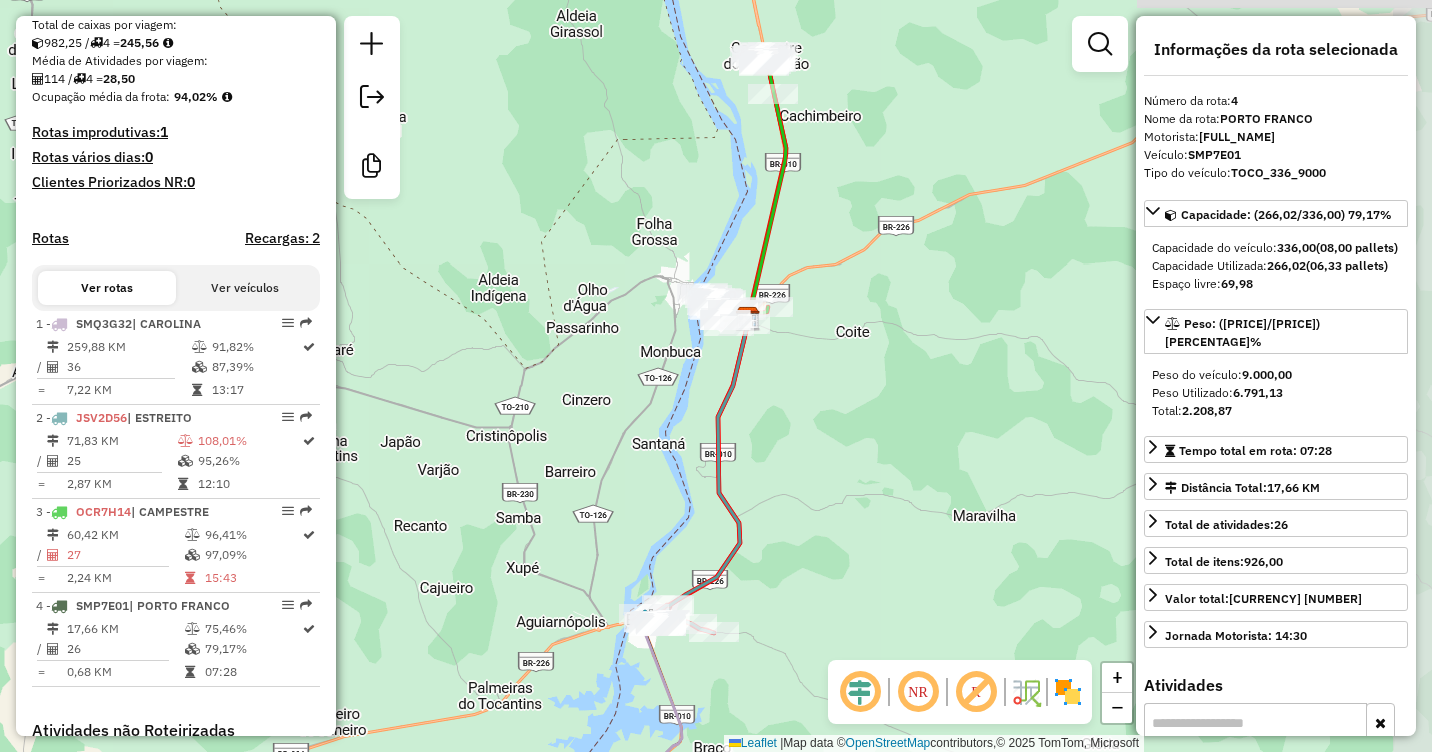 drag, startPoint x: 1000, startPoint y: 423, endPoint x: 877, endPoint y: 526, distance: 160.43066 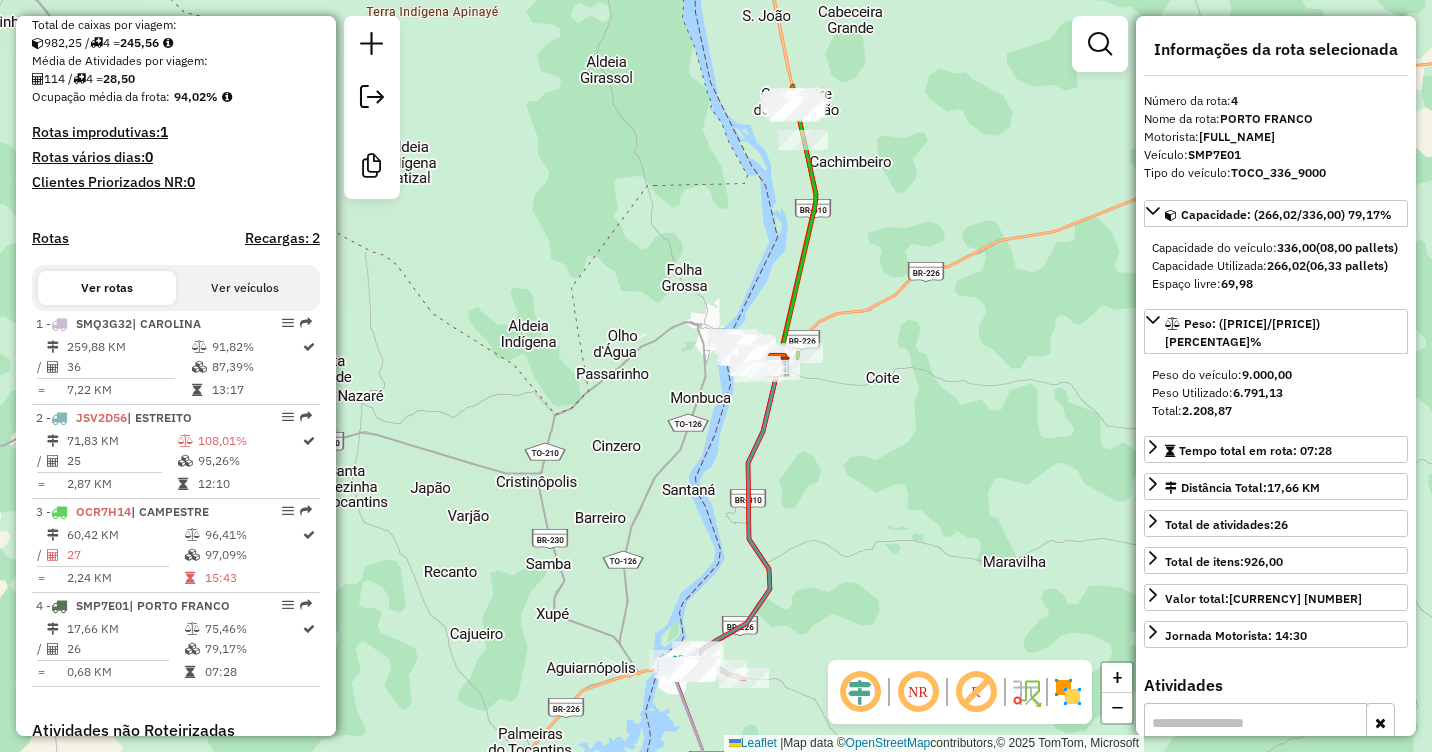 drag, startPoint x: 872, startPoint y: 467, endPoint x: 901, endPoint y: 500, distance: 43.931767 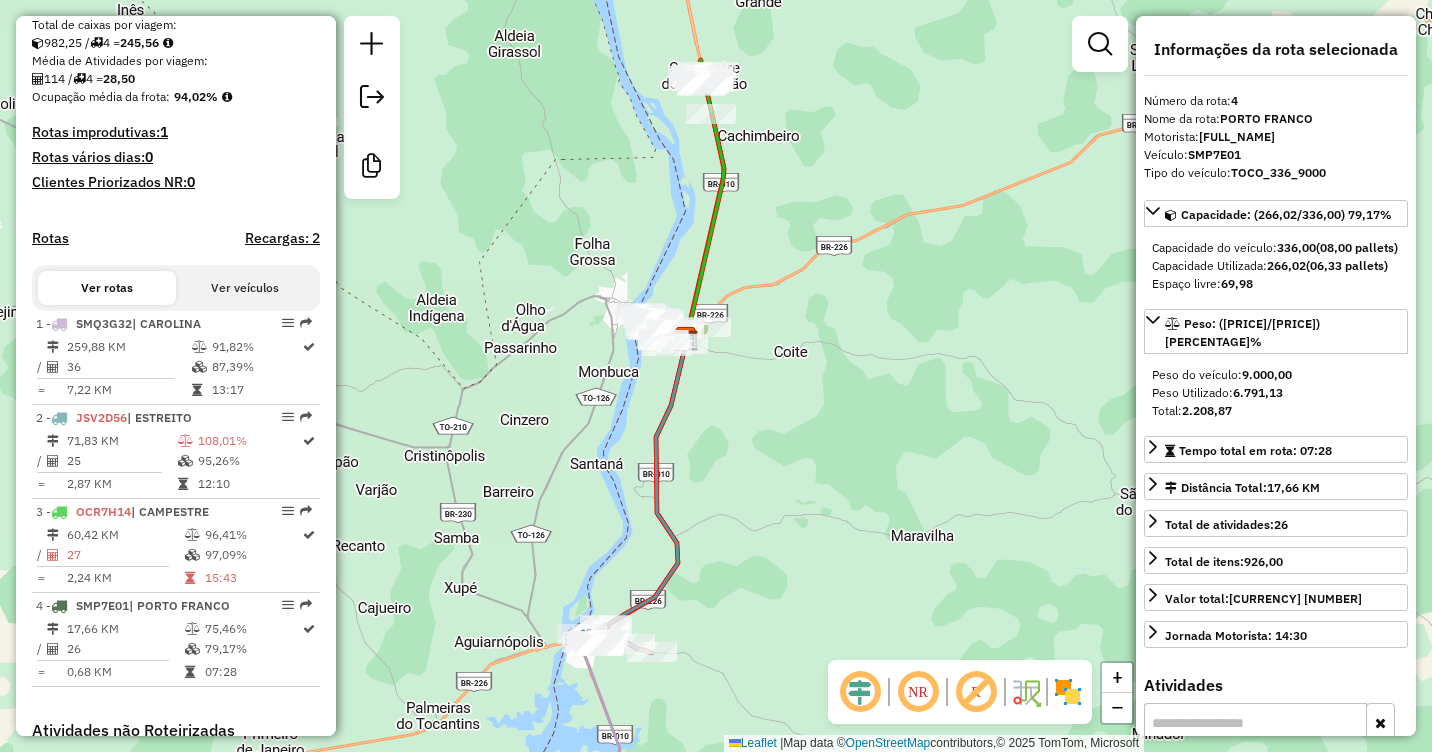 drag, startPoint x: 892, startPoint y: 483, endPoint x: 810, endPoint y: 474, distance: 82.492424 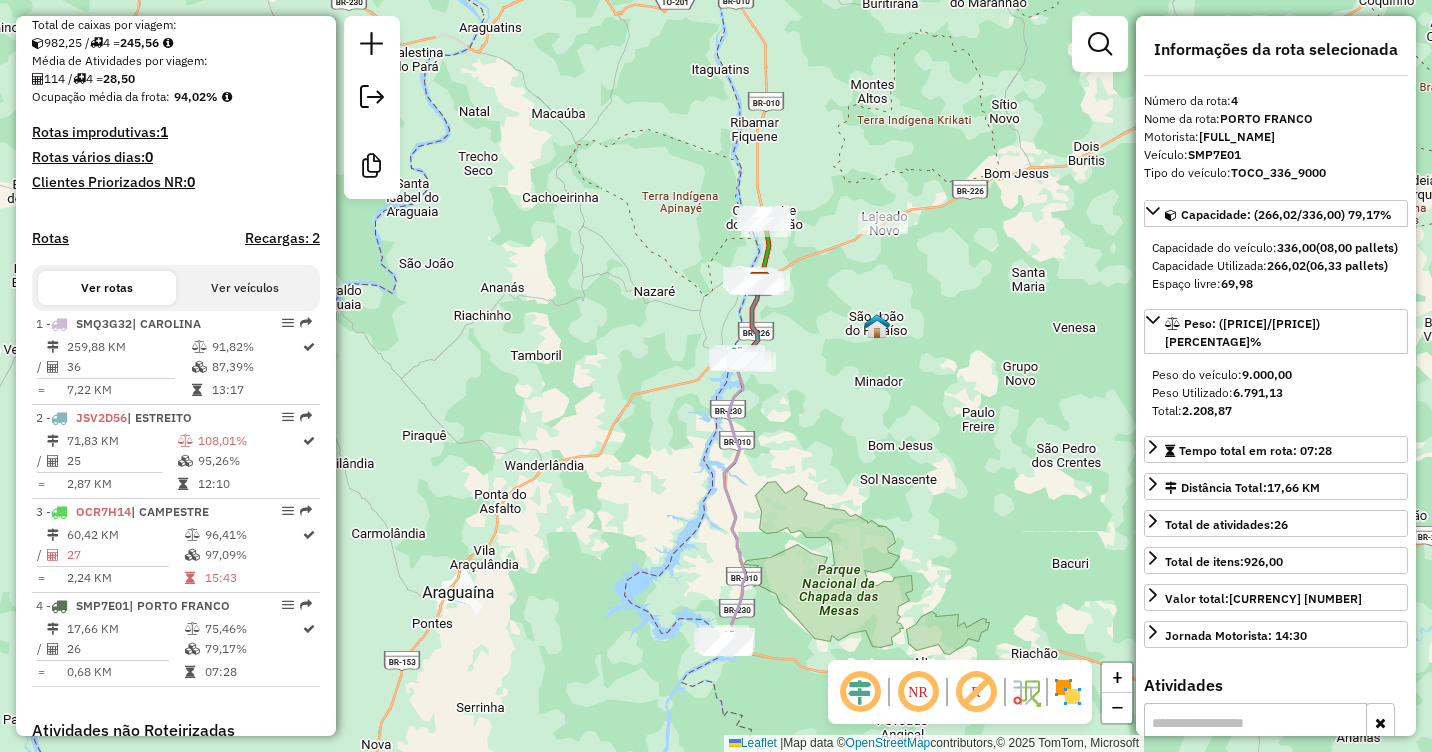 drag, startPoint x: 841, startPoint y: 483, endPoint x: 845, endPoint y: 395, distance: 88.09086 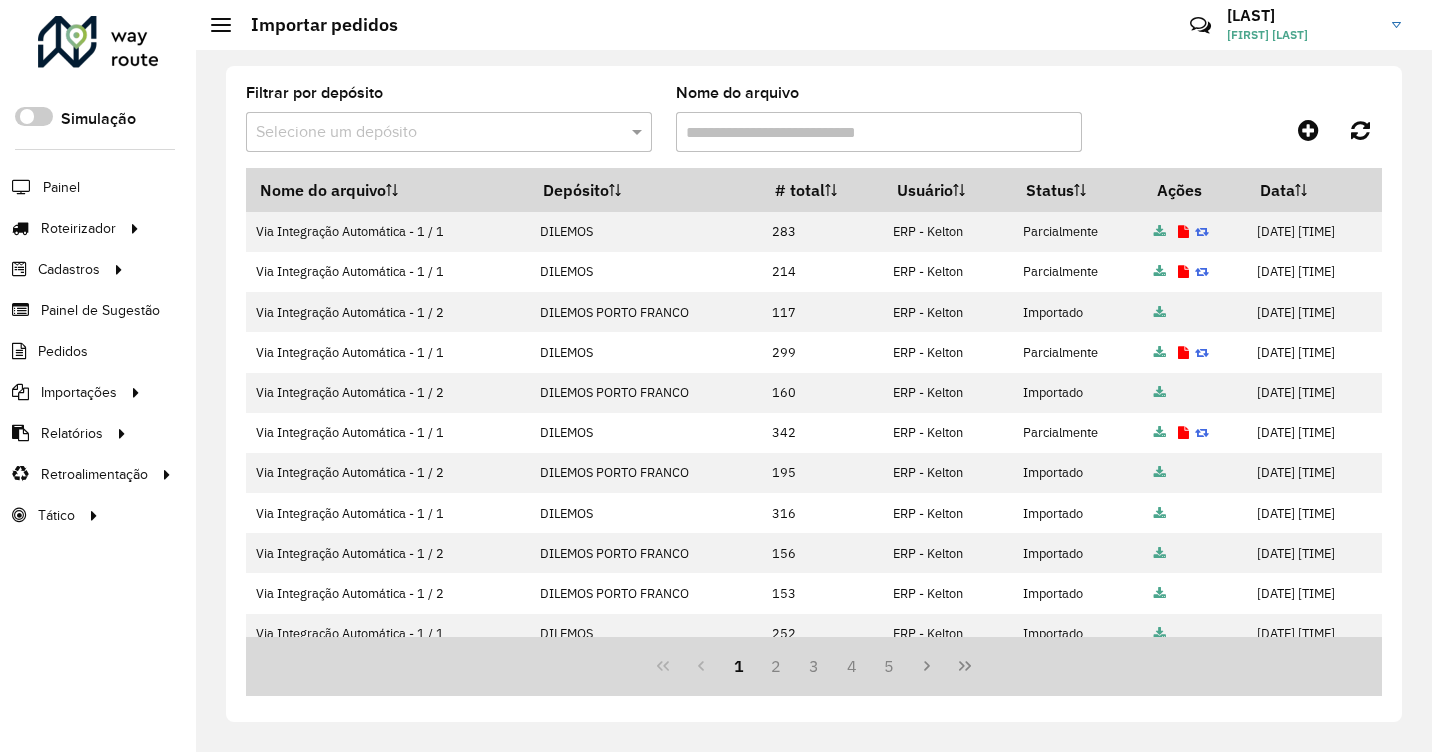 scroll, scrollTop: 0, scrollLeft: 0, axis: both 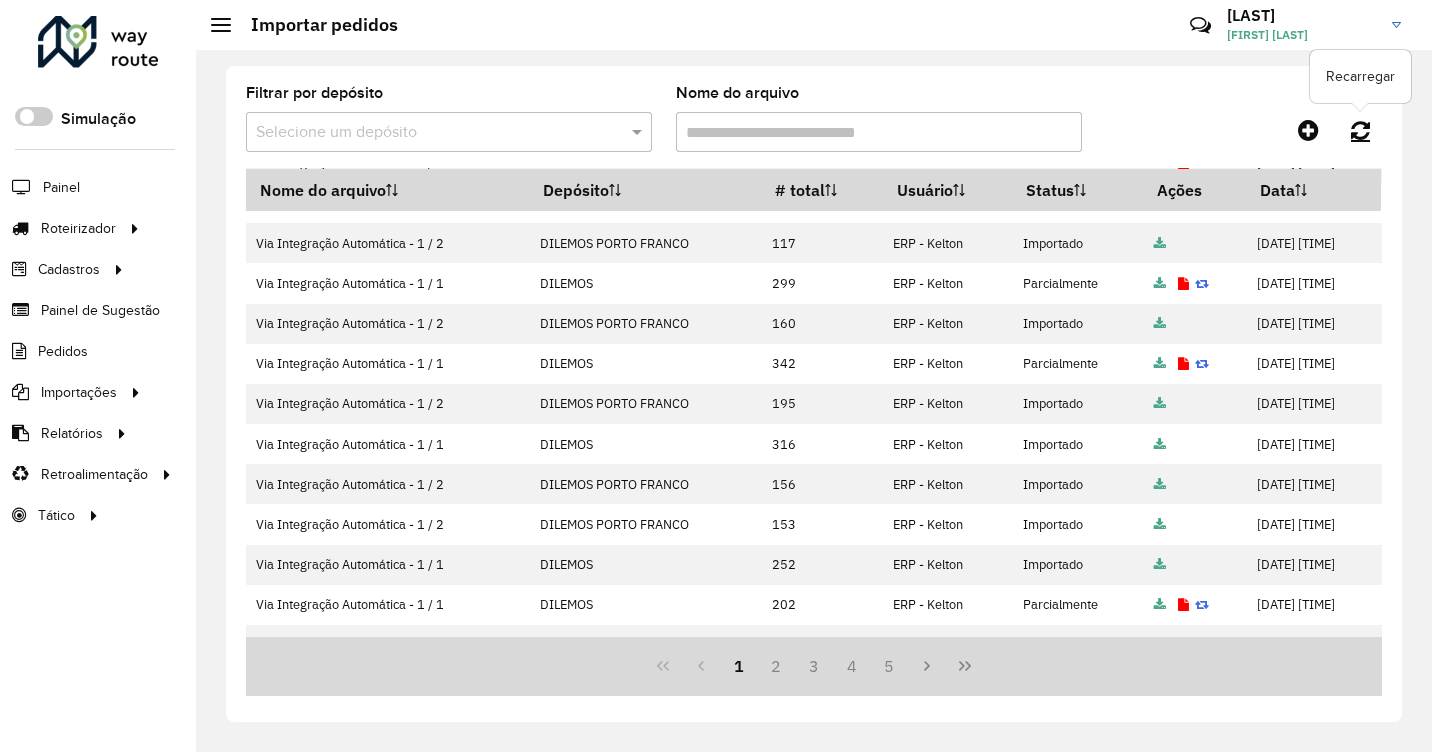 click 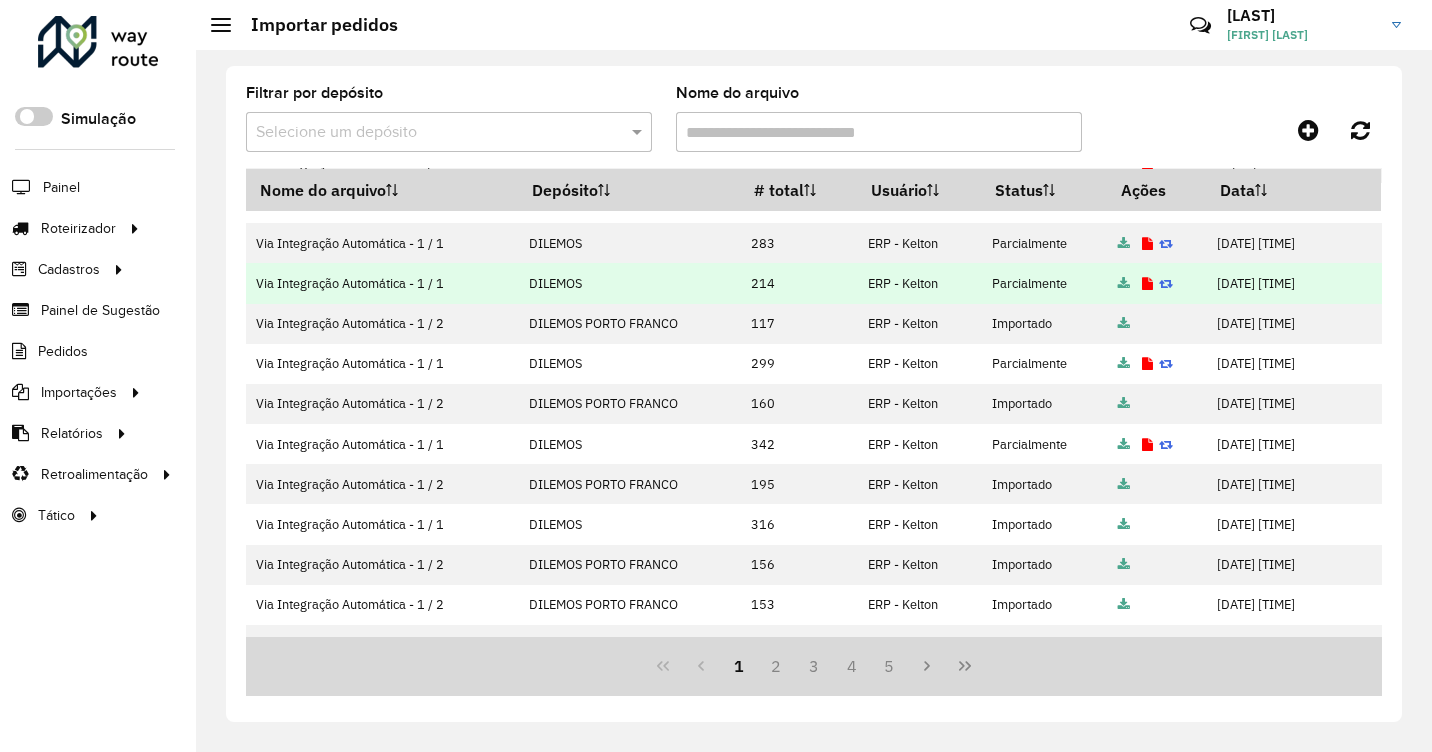 scroll, scrollTop: 0, scrollLeft: 0, axis: both 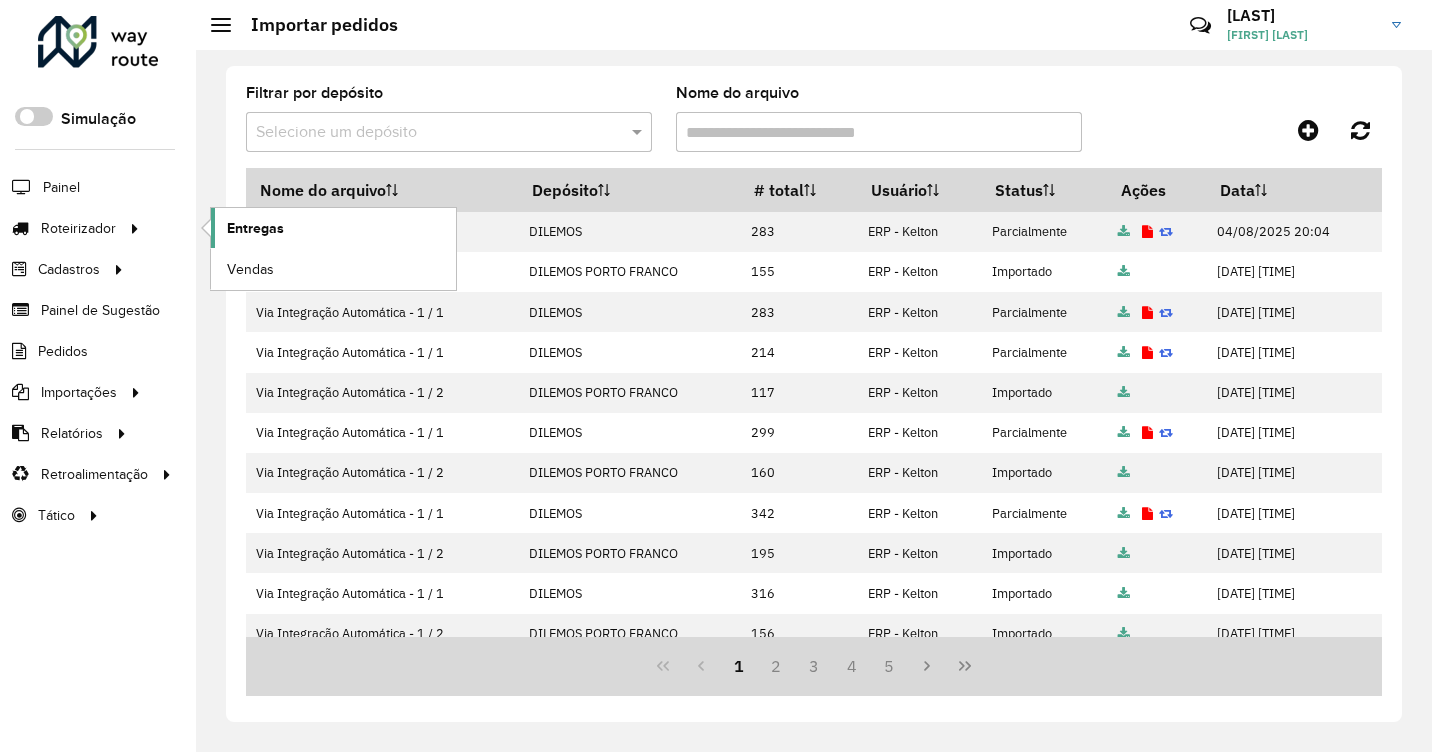 click on "Entregas" 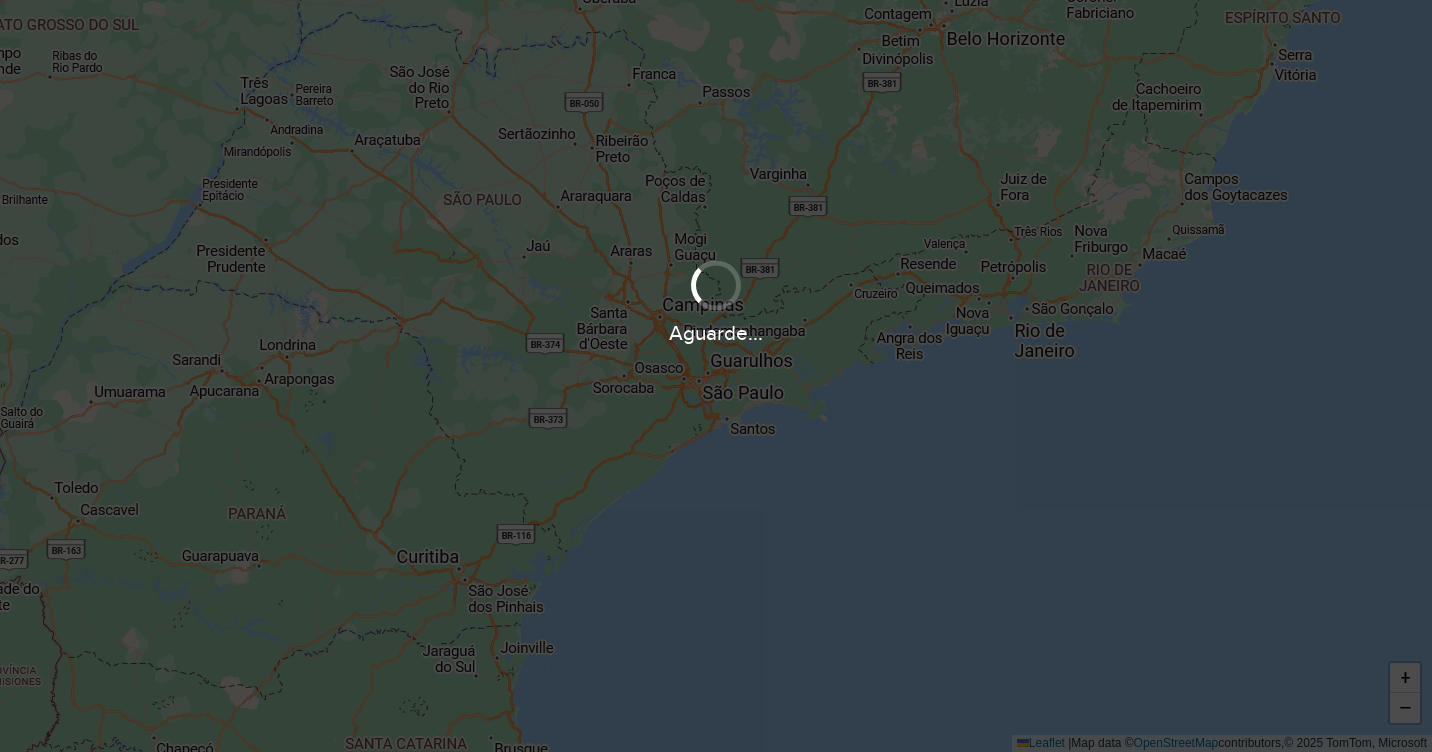 scroll, scrollTop: 0, scrollLeft: 0, axis: both 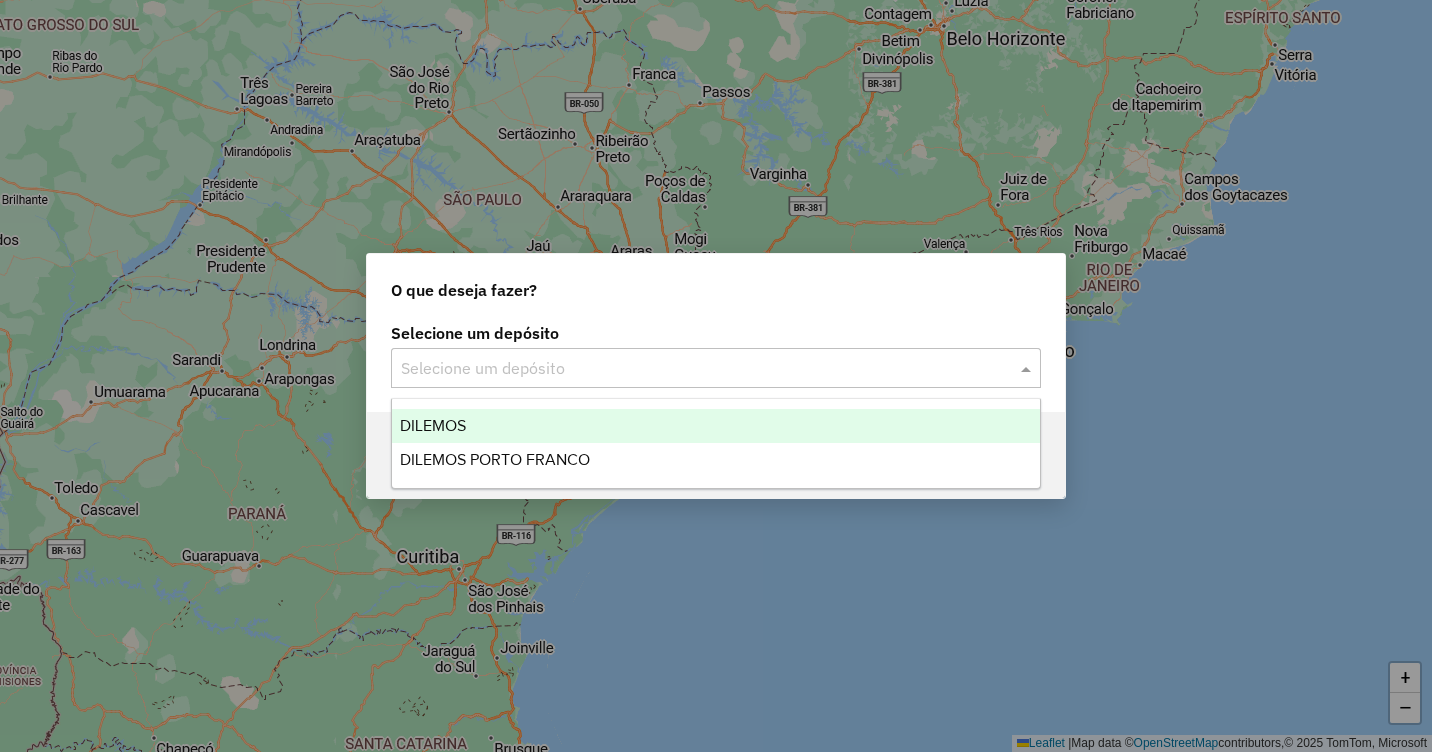 click 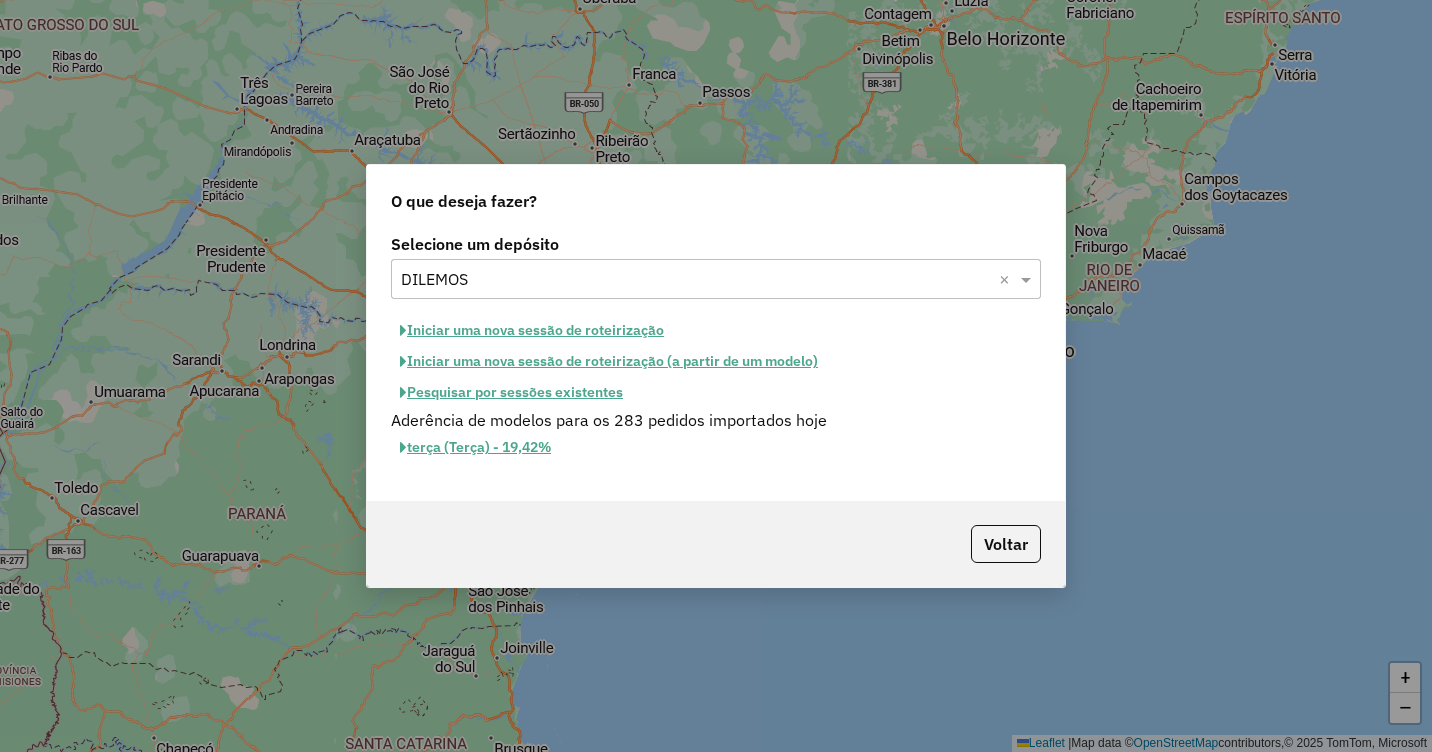 click on "Iniciar uma nova sessão de roteirização" 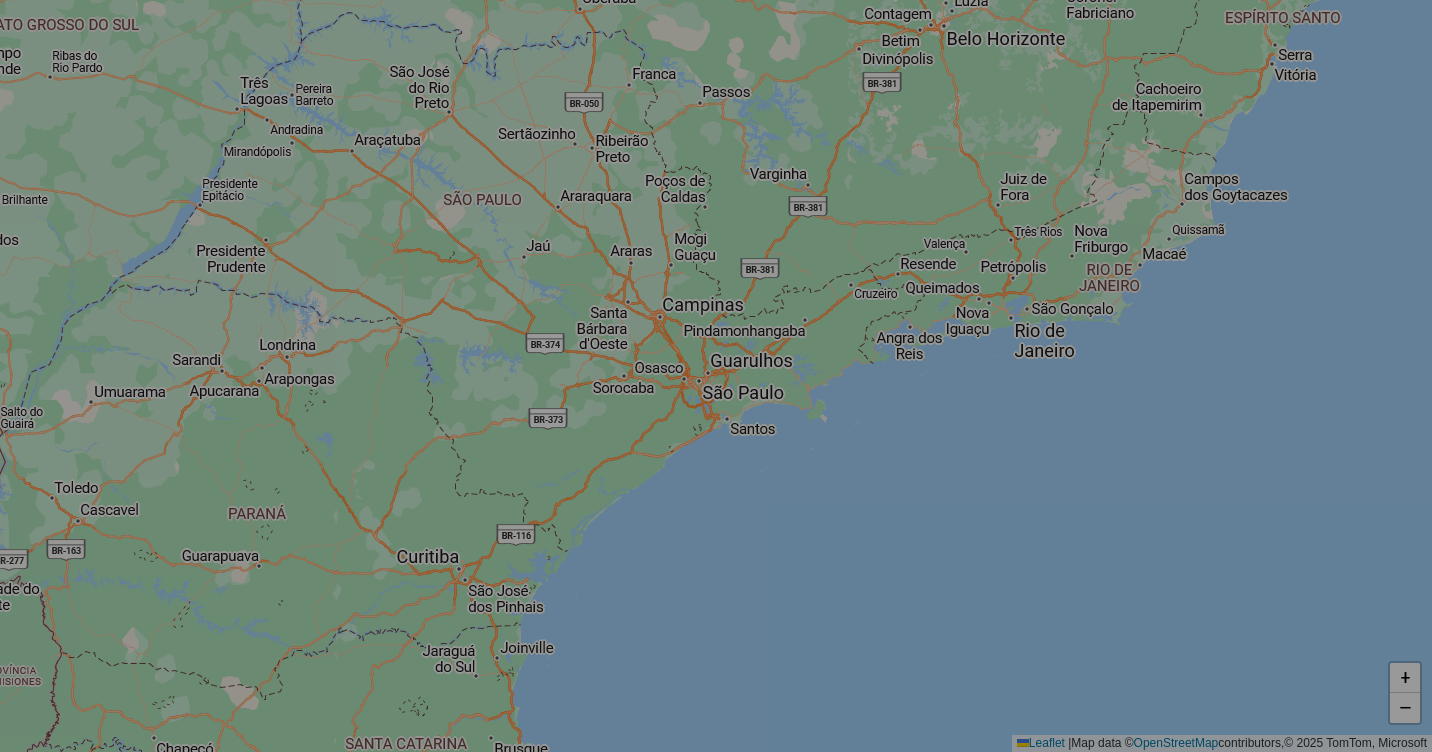 select on "*" 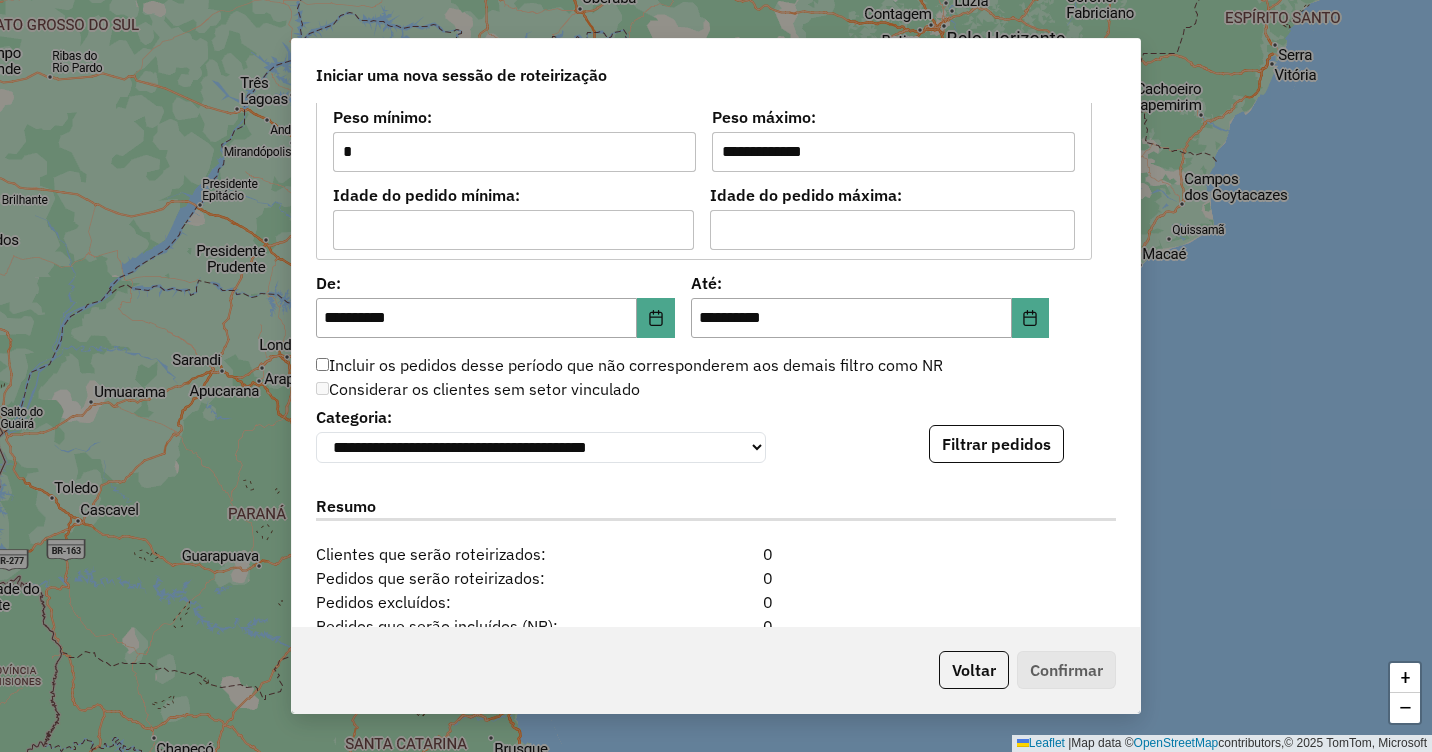 scroll, scrollTop: 2000, scrollLeft: 0, axis: vertical 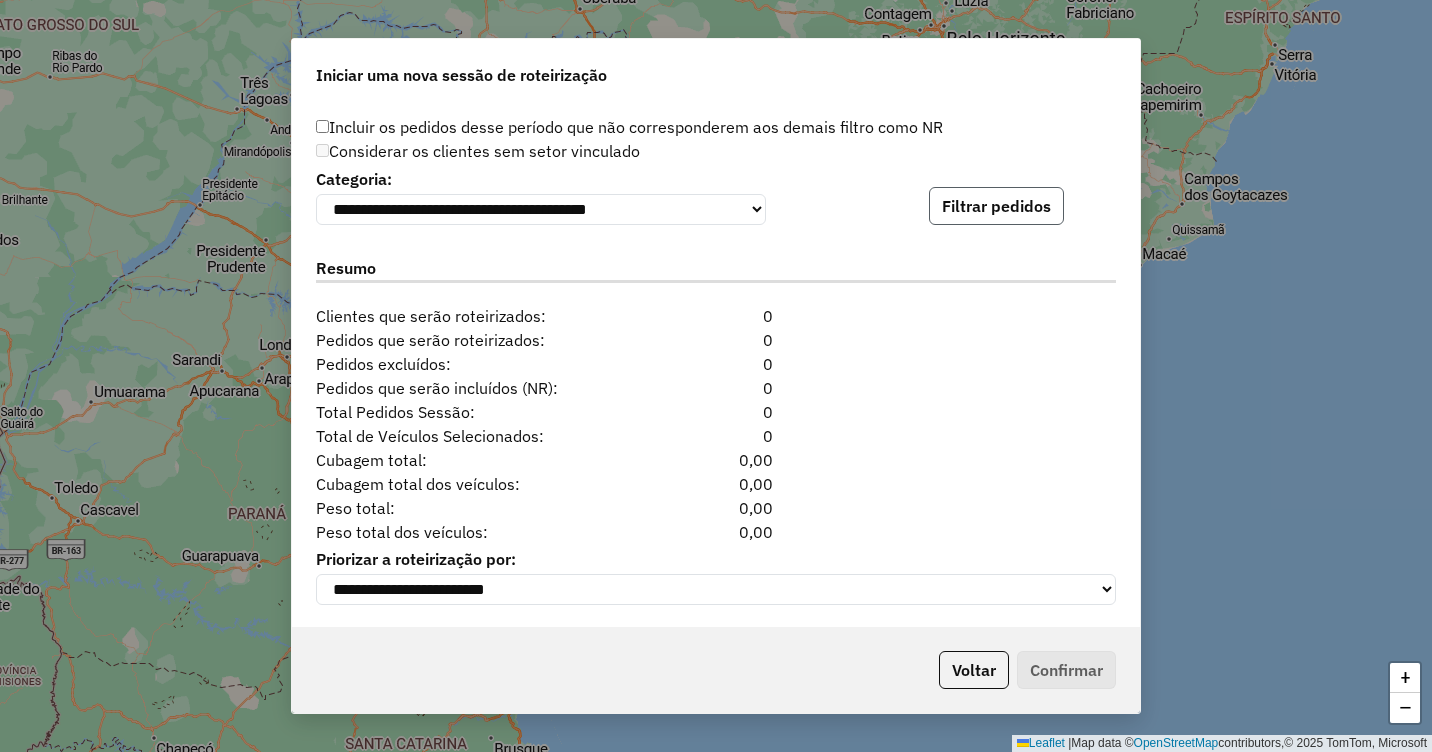 click on "Filtrar pedidos" 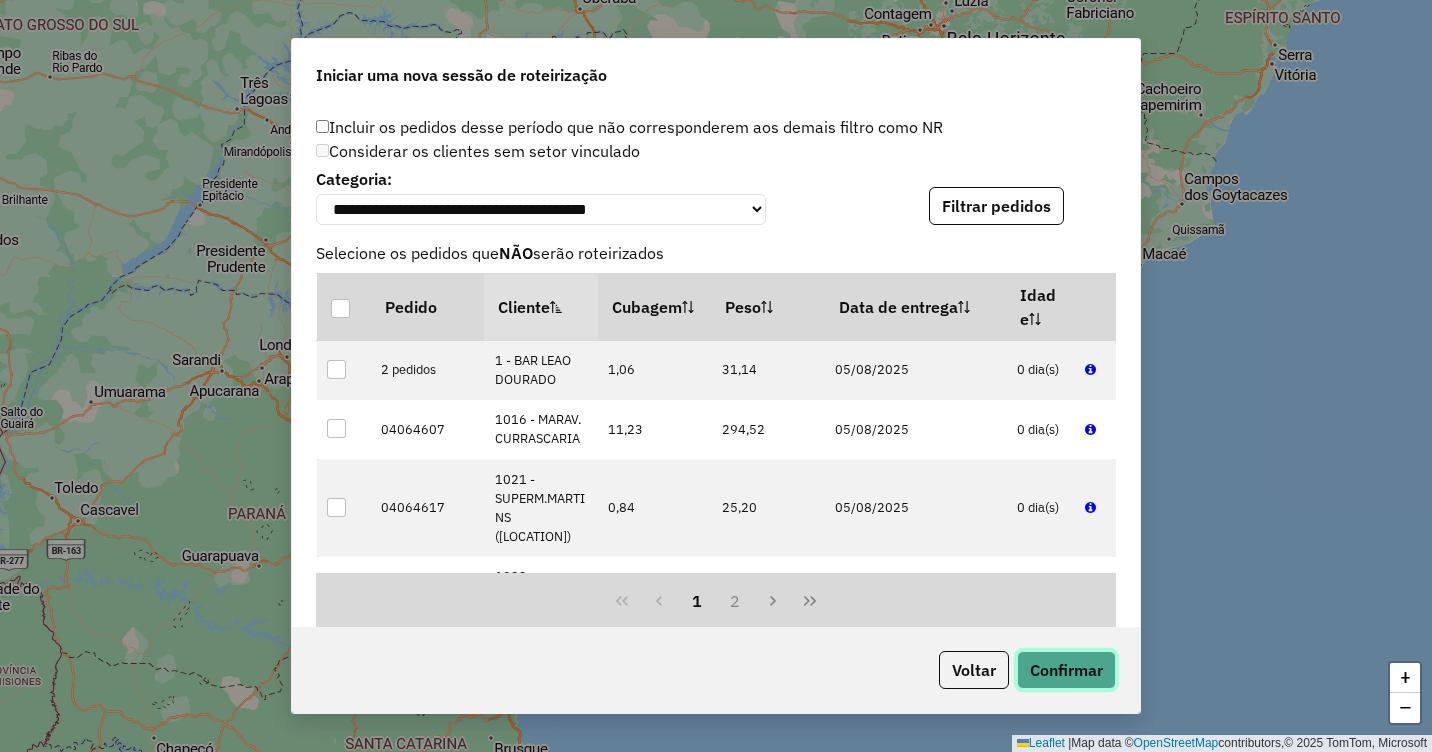 click on "Confirmar" 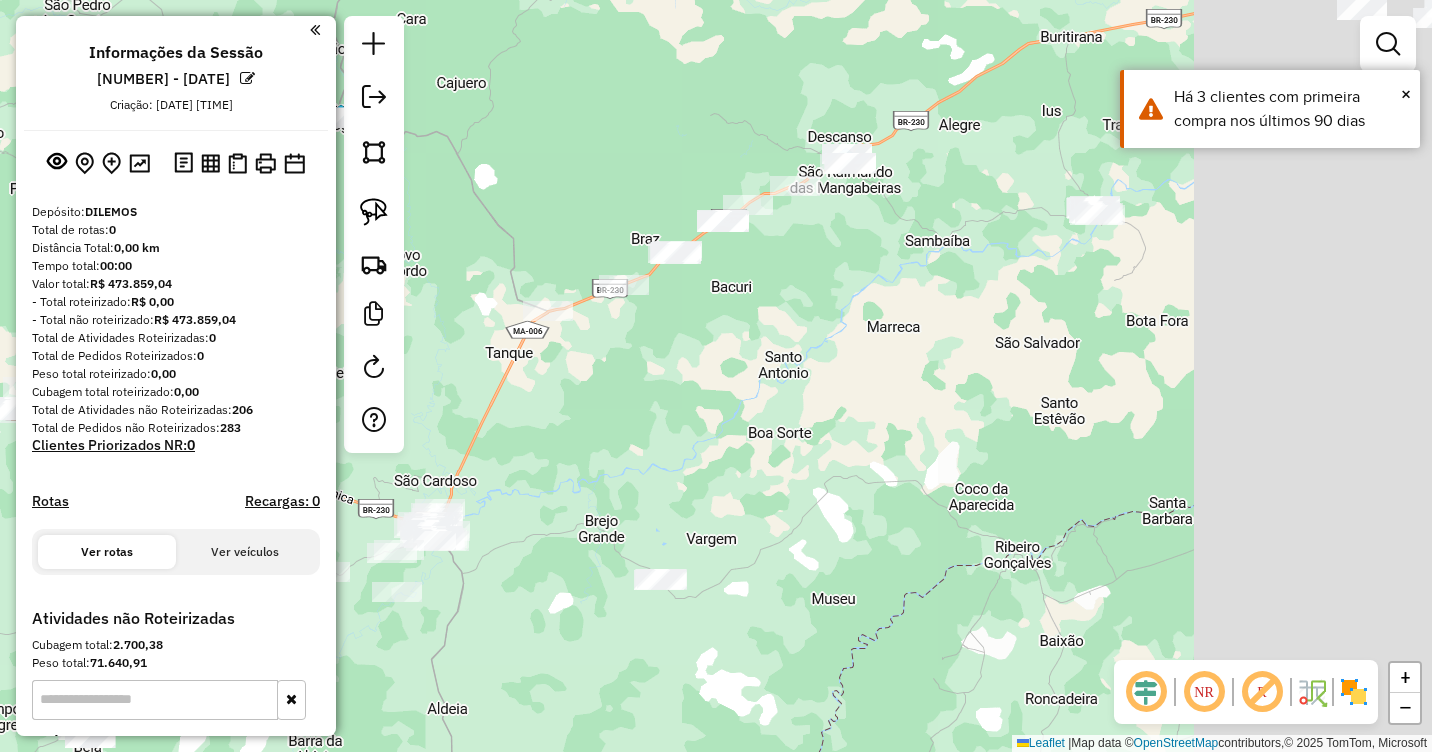 drag, startPoint x: 1089, startPoint y: 307, endPoint x: 790, endPoint y: 532, distance: 374.20047 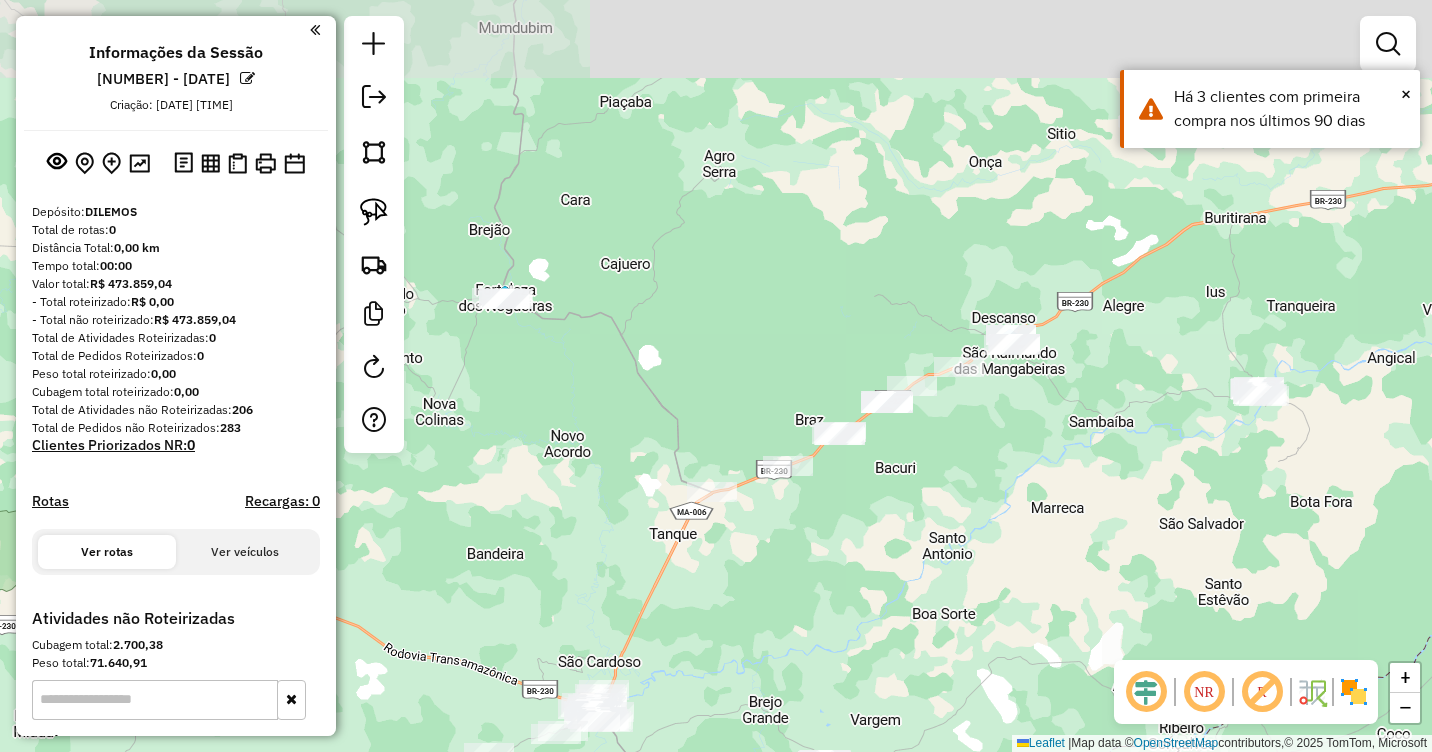 drag, startPoint x: 807, startPoint y: 446, endPoint x: 977, endPoint y: 550, distance: 199.28874 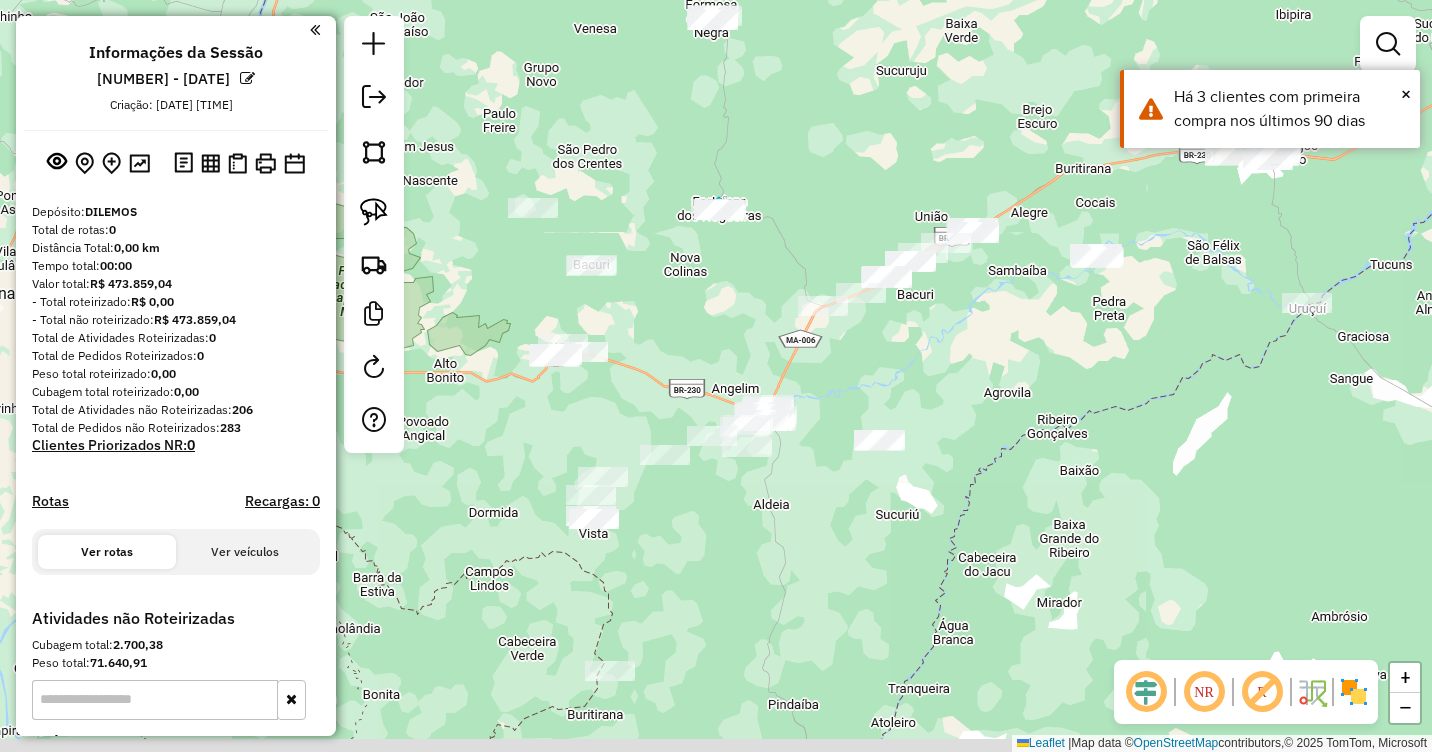 drag, startPoint x: 999, startPoint y: 559, endPoint x: 981, endPoint y: 348, distance: 211.76639 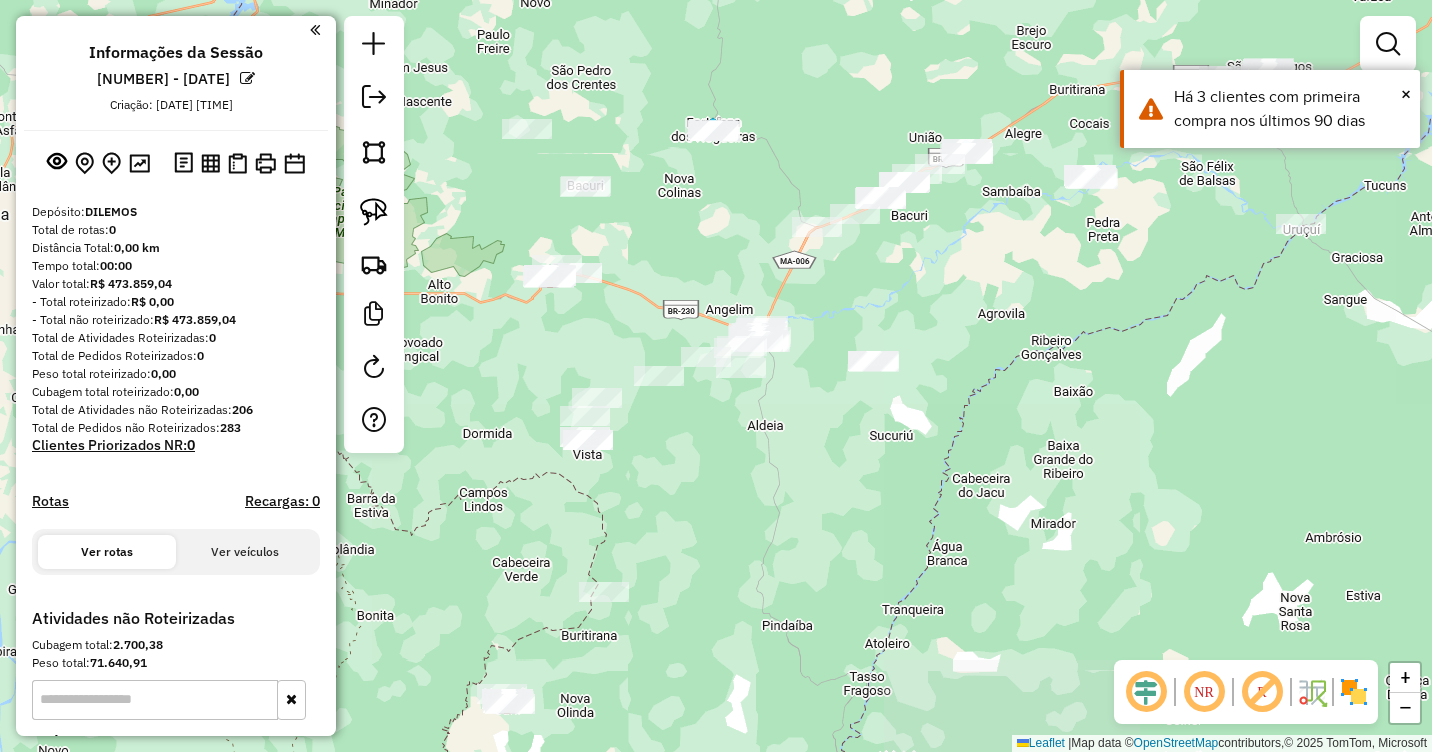 drag, startPoint x: 1003, startPoint y: 581, endPoint x: 953, endPoint y: 318, distance: 267.71066 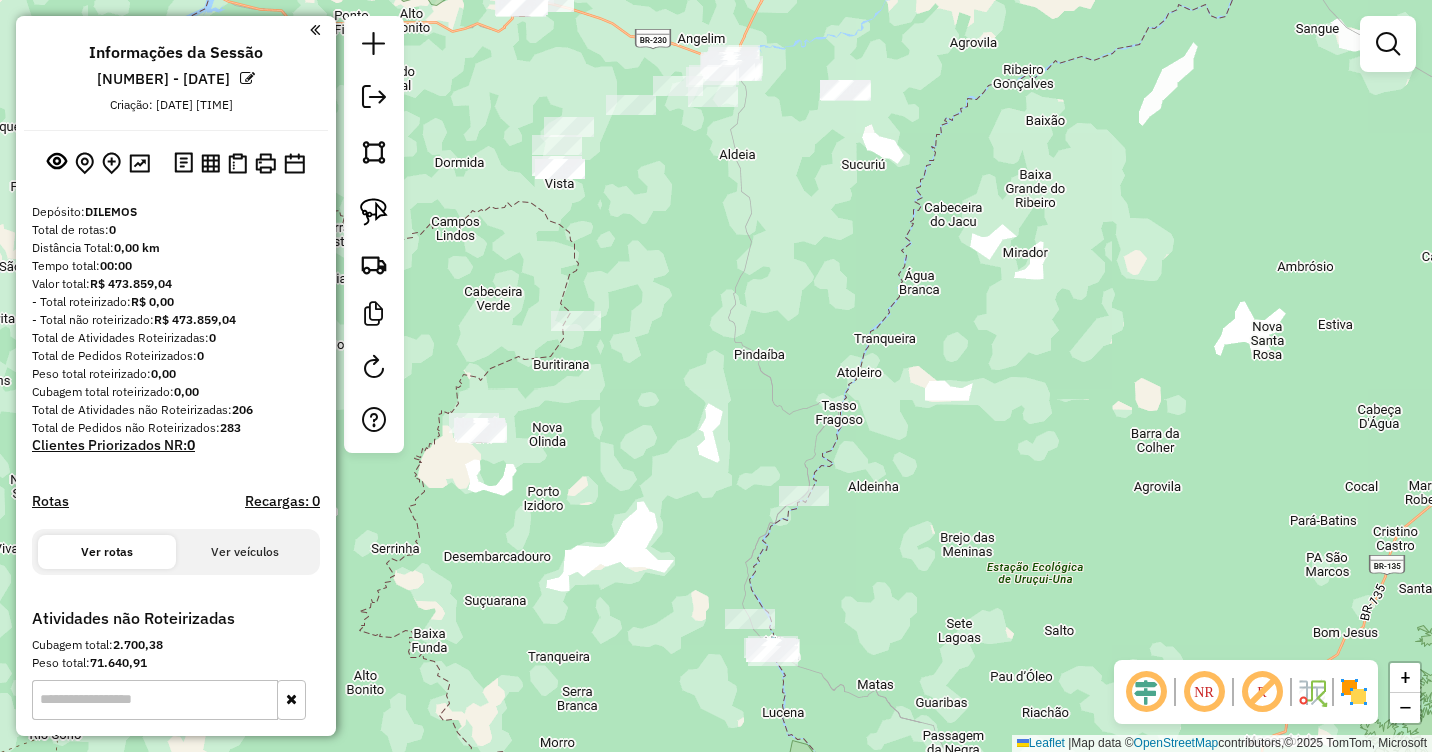 drag, startPoint x: 909, startPoint y: 567, endPoint x: 917, endPoint y: 373, distance: 194.16487 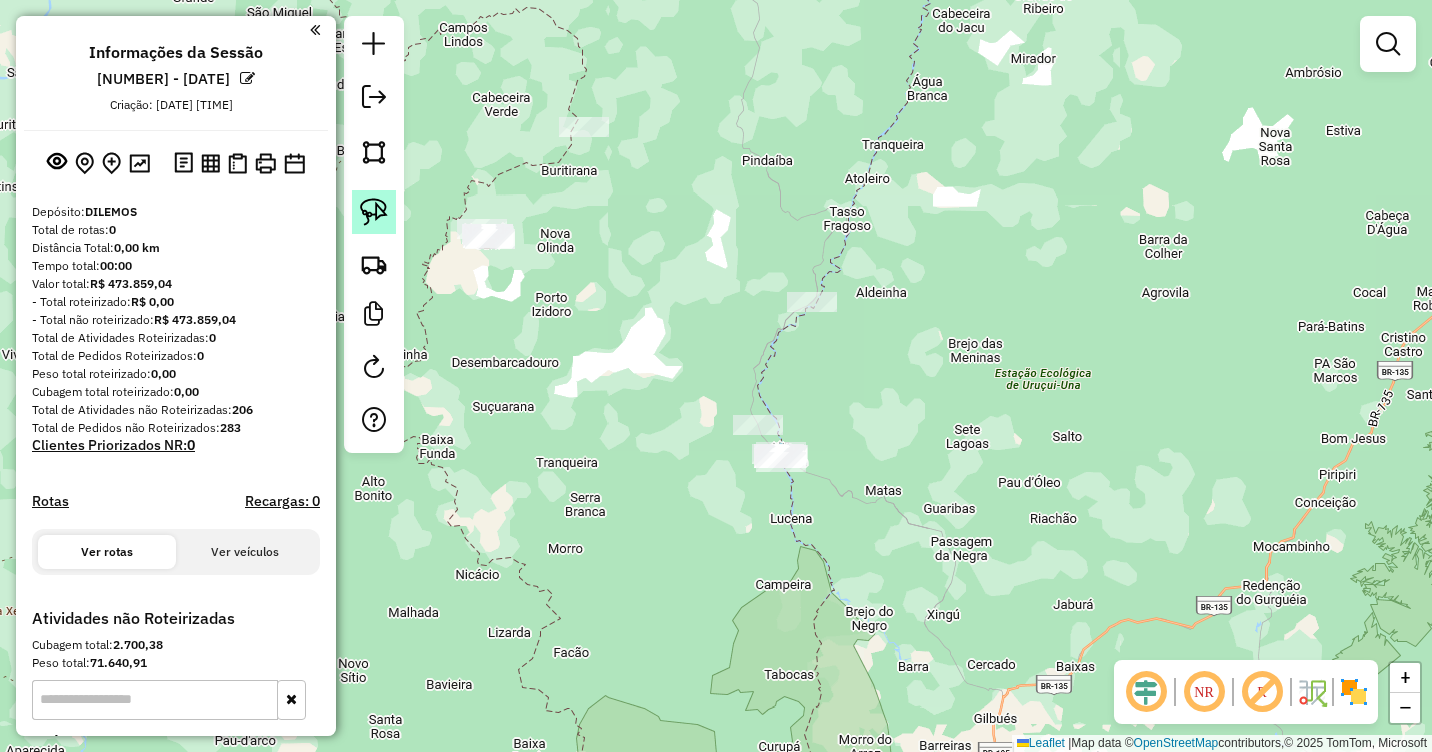 click 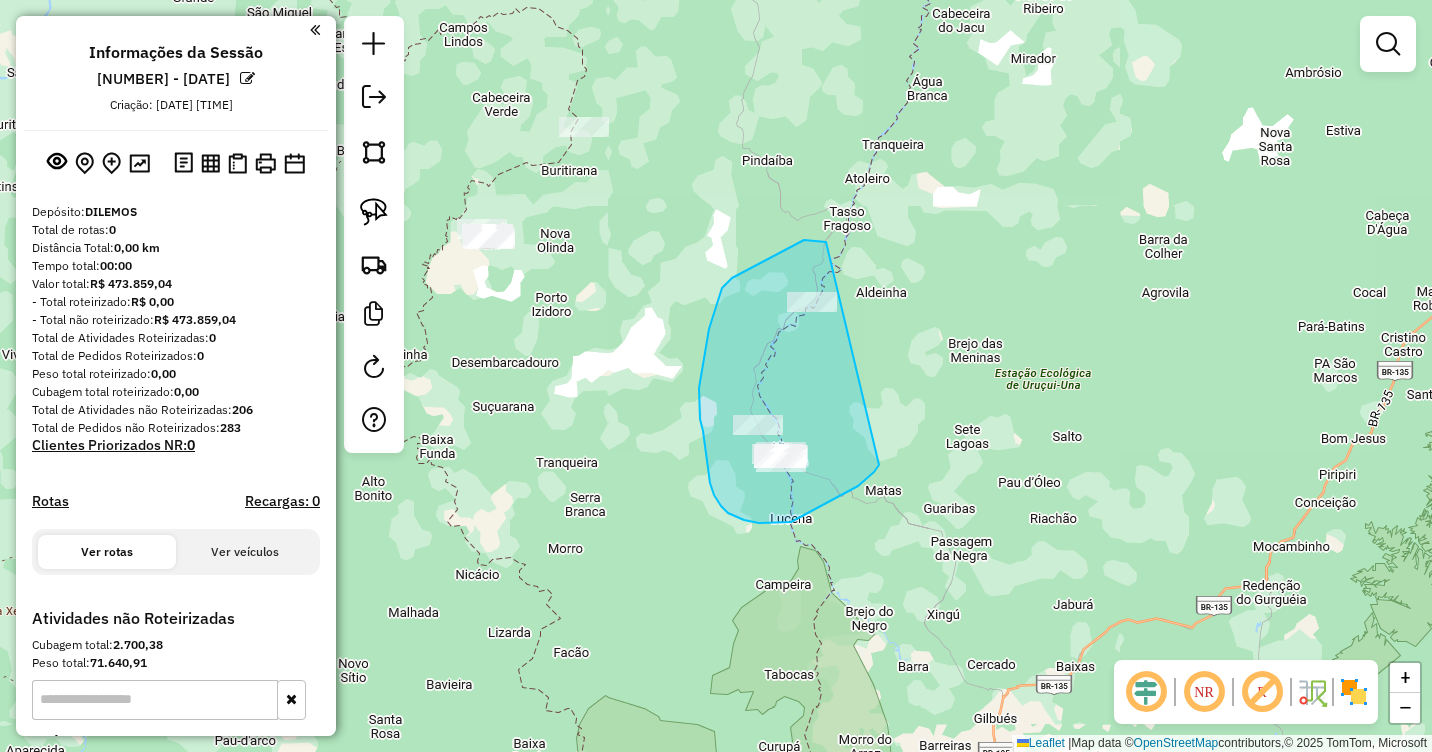 drag, startPoint x: 826, startPoint y: 242, endPoint x: 883, endPoint y: 419, distance: 185.9516 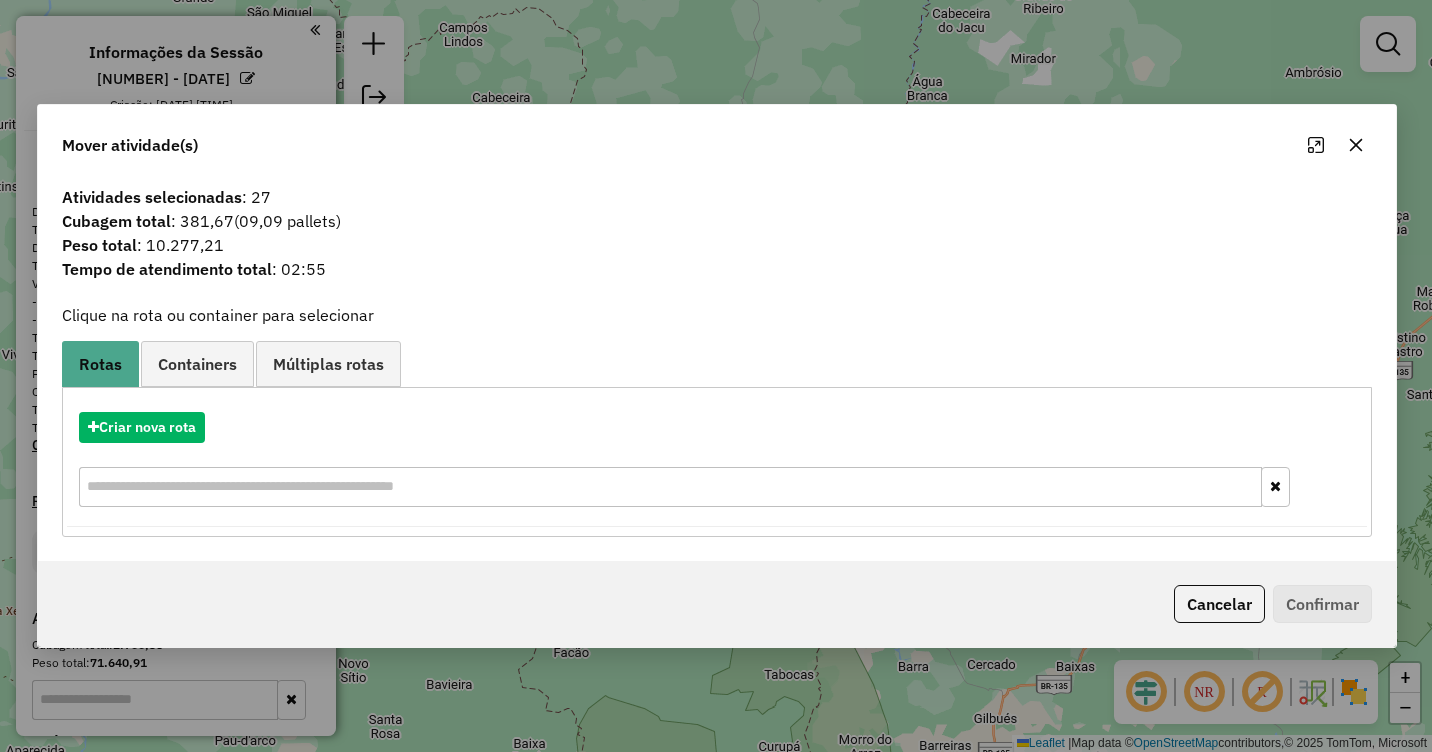 click 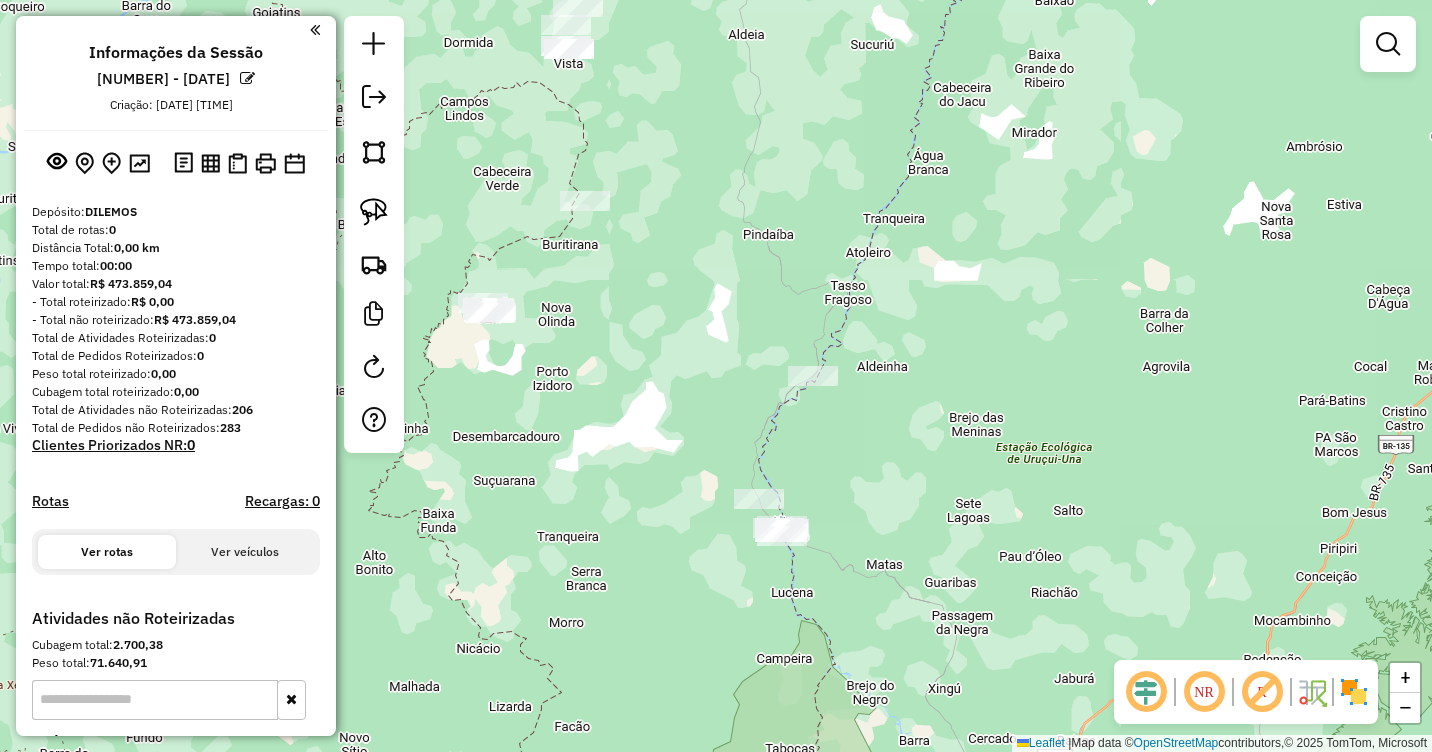 drag, startPoint x: 960, startPoint y: 333, endPoint x: 962, endPoint y: 413, distance: 80.024994 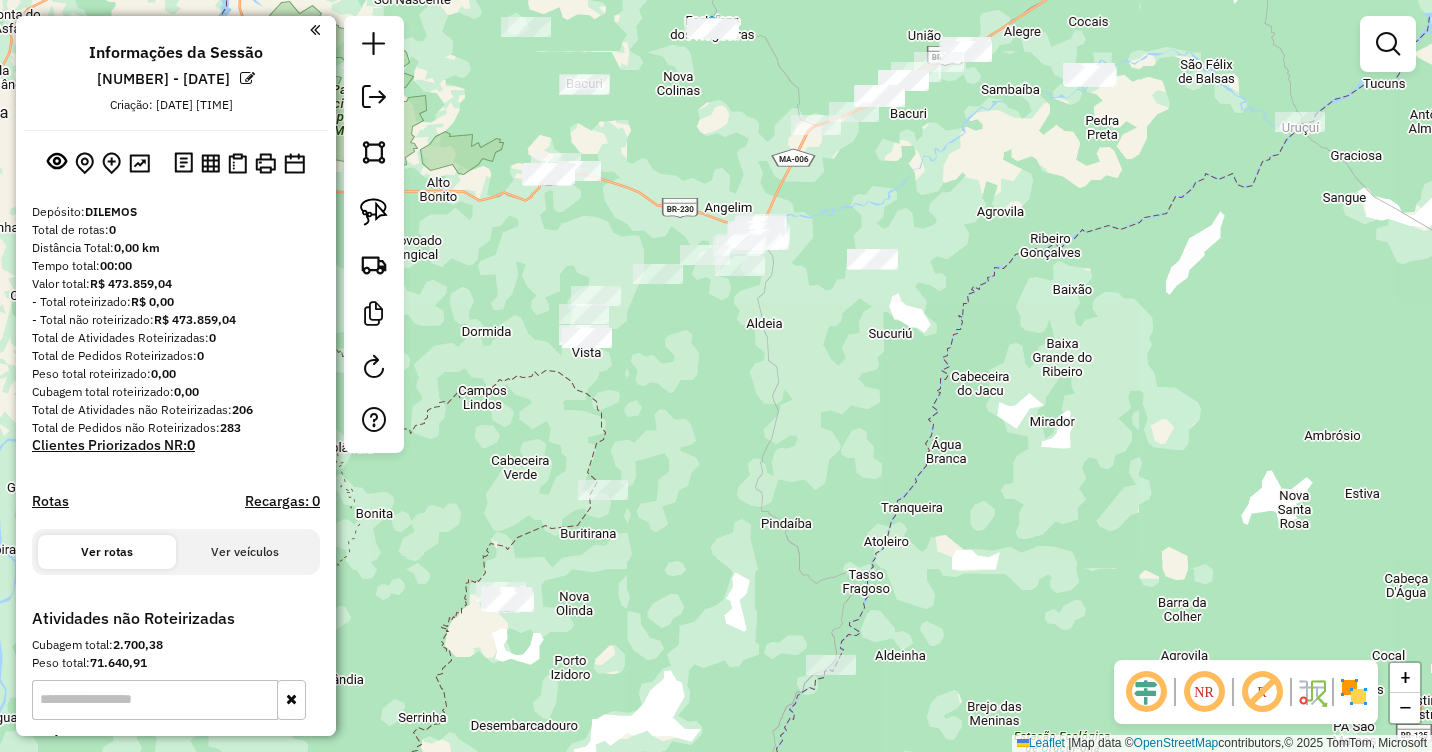 drag, startPoint x: 924, startPoint y: 328, endPoint x: 941, endPoint y: 611, distance: 283.51013 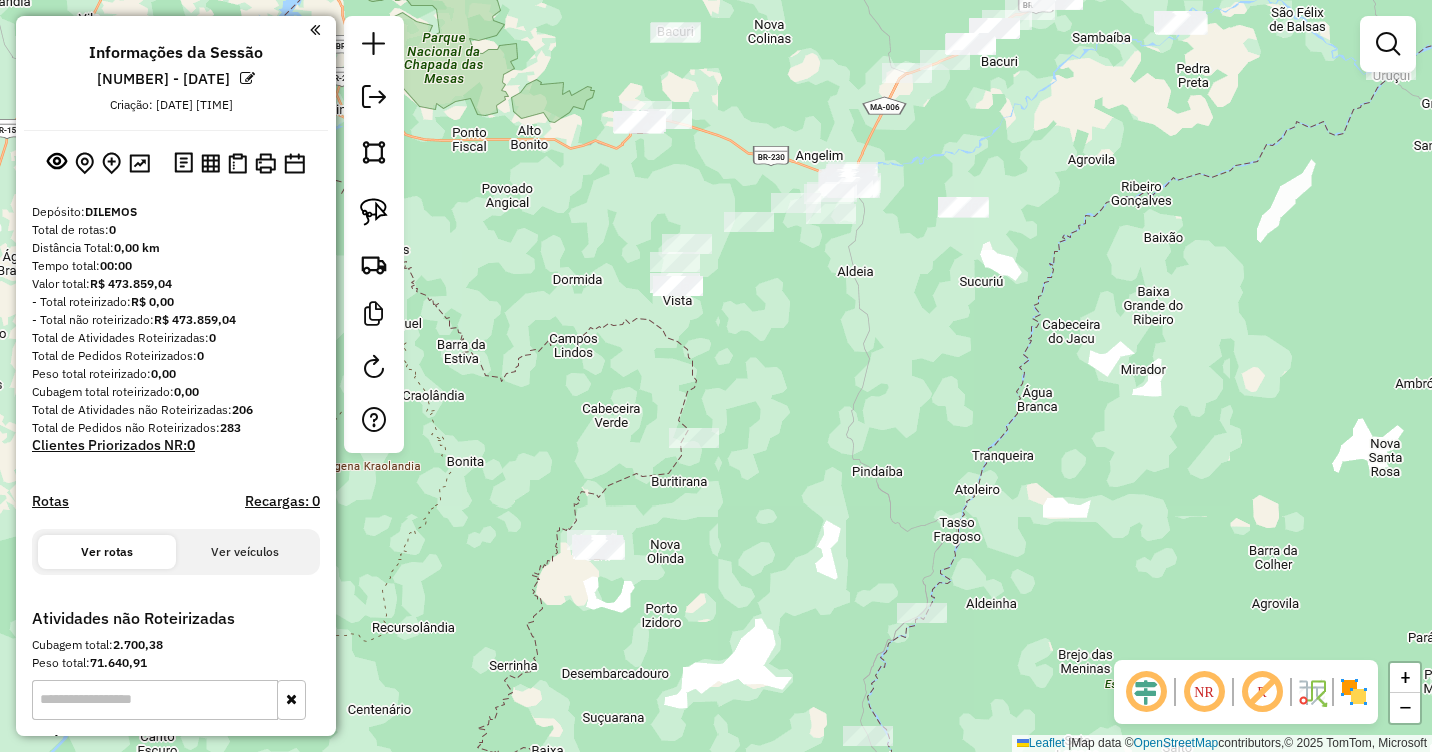 drag, startPoint x: 766, startPoint y: 440, endPoint x: 871, endPoint y: 391, distance: 115.87062 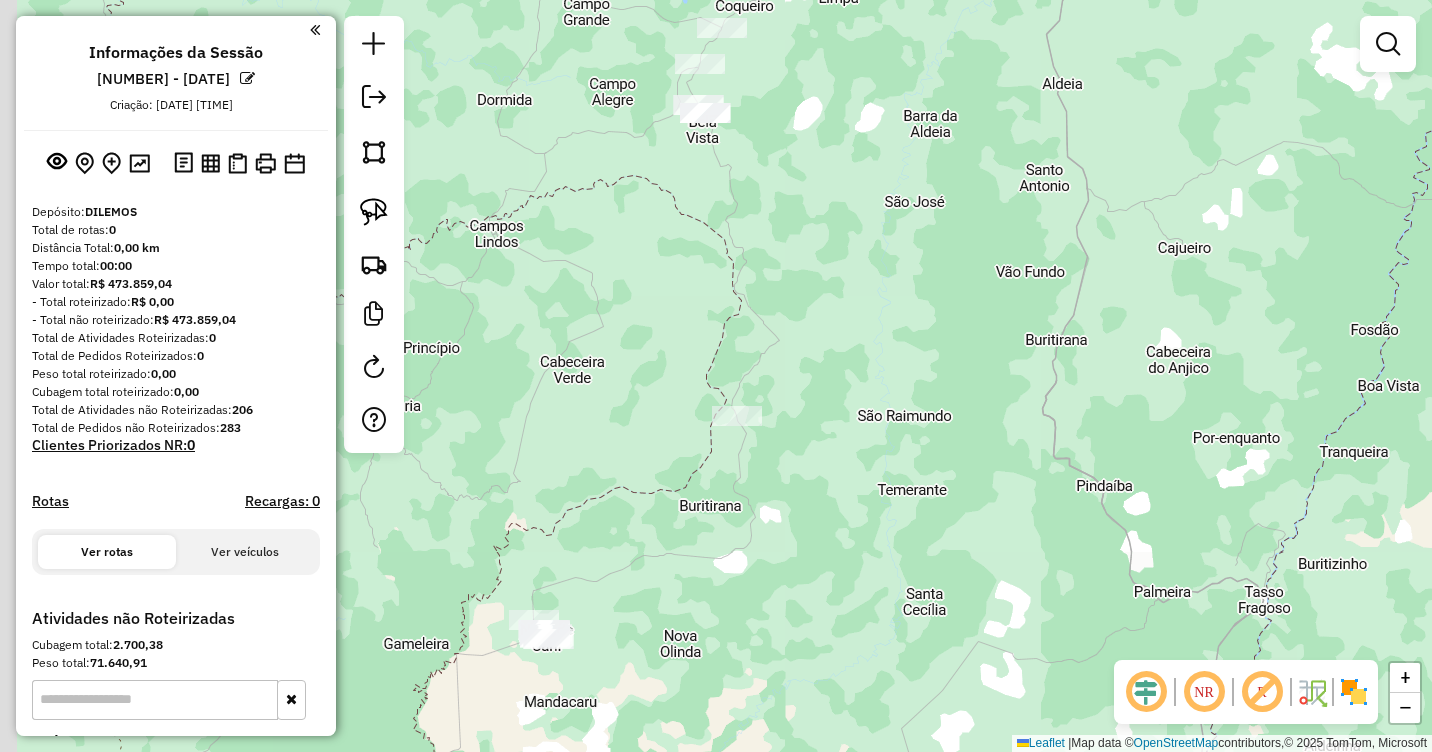 drag, startPoint x: 737, startPoint y: 378, endPoint x: 628, endPoint y: 273, distance: 151.34729 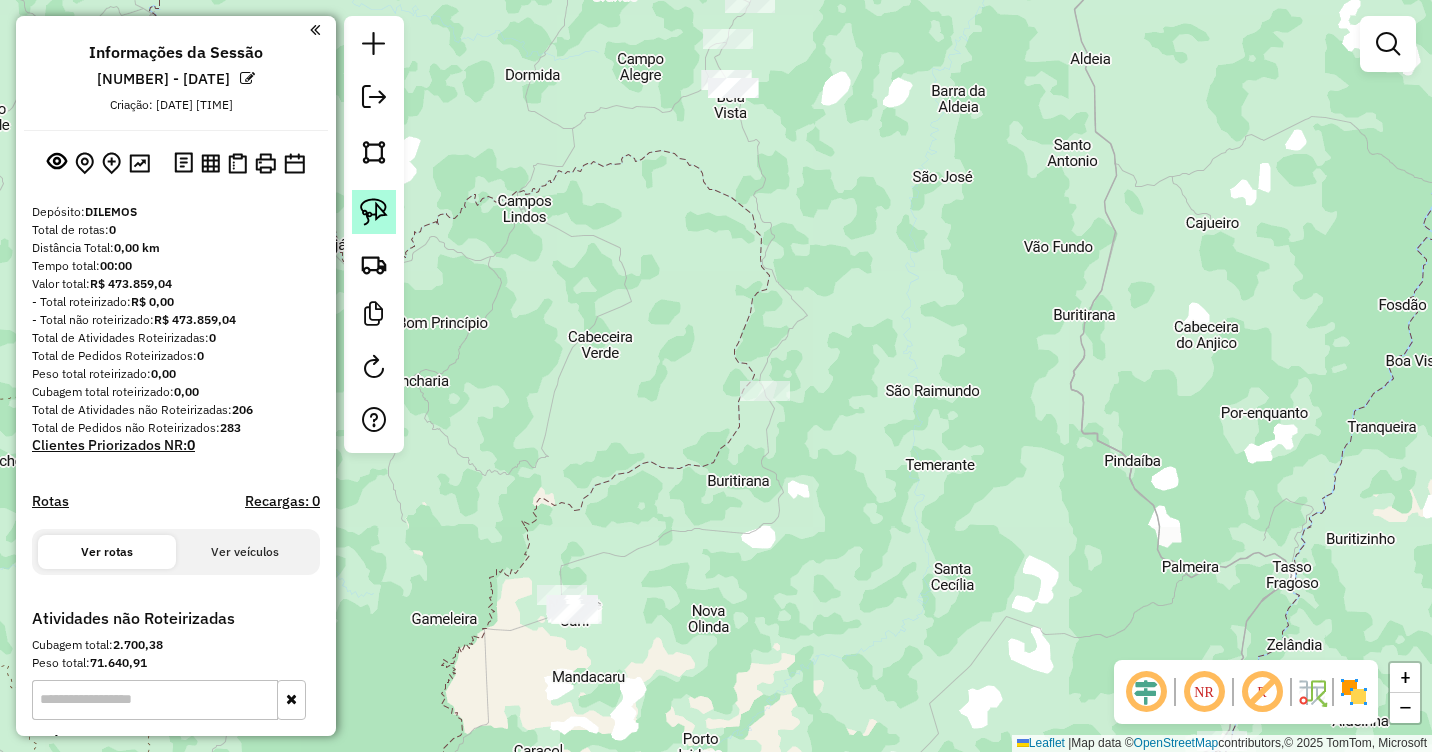 click 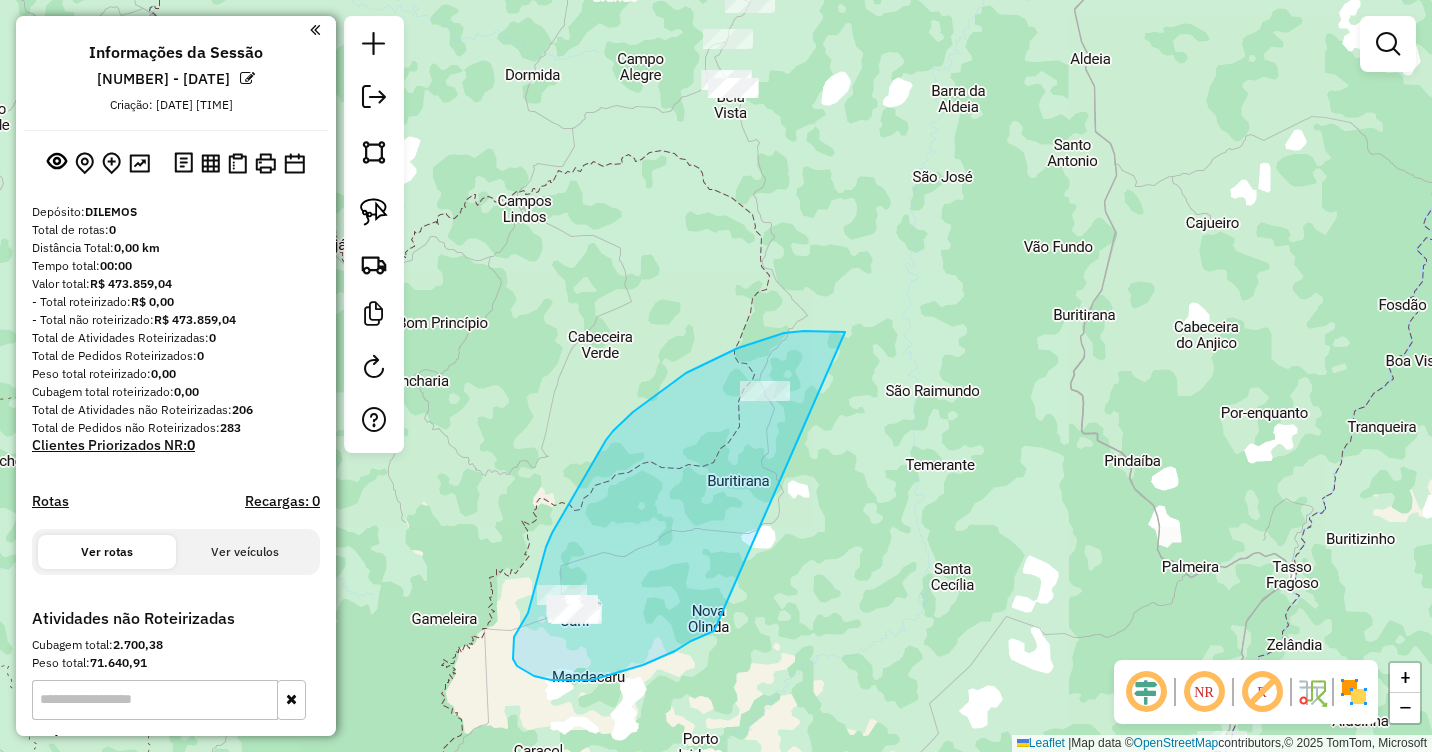 drag, startPoint x: 845, startPoint y: 332, endPoint x: 714, endPoint y: 631, distance: 326.43835 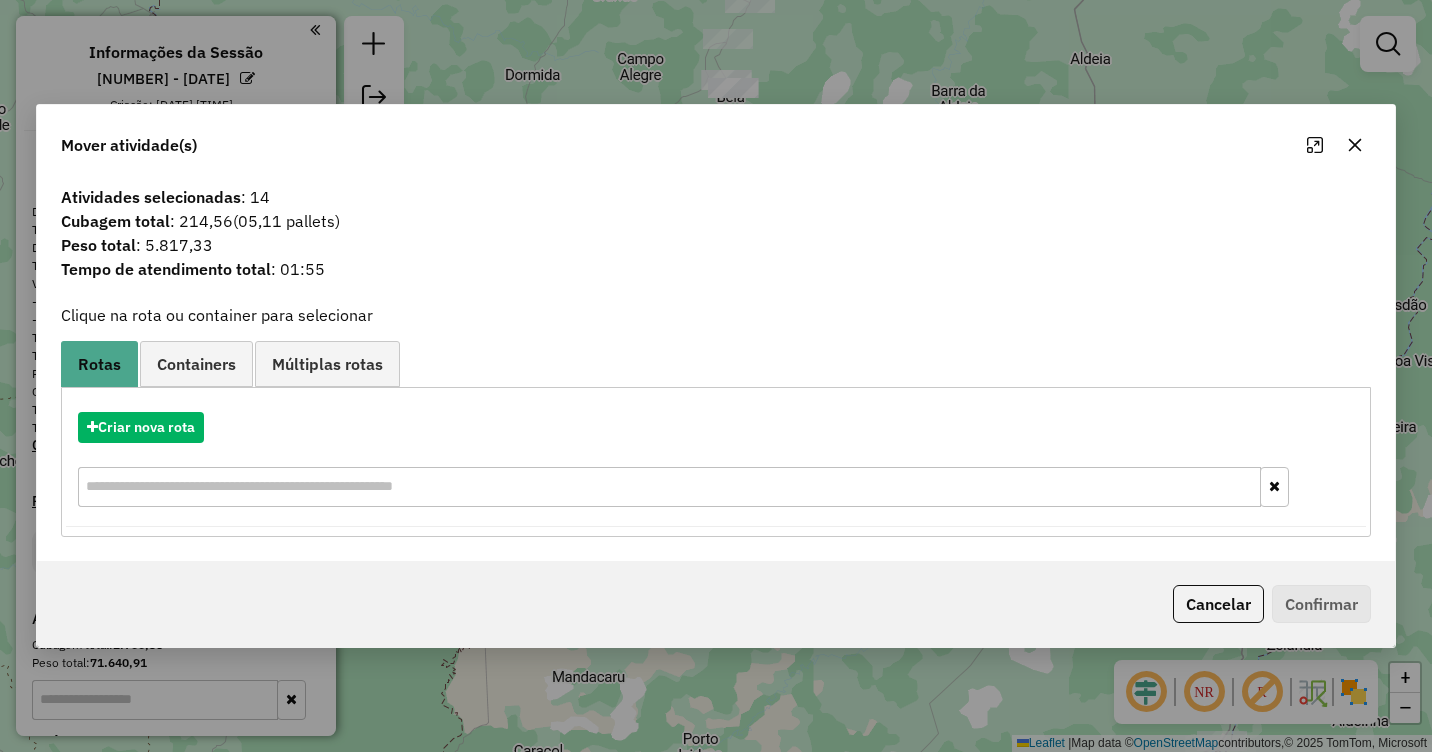 click 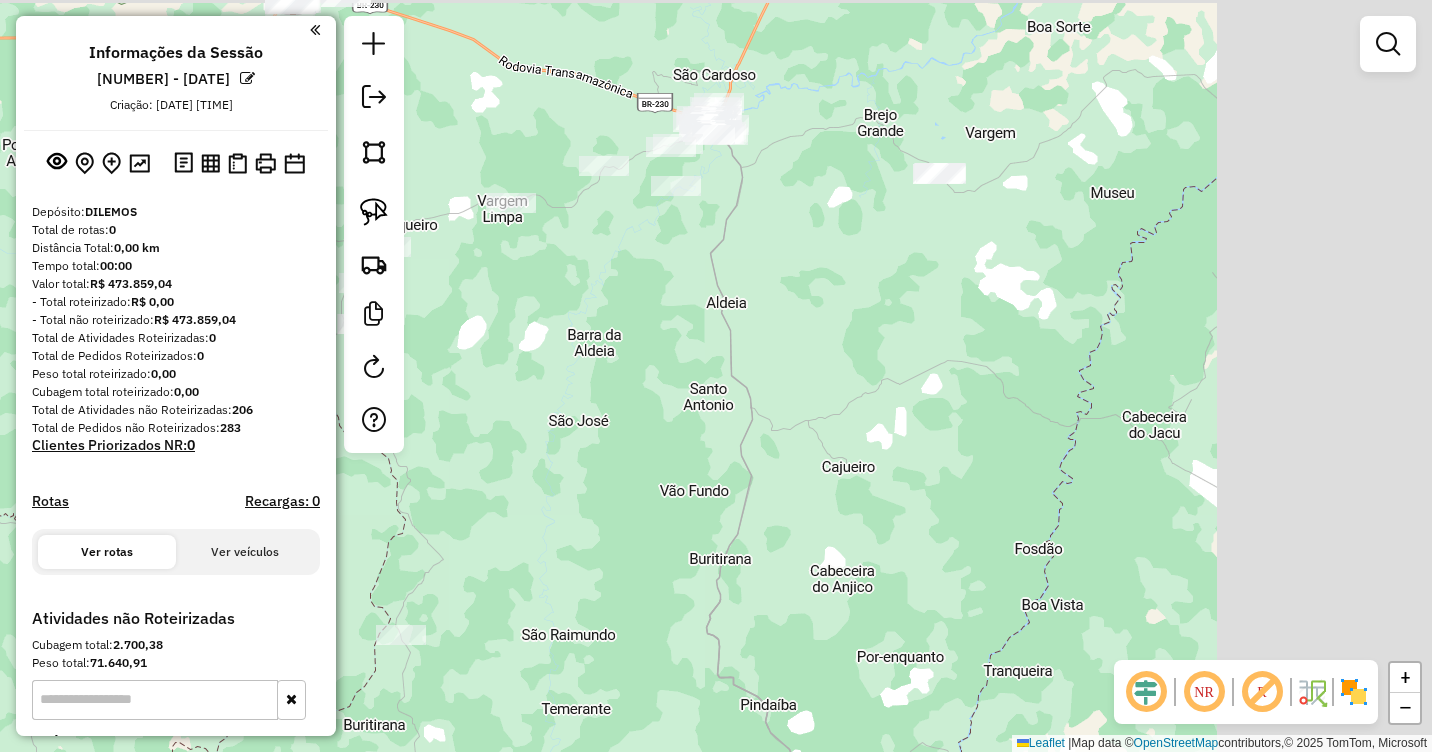 drag, startPoint x: 1206, startPoint y: 225, endPoint x: 828, endPoint y: 476, distance: 453.7455 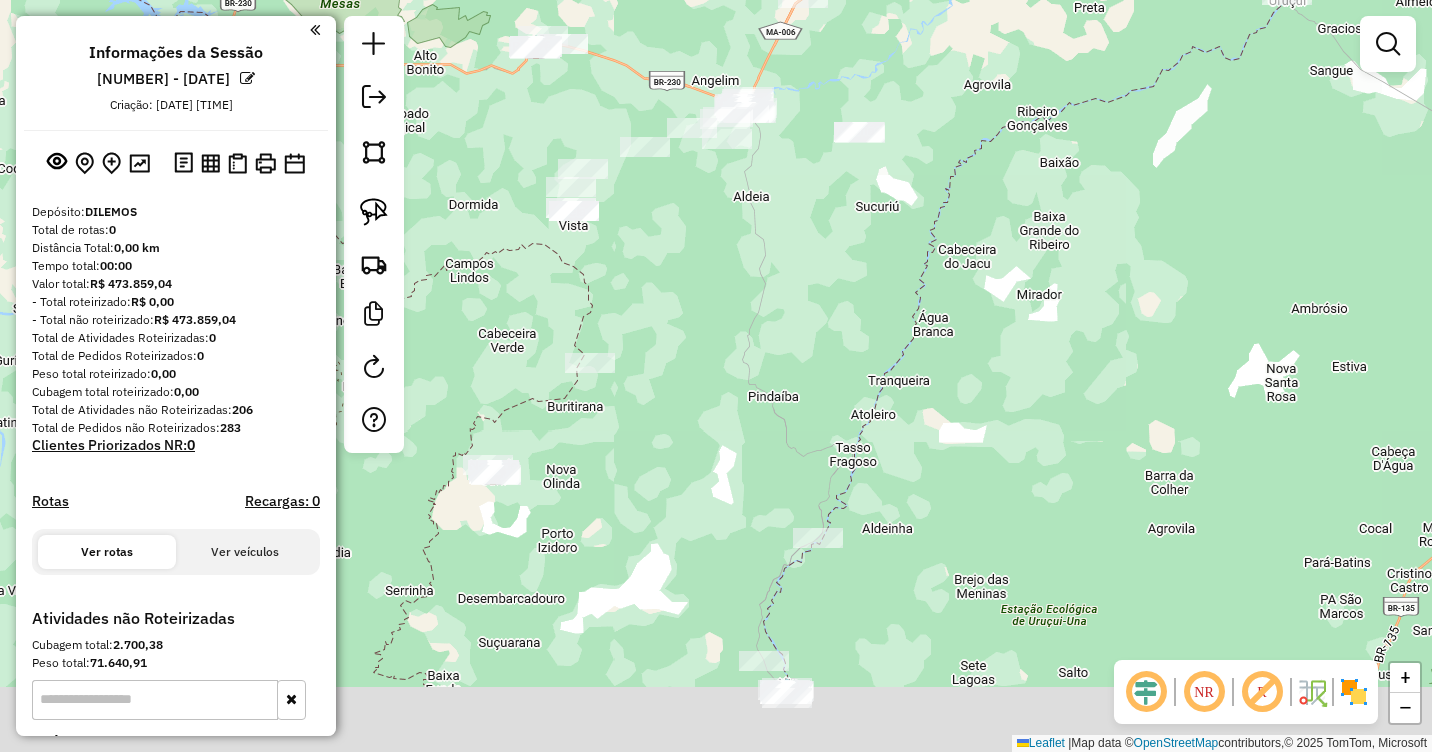 drag, startPoint x: 949, startPoint y: 420, endPoint x: 903, endPoint y: 253, distance: 173.21951 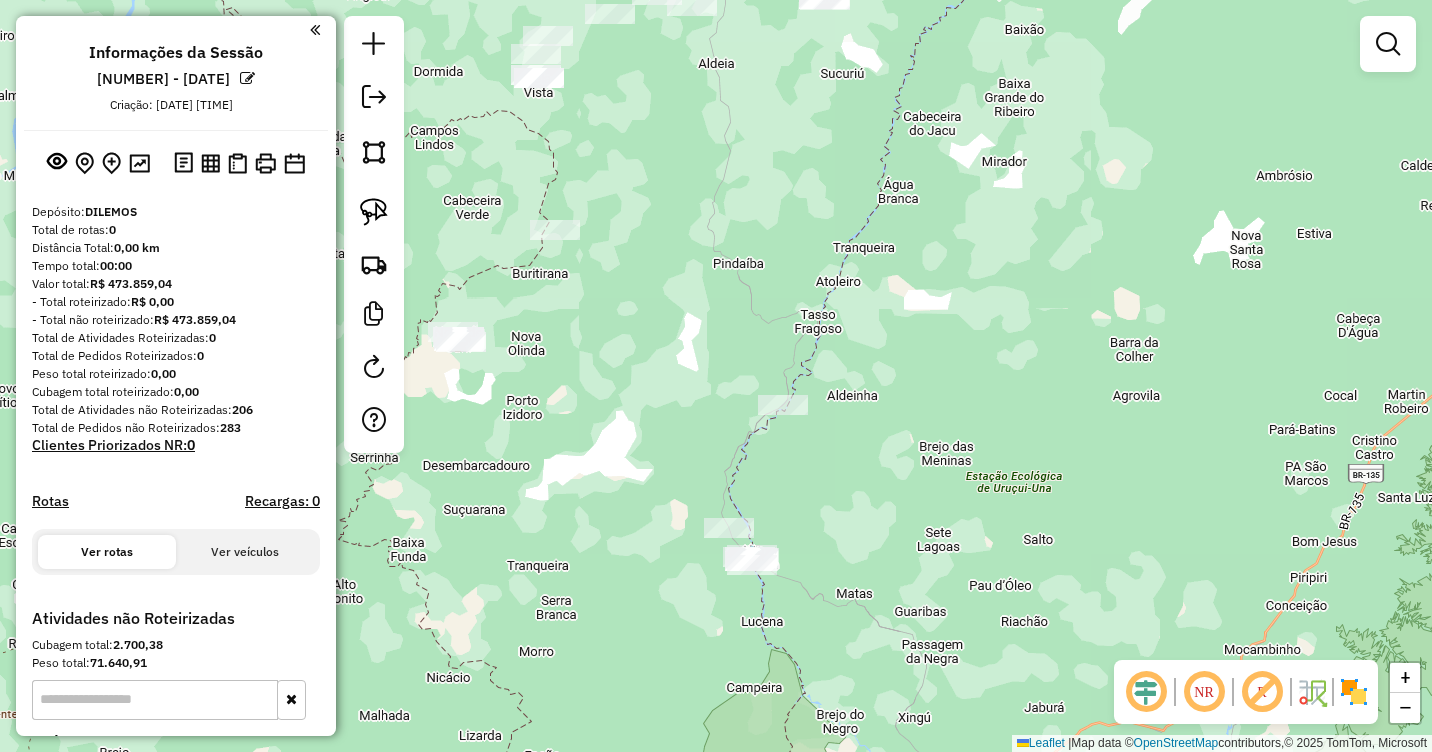 drag, startPoint x: 943, startPoint y: 448, endPoint x: 888, endPoint y: 265, distance: 191.08636 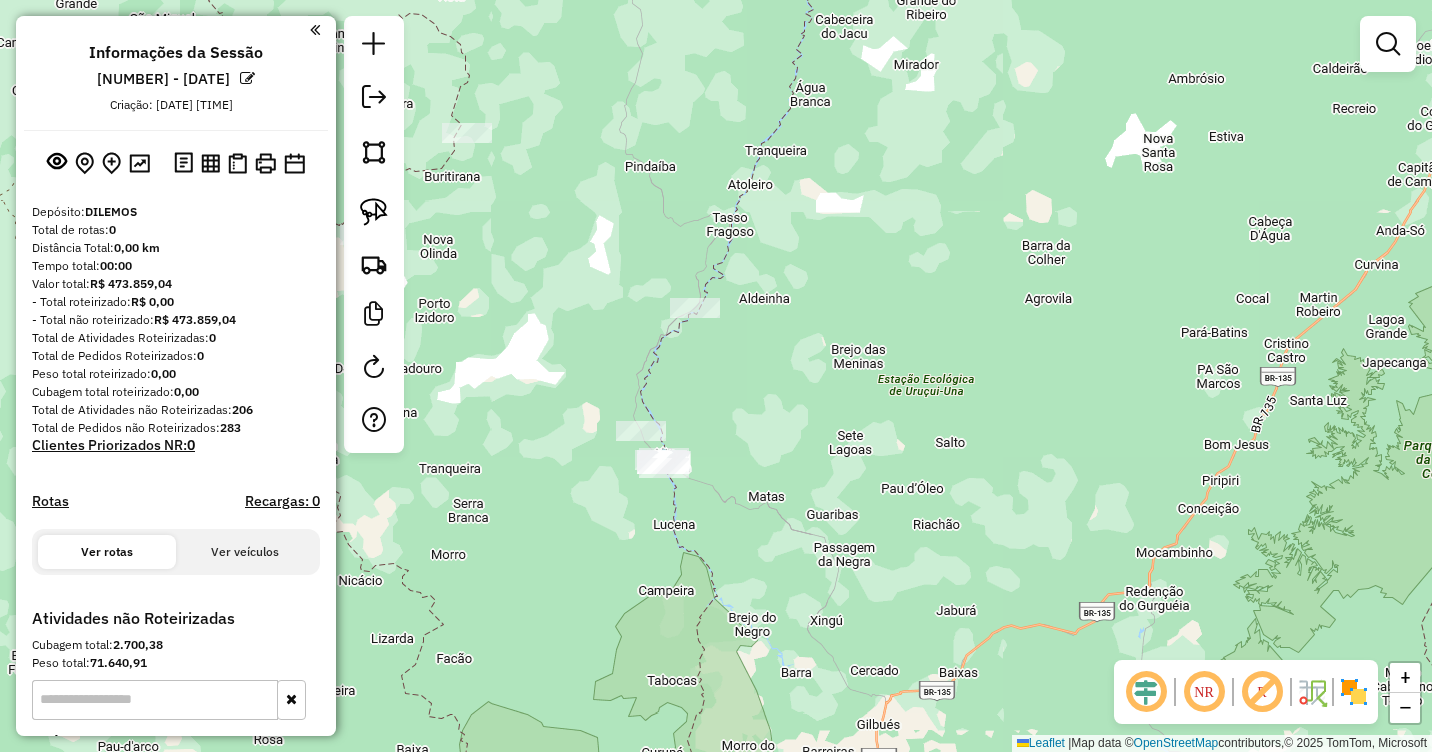 drag, startPoint x: 894, startPoint y: 262, endPoint x: 866, endPoint y: 254, distance: 29.12044 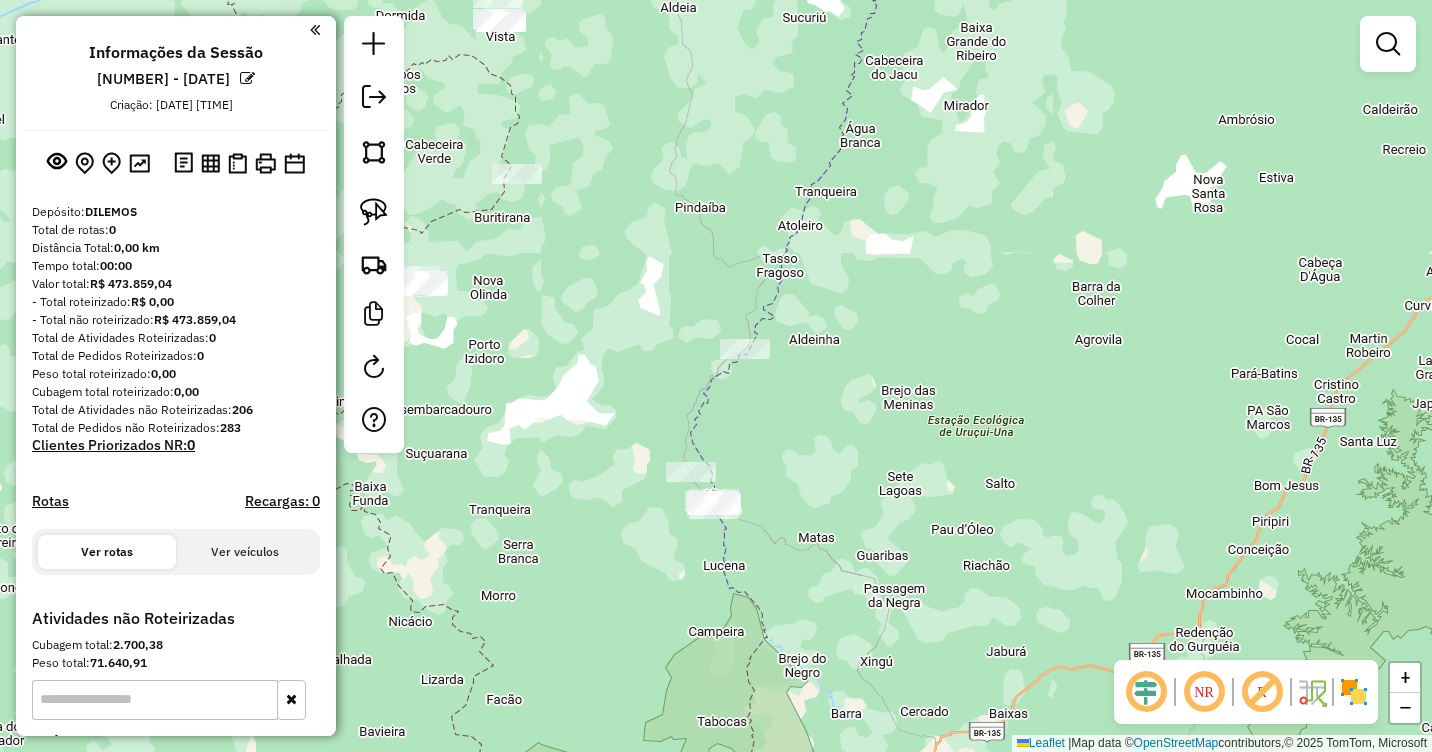drag, startPoint x: 782, startPoint y: 361, endPoint x: 844, endPoint y: 430, distance: 92.76314 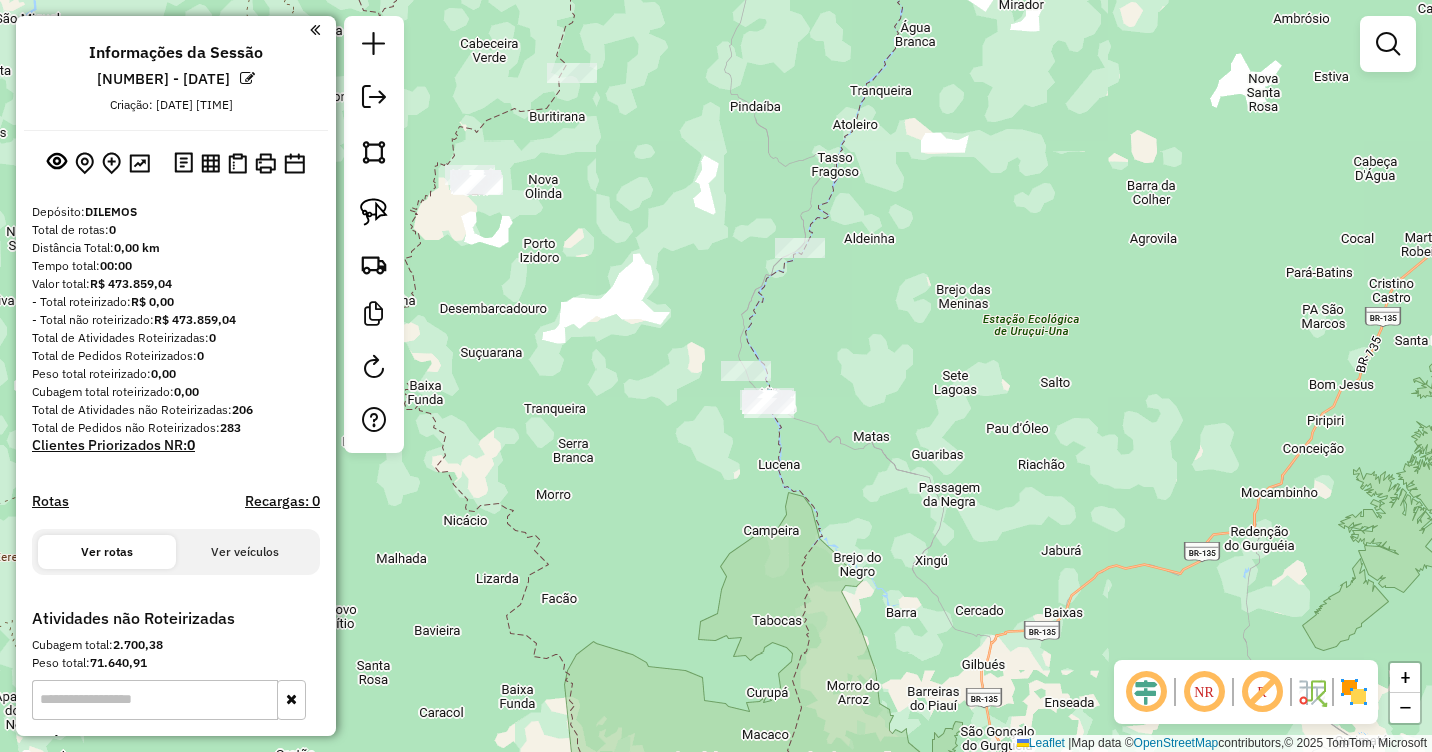 drag, startPoint x: 845, startPoint y: 477, endPoint x: 861, endPoint y: 336, distance: 141.90489 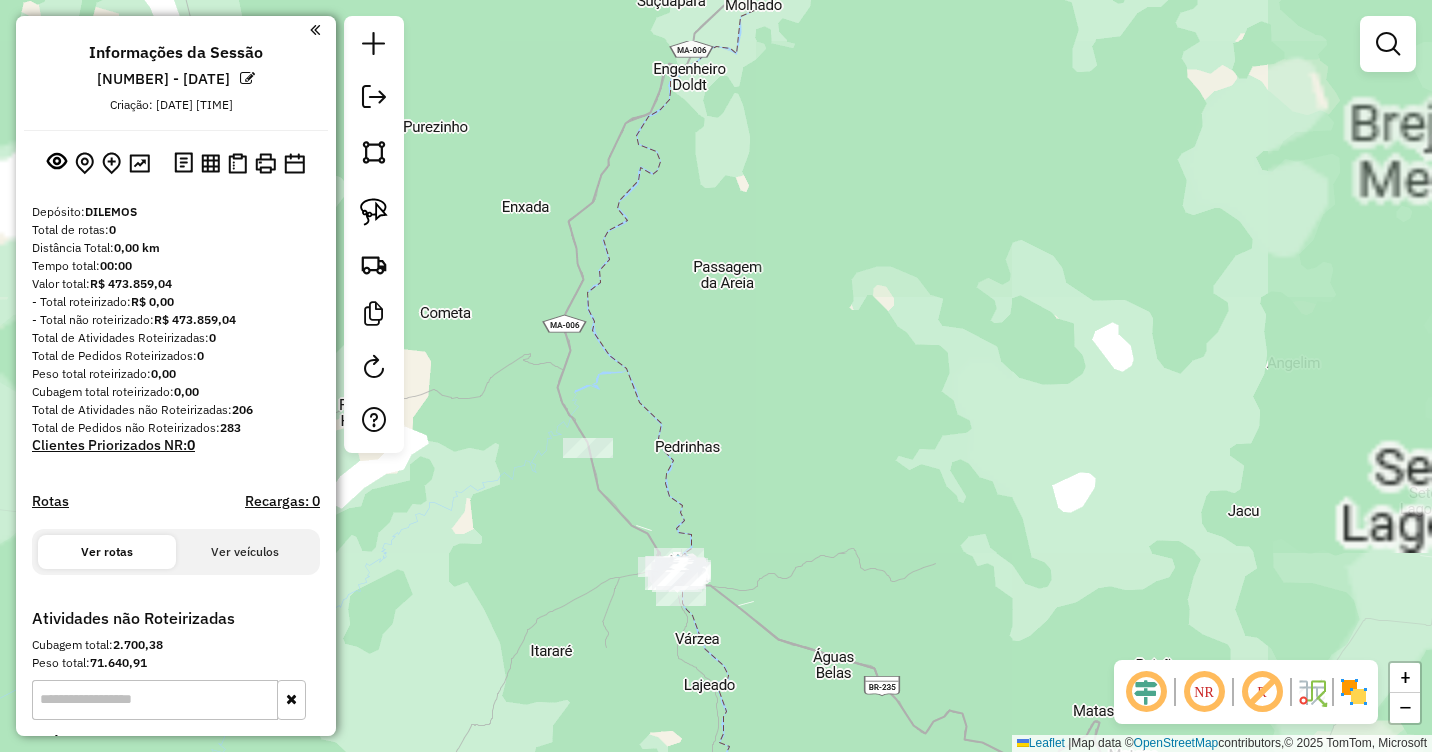 drag, startPoint x: 801, startPoint y: 324, endPoint x: 921, endPoint y: 283, distance: 126.81088 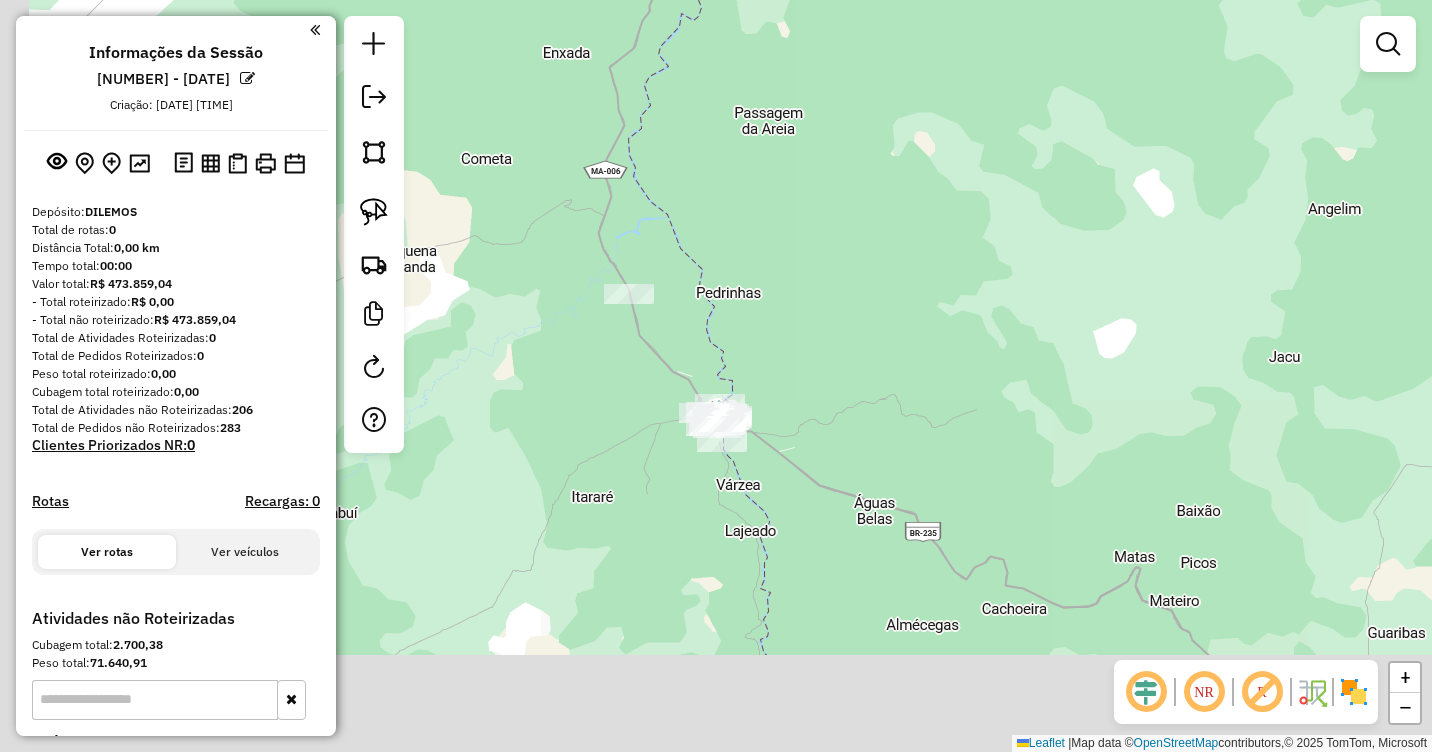drag, startPoint x: 791, startPoint y: 471, endPoint x: 832, endPoint y: 293, distance: 182.66089 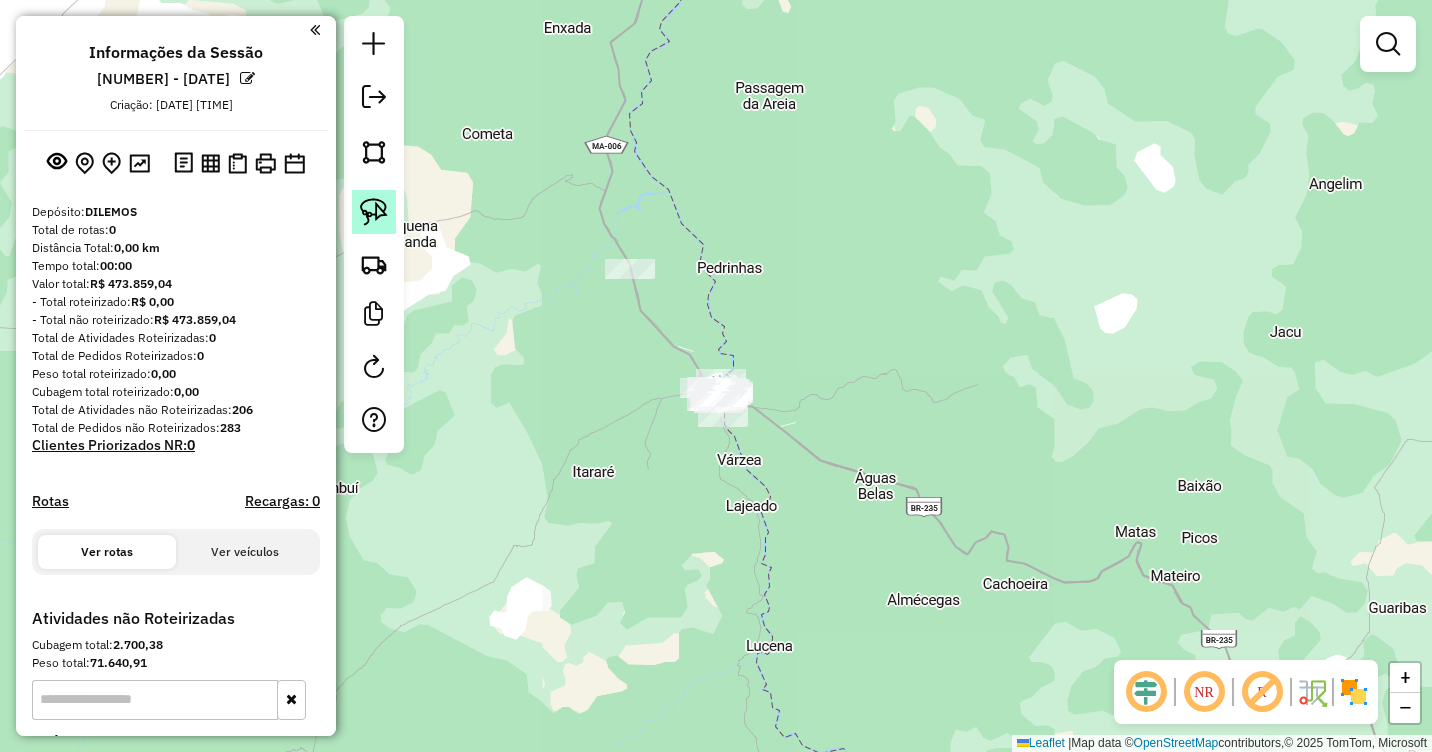 click 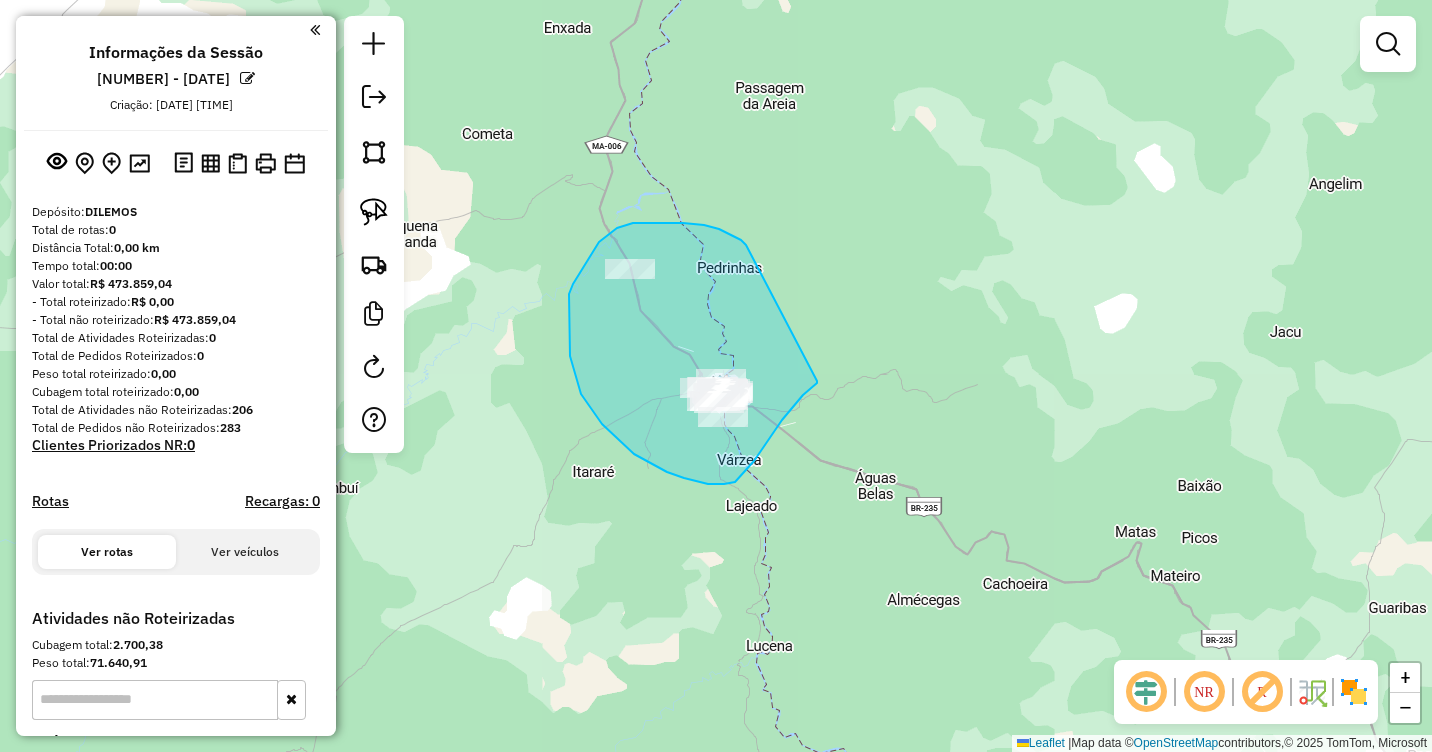 drag, startPoint x: 745, startPoint y: 244, endPoint x: 817, endPoint y: 381, distance: 154.76756 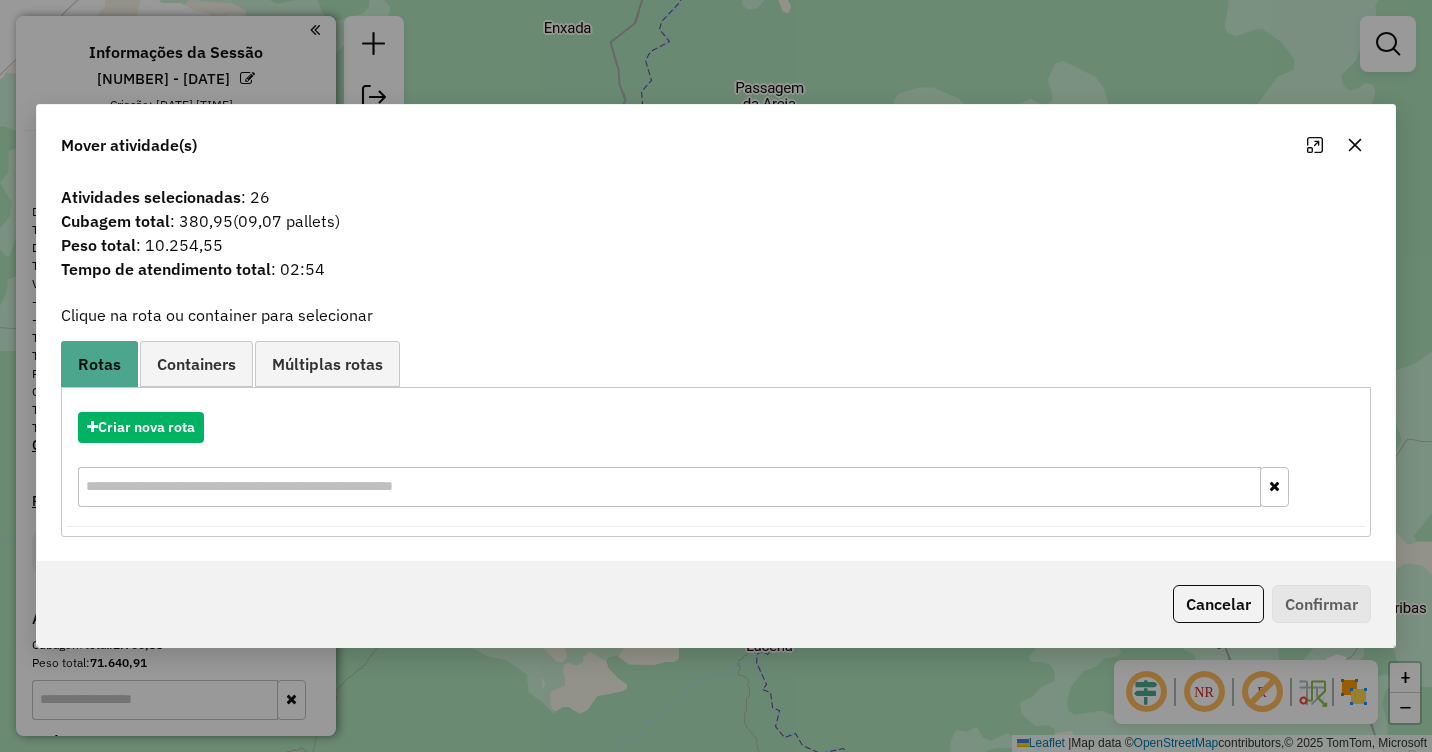 click 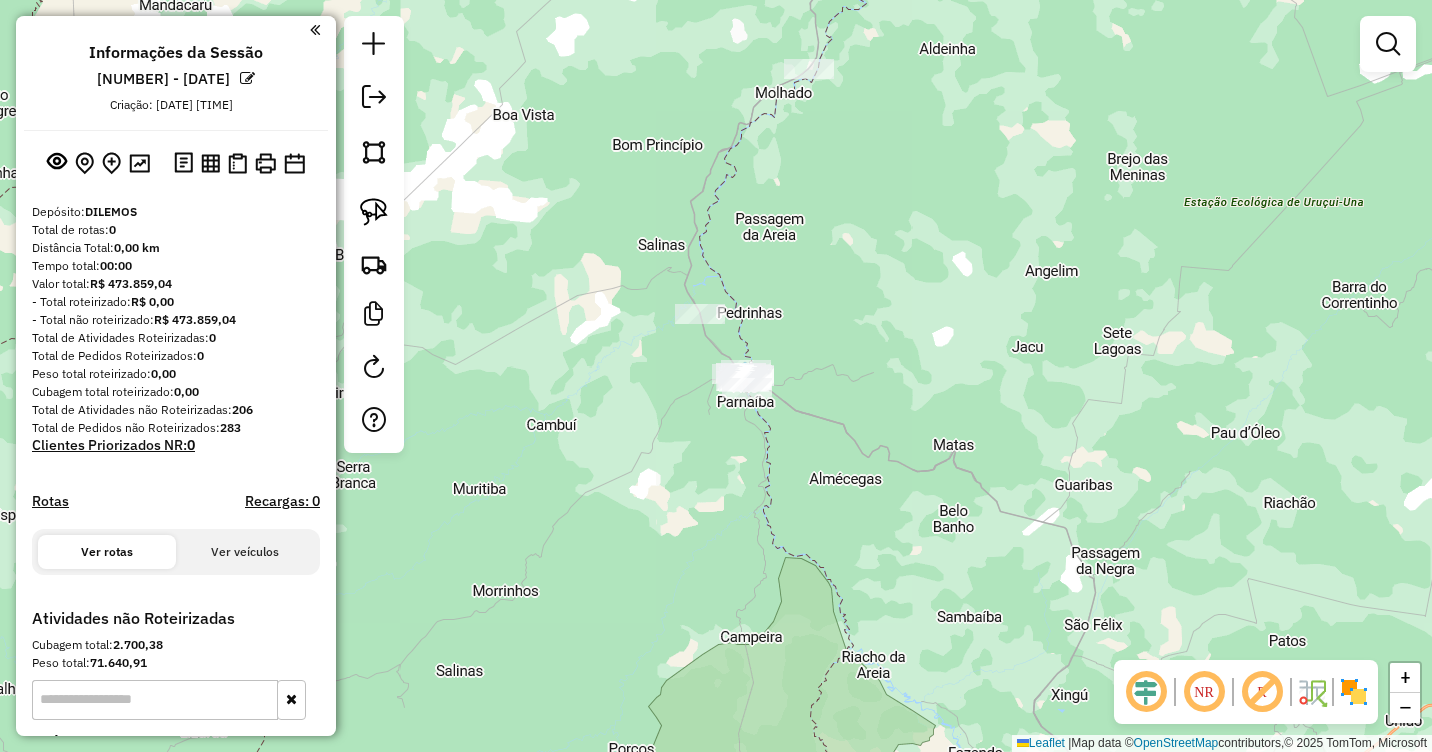 drag, startPoint x: 915, startPoint y: 224, endPoint x: 905, endPoint y: 410, distance: 186.26862 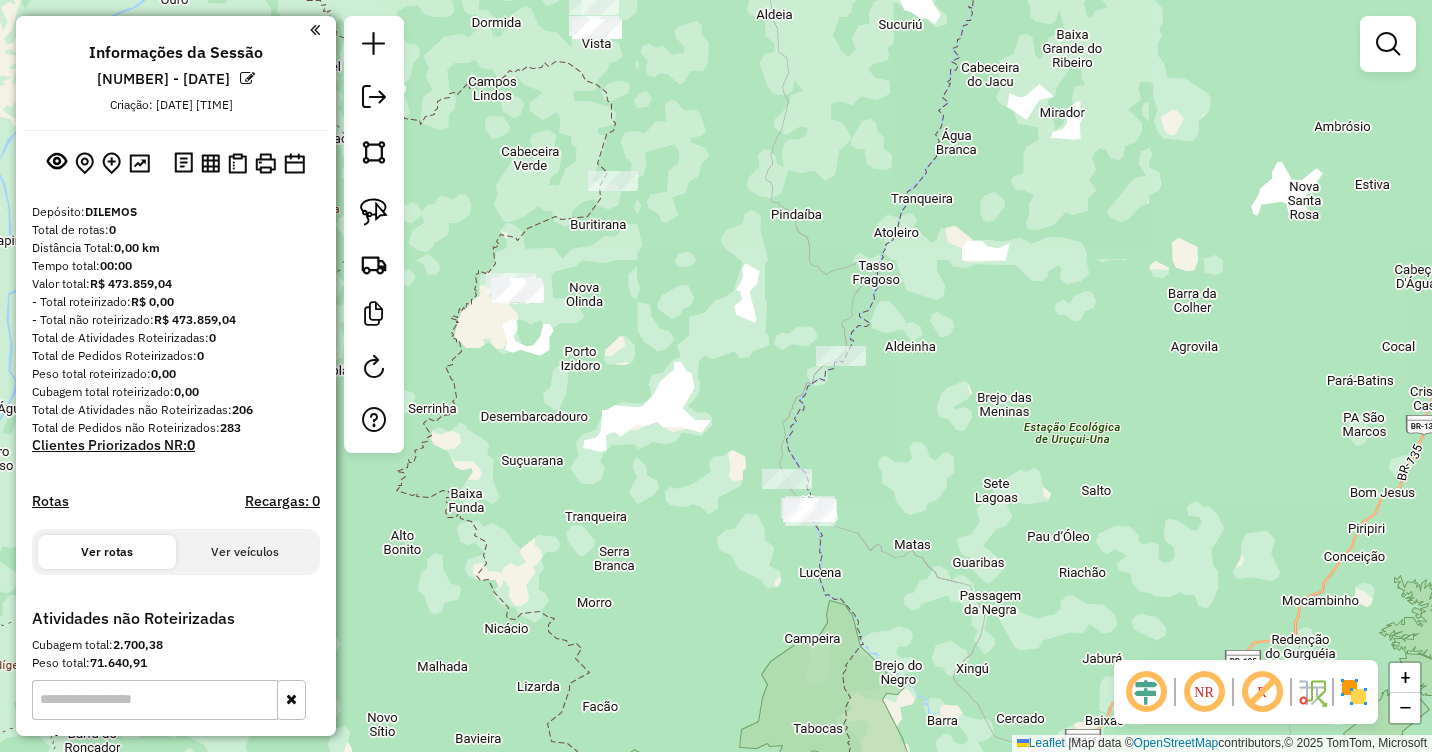drag, startPoint x: 955, startPoint y: 257, endPoint x: 905, endPoint y: 476, distance: 224.63525 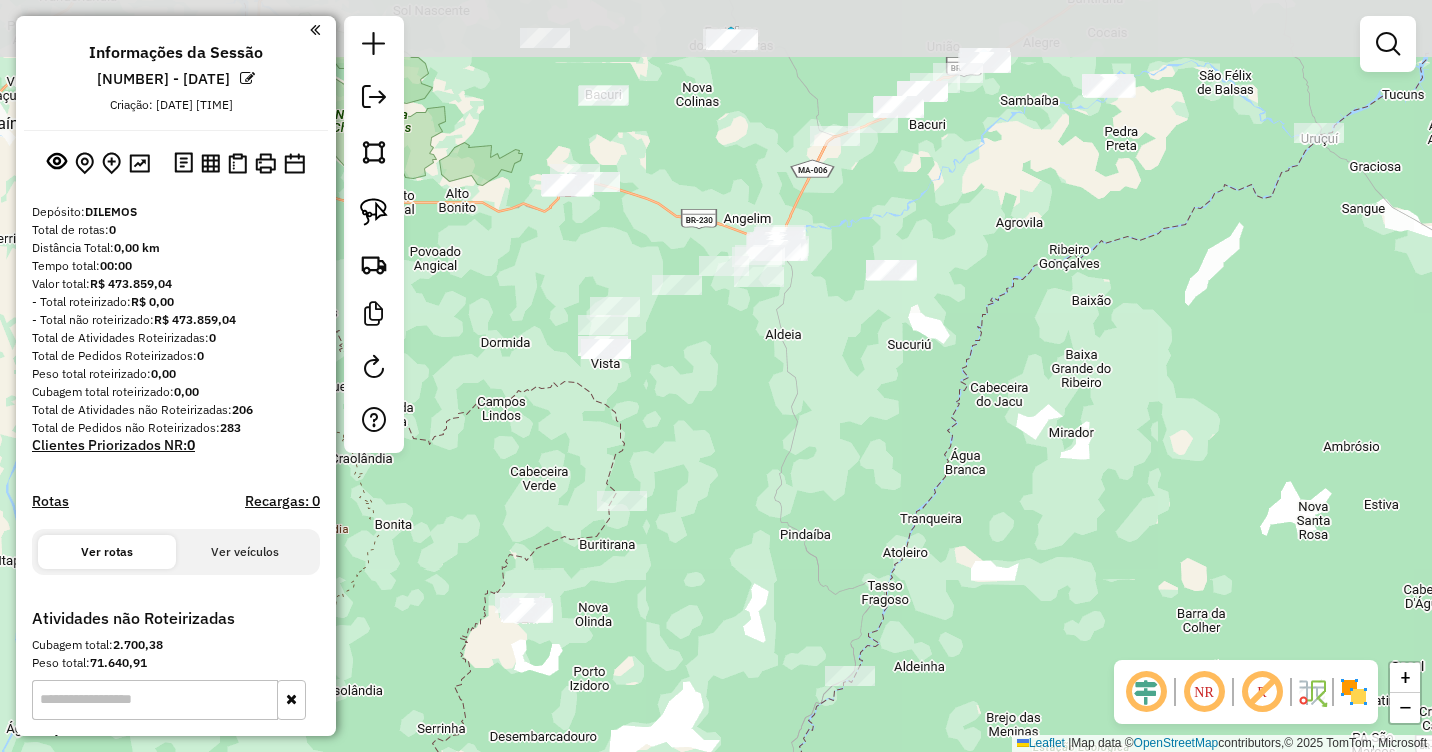 drag, startPoint x: 880, startPoint y: 263, endPoint x: 915, endPoint y: 450, distance: 190.24721 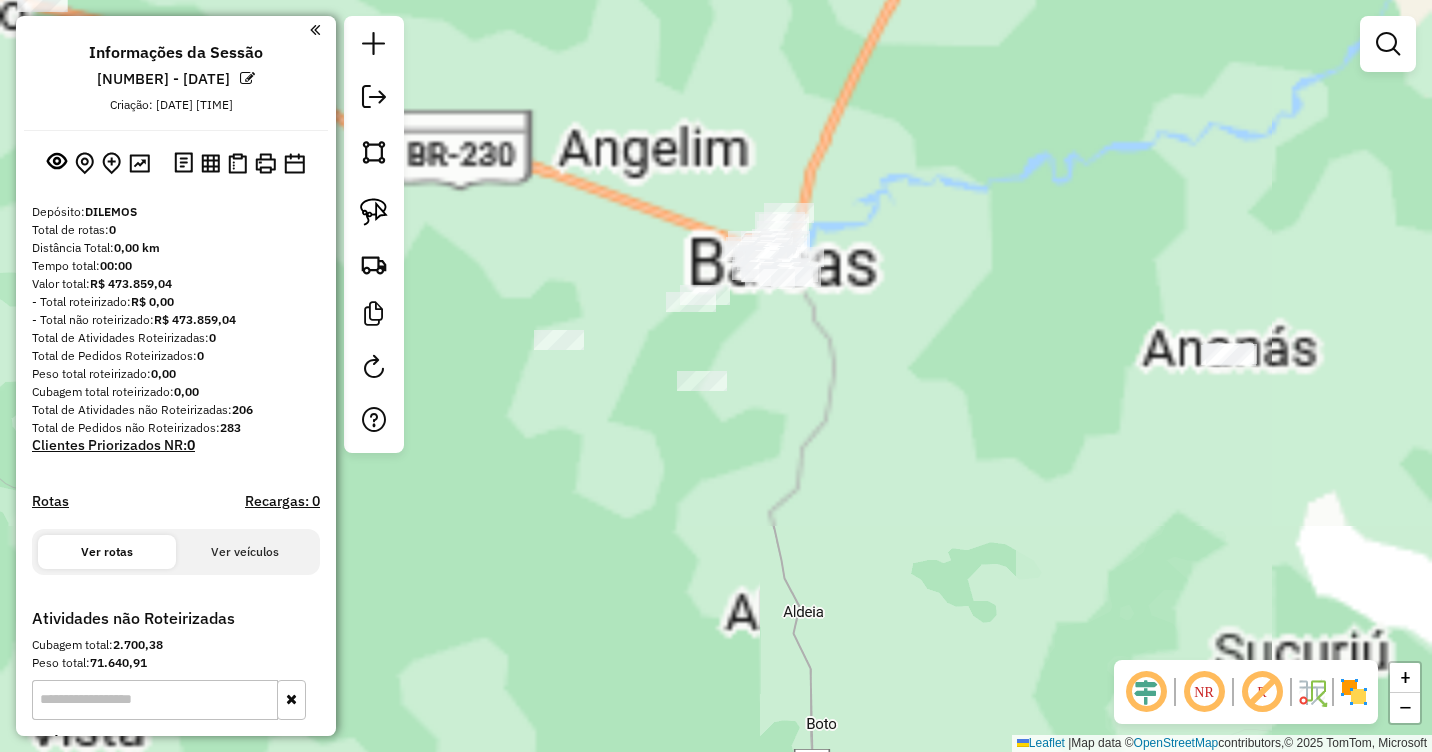 drag, startPoint x: 788, startPoint y: 308, endPoint x: 872, endPoint y: 414, distance: 135.24792 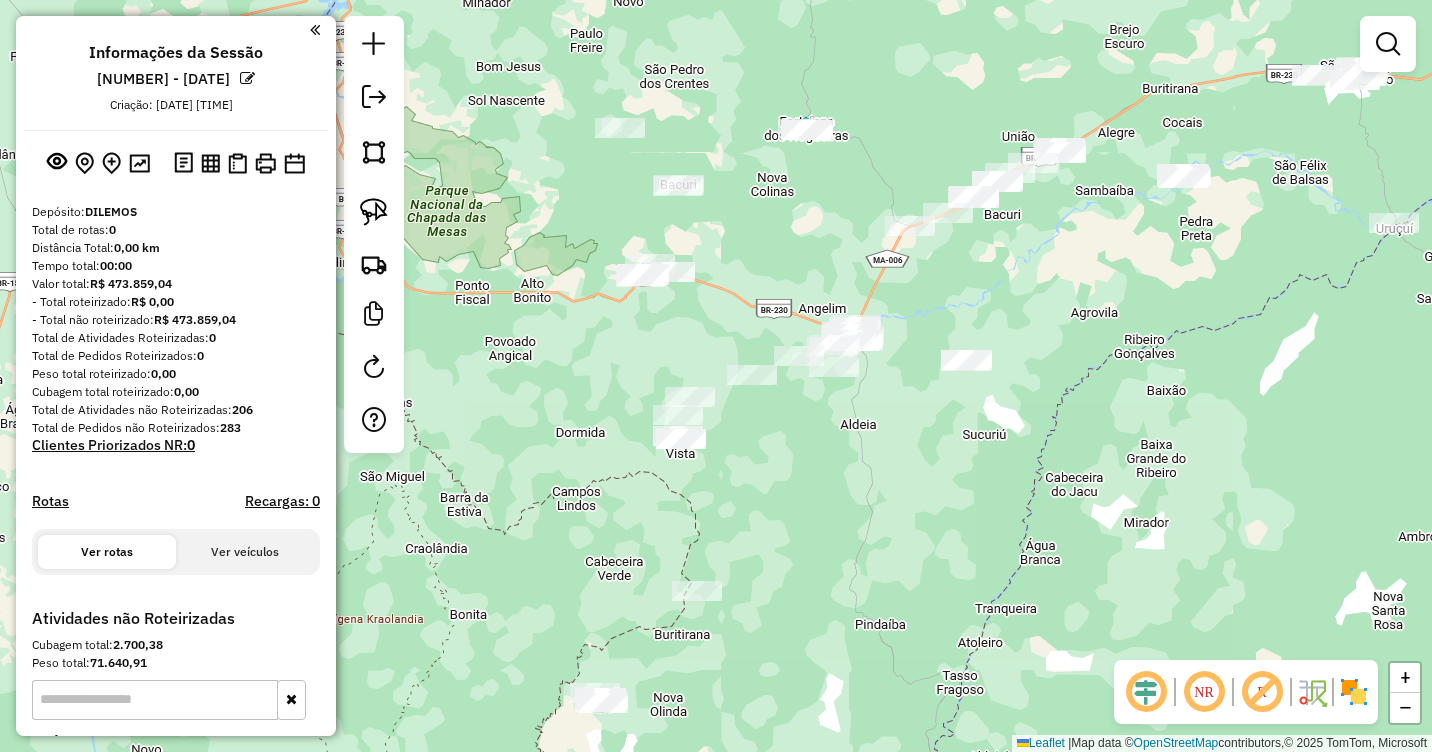 drag, startPoint x: 969, startPoint y: 533, endPoint x: 886, endPoint y: 363, distance: 189.17981 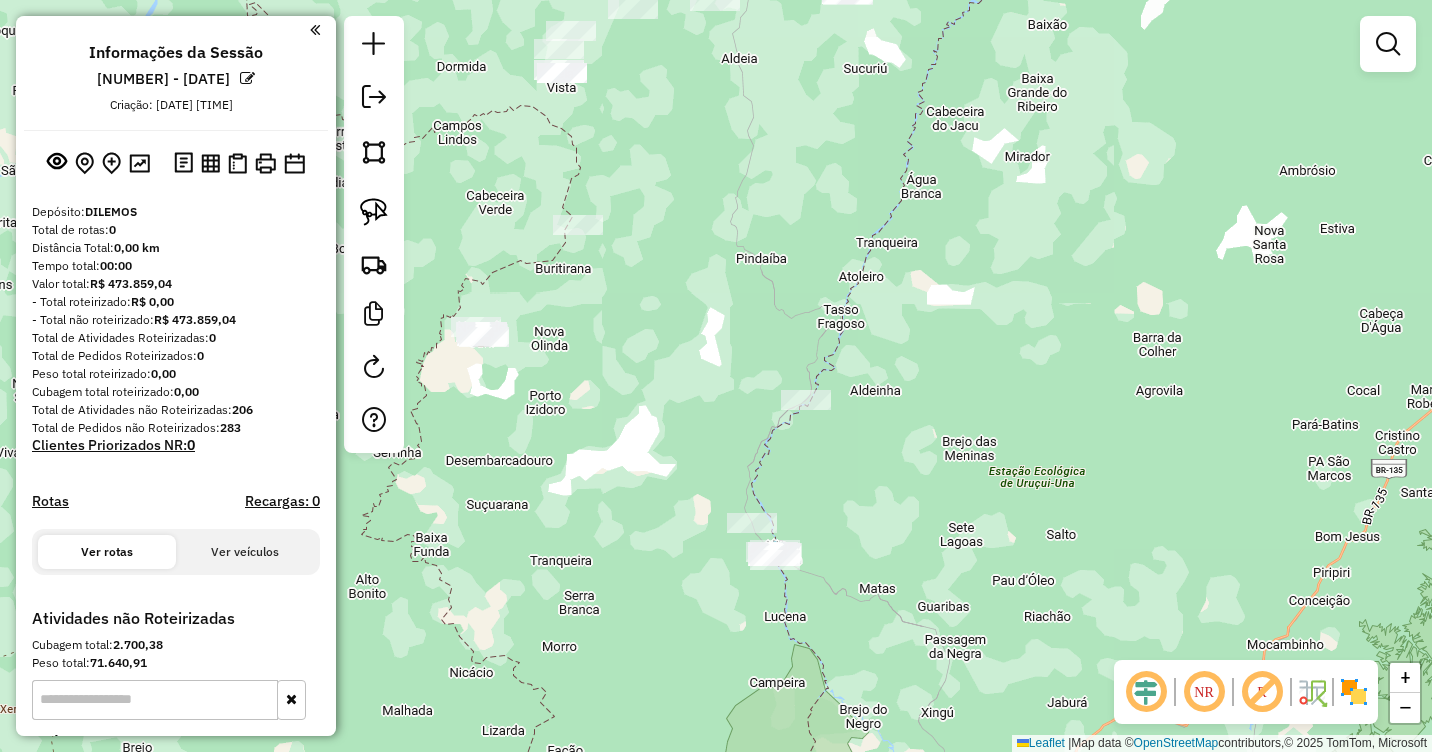 drag, startPoint x: 895, startPoint y: 584, endPoint x: 859, endPoint y: 377, distance: 210.10712 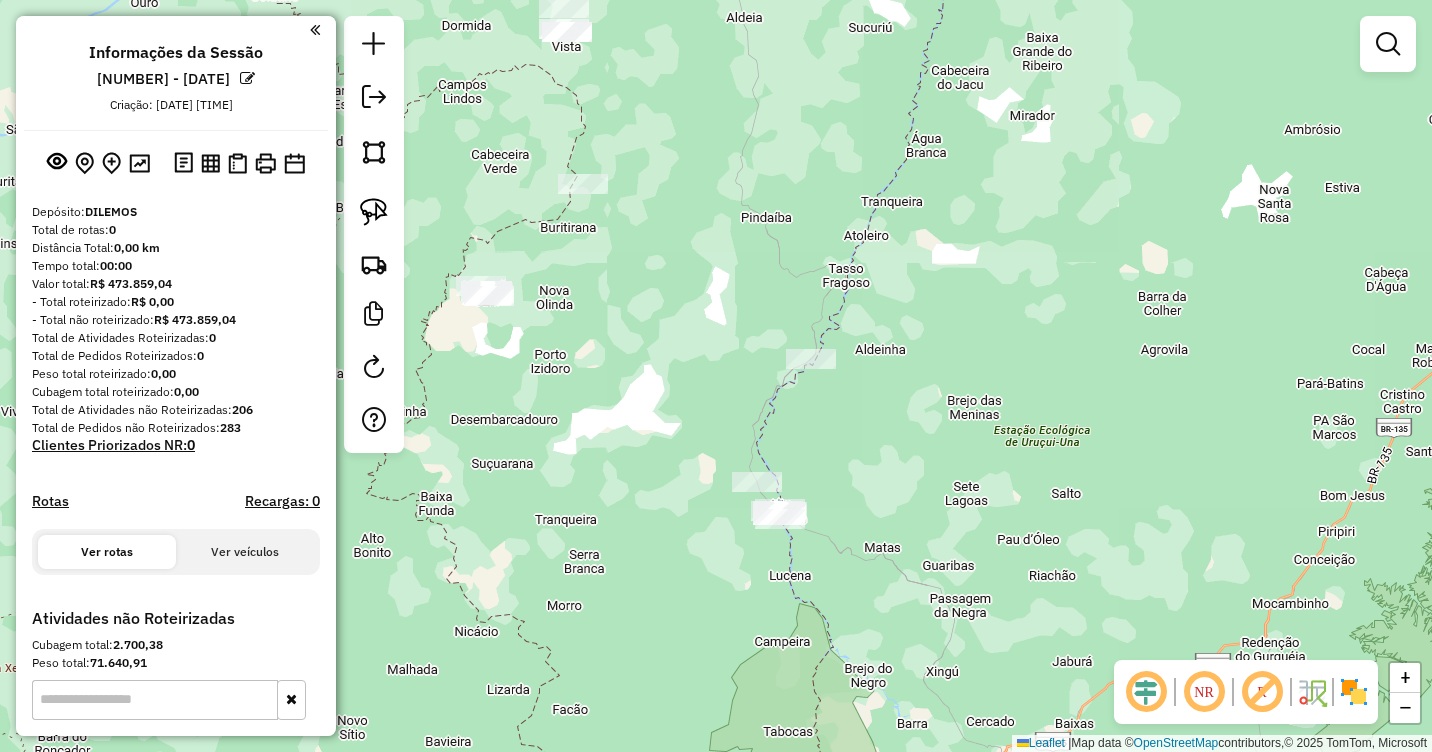drag, startPoint x: 813, startPoint y: 491, endPoint x: 812, endPoint y: 364, distance: 127.00394 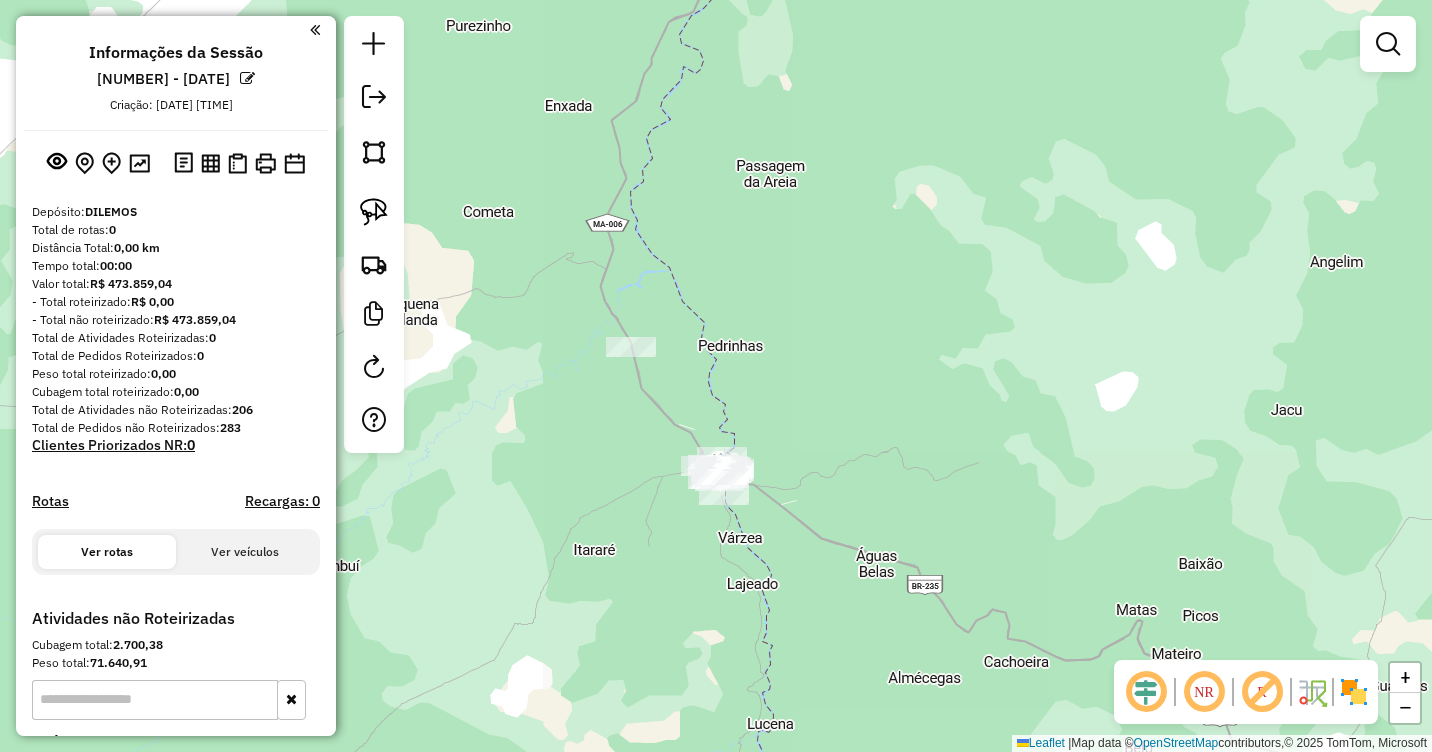drag, startPoint x: 811, startPoint y: 396, endPoint x: 827, endPoint y: 330, distance: 67.911705 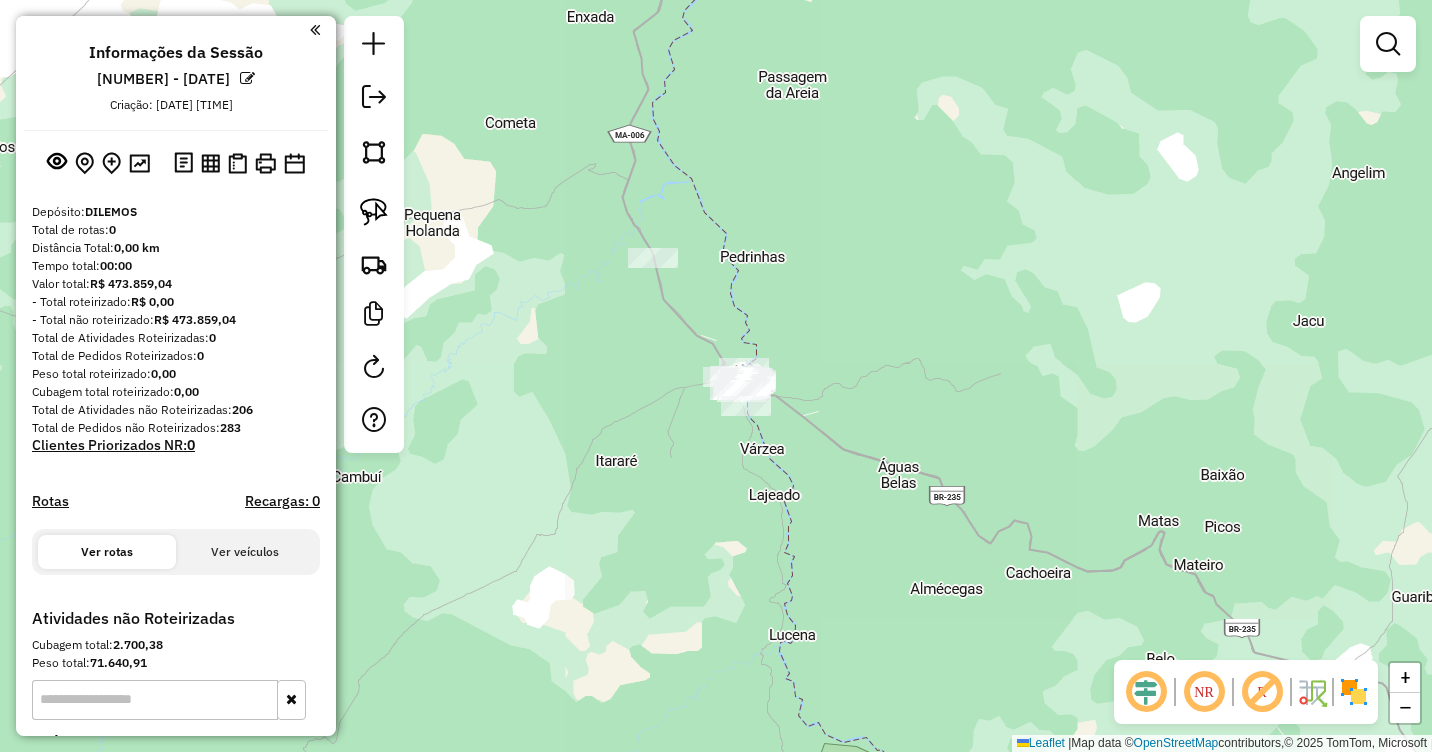 drag, startPoint x: 801, startPoint y: 352, endPoint x: 846, endPoint y: 276, distance: 88.32327 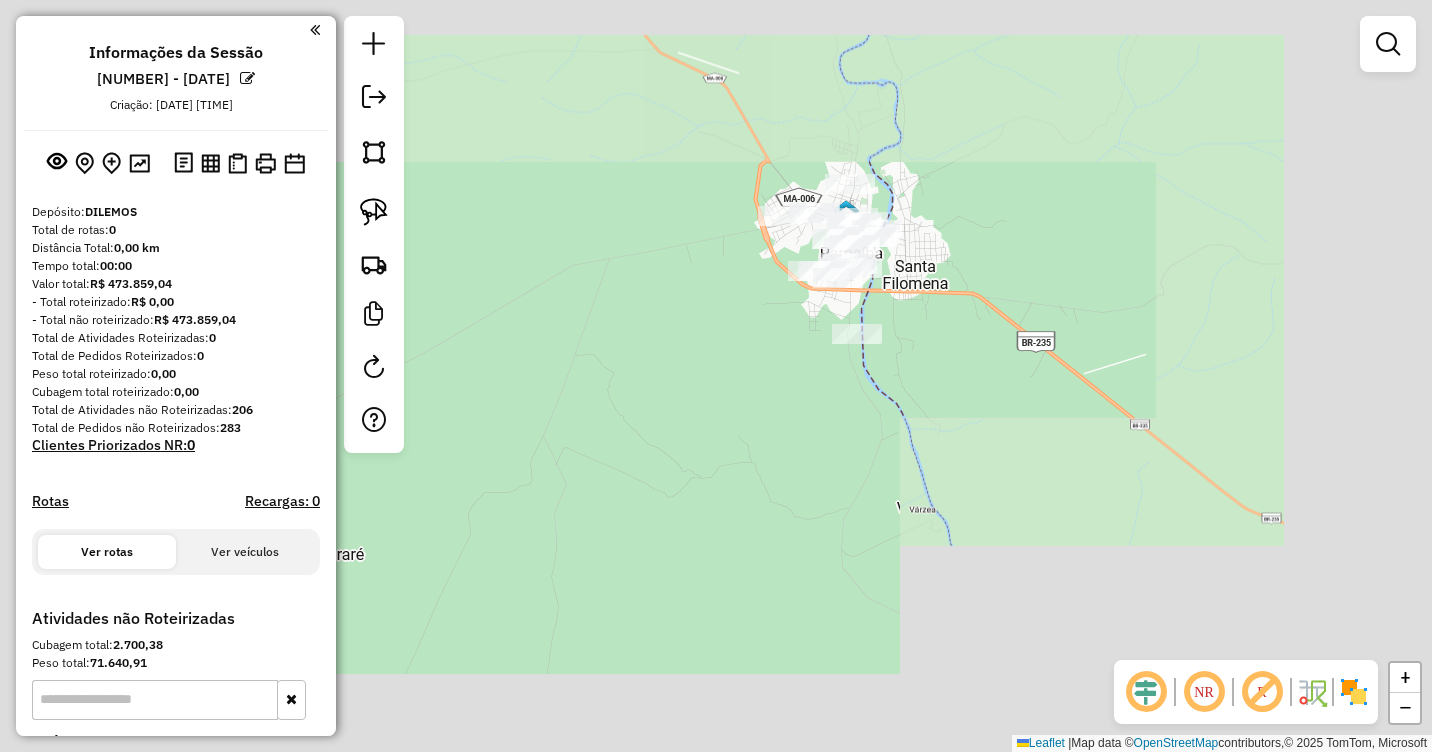 drag, startPoint x: 969, startPoint y: 220, endPoint x: 870, endPoint y: 381, distance: 189.00264 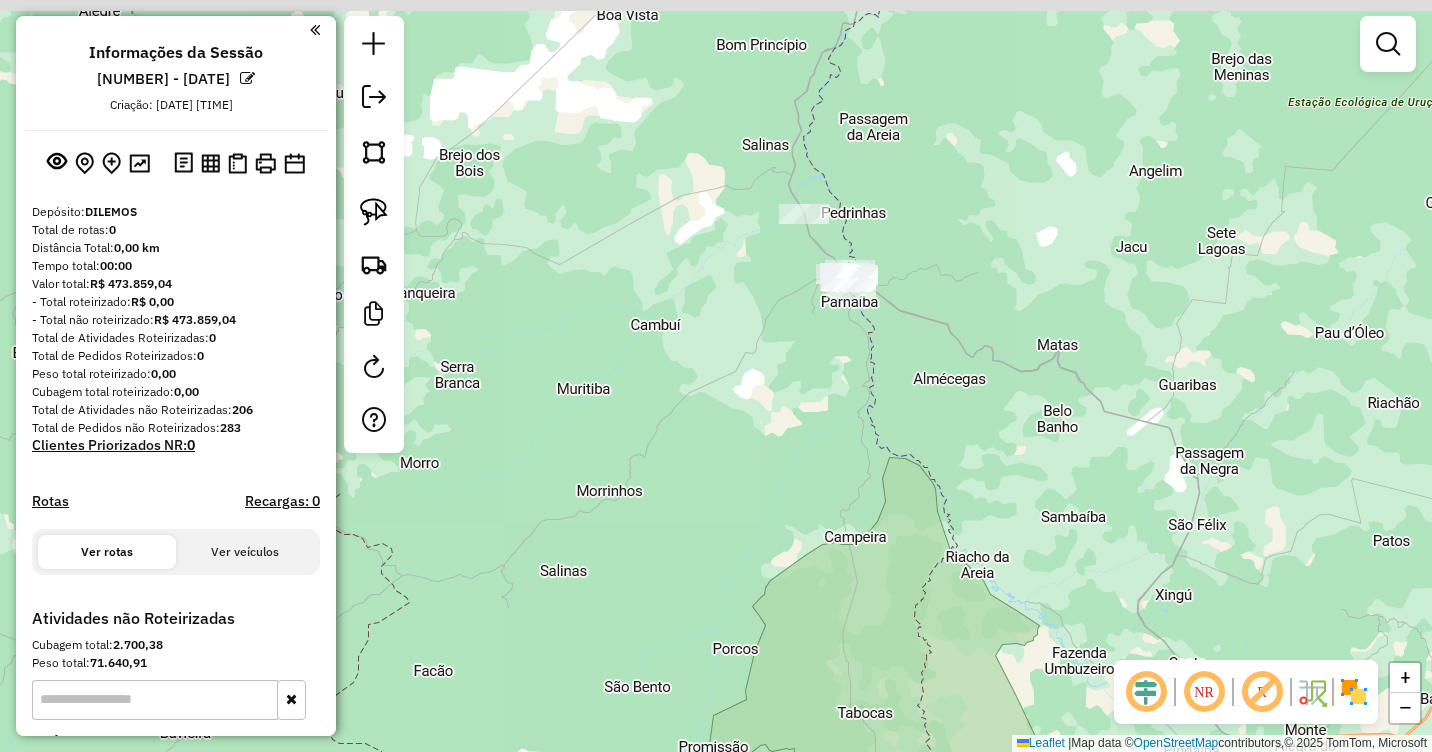 drag, startPoint x: 923, startPoint y: 275, endPoint x: 923, endPoint y: 346, distance: 71 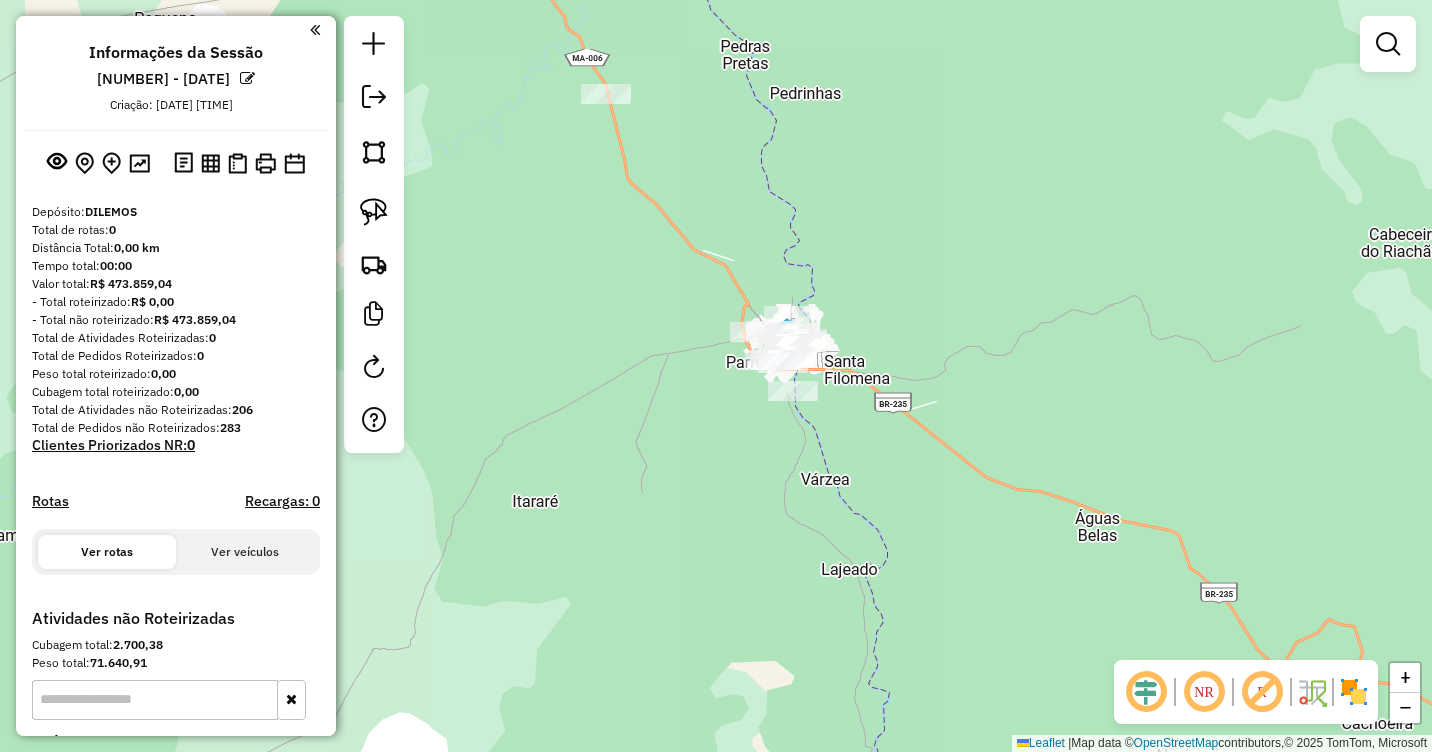 drag, startPoint x: 899, startPoint y: 378, endPoint x: 956, endPoint y: 269, distance: 123.00407 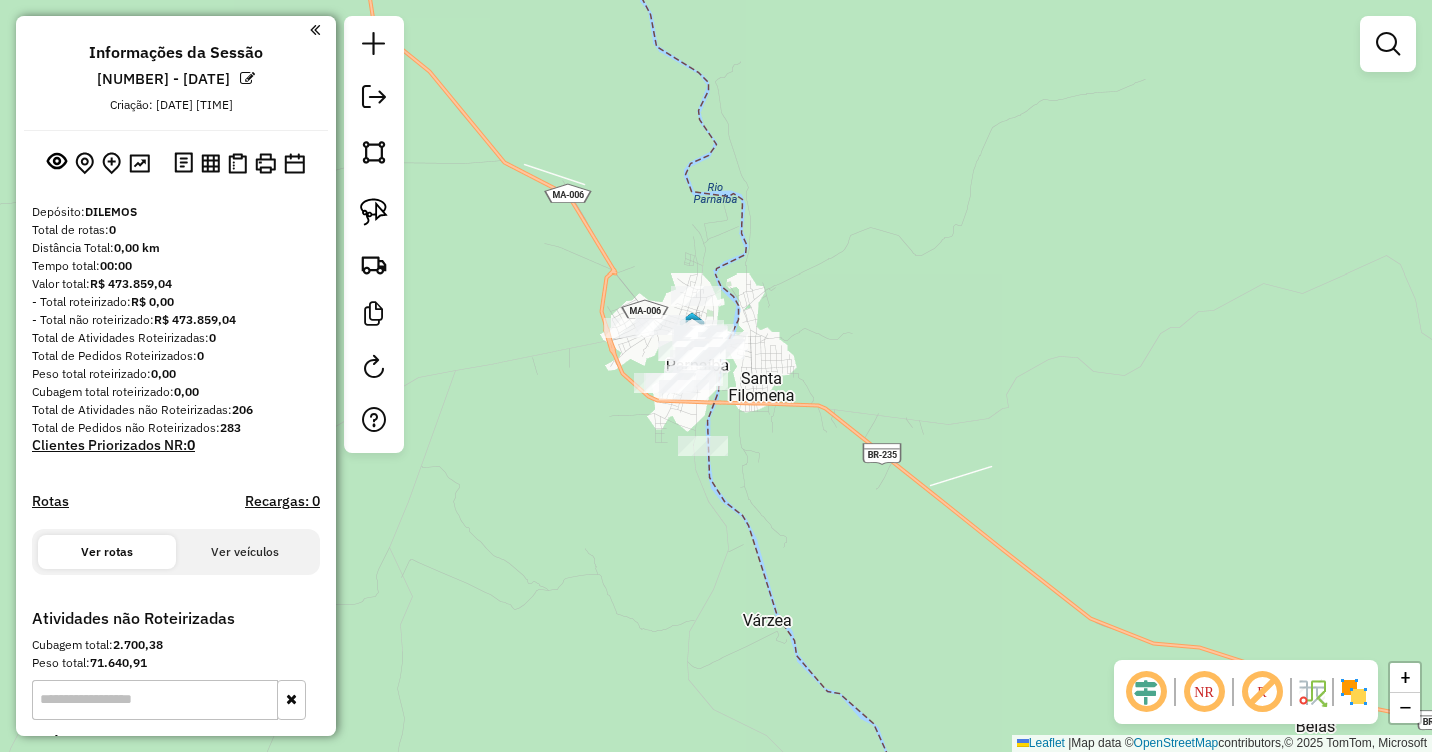 drag, startPoint x: 811, startPoint y: 367, endPoint x: 938, endPoint y: 288, distance: 149.56604 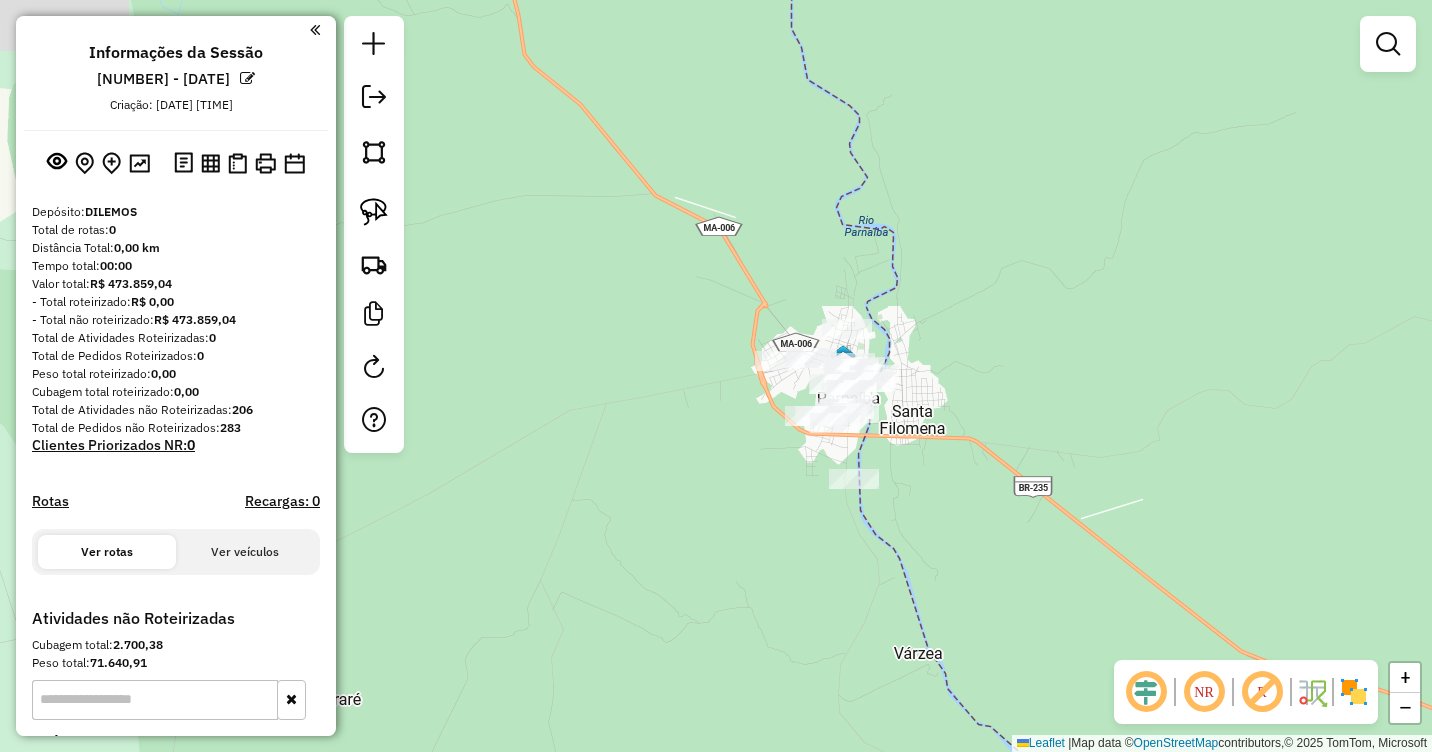 drag, startPoint x: 926, startPoint y: 270, endPoint x: 950, endPoint y: 382, distance: 114.54257 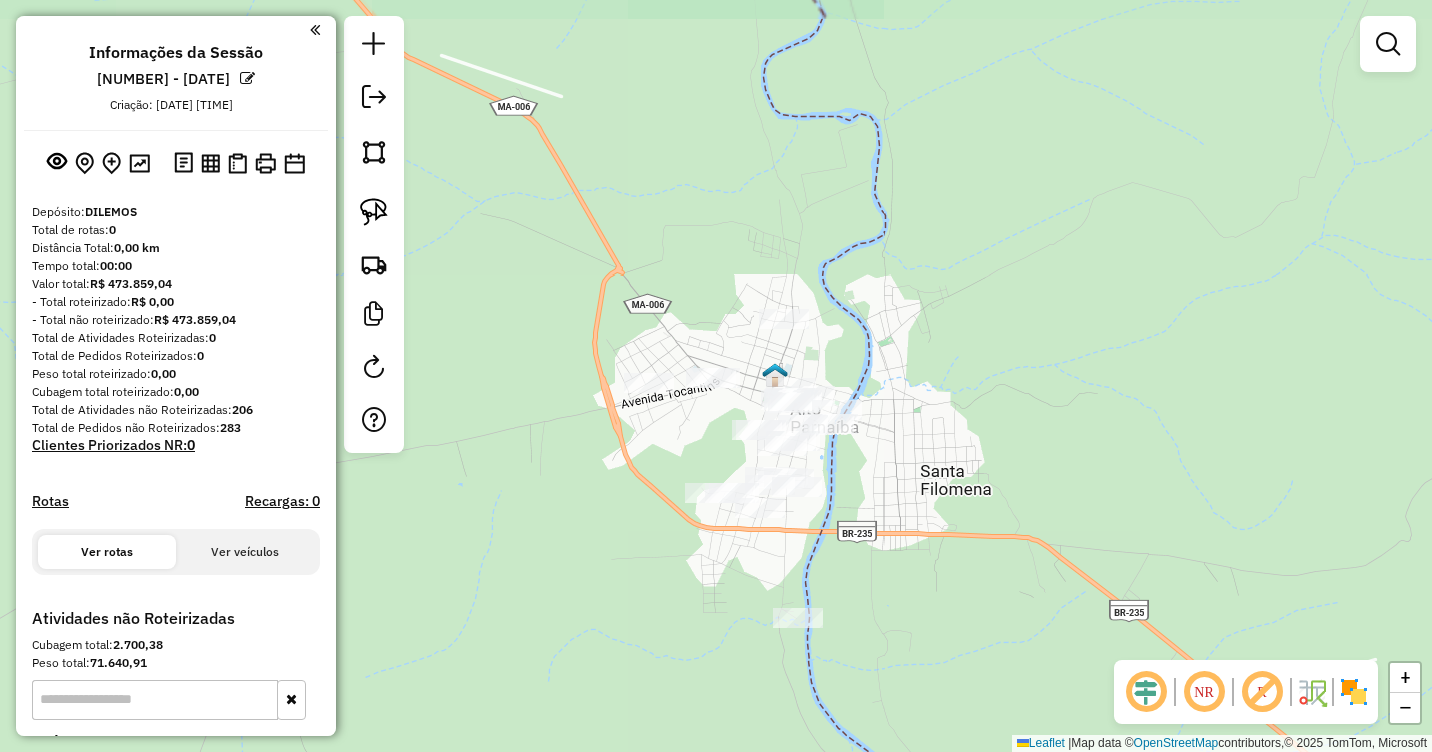 drag, startPoint x: 936, startPoint y: 400, endPoint x: 1013, endPoint y: 233, distance: 183.89671 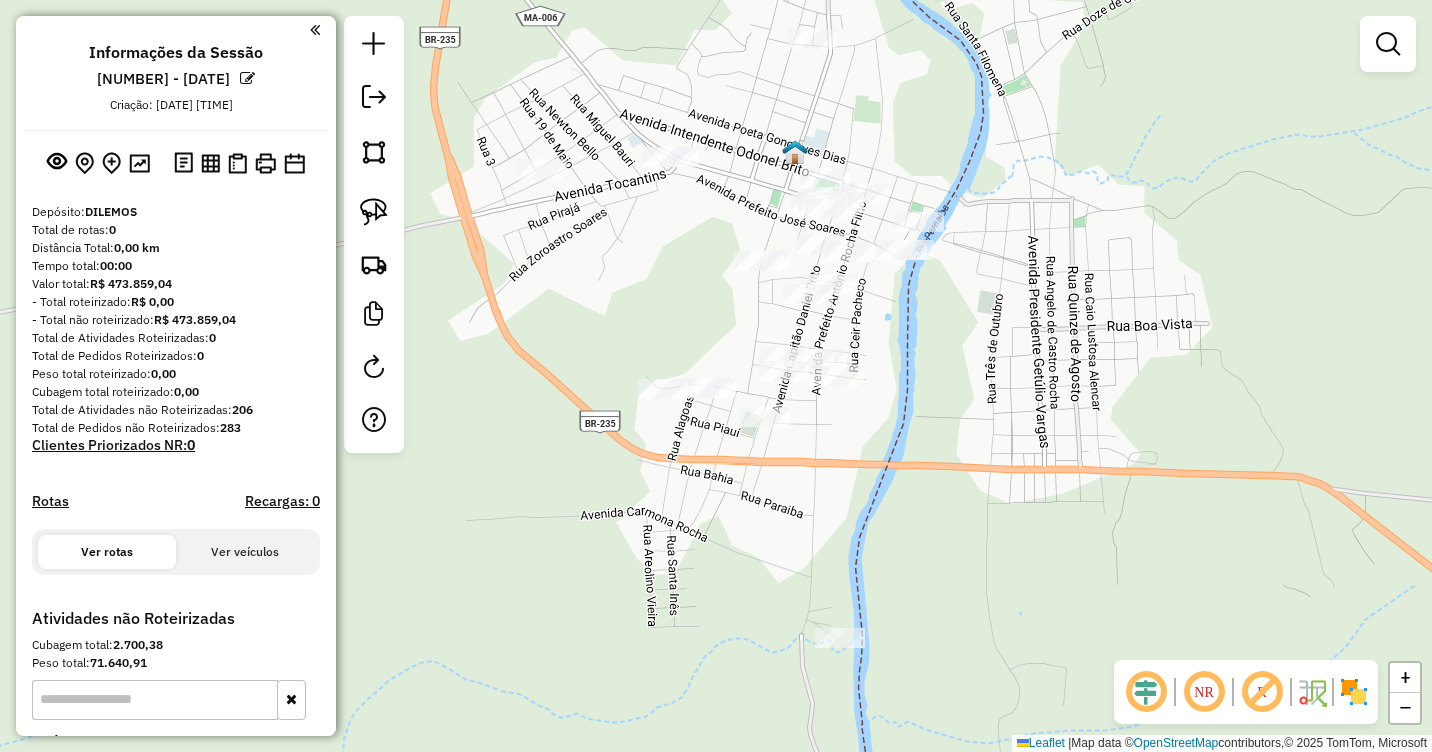 drag, startPoint x: 931, startPoint y: 315, endPoint x: 1017, endPoint y: 287, distance: 90.44335 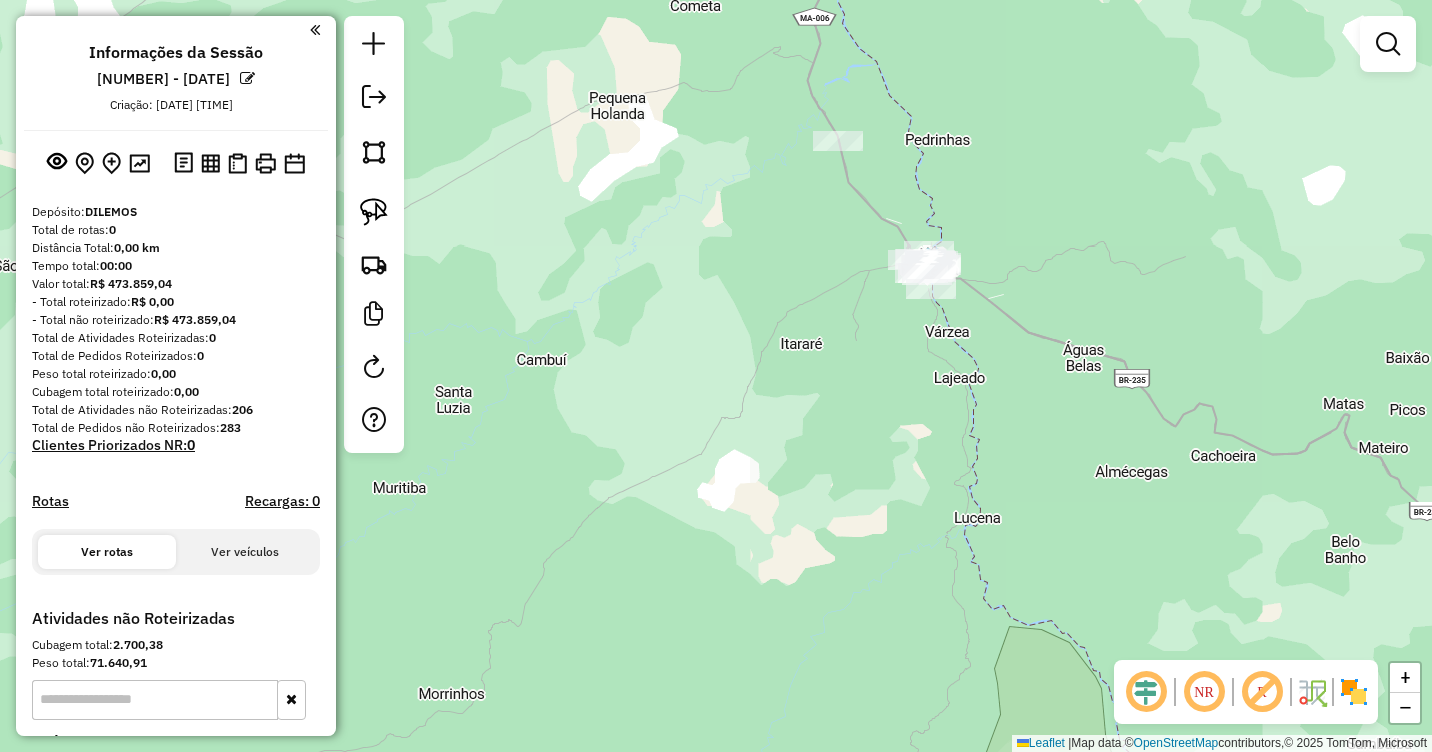 drag, startPoint x: 1129, startPoint y: 305, endPoint x: 918, endPoint y: 324, distance: 211.85373 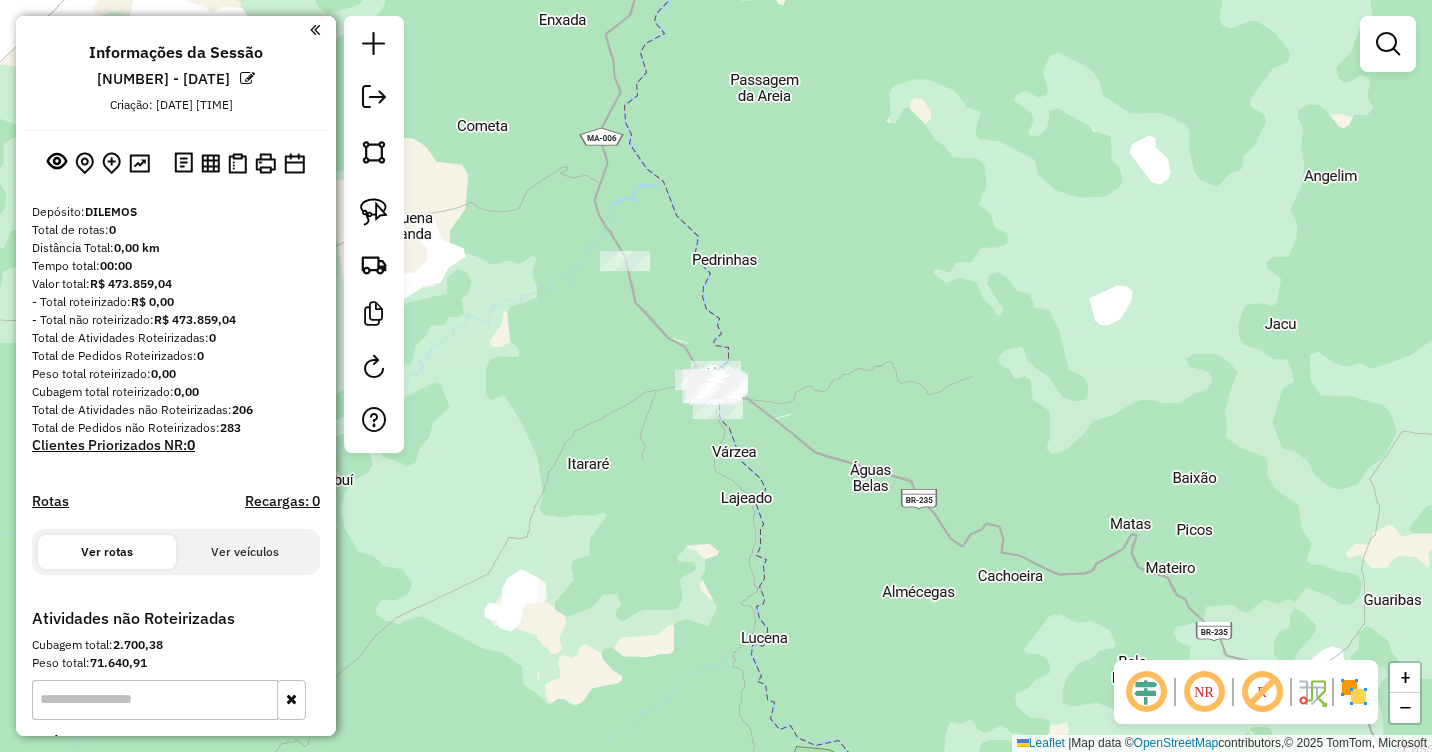 drag, startPoint x: 930, startPoint y: 136, endPoint x: 902, endPoint y: 265, distance: 132.00378 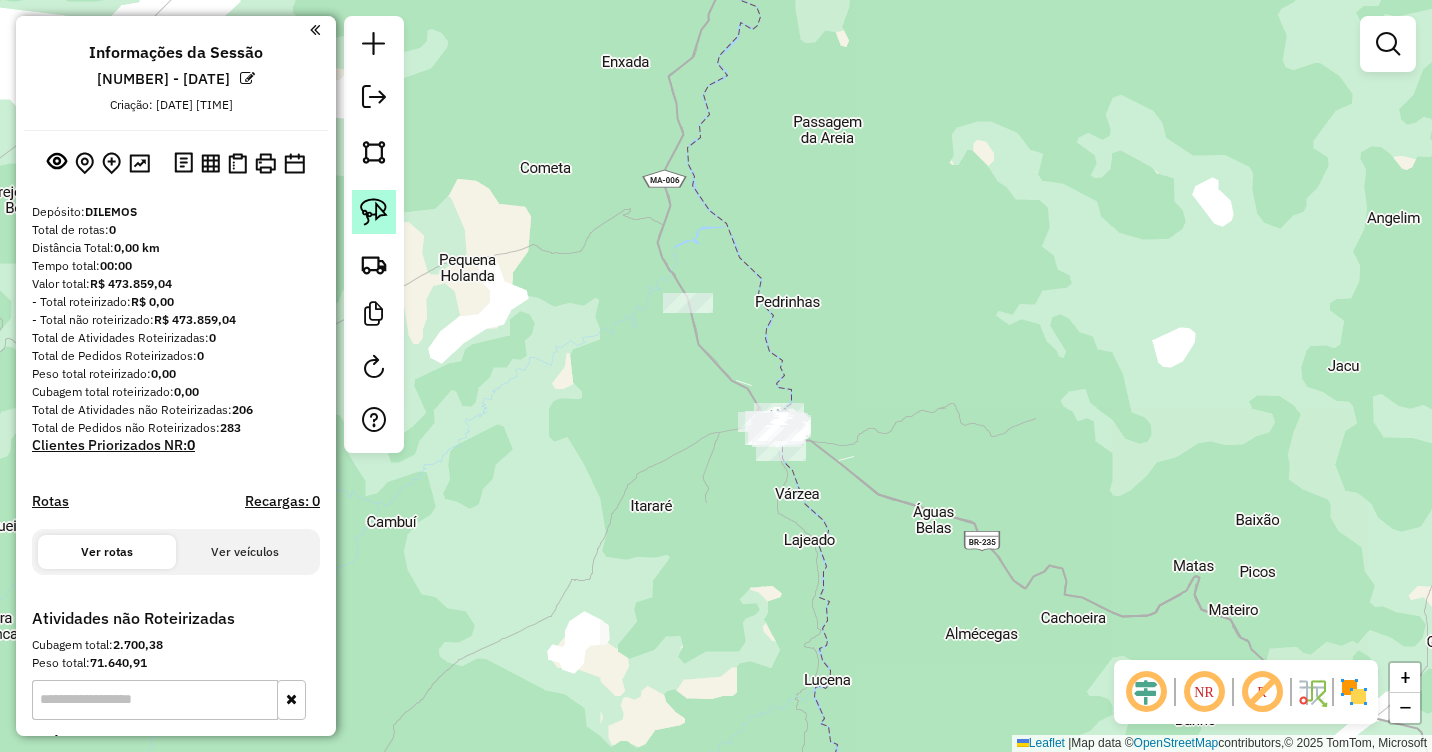 click 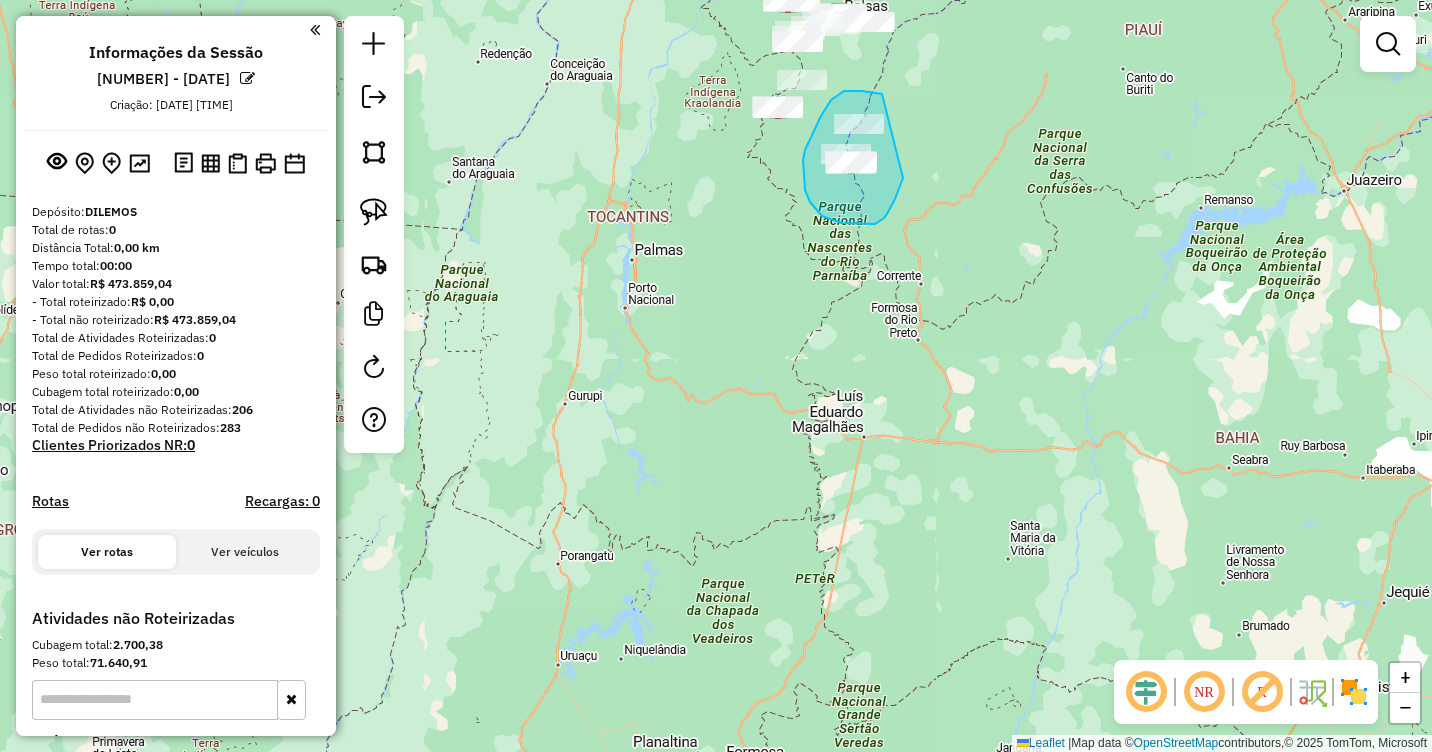 drag, startPoint x: 882, startPoint y: 94, endPoint x: 903, endPoint y: 178, distance: 86.58522 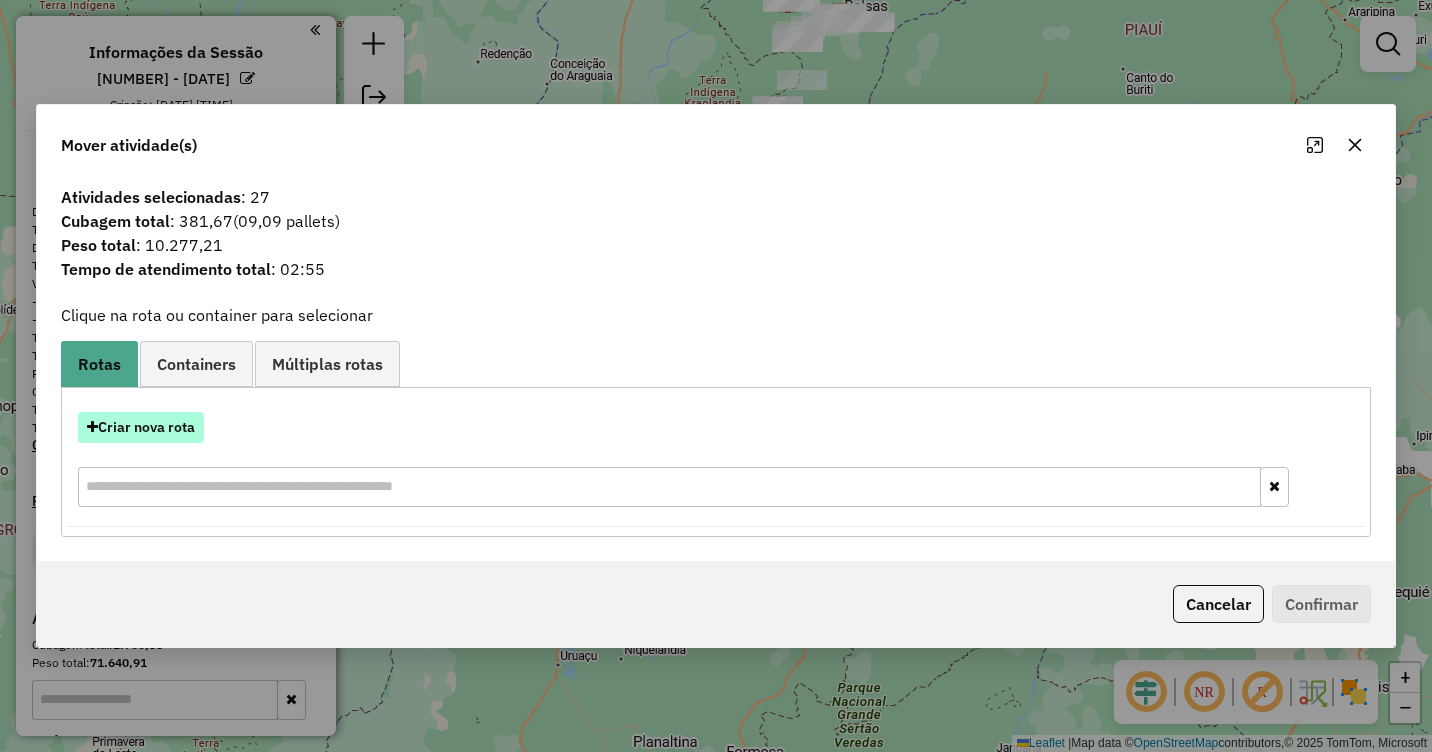 click on "Criar nova rota" at bounding box center [141, 427] 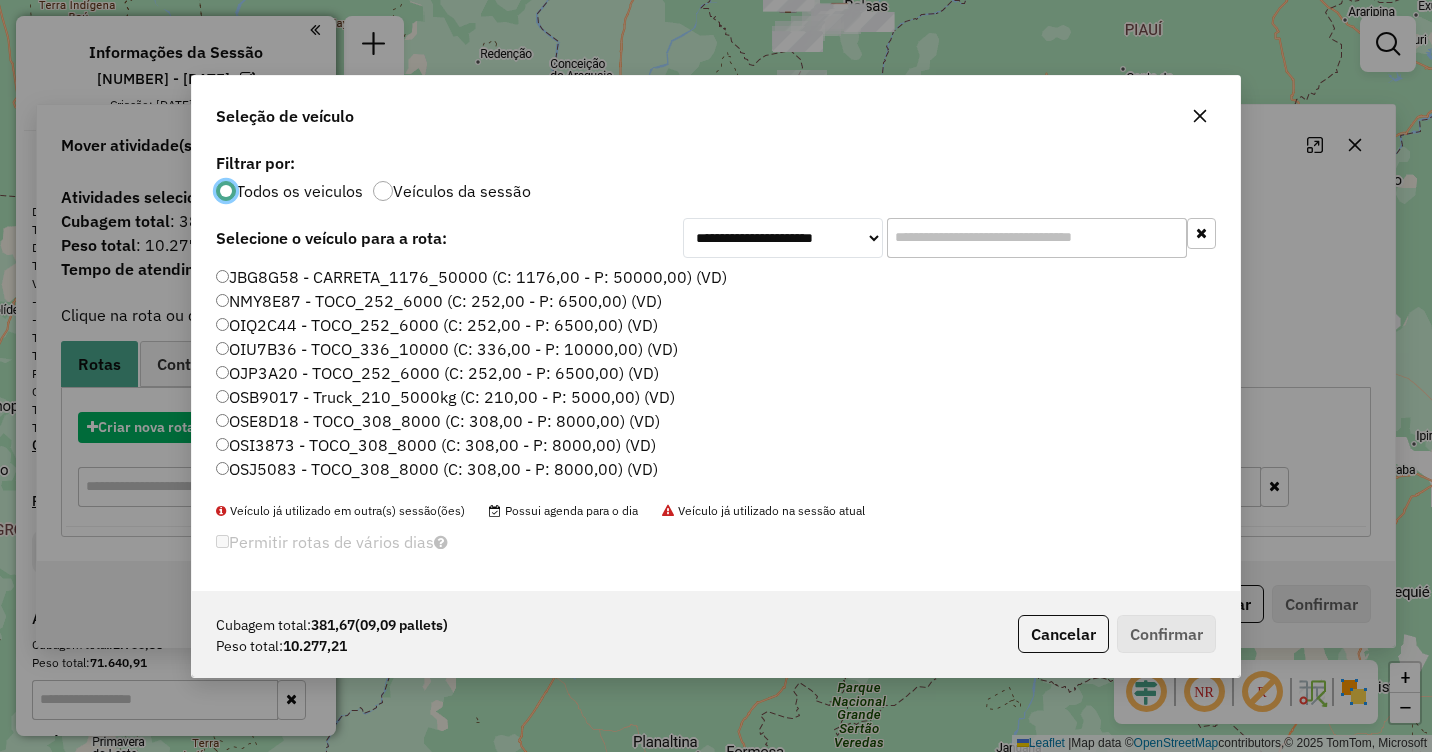 scroll, scrollTop: 11, scrollLeft: 6, axis: both 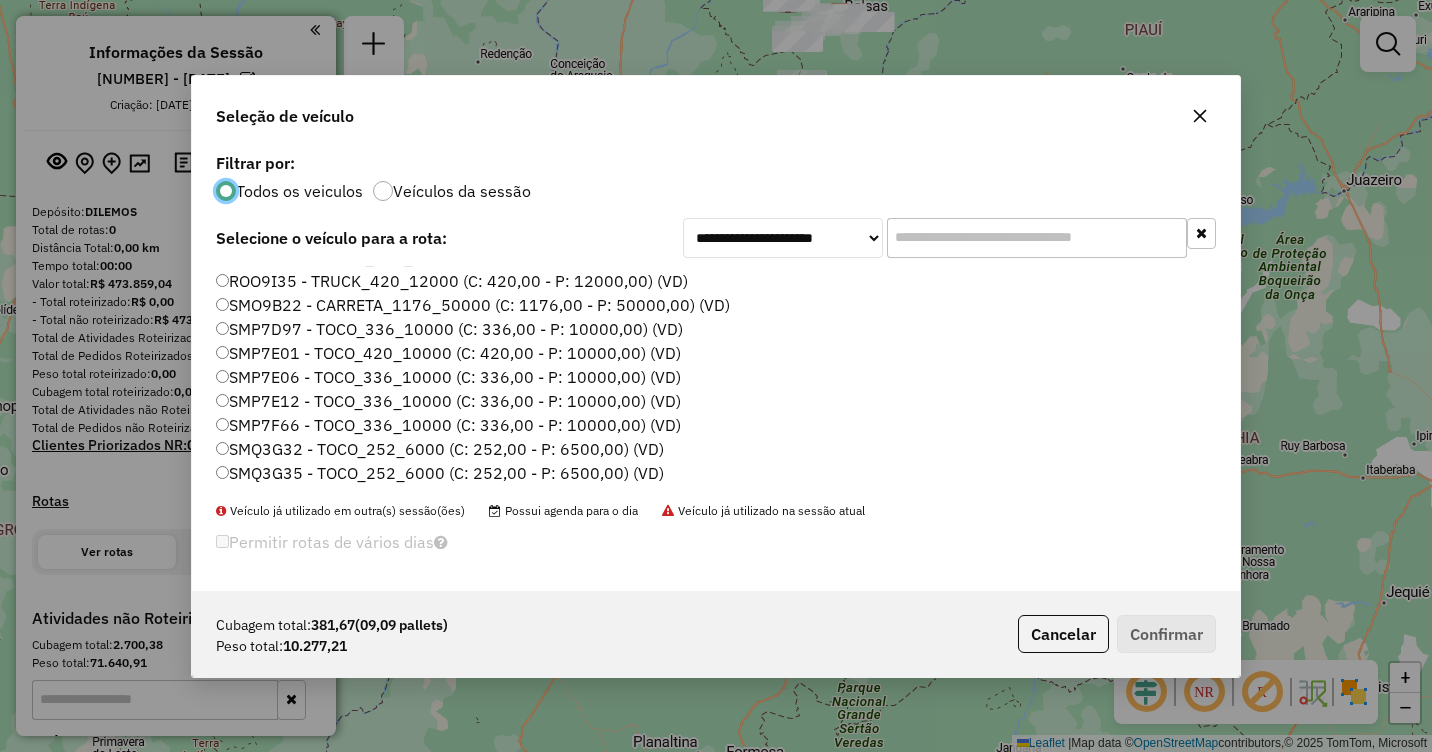 click on "SMP7E06 - TOCO_336_10000 (C: 336,00 - P: 10000,00) (VD)" 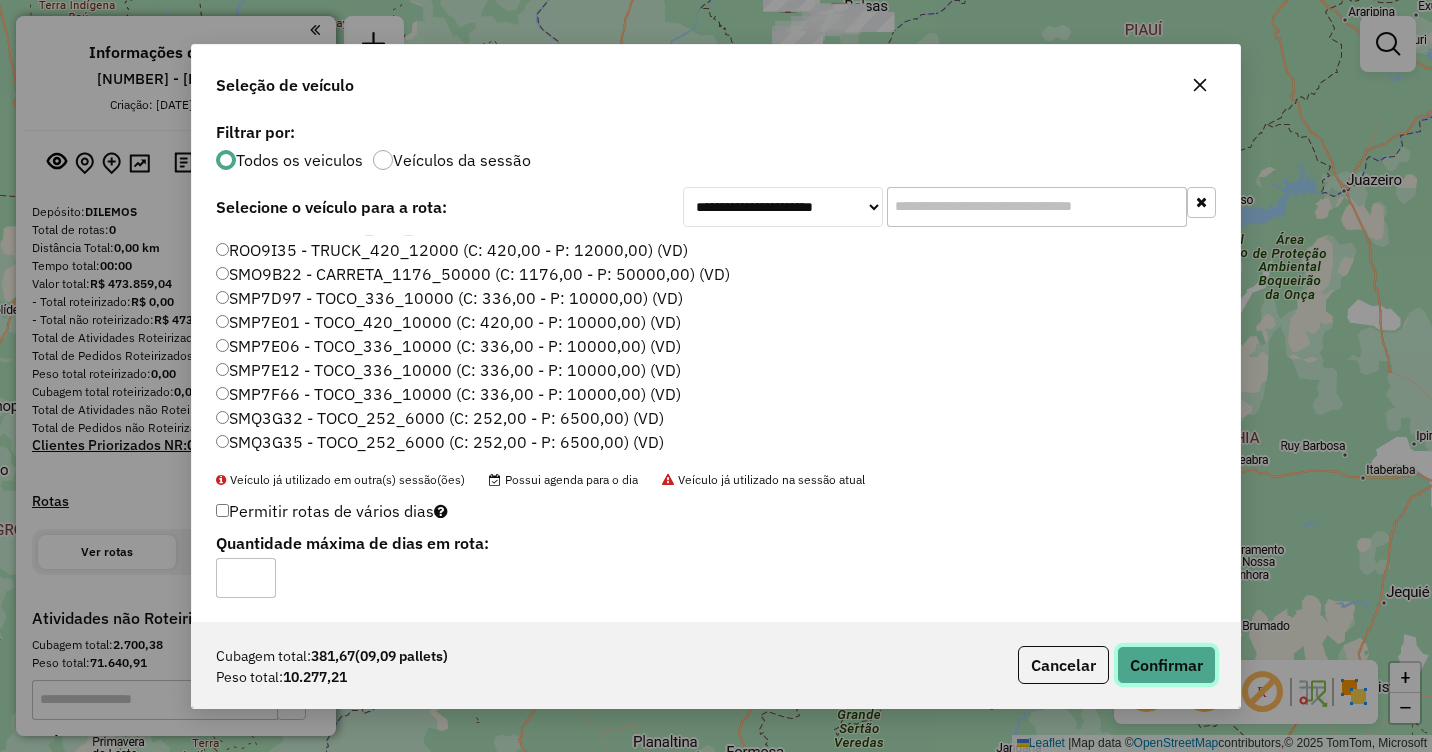 click on "Confirmar" 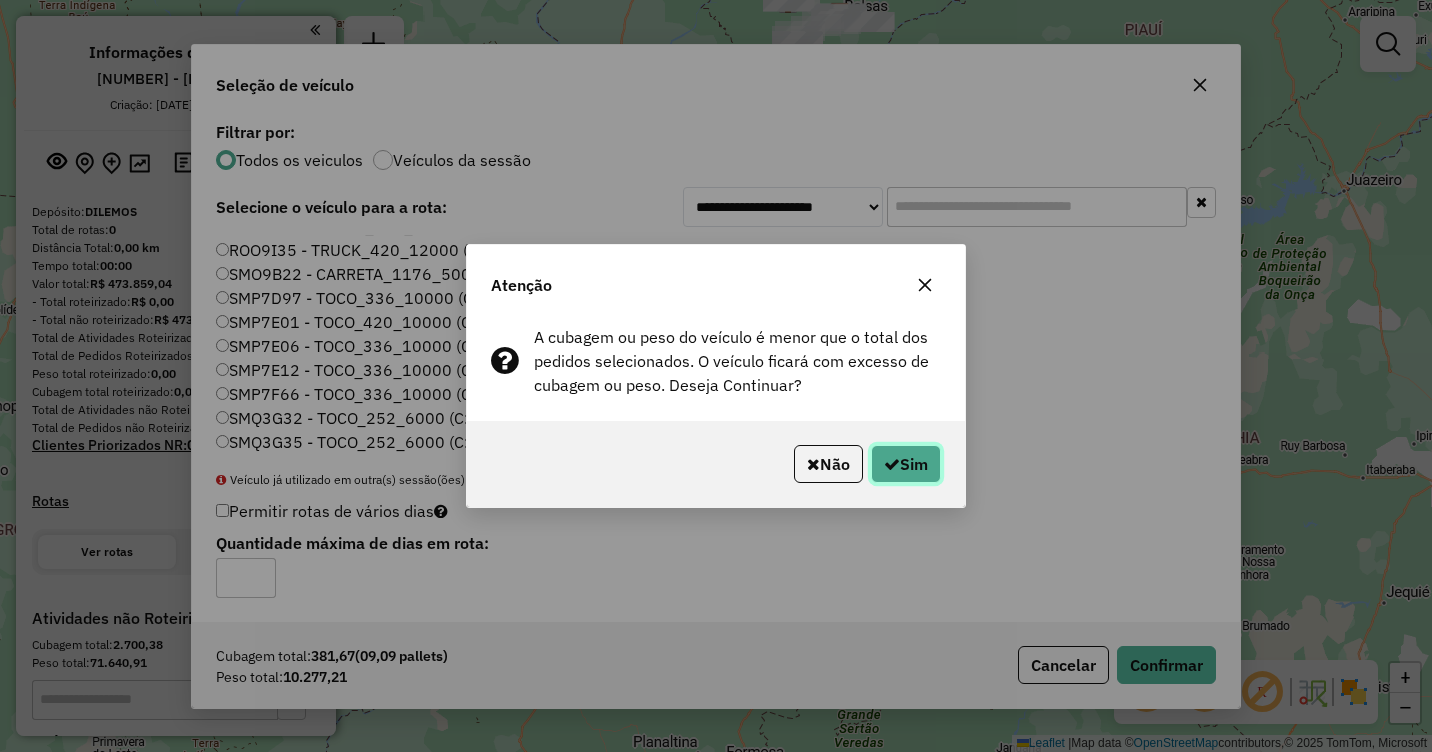 click on "Sim" 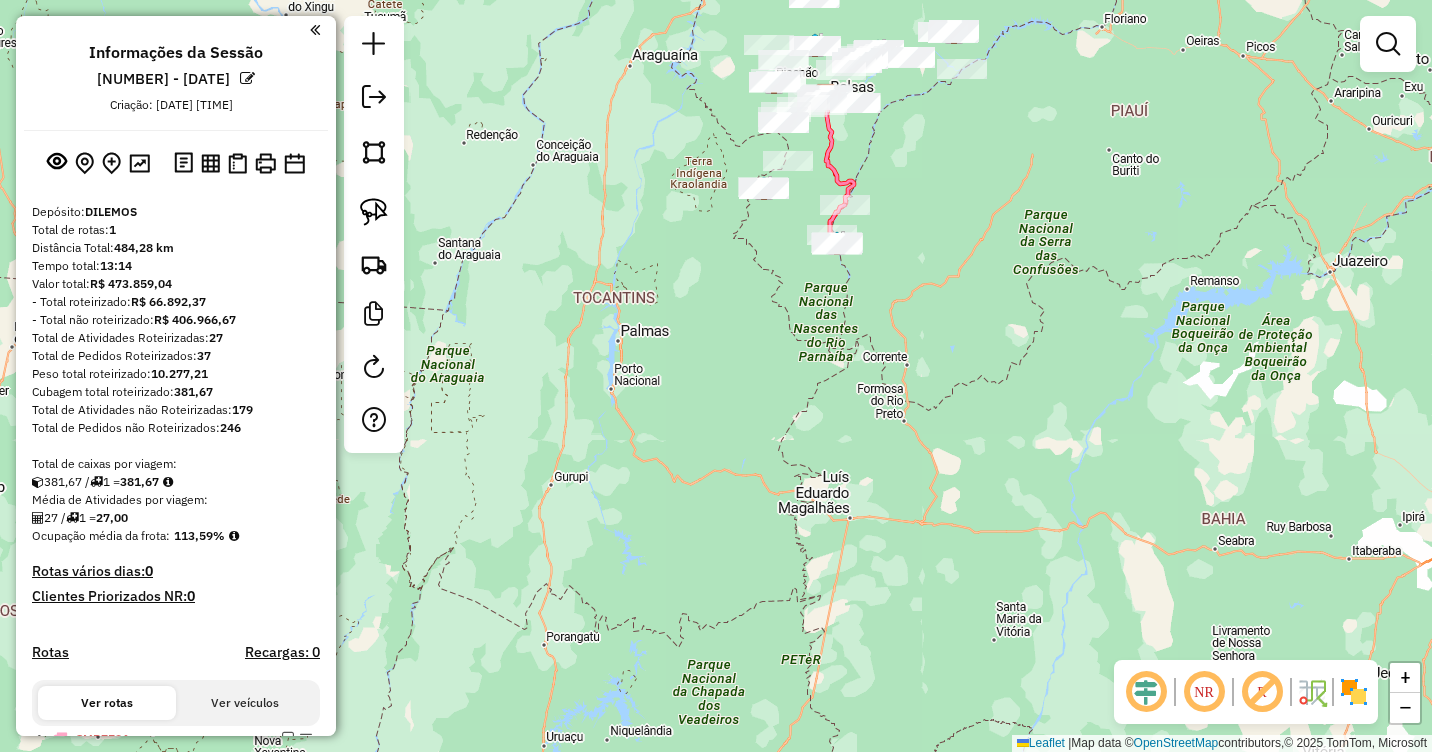 drag, startPoint x: 798, startPoint y: 304, endPoint x: 757, endPoint y: 587, distance: 285.95453 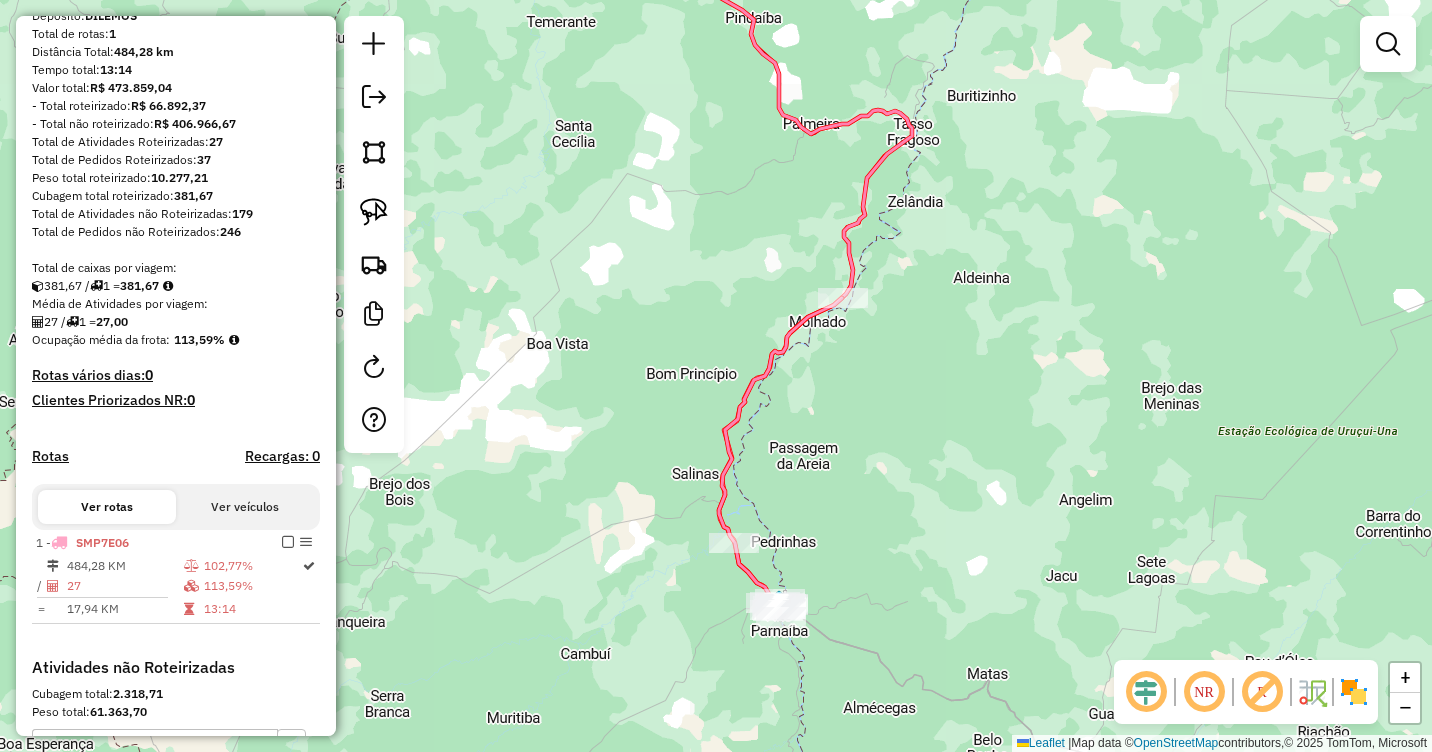 scroll, scrollTop: 400, scrollLeft: 0, axis: vertical 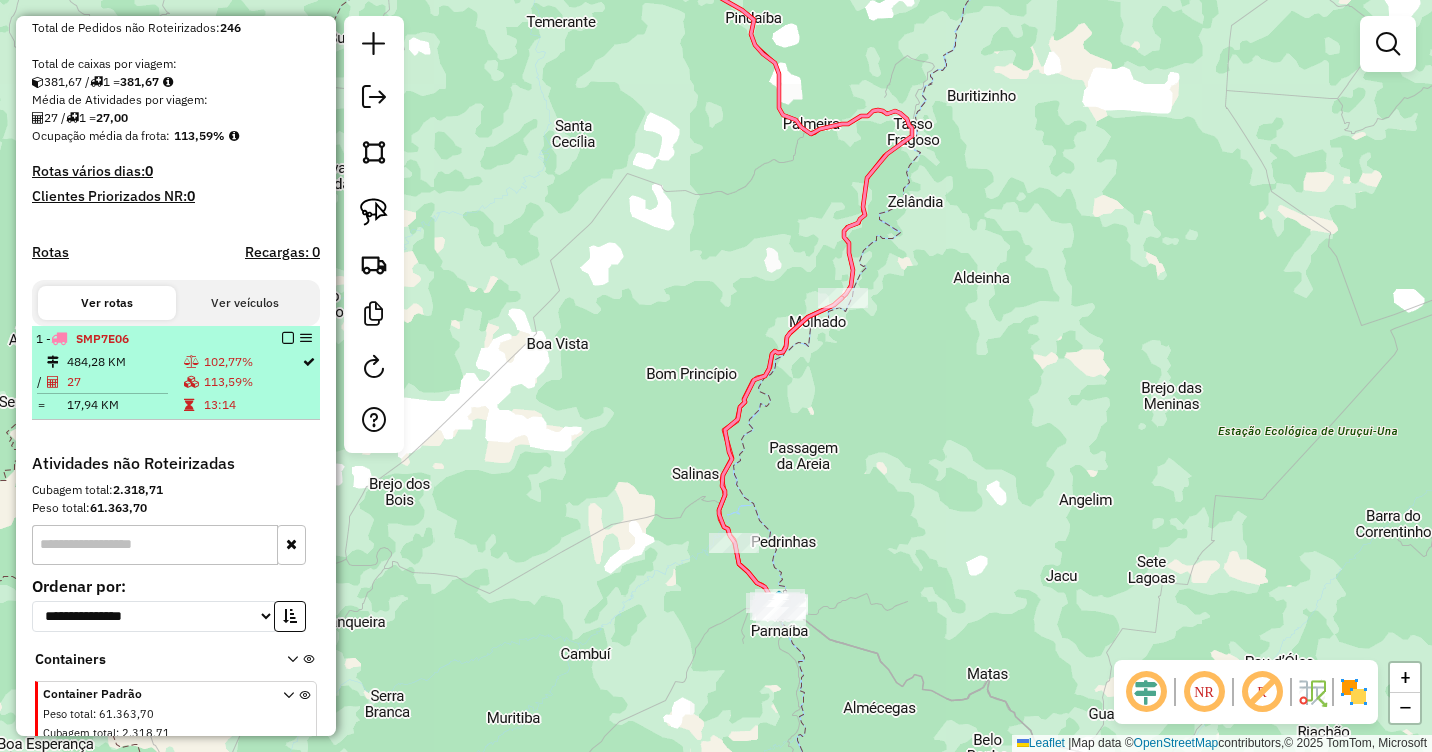 click on "113,59%" at bounding box center (252, 382) 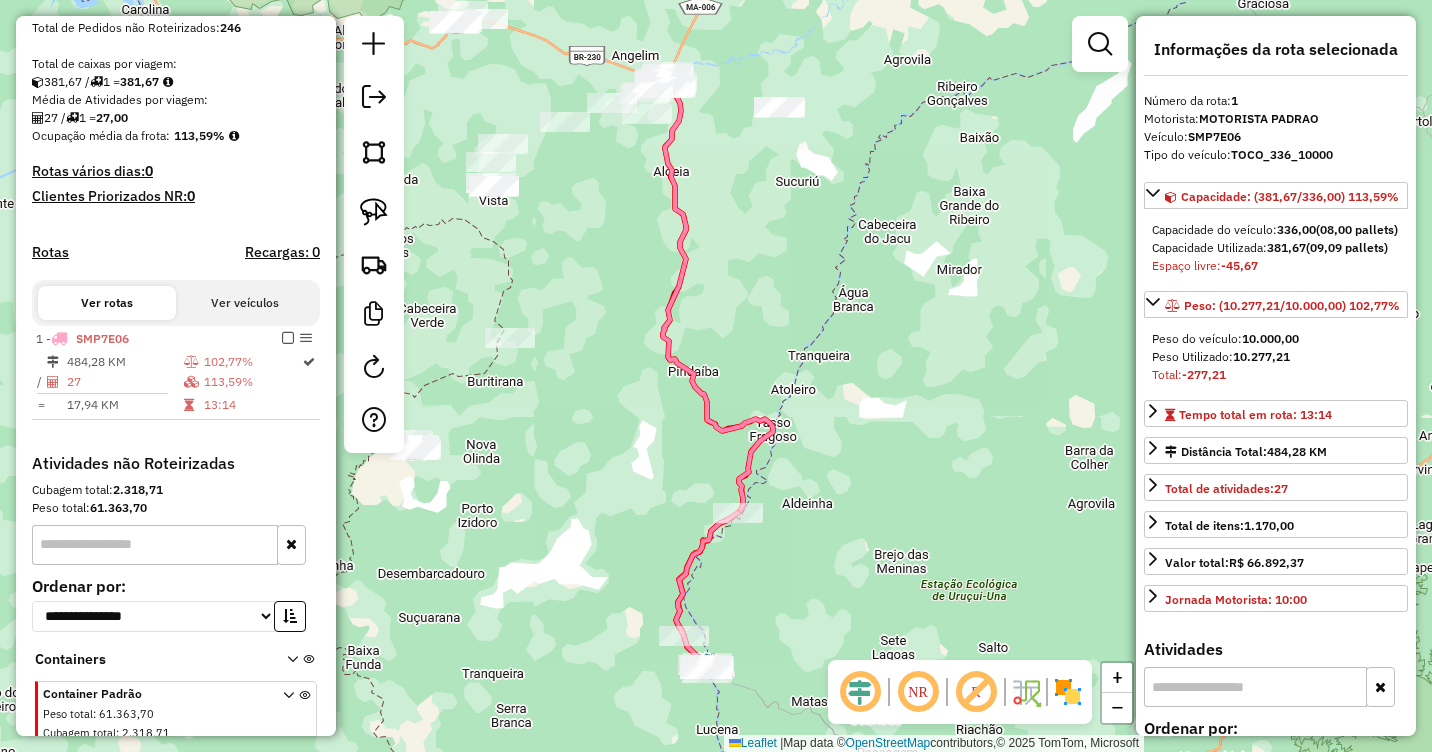 click 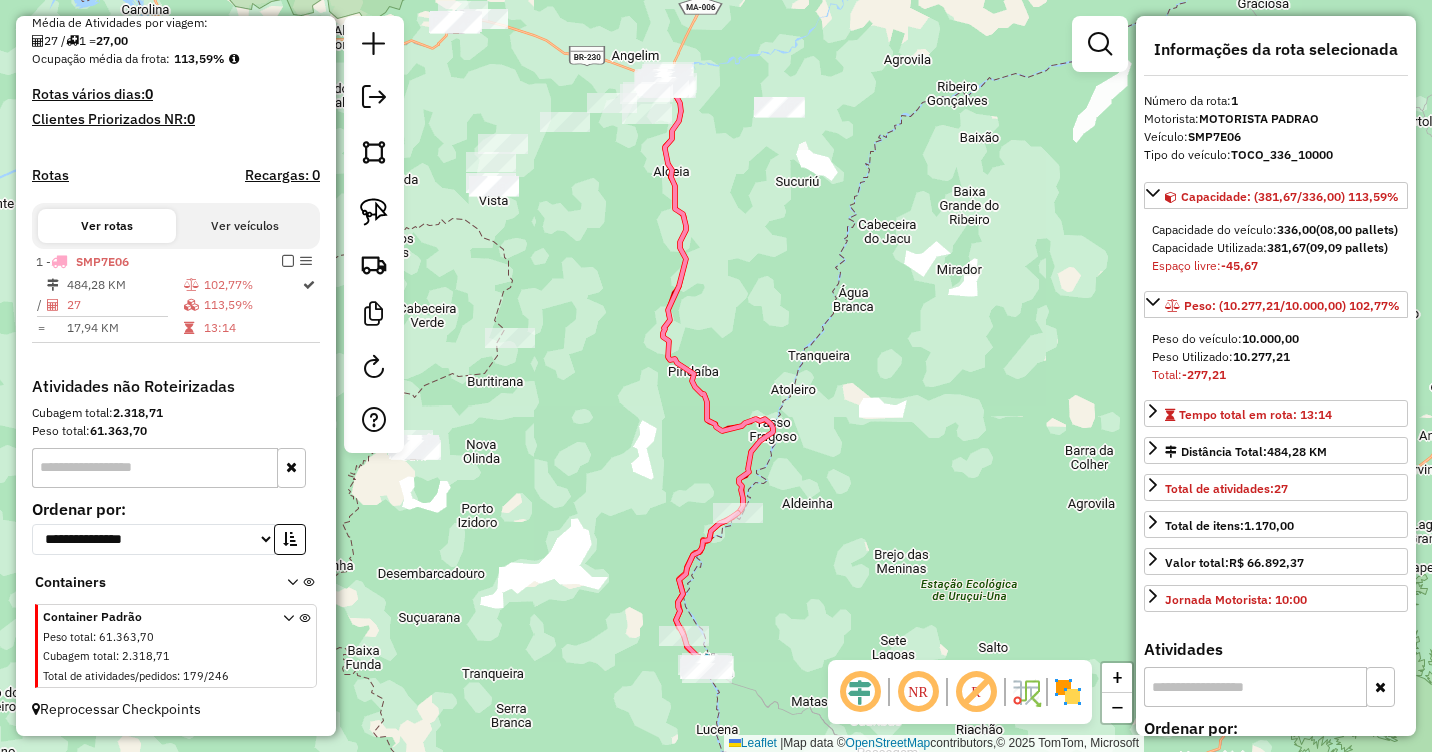 click 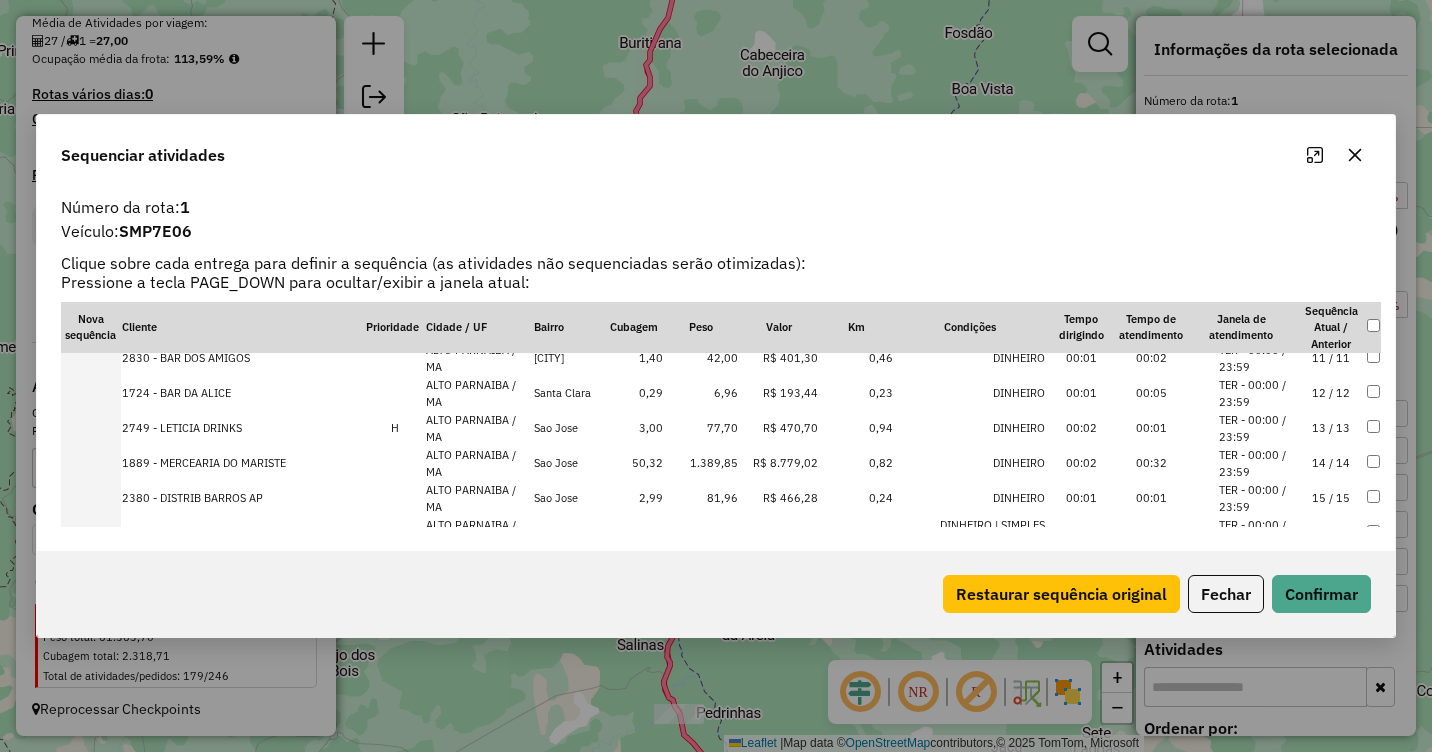 scroll, scrollTop: 390, scrollLeft: 0, axis: vertical 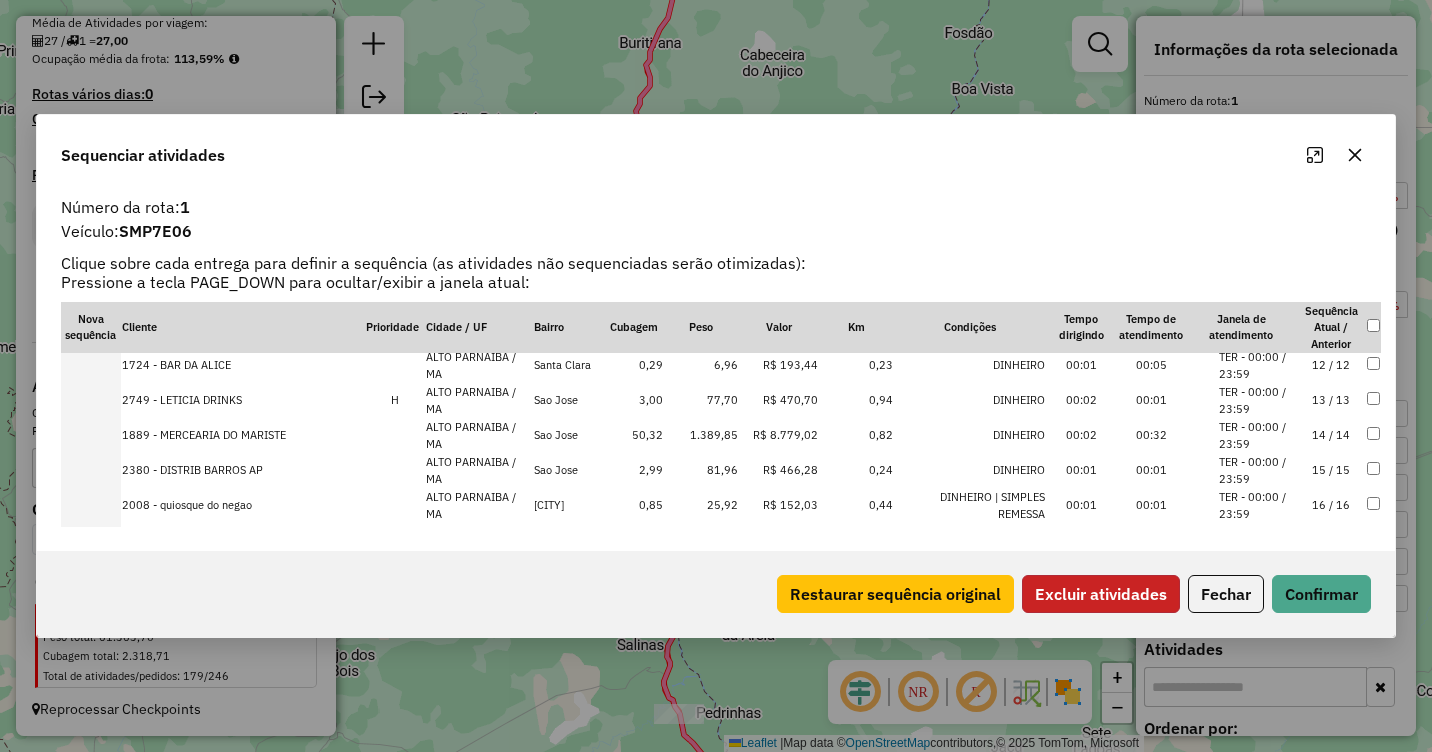 click on "Excluir atividades" 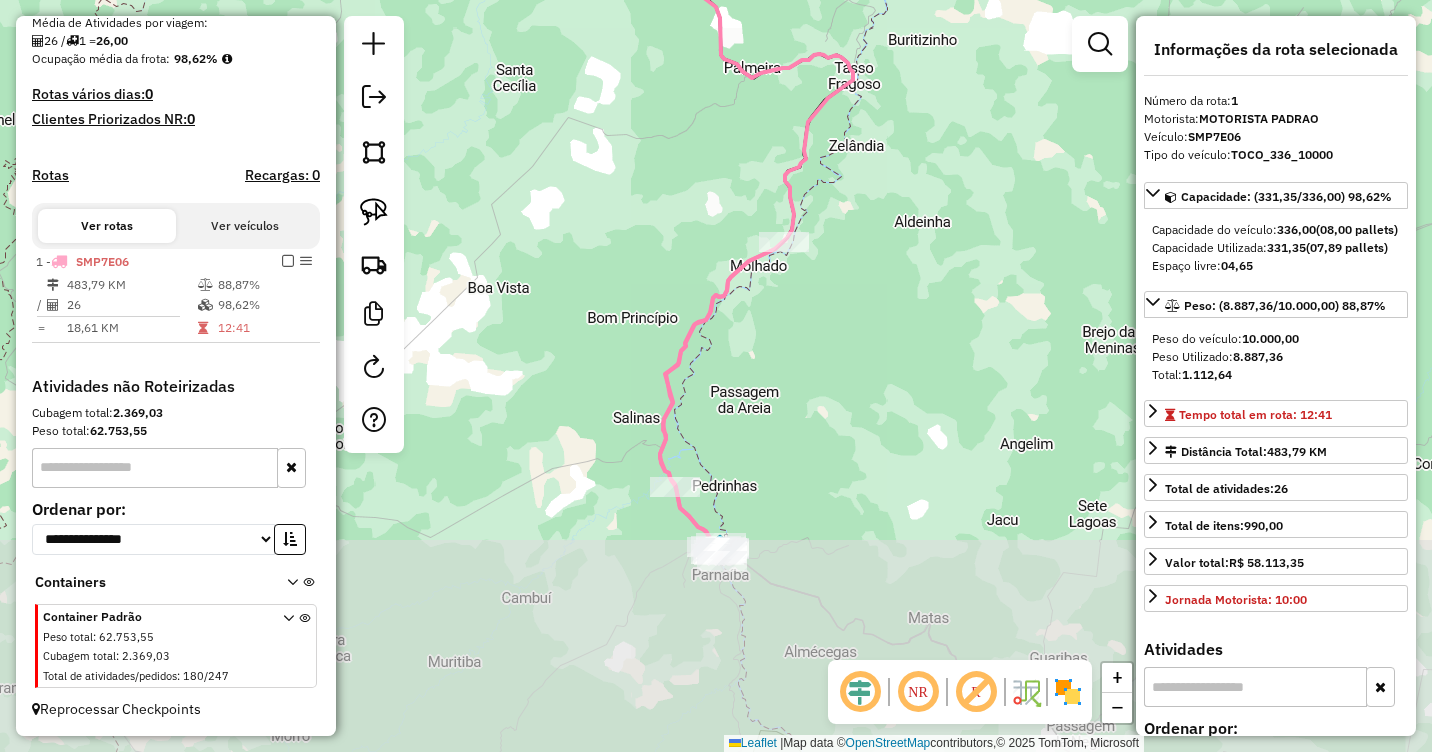 drag, startPoint x: 896, startPoint y: 541, endPoint x: 892, endPoint y: 314, distance: 227.03523 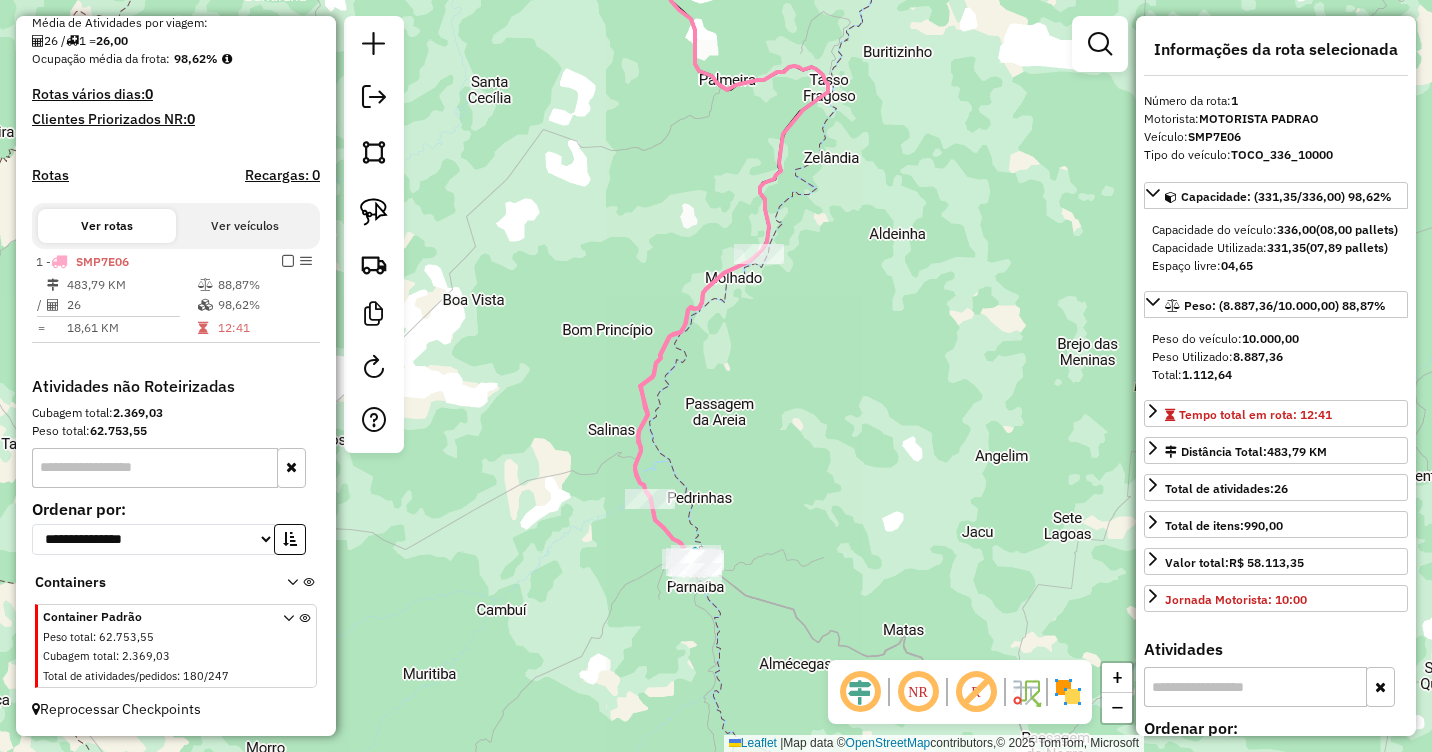 drag, startPoint x: 880, startPoint y: 385, endPoint x: 849, endPoint y: 564, distance: 181.66452 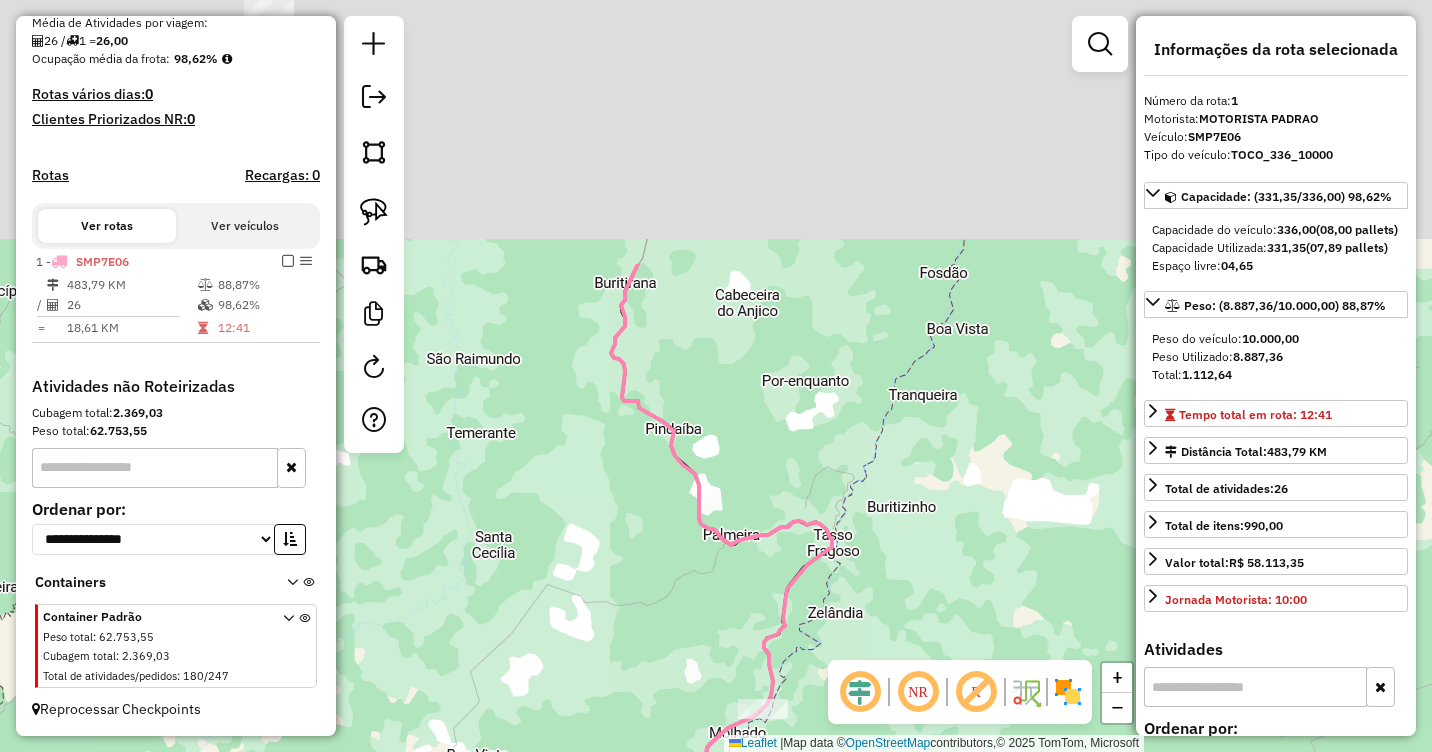 drag, startPoint x: 890, startPoint y: 277, endPoint x: 907, endPoint y: 622, distance: 345.41858 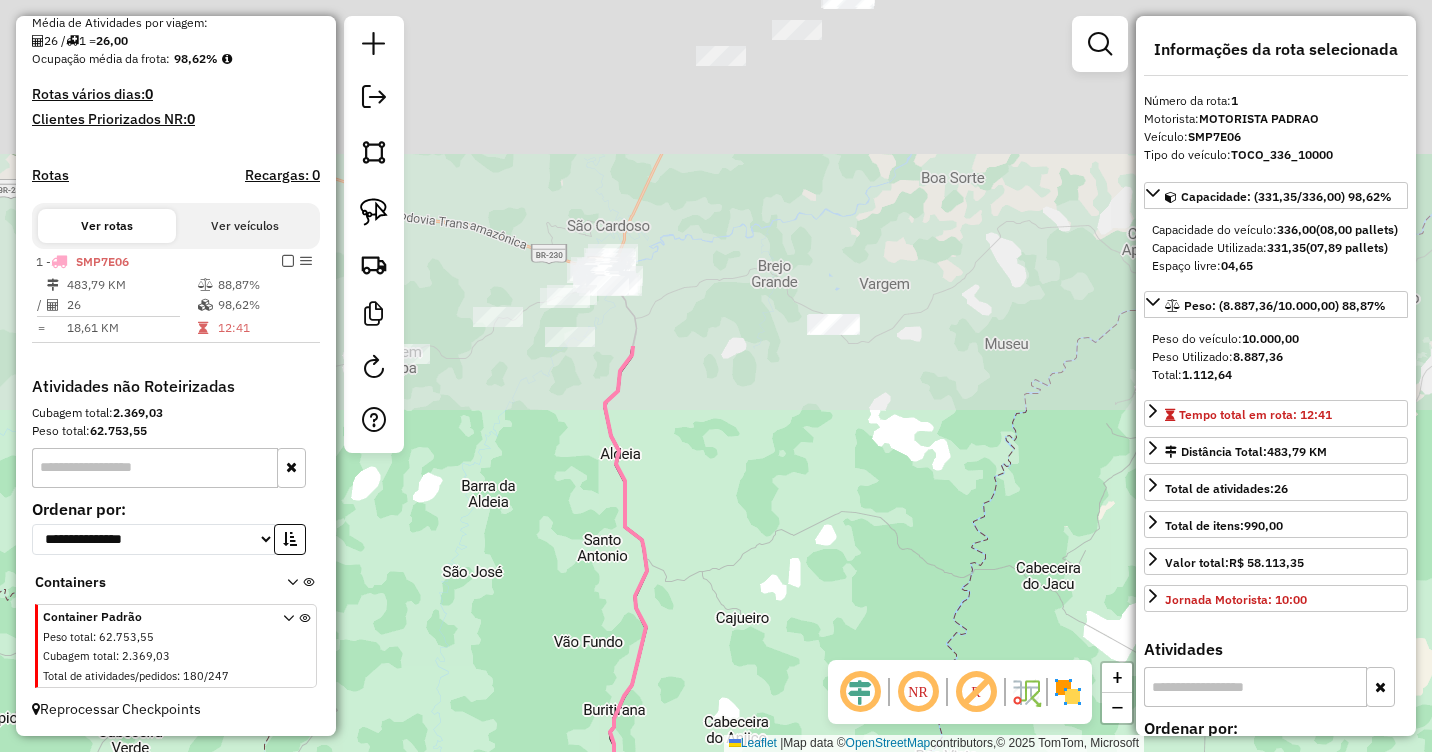 drag, startPoint x: 844, startPoint y: 224, endPoint x: 833, endPoint y: 648, distance: 424.14267 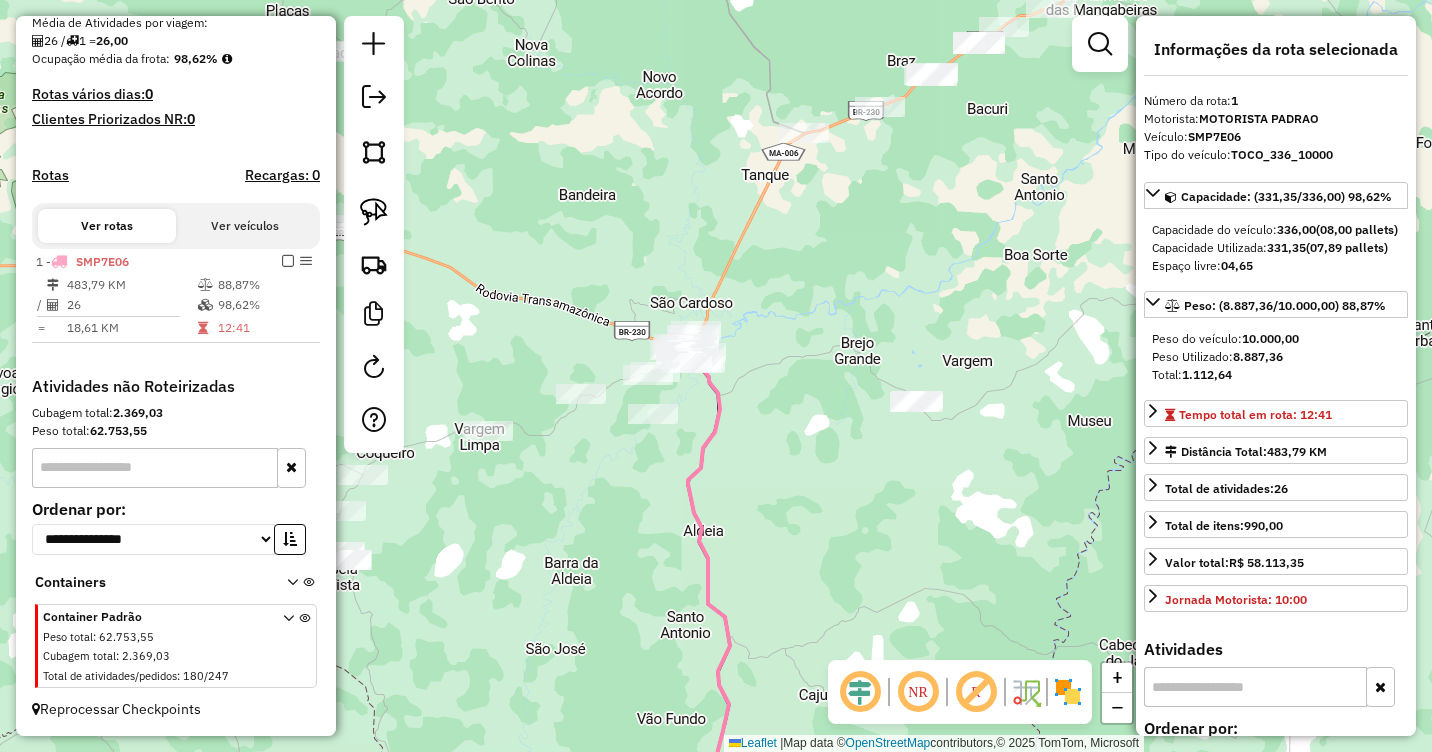 drag, startPoint x: 726, startPoint y: 337, endPoint x: 848, endPoint y: 416, distance: 145.34442 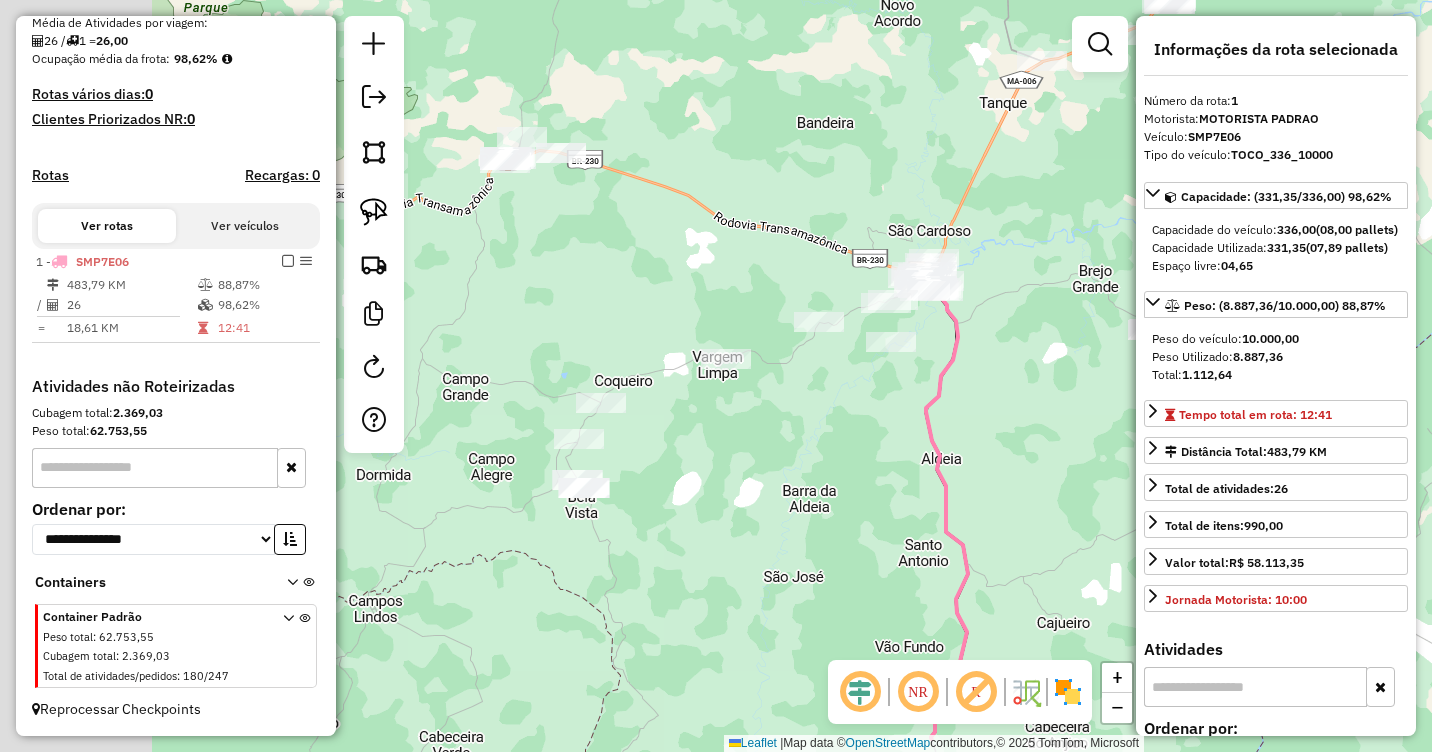 drag, startPoint x: 536, startPoint y: 582, endPoint x: 824, endPoint y: 465, distance: 310.8585 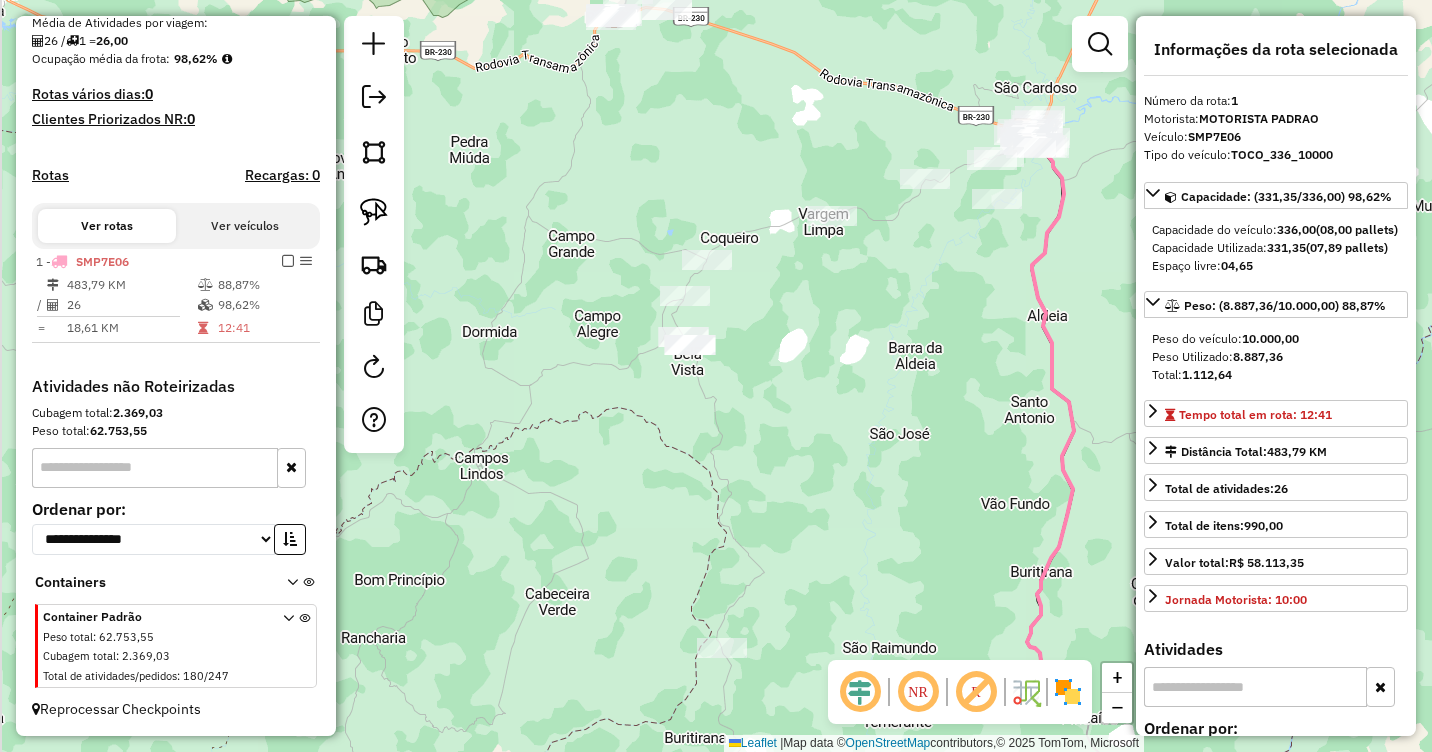 drag, startPoint x: 801, startPoint y: 481, endPoint x: 814, endPoint y: 324, distance: 157.5373 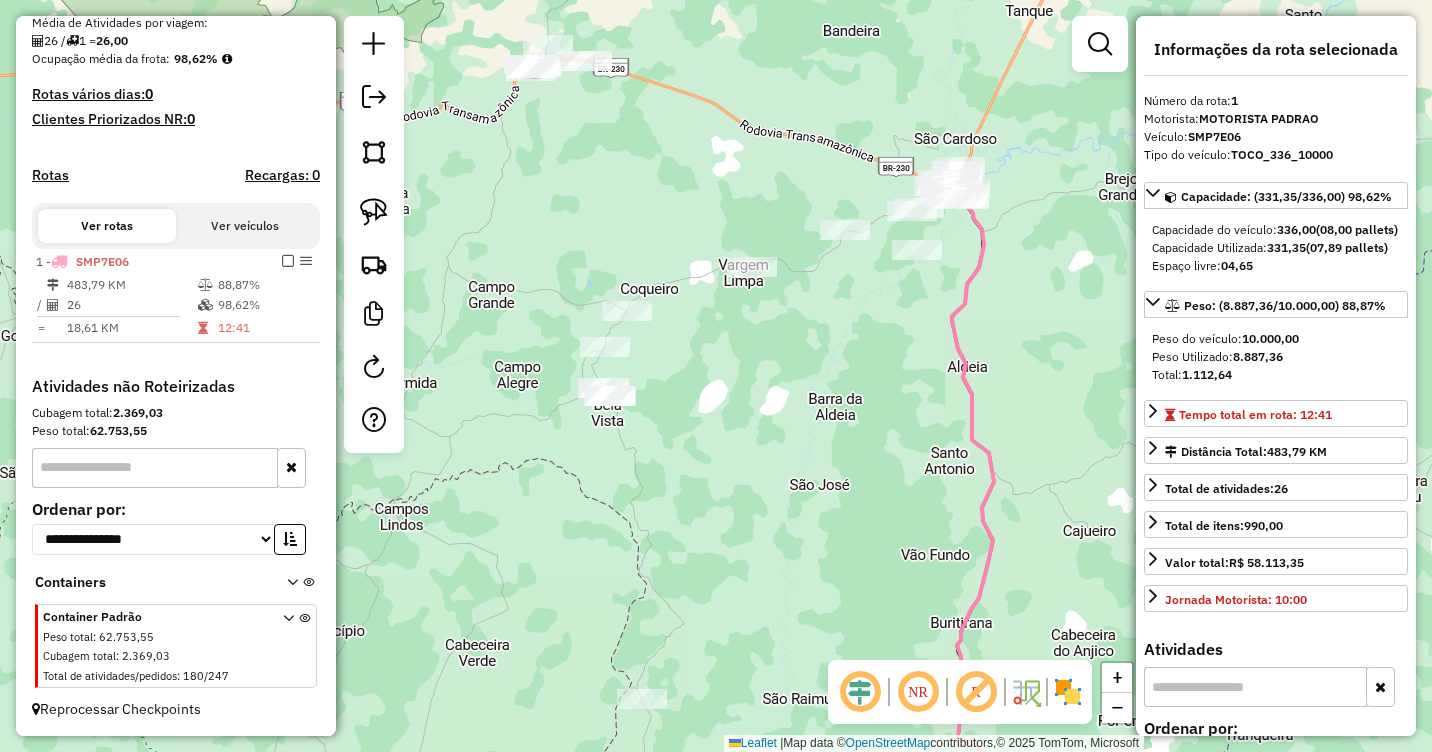 drag, startPoint x: 868, startPoint y: 323, endPoint x: 605, endPoint y: 669, distance: 434.609 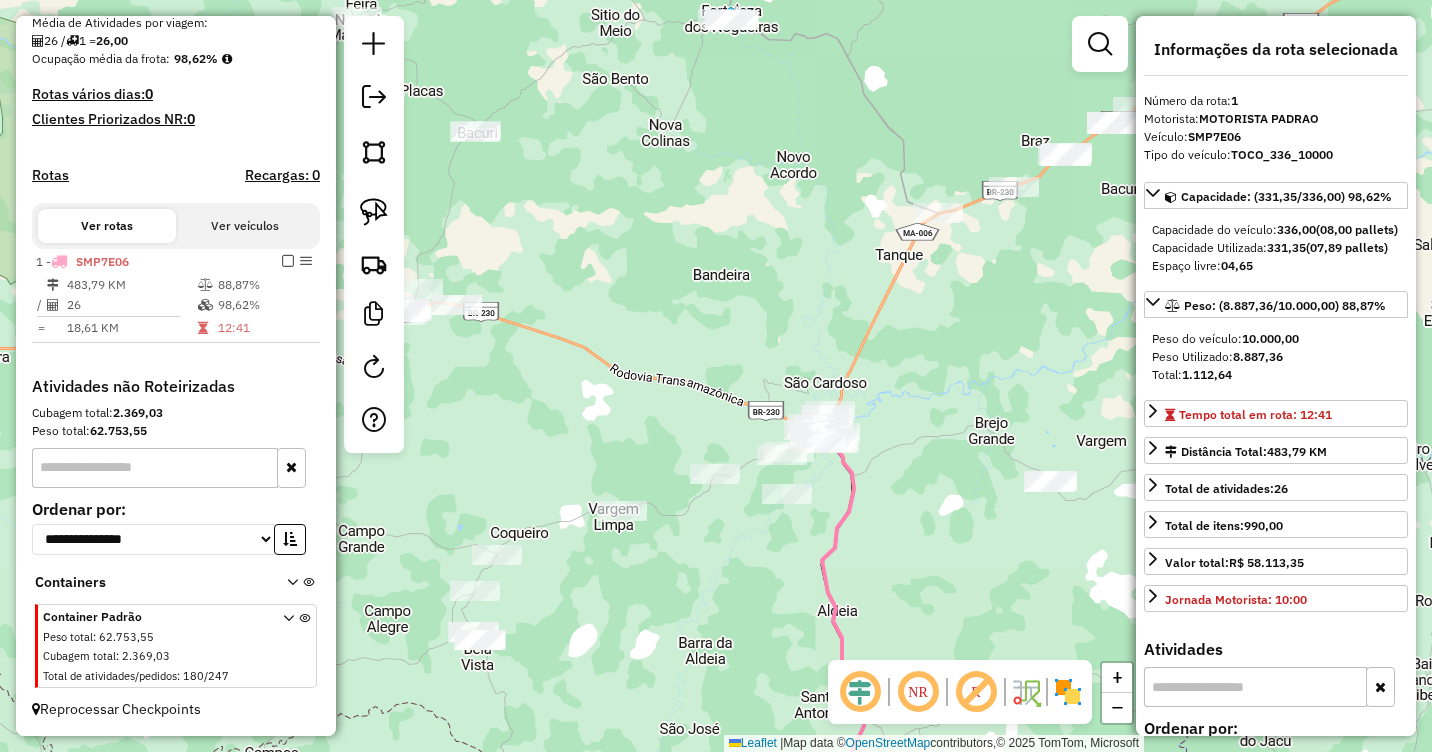 drag, startPoint x: 968, startPoint y: 303, endPoint x: 1025, endPoint y: 350, distance: 73.87828 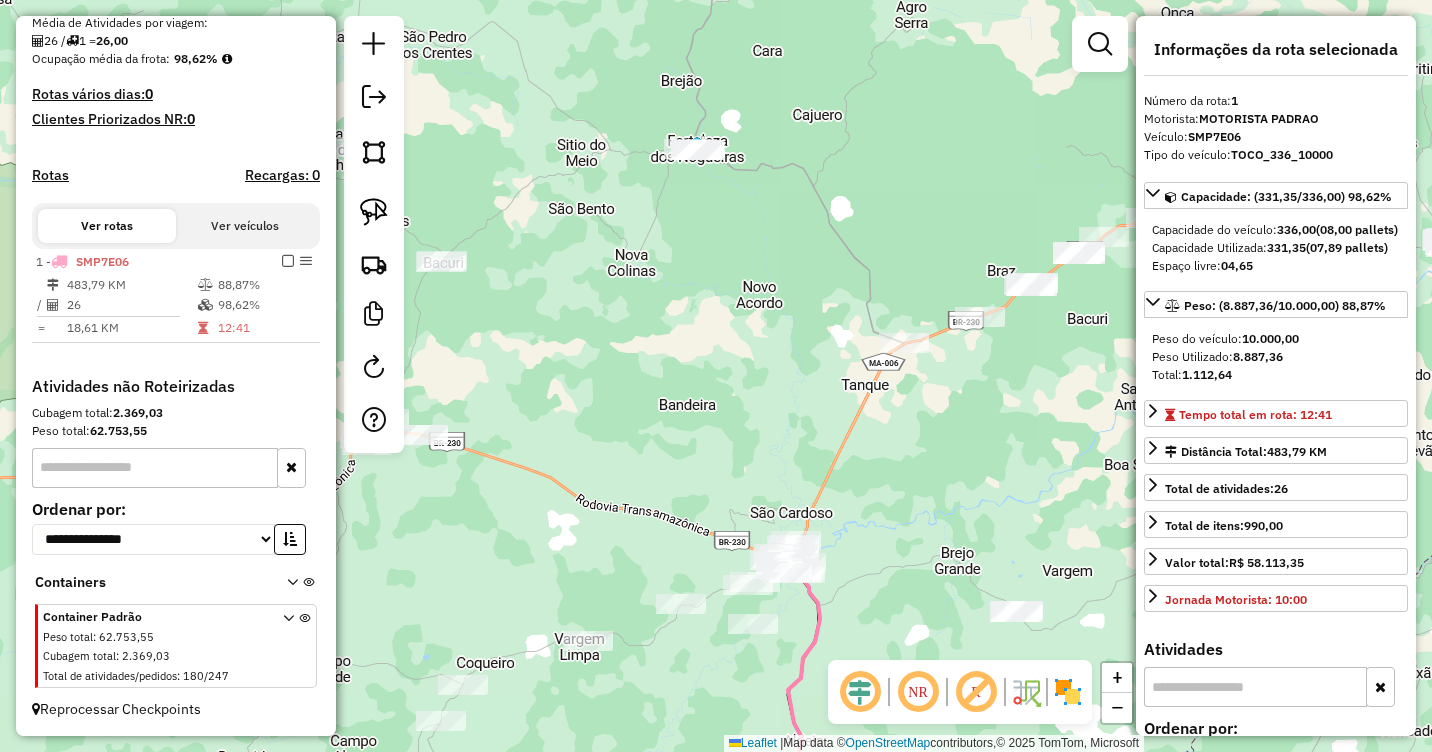 drag, startPoint x: 1008, startPoint y: 295, endPoint x: 973, endPoint y: 431, distance: 140.43147 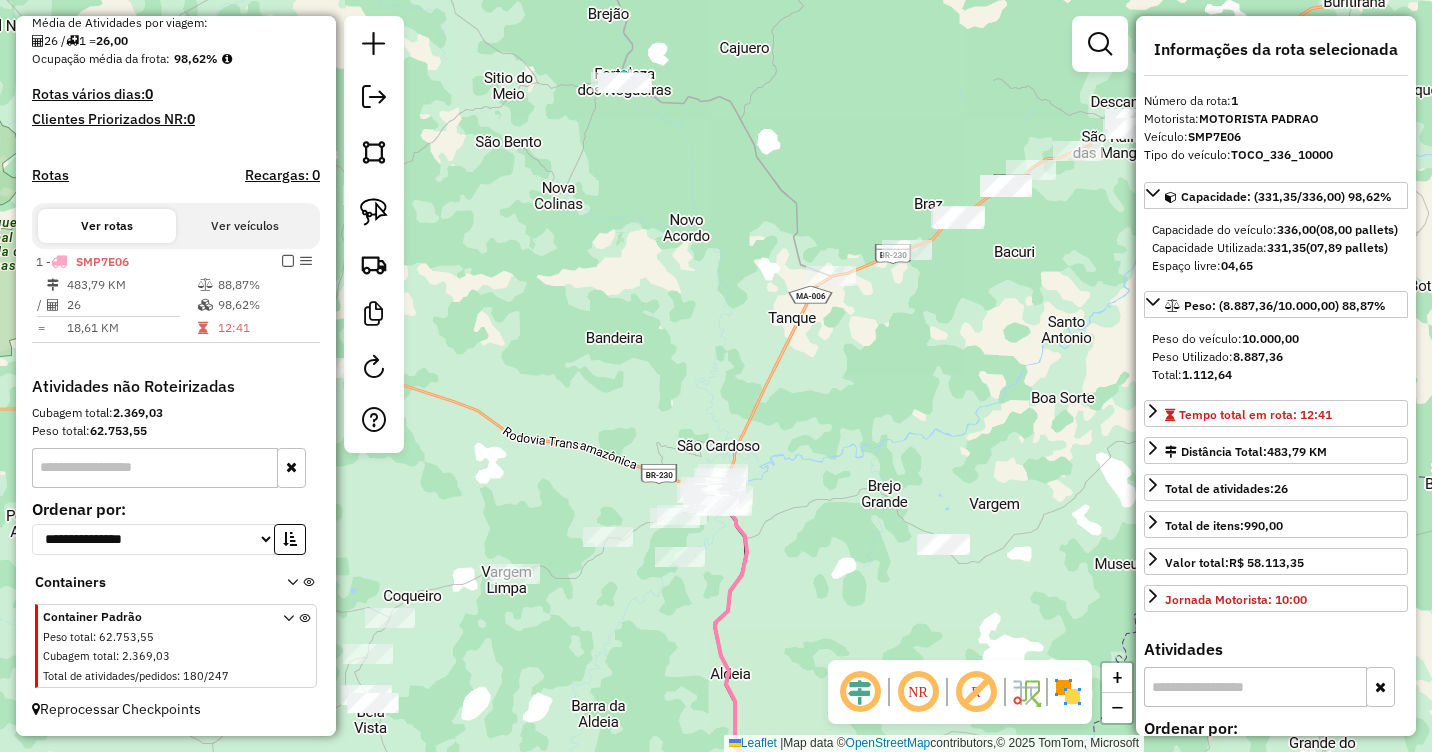 drag, startPoint x: 1028, startPoint y: 431, endPoint x: 954, endPoint y: 360, distance: 102.55243 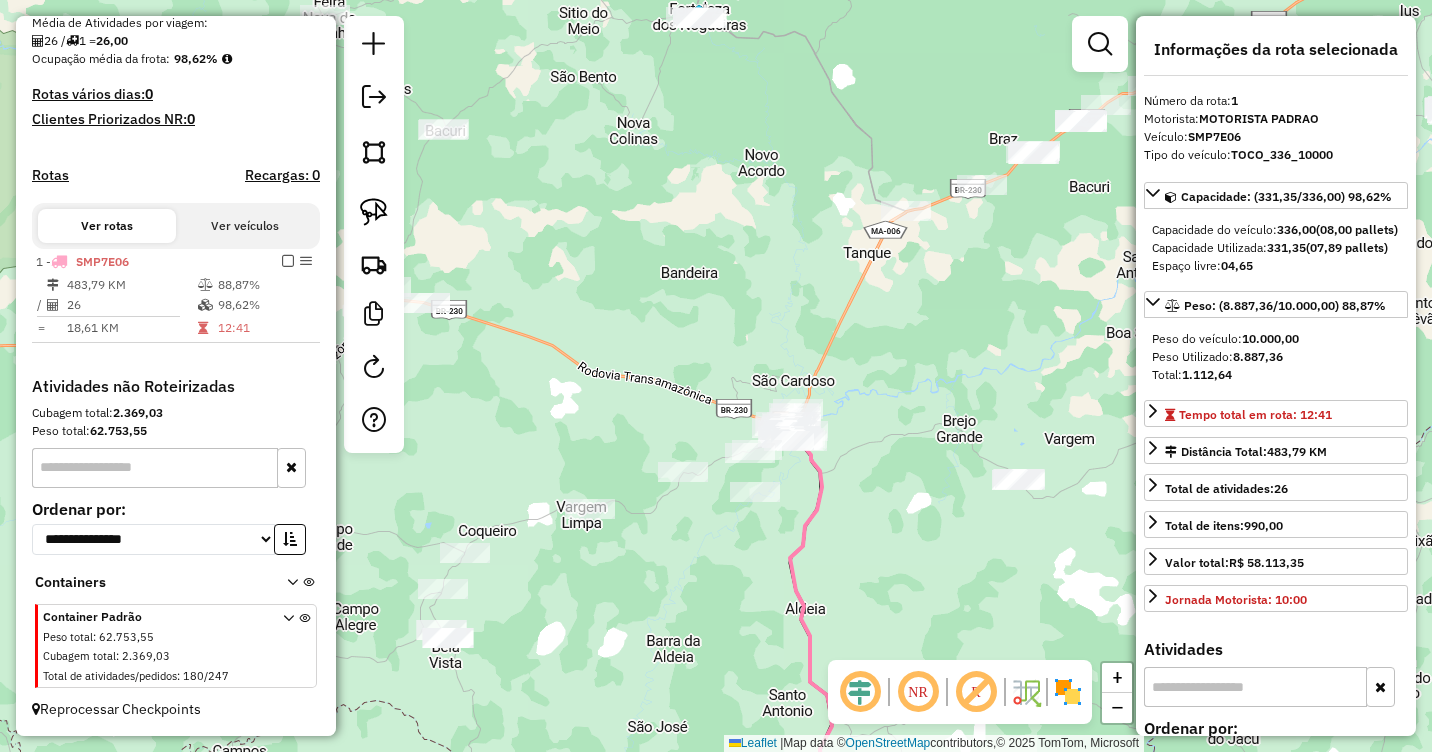 drag, startPoint x: 903, startPoint y: 418, endPoint x: 1057, endPoint y: 235, distance: 239.17567 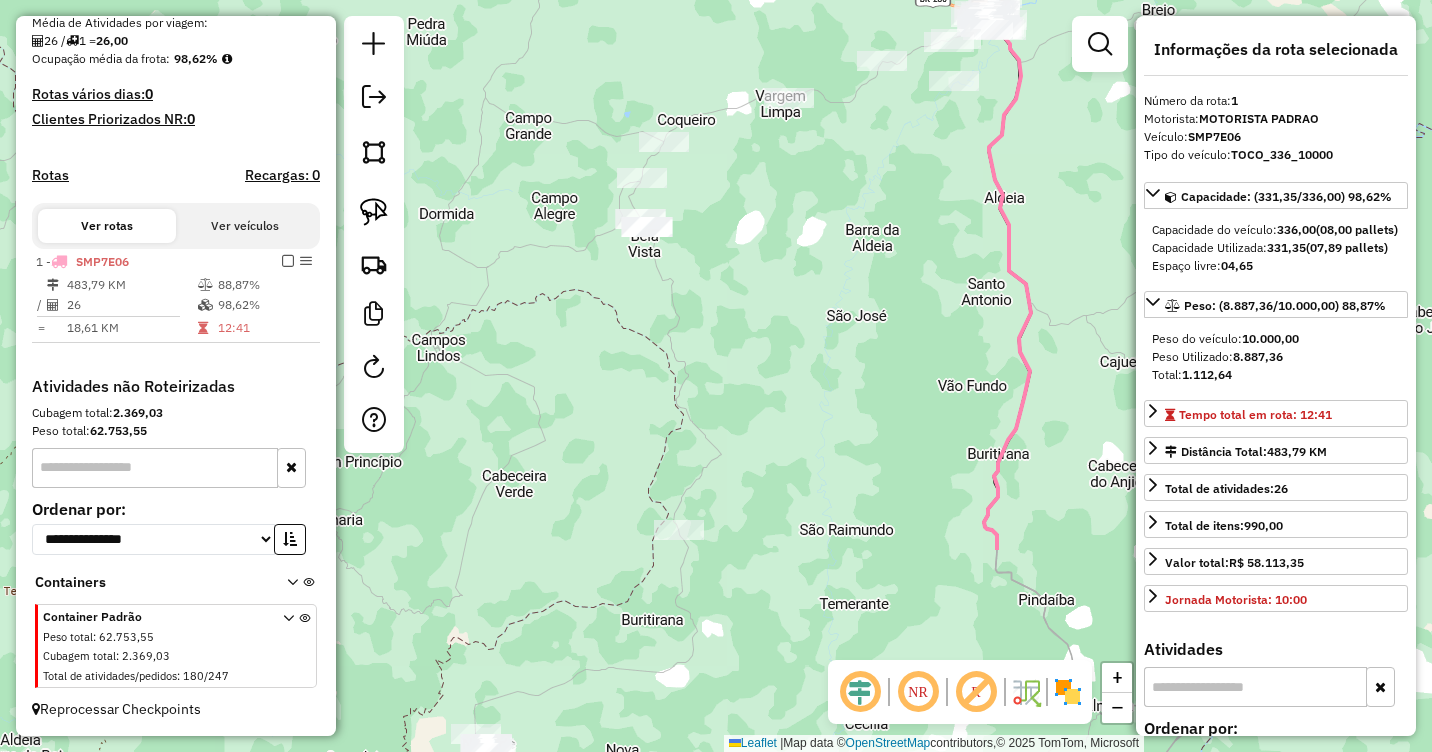 drag, startPoint x: 713, startPoint y: 553, endPoint x: 795, endPoint y: 278, distance: 286.96515 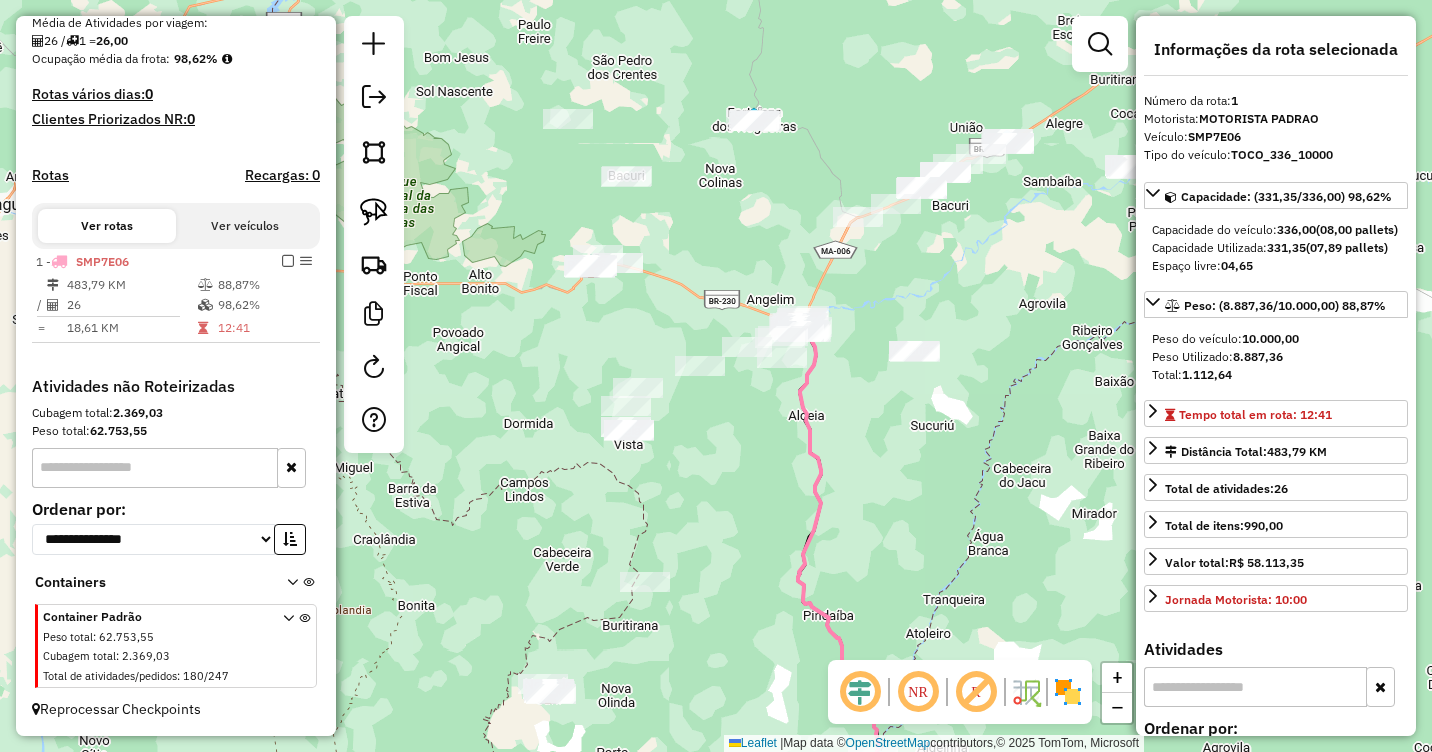 drag, startPoint x: 689, startPoint y: 150, endPoint x: 616, endPoint y: 307, distance: 173.14156 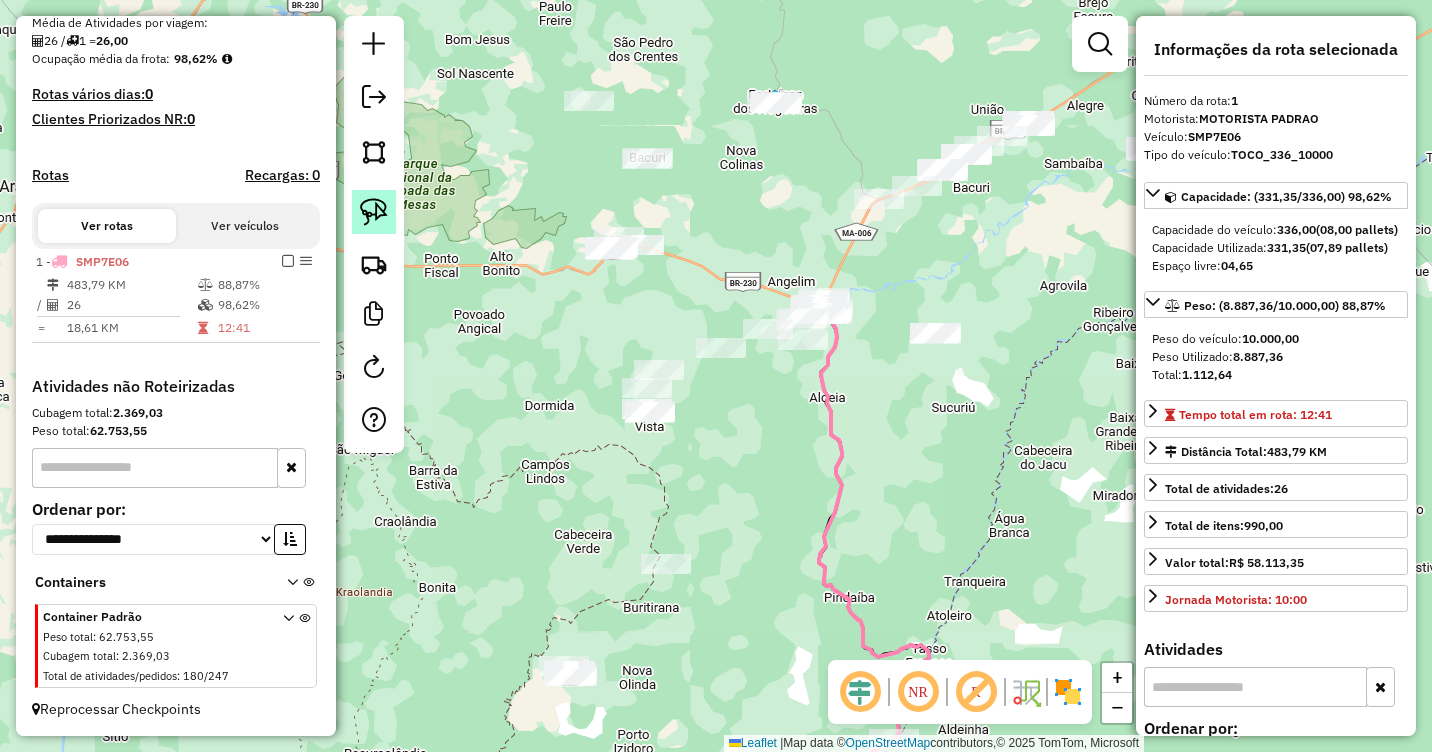 click 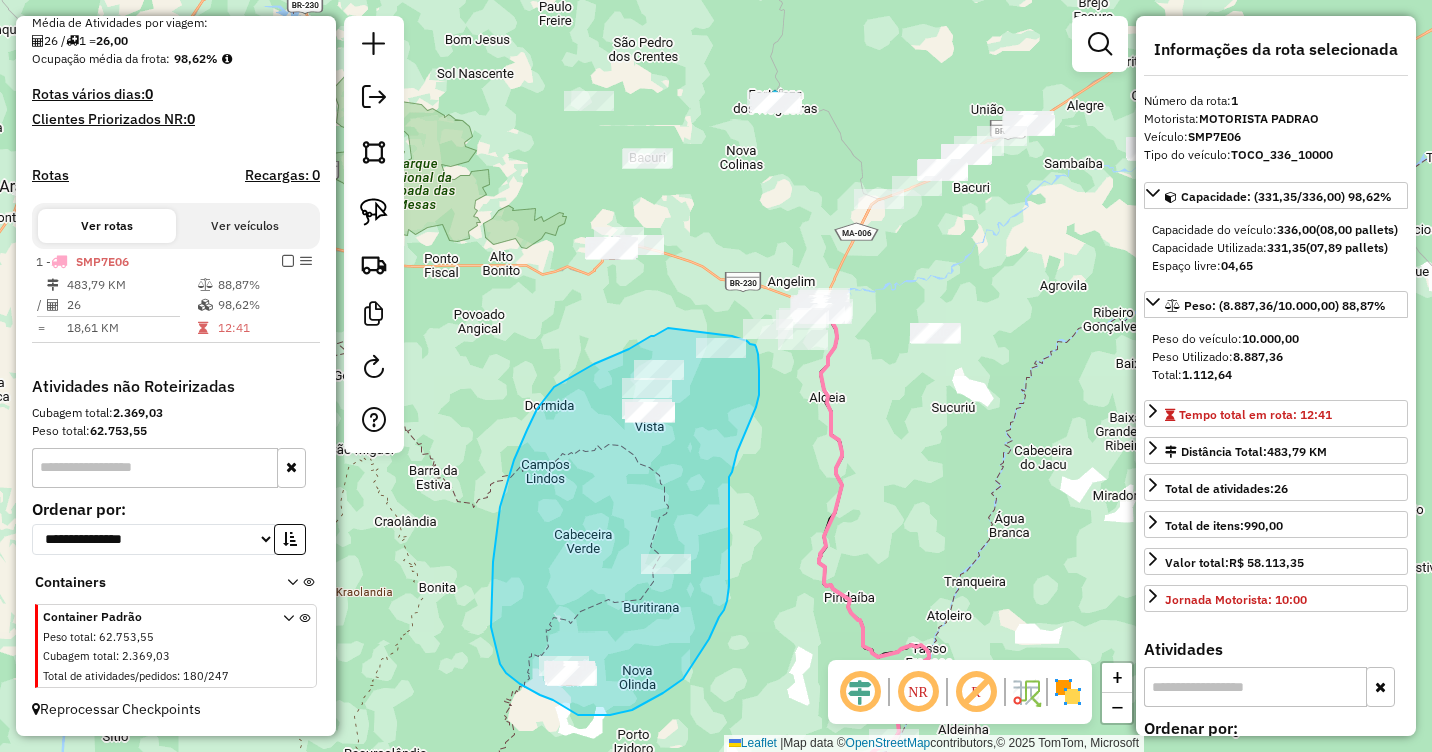drag, startPoint x: 668, startPoint y: 328, endPoint x: 728, endPoint y: 335, distance: 60.40695 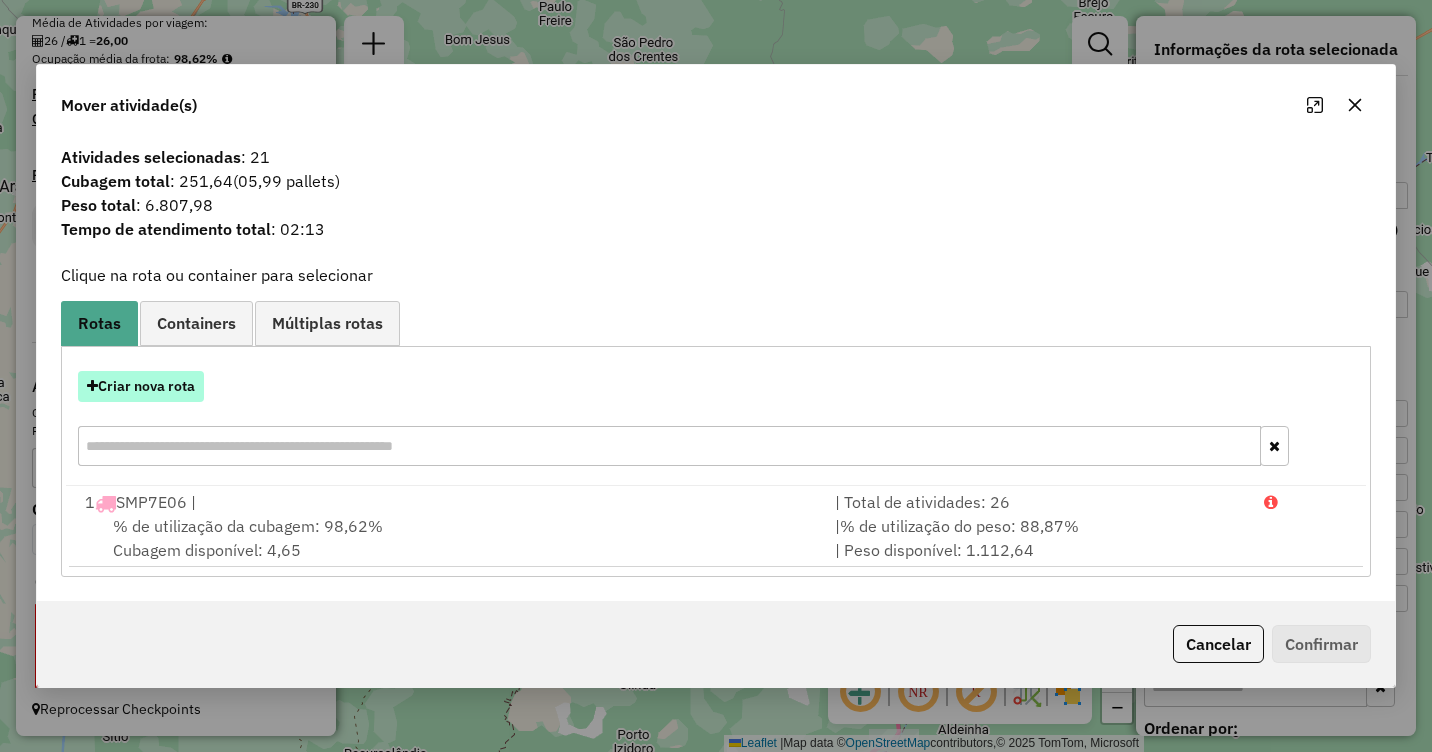 click on "Criar nova rota" at bounding box center [141, 386] 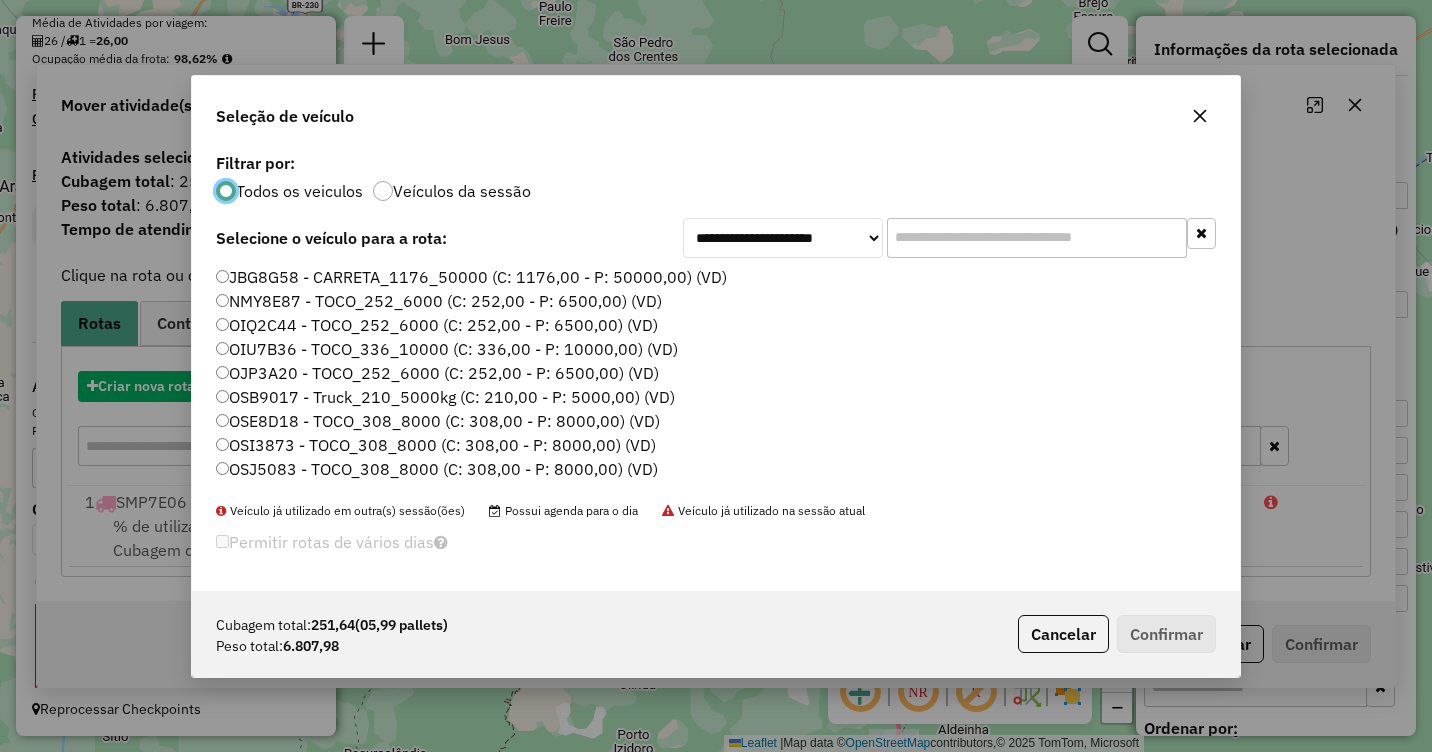 scroll, scrollTop: 11, scrollLeft: 6, axis: both 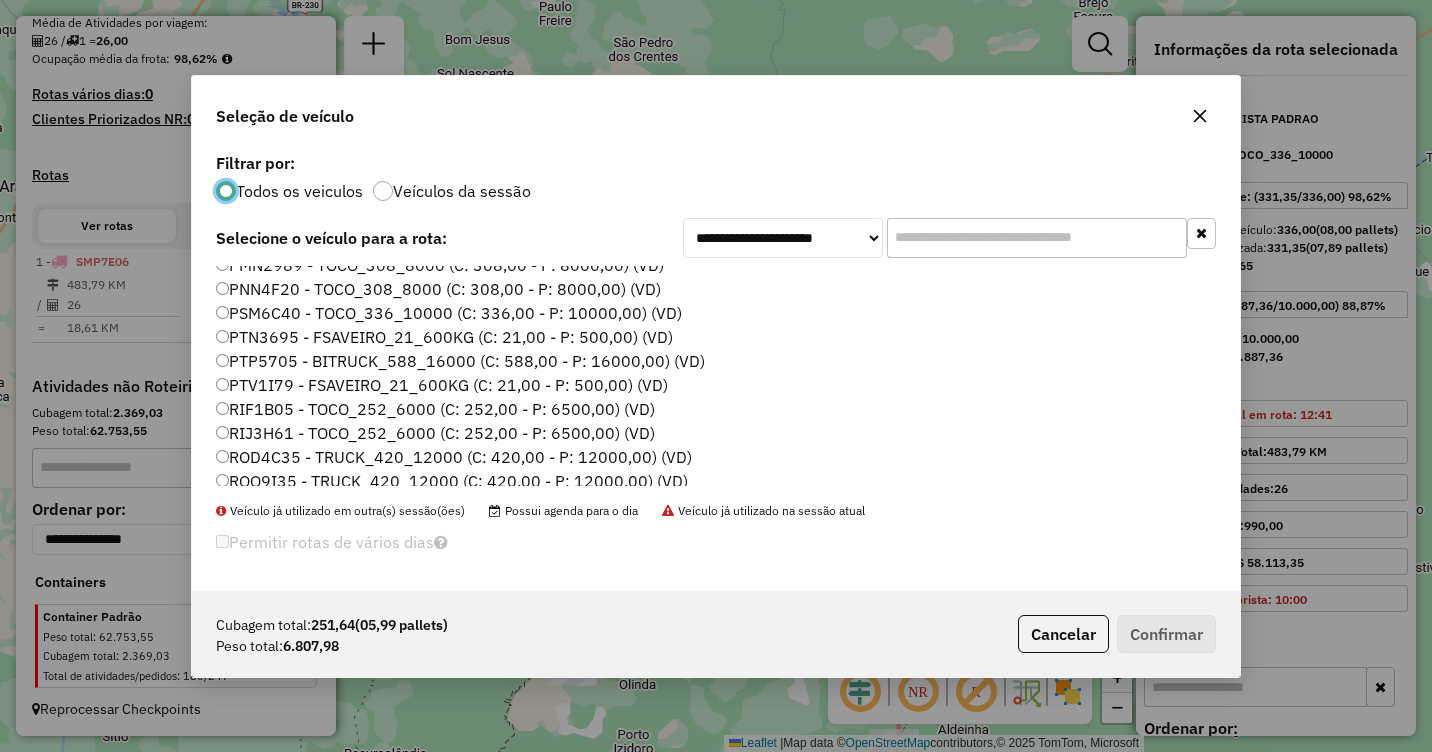 click on "RIF1B05 - TOCO_252_6000 (C: 252,00 - P: 6500,00) (VD)" 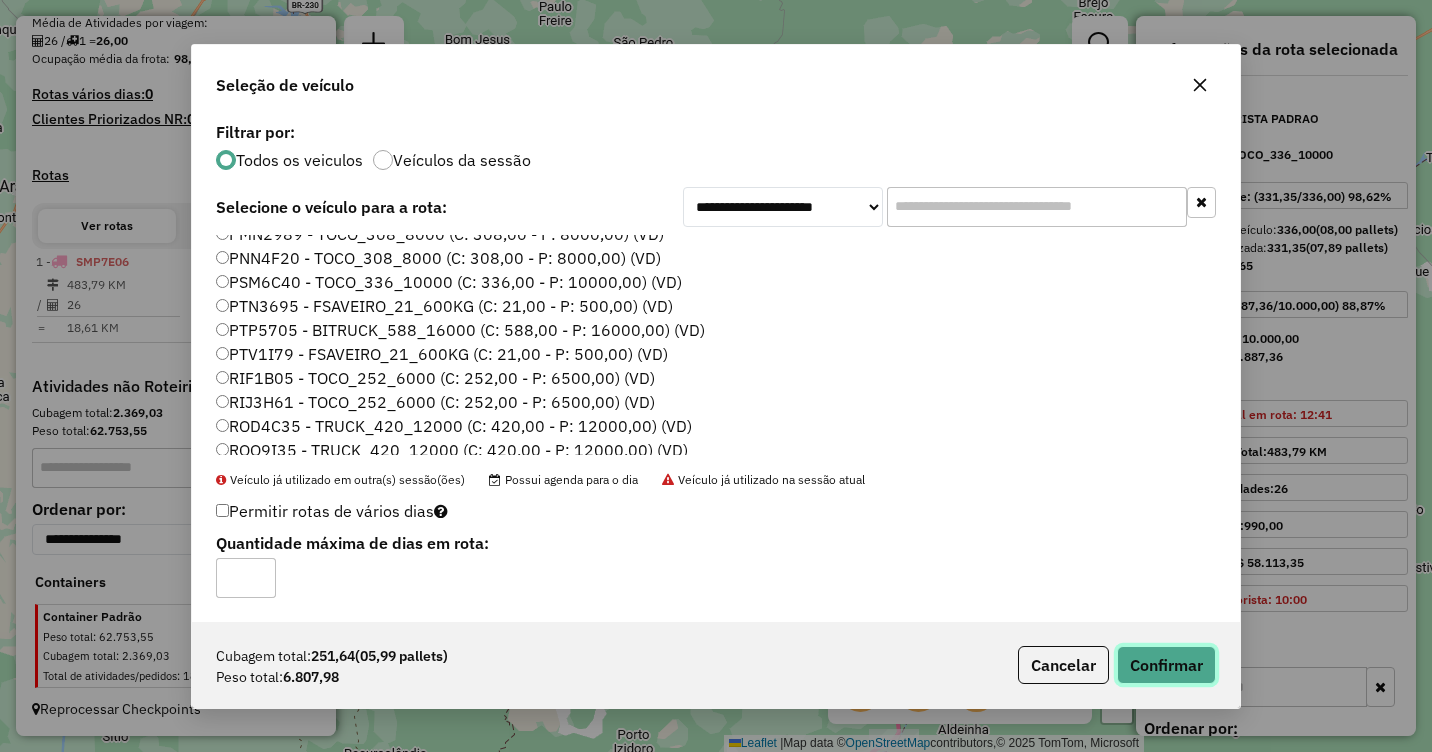 click on "Confirmar" 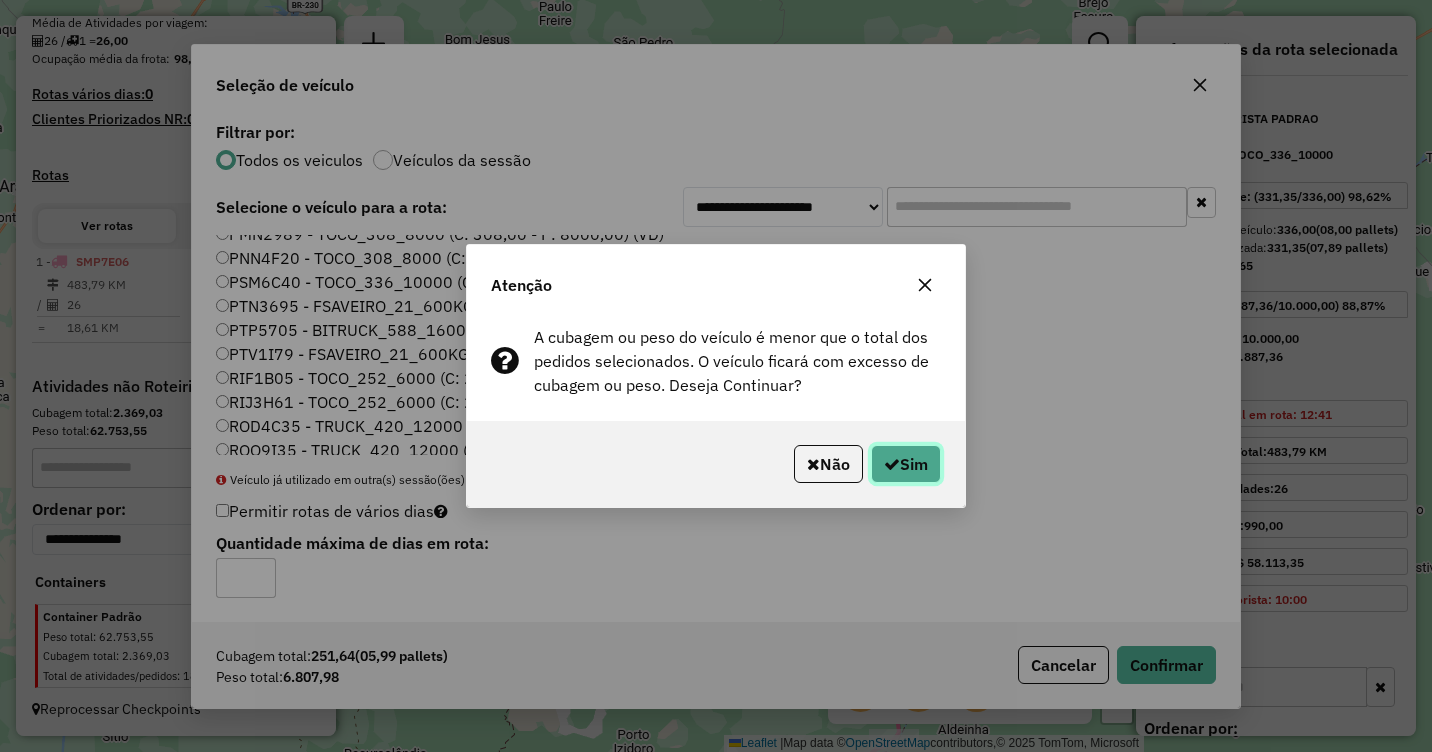 click on "Sim" 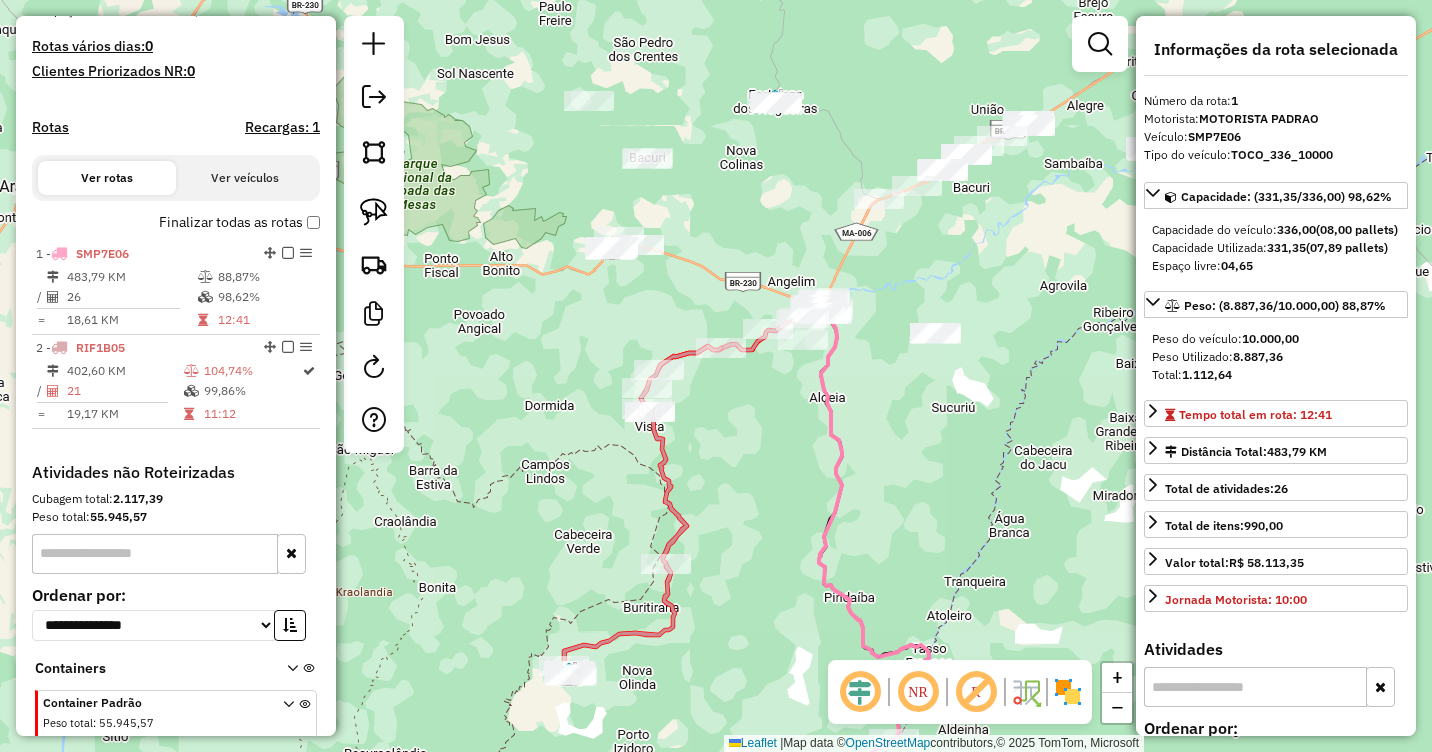 scroll, scrollTop: 611, scrollLeft: 0, axis: vertical 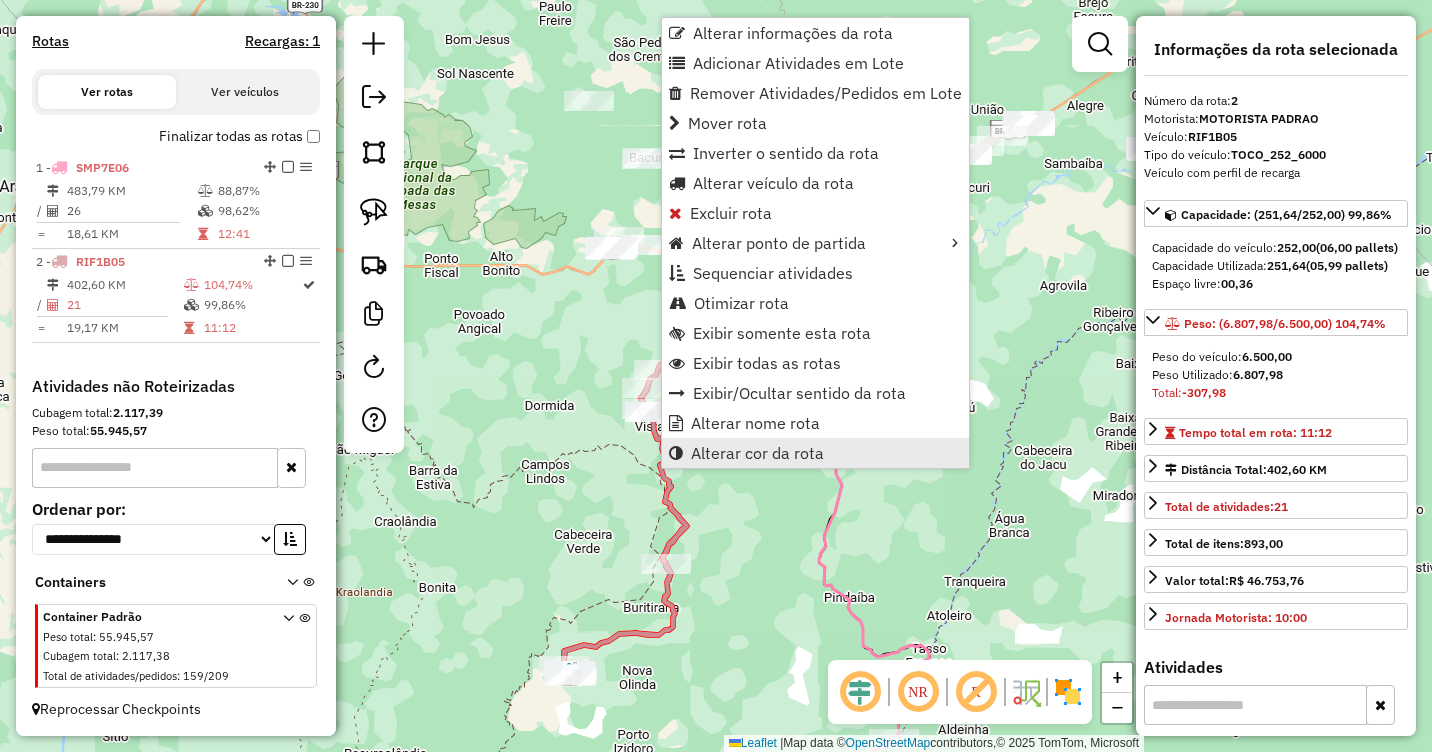 click on "Alterar cor da rota" at bounding box center (757, 453) 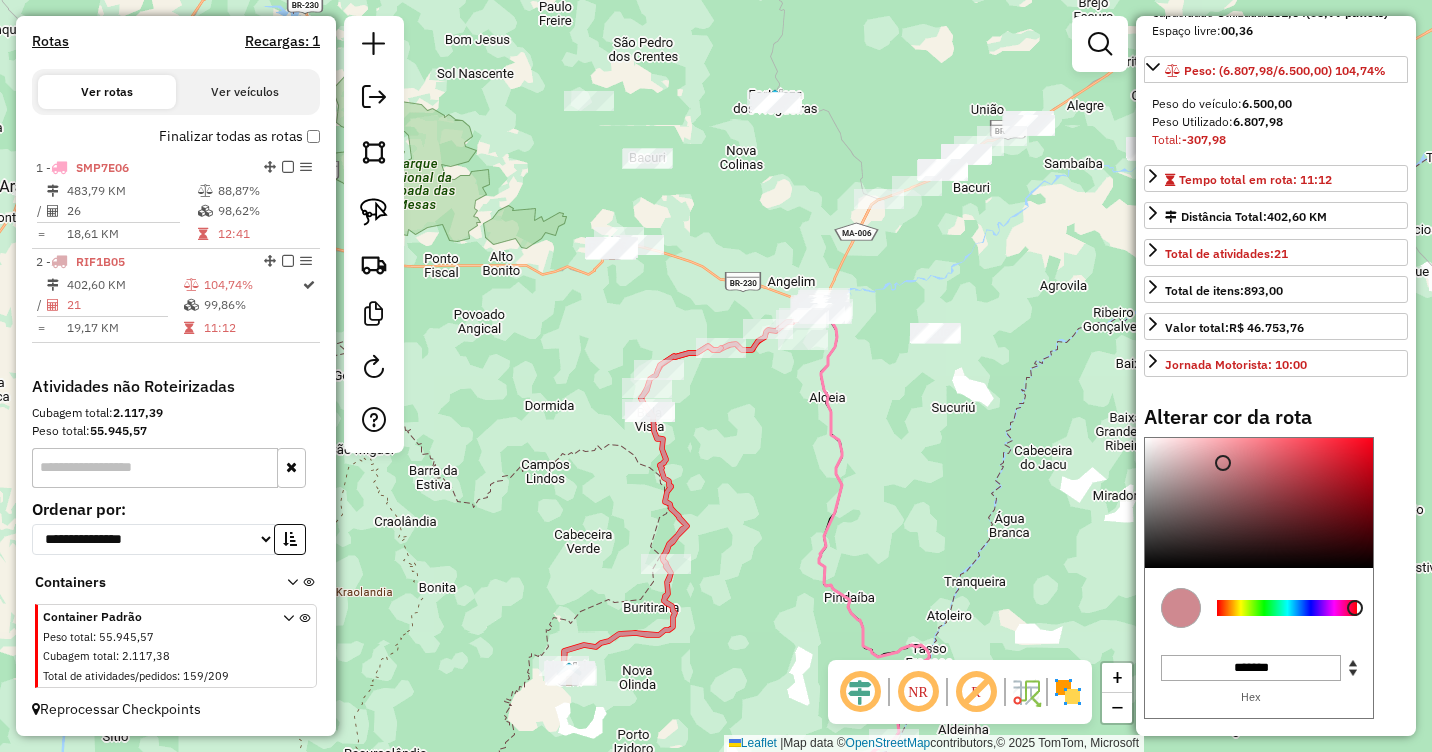 scroll, scrollTop: 366, scrollLeft: 0, axis: vertical 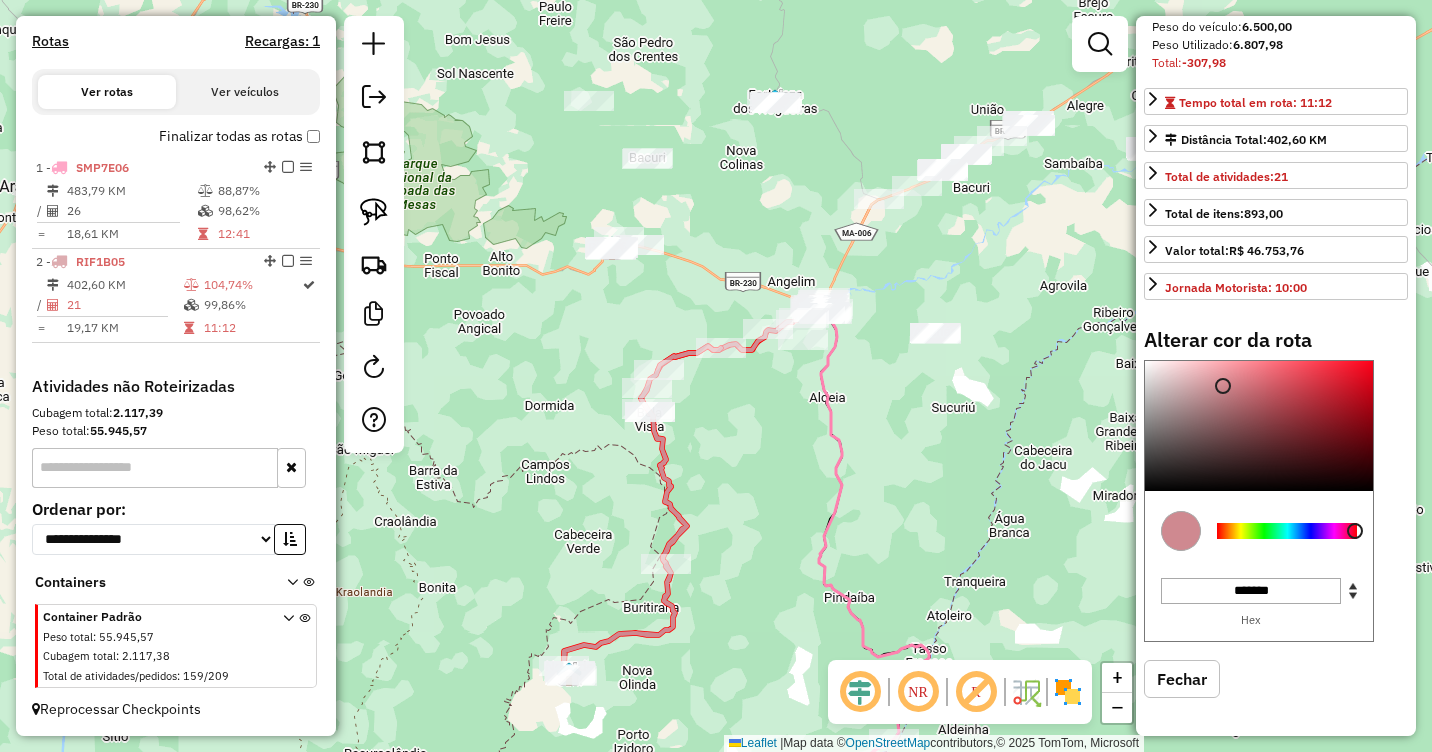 click at bounding box center (1287, 531) 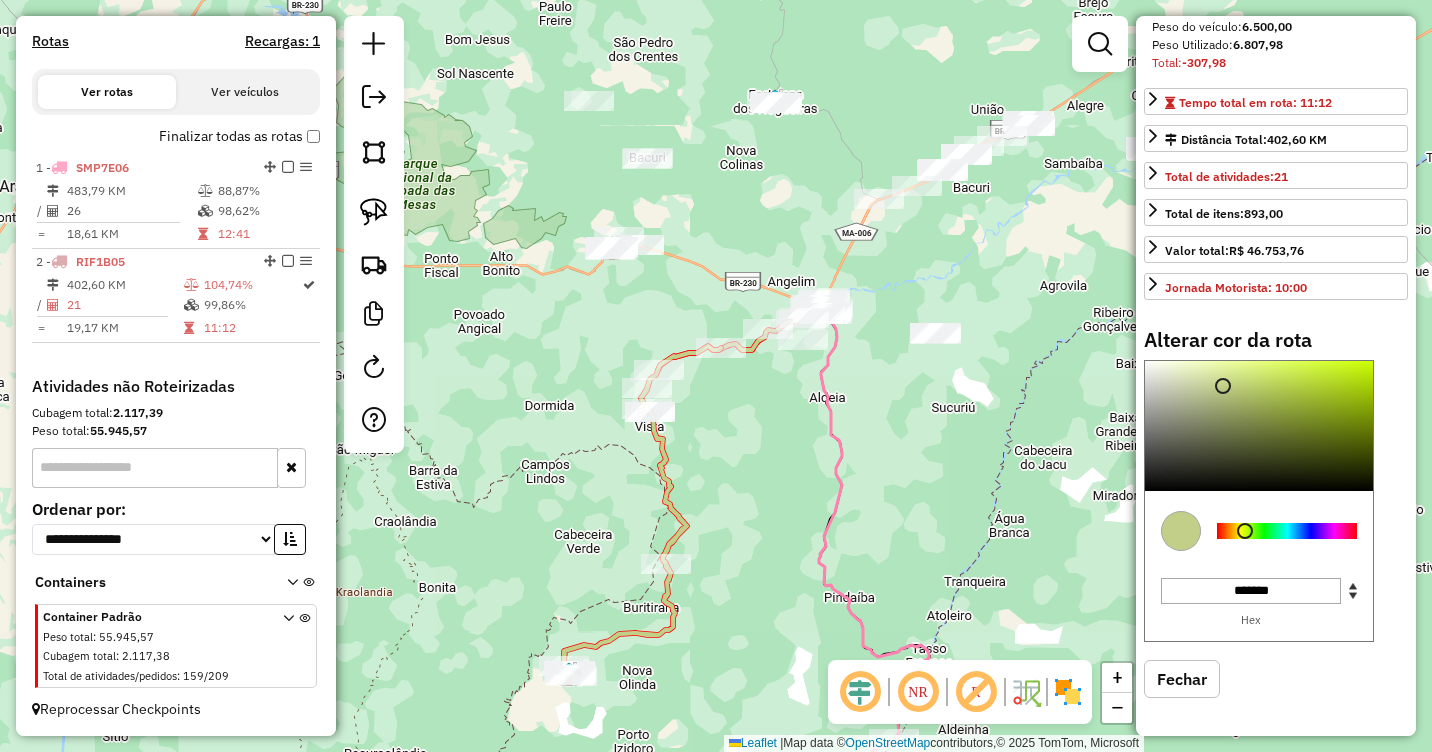 click at bounding box center (1287, 531) 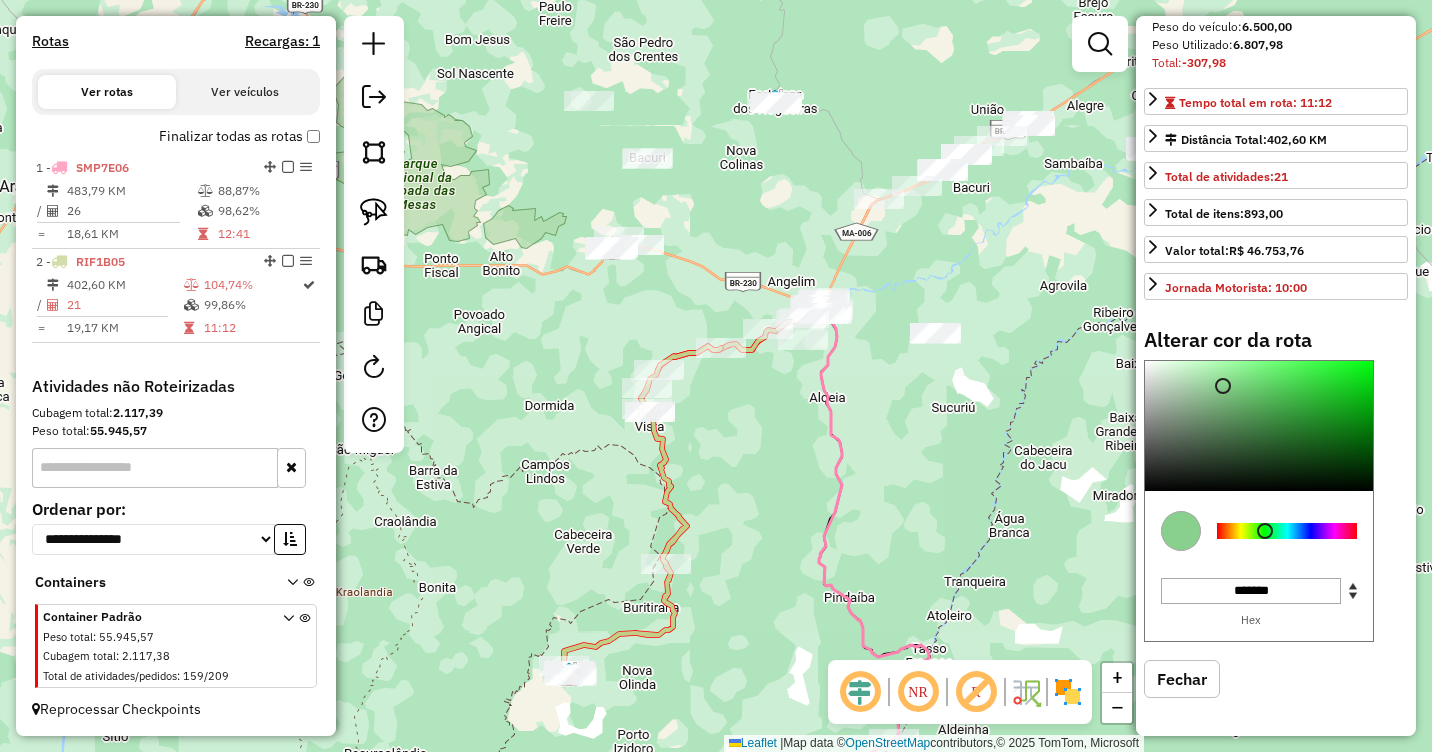 type on "*******" 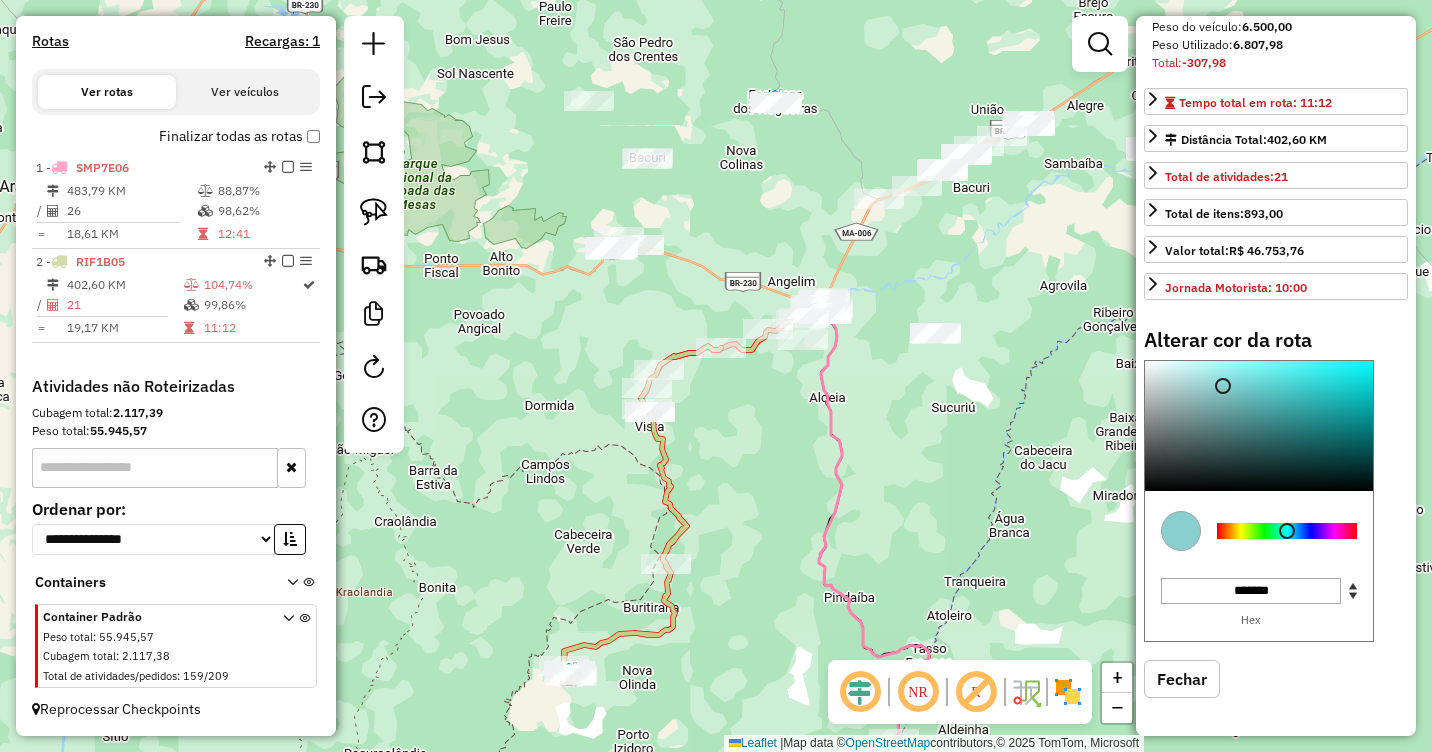 click at bounding box center [1287, 531] 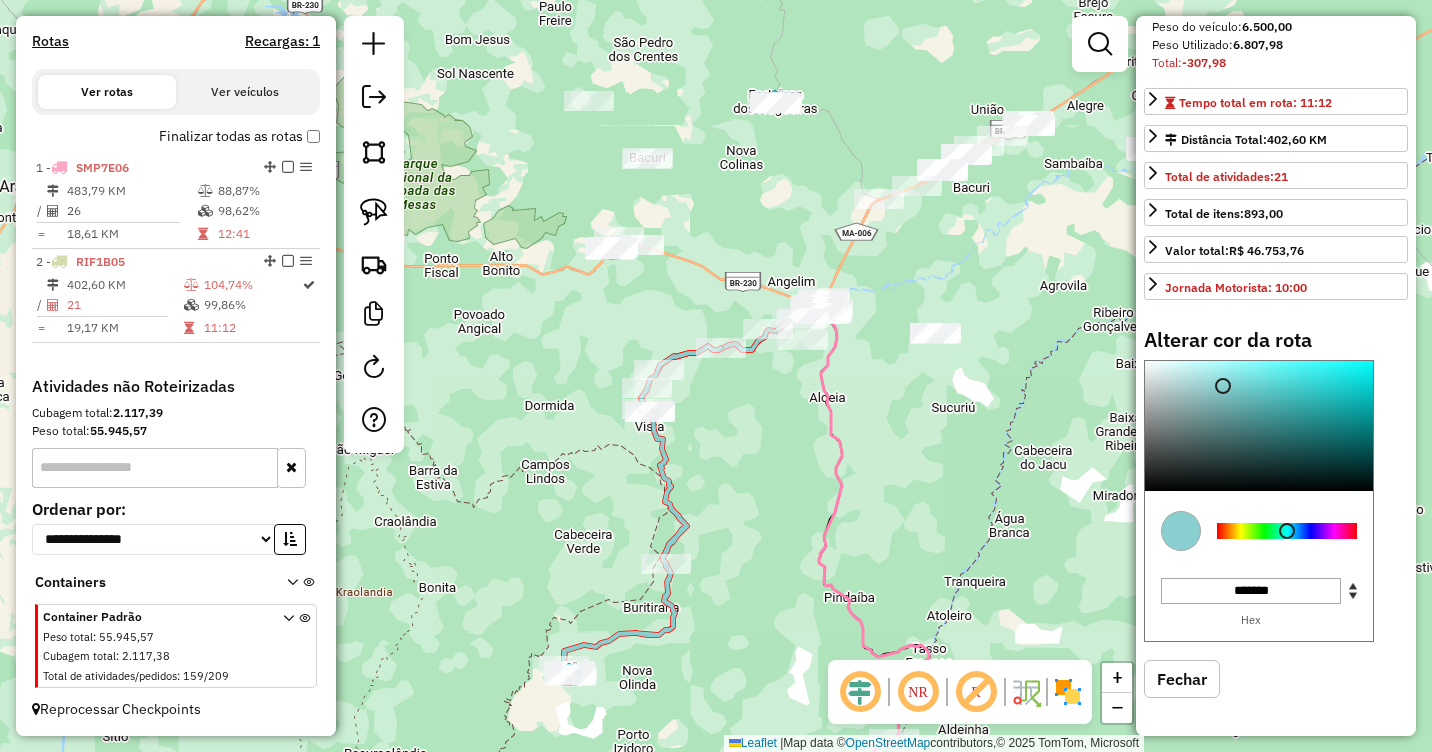 click on "Janela de atendimento Grade de atendimento Capacidade Transportadoras Veículos Cliente Pedidos  Rotas Selecione os dias de semana para filtrar as janelas de atendimento  Seg   Ter   Qua   Qui   Sex   Sáb   Dom  Informe o período da janela de atendimento: De: Até:  Filtrar exatamente a janela do cliente  Considerar janela de atendimento padrão  Selecione os dias de semana para filtrar as grades de atendimento  Seg   Ter   Qua   Qui   Sex   Sáb   Dom   Considerar clientes sem dia de atendimento cadastrado  Clientes fora do dia de atendimento selecionado Filtrar as atividades entre os valores definidos abaixo:  Peso mínimo:   Peso máximo:   Cubagem mínima:   Cubagem máxima:   De:   Até:  Filtrar as atividades entre o tempo de atendimento definido abaixo:  De:   Até:   Considerar capacidade total dos clientes não roteirizados Transportadora: Selecione um ou mais itens Tipo de veículo: Selecione um ou mais itens Veículo: Selecione um ou mais itens Motorista: Selecione um ou mais itens Nome: Rótulo:" 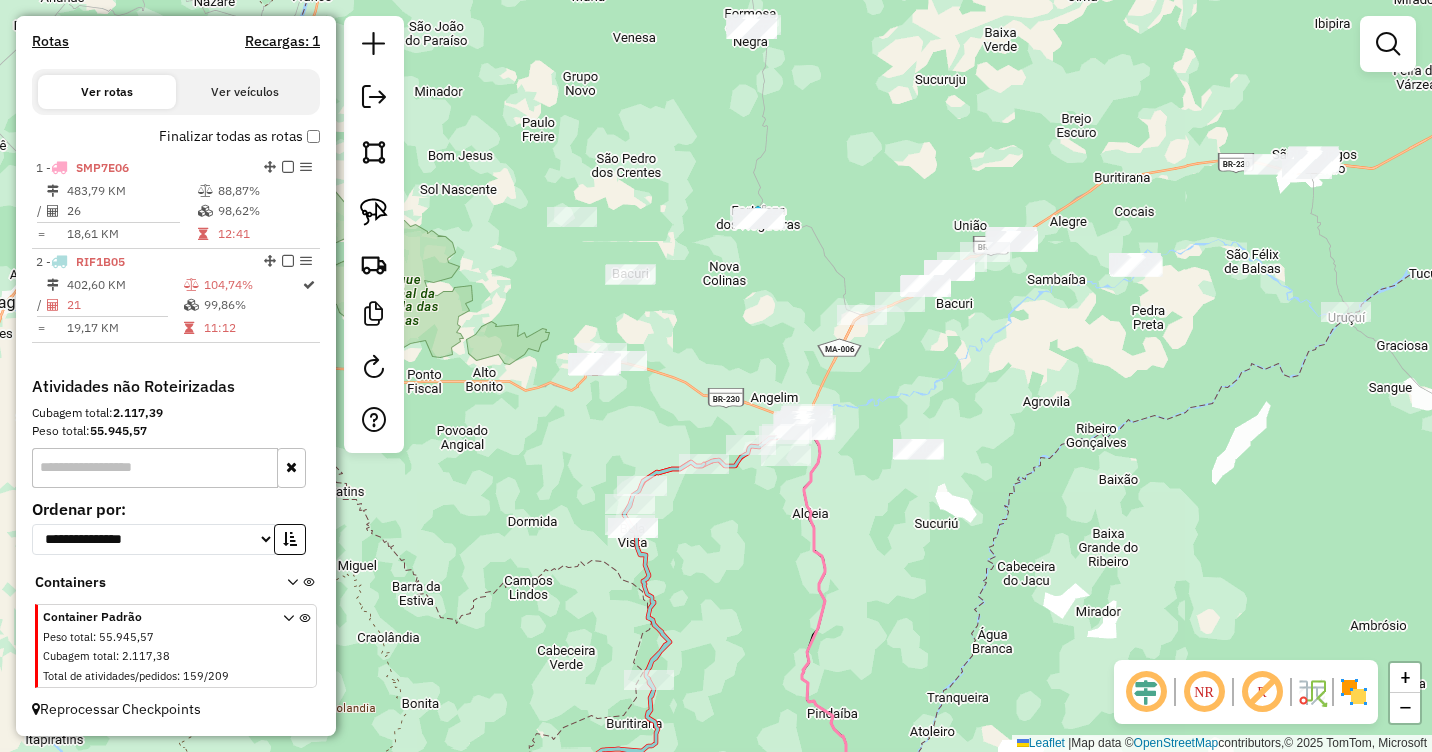 drag, startPoint x: 773, startPoint y: 391, endPoint x: 756, endPoint y: 507, distance: 117.239075 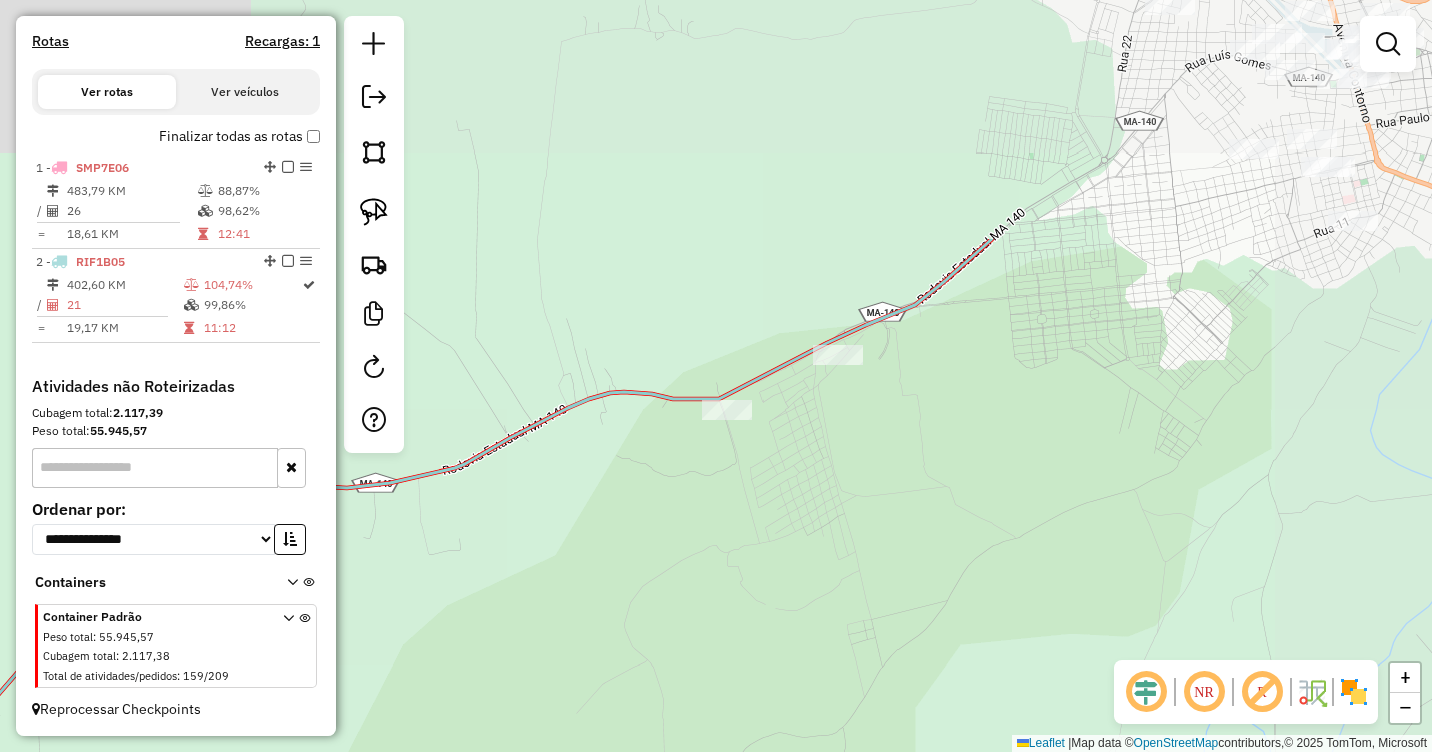 drag, startPoint x: 1059, startPoint y: 286, endPoint x: 878, endPoint y: 600, distance: 362.43207 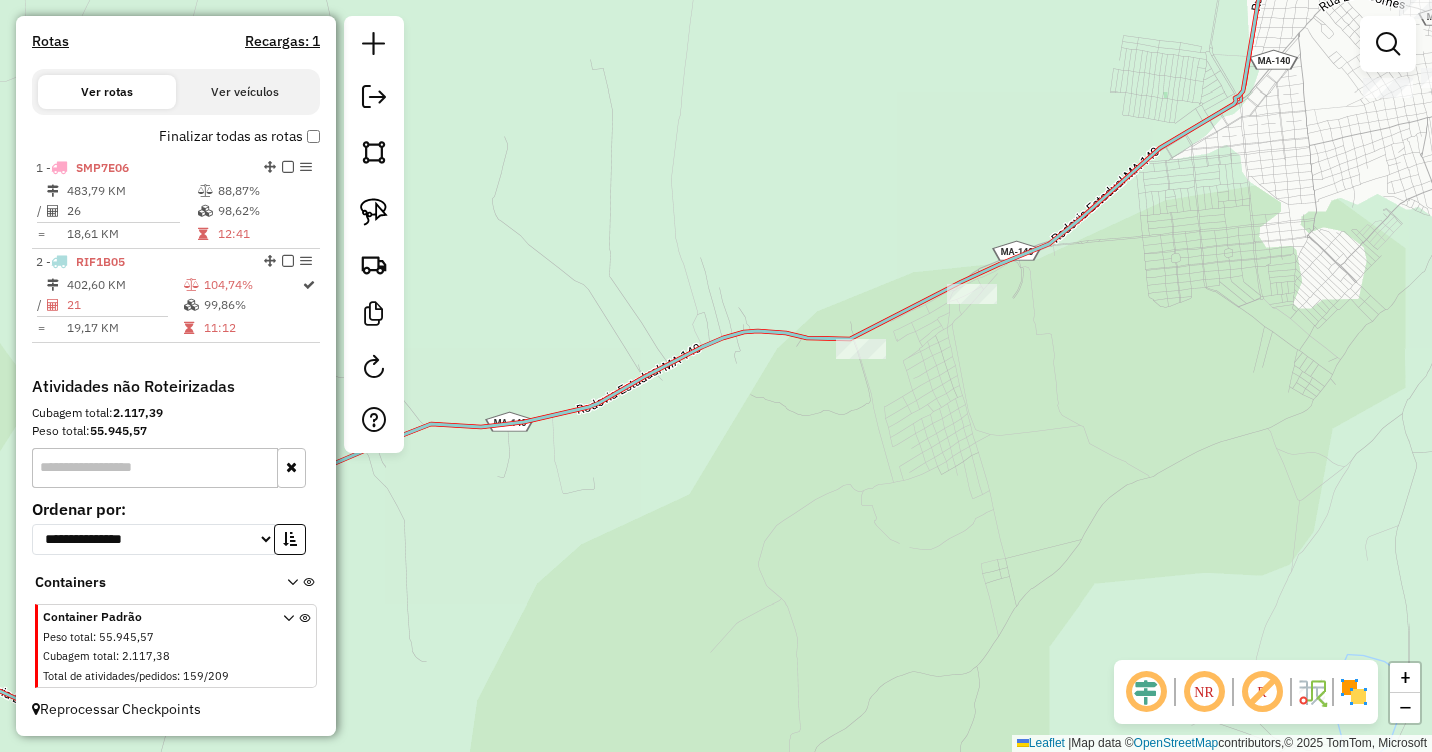 drag, startPoint x: 660, startPoint y: 567, endPoint x: 920, endPoint y: 453, distance: 283.89435 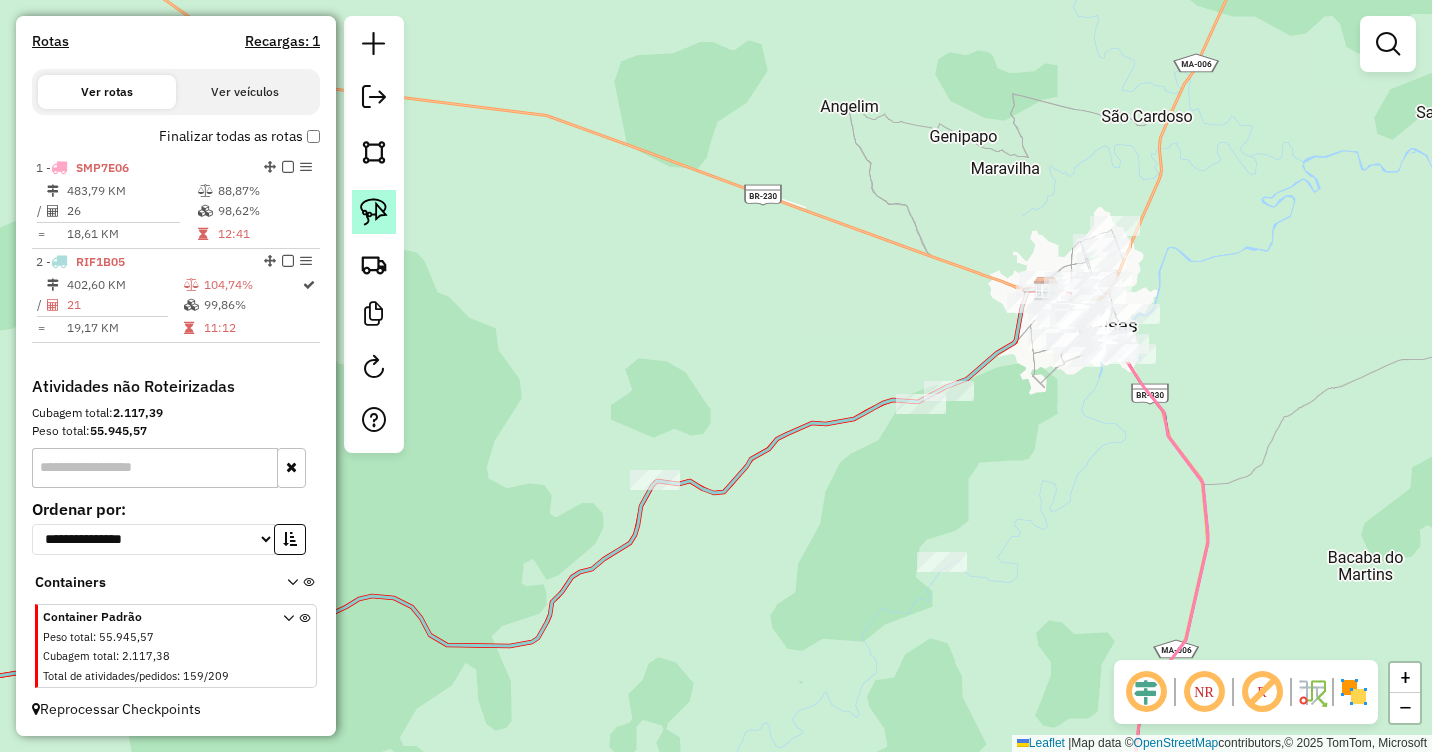 click 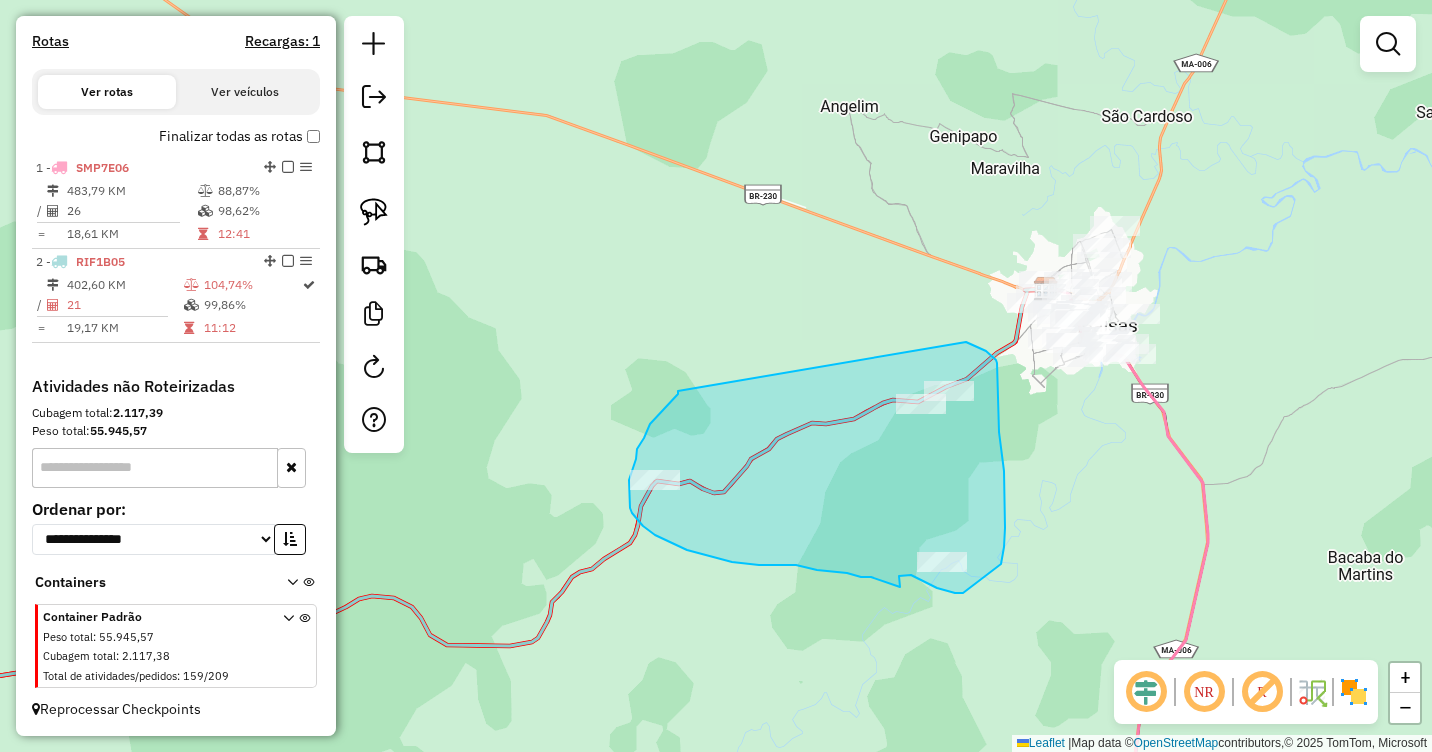 drag, startPoint x: 678, startPoint y: 391, endPoint x: 965, endPoint y: 342, distance: 291.1529 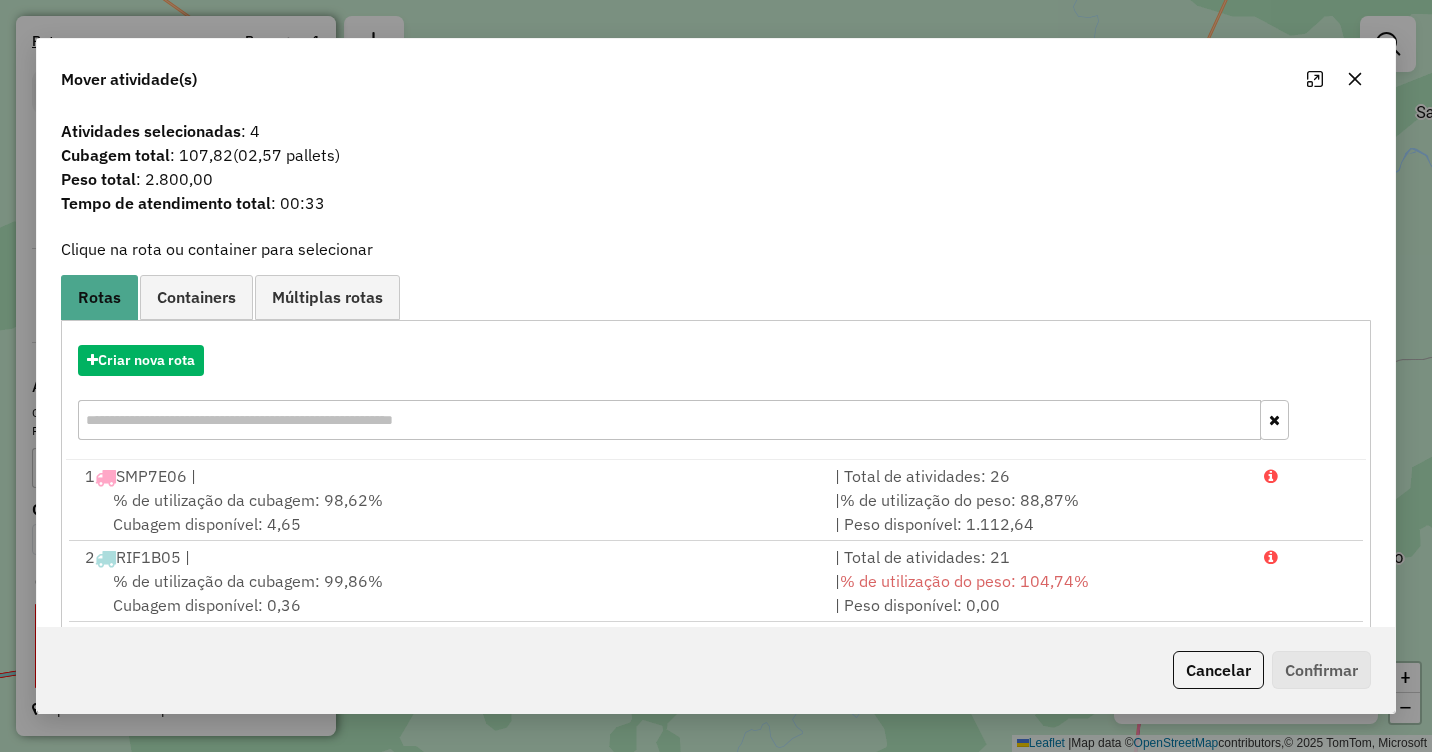 click 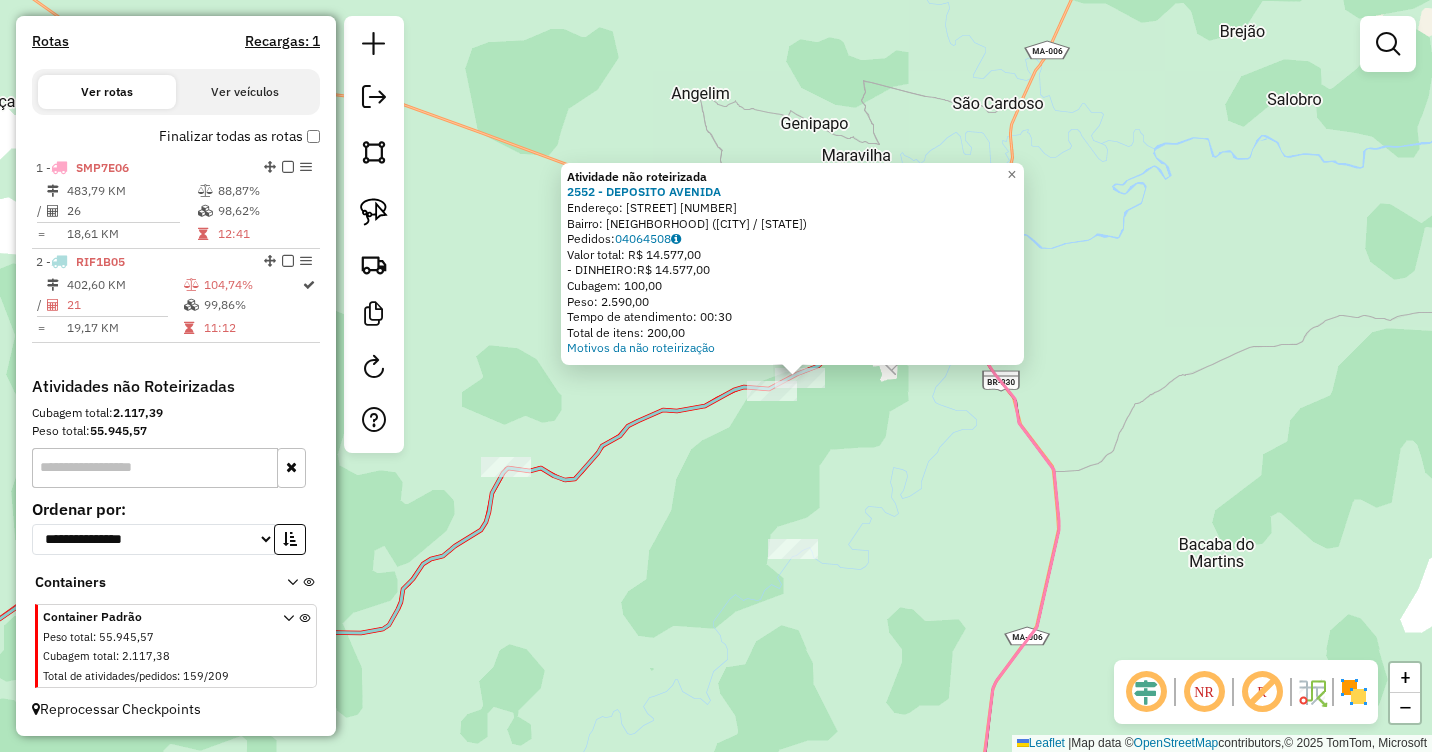 drag, startPoint x: 728, startPoint y: 418, endPoint x: 813, endPoint y: 422, distance: 85.09406 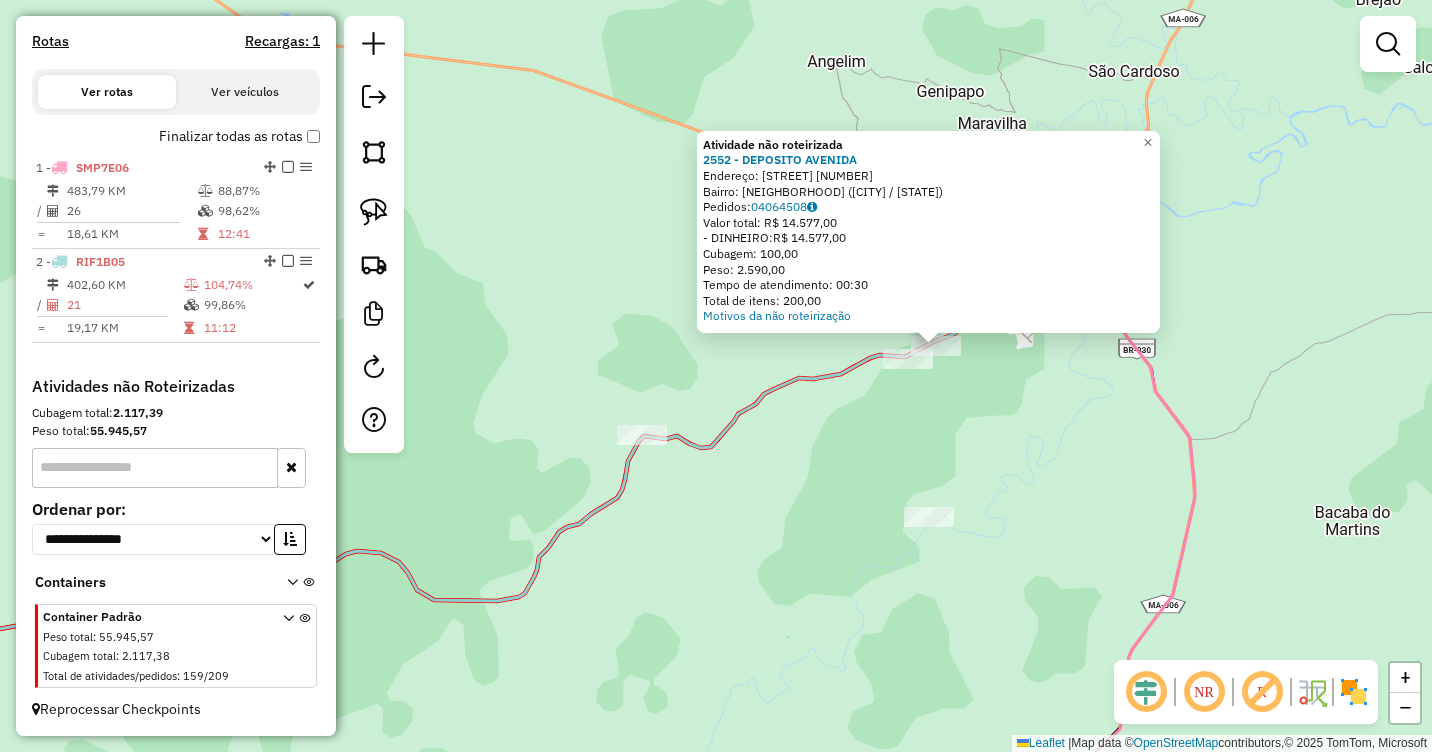 drag, startPoint x: 722, startPoint y: 463, endPoint x: 842, endPoint y: 430, distance: 124.45481 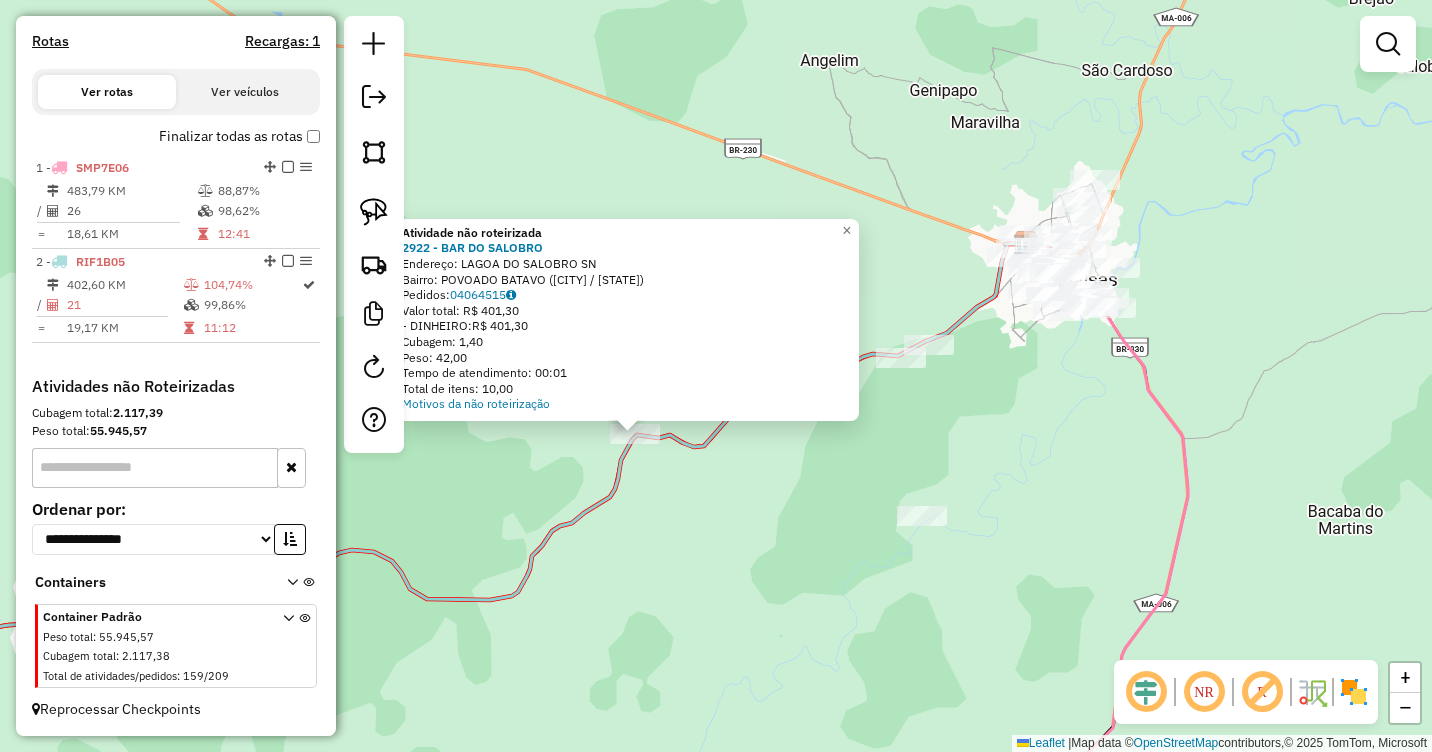 drag, startPoint x: 825, startPoint y: 420, endPoint x: 744, endPoint y: 478, distance: 99.62429 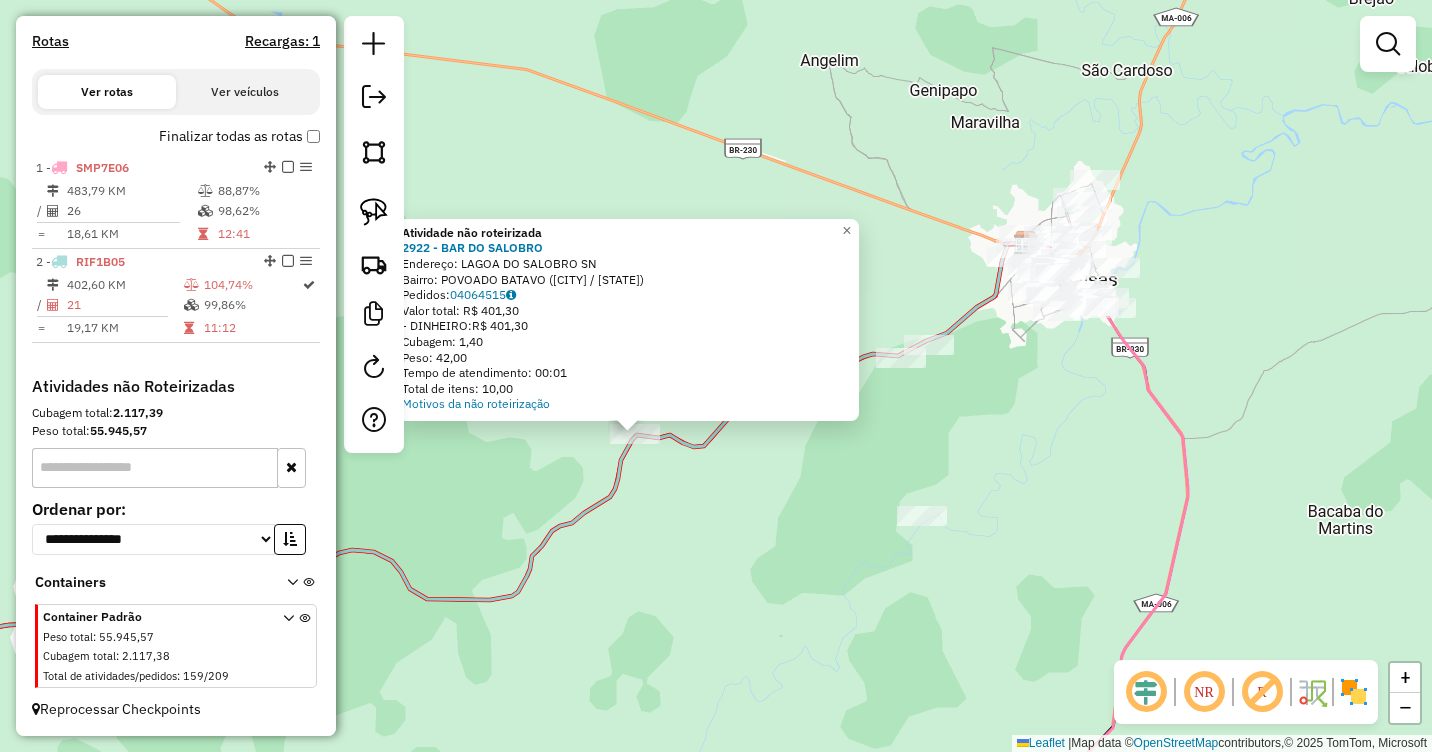 click on "Atividade não roteirizada 2922 - BAR DO SALOBRO  Endereço:  LAGOA DO SALOBRO SN   Bairro: POVOADO BATAVO (BALSAS / MA)   Pedidos:  04064515   Valor total: R$ 401,30   - DINHEIRO:  R$ 401,30   Cubagem: 1,40   Peso: 42,00   Tempo de atendimento: 00:01   Total de itens: 10,00  Motivos da não roteirização × Janela de atendimento Grade de atendimento Capacidade Transportadoras Veículos Cliente Pedidos  Rotas Selecione os dias de semana para filtrar as janelas de atendimento  Seg   Ter   Qua   Qui   Sex   Sáb   Dom  Informe o período da janela de atendimento: De: Até:  Filtrar exatamente a janela do cliente  Considerar janela de atendimento padrão  Selecione os dias de semana para filtrar as grades de atendimento  Seg   Ter   Qua   Qui   Sex   Sáb   Dom   Considerar clientes sem dia de atendimento cadastrado  Clientes fora do dia de atendimento selecionado Filtrar as atividades entre os valores definidos abaixo:  Peso mínimo:   Peso máximo:   Cubagem mínima:   Cubagem máxima:   De:   Até:   De:  +" 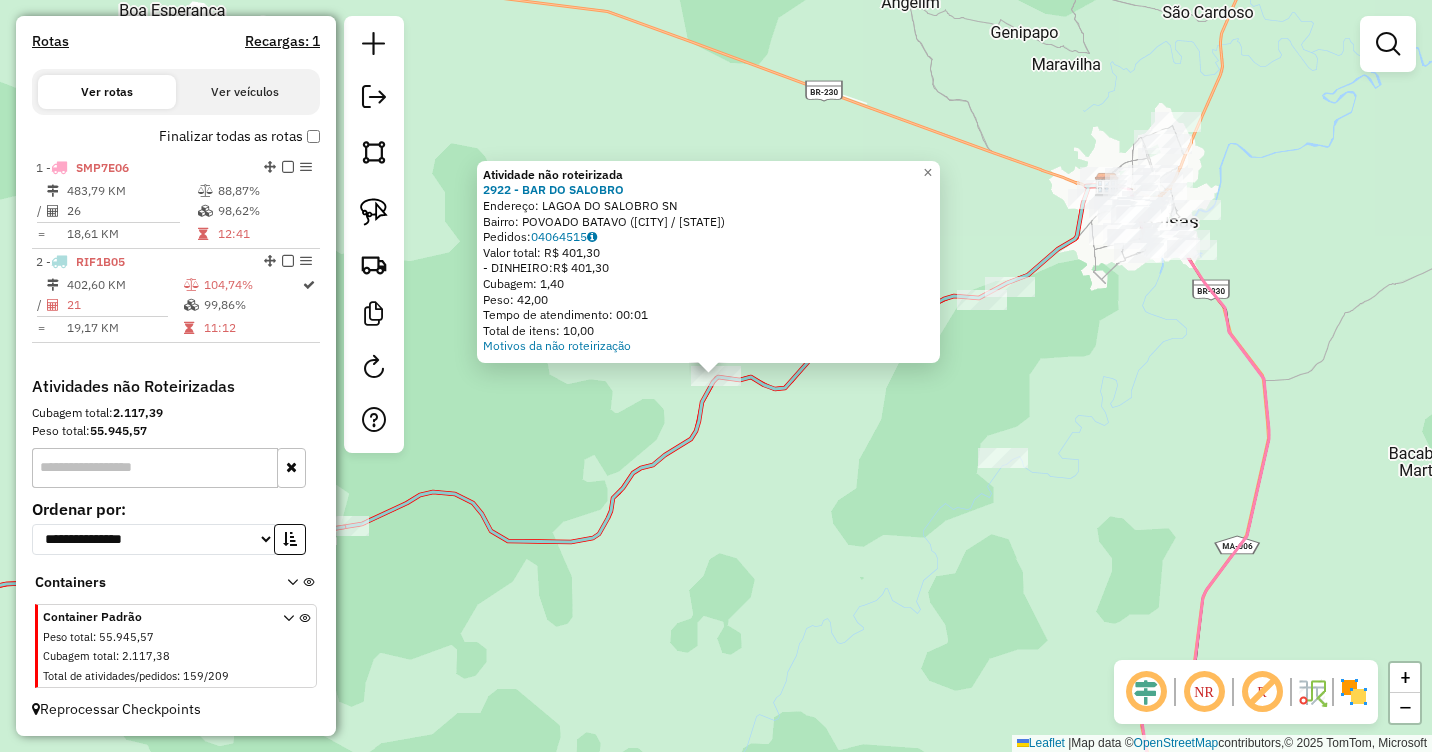 click on "Atividade não roteirizada 2922 - BAR DO SALOBRO  Endereço:  LAGOA DO SALOBRO SN   Bairro: POVOADO BATAVO (BALSAS / MA)   Pedidos:  04064515   Valor total: R$ 401,30   - DINHEIRO:  R$ 401,30   Cubagem: 1,40   Peso: 42,00   Tempo de atendimento: 00:01   Total de itens: 10,00  Motivos da não roteirização × Janela de atendimento Grade de atendimento Capacidade Transportadoras Veículos Cliente Pedidos  Rotas Selecione os dias de semana para filtrar as janelas de atendimento  Seg   Ter   Qua   Qui   Sex   Sáb   Dom  Informe o período da janela de atendimento: De: Até:  Filtrar exatamente a janela do cliente  Considerar janela de atendimento padrão  Selecione os dias de semana para filtrar as grades de atendimento  Seg   Ter   Qua   Qui   Sex   Sáb   Dom   Considerar clientes sem dia de atendimento cadastrado  Clientes fora do dia de atendimento selecionado Filtrar as atividades entre os valores definidos abaixo:  Peso mínimo:   Peso máximo:   Cubagem mínima:   Cubagem máxima:   De:   Até:   De:  +" 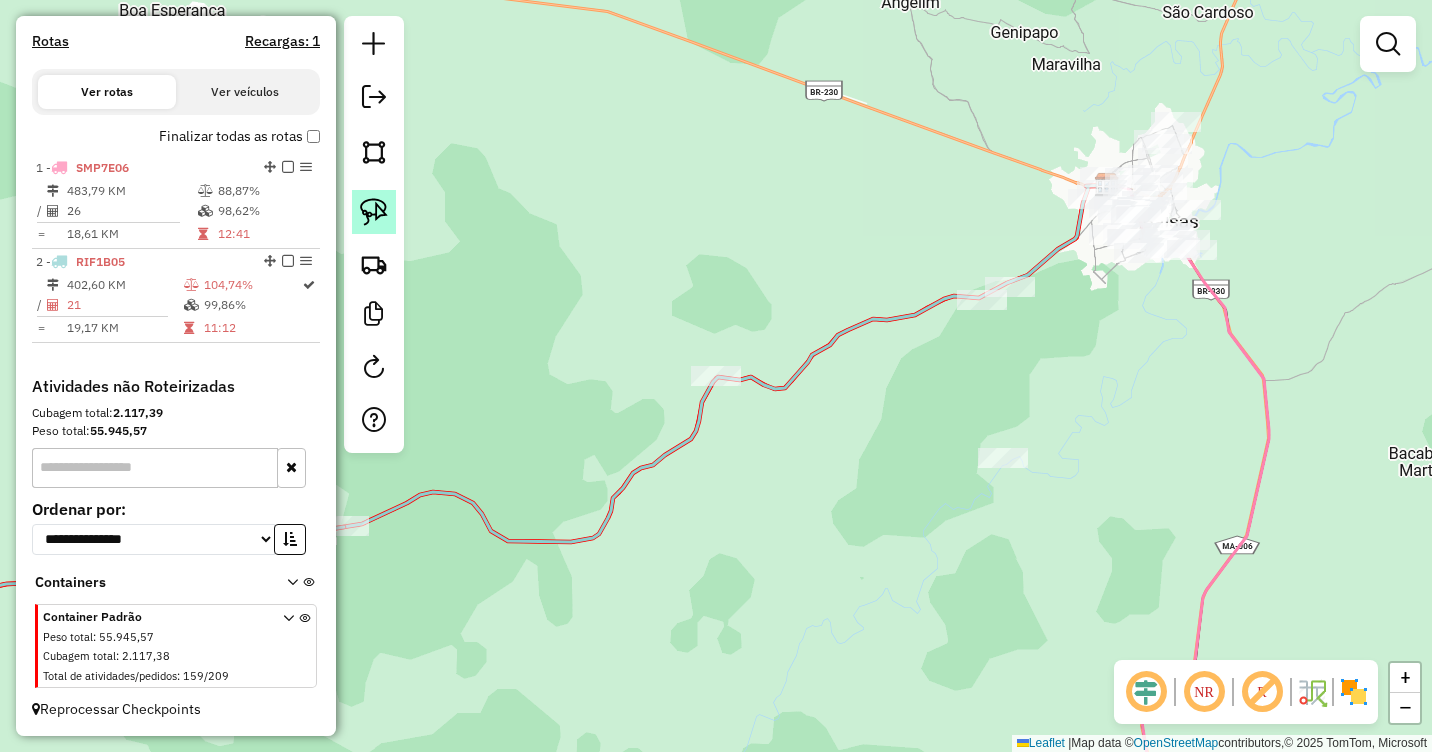 click 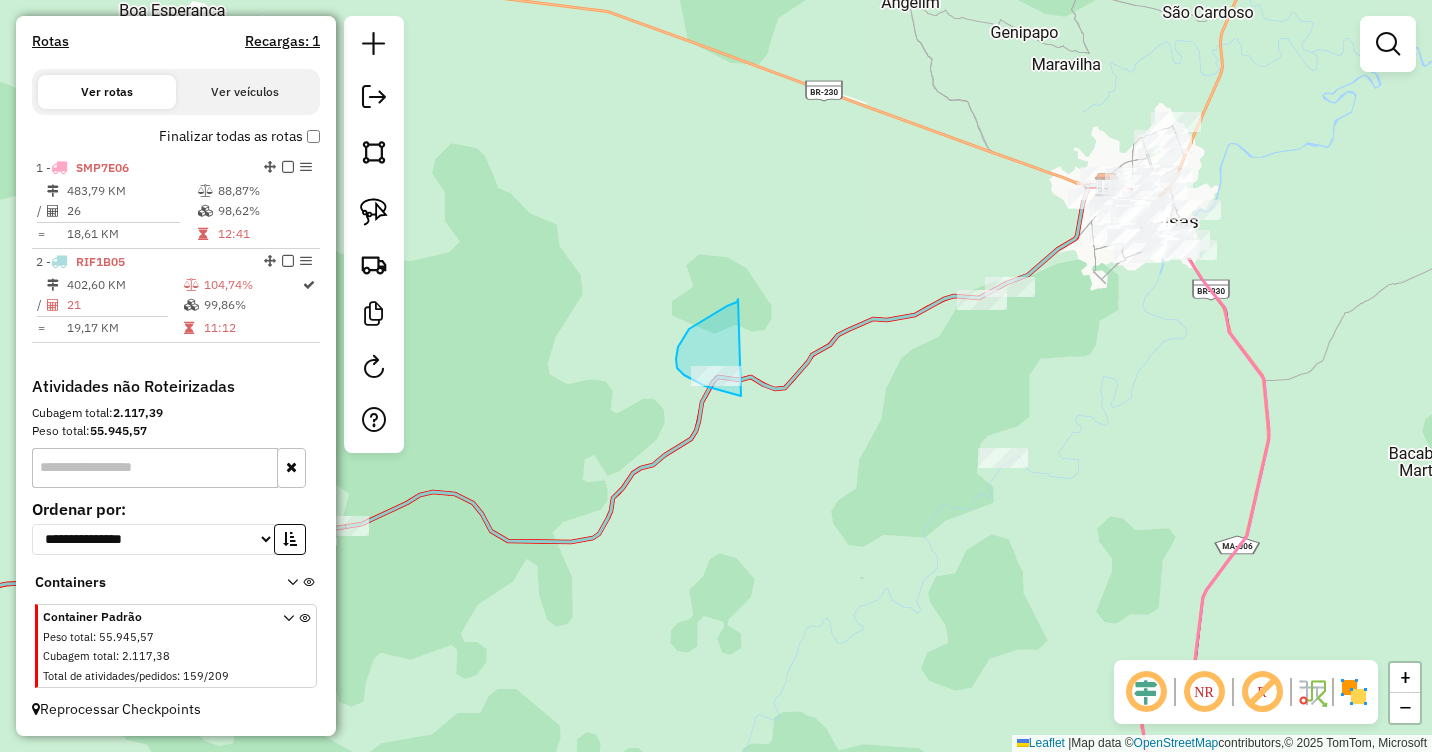 drag, startPoint x: 691, startPoint y: 328, endPoint x: 751, endPoint y: 395, distance: 89.938866 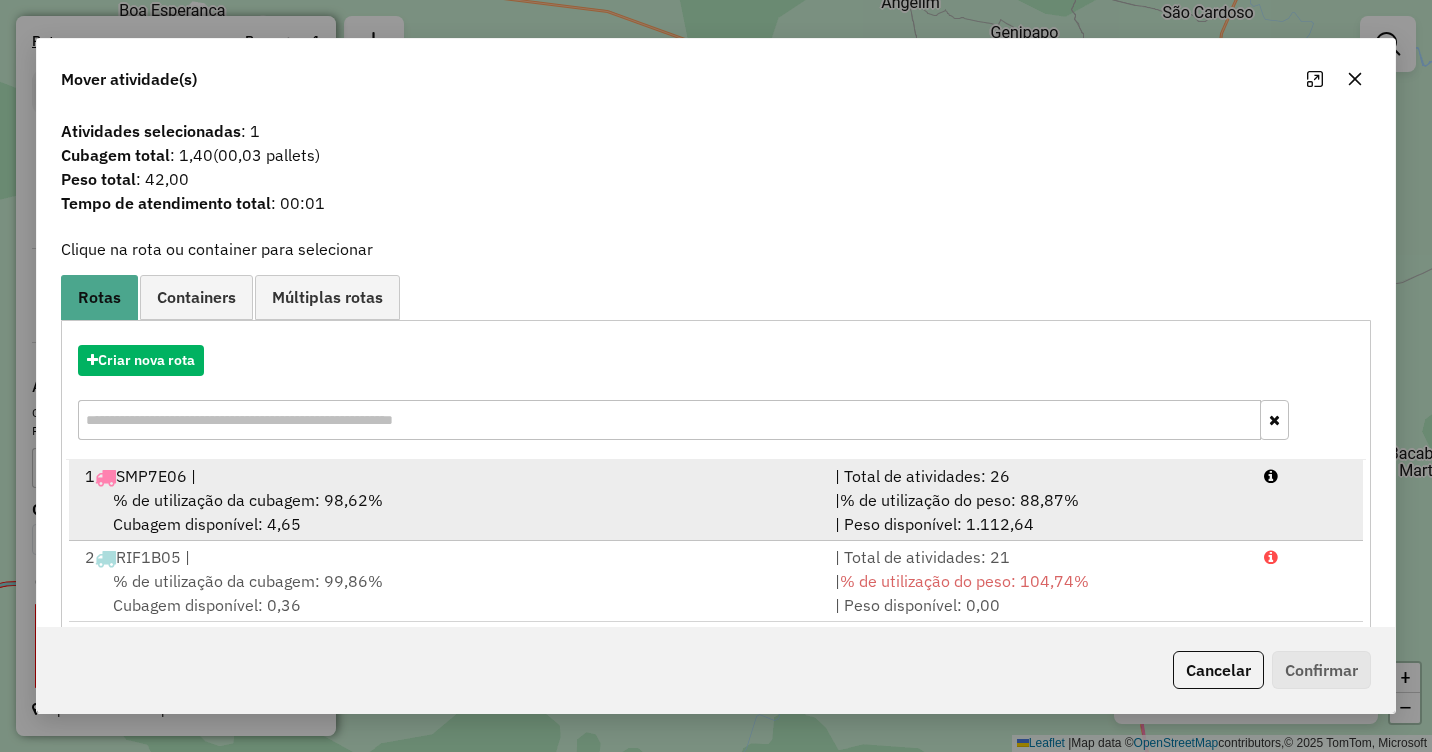 scroll, scrollTop: 29, scrollLeft: 0, axis: vertical 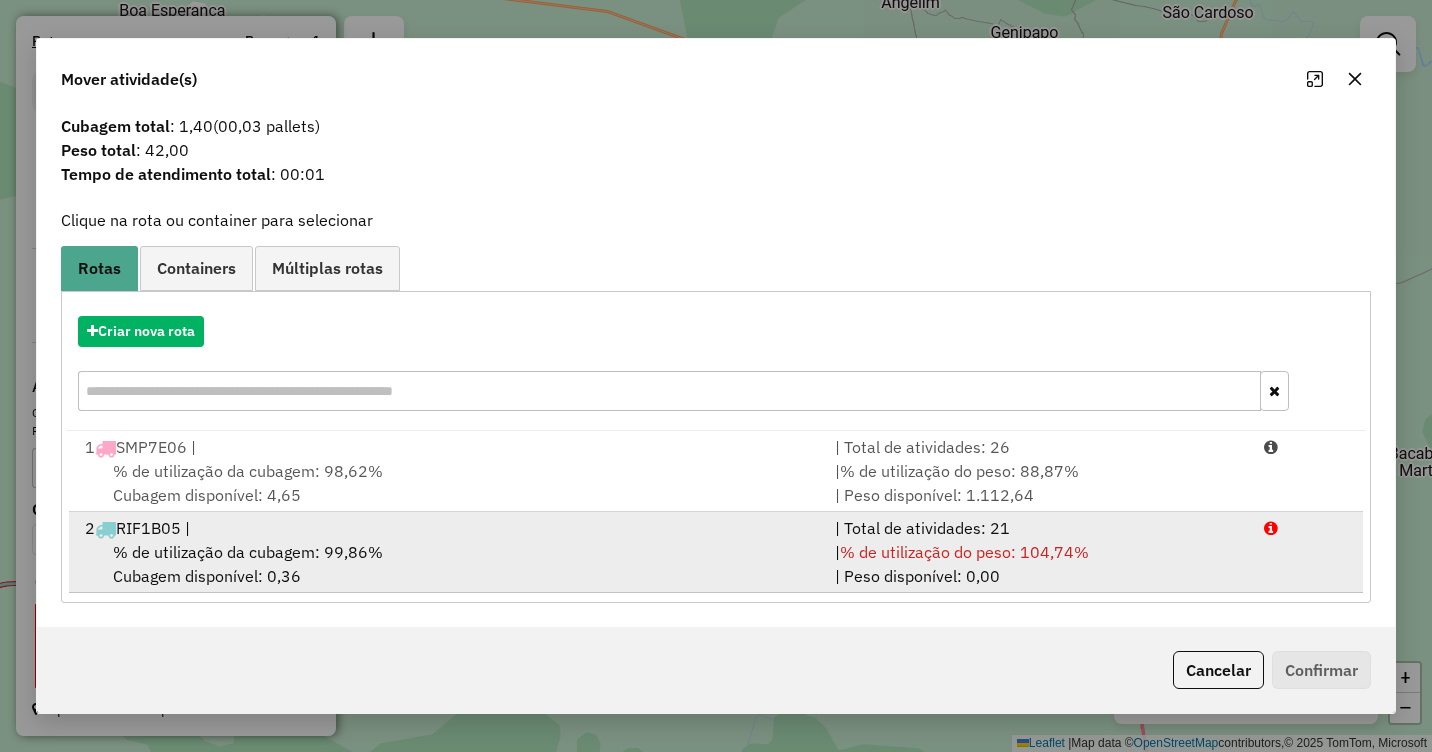 click on "% de utilização da cubagem: 99,86%" at bounding box center [248, 552] 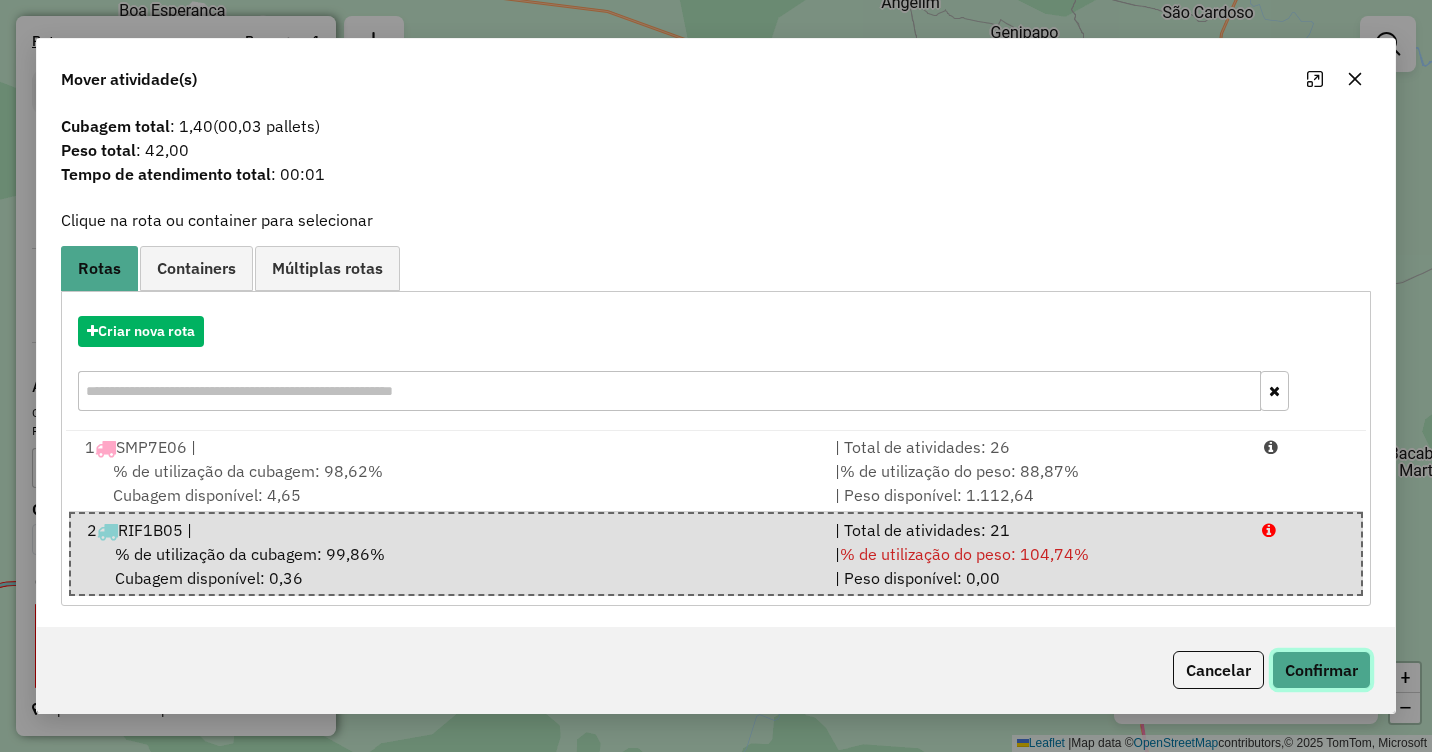 click on "Confirmar" 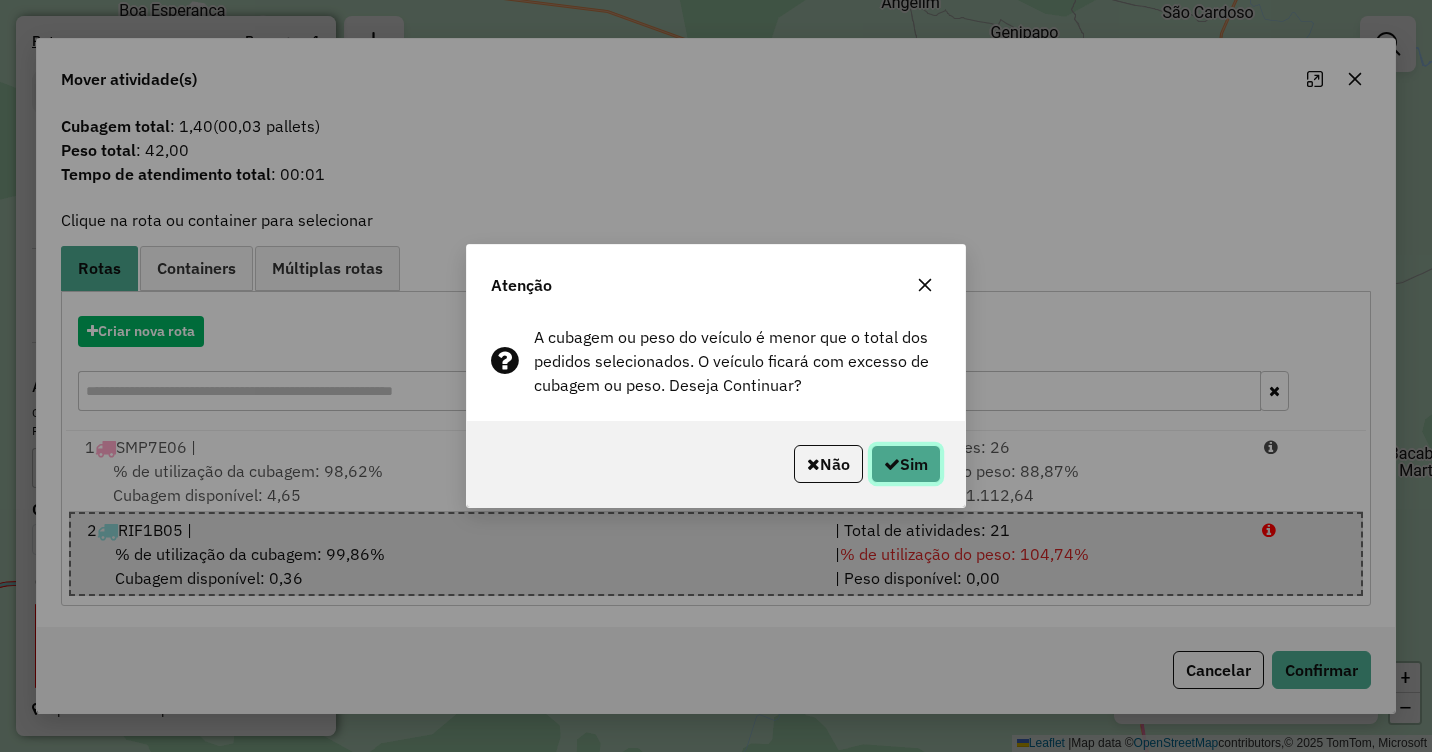 click on "Sim" 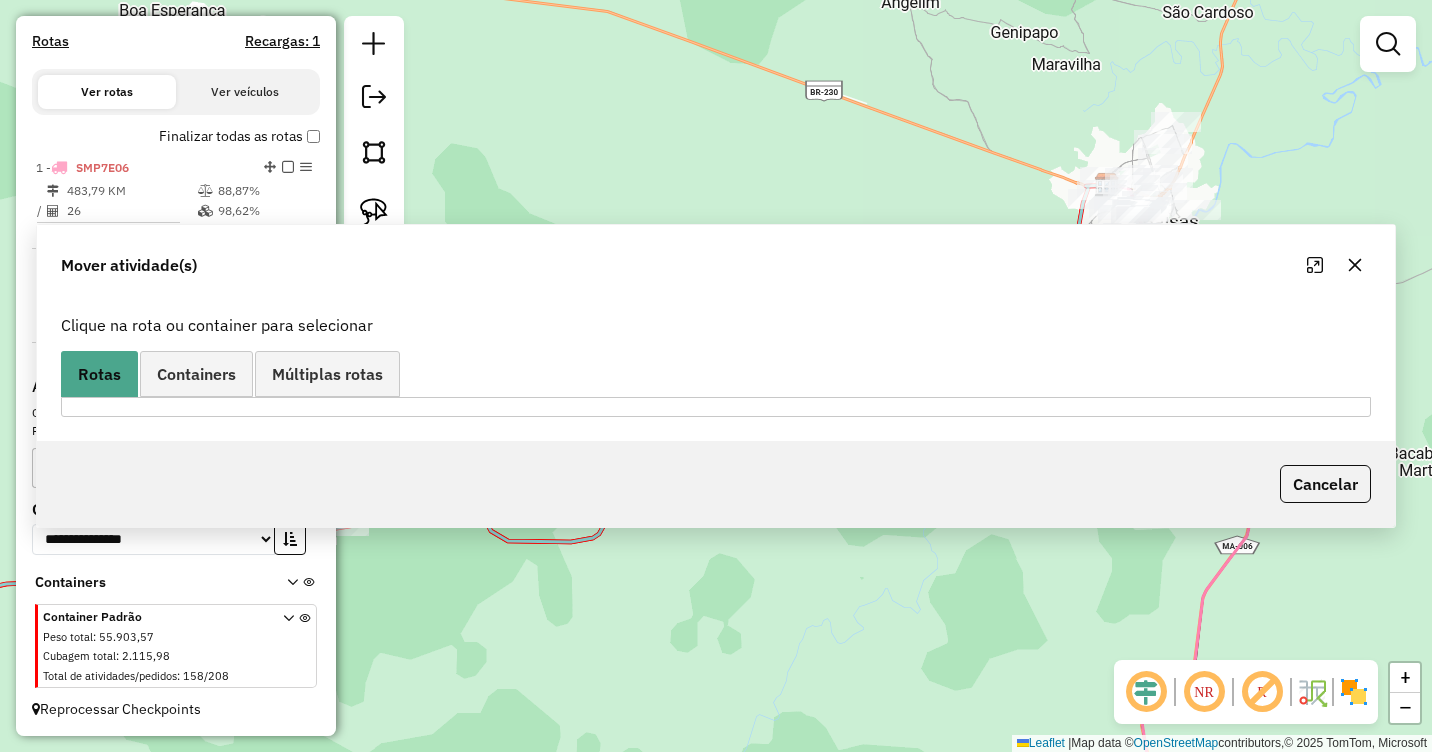 scroll, scrollTop: 0, scrollLeft: 0, axis: both 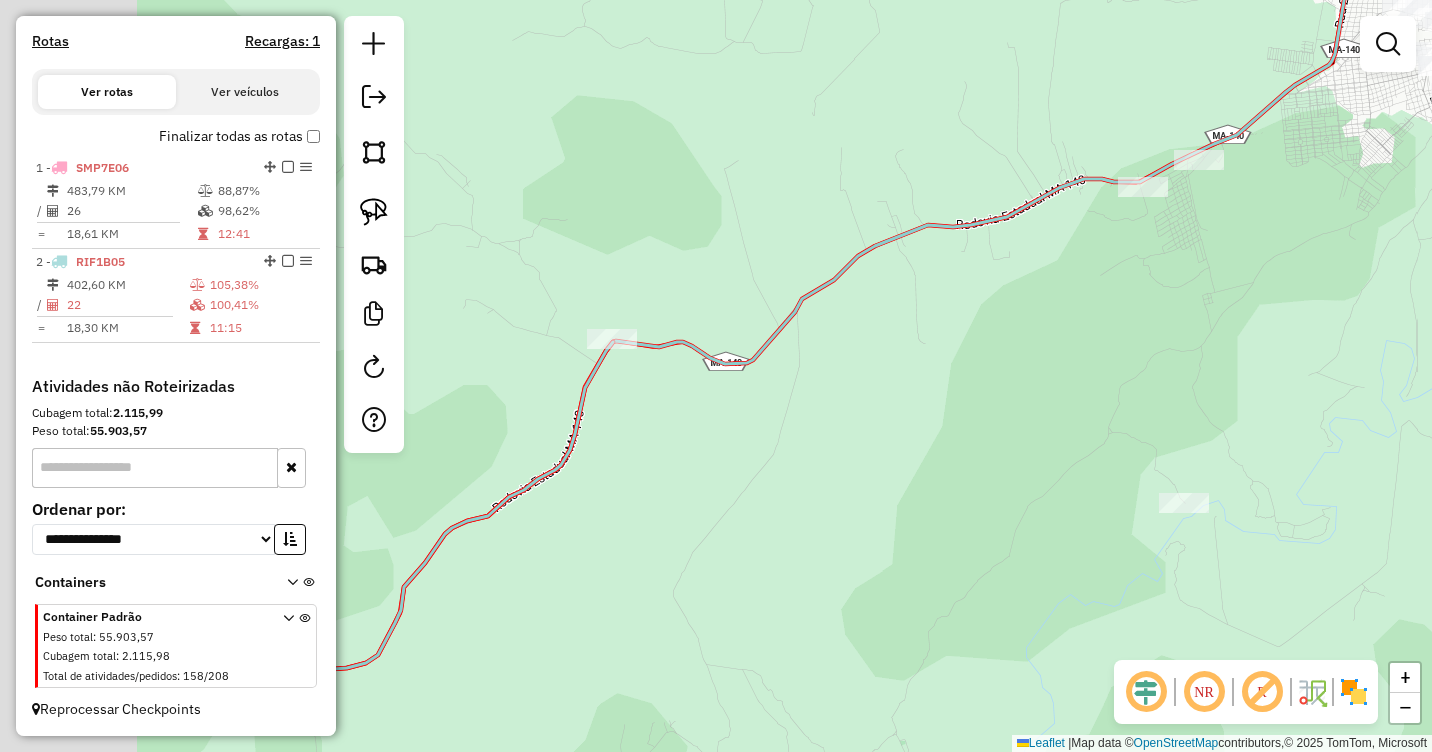 drag, startPoint x: 725, startPoint y: 533, endPoint x: 908, endPoint y: 404, distance: 223.8973 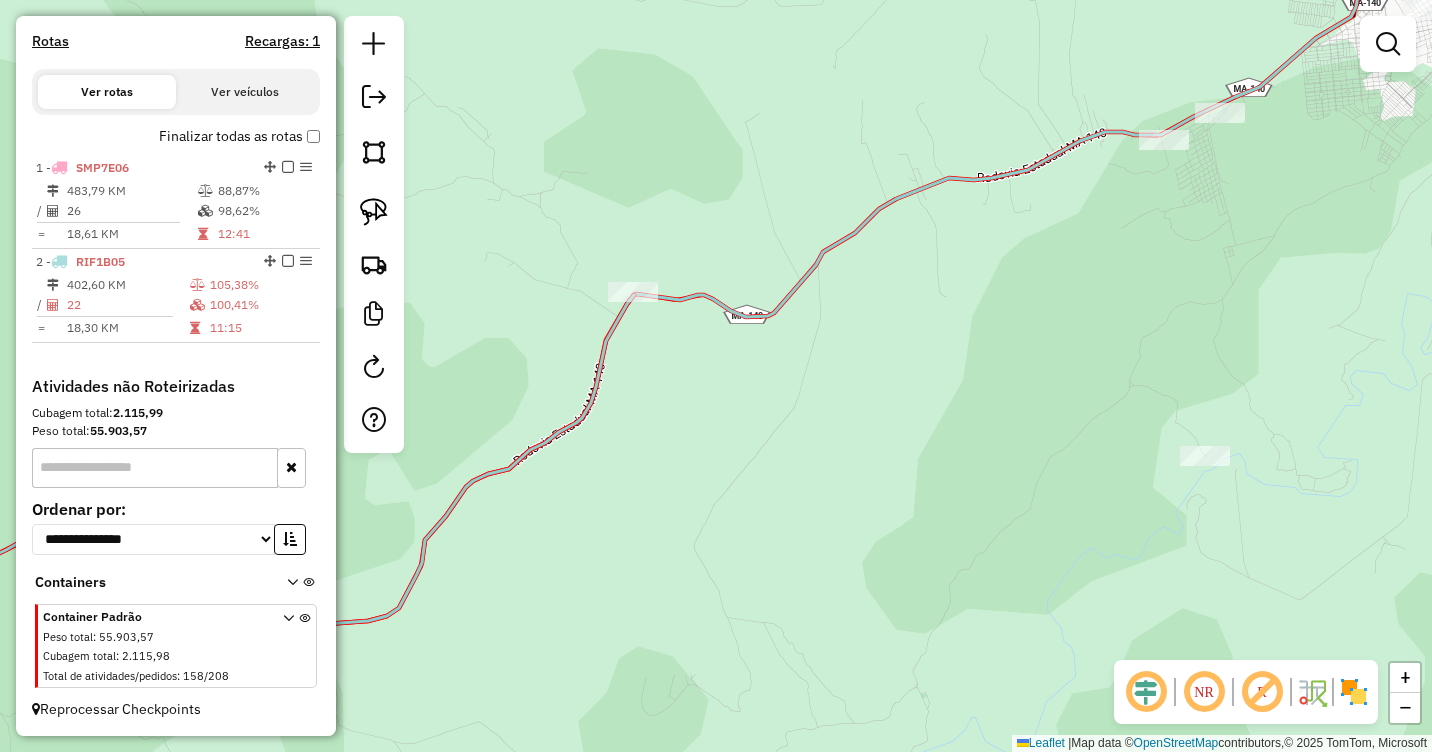 select on "**********" 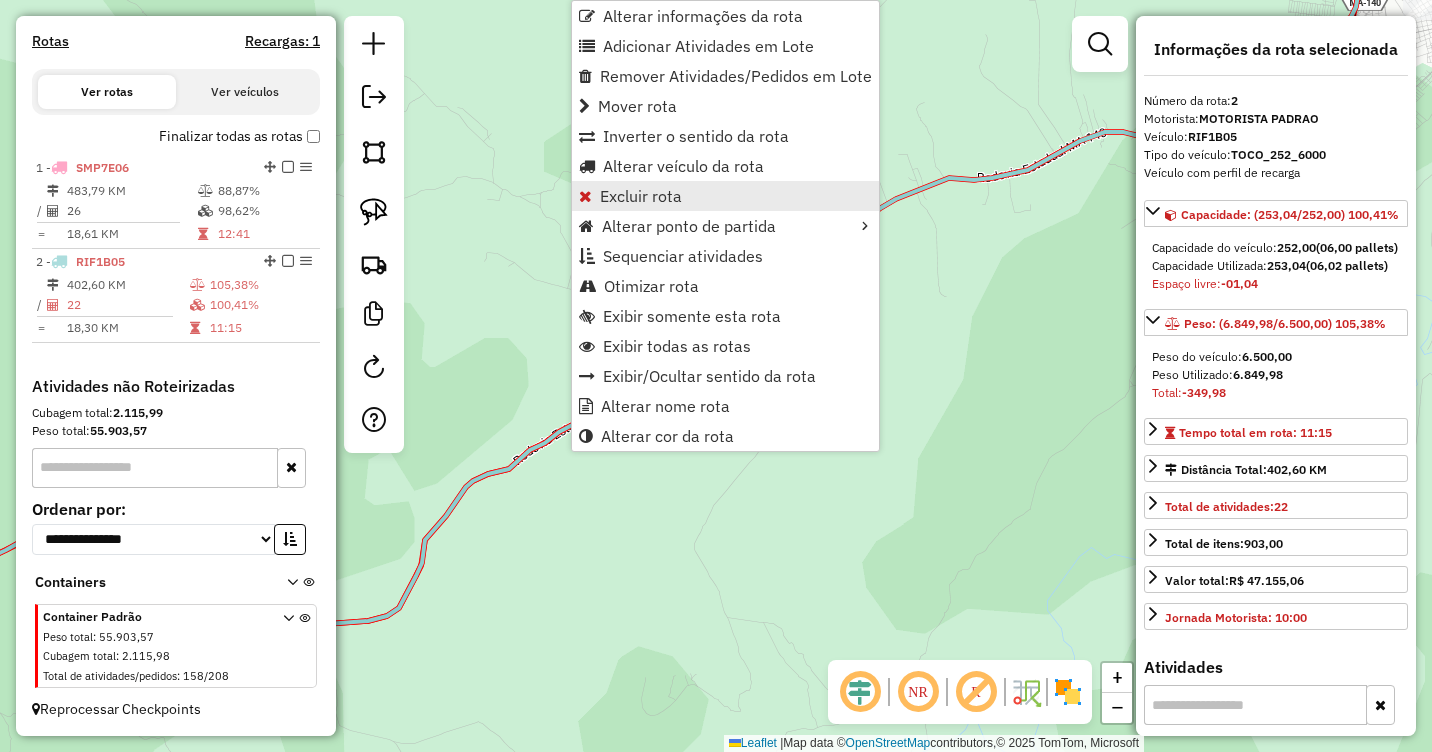 click on "Excluir rota" at bounding box center (641, 196) 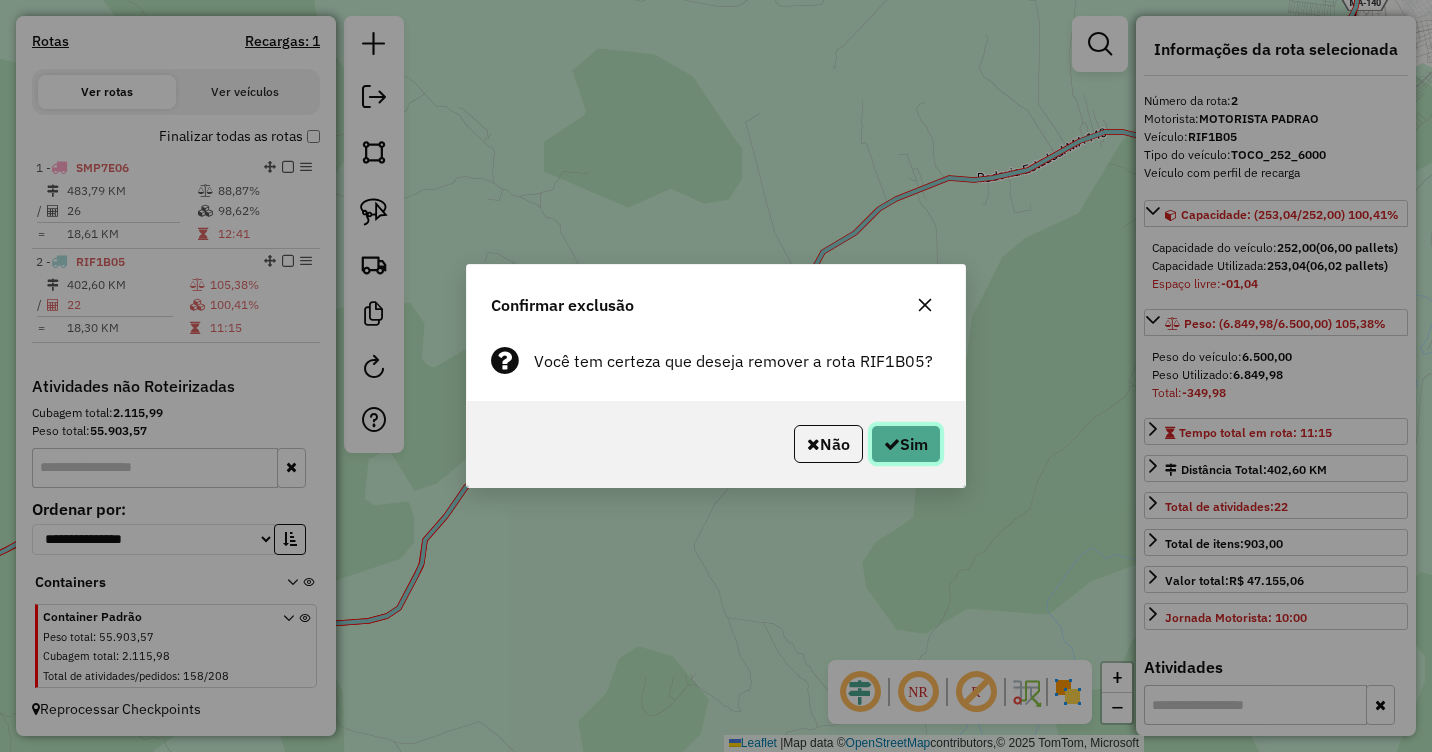 click on "Sim" 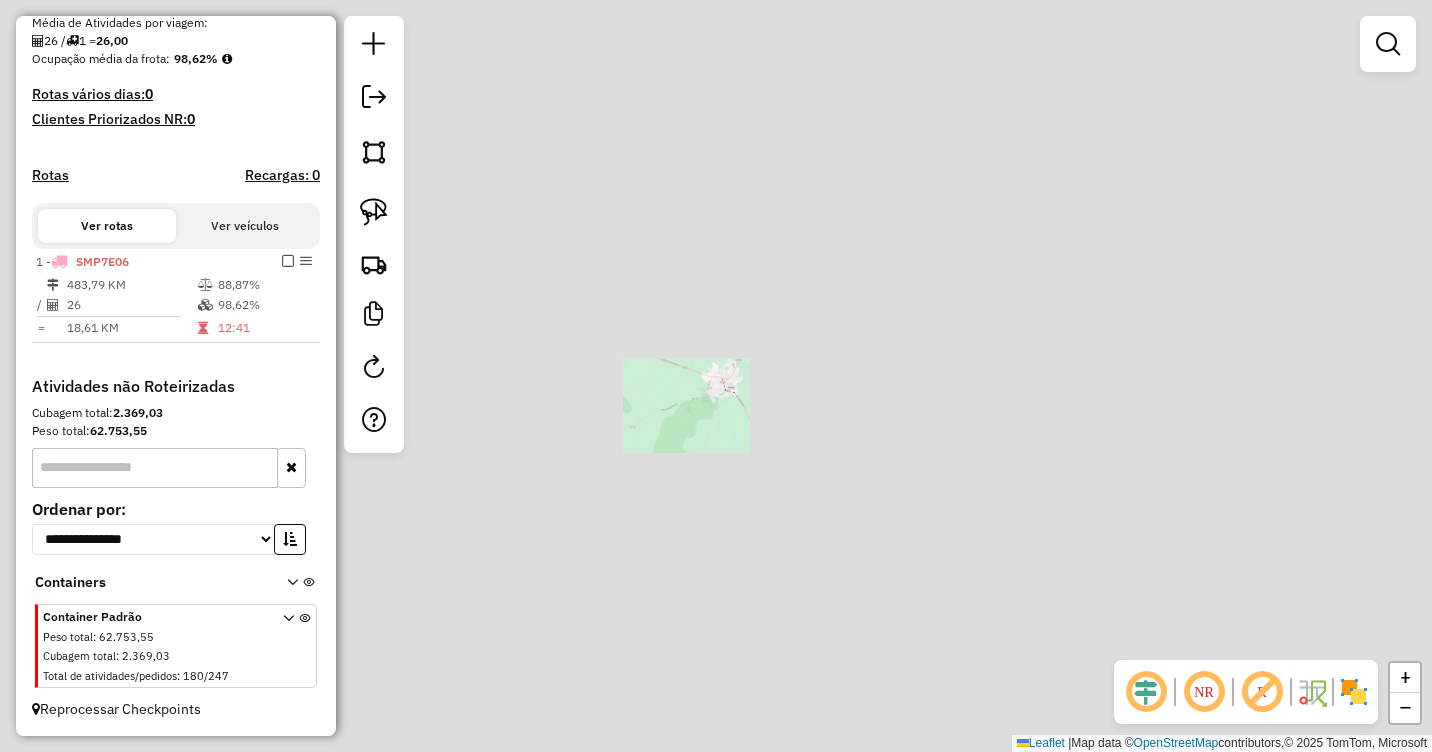 scroll, scrollTop: 477, scrollLeft: 0, axis: vertical 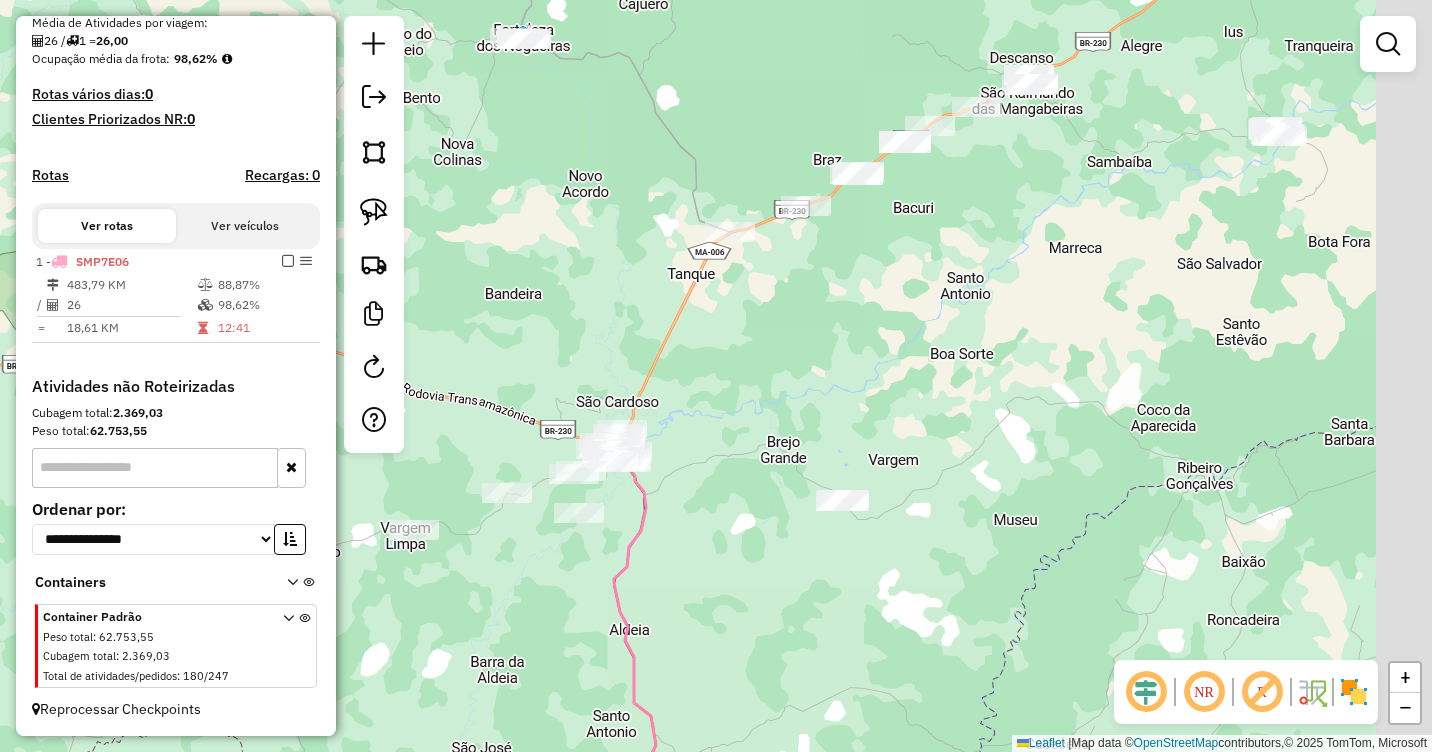 drag, startPoint x: 969, startPoint y: 303, endPoint x: 875, endPoint y: 446, distance: 171.1286 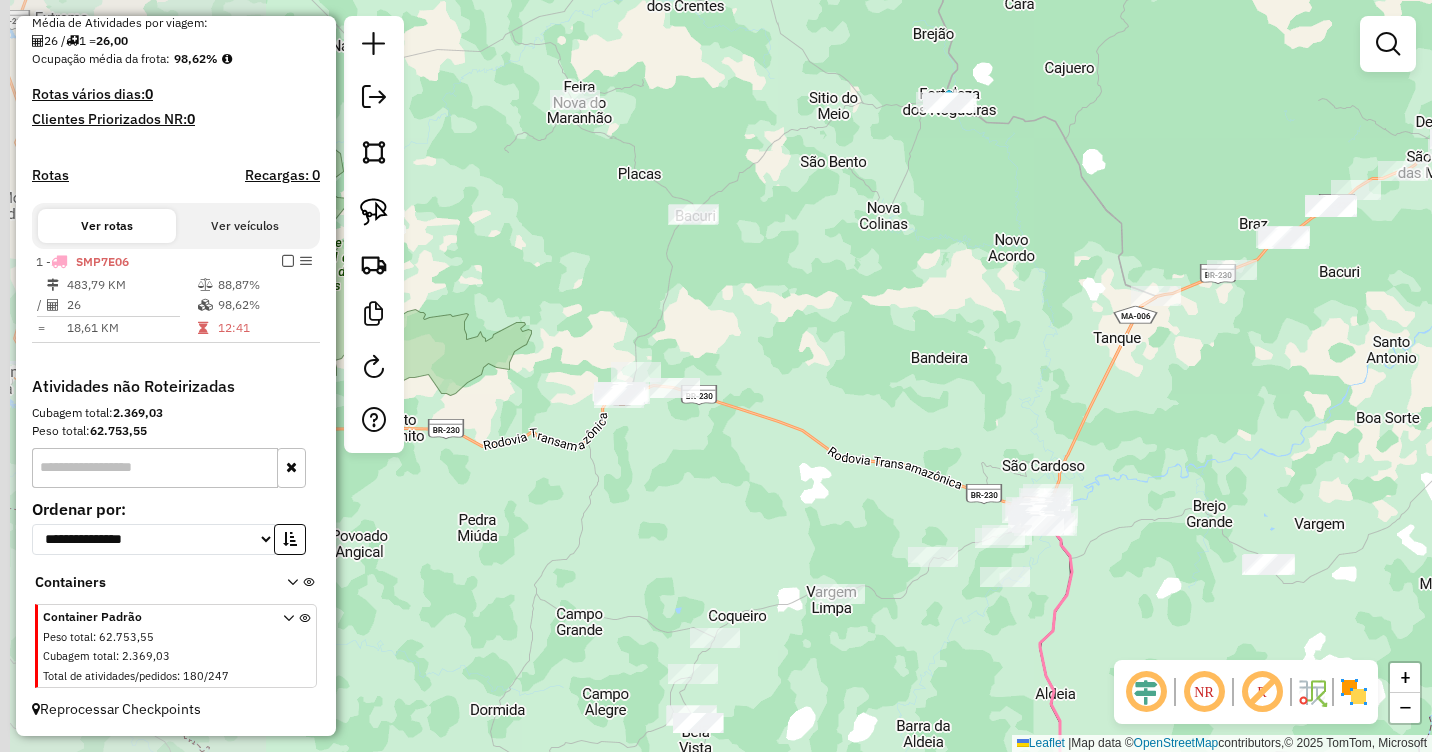 drag, startPoint x: 773, startPoint y: 396, endPoint x: 1203, endPoint y: 427, distance: 431.116 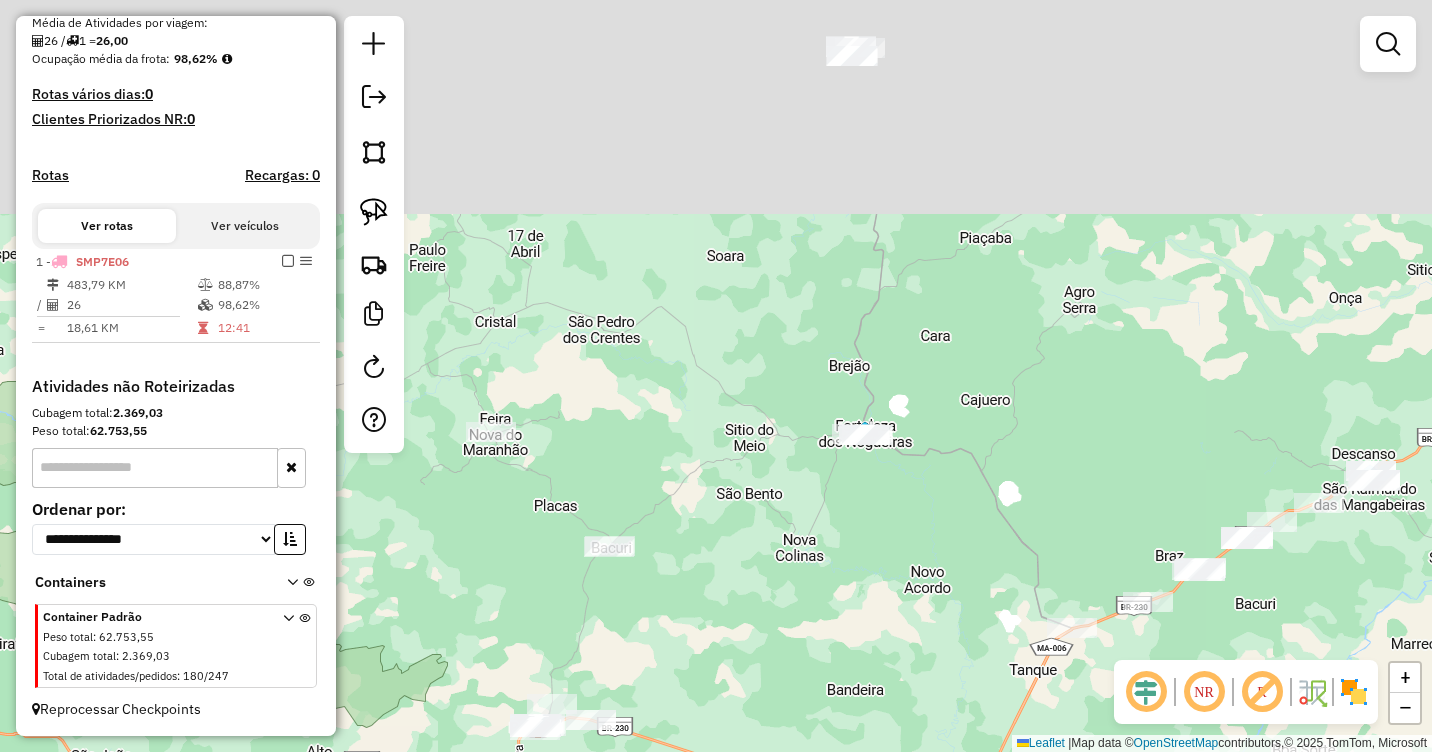 drag, startPoint x: 1015, startPoint y: 287, endPoint x: 913, endPoint y: 563, distance: 294.24478 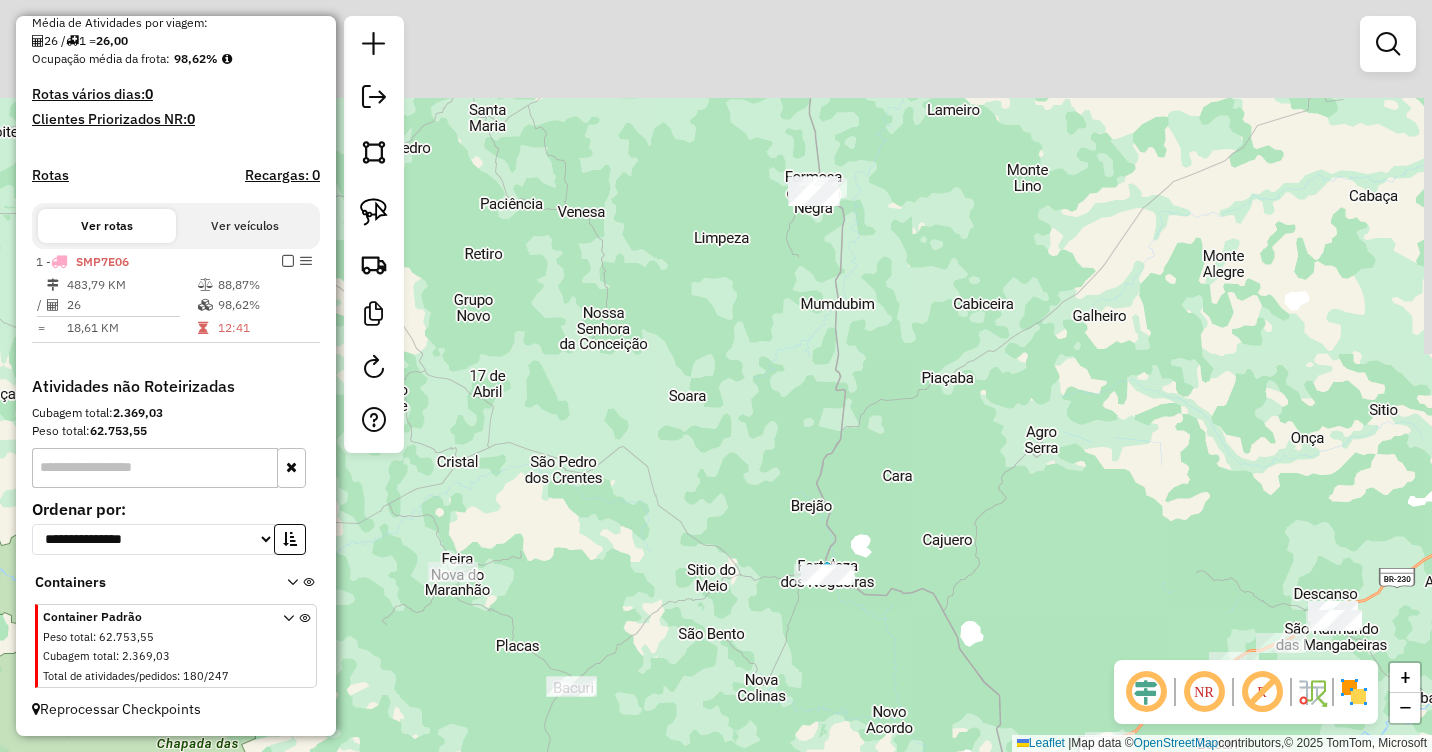 drag, startPoint x: 949, startPoint y: 187, endPoint x: 911, endPoint y: 356, distance: 173.21951 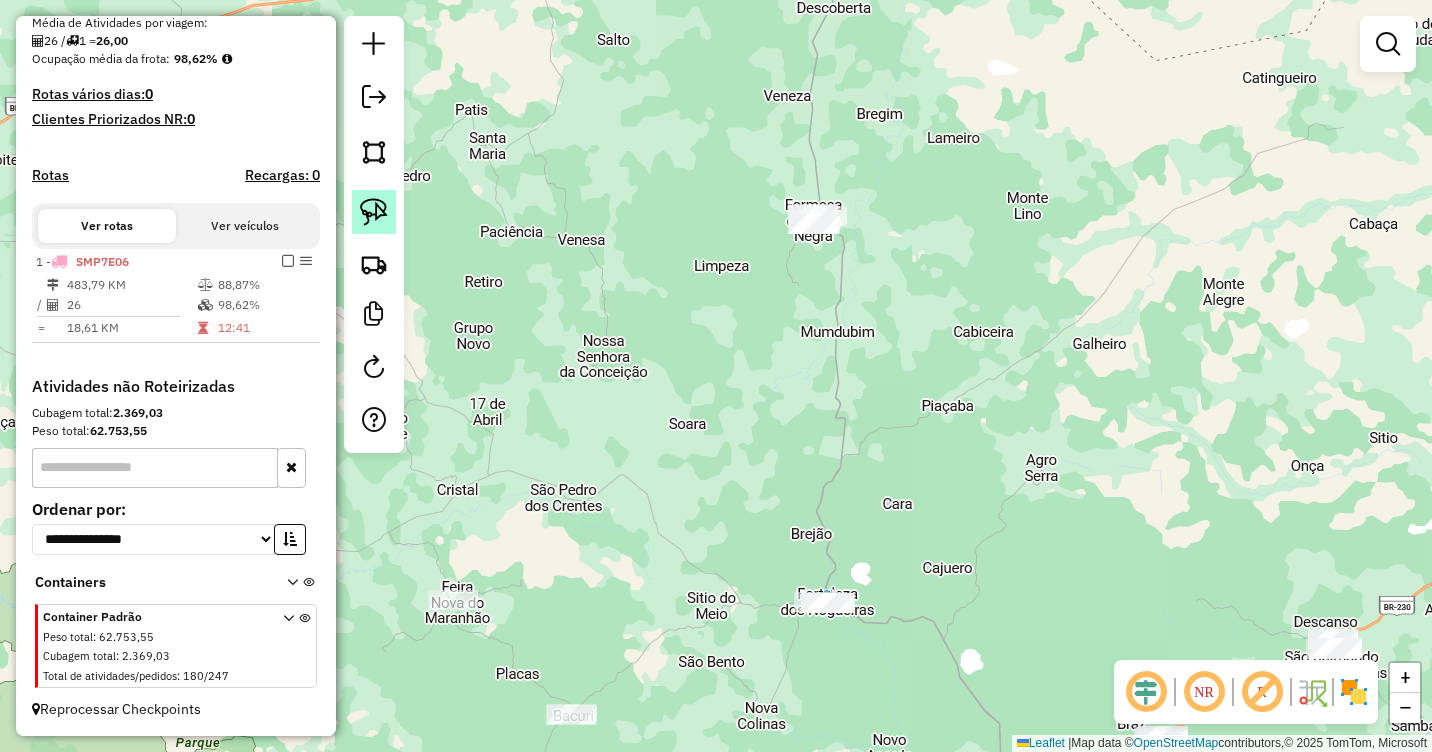 drag, startPoint x: 379, startPoint y: 224, endPoint x: 390, endPoint y: 221, distance: 11.401754 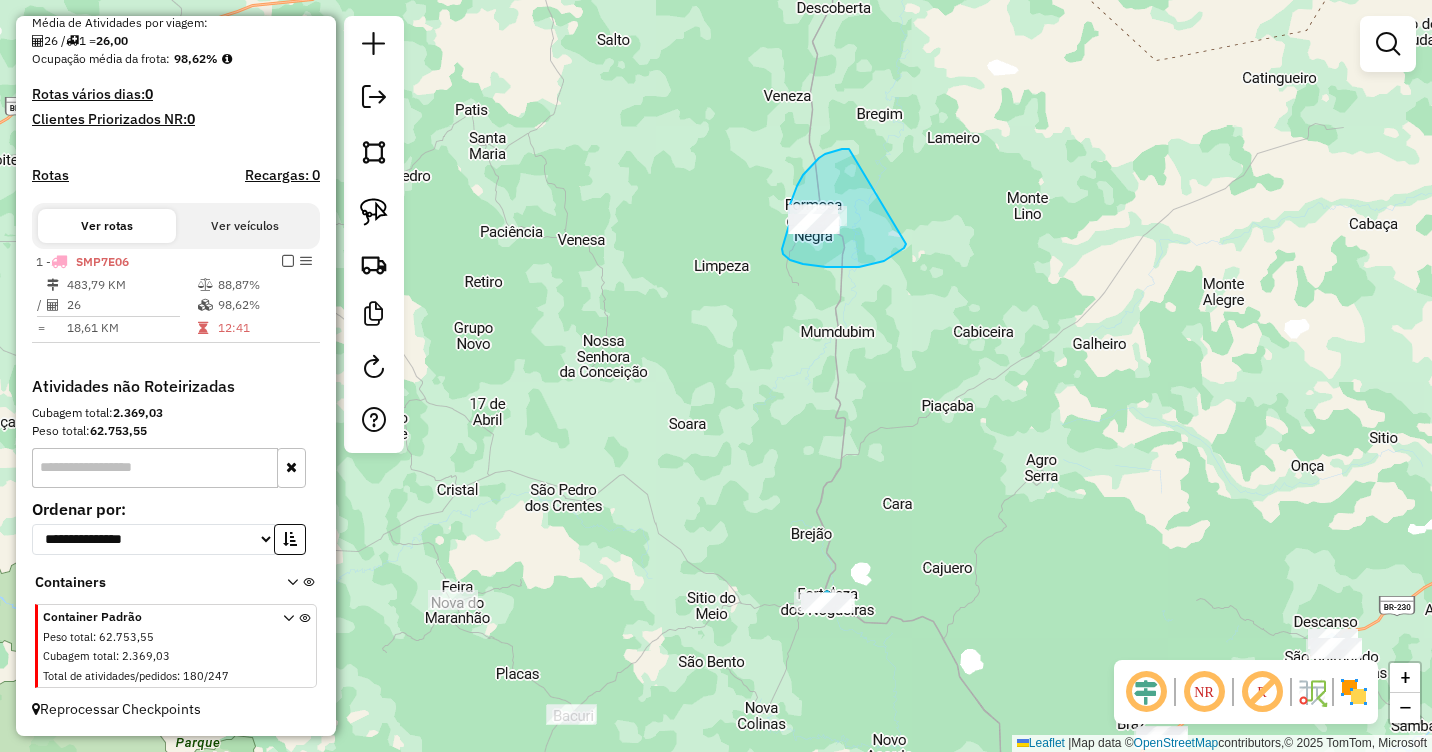 drag, startPoint x: 849, startPoint y: 149, endPoint x: 906, endPoint y: 244, distance: 110.788086 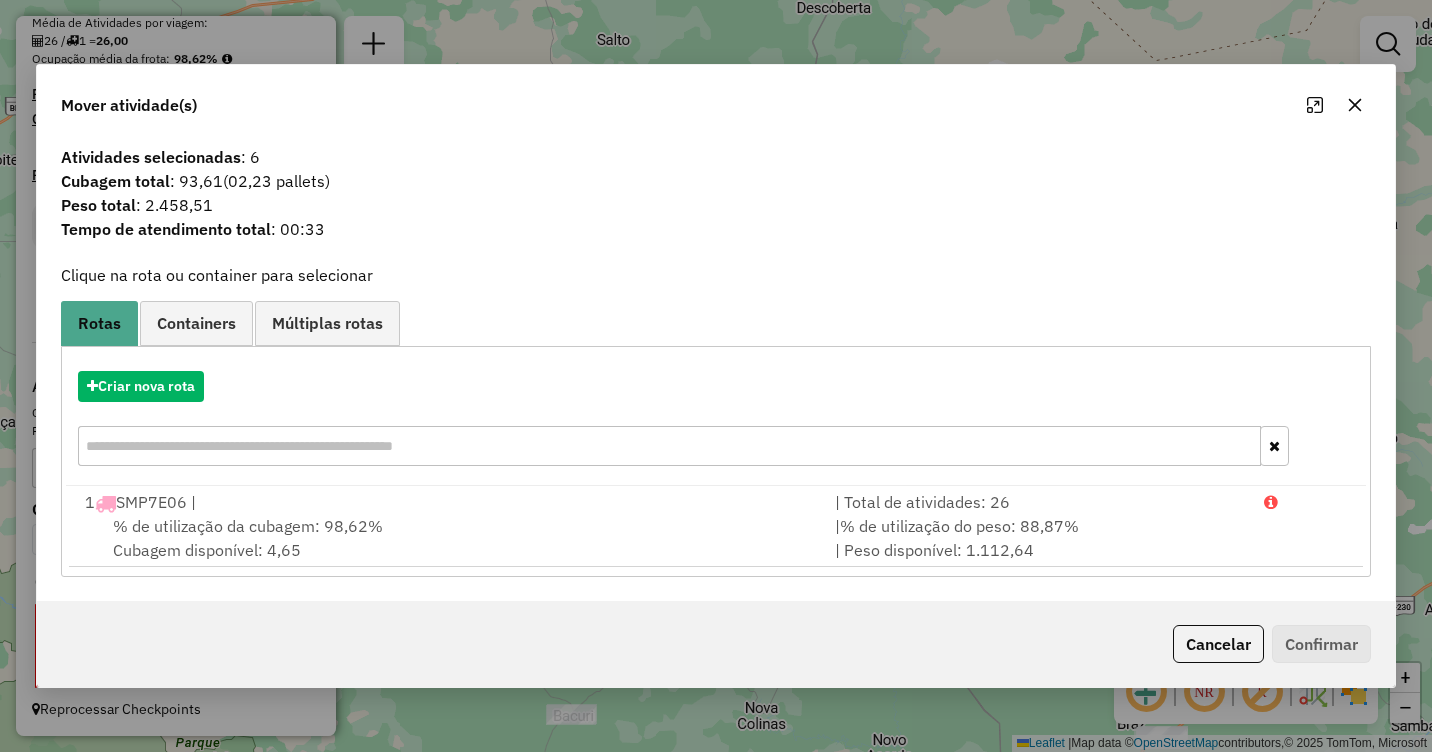 click 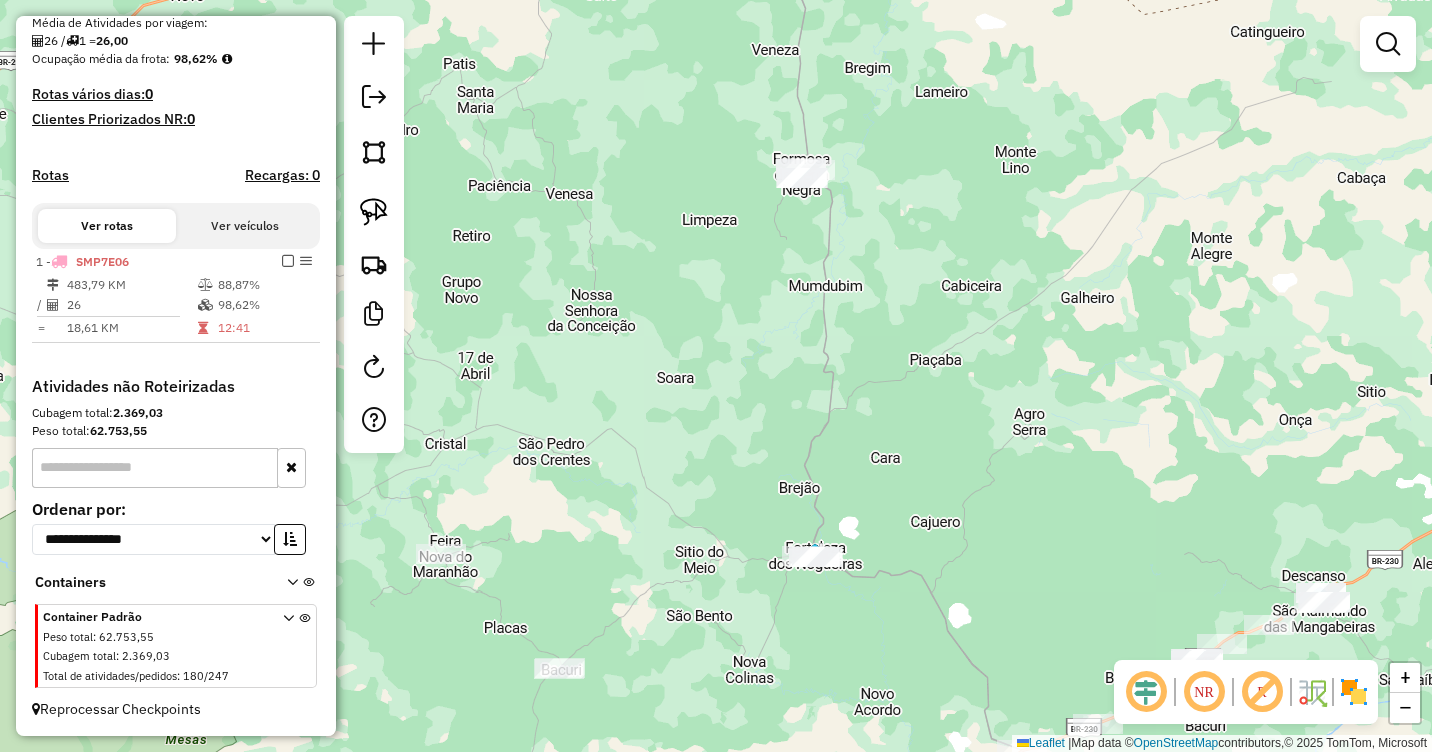 drag, startPoint x: 977, startPoint y: 417, endPoint x: 950, endPoint y: 216, distance: 202.80533 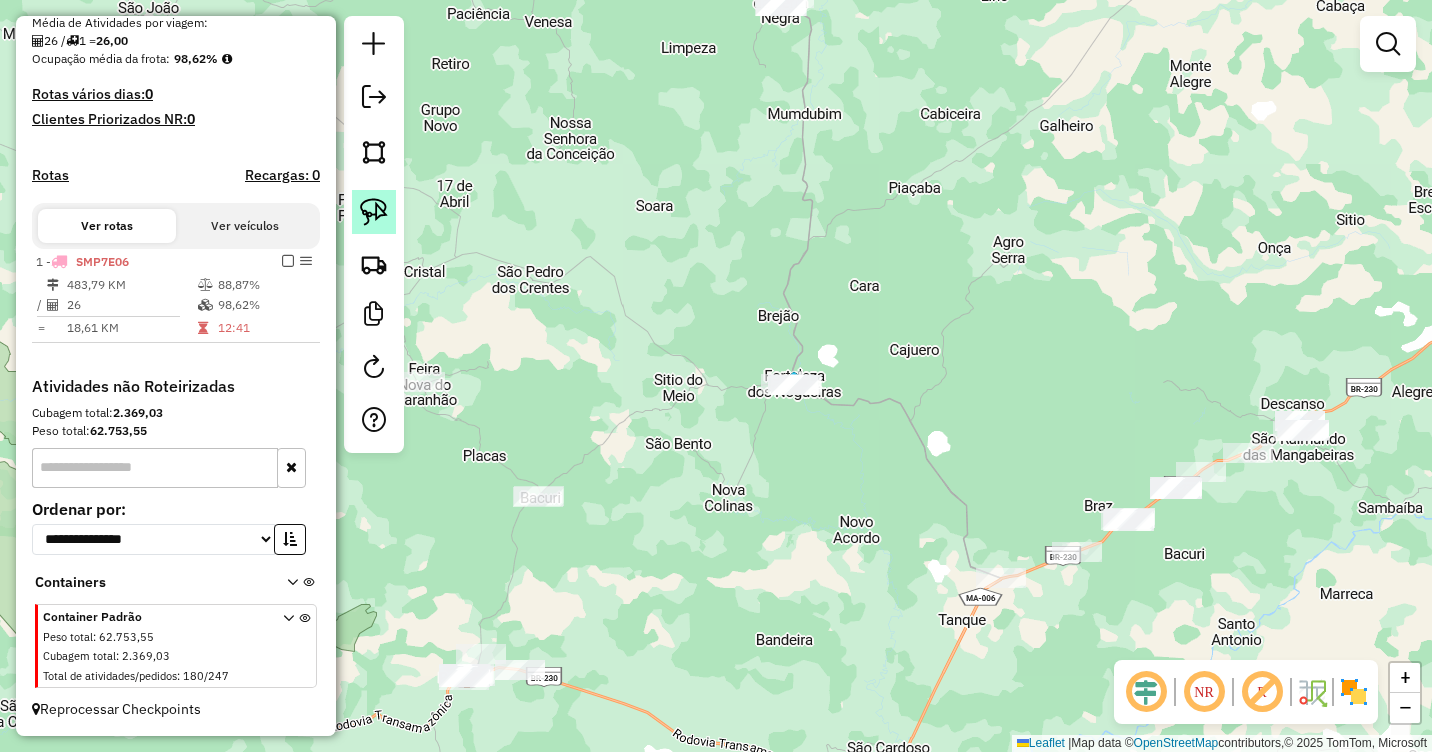 click 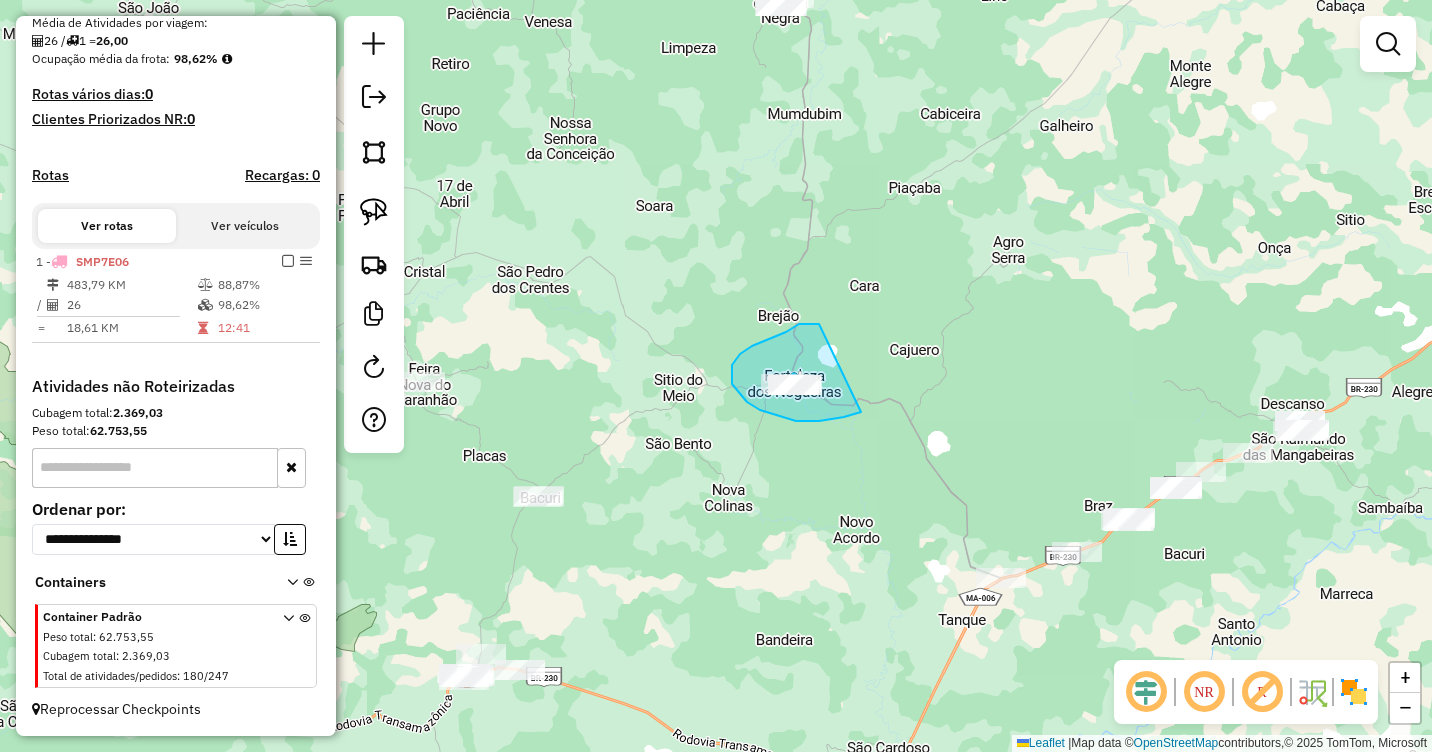 drag, startPoint x: 819, startPoint y: 324, endPoint x: 868, endPoint y: 400, distance: 90.426765 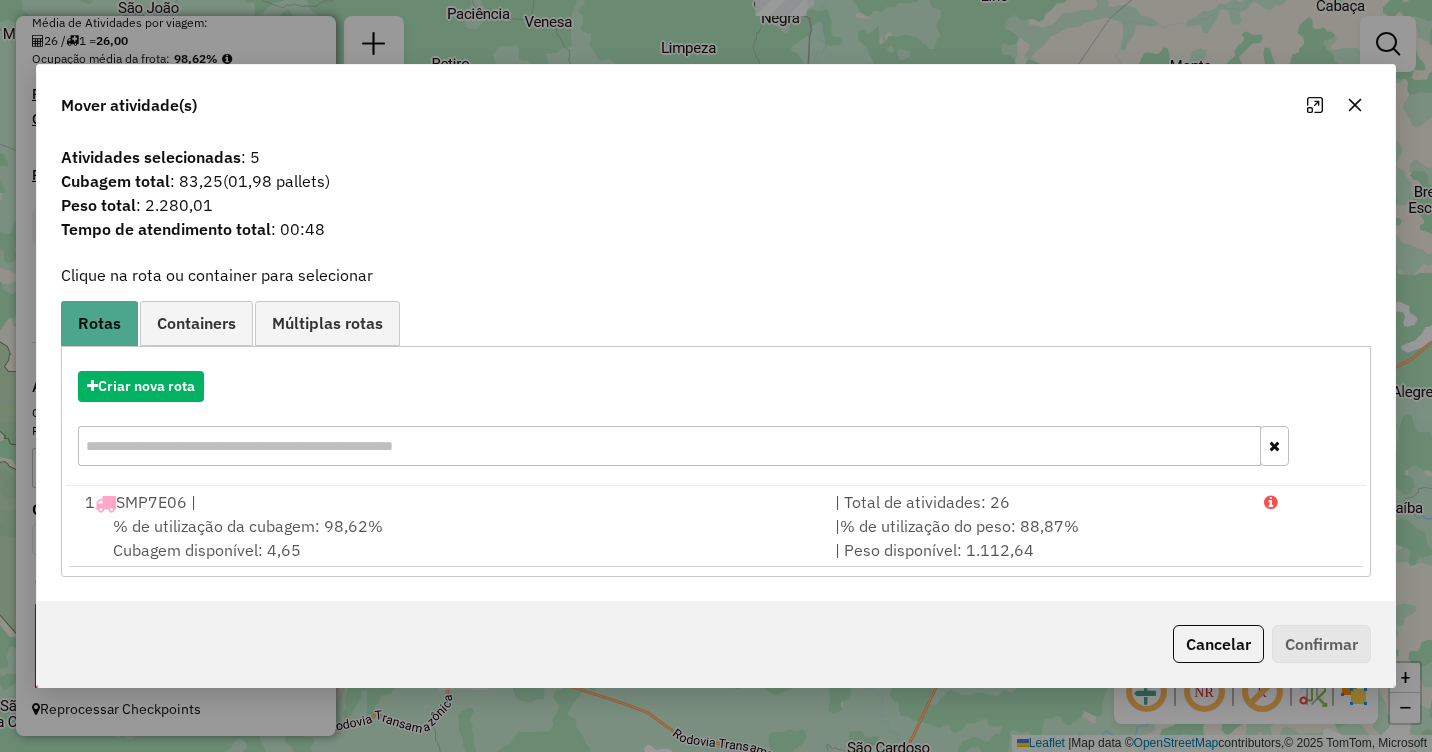 click 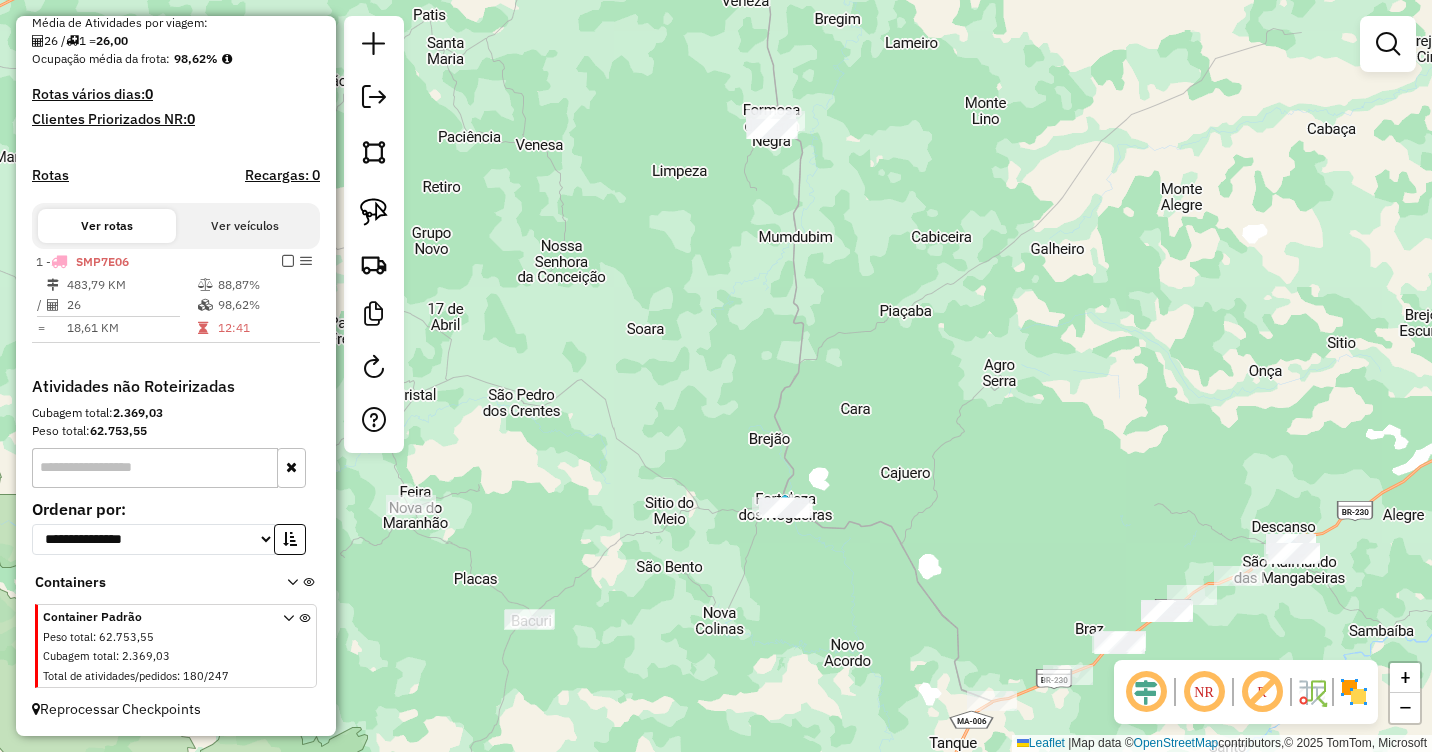 drag, startPoint x: 890, startPoint y: 246, endPoint x: 881, endPoint y: 369, distance: 123.32883 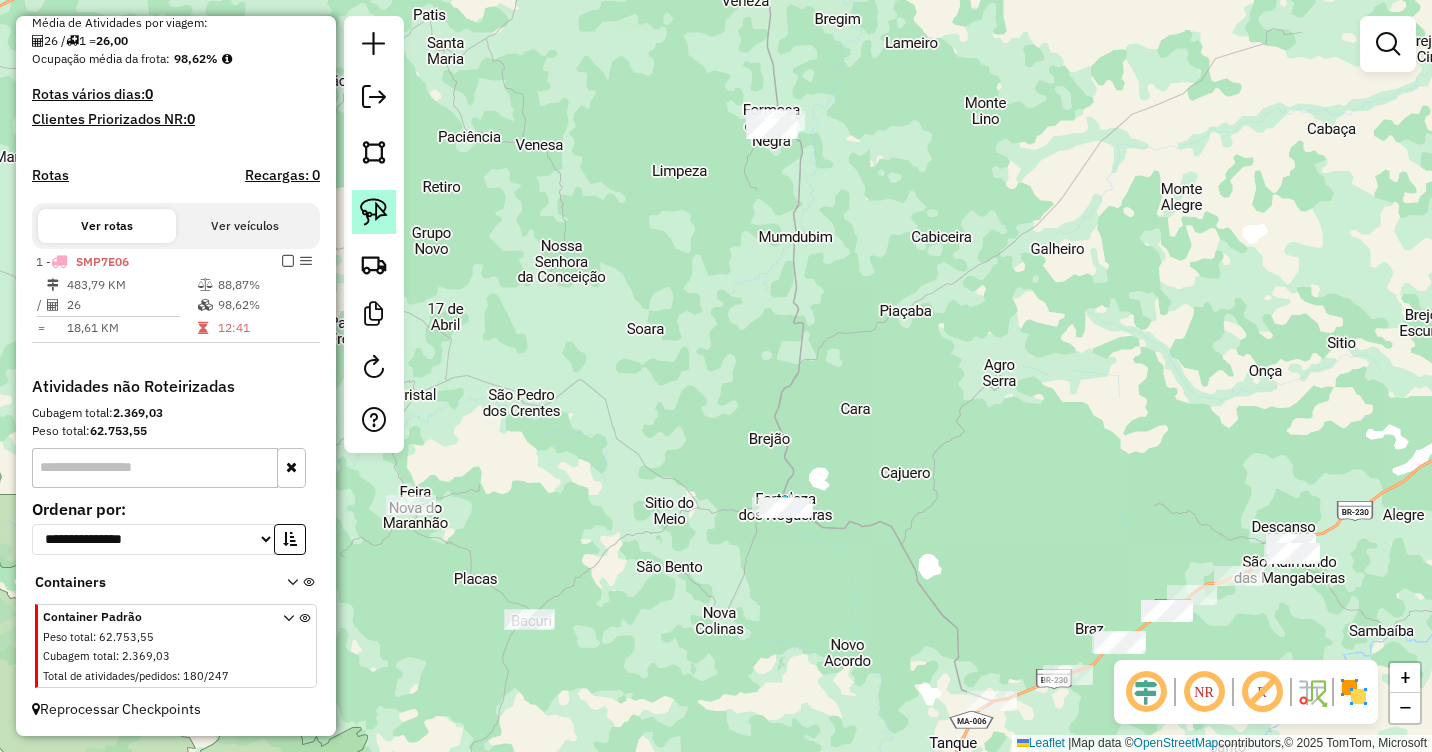 click 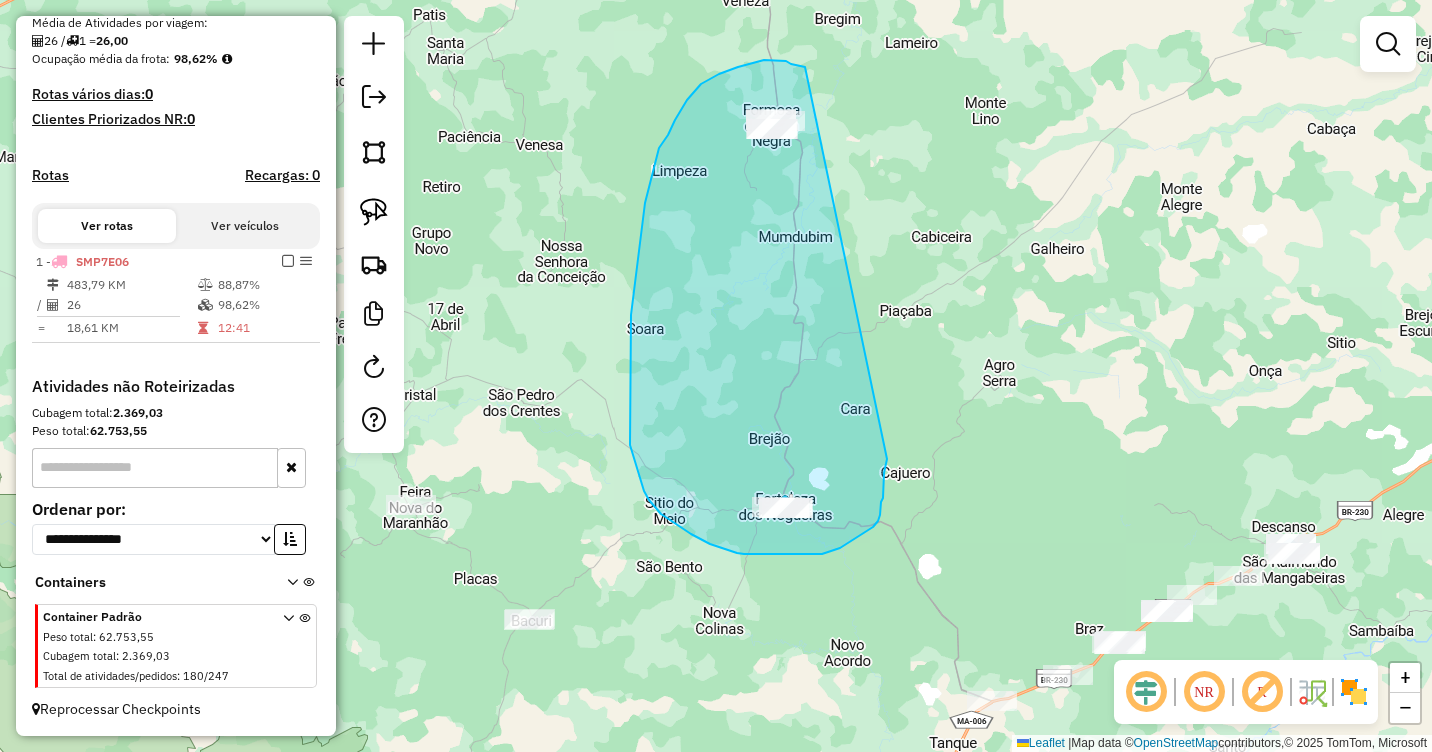 drag, startPoint x: 764, startPoint y: 60, endPoint x: 887, endPoint y: 451, distance: 409.89023 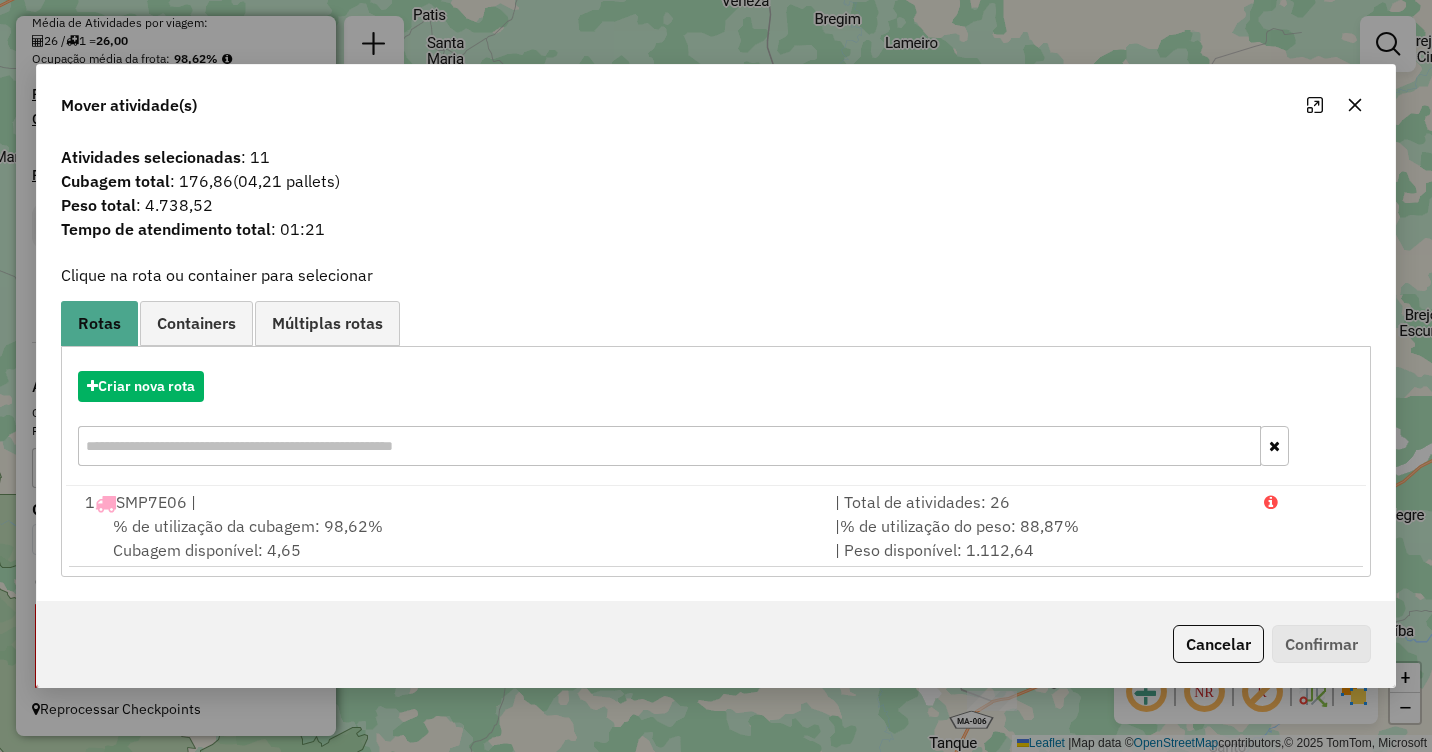 click 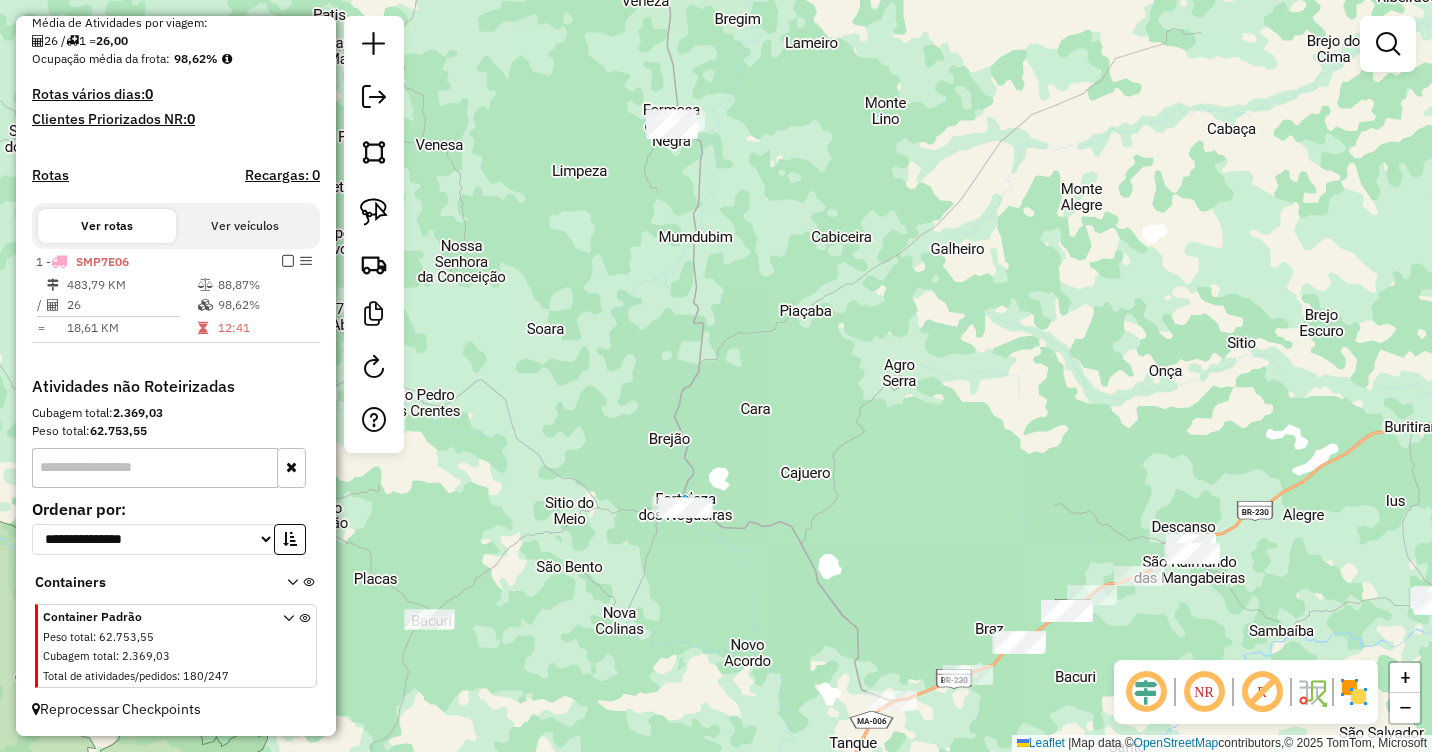 drag, startPoint x: 1003, startPoint y: 367, endPoint x: 903, endPoint y: 367, distance: 100 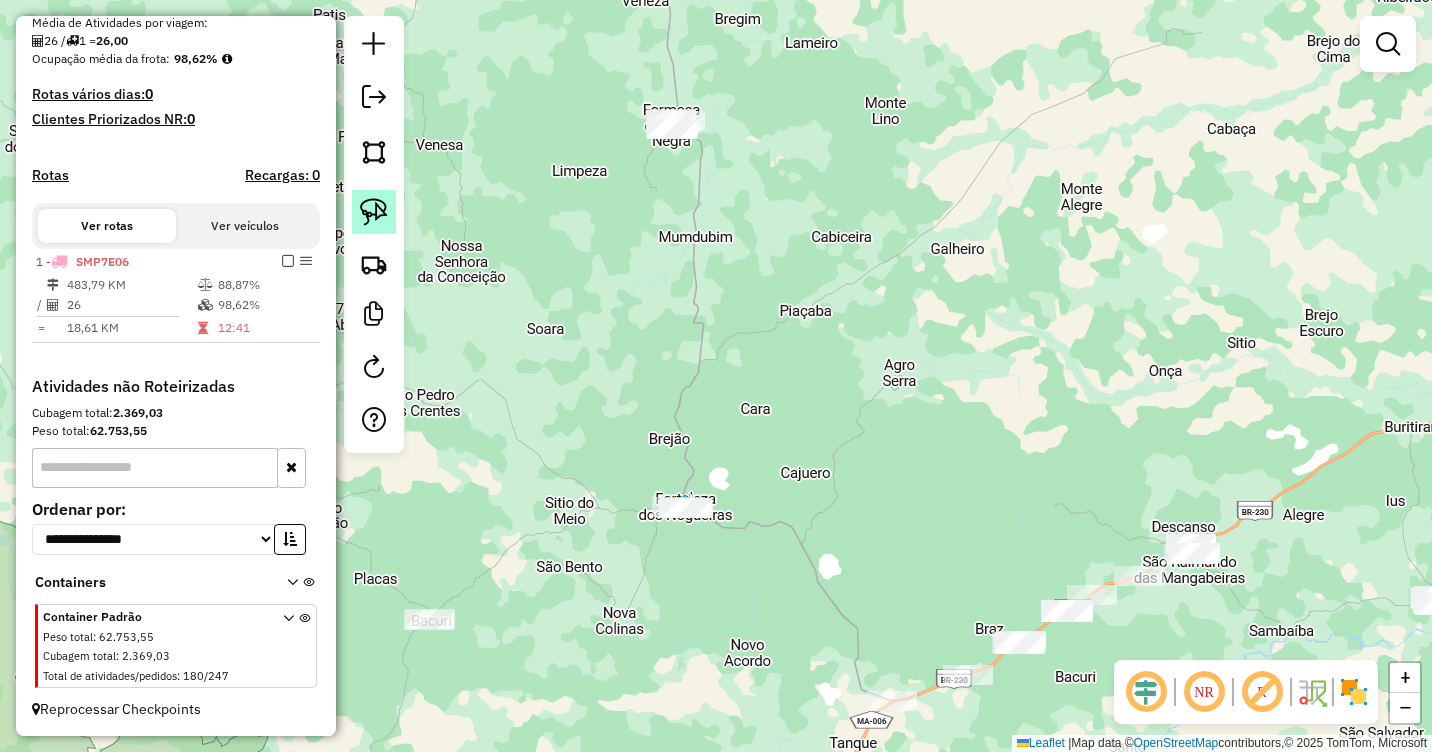 drag, startPoint x: 356, startPoint y: 219, endPoint x: 492, endPoint y: 190, distance: 139.05754 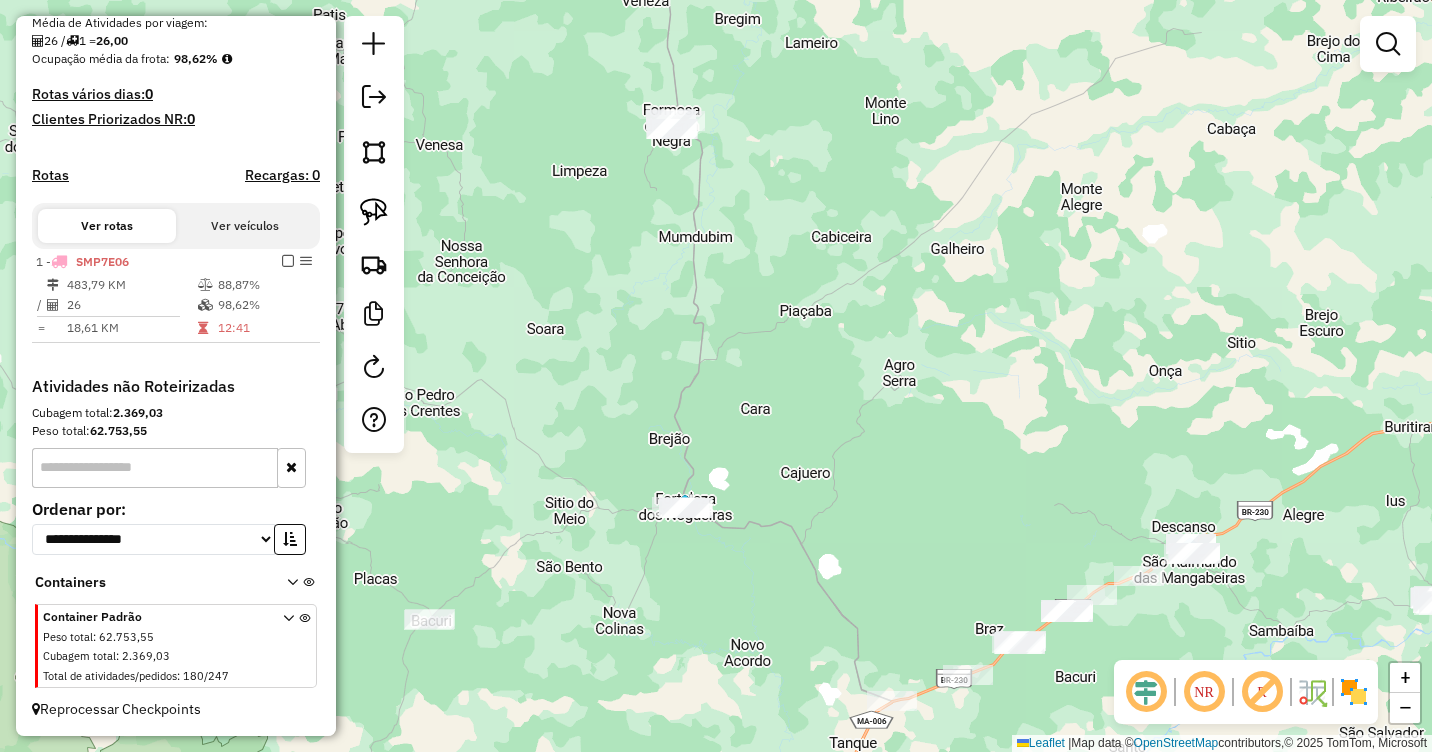 click 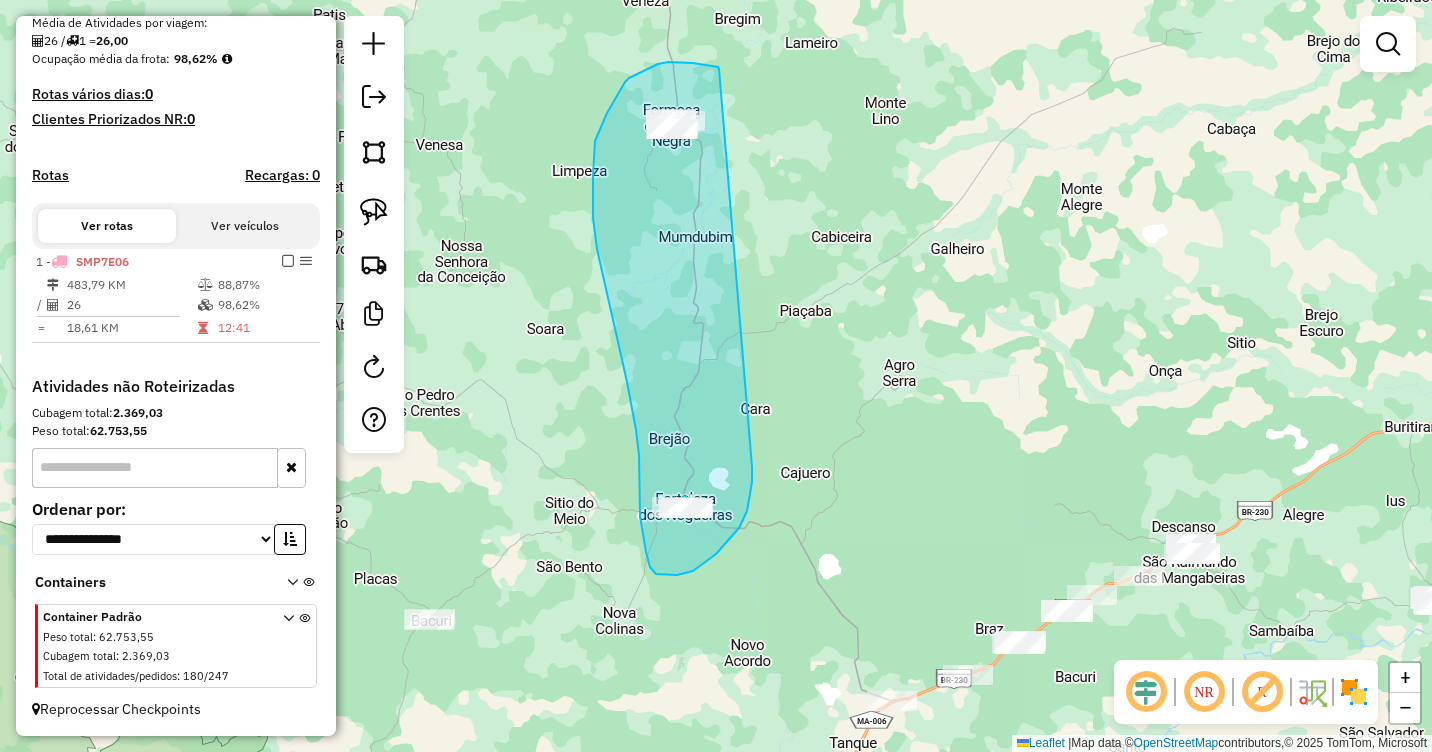 drag, startPoint x: 718, startPoint y: 67, endPoint x: 752, endPoint y: 464, distance: 398.45325 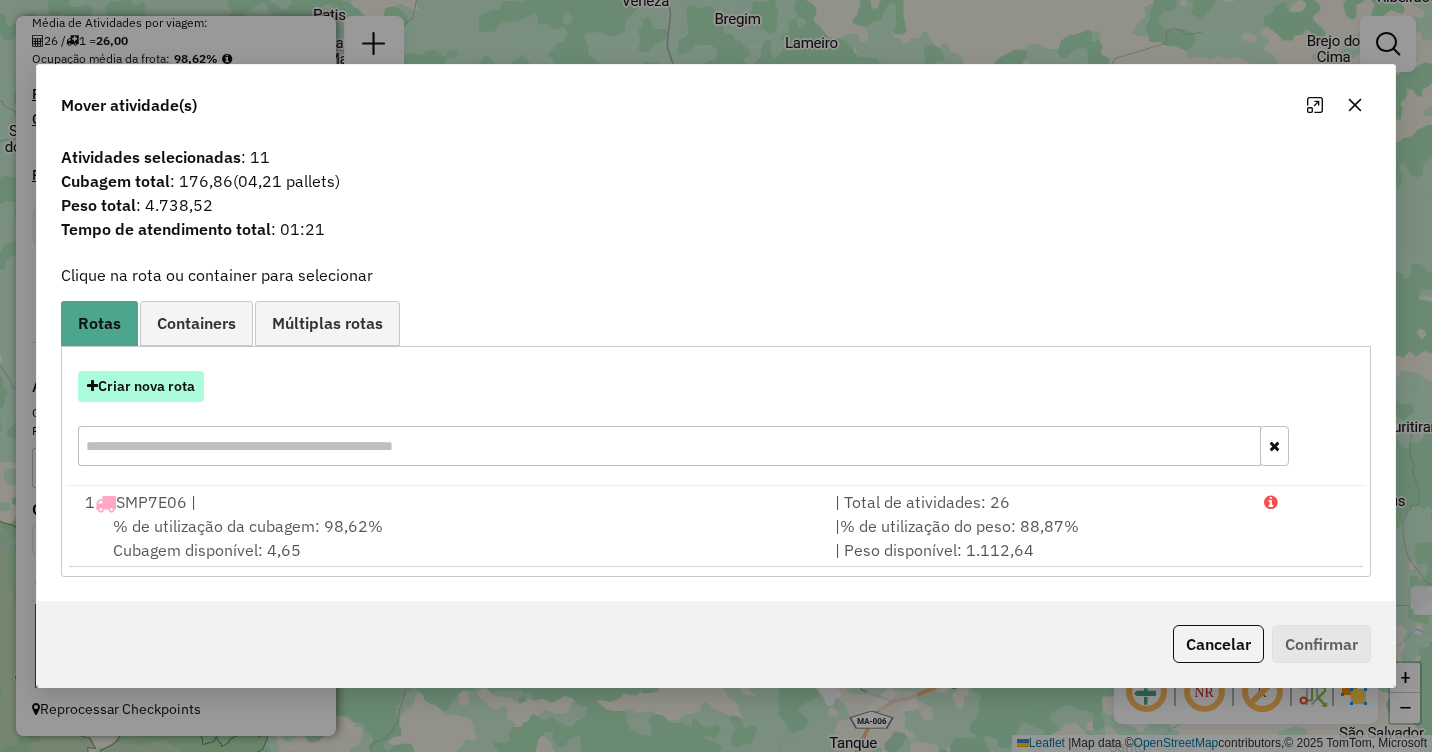 click on "Criar nova rota" at bounding box center [141, 386] 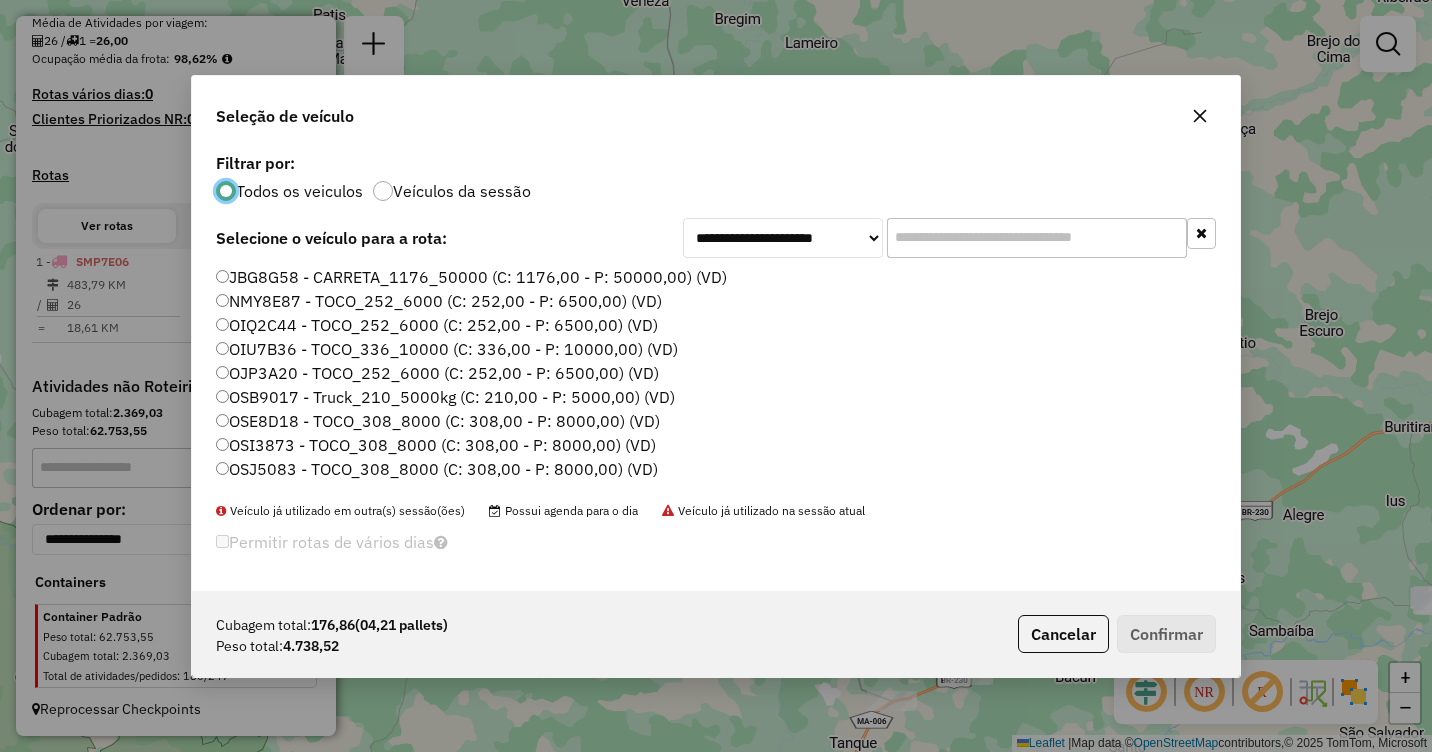 scroll, scrollTop: 11, scrollLeft: 6, axis: both 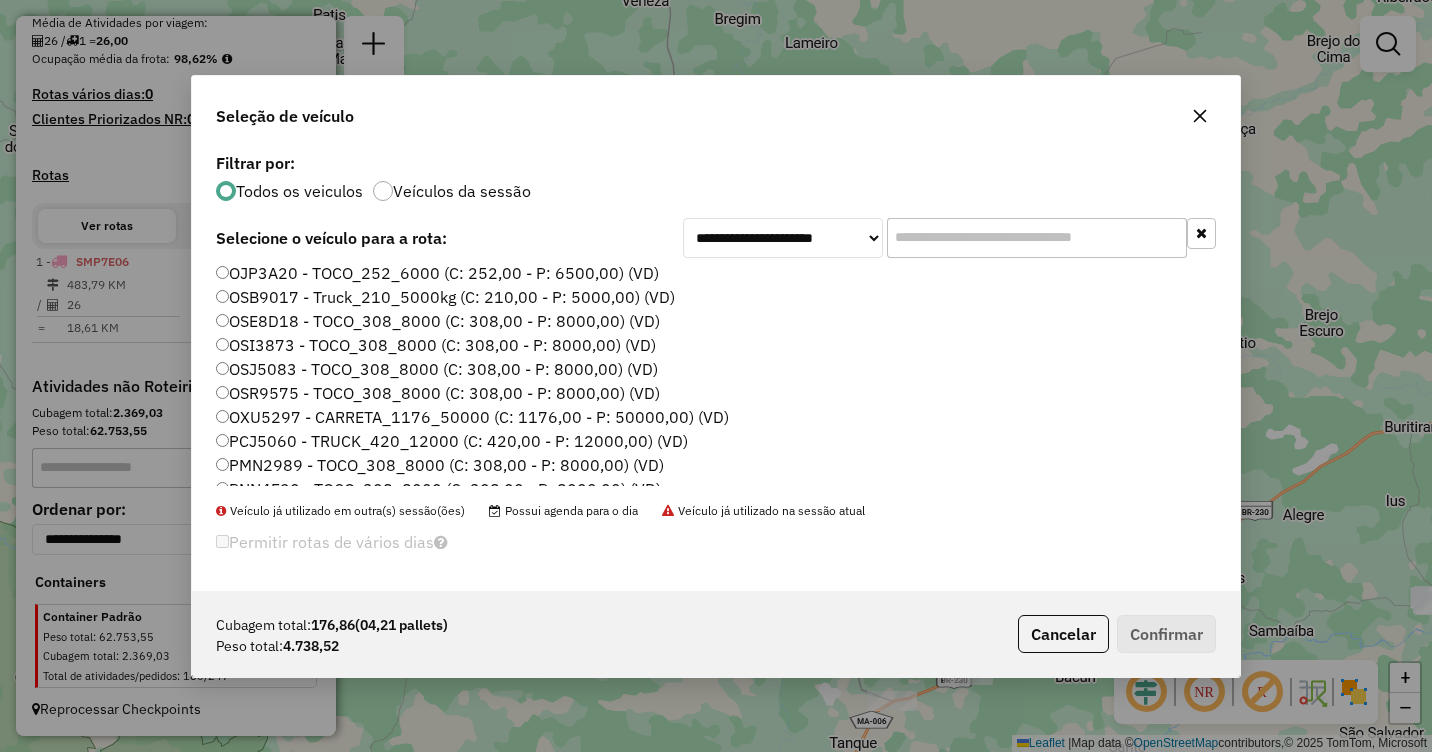 click on "OSB9017 - Truck_210_5000kg (C: 210,00 - P: 5000,00) (VD)" 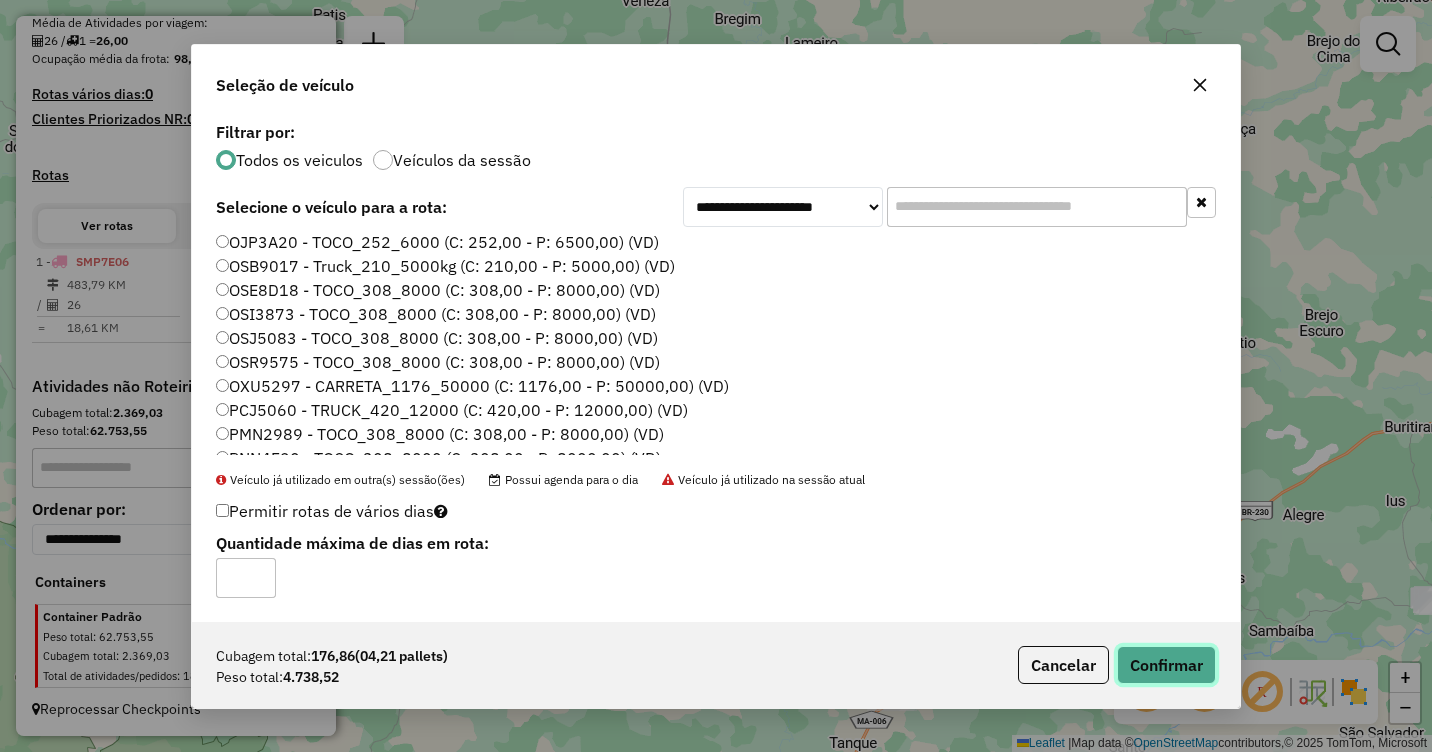 click on "Confirmar" 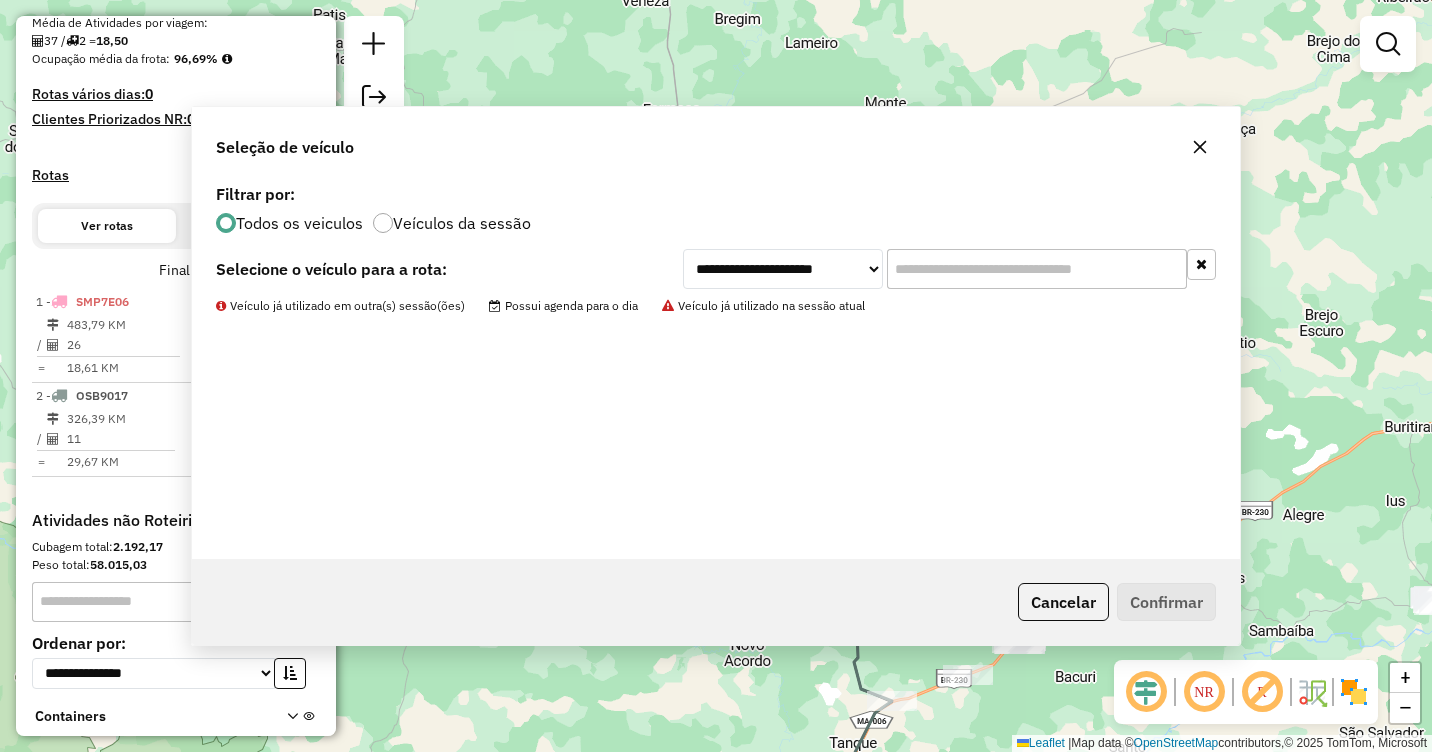 scroll, scrollTop: 611, scrollLeft: 0, axis: vertical 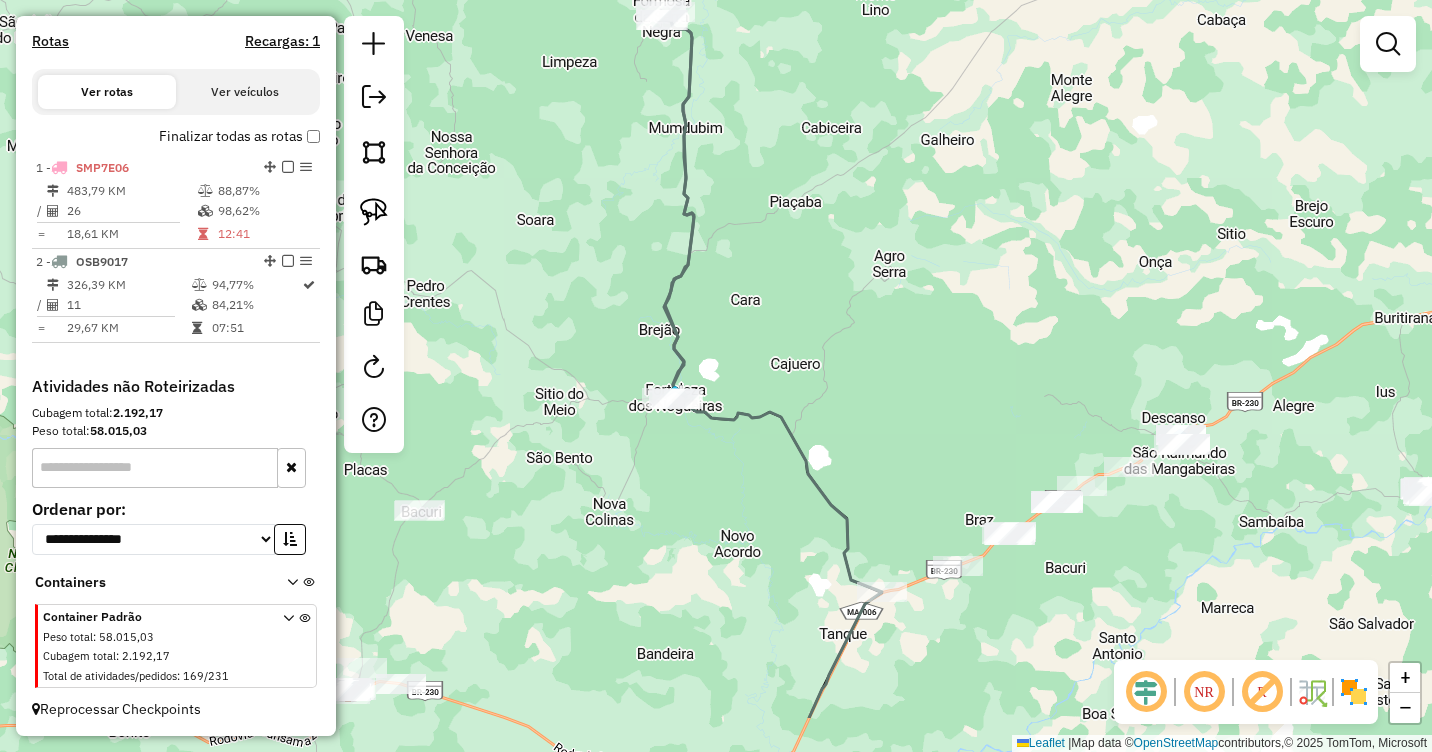 drag, startPoint x: 913, startPoint y: 352, endPoint x: 1096, endPoint y: 208, distance: 232.86263 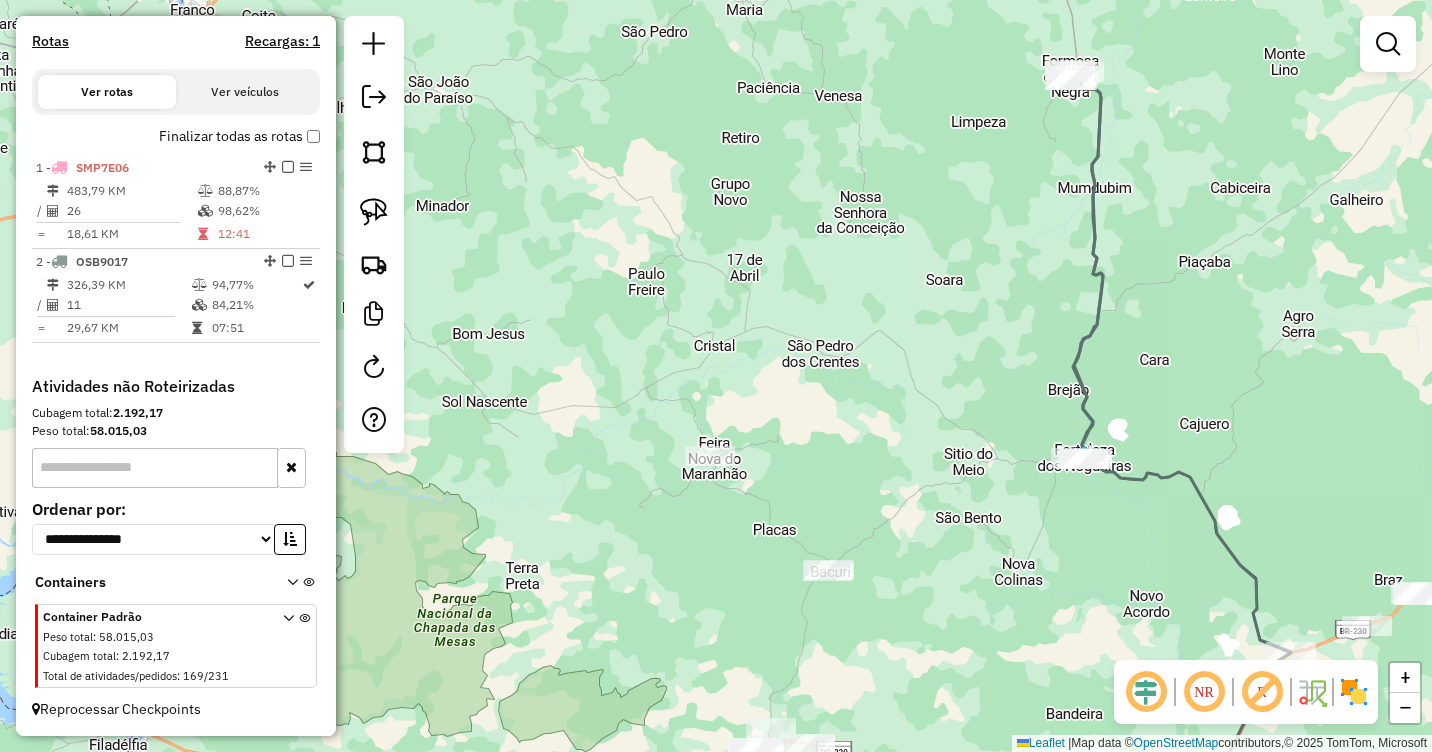 drag, startPoint x: 895, startPoint y: 507, endPoint x: 1052, endPoint y: 616, distance: 191.12823 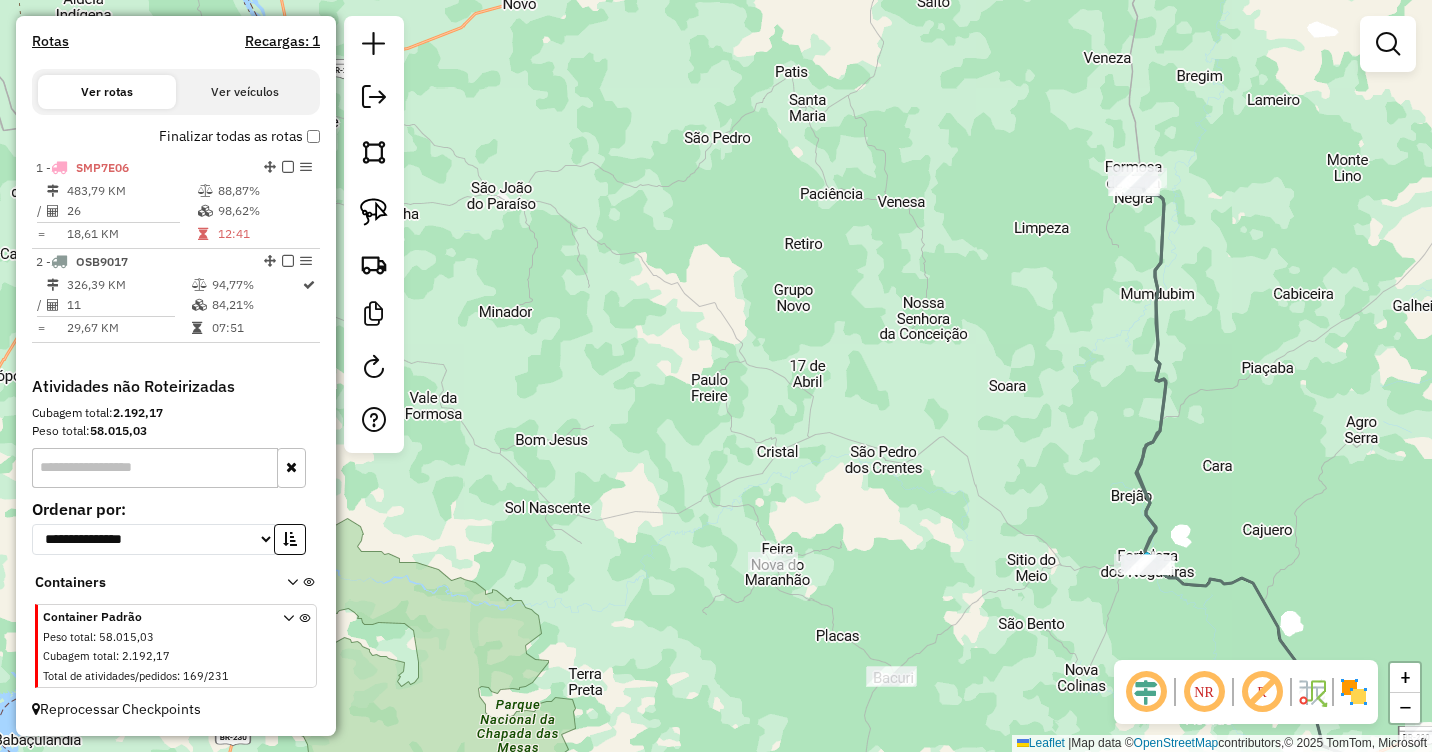 drag, startPoint x: 853, startPoint y: 317, endPoint x: 919, endPoint y: 382, distance: 92.63369 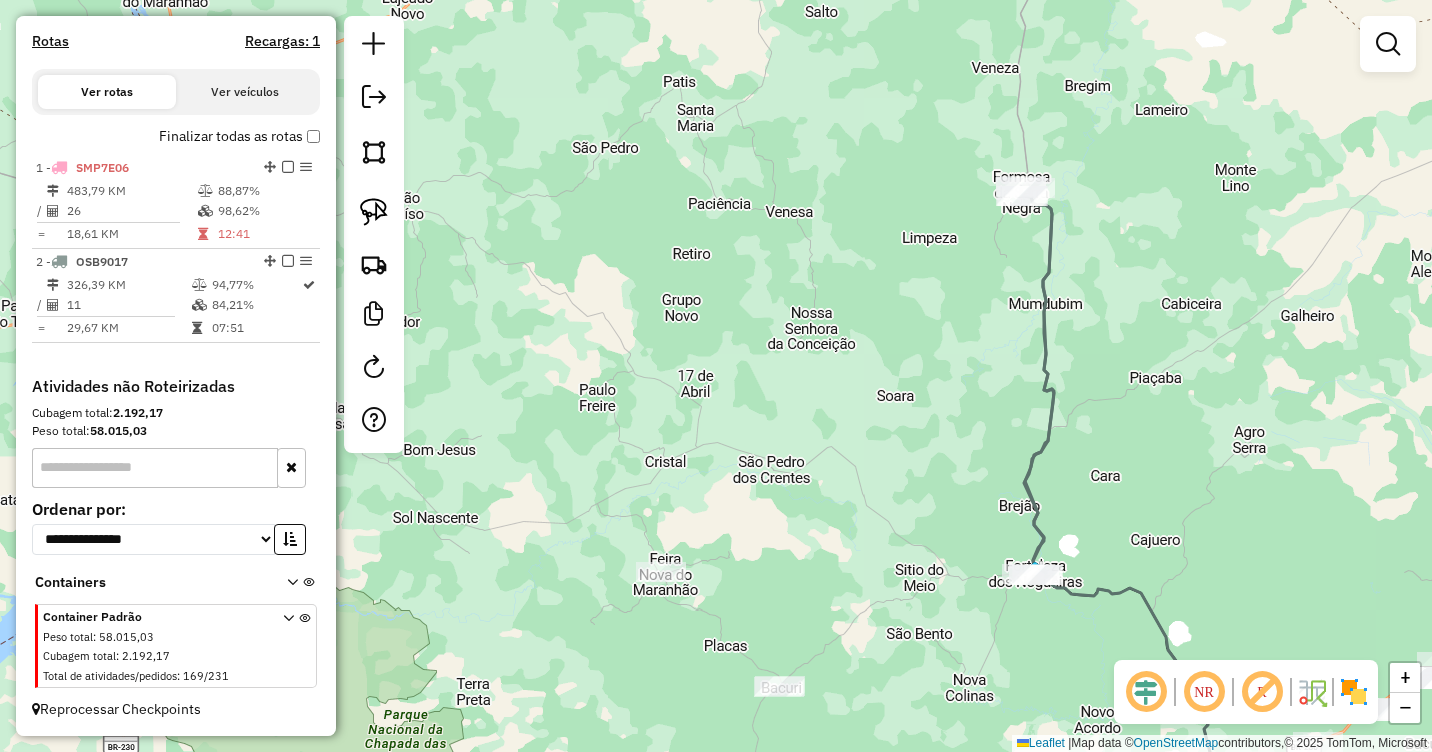 drag, startPoint x: 1023, startPoint y: 374, endPoint x: 911, endPoint y: 424, distance: 122.653984 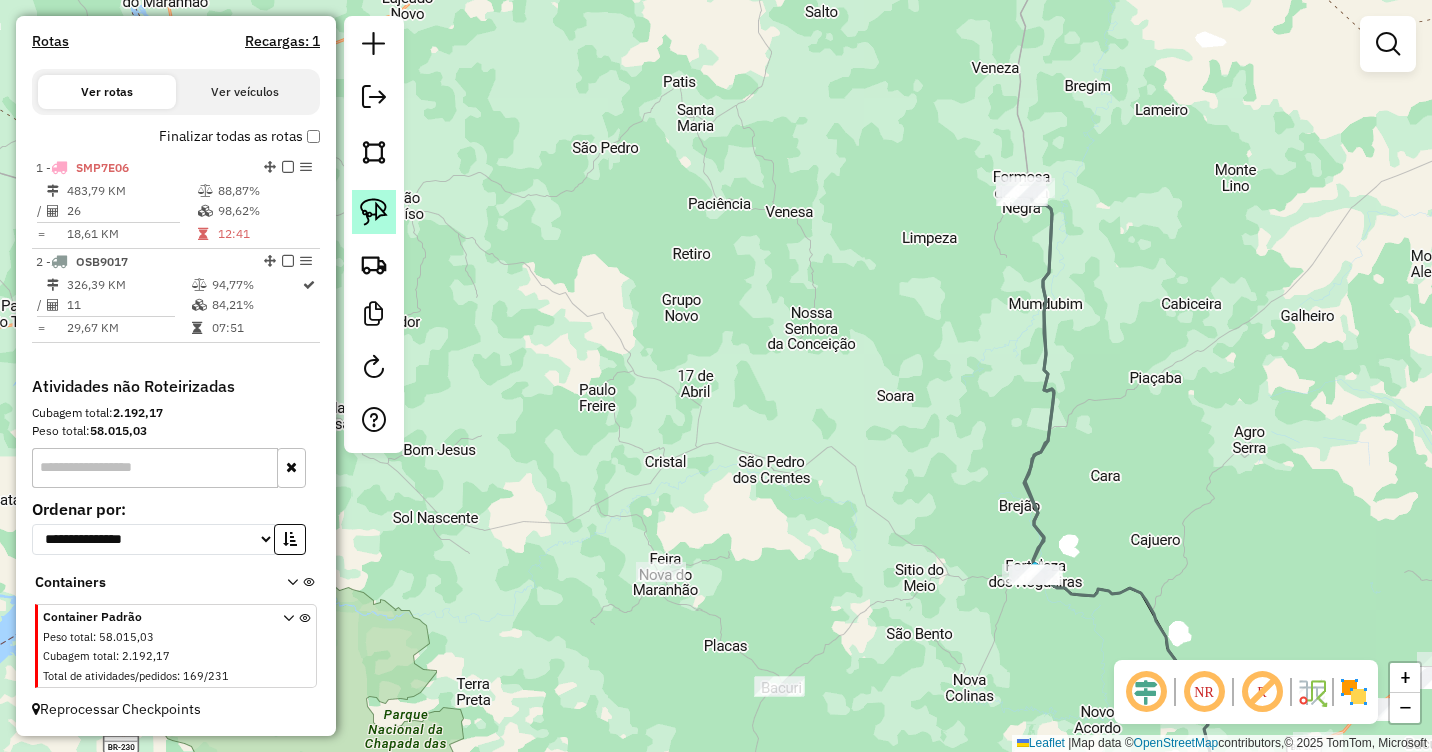 click 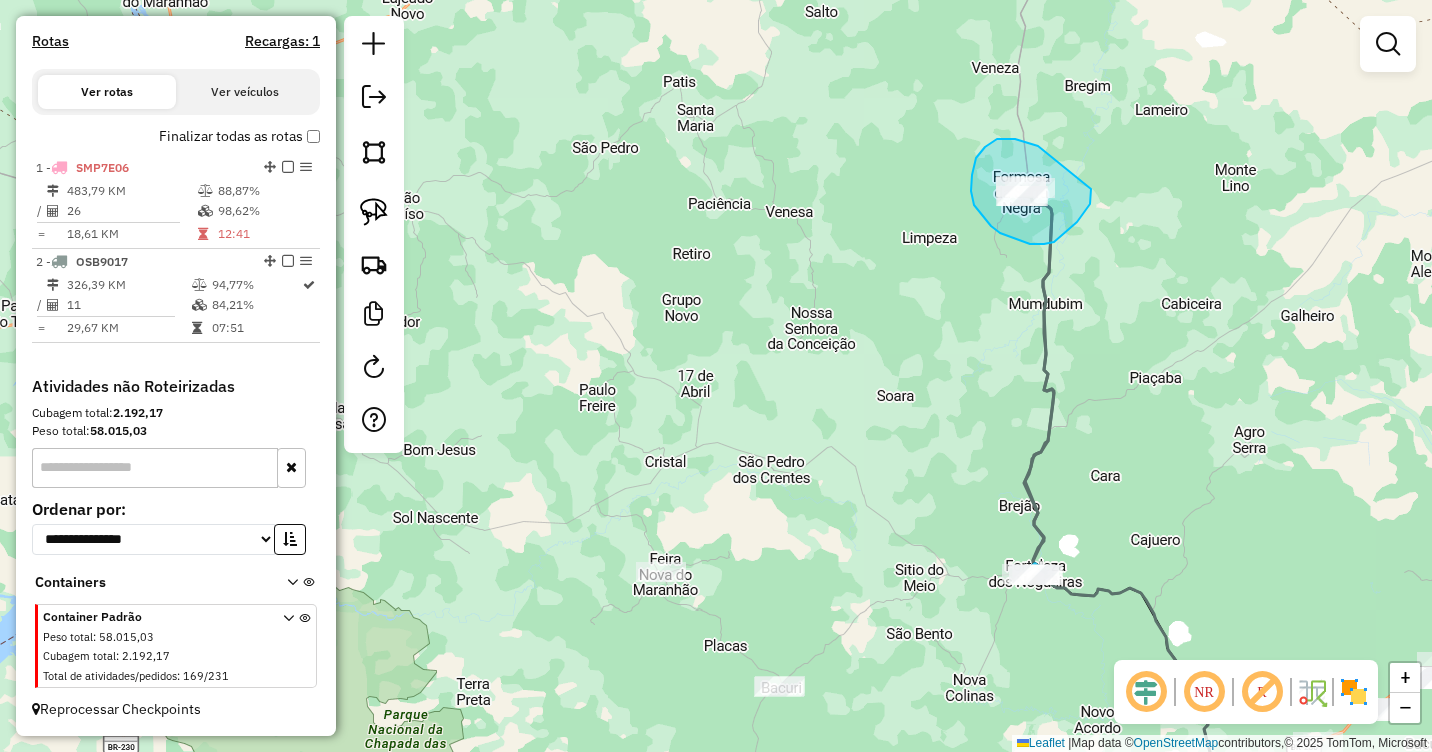 drag, startPoint x: 1038, startPoint y: 146, endPoint x: 1091, endPoint y: 189, distance: 68.24954 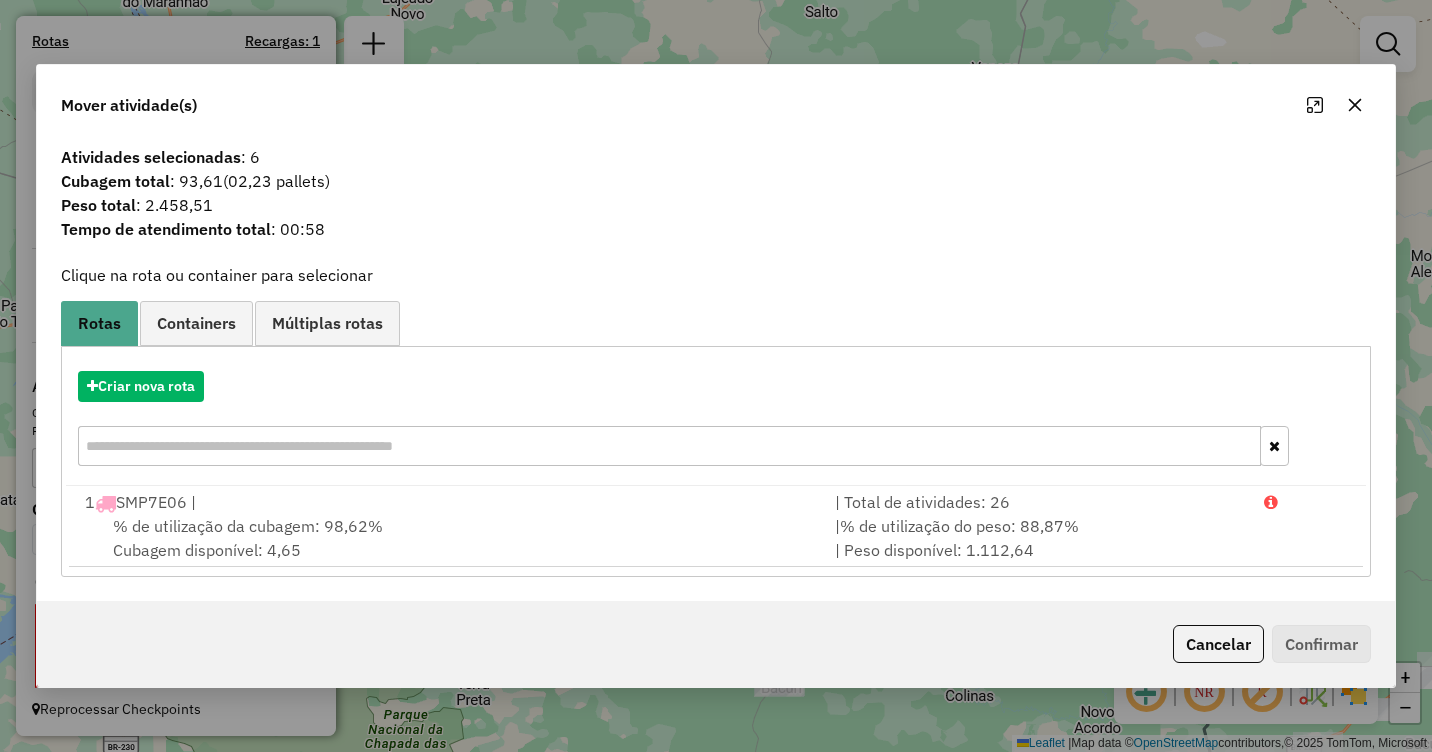 click 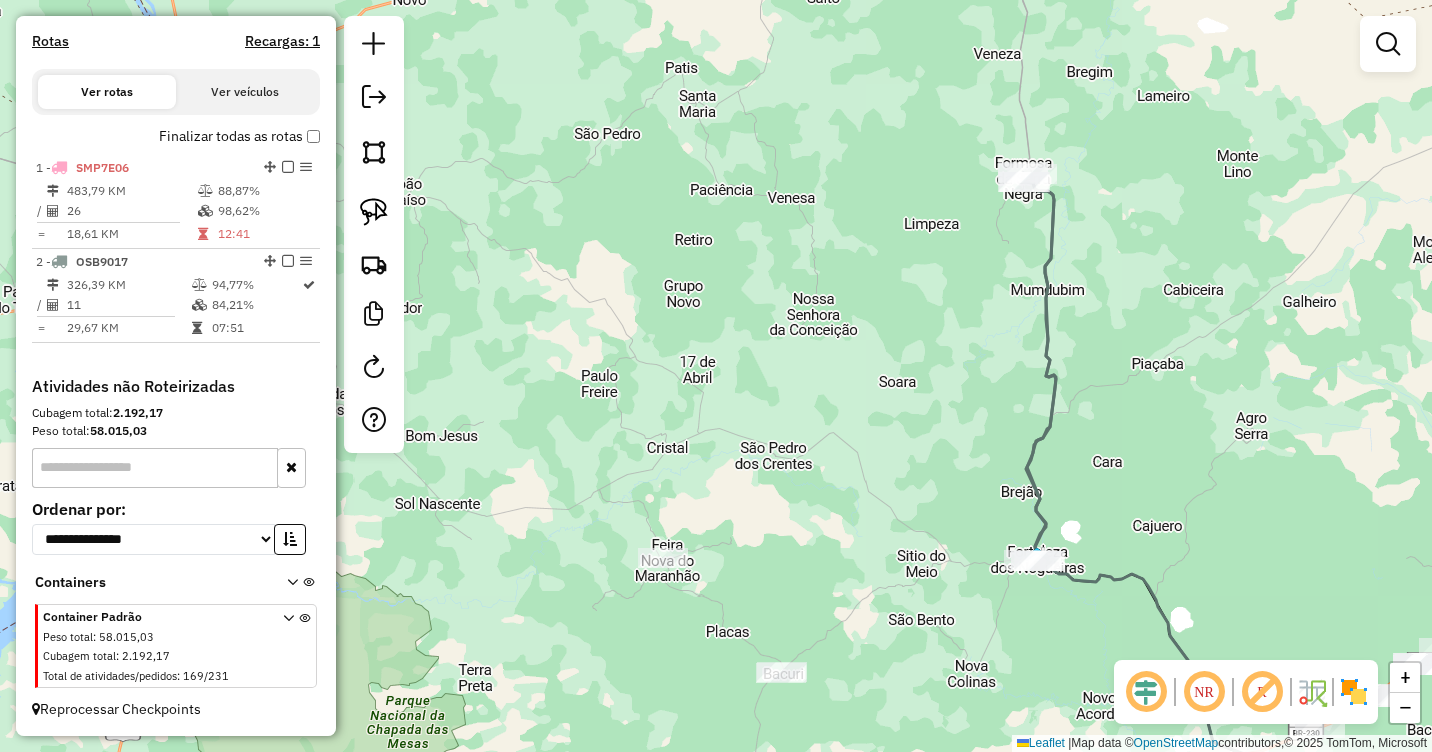 drag, startPoint x: 838, startPoint y: 451, endPoint x: 849, endPoint y: 216, distance: 235.25731 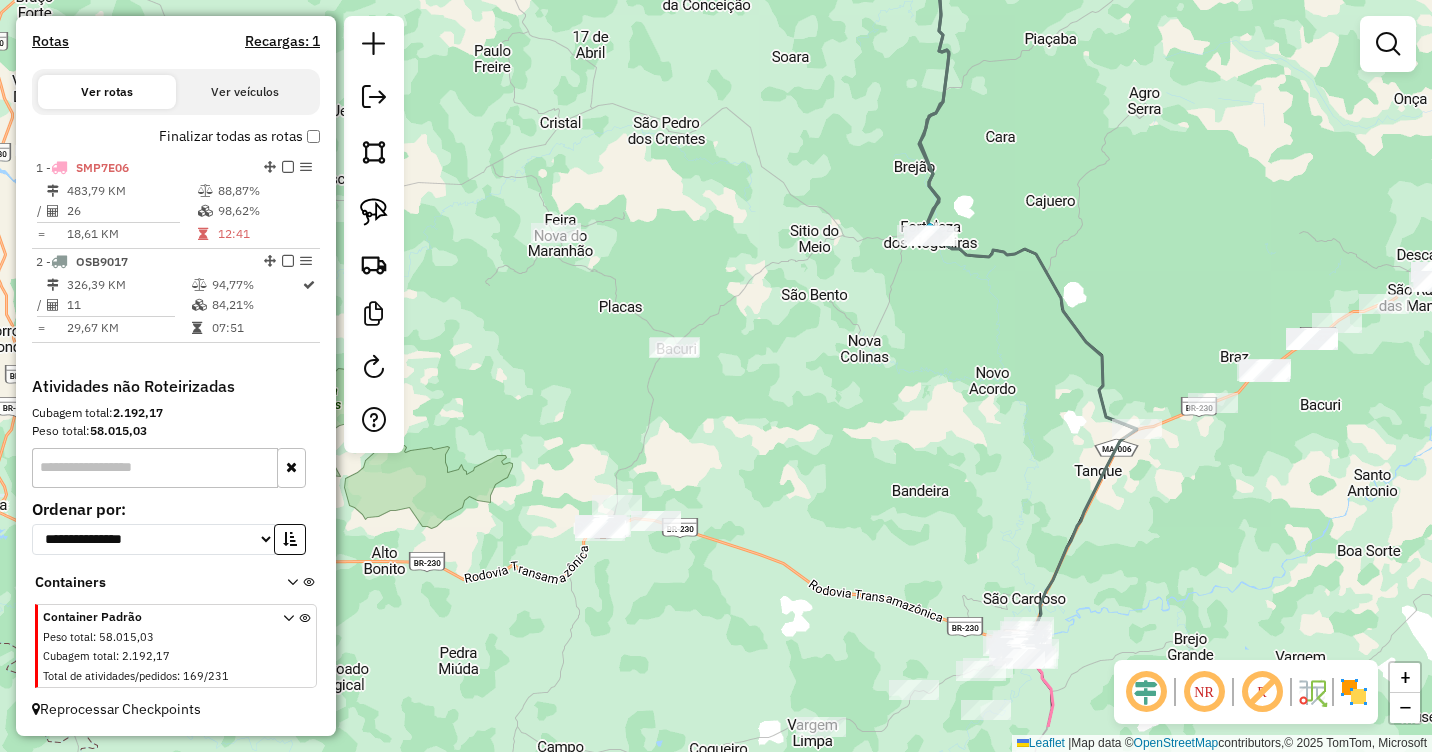 drag, startPoint x: 943, startPoint y: 459, endPoint x: 824, endPoint y: 358, distance: 156.08331 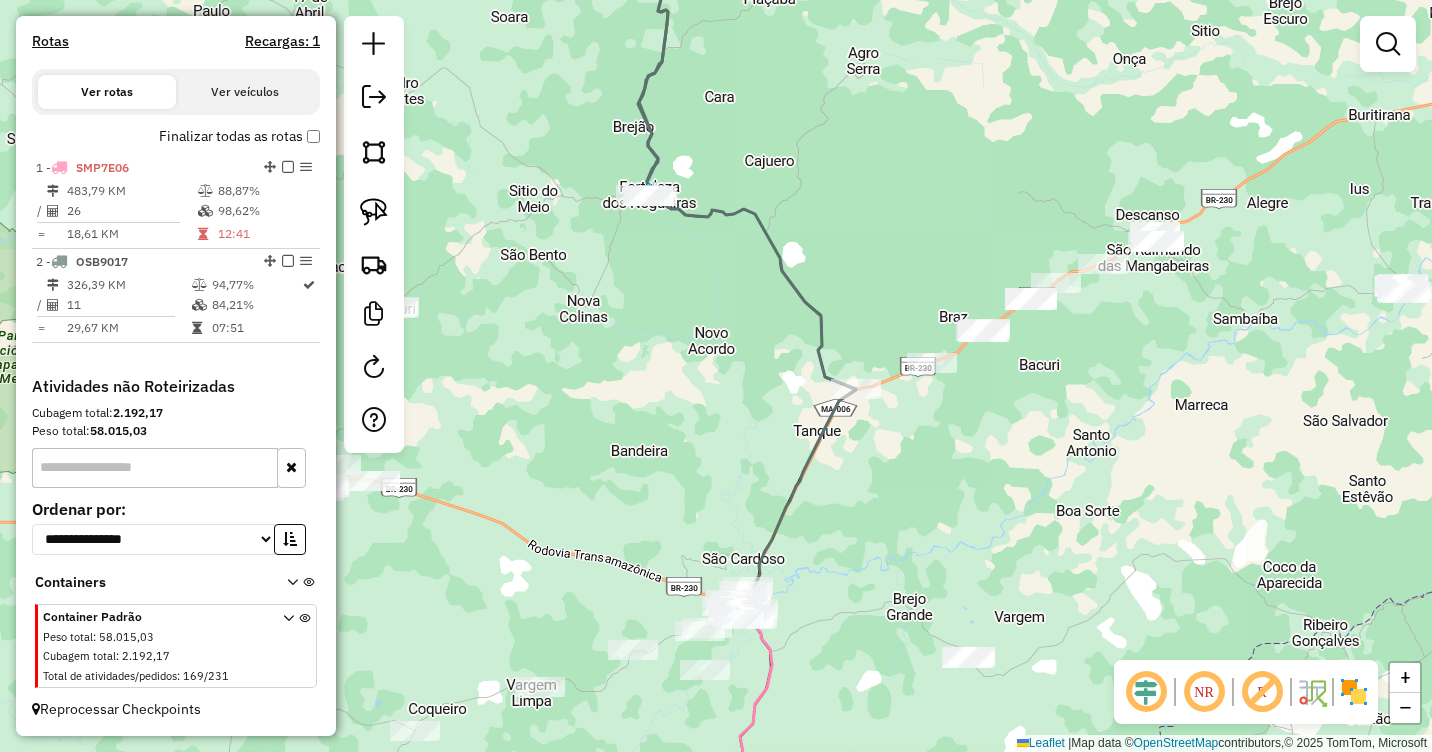 drag, startPoint x: 977, startPoint y: 466, endPoint x: 721, endPoint y: 440, distance: 257.31693 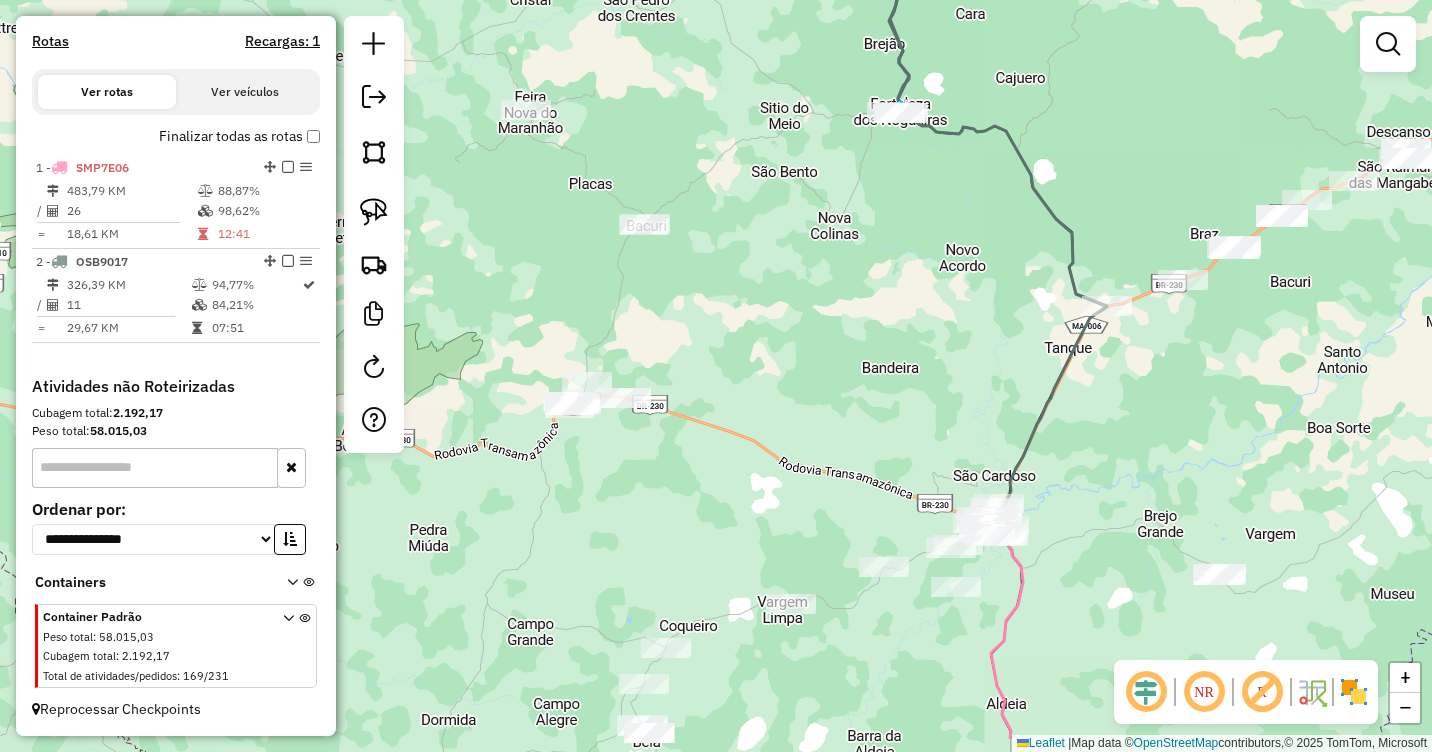 drag, startPoint x: 580, startPoint y: 499, endPoint x: 826, endPoint y: 412, distance: 260.93103 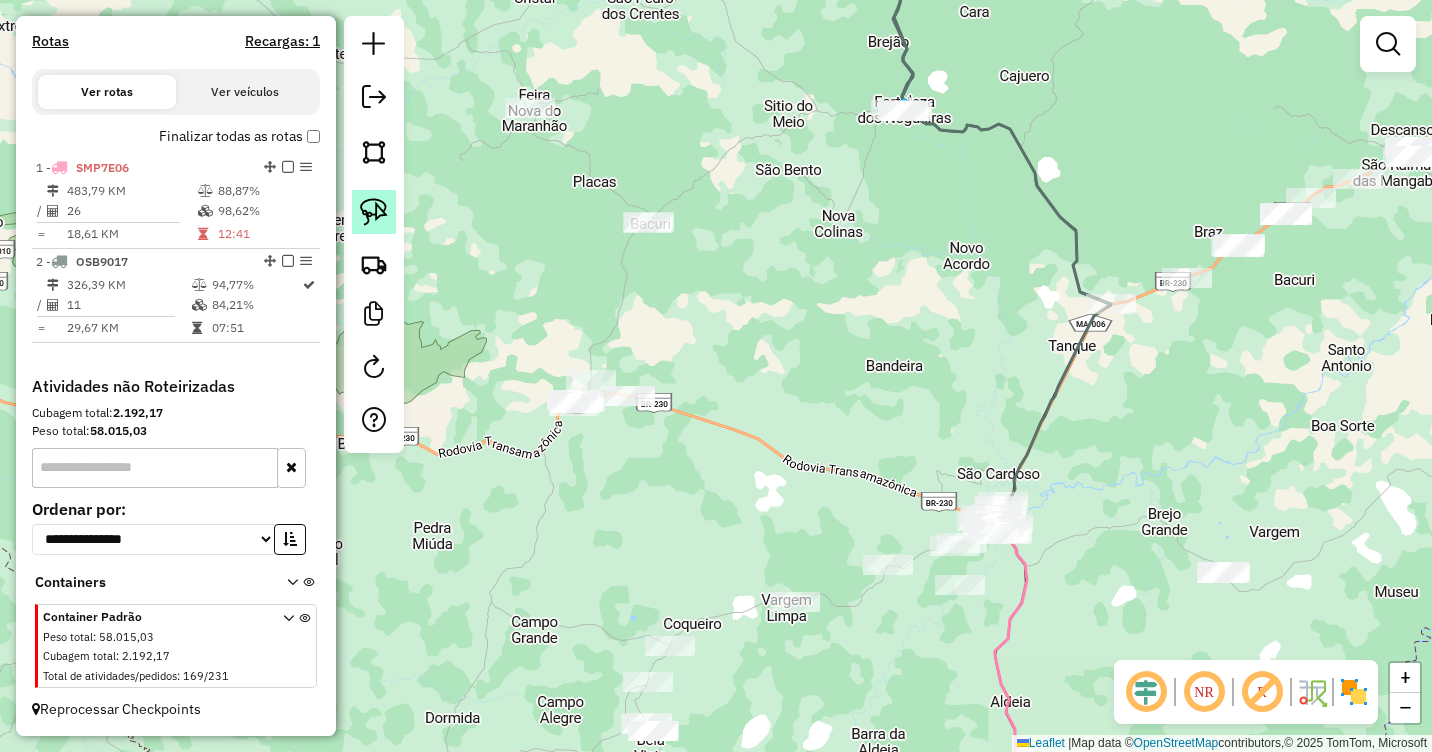click 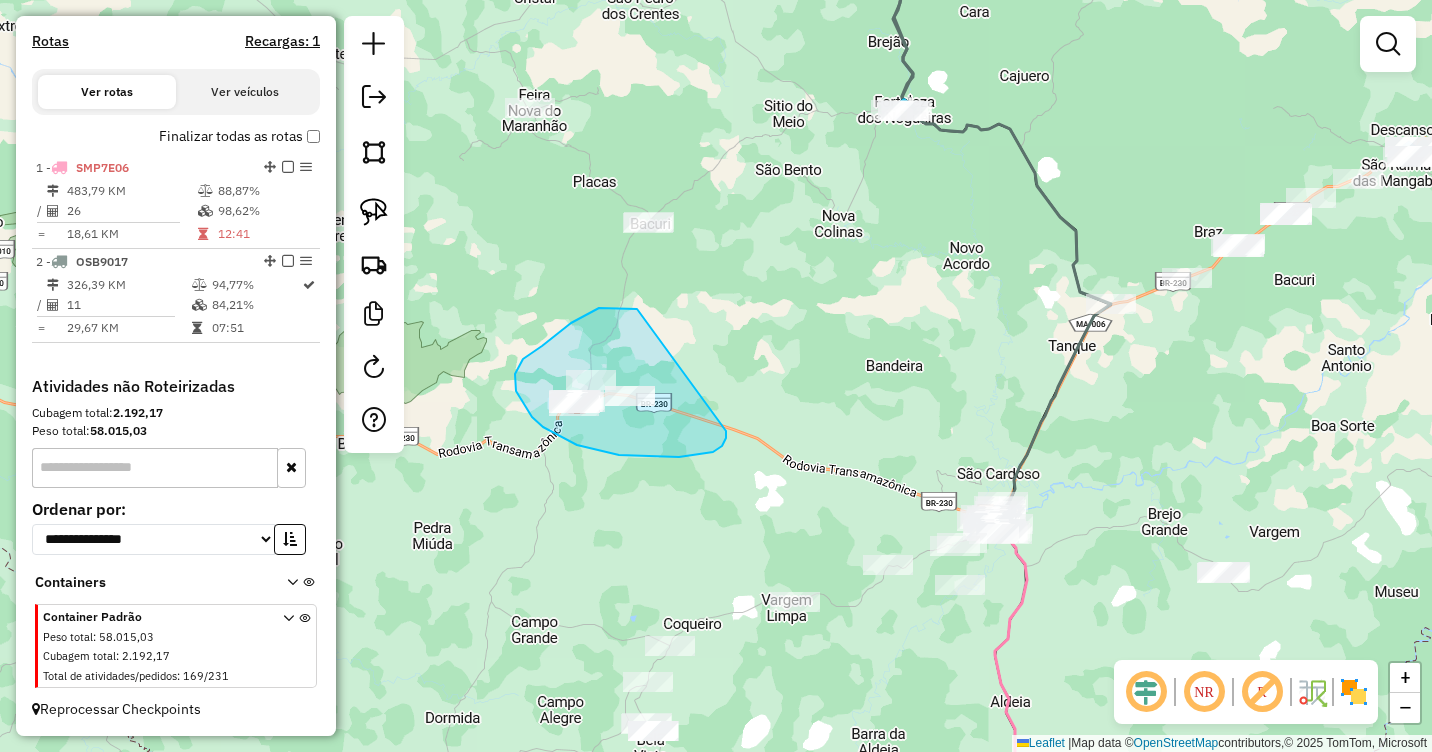 drag, startPoint x: 637, startPoint y: 309, endPoint x: 726, endPoint y: 427, distance: 147.80054 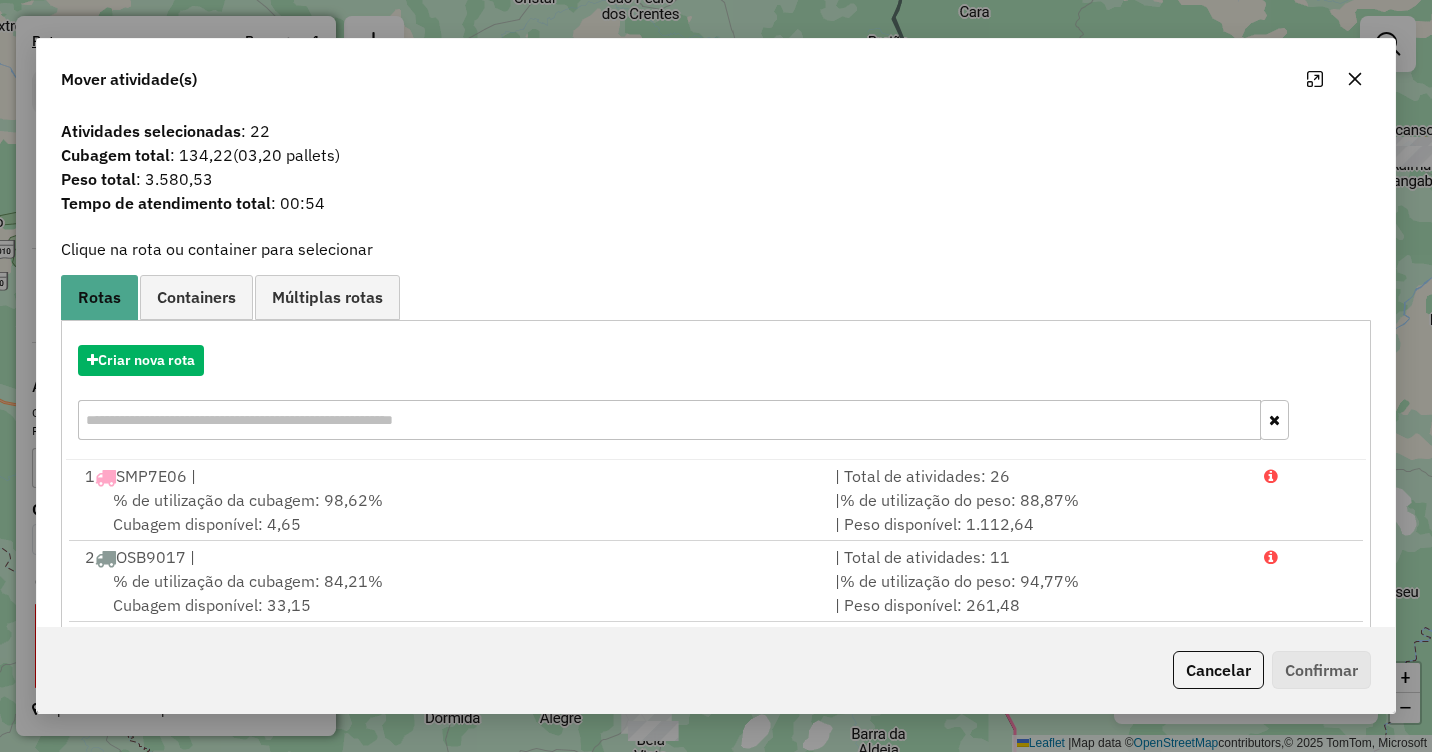 click 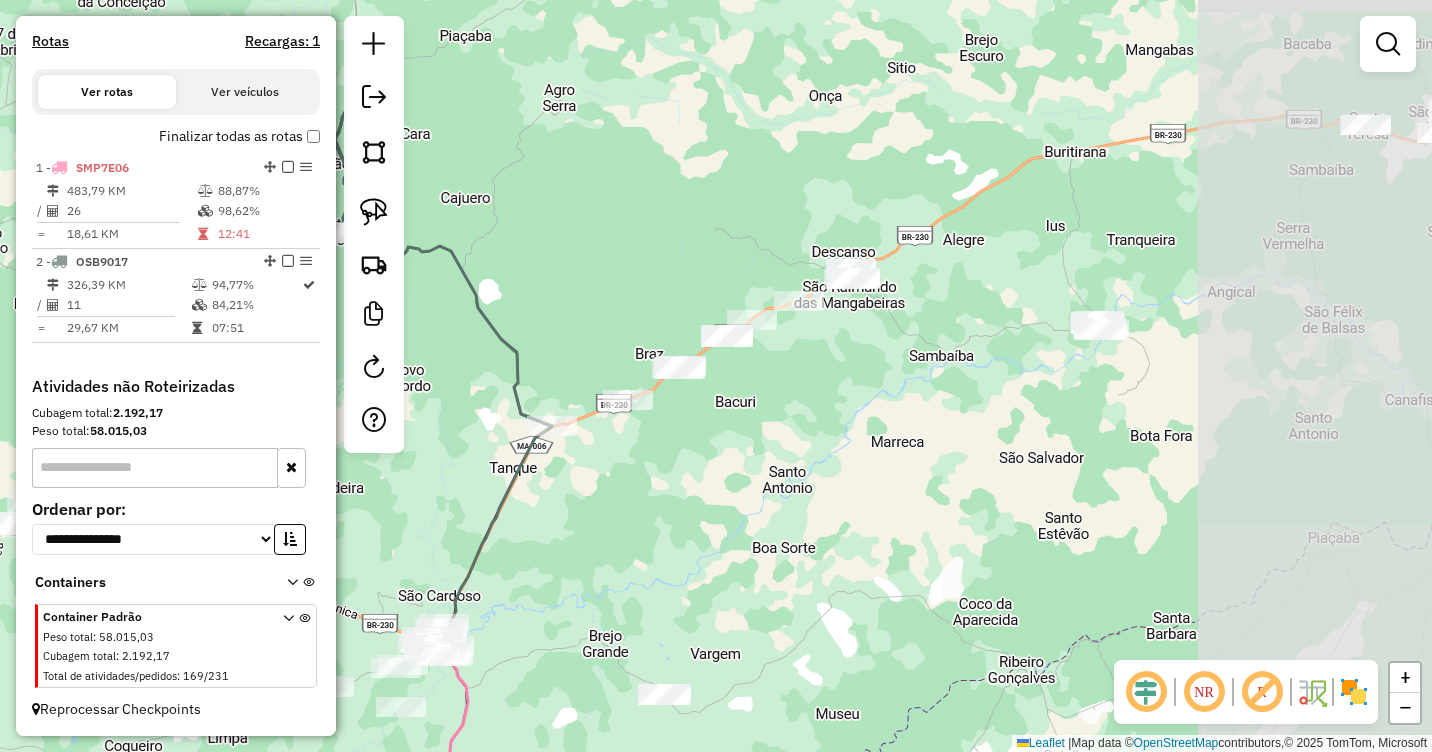 drag, startPoint x: 1312, startPoint y: 373, endPoint x: 858, endPoint y: 561, distance: 491.3858 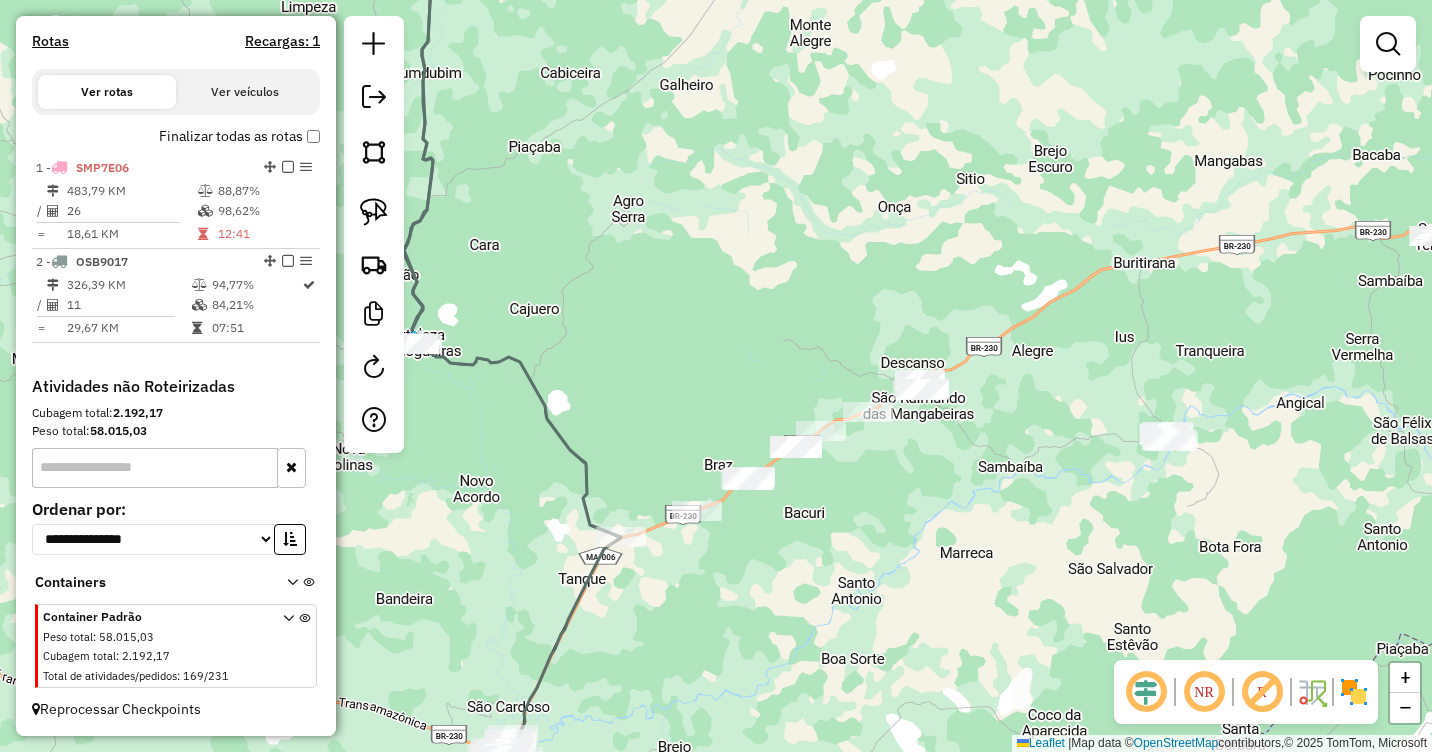 drag, startPoint x: 945, startPoint y: 454, endPoint x: 875, endPoint y: 470, distance: 71.80529 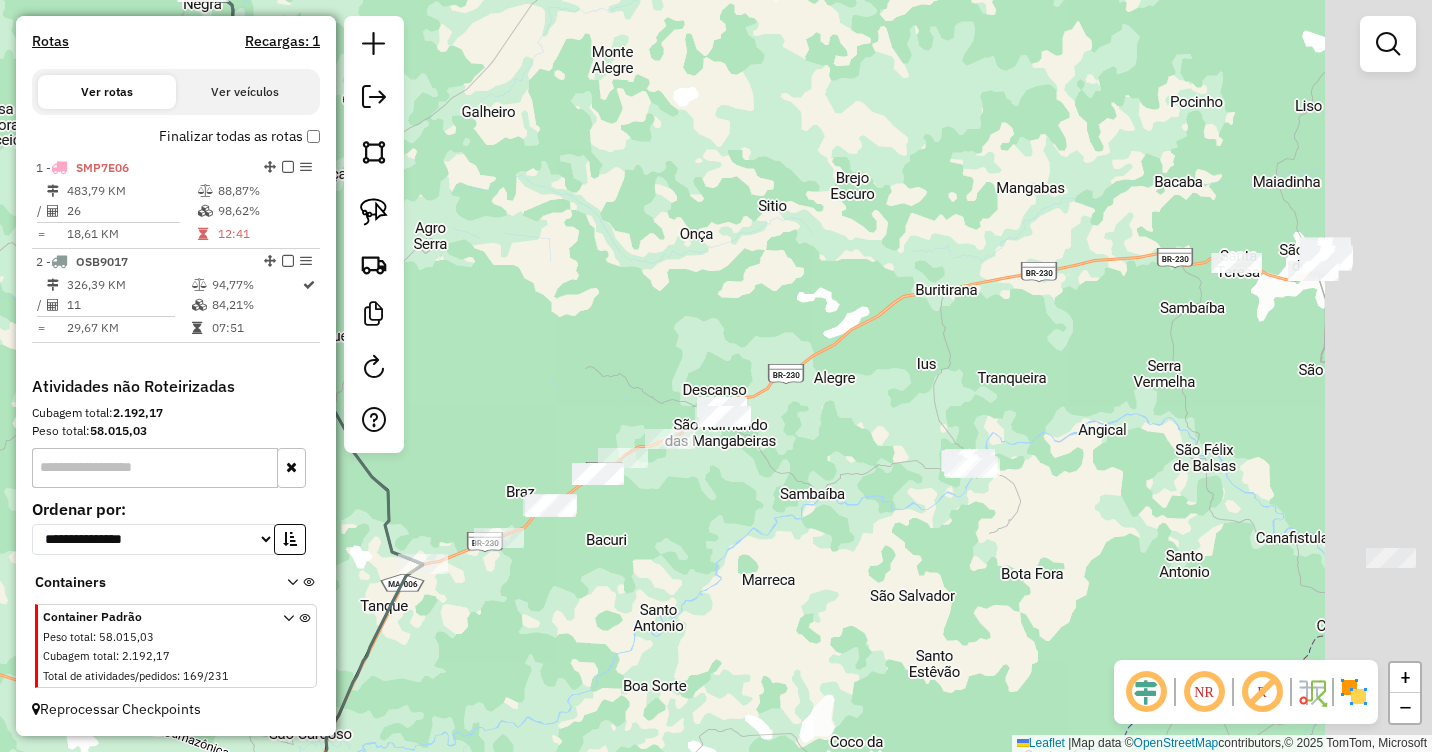 drag, startPoint x: 979, startPoint y: 438, endPoint x: 845, endPoint y: 464, distance: 136.49908 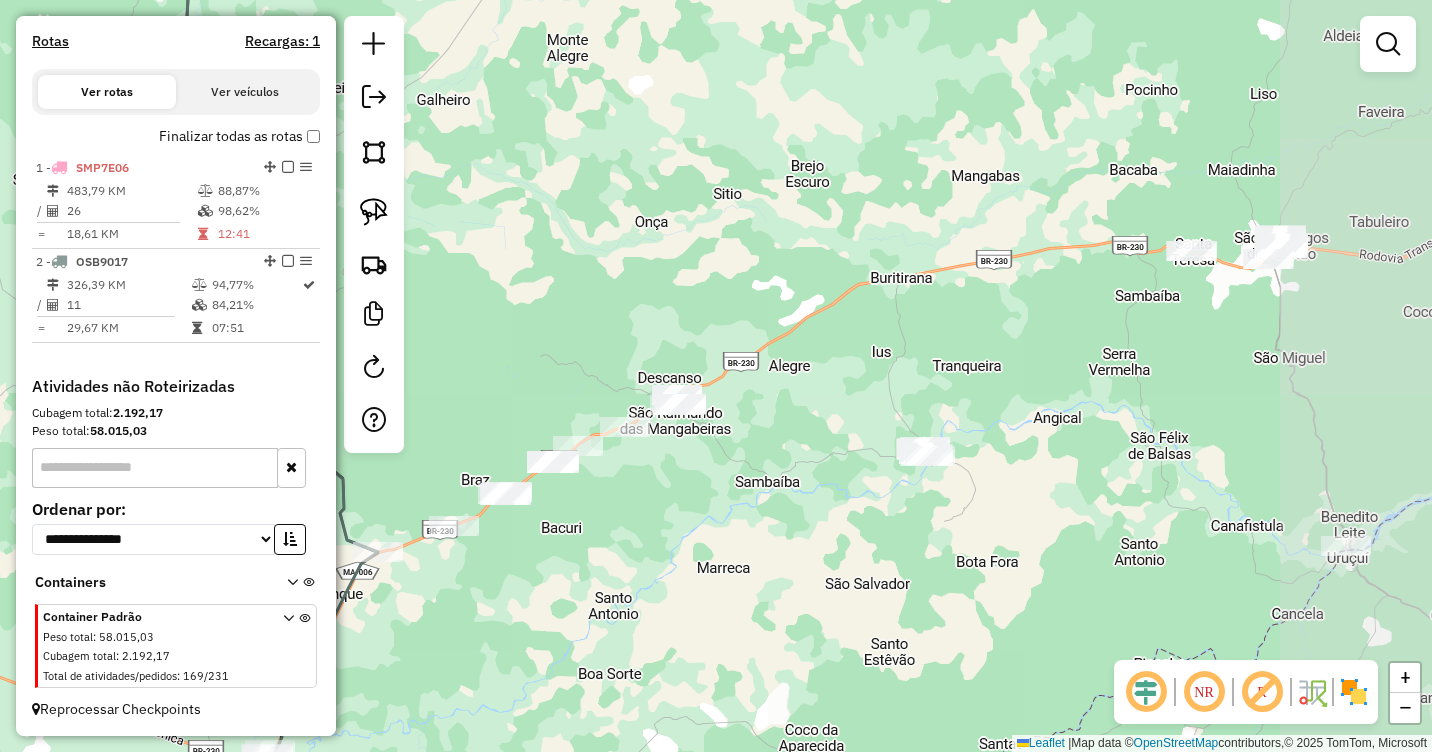 drag, startPoint x: 926, startPoint y: 348, endPoint x: 969, endPoint y: 287, distance: 74.63243 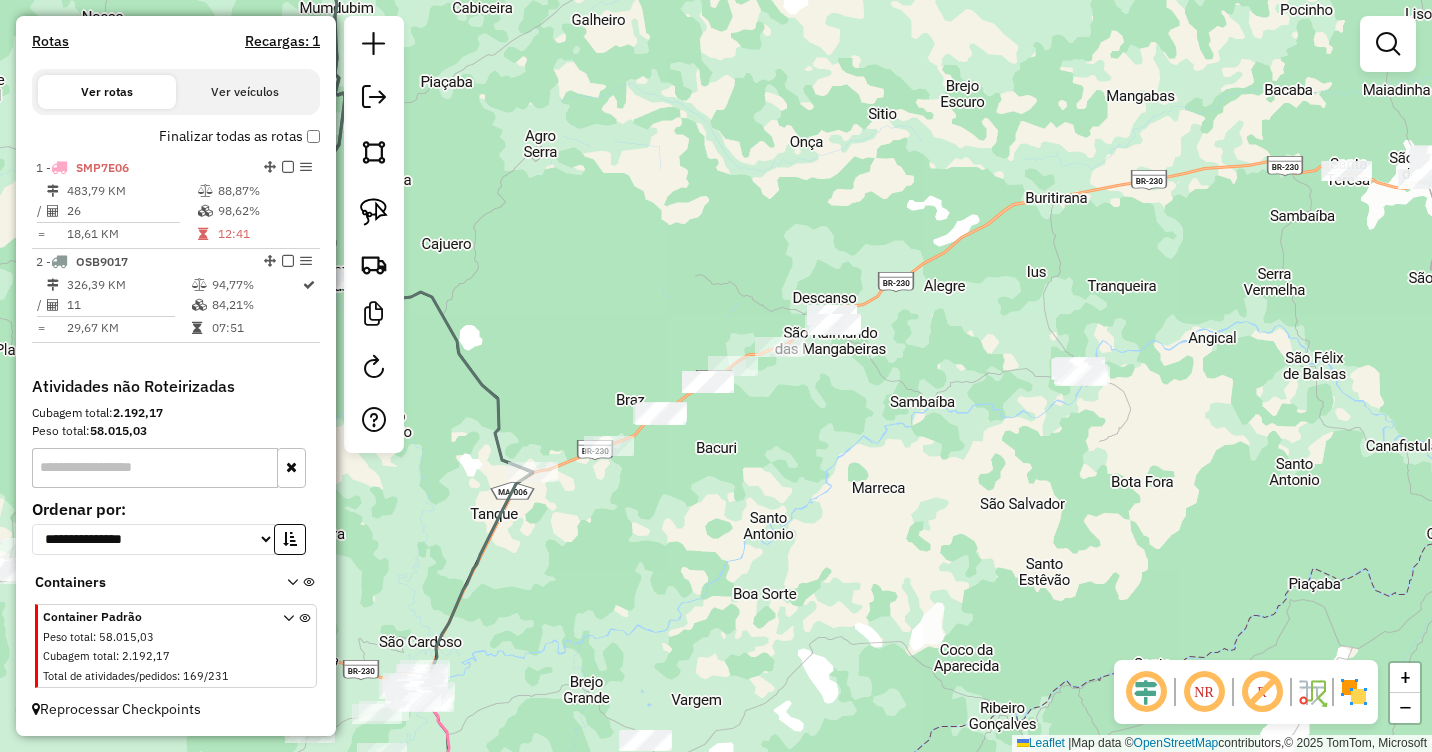drag, startPoint x: 852, startPoint y: 512, endPoint x: 943, endPoint y: 473, distance: 99.00505 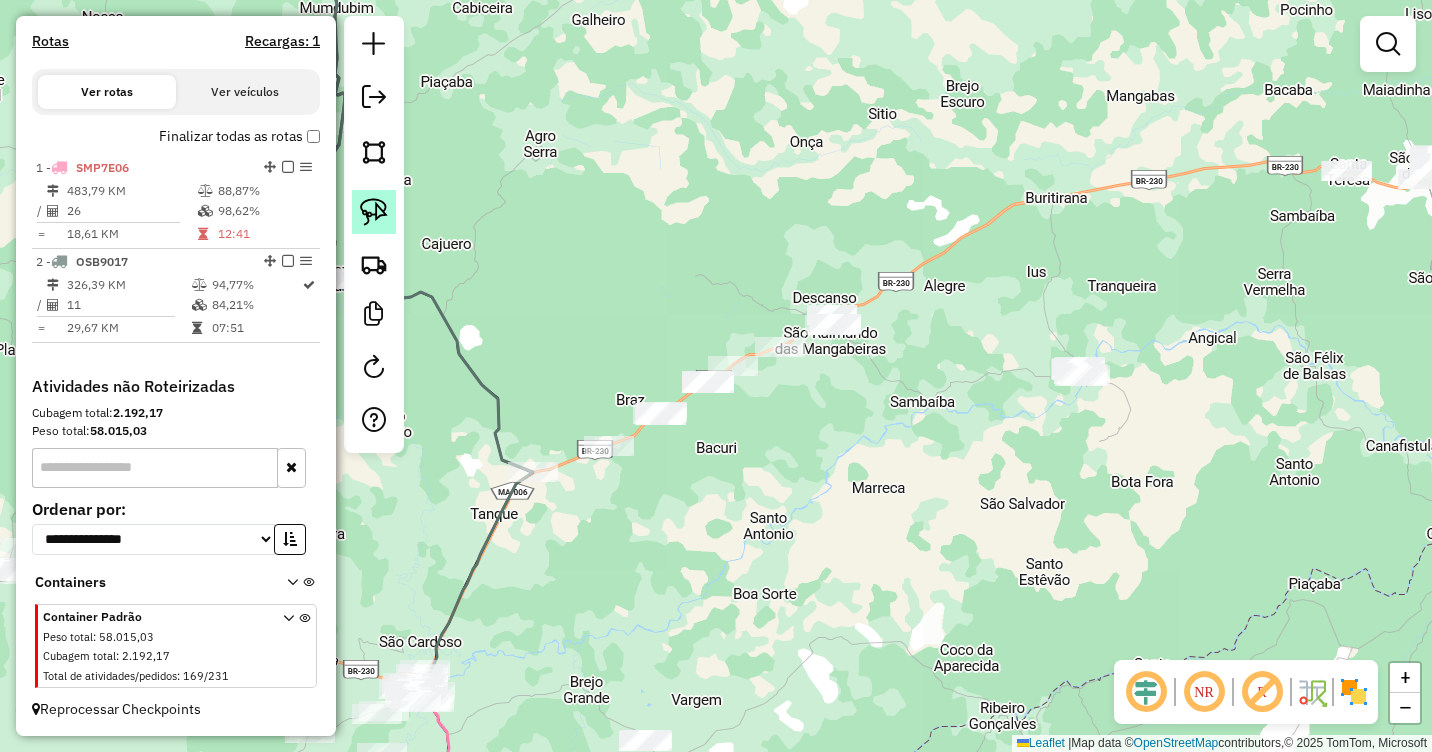 click 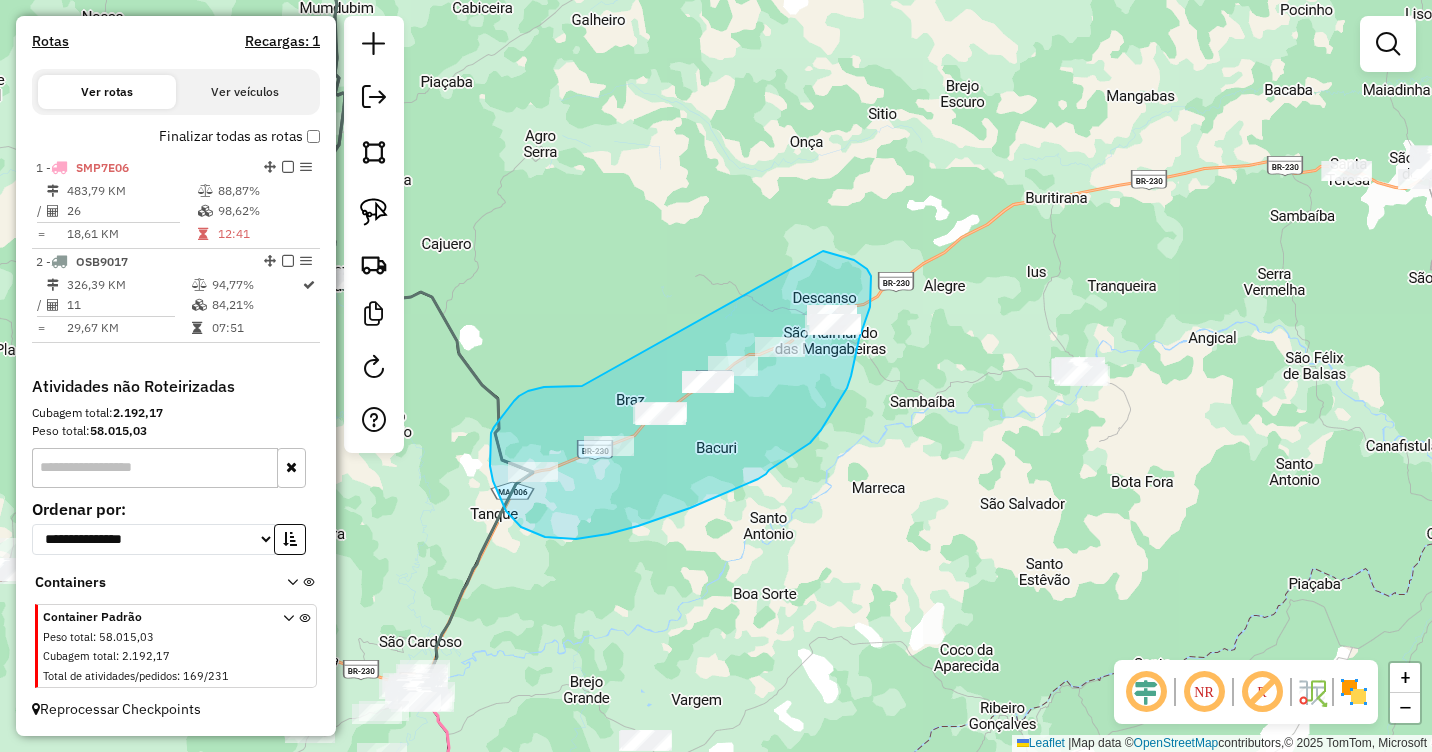 drag, startPoint x: 580, startPoint y: 386, endPoint x: 823, endPoint y: 251, distance: 277.98203 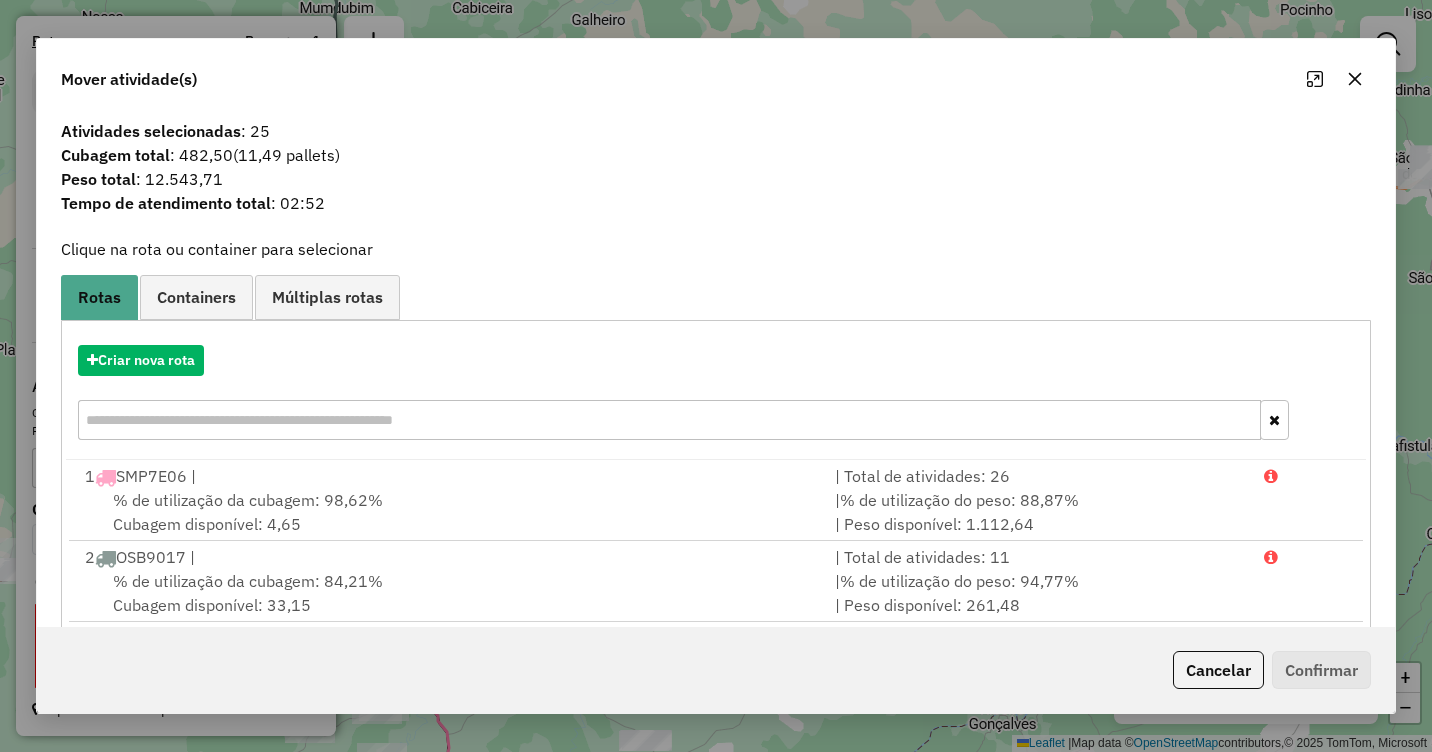 click 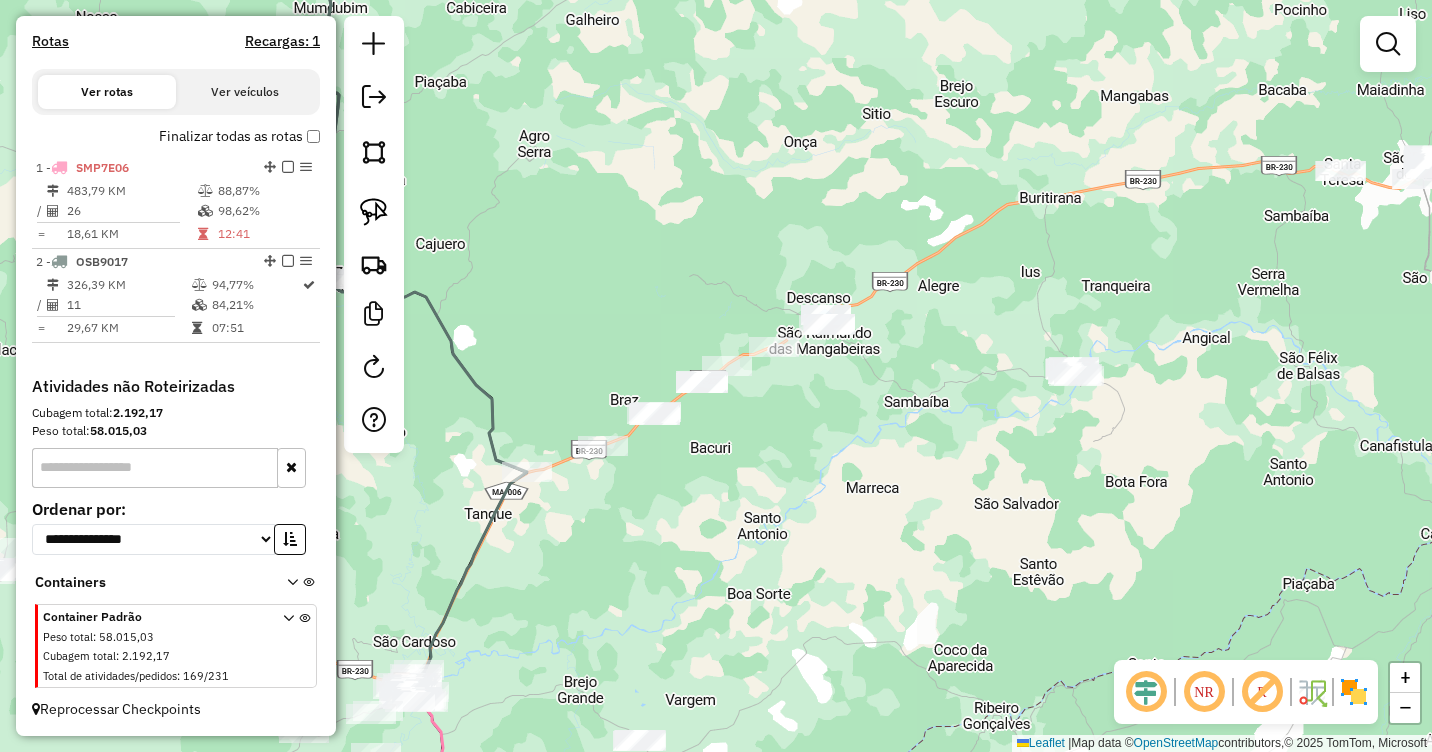 drag, startPoint x: 1179, startPoint y: 373, endPoint x: 1070, endPoint y: 413, distance: 116.10771 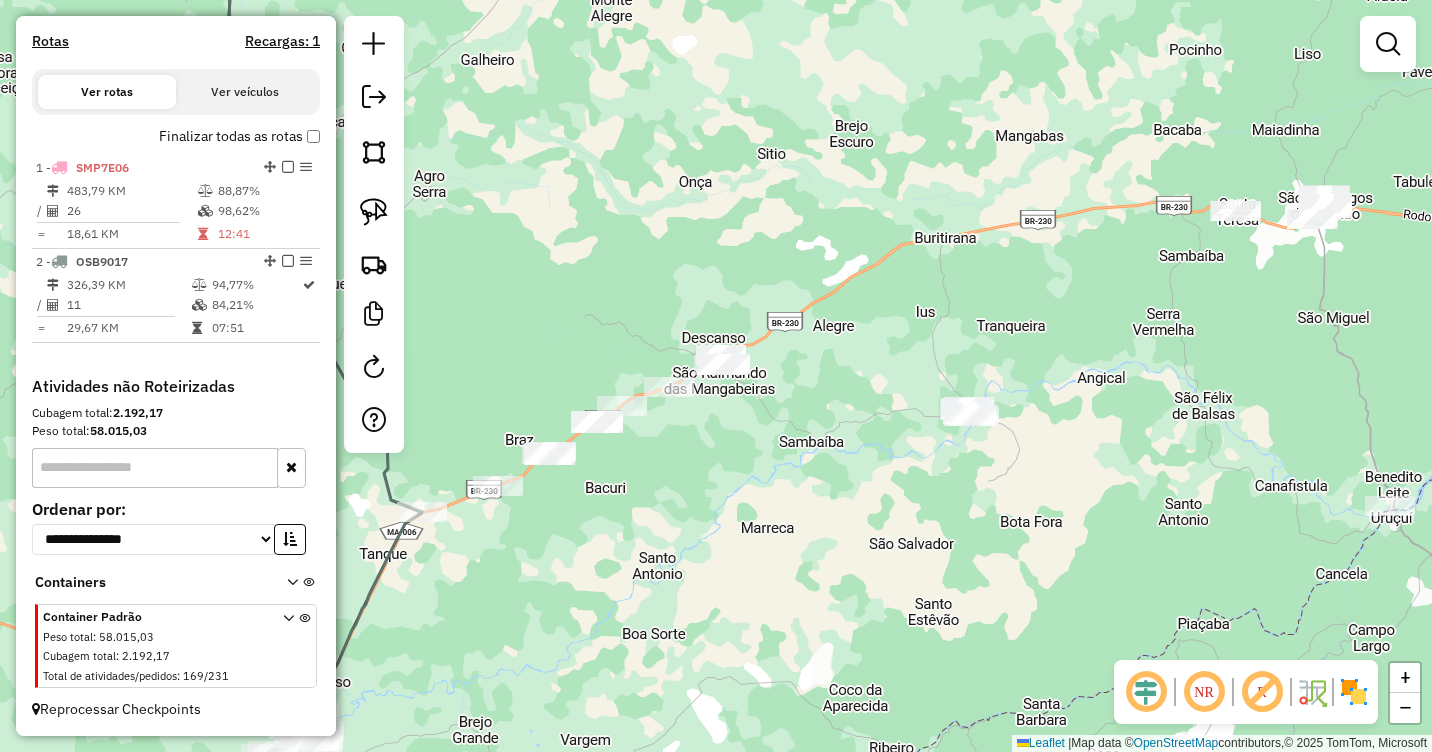drag, startPoint x: 379, startPoint y: 205, endPoint x: 624, endPoint y: 277, distance: 255.36053 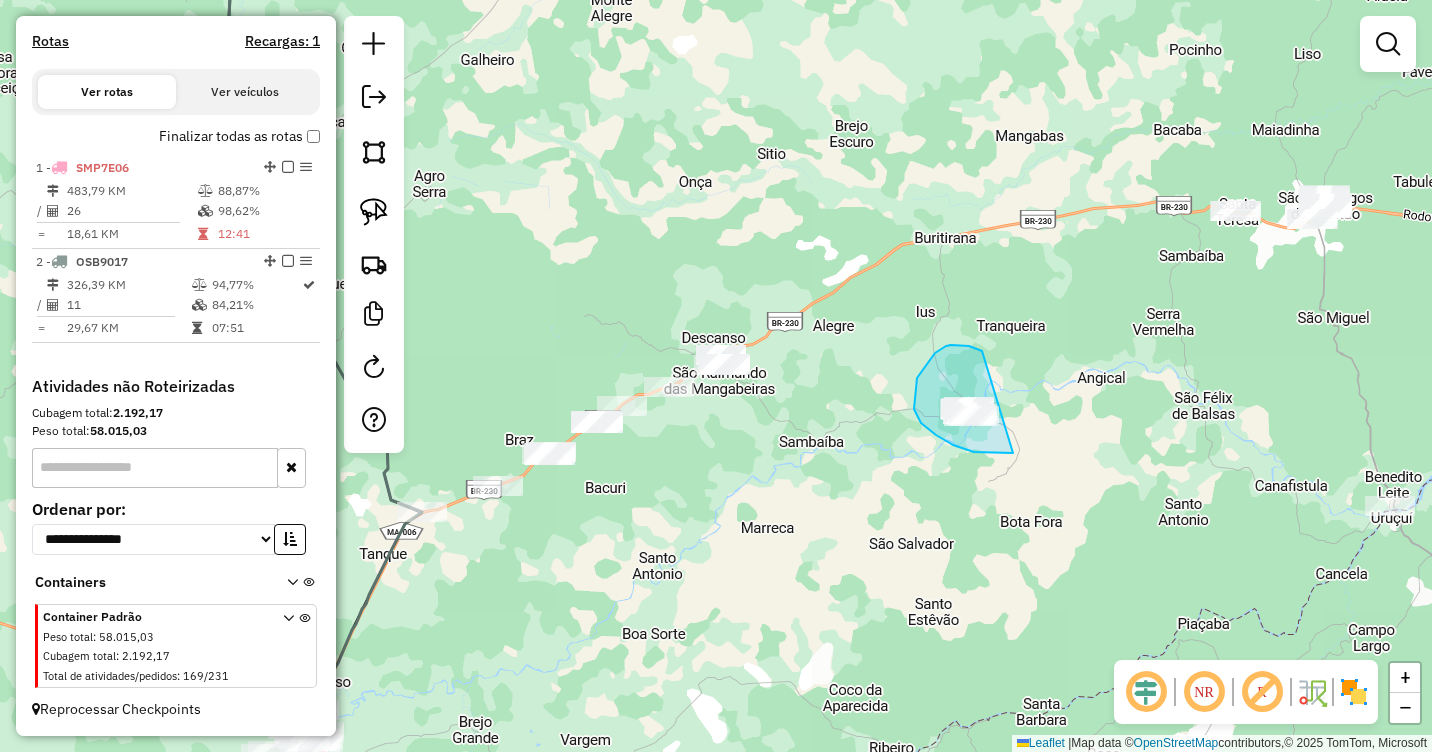 drag, startPoint x: 978, startPoint y: 349, endPoint x: 1035, endPoint y: 418, distance: 89.498604 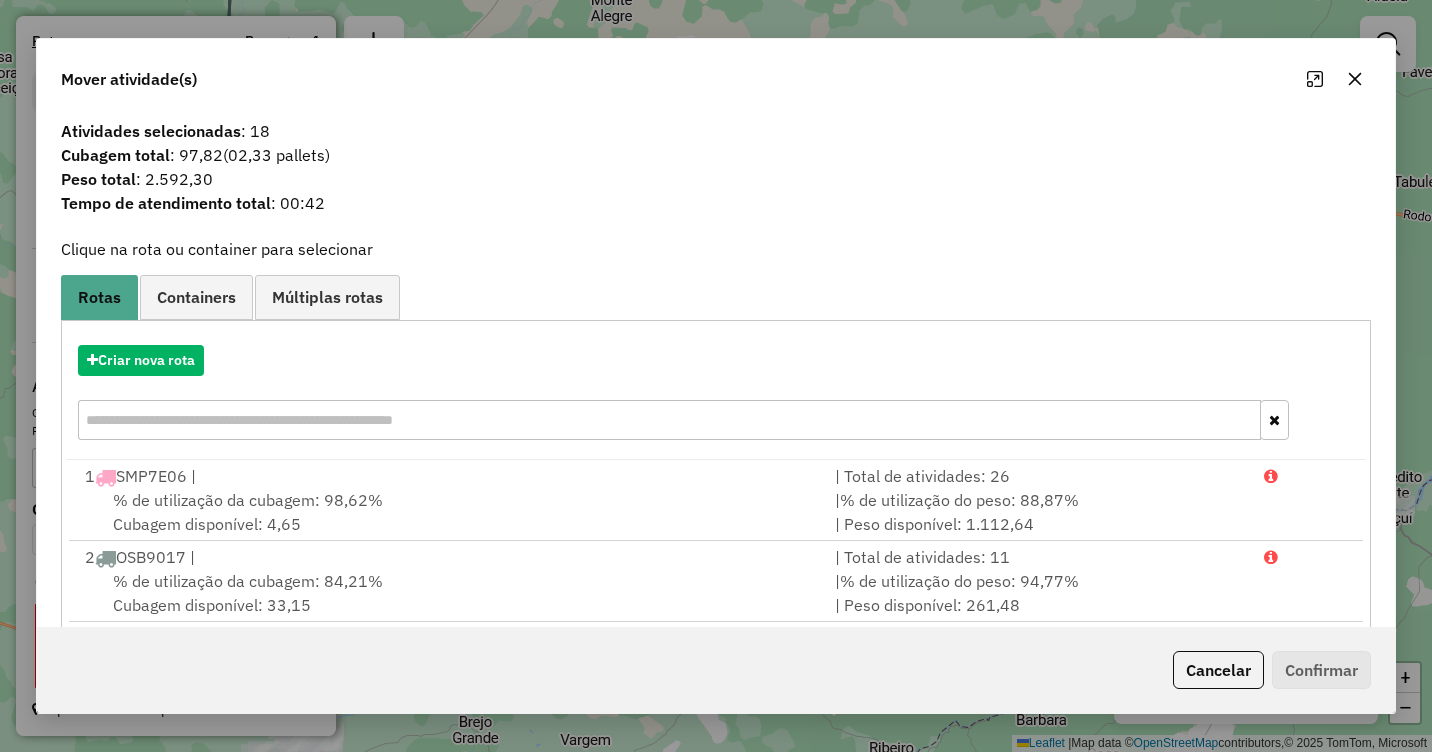 click 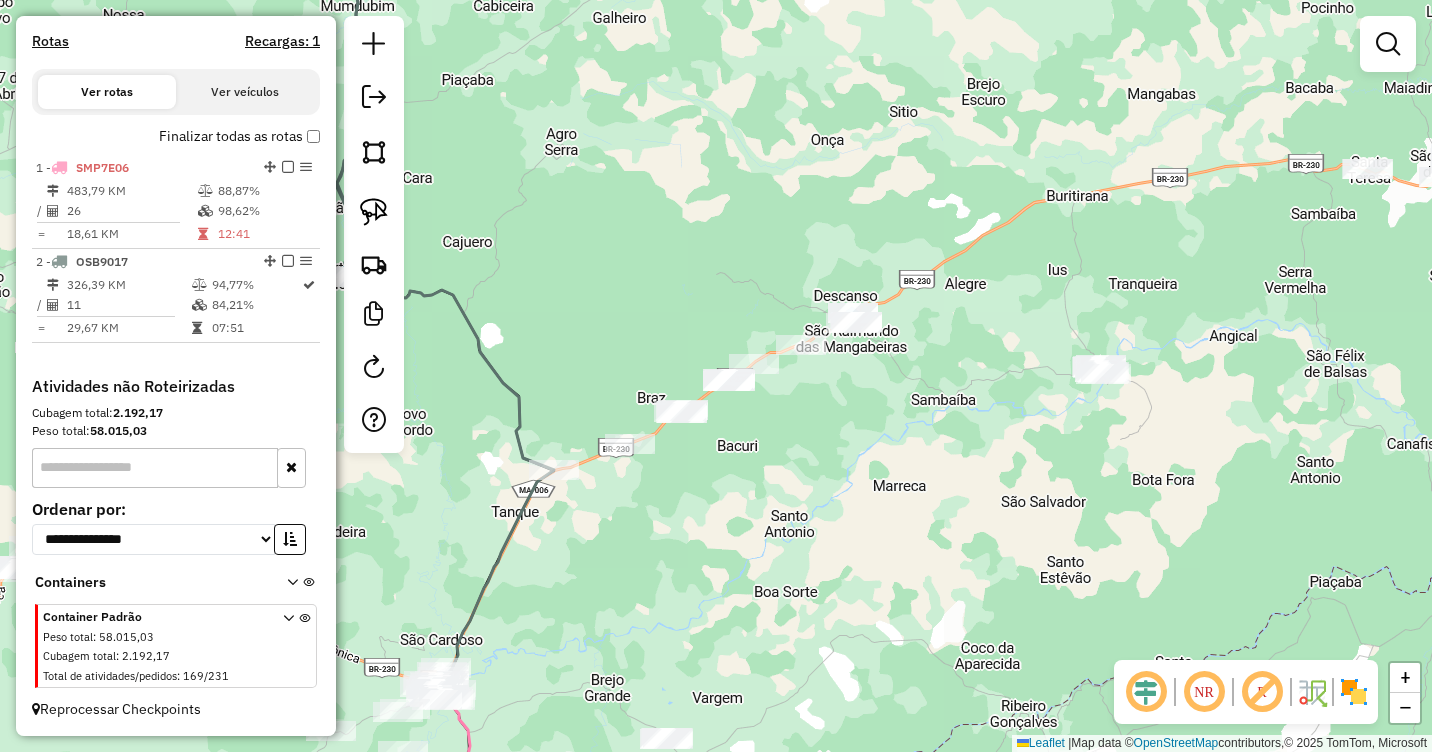 drag, startPoint x: 838, startPoint y: 385, endPoint x: 973, endPoint y: 343, distance: 141.38246 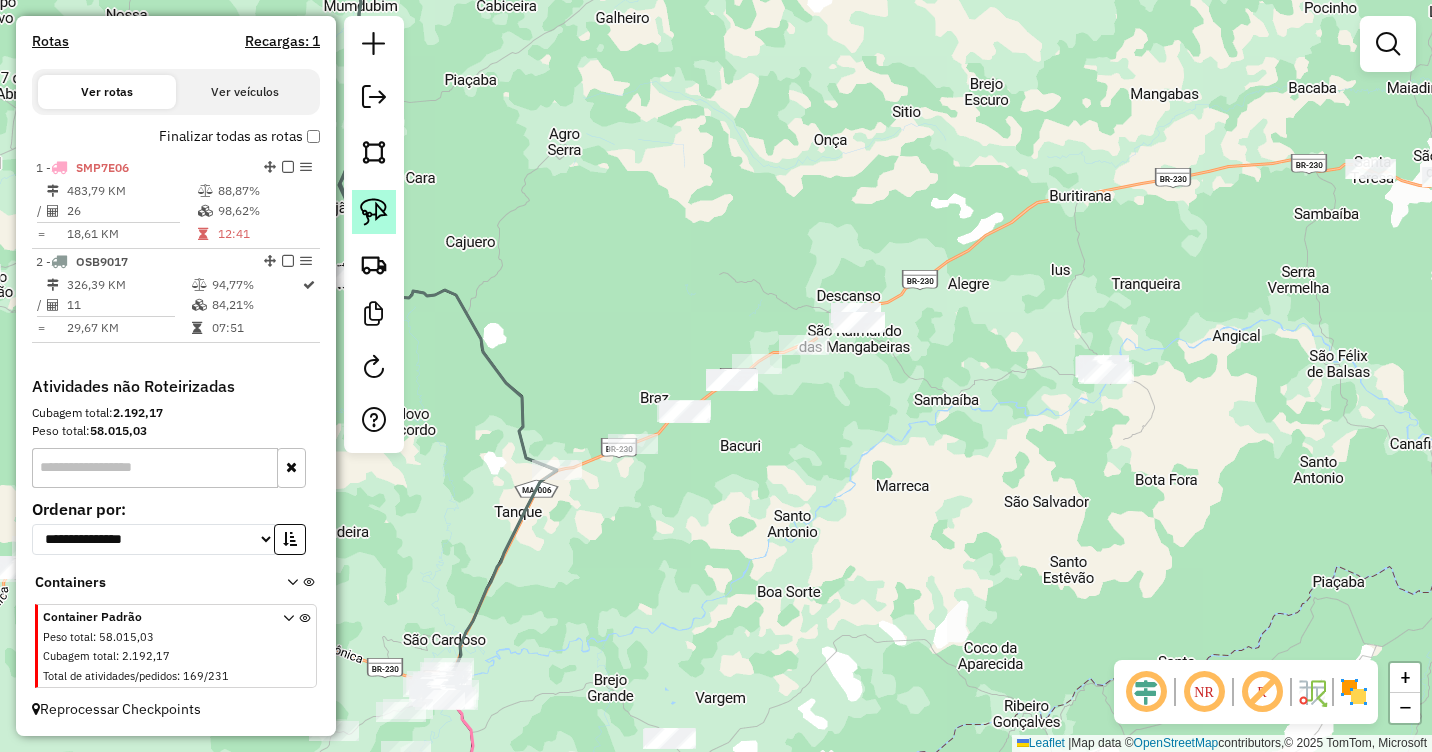click 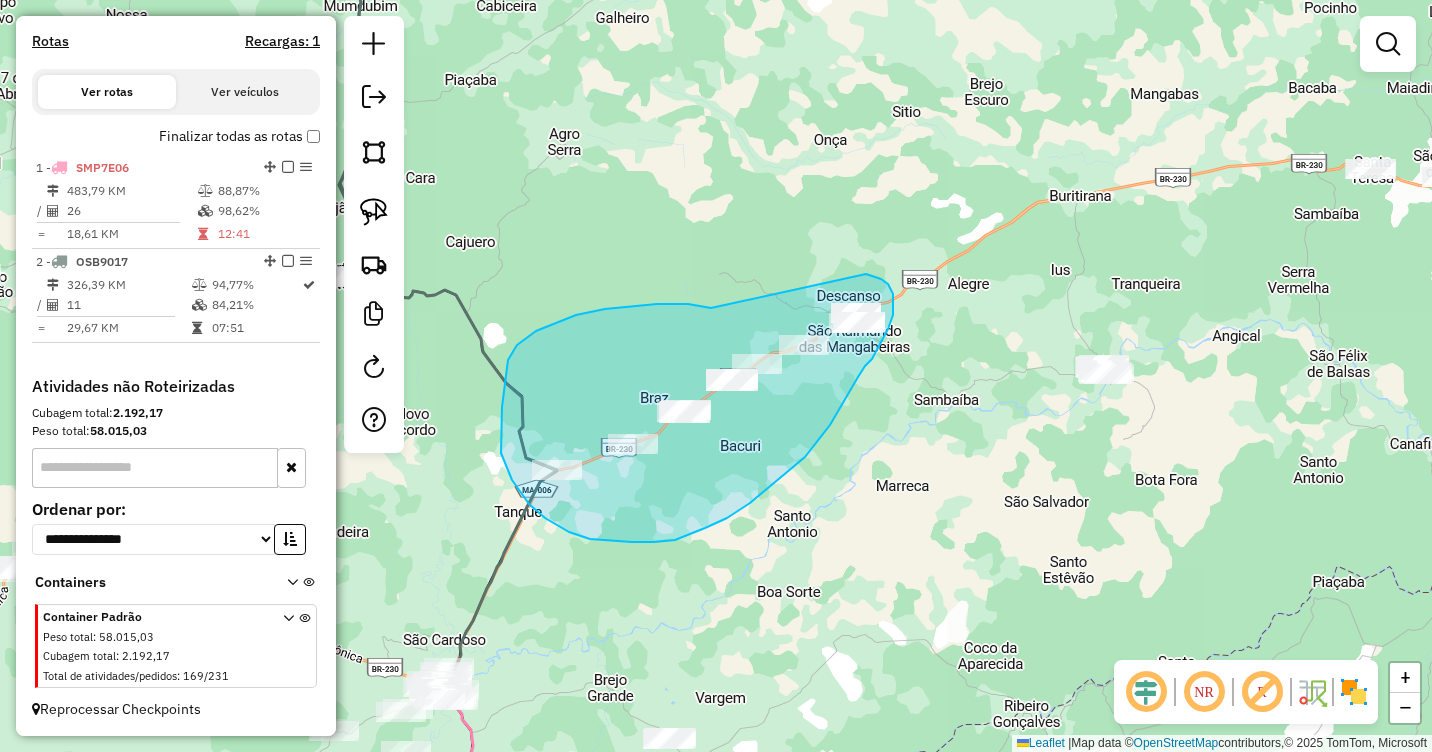drag, startPoint x: 711, startPoint y: 308, endPoint x: 858, endPoint y: 273, distance: 151.10924 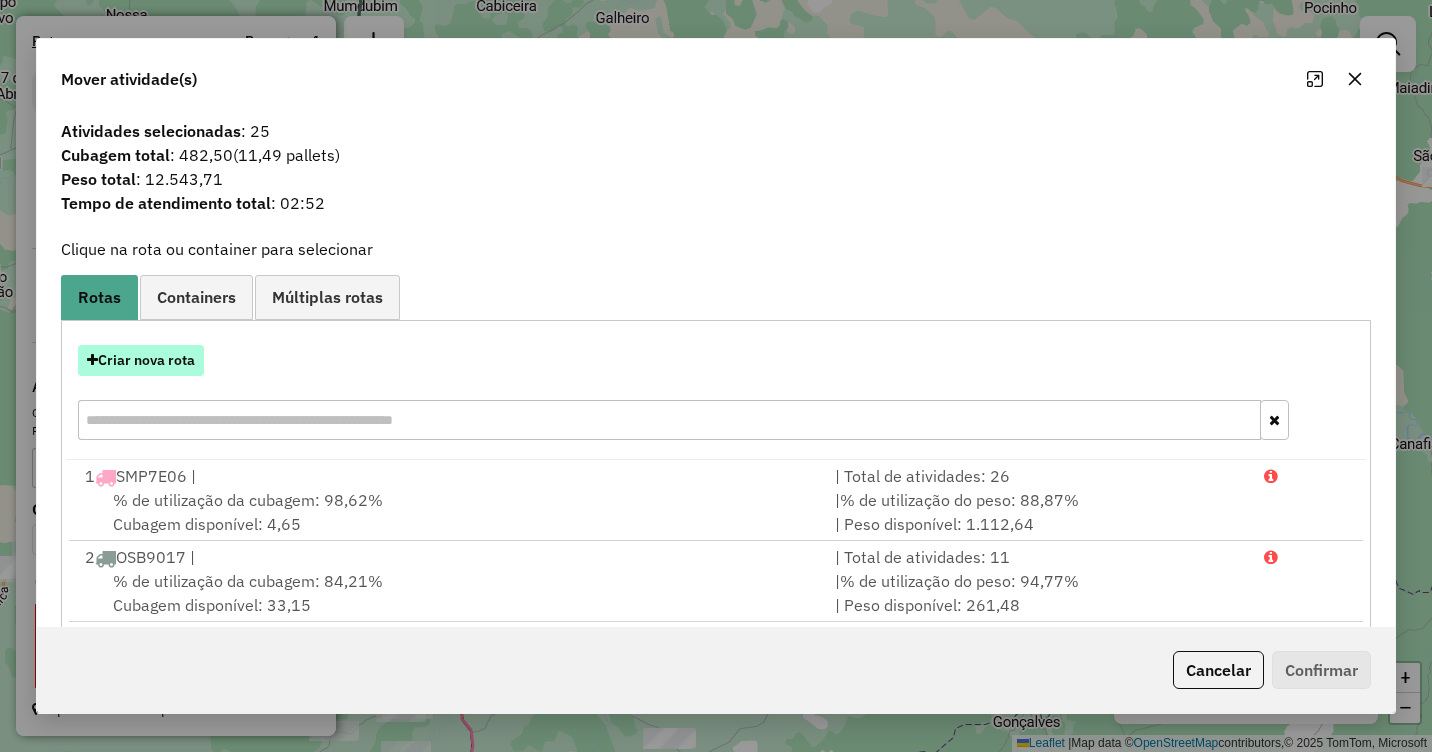 click on "Criar nova rota" at bounding box center (141, 360) 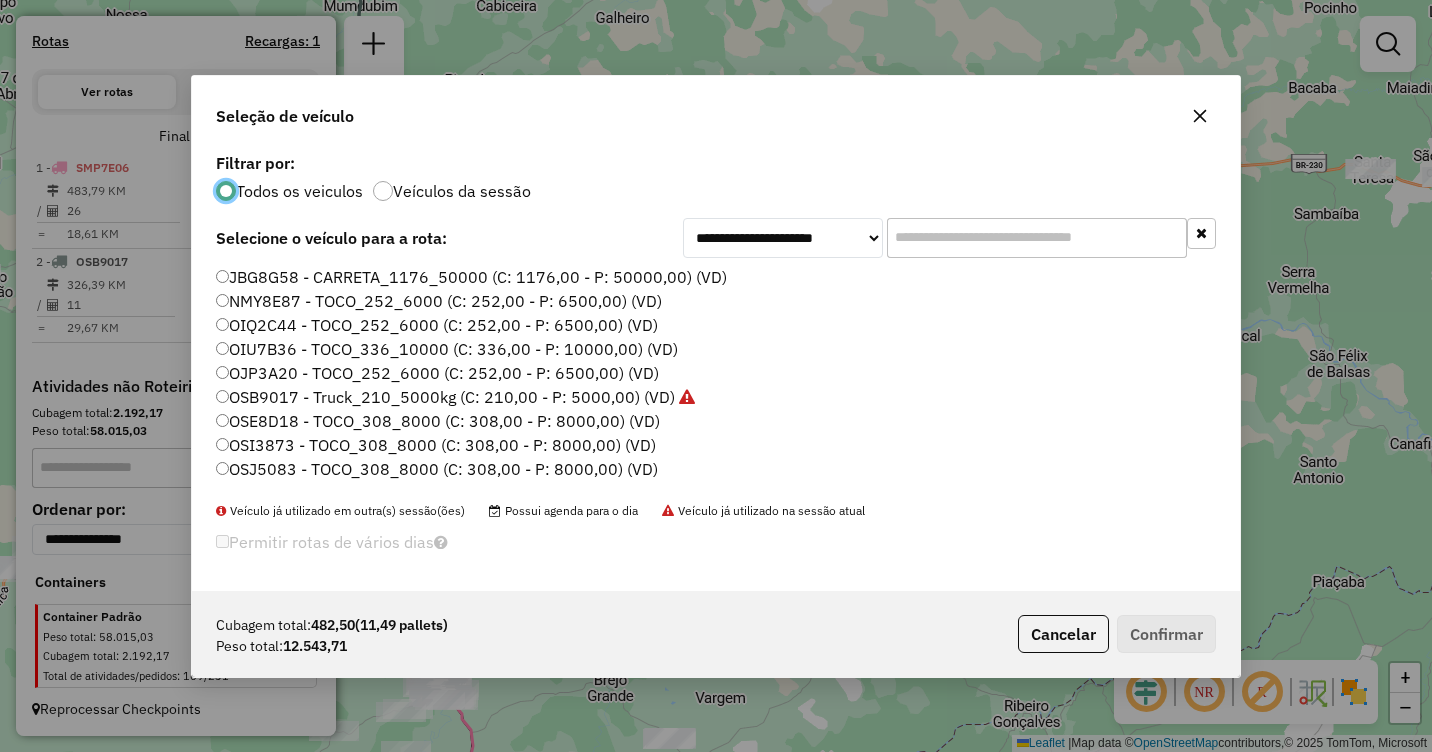 scroll, scrollTop: 11, scrollLeft: 6, axis: both 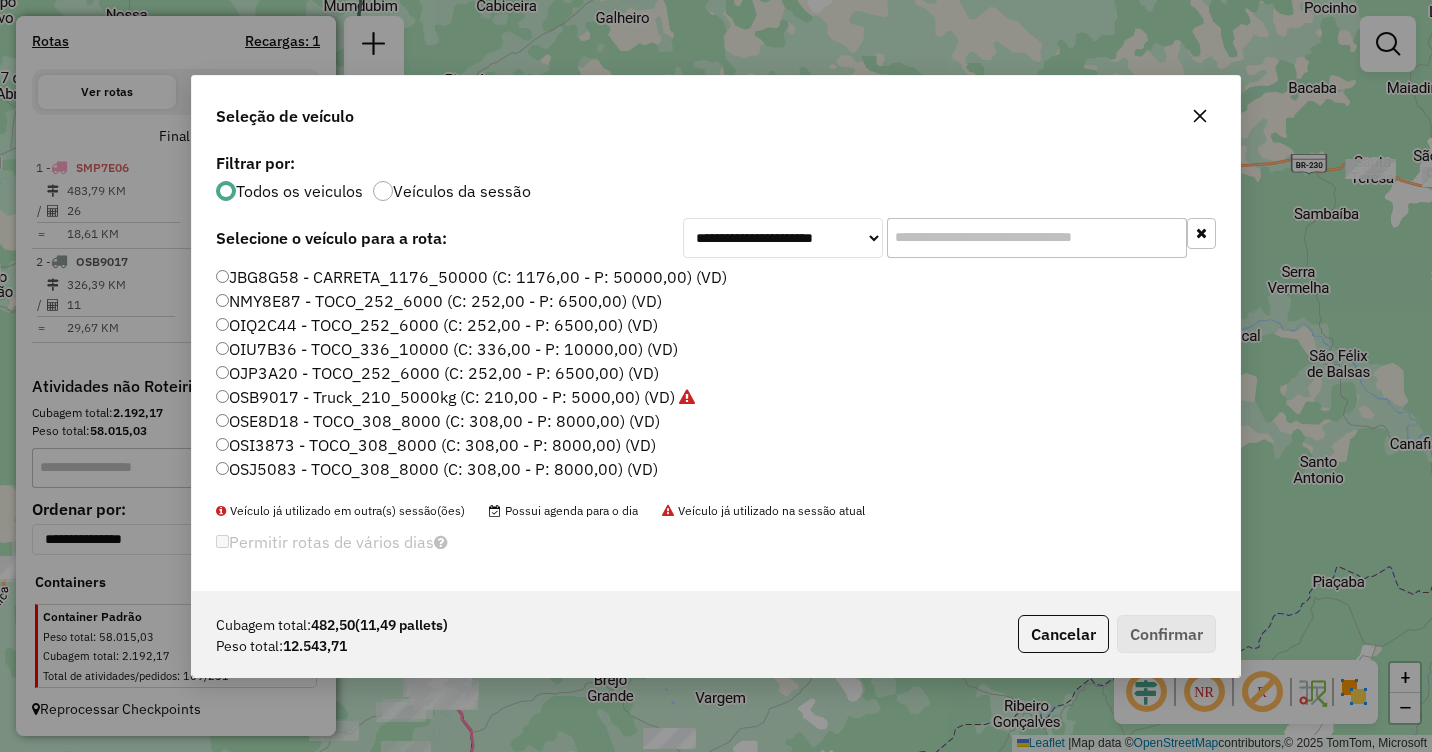 click 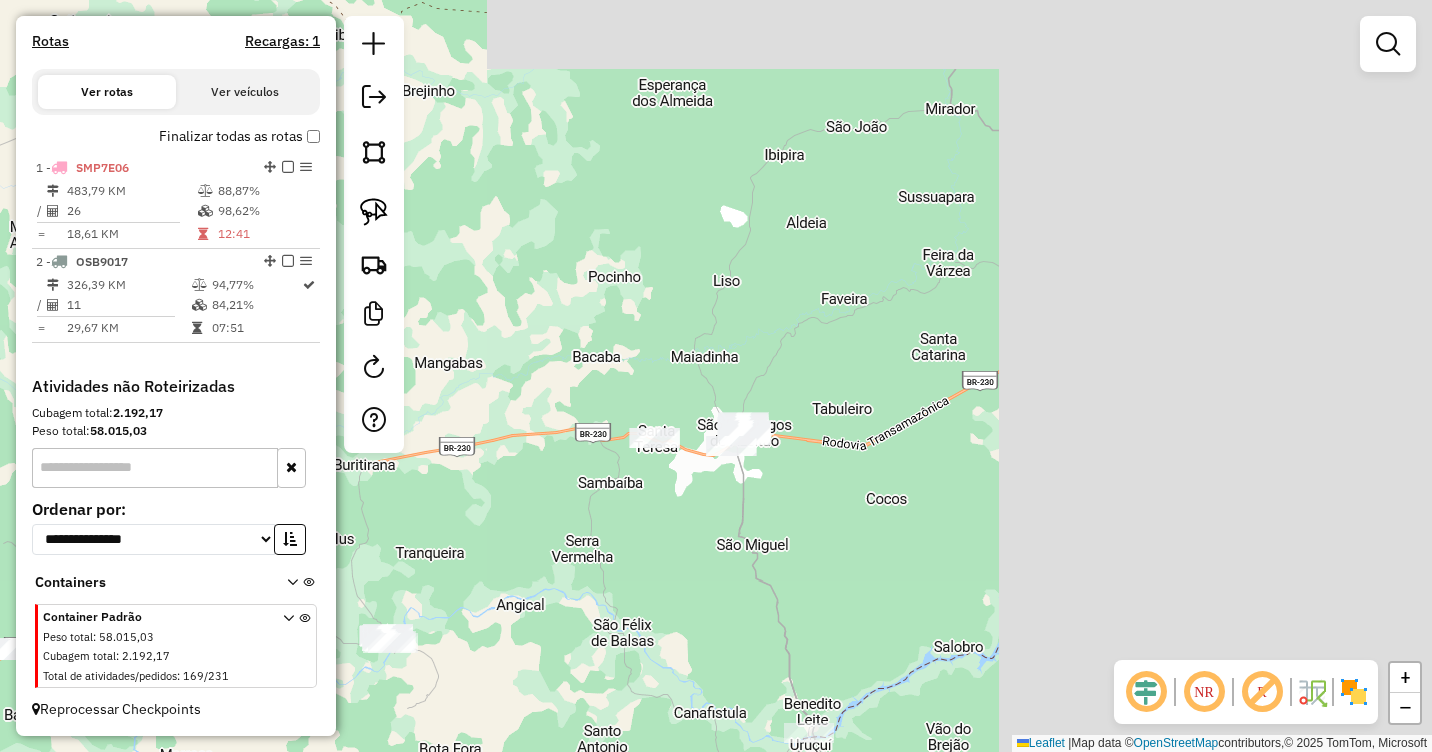 drag, startPoint x: 1298, startPoint y: 349, endPoint x: 660, endPoint y: 608, distance: 688.5674 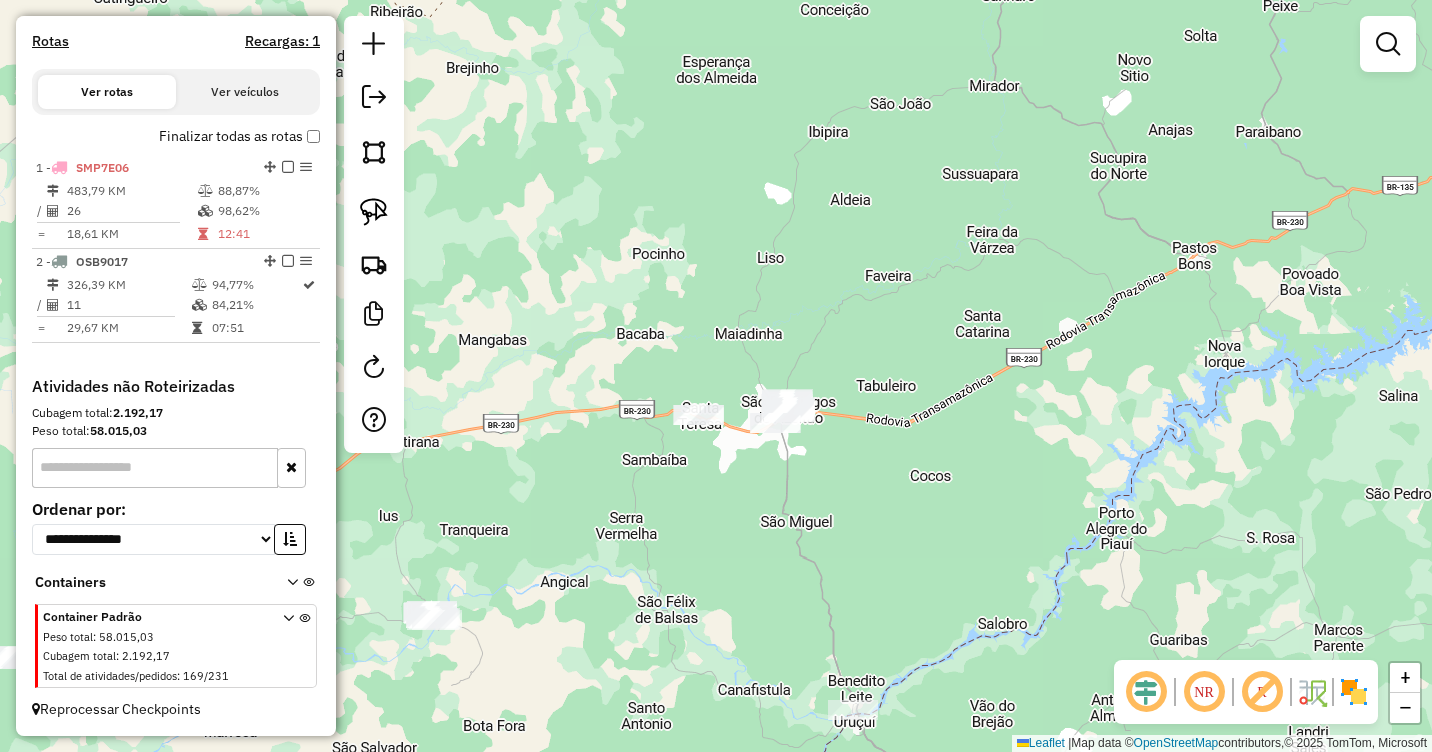 drag, startPoint x: 744, startPoint y: 551, endPoint x: 734, endPoint y: 451, distance: 100.49876 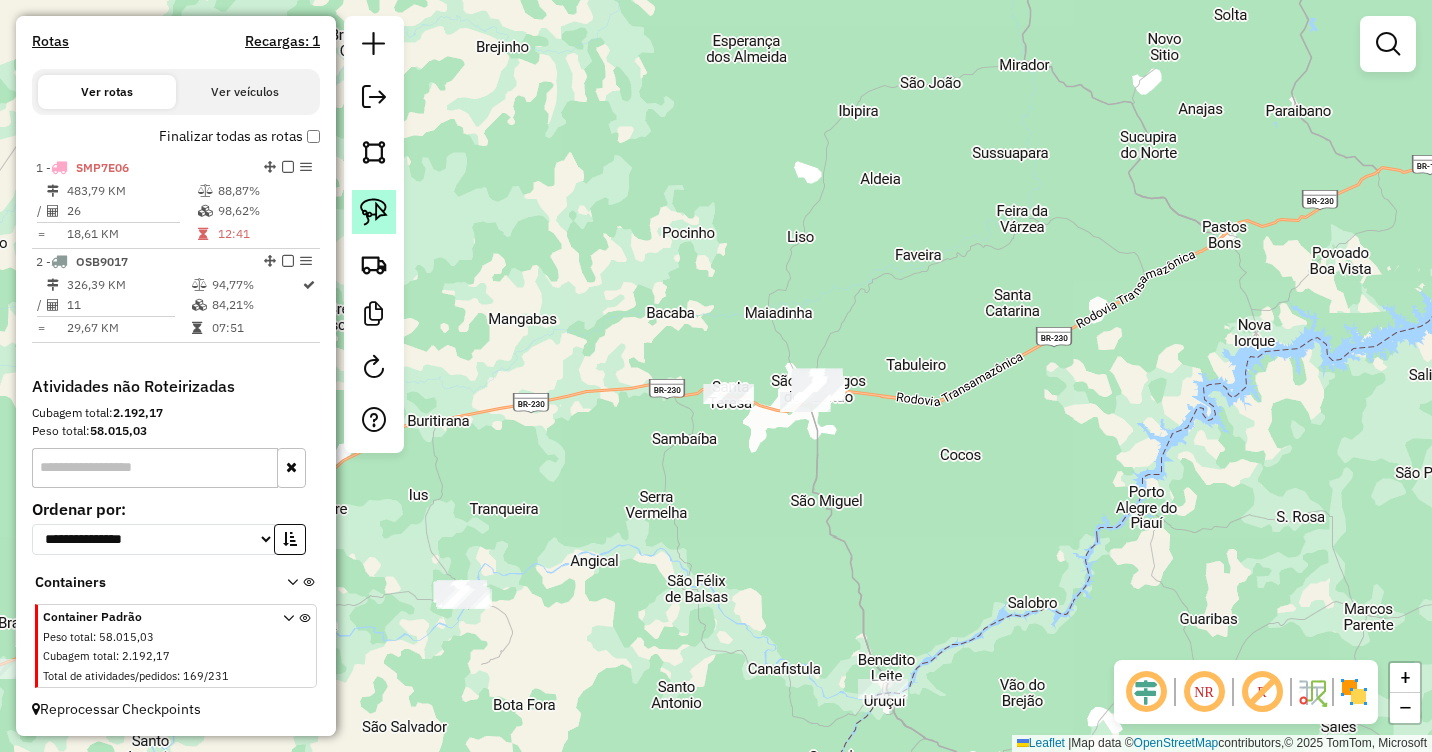 click 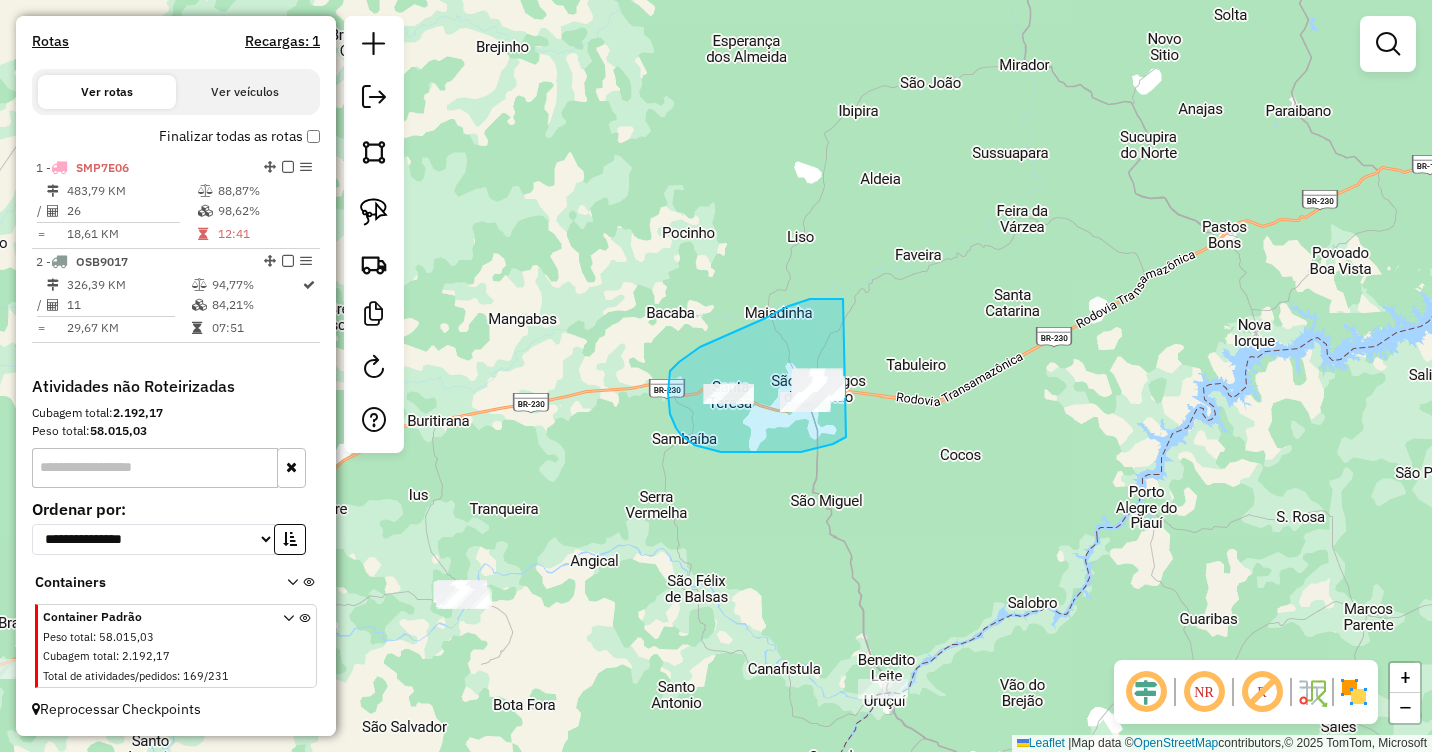 drag, startPoint x: 843, startPoint y: 299, endPoint x: 879, endPoint y: 393, distance: 100.65784 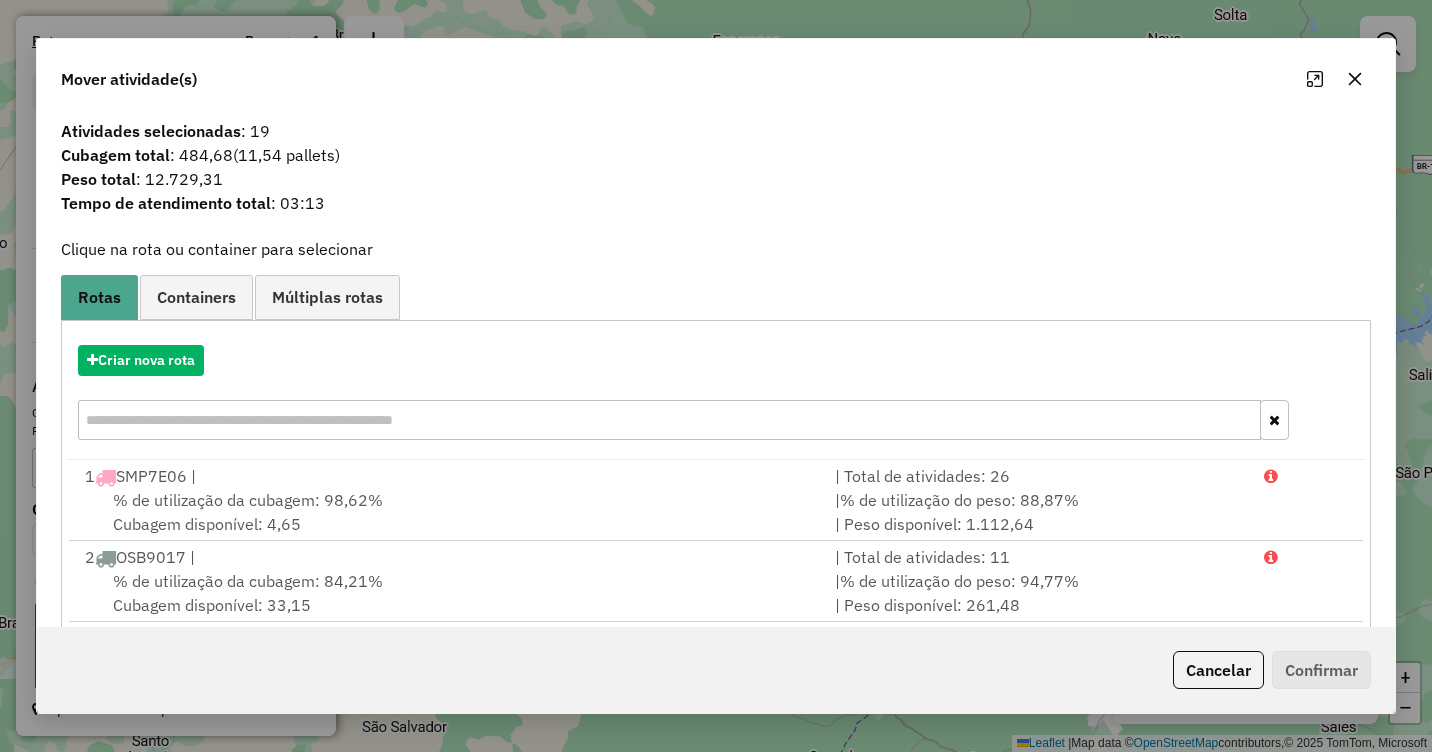 click 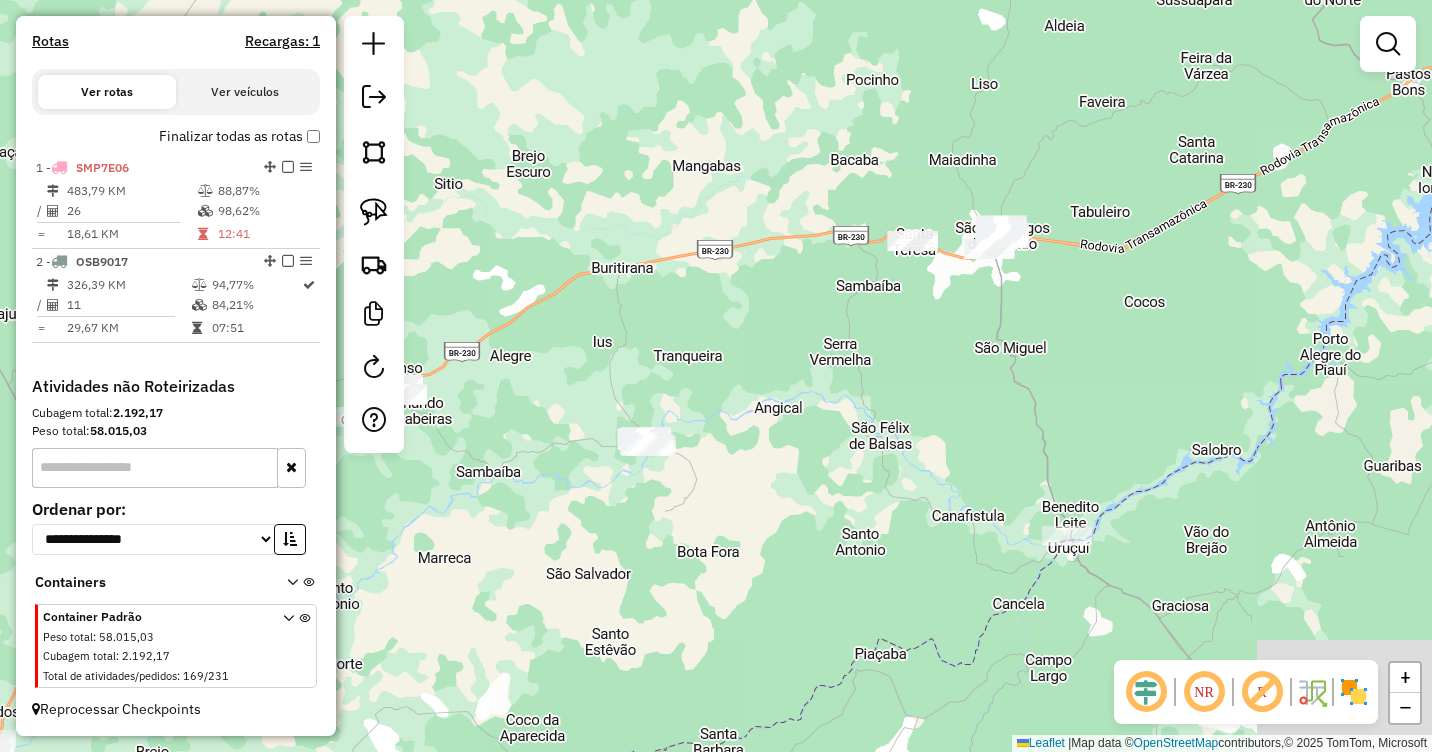drag, startPoint x: 924, startPoint y: 538, endPoint x: 1109, endPoint y: 386, distance: 239.43475 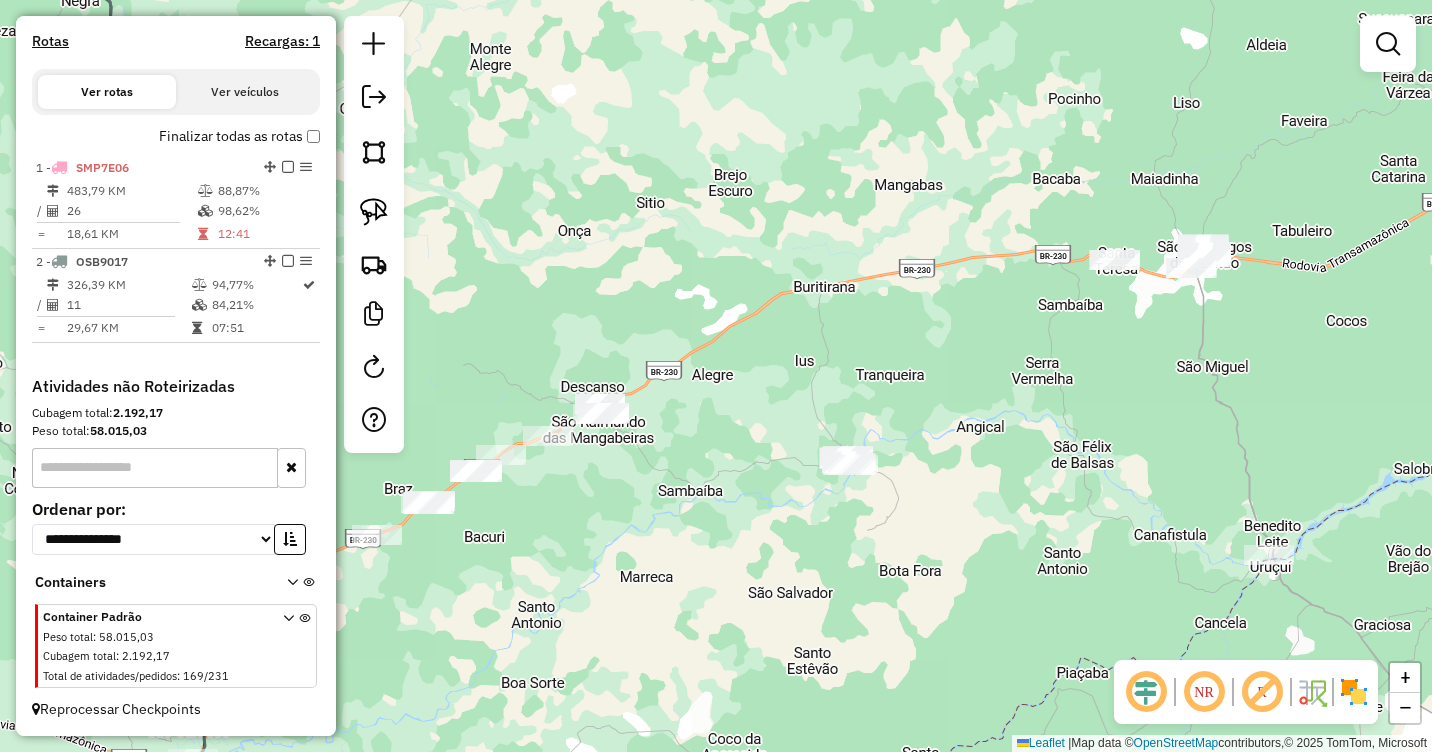 drag, startPoint x: 855, startPoint y: 381, endPoint x: 977, endPoint y: 409, distance: 125.17188 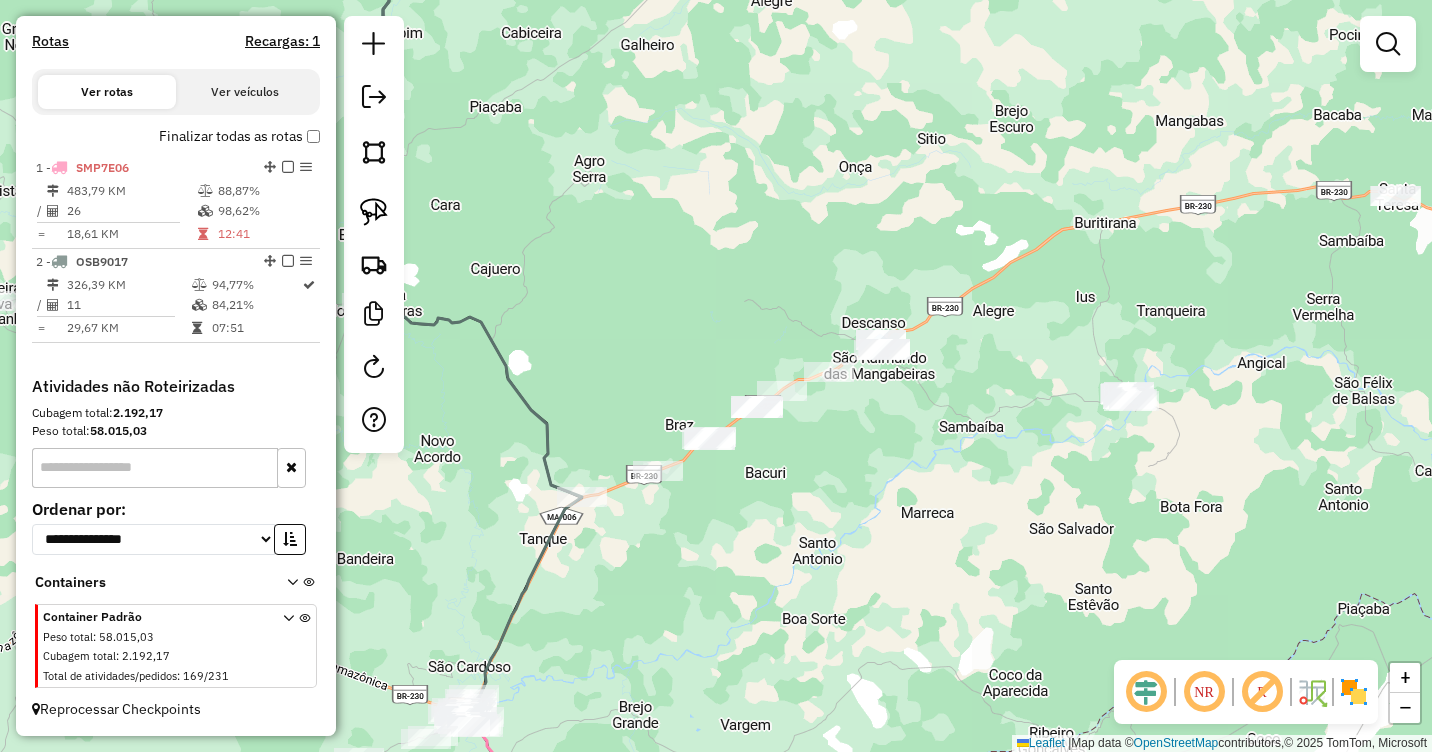 drag, startPoint x: 744, startPoint y: 491, endPoint x: 940, endPoint y: 434, distance: 204.12006 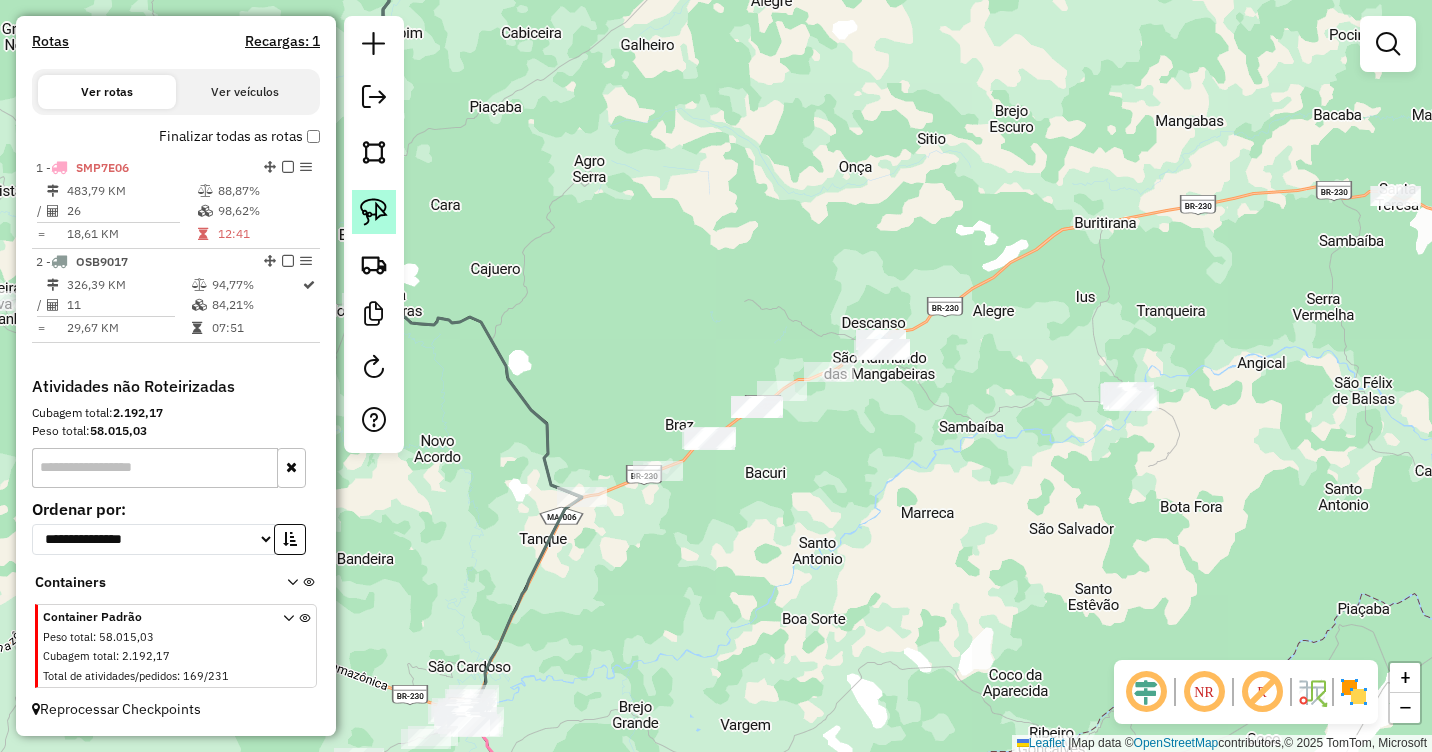 click 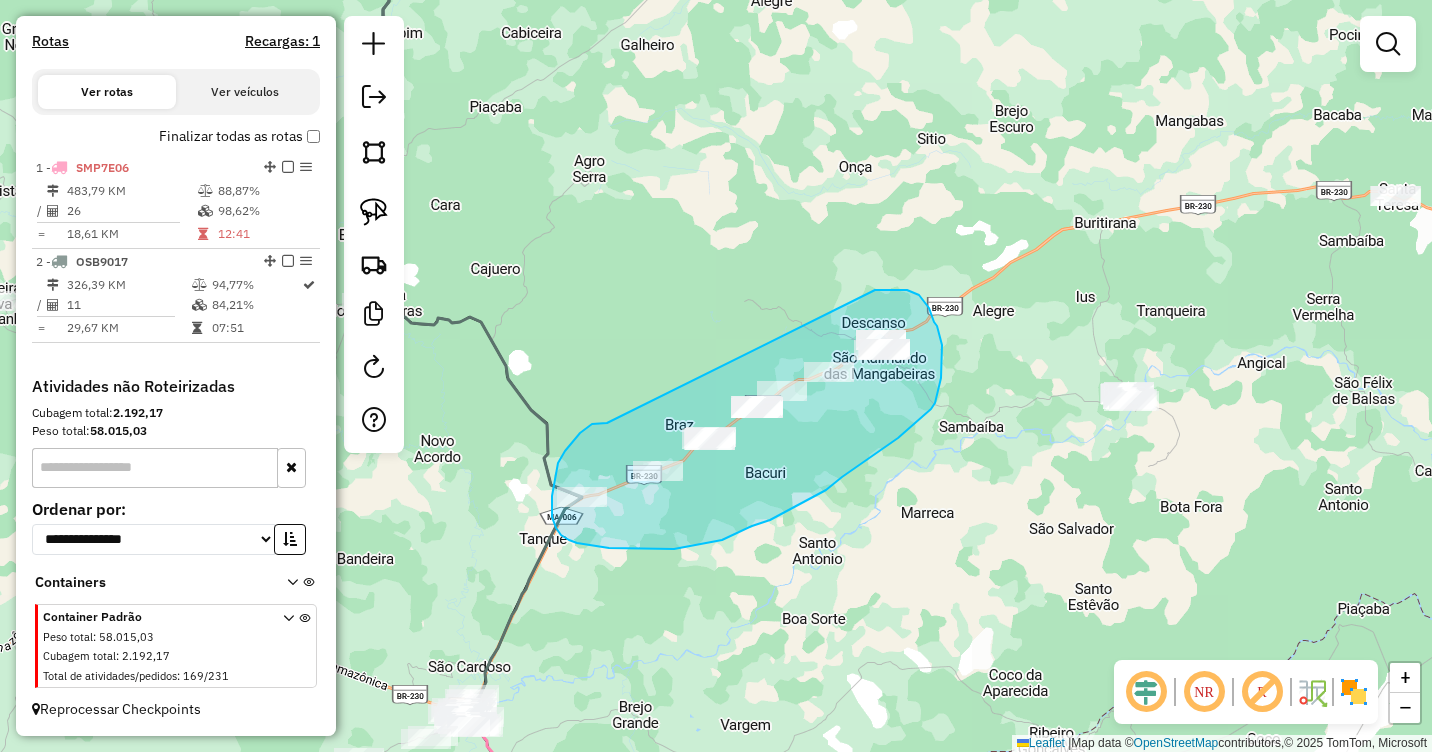 drag, startPoint x: 605, startPoint y: 423, endPoint x: 875, endPoint y: 290, distance: 300.98007 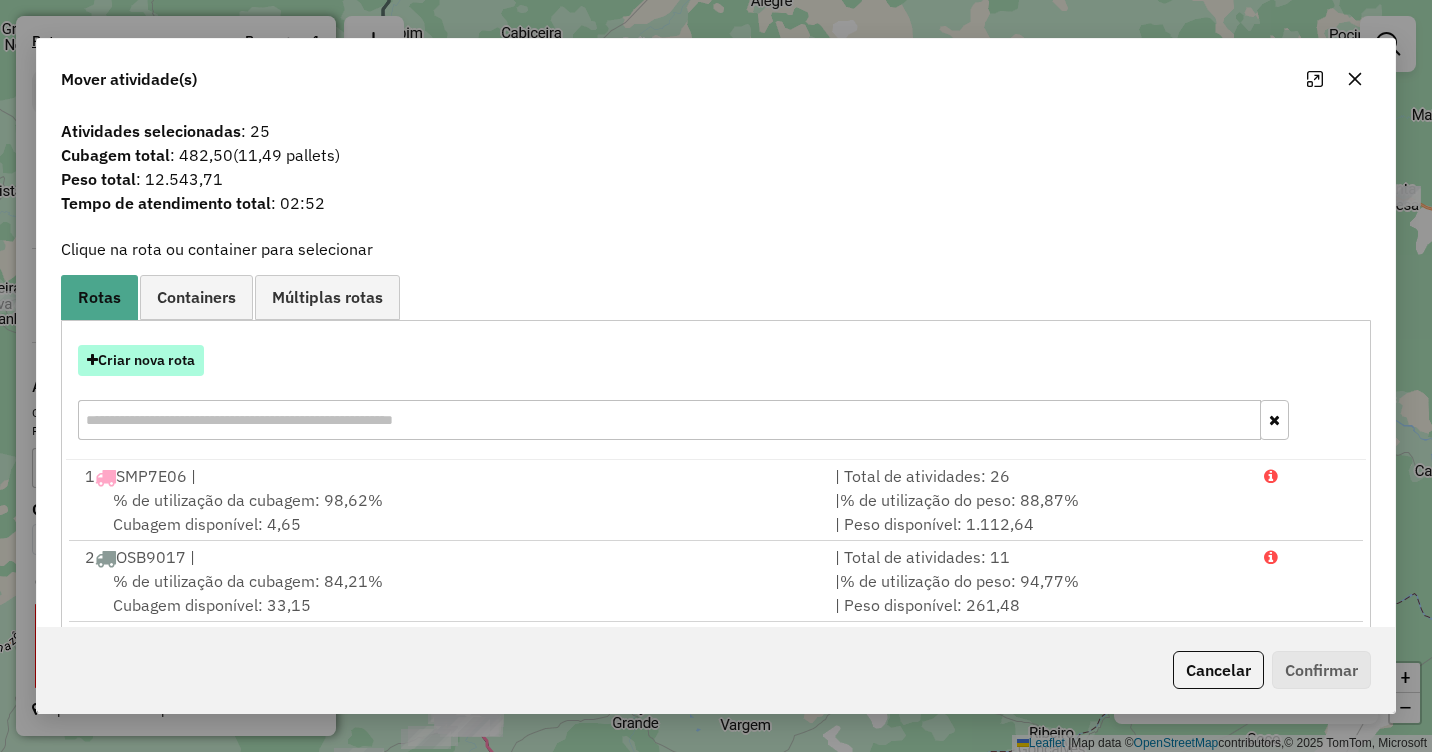 click on "Criar nova rota" at bounding box center (141, 360) 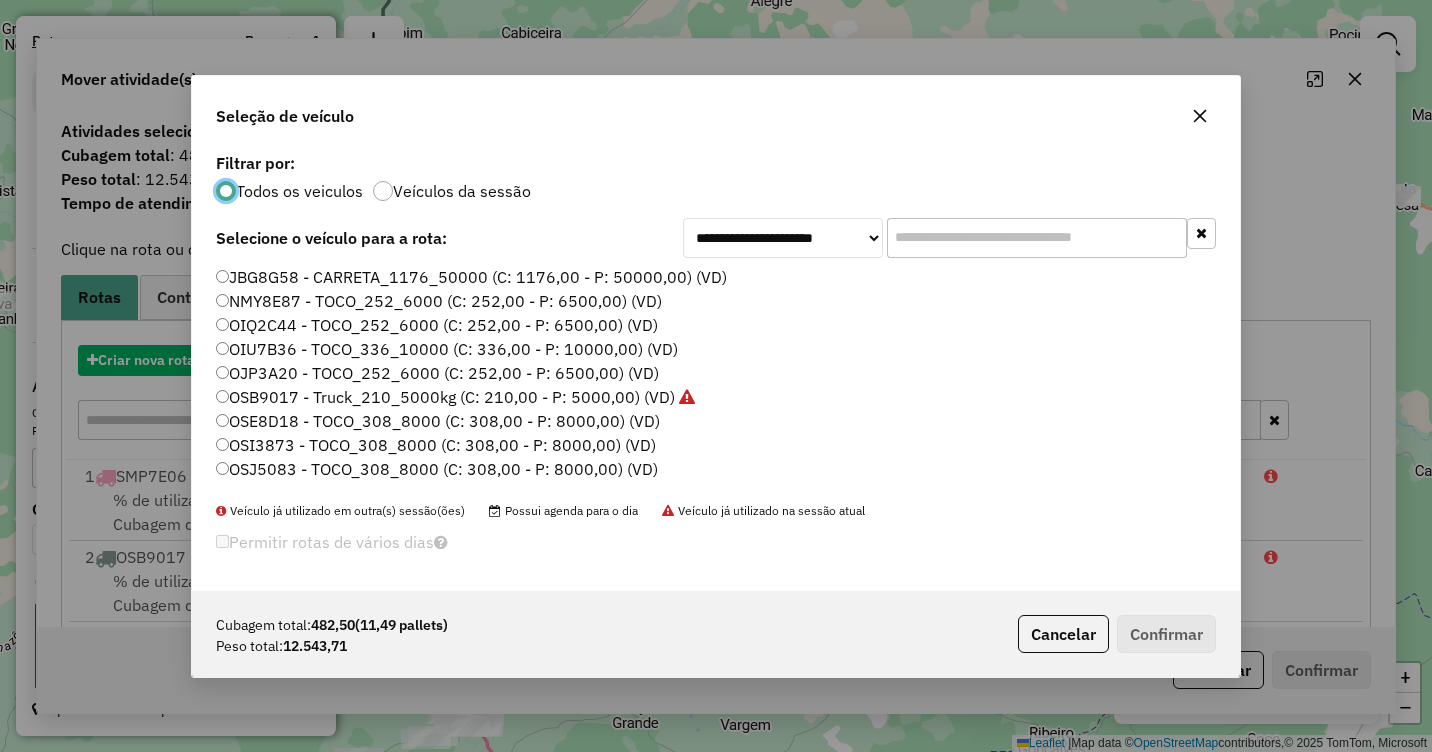 scroll, scrollTop: 11, scrollLeft: 6, axis: both 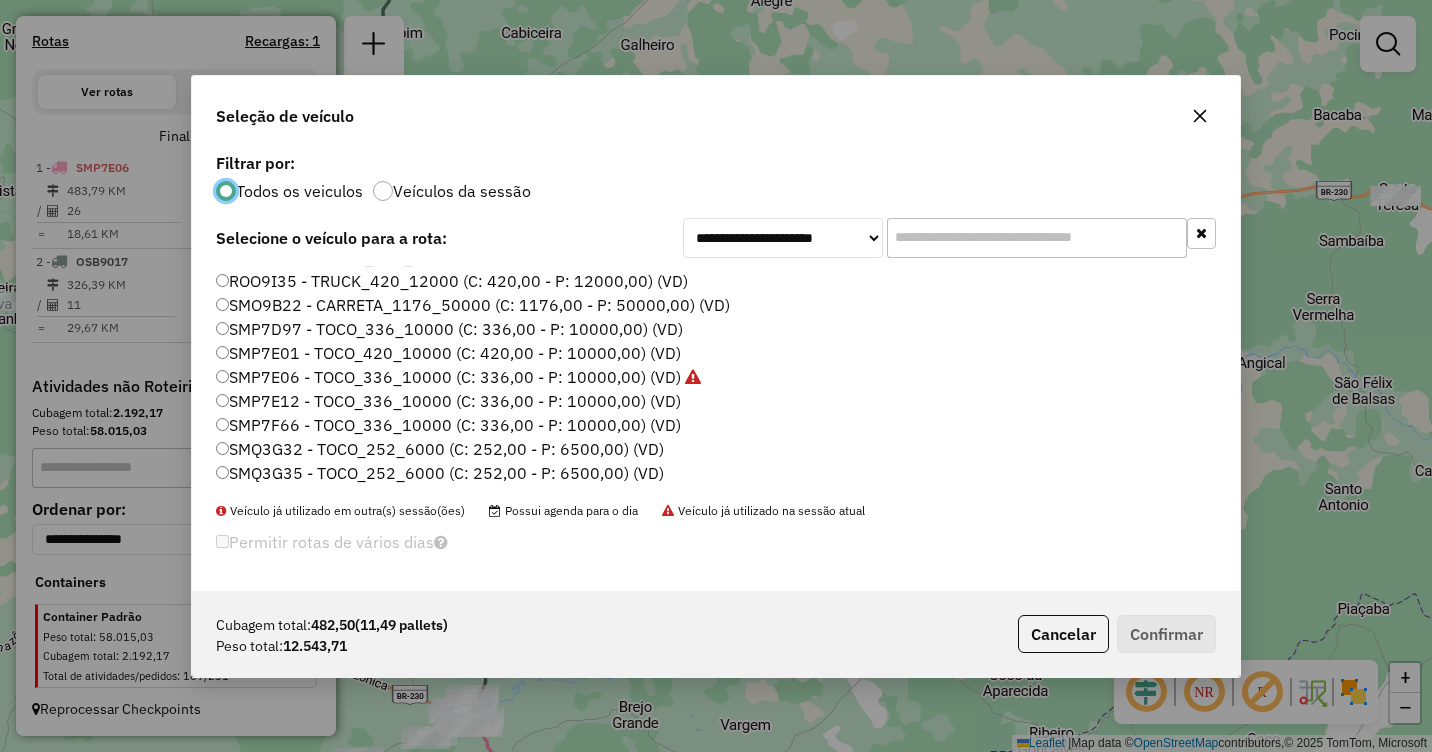 click on "SMP7F66 - TOCO_336_10000 (C: 336,00 - P: 10000,00) (VD)" 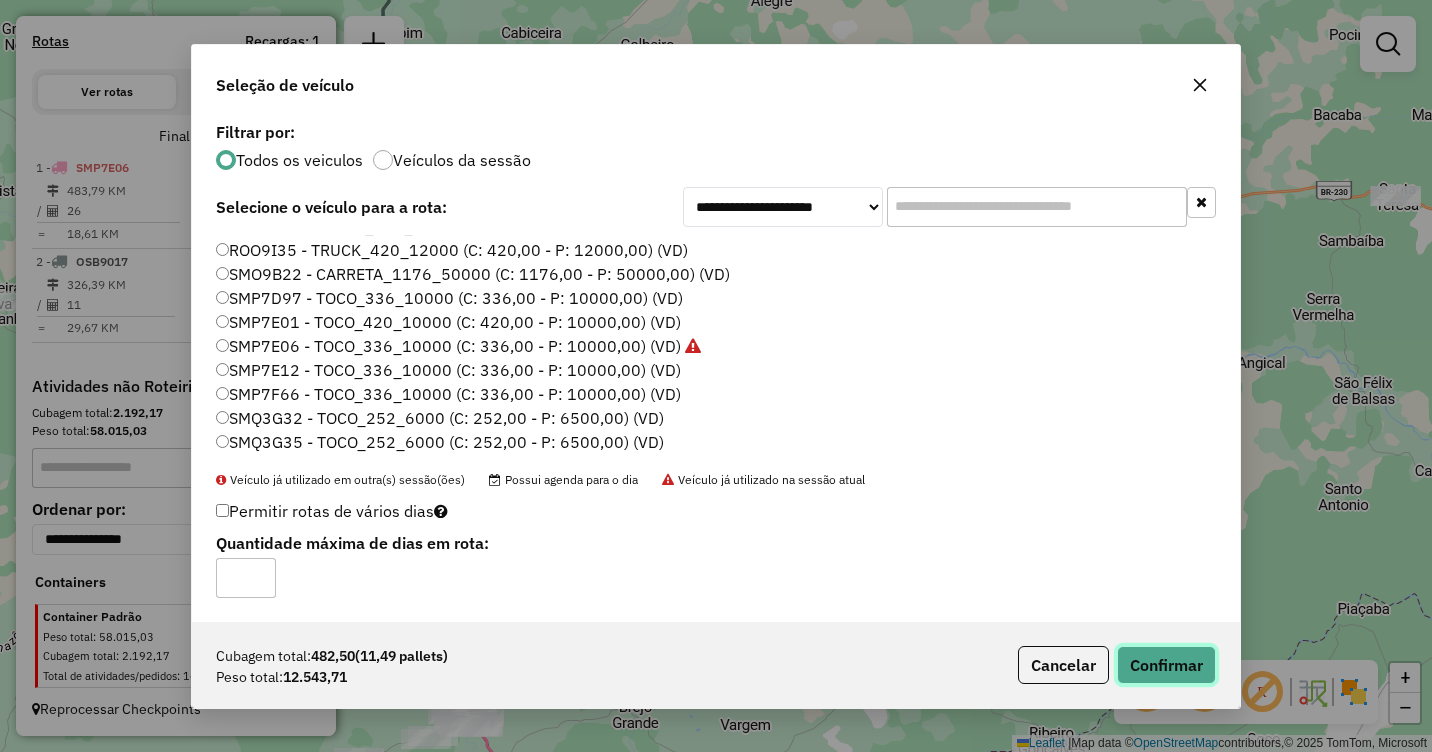 click on "Confirmar" 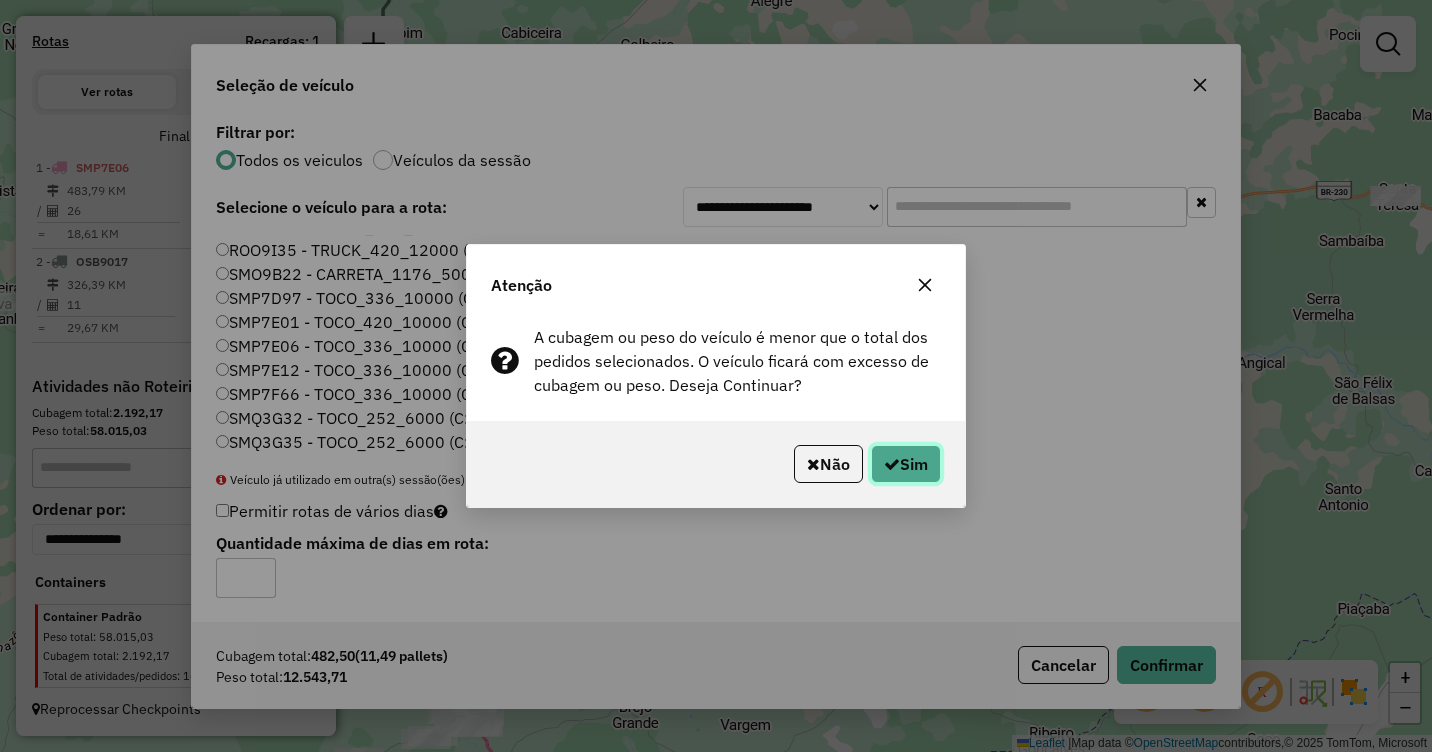 click 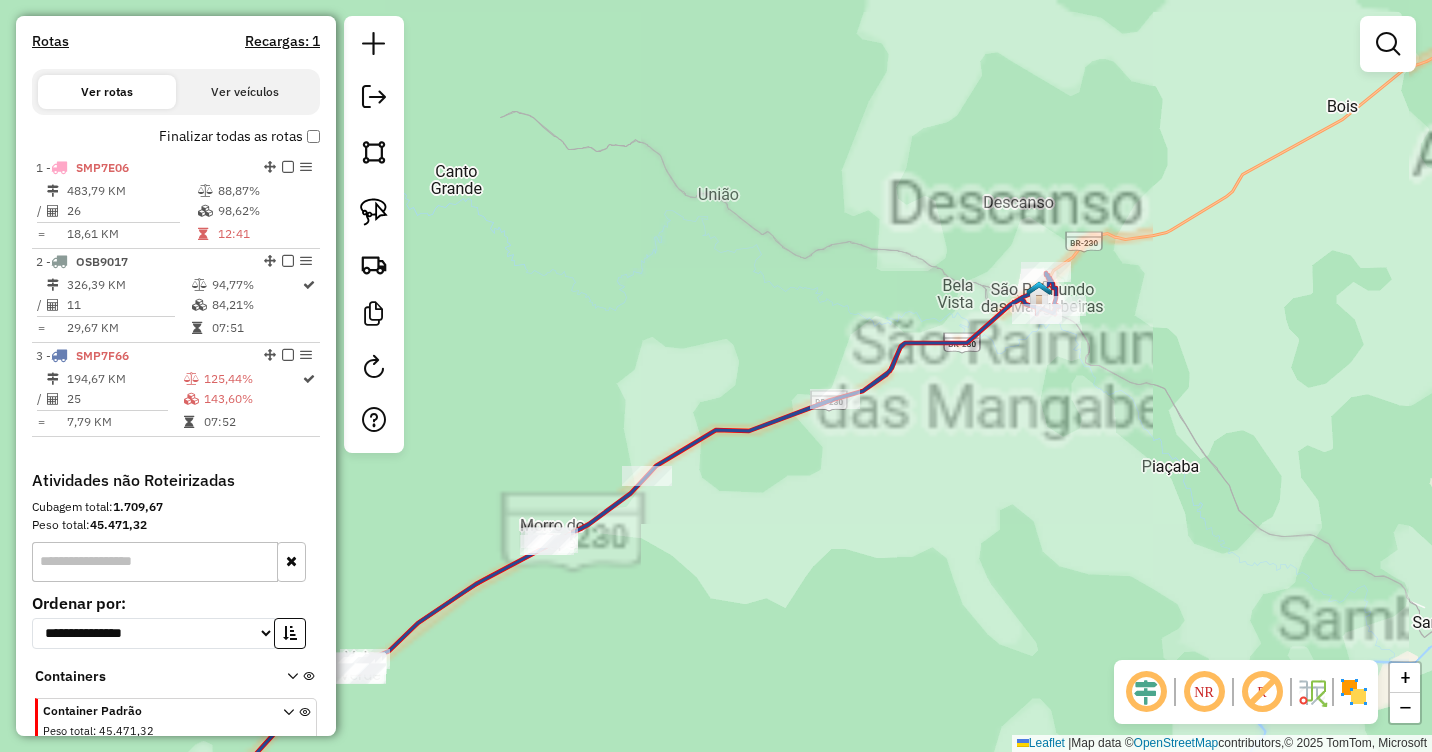 drag, startPoint x: 876, startPoint y: 354, endPoint x: 830, endPoint y: 471, distance: 125.71794 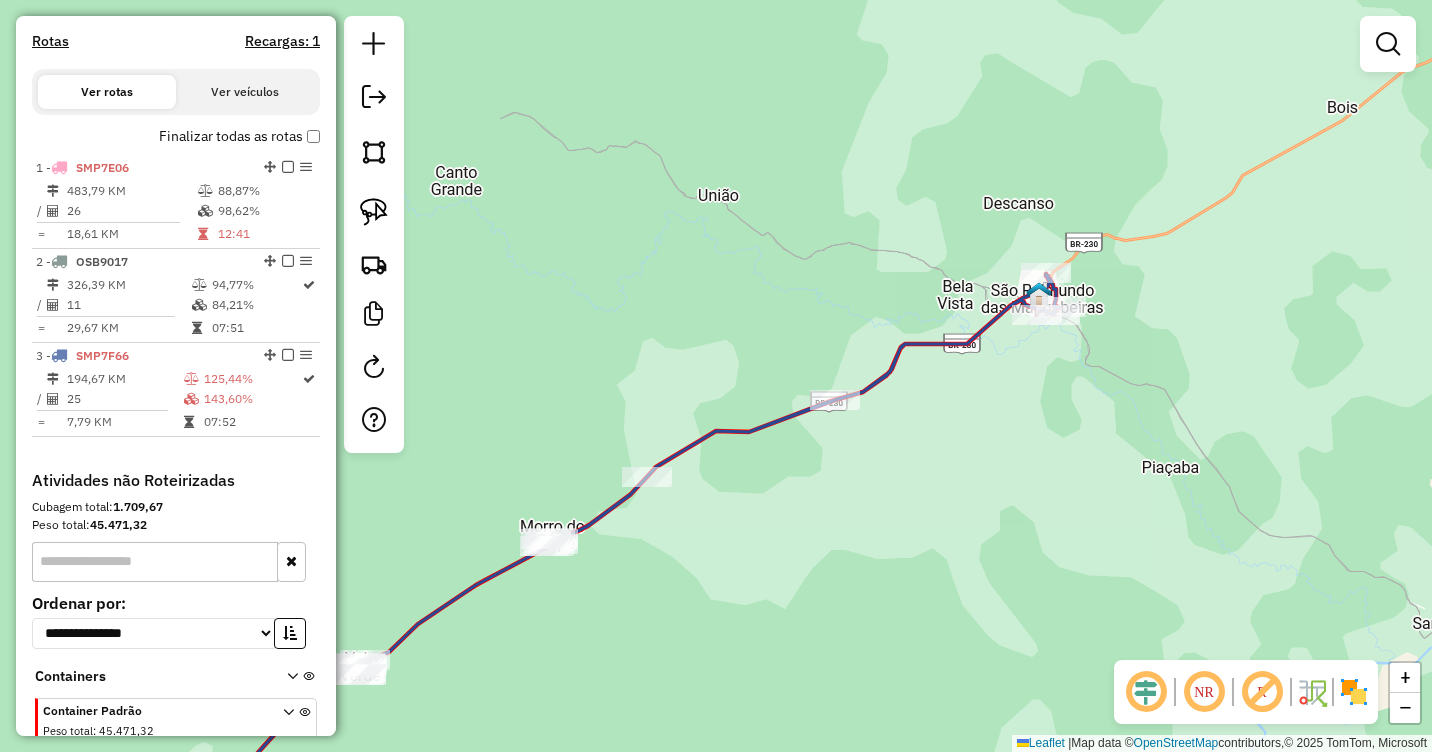 click 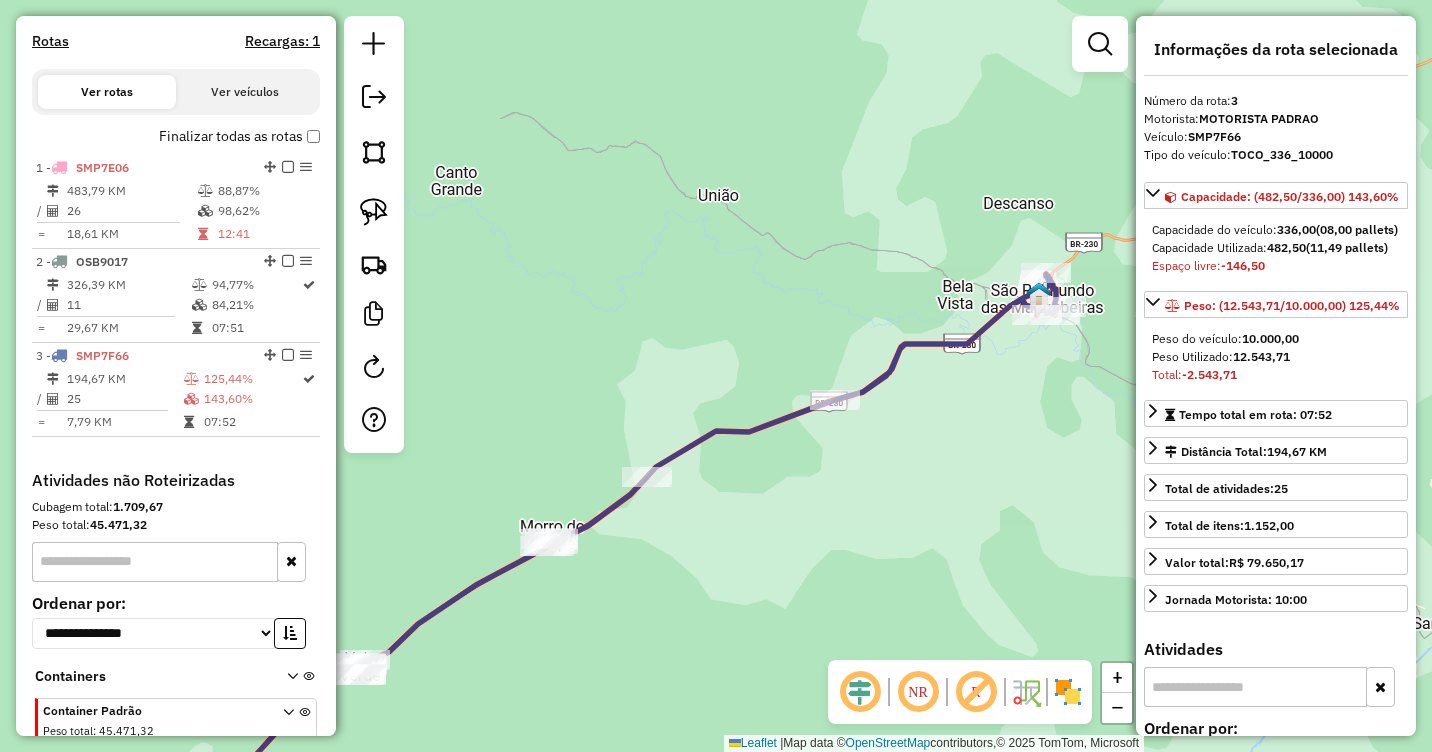 click 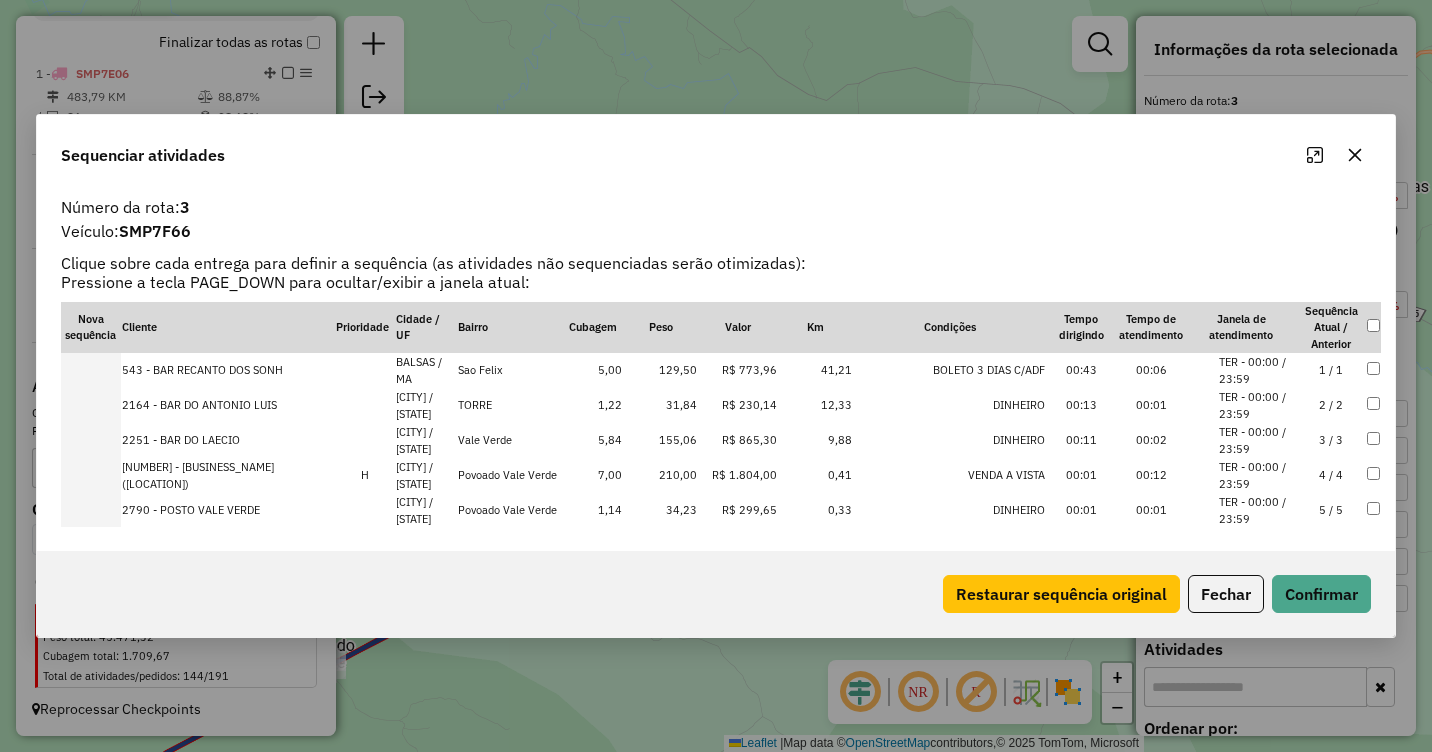 click 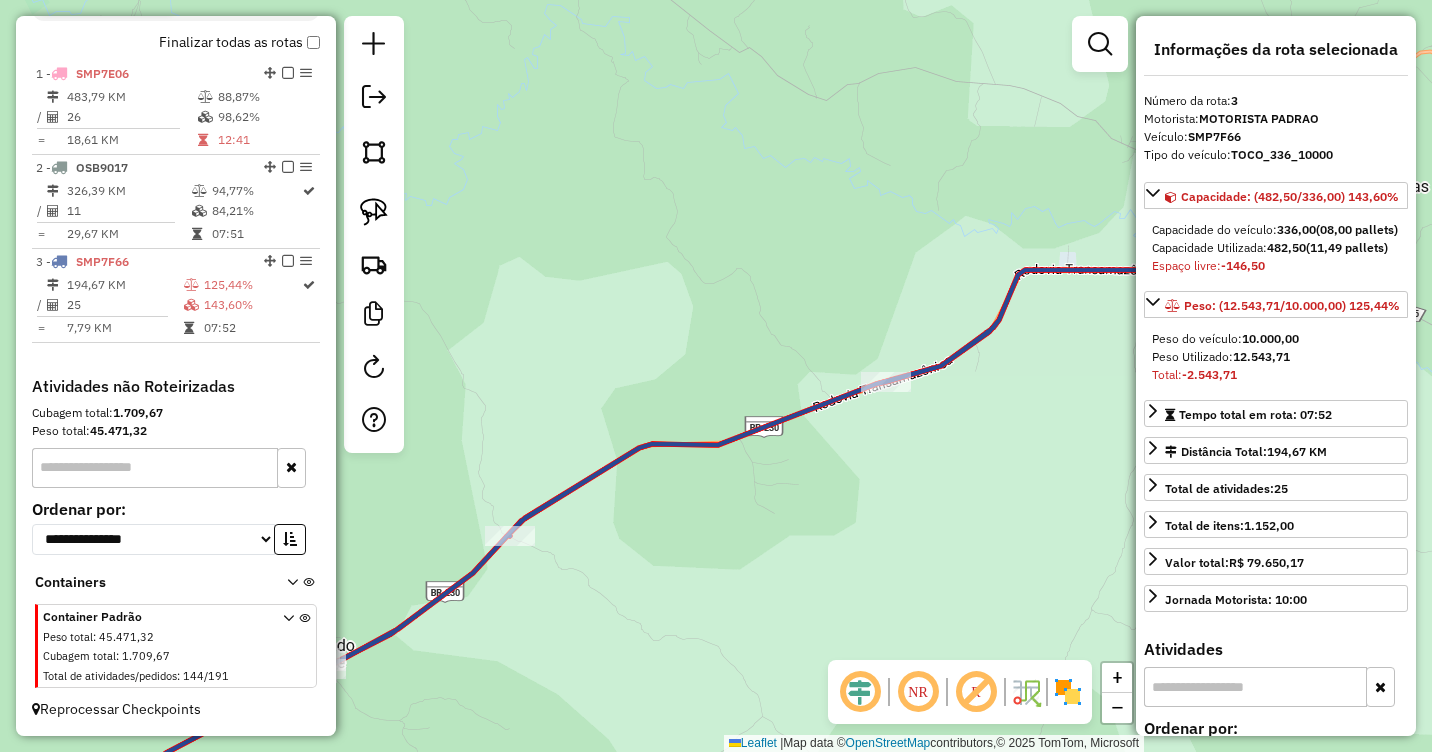 click on "Janela de atendimento Grade de atendimento Capacidade Transportadoras Veículos Cliente Pedidos  Rotas Selecione os dias de semana para filtrar as janelas de atendimento  Seg   Ter   Qua   Qui   Sex   Sáb   Dom  Informe o período da janela de atendimento: De: Até:  Filtrar exatamente a janela do cliente  Considerar janela de atendimento padrão  Selecione os dias de semana para filtrar as grades de atendimento  Seg   Ter   Qua   Qui   Sex   Sáb   Dom   Considerar clientes sem dia de atendimento cadastrado  Clientes fora do dia de atendimento selecionado Filtrar as atividades entre os valores definidos abaixo:  Peso mínimo:   Peso máximo:   Cubagem mínima:   Cubagem máxima:   De:   Até:  Filtrar as atividades entre o tempo de atendimento definido abaixo:  De:   Até:   Considerar capacidade total dos clientes não roteirizados Transportadora: Selecione um ou mais itens Tipo de veículo: Selecione um ou mais itens Veículo: Selecione um ou mais itens Motorista: Selecione um ou mais itens Nome: Rótulo:" 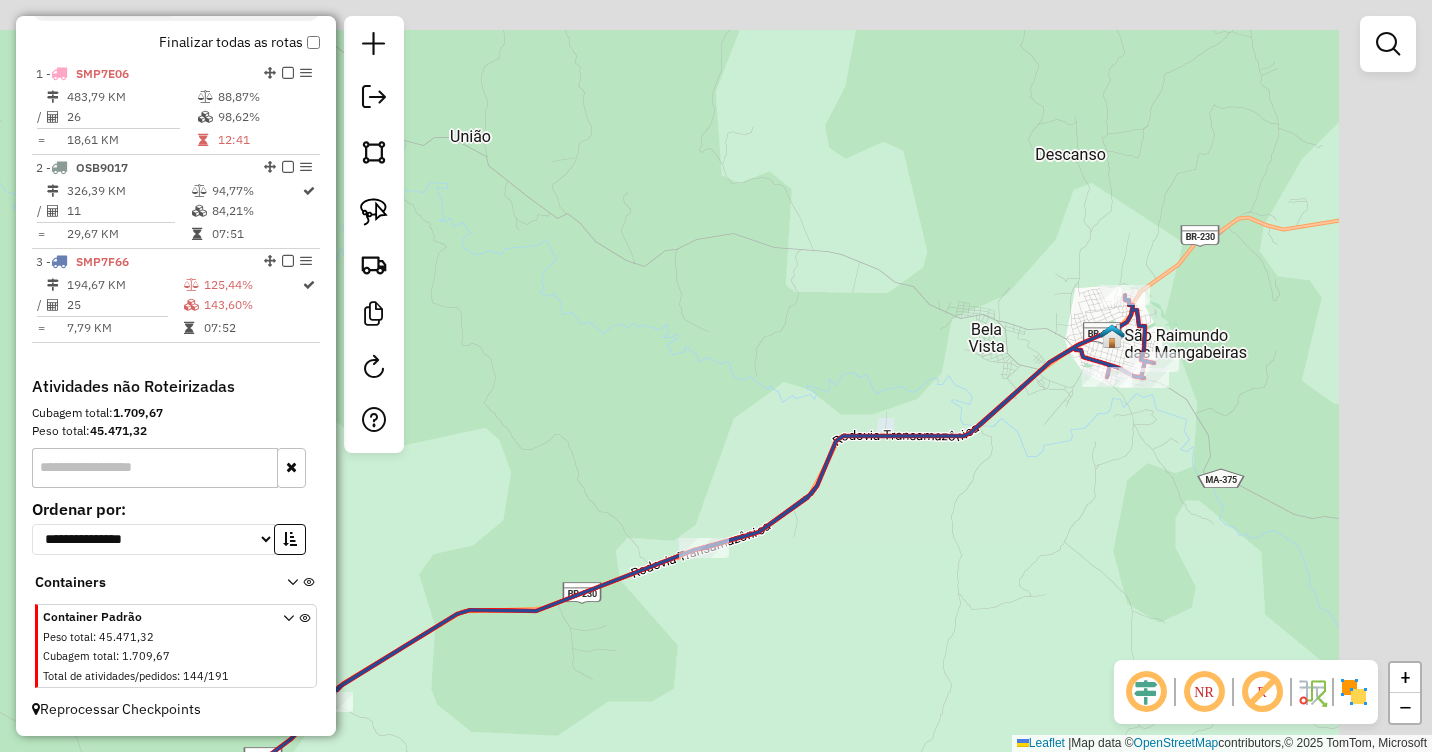 drag, startPoint x: 1102, startPoint y: 363, endPoint x: 894, endPoint y: 551, distance: 280.3712 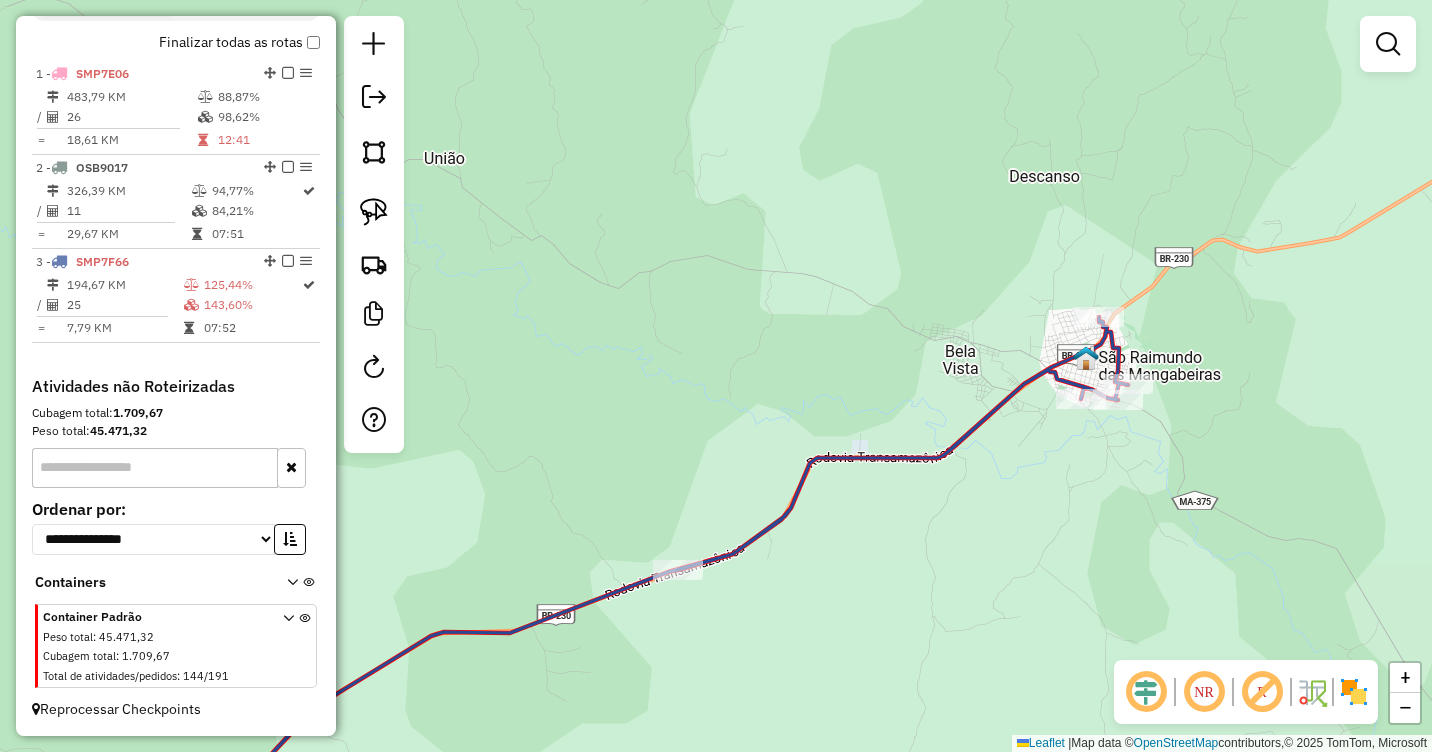 click 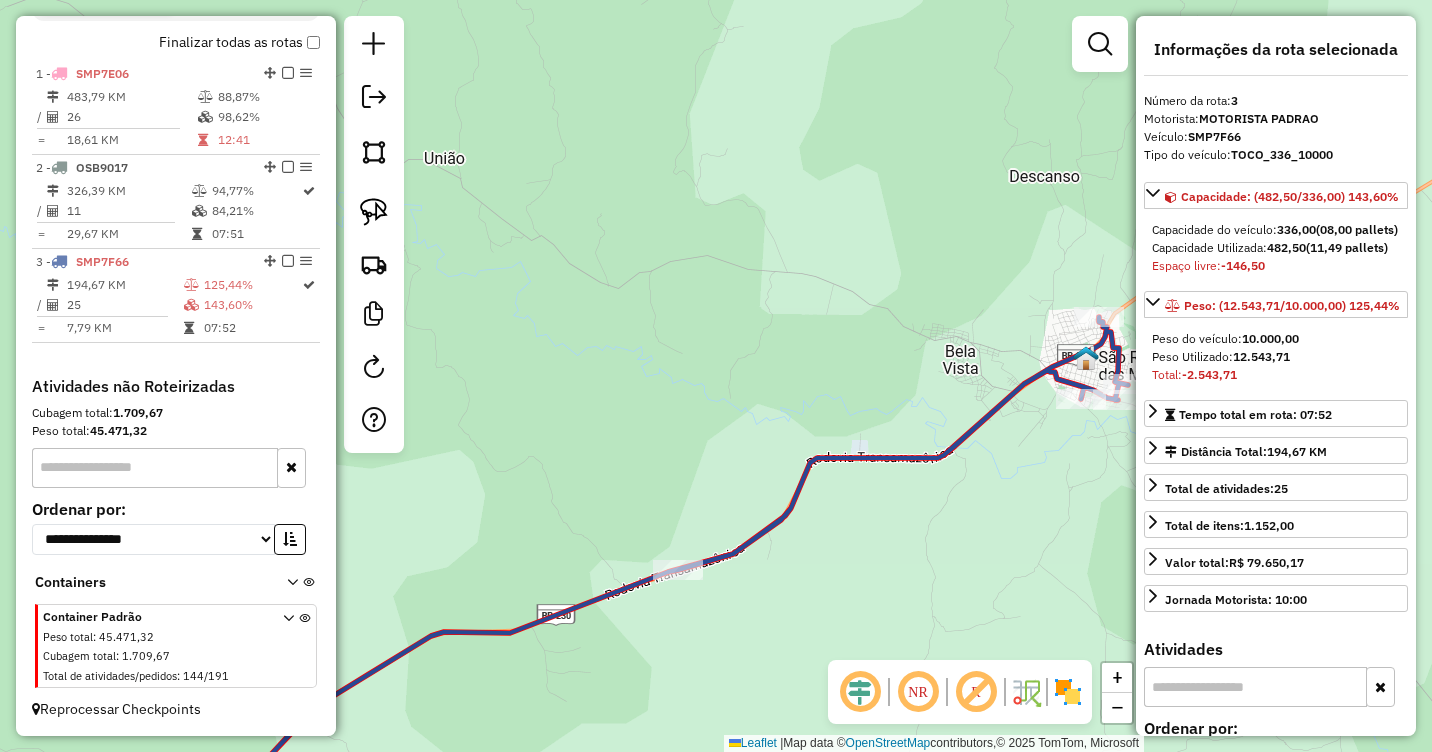 click 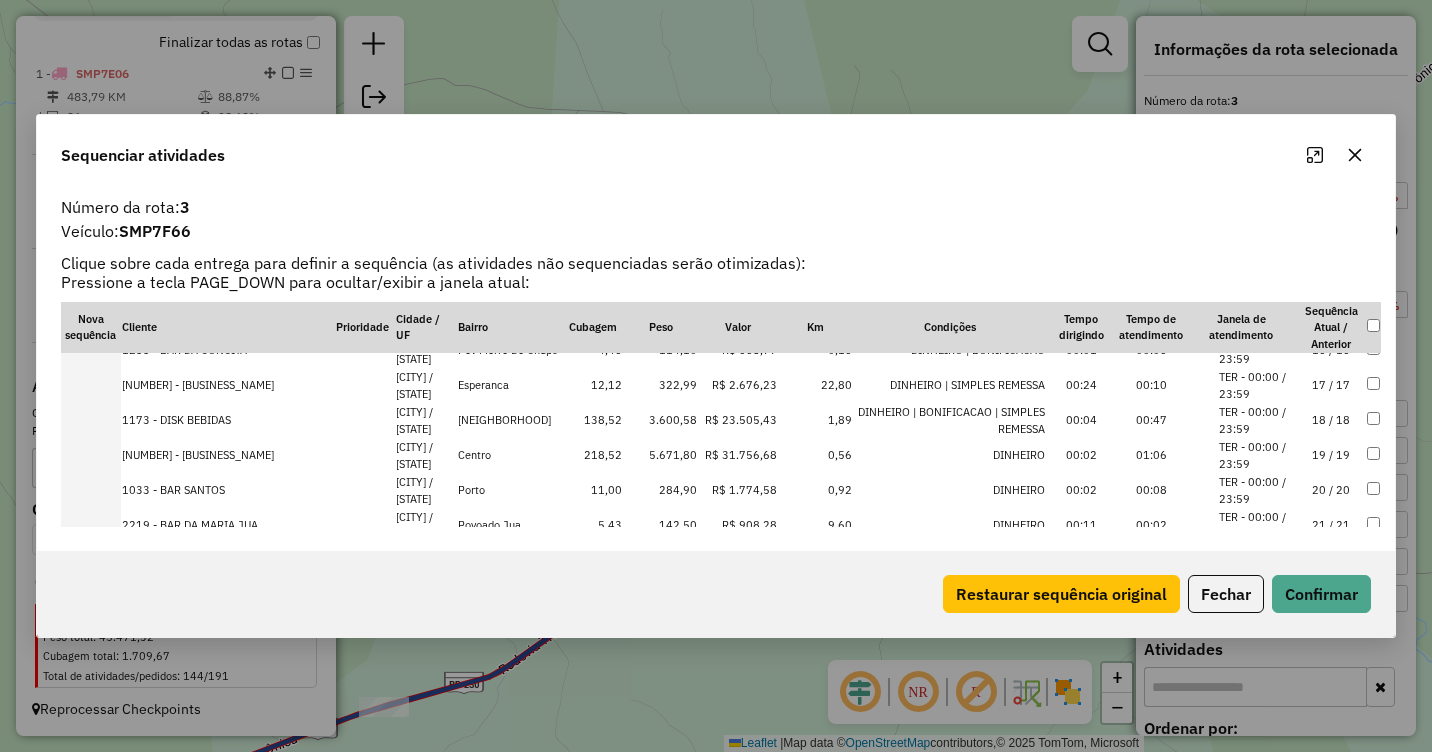 scroll, scrollTop: 500, scrollLeft: 0, axis: vertical 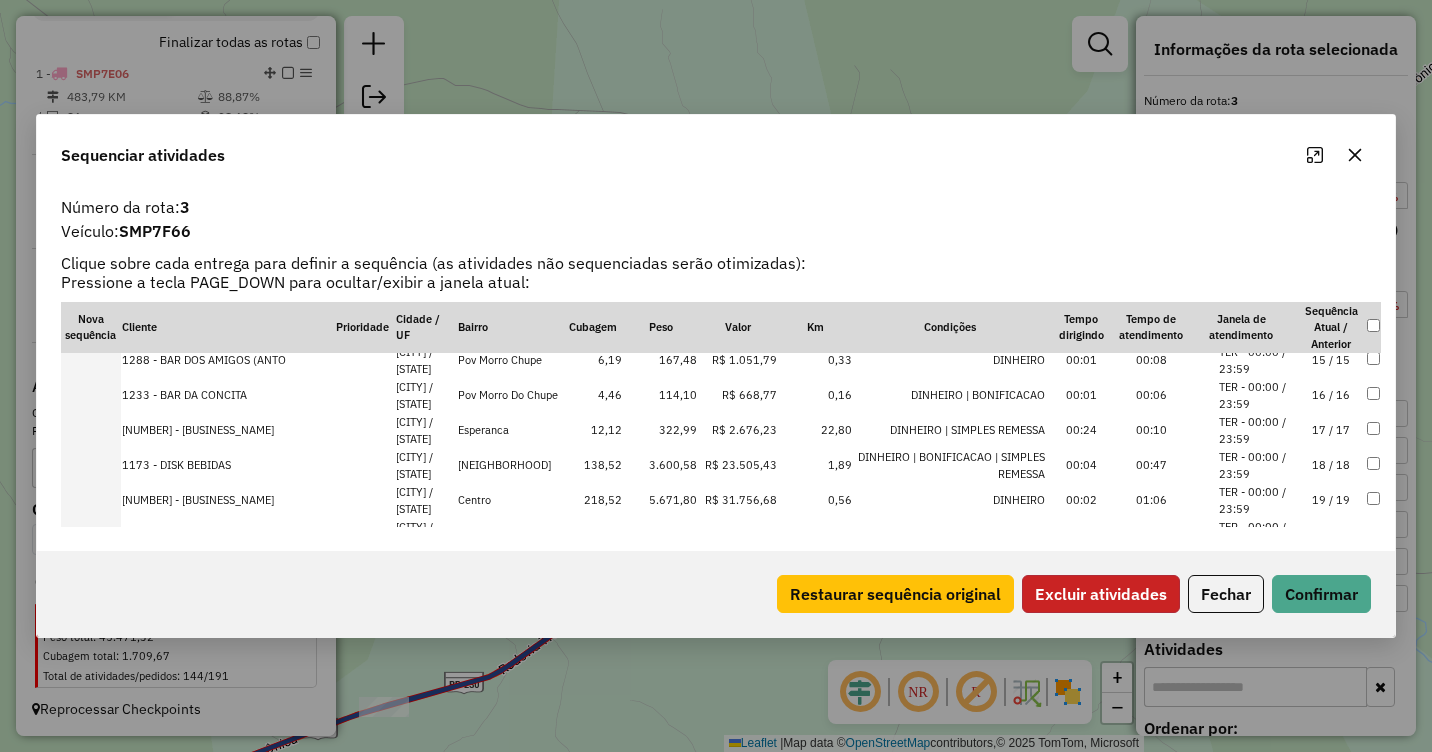 click on "Excluir atividades" 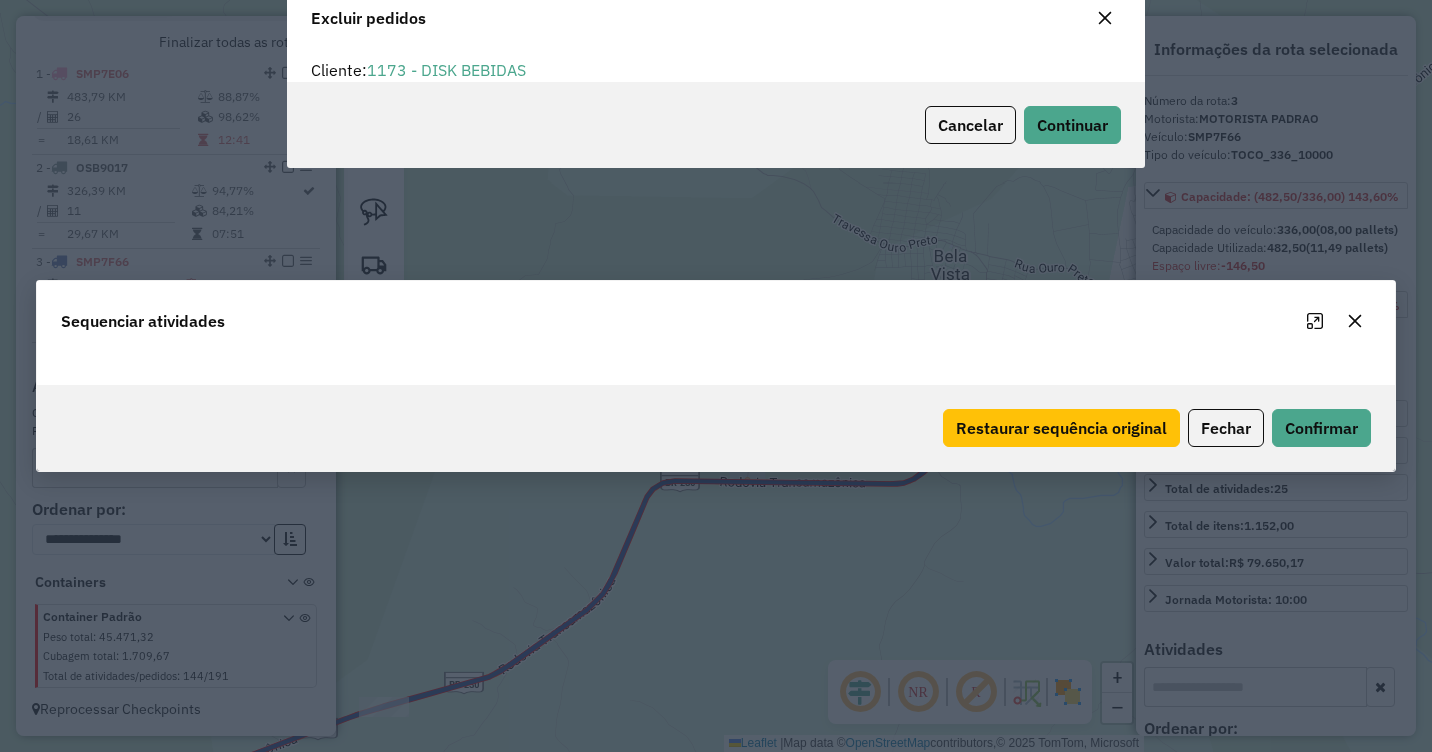scroll, scrollTop: 82, scrollLeft: 0, axis: vertical 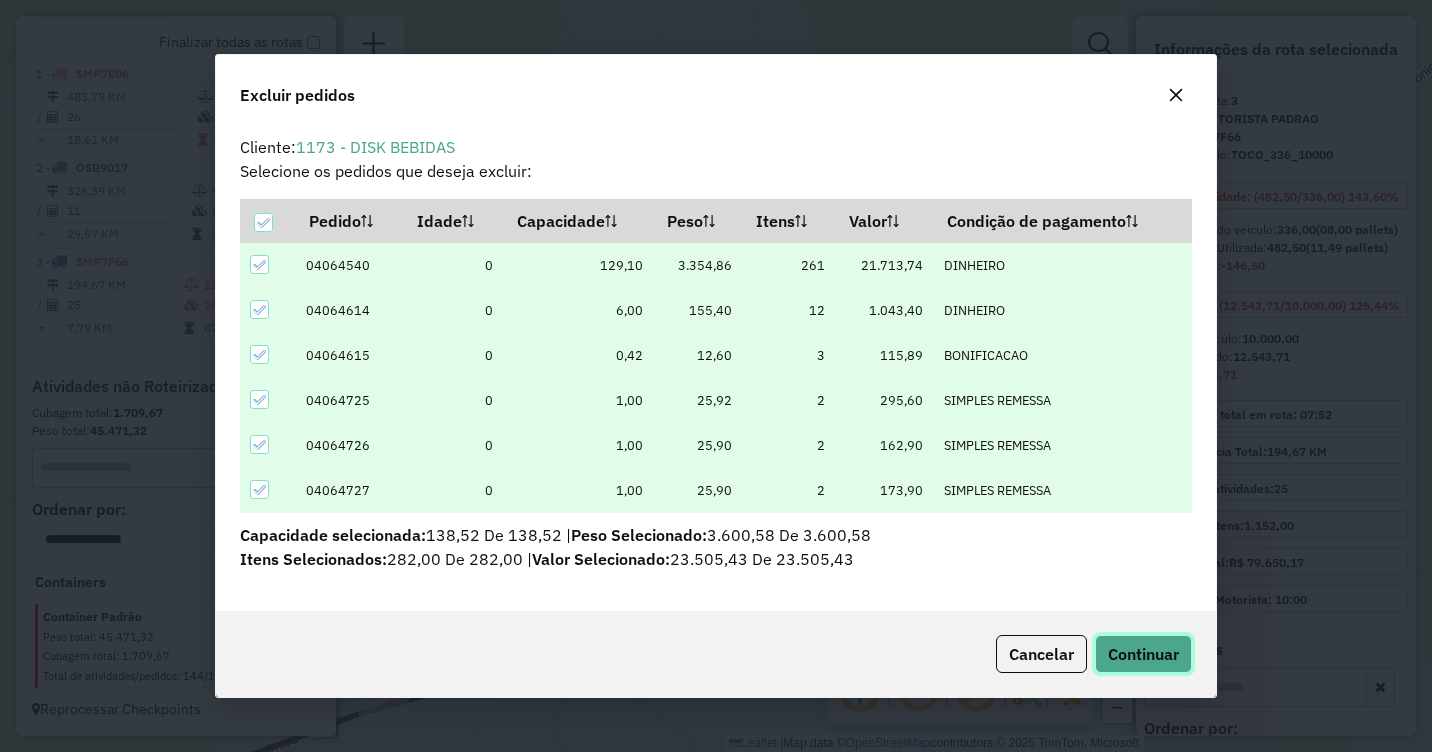 click on "Continuar" 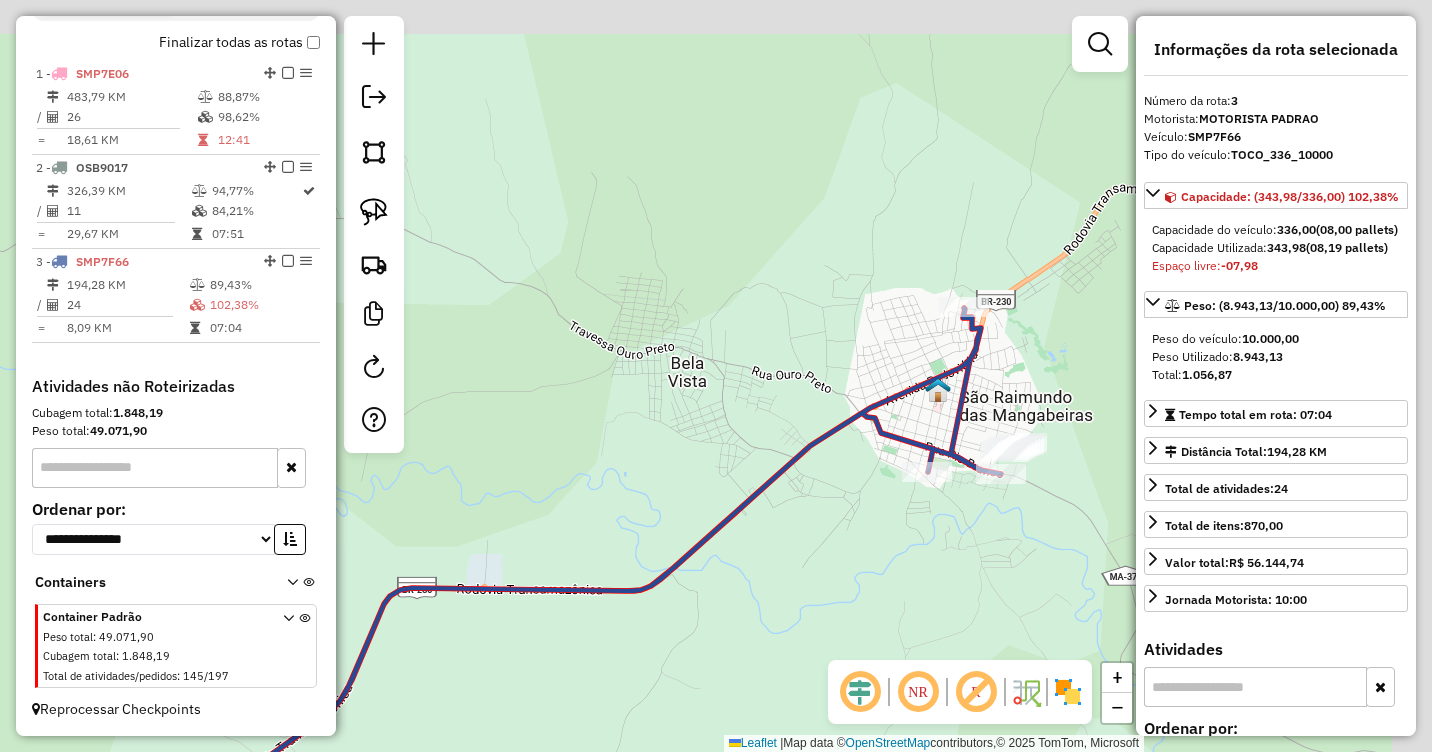 drag, startPoint x: 1057, startPoint y: 422, endPoint x: 790, endPoint y: 530, distance: 288.01562 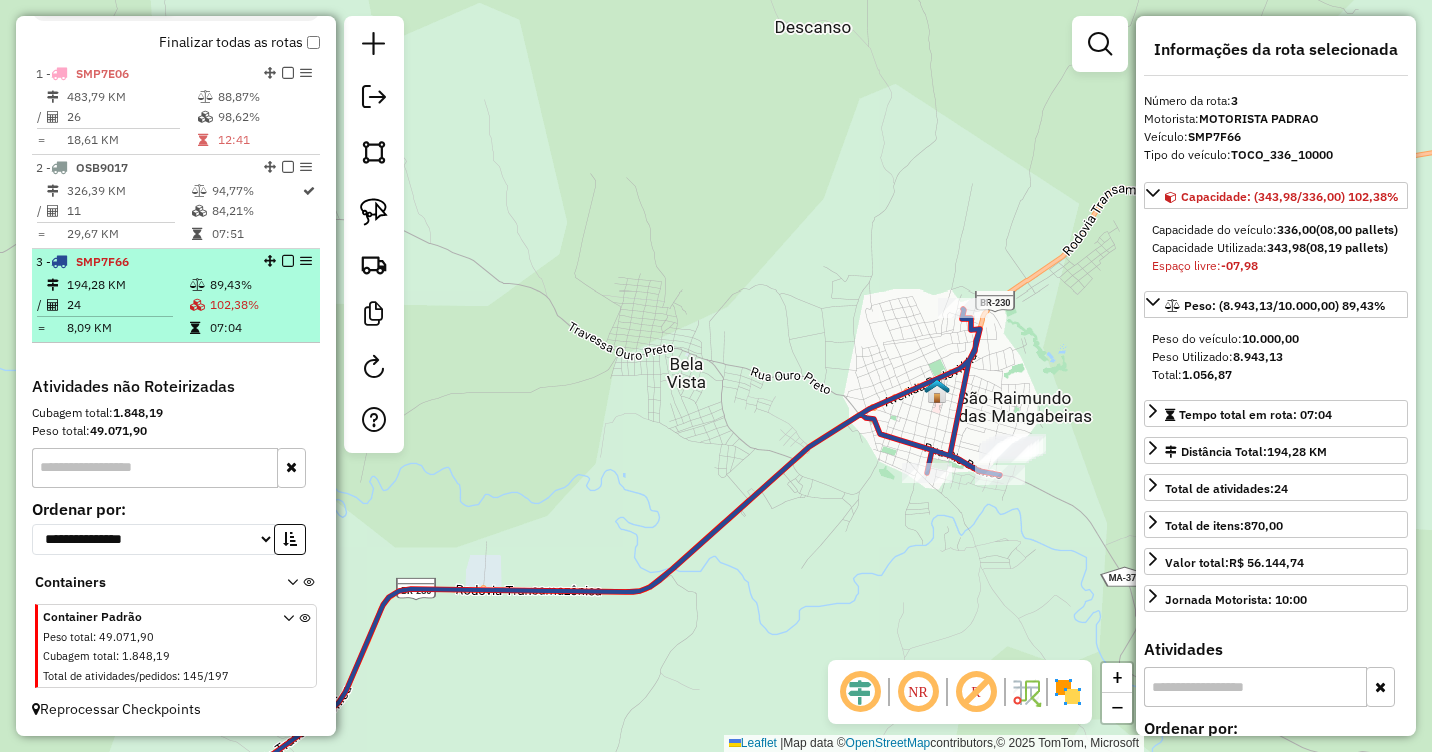 click at bounding box center (199, 328) 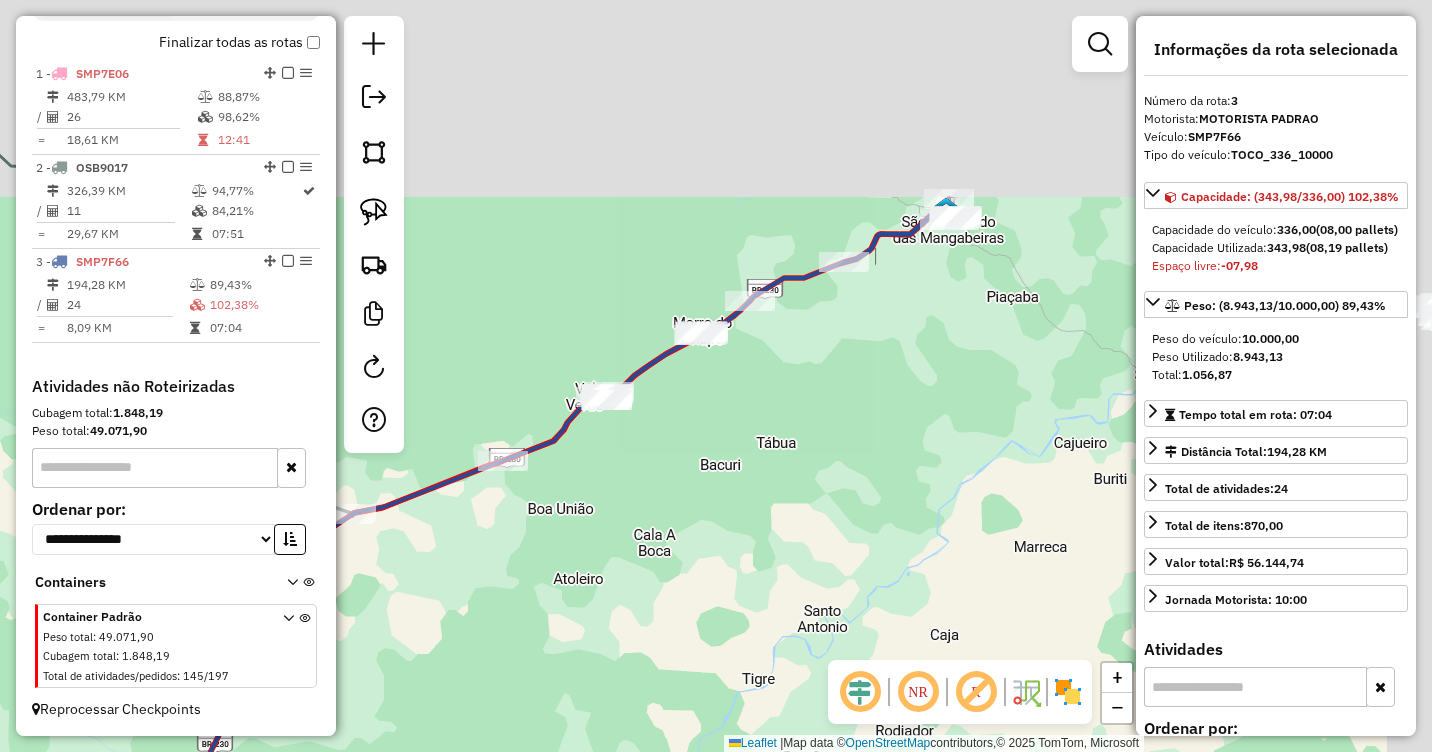 drag, startPoint x: 1020, startPoint y: 292, endPoint x: 723, endPoint y: 583, distance: 415.80045 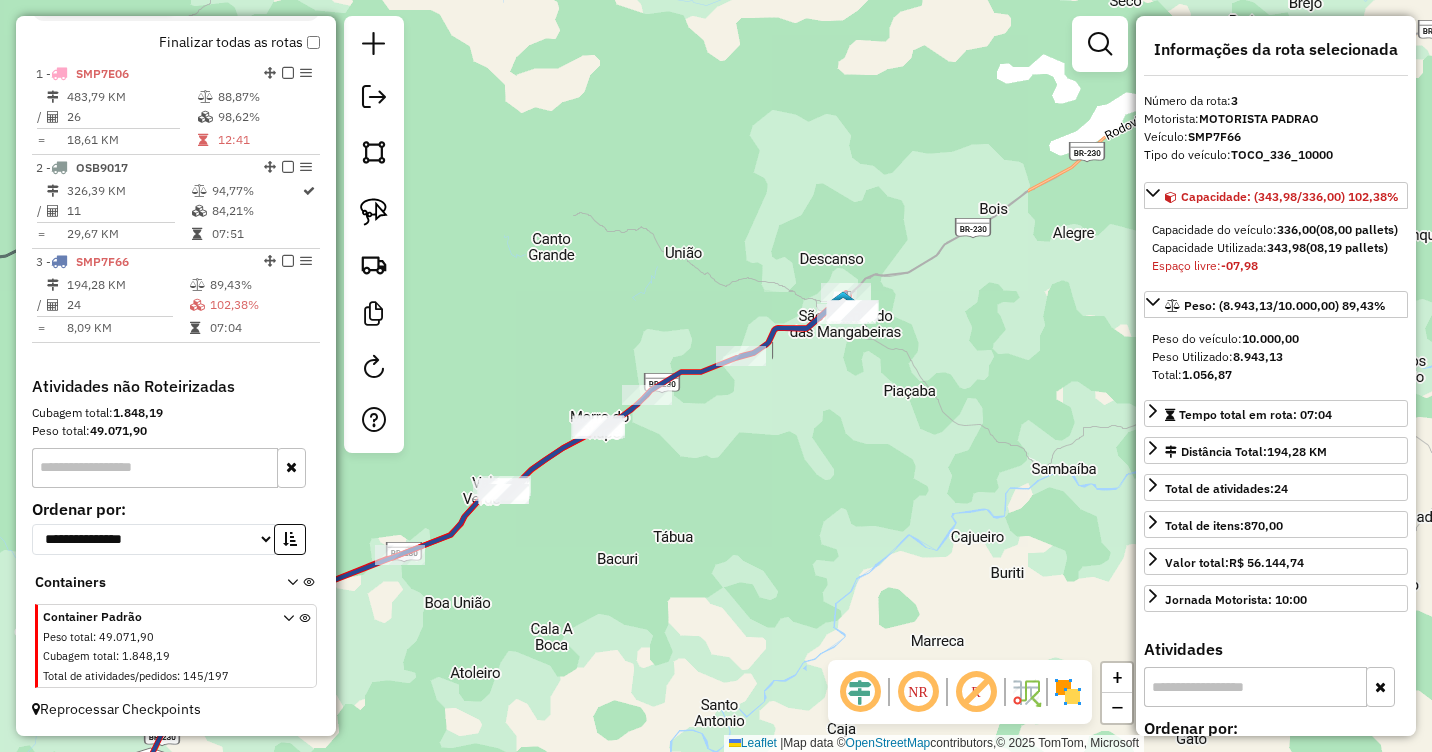 click 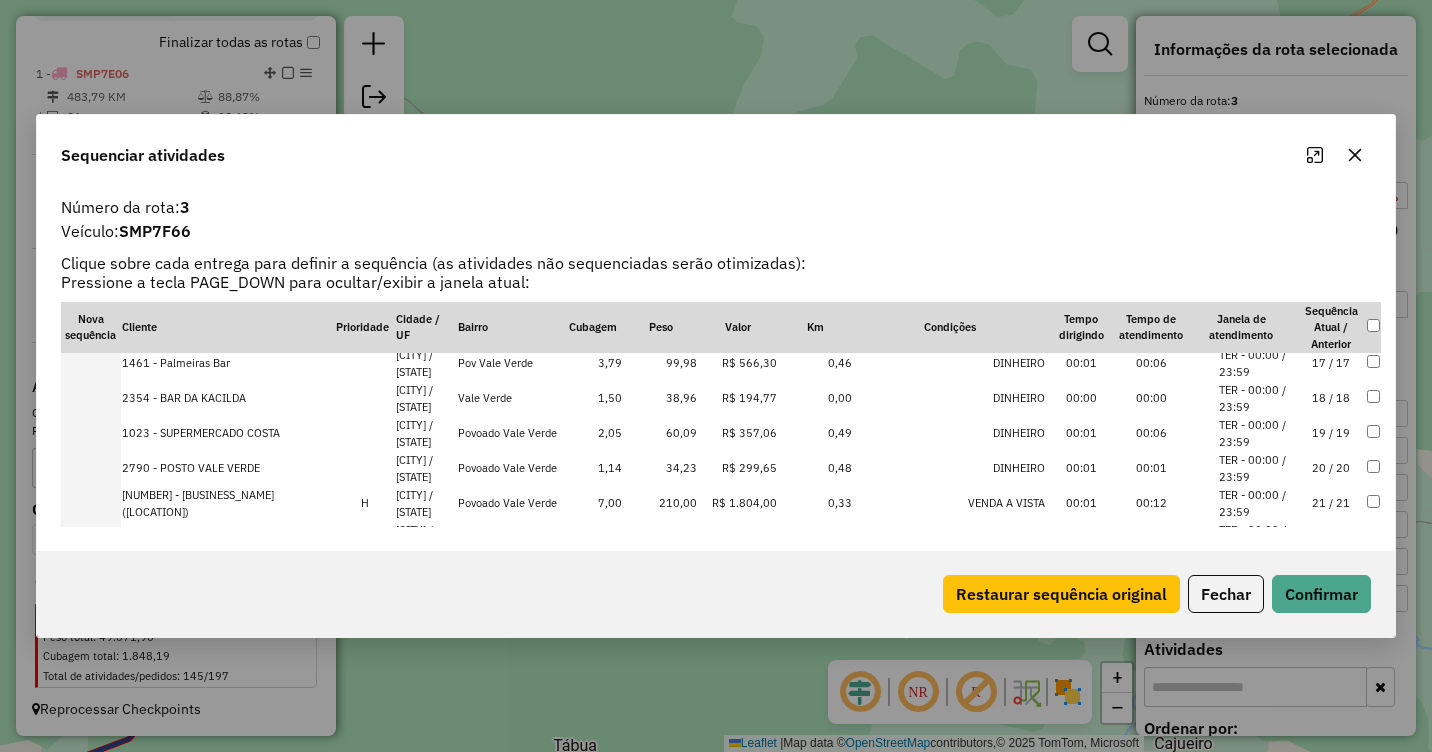 scroll, scrollTop: 600, scrollLeft: 0, axis: vertical 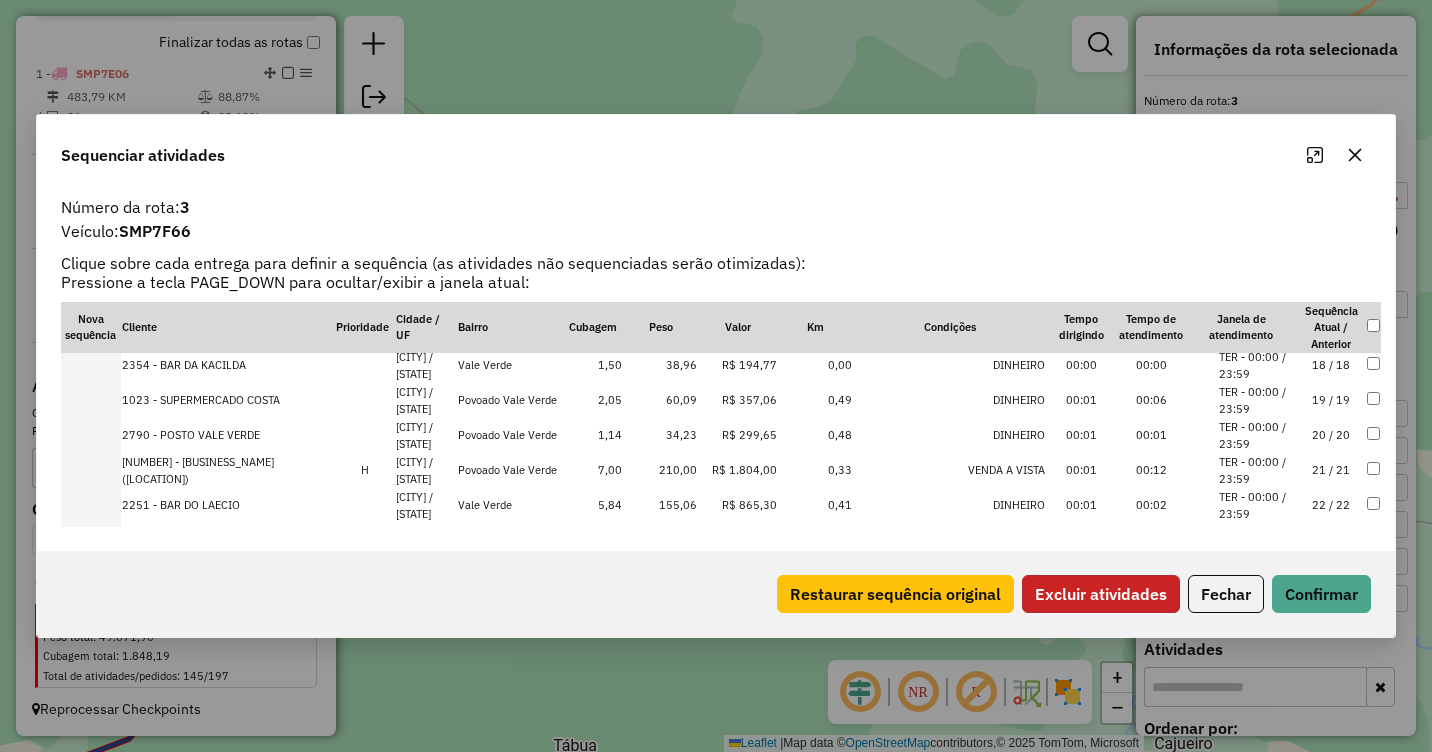 click on "Excluir atividades" 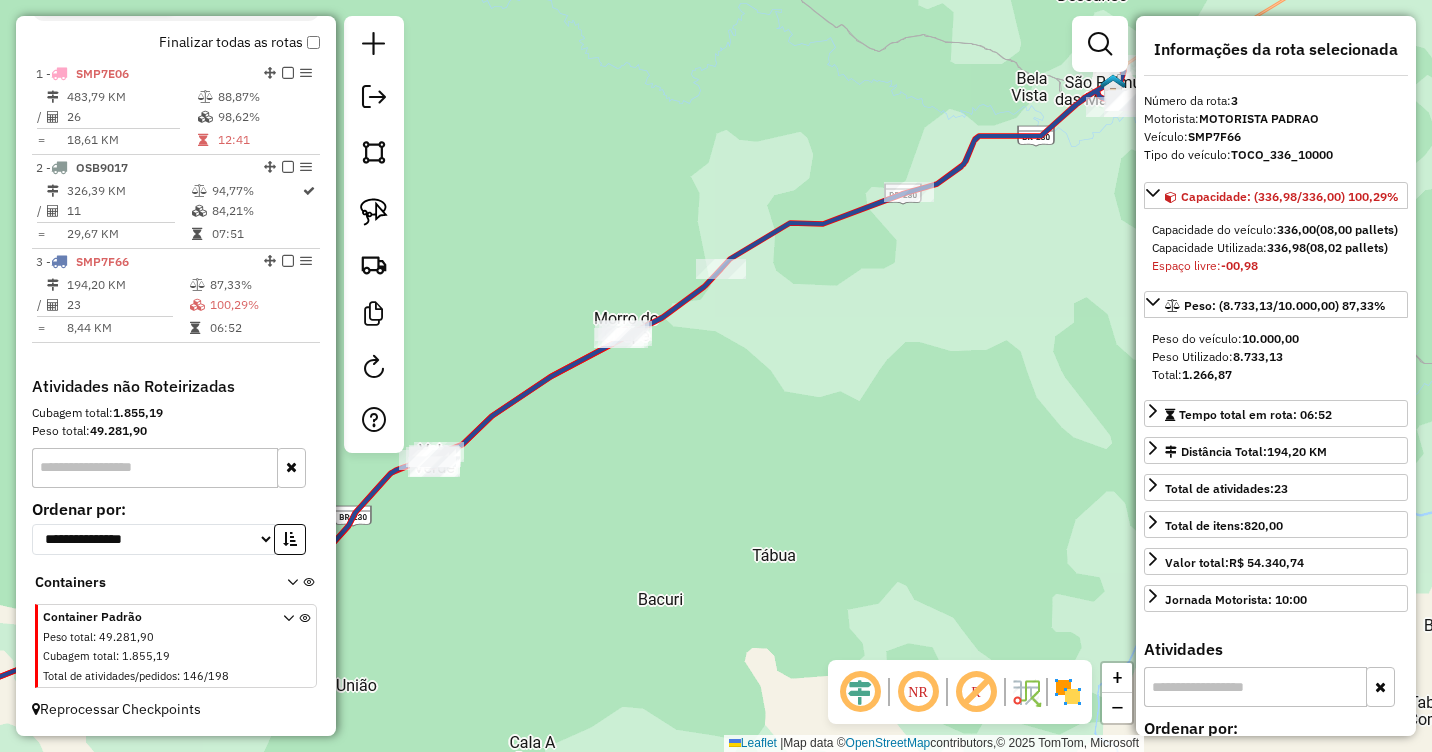 drag, startPoint x: 526, startPoint y: 502, endPoint x: 789, endPoint y: 512, distance: 263.19003 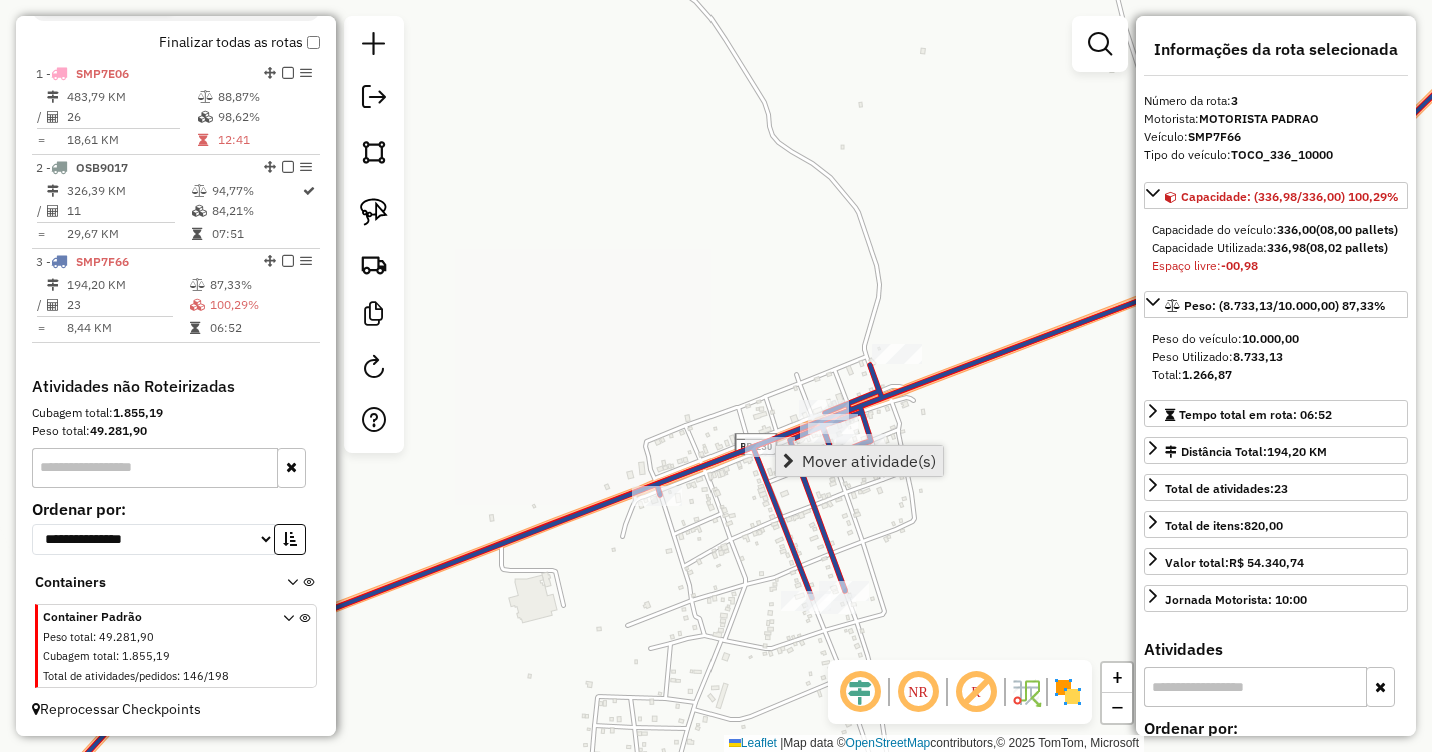 click on "Mover atividade(s)" at bounding box center (869, 461) 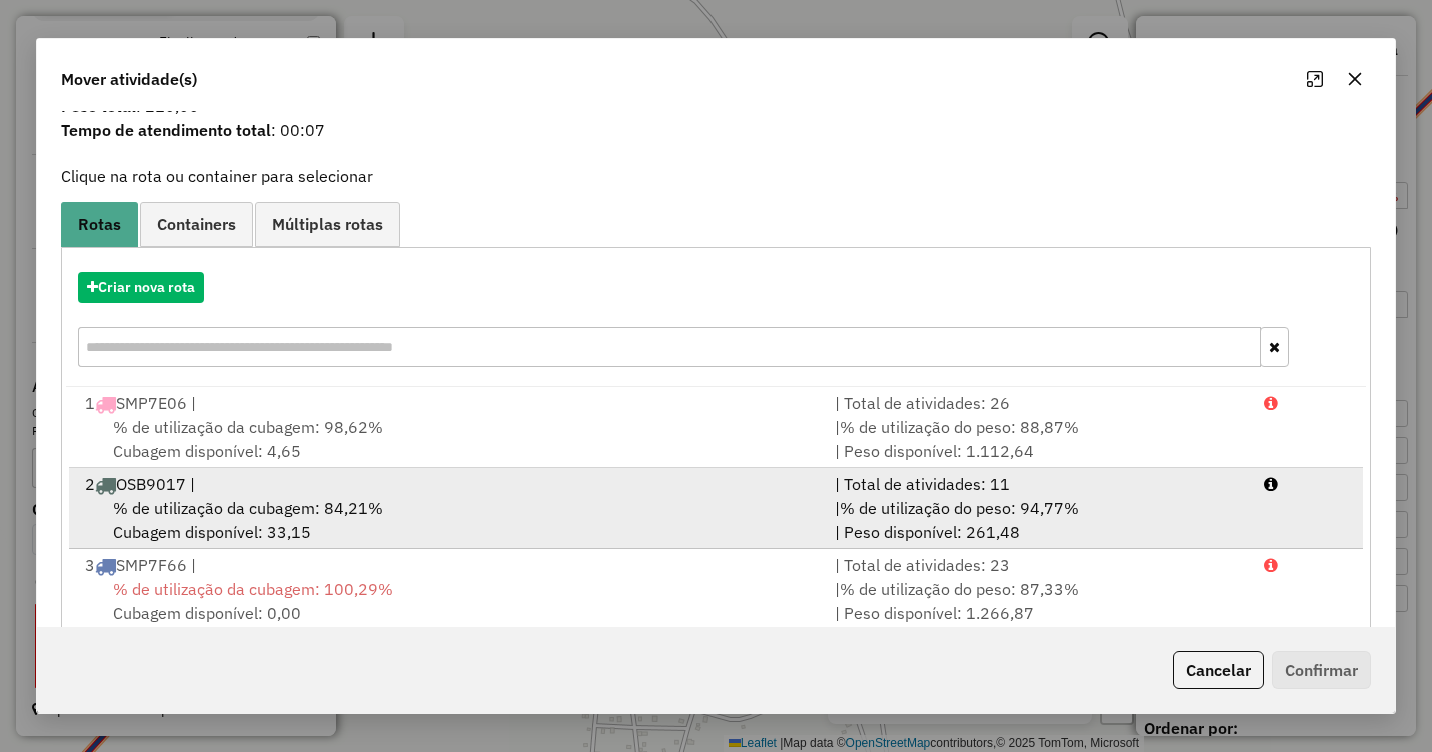scroll, scrollTop: 110, scrollLeft: 0, axis: vertical 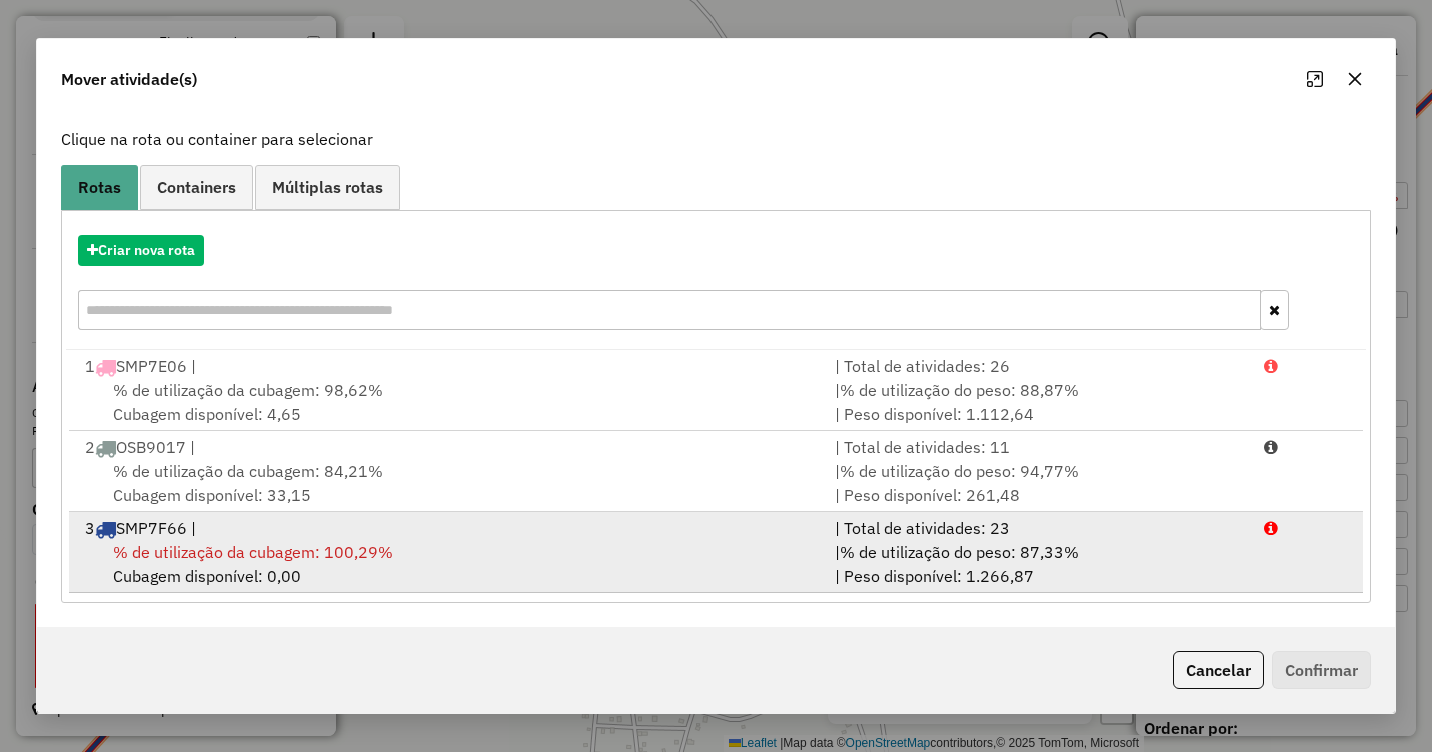 click on "% de utilização da cubagem: 100,29%  Cubagem disponível: 0,00" at bounding box center (448, 564) 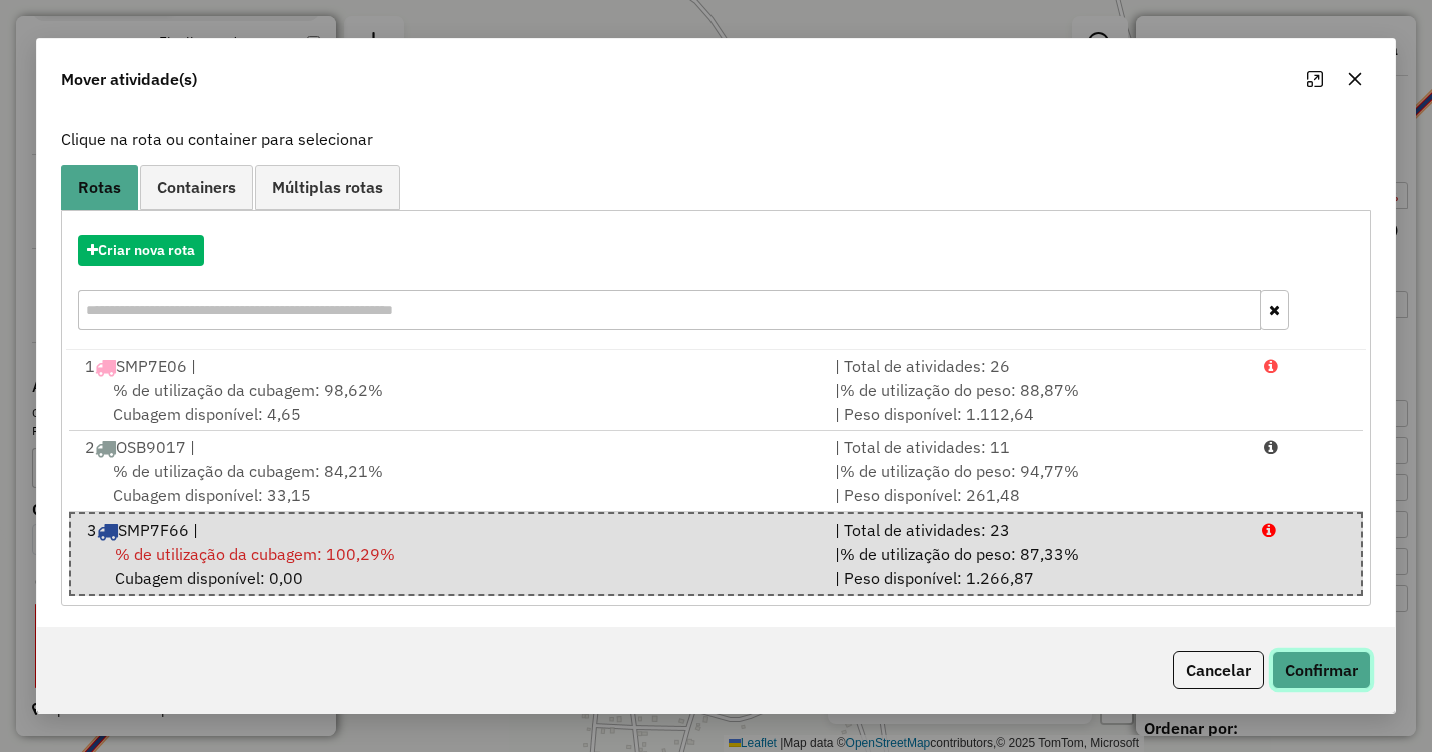 click on "Confirmar" 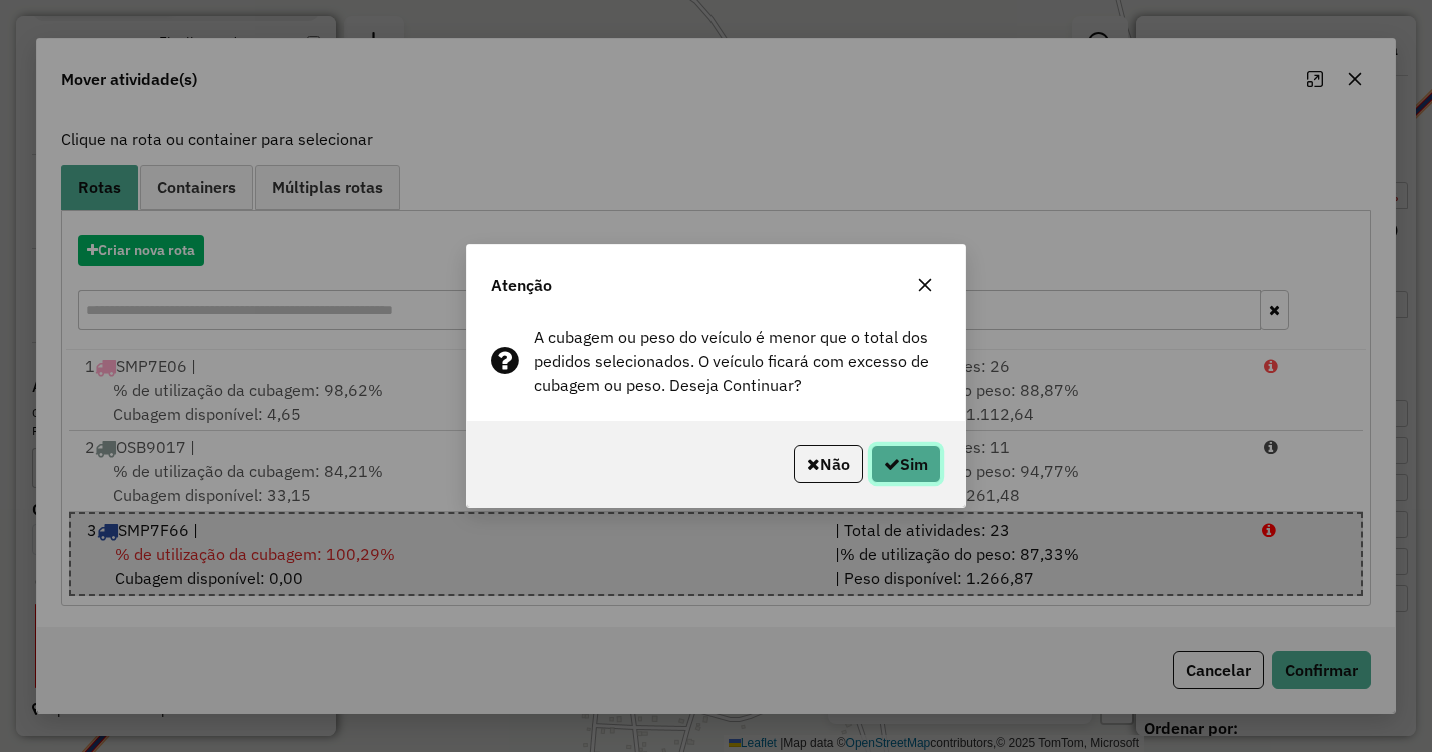 click on "Sim" 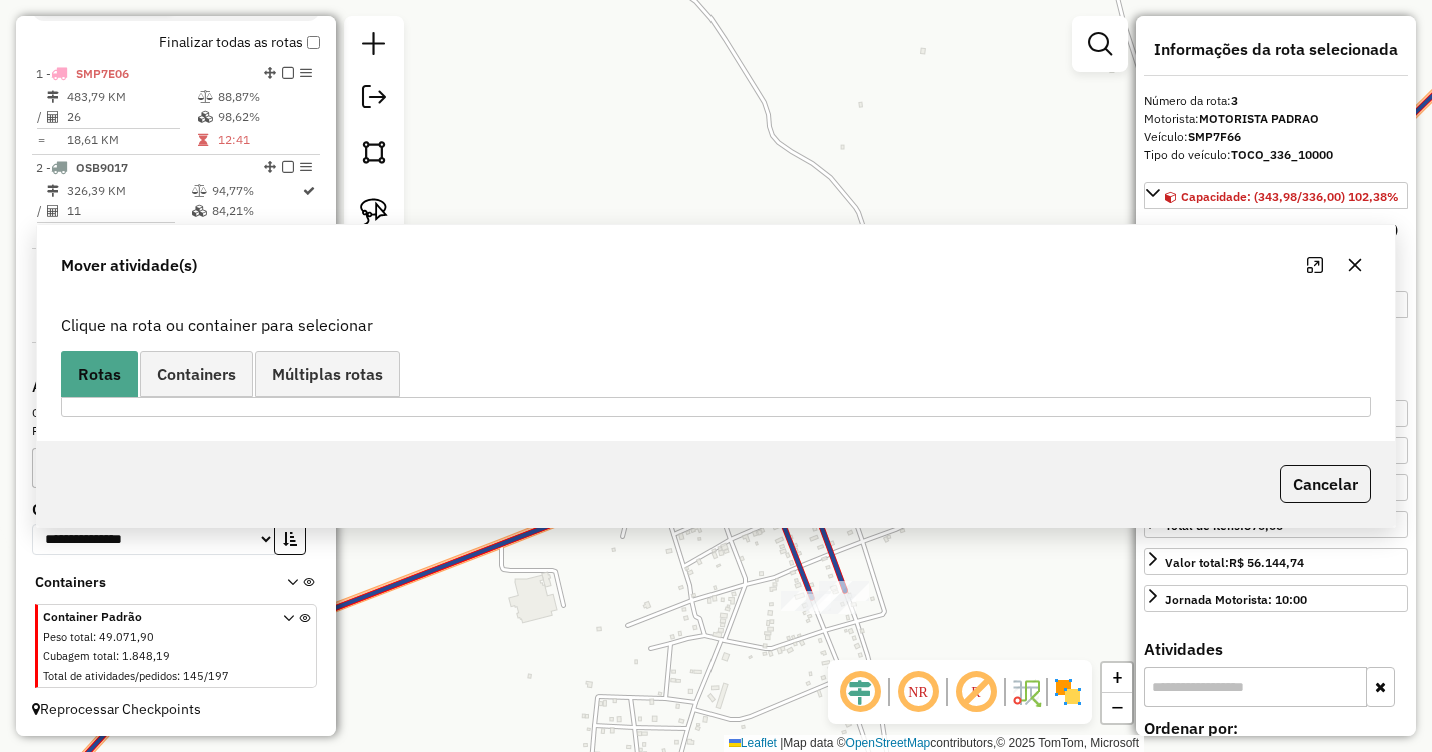 scroll, scrollTop: 0, scrollLeft: 0, axis: both 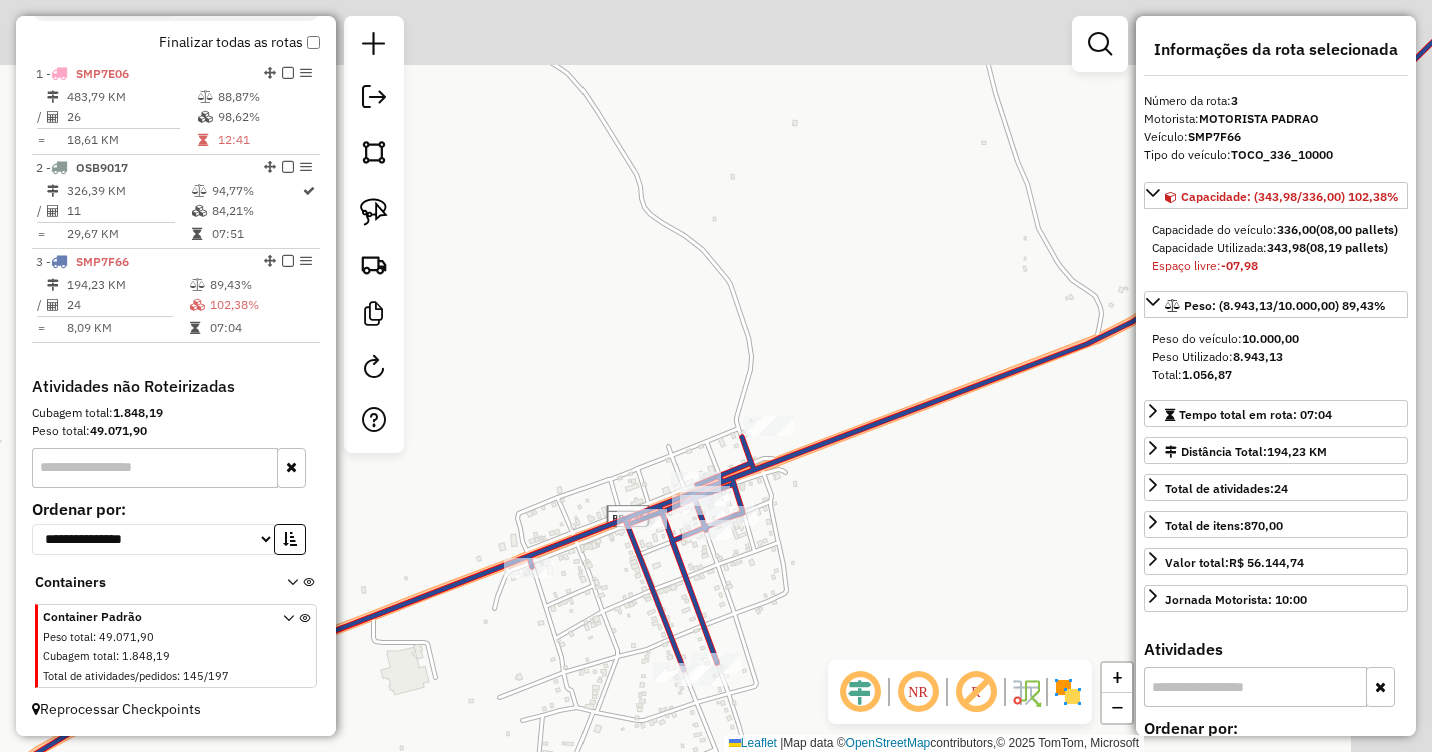 drag, startPoint x: 954, startPoint y: 445, endPoint x: 802, endPoint y: 525, distance: 171.76729 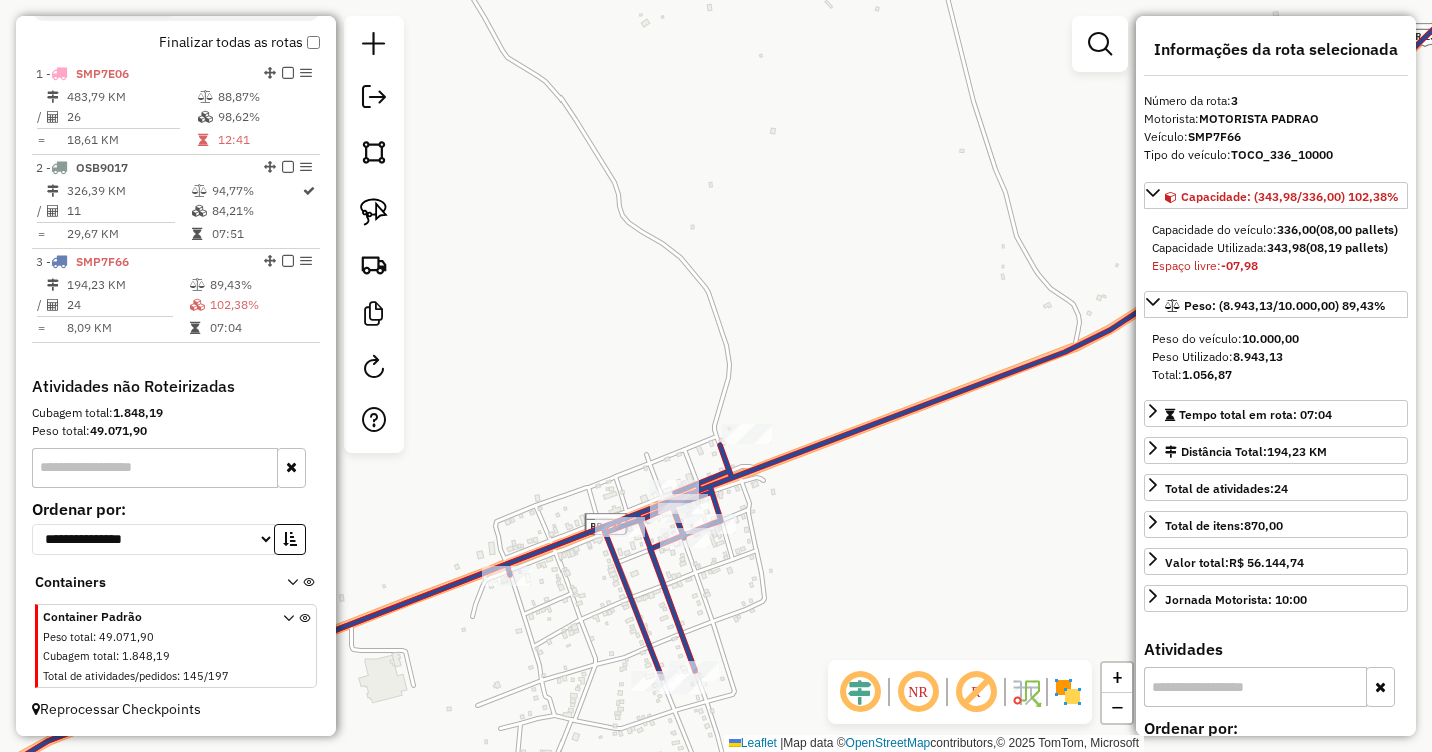 click 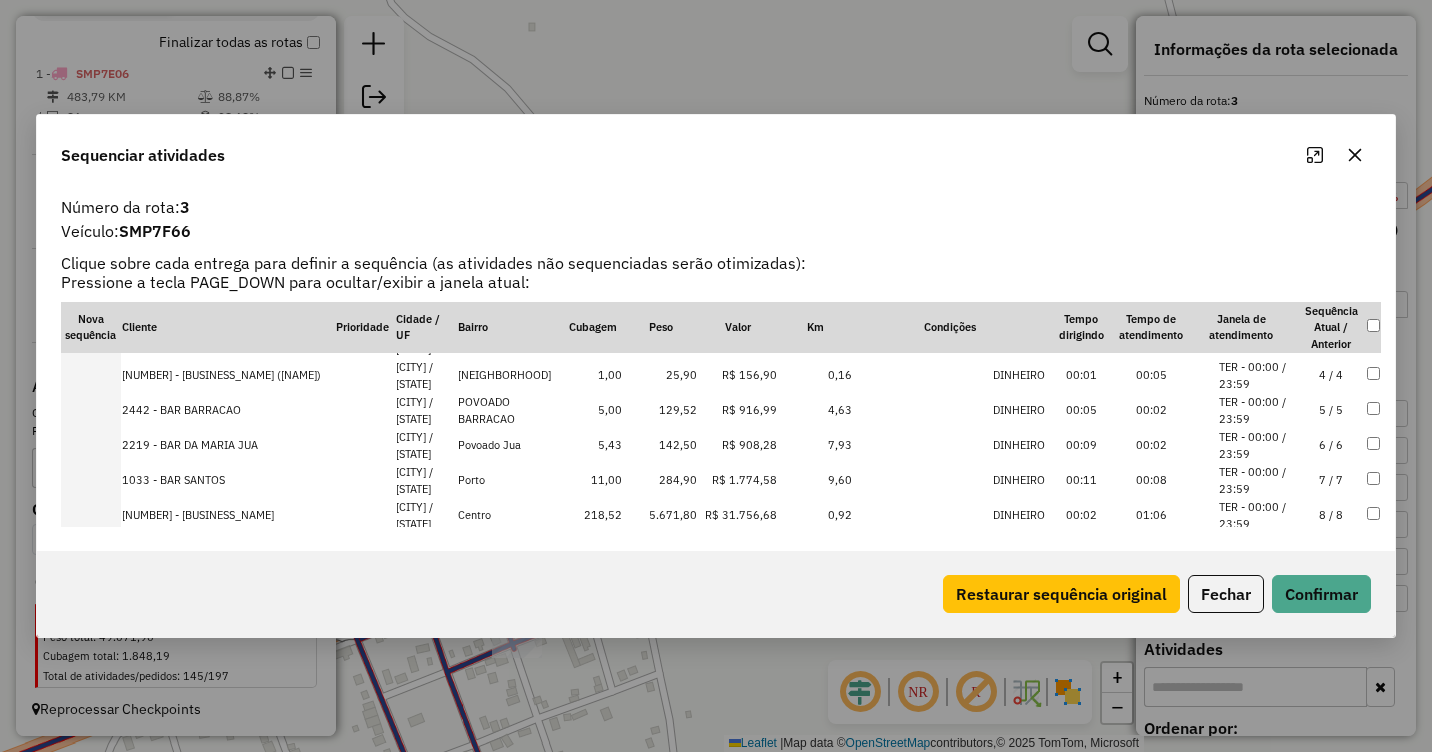 scroll, scrollTop: 200, scrollLeft: 0, axis: vertical 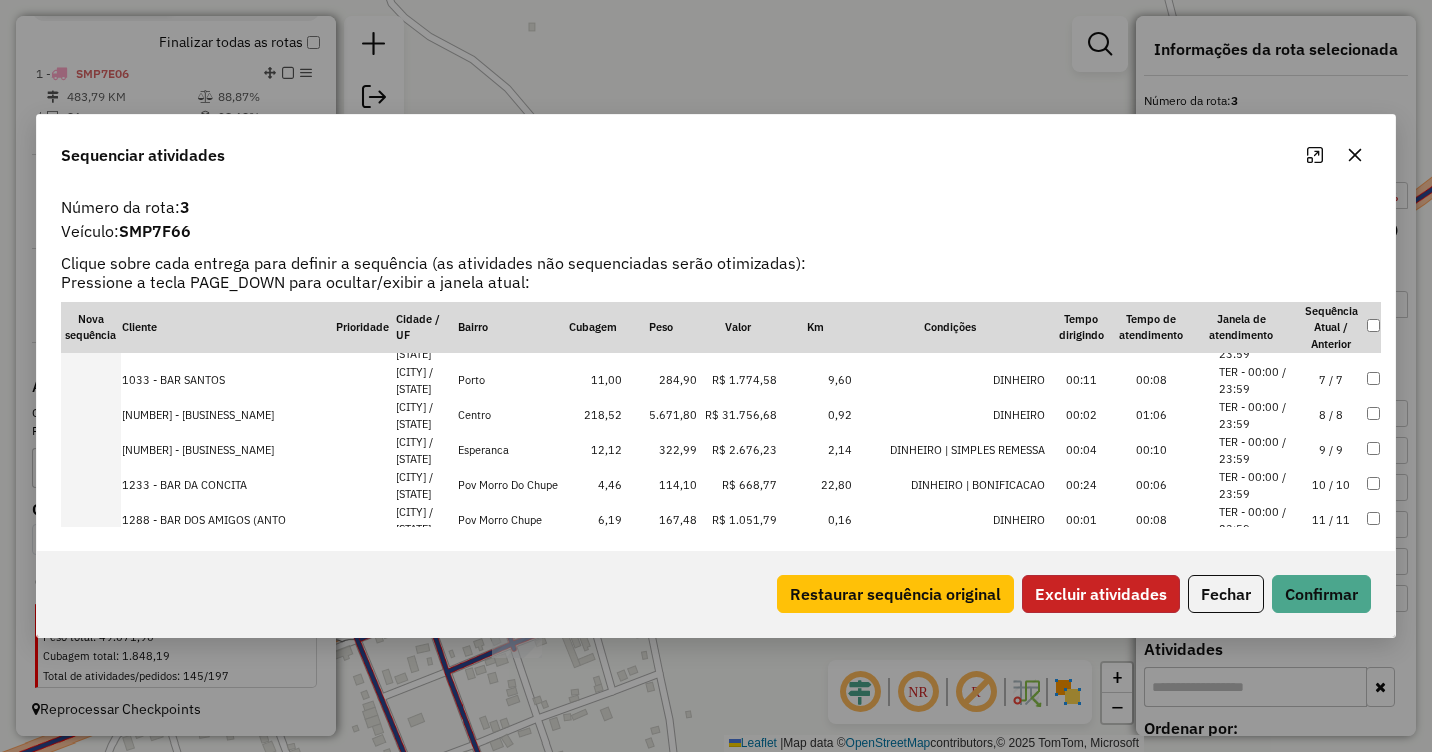 click on "Excluir atividades" 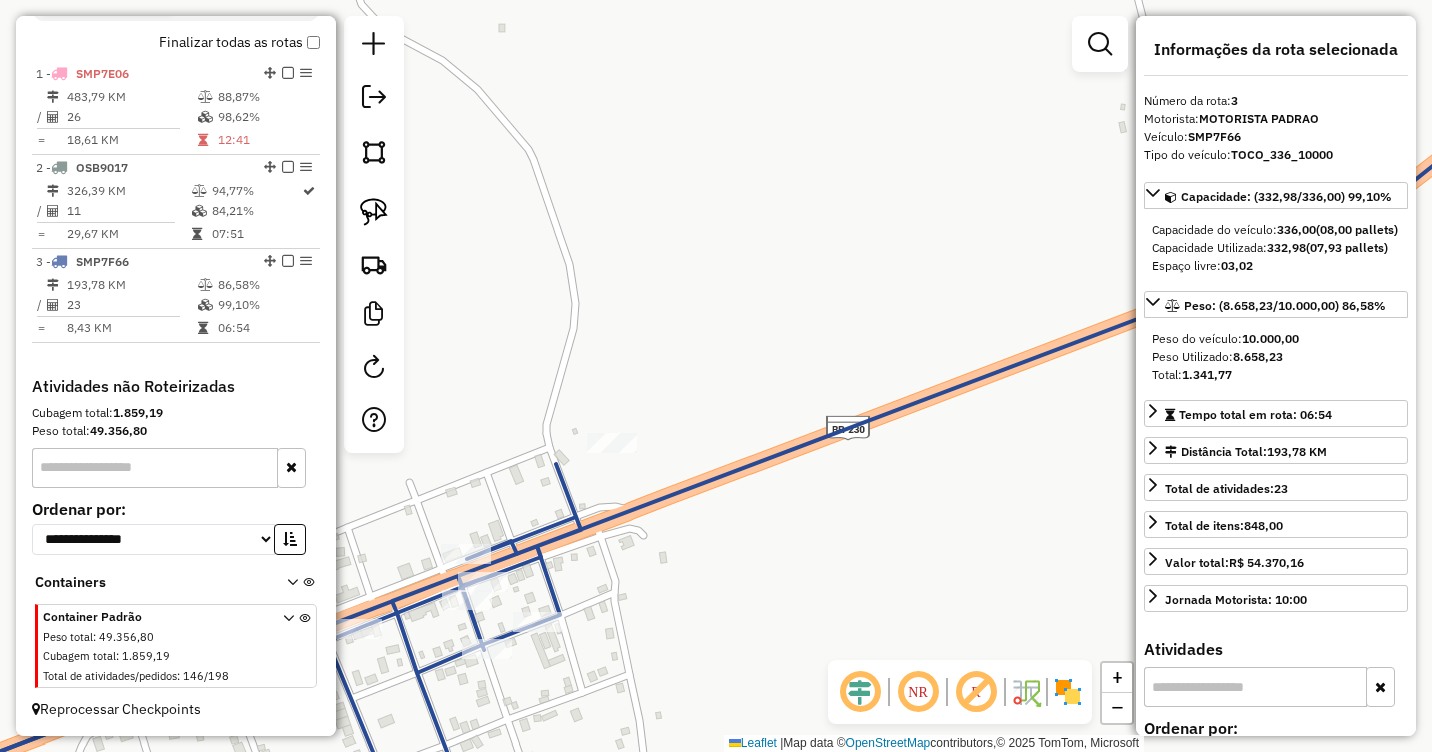 drag, startPoint x: 972, startPoint y: 481, endPoint x: 826, endPoint y: 482, distance: 146.00342 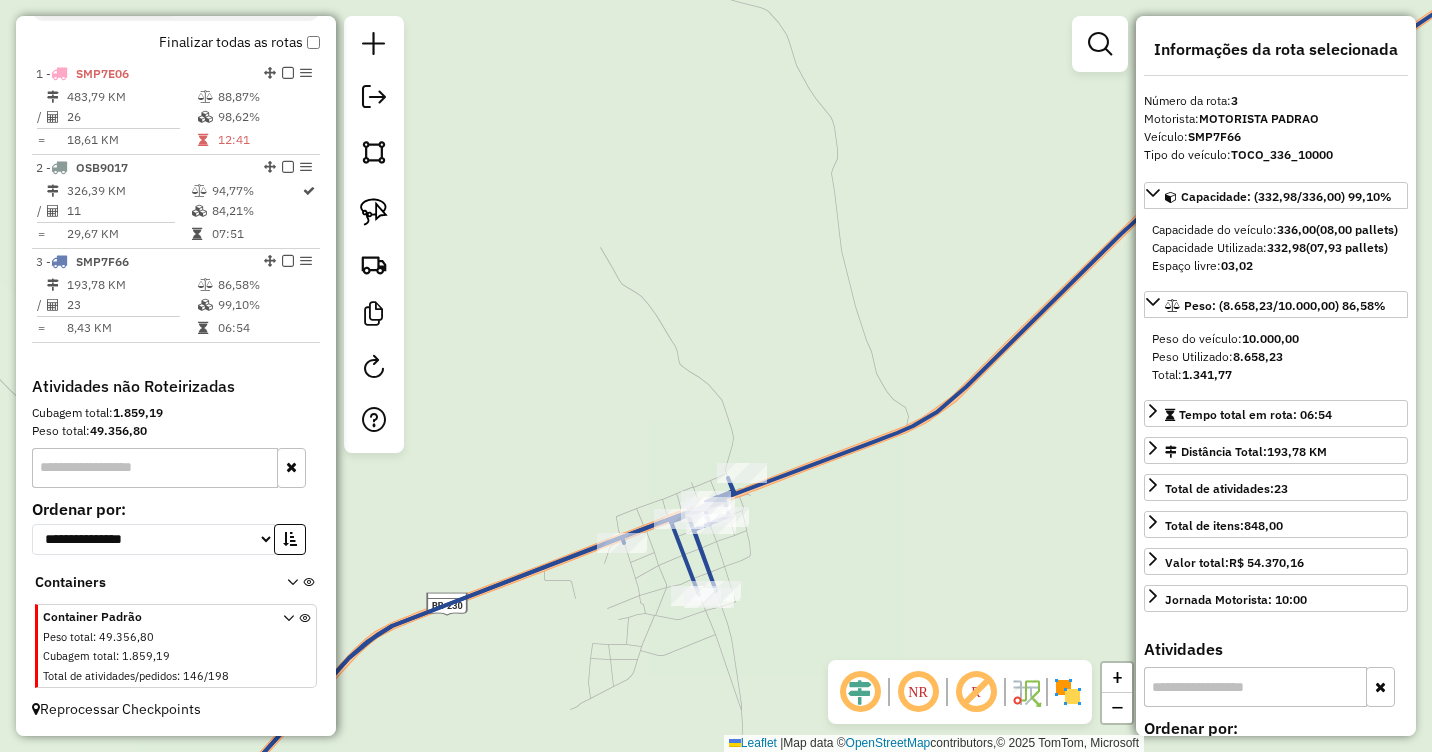 drag, startPoint x: 955, startPoint y: 495, endPoint x: 696, endPoint y: 463, distance: 260.96936 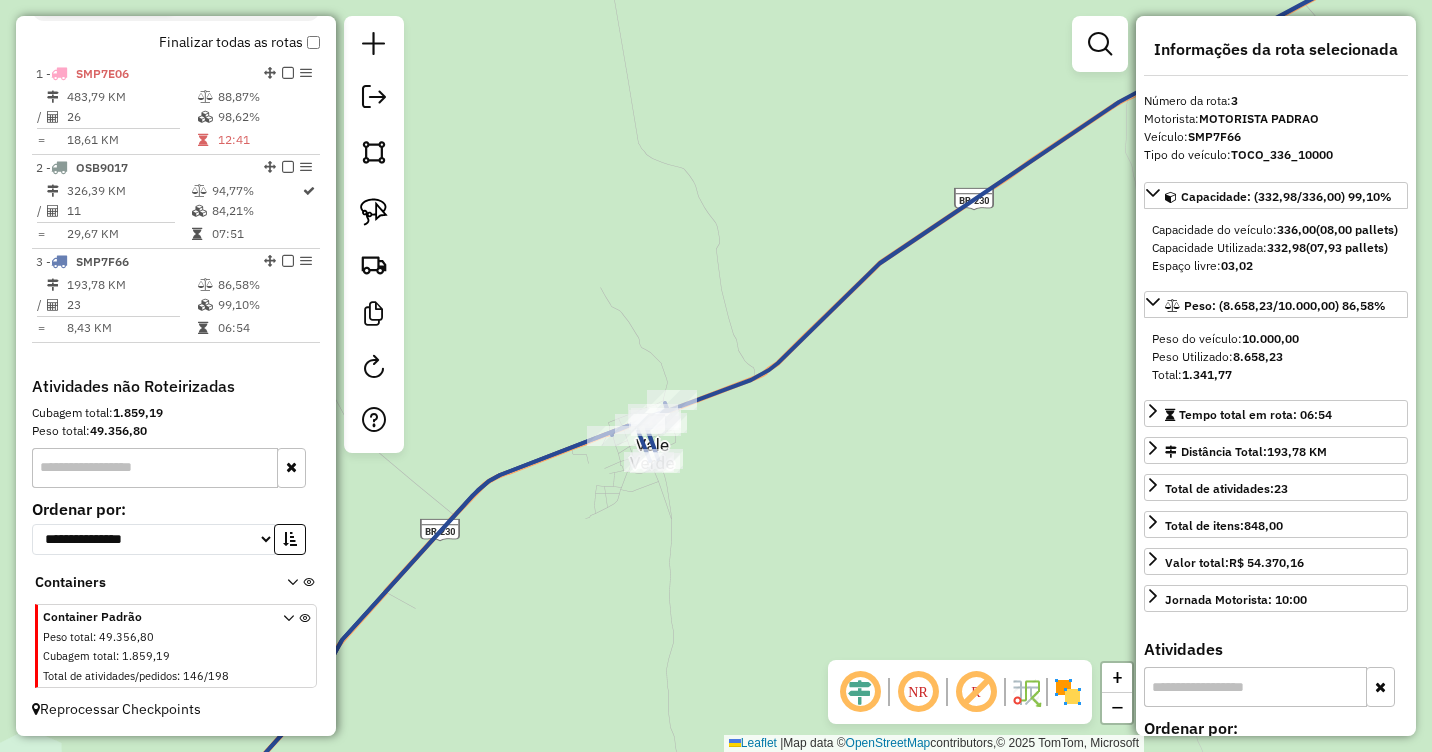 drag, startPoint x: 903, startPoint y: 487, endPoint x: 1005, endPoint y: 398, distance: 135.36986 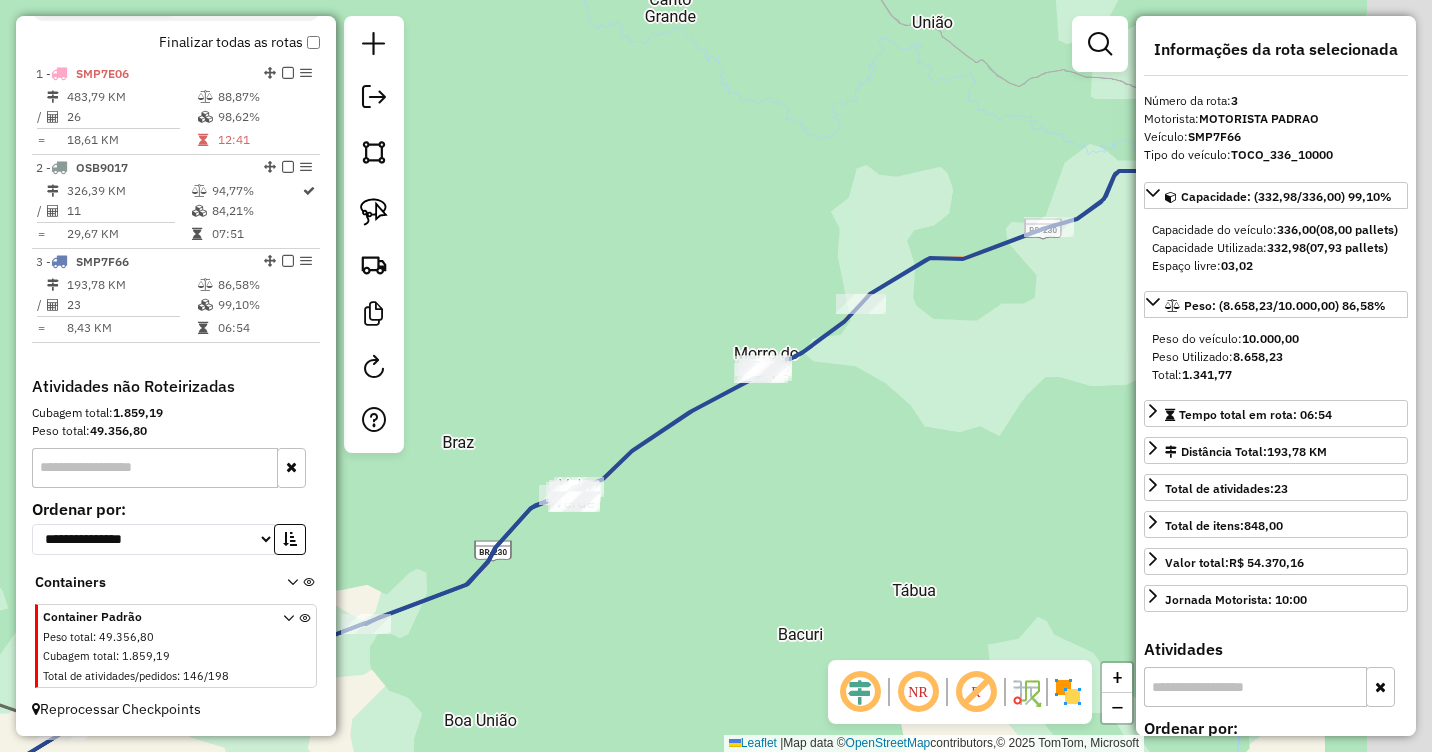 drag, startPoint x: 802, startPoint y: 591, endPoint x: 487, endPoint y: 661, distance: 322.68405 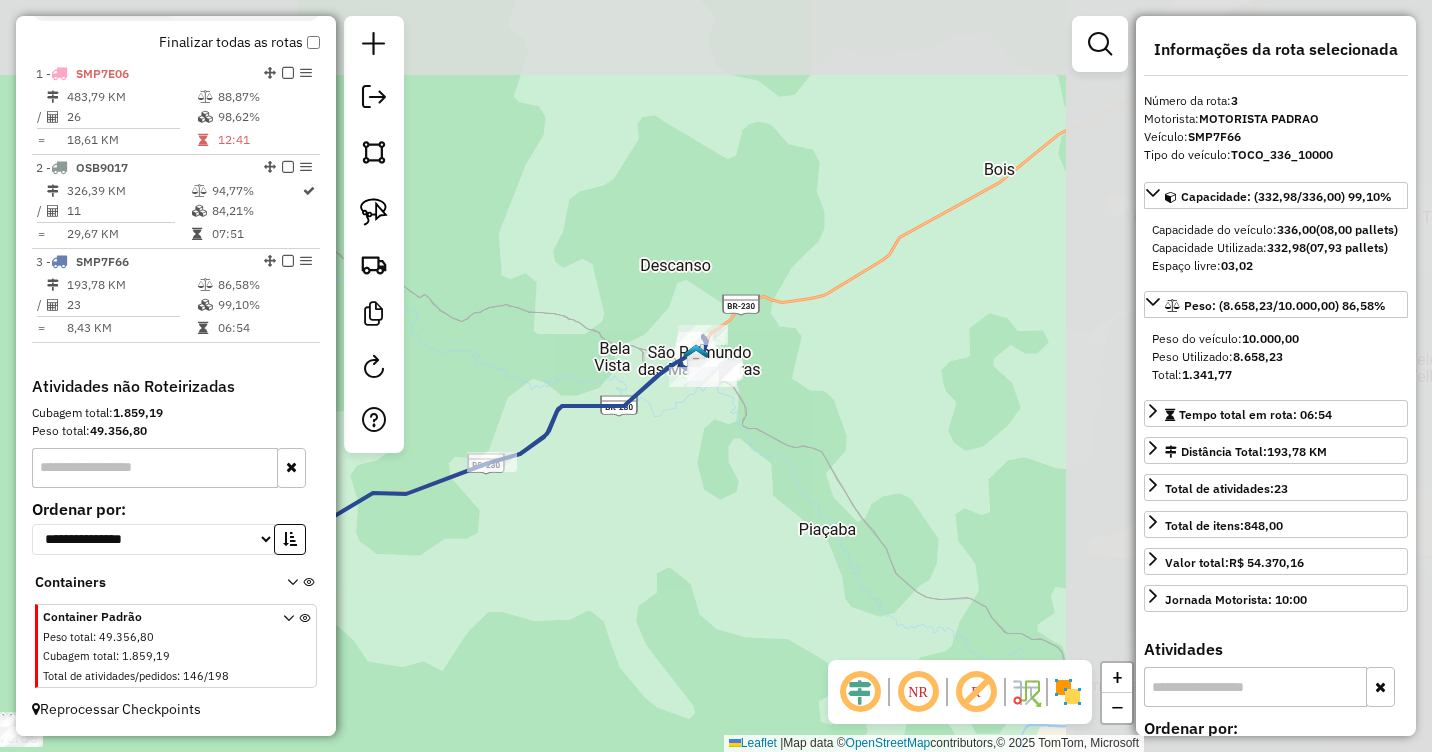 drag, startPoint x: 1032, startPoint y: 419, endPoint x: 475, endPoint y: 654, distance: 604.54443 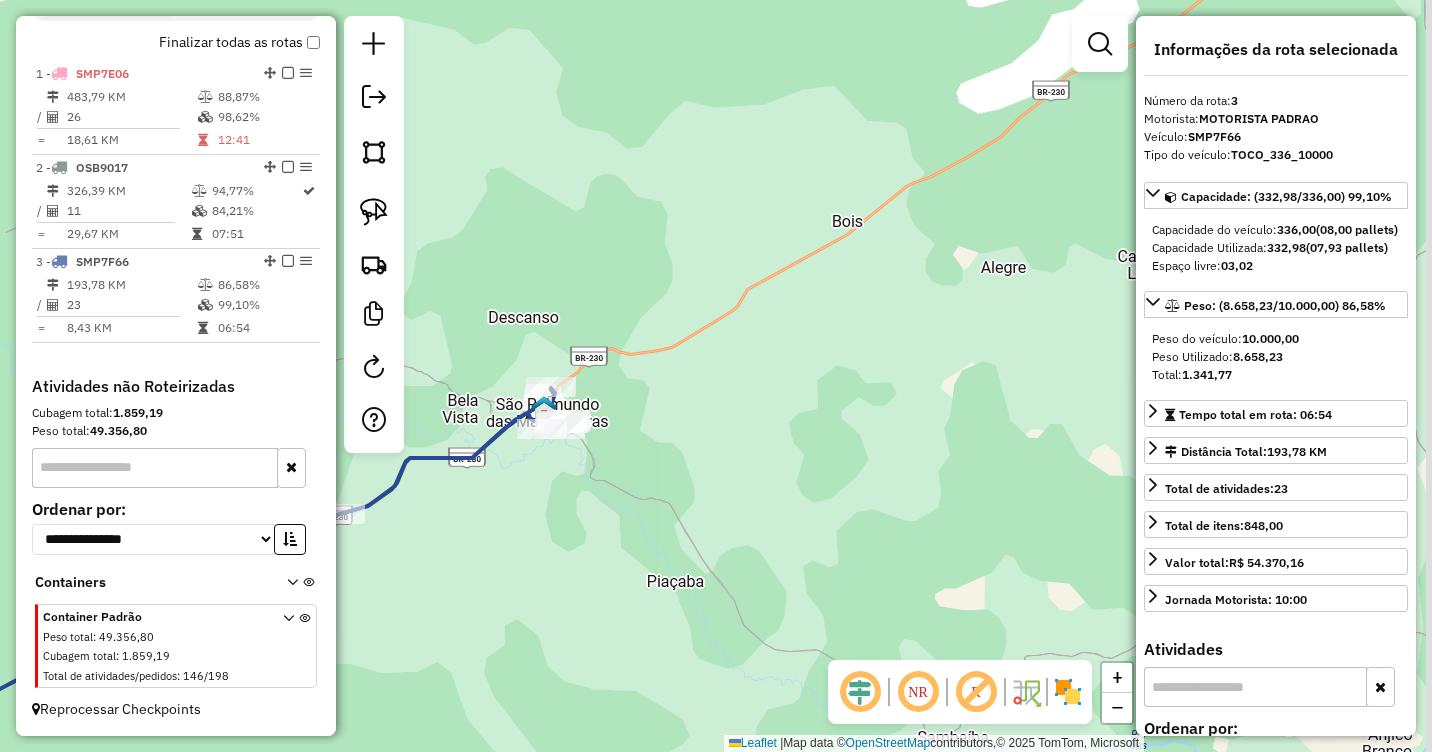 drag, startPoint x: 766, startPoint y: 488, endPoint x: 621, endPoint y: 541, distance: 154.38264 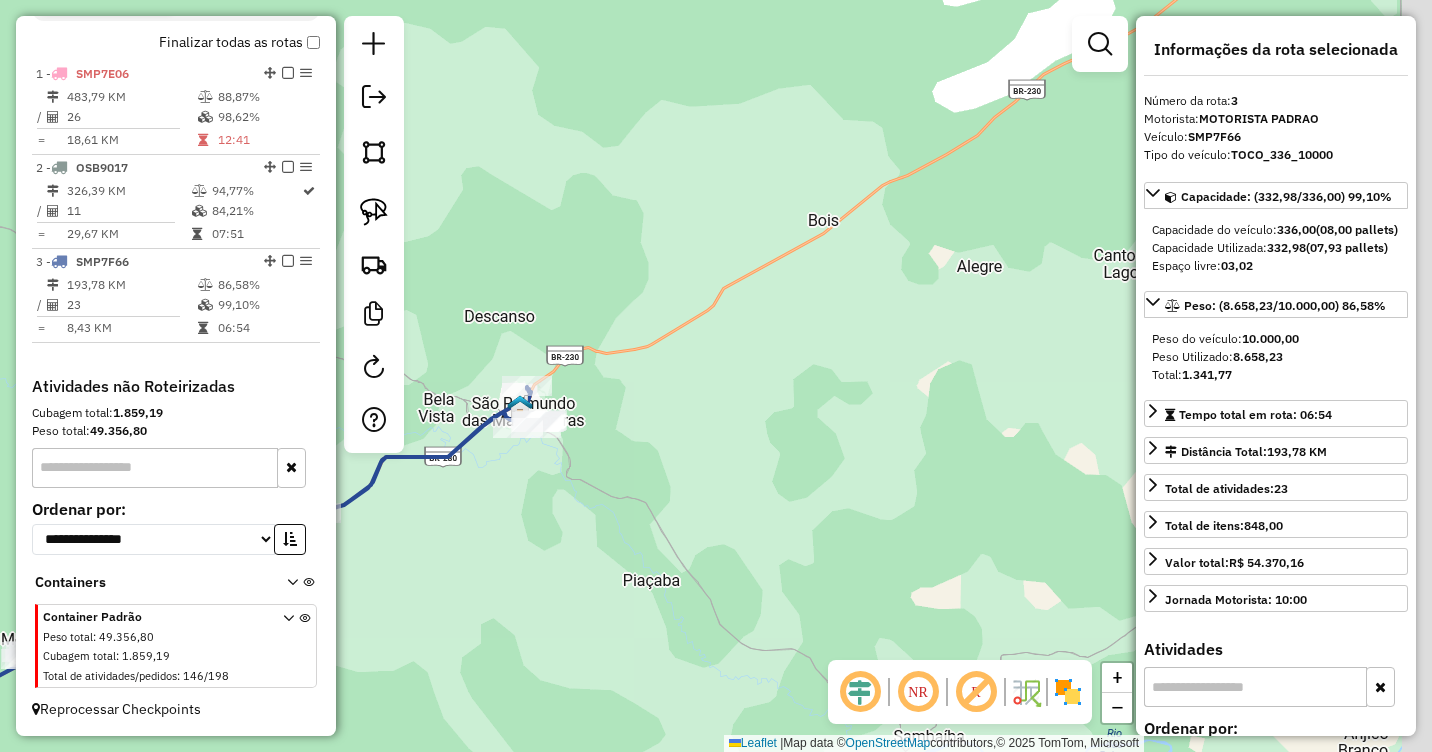 drag, startPoint x: 928, startPoint y: 418, endPoint x: 604, endPoint y: 415, distance: 324.0139 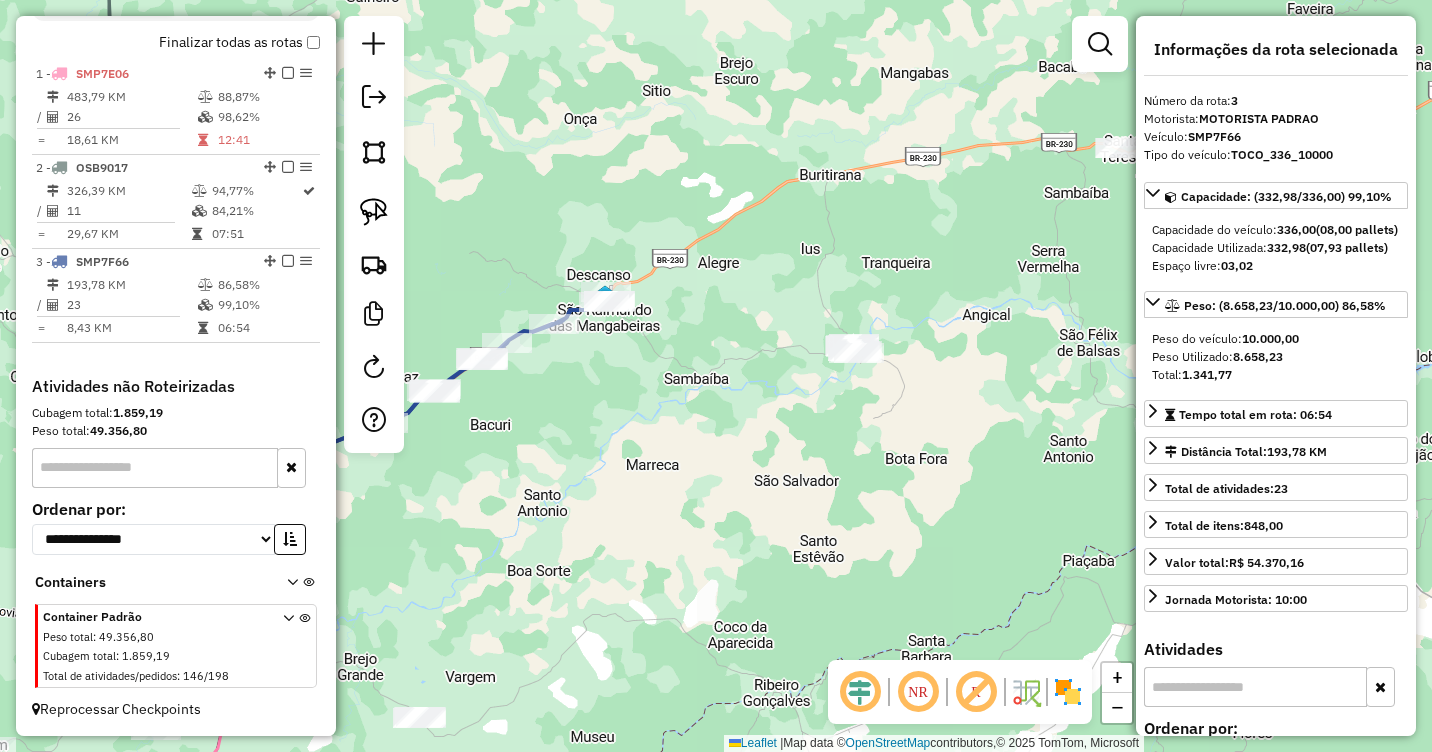 drag, startPoint x: 944, startPoint y: 269, endPoint x: 892, endPoint y: 263, distance: 52.34501 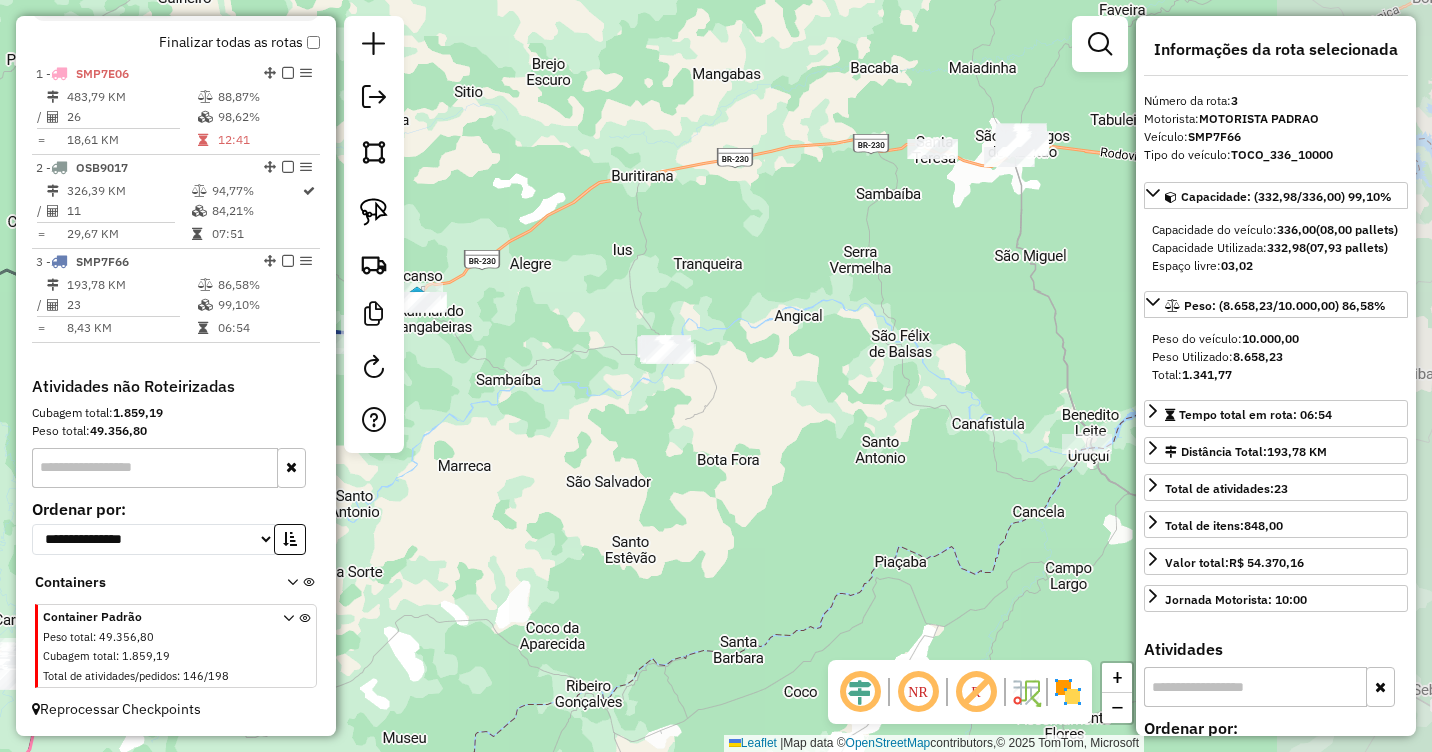 drag, startPoint x: 1025, startPoint y: 274, endPoint x: 901, endPoint y: 320, distance: 132.25732 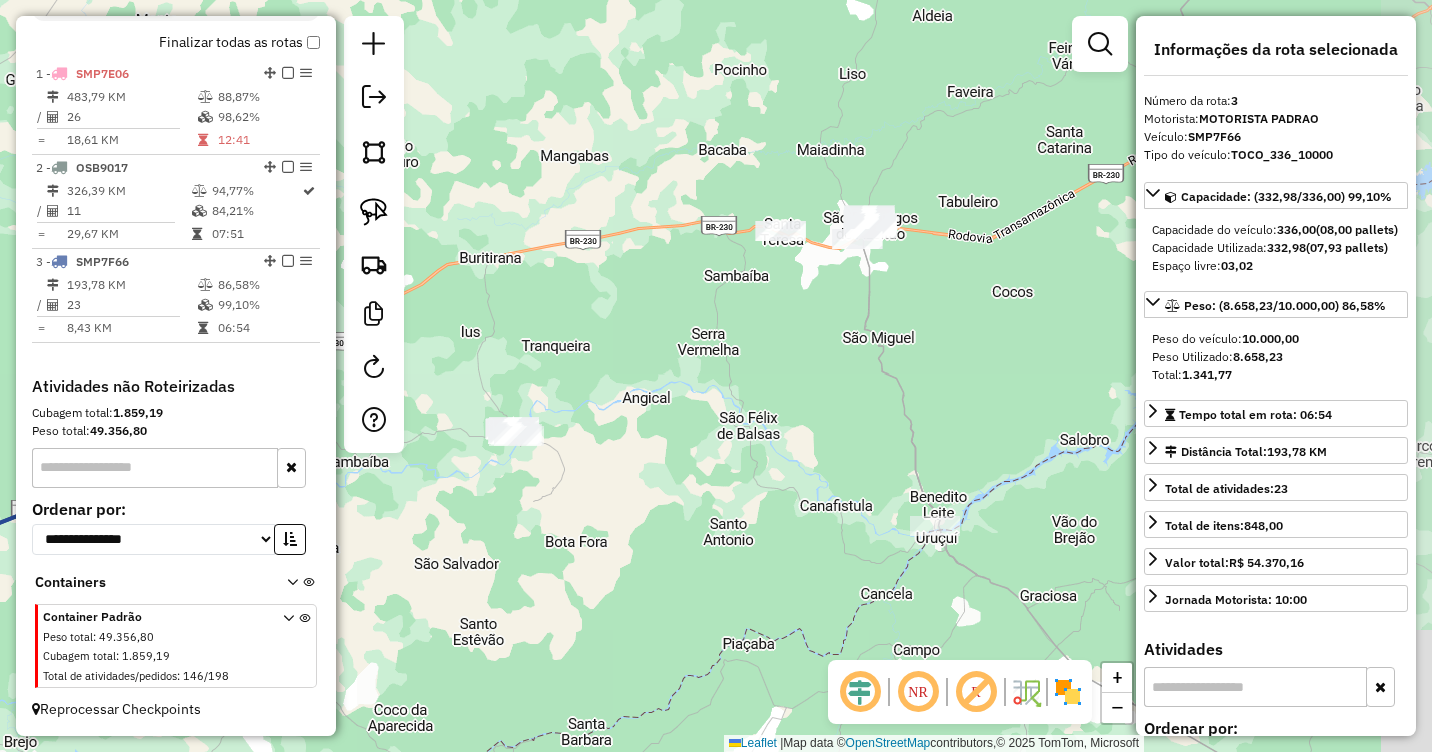 drag, startPoint x: 1025, startPoint y: 315, endPoint x: 888, endPoint y: 331, distance: 137.93114 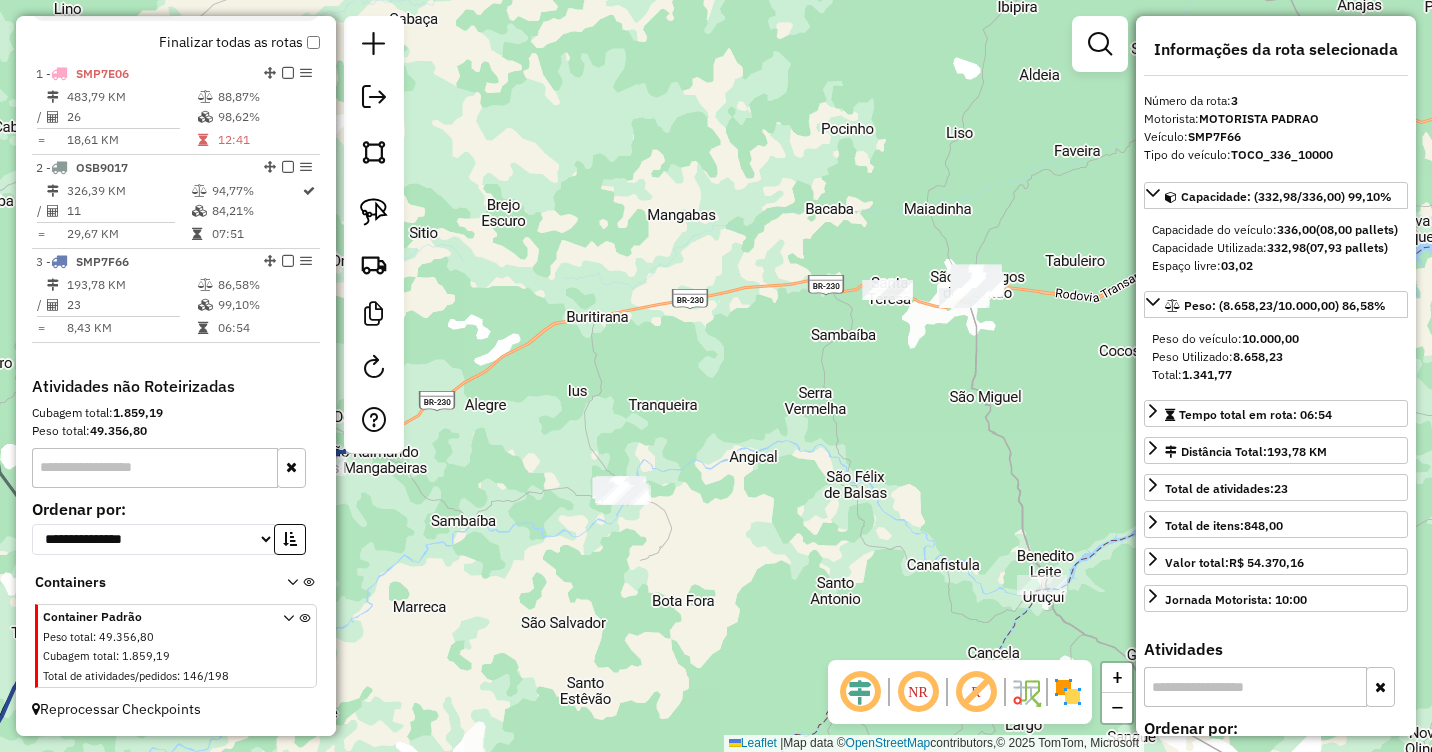 drag, startPoint x: 810, startPoint y: 319, endPoint x: 985, endPoint y: 355, distance: 178.66449 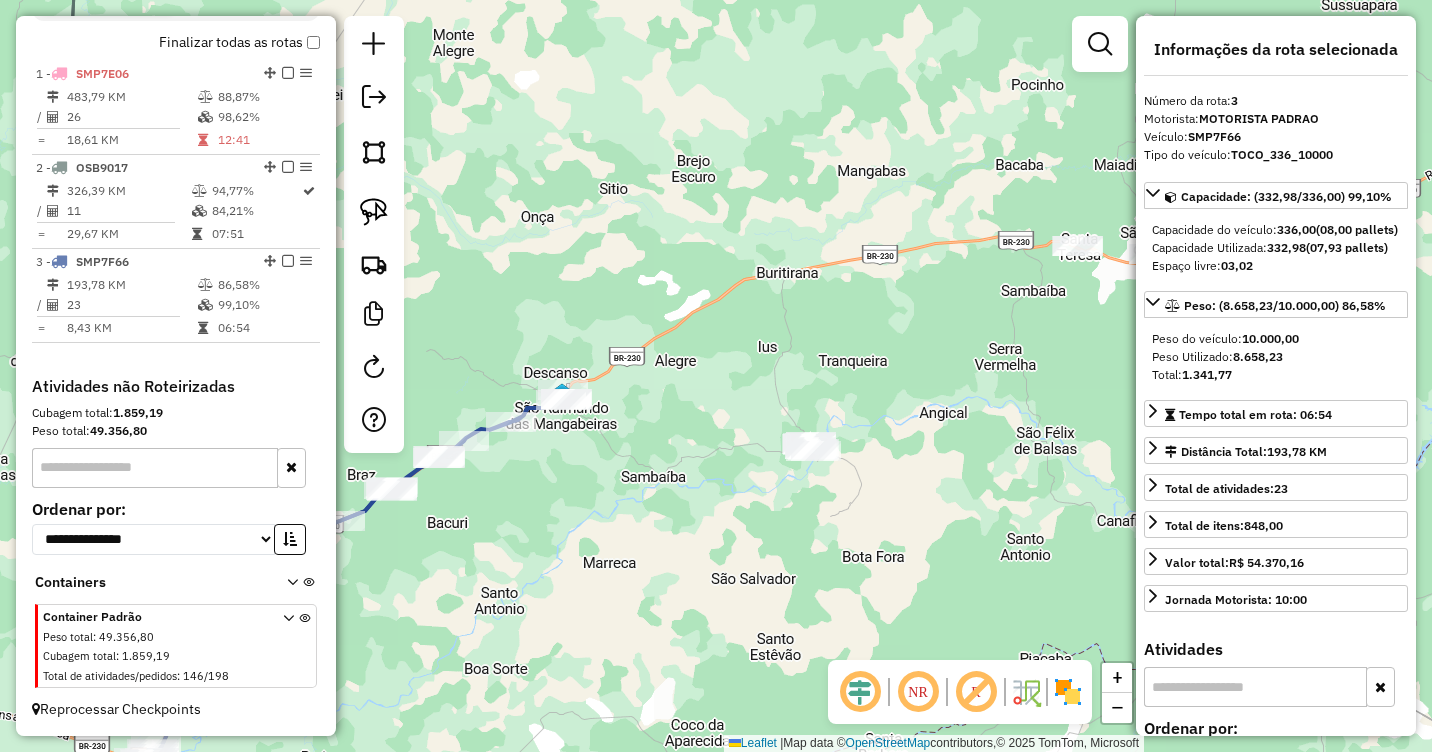 drag, startPoint x: 747, startPoint y: 372, endPoint x: 869, endPoint y: 348, distance: 124.33825 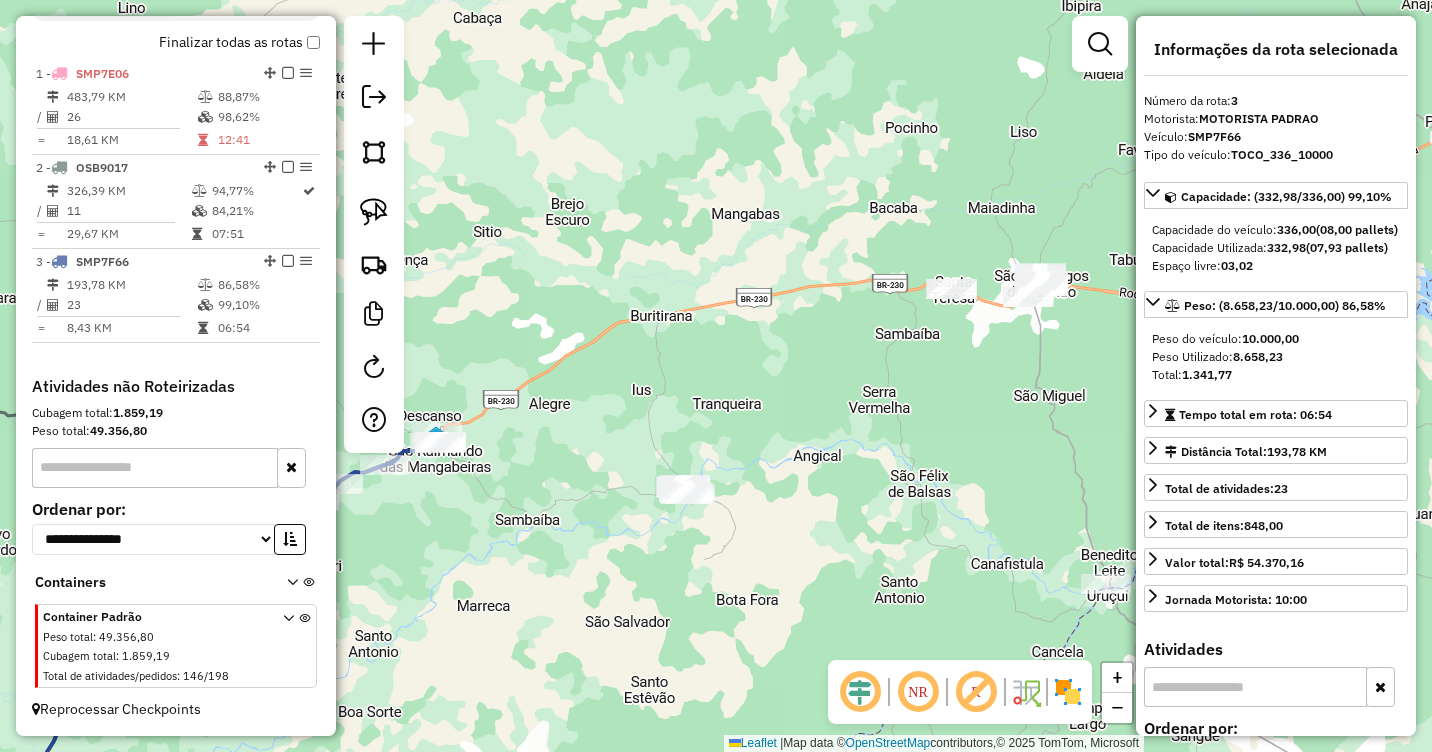 drag, startPoint x: 1059, startPoint y: 327, endPoint x: 814, endPoint y: 430, distance: 265.77057 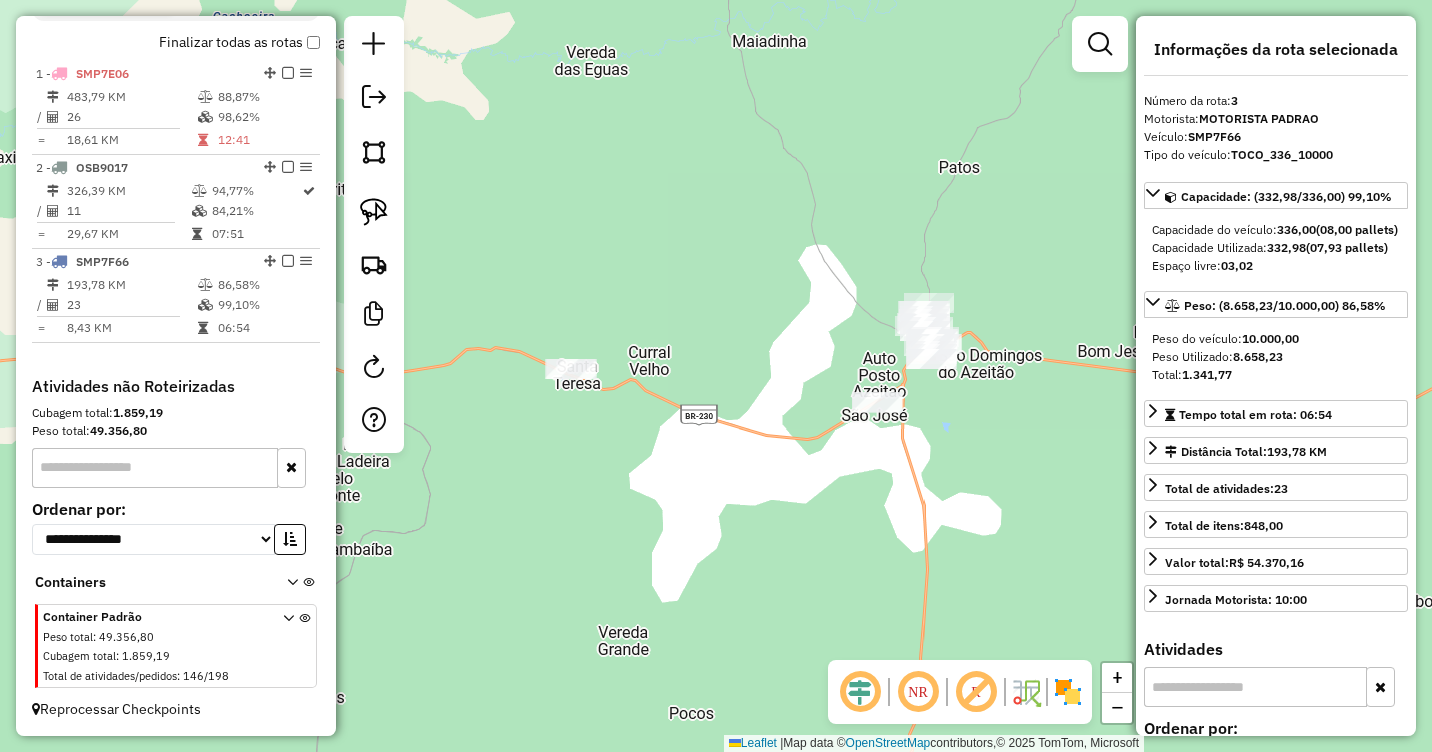 drag, startPoint x: 943, startPoint y: 462, endPoint x: 1020, endPoint y: 411, distance: 92.358 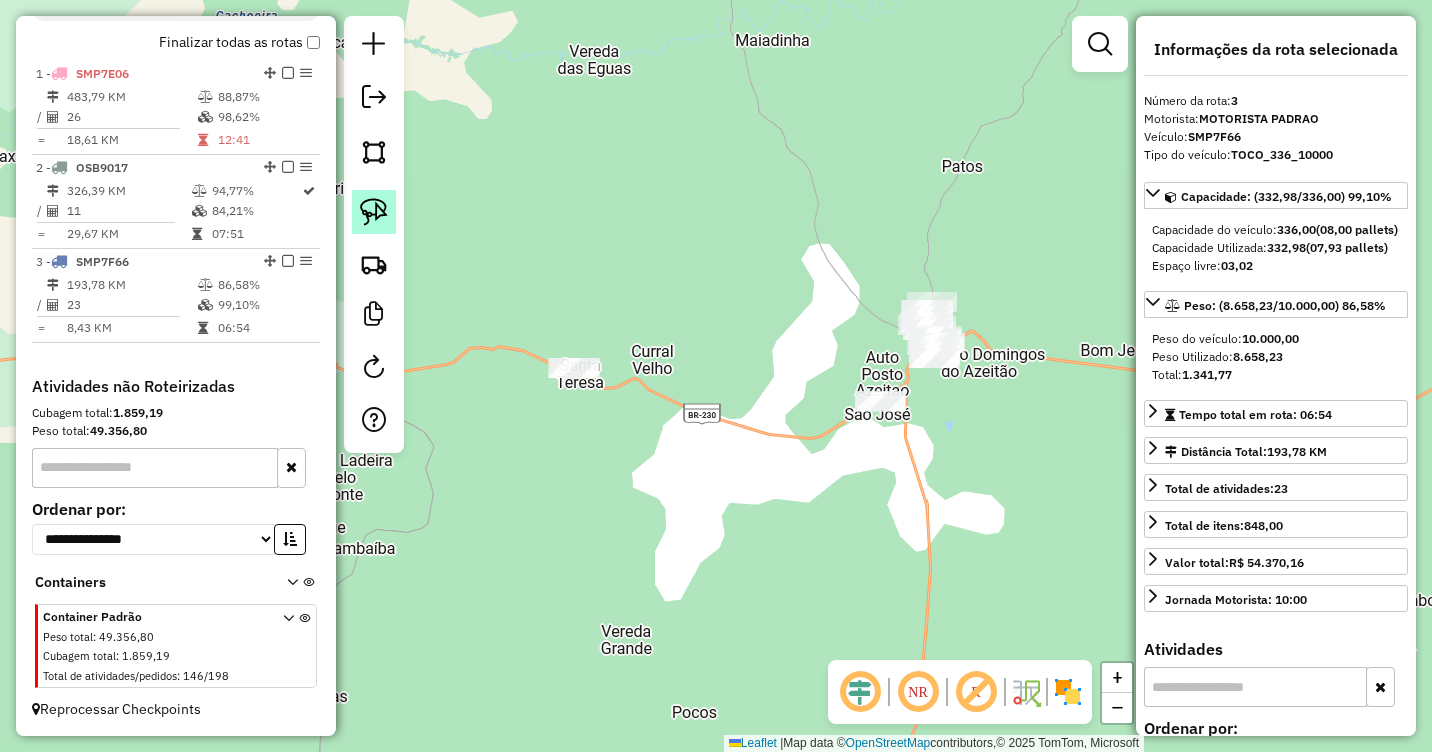 click 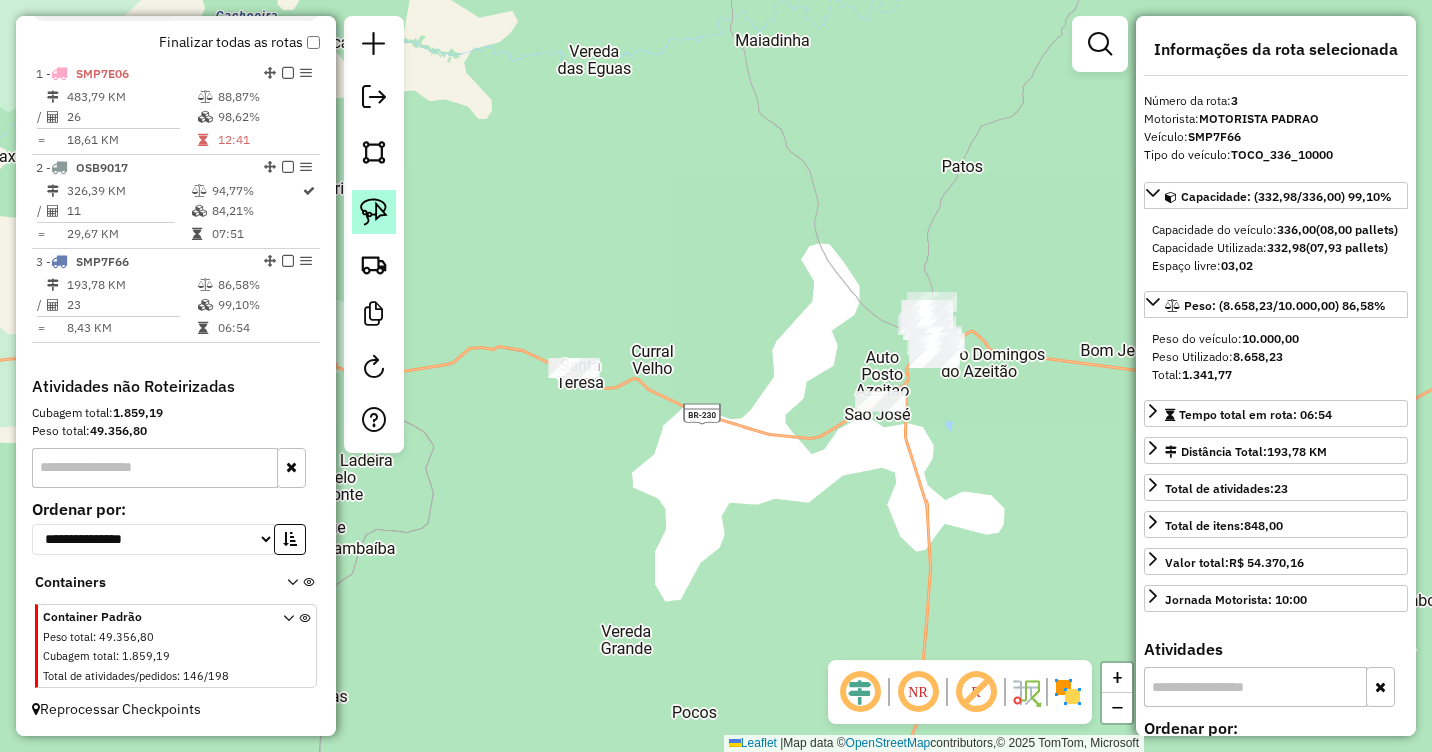 click 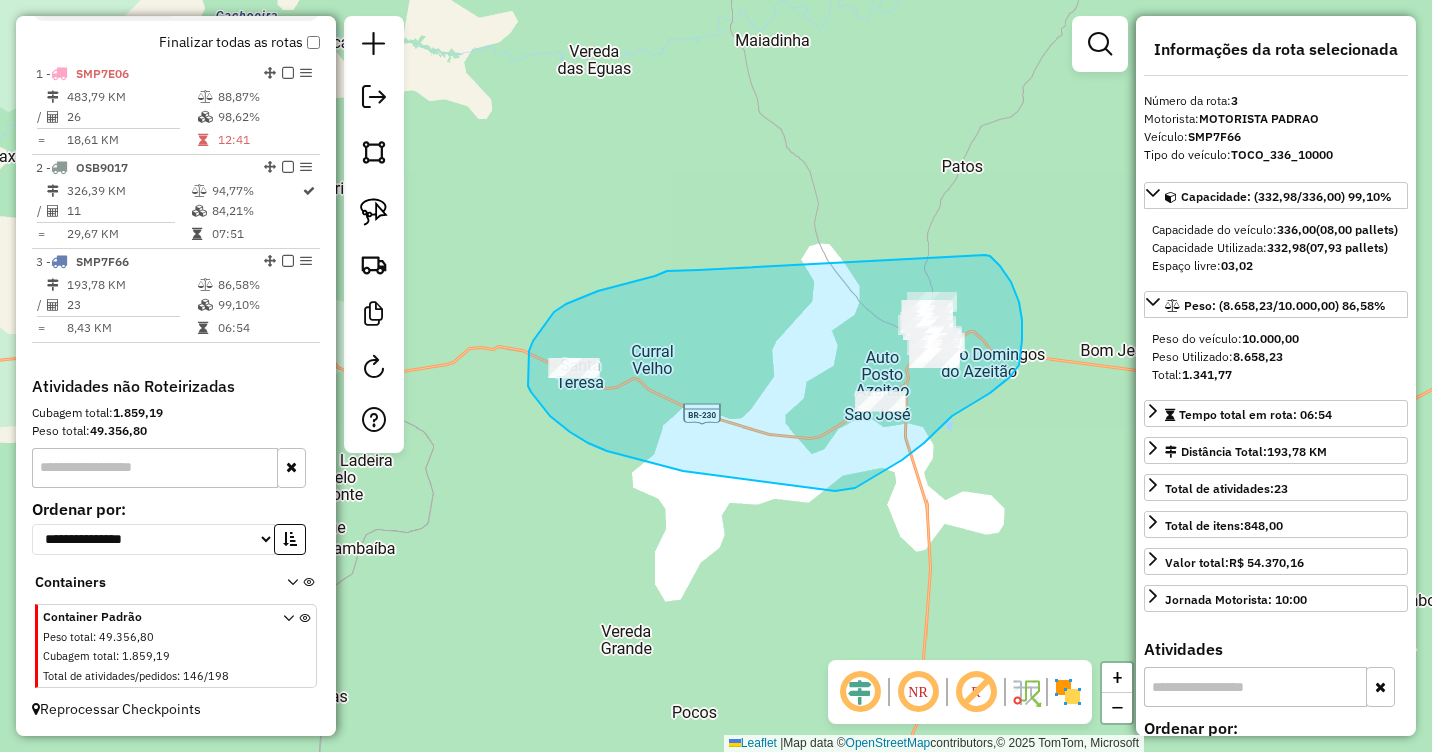 drag, startPoint x: 693, startPoint y: 270, endPoint x: 985, endPoint y: 255, distance: 292.385 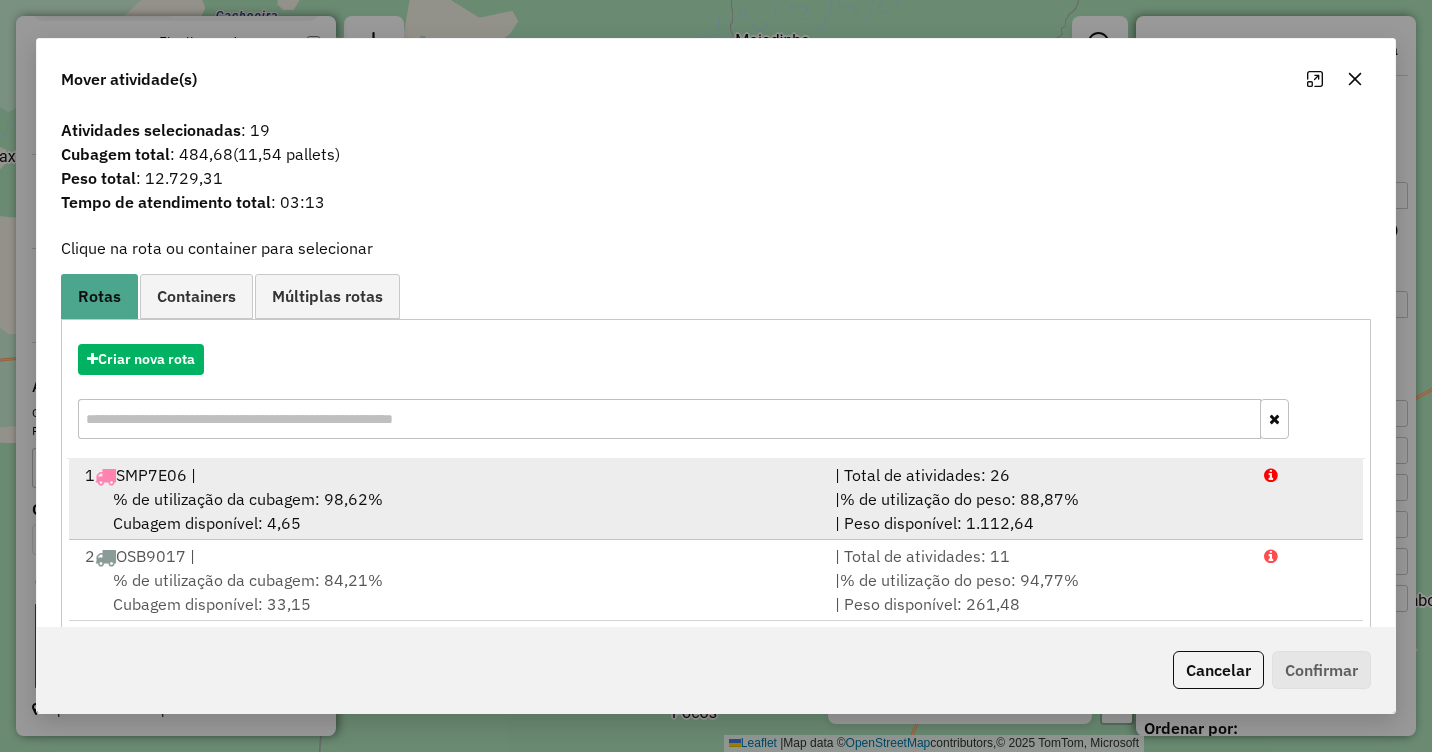 scroll, scrollTop: 0, scrollLeft: 0, axis: both 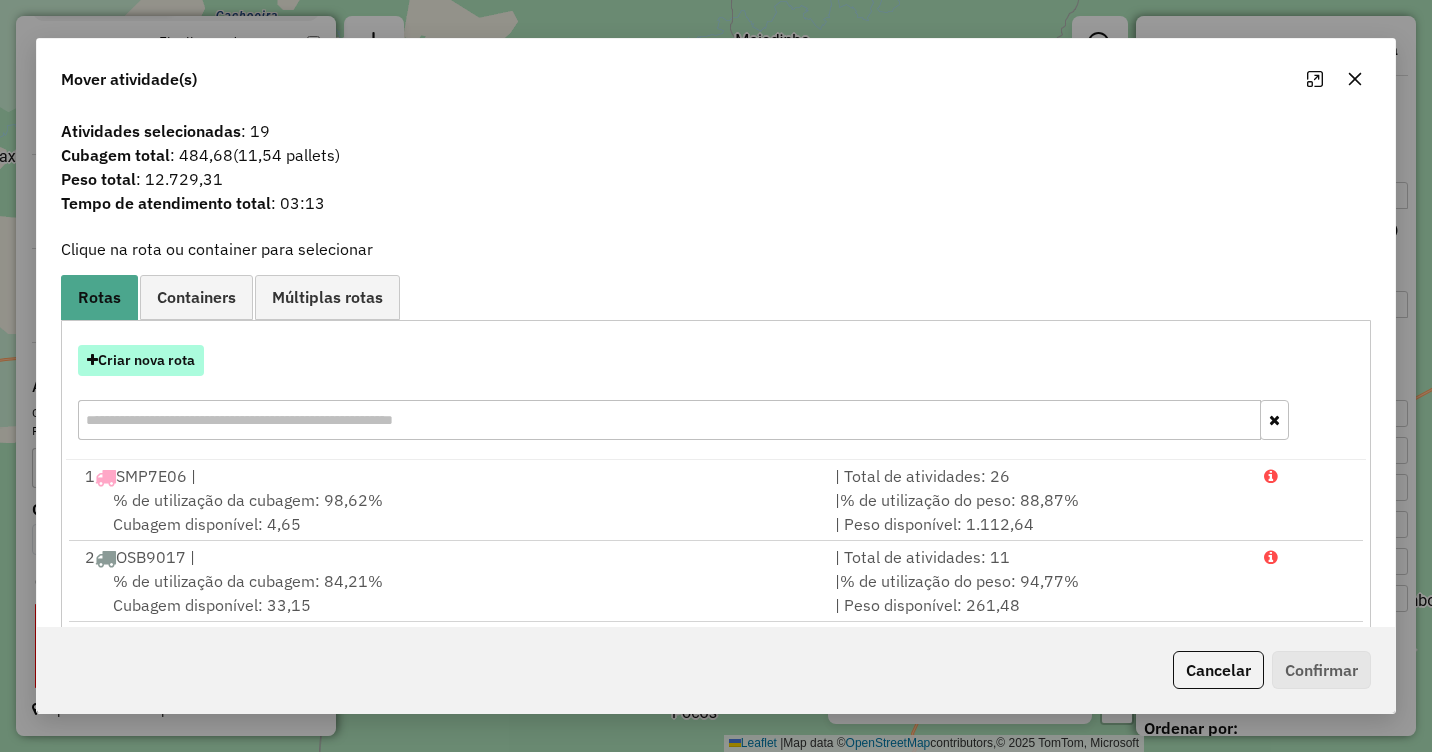 click on "Criar nova rota" at bounding box center (141, 360) 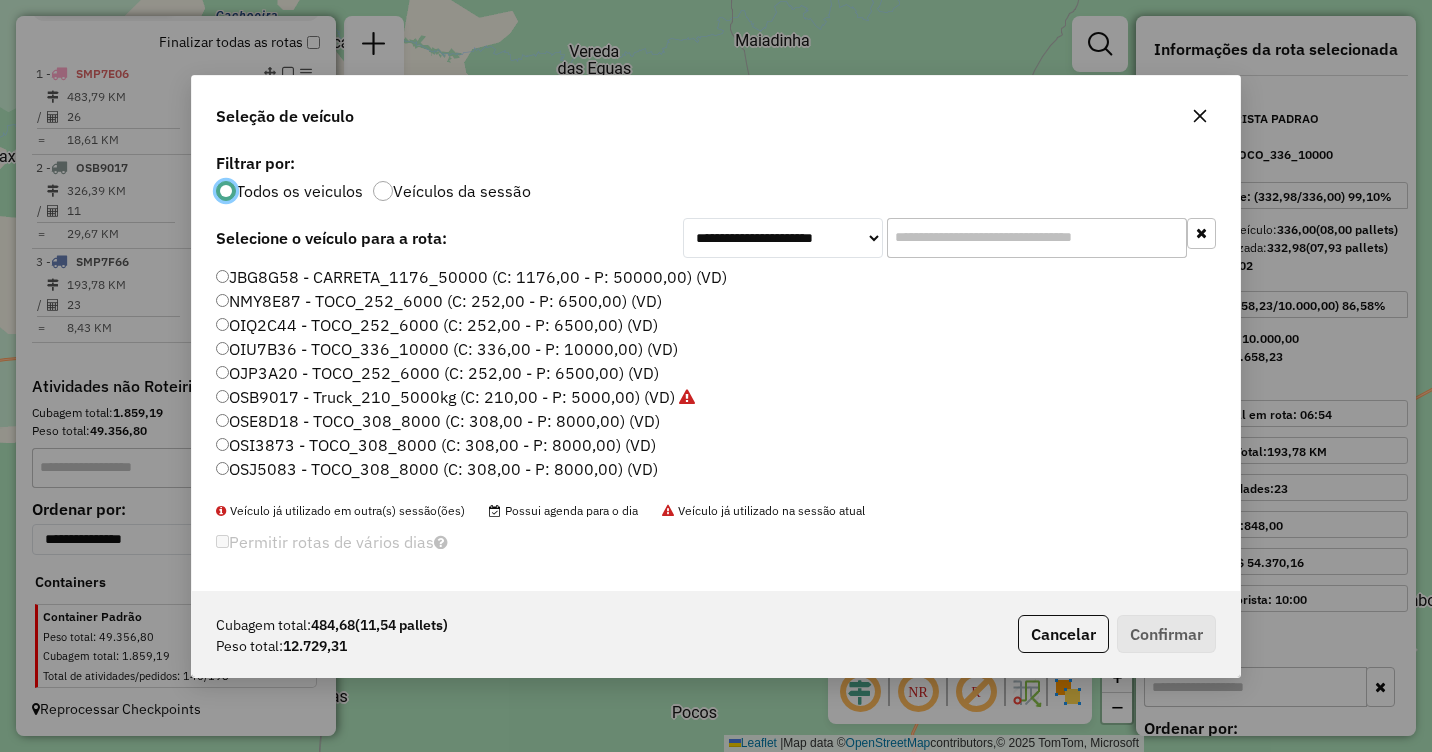 scroll, scrollTop: 11, scrollLeft: 6, axis: both 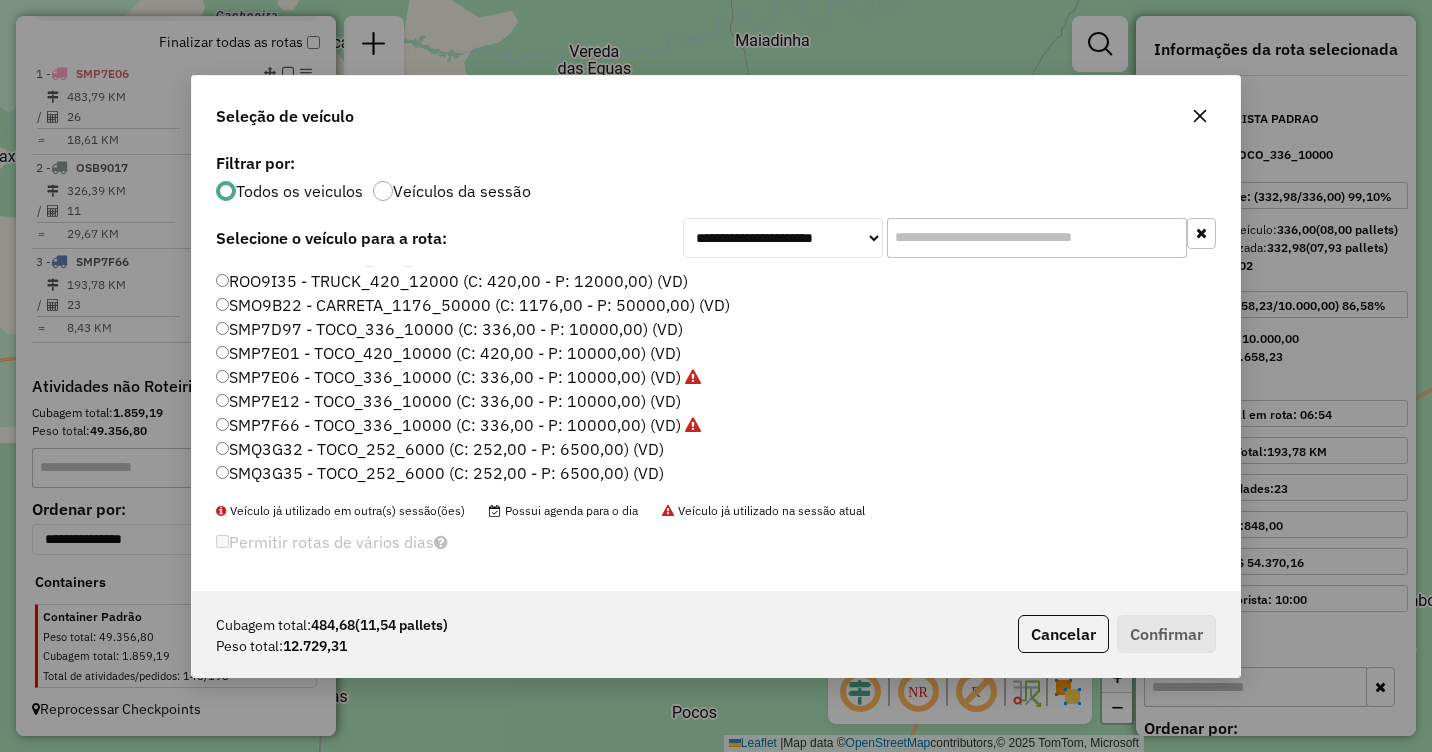 click on "SMP7E12 - TOCO_336_10000 (C: 336,00 - P: 10000,00) (VD)" 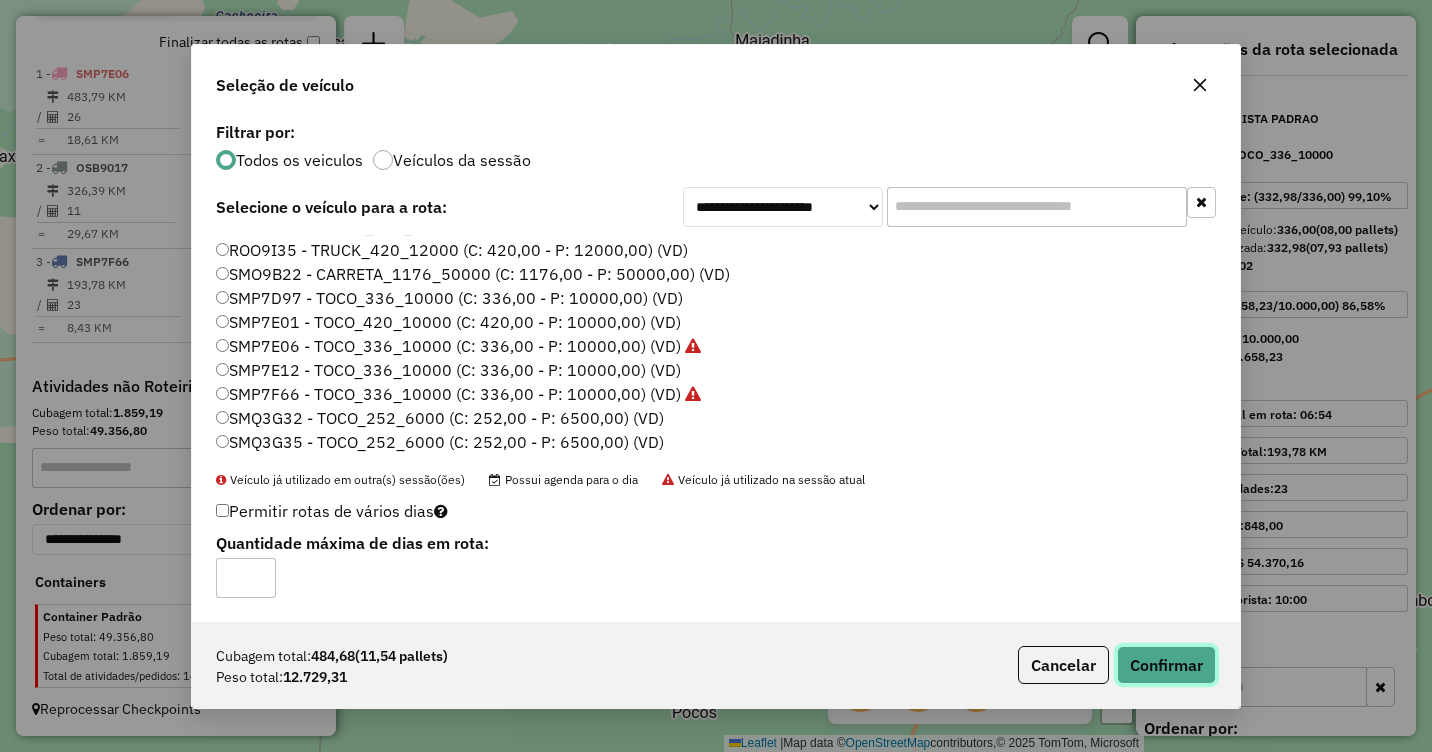 click on "Confirmar" 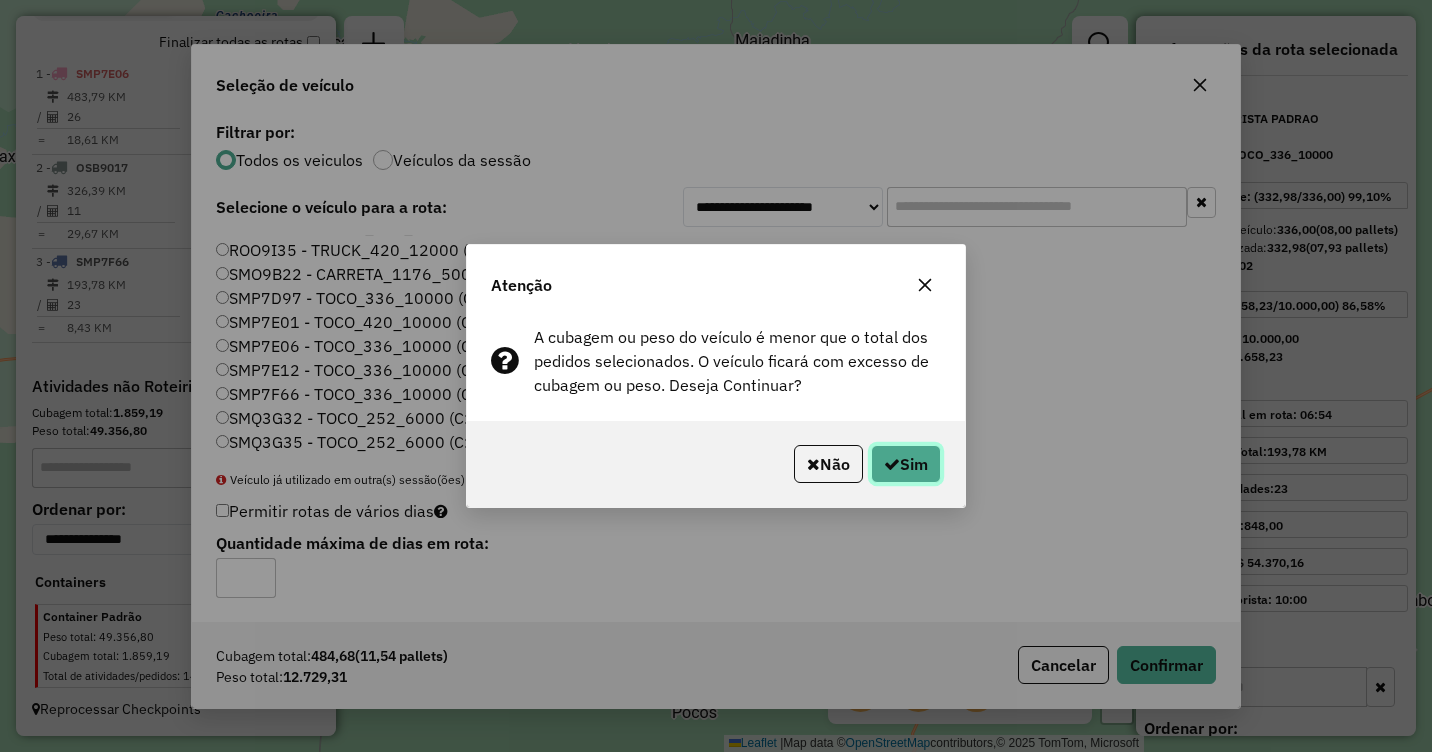click on "Sim" 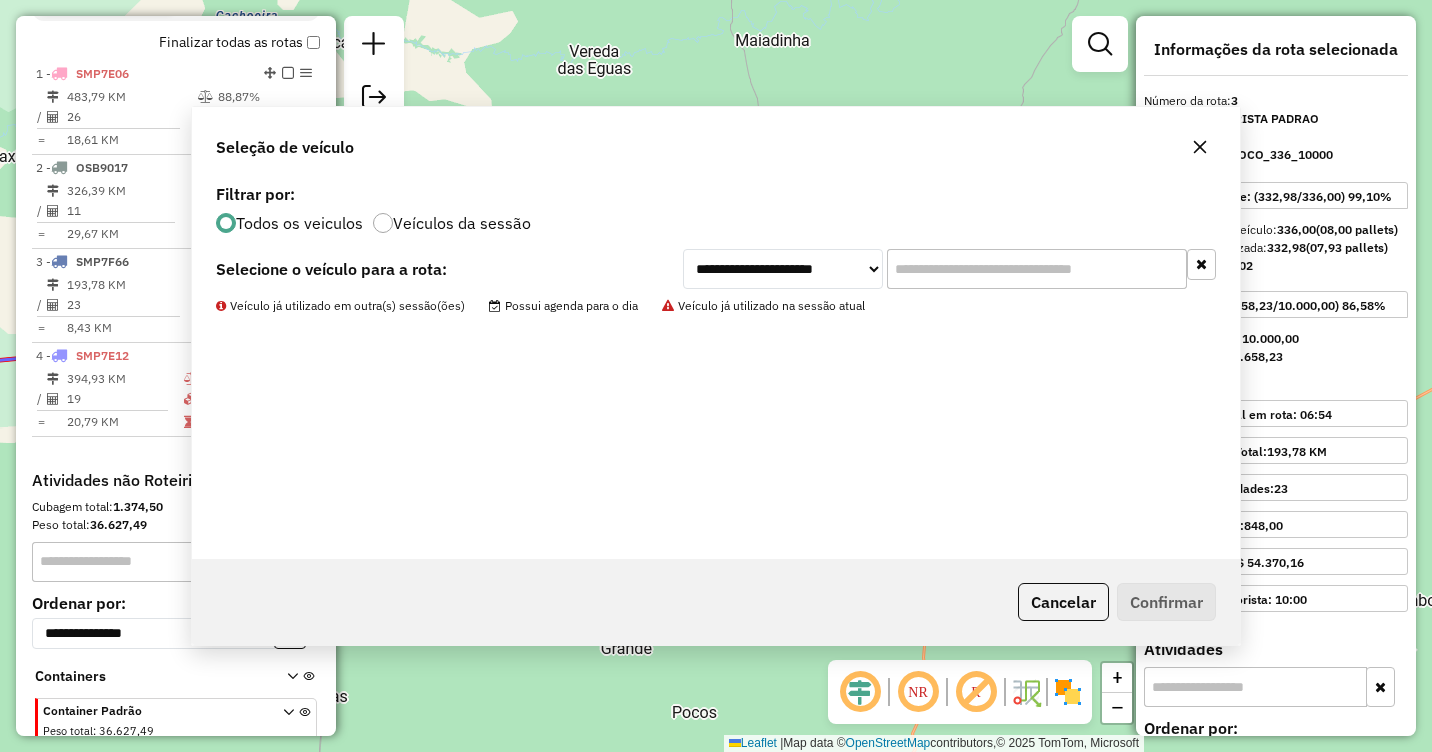 scroll, scrollTop: 799, scrollLeft: 0, axis: vertical 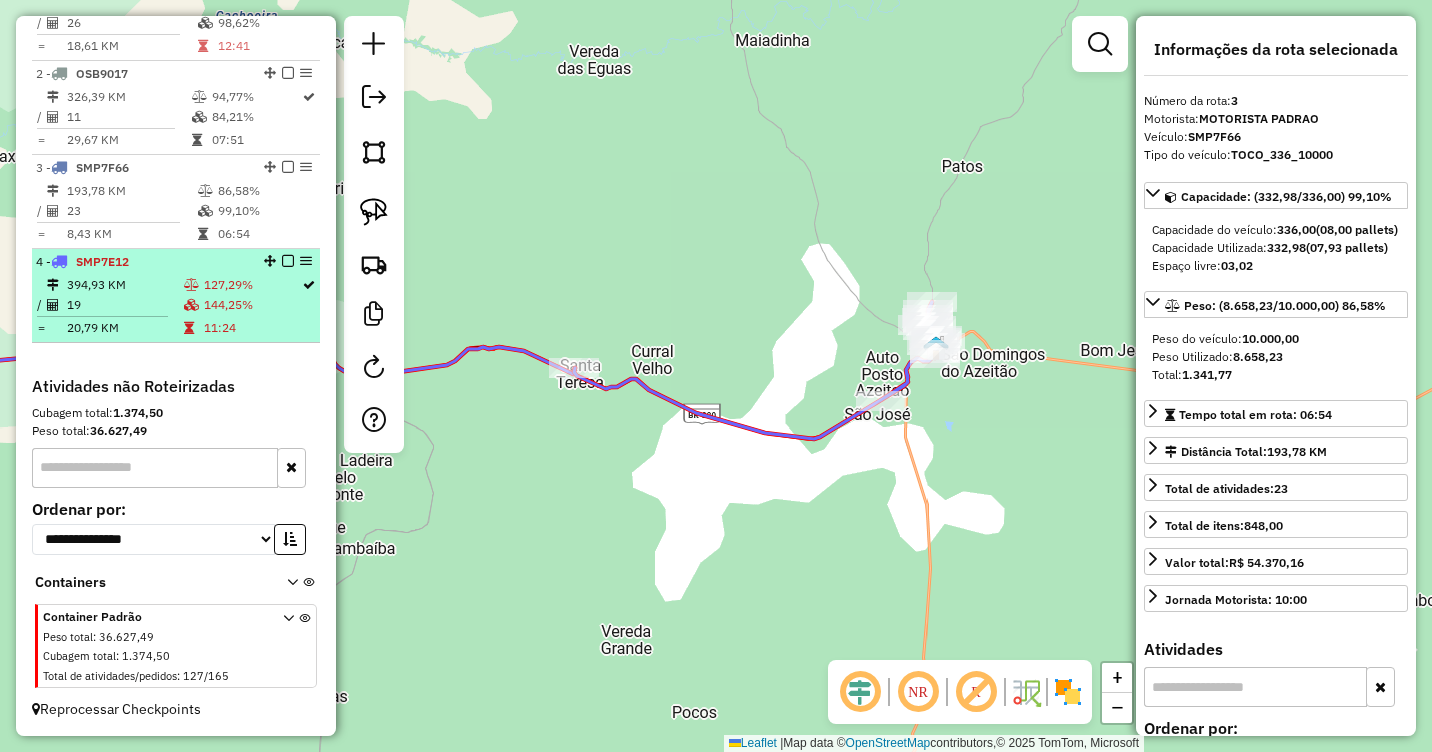 click on "394,93 KM" at bounding box center (124, 285) 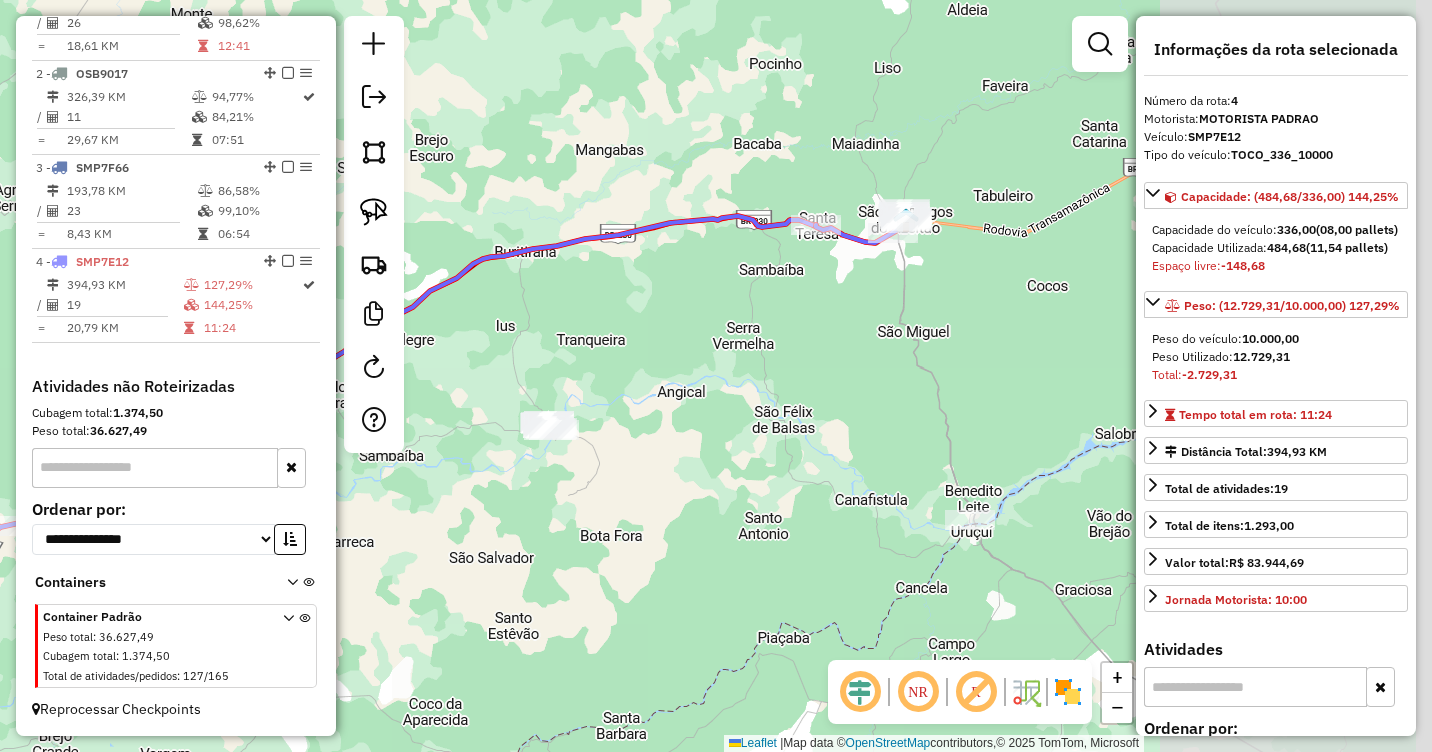 drag, startPoint x: 1026, startPoint y: 294, endPoint x: 704, endPoint y: 389, distance: 335.72162 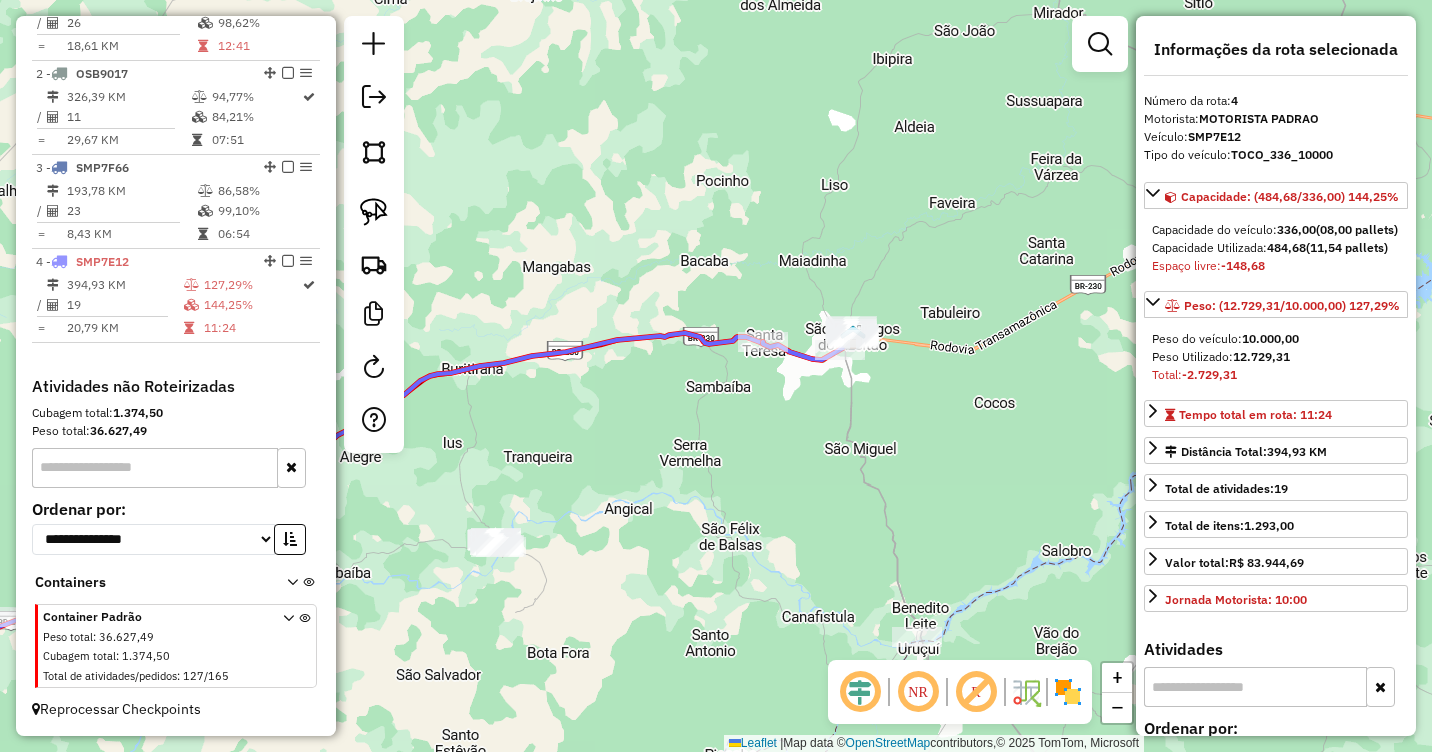drag, startPoint x: 836, startPoint y: 285, endPoint x: 813, endPoint y: 360, distance: 78.44743 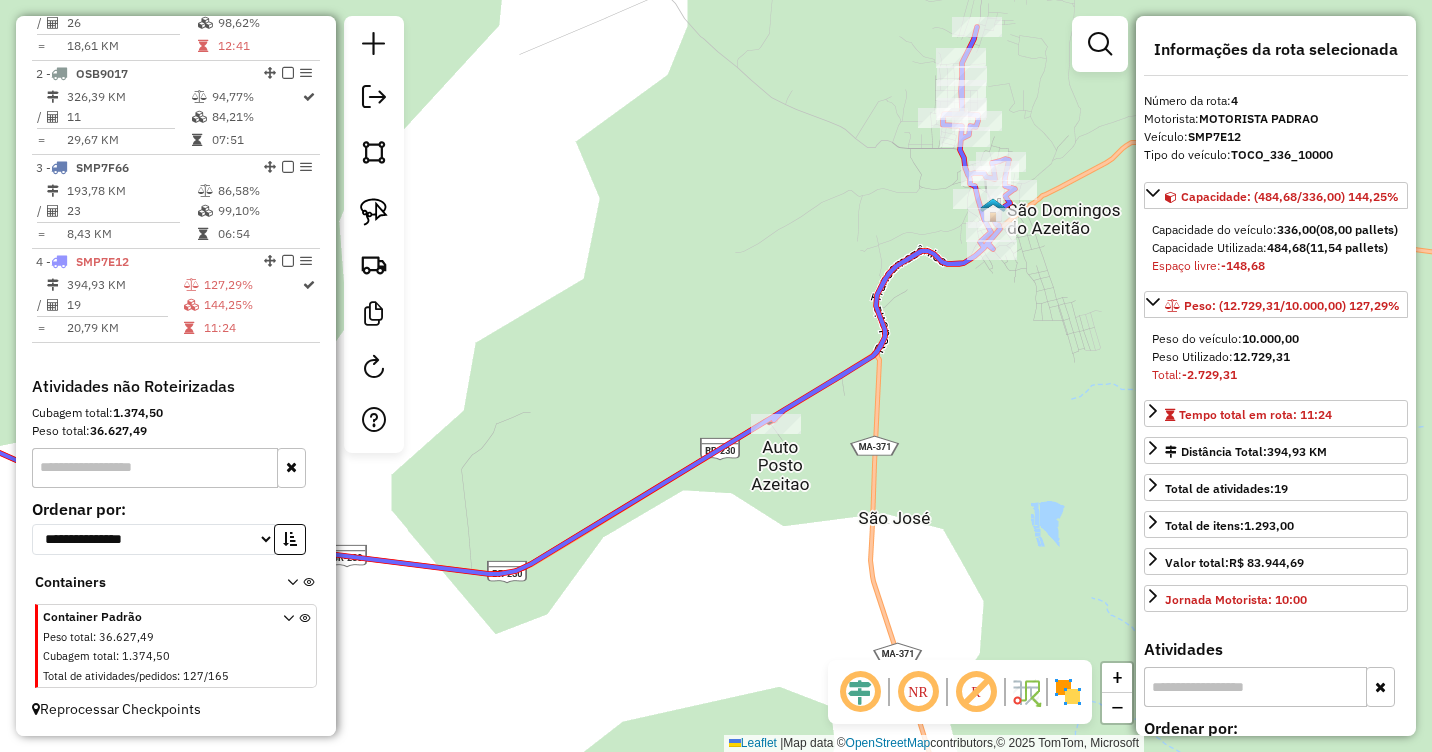 click 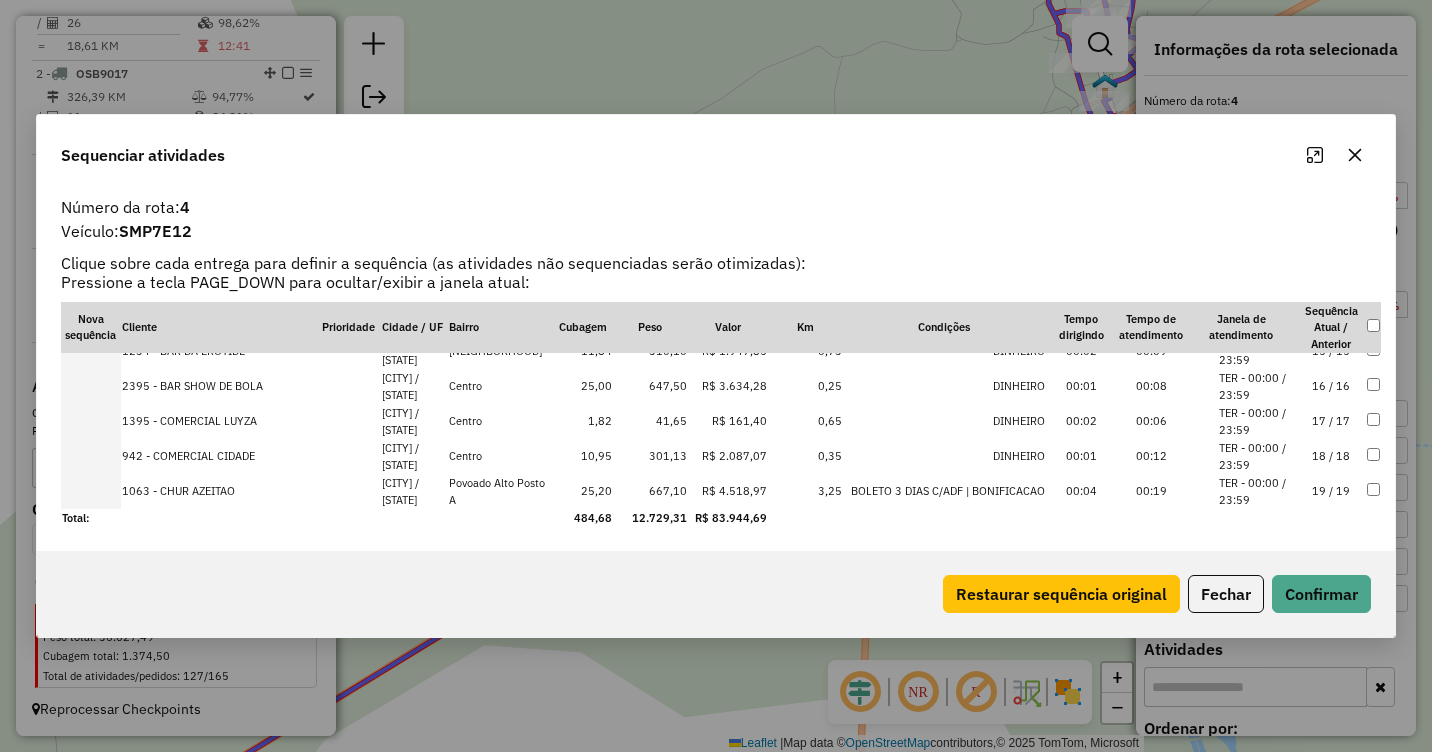 scroll, scrollTop: 0, scrollLeft: 0, axis: both 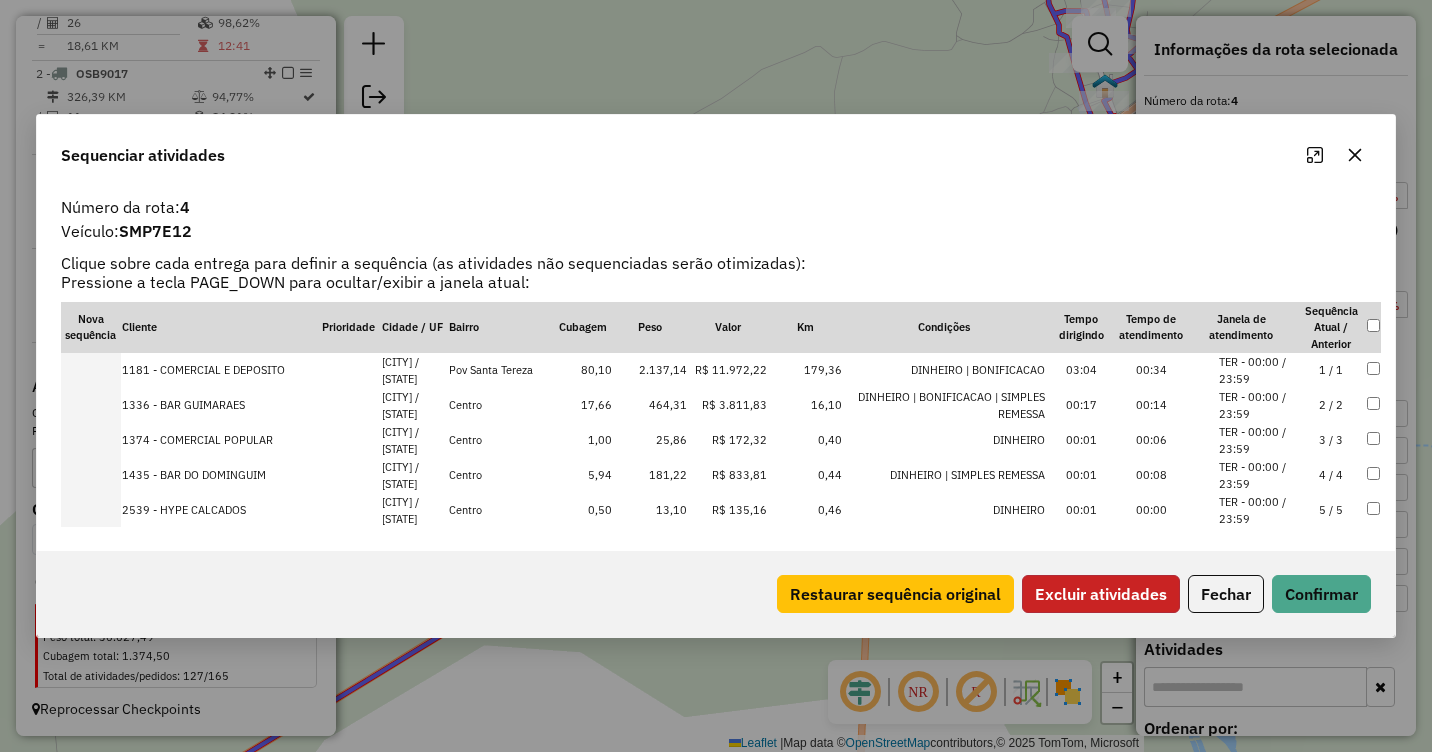 click on "Excluir atividades" 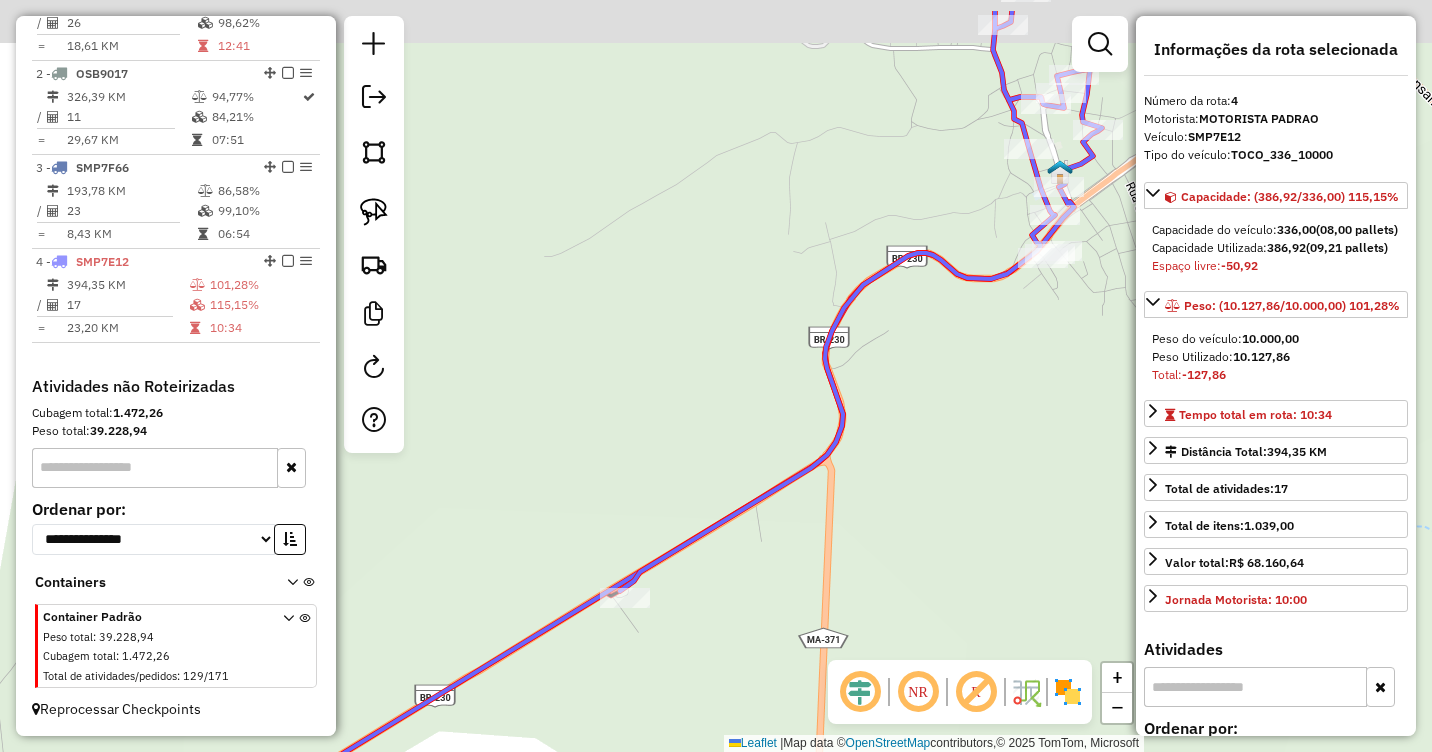 drag, startPoint x: 1056, startPoint y: 306, endPoint x: 1014, endPoint y: 384, distance: 88.588936 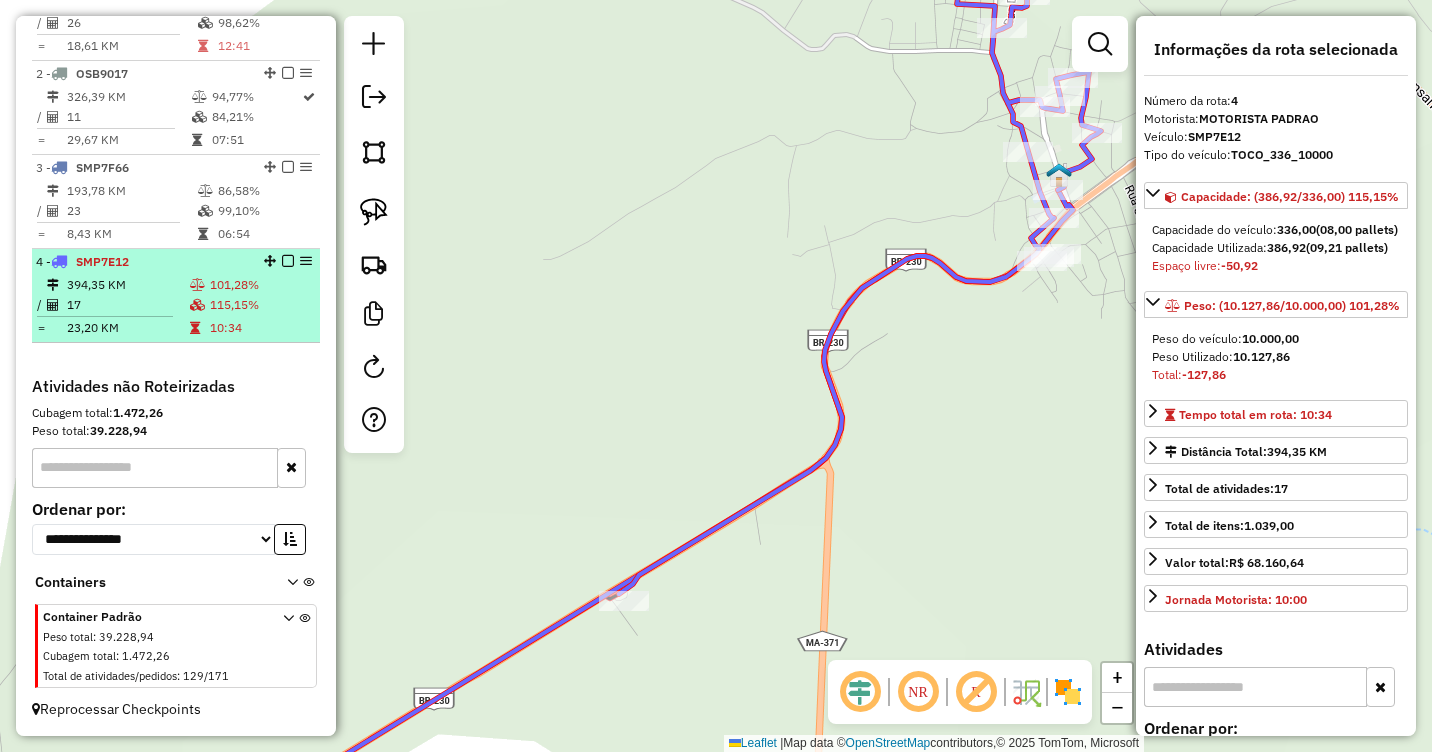 click on "101,28%" at bounding box center [260, 285] 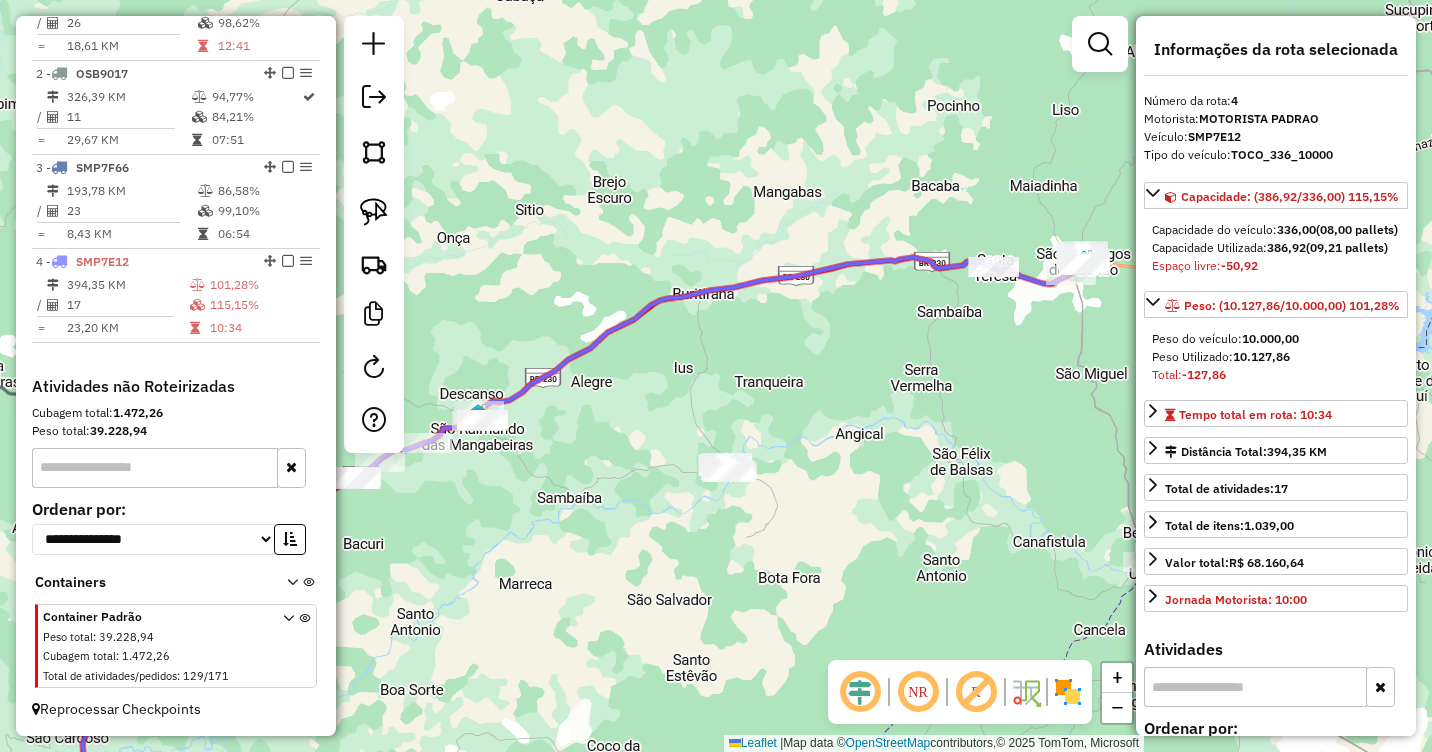 drag, startPoint x: 1081, startPoint y: 215, endPoint x: 933, endPoint y: 357, distance: 205.10486 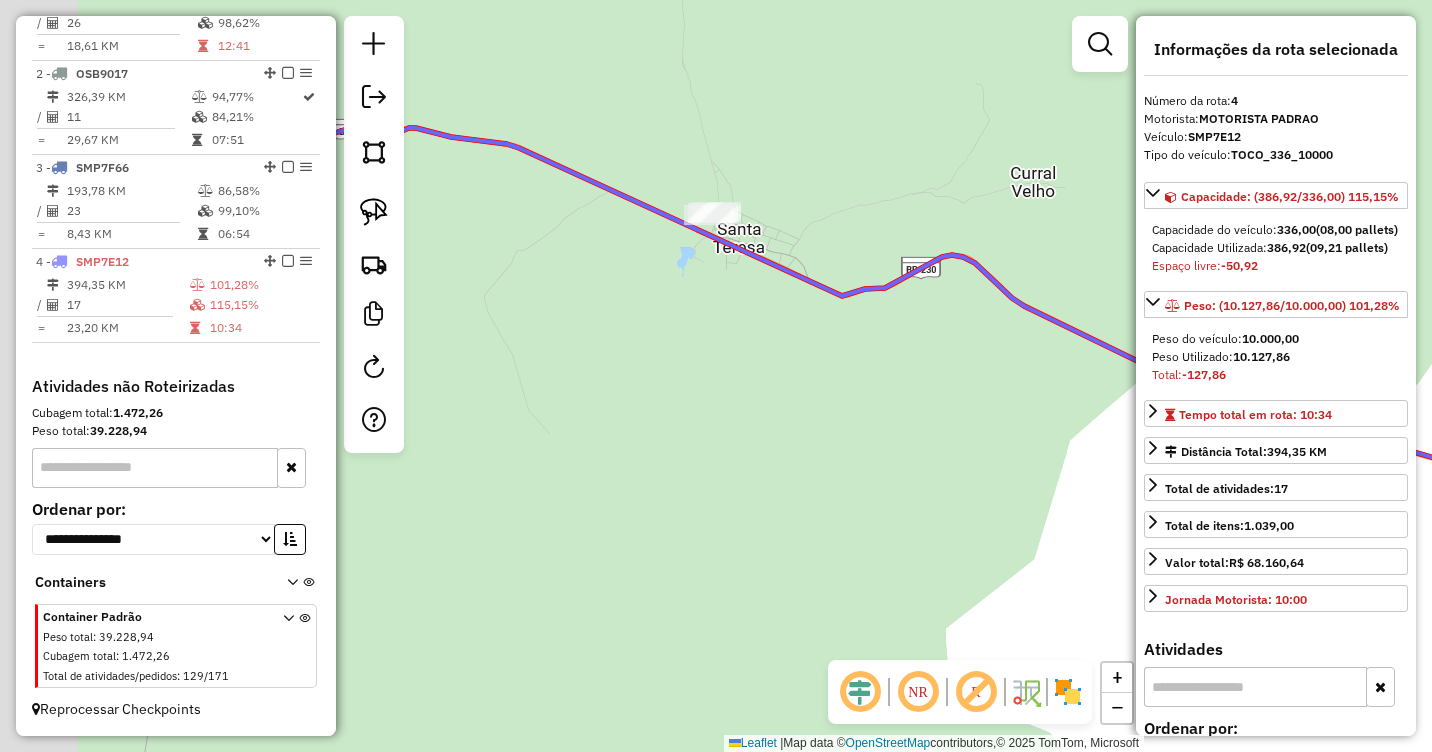 drag, startPoint x: 652, startPoint y: 367, endPoint x: 984, endPoint y: 405, distance: 334.16763 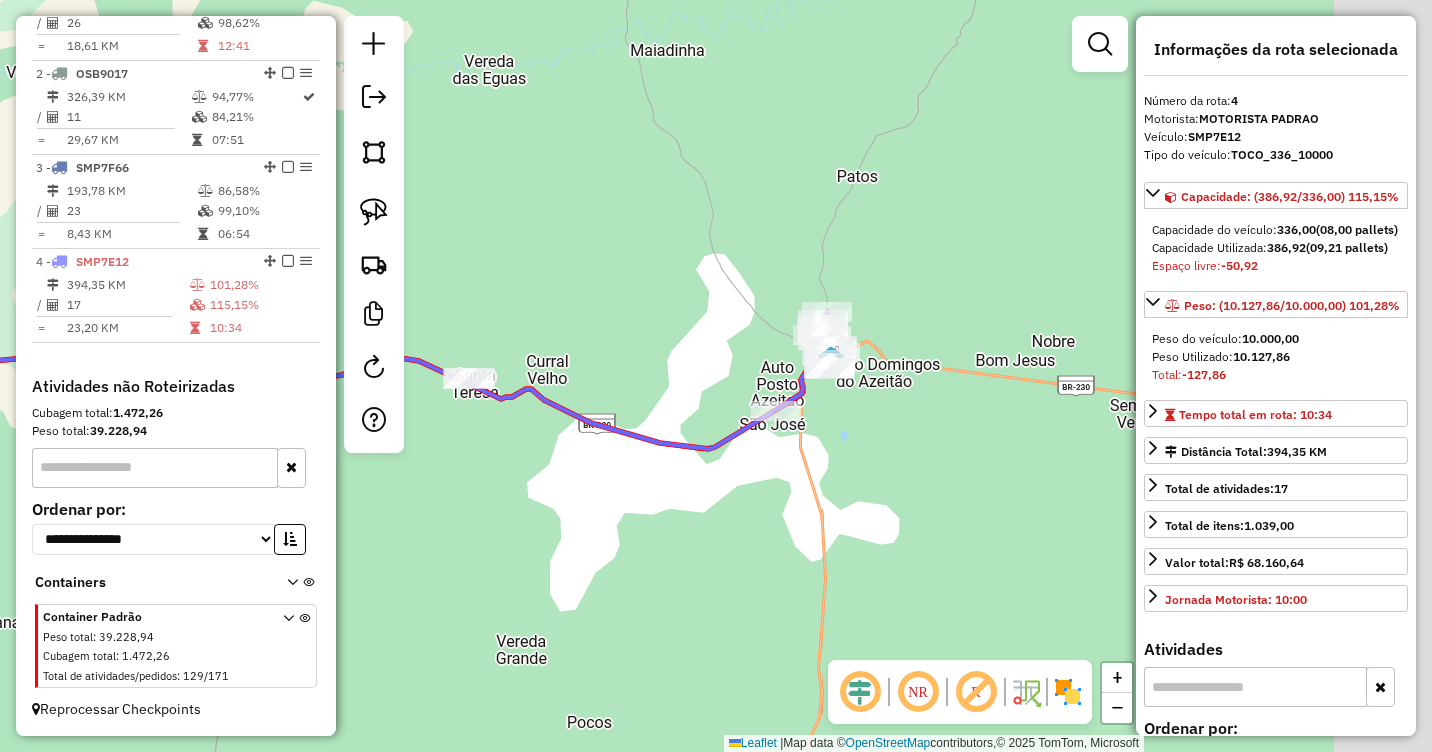 drag, startPoint x: 898, startPoint y: 487, endPoint x: 606, endPoint y: 503, distance: 292.43802 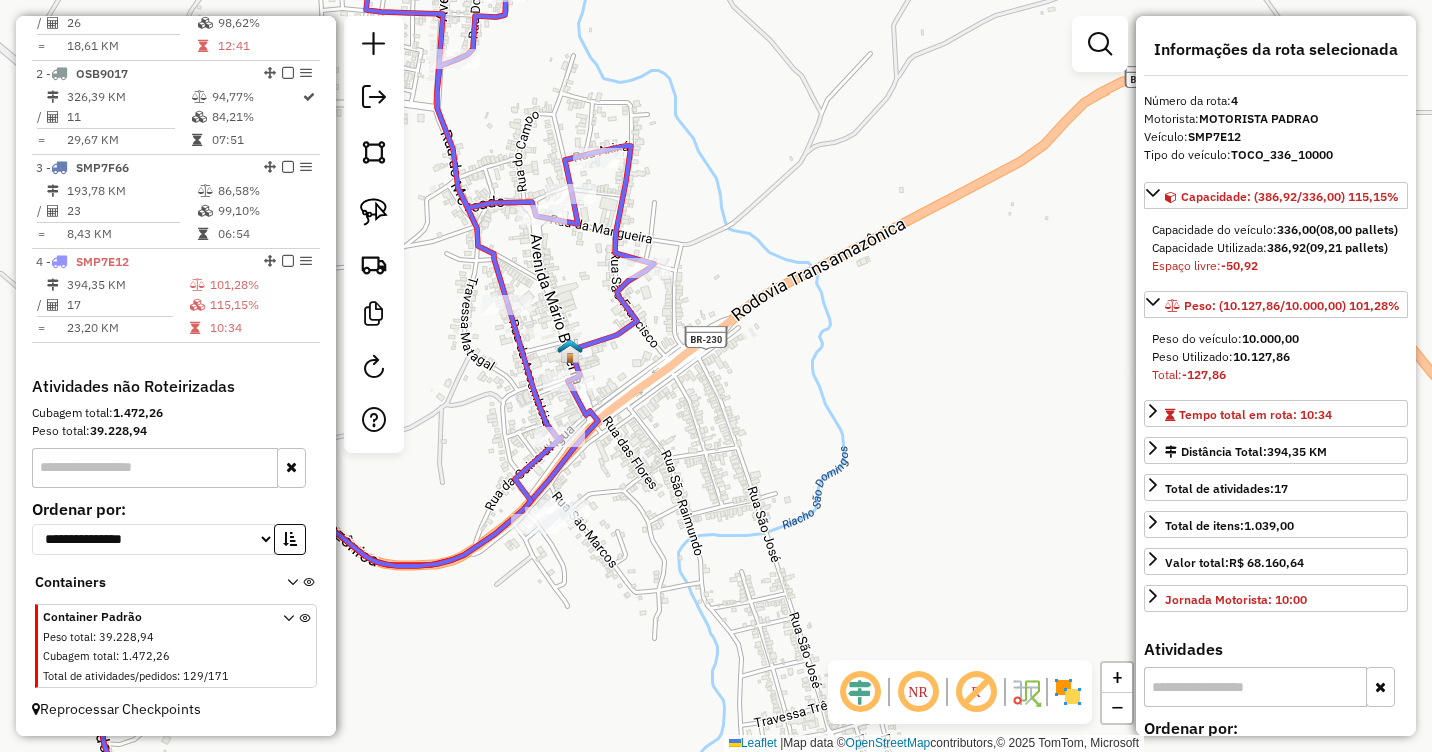 click 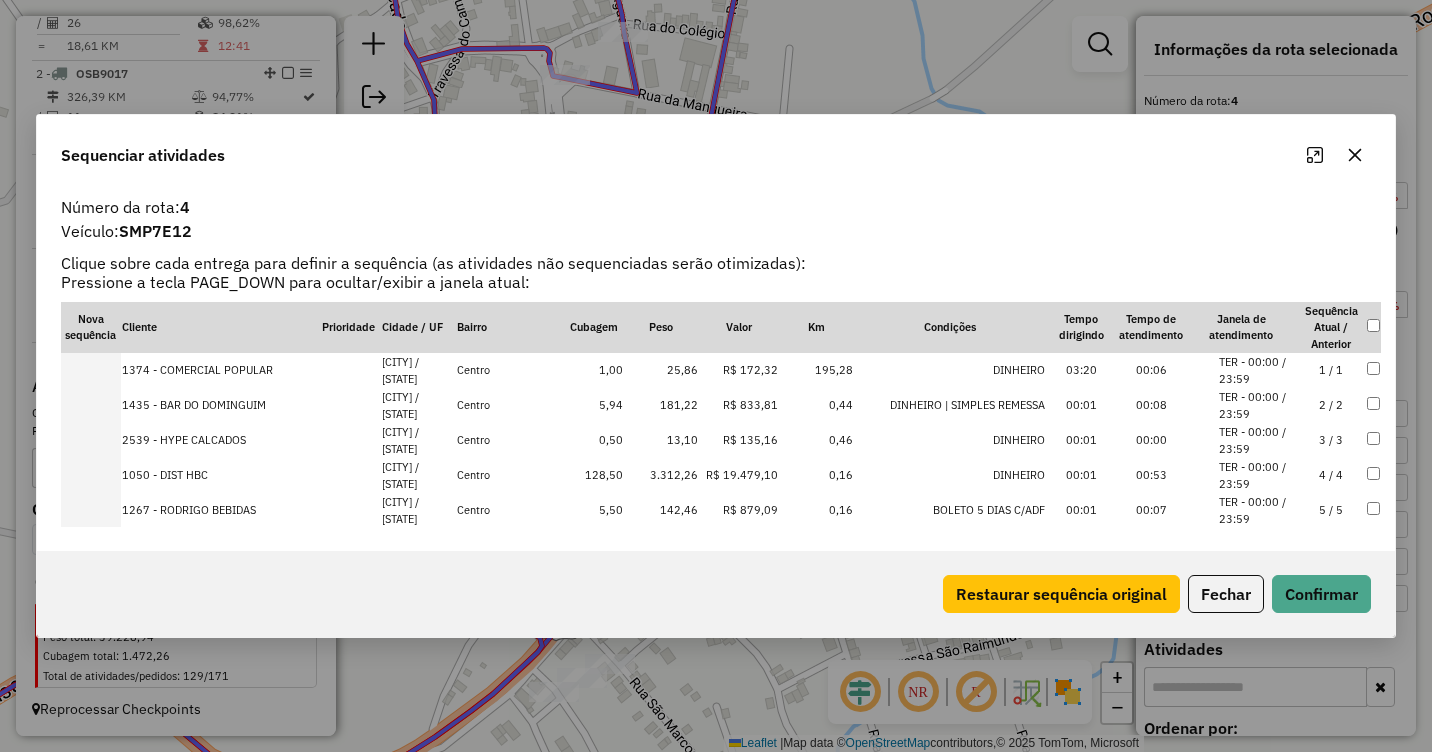 click 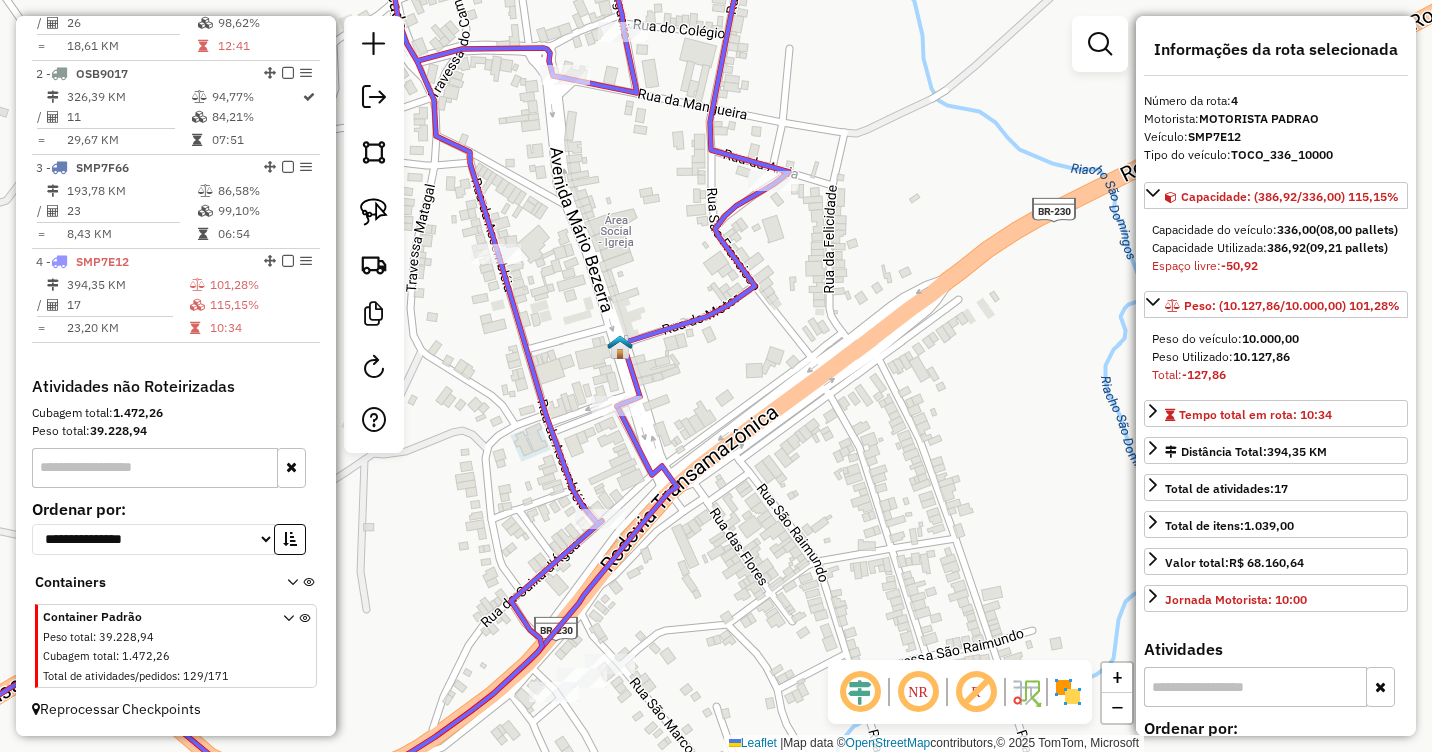 click 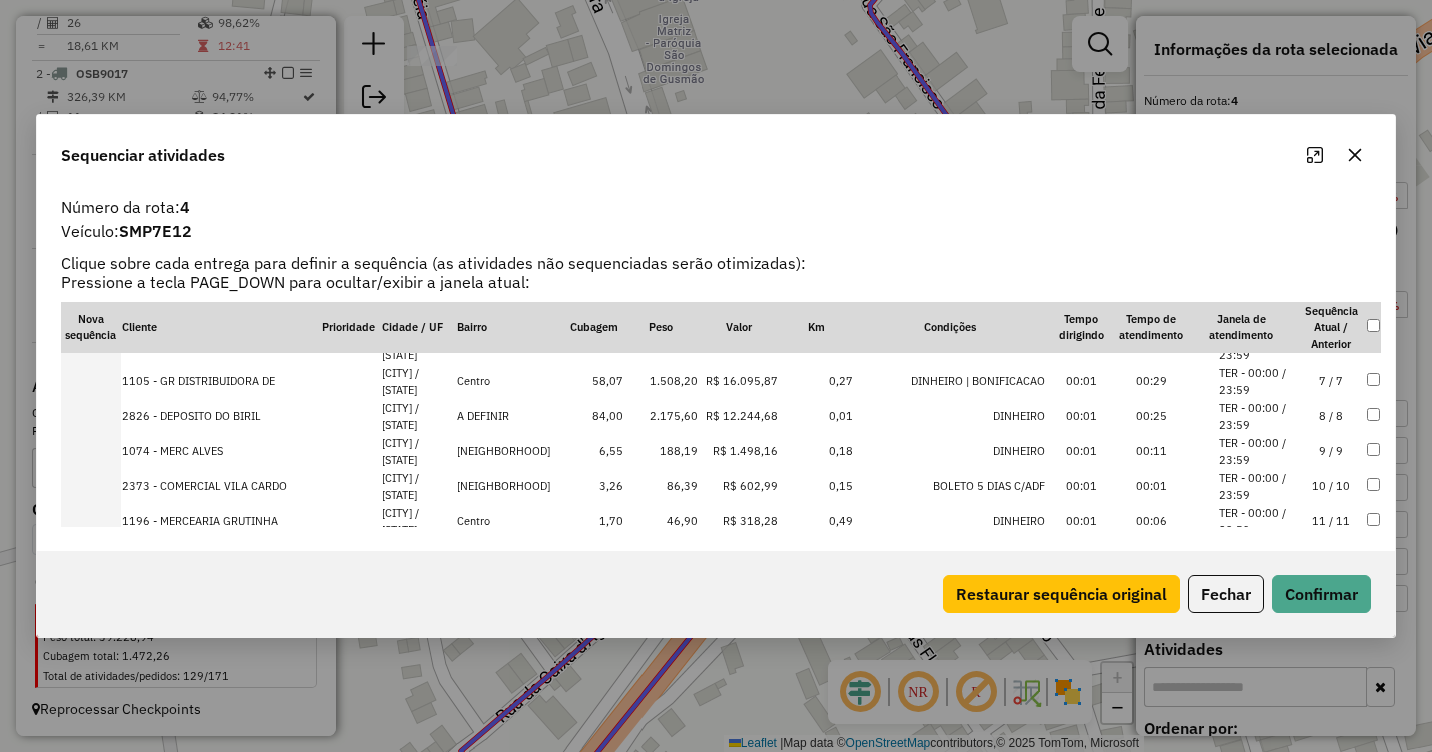 scroll, scrollTop: 200, scrollLeft: 0, axis: vertical 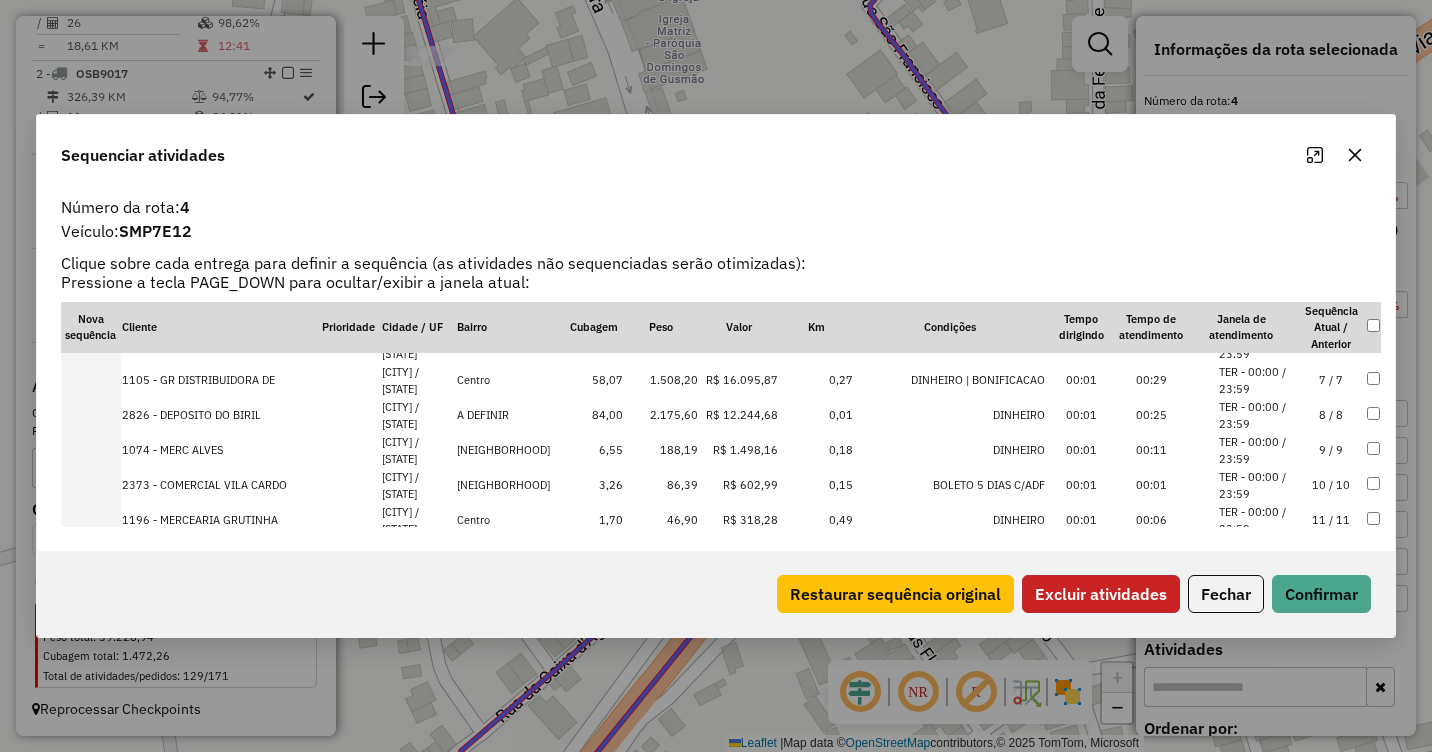 click on "Excluir atividades" 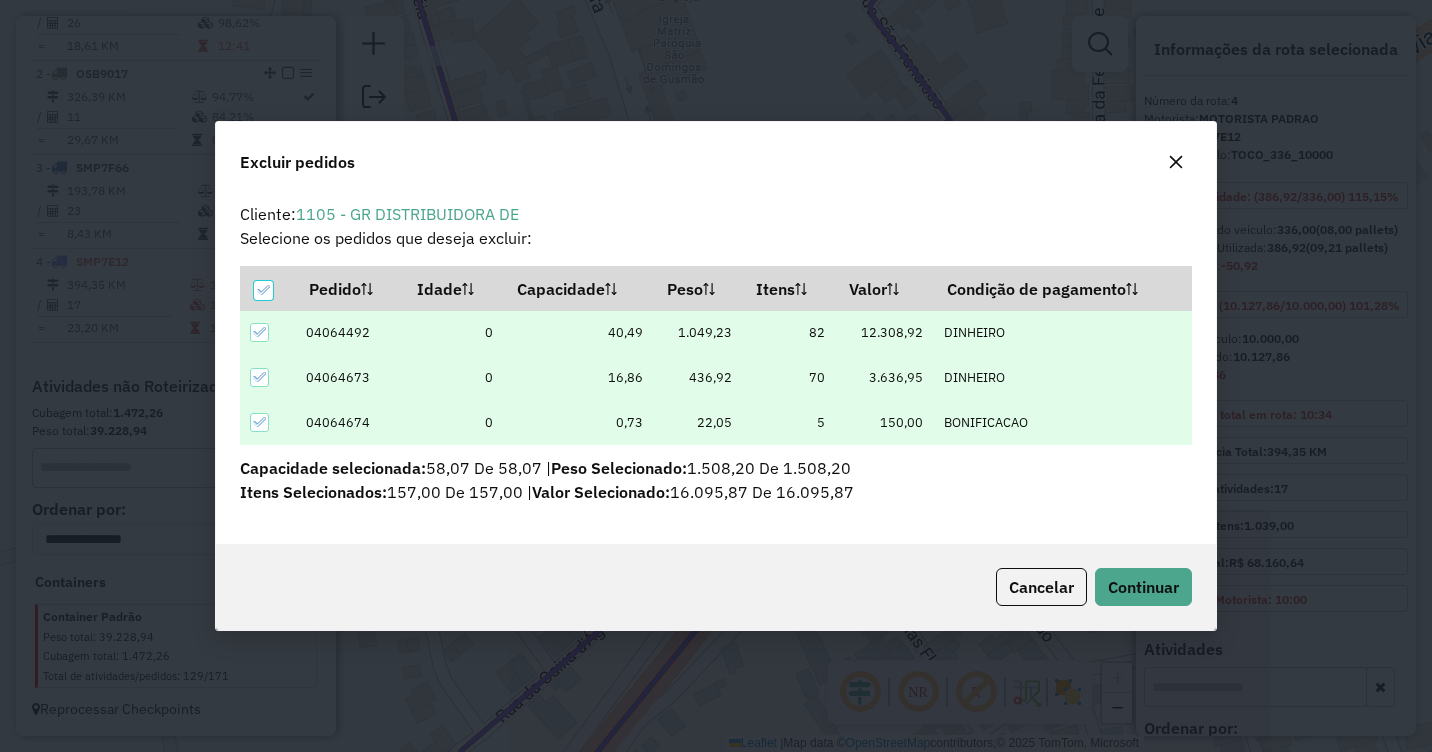 scroll, scrollTop: 82, scrollLeft: 0, axis: vertical 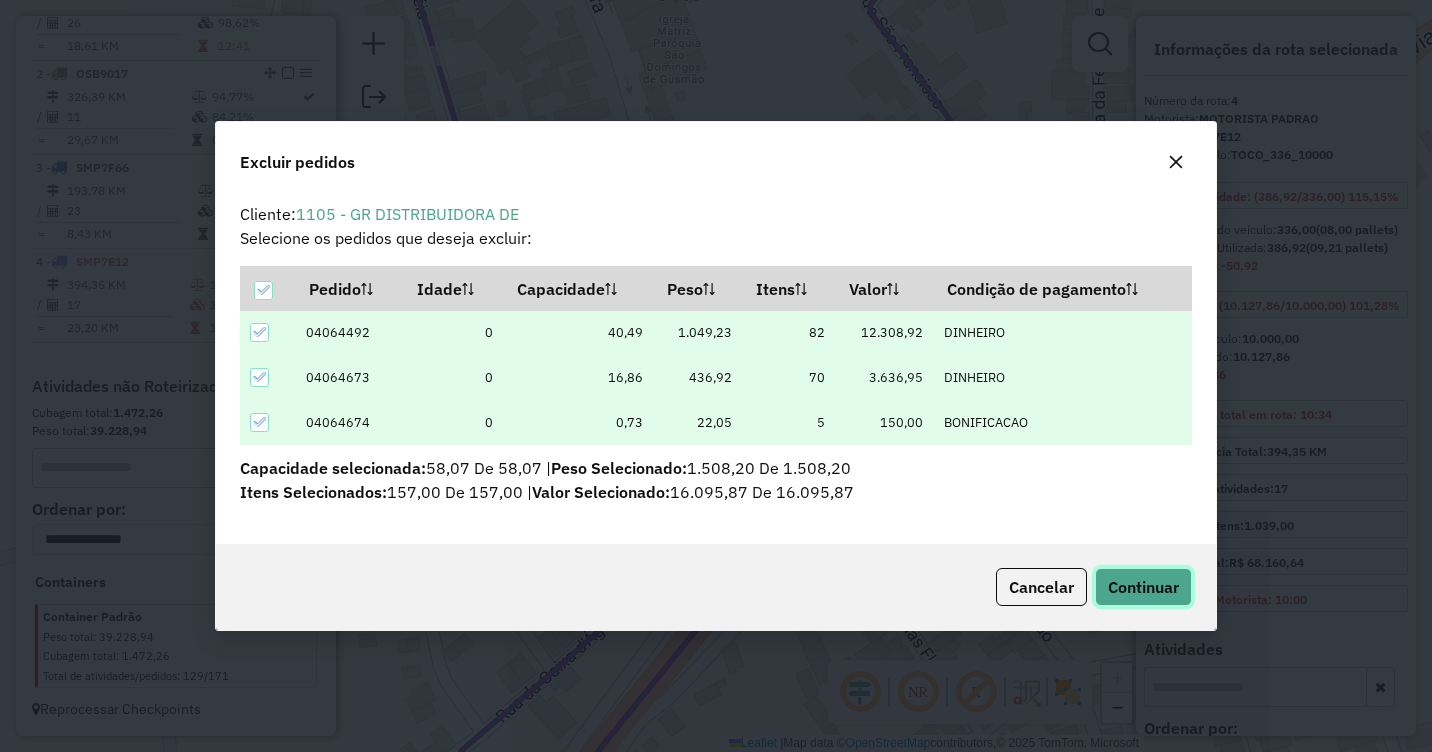 click on "Continuar" 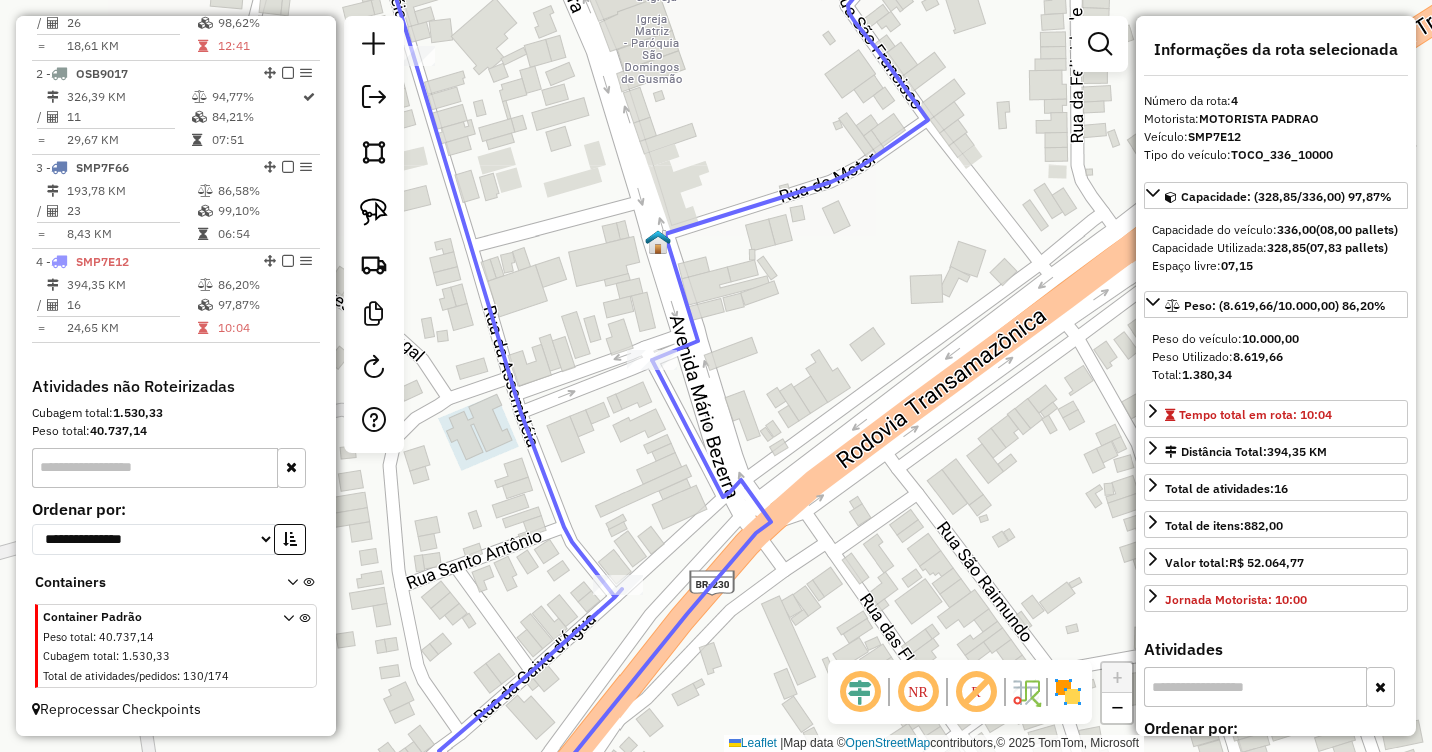 drag, startPoint x: 944, startPoint y: 312, endPoint x: 790, endPoint y: 350, distance: 158.61903 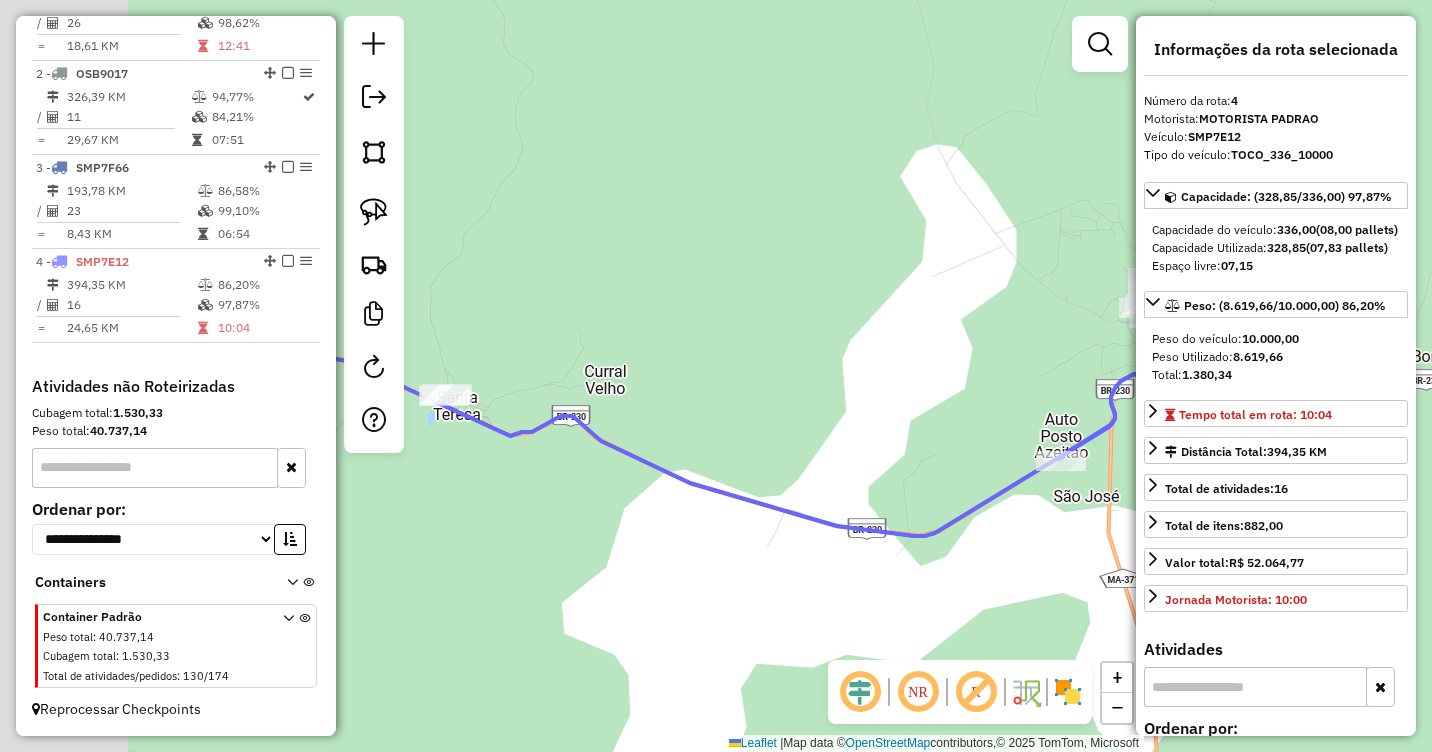 drag, startPoint x: 660, startPoint y: 544, endPoint x: 966, endPoint y: 390, distance: 342.56677 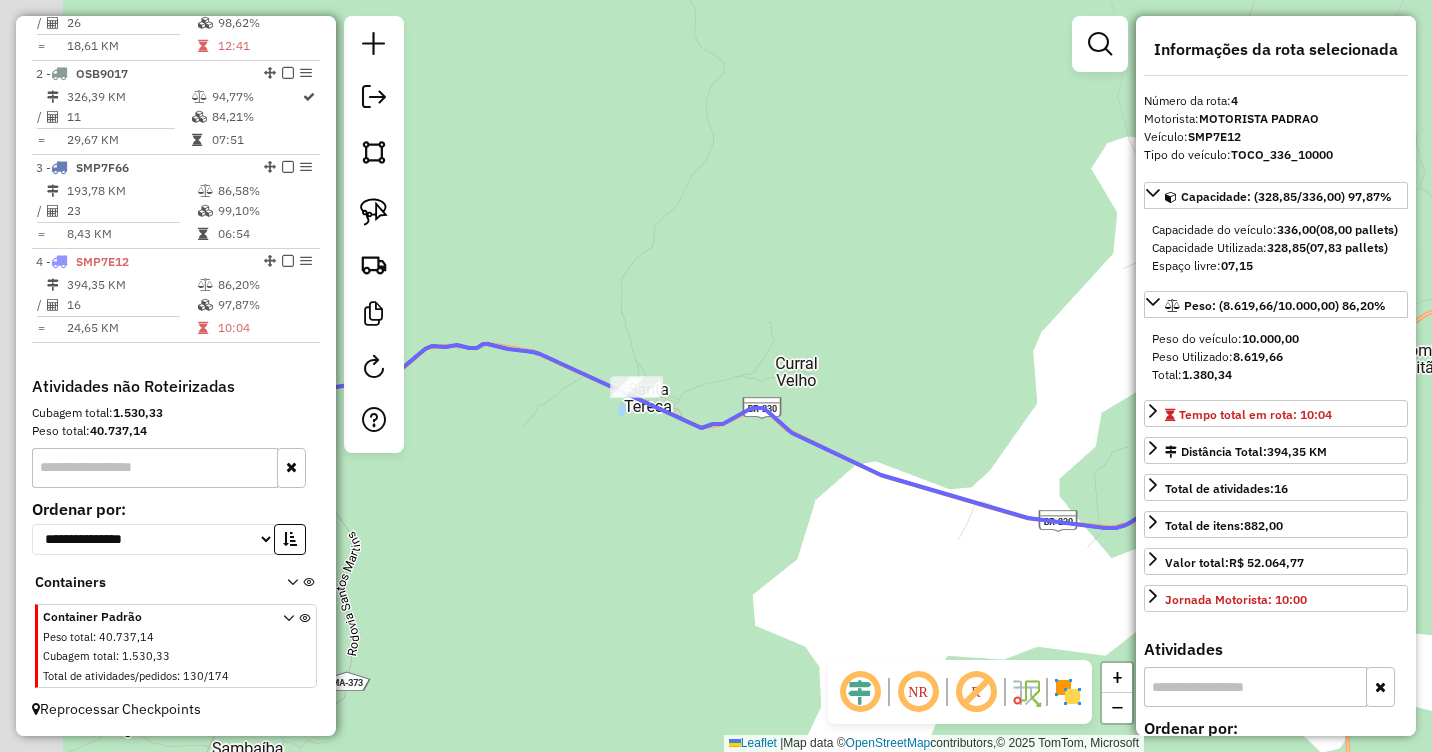 drag, startPoint x: 765, startPoint y: 395, endPoint x: 958, endPoint y: 393, distance: 193.01036 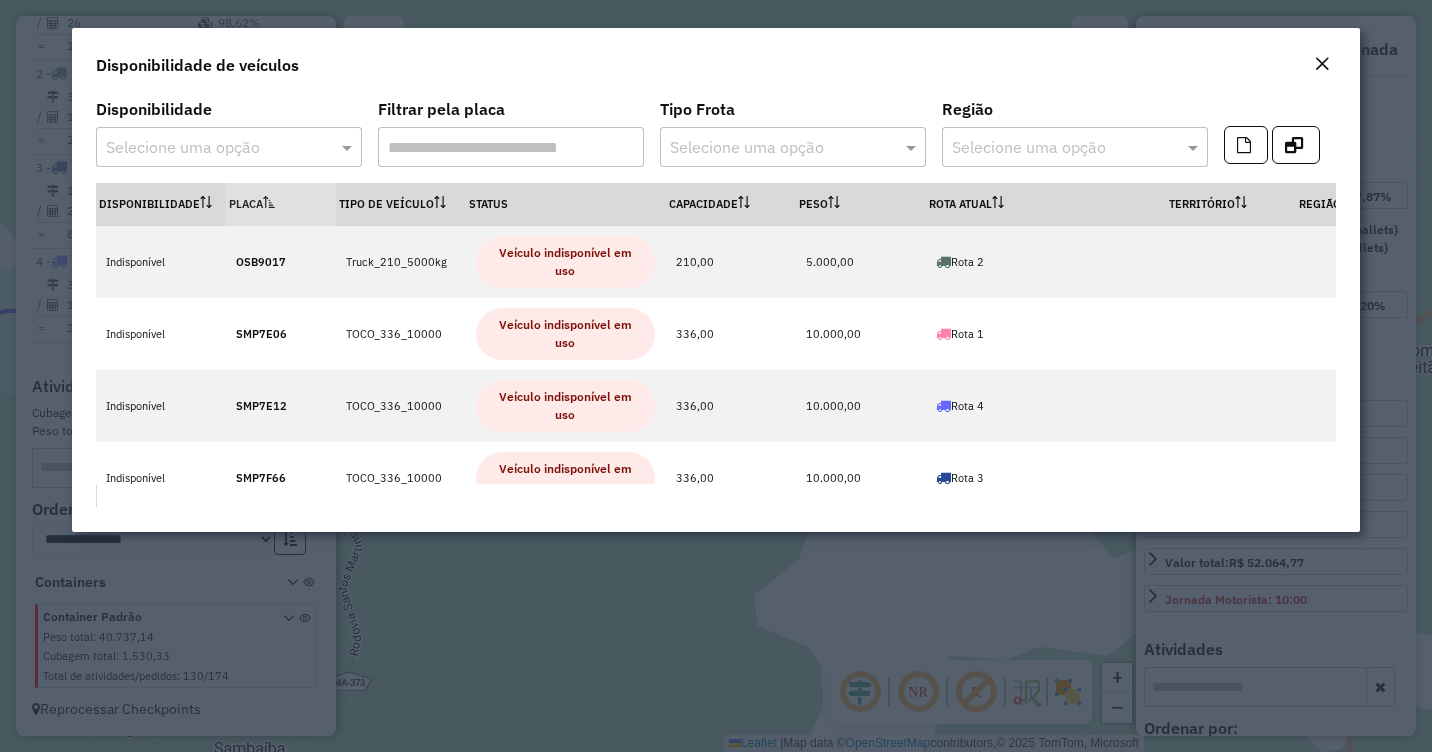 click 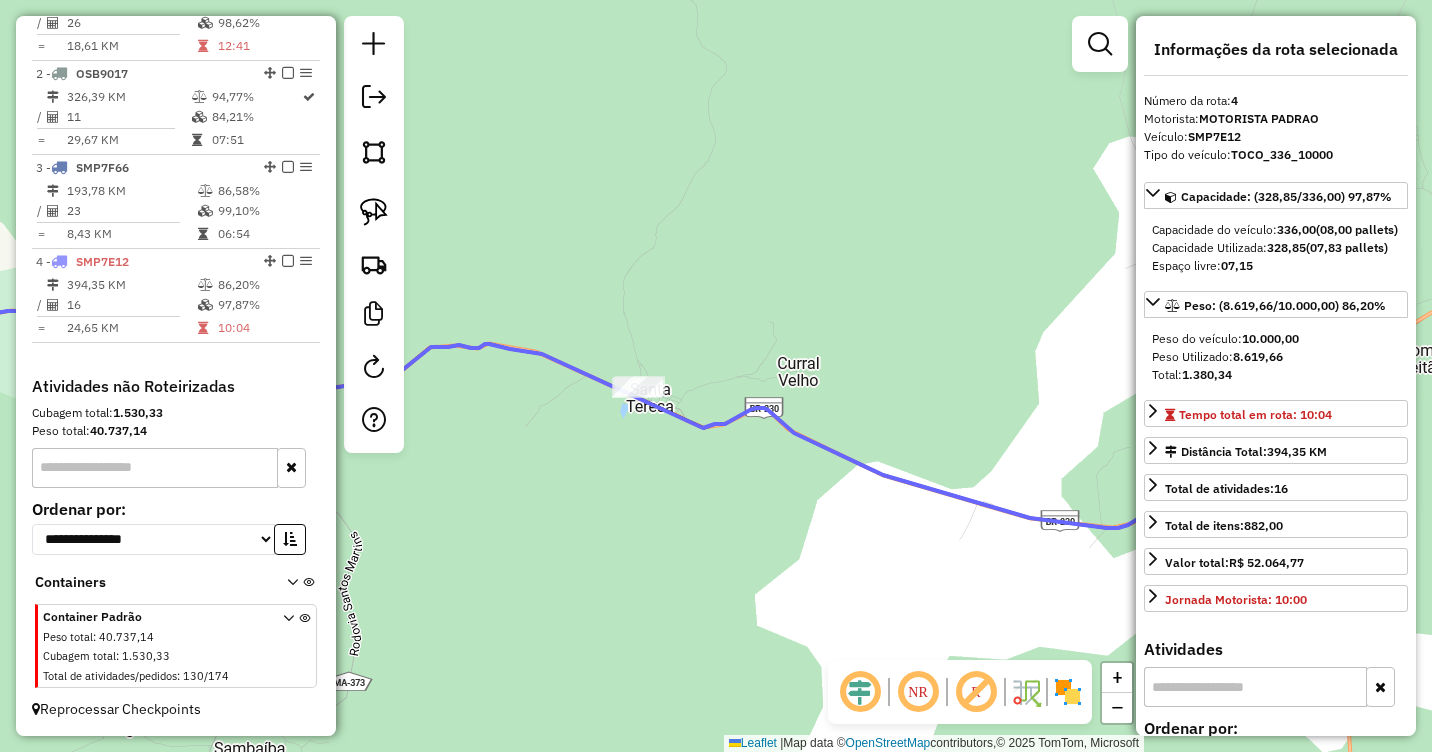 drag, startPoint x: 823, startPoint y: 499, endPoint x: 770, endPoint y: 487, distance: 54.34151 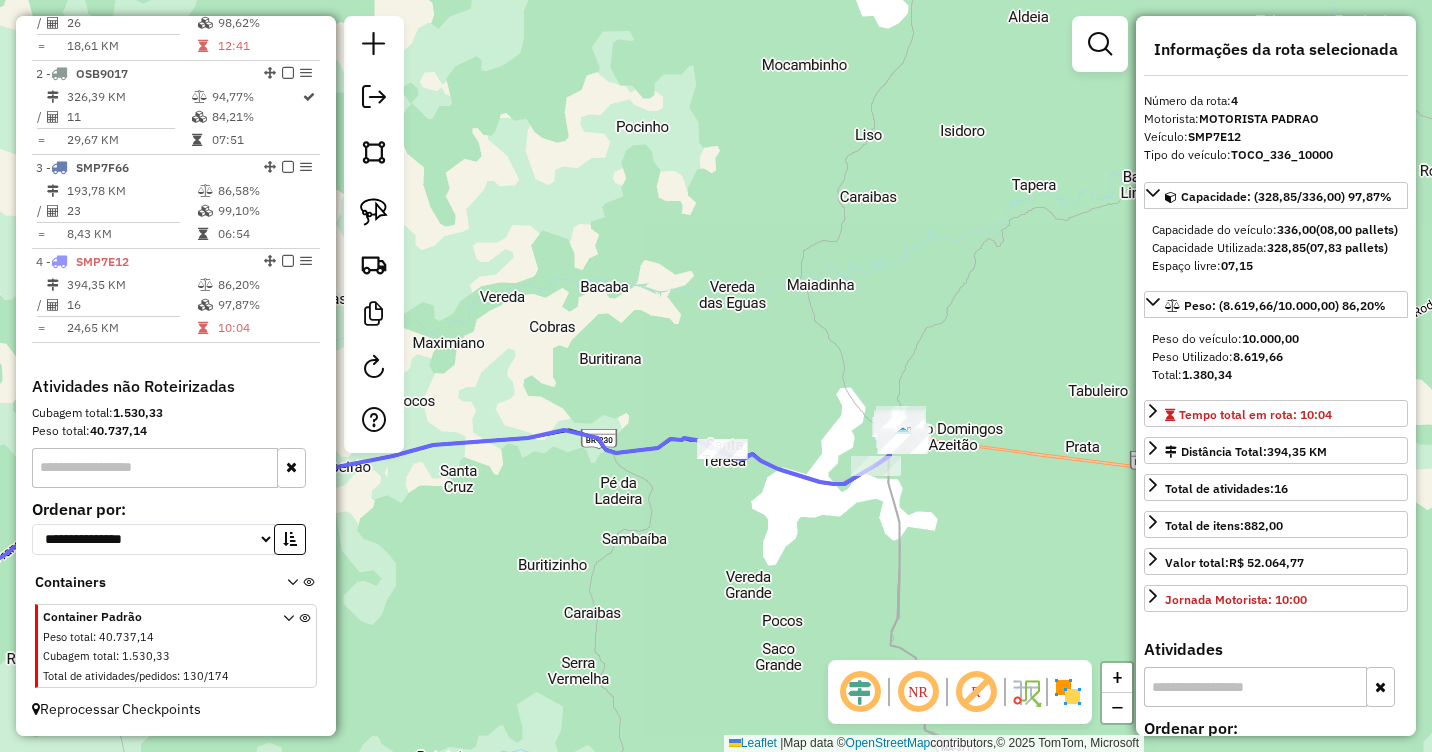 drag, startPoint x: 796, startPoint y: 555, endPoint x: 800, endPoint y: 537, distance: 18.439089 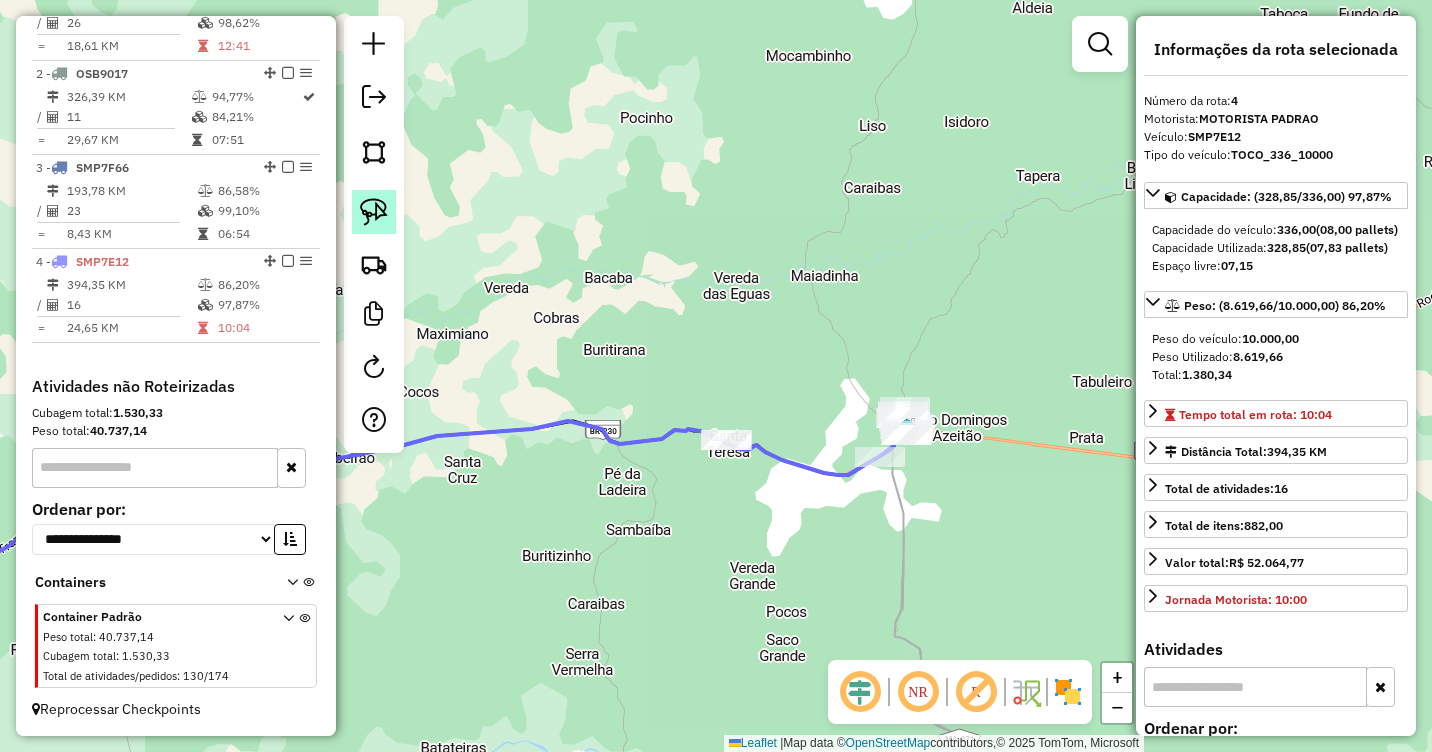 click 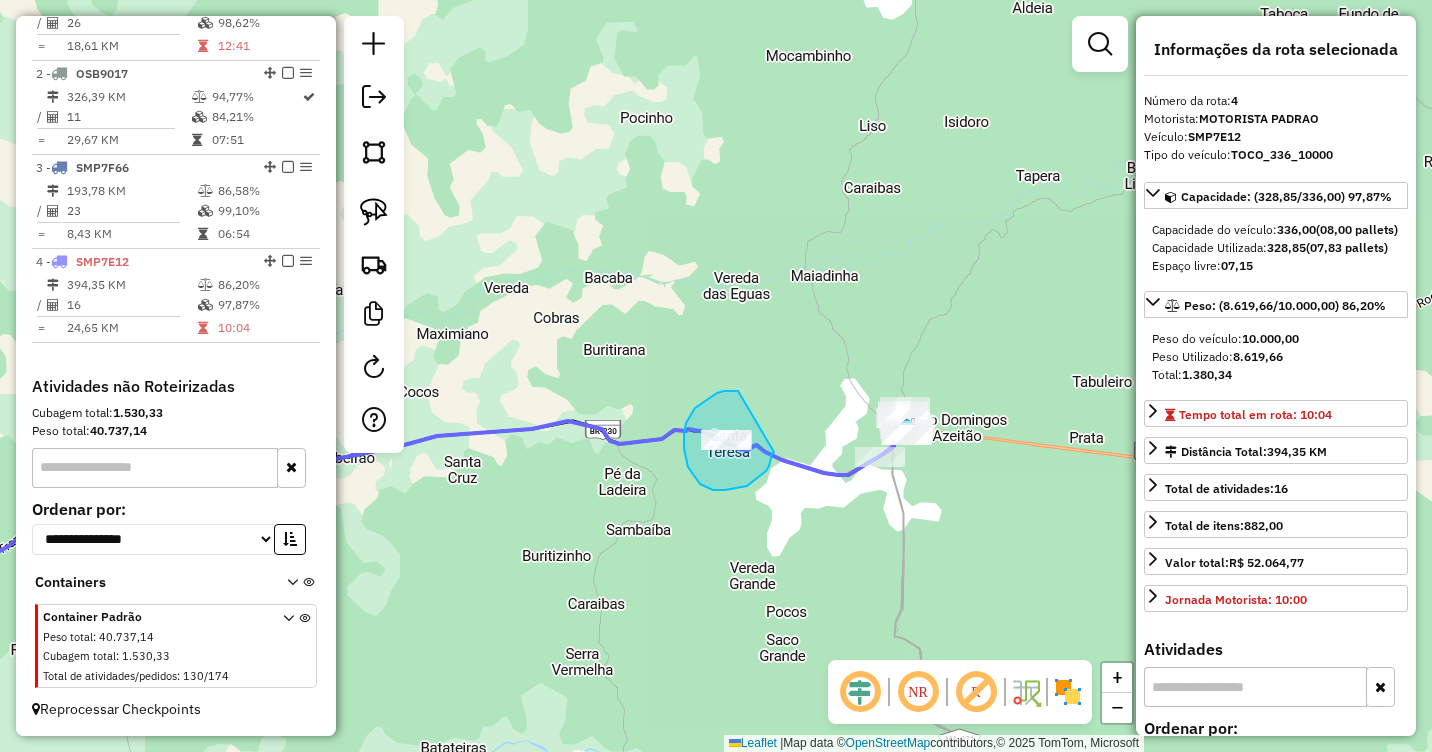 drag, startPoint x: 738, startPoint y: 391, endPoint x: 774, endPoint y: 451, distance: 69.97142 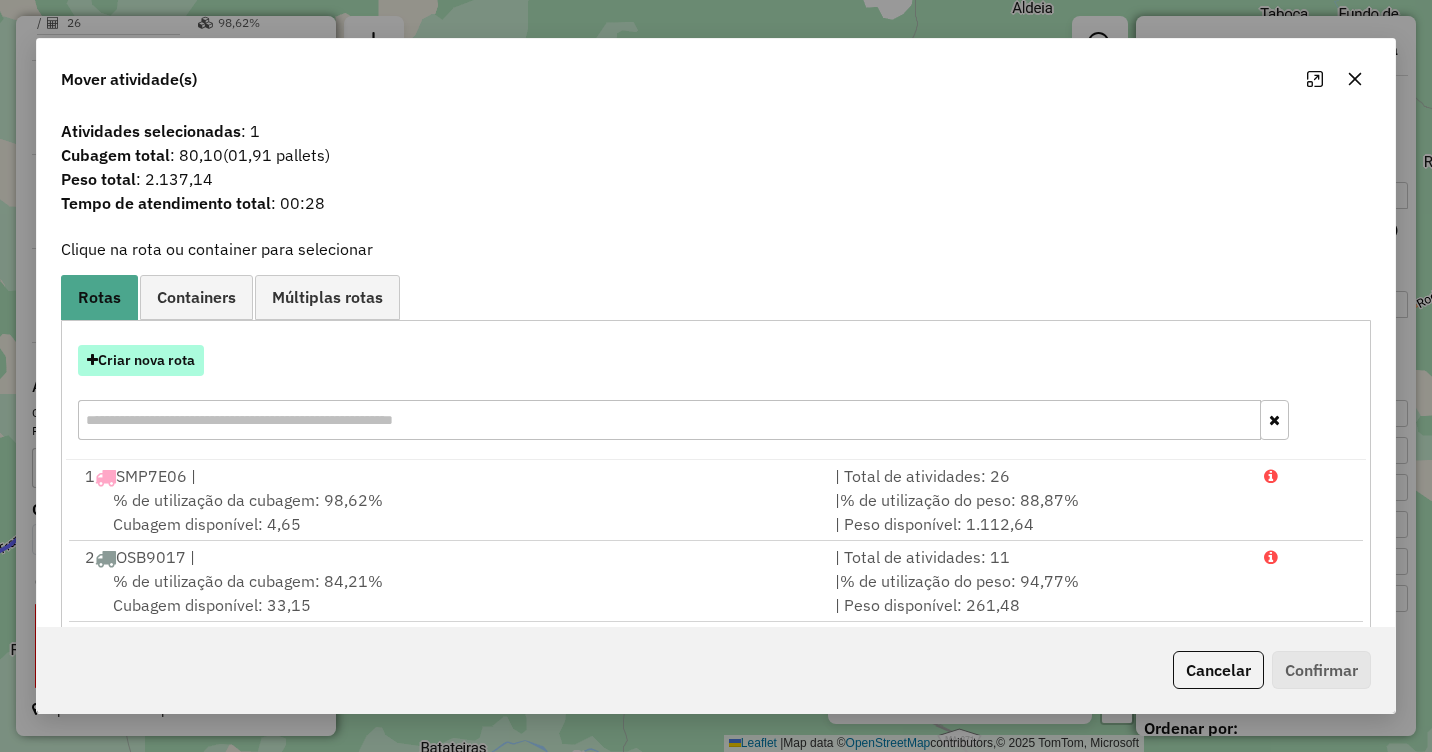 click on "Criar nova rota" at bounding box center [141, 360] 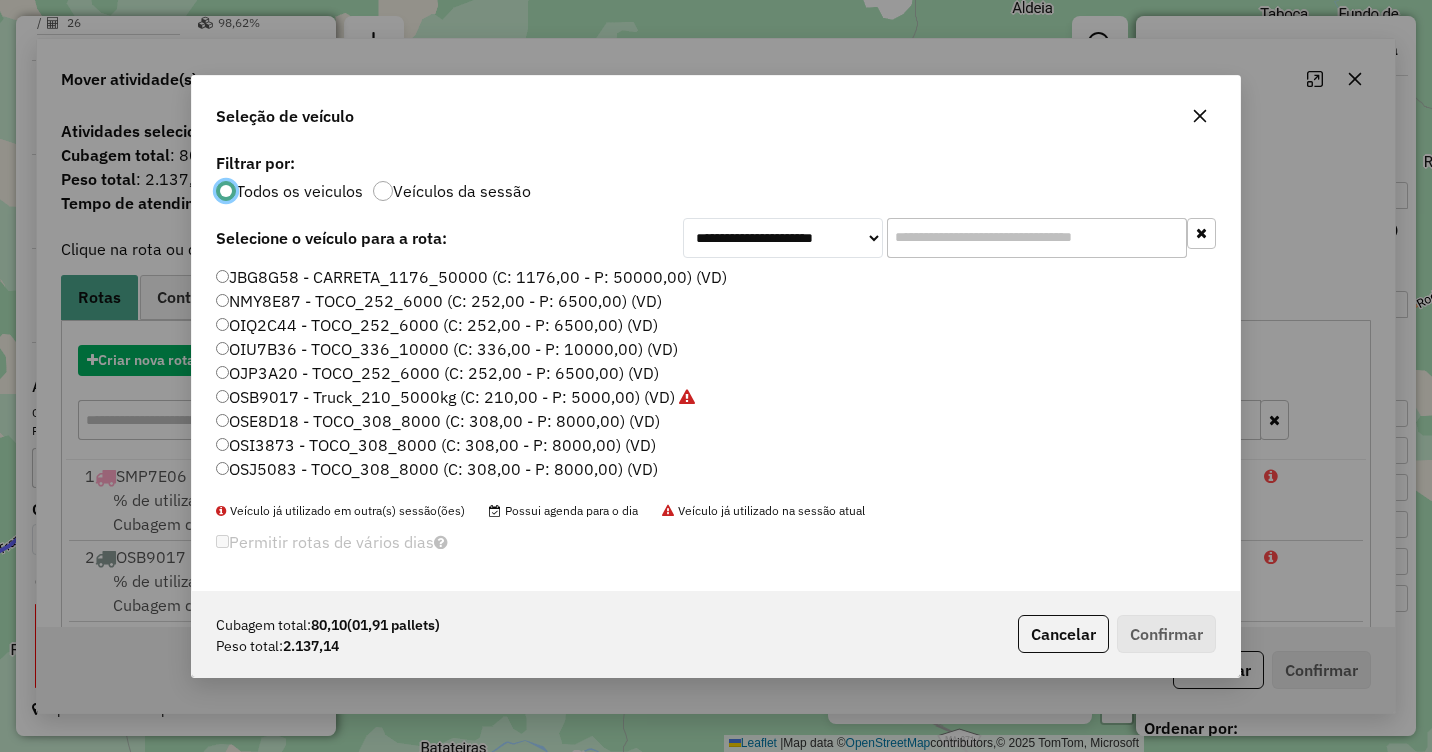 scroll, scrollTop: 11, scrollLeft: 6, axis: both 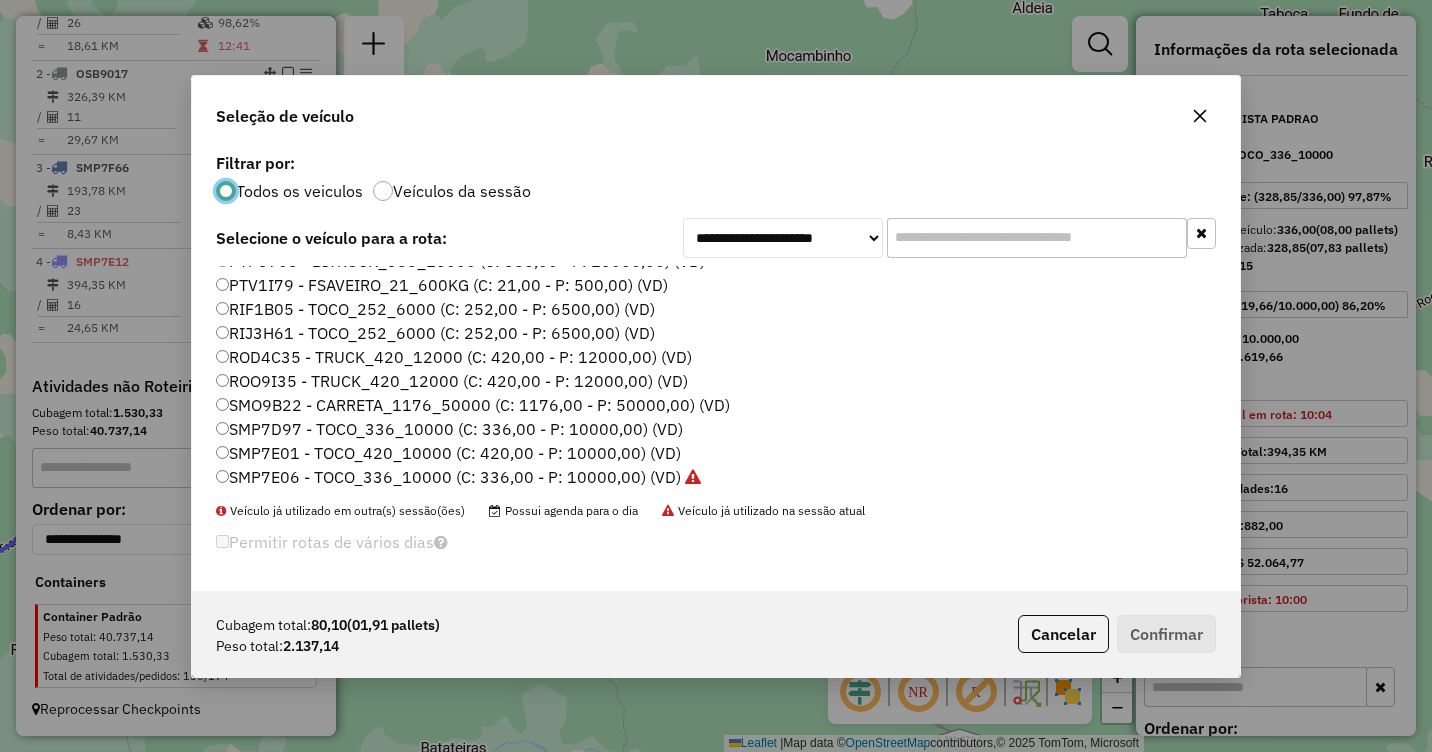 click on "SMP7D97 - TOCO_336_10000 (C: 336,00 - P: 10000,00) (VD)" 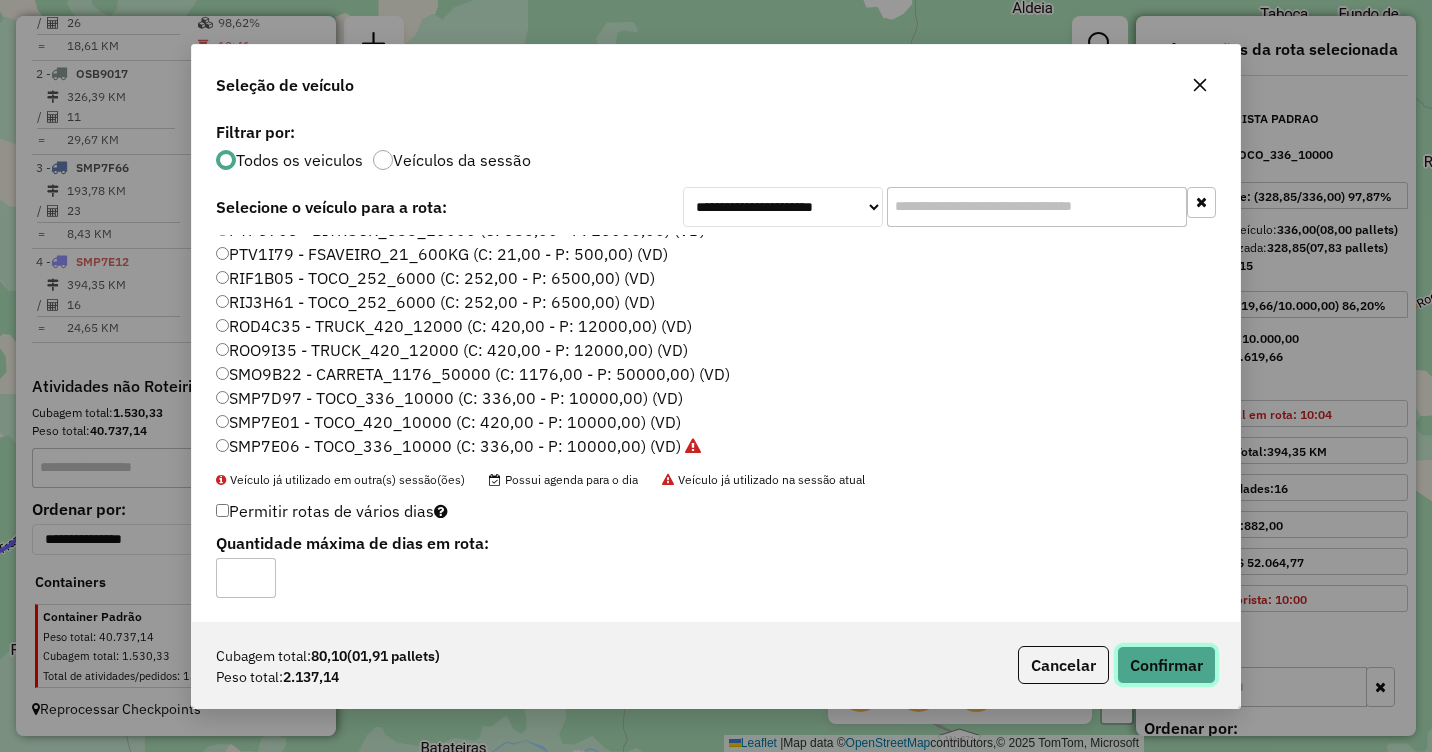 click on "Confirmar" 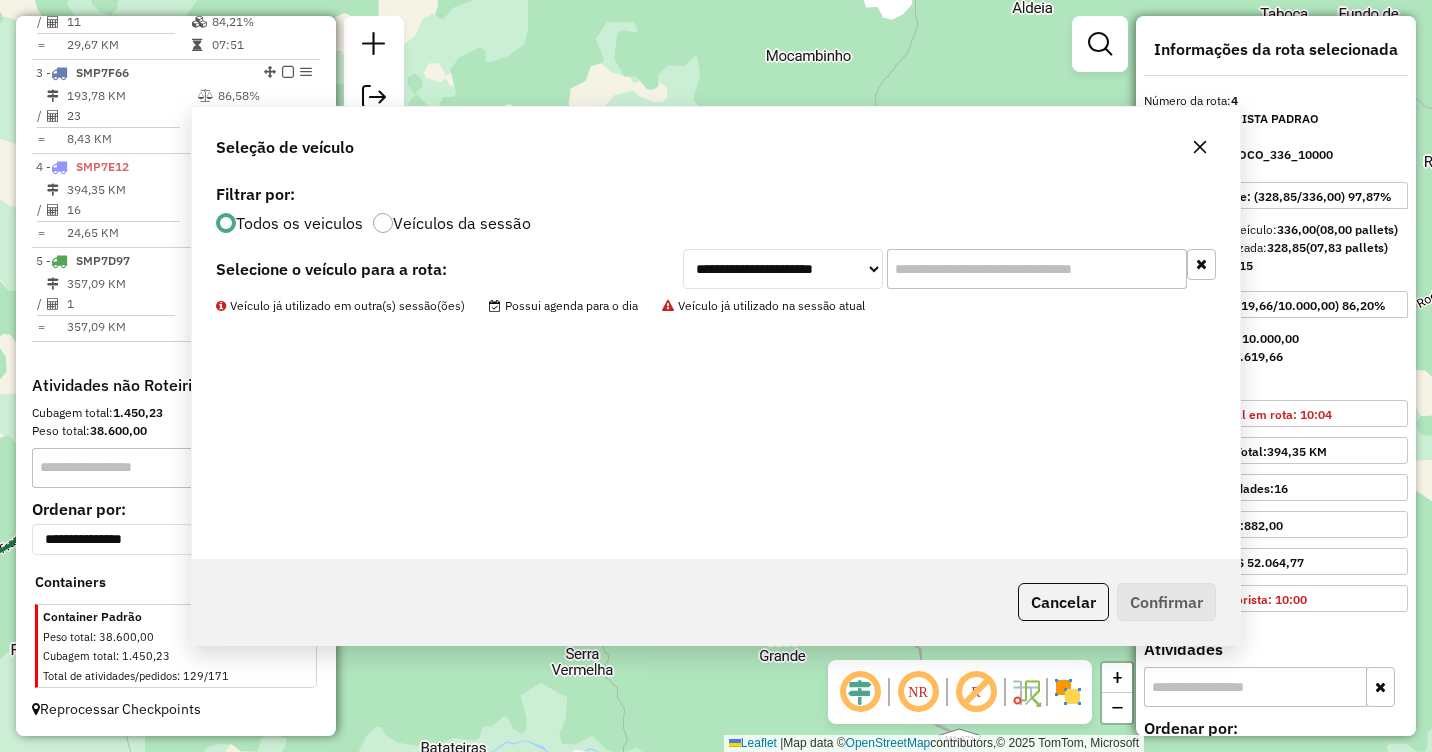 scroll, scrollTop: 918, scrollLeft: 0, axis: vertical 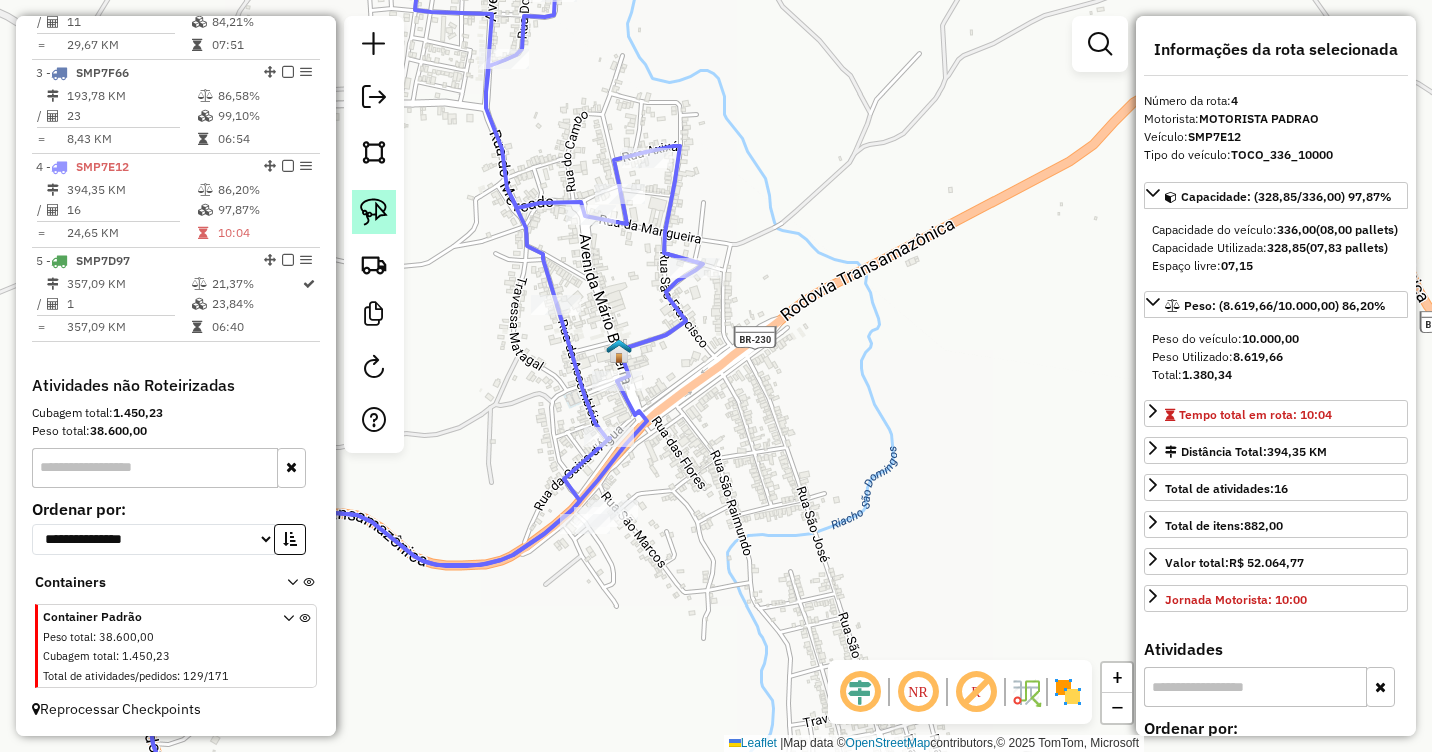 click 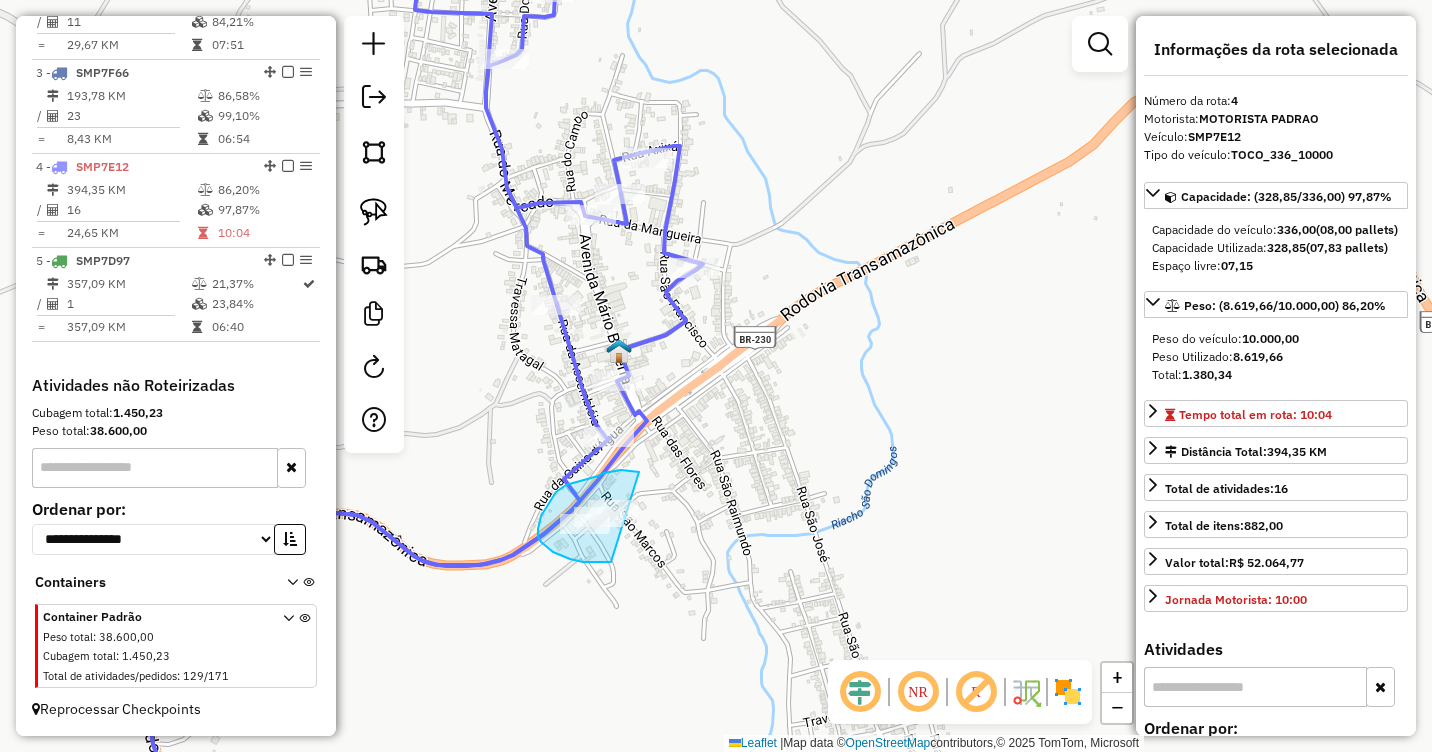 drag, startPoint x: 639, startPoint y: 472, endPoint x: 677, endPoint y: 528, distance: 67.6757 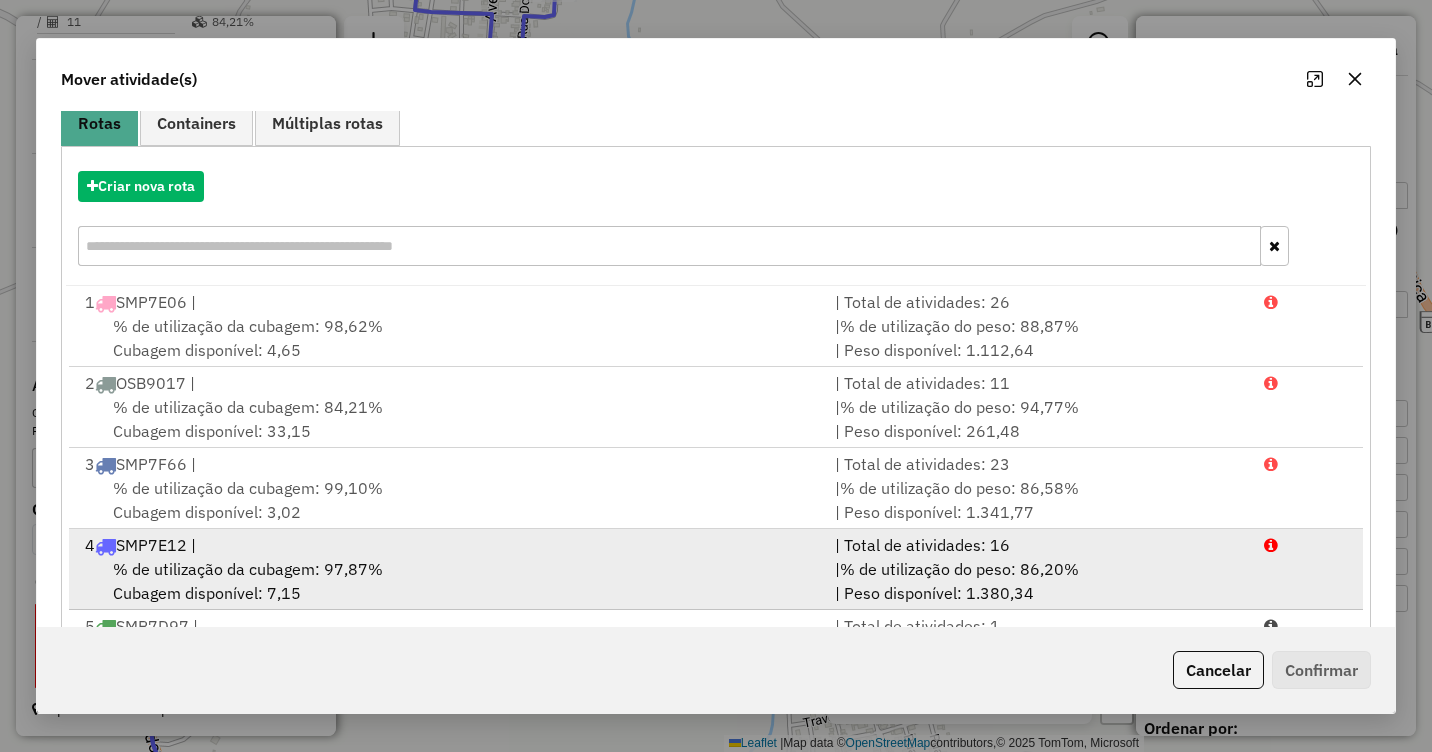 scroll, scrollTop: 267, scrollLeft: 0, axis: vertical 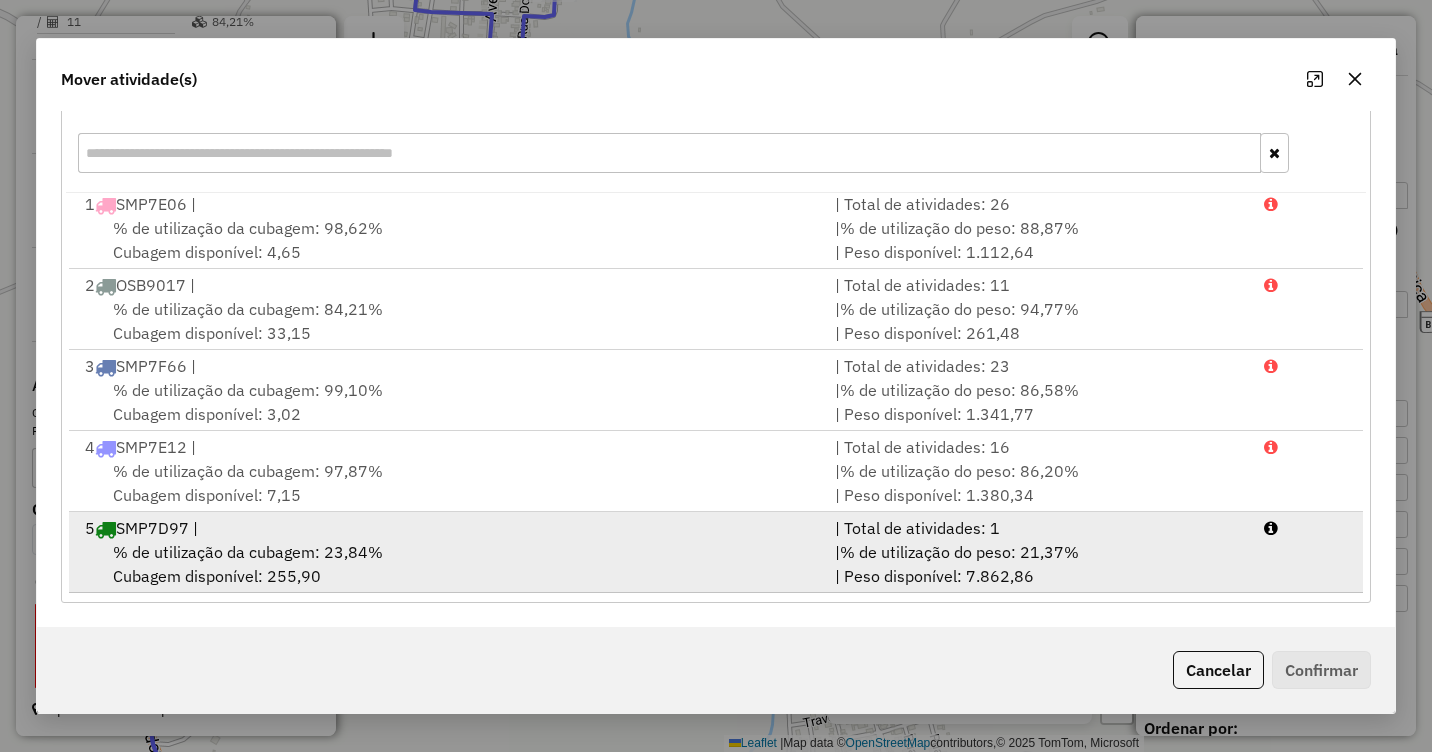 click on "% de utilização da cubagem: 23,84%" at bounding box center (248, 552) 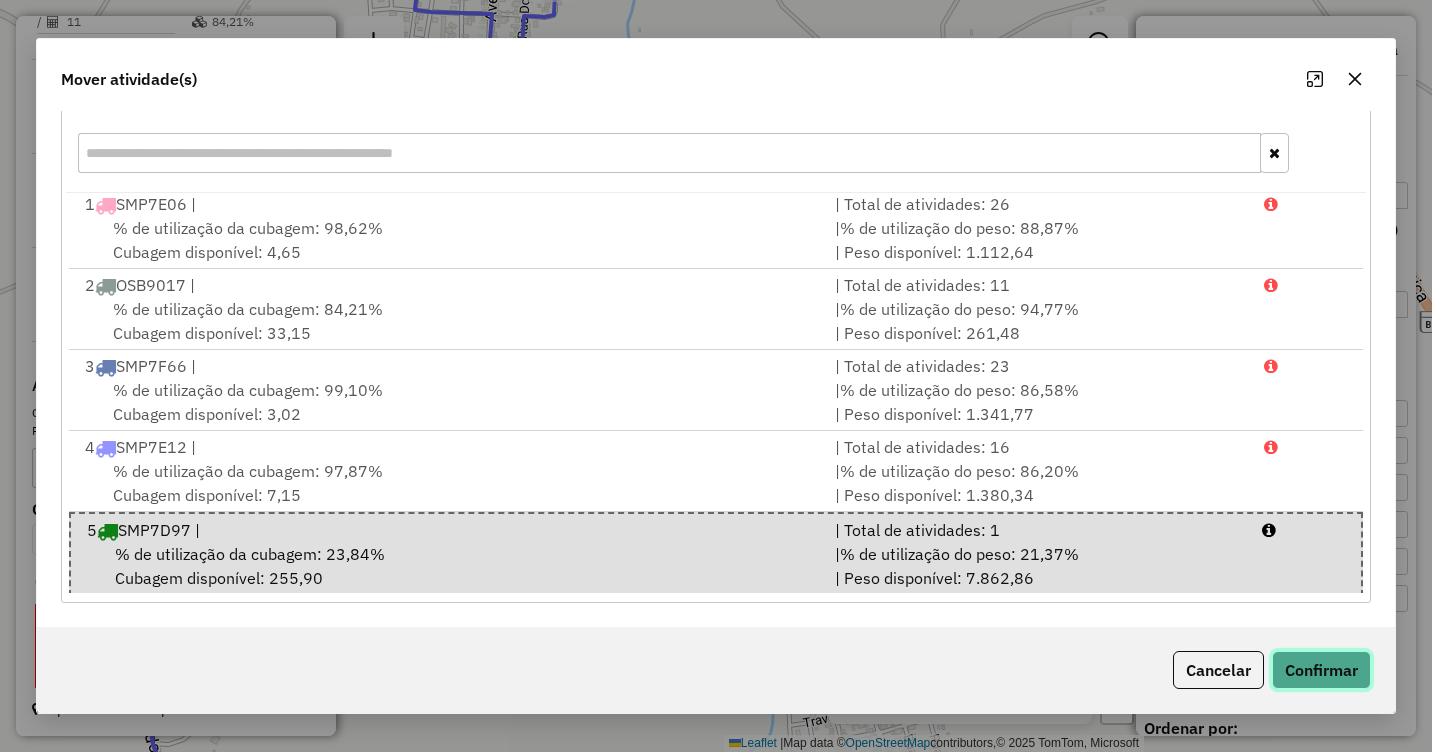 click on "Confirmar" 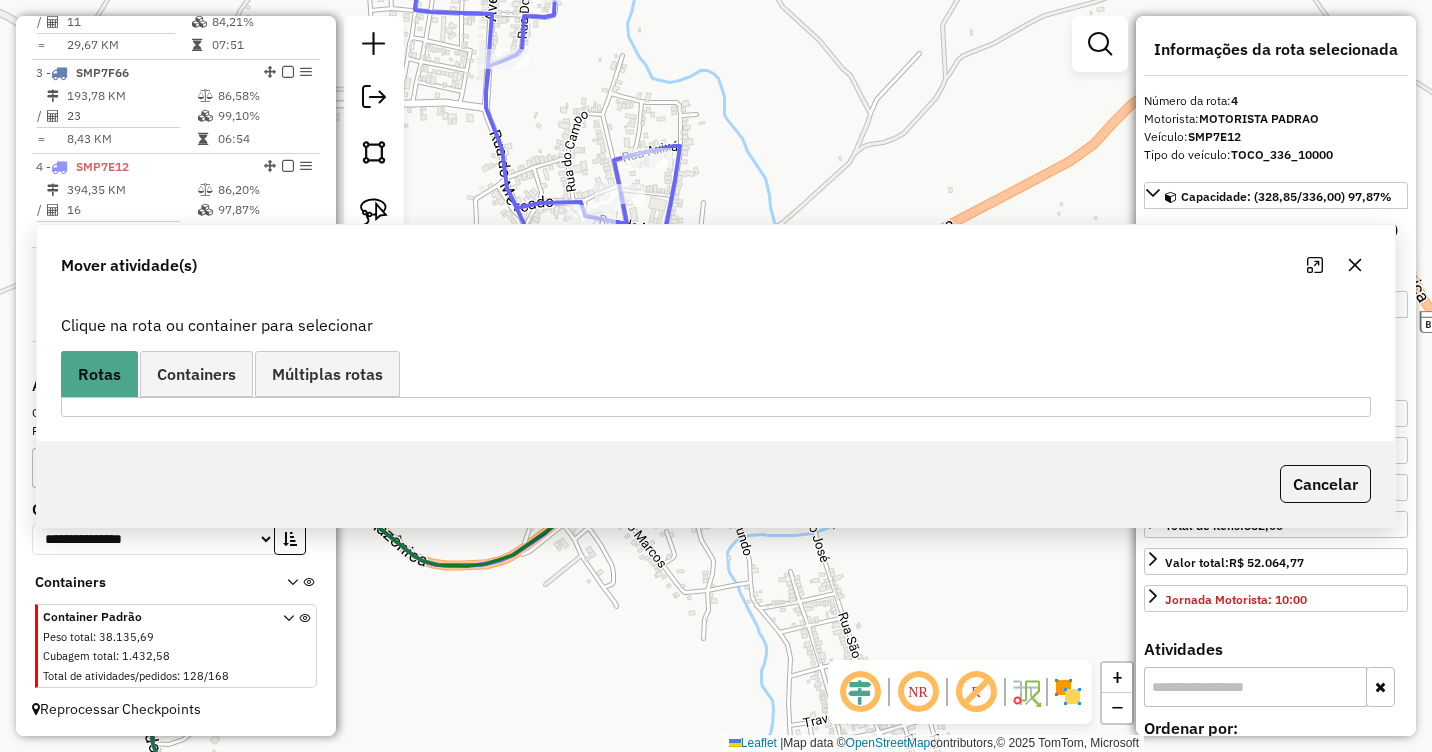 scroll, scrollTop: 0, scrollLeft: 0, axis: both 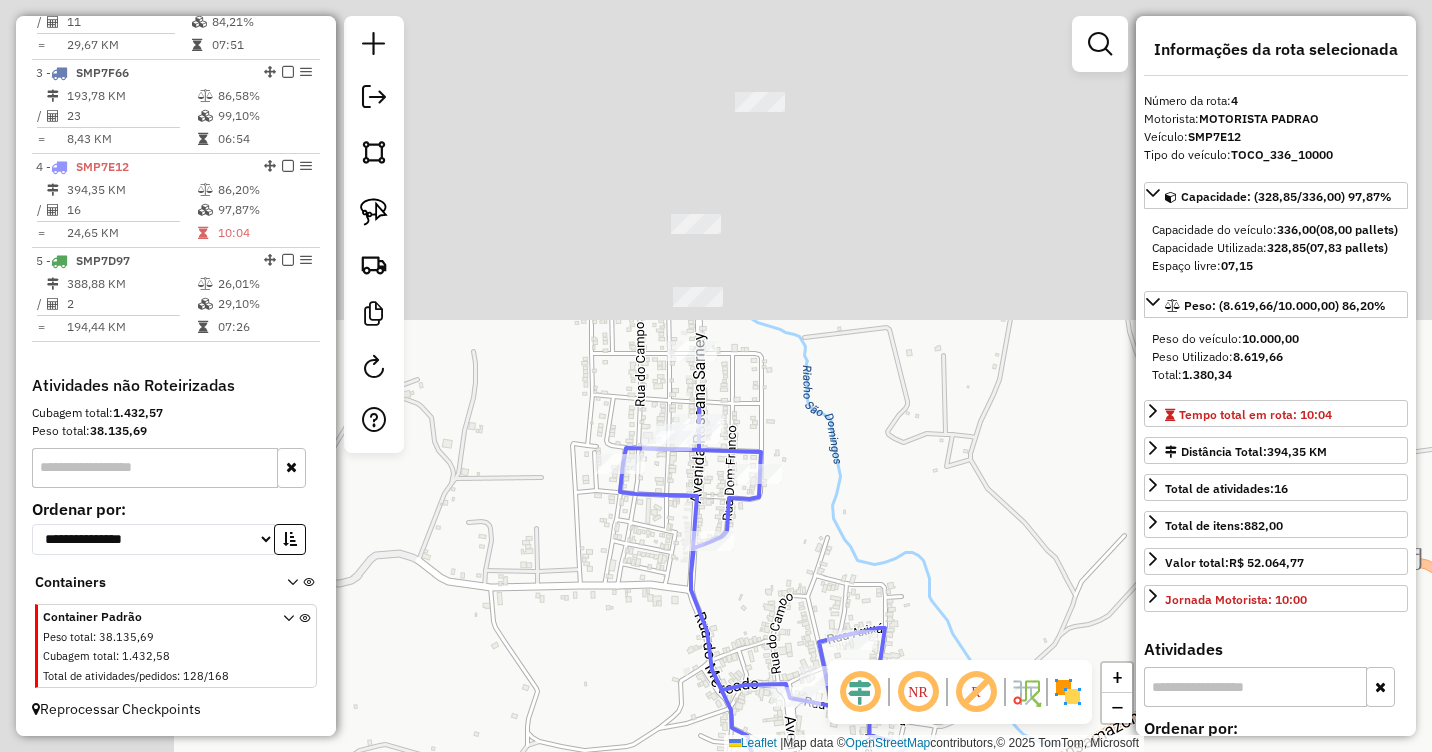 drag, startPoint x: 754, startPoint y: 170, endPoint x: 963, endPoint y: 657, distance: 529.9528 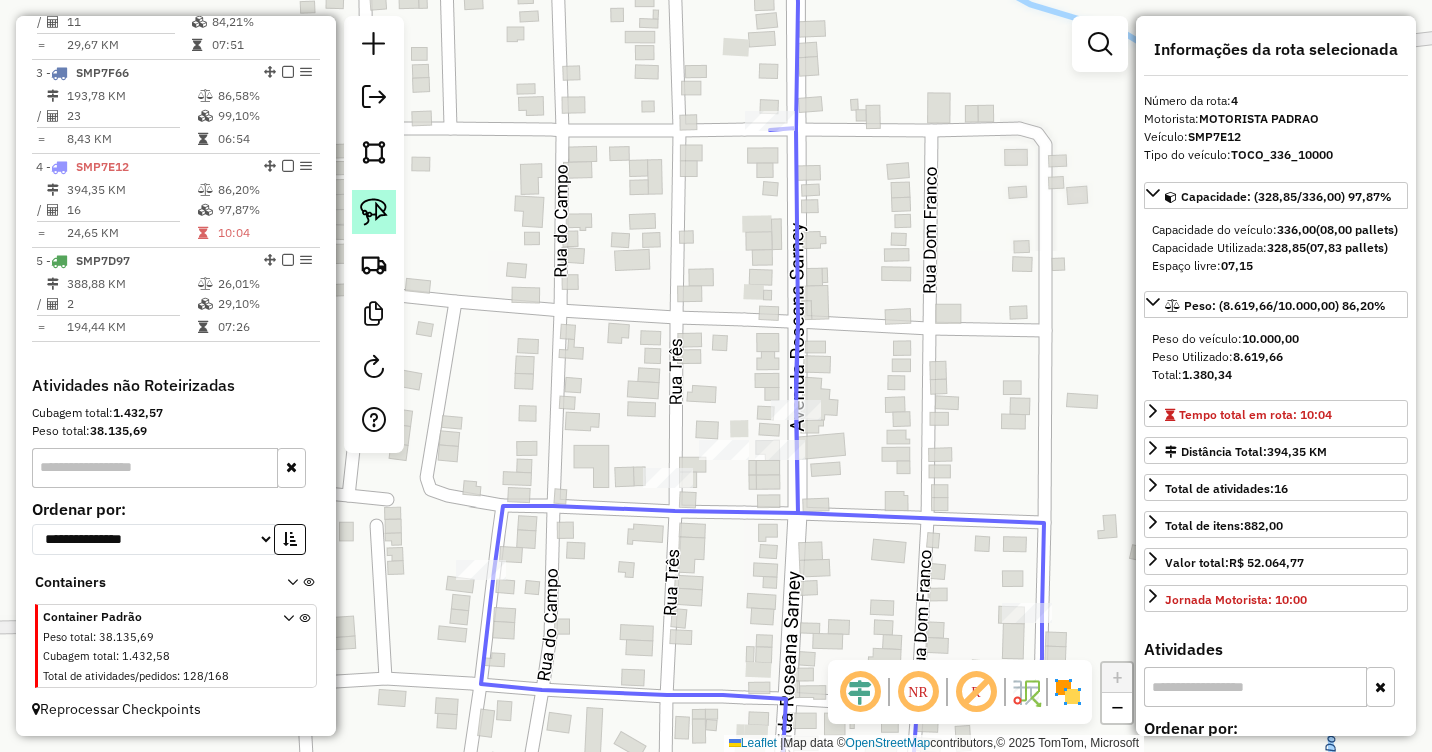 click 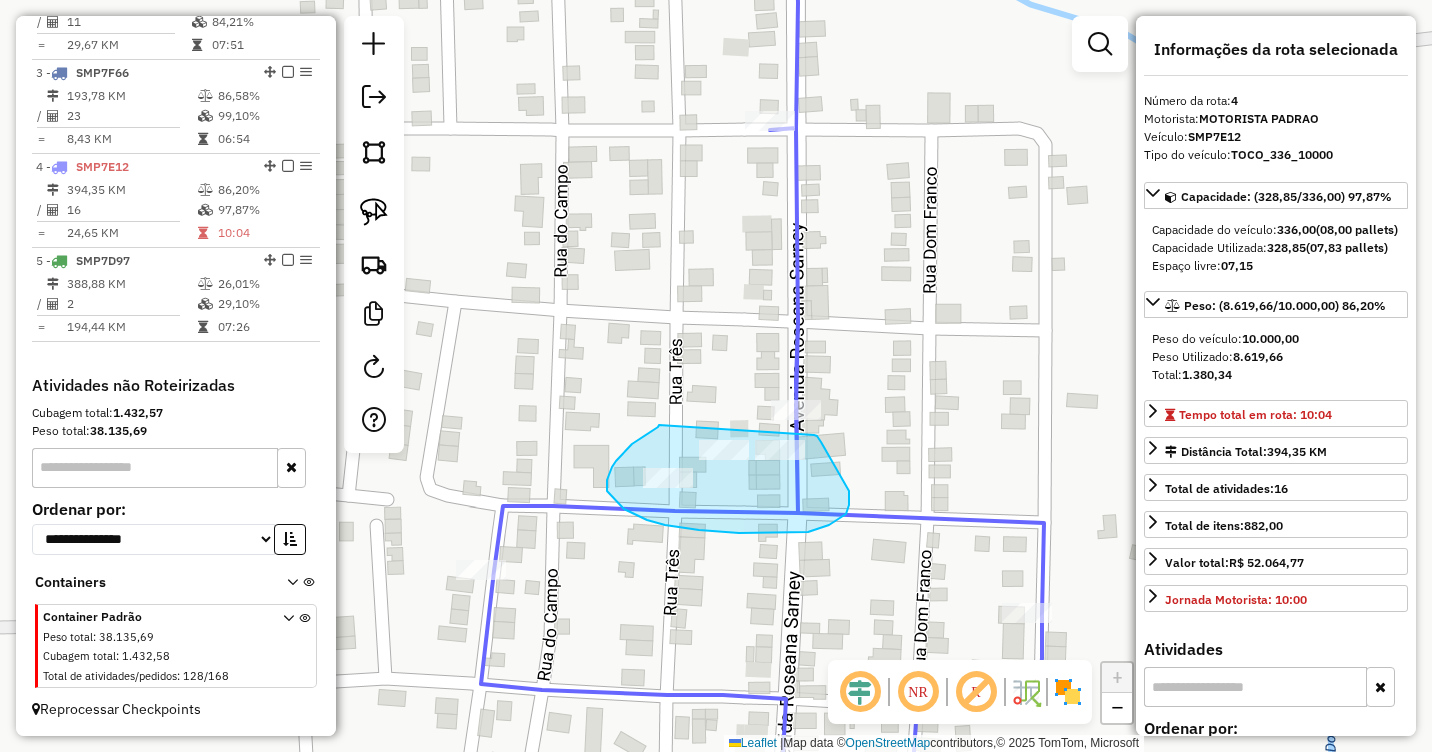 drag, startPoint x: 659, startPoint y: 425, endPoint x: 810, endPoint y: 433, distance: 151.21178 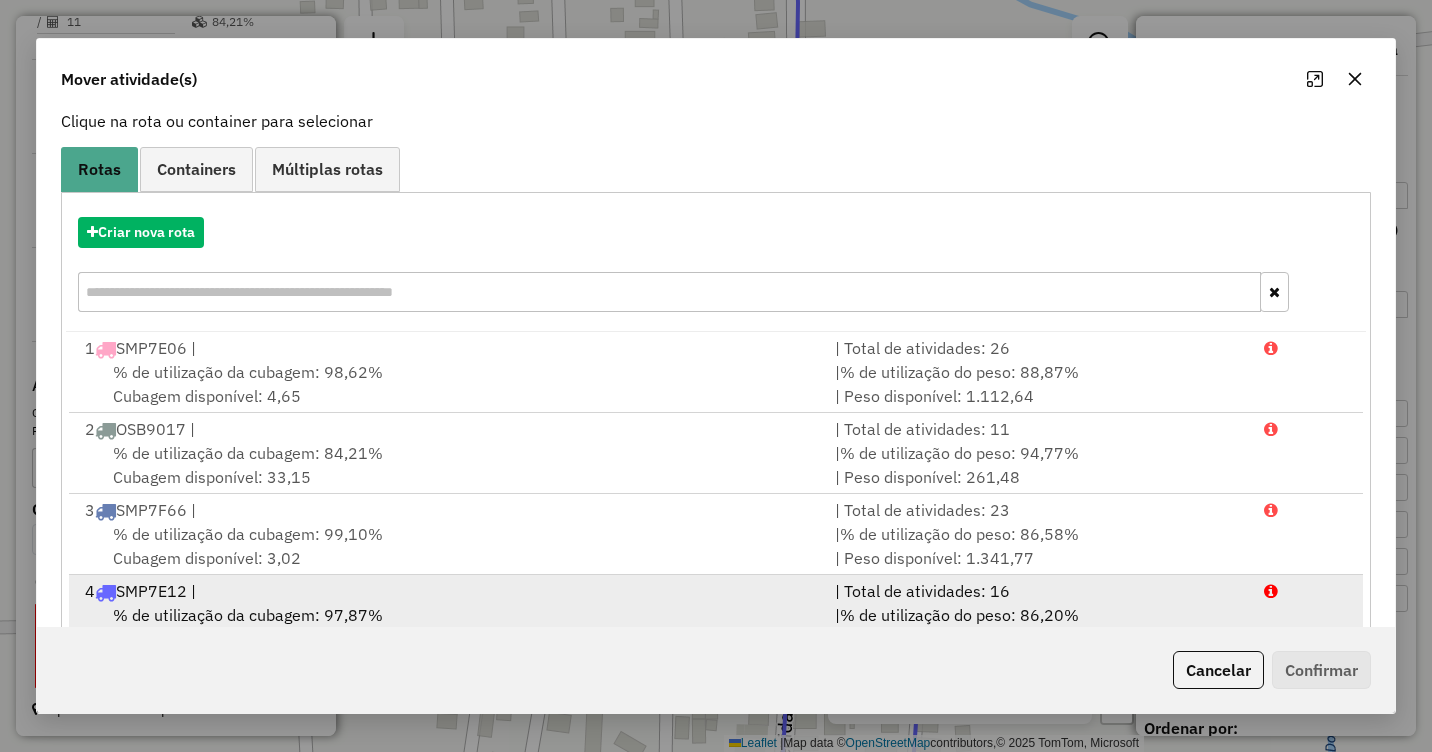 scroll, scrollTop: 267, scrollLeft: 0, axis: vertical 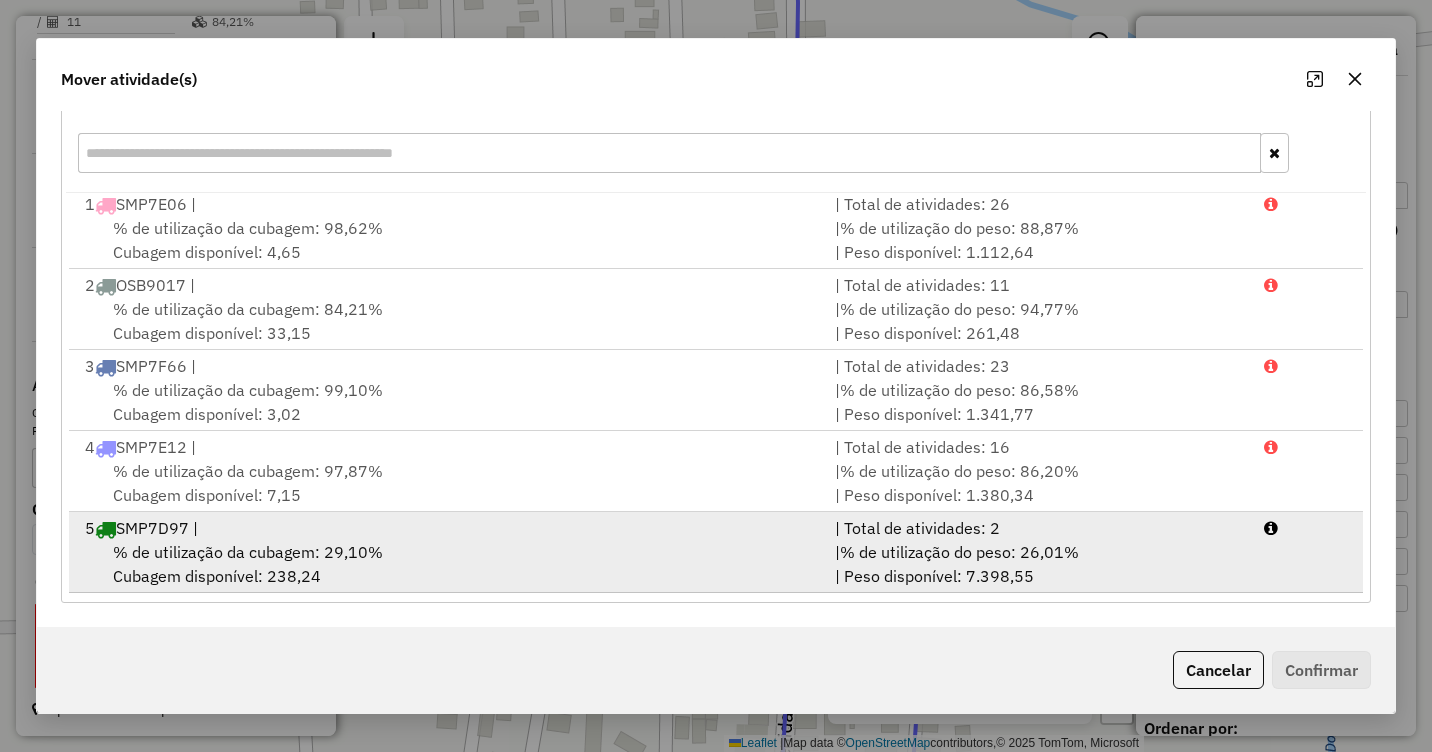 click on "% de utilização da cubagem: 29,10%" at bounding box center (248, 552) 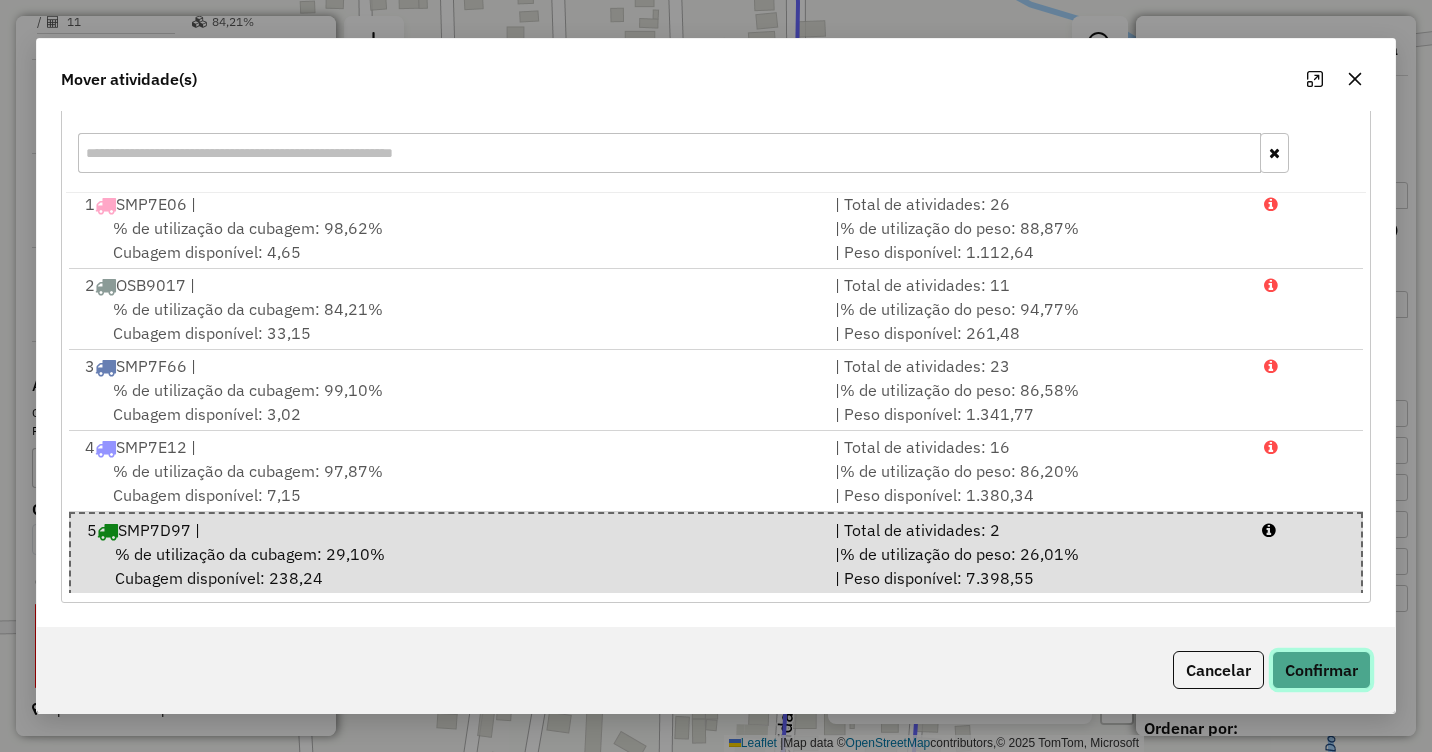 click on "Confirmar" 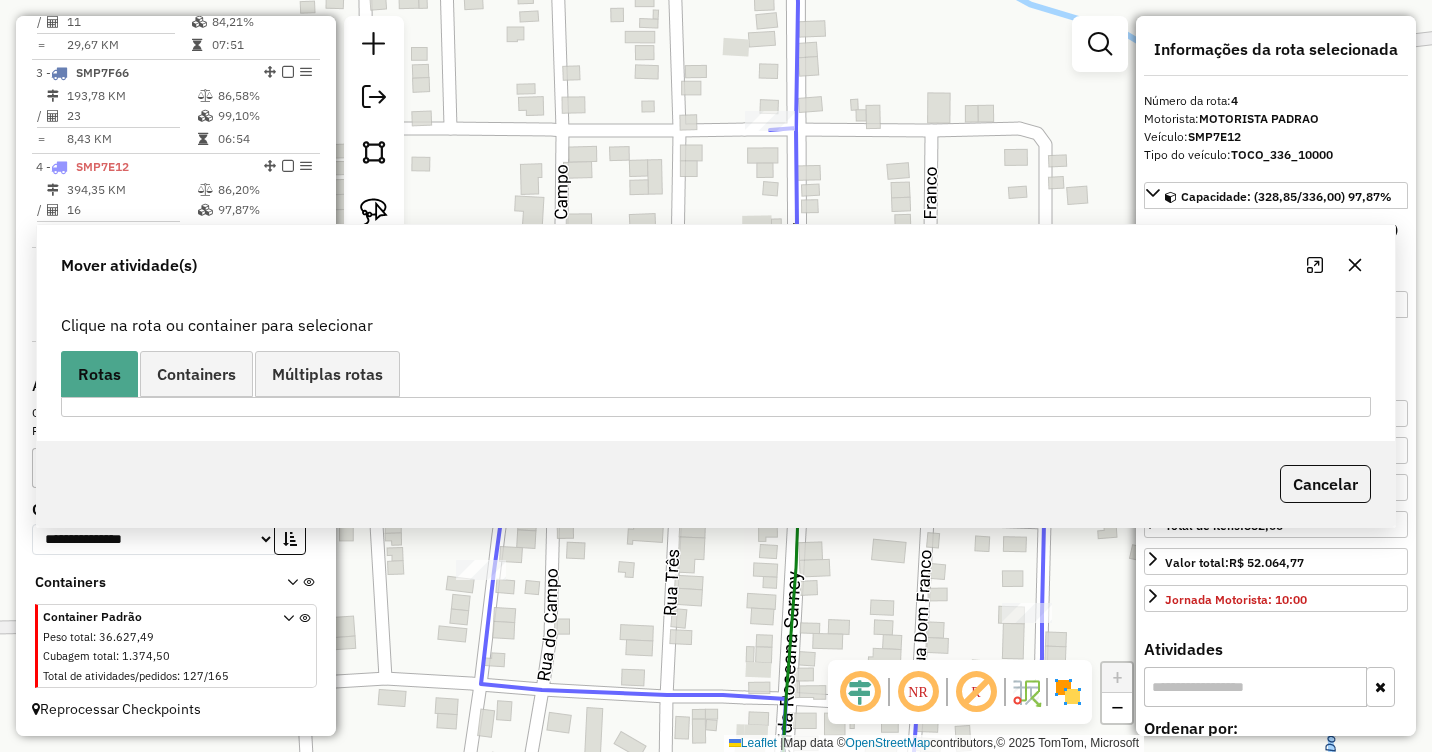 scroll, scrollTop: 0, scrollLeft: 0, axis: both 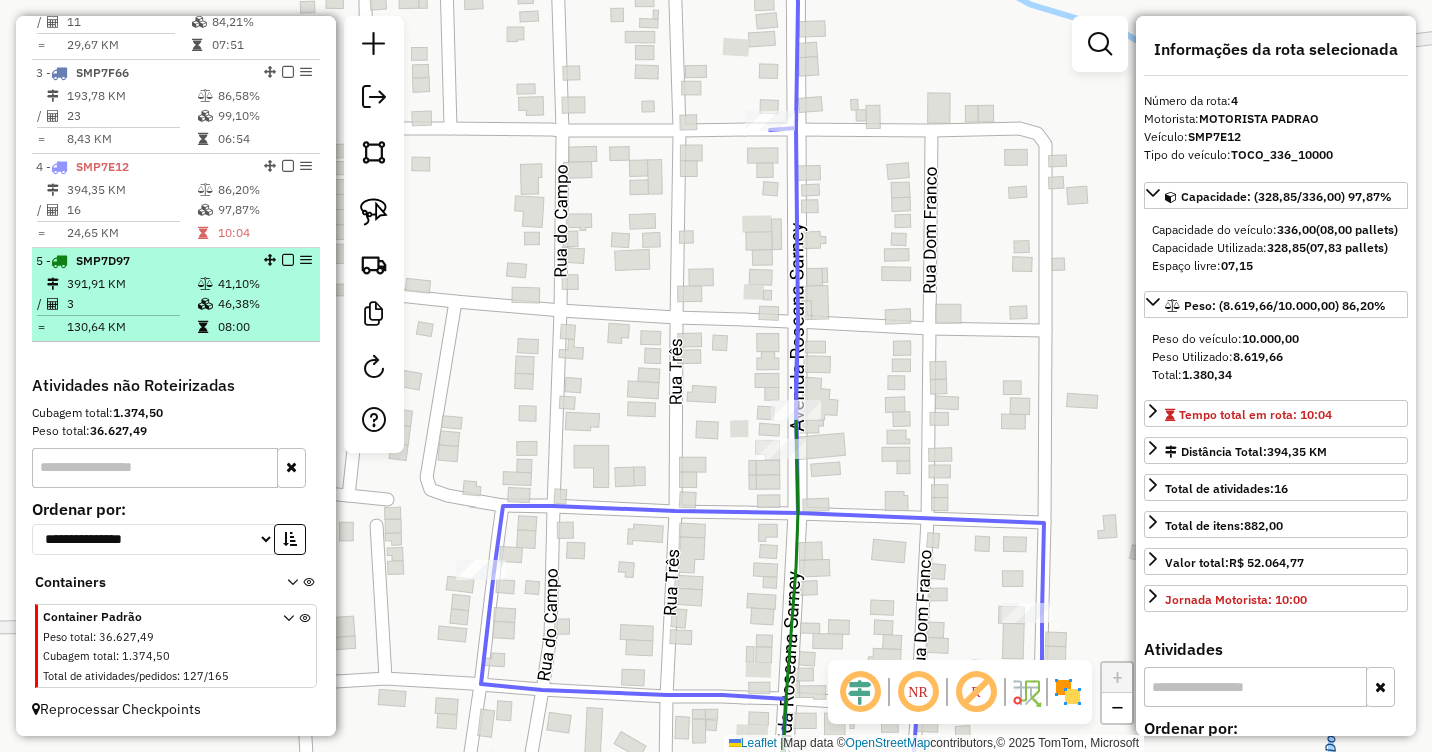 click at bounding box center (207, 284) 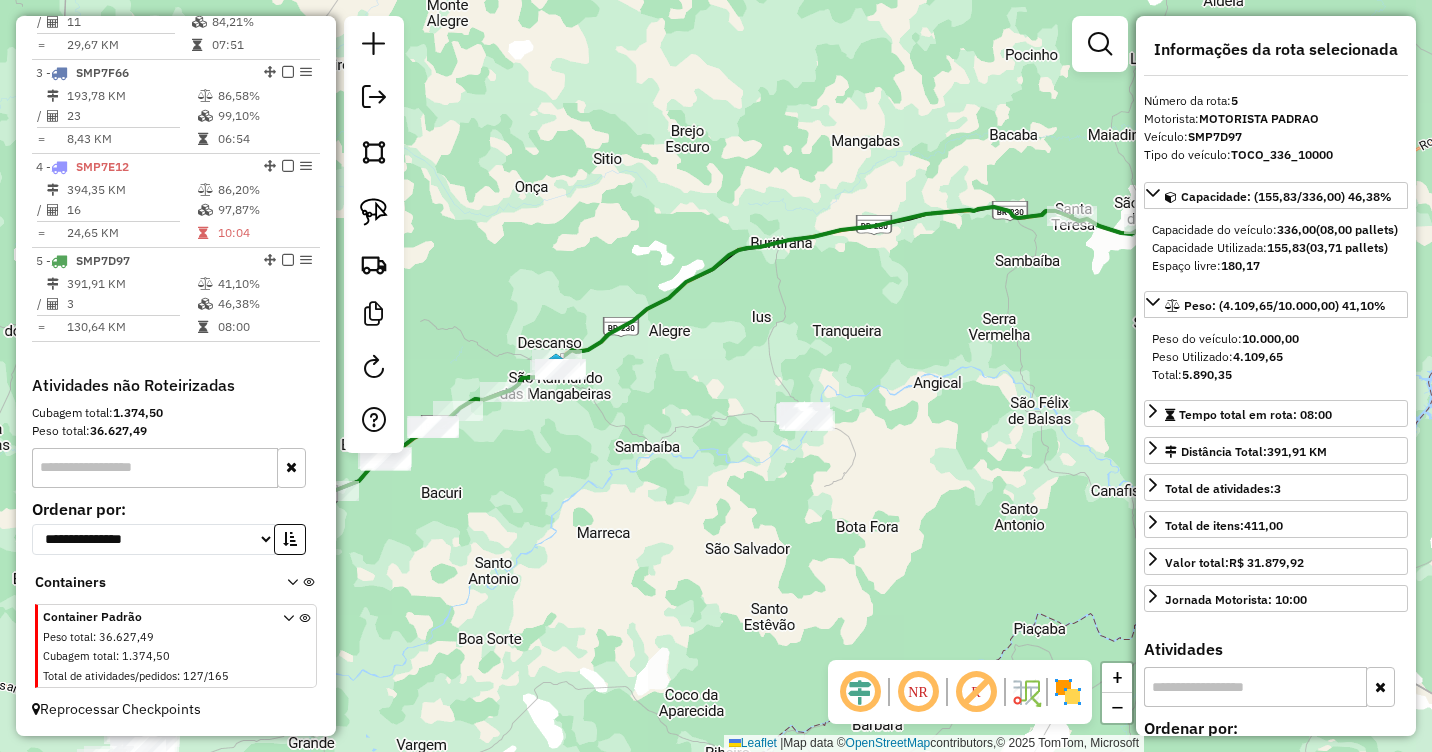 drag, startPoint x: 977, startPoint y: 239, endPoint x: 913, endPoint y: 334, distance: 114.546936 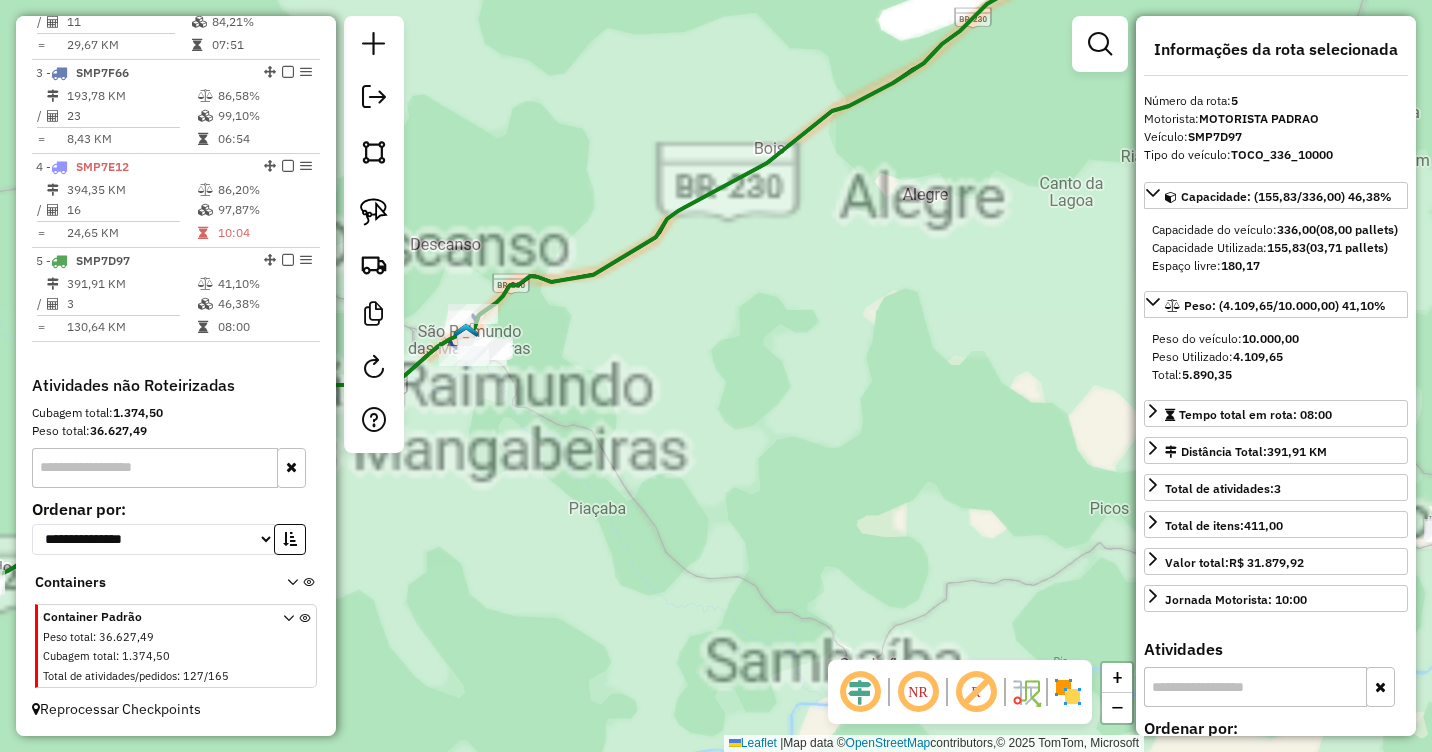 drag, startPoint x: 680, startPoint y: 377, endPoint x: 885, endPoint y: 348, distance: 207.04106 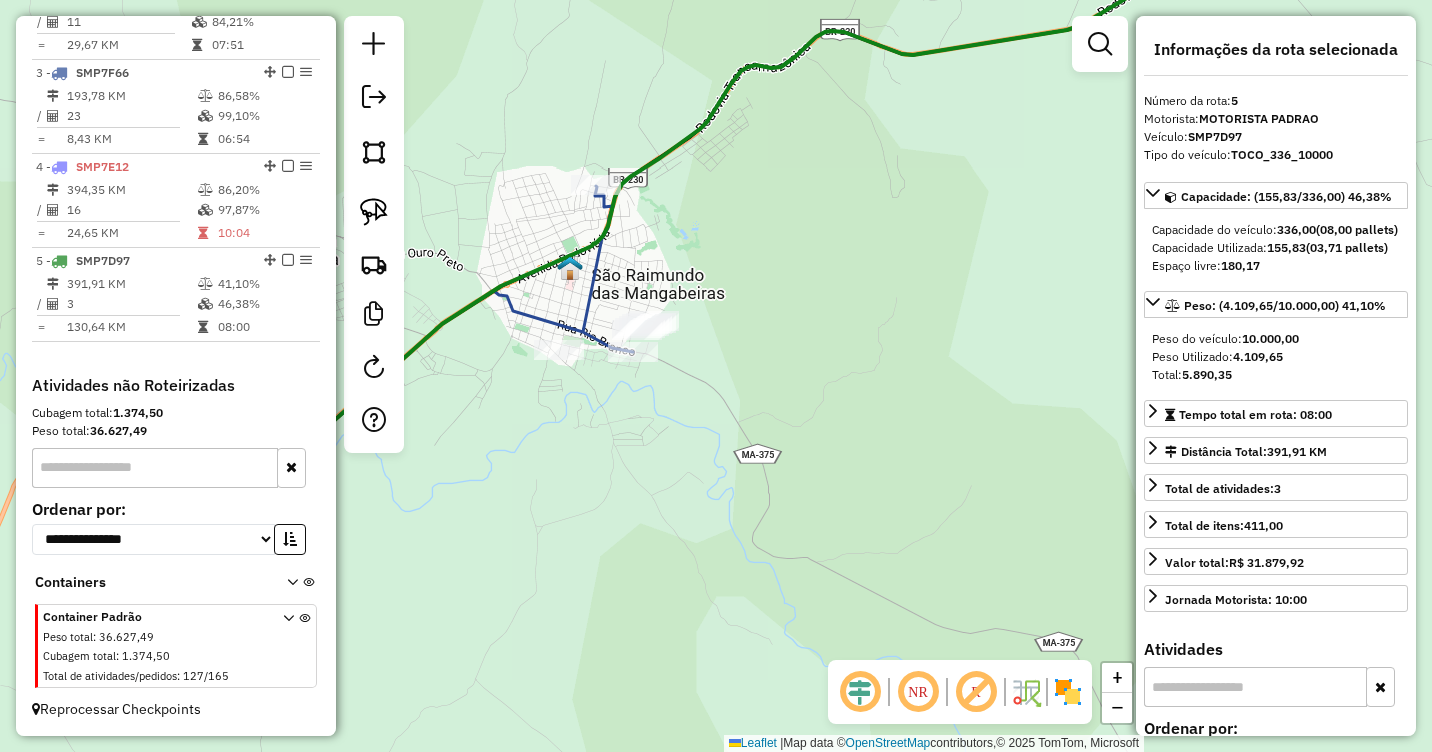 drag, startPoint x: 698, startPoint y: 330, endPoint x: 906, endPoint y: 313, distance: 208.69356 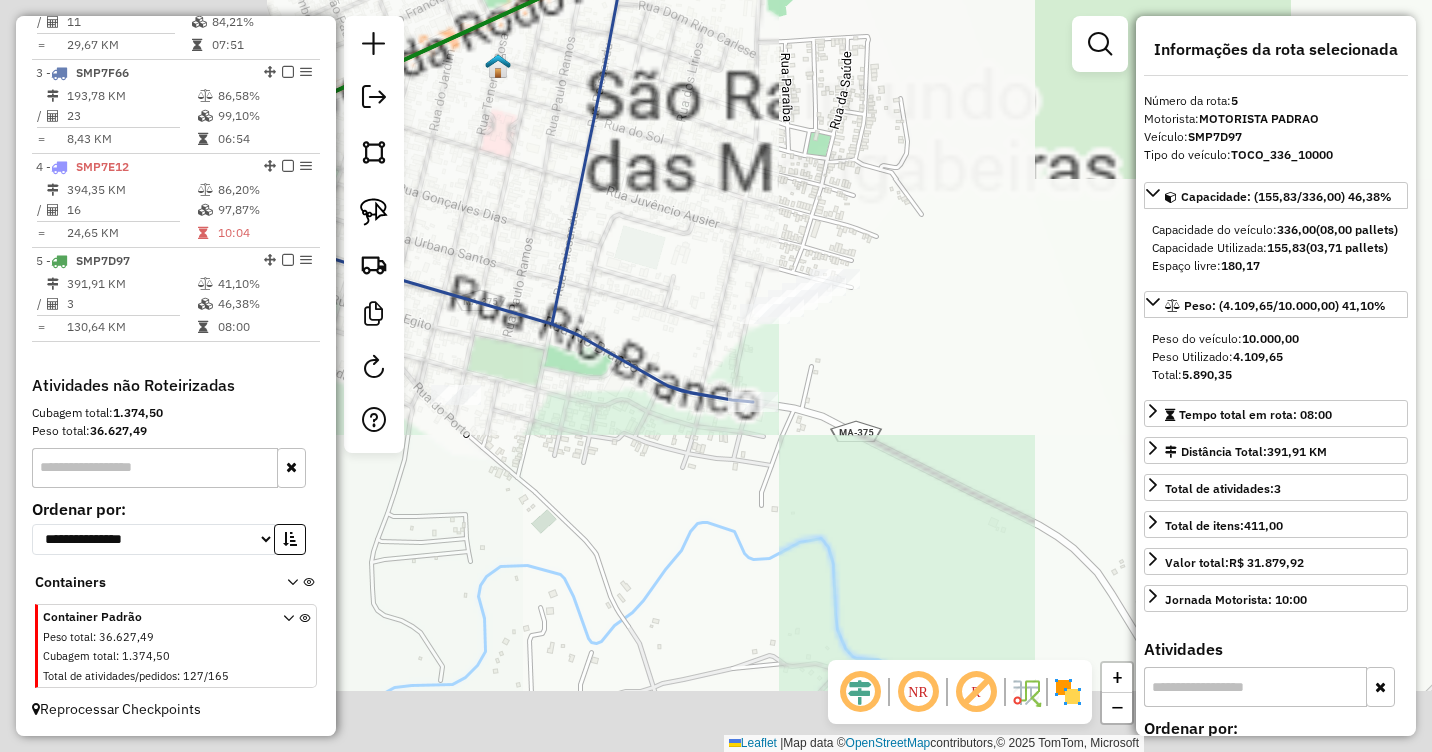 drag, startPoint x: 681, startPoint y: 326, endPoint x: 1151, endPoint y: 238, distance: 478.16733 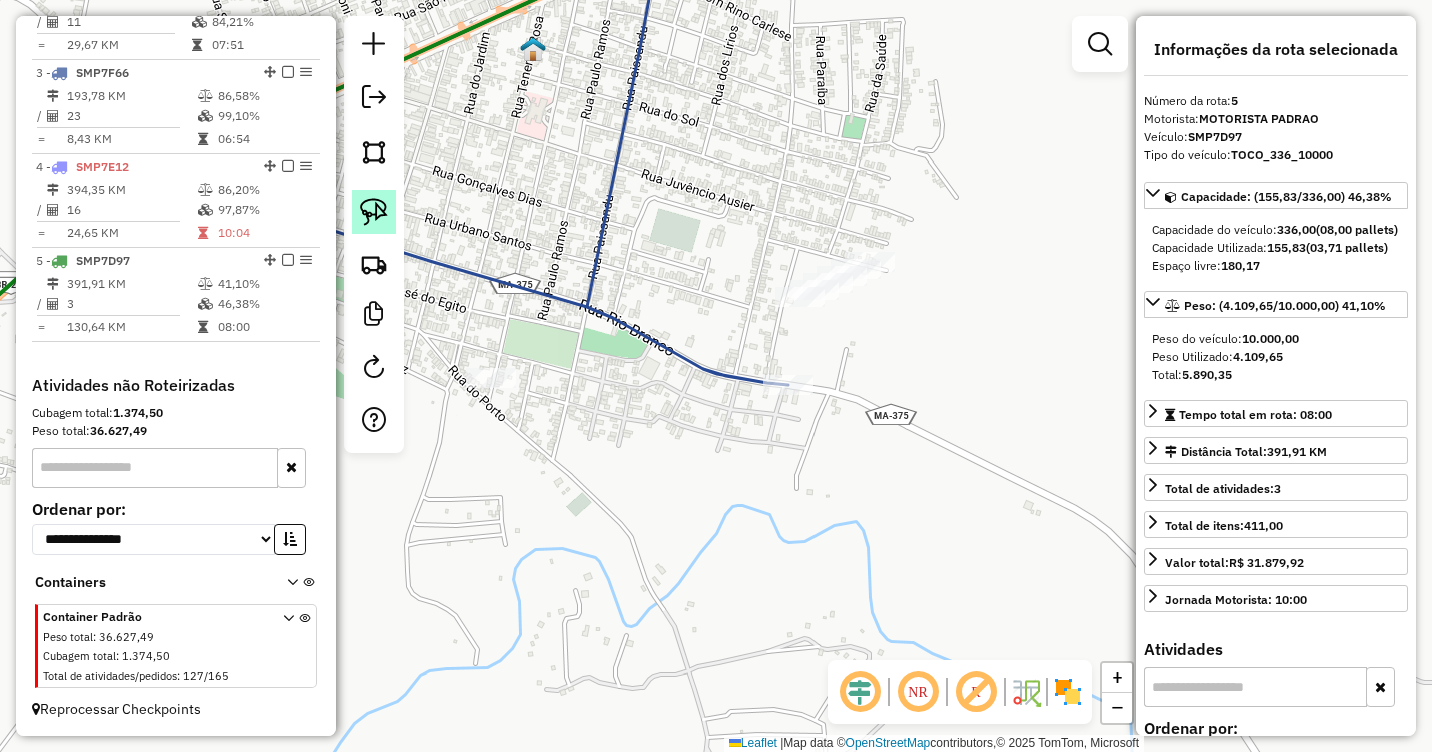click 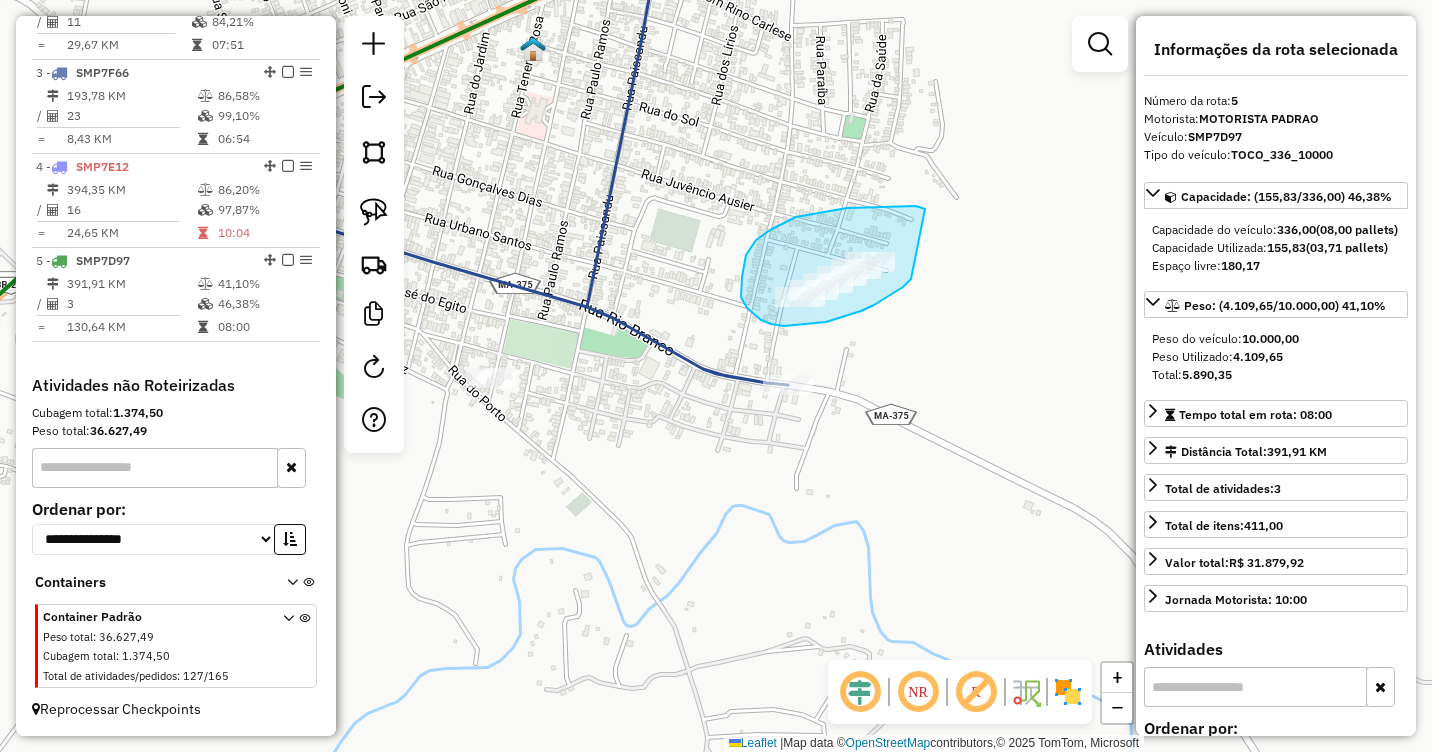 drag, startPoint x: 925, startPoint y: 209, endPoint x: 919, endPoint y: 269, distance: 60.299255 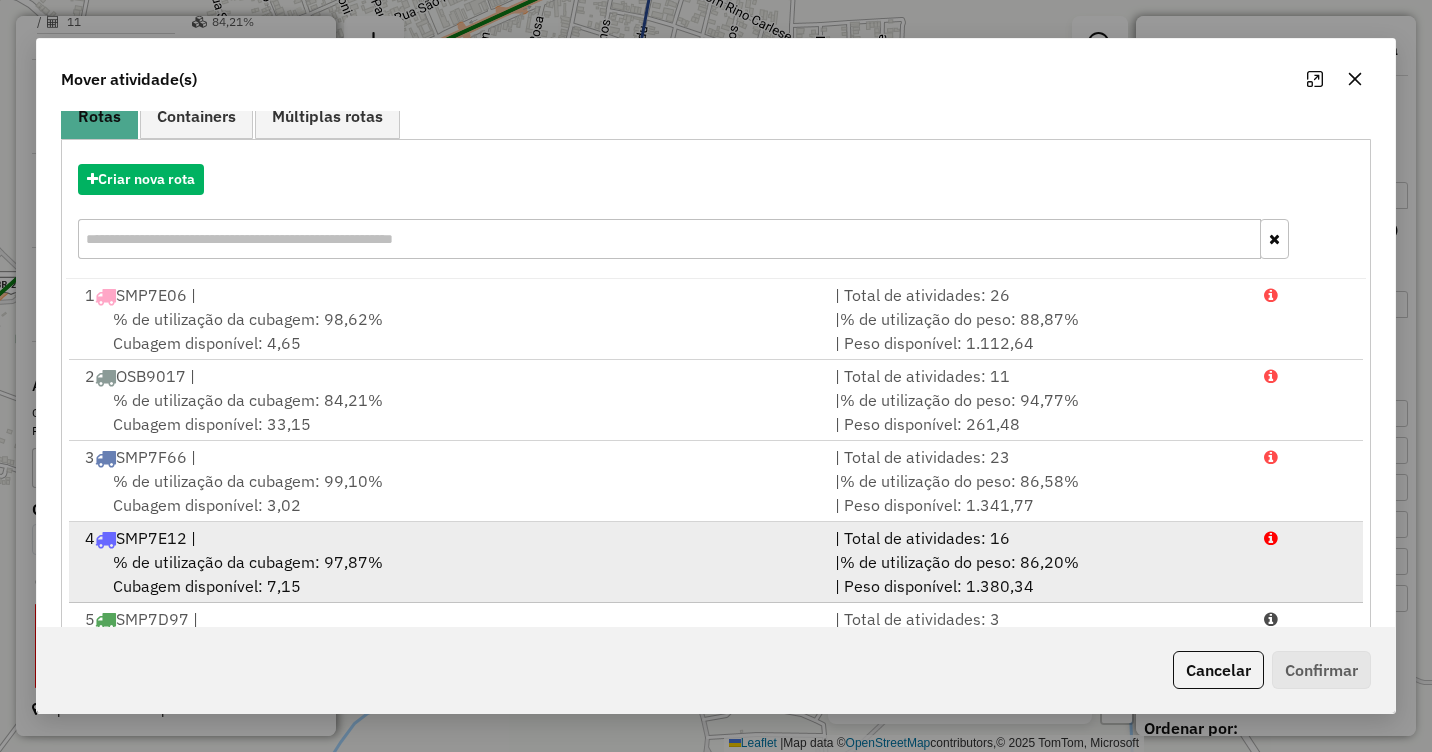 scroll, scrollTop: 267, scrollLeft: 0, axis: vertical 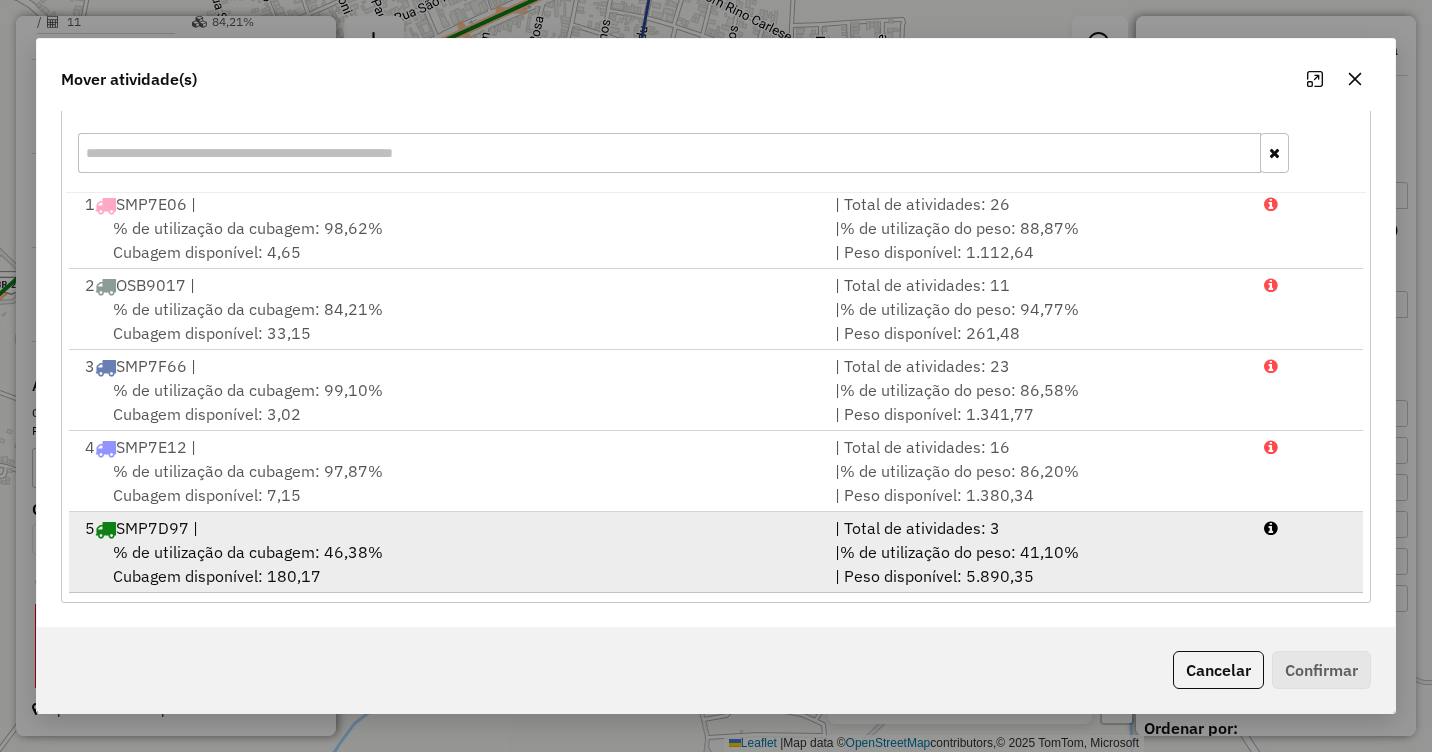 click on "5  SMP7D97 |" at bounding box center (448, 528) 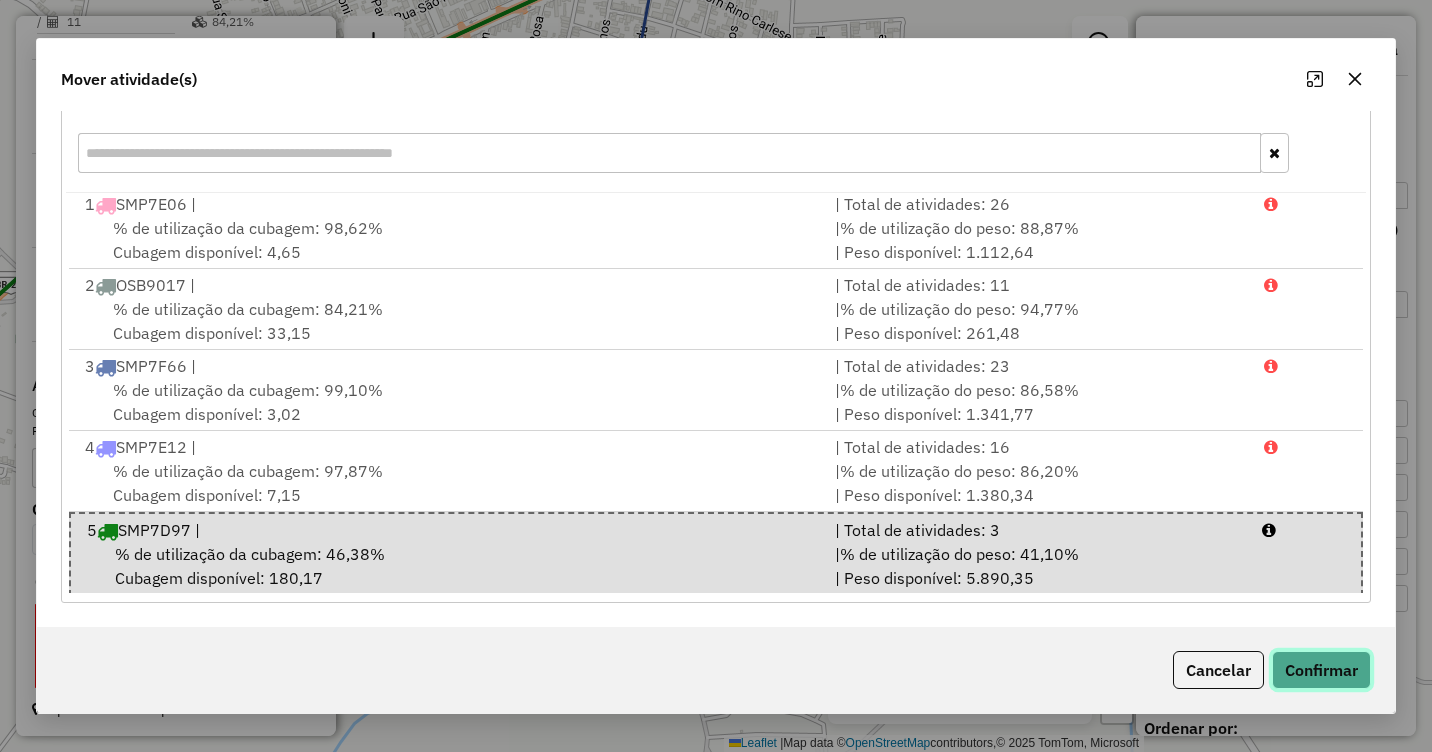 click on "Confirmar" 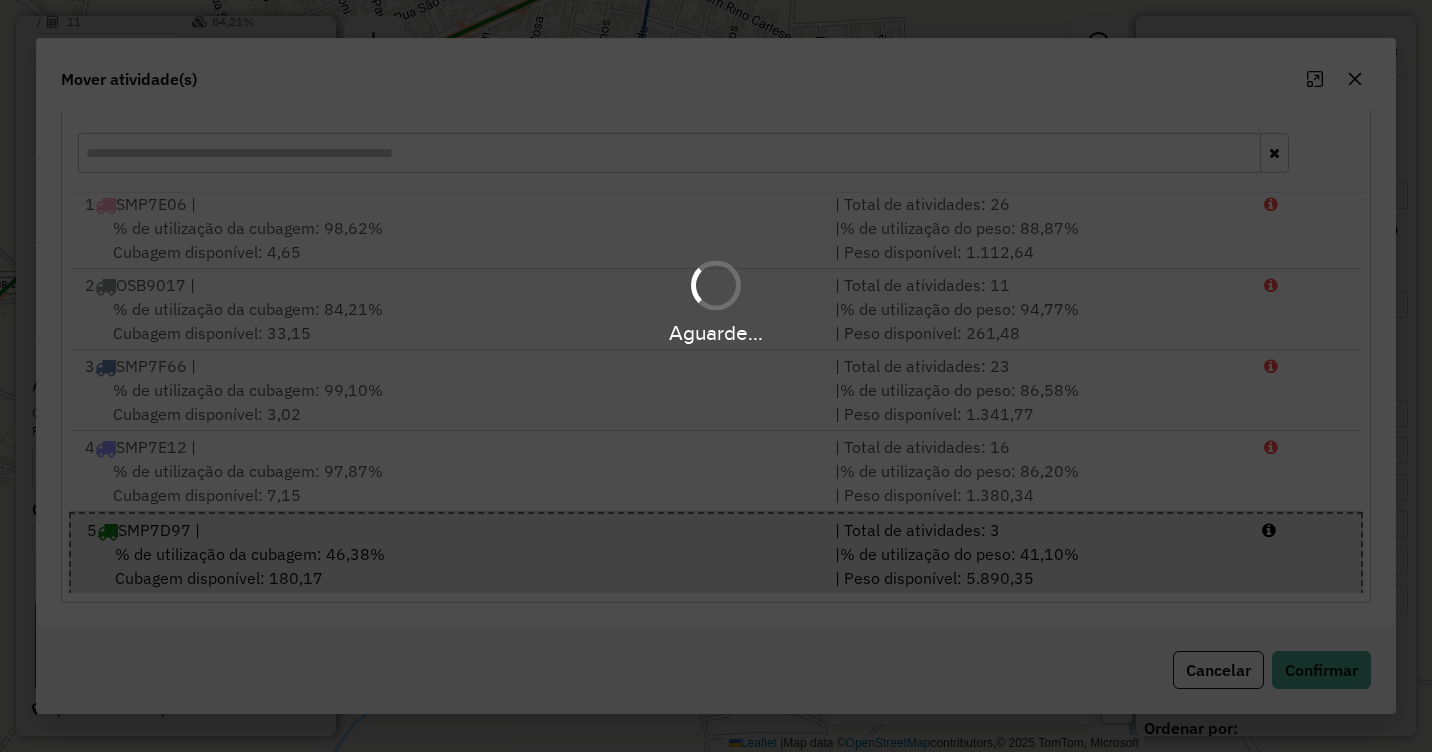 scroll, scrollTop: 893, scrollLeft: 0, axis: vertical 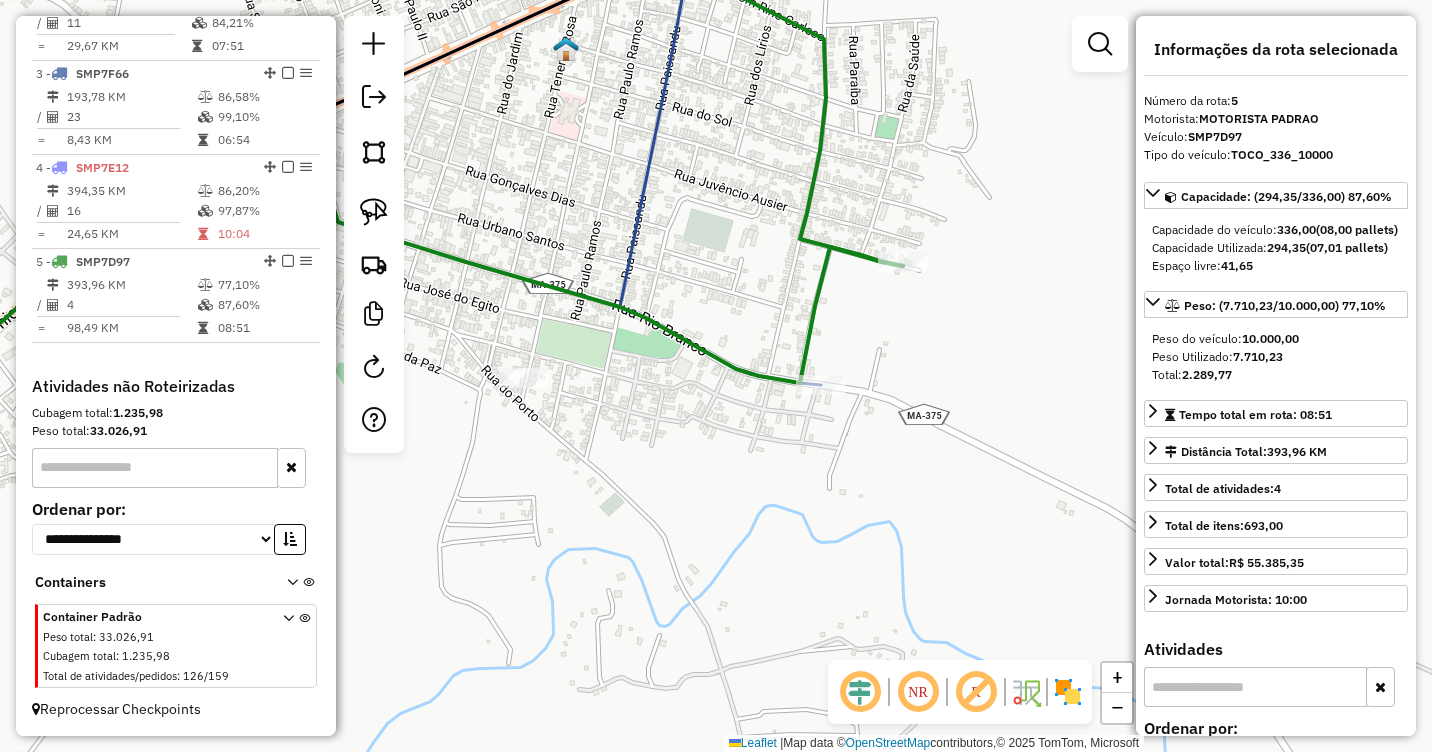 drag, startPoint x: 566, startPoint y: 420, endPoint x: 677, endPoint y: 423, distance: 111.040535 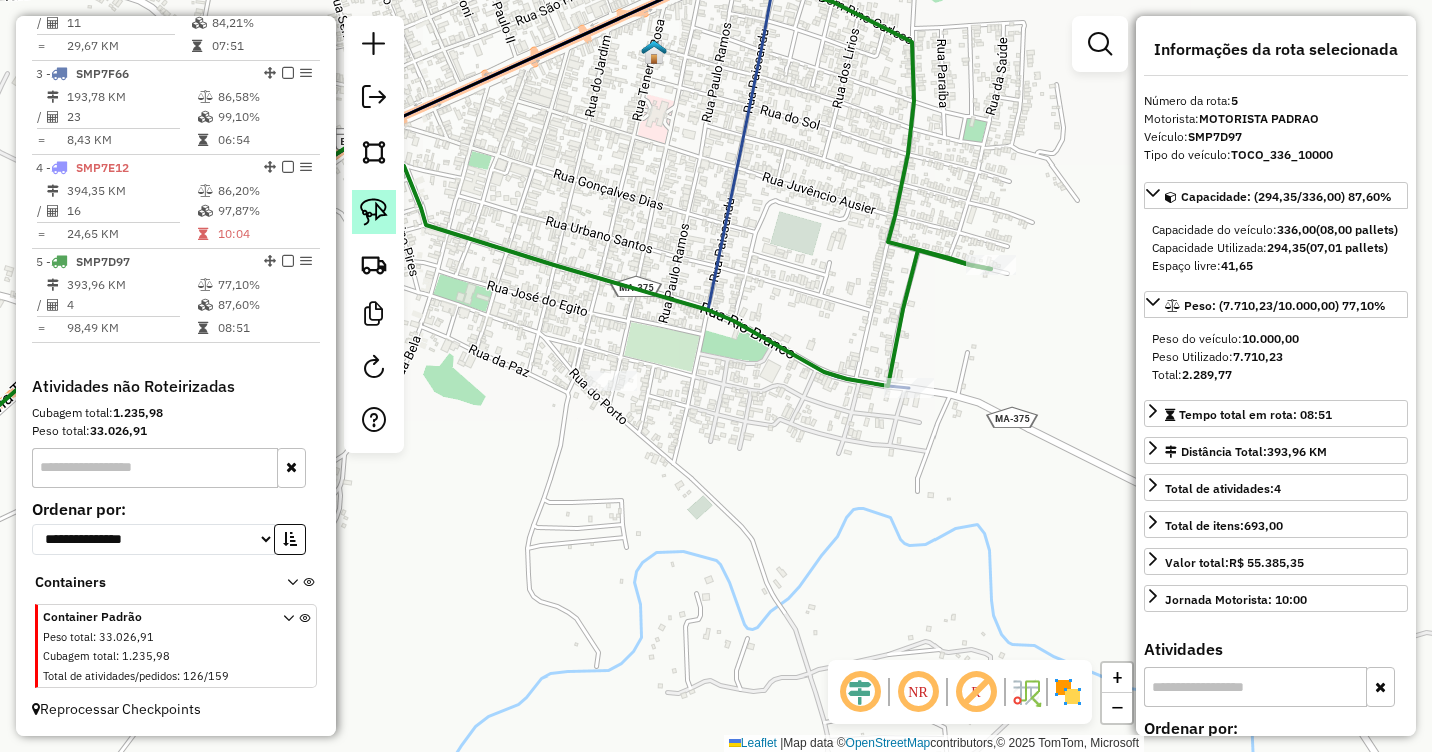 click 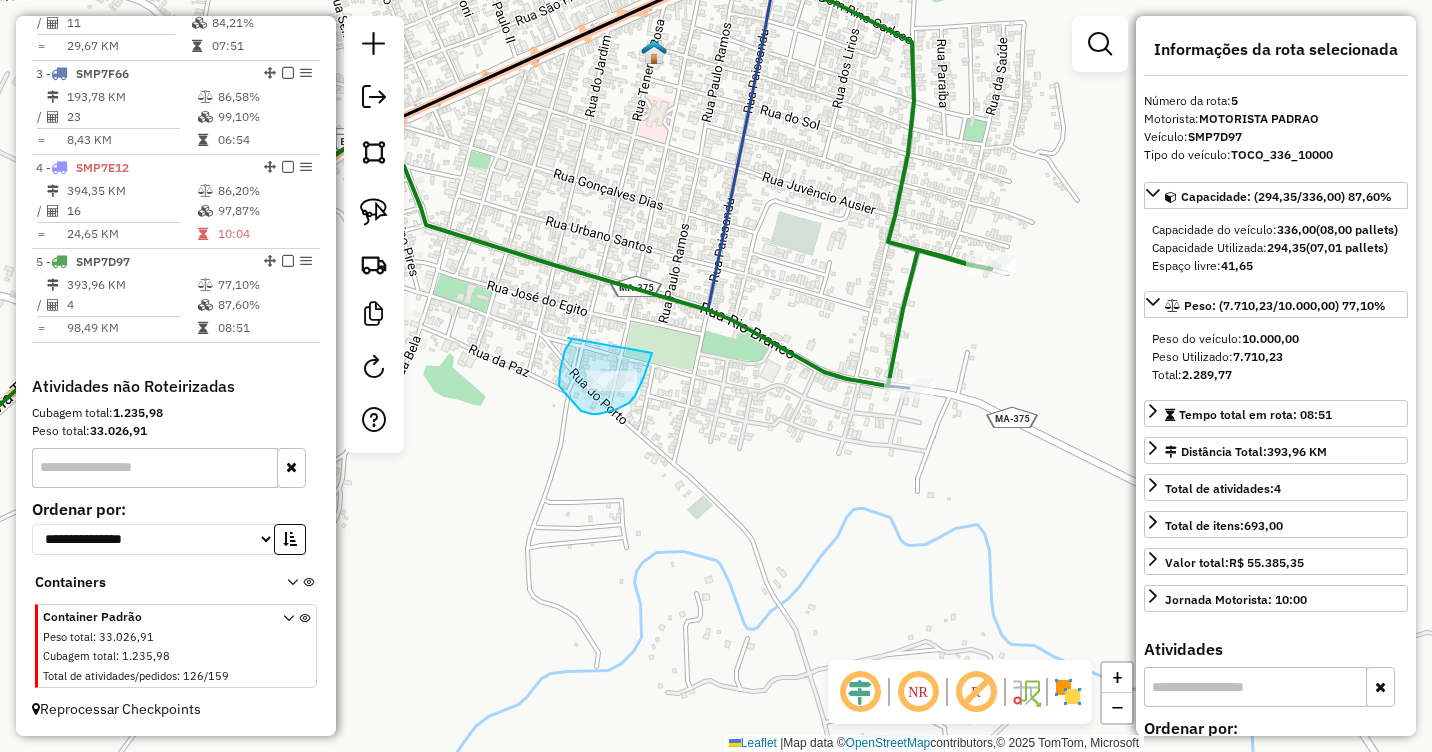 drag, startPoint x: 568, startPoint y: 338, endPoint x: 652, endPoint y: 353, distance: 85.32877 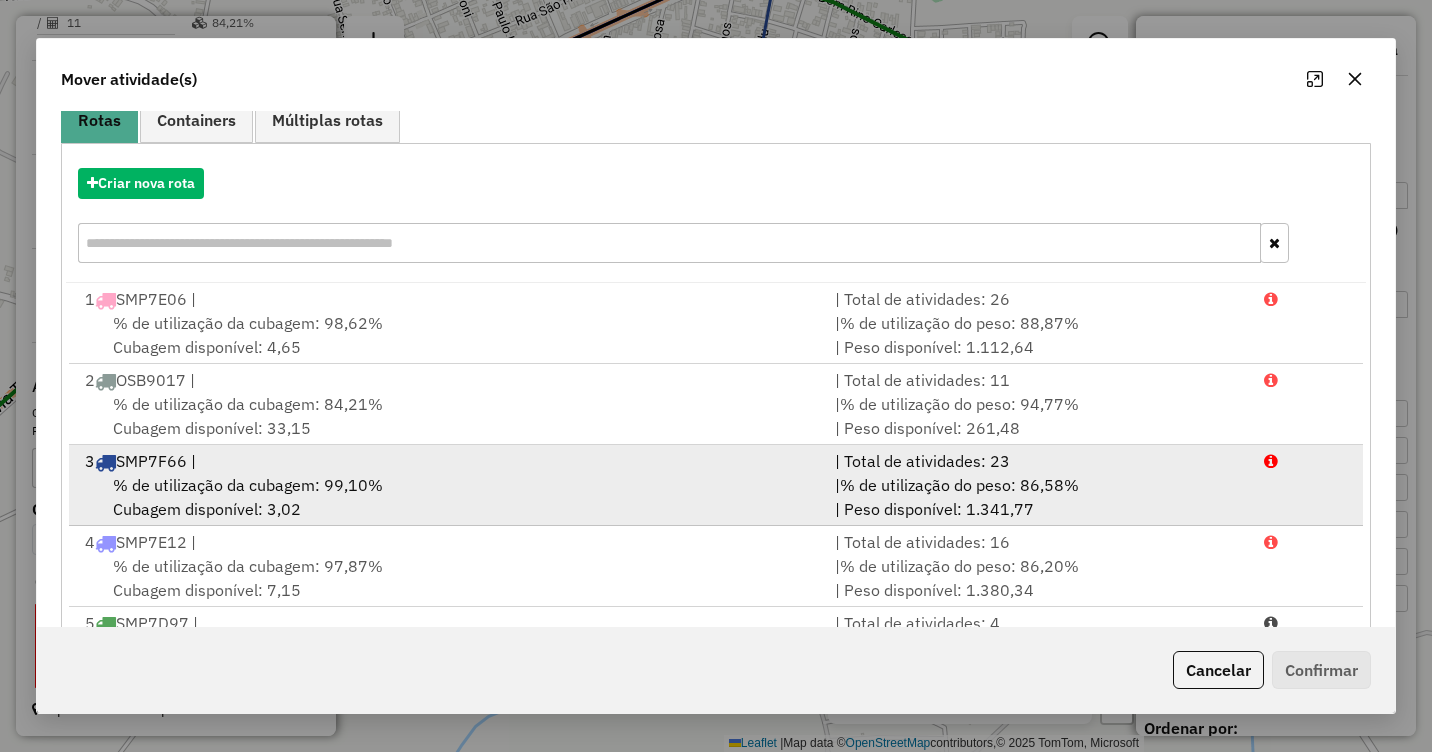 scroll, scrollTop: 267, scrollLeft: 0, axis: vertical 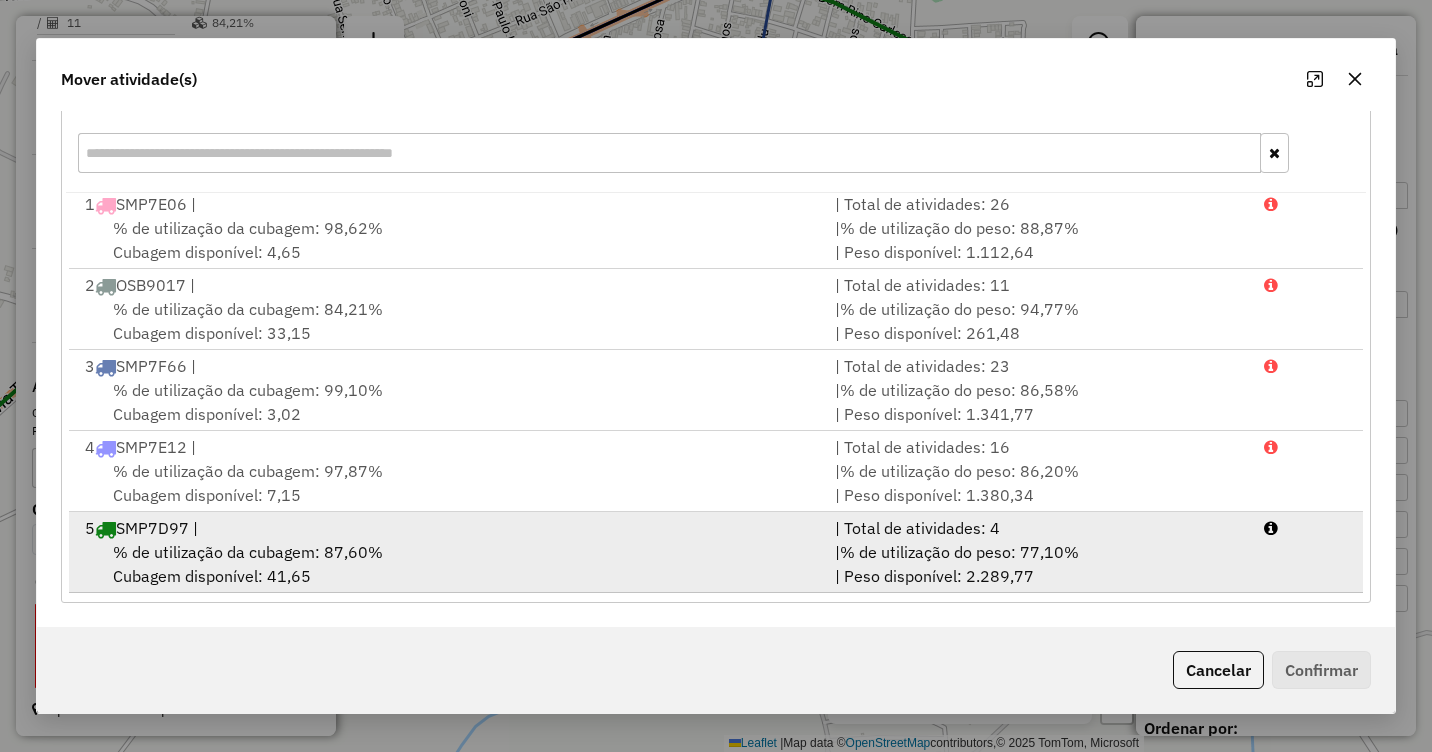 click on "% de utilização da cubagem: 87,60%" at bounding box center [248, 552] 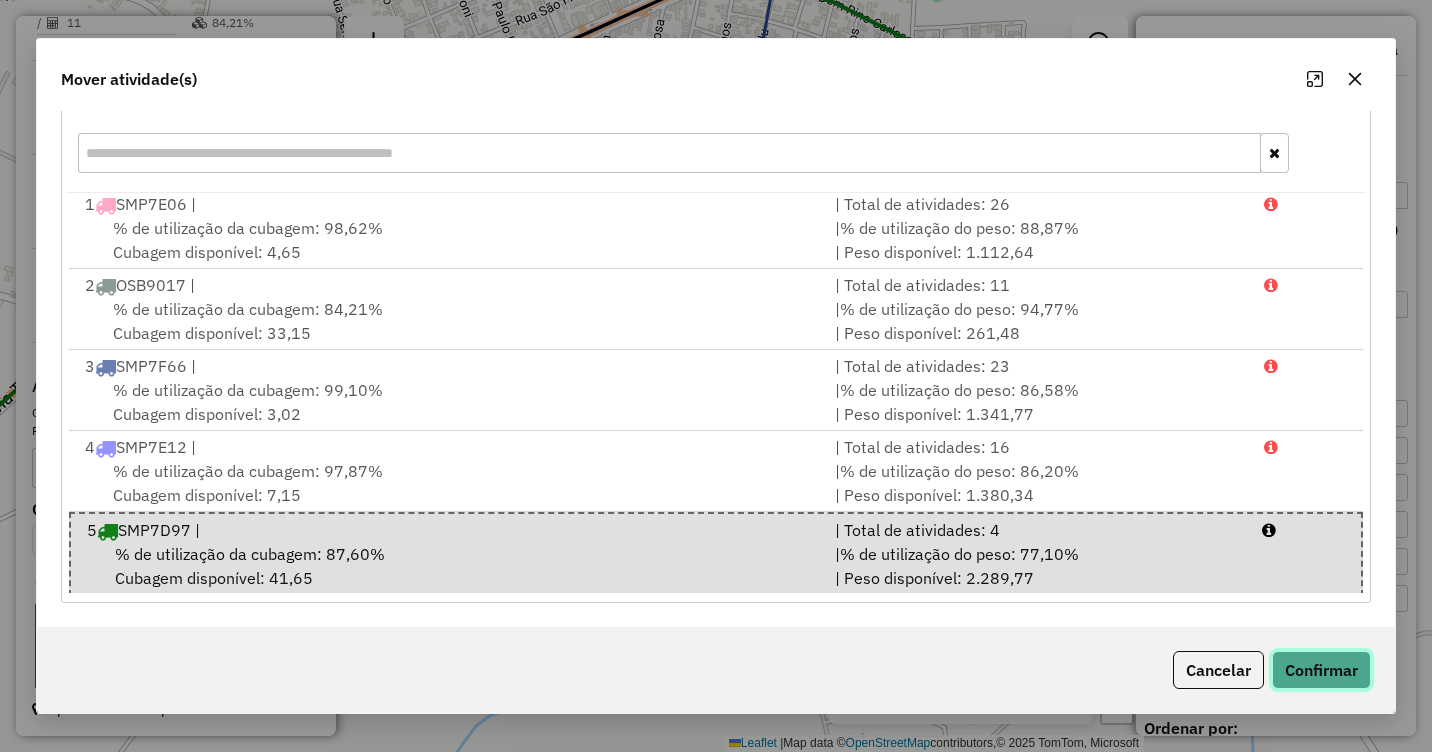 click on "Confirmar" 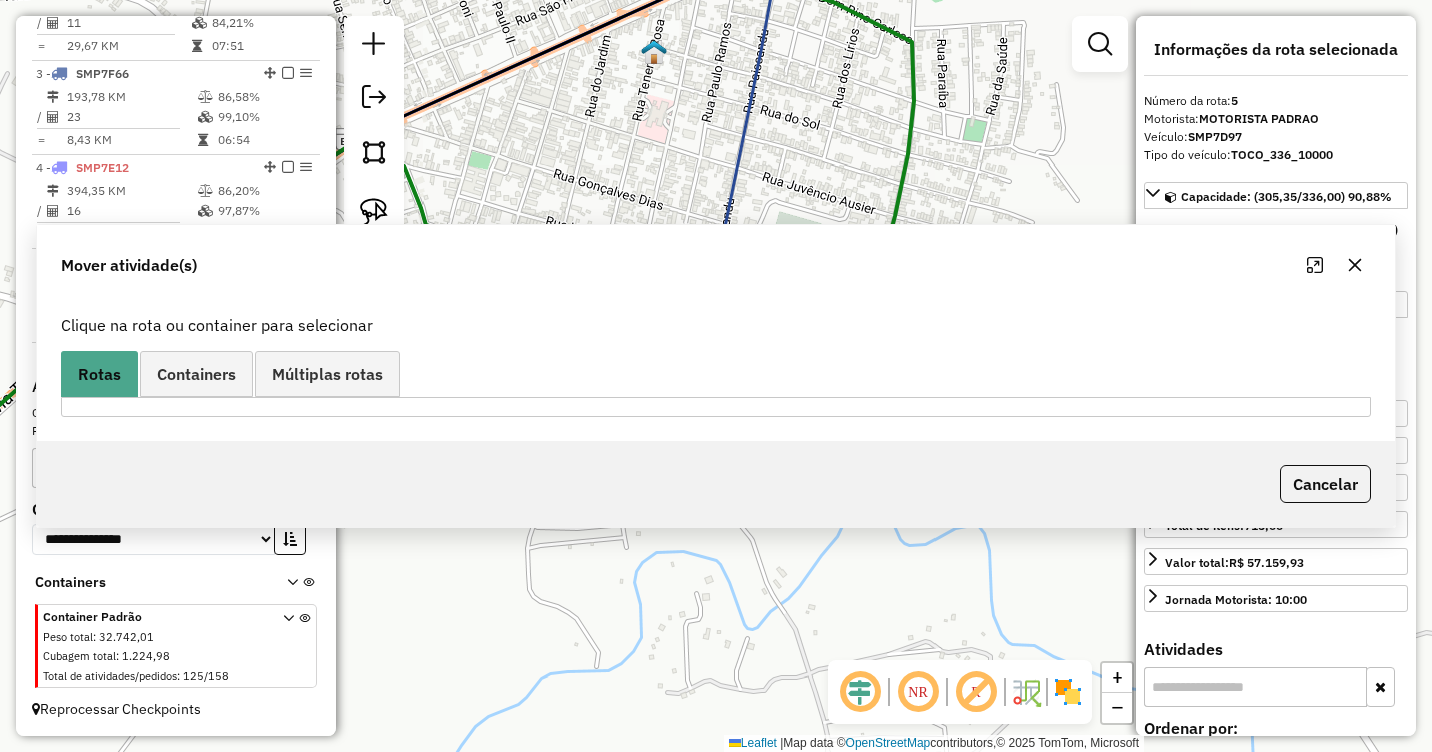 scroll, scrollTop: 0, scrollLeft: 0, axis: both 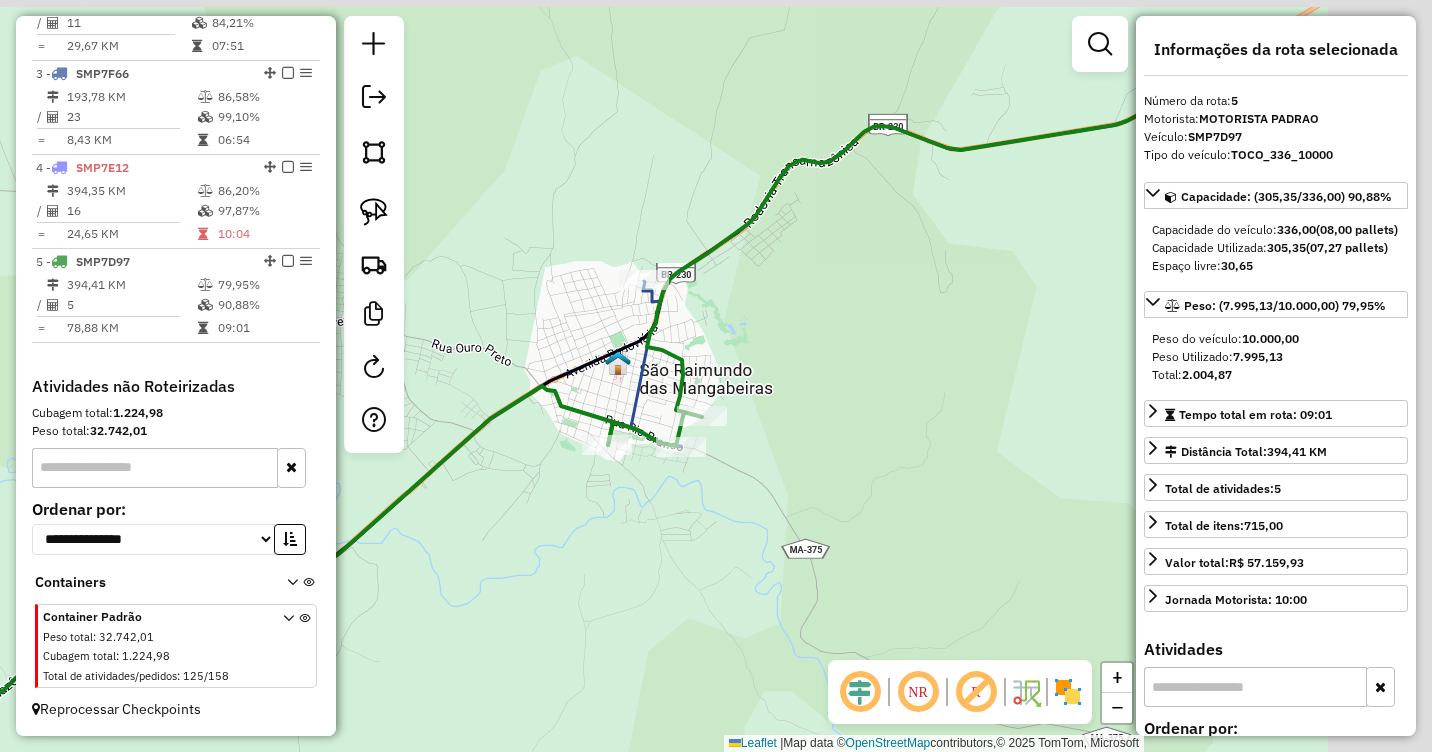 drag, startPoint x: 973, startPoint y: 545, endPoint x: 843, endPoint y: 438, distance: 168.37161 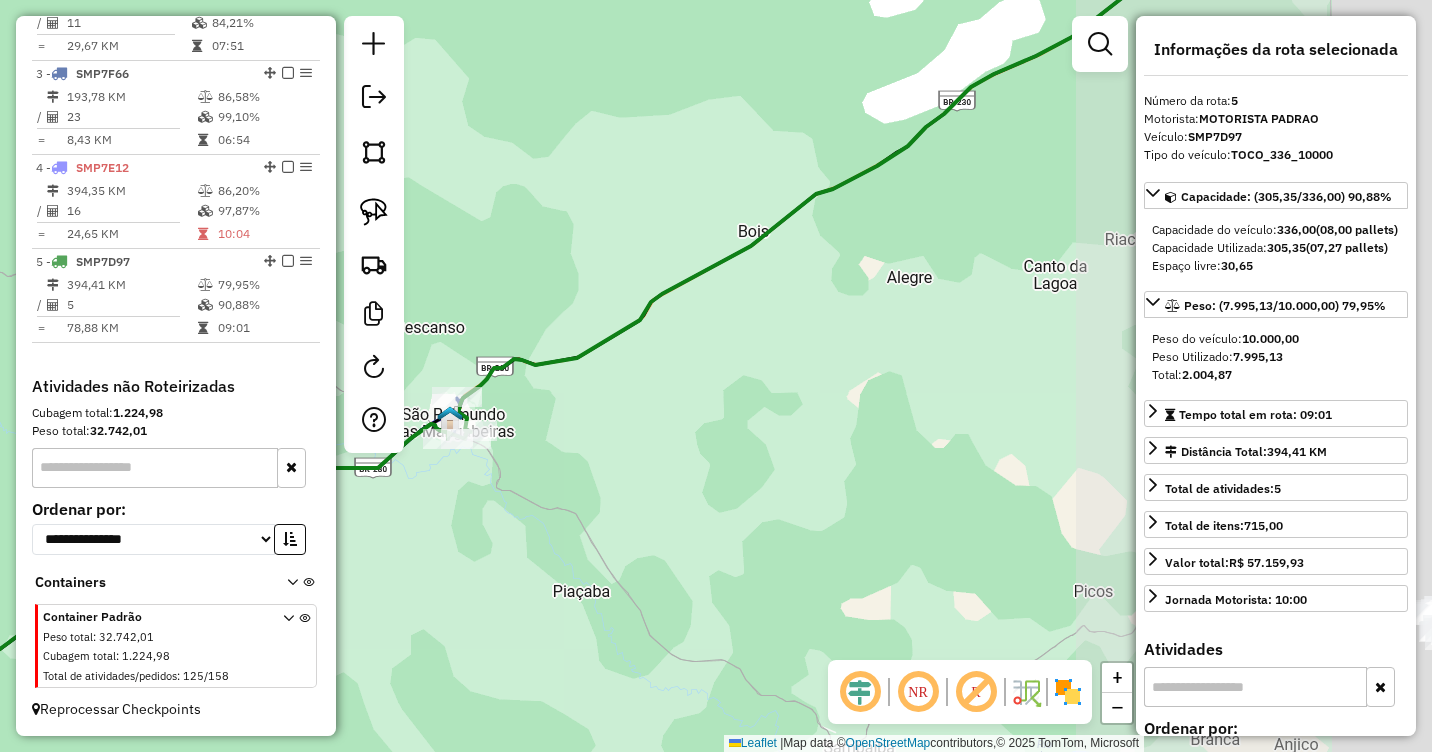 drag, startPoint x: 1034, startPoint y: 385, endPoint x: 619, endPoint y: 514, distance: 434.58716 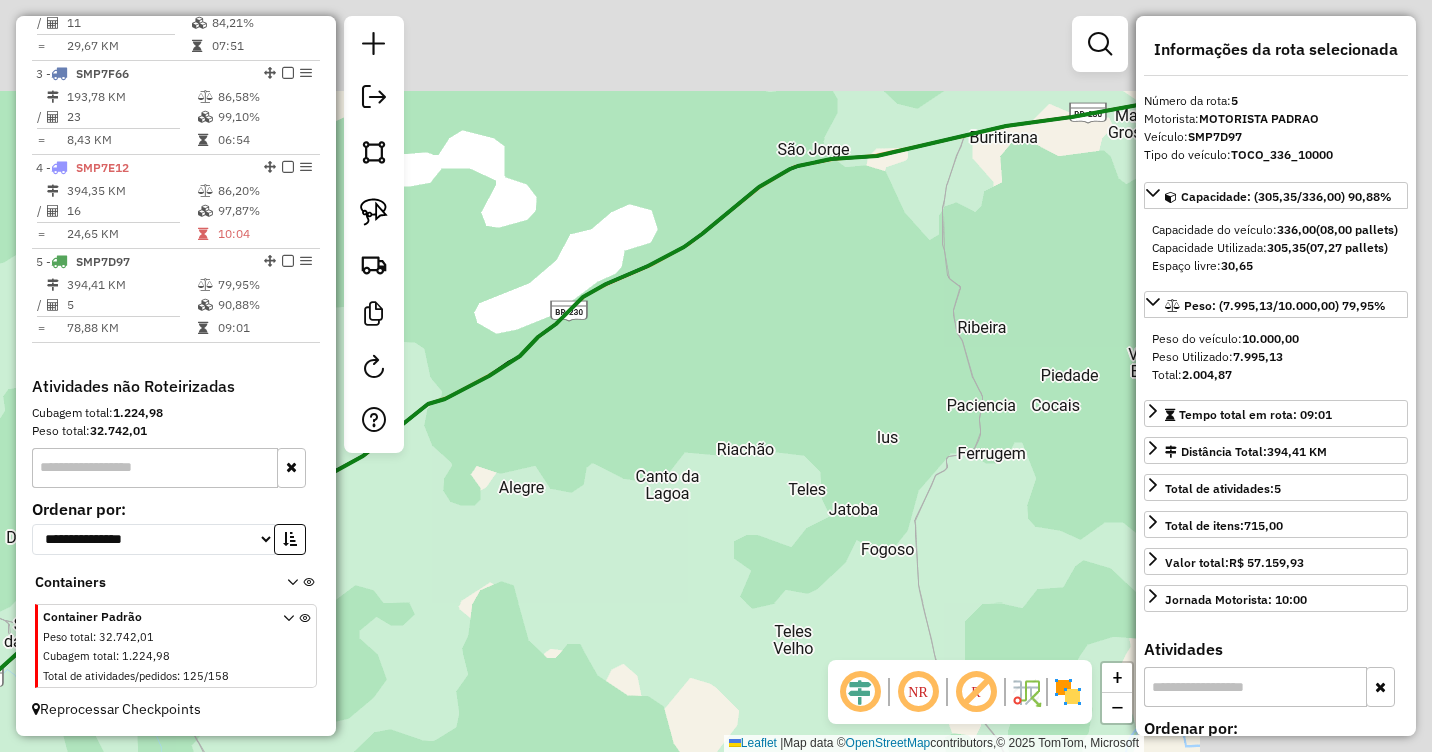 drag, startPoint x: 867, startPoint y: 374, endPoint x: 538, endPoint y: 545, distance: 370.78564 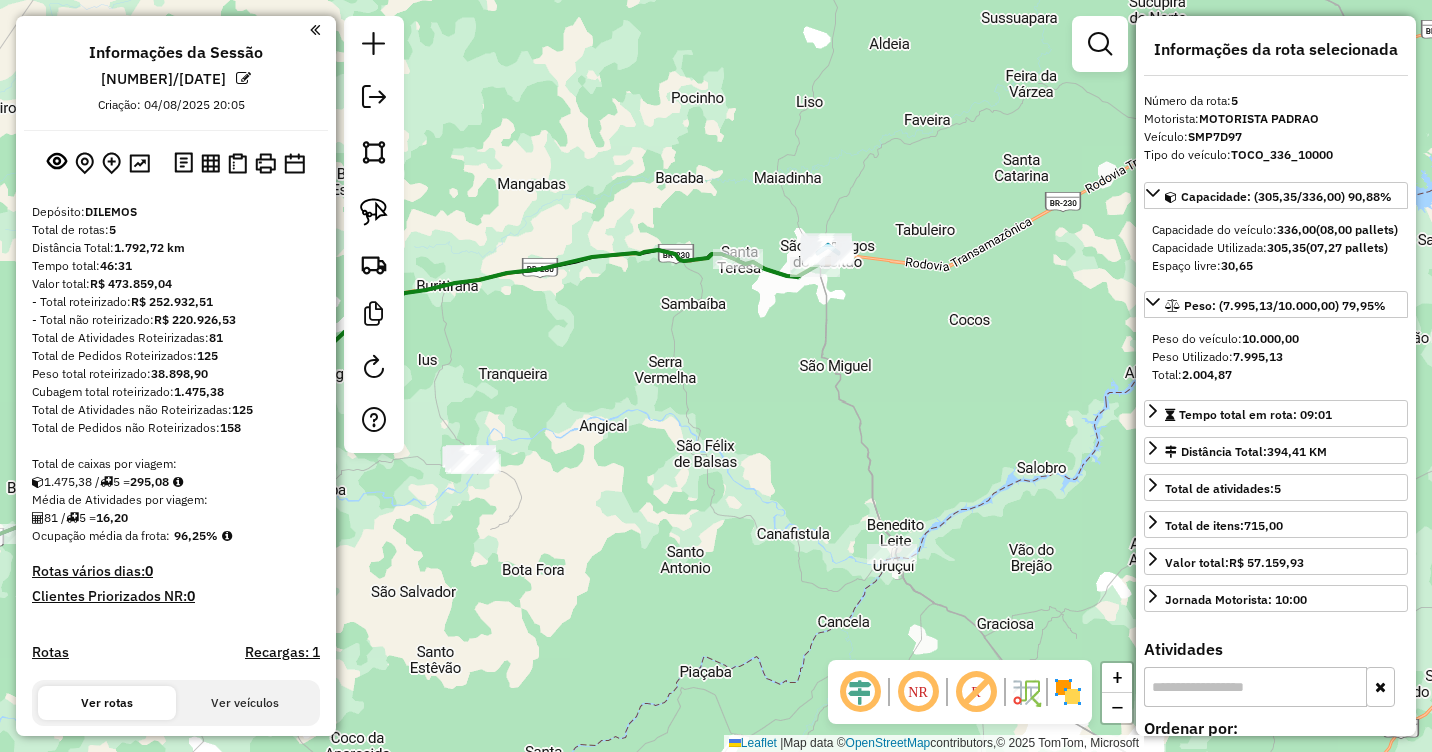 select on "**********" 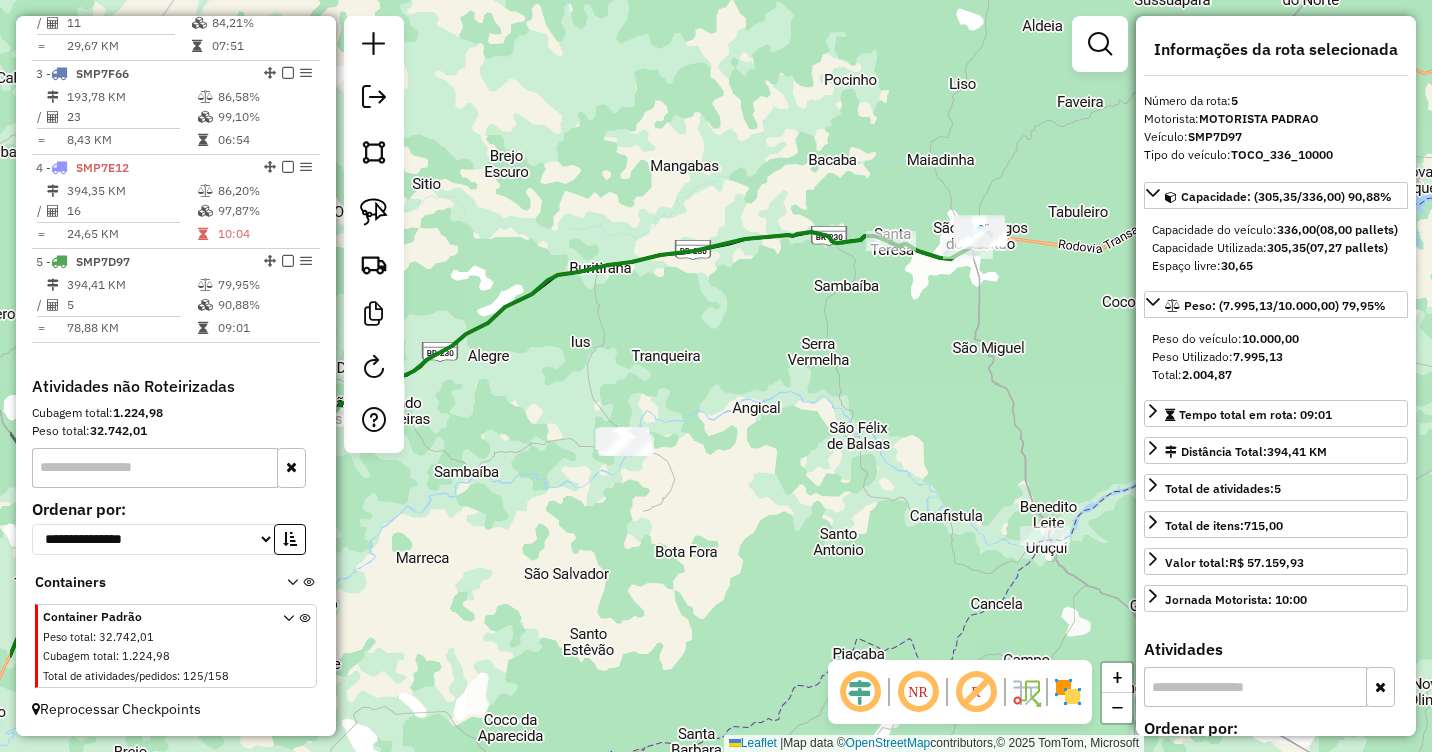 drag, startPoint x: 0, startPoint y: 0, endPoint x: 839, endPoint y: 375, distance: 918.9918 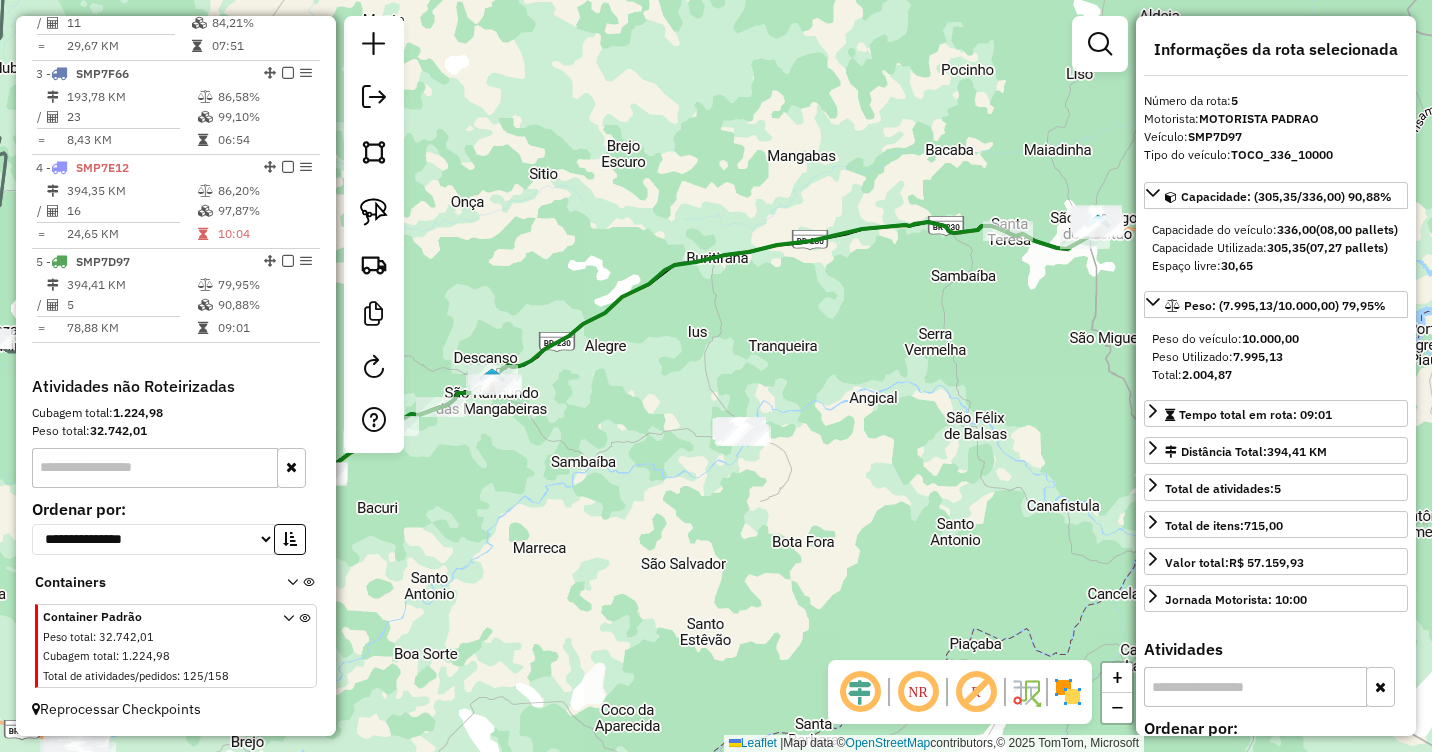 drag, startPoint x: 719, startPoint y: 360, endPoint x: 879, endPoint y: 344, distance: 160.798 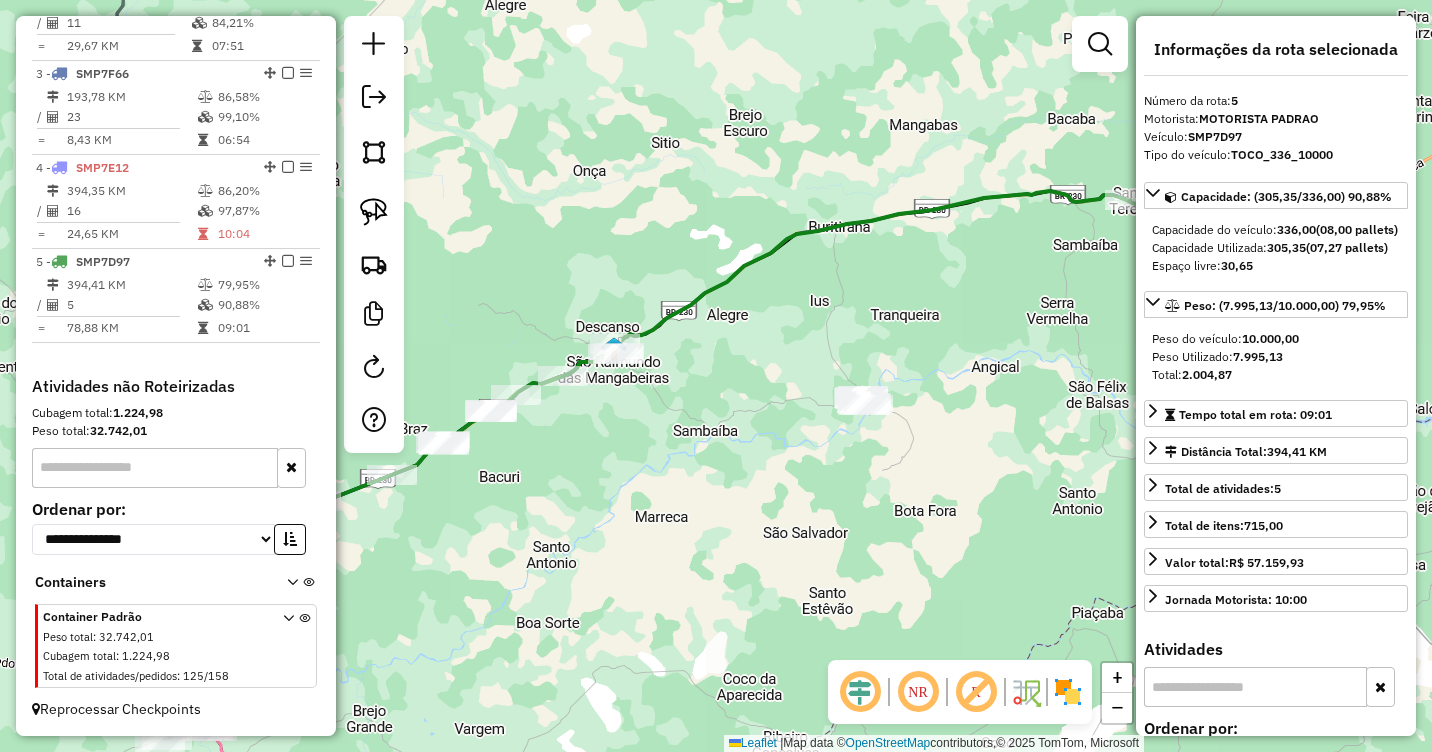 drag, startPoint x: 803, startPoint y: 357, endPoint x: 882, endPoint y: 332, distance: 82.86133 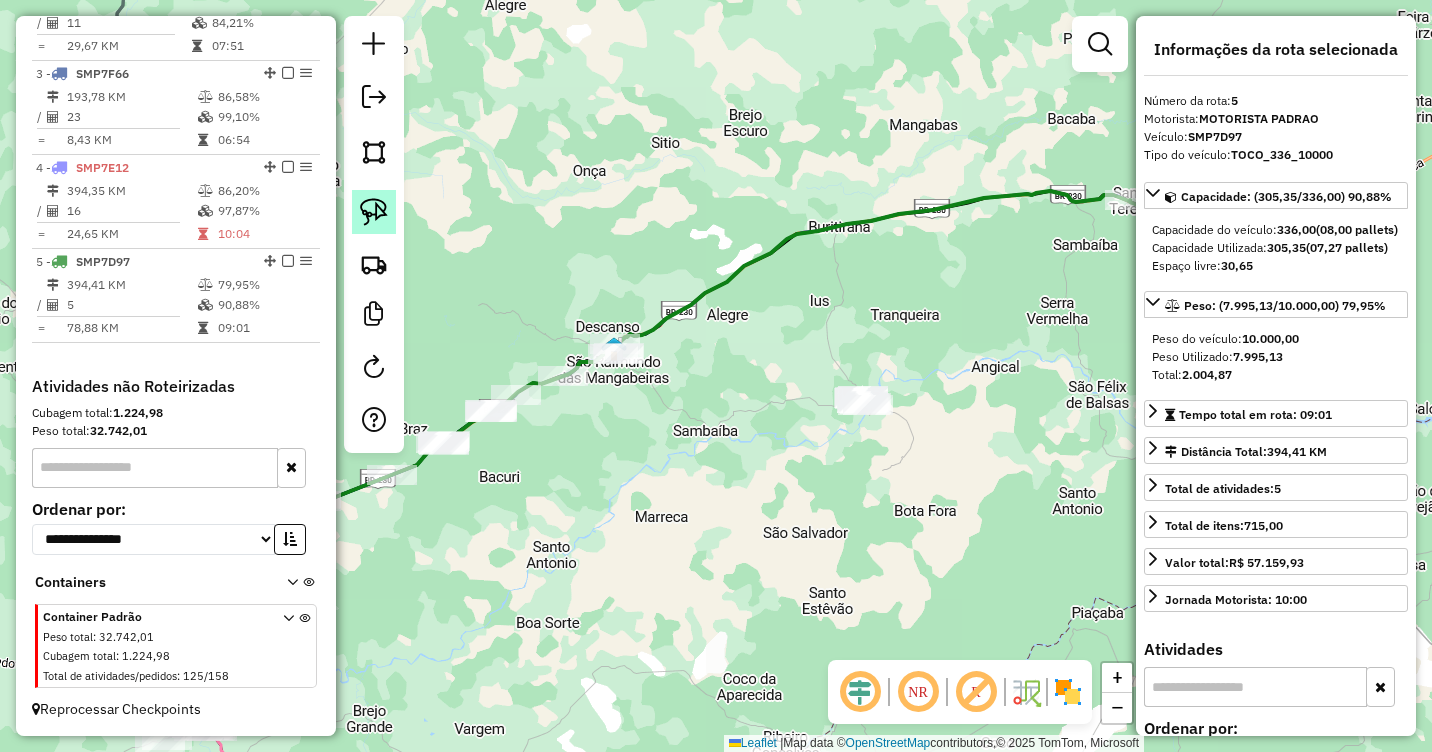 drag, startPoint x: 365, startPoint y: 215, endPoint x: 375, endPoint y: 218, distance: 10.440307 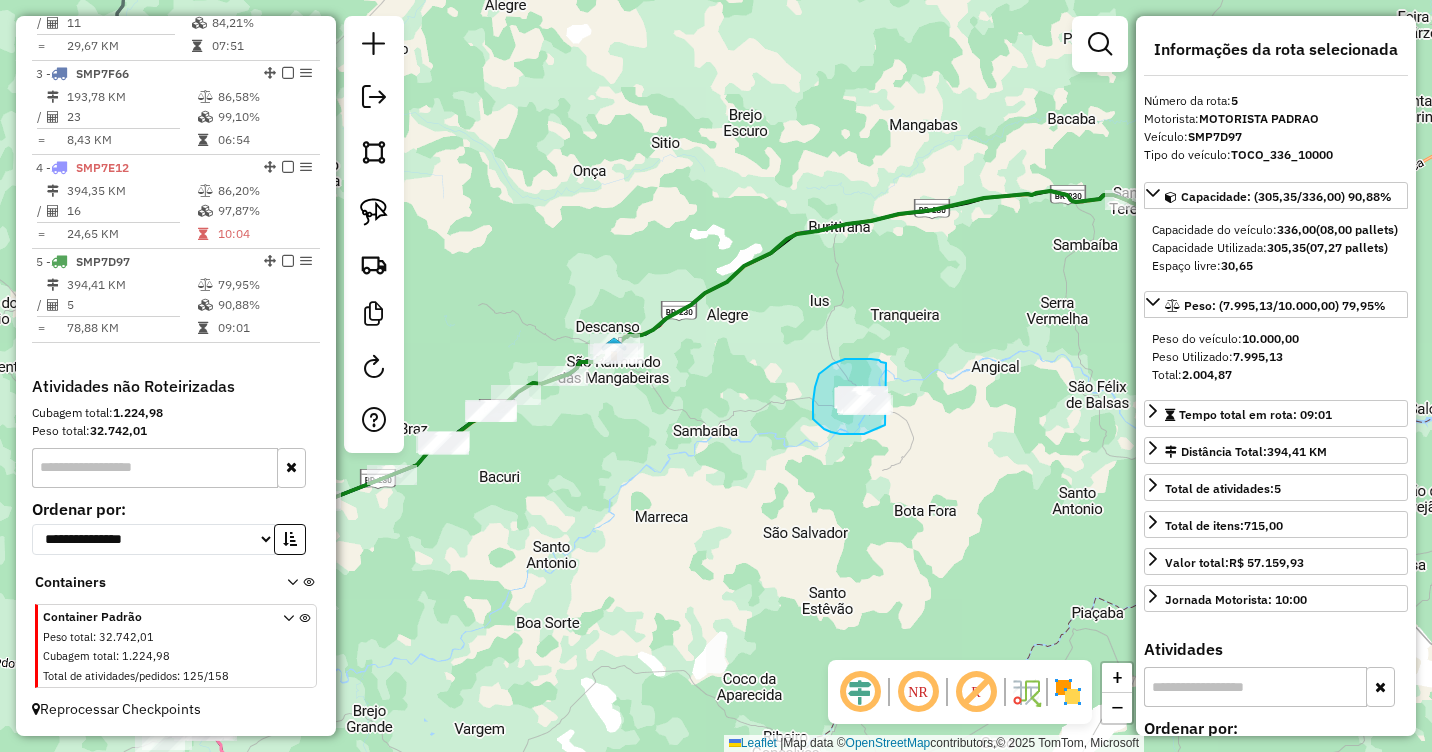 drag, startPoint x: 885, startPoint y: 362, endPoint x: 902, endPoint y: 394, distance: 36.23534 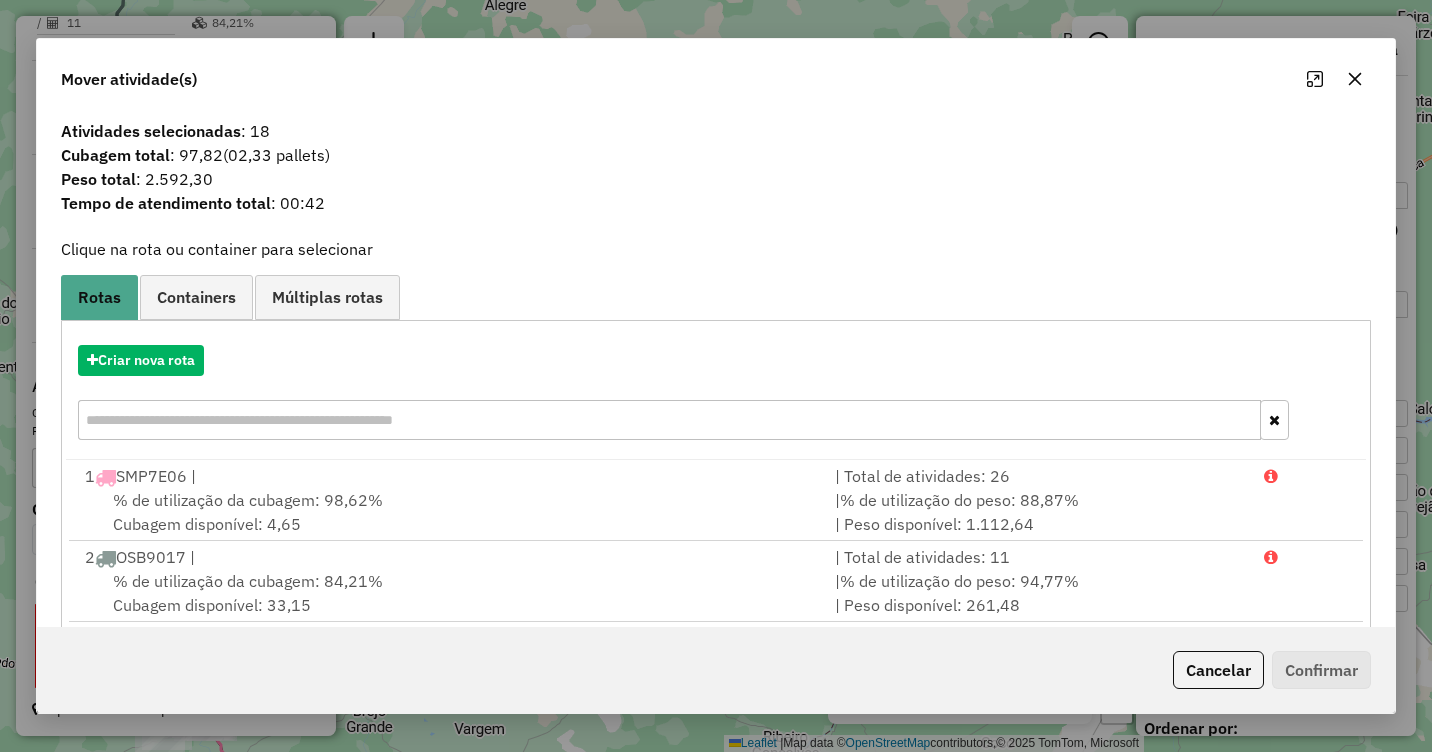 click 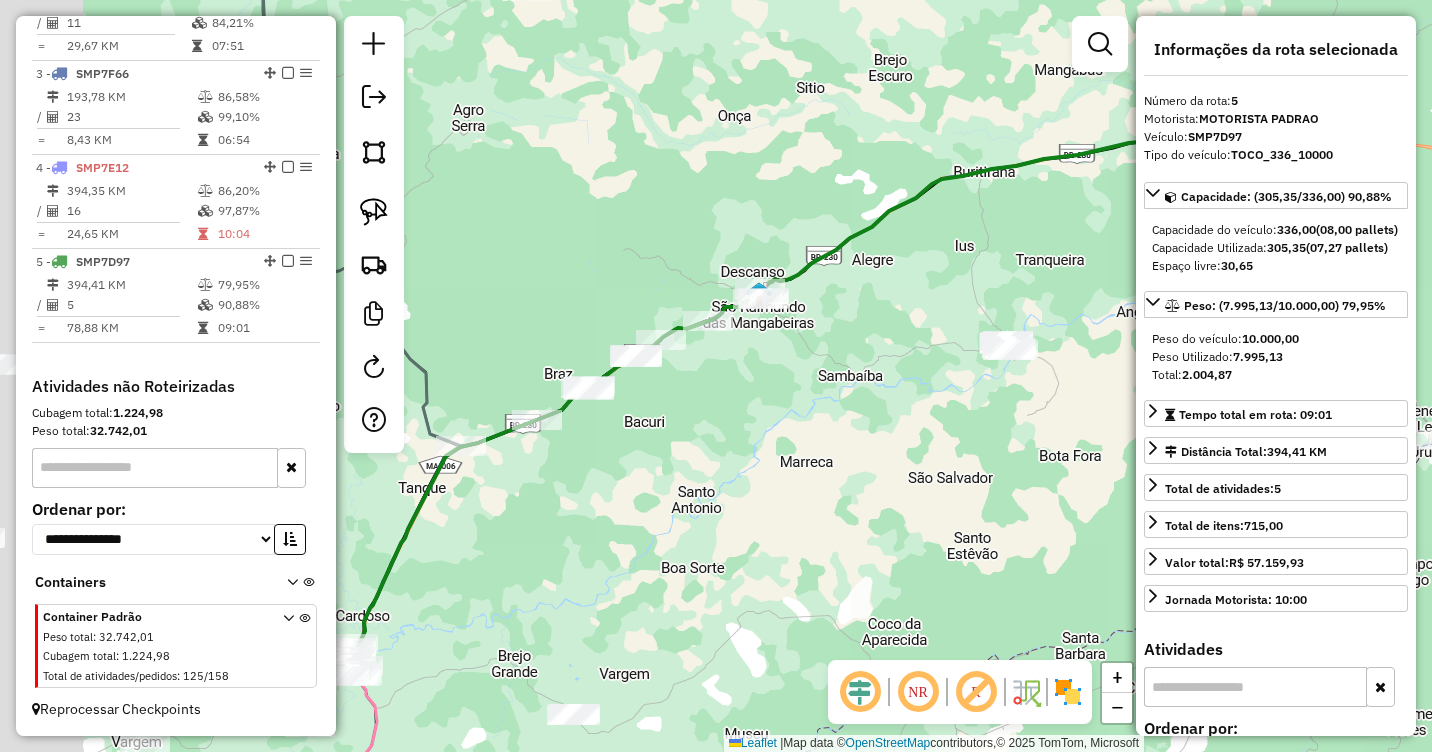 drag, startPoint x: 705, startPoint y: 453, endPoint x: 858, endPoint y: 395, distance: 163.62457 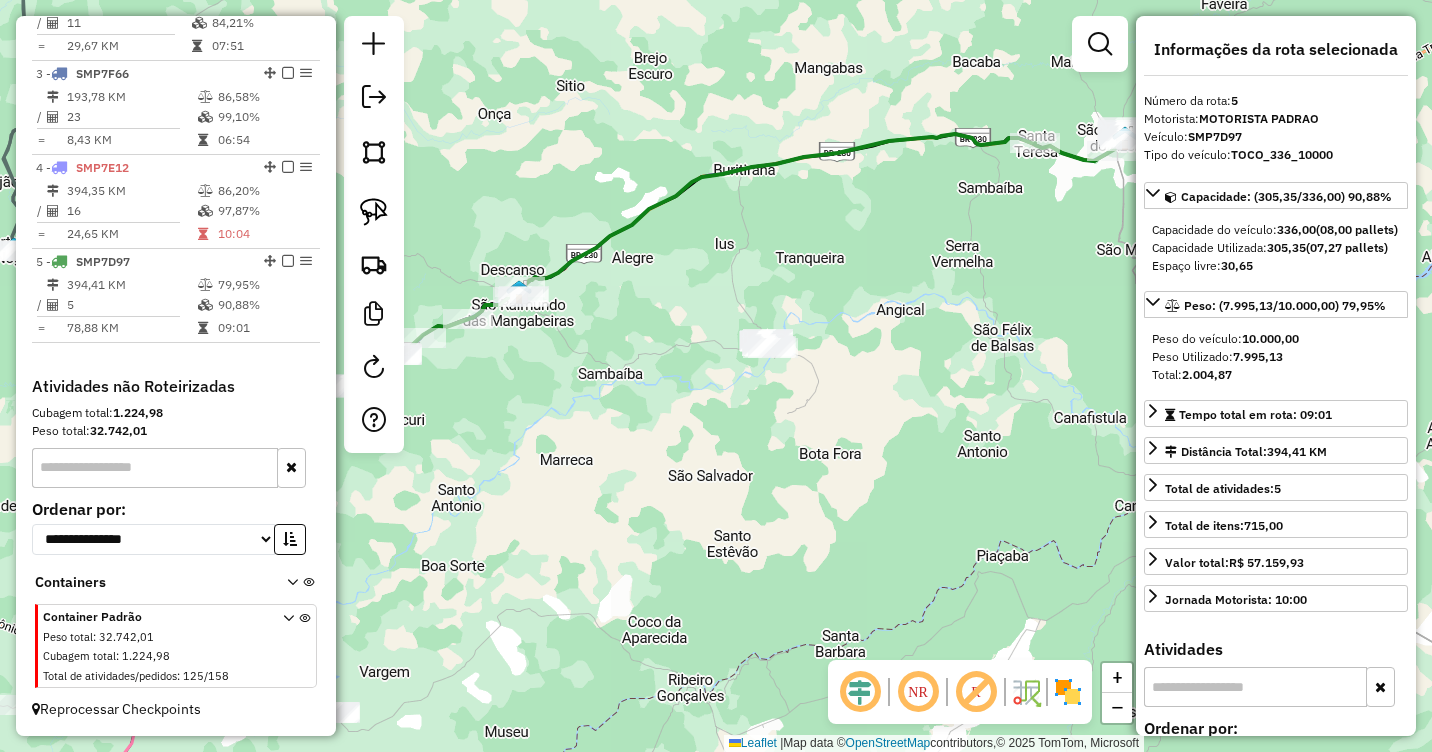 drag, startPoint x: 1025, startPoint y: 452, endPoint x: 663, endPoint y: 492, distance: 364.20325 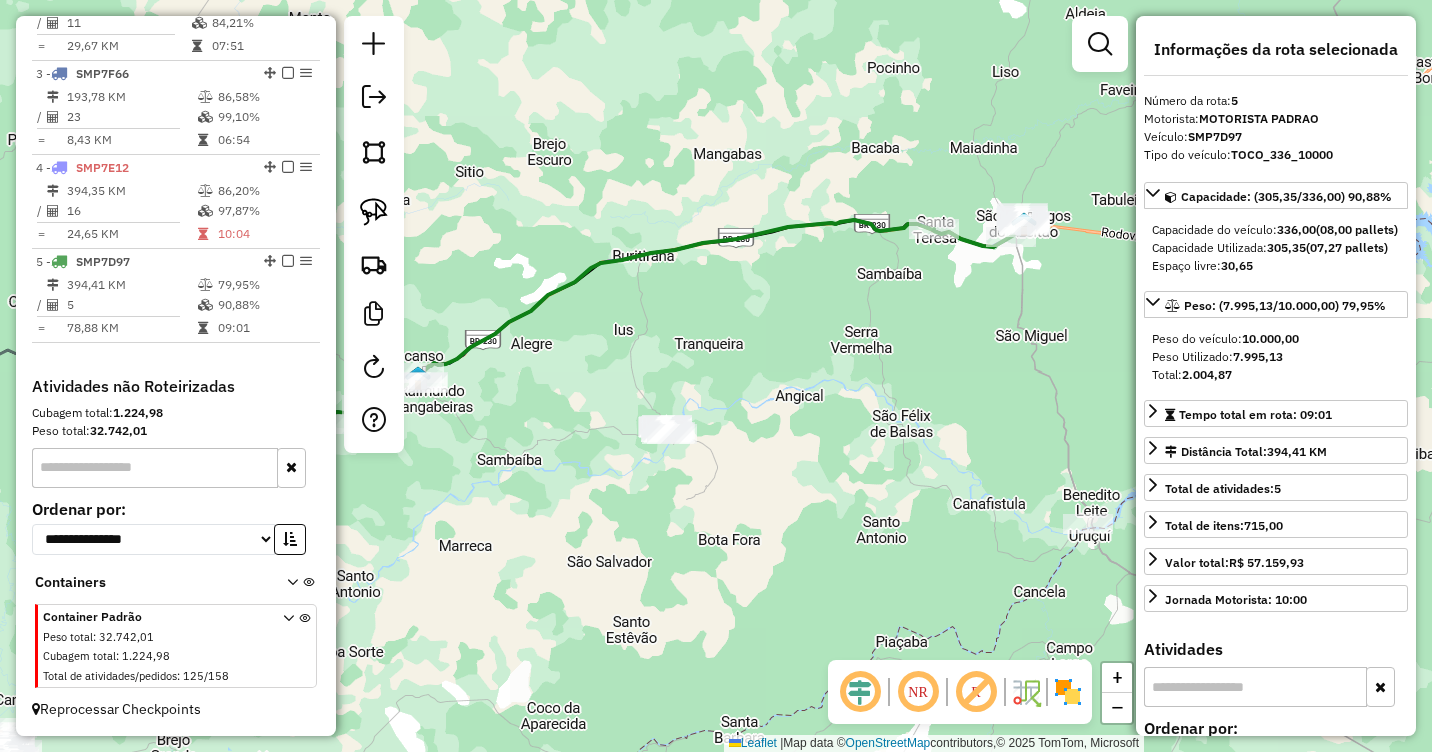 drag, startPoint x: 802, startPoint y: 325, endPoint x: 830, endPoint y: 414, distance: 93.30059 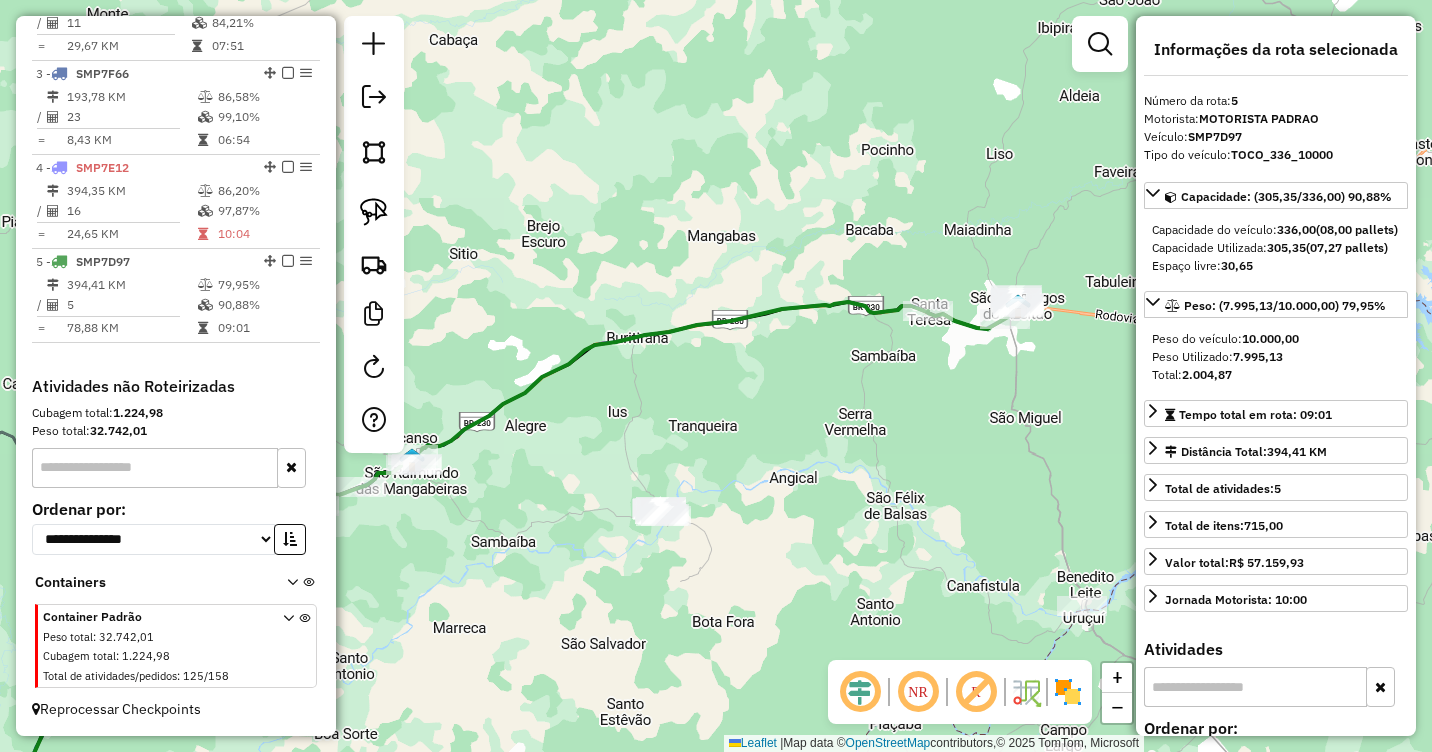 drag, startPoint x: 806, startPoint y: 374, endPoint x: 720, endPoint y: 362, distance: 86.833176 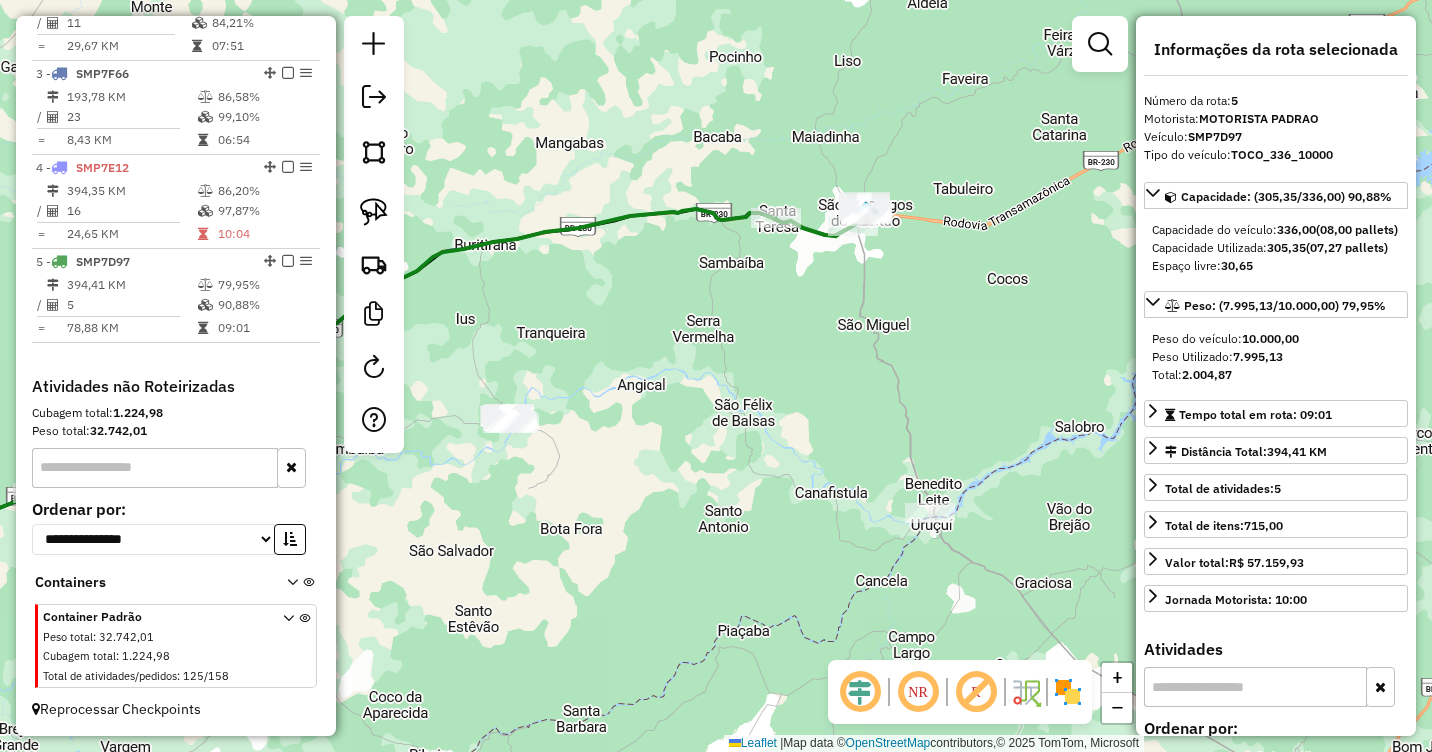drag, startPoint x: 927, startPoint y: 446, endPoint x: 811, endPoint y: 401, distance: 124.42267 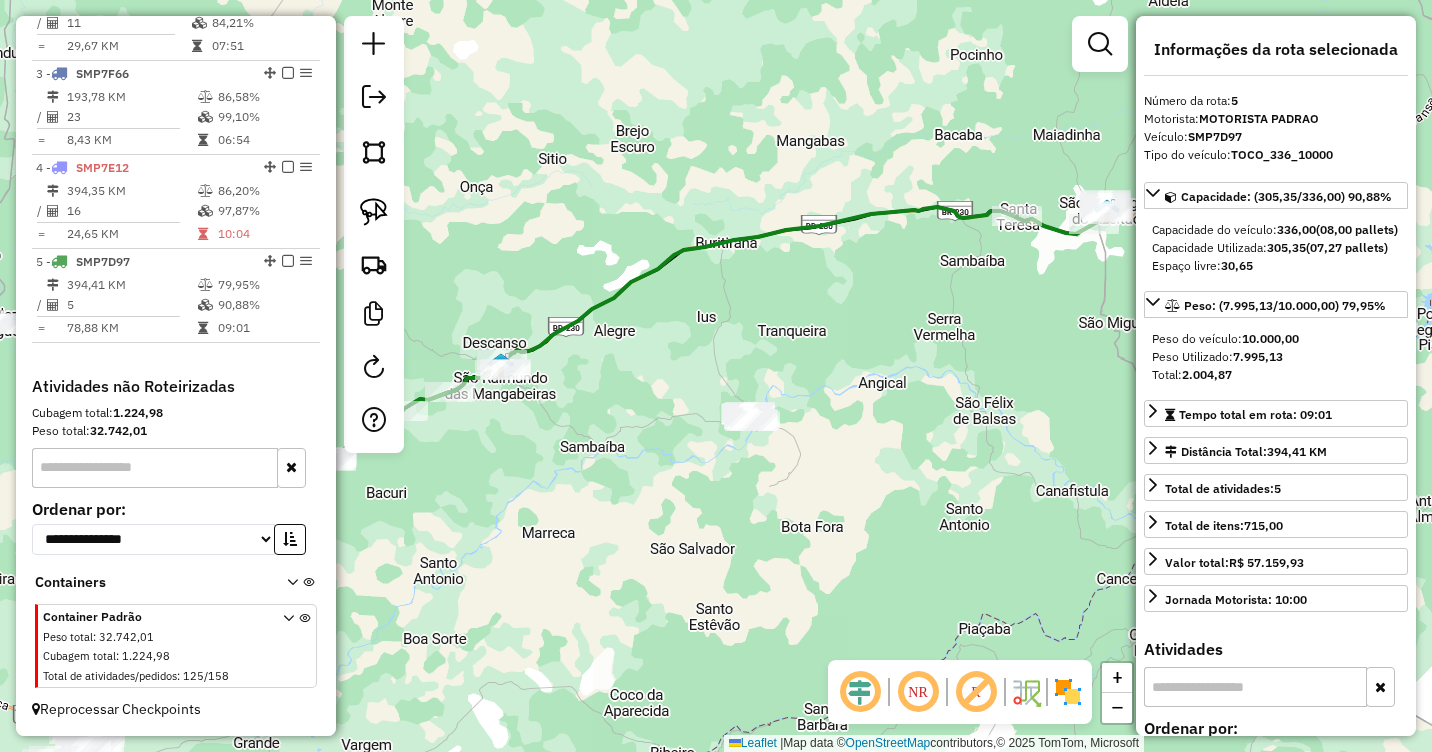 drag, startPoint x: 567, startPoint y: 389, endPoint x: 828, endPoint y: 393, distance: 261.03064 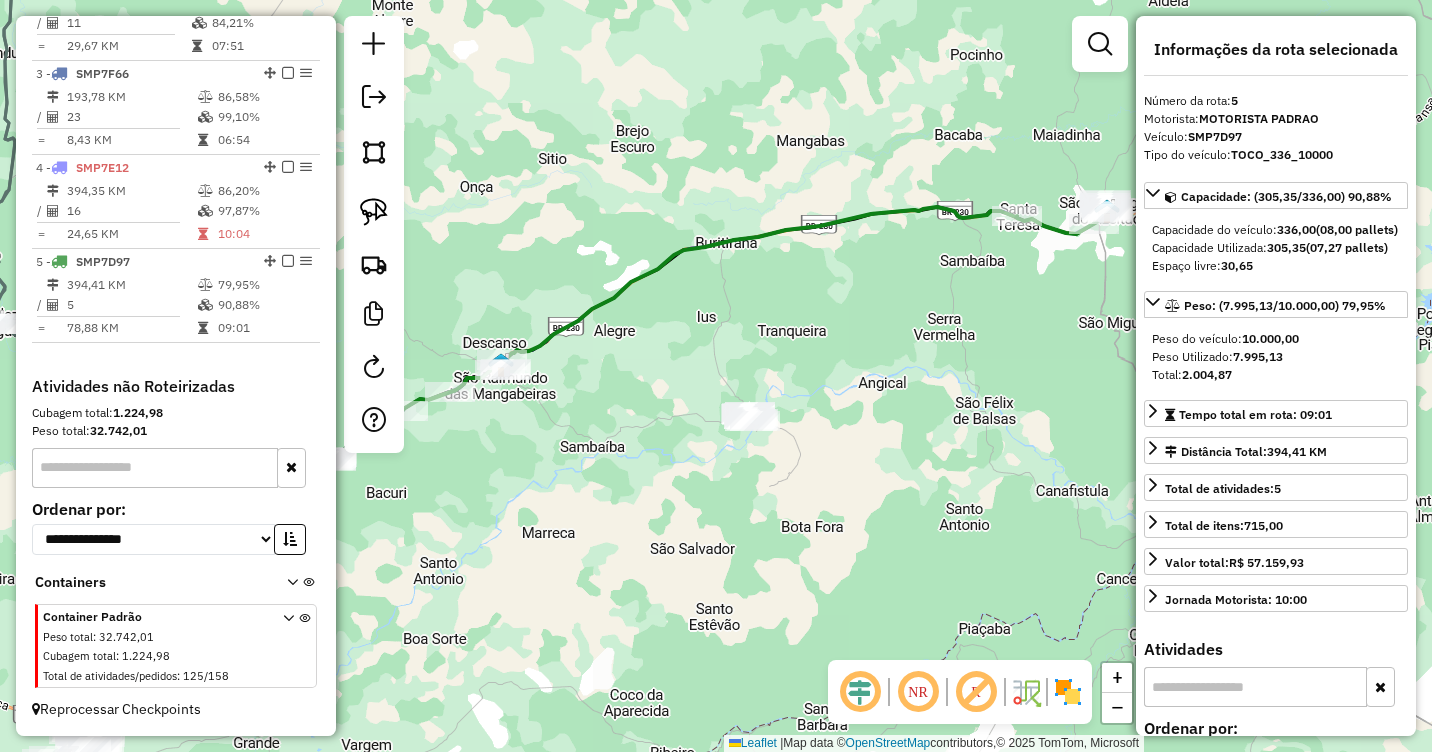 click on "Janela de atendimento Grade de atendimento Capacidade Transportadoras Veículos Cliente Pedidos  Rotas Selecione os dias de semana para filtrar as janelas de atendimento  Seg   Ter   Qua   Qui   Sex   Sáb   Dom  Informe o período da janela de atendimento: De: Até:  Filtrar exatamente a janela do cliente  Considerar janela de atendimento padrão  Selecione os dias de semana para filtrar as grades de atendimento  Seg   Ter   Qua   Qui   Sex   Sáb   Dom   Considerar clientes sem dia de atendimento cadastrado  Clientes fora do dia de atendimento selecionado Filtrar as atividades entre os valores definidos abaixo:  Peso mínimo:   Peso máximo:   Cubagem mínima:   Cubagem máxima:   De:   Até:  Filtrar as atividades entre o tempo de atendimento definido abaixo:  De:   Até:   Considerar capacidade total dos clientes não roteirizados Transportadora: Selecione um ou mais itens Tipo de veículo: Selecione um ou mais itens Veículo: Selecione um ou mais itens Motorista: Selecione um ou mais itens Nome: Rótulo:" 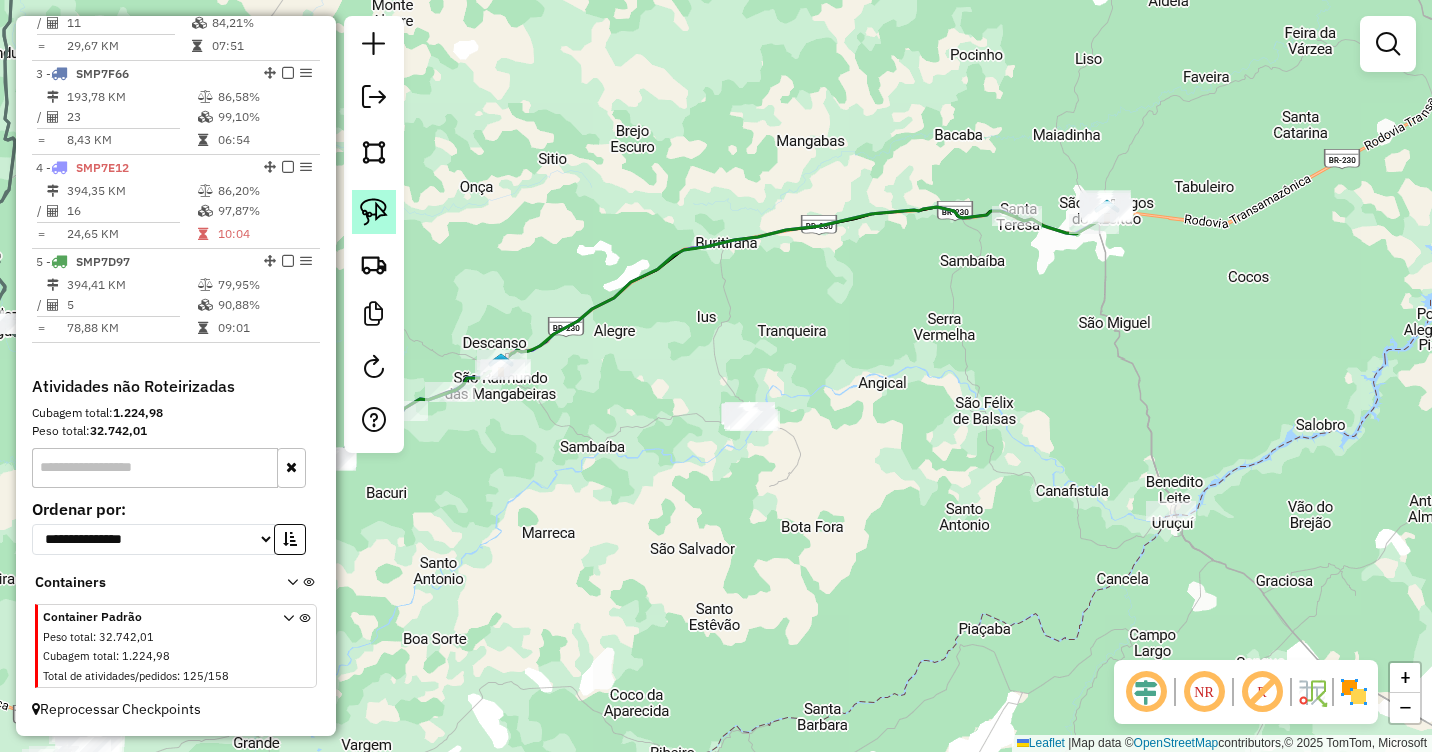 click 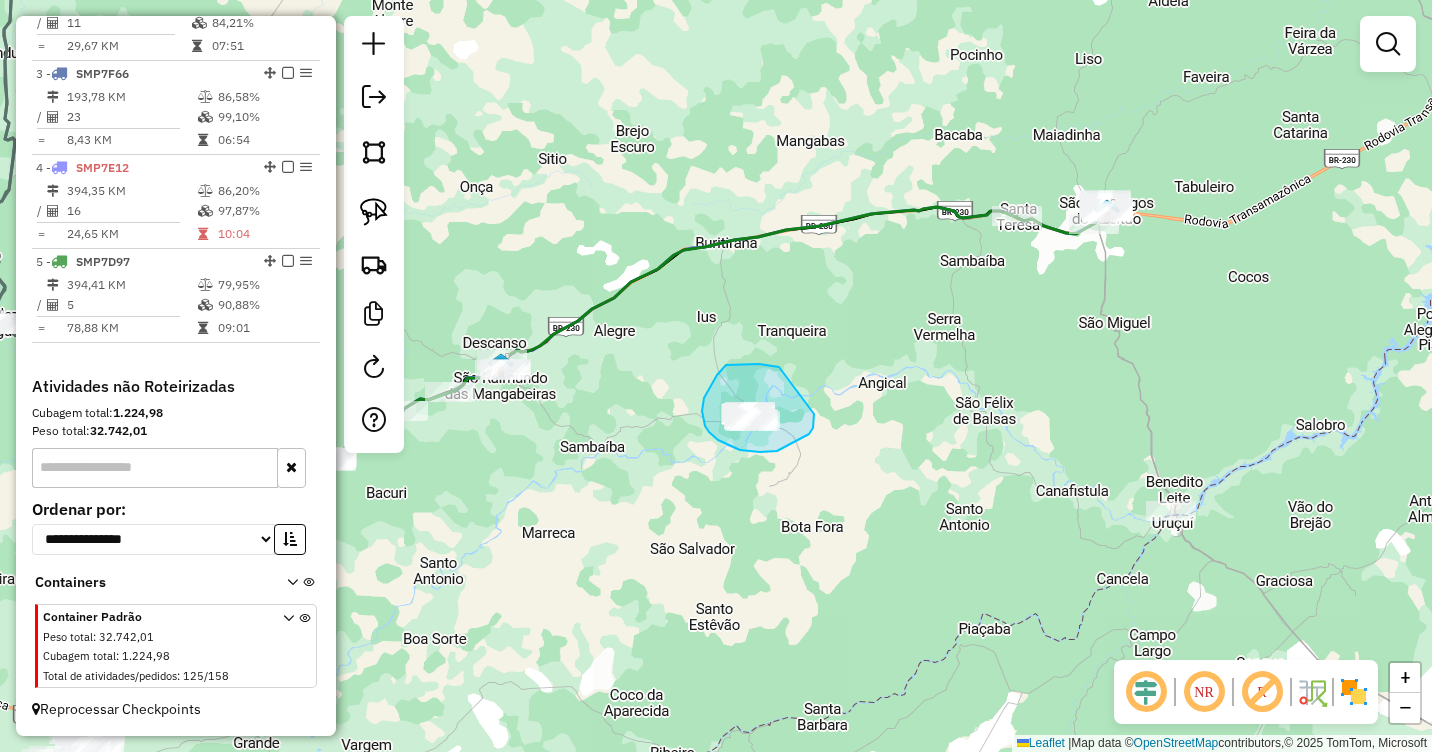 drag, startPoint x: 768, startPoint y: 365, endPoint x: 814, endPoint y: 414, distance: 67.20863 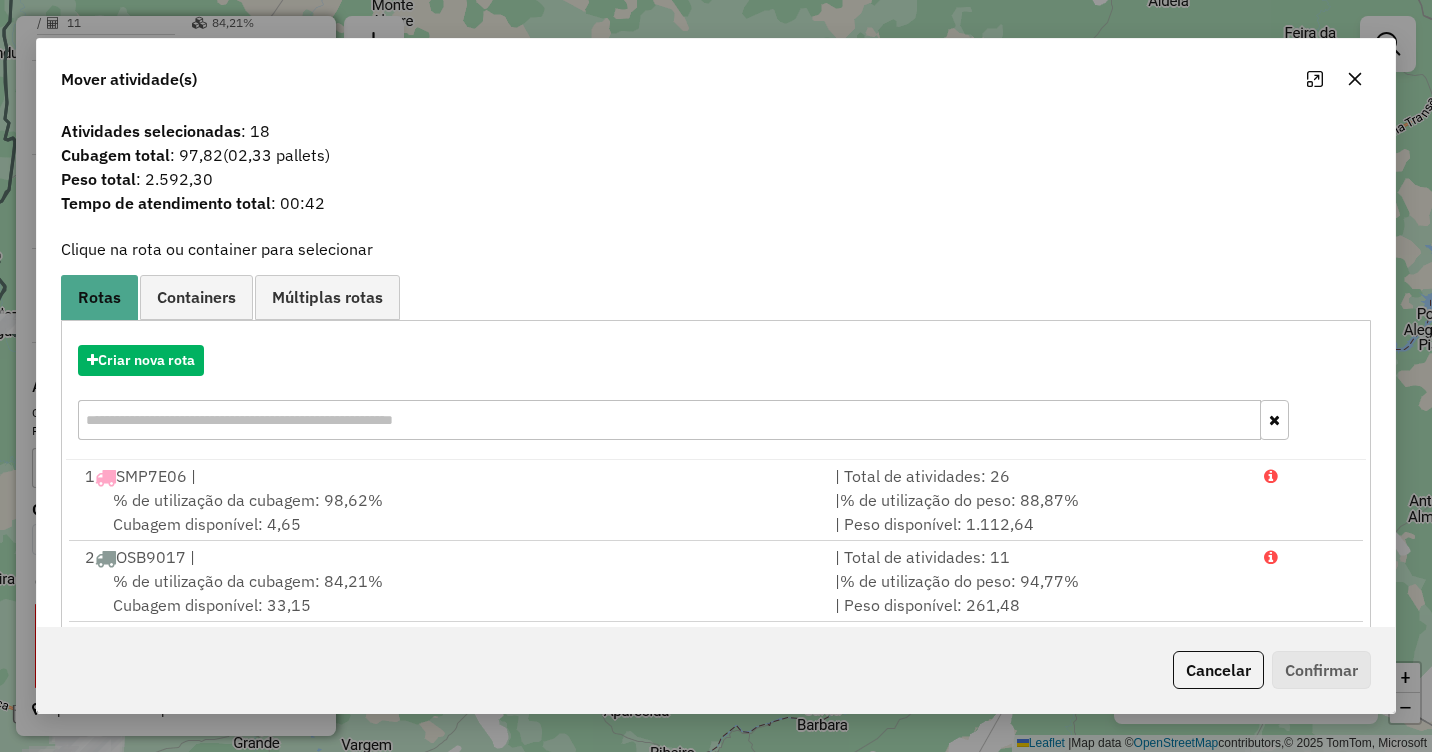 click 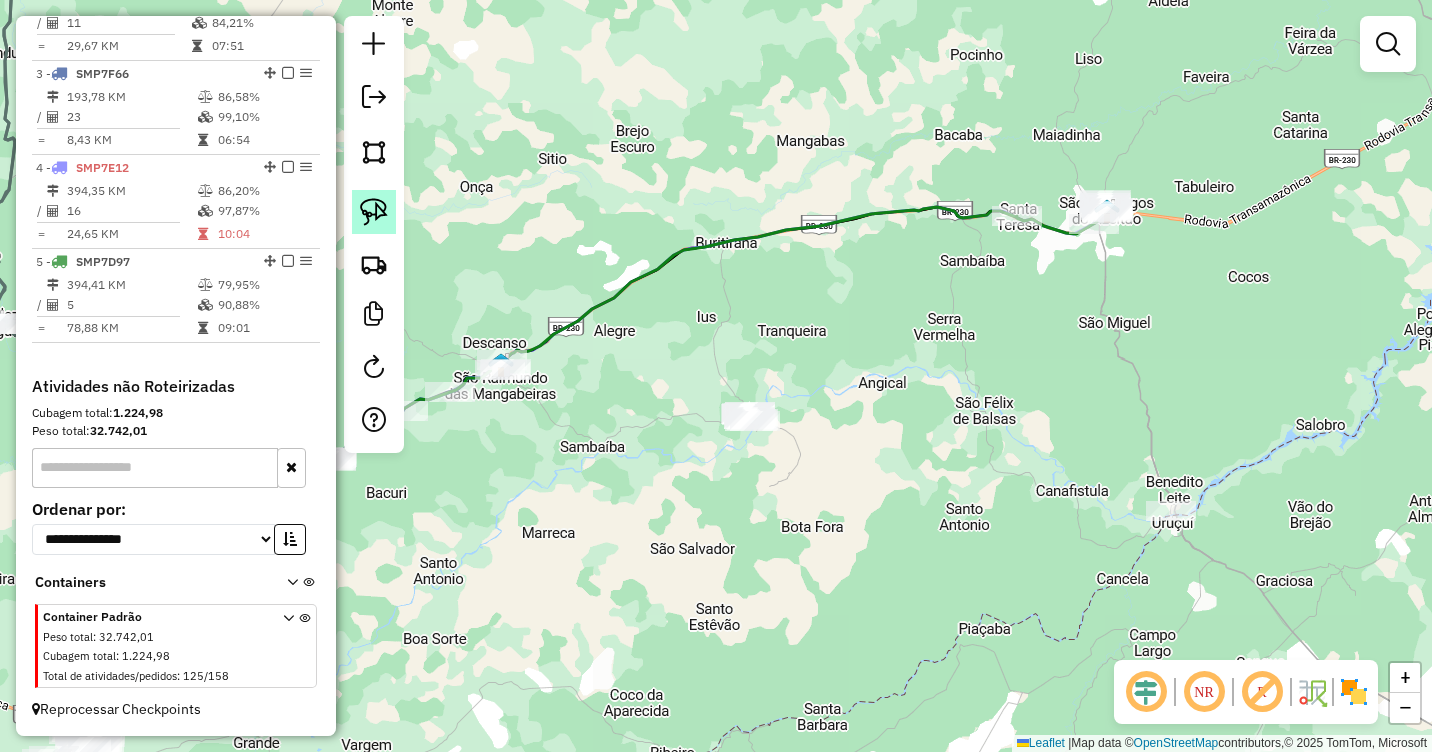 click 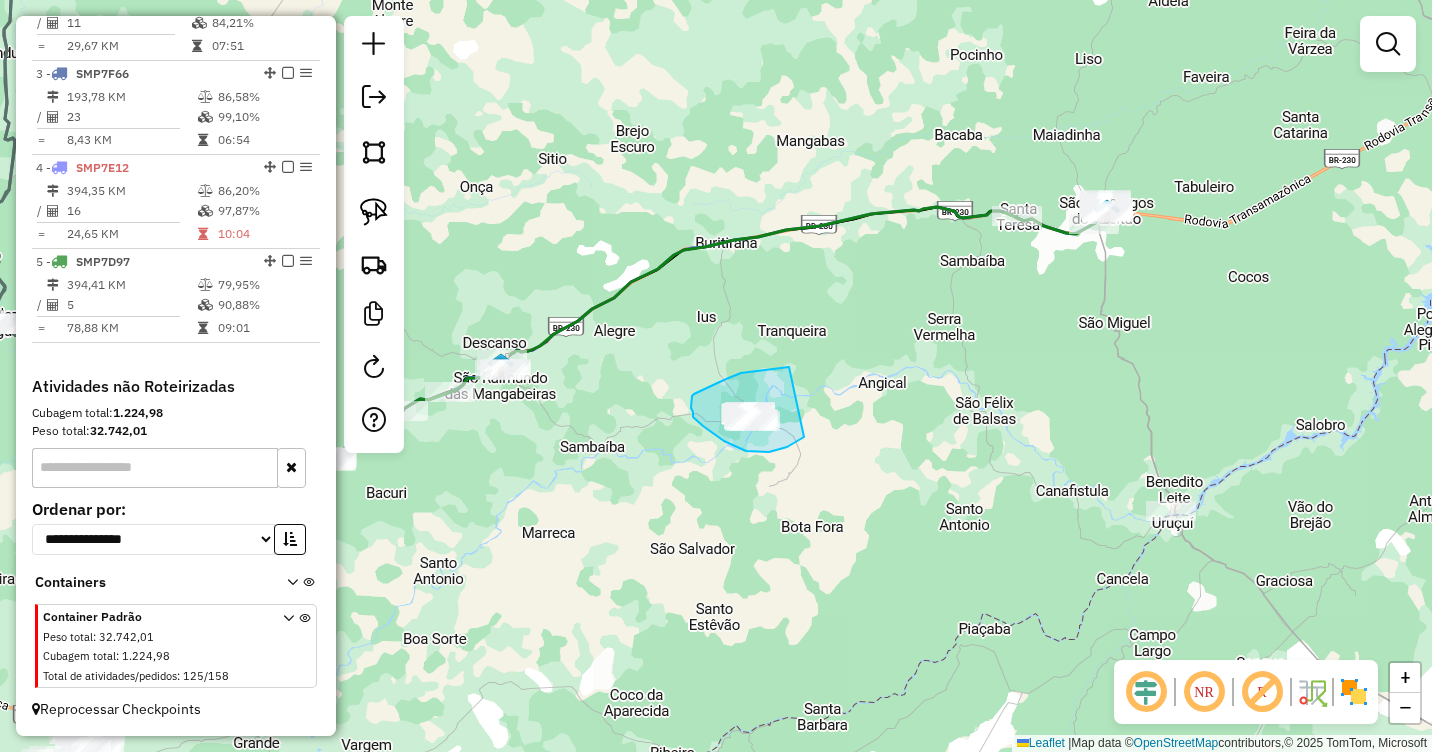 drag, startPoint x: 789, startPoint y: 367, endPoint x: 808, endPoint y: 432, distance: 67.72001 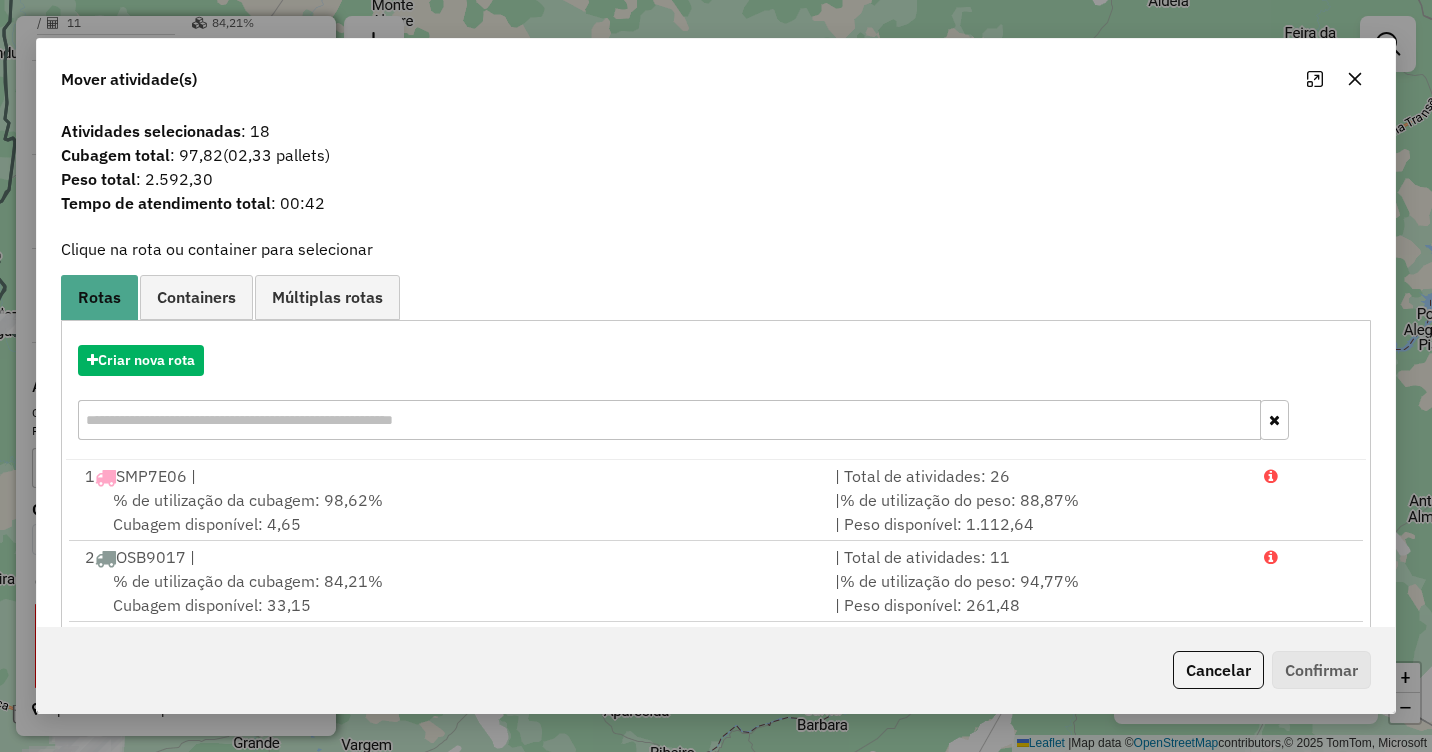 click 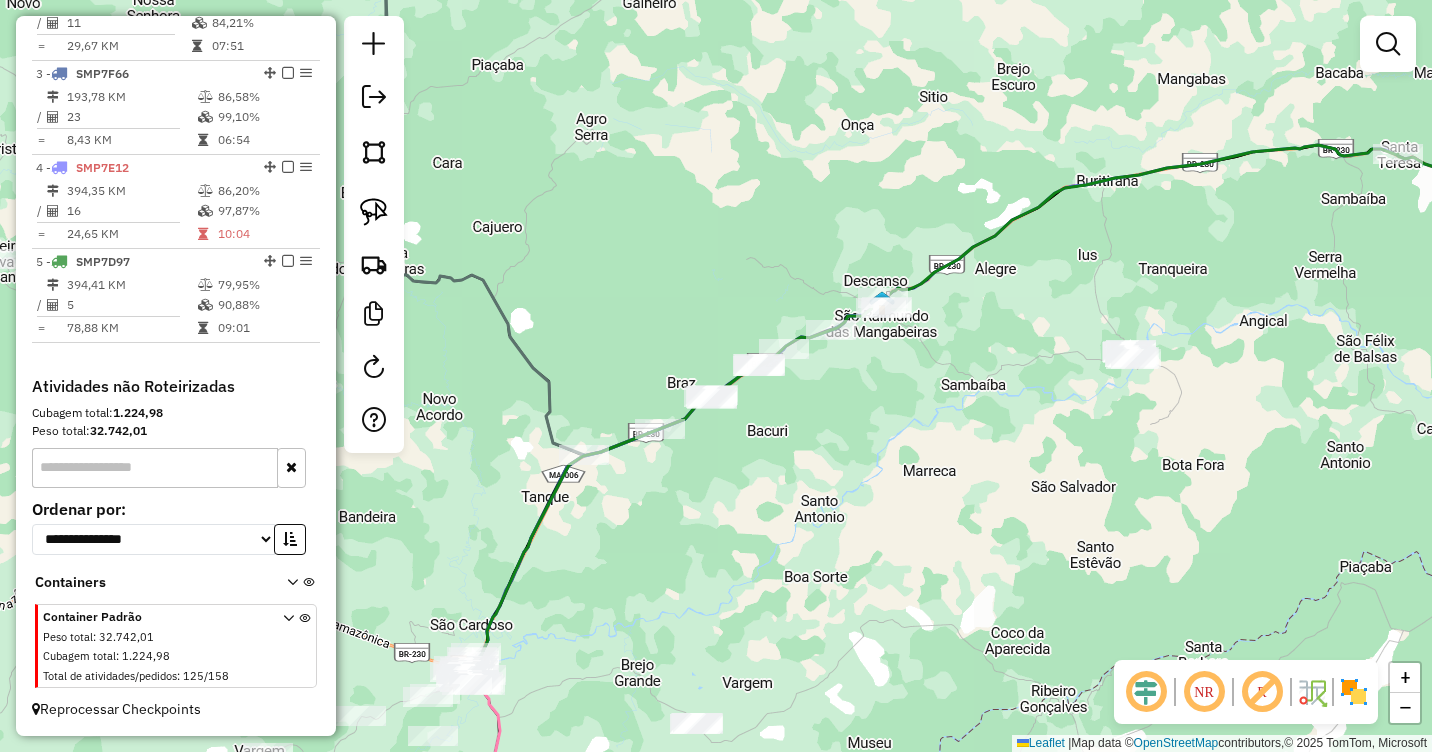 drag, startPoint x: 712, startPoint y: 326, endPoint x: 974, endPoint y: 271, distance: 267.71066 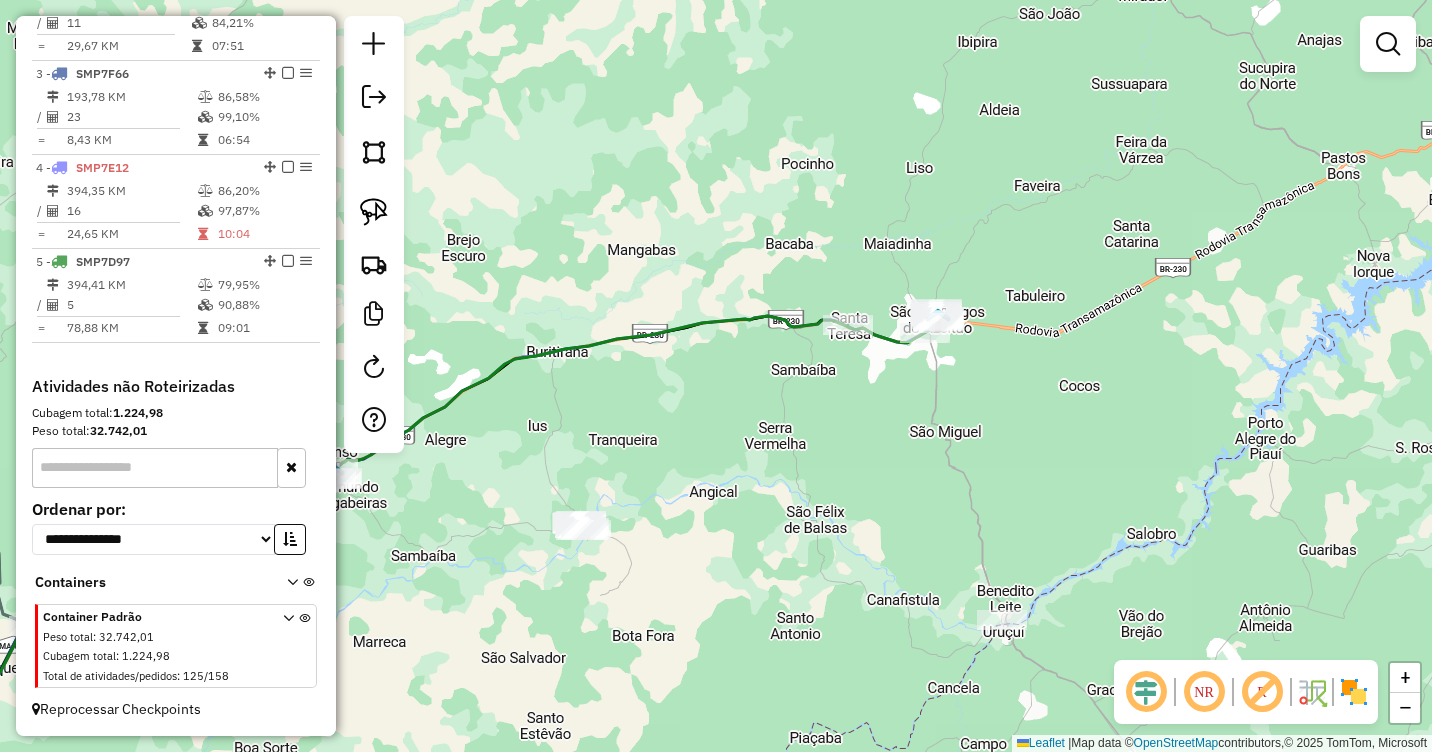 drag, startPoint x: 838, startPoint y: 470, endPoint x: 355, endPoint y: 634, distance: 510.0833 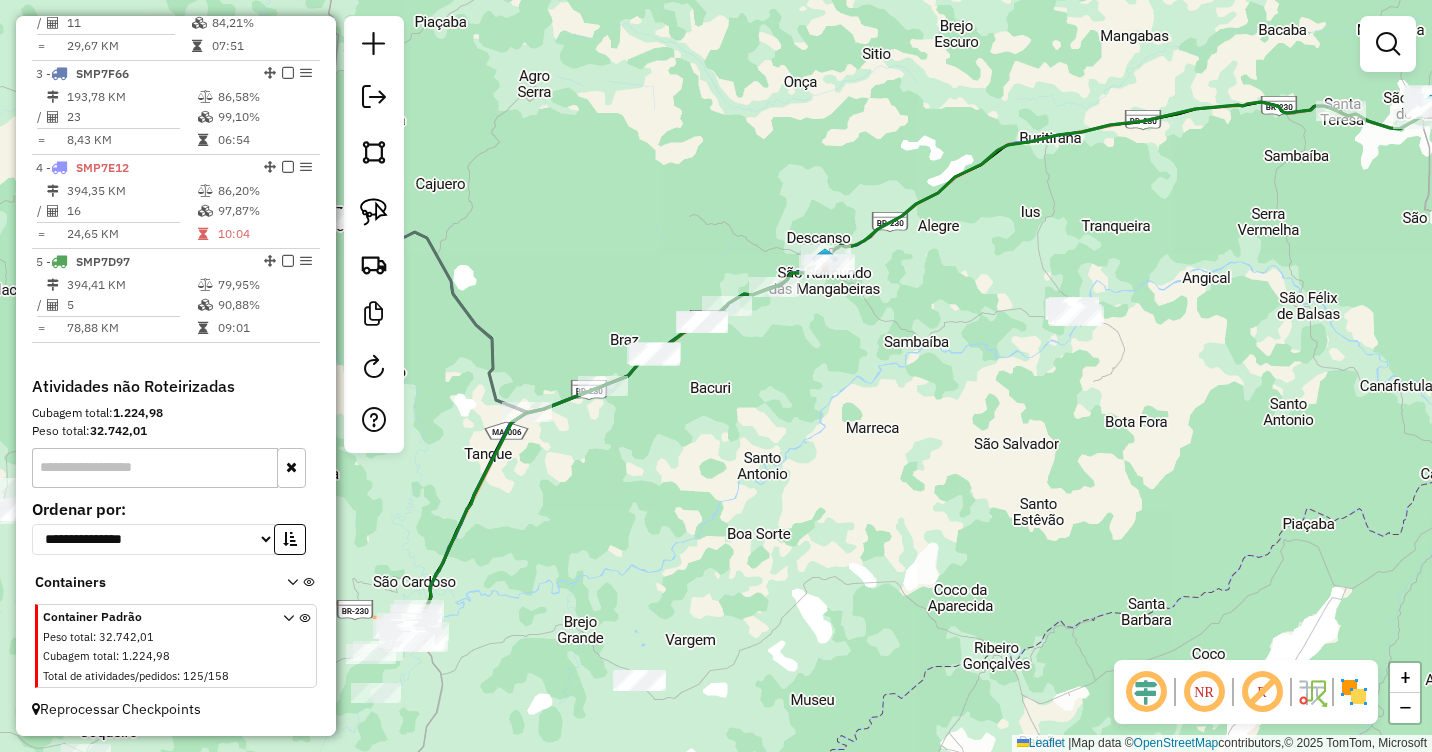 drag, startPoint x: 360, startPoint y: 633, endPoint x: 857, endPoint y: 414, distance: 543.1114 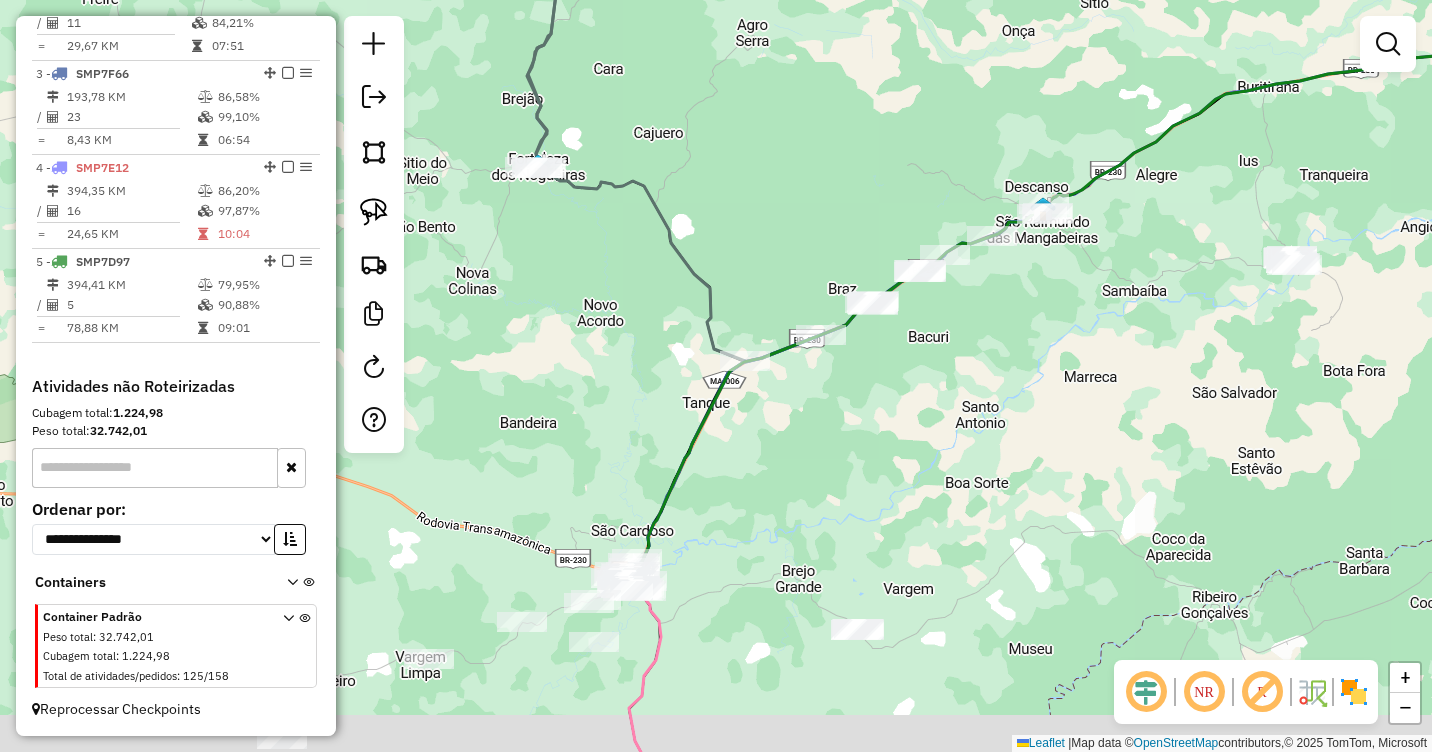 drag, startPoint x: 672, startPoint y: 474, endPoint x: 963, endPoint y: 427, distance: 294.7711 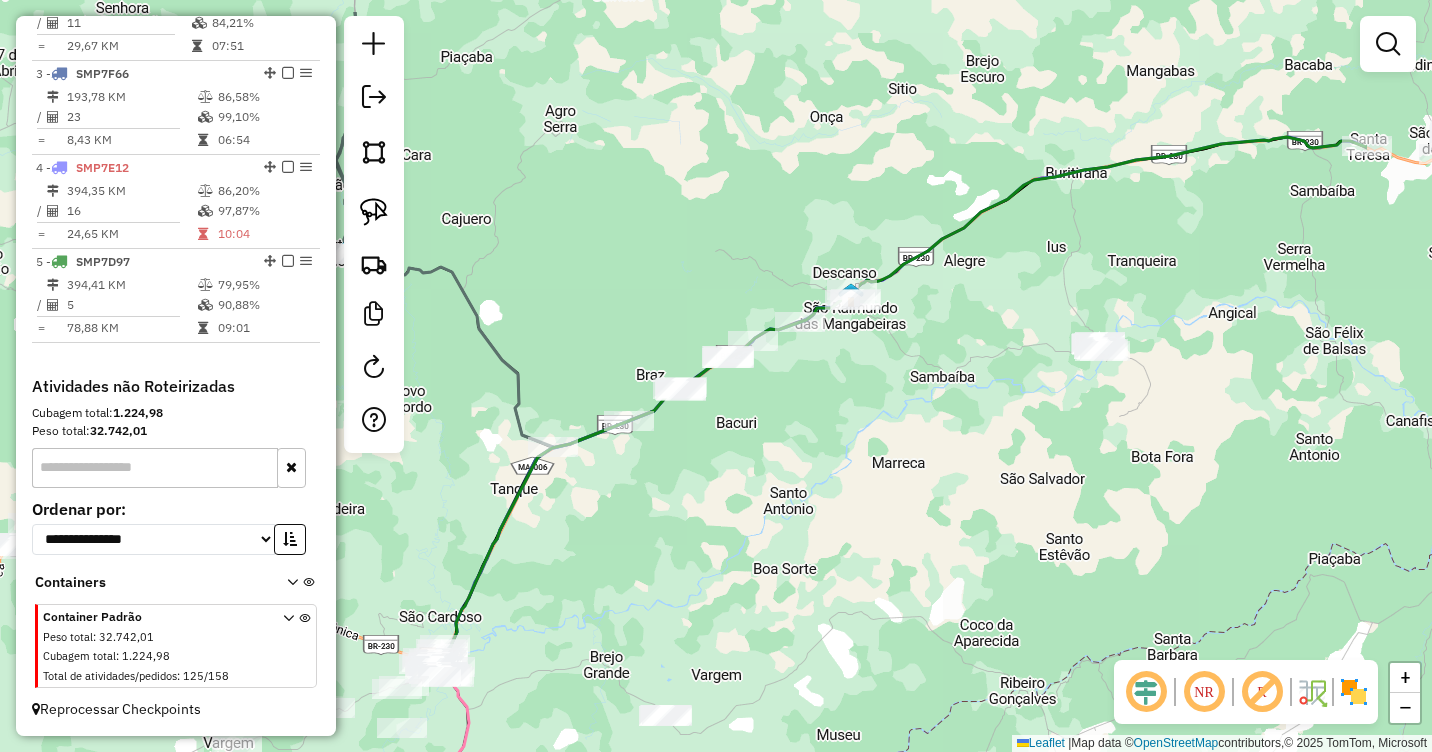 drag, startPoint x: 1127, startPoint y: 368, endPoint x: 895, endPoint y: 471, distance: 253.83656 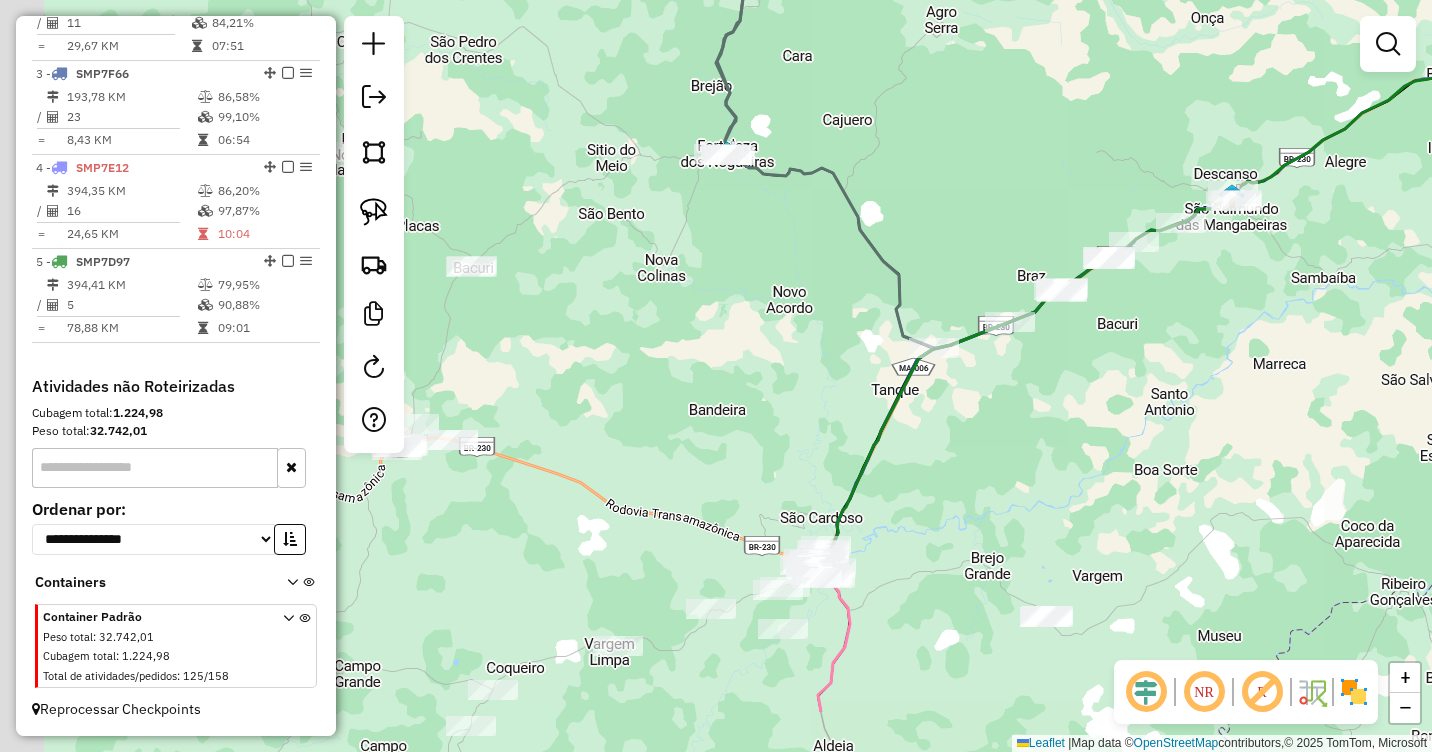 drag, startPoint x: 773, startPoint y: 516, endPoint x: 1219, endPoint y: 370, distance: 469.28882 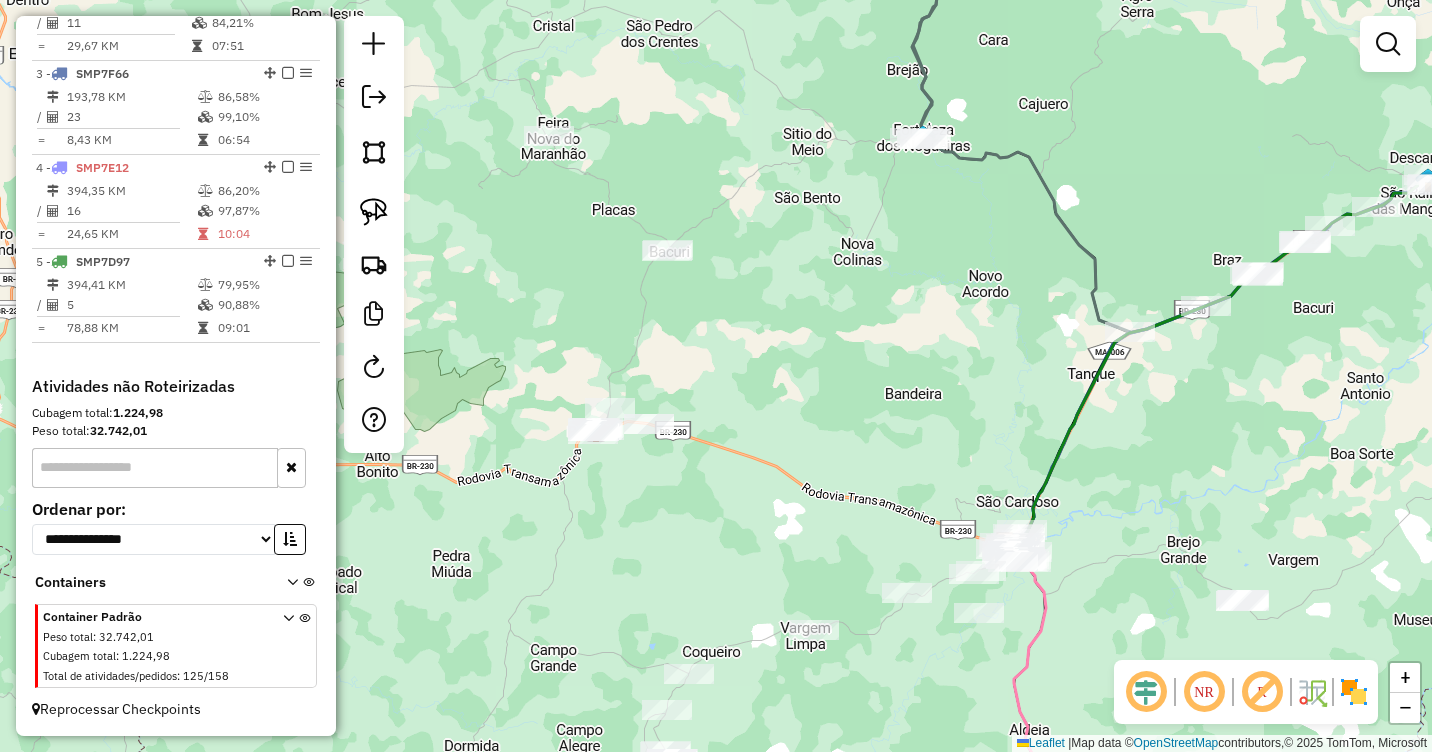 drag, startPoint x: 901, startPoint y: 450, endPoint x: 1005, endPoint y: 459, distance: 104.388695 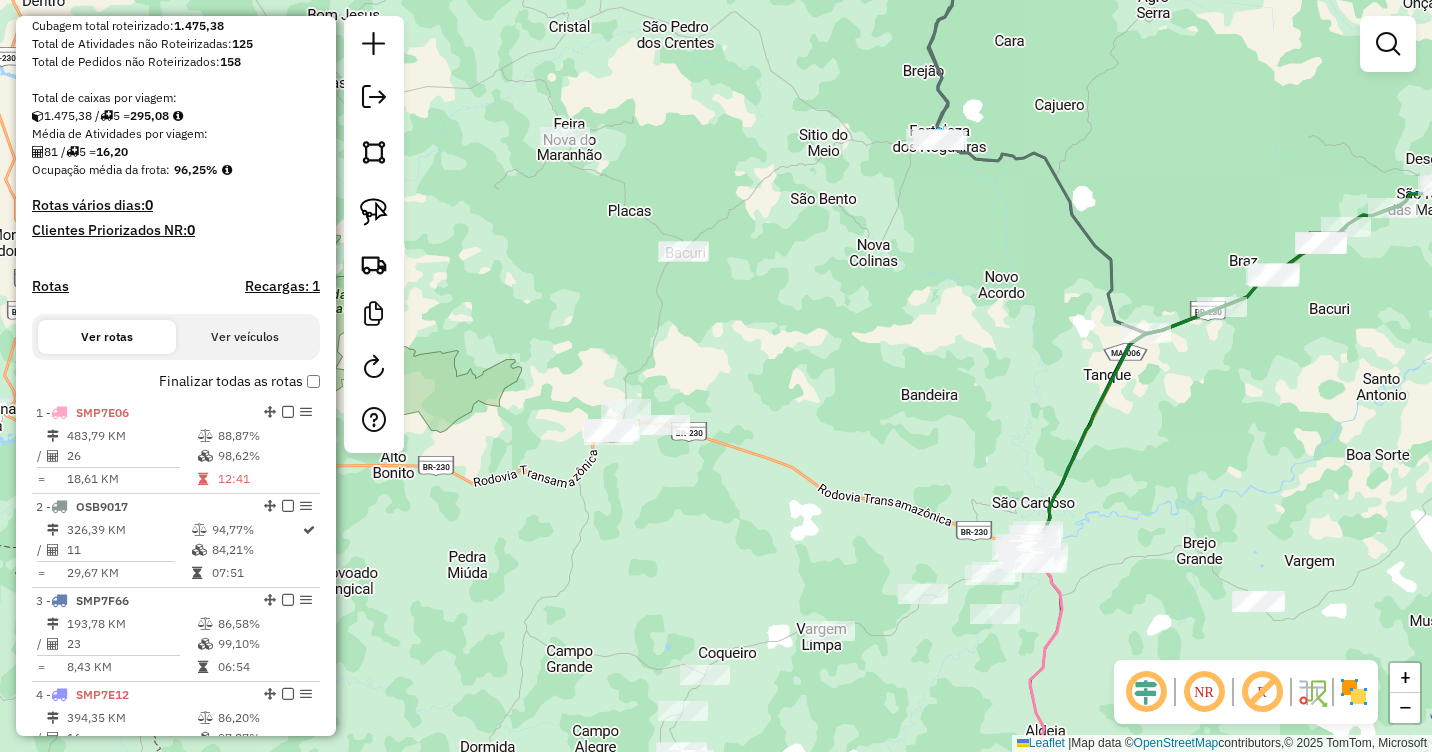 scroll, scrollTop: 500, scrollLeft: 0, axis: vertical 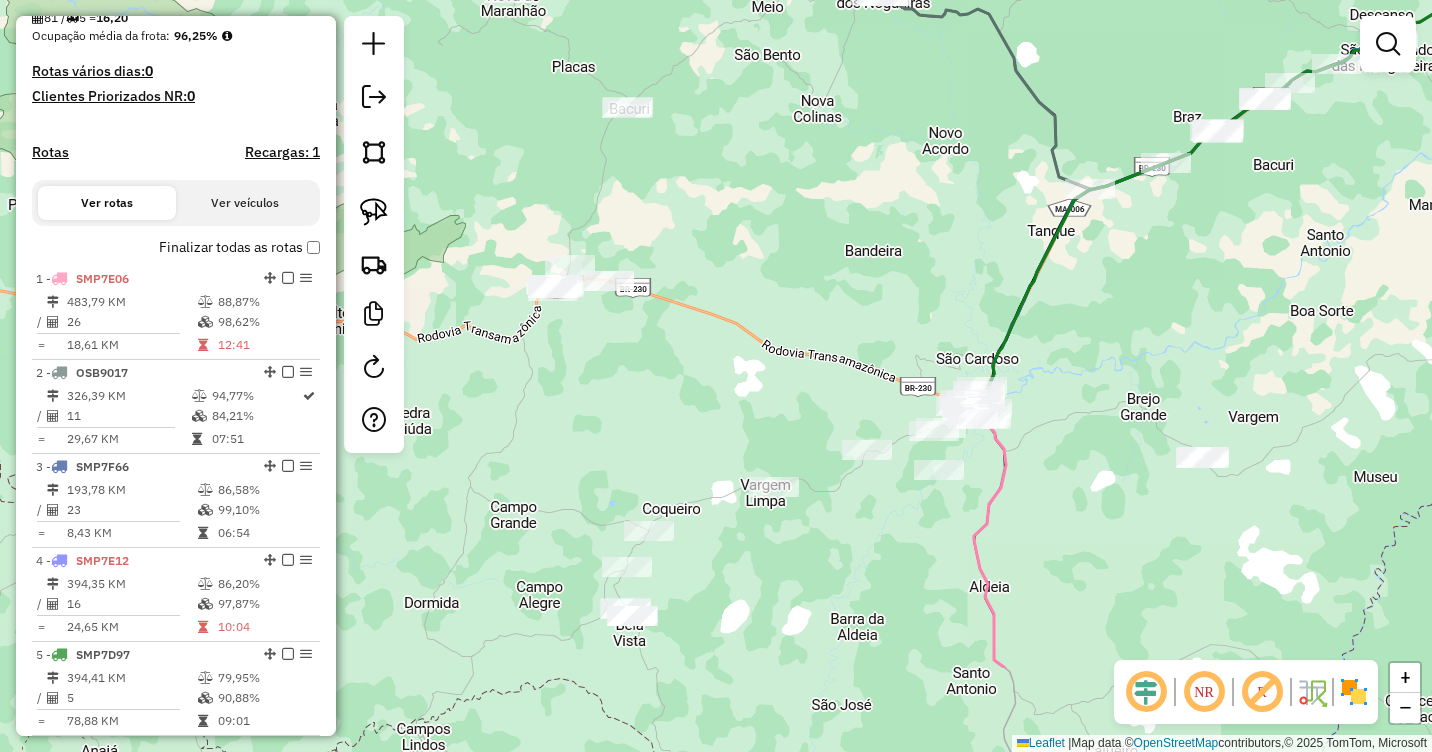 drag, startPoint x: 911, startPoint y: 429, endPoint x: 845, endPoint y: 278, distance: 164.79381 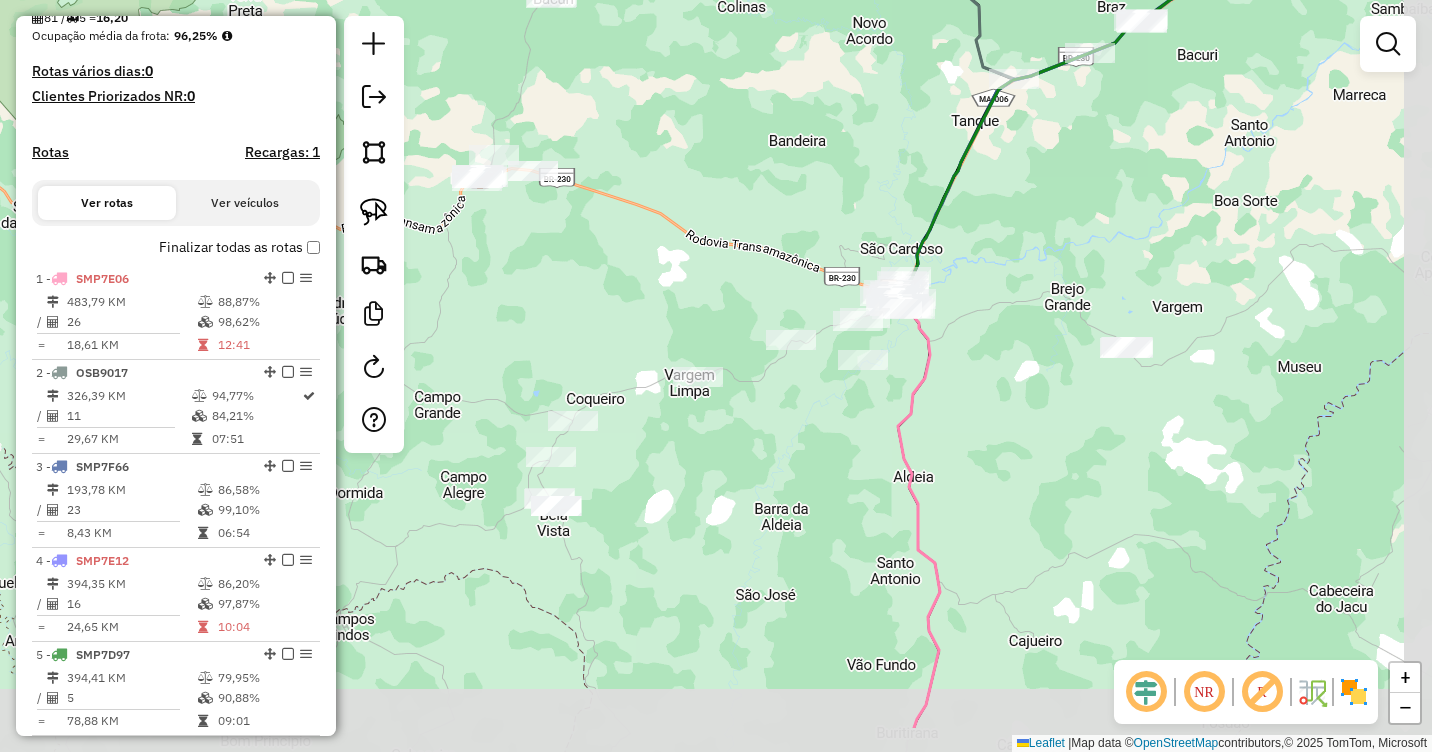 drag, startPoint x: 1101, startPoint y: 462, endPoint x: 1010, endPoint y: 325, distance: 164.46884 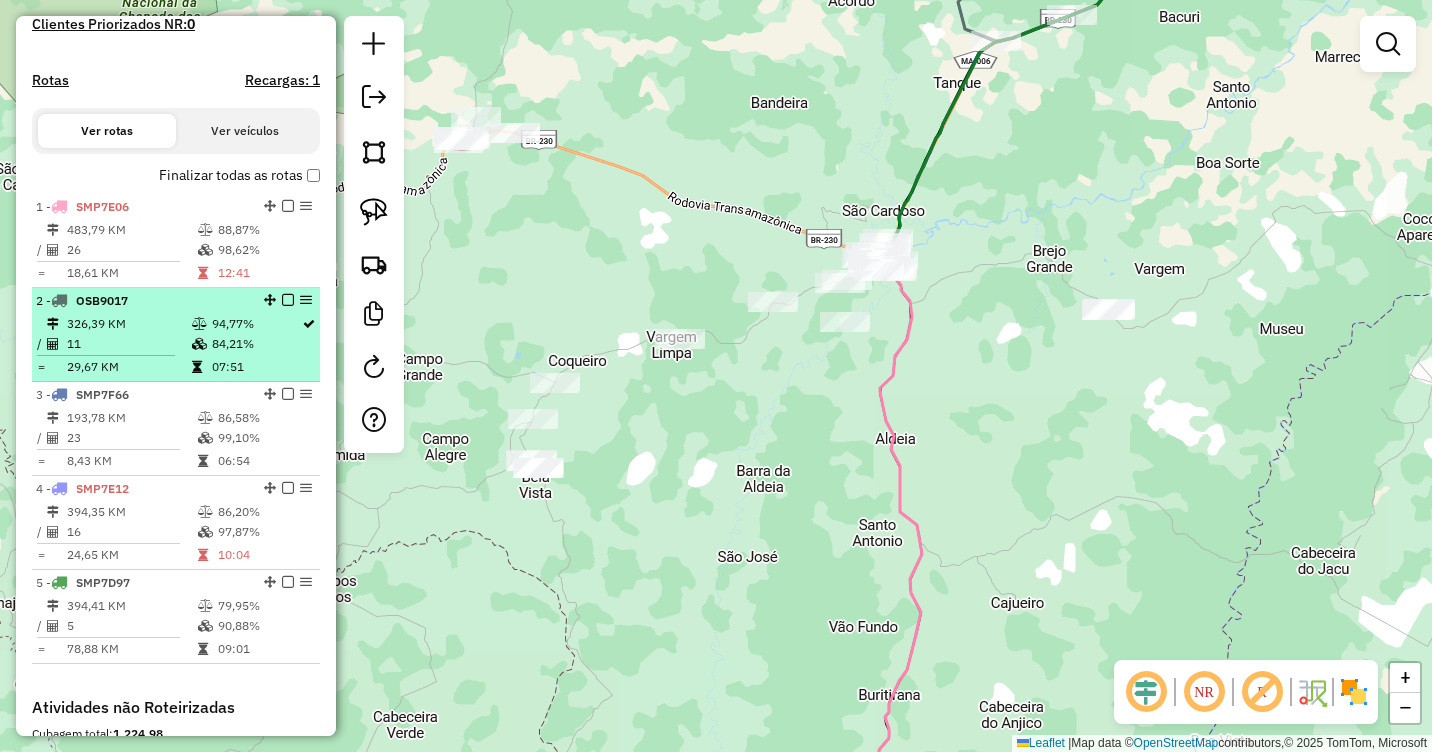 scroll, scrollTop: 600, scrollLeft: 0, axis: vertical 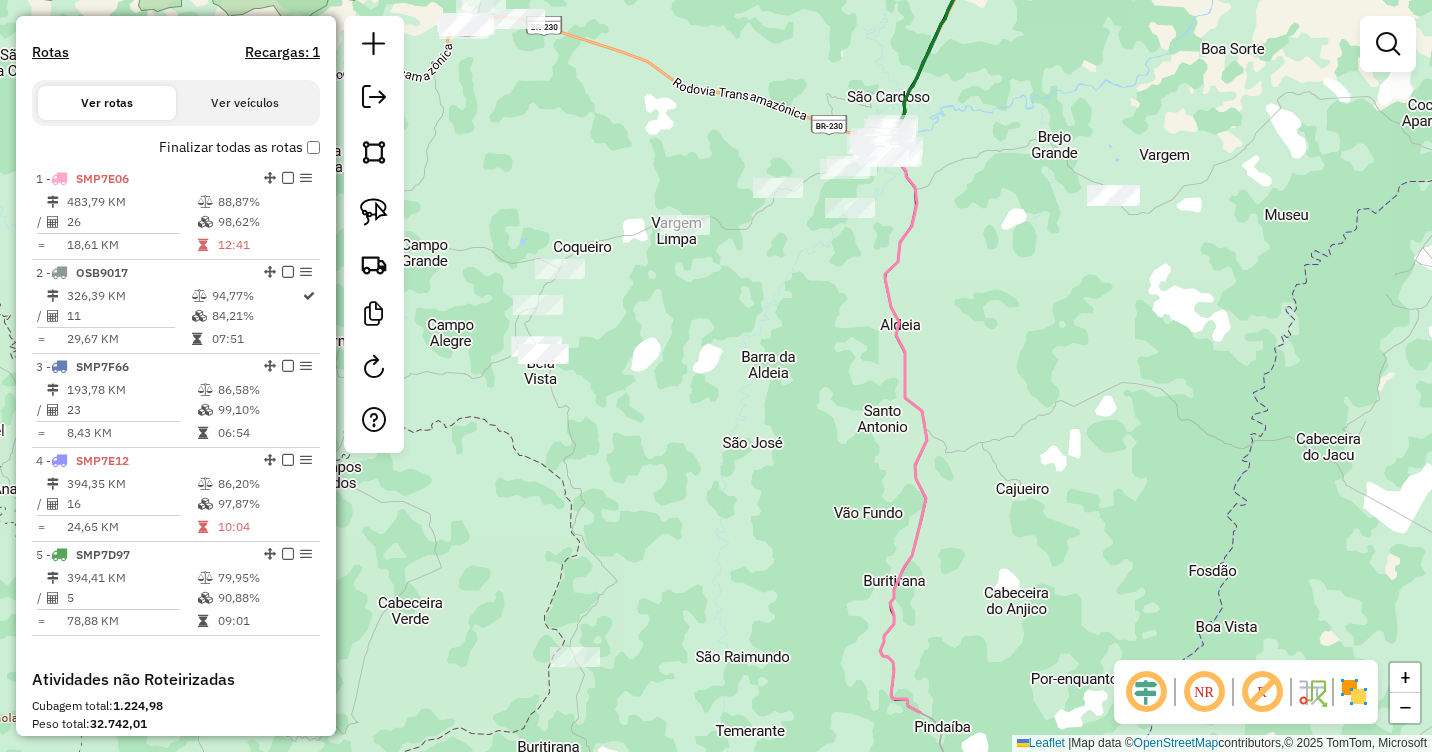 drag, startPoint x: 667, startPoint y: 523, endPoint x: 671, endPoint y: 409, distance: 114.07015 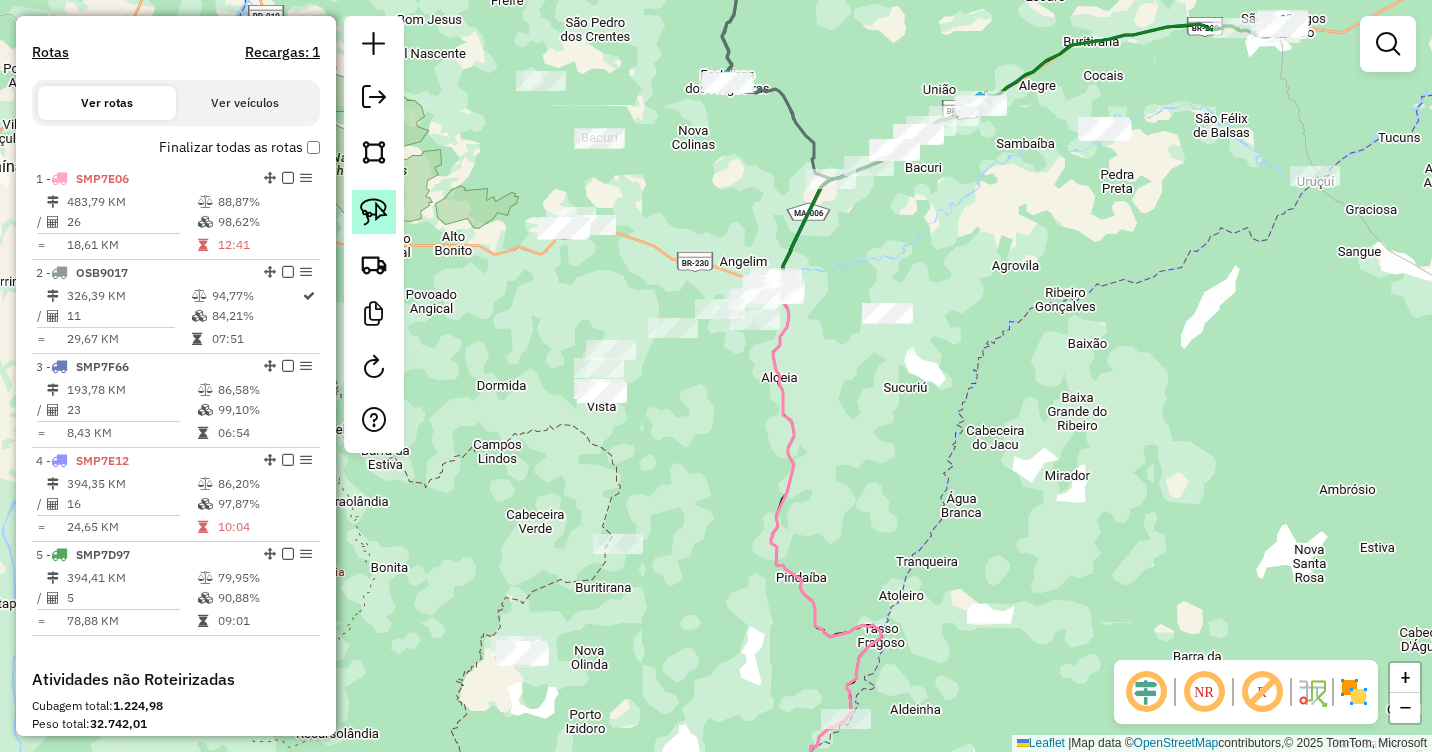 click 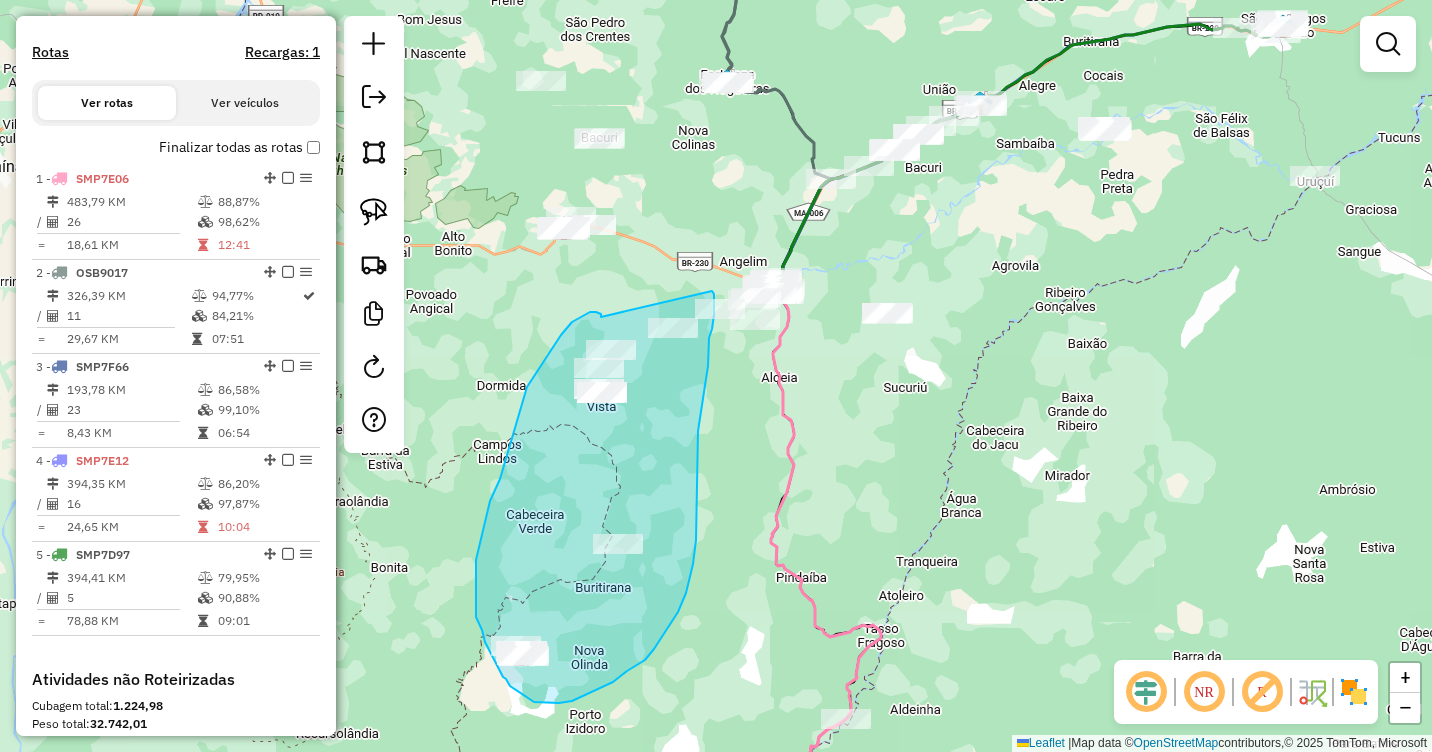 drag, startPoint x: 602, startPoint y: 316, endPoint x: 712, endPoint y: 291, distance: 112.805145 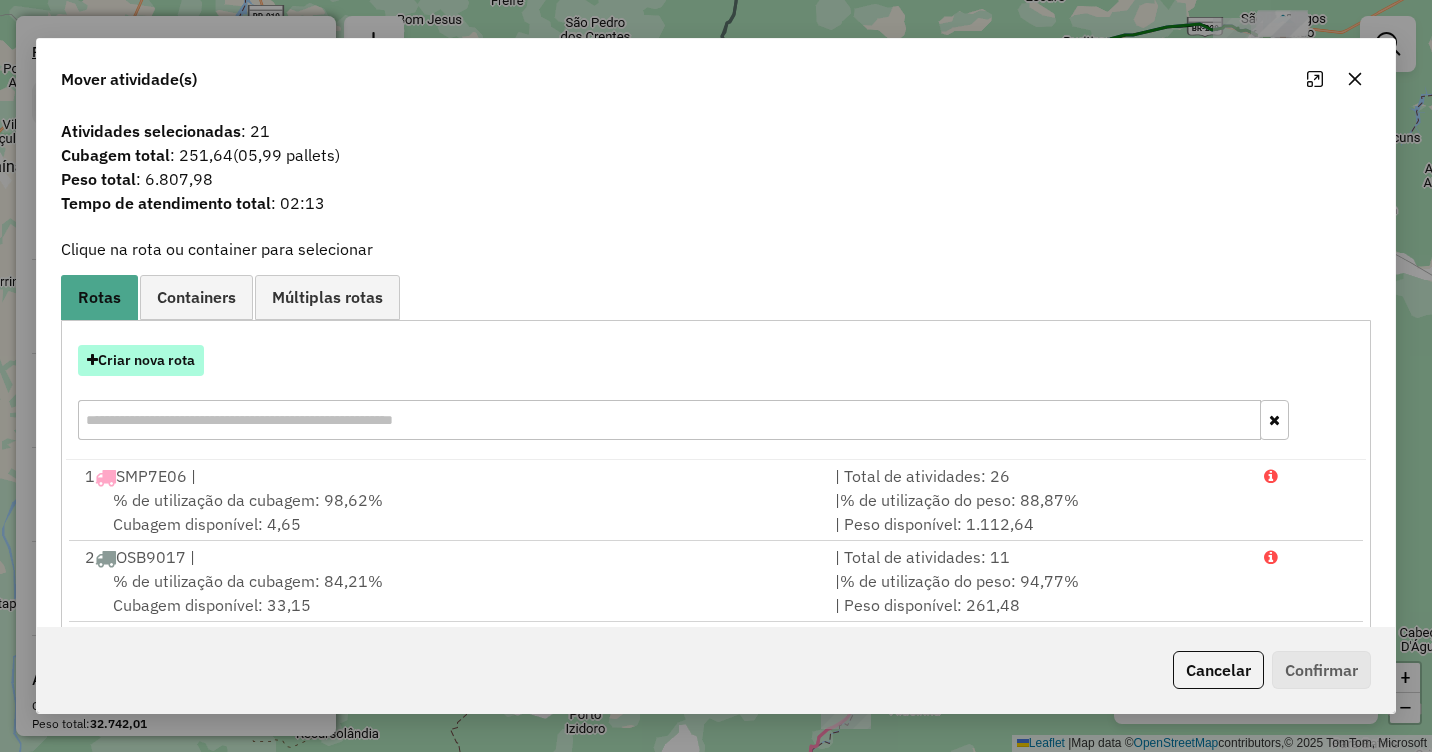 click on "Criar nova rota" at bounding box center (141, 360) 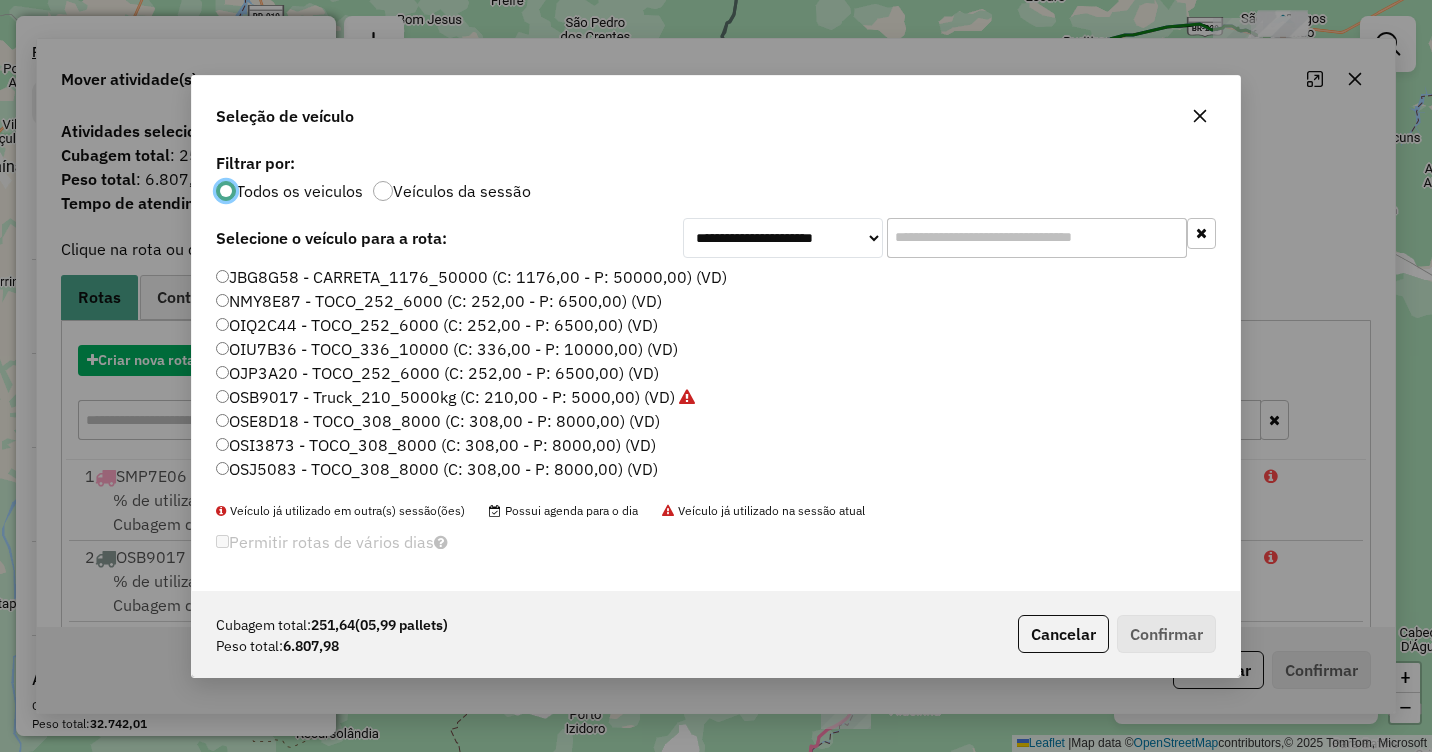 scroll, scrollTop: 11, scrollLeft: 6, axis: both 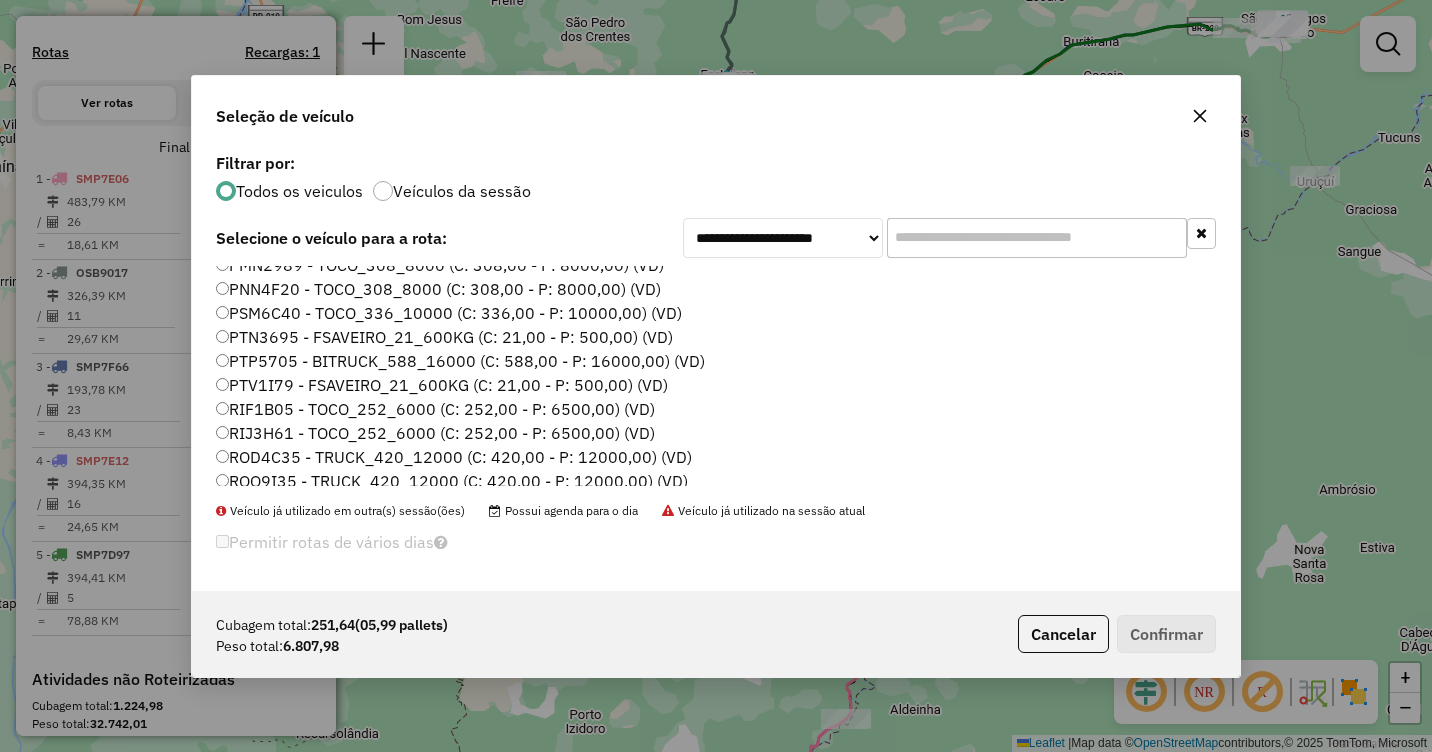 click on "PNN4F20 - TOCO_308_8000 (C: 308,00 - P: 8000,00) (VD)" 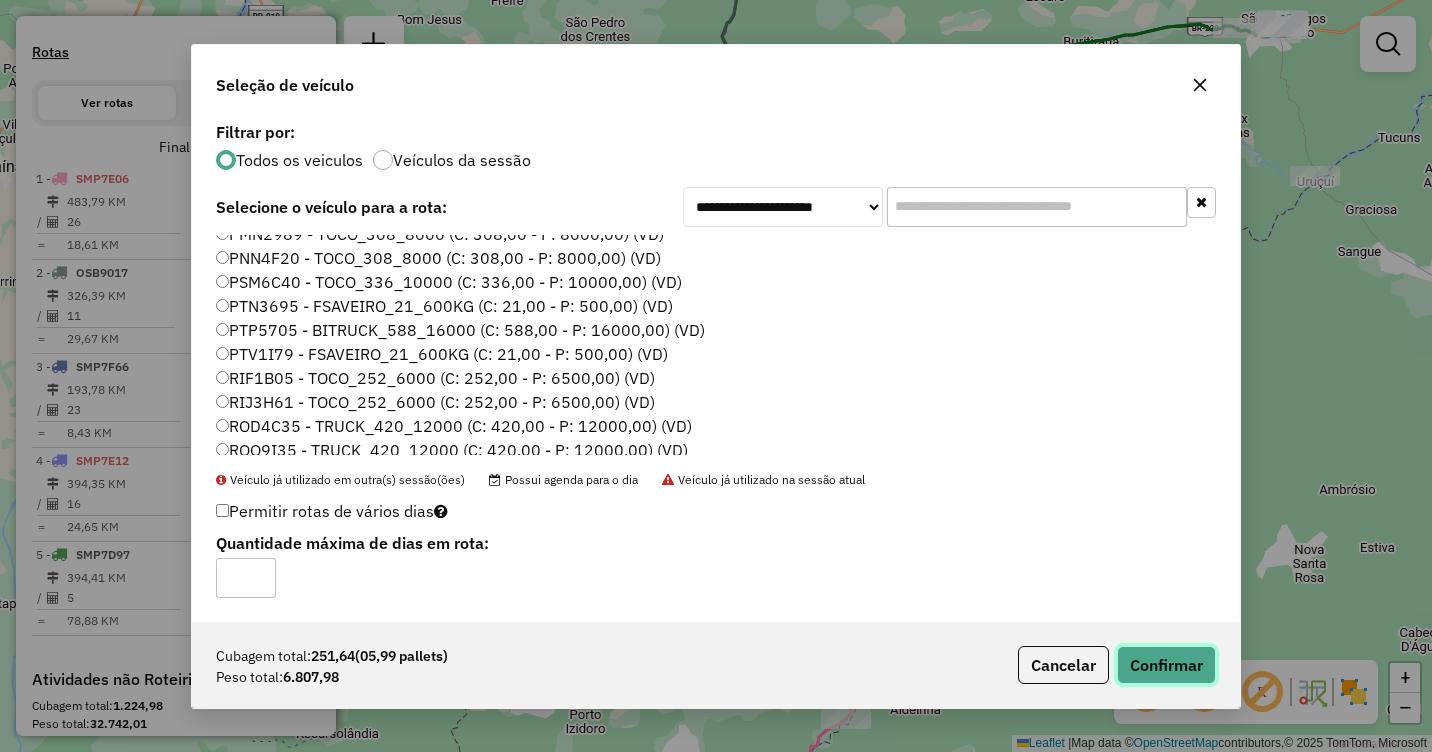 click on "Confirmar" 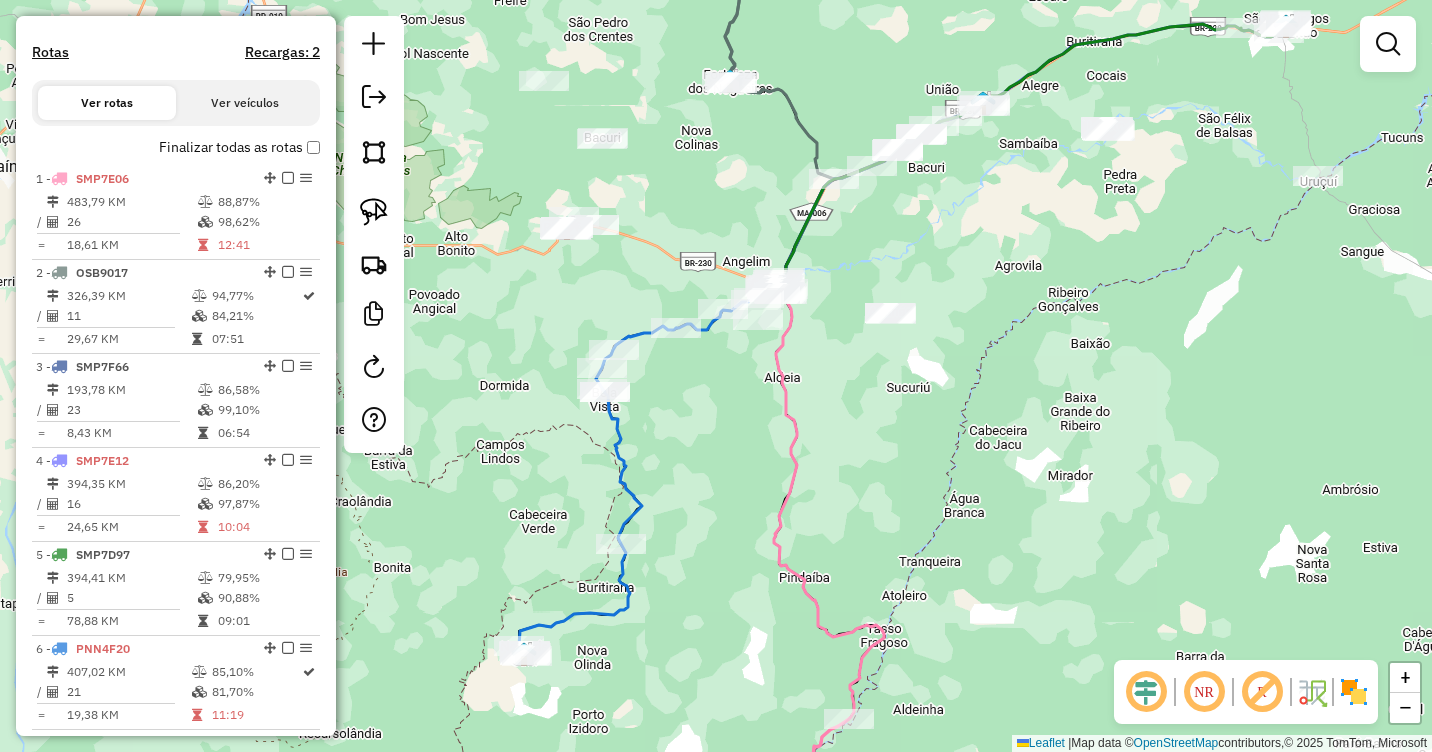 click on "Janela de atendimento Grade de atendimento Capacidade Transportadoras Veículos Cliente Pedidos  Rotas Selecione os dias de semana para filtrar as janelas de atendimento  Seg   Ter   Qua   Qui   Sex   Sáb   Dom  Informe o período da janela de atendimento: De: Até:  Filtrar exatamente a janela do cliente  Considerar janela de atendimento padrão  Selecione os dias de semana para filtrar as grades de atendimento  Seg   Ter   Qua   Qui   Sex   Sáb   Dom   Considerar clientes sem dia de atendimento cadastrado  Clientes fora do dia de atendimento selecionado Filtrar as atividades entre os valores definidos abaixo:  Peso mínimo:   Peso máximo:   Cubagem mínima:   Cubagem máxima:   De:   Até:  Filtrar as atividades entre o tempo de atendimento definido abaixo:  De:   Até:   Considerar capacidade total dos clientes não roteirizados Transportadora: Selecione um ou mais itens Tipo de veículo: Selecione um ou mais itens Veículo: Selecione um ou mais itens Motorista: Selecione um ou mais itens Nome: Rótulo:" 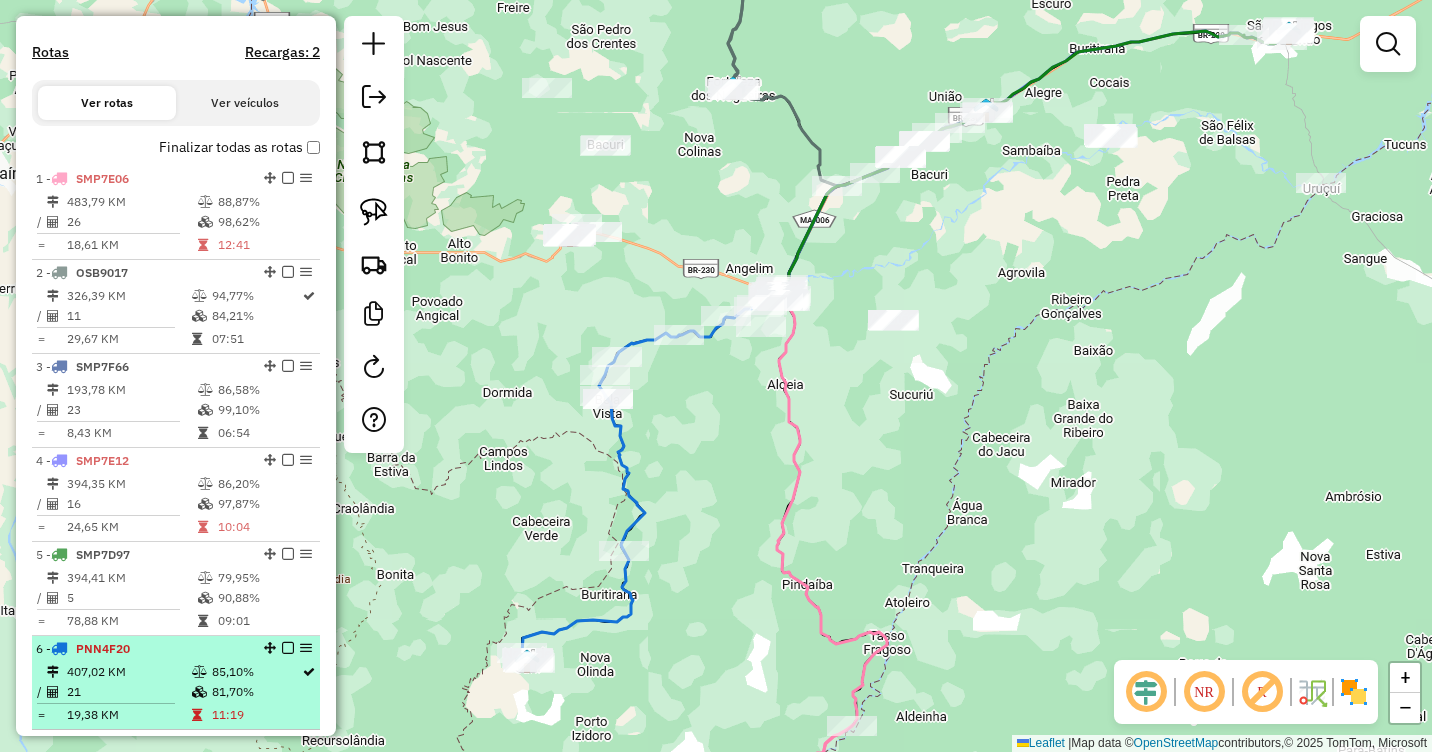 click on "407,02 KM" at bounding box center (128, 672) 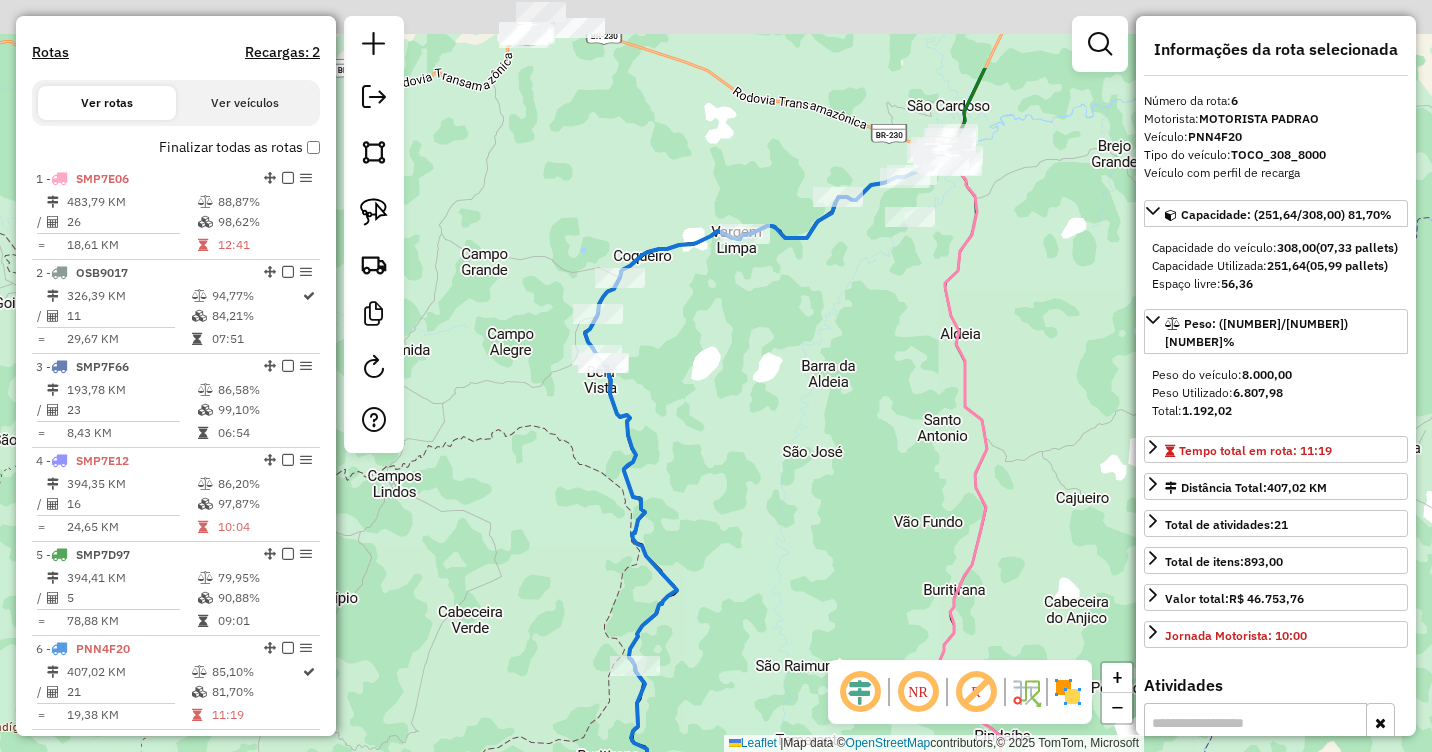 drag, startPoint x: 859, startPoint y: 319, endPoint x: 810, endPoint y: 575, distance: 260.64728 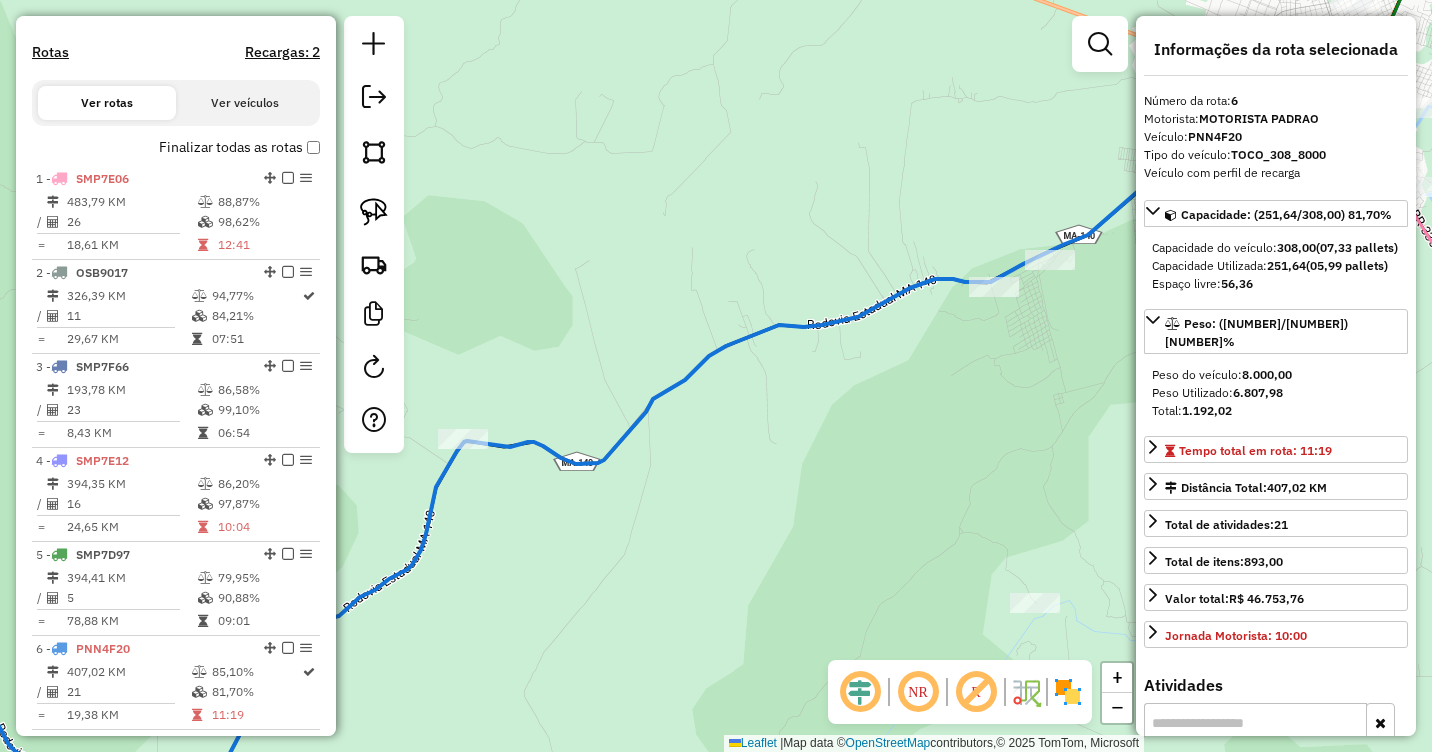 drag, startPoint x: 945, startPoint y: 436, endPoint x: 908, endPoint y: 414, distance: 43.046486 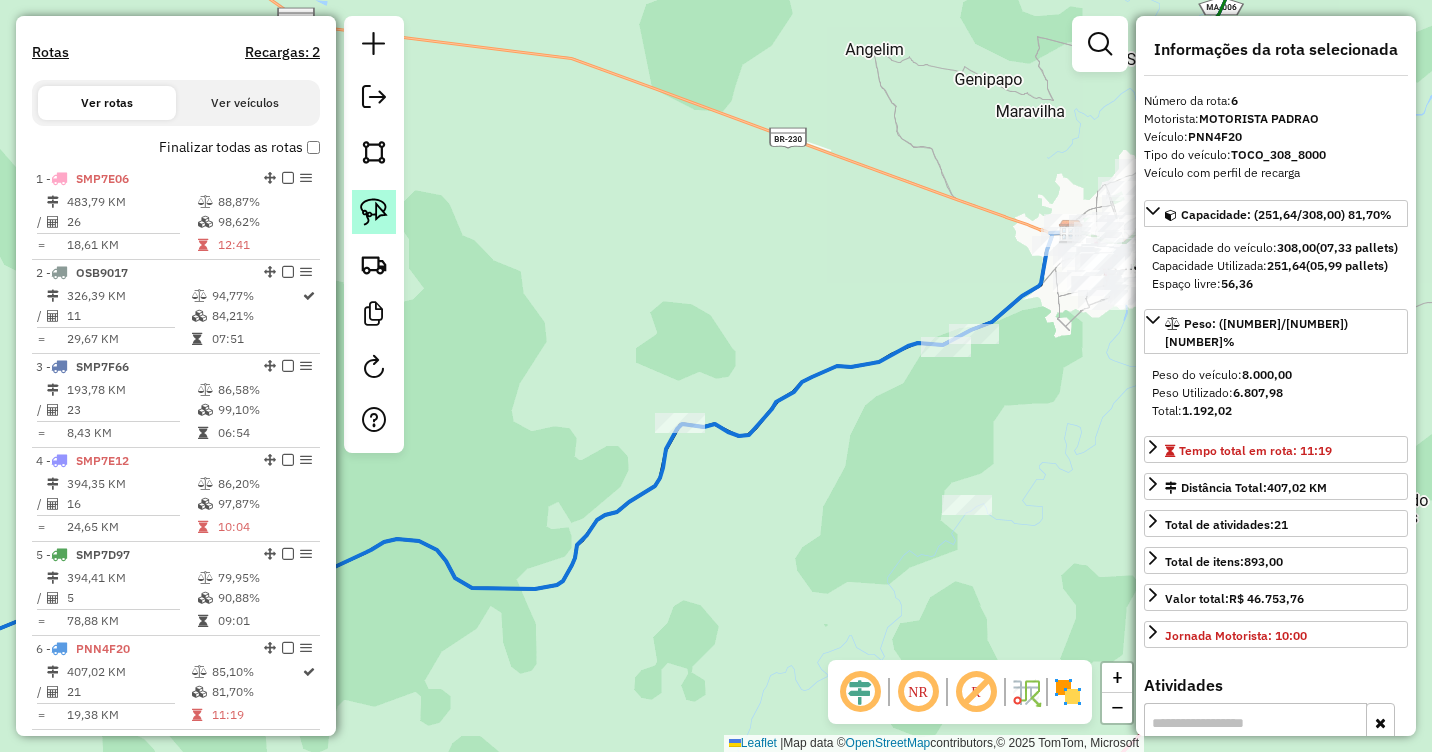 click 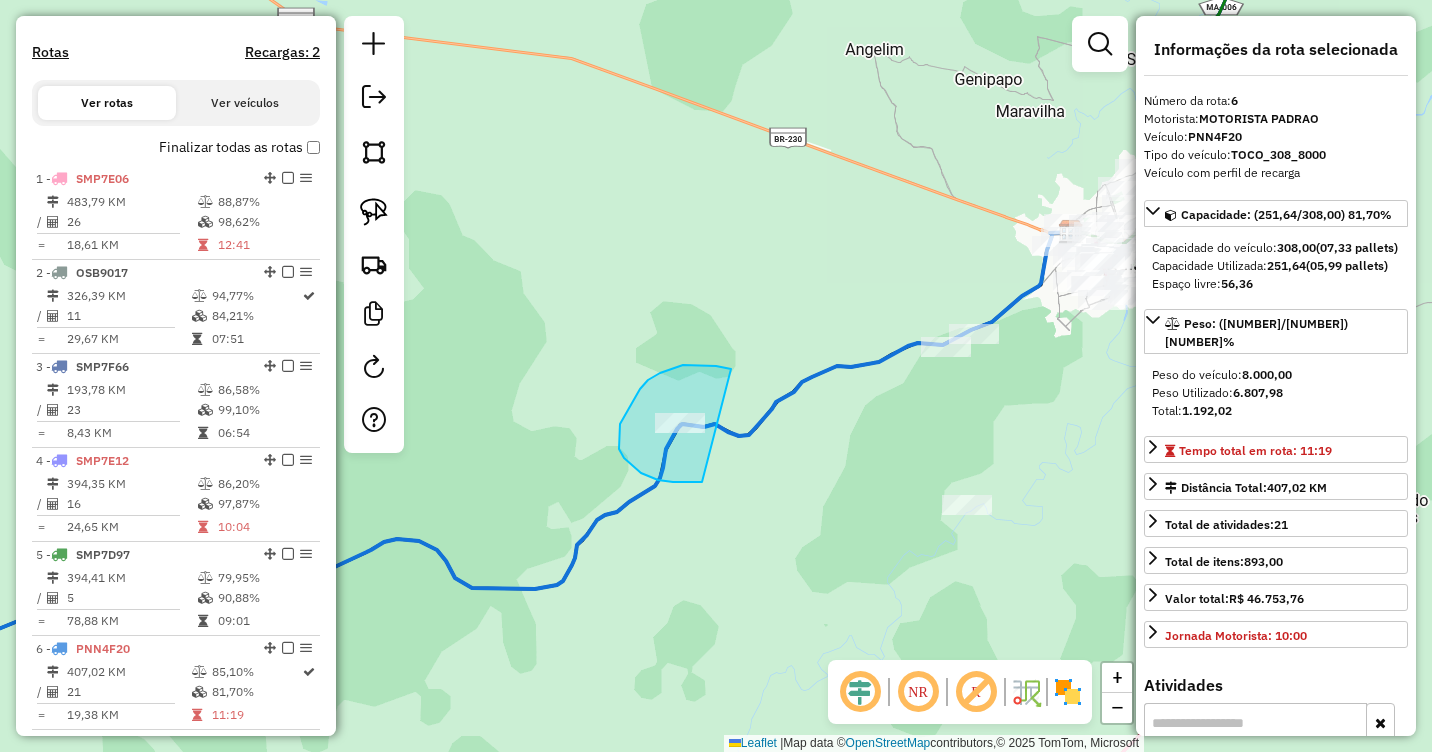 drag, startPoint x: 725, startPoint y: 367, endPoint x: 764, endPoint y: 457, distance: 98.08669 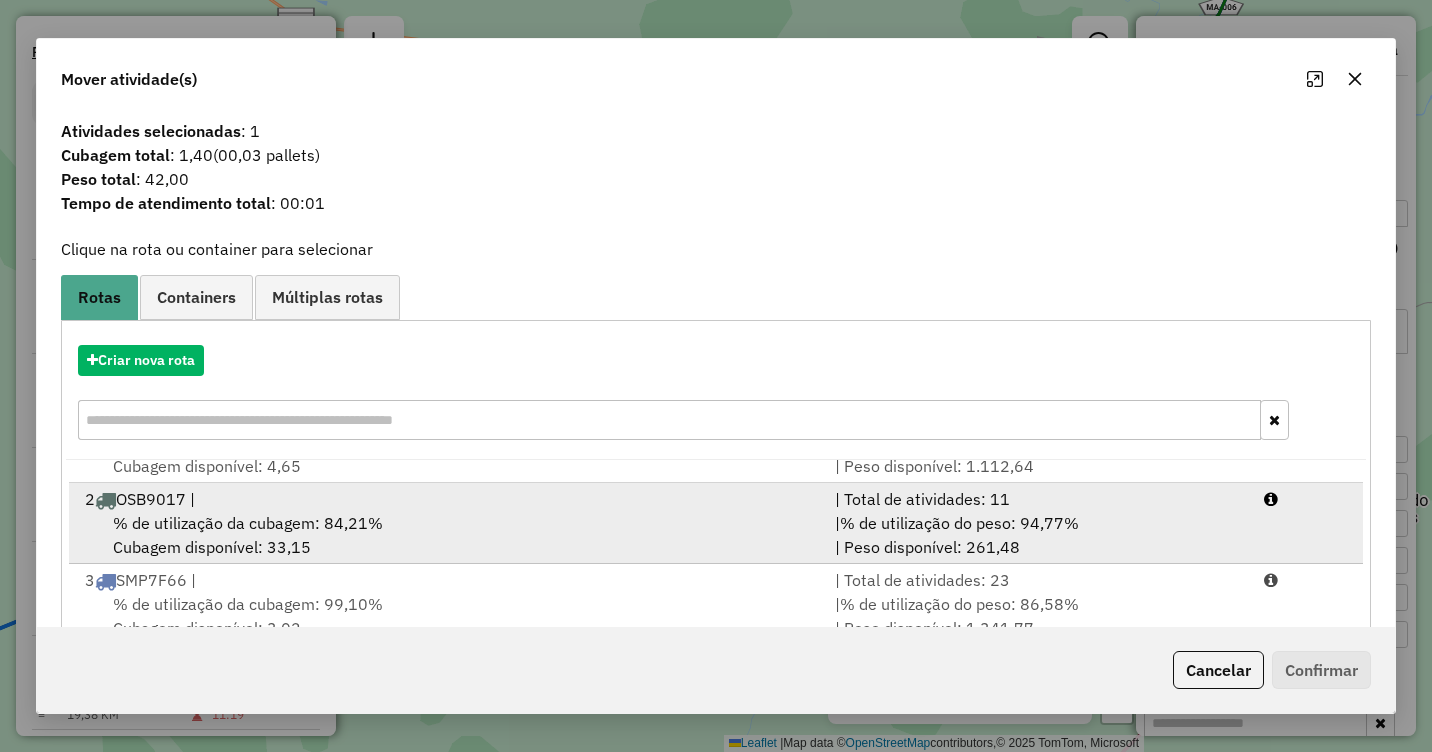 scroll, scrollTop: 86, scrollLeft: 0, axis: vertical 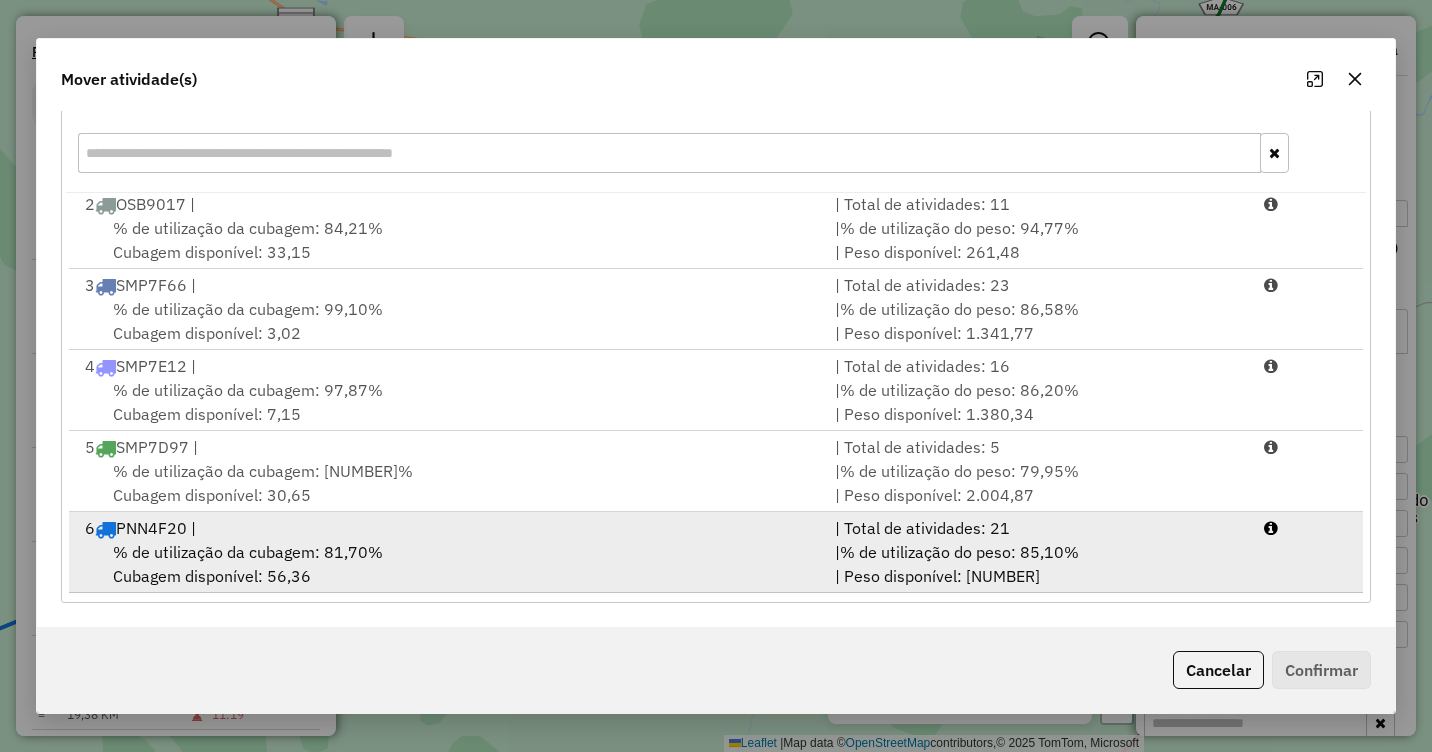 click on "% de utilização da cubagem: 81,70%" at bounding box center (248, 552) 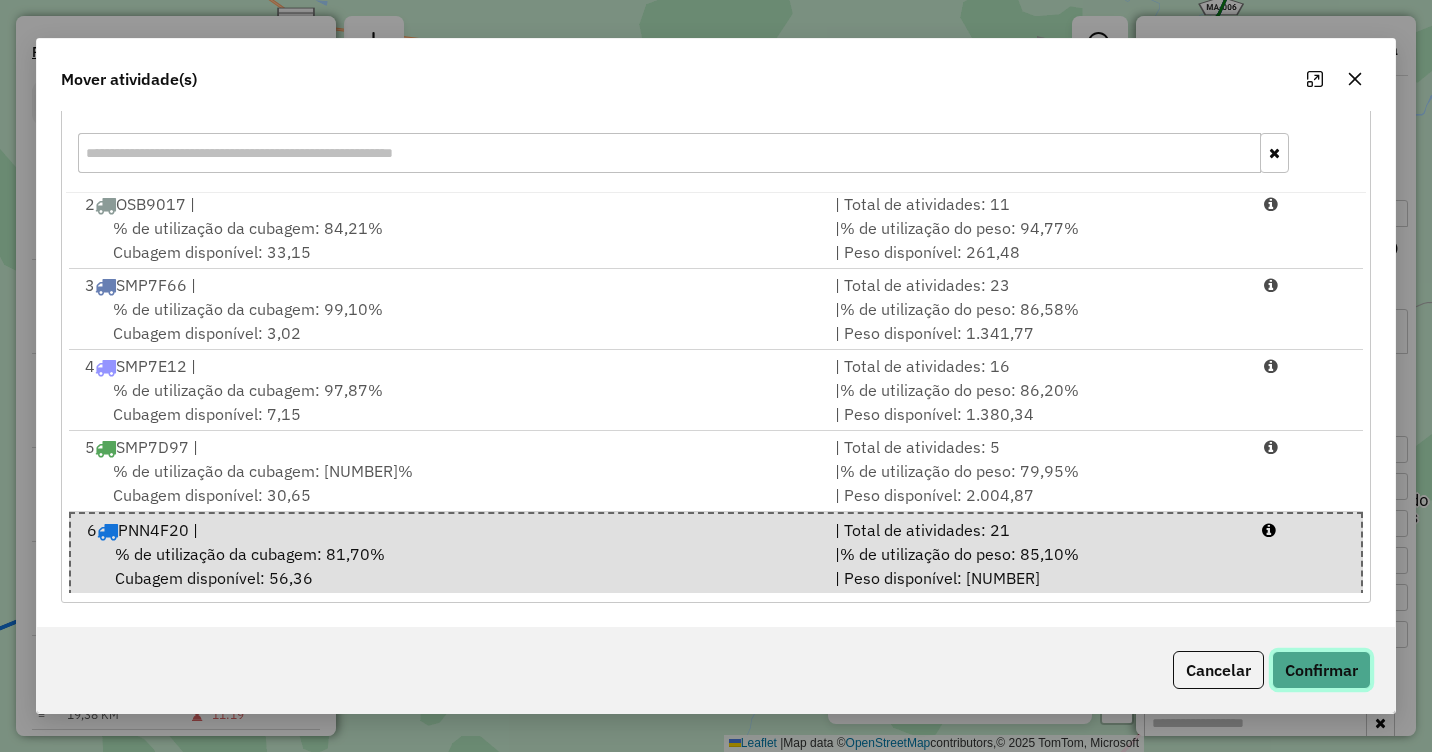 click on "Confirmar" 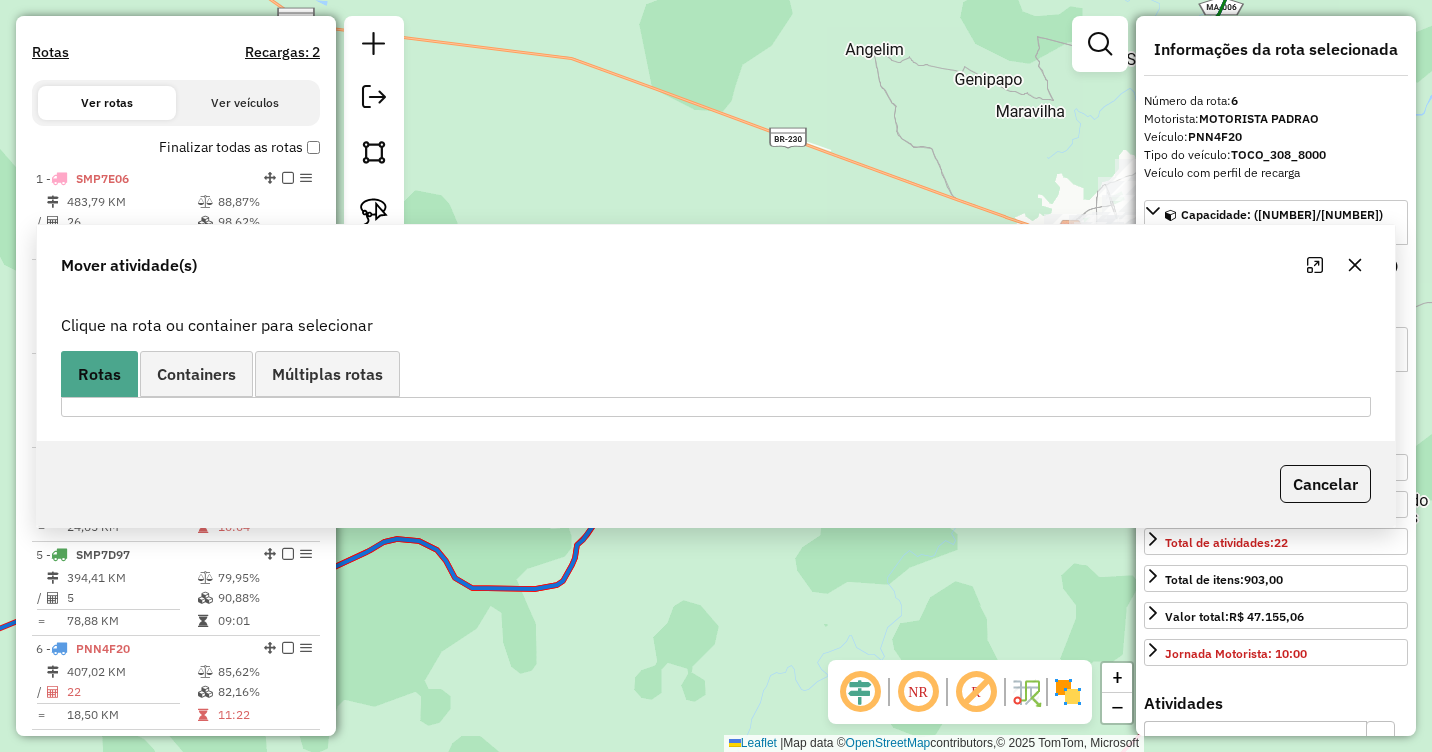 scroll, scrollTop: 0, scrollLeft: 0, axis: both 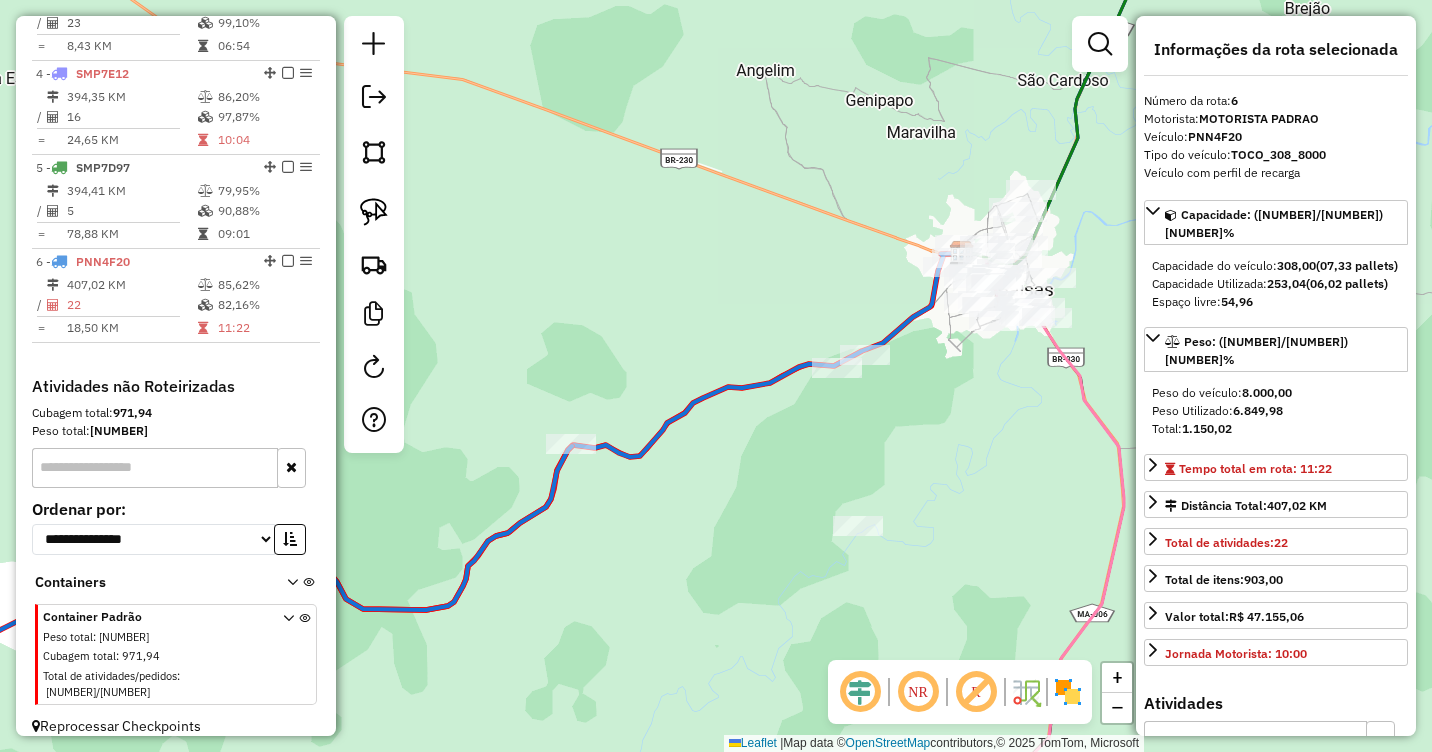 drag, startPoint x: 1048, startPoint y: 420, endPoint x: 880, endPoint y: 457, distance: 172.02615 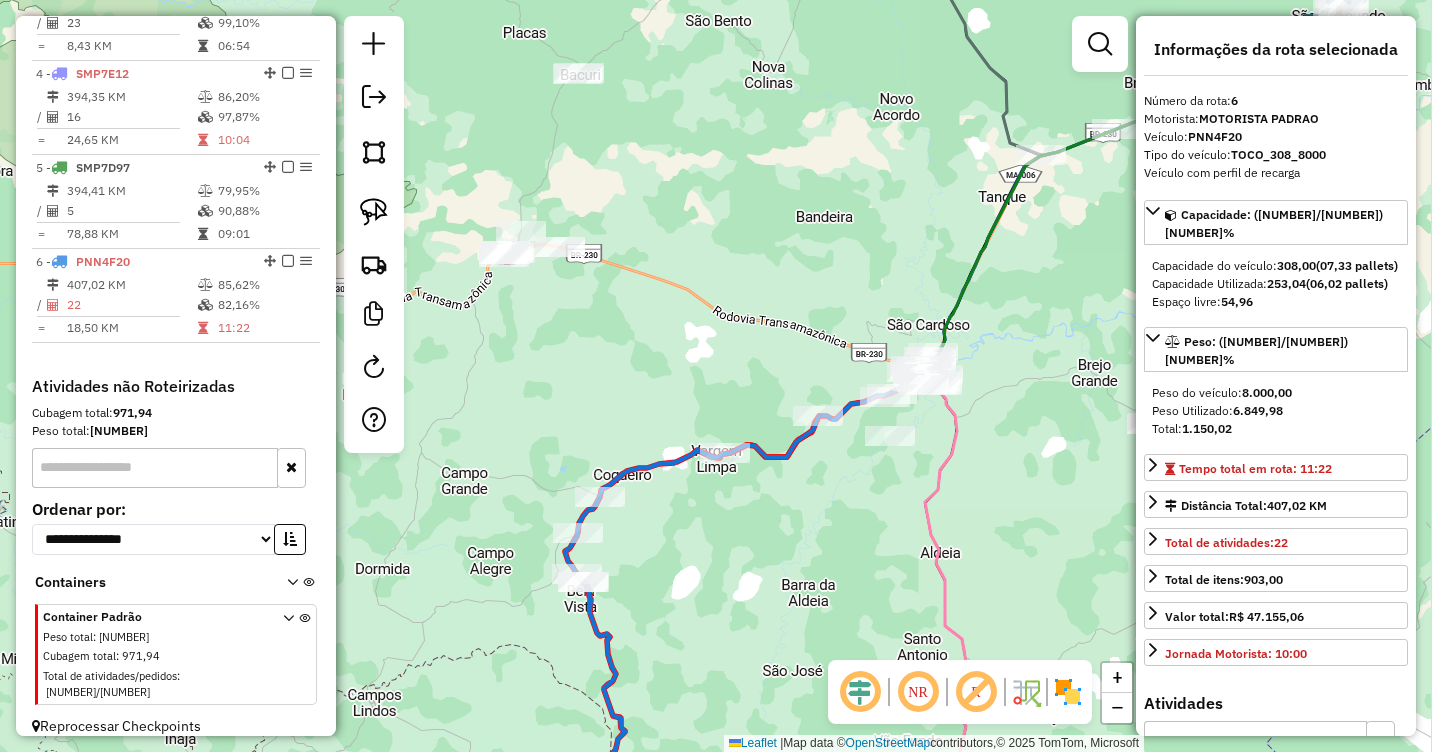 drag, startPoint x: 1079, startPoint y: 430, endPoint x: 1011, endPoint y: 393, distance: 77.41447 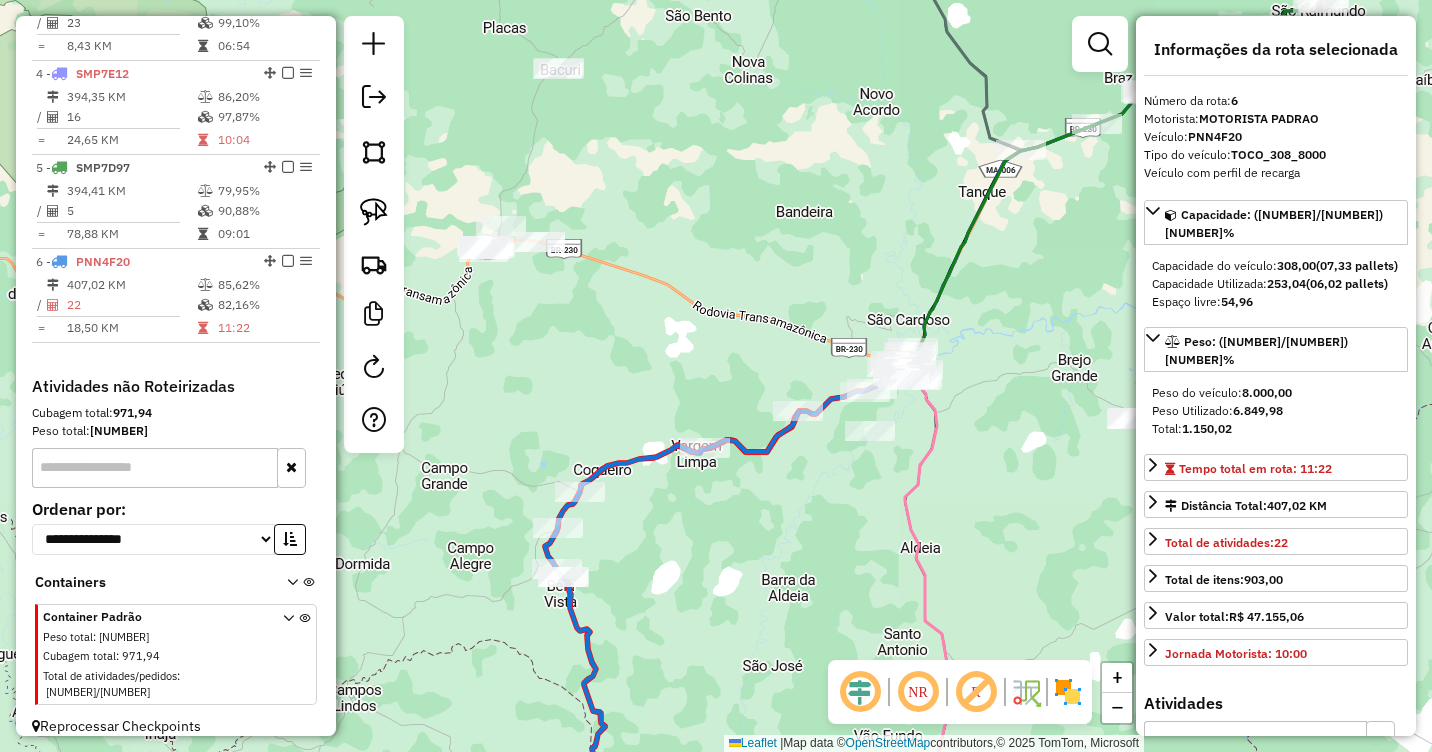 drag, startPoint x: 1031, startPoint y: 395, endPoint x: 1011, endPoint y: 391, distance: 20.396078 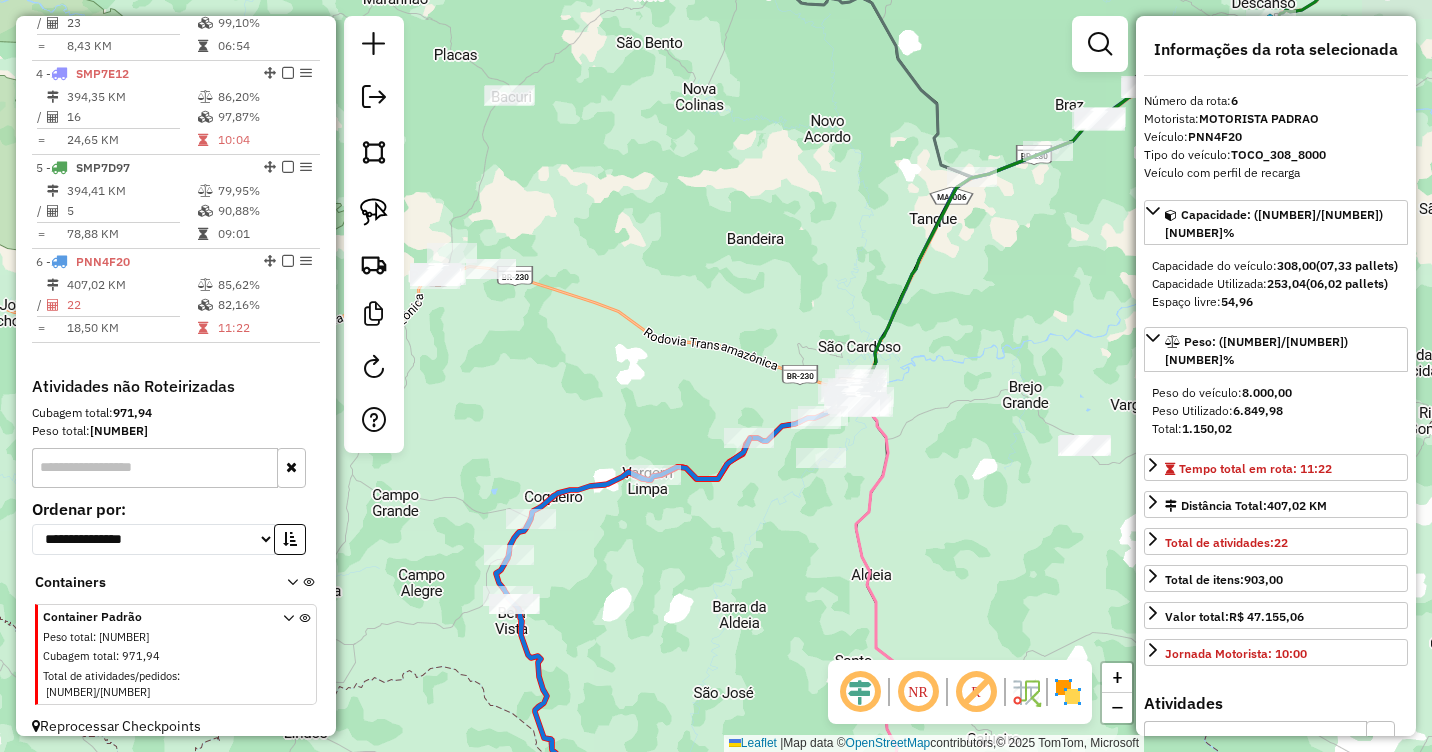 drag, startPoint x: 1003, startPoint y: 436, endPoint x: 952, endPoint y: 464, distance: 58.18075 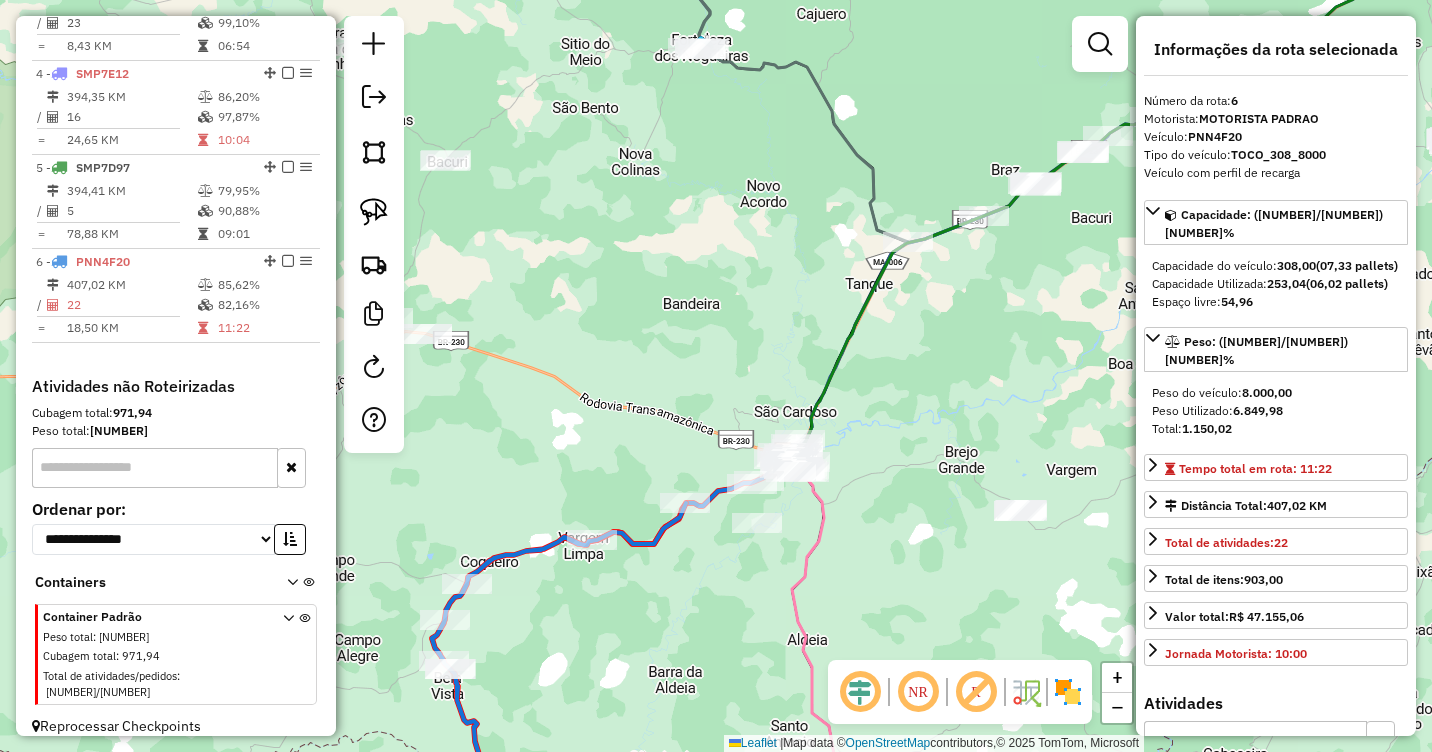 drag, startPoint x: 946, startPoint y: 436, endPoint x: 884, endPoint y: 500, distance: 89.106674 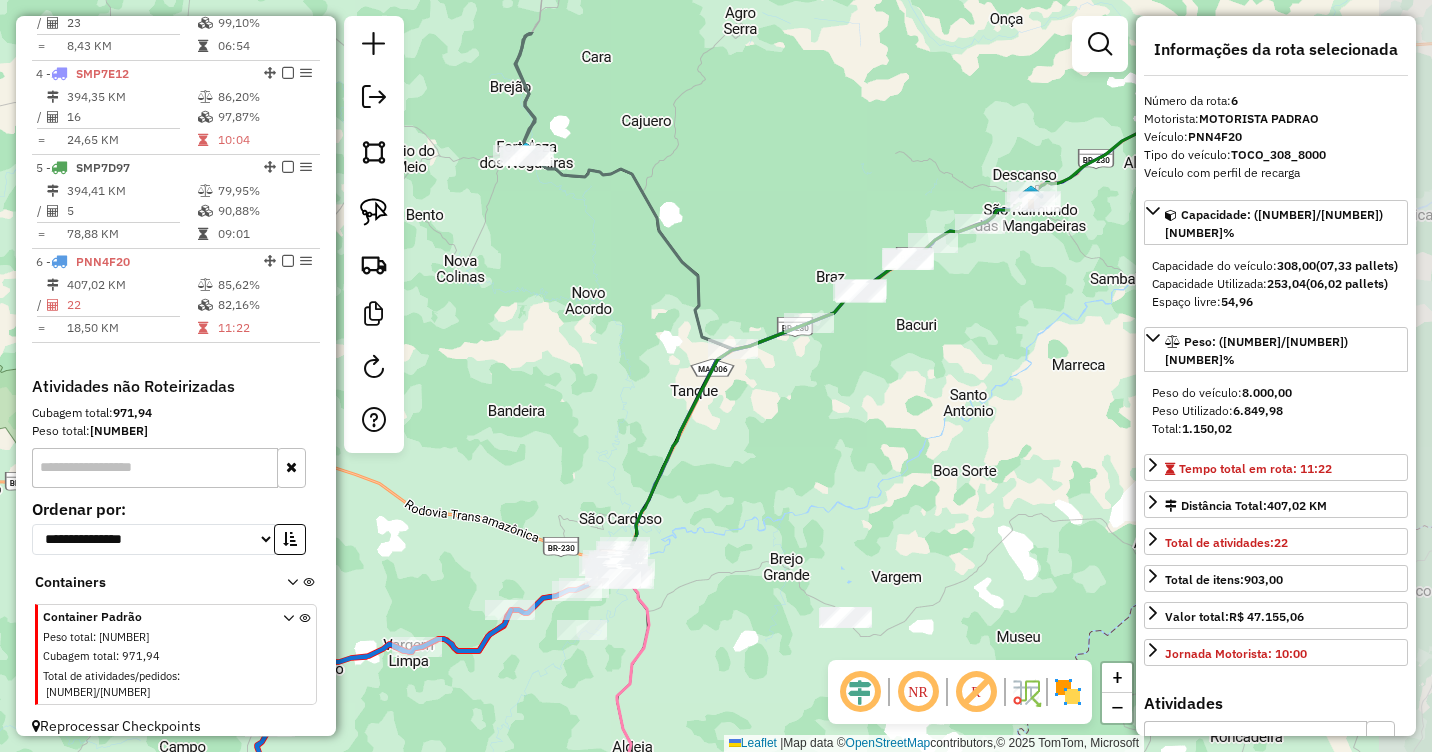 drag, startPoint x: 964, startPoint y: 405, endPoint x: 805, endPoint y: 516, distance: 193.91235 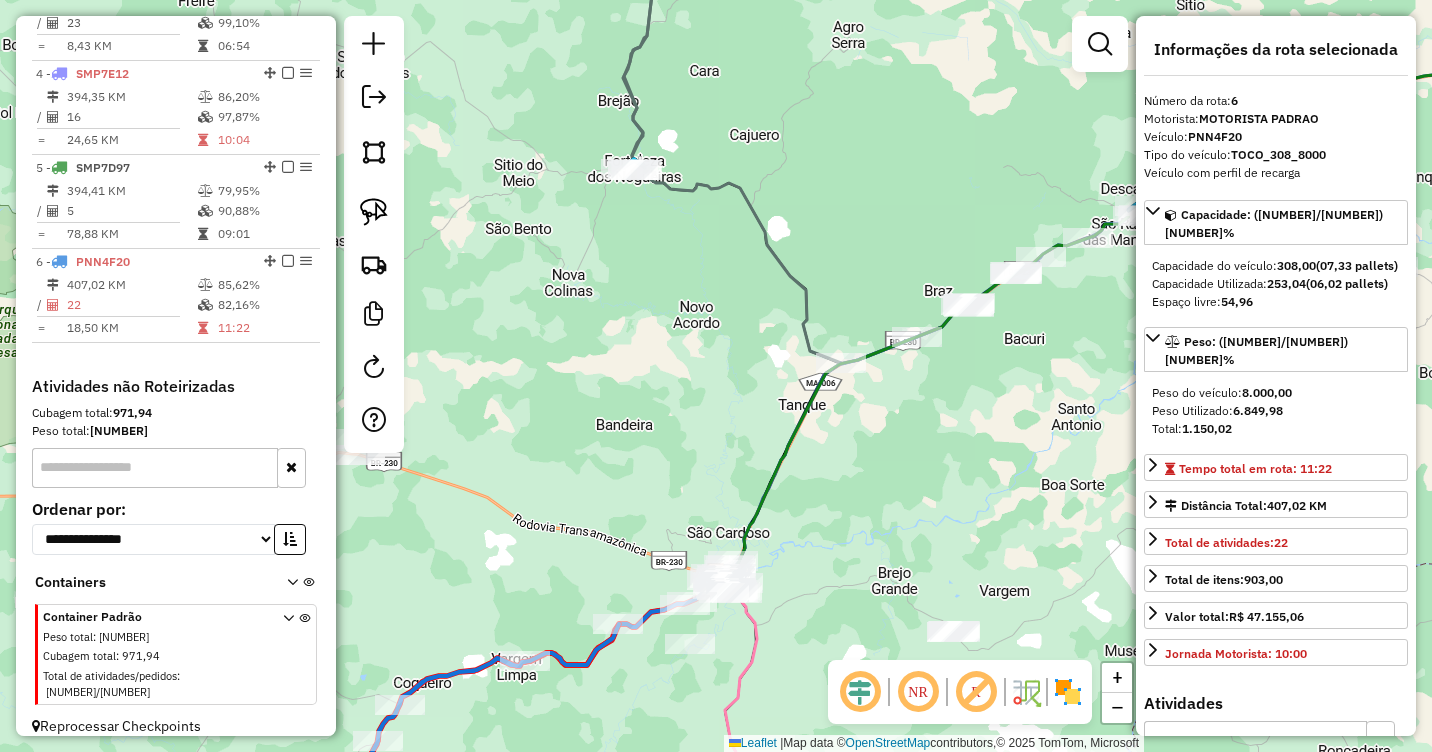 drag, startPoint x: 841, startPoint y: 482, endPoint x: 1045, endPoint y: 526, distance: 208.69116 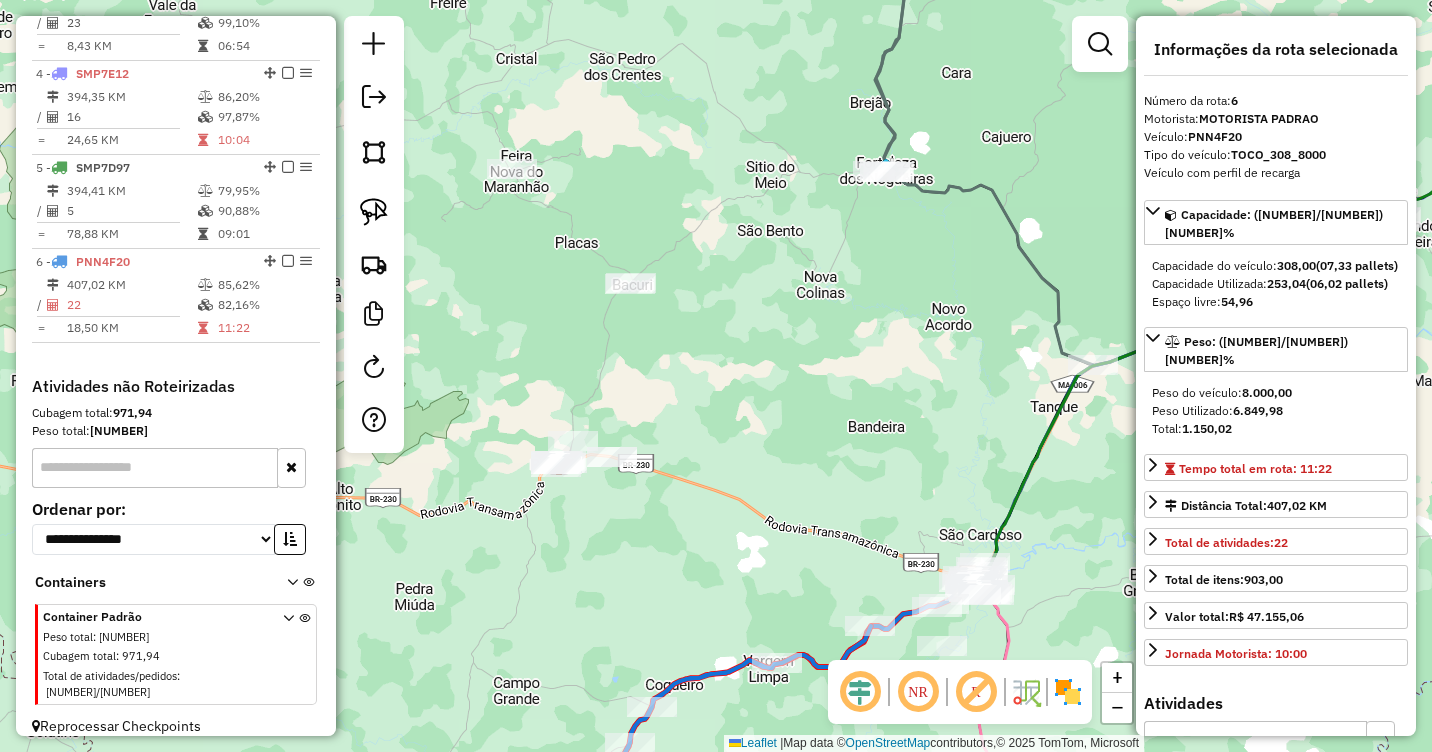 drag, startPoint x: 661, startPoint y: 436, endPoint x: 734, endPoint y: 375, distance: 95.131485 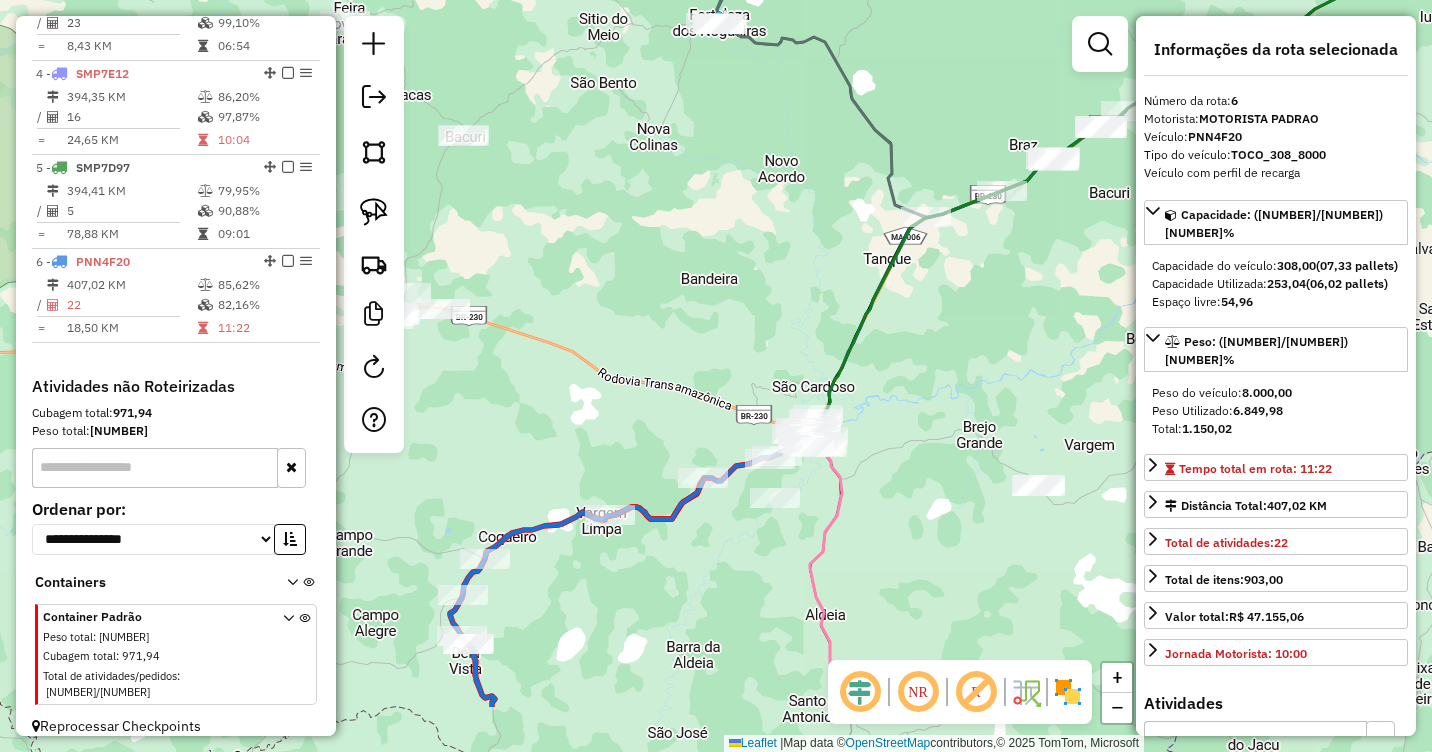 drag, startPoint x: 1020, startPoint y: 507, endPoint x: 923, endPoint y: 382, distance: 158.22136 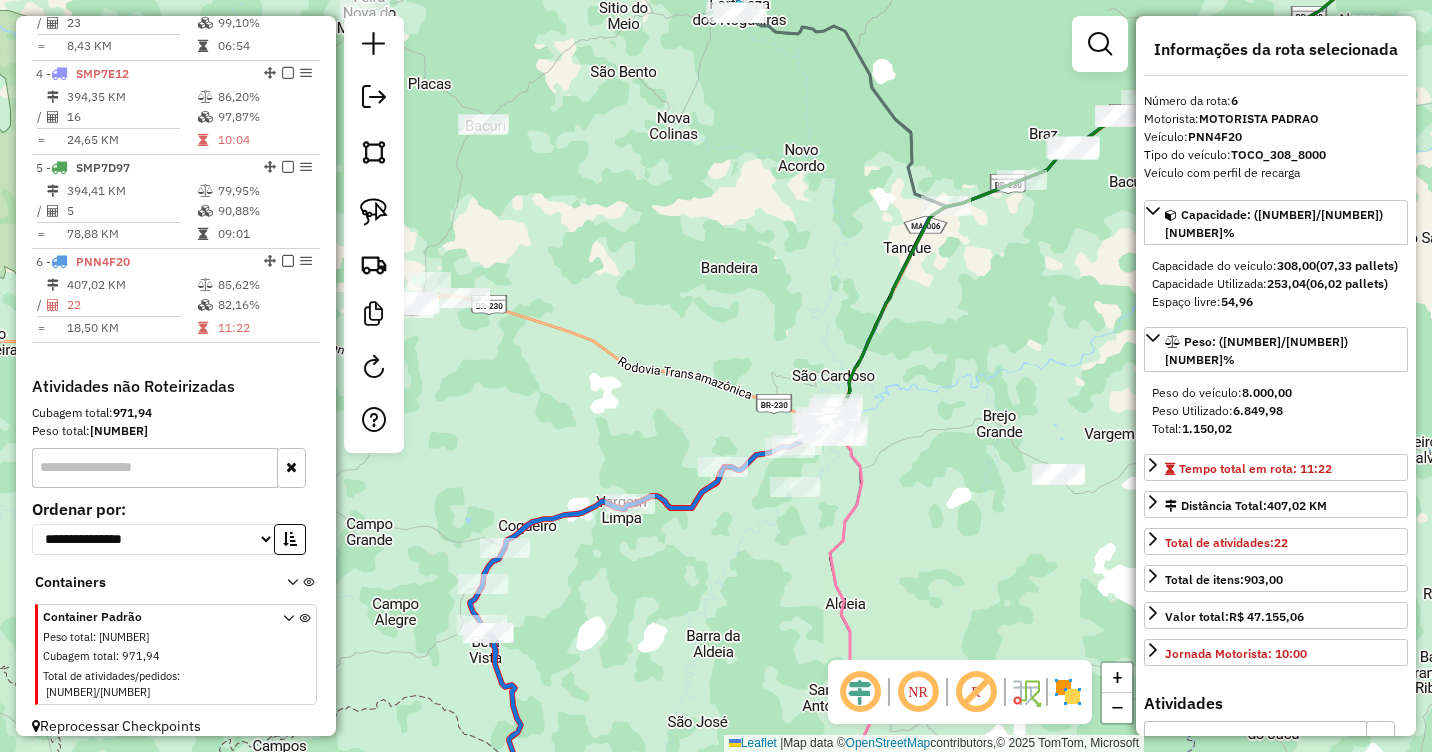 drag, startPoint x: 914, startPoint y: 412, endPoint x: 990, endPoint y: 383, distance: 81.34495 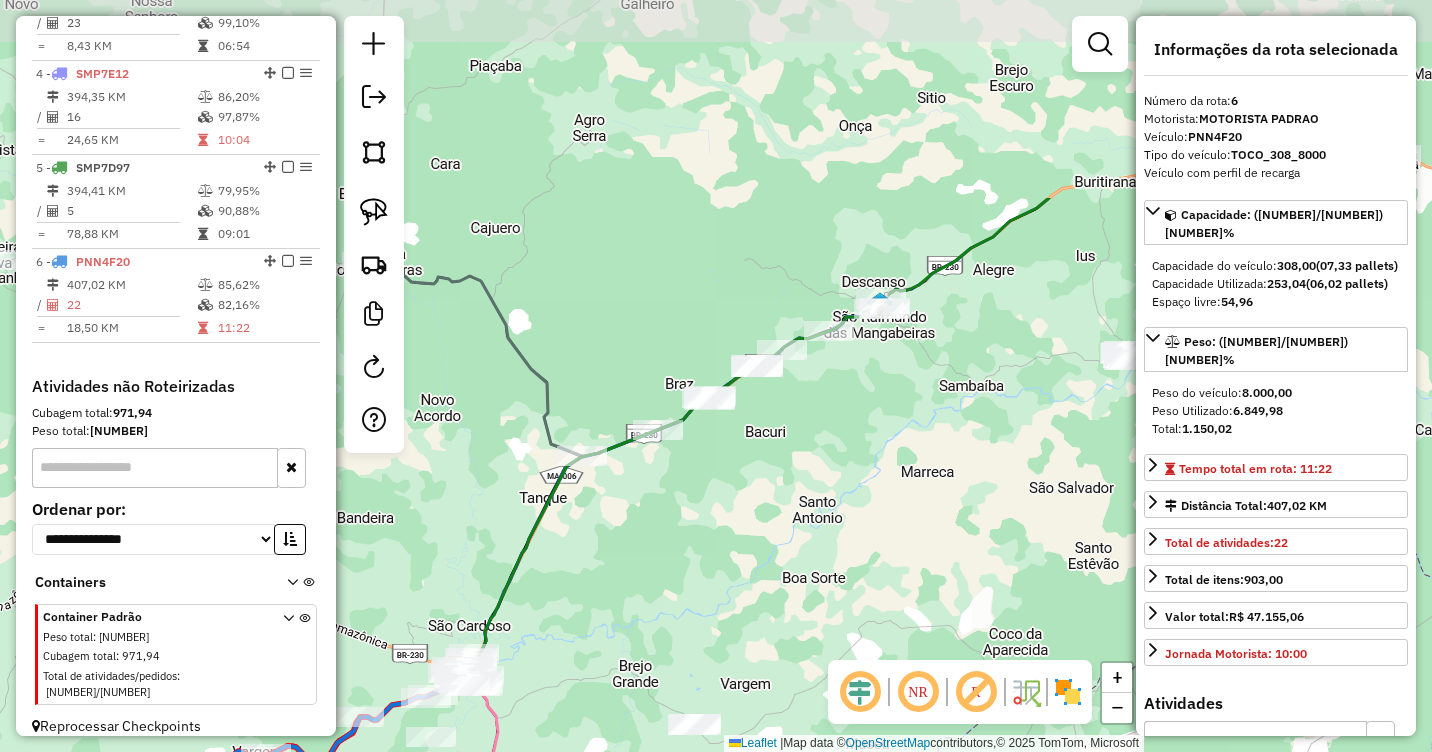 drag, startPoint x: 1035, startPoint y: 358, endPoint x: 662, endPoint y: 588, distance: 438.21115 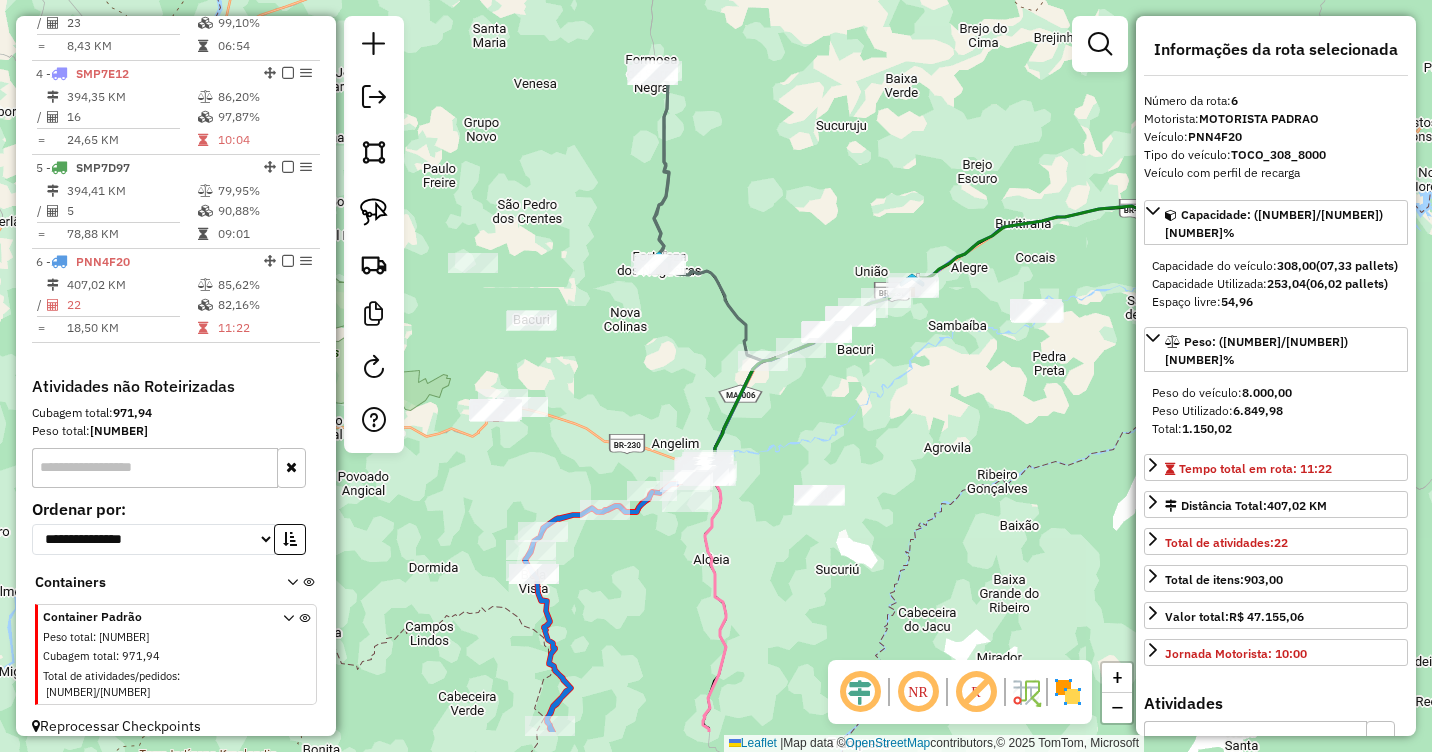 drag, startPoint x: 843, startPoint y: 524, endPoint x: 903, endPoint y: 426, distance: 114.90866 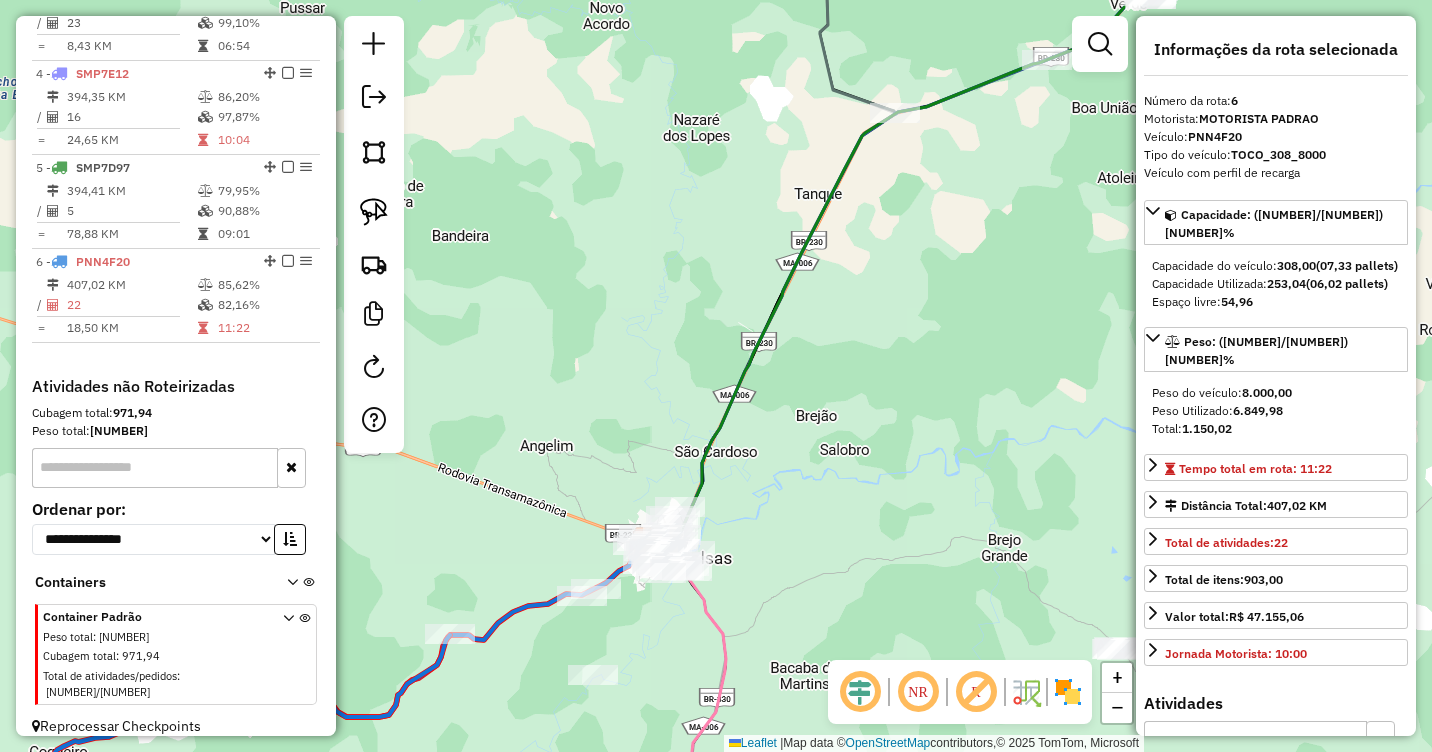 drag, startPoint x: 795, startPoint y: 444, endPoint x: 903, endPoint y: 346, distance: 145.83553 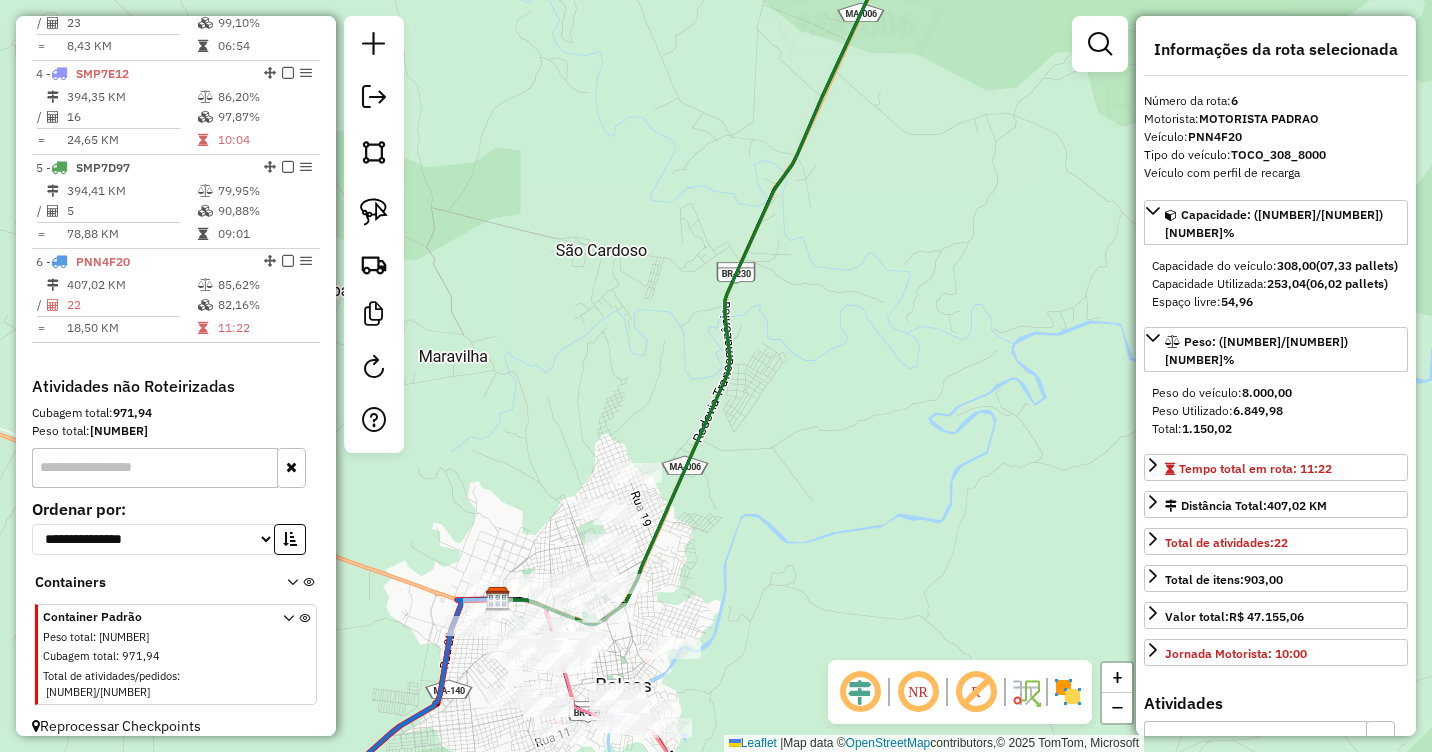 drag, startPoint x: 859, startPoint y: 417, endPoint x: 957, endPoint y: 310, distance: 145.09653 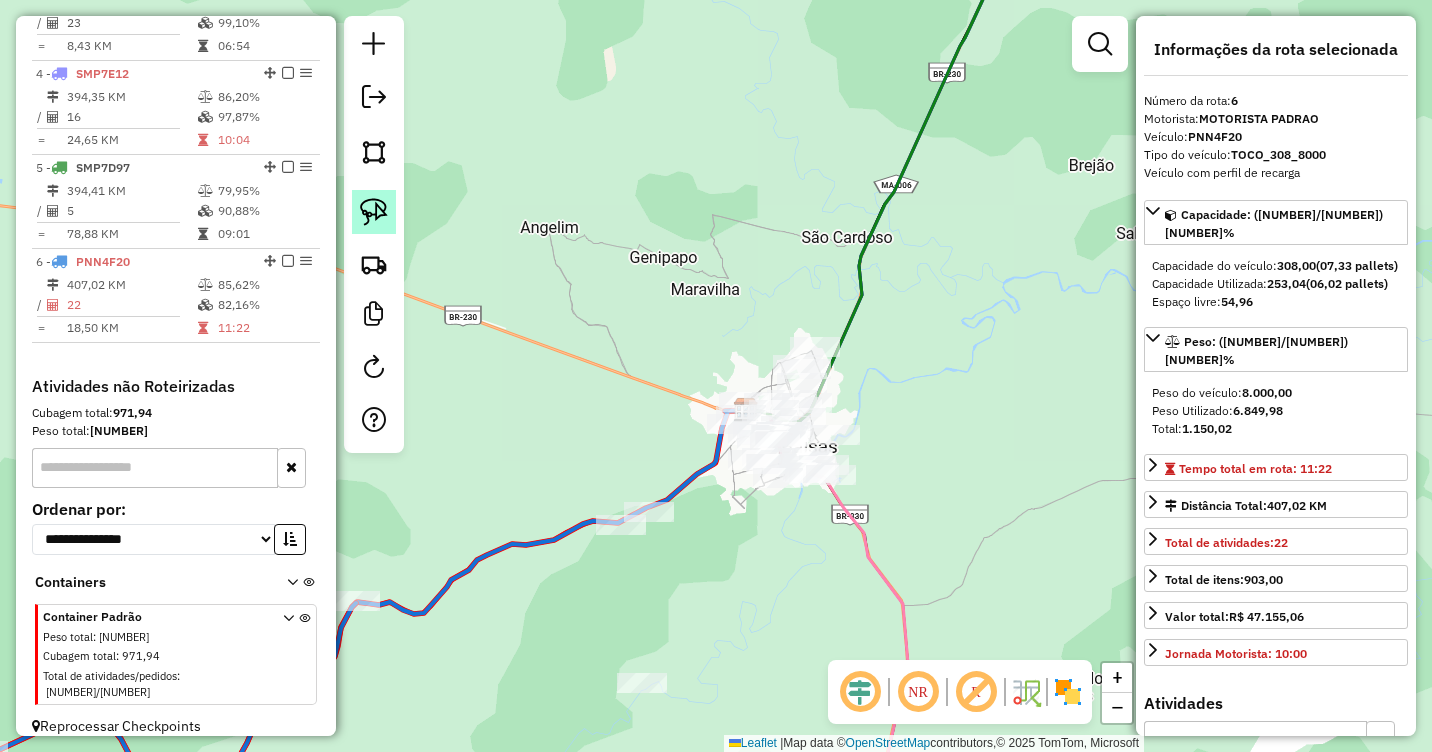 click 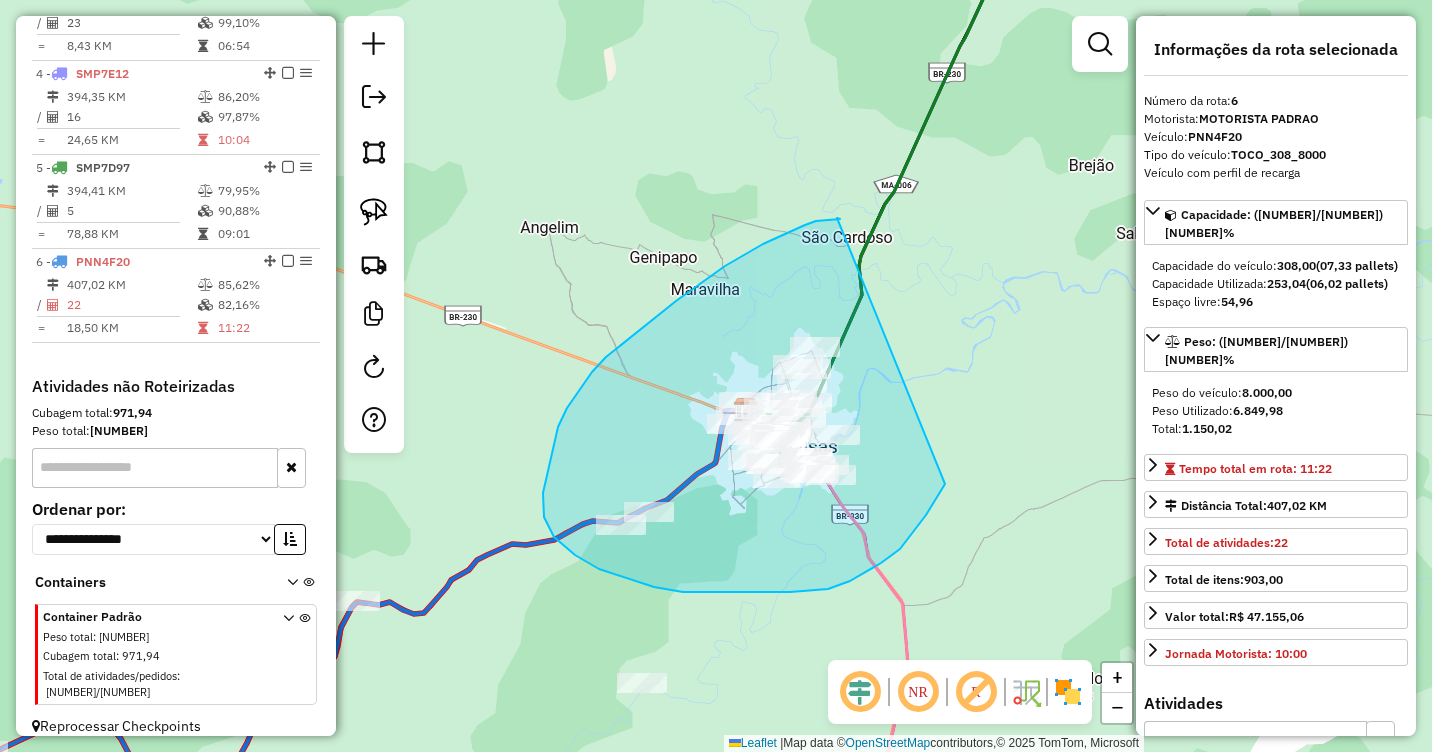 drag, startPoint x: 840, startPoint y: 219, endPoint x: 970, endPoint y: 393, distance: 217.20036 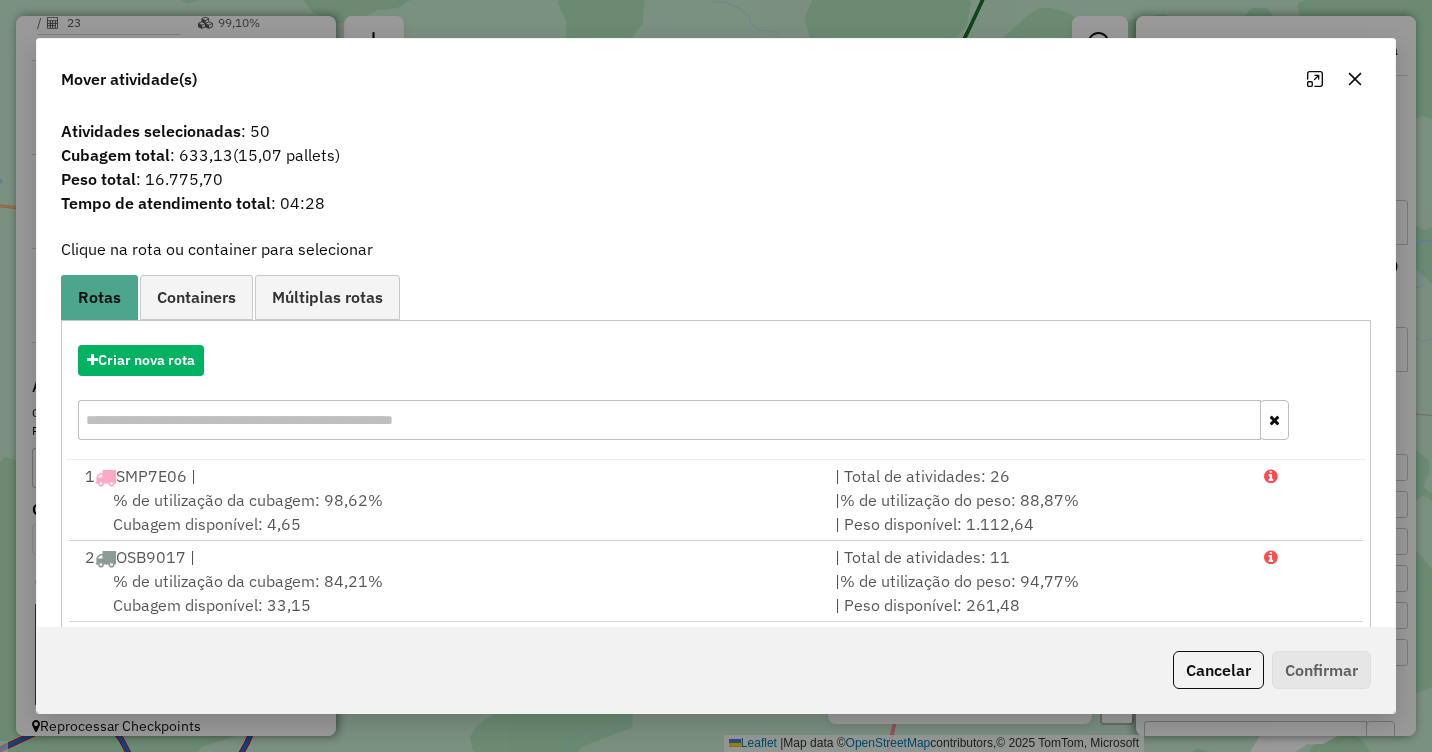 click 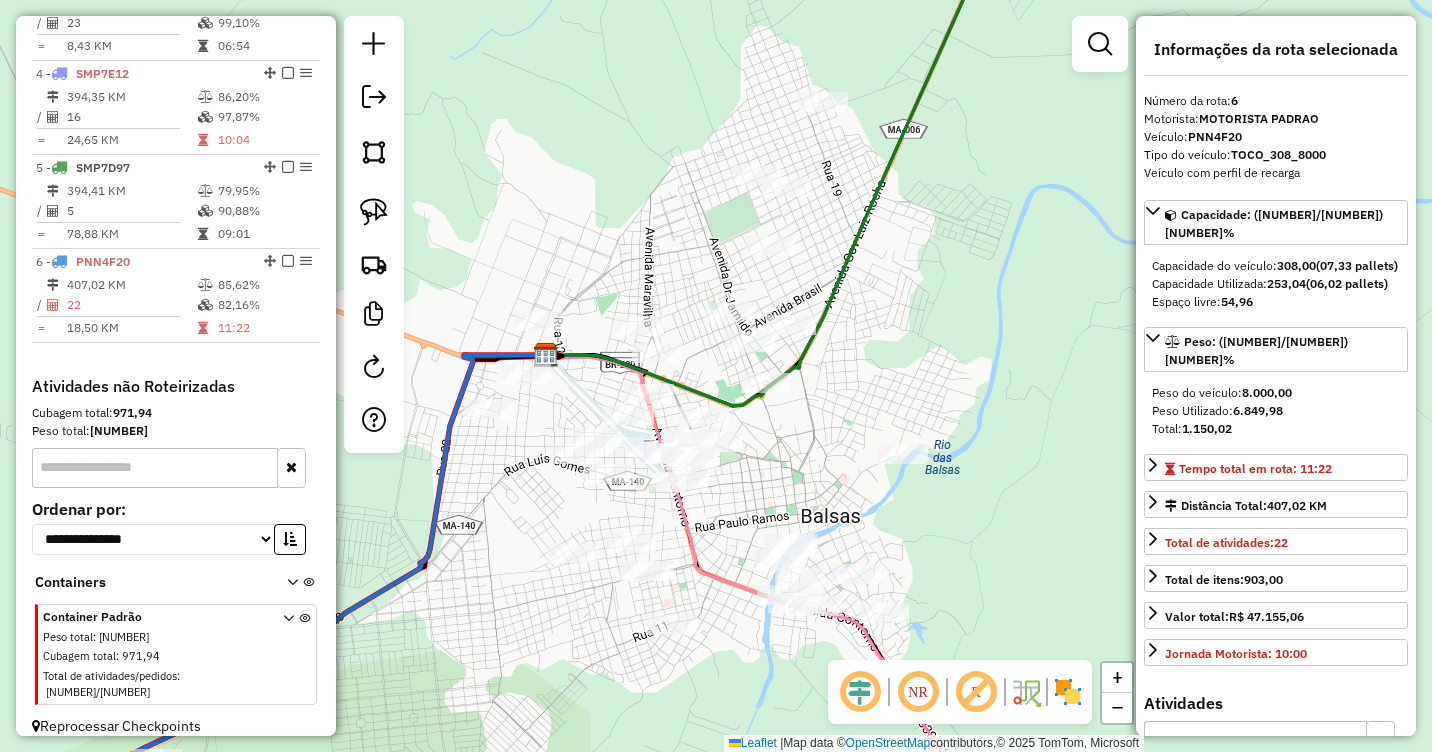 drag, startPoint x: 764, startPoint y: 460, endPoint x: 880, endPoint y: 413, distance: 125.1599 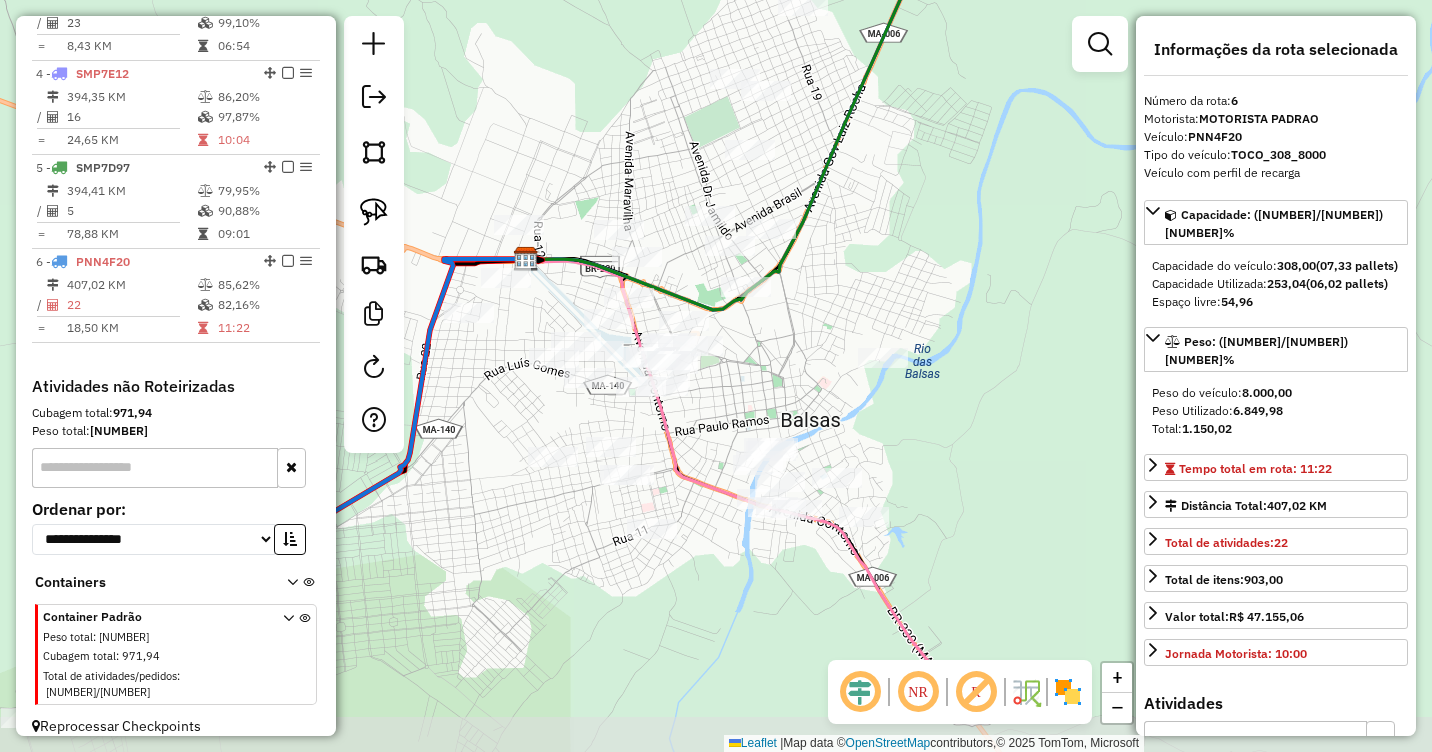 drag, startPoint x: 880, startPoint y: 418, endPoint x: 888, endPoint y: 291, distance: 127.25172 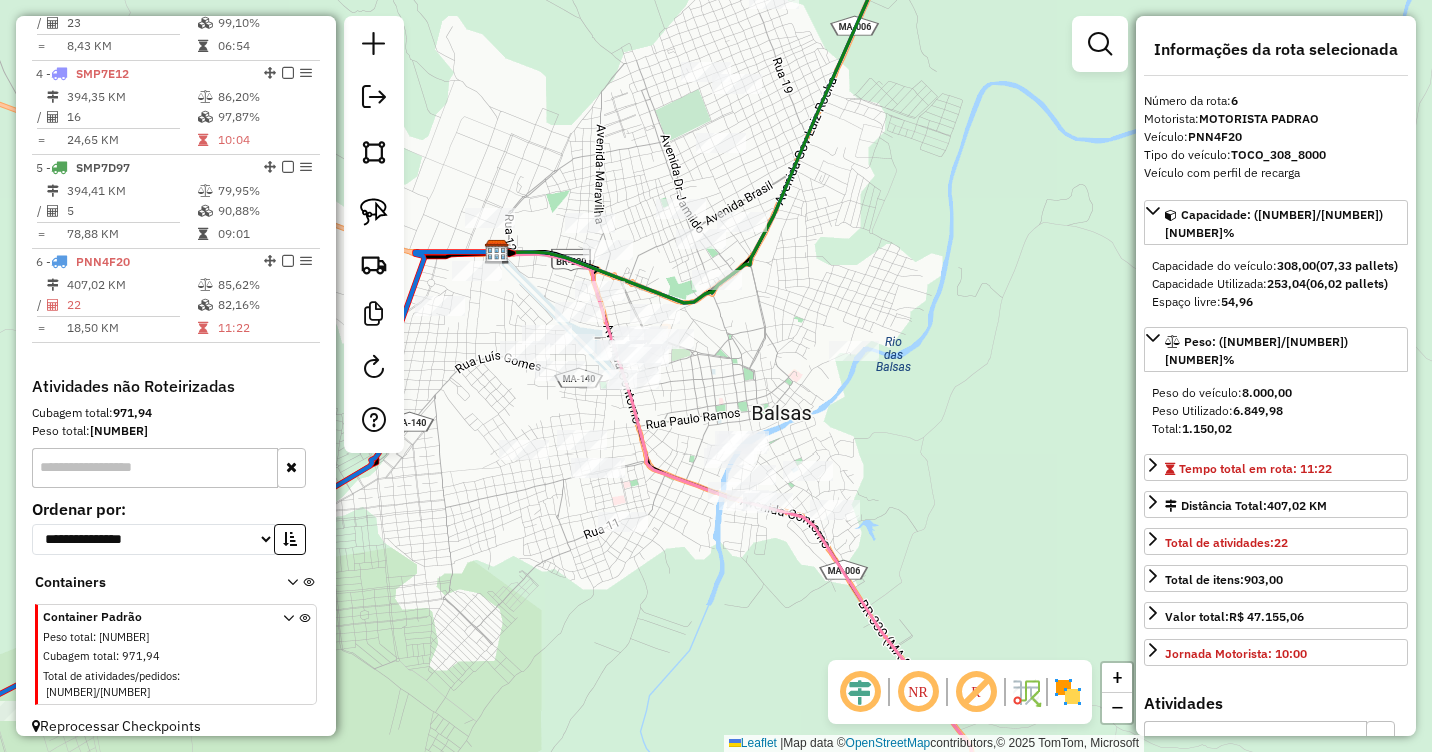 drag, startPoint x: 1040, startPoint y: 441, endPoint x: 988, endPoint y: 440, distance: 52.009613 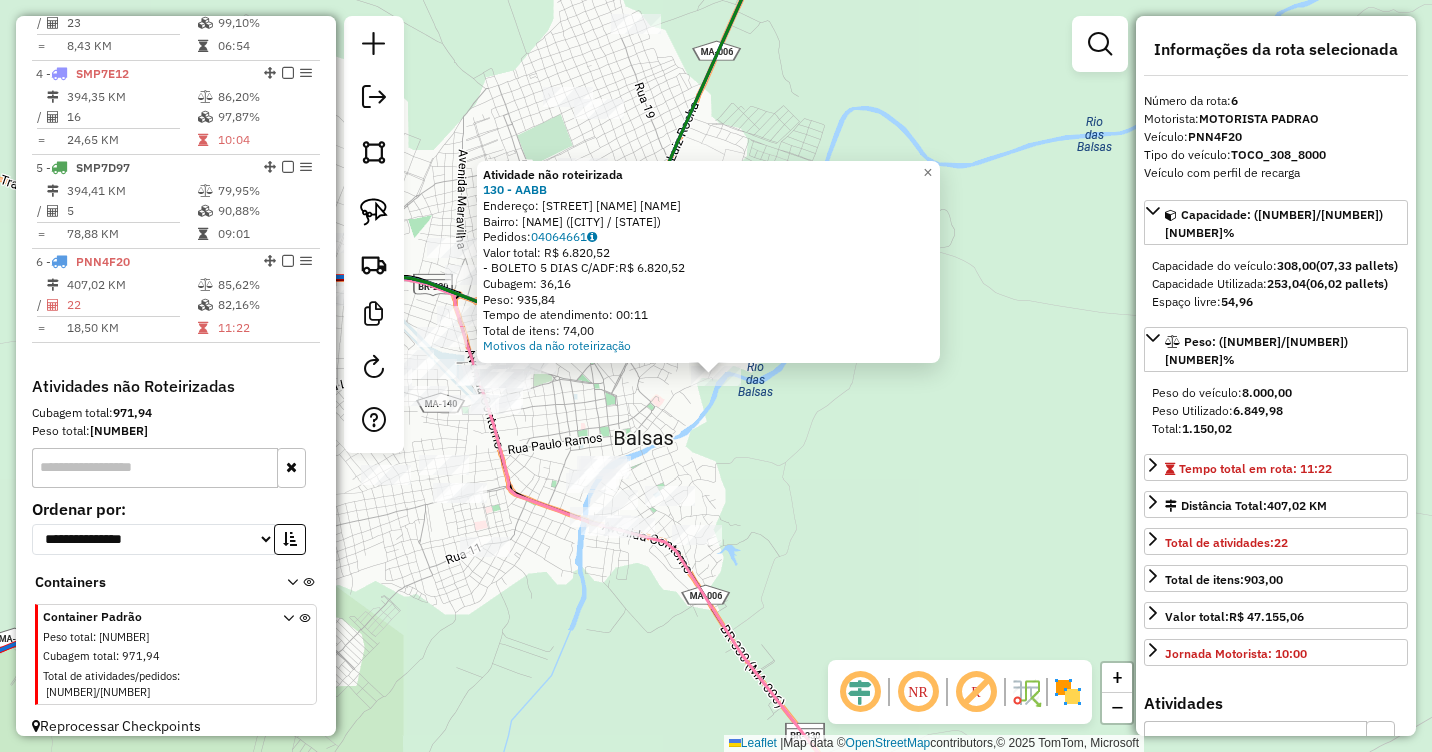drag, startPoint x: 779, startPoint y: 434, endPoint x: 800, endPoint y: 430, distance: 21.377558 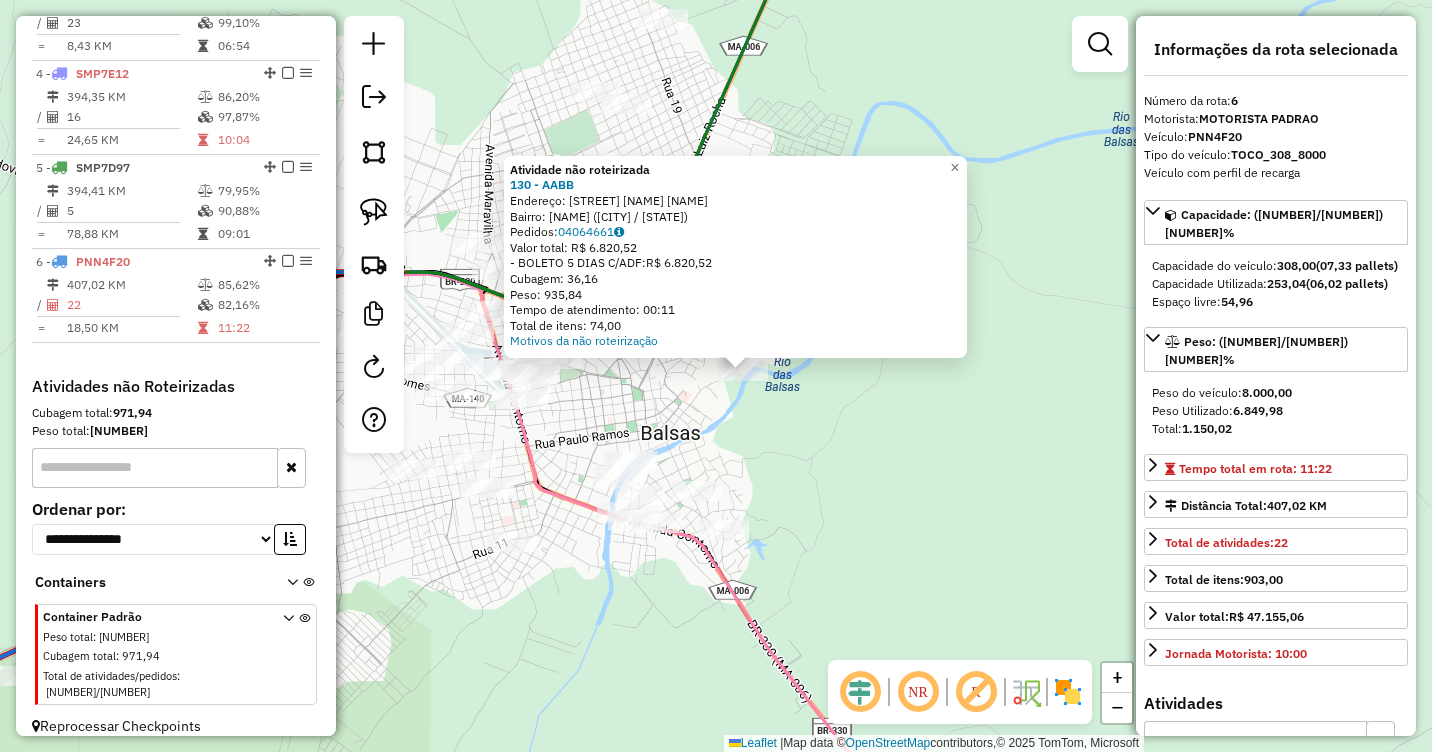 click on "Atividade não roteirizada [NUMBER] - [NAME] Endereço: [STREET] [NAME] Bairro: [NAME] ([CITY] / [STATE]) Pedidos: [NUMBER] Valor total: [PRICE] - [PAYMENT_METHOD]: [PRICE] Cubagem: [NUMBER] Peso: [NUMBER] Tempo de atendimento: [TIME] Total de itens: [NUMBER] Motivos da não roteirização × Janela de atendimento Grade de atendimento Capacidade Transportadoras Veículos Cliente Pedidos Rotas Selecione os dias de semana para filtrar as janelas de atendimento Seg Ter Qua Qui Sex Sáb Dom Informe o período da janela de atendimento: De: Até: Filtrar exatamente a janela do cliente Considerar janela de atendimento padrão Selecione os dias de semana para filtrar as grades de atendimento Seg Ter Qua Qui Sex Sáb Dom Considerar clientes sem dia de atendimento cadastrado Clientes fora do dia de atendimento selecionado Filtrar as atividades entre os valores definidos abaixo: Peso mínimo: Peso máximo: Cubagem mínima: Cubagem máxima: De: De:" 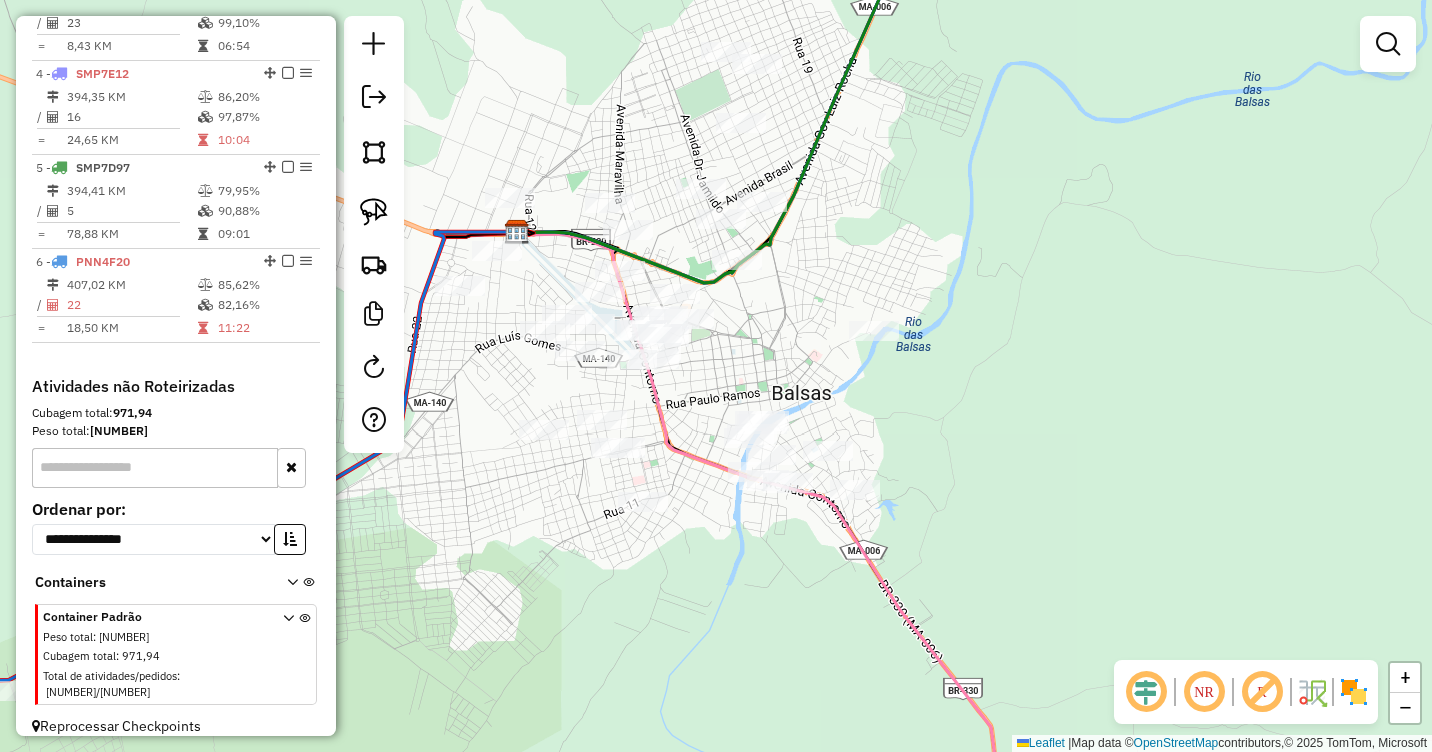 drag, startPoint x: 770, startPoint y: 444, endPoint x: 903, endPoint y: 403, distance: 139.17615 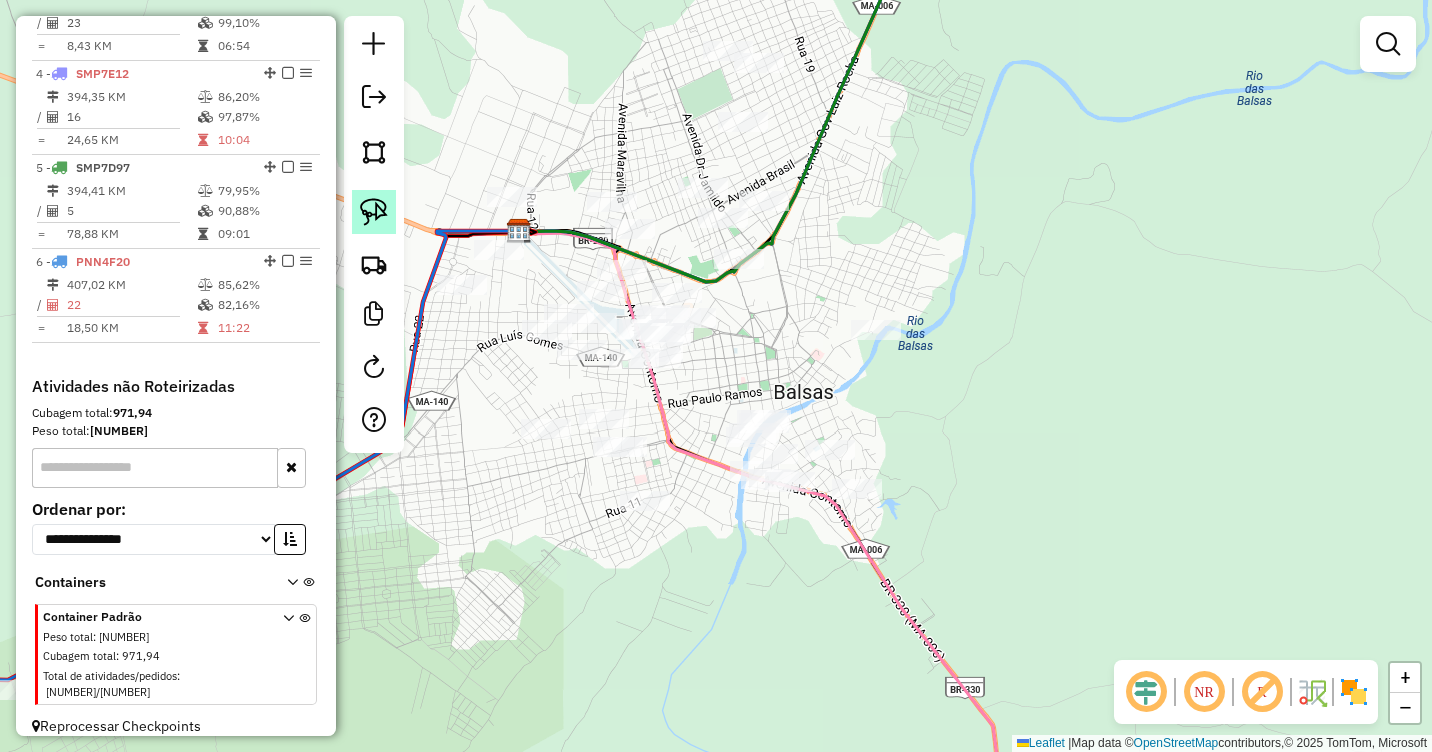 click 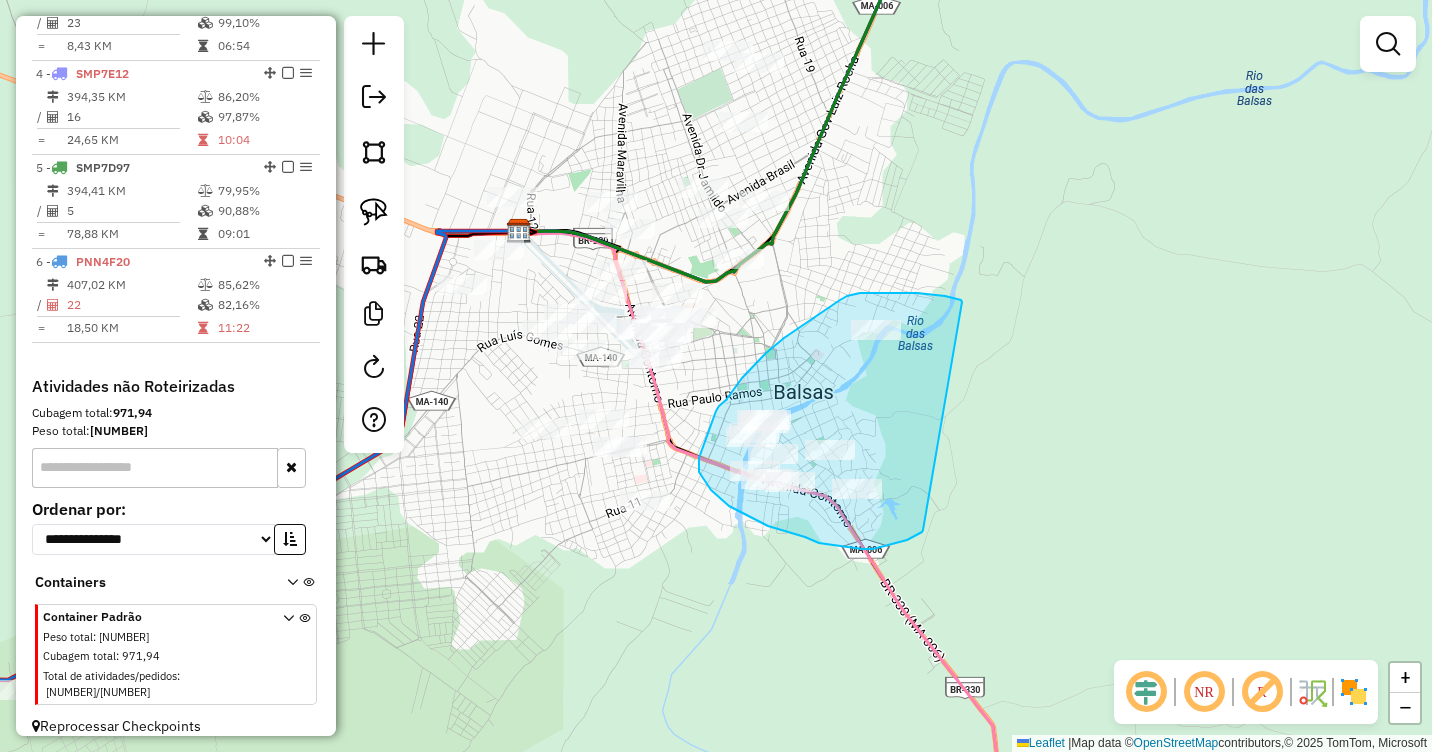 drag, startPoint x: 962, startPoint y: 302, endPoint x: 923, endPoint y: 530, distance: 231.31148 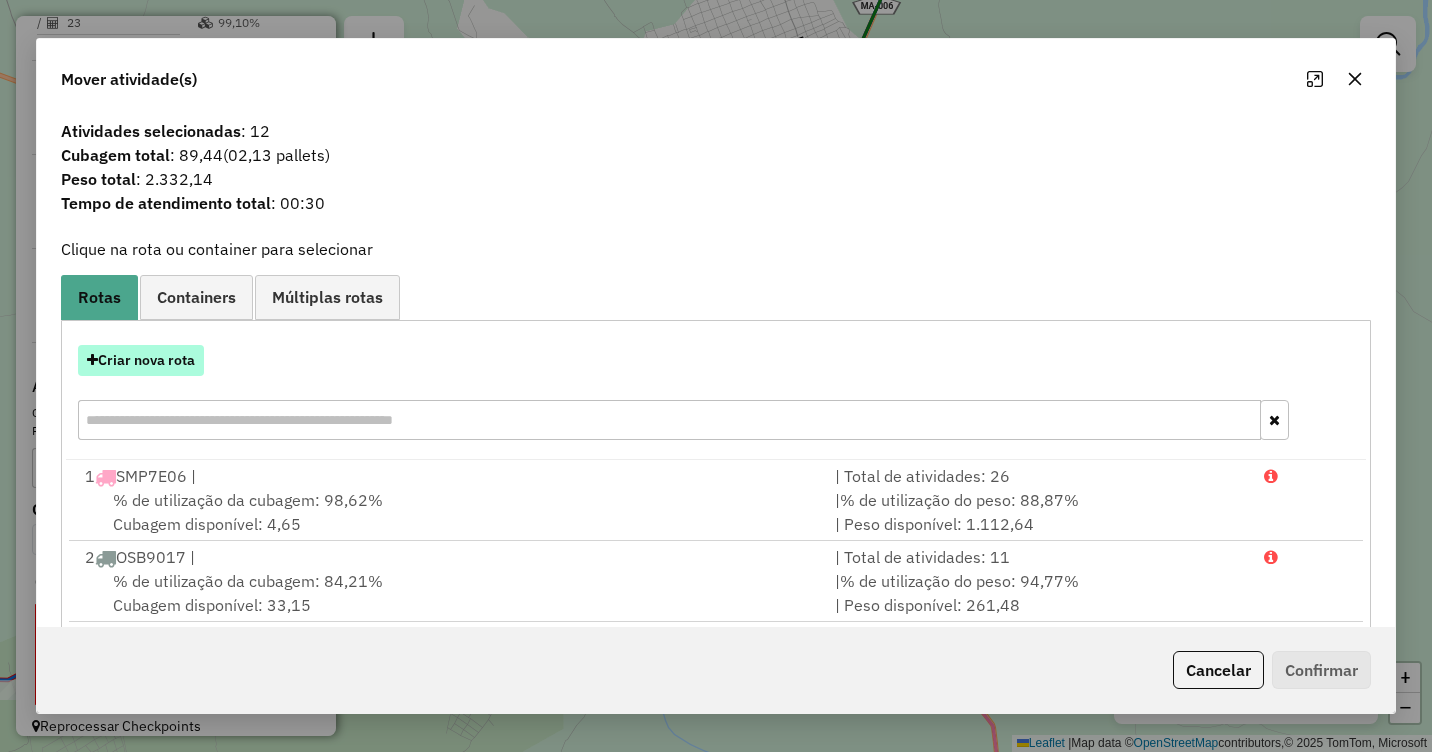 click on "Criar nova rota" at bounding box center [141, 360] 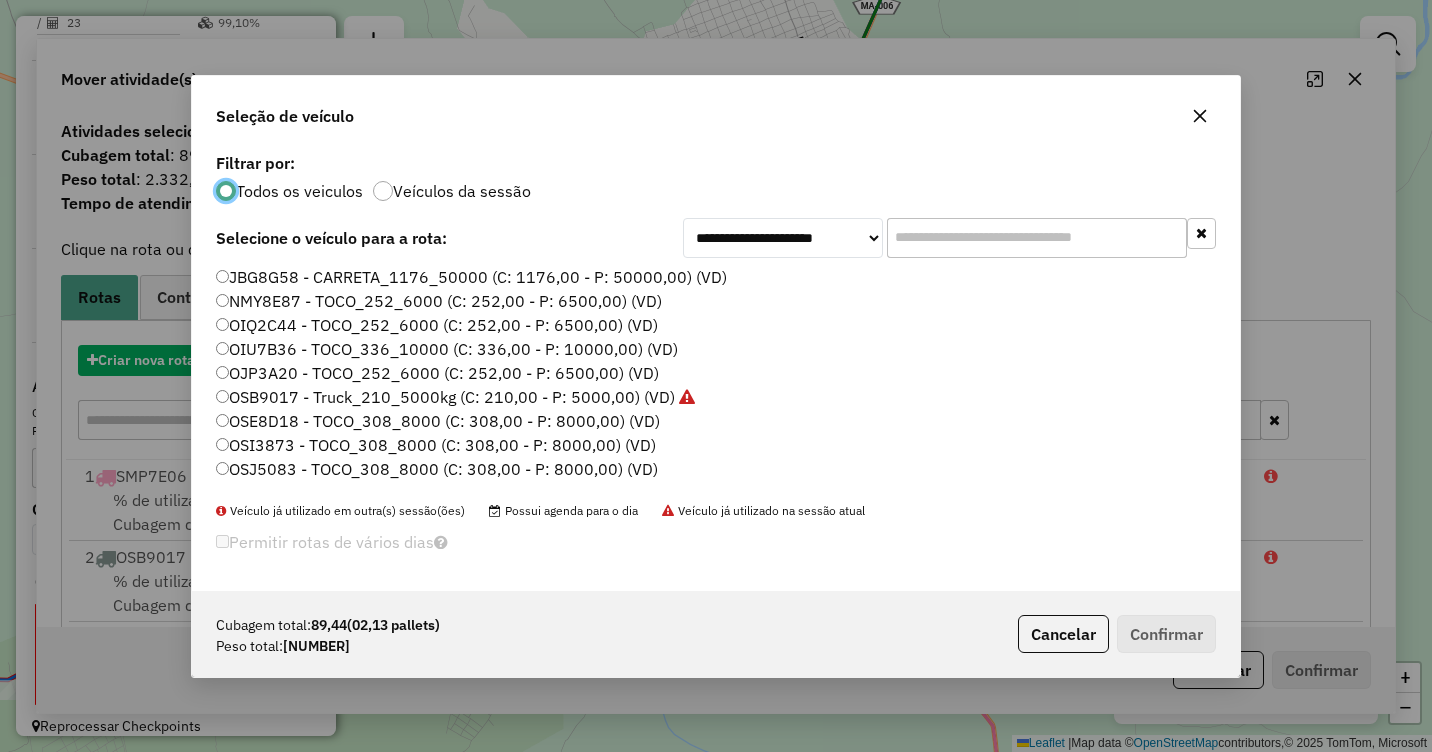 scroll, scrollTop: 11, scrollLeft: 6, axis: both 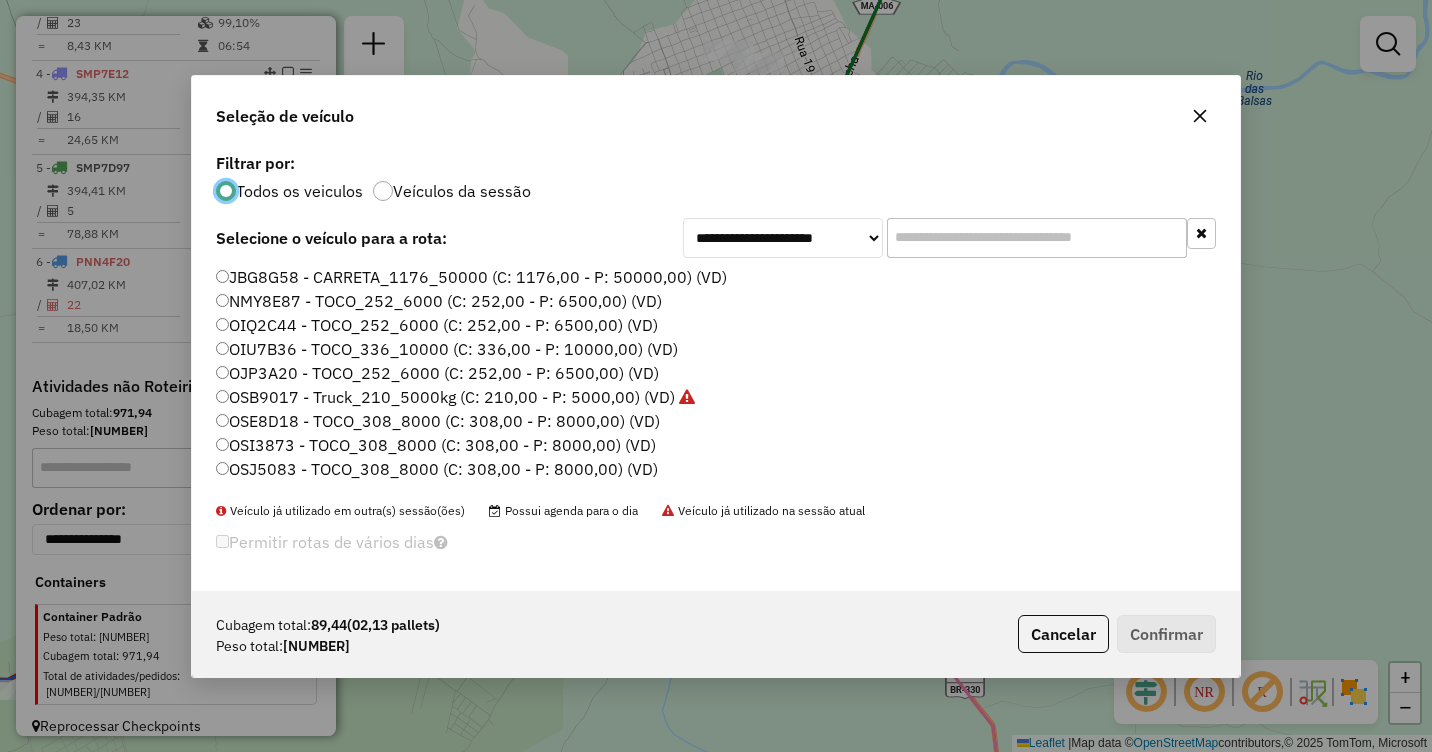 click on "OJP3A20 - TOCO_252_6000 (C: 252,00 - P: 6500,00) (VD)" 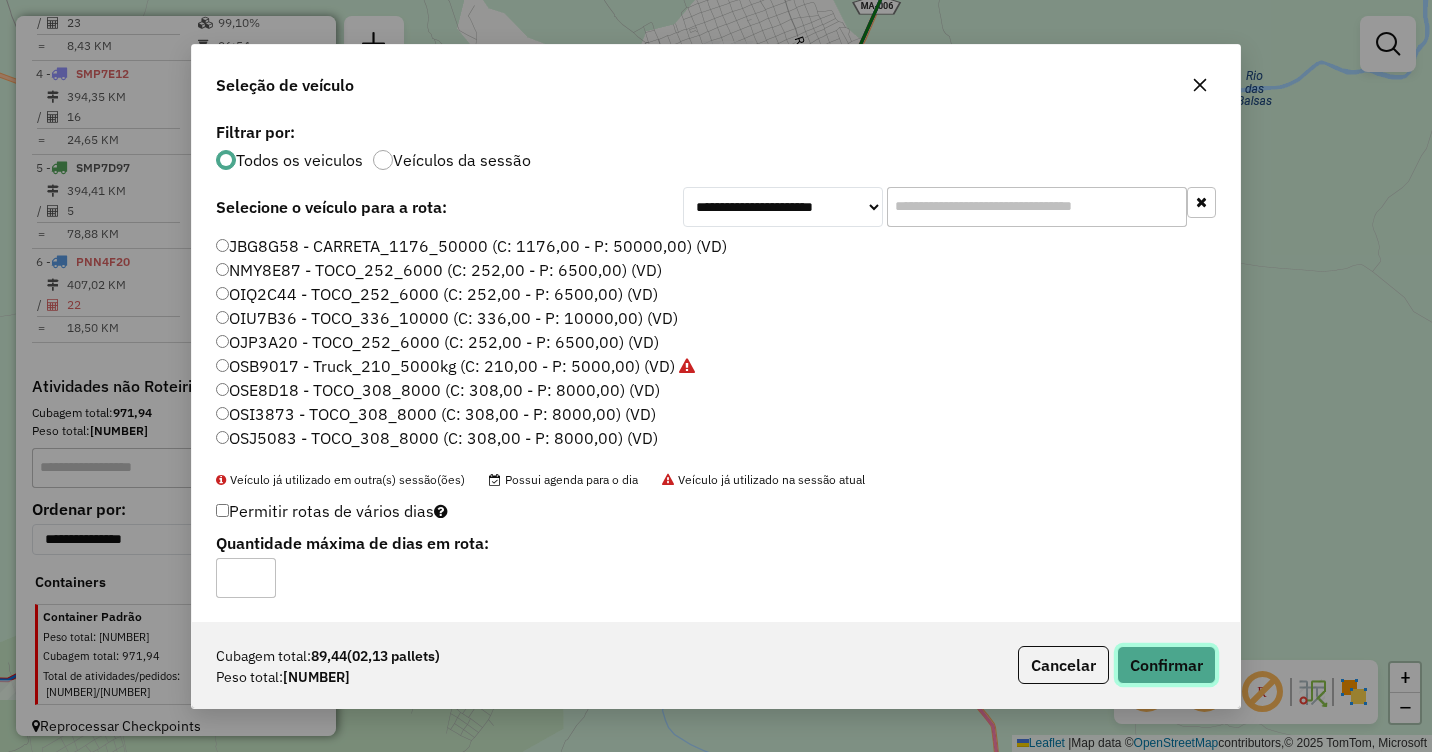 click on "Confirmar" 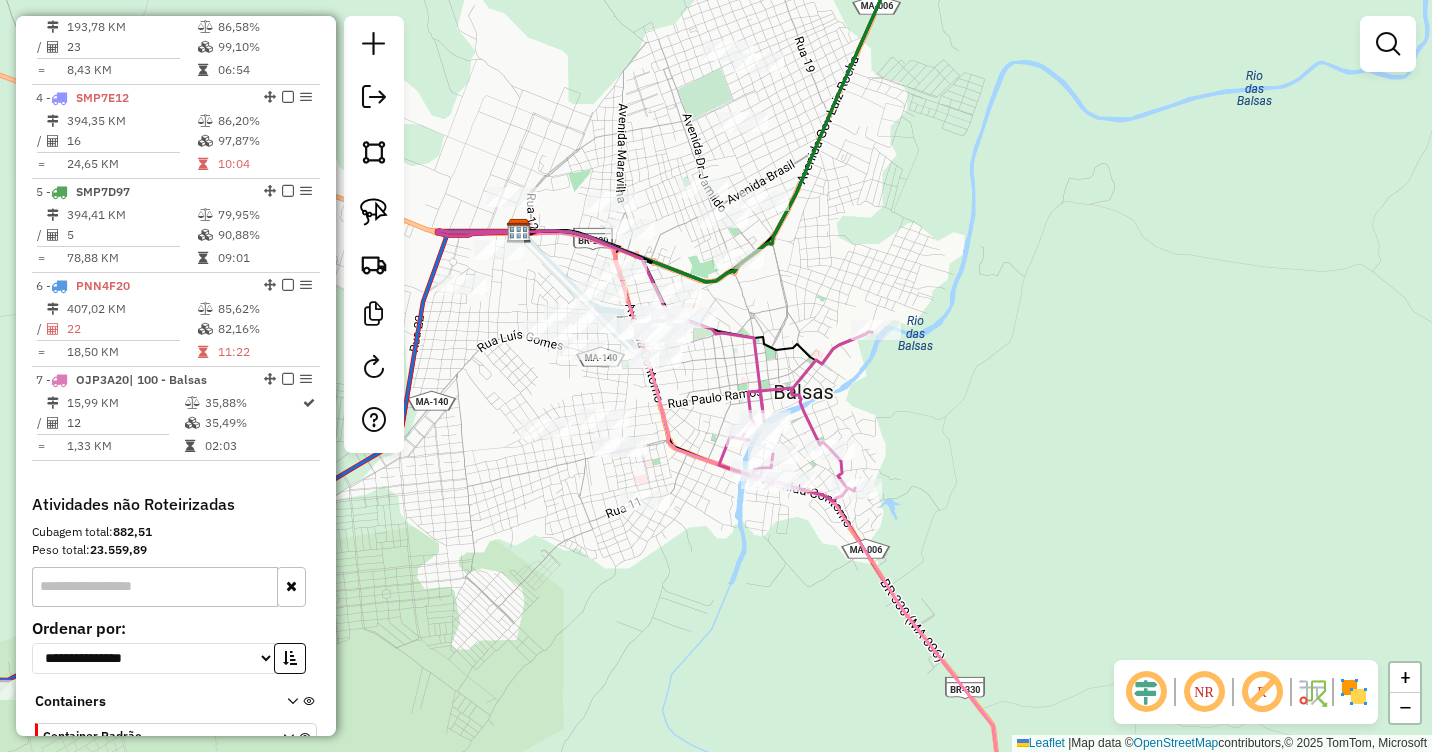scroll, scrollTop: 1011, scrollLeft: 0, axis: vertical 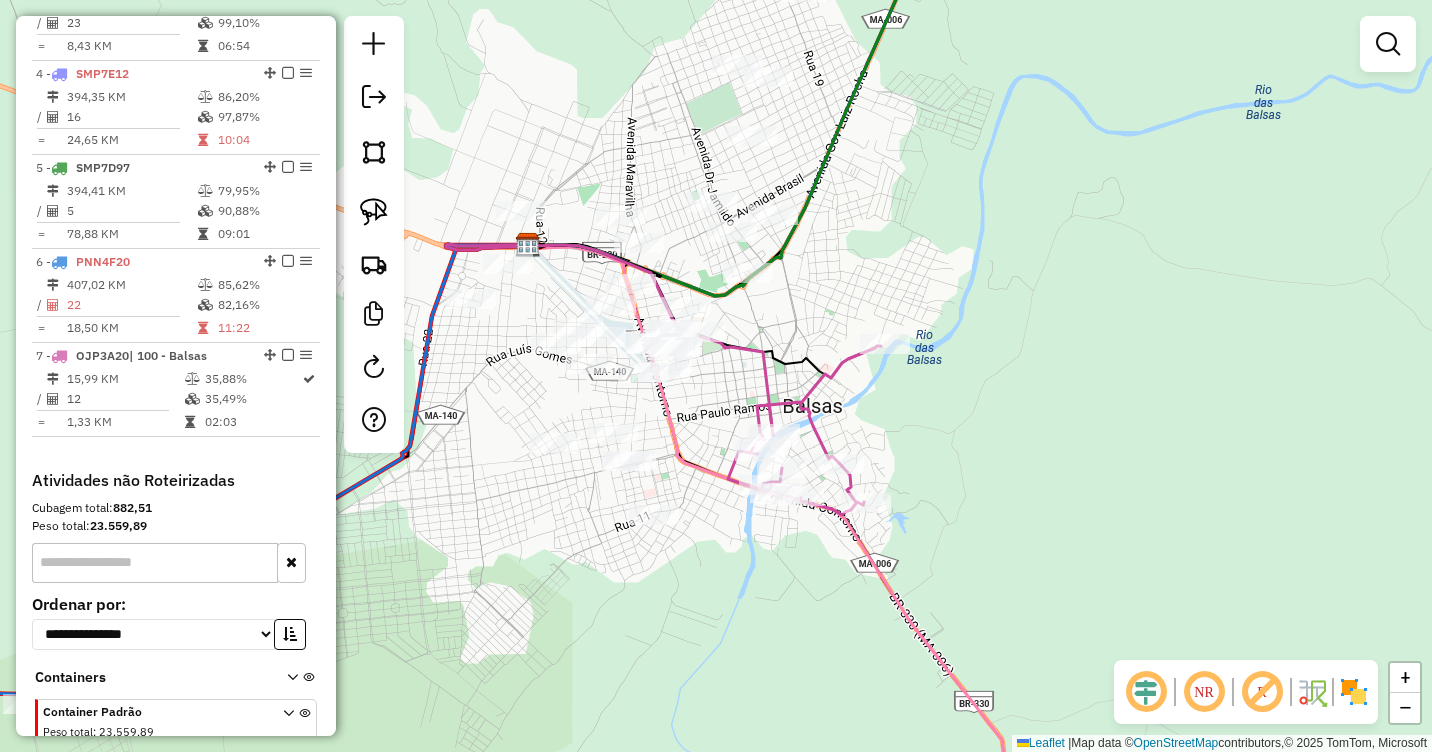 drag, startPoint x: 724, startPoint y: 382, endPoint x: 790, endPoint y: 460, distance: 102.176315 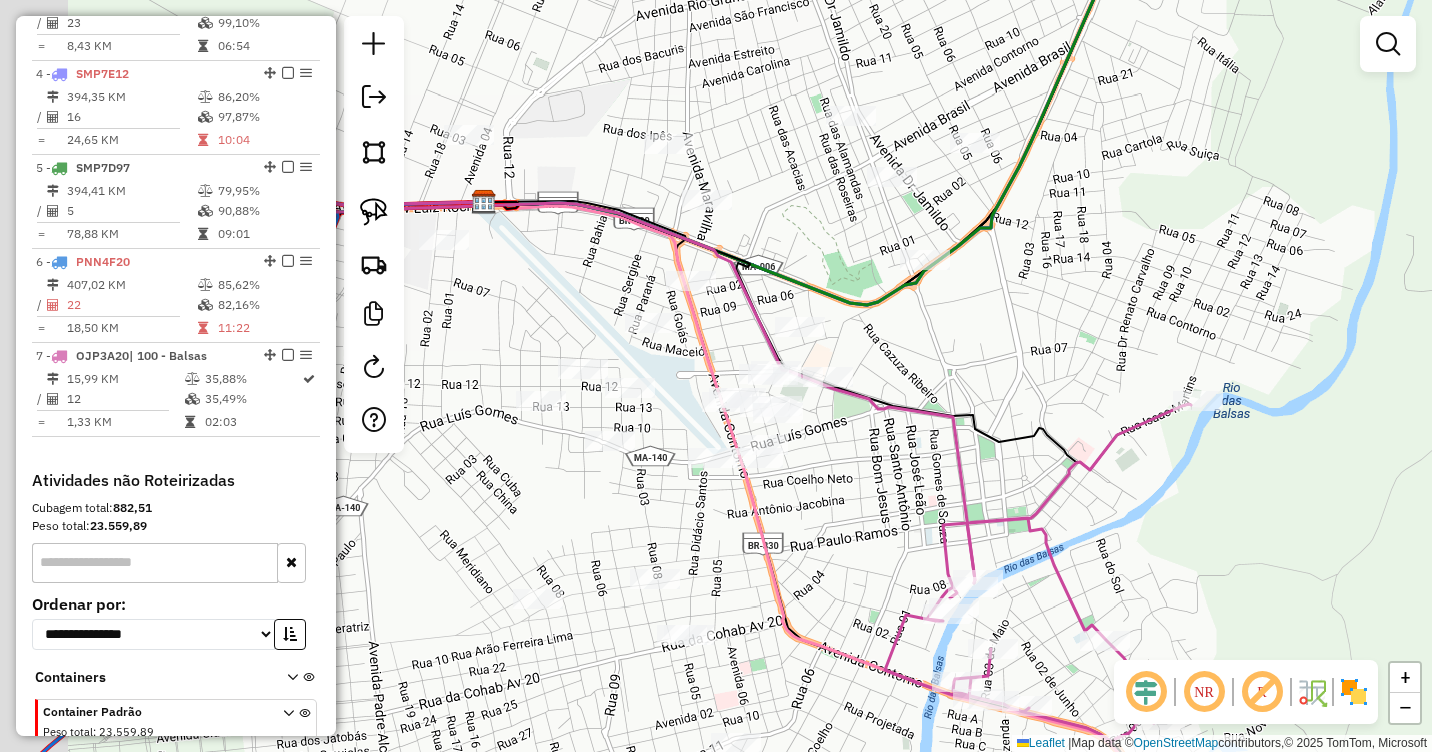 drag, startPoint x: 759, startPoint y: 424, endPoint x: 858, endPoint y: 436, distance: 99.724625 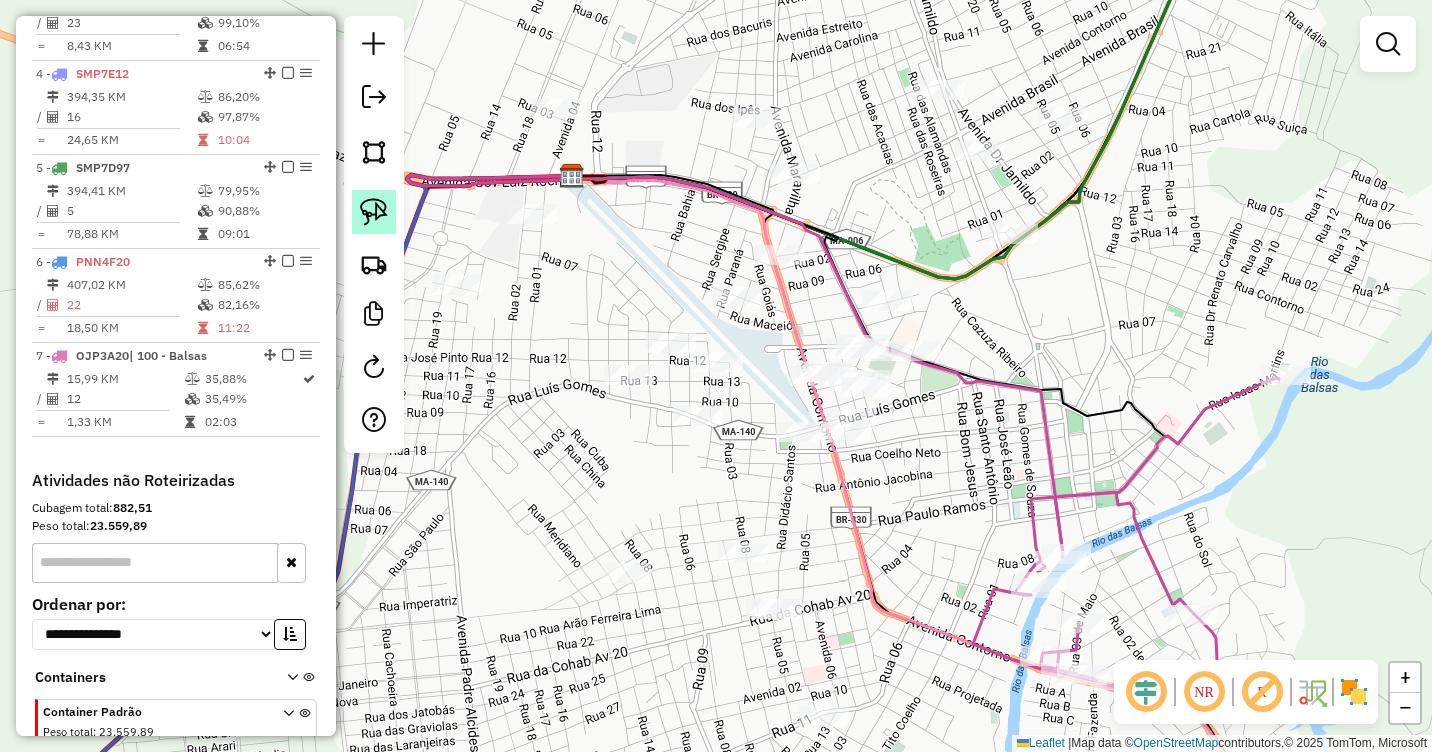 click 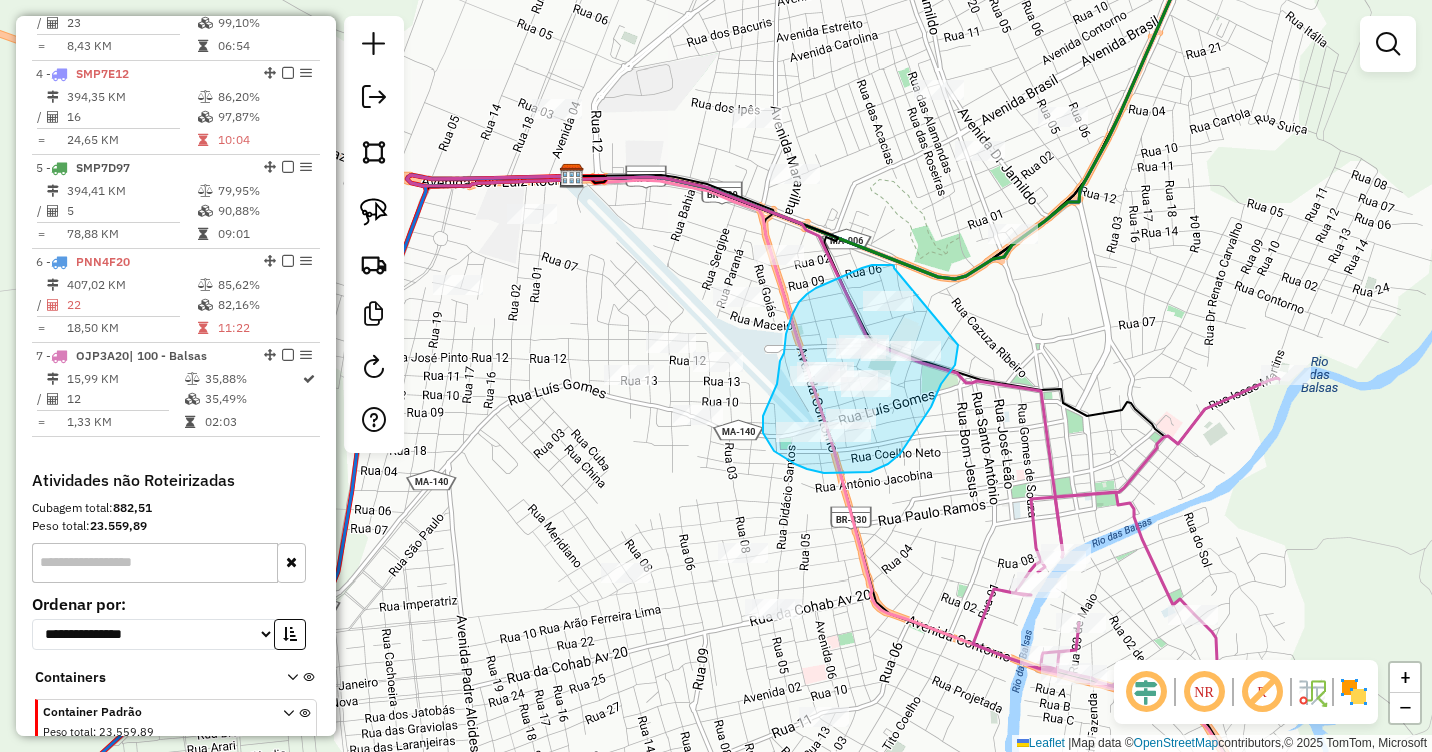drag, startPoint x: 894, startPoint y: 268, endPoint x: 959, endPoint y: 336, distance: 94.06912 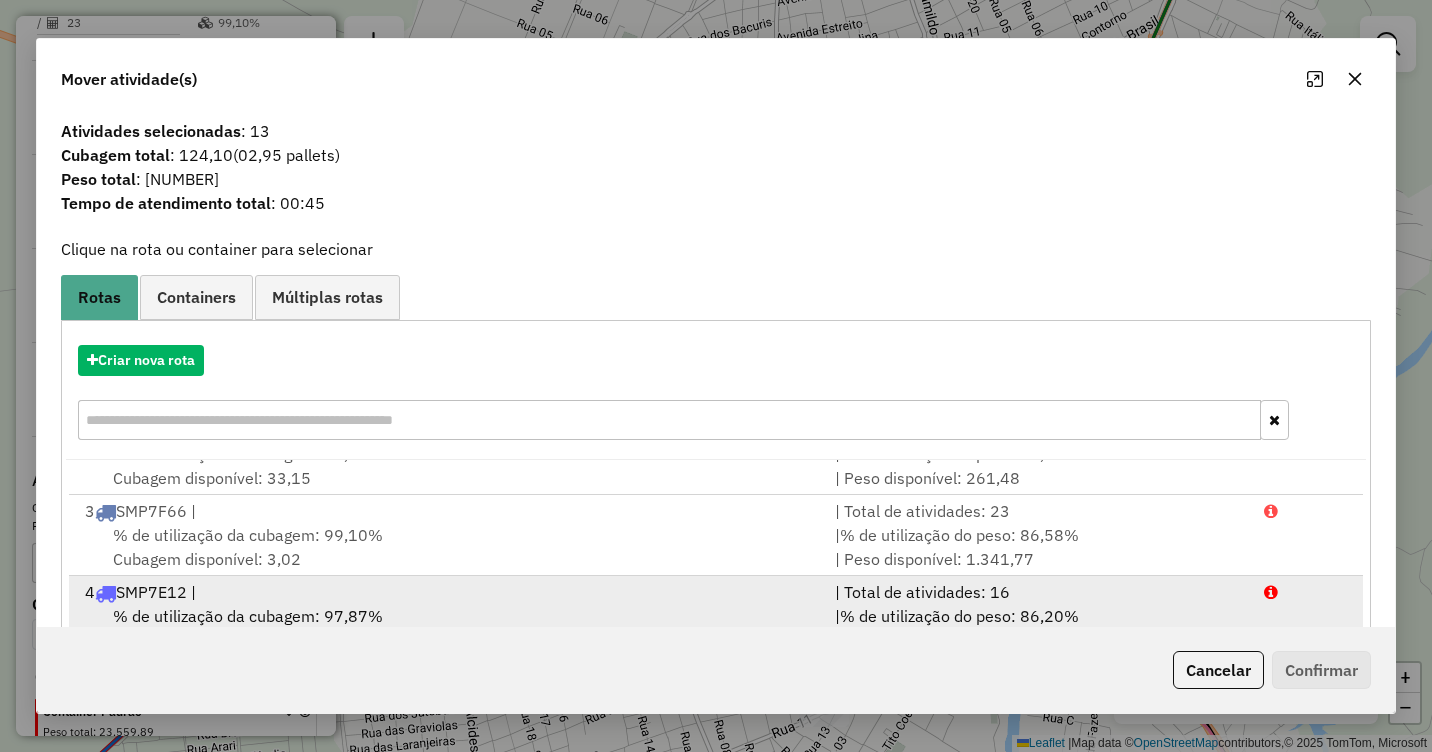 scroll, scrollTop: 167, scrollLeft: 0, axis: vertical 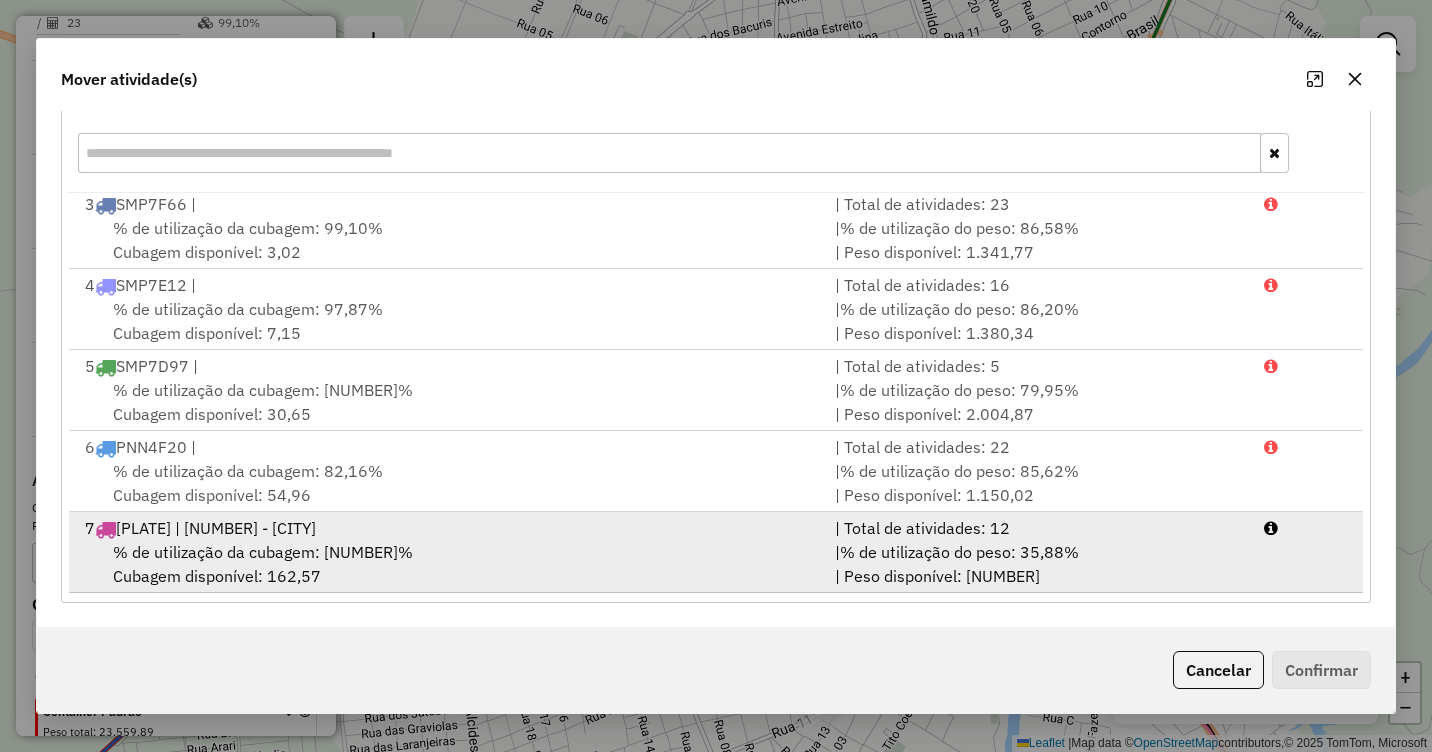 click on "% de utilização da cubagem: [NUMBER]%" at bounding box center (263, 552) 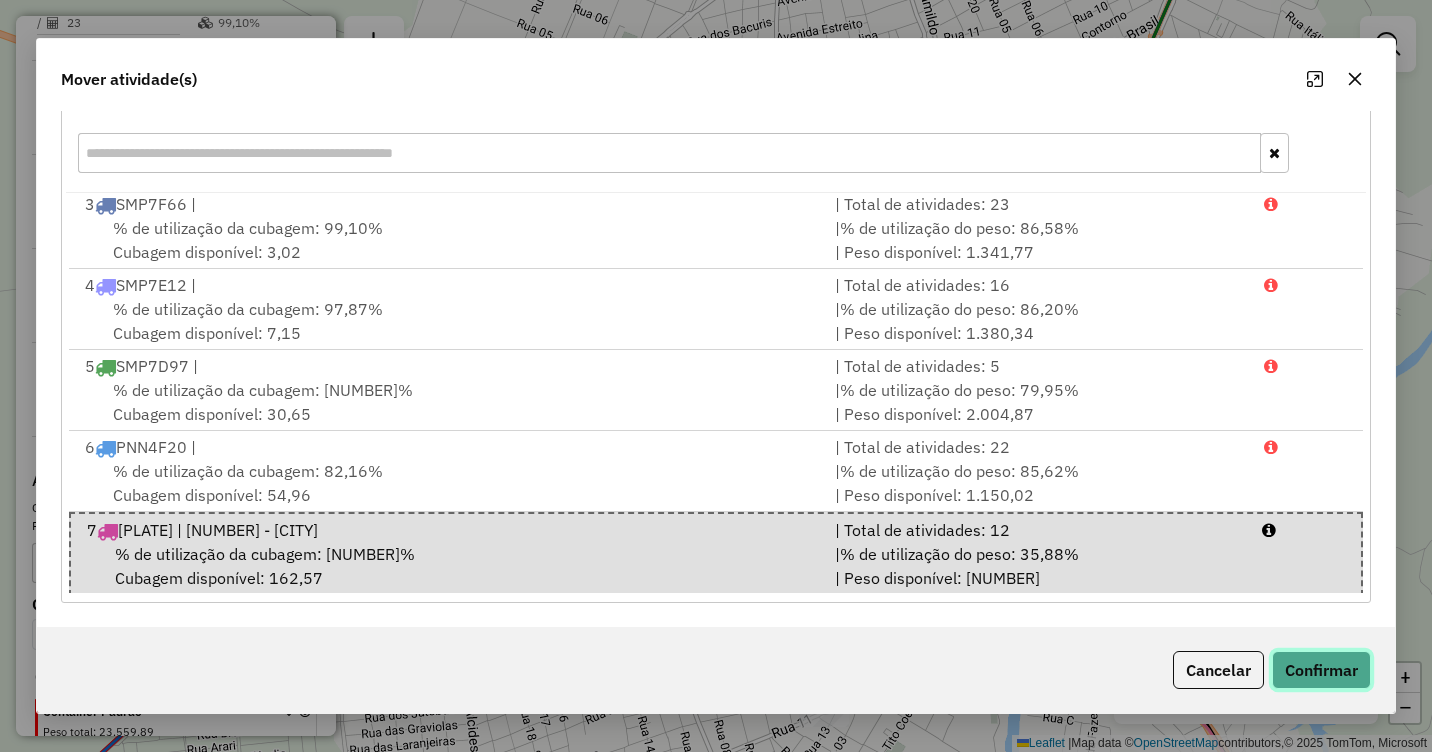 click on "Confirmar" 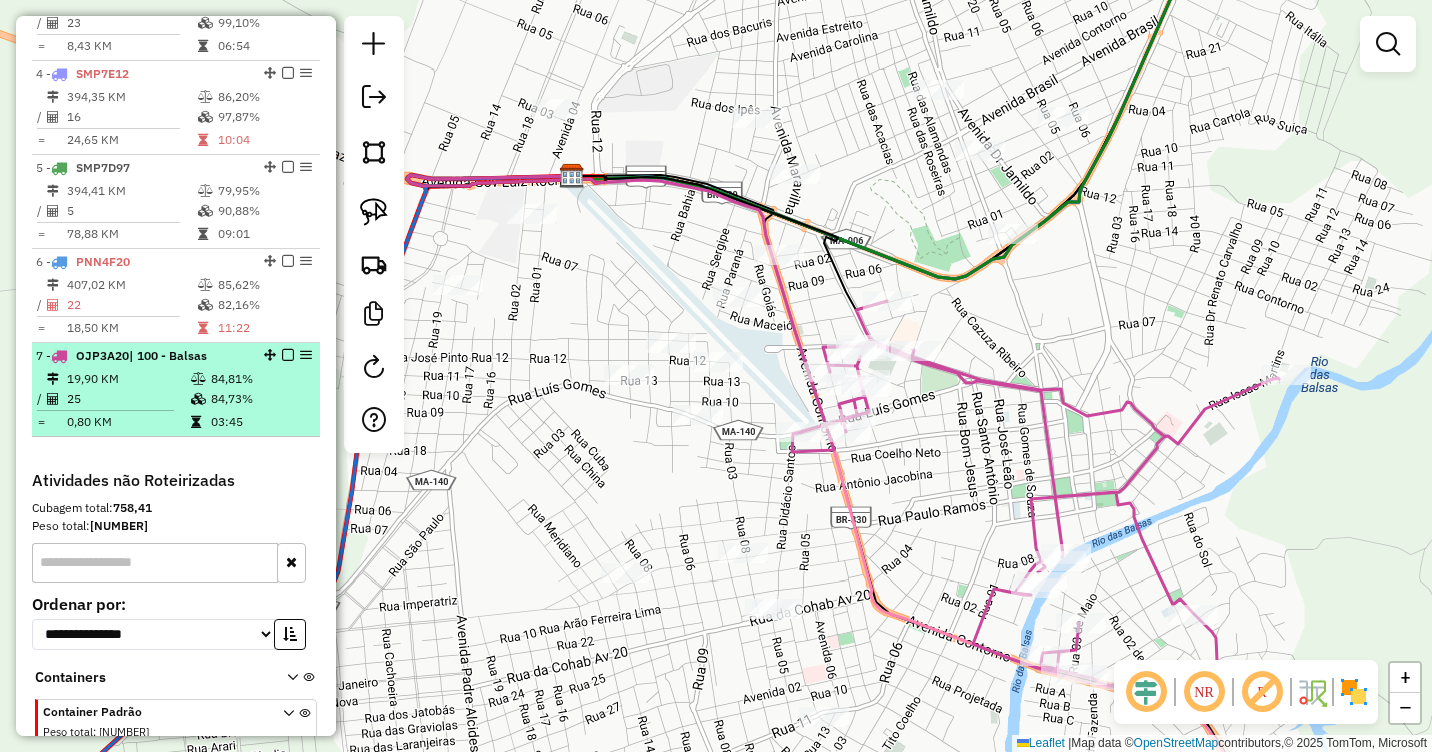 click at bounding box center [200, 399] 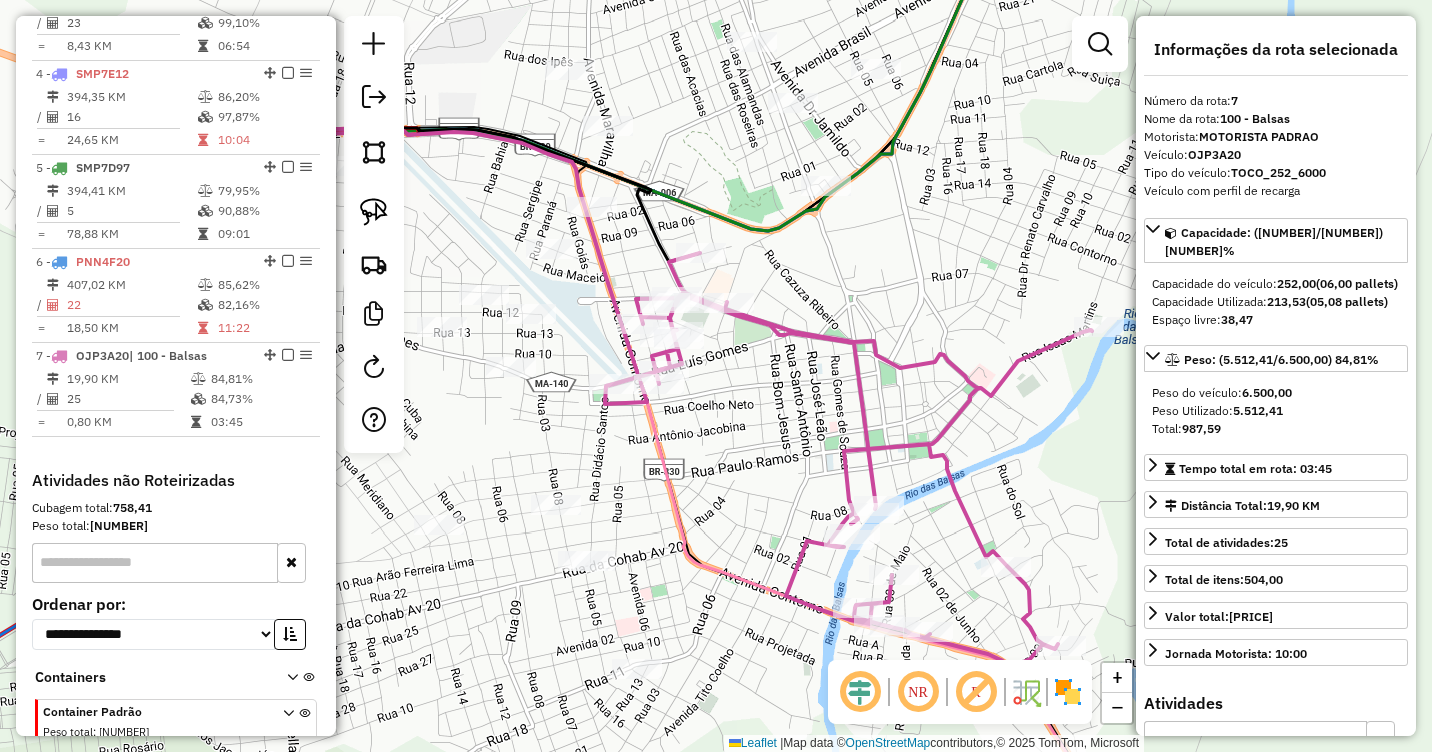 drag, startPoint x: 825, startPoint y: 378, endPoint x: 717, endPoint y: 438, distance: 123.54756 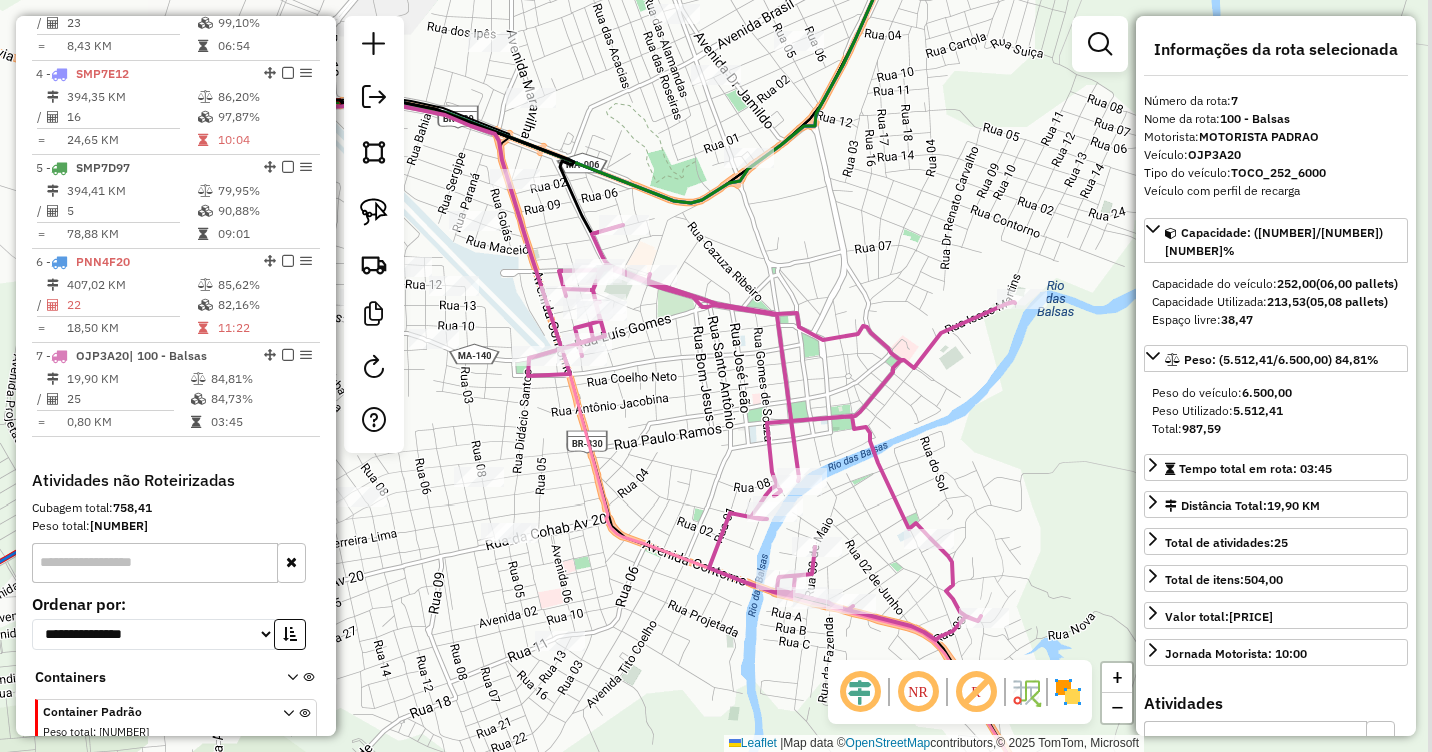 drag, startPoint x: 744, startPoint y: 449, endPoint x: 715, endPoint y: 382, distance: 73.00685 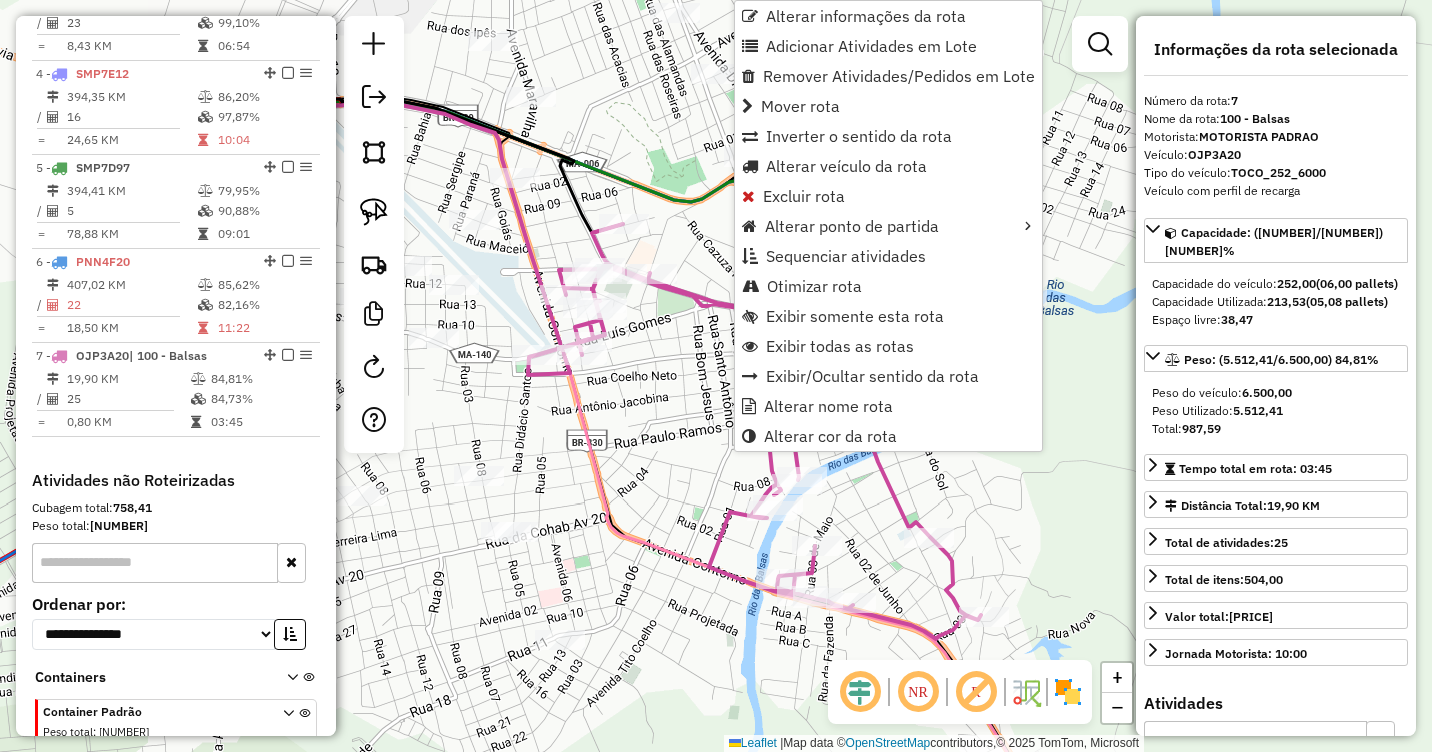 scroll, scrollTop: 1106, scrollLeft: 0, axis: vertical 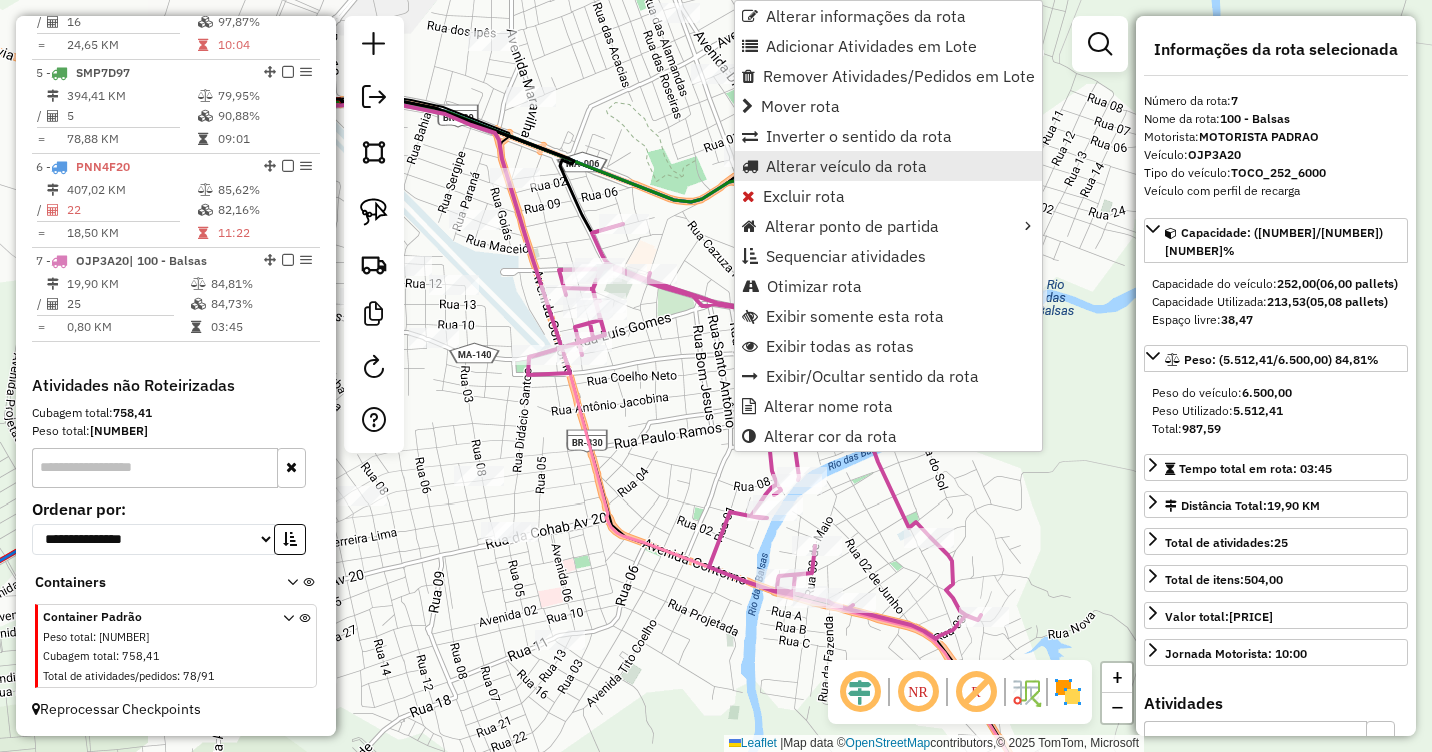 click on "Alterar veículo da rota" at bounding box center (846, 166) 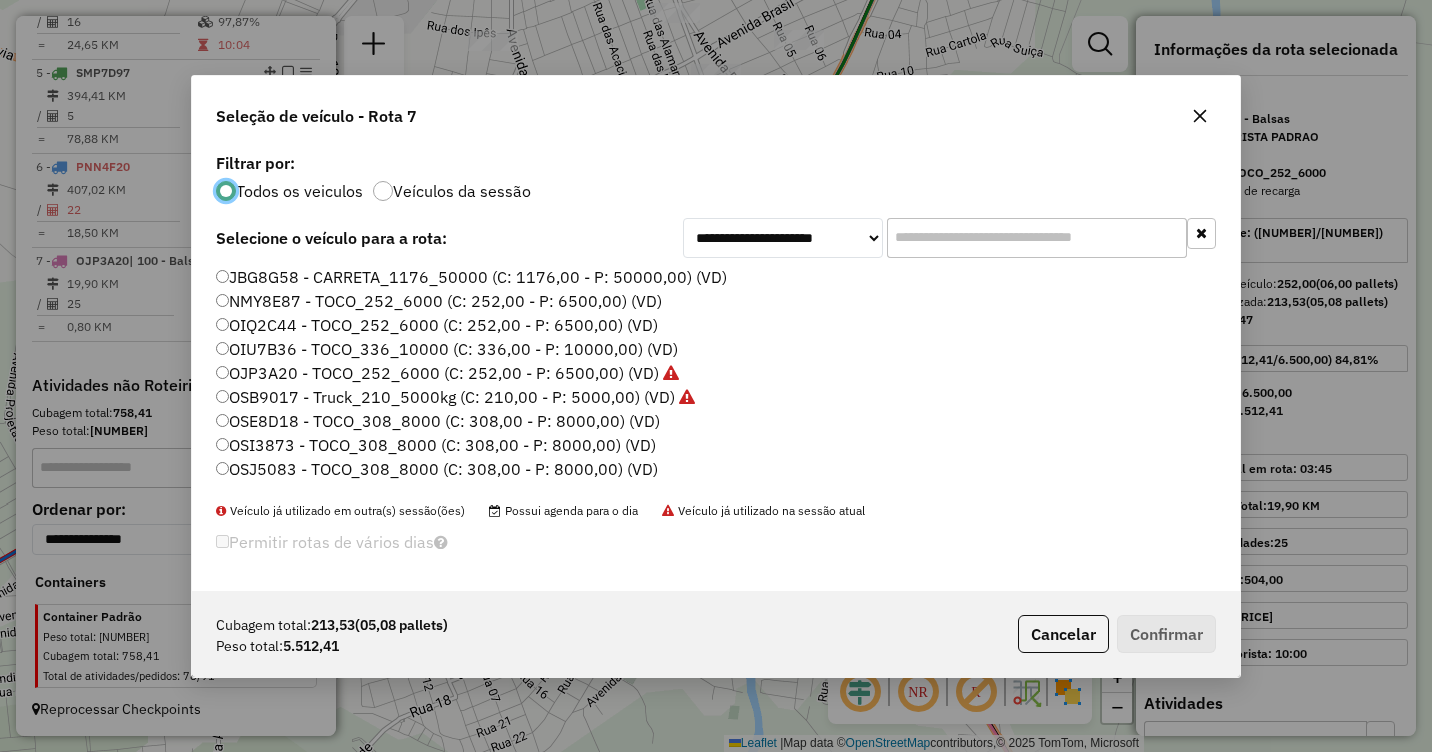 scroll, scrollTop: 11, scrollLeft: 6, axis: both 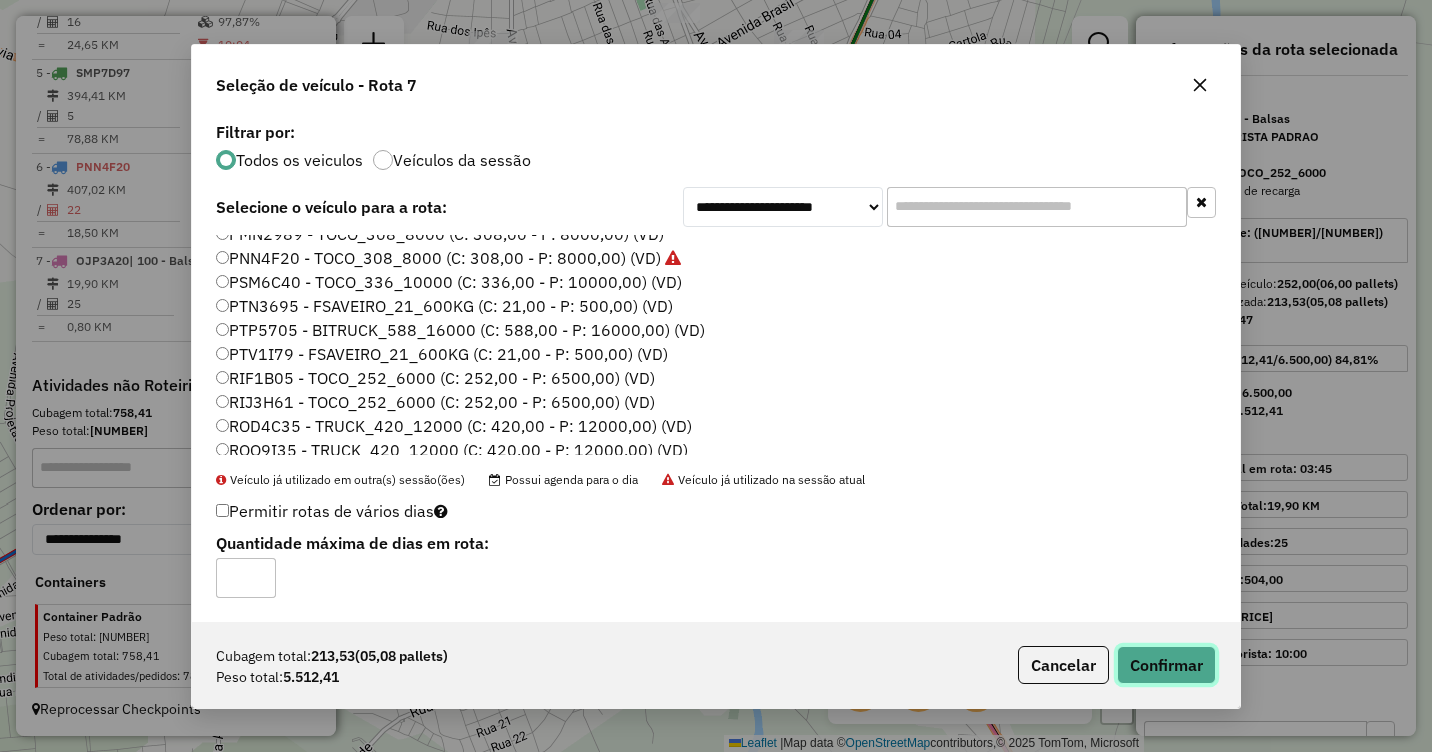 click on "Confirmar" 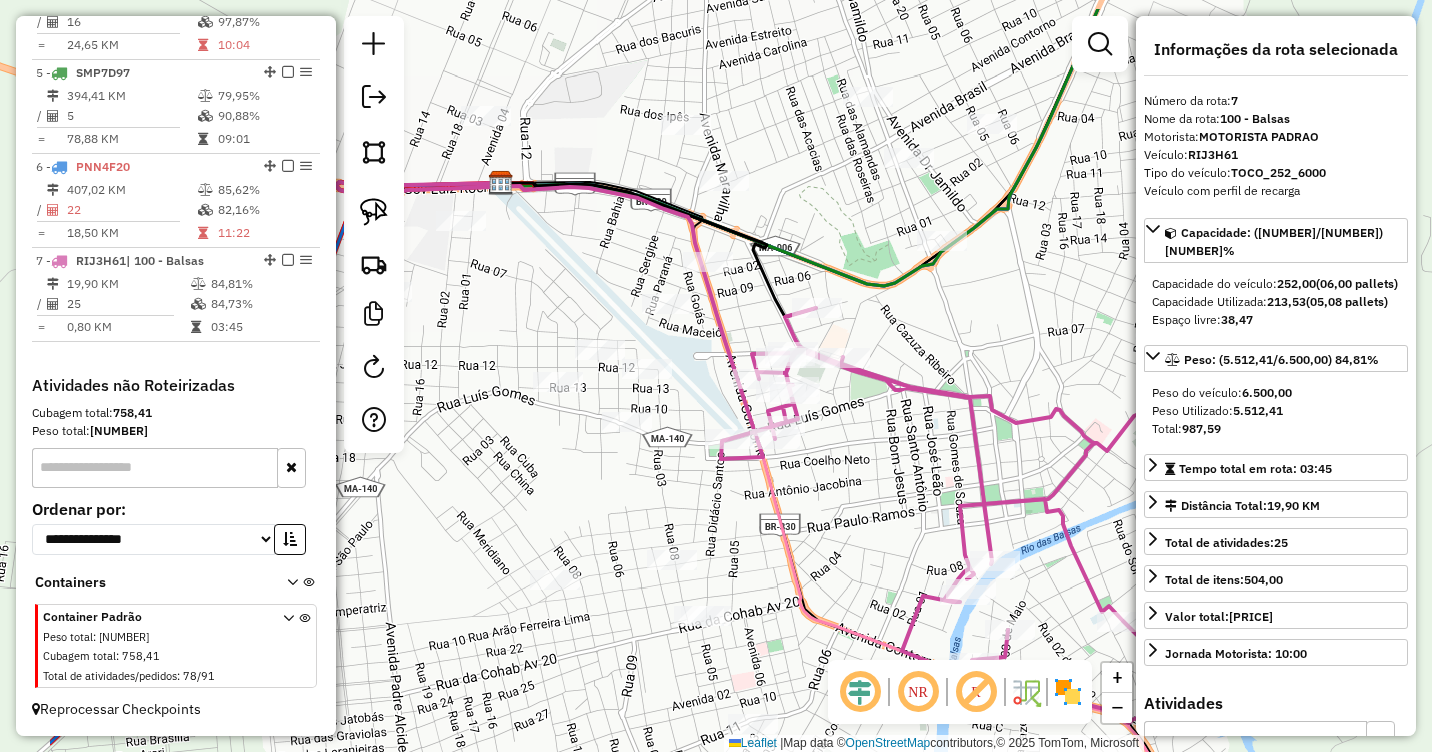 drag, startPoint x: 719, startPoint y: 350, endPoint x: 912, endPoint y: 434, distance: 210.48753 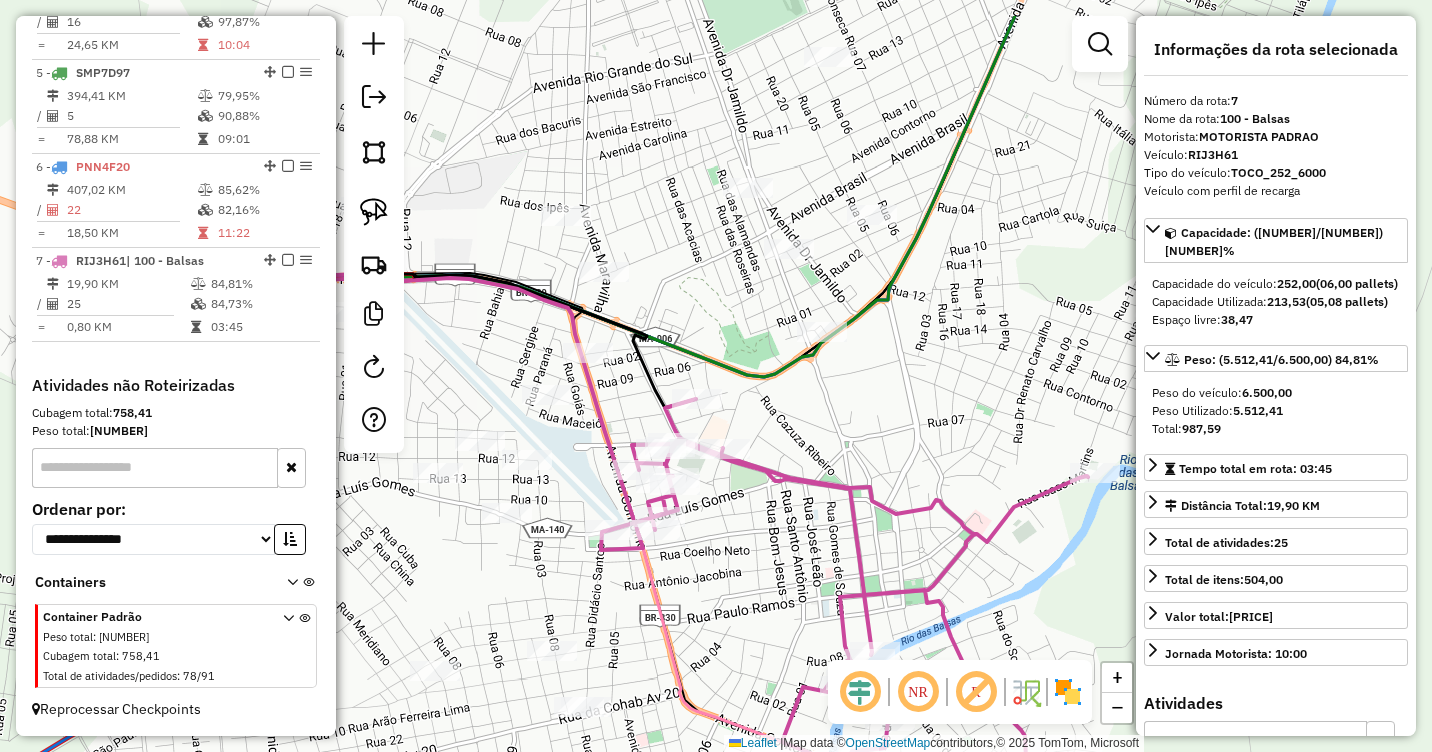 drag, startPoint x: 995, startPoint y: 322, endPoint x: 877, endPoint y: 420, distance: 153.3884 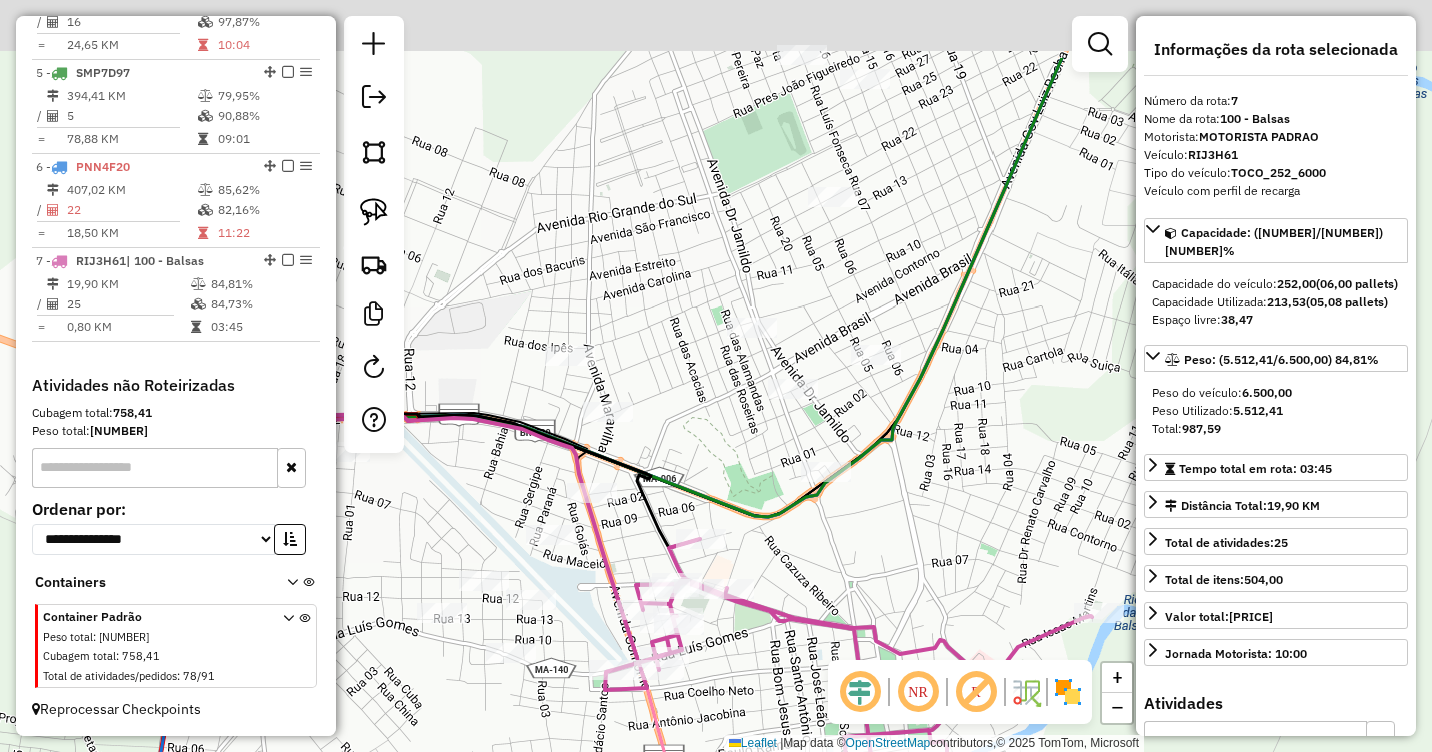 drag, startPoint x: 948, startPoint y: 307, endPoint x: 955, endPoint y: 467, distance: 160.15305 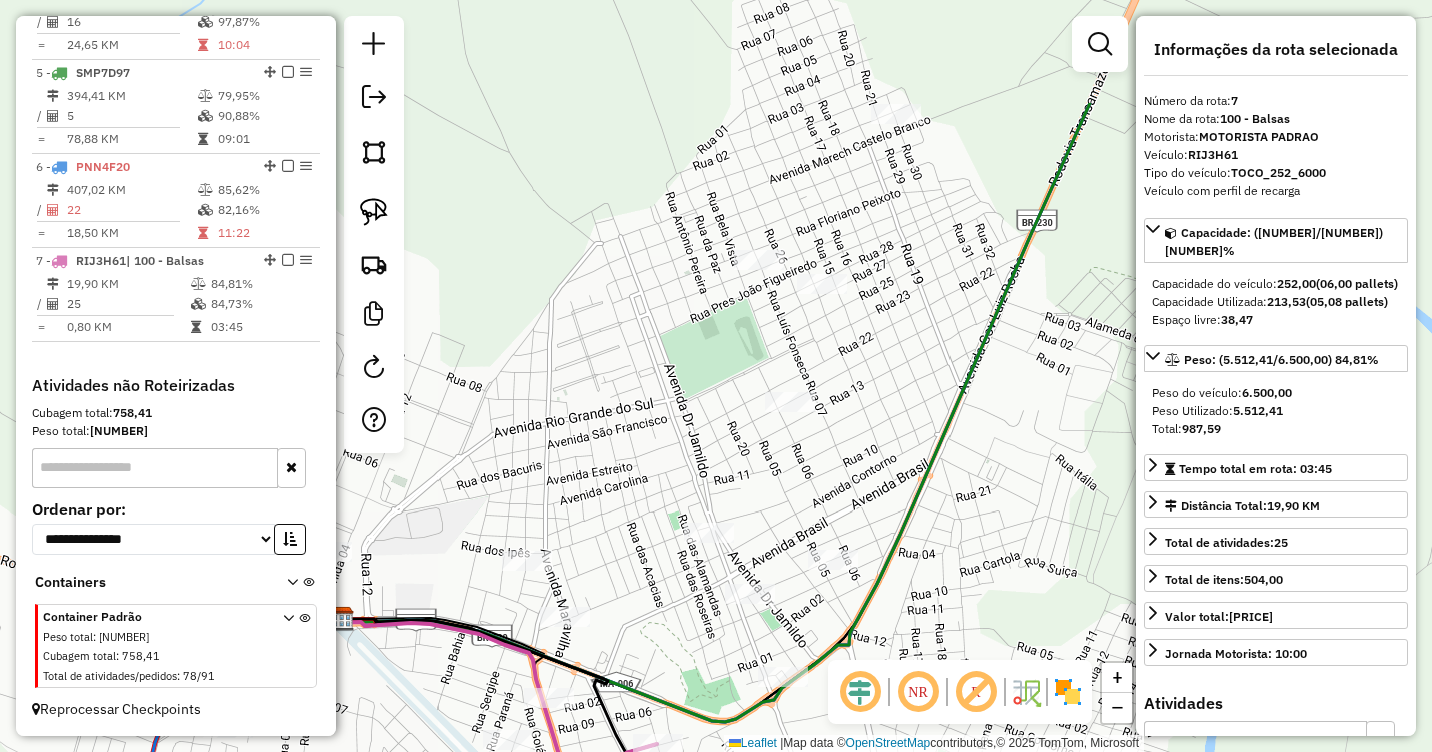 drag, startPoint x: 966, startPoint y: 279, endPoint x: 918, endPoint y: 457, distance: 184.35835 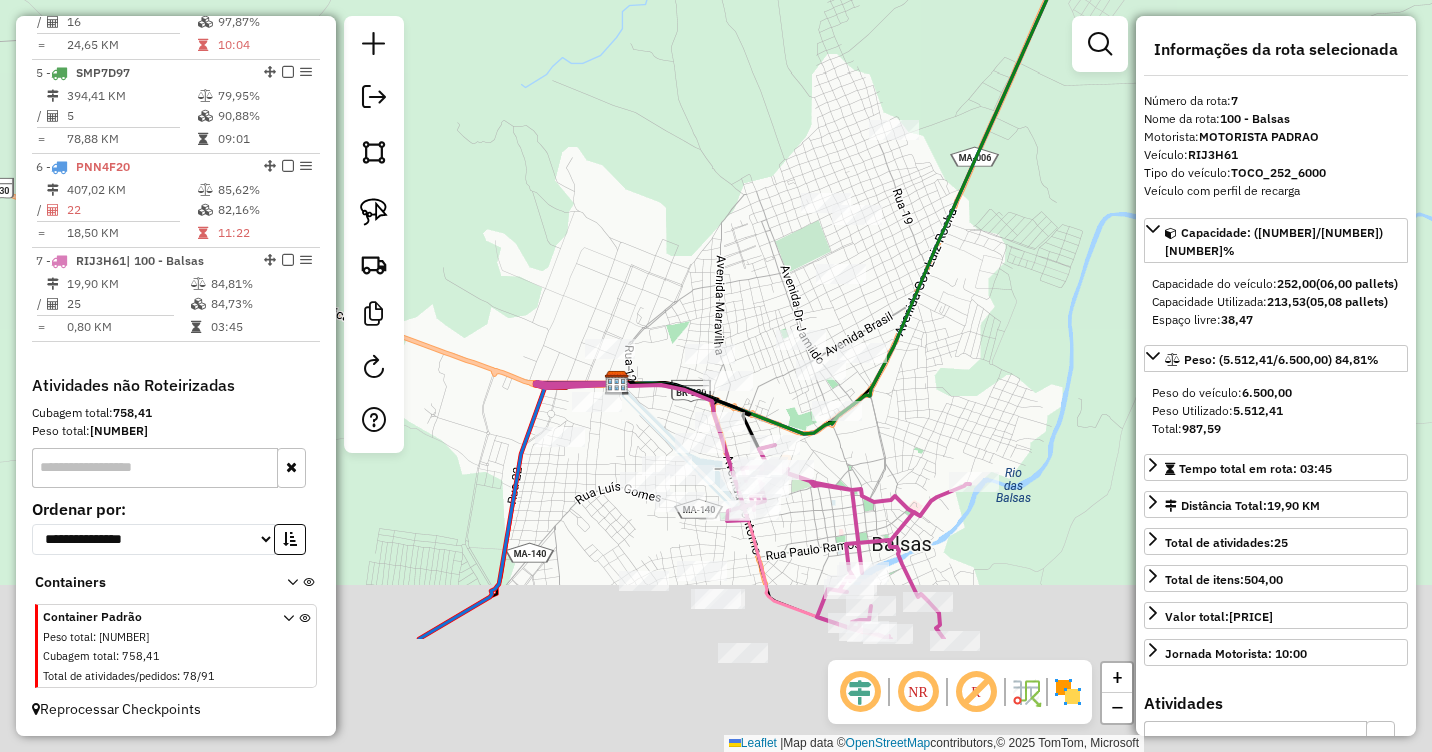 drag, startPoint x: 933, startPoint y: 482, endPoint x: 957, endPoint y: 253, distance: 230.25421 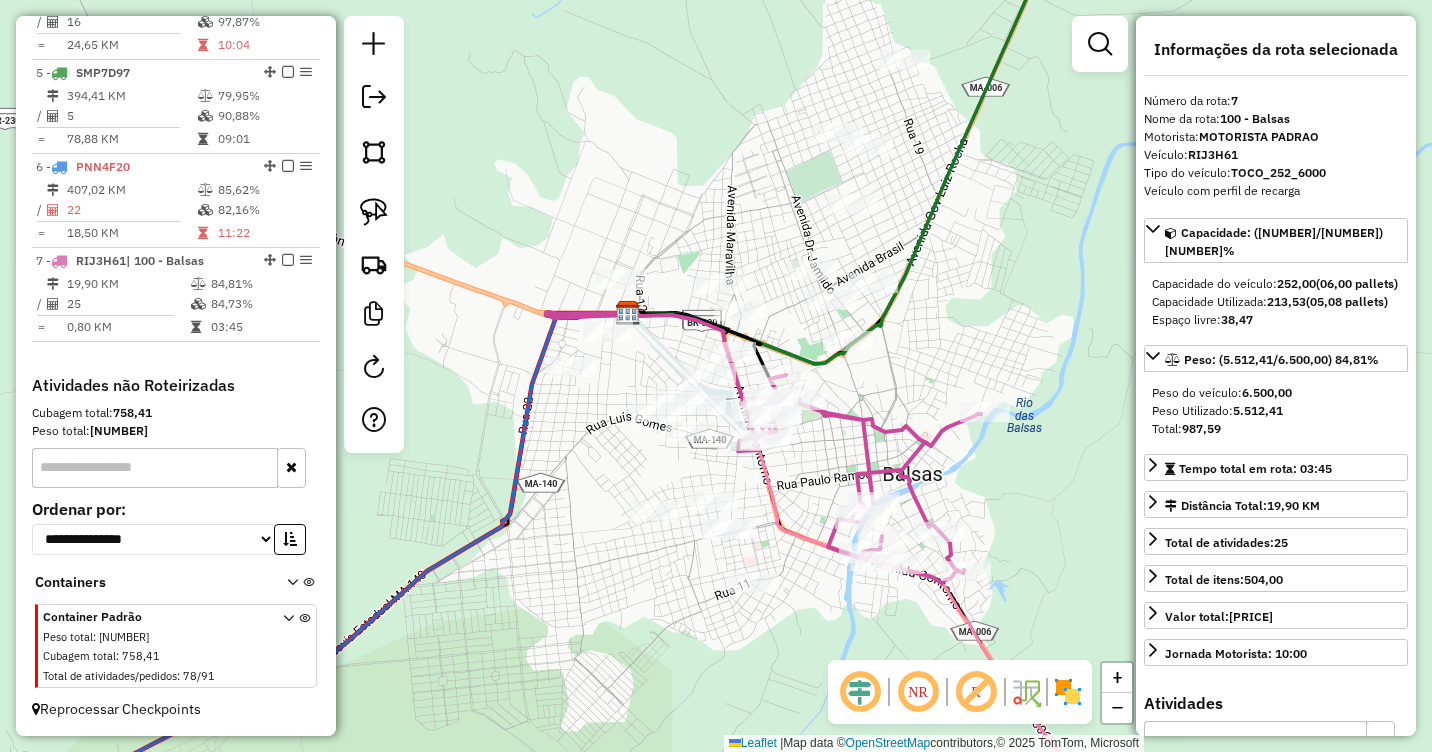 drag, startPoint x: 960, startPoint y: 361, endPoint x: 988, endPoint y: 213, distance: 150.62537 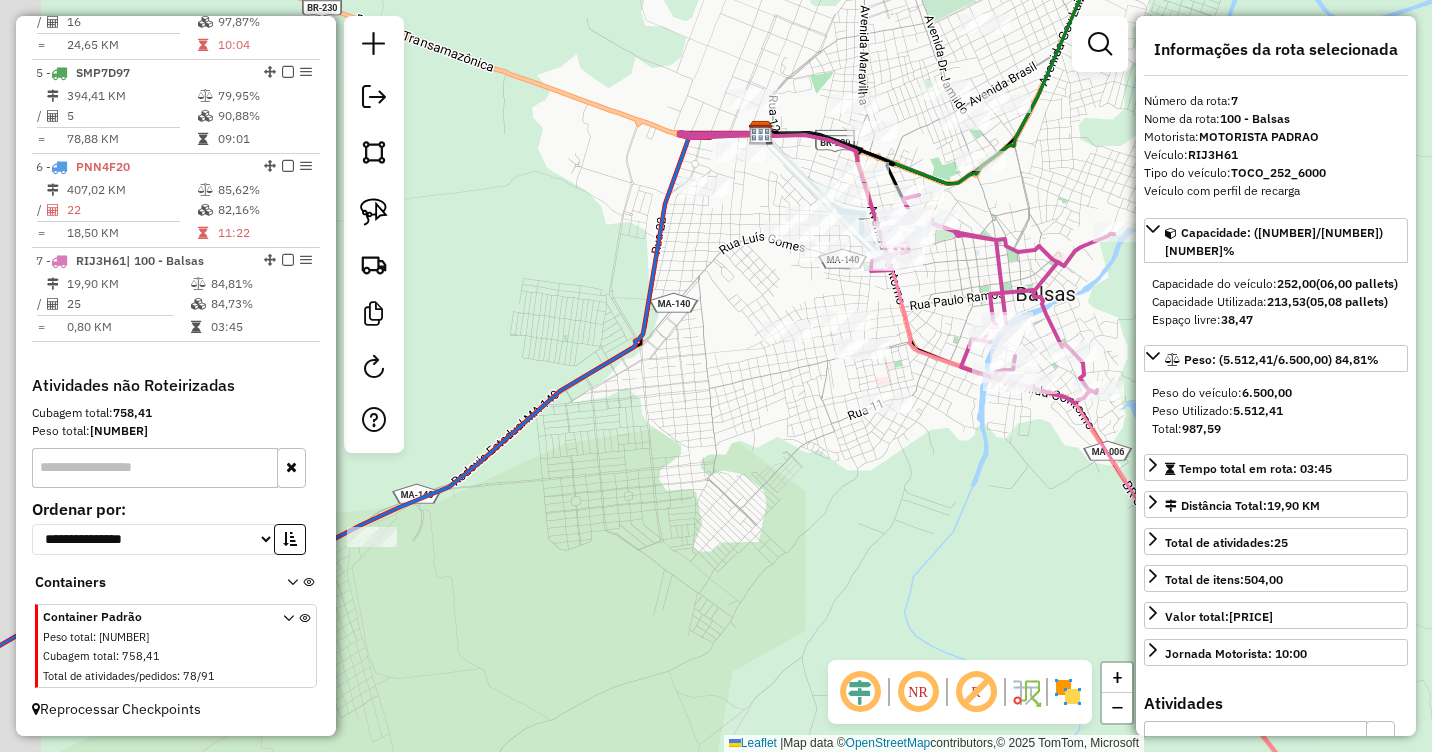 drag, startPoint x: 635, startPoint y: 482, endPoint x: 844, endPoint y: 394, distance: 226.77081 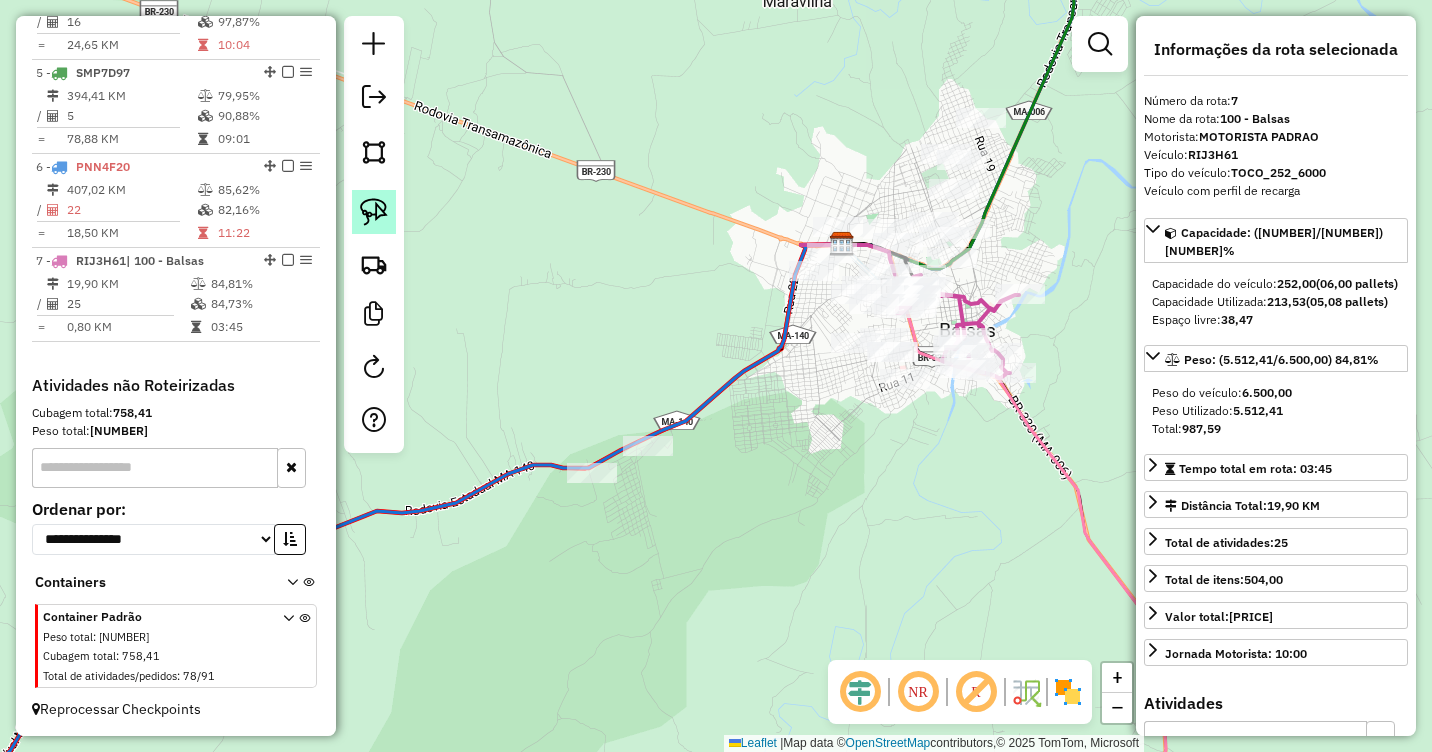 click 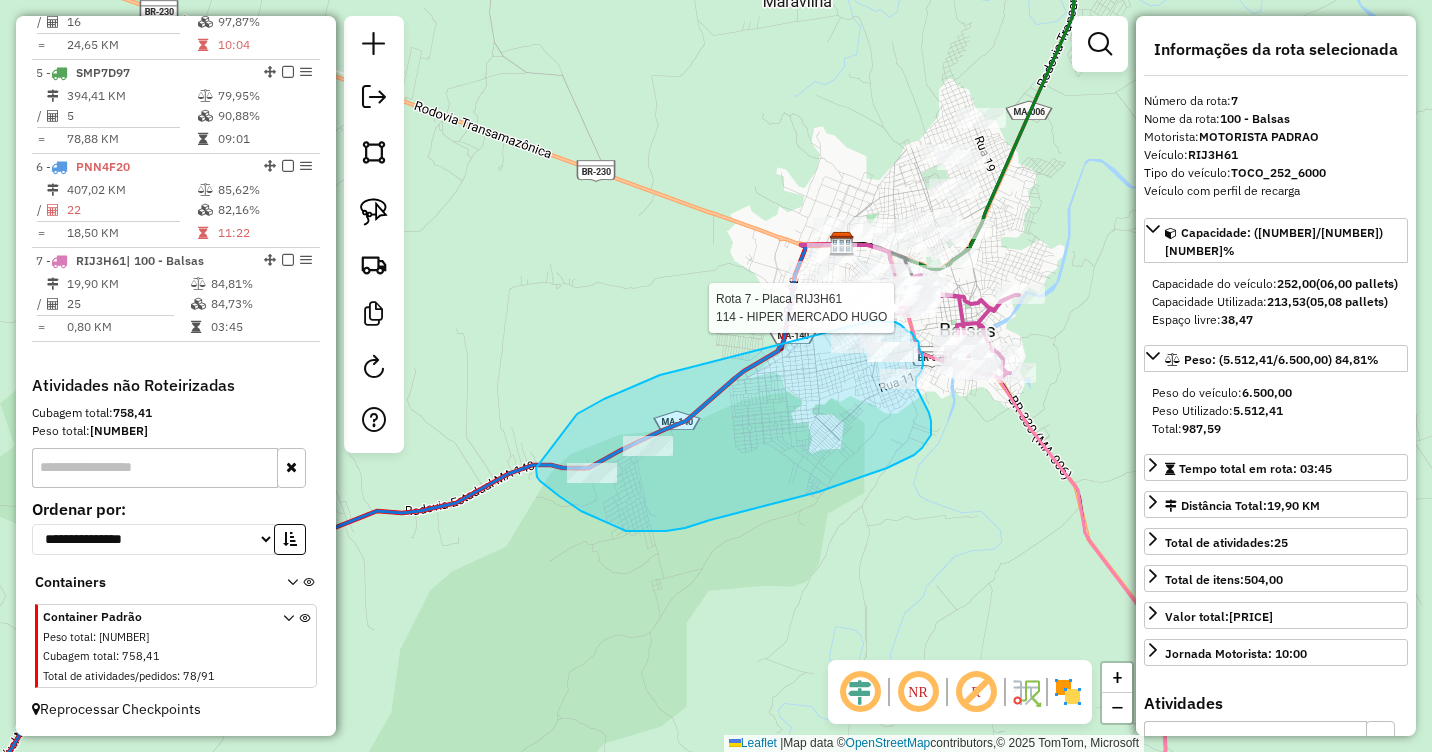 drag, startPoint x: 682, startPoint y: 370, endPoint x: 875, endPoint y: 320, distance: 199.3715 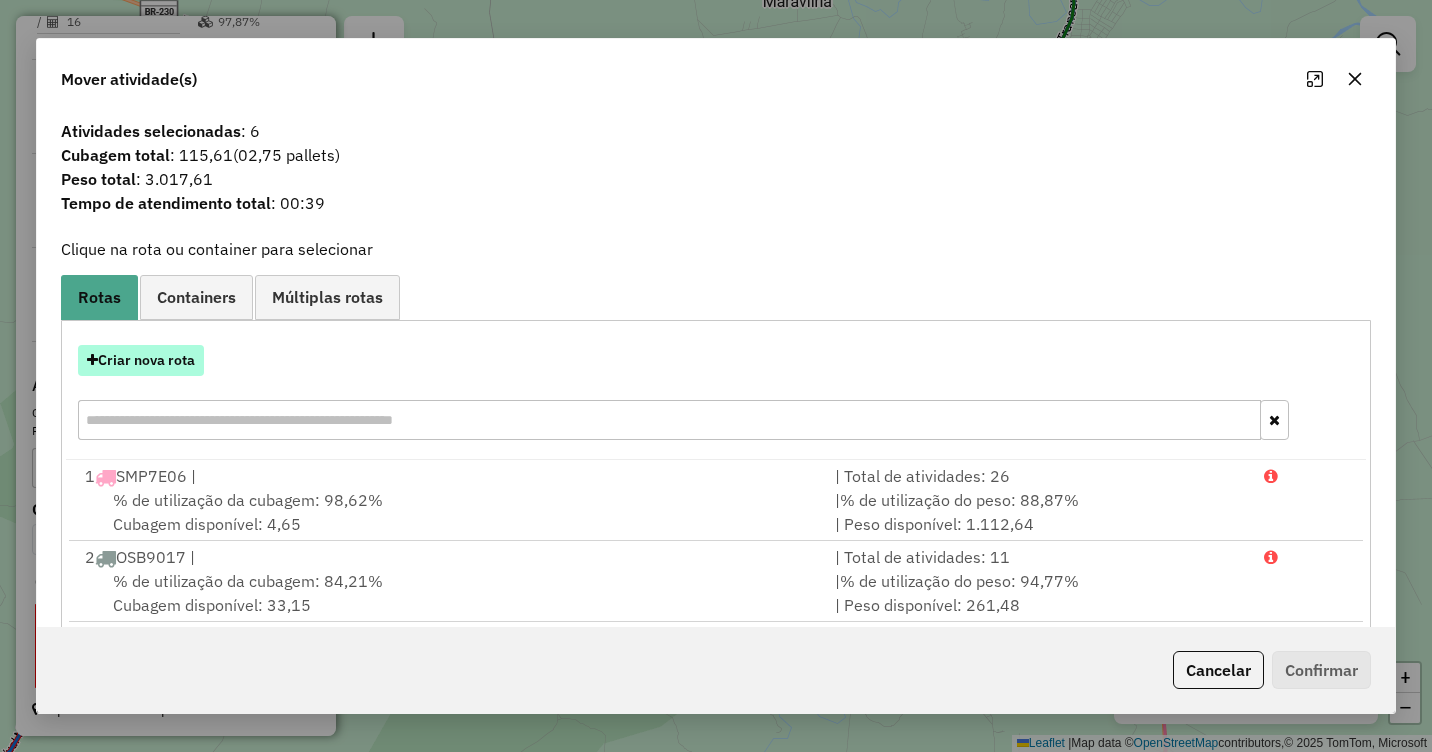 click on "Criar nova rota" at bounding box center [141, 360] 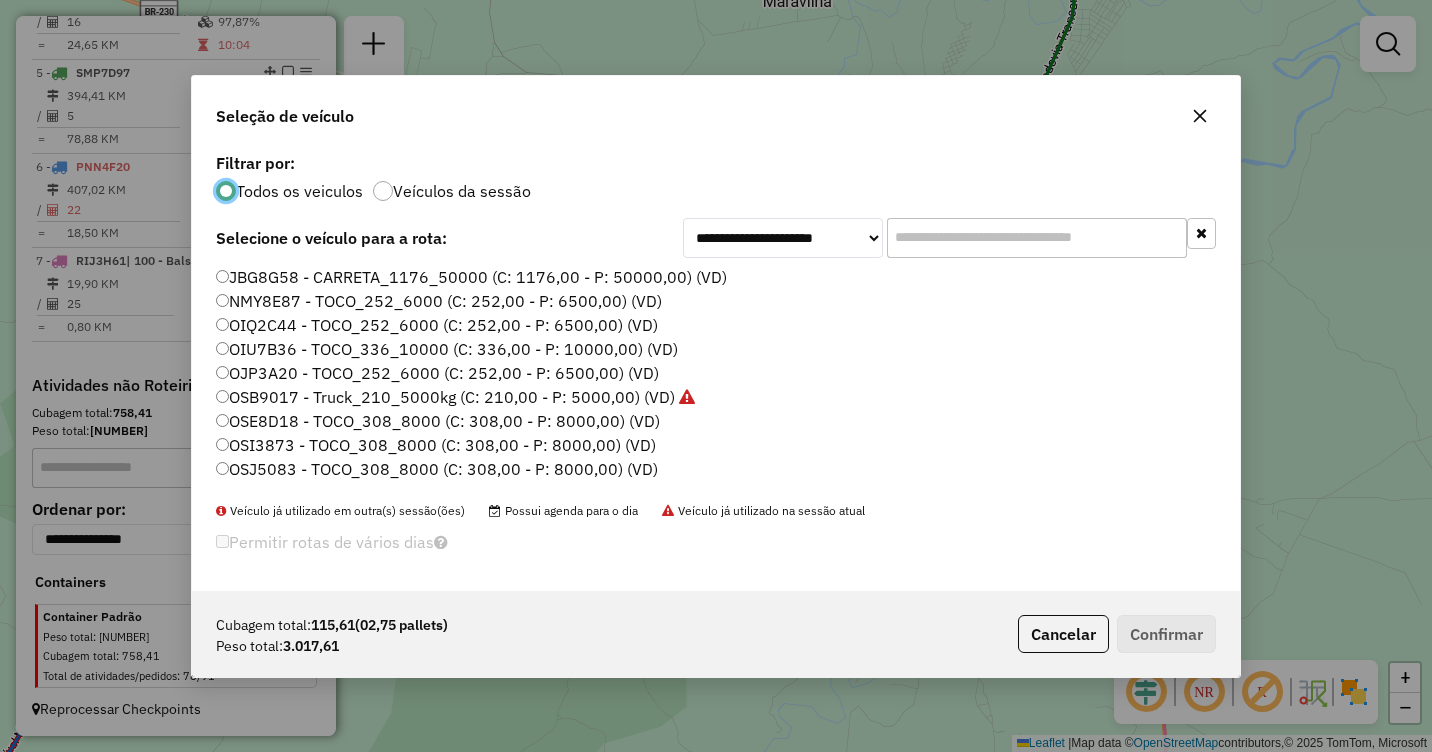 scroll, scrollTop: 11, scrollLeft: 6, axis: both 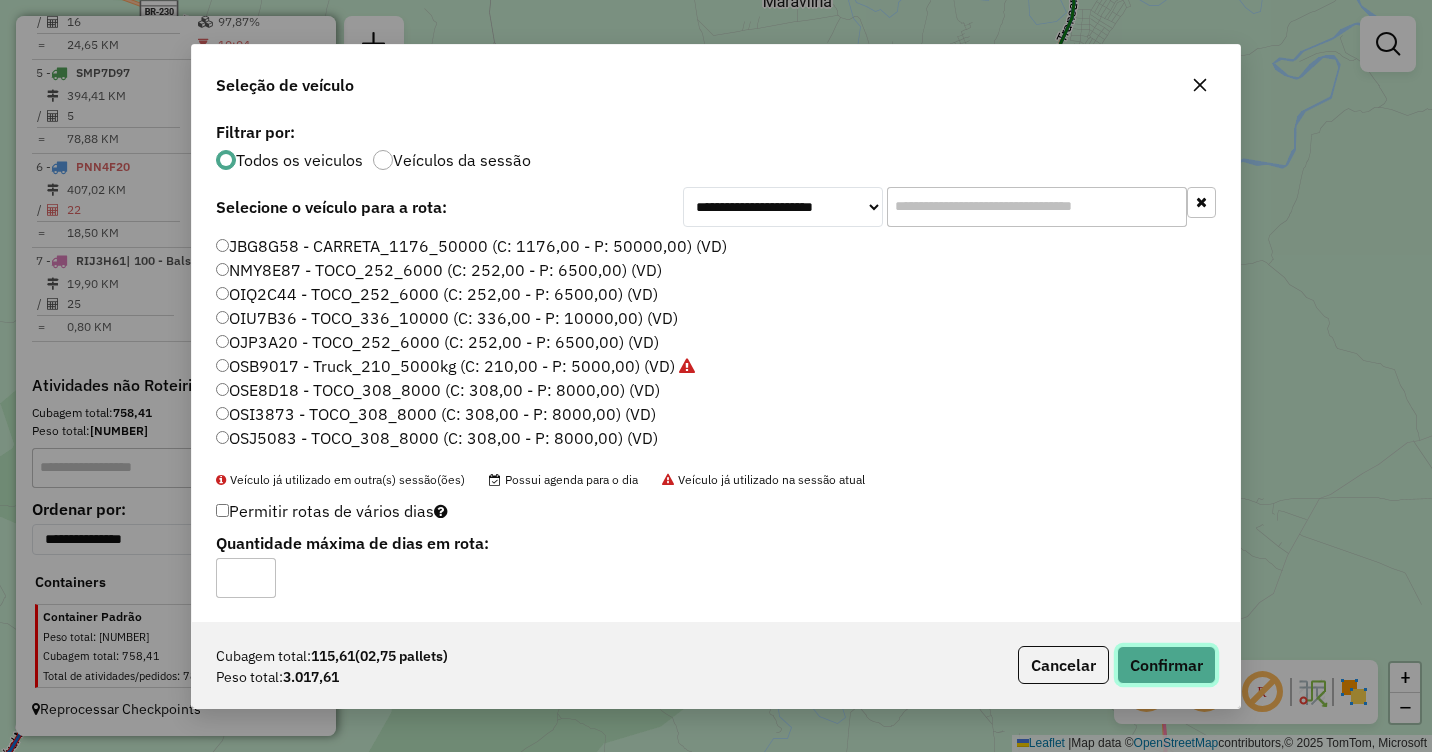 click on "Confirmar" 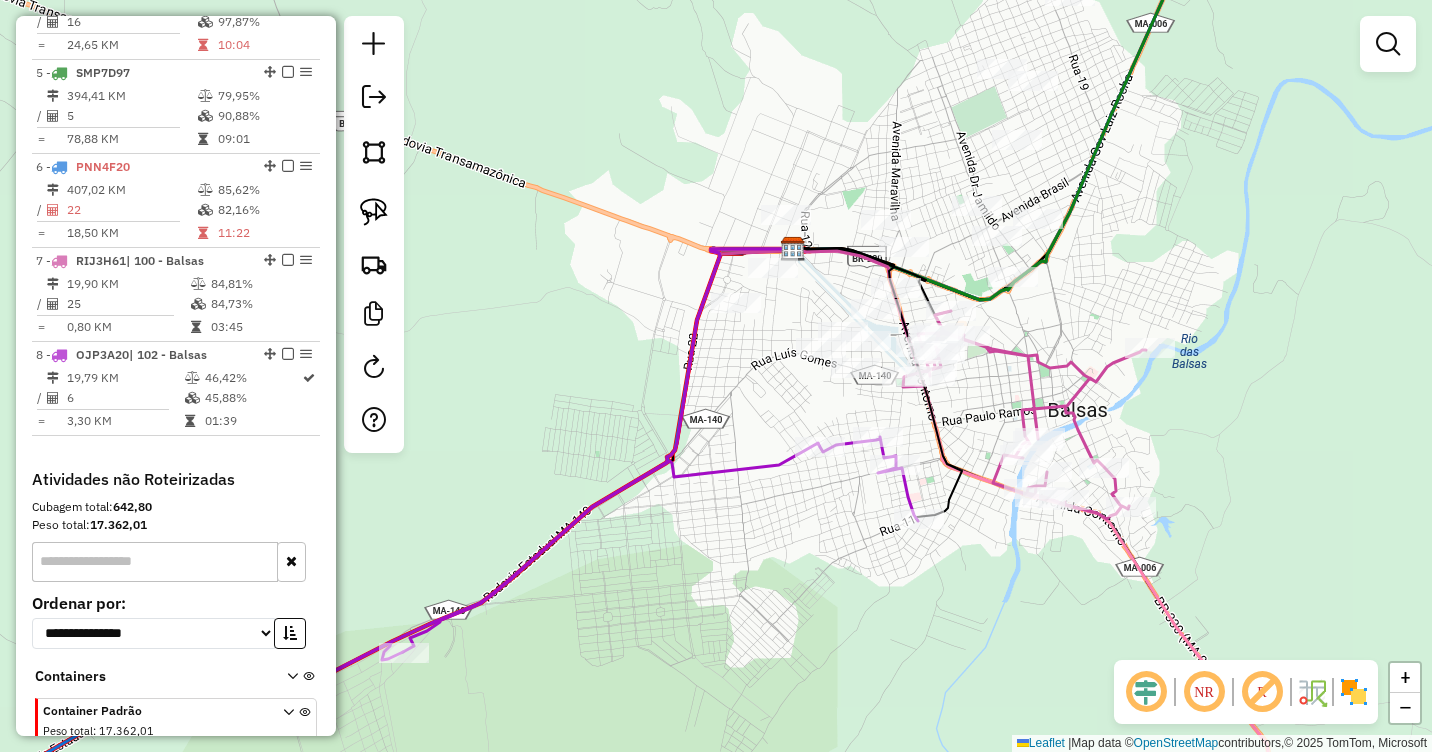 drag, startPoint x: 902, startPoint y: 326, endPoint x: 816, endPoint y: 429, distance: 134.18271 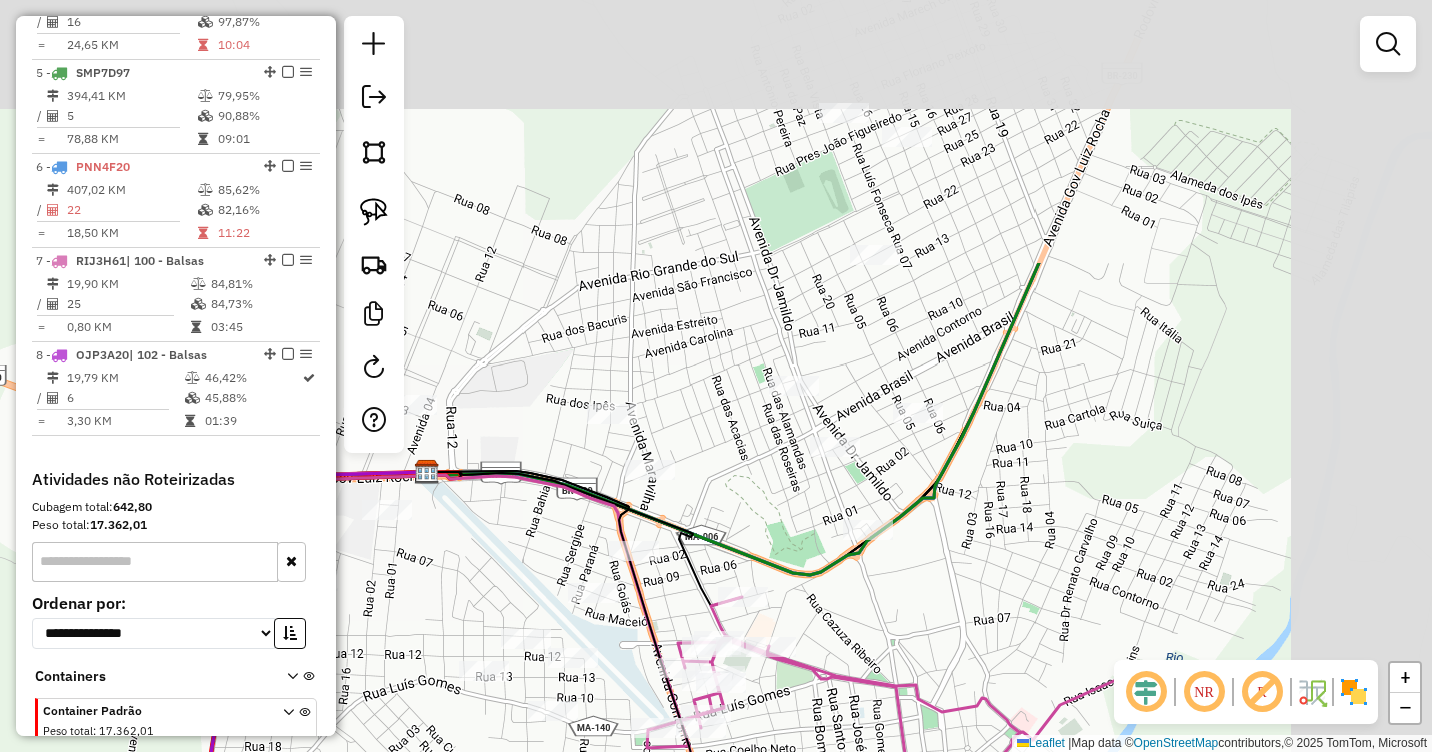 drag, startPoint x: 1277, startPoint y: 175, endPoint x: 976, endPoint y: 450, distance: 407.70822 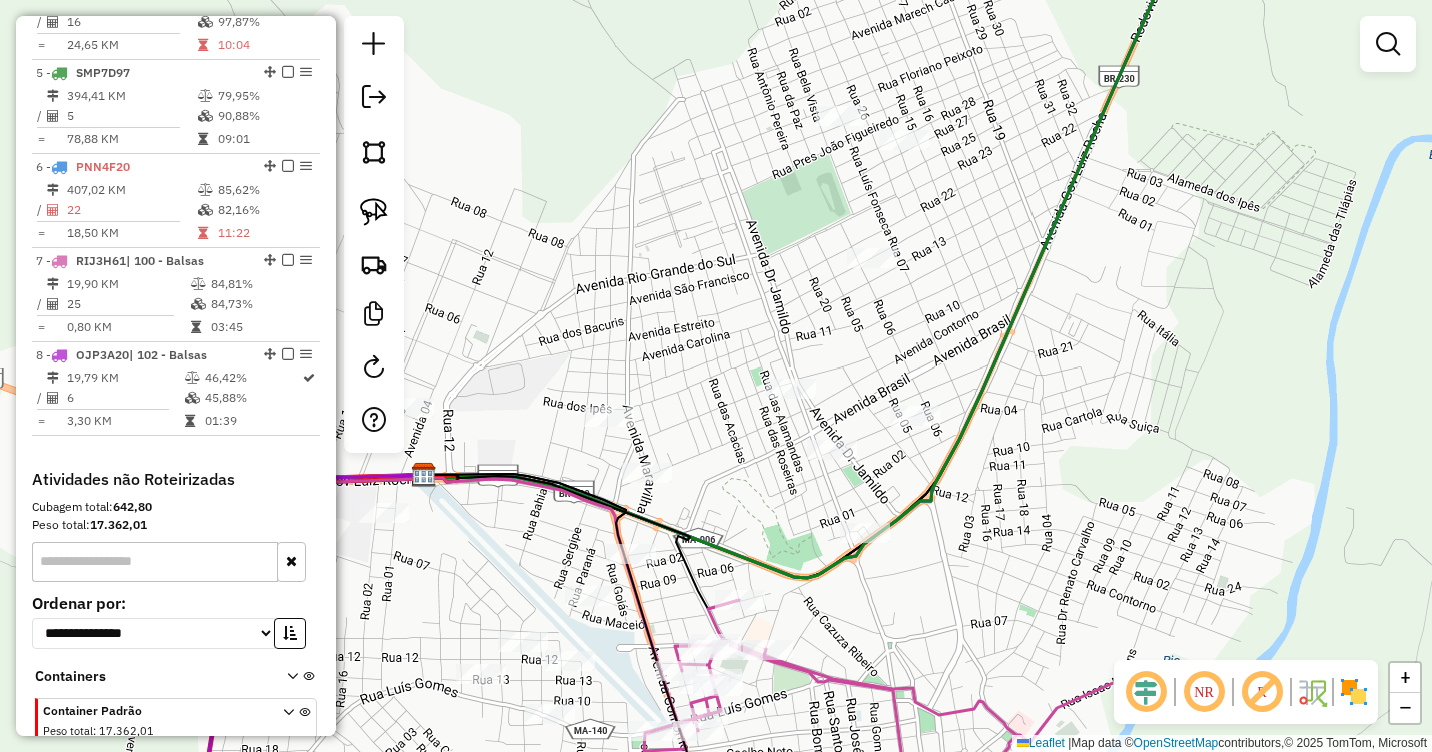drag, startPoint x: 1003, startPoint y: 207, endPoint x: 927, endPoint y: 392, distance: 200.0025 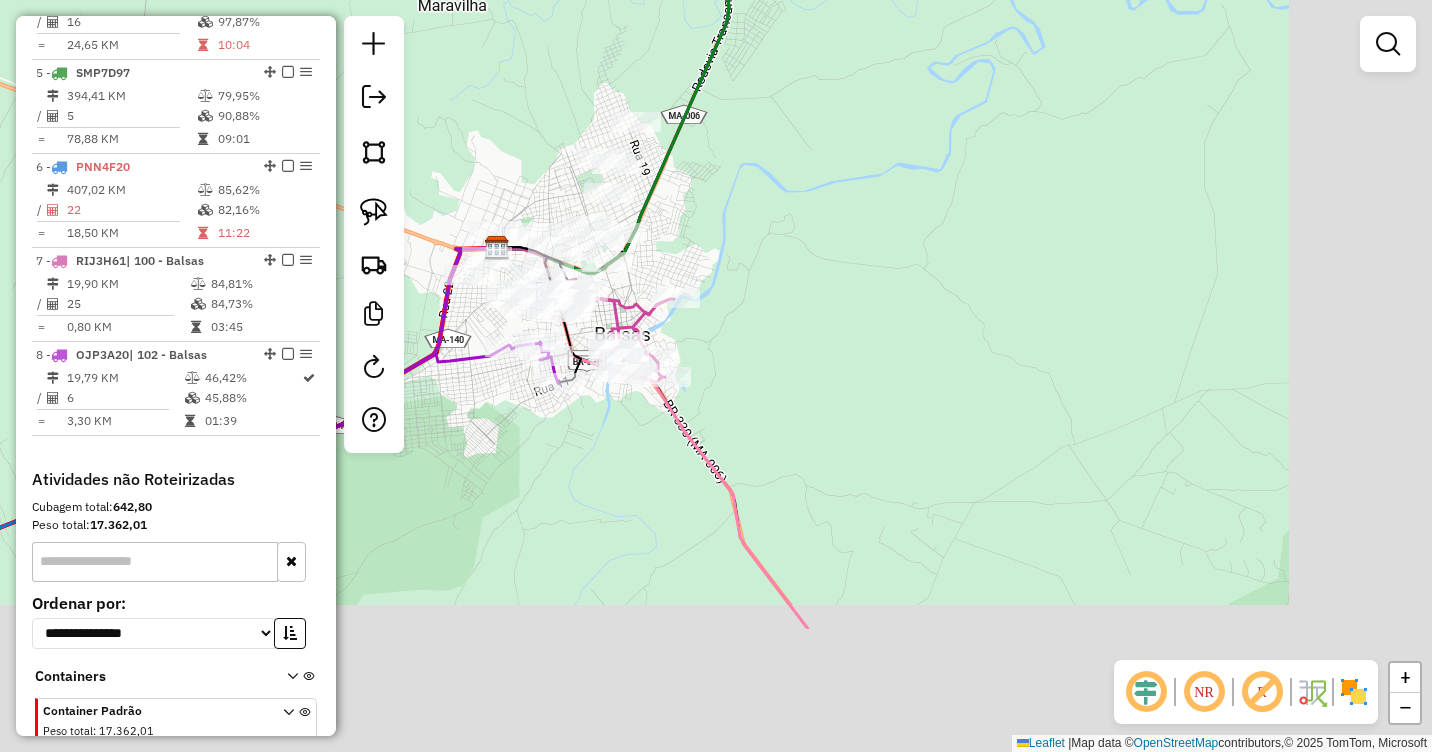 drag, startPoint x: 1185, startPoint y: 440, endPoint x: 856, endPoint y: 227, distance: 391.93112 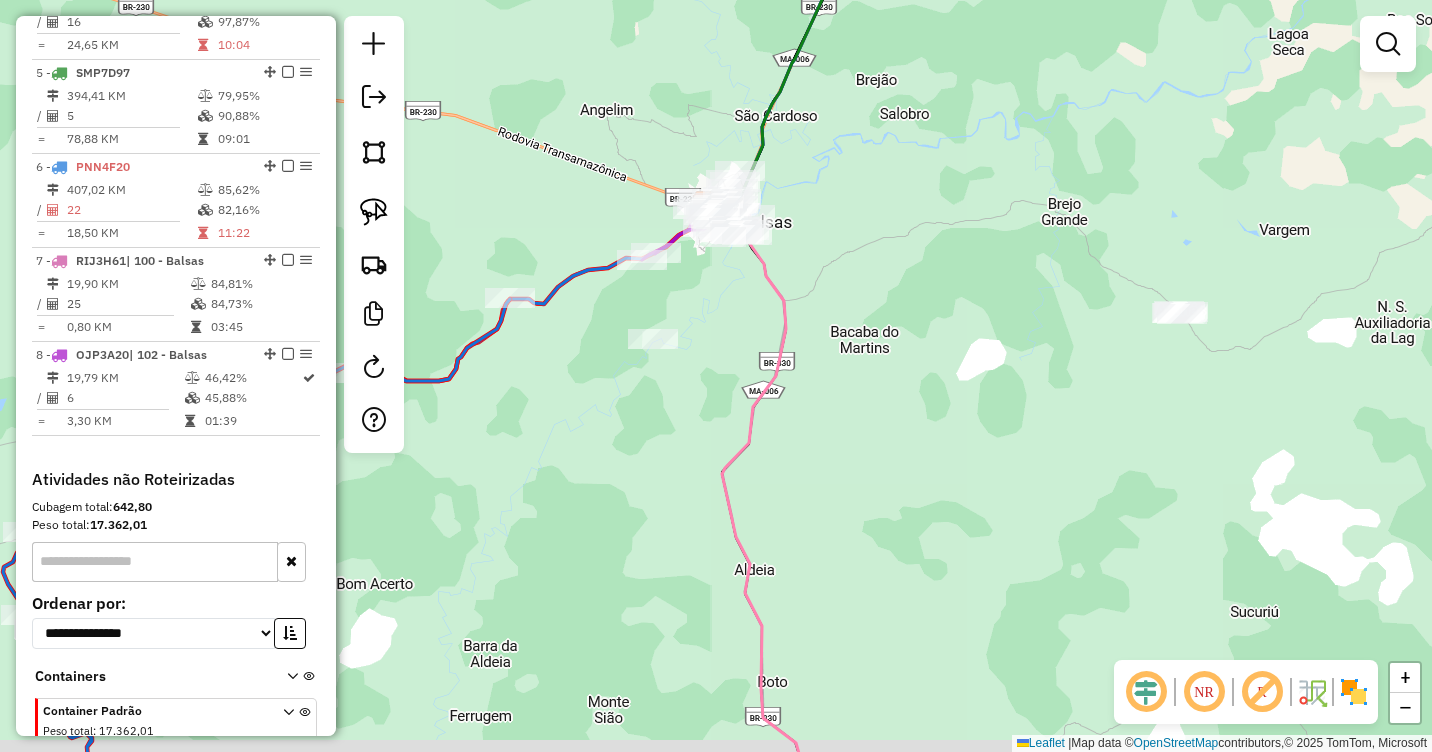 drag, startPoint x: 1209, startPoint y: 463, endPoint x: 935, endPoint y: 341, distance: 299.93332 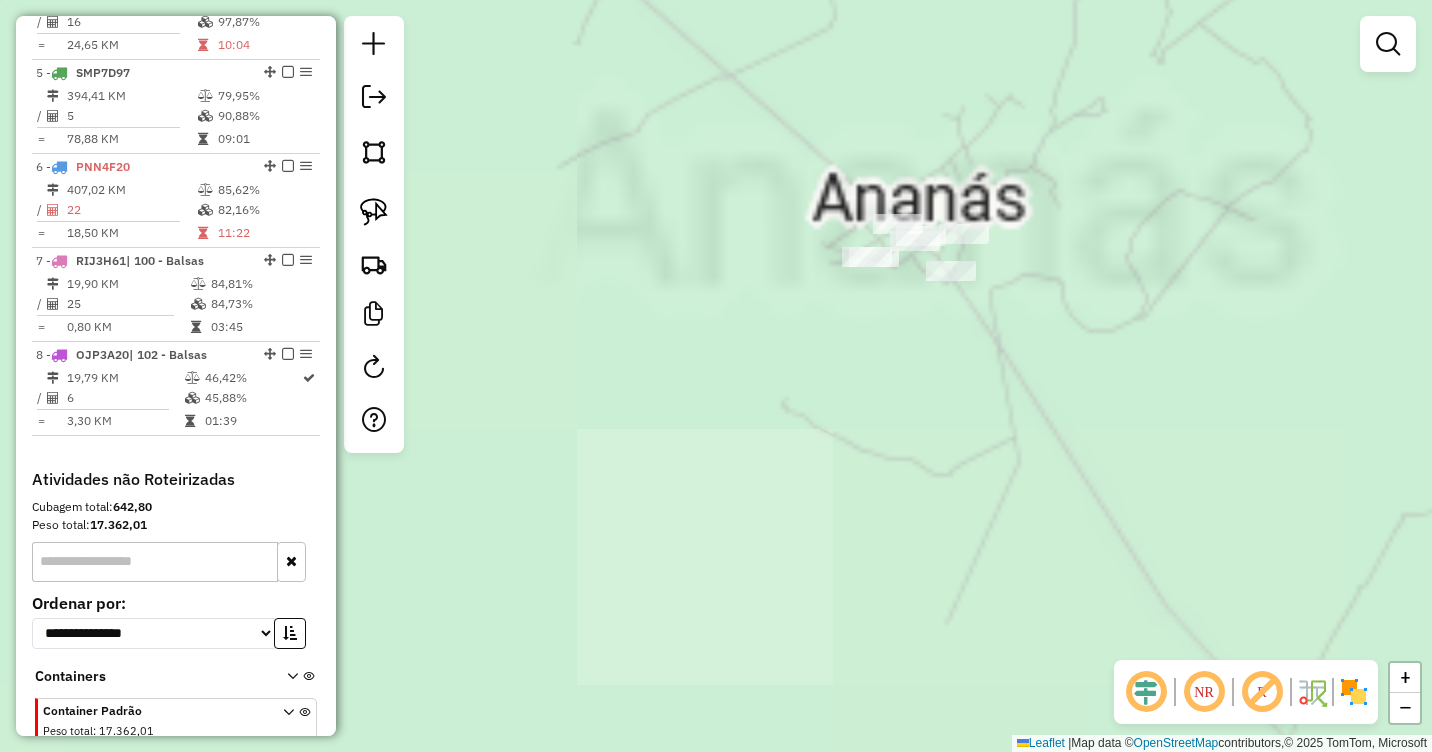 drag, startPoint x: 885, startPoint y: 287, endPoint x: 988, endPoint y: 293, distance: 103.17461 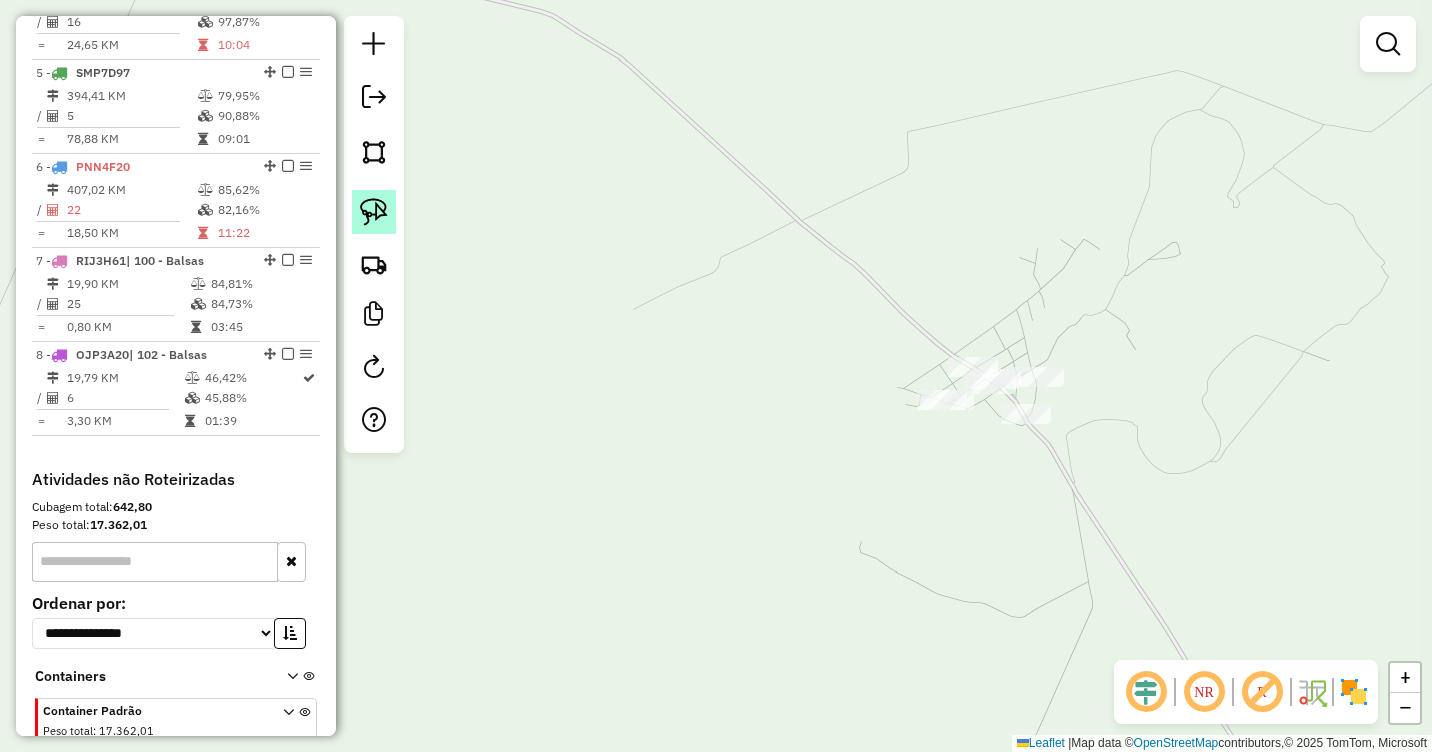 drag, startPoint x: 374, startPoint y: 206, endPoint x: 390, endPoint y: 209, distance: 16.27882 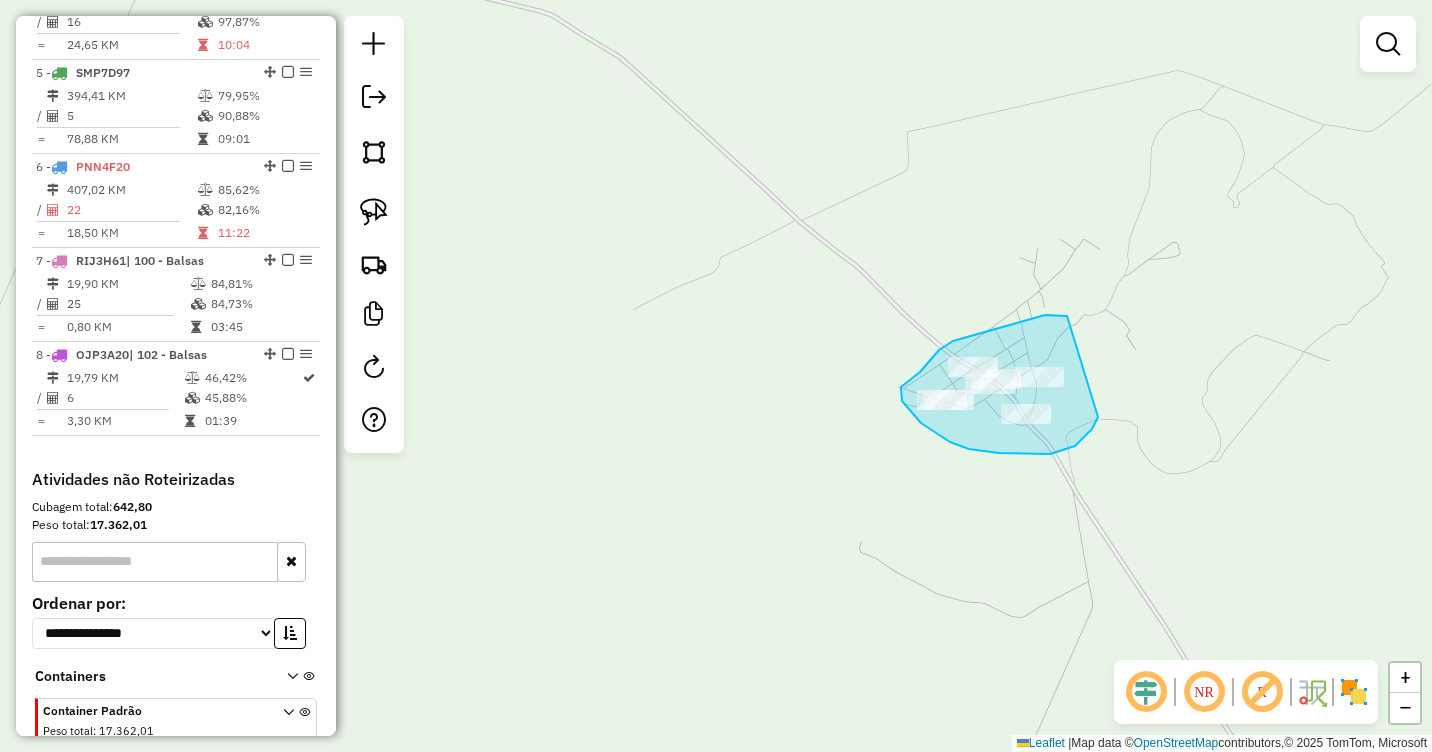 drag, startPoint x: 1067, startPoint y: 316, endPoint x: 1098, endPoint y: 417, distance: 105.65037 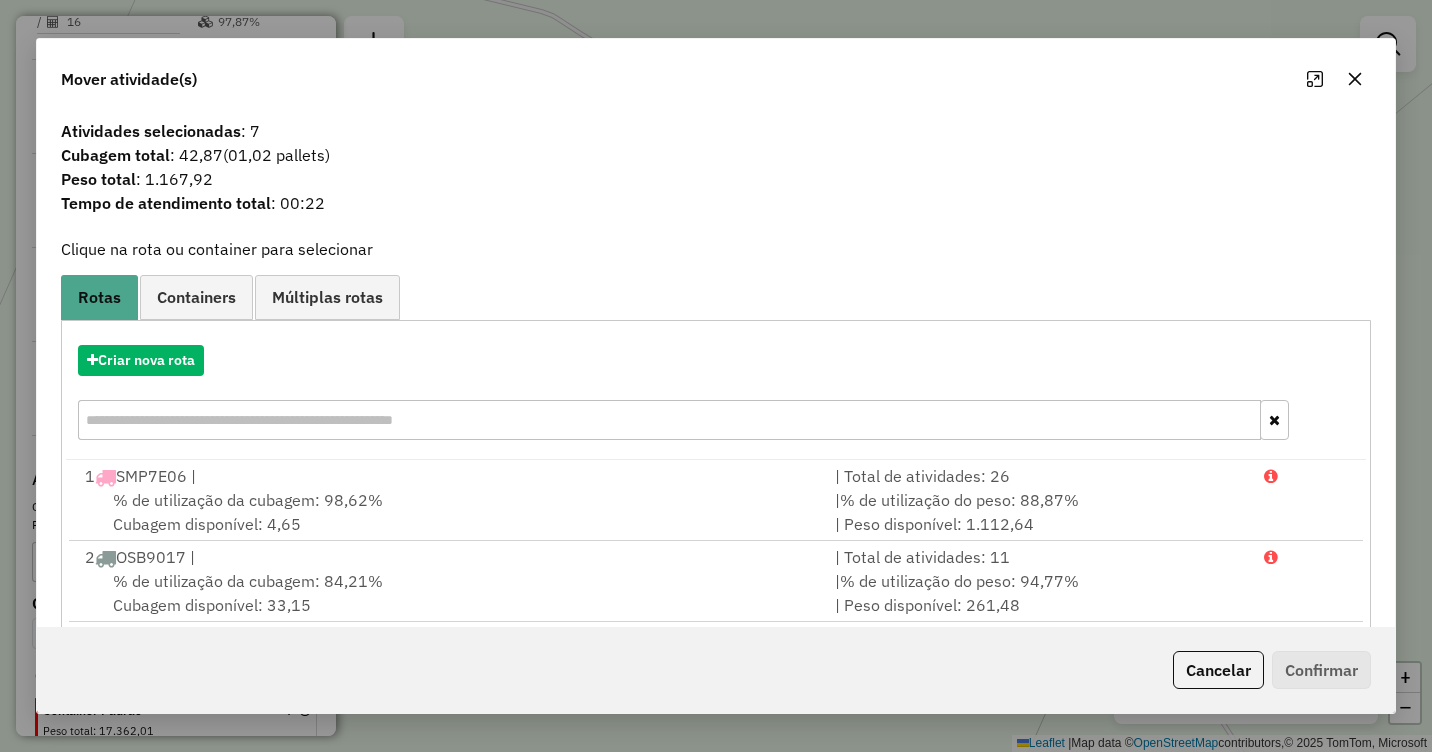drag, startPoint x: 1355, startPoint y: 76, endPoint x: 1326, endPoint y: 148, distance: 77.62087 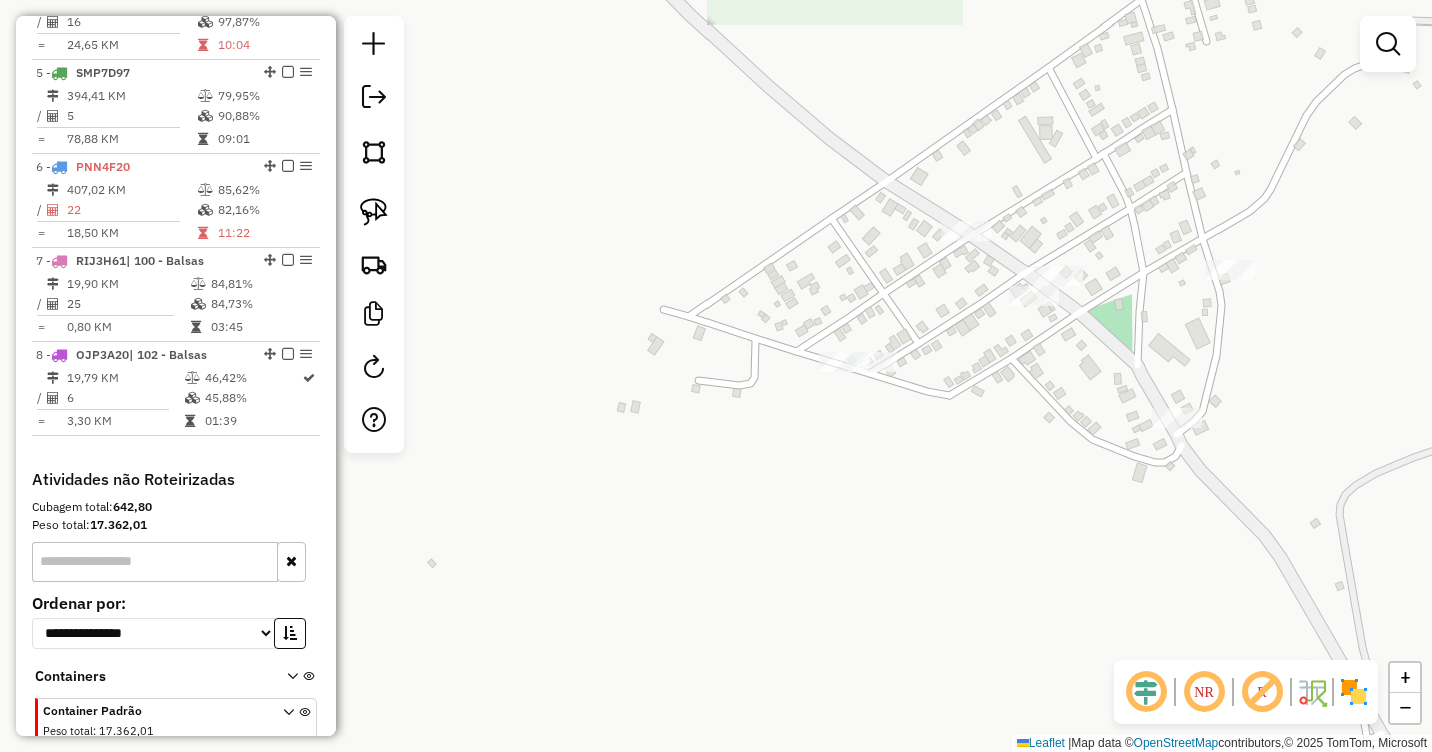 click 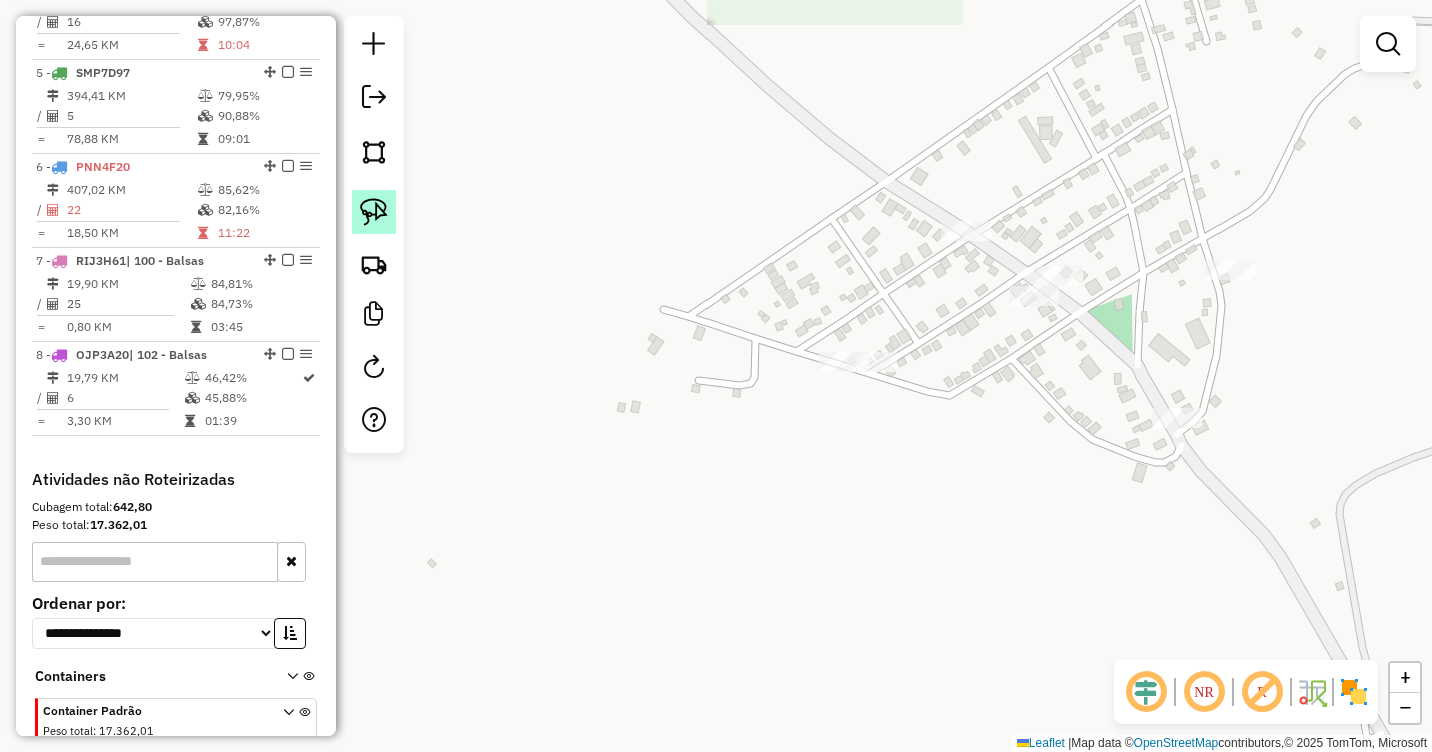 click 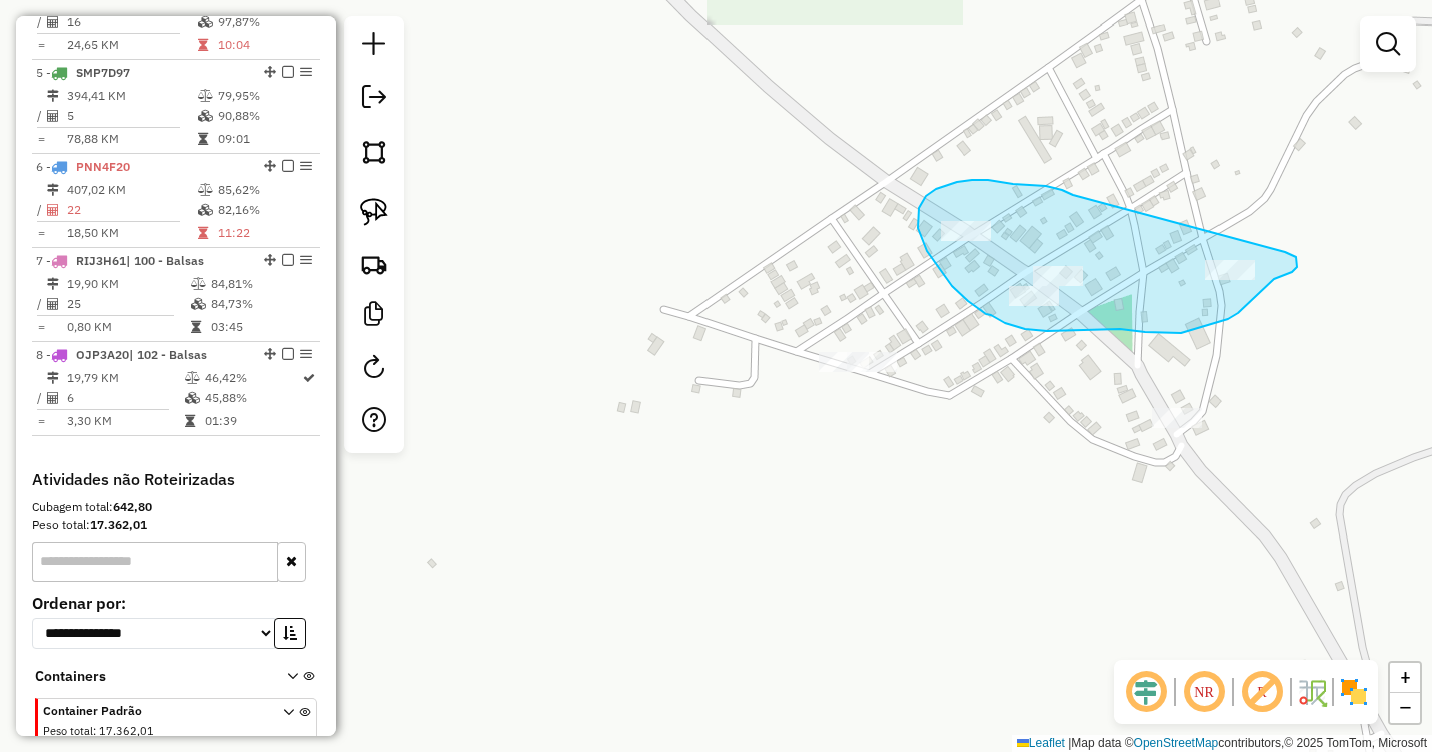 drag, startPoint x: 1072, startPoint y: 194, endPoint x: 1285, endPoint y: 252, distance: 220.75552 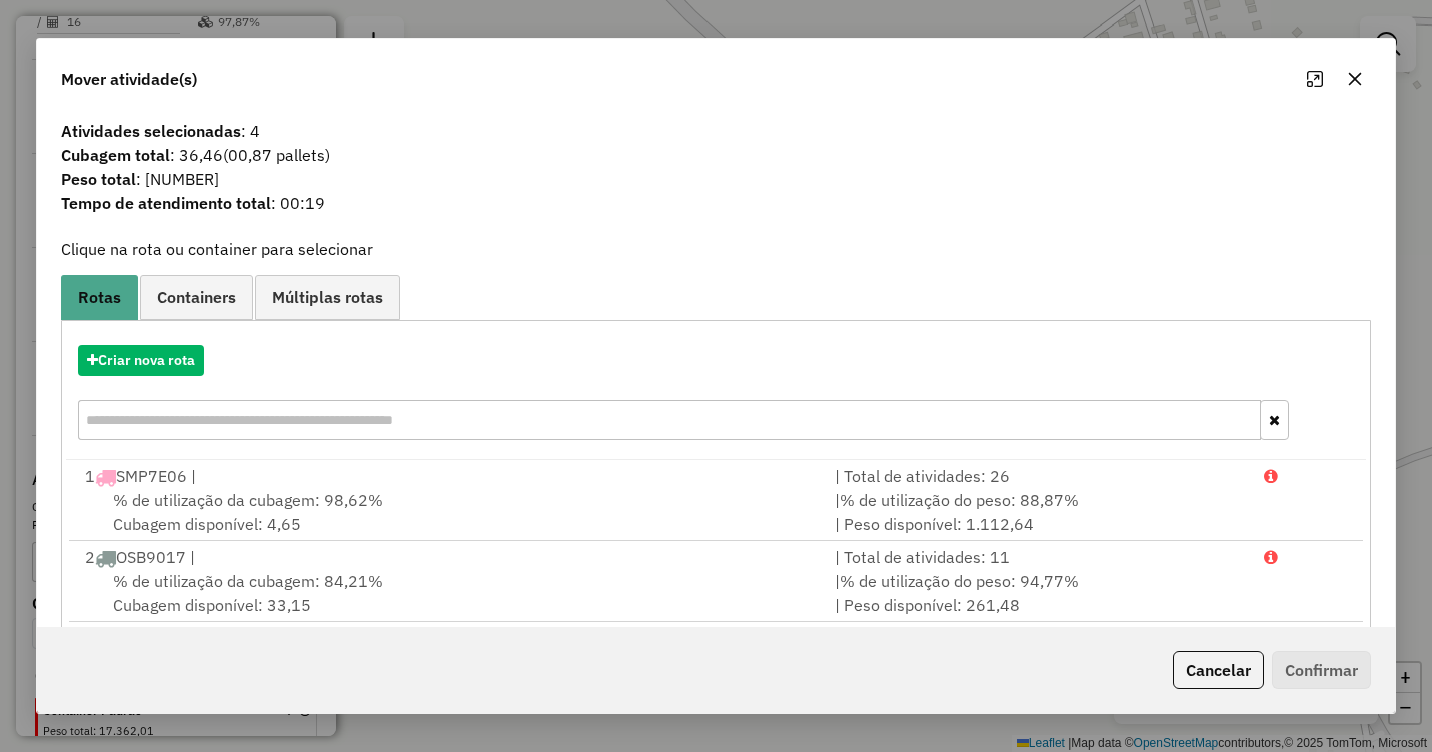 click 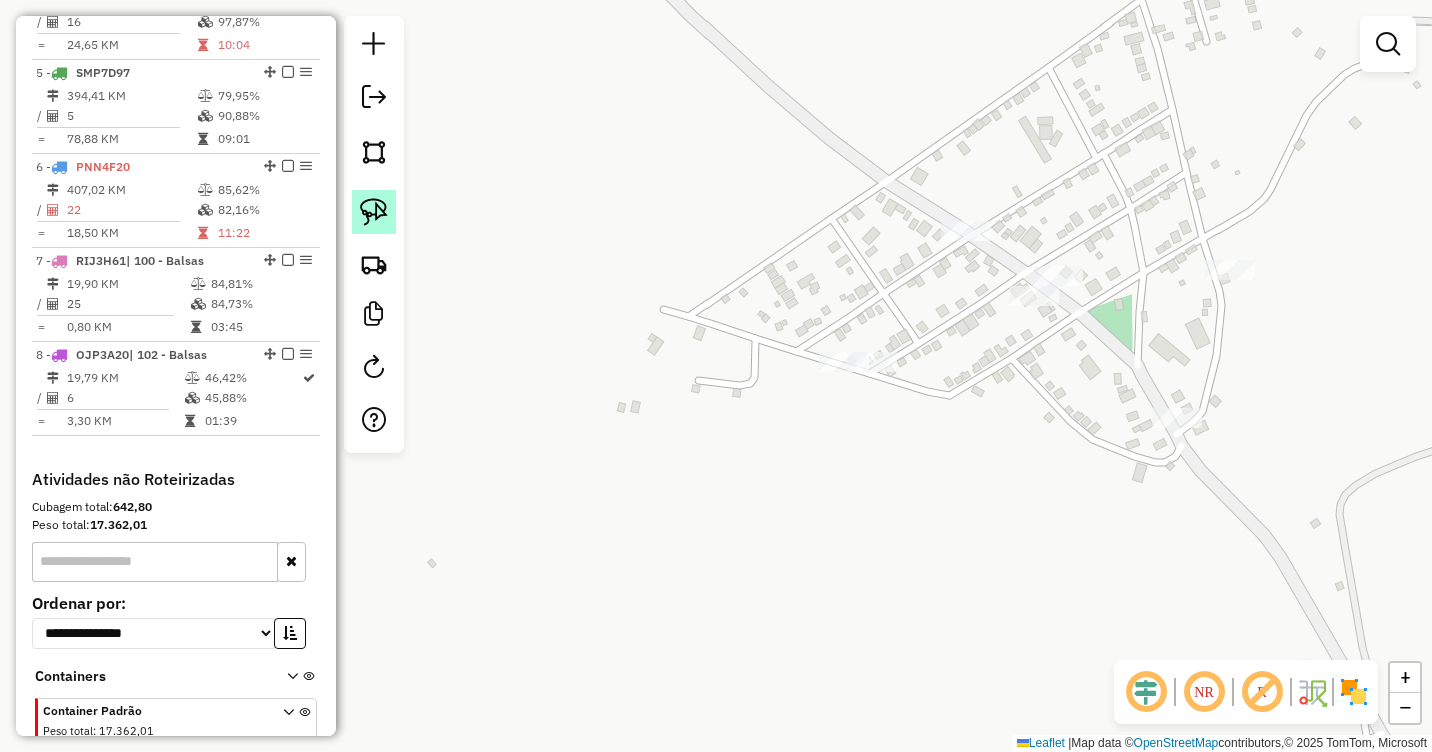 click 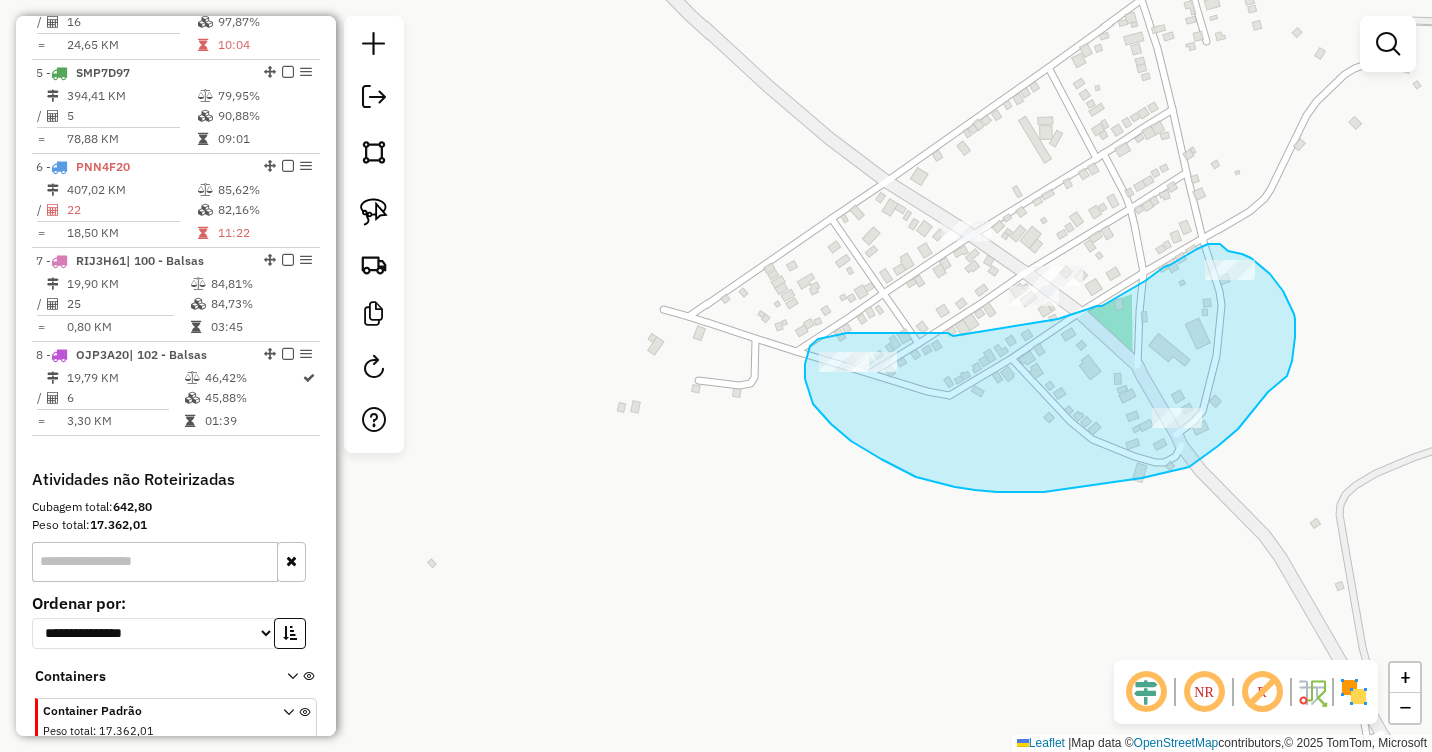 drag, startPoint x: 952, startPoint y: 335, endPoint x: 1058, endPoint y: 319, distance: 107.200745 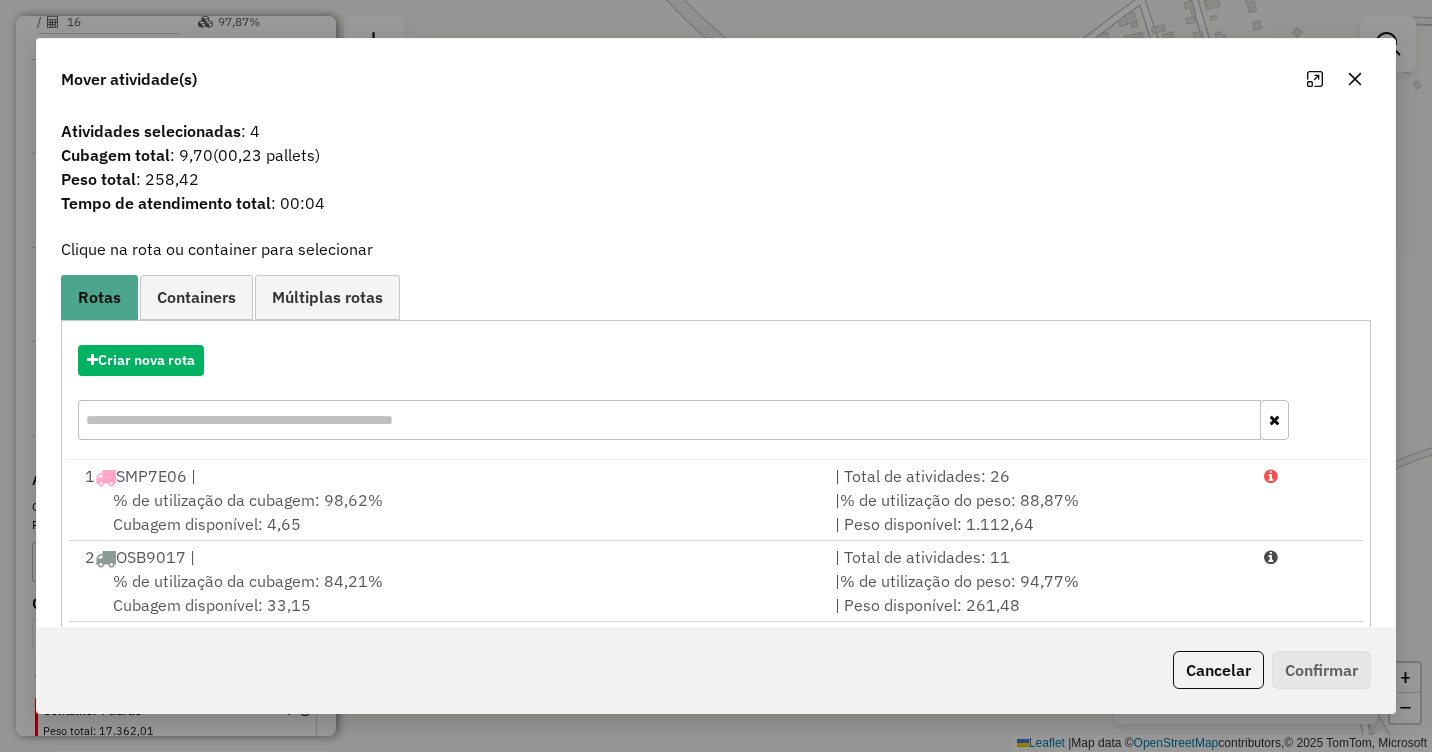 click 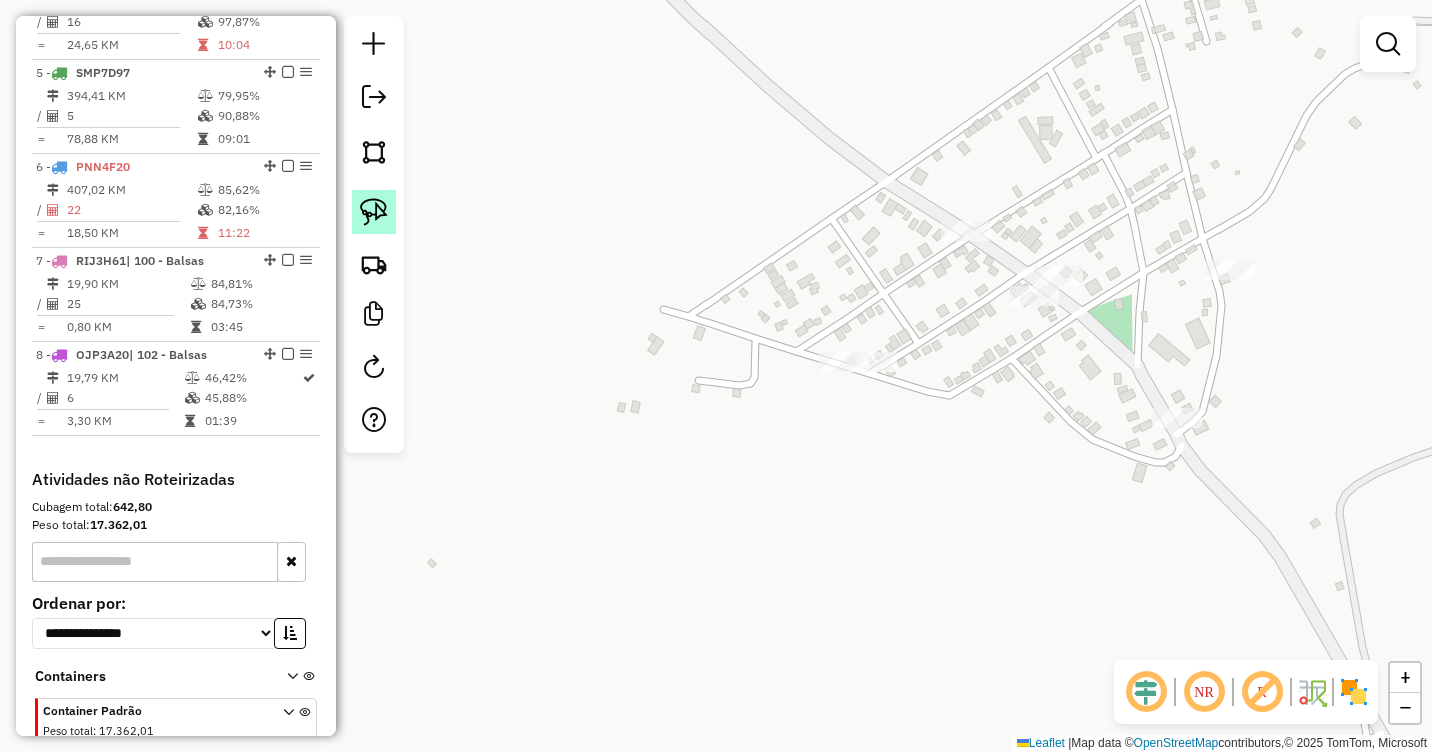click 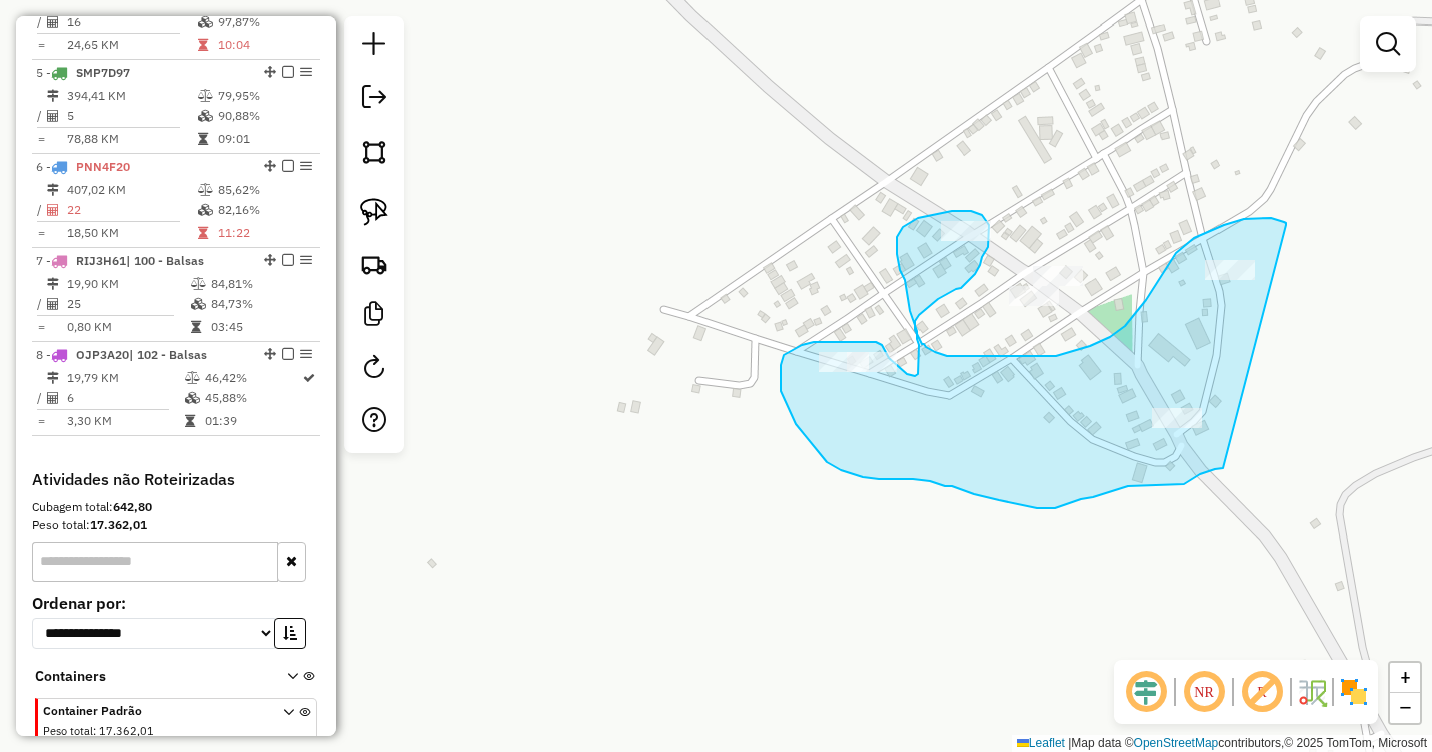 drag, startPoint x: 1286, startPoint y: 225, endPoint x: 1223, endPoint y: 468, distance: 251.03386 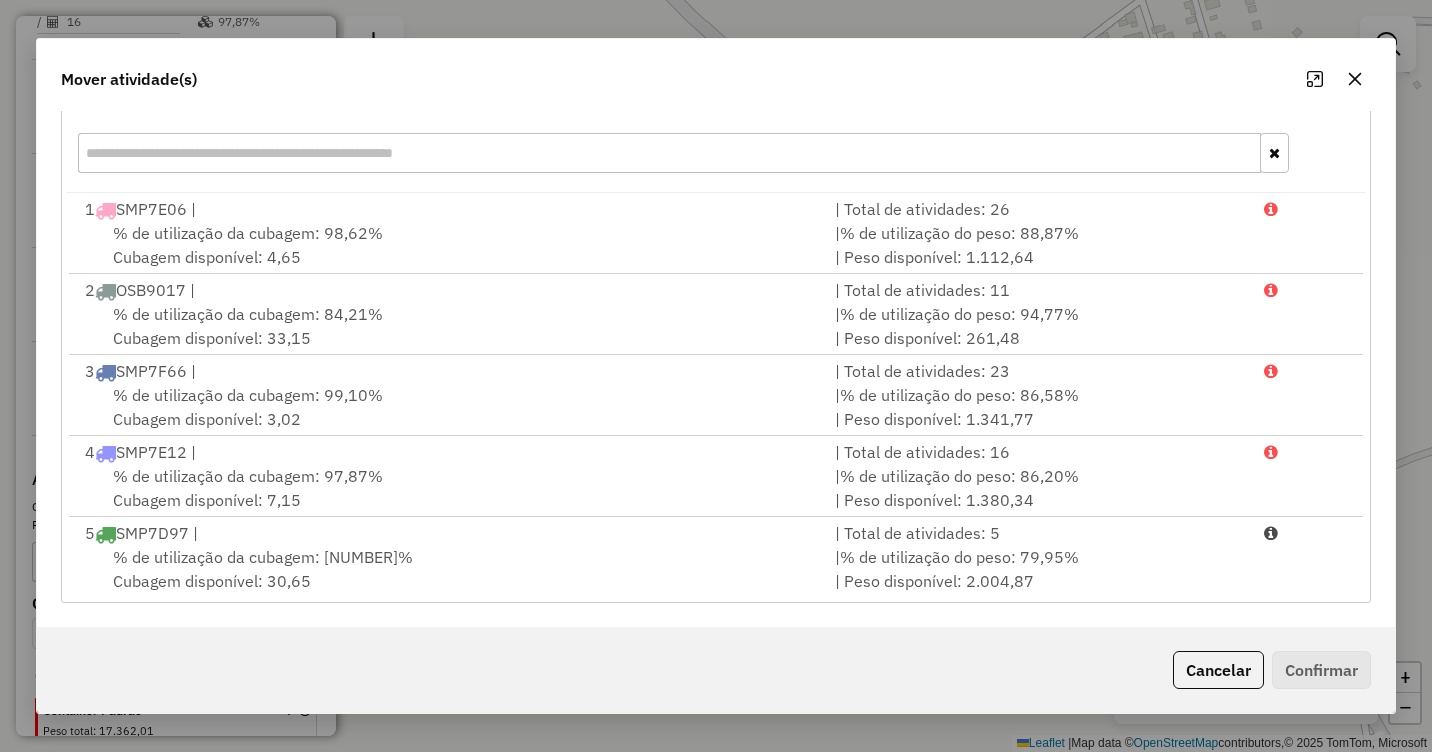 scroll, scrollTop: 0, scrollLeft: 0, axis: both 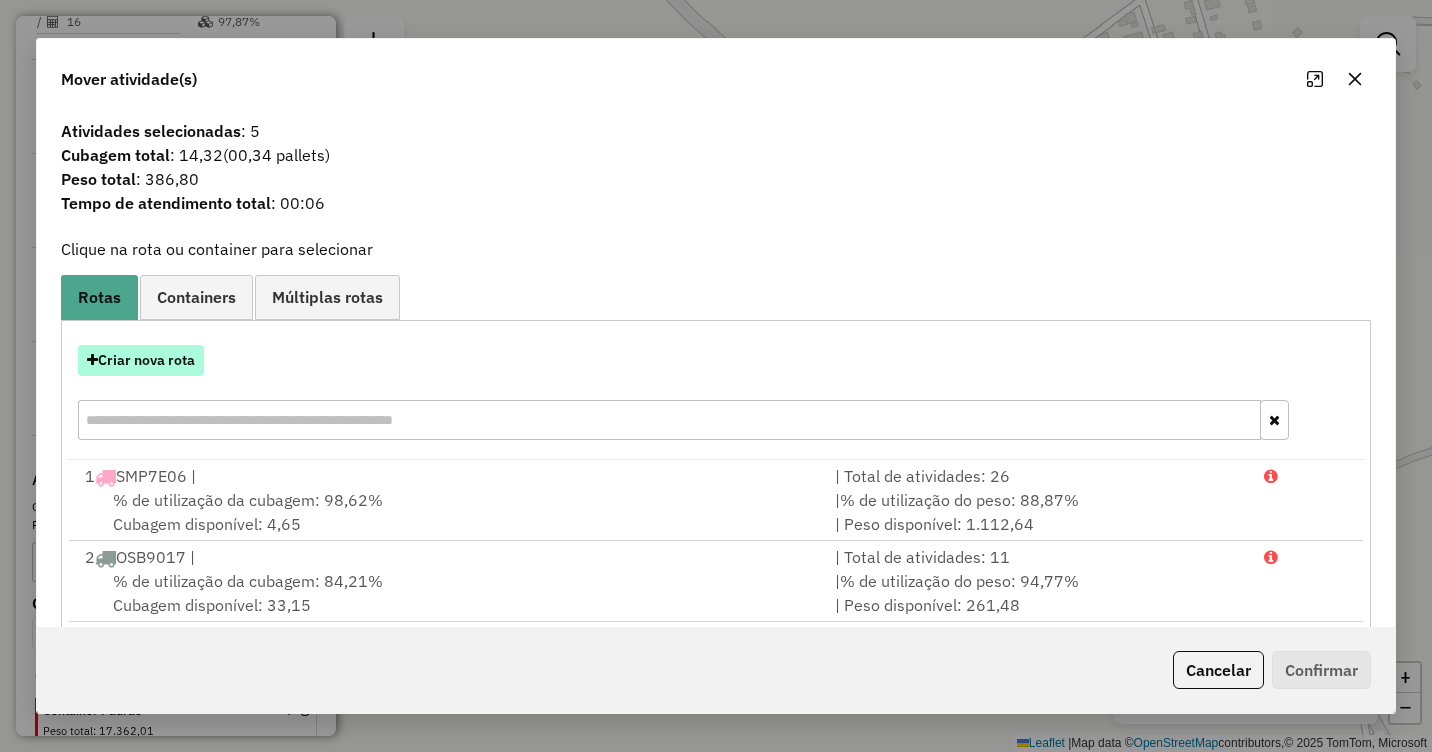 click on "Criar nova rota" at bounding box center [141, 360] 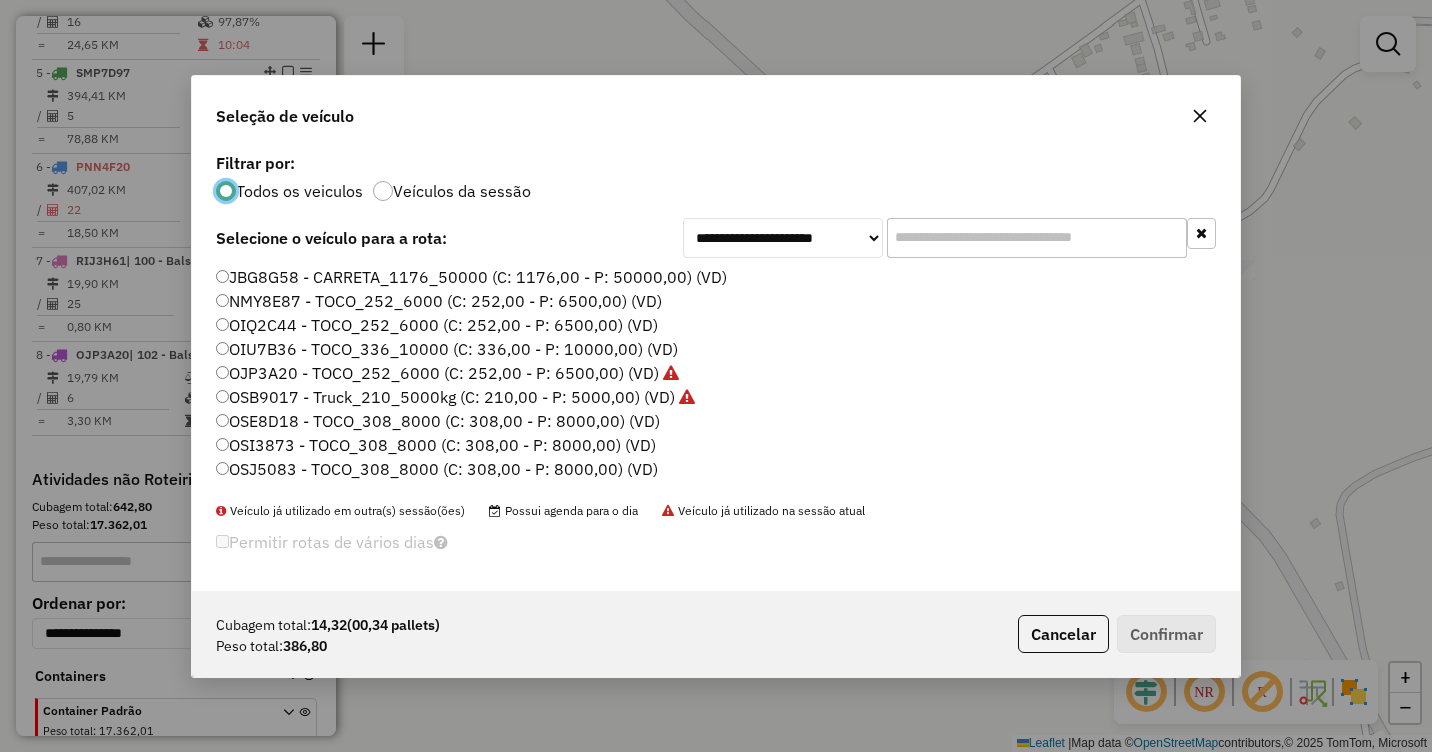 scroll, scrollTop: 11, scrollLeft: 6, axis: both 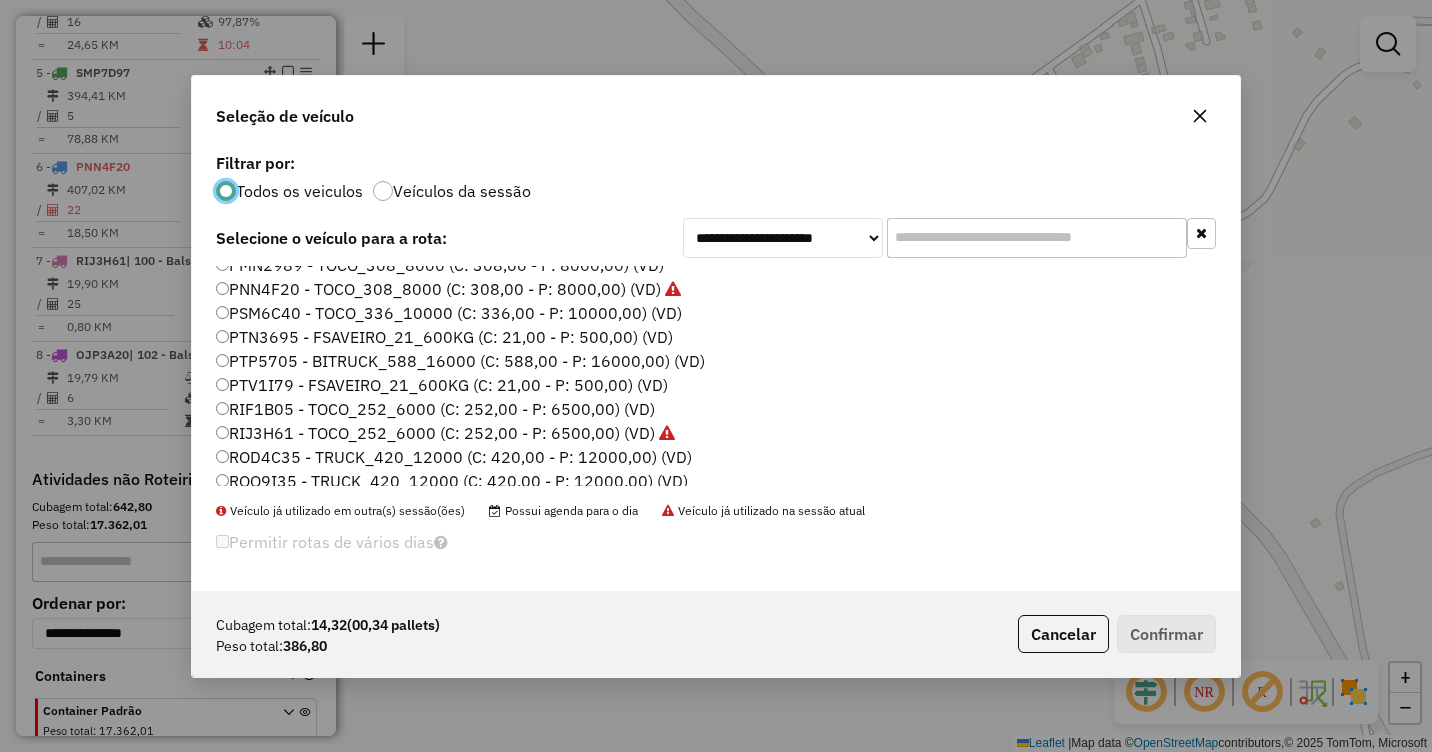 click on "PTV1I79 - FSAVEIRO_21_600KG (C: 21,00 - P: 500,00) (VD)" 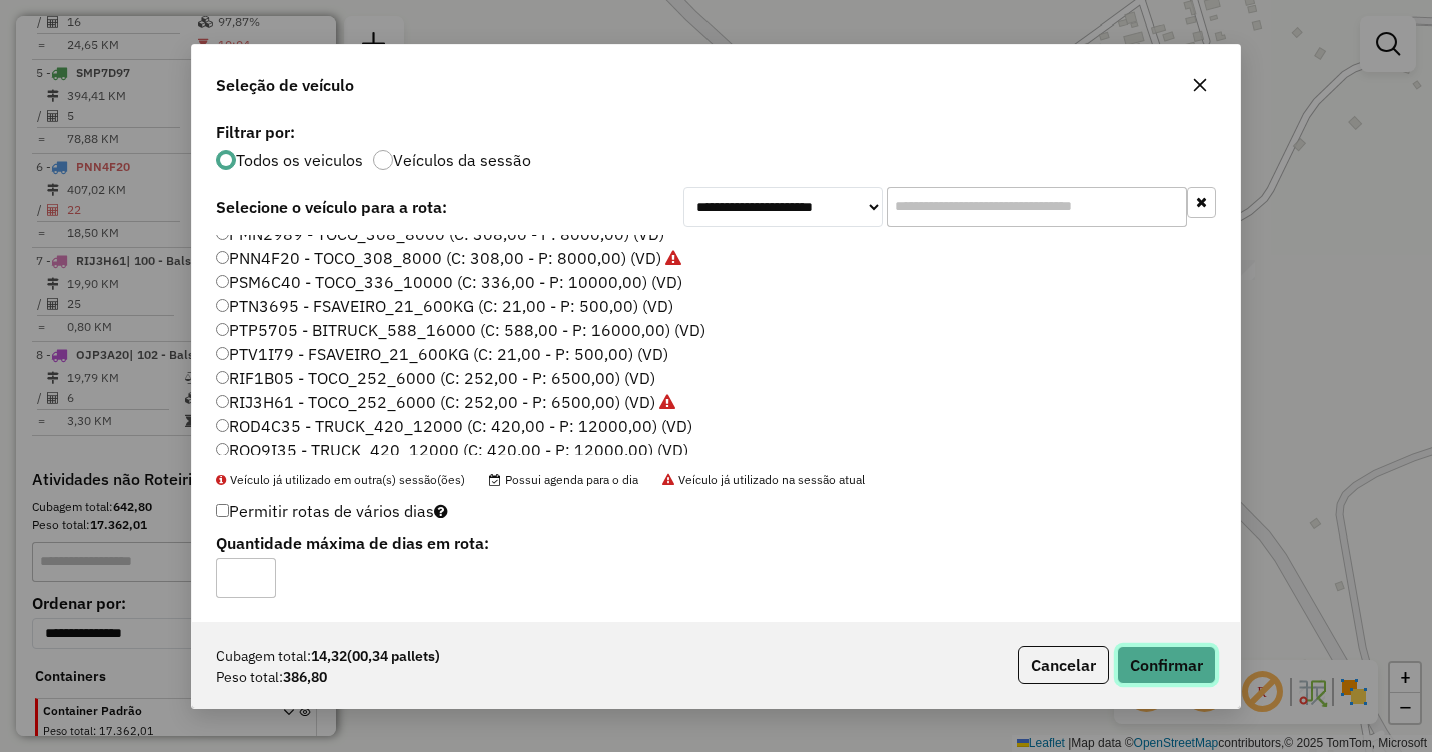 click on "Confirmar" 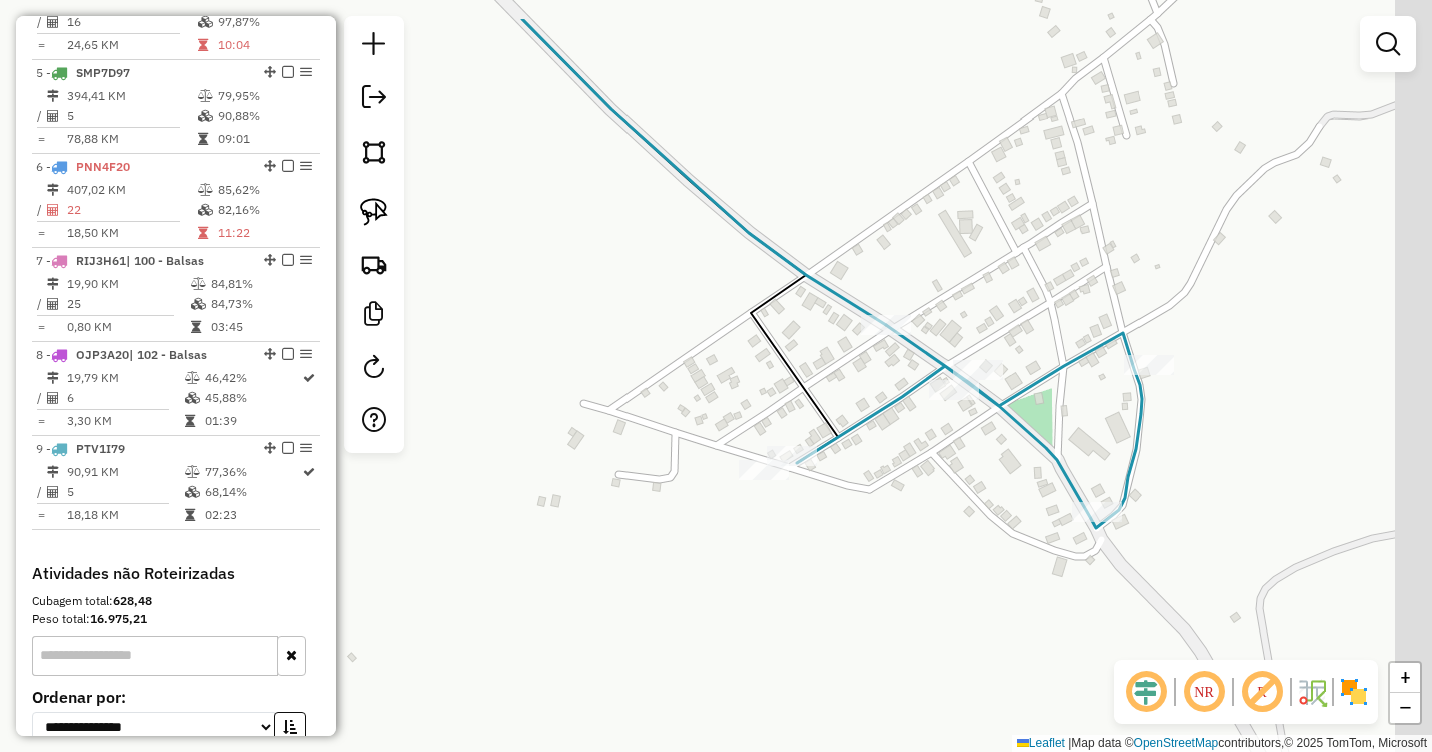 drag, startPoint x: 1031, startPoint y: 372, endPoint x: 951, endPoint y: 466, distance: 123.4342 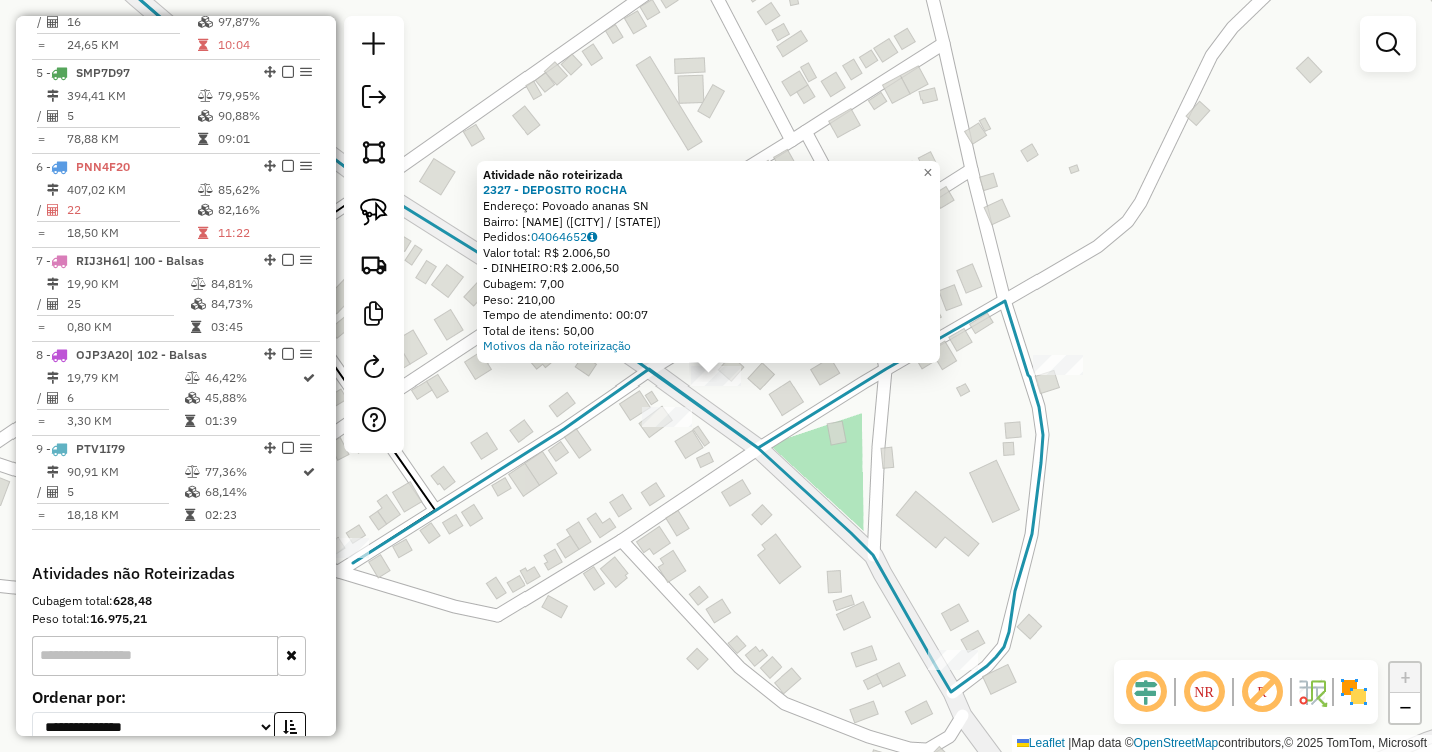 click 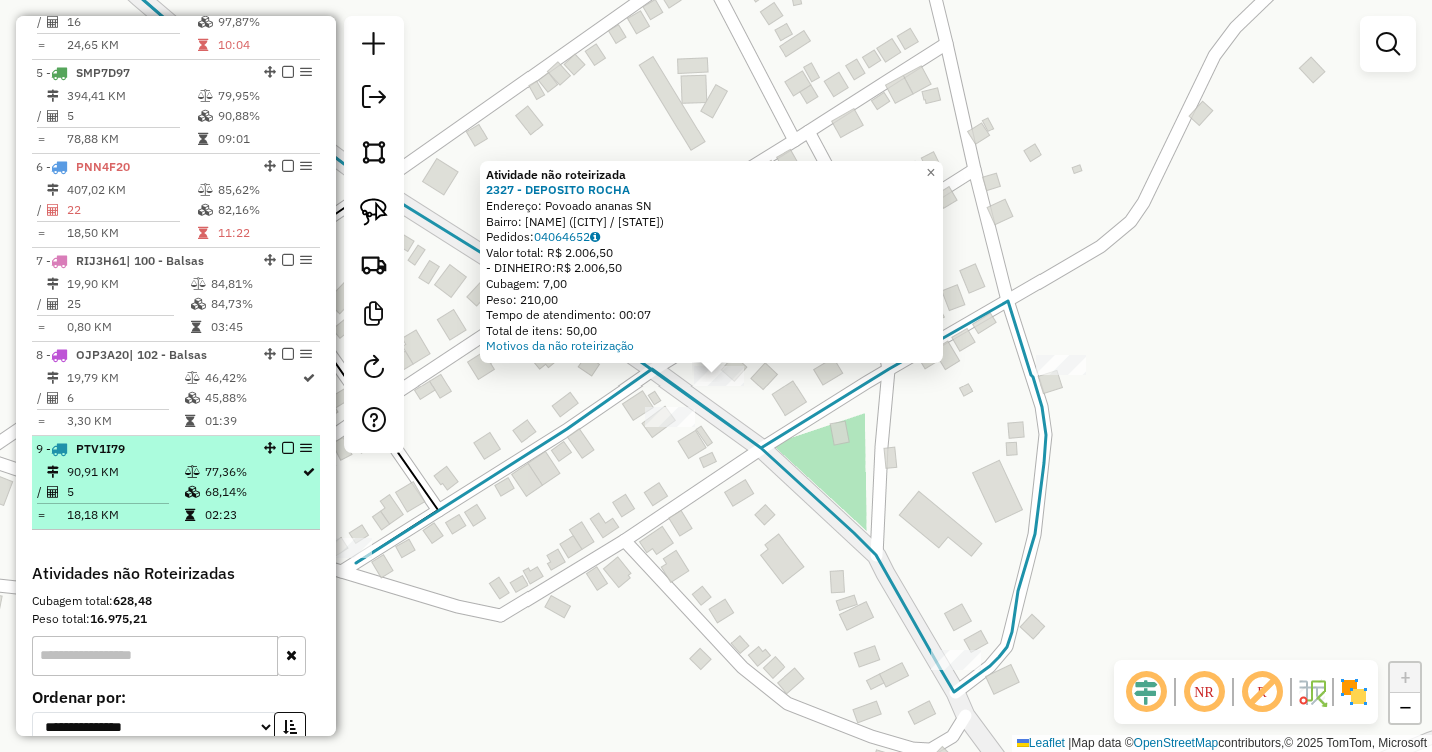 click on "90,91 KM" at bounding box center (125, 472) 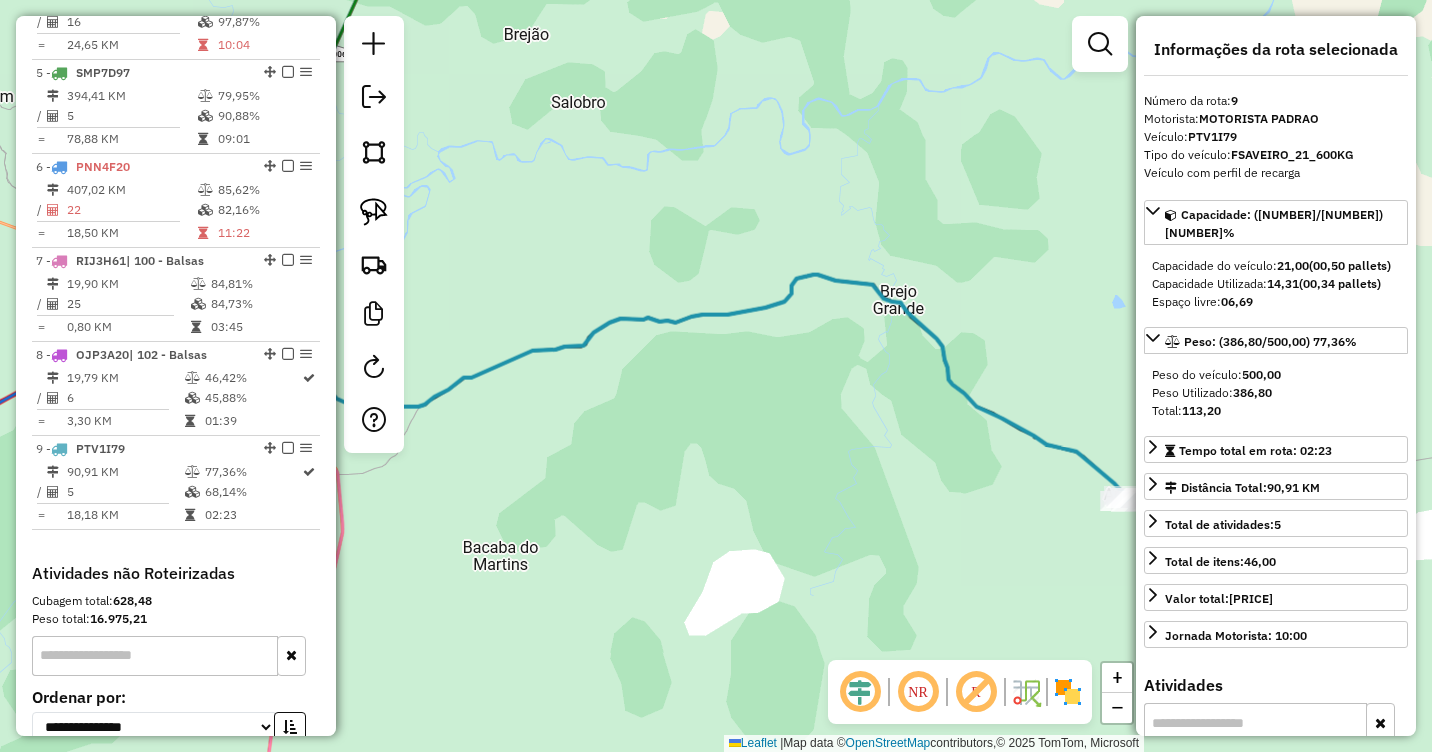 drag, startPoint x: 853, startPoint y: 416, endPoint x: 475, endPoint y: 483, distance: 383.8919 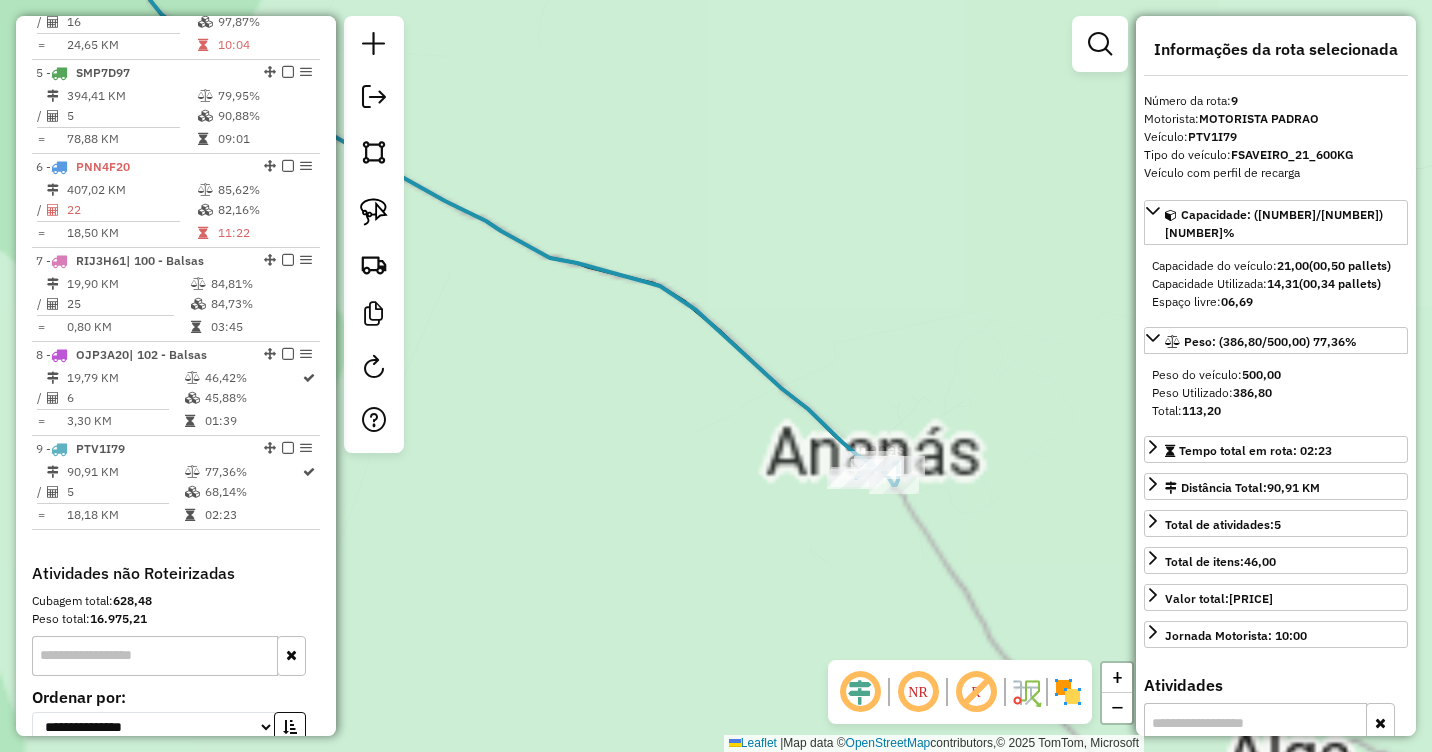 drag, startPoint x: 869, startPoint y: 556, endPoint x: 875, endPoint y: 371, distance: 185.09727 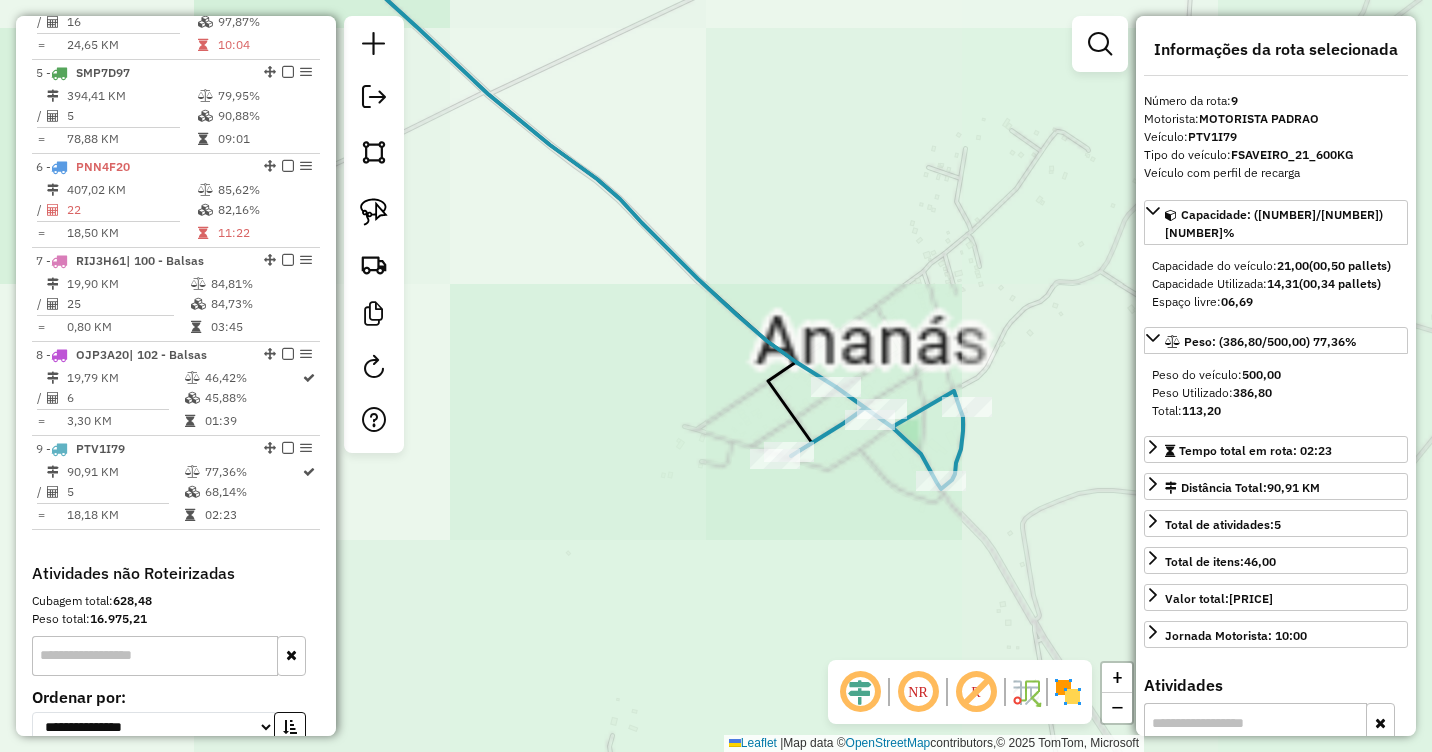 drag, startPoint x: 910, startPoint y: 474, endPoint x: 876, endPoint y: 269, distance: 207.80038 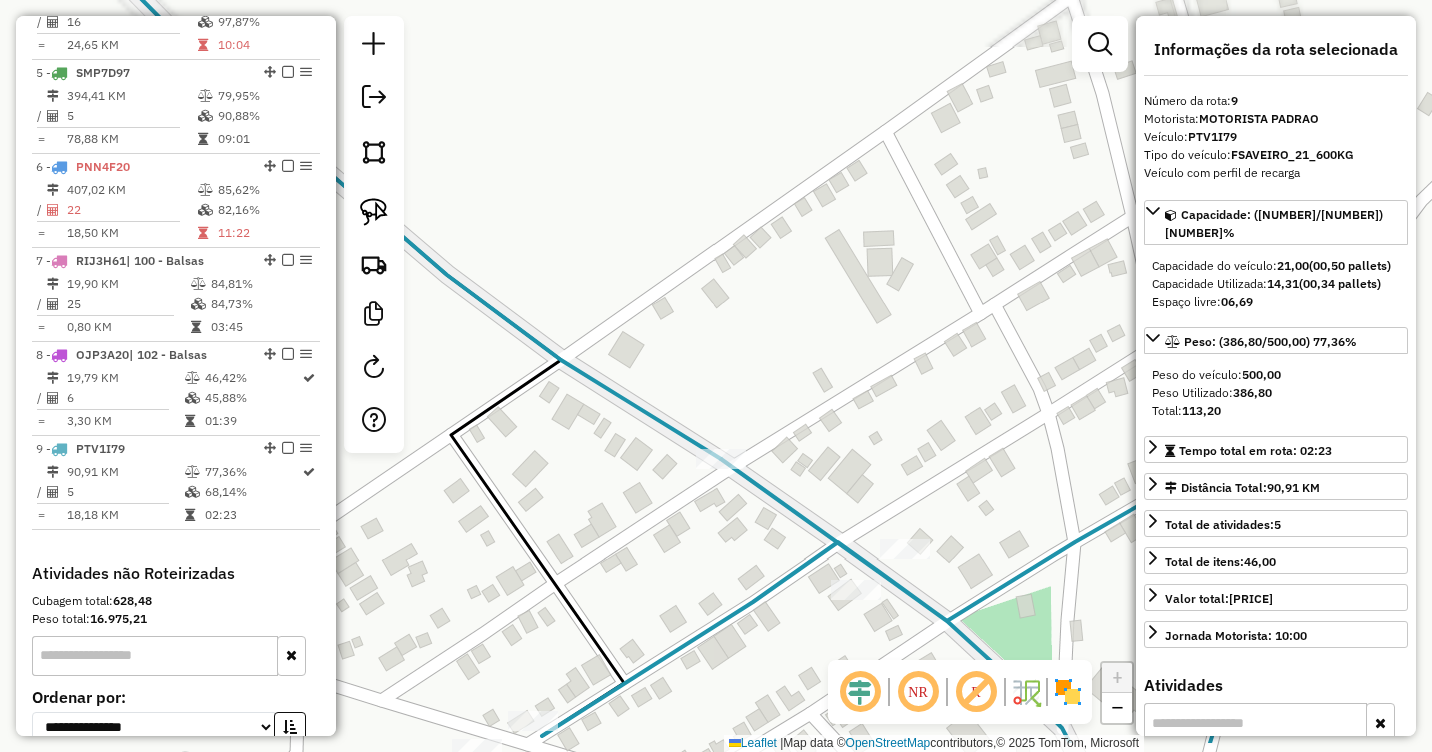 drag, startPoint x: 889, startPoint y: 476, endPoint x: 848, endPoint y: 208, distance: 271.11804 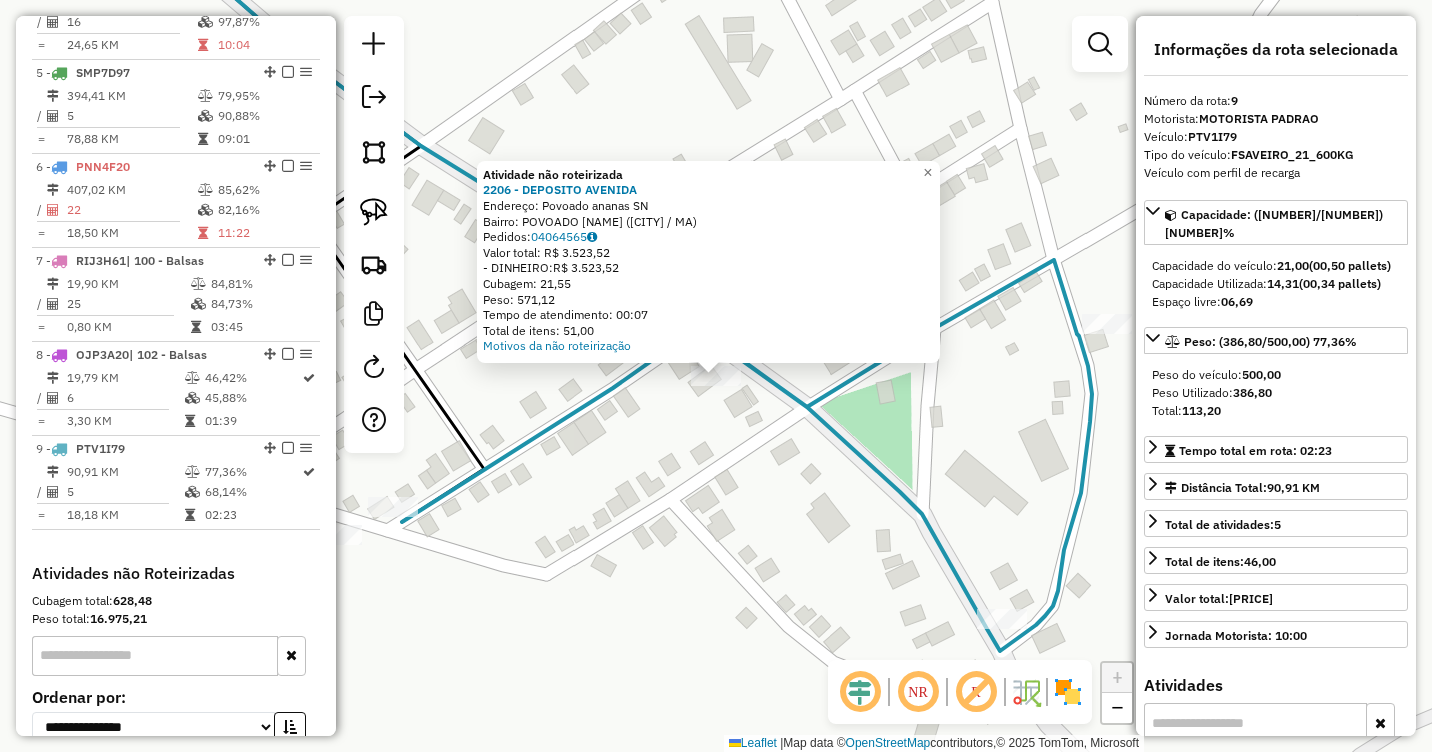 click on "Atividade não roteirizada [NUMBER] - [NAME]  Endereço:  Povoado [NAME] SN   Bairro: POVOADO [NAME] ([CITY] / MA)   Pedidos:  [NUMBER]   Valor total: R$ [NUMBER]   - DINHEIRO:  R$ [NUMBER]   Cubagem: [NUMBER]   Peso: [NUMBER]   Tempo de atendimento: [TIME]   Total de itens: [NUMBER]  Motivos da não roteirização × Janela de atendimento Grade de atendimento Capacidade Transportadoras Veículos Cliente Pedidos  Rotas Selecione os dias de semana para filtrar as janelas de atendimento  Seg   Ter   Qua   Qui   Sex   Sáb   Dom  Informe o período da janela de atendimento: De: Até:  Filtrar exatamente a janela do cliente  Considerar janela de atendimento padrão  Selecione os dias de semana para filtrar as grades de atendimento  Seg   Ter   Qua   Qui   Sex   Sáb   Dom   Considerar clientes sem dia de atendimento cadastrado  Clientes fora do dia de atendimento selecionado Filtrar as atividades entre os valores definidos abaixo:  Peso mínimo:   Peso máximo:   Cubagem mínima:   Cubagem máxima:   De:   Até:  +" 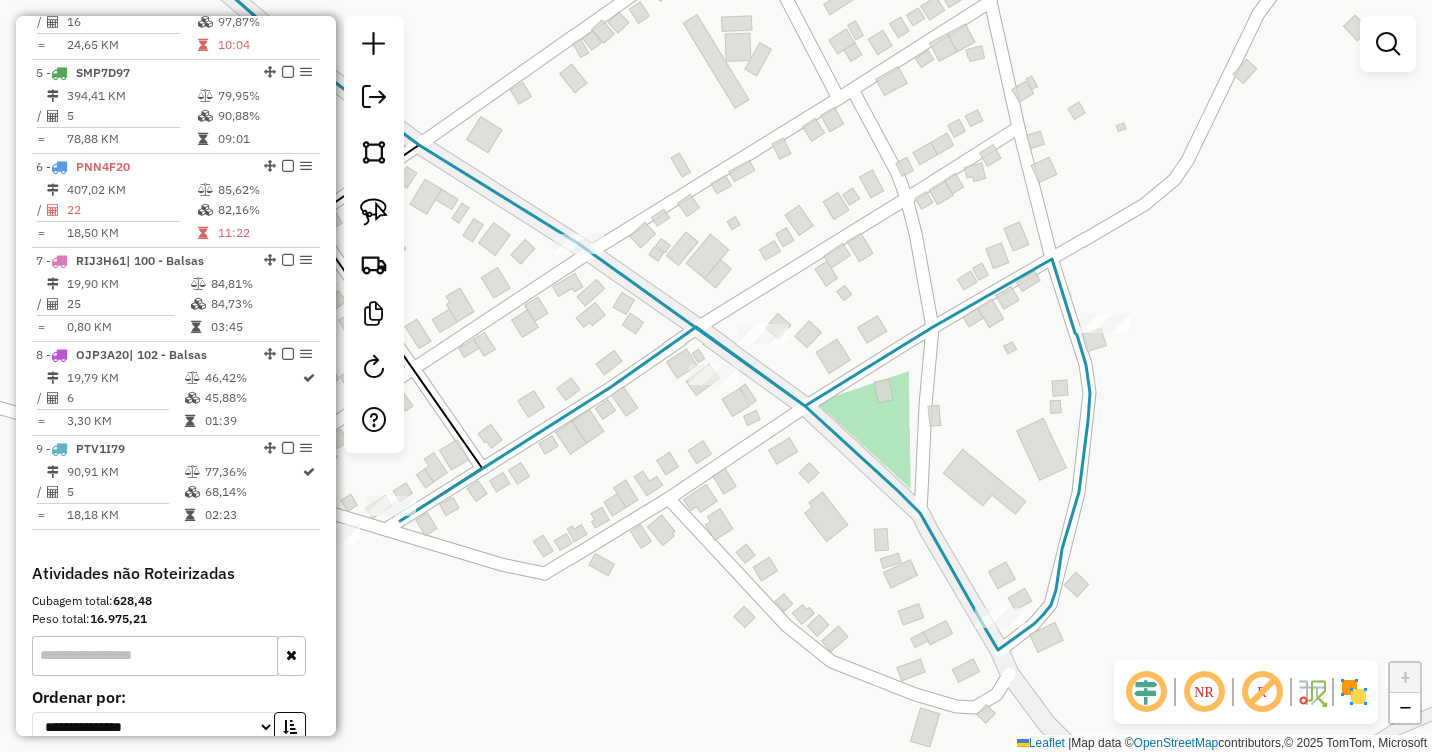 click on "Janela de atendimento Grade de atendimento Capacidade Transportadoras Veículos Cliente Pedidos  Rotas Selecione os dias de semana para filtrar as janelas de atendimento  Seg   Ter   Qua   Qui   Sex   Sáb   Dom  Informe o período da janela de atendimento: De: Até:  Filtrar exatamente a janela do cliente  Considerar janela de atendimento padrão  Selecione os dias de semana para filtrar as grades de atendimento  Seg   Ter   Qua   Qui   Sex   Sáb   Dom   Considerar clientes sem dia de atendimento cadastrado  Clientes fora do dia de atendimento selecionado Filtrar as atividades entre os valores definidos abaixo:  Peso mínimo:   Peso máximo:   Cubagem mínima:   Cubagem máxima:   De:   Até:  Filtrar as atividades entre o tempo de atendimento definido abaixo:  De:   Até:   Considerar capacidade total dos clientes não roteirizados Transportadora: Selecione um ou mais itens Tipo de veículo: Selecione um ou mais itens Veículo: Selecione um ou mais itens Motorista: Selecione um ou mais itens Nome: Rótulo:" 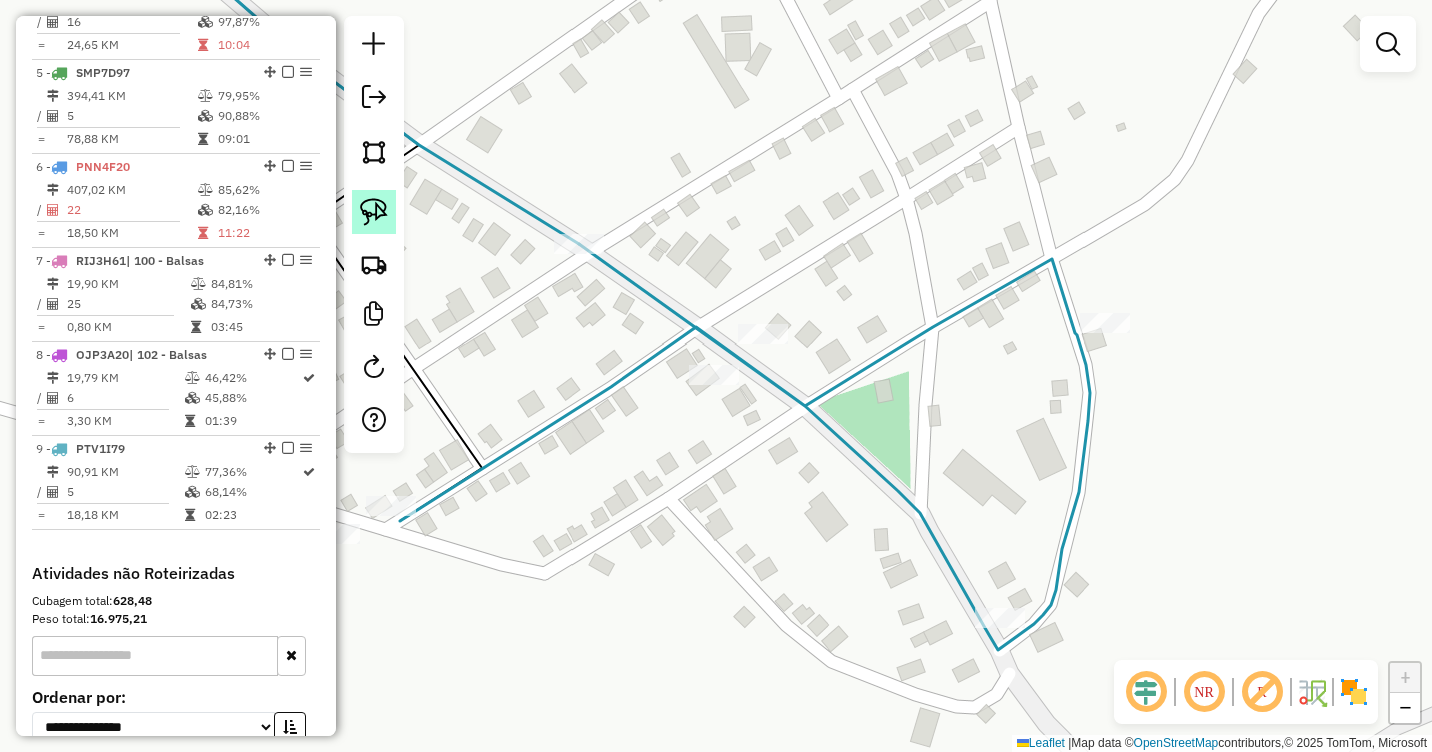 click 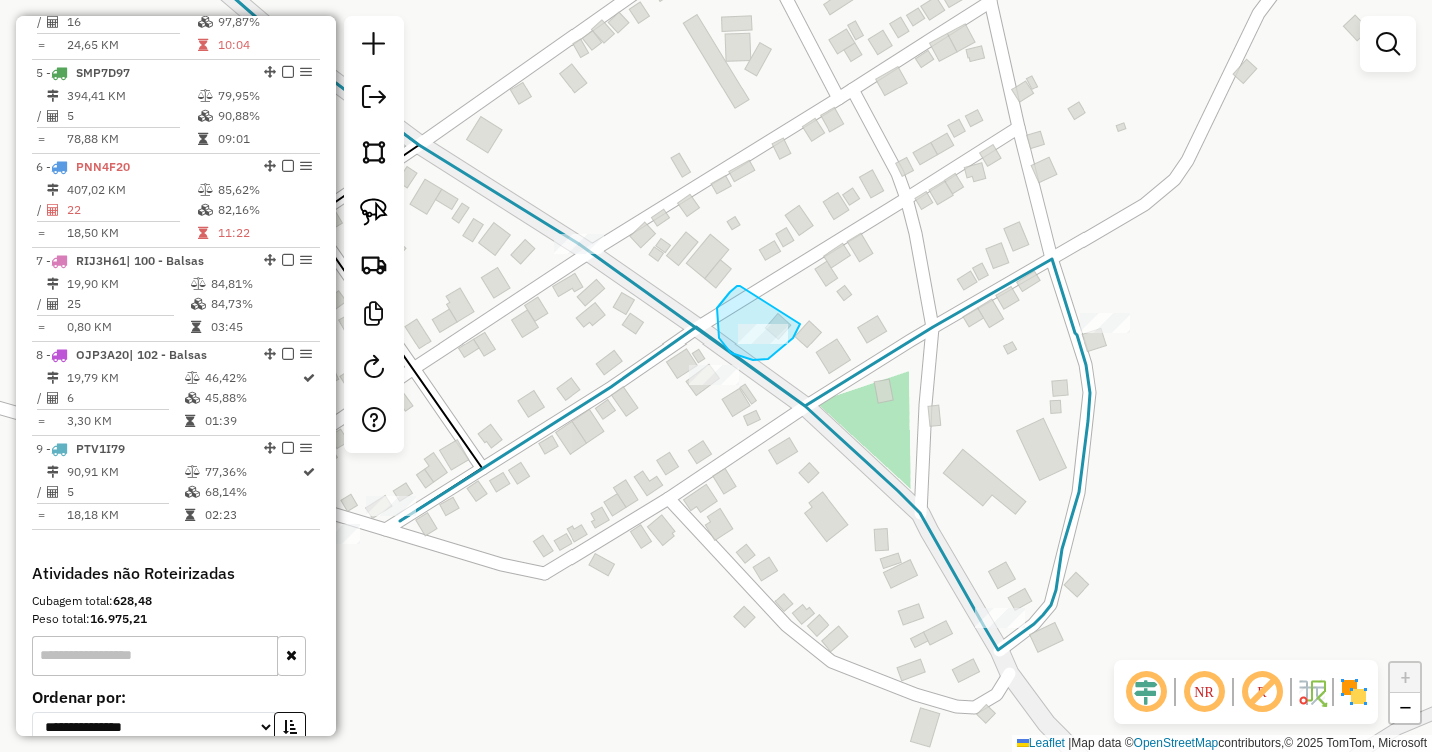drag, startPoint x: 740, startPoint y: 286, endPoint x: 800, endPoint y: 322, distance: 69.97142 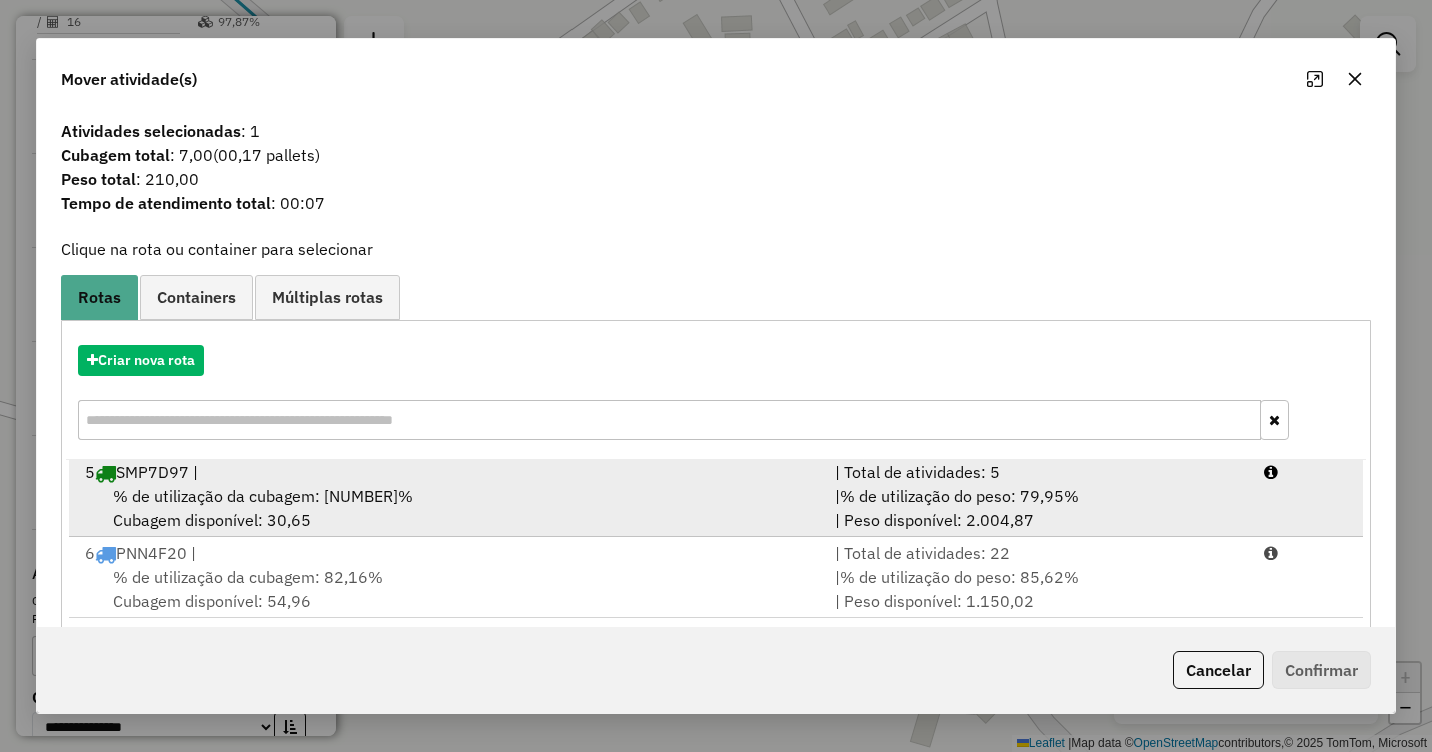 scroll, scrollTop: 329, scrollLeft: 0, axis: vertical 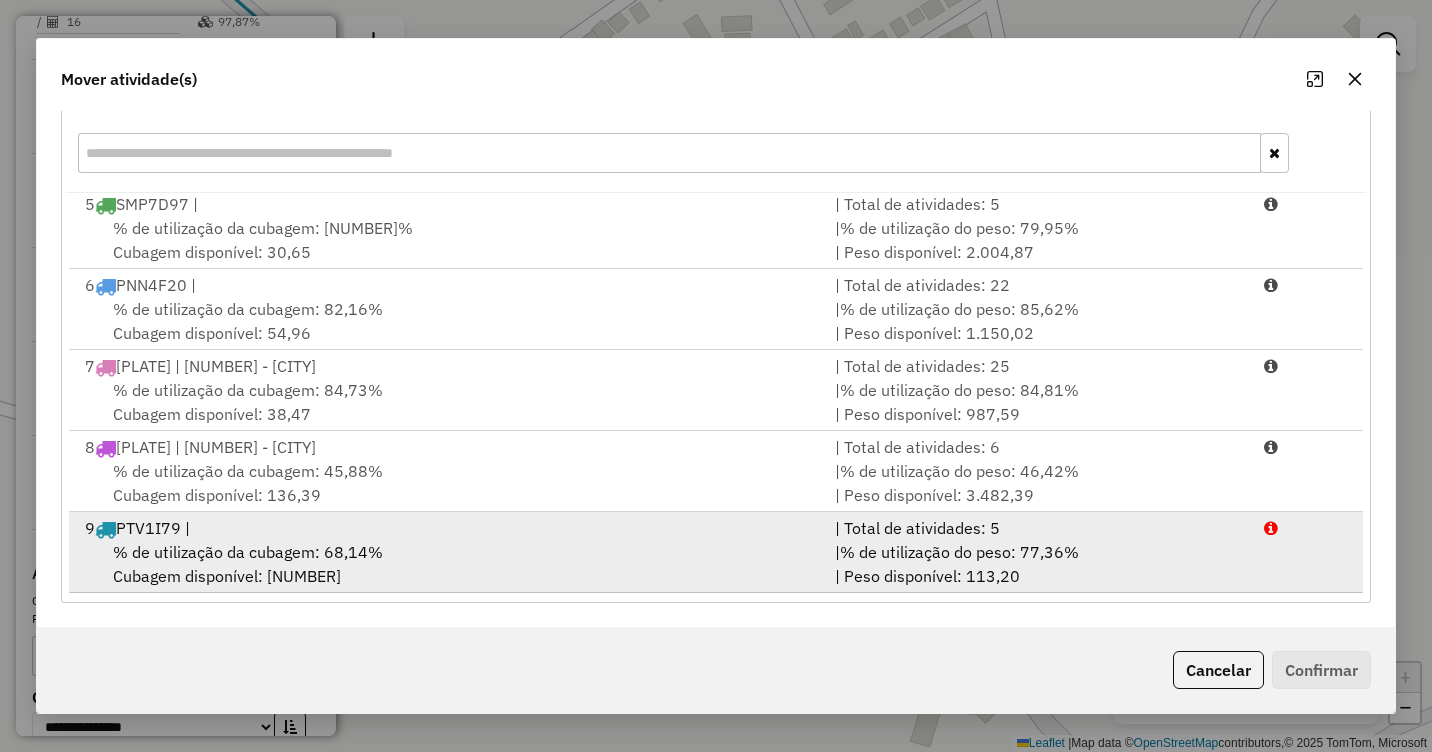 click on "% de utilização da cubagem: 68,14%" at bounding box center (248, 552) 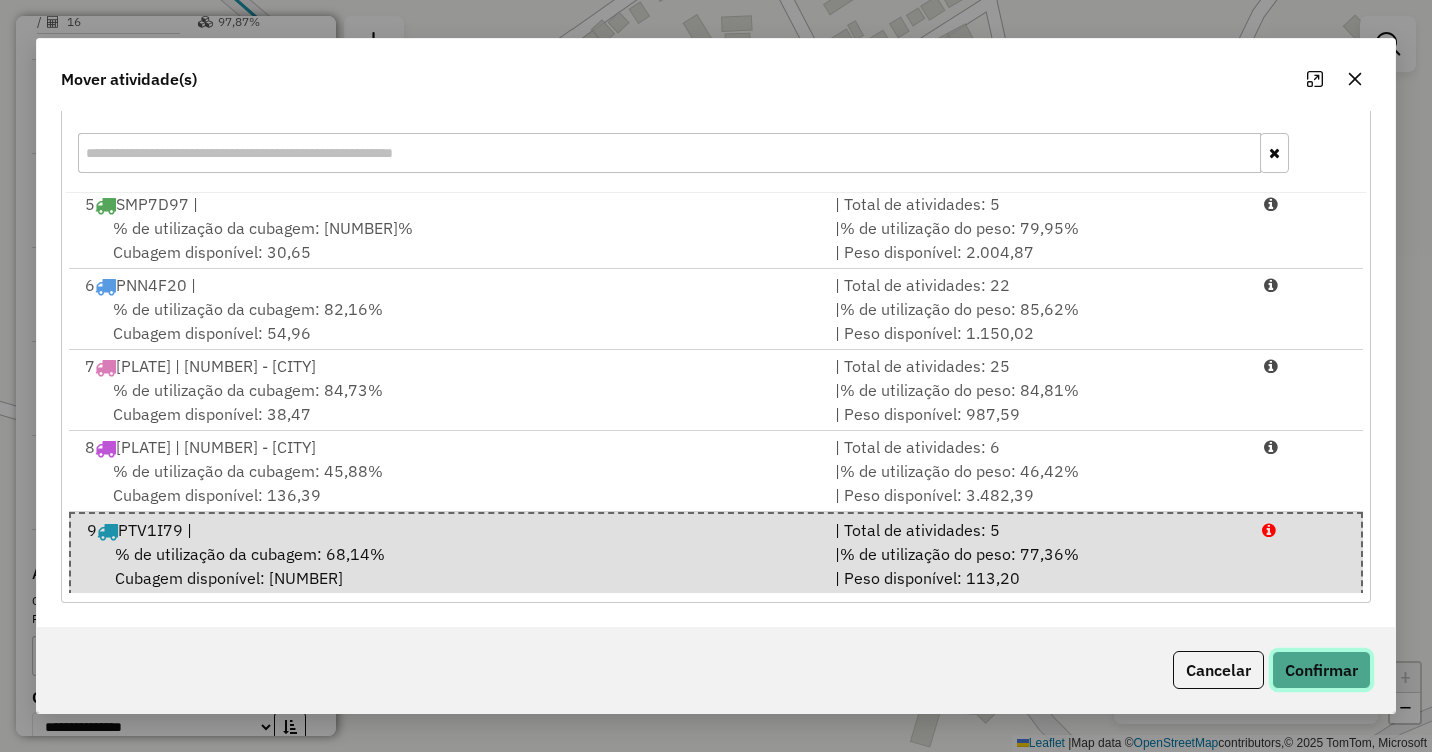 click on "Confirmar" 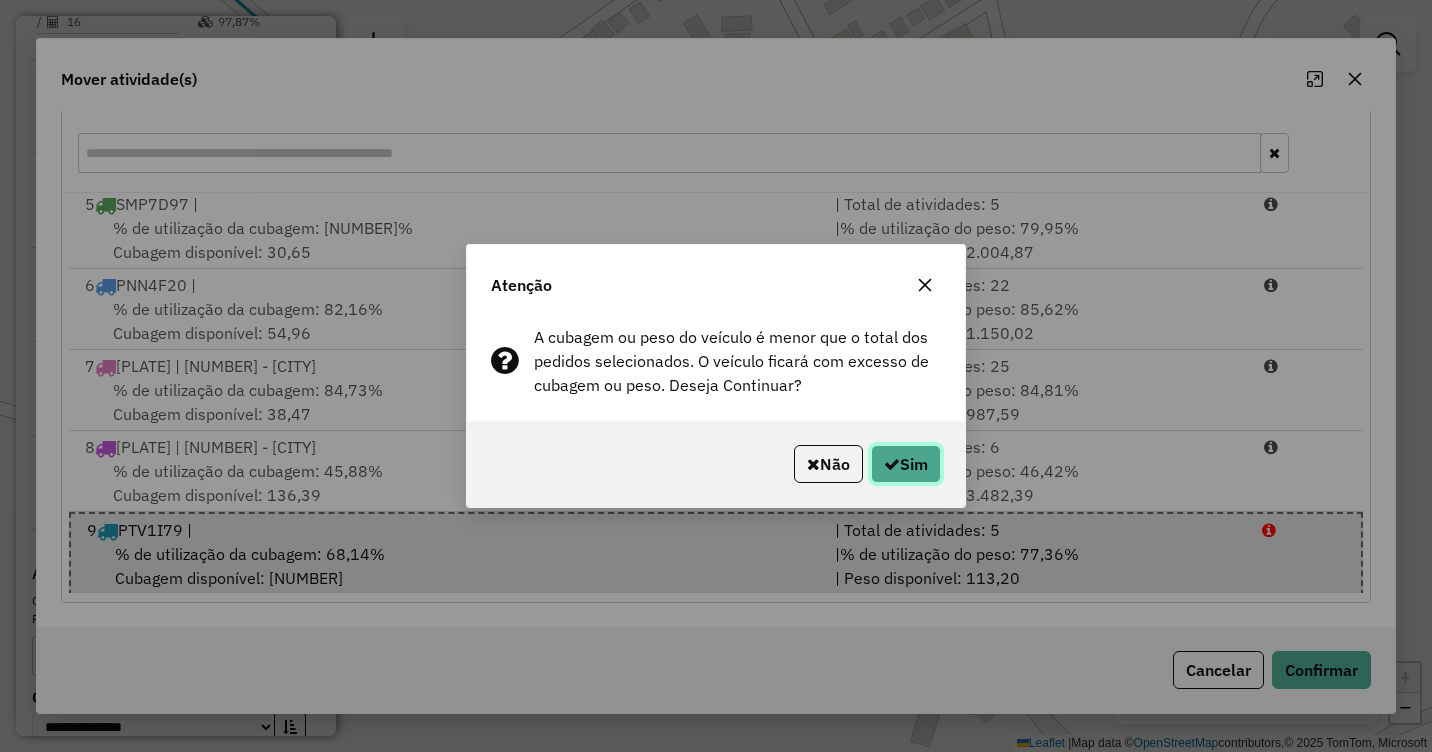 click on "Sim" 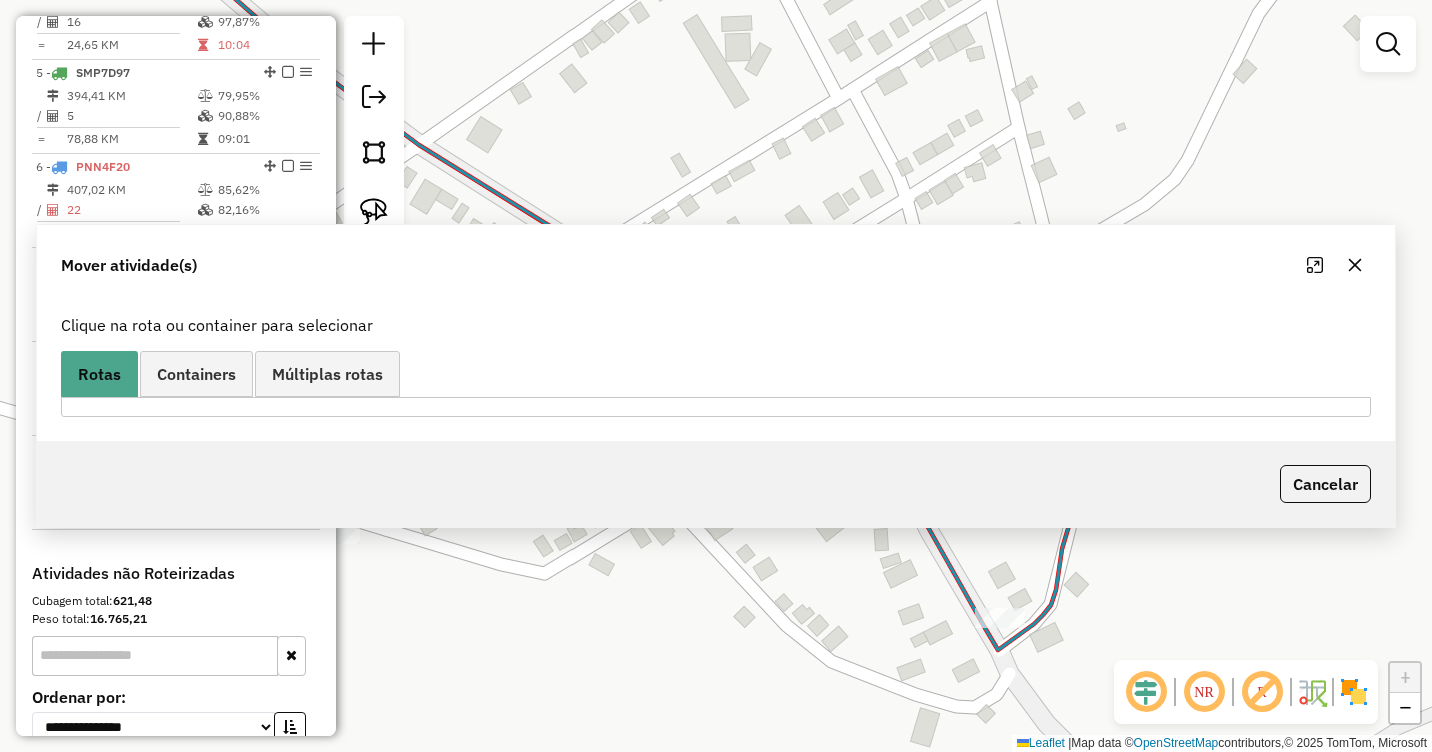 scroll, scrollTop: 0, scrollLeft: 0, axis: both 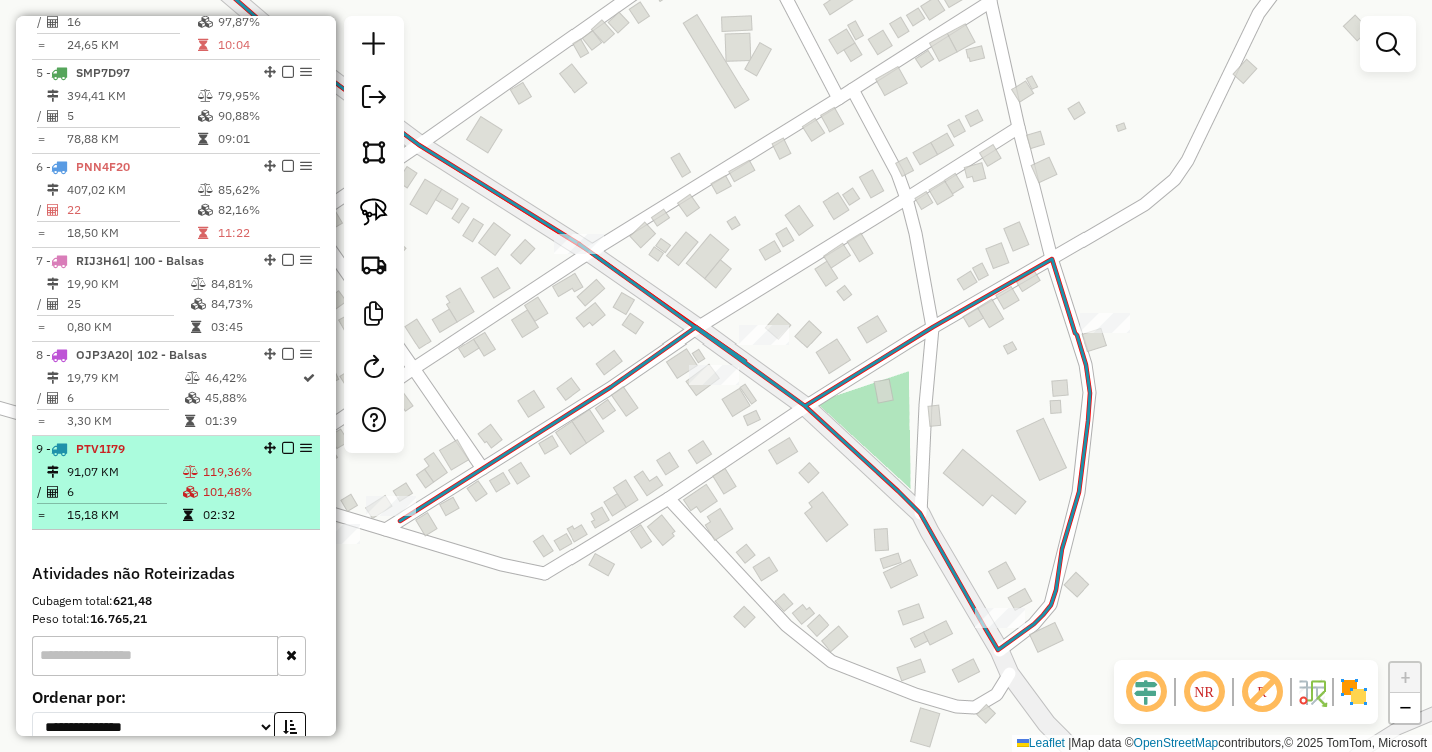 click at bounding box center [190, 492] 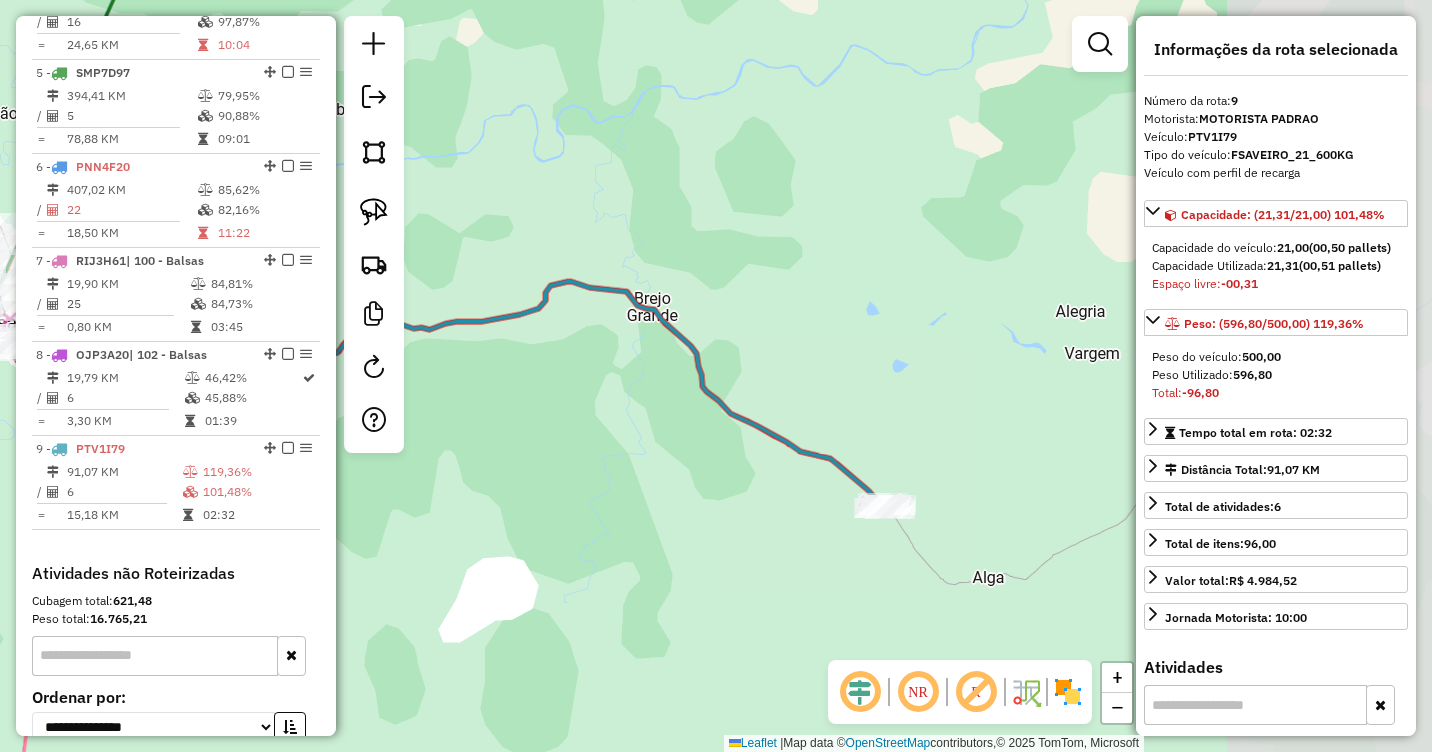drag, startPoint x: 924, startPoint y: 435, endPoint x: 726, endPoint y: 428, distance: 198.1237 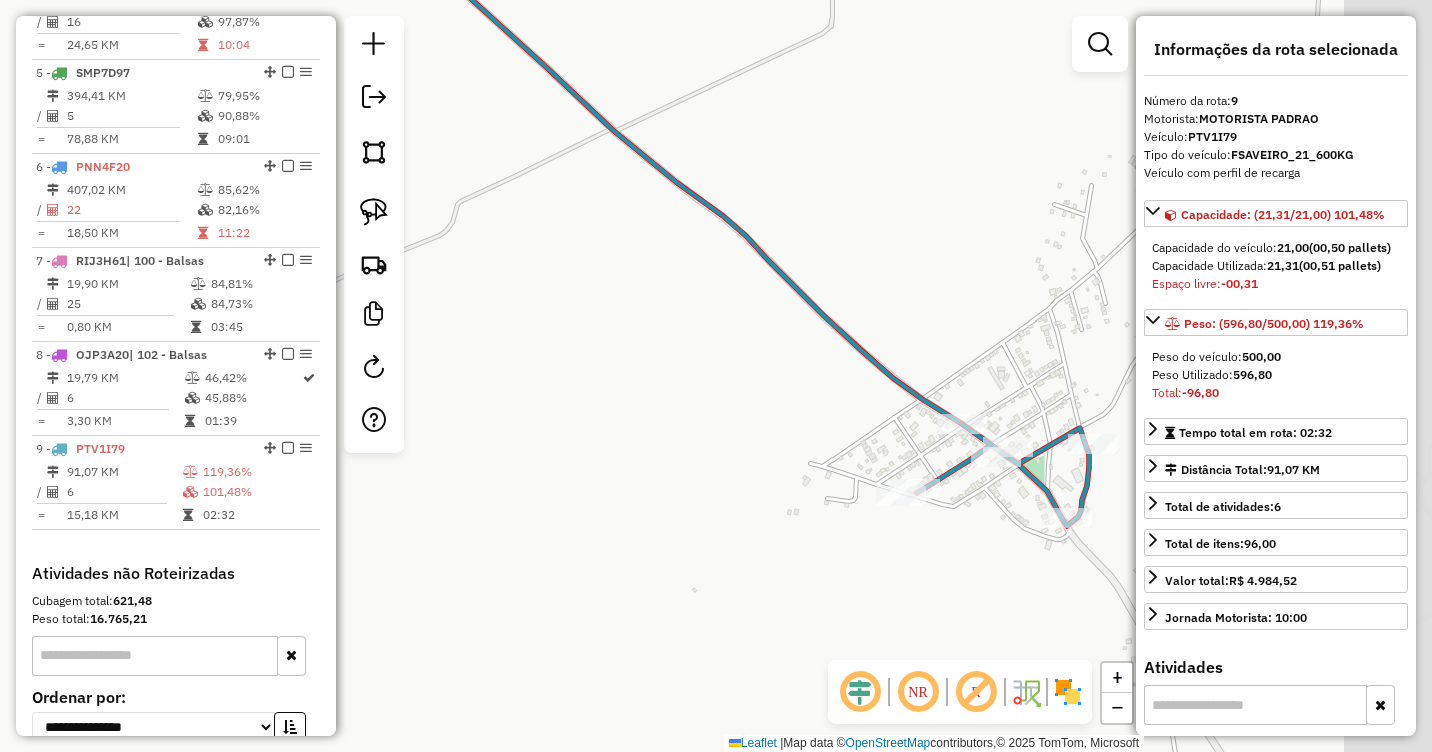 drag, startPoint x: 1029, startPoint y: 464, endPoint x: 864, endPoint y: 455, distance: 165.24527 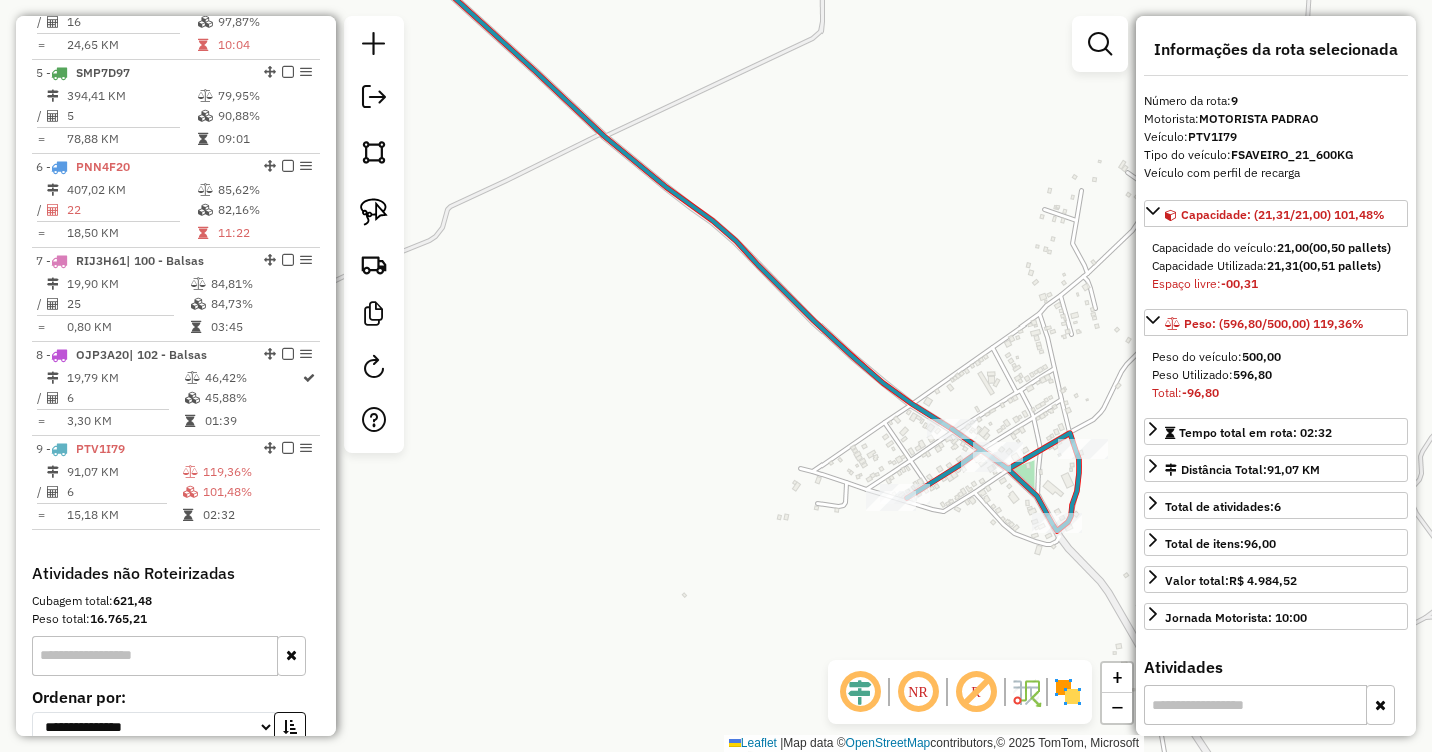 click 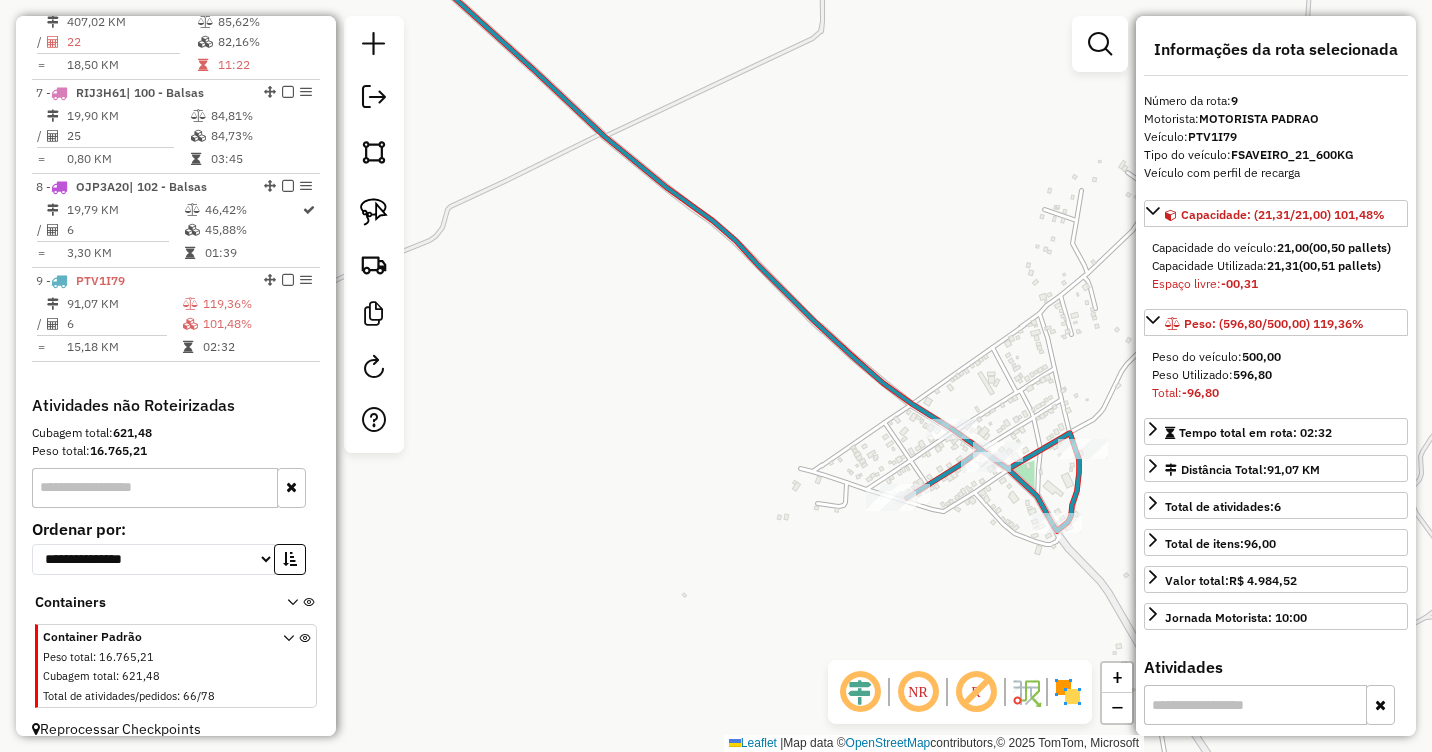 click 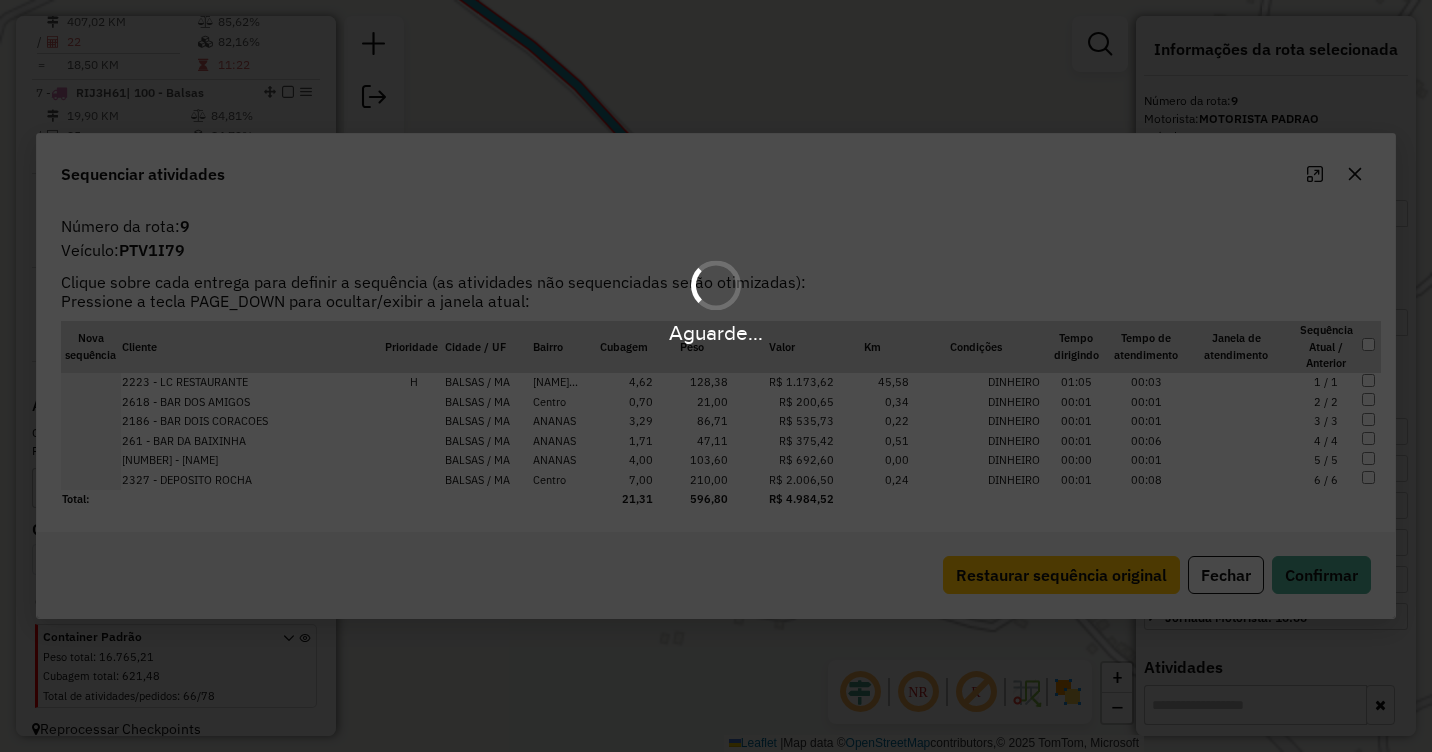 scroll, scrollTop: 1294, scrollLeft: 0, axis: vertical 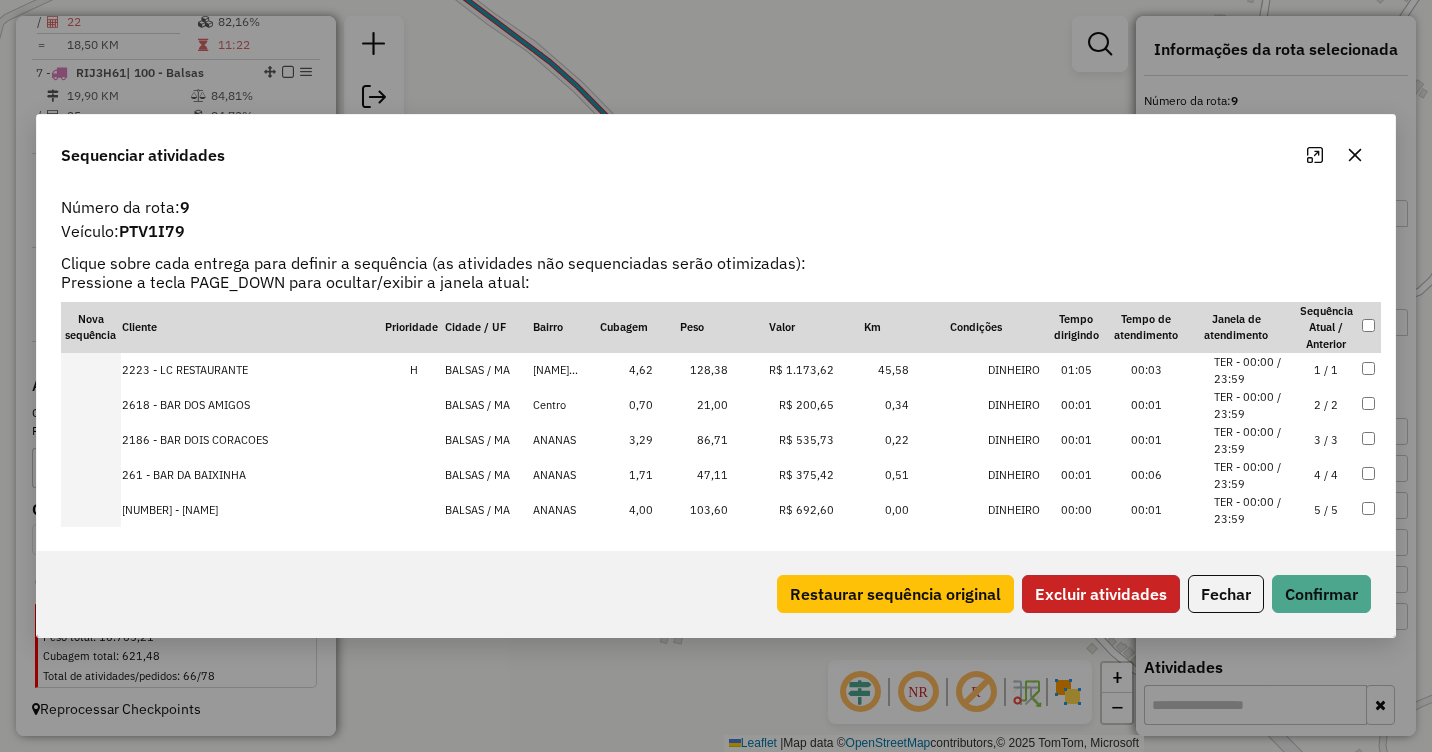 click on "Excluir atividades" 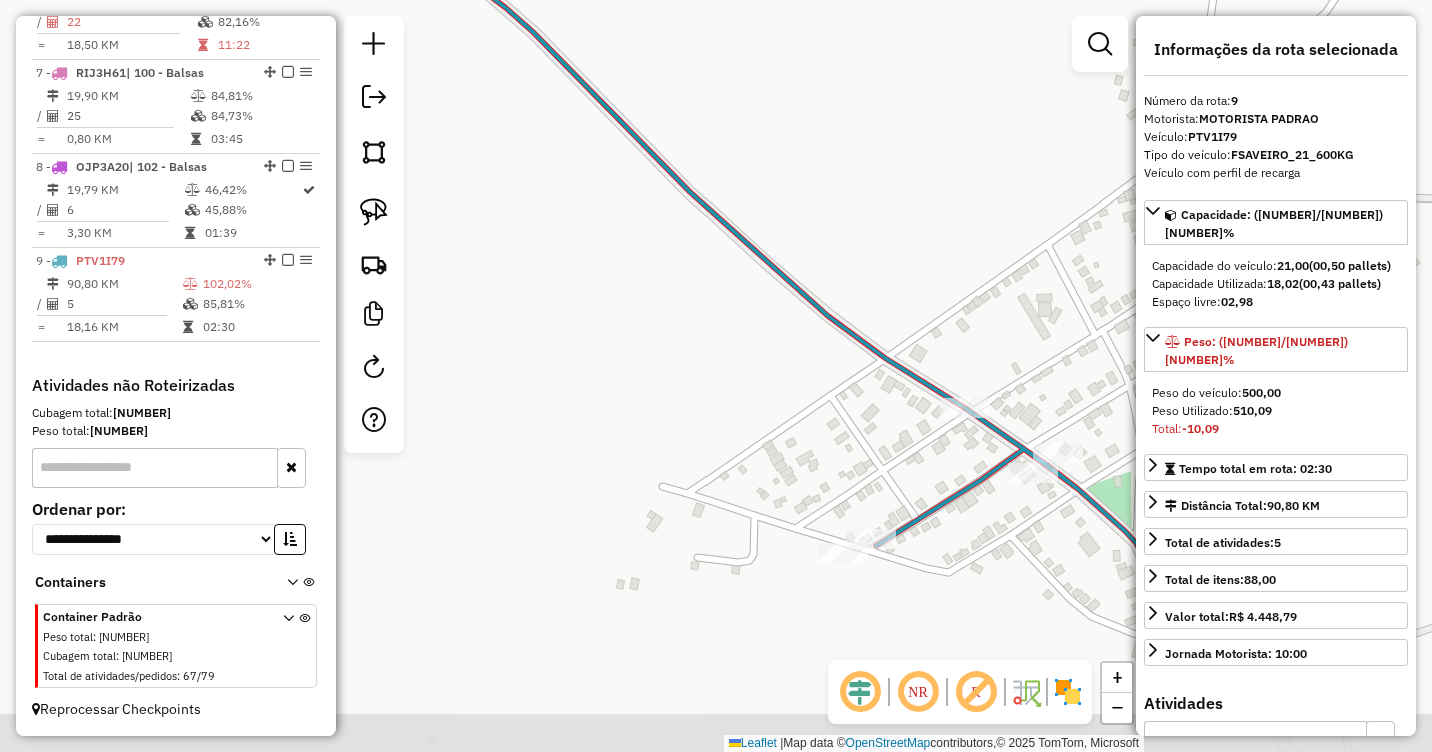 drag, startPoint x: 962, startPoint y: 512, endPoint x: 920, endPoint y: 457, distance: 69.2026 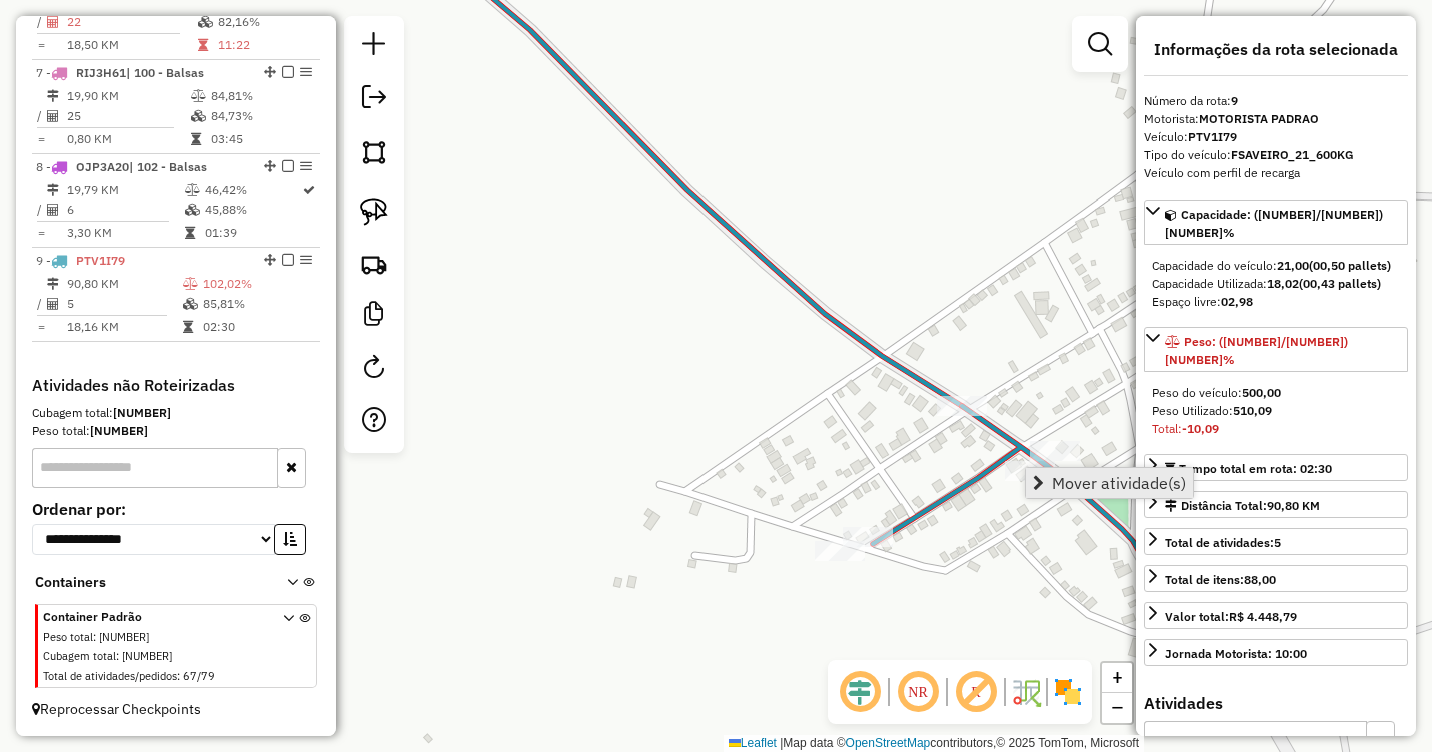 click at bounding box center (1038, 483) 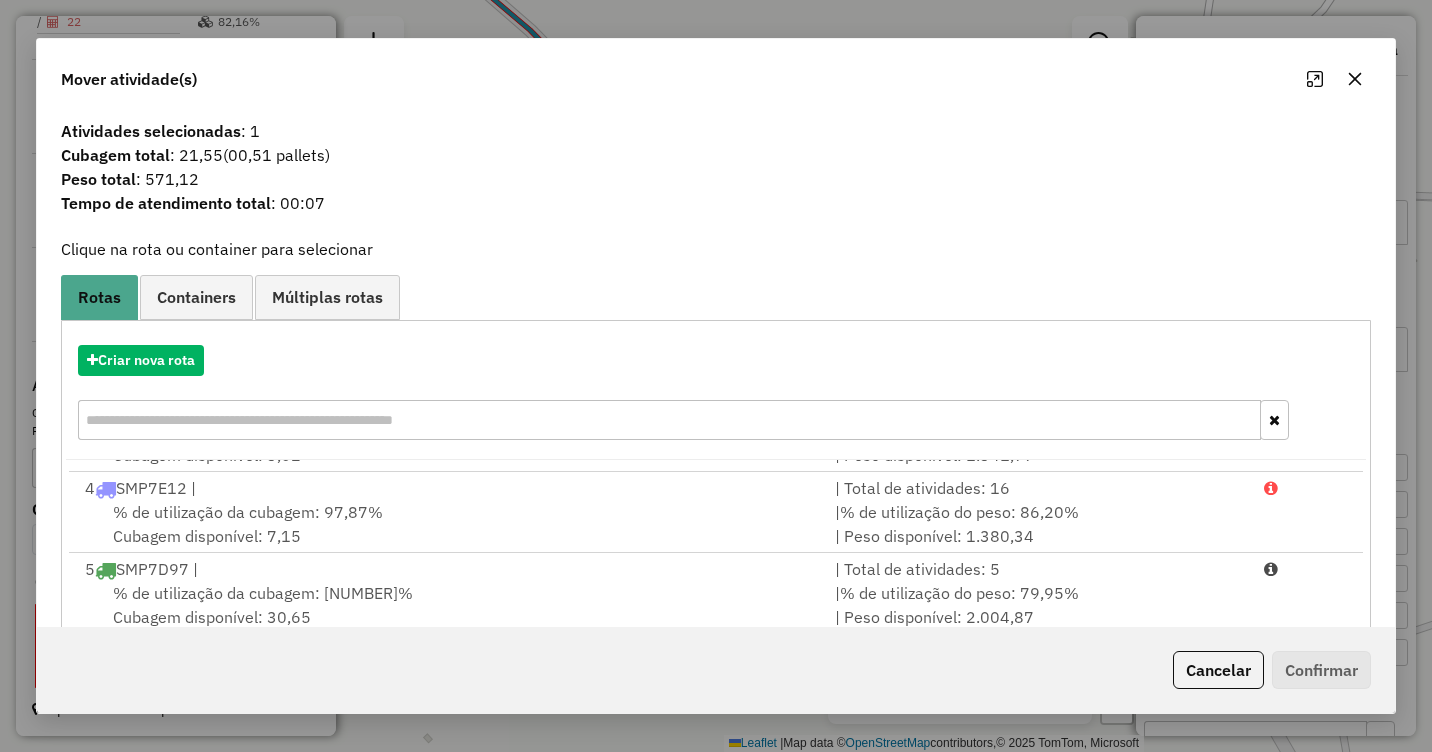 scroll, scrollTop: 329, scrollLeft: 0, axis: vertical 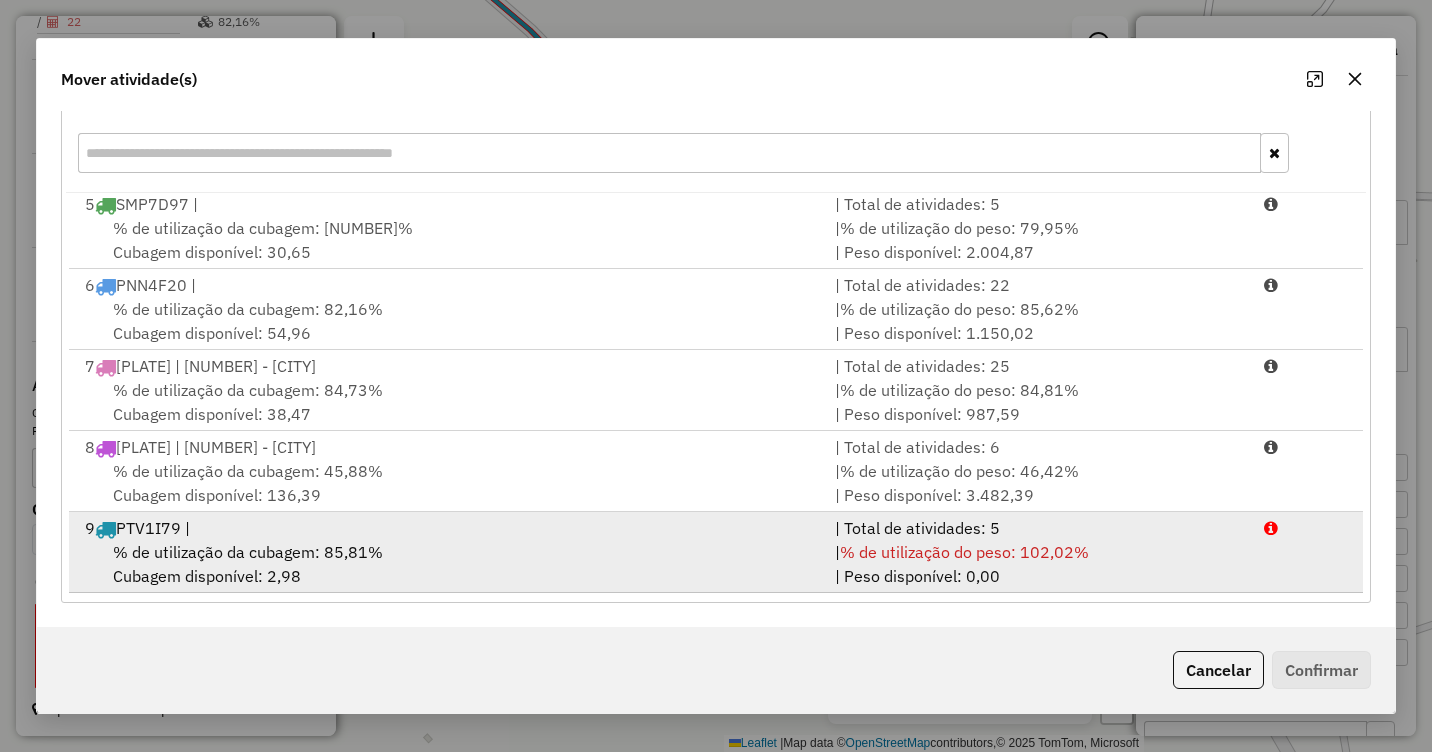 click on "% de utilização da cubagem: 85,81%" at bounding box center [248, 552] 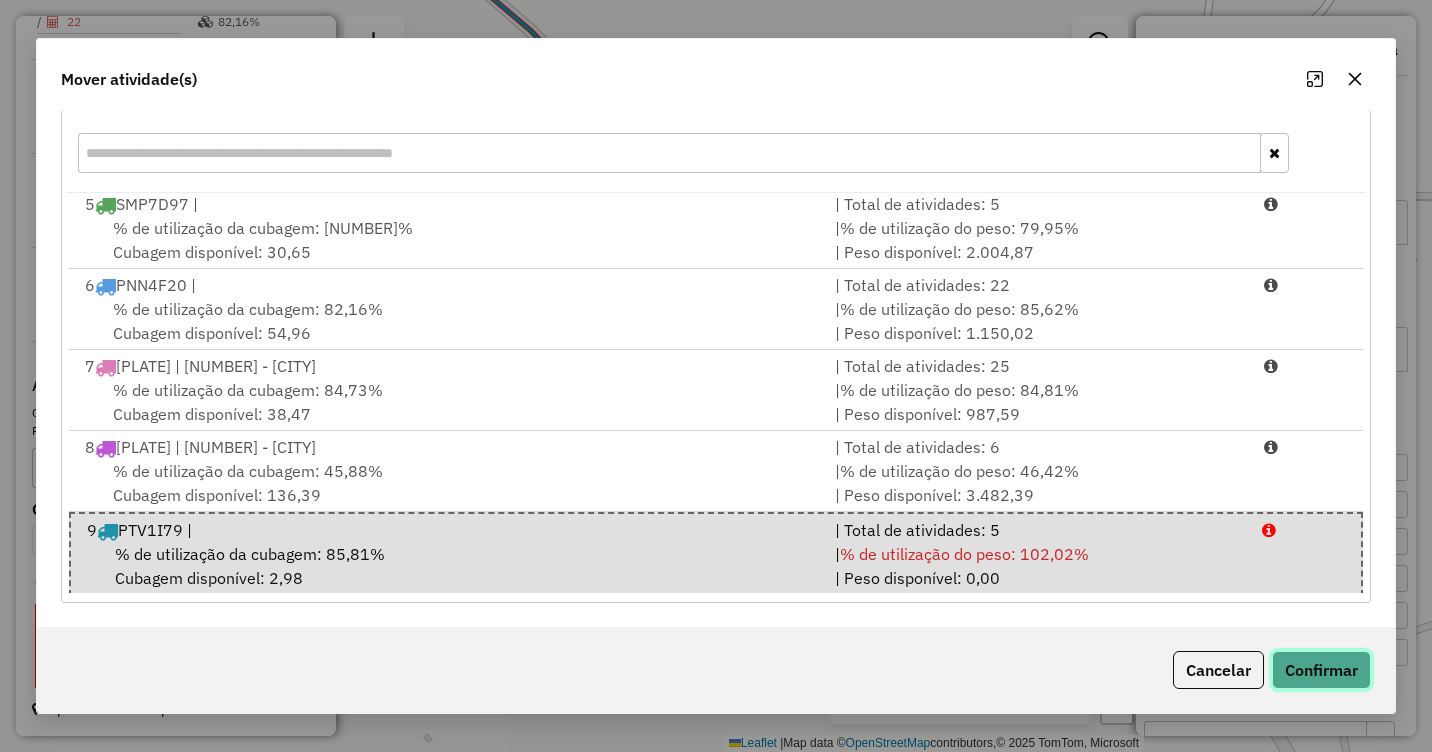 click on "Confirmar" 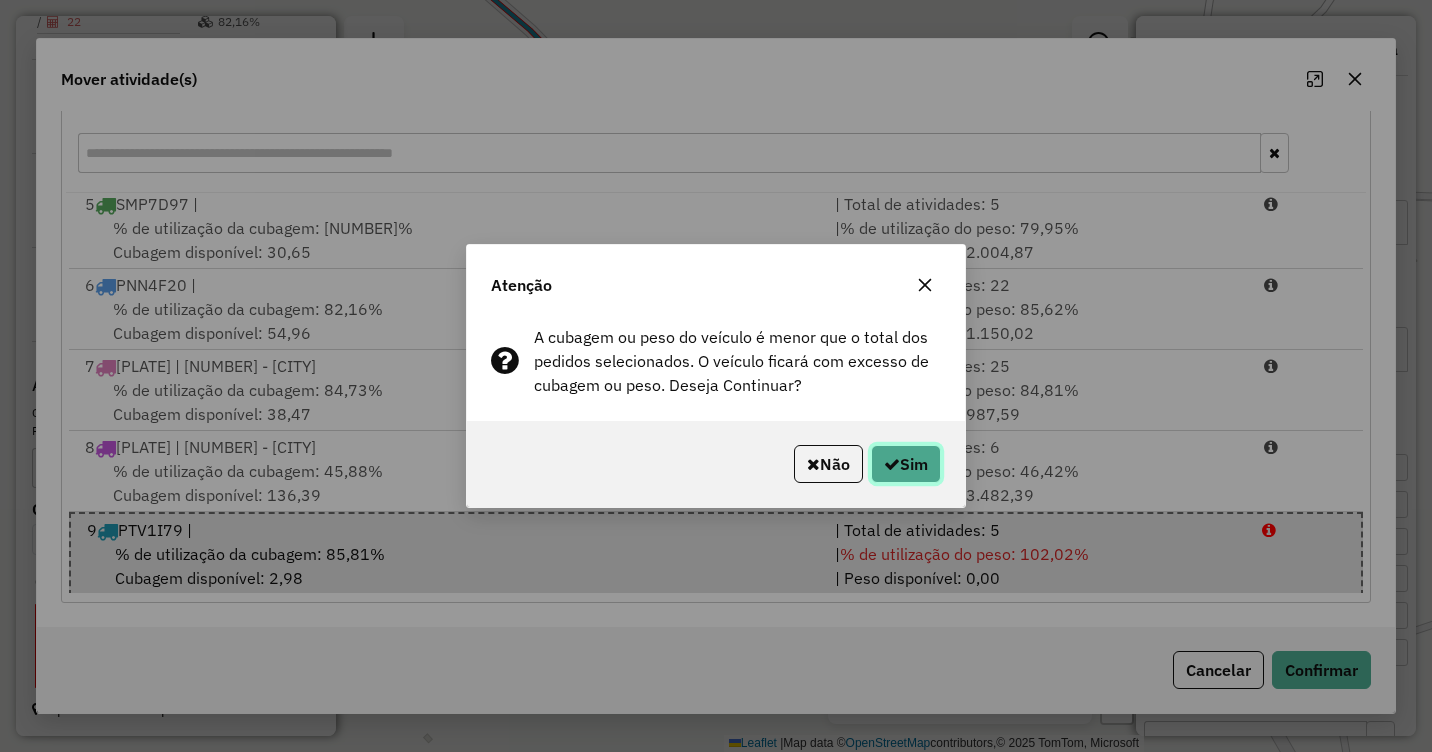 click on "Sim" 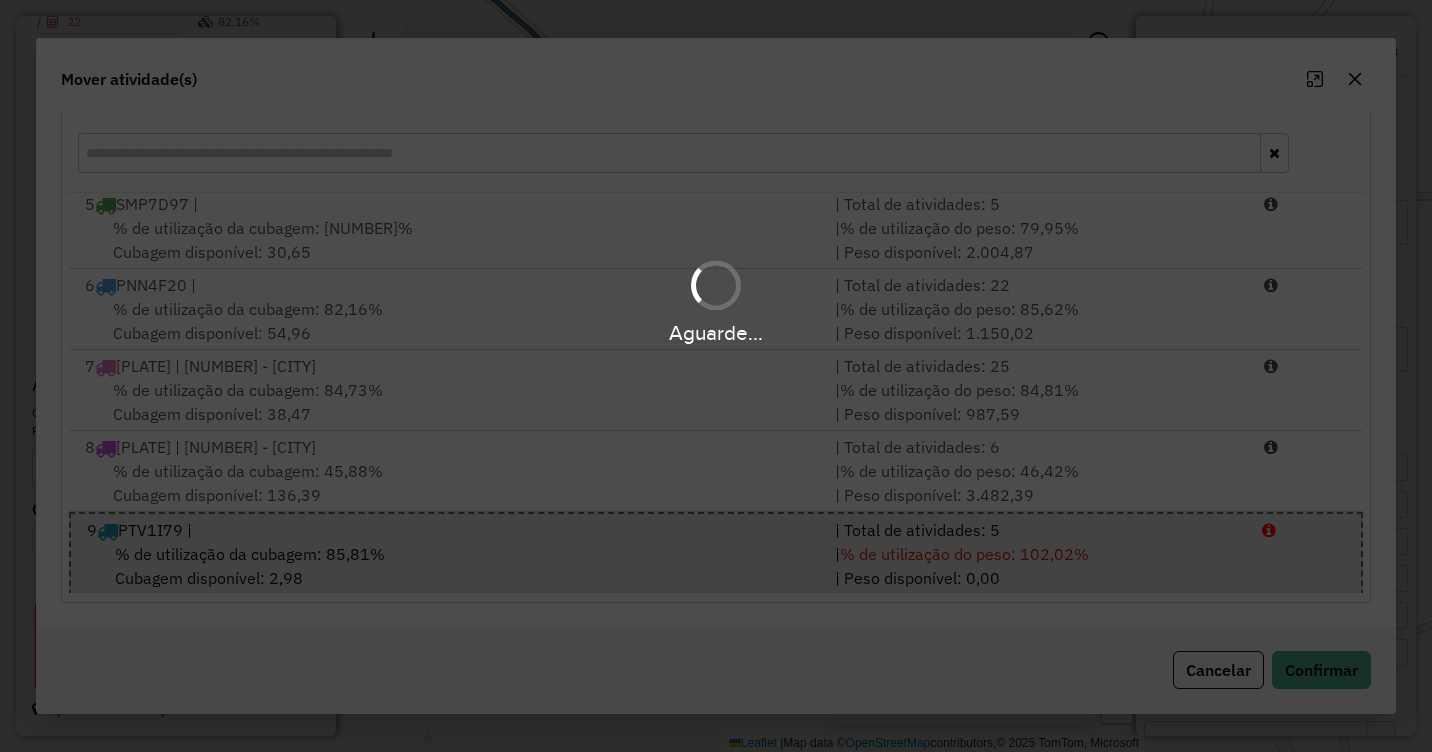 scroll, scrollTop: 0, scrollLeft: 0, axis: both 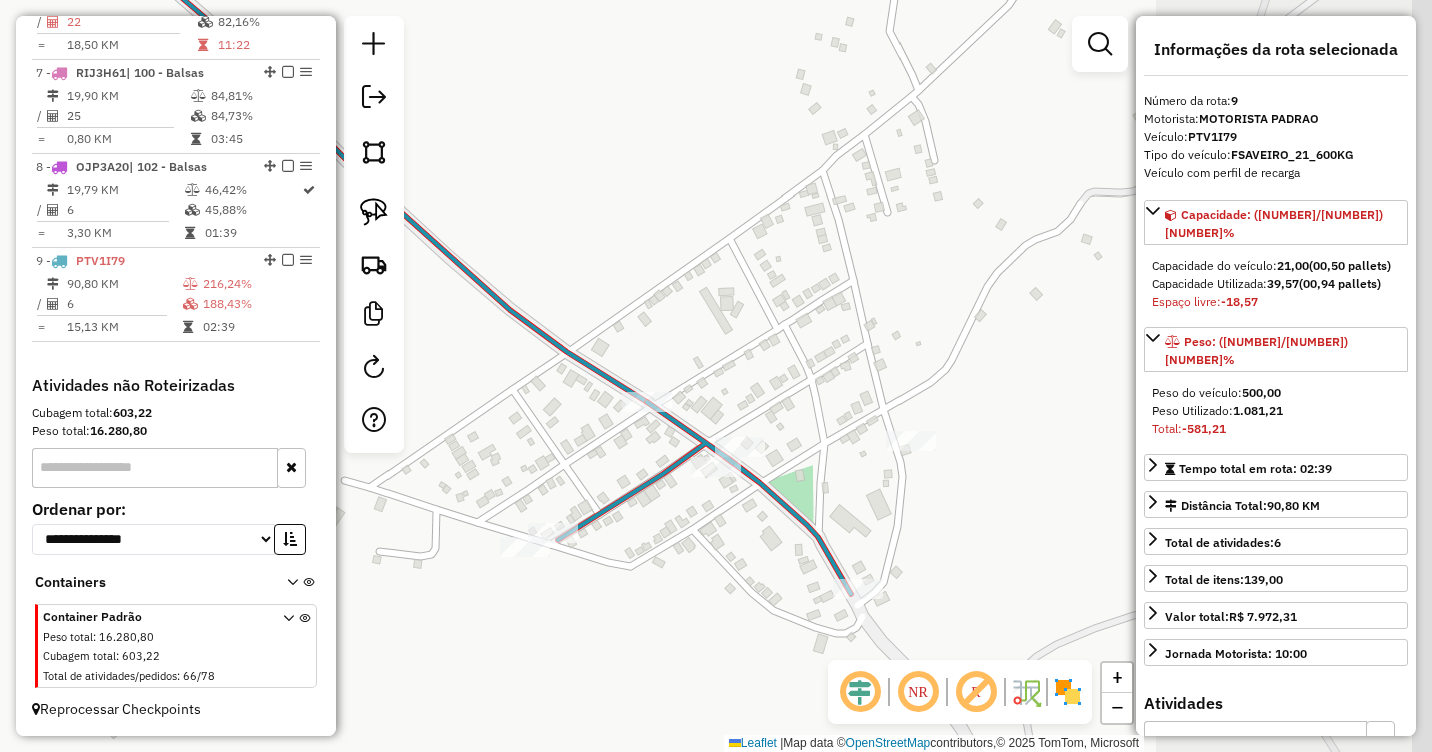 drag, startPoint x: 998, startPoint y: 535, endPoint x: 683, endPoint y: 531, distance: 315.0254 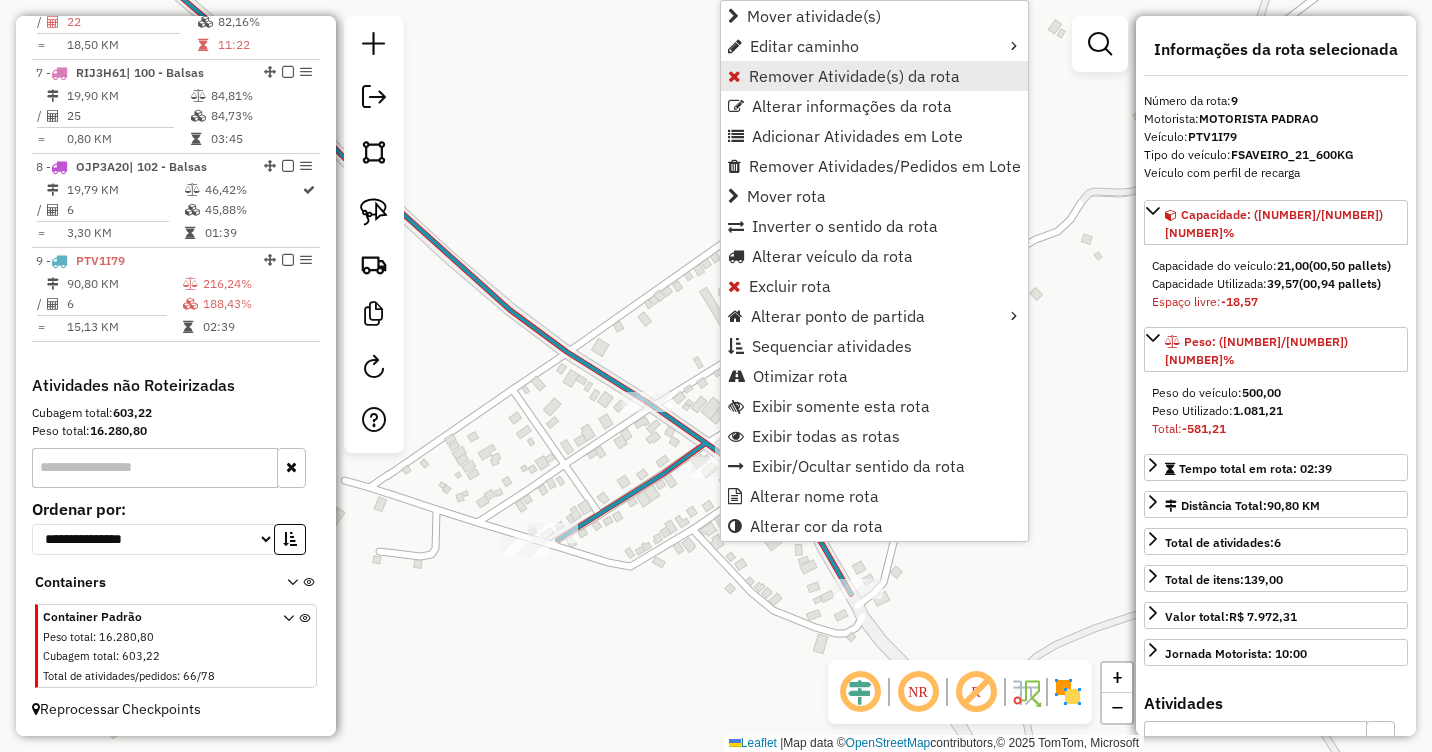 click on "Remover Atividade(s) da rota" at bounding box center [854, 76] 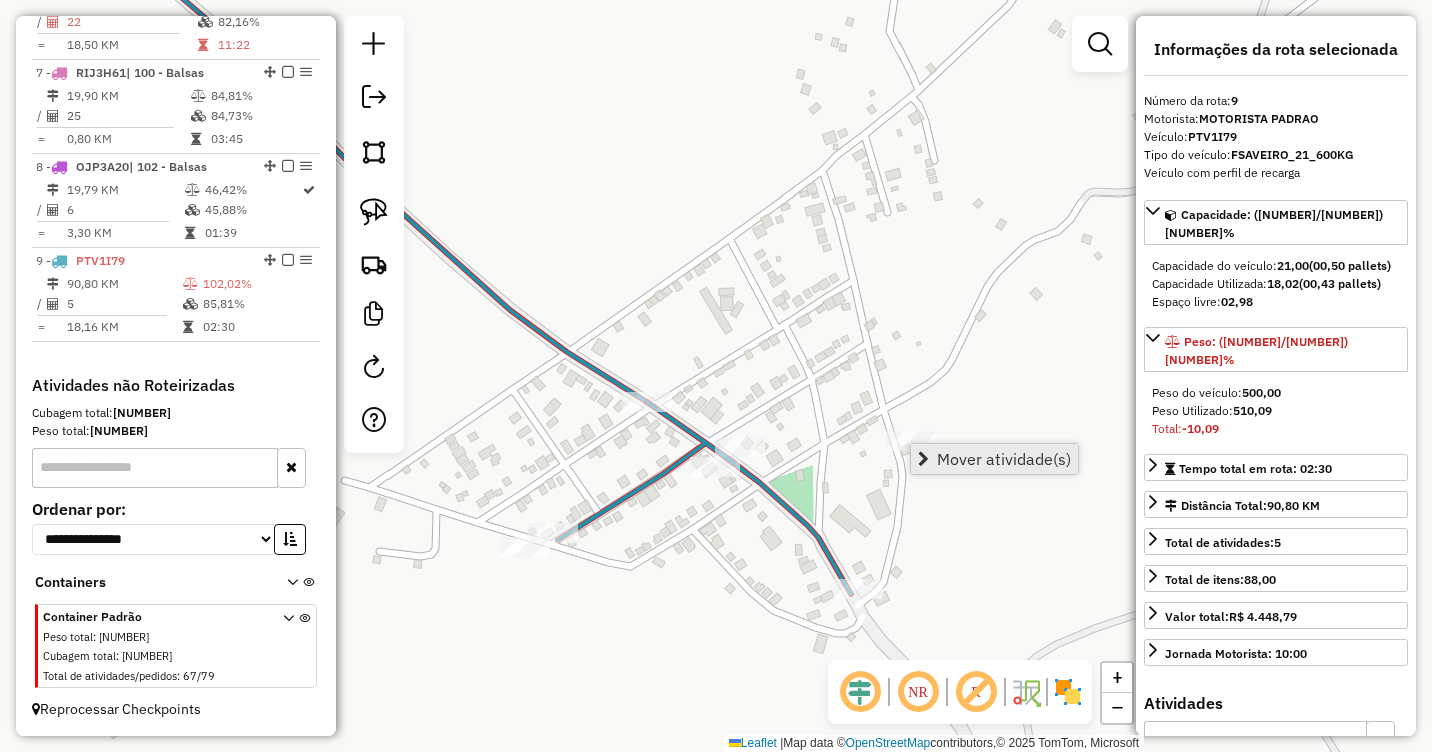 click on "Mover atividade(s)" at bounding box center (994, 459) 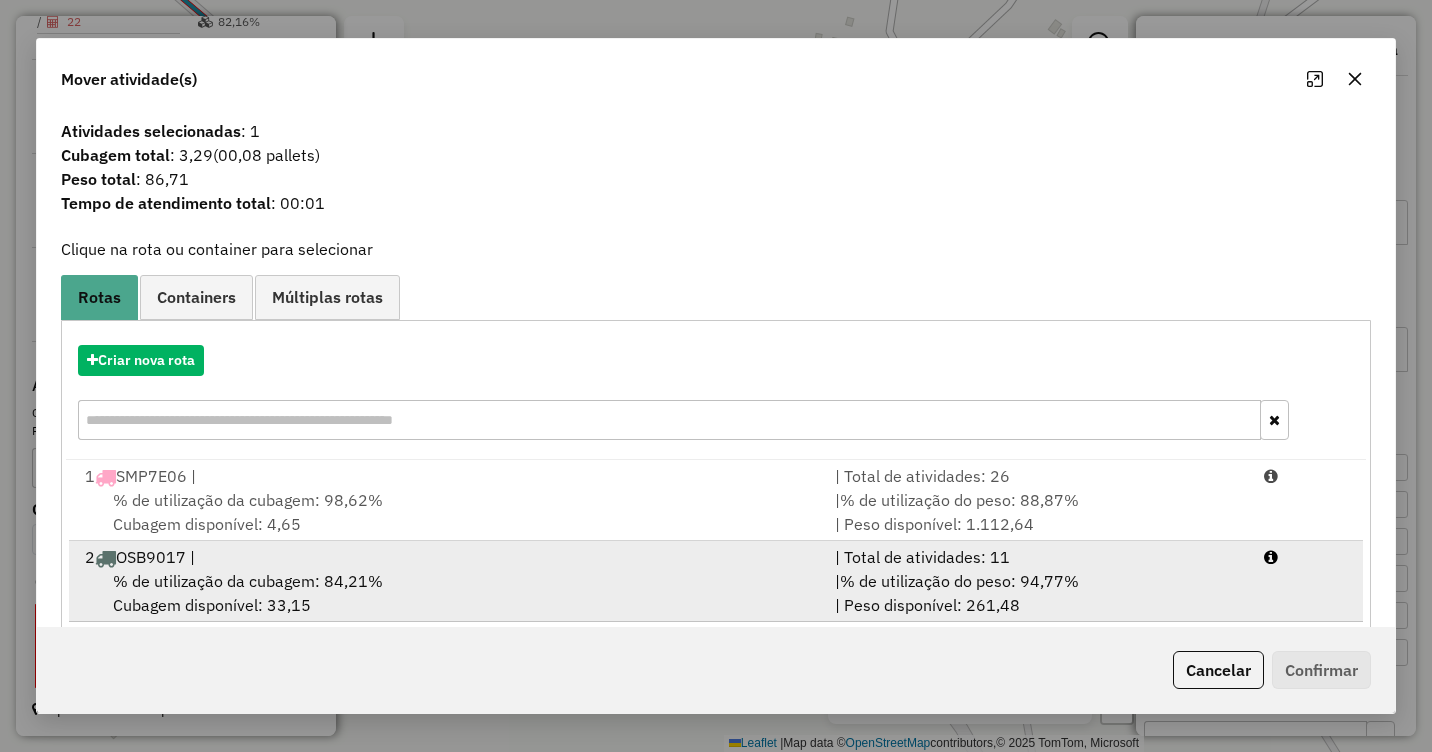 scroll, scrollTop: 267, scrollLeft: 0, axis: vertical 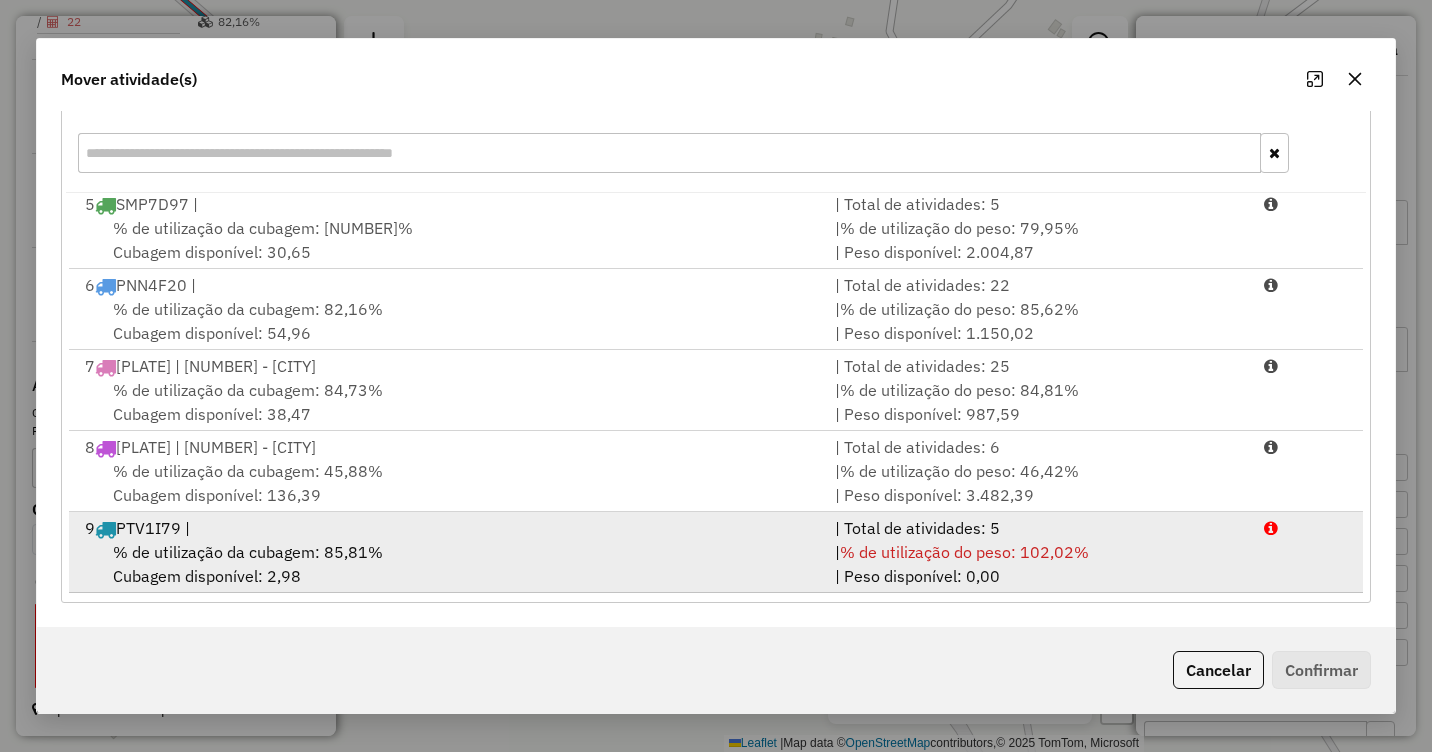 click on "[NUMBER] [PLATE] |" at bounding box center [448, 528] 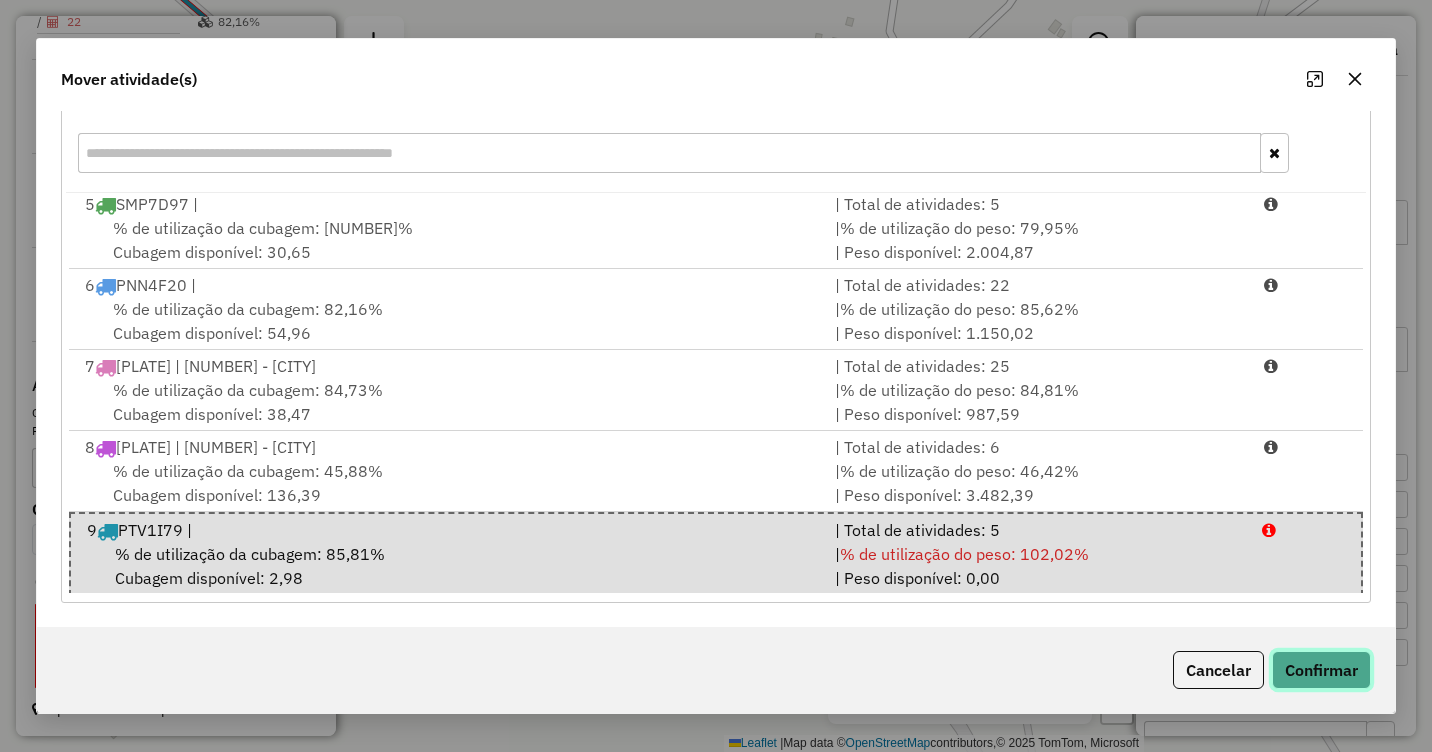 click on "Confirmar" 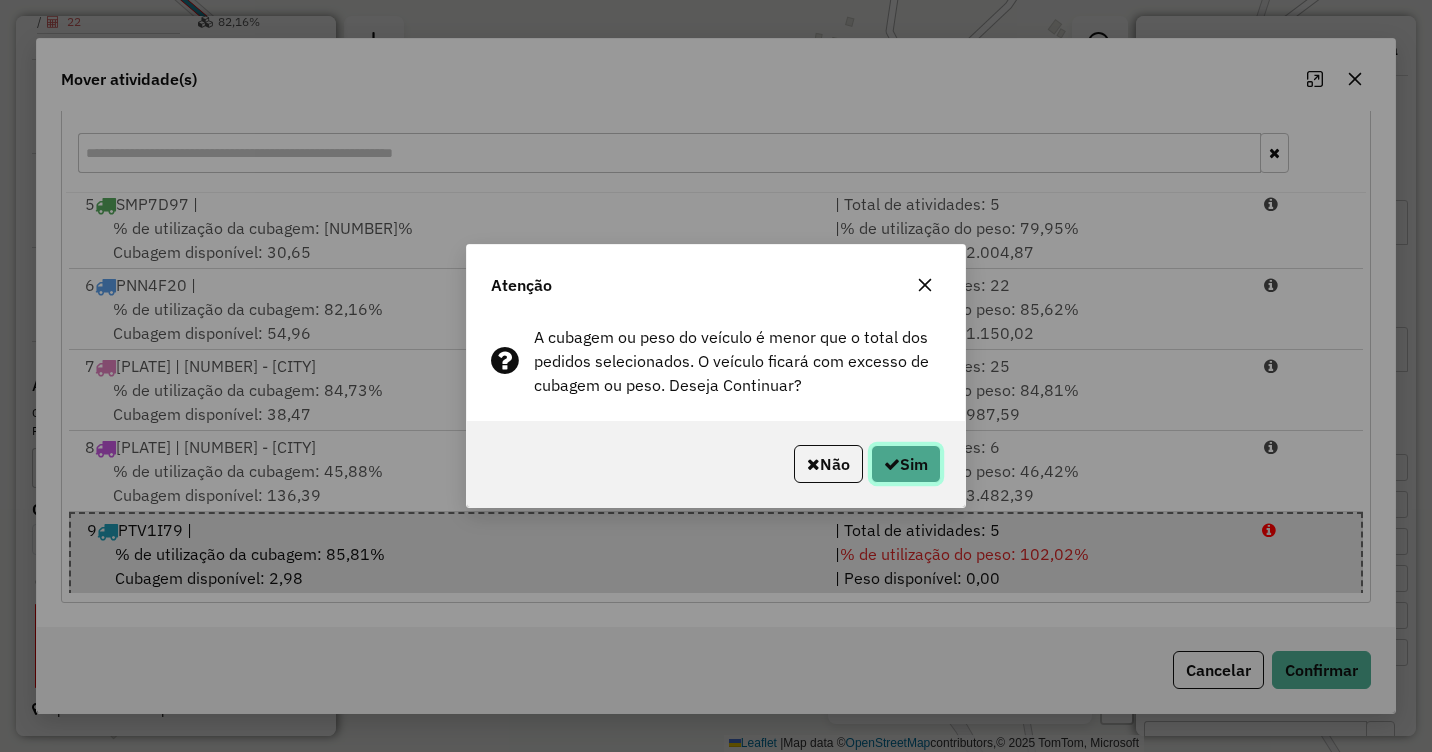 click on "Sim" 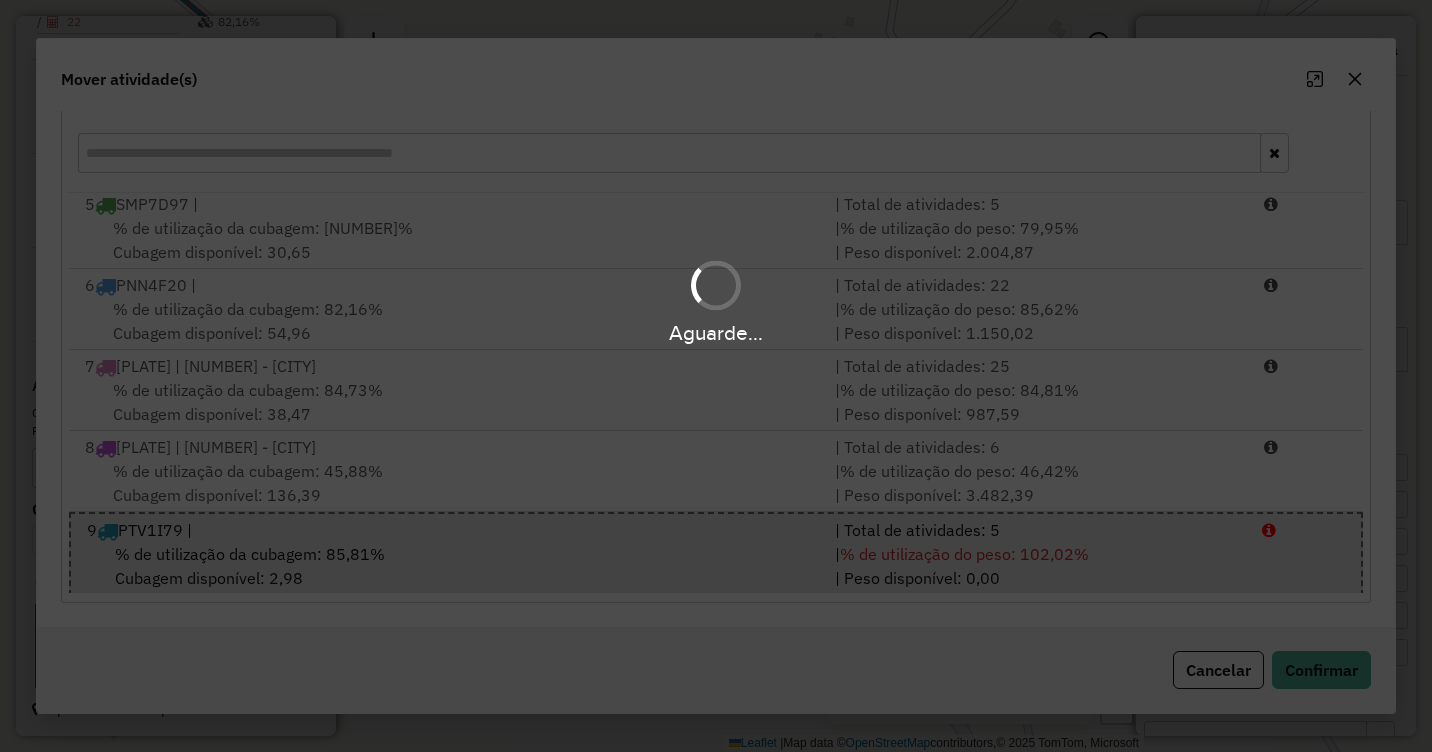 scroll, scrollTop: 0, scrollLeft: 0, axis: both 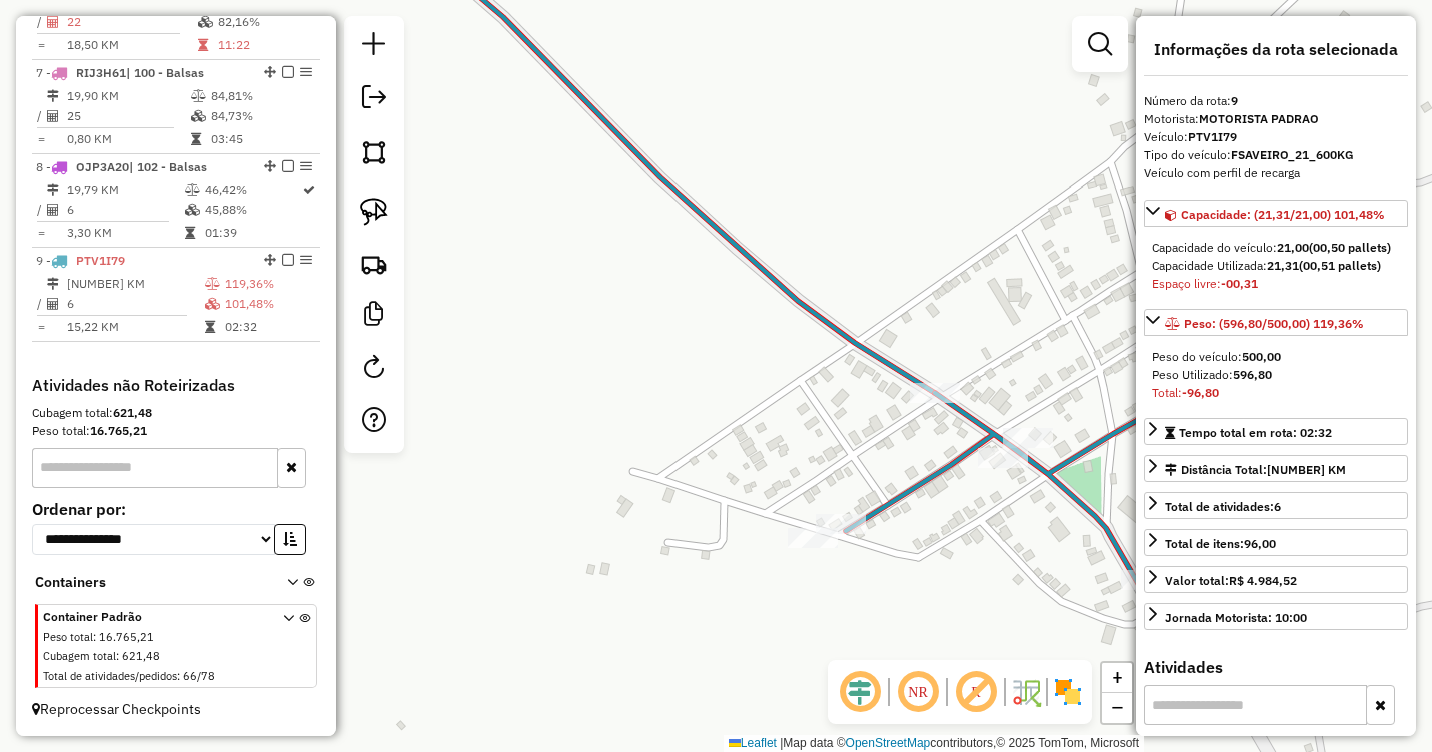 drag, startPoint x: 723, startPoint y: 316, endPoint x: 1011, endPoint y: 307, distance: 288.1406 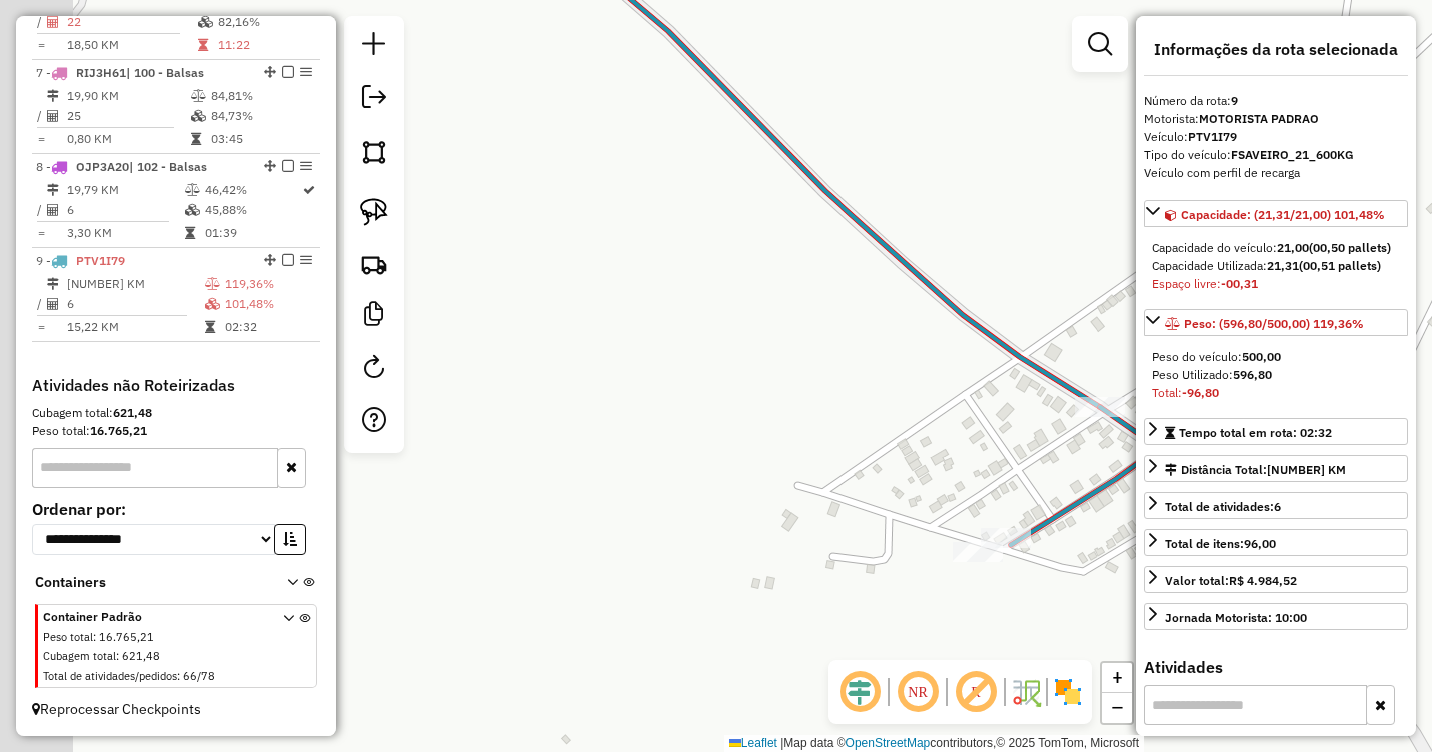 drag, startPoint x: 727, startPoint y: 379, endPoint x: 941, endPoint y: 402, distance: 215.23244 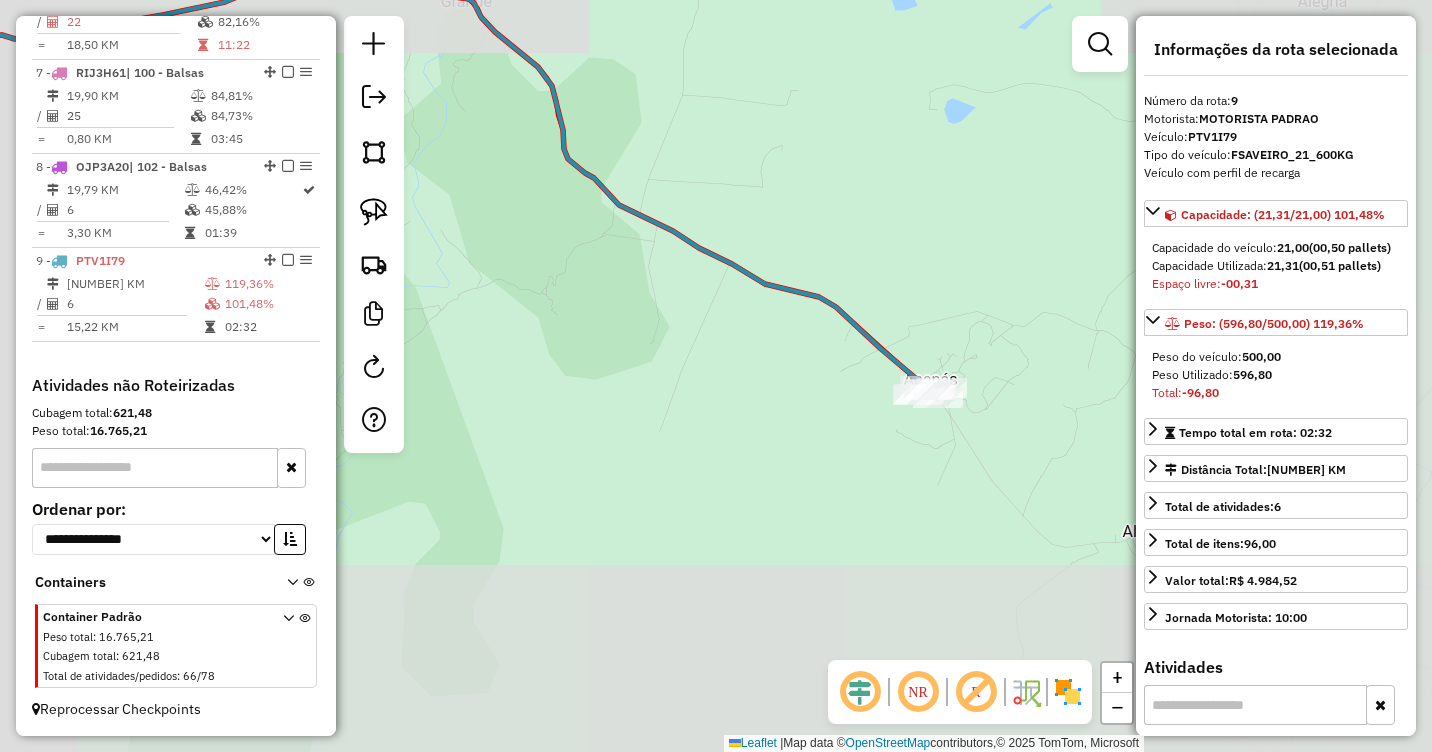 drag, startPoint x: 738, startPoint y: 368, endPoint x: 1142, endPoint y: 402, distance: 405.42816 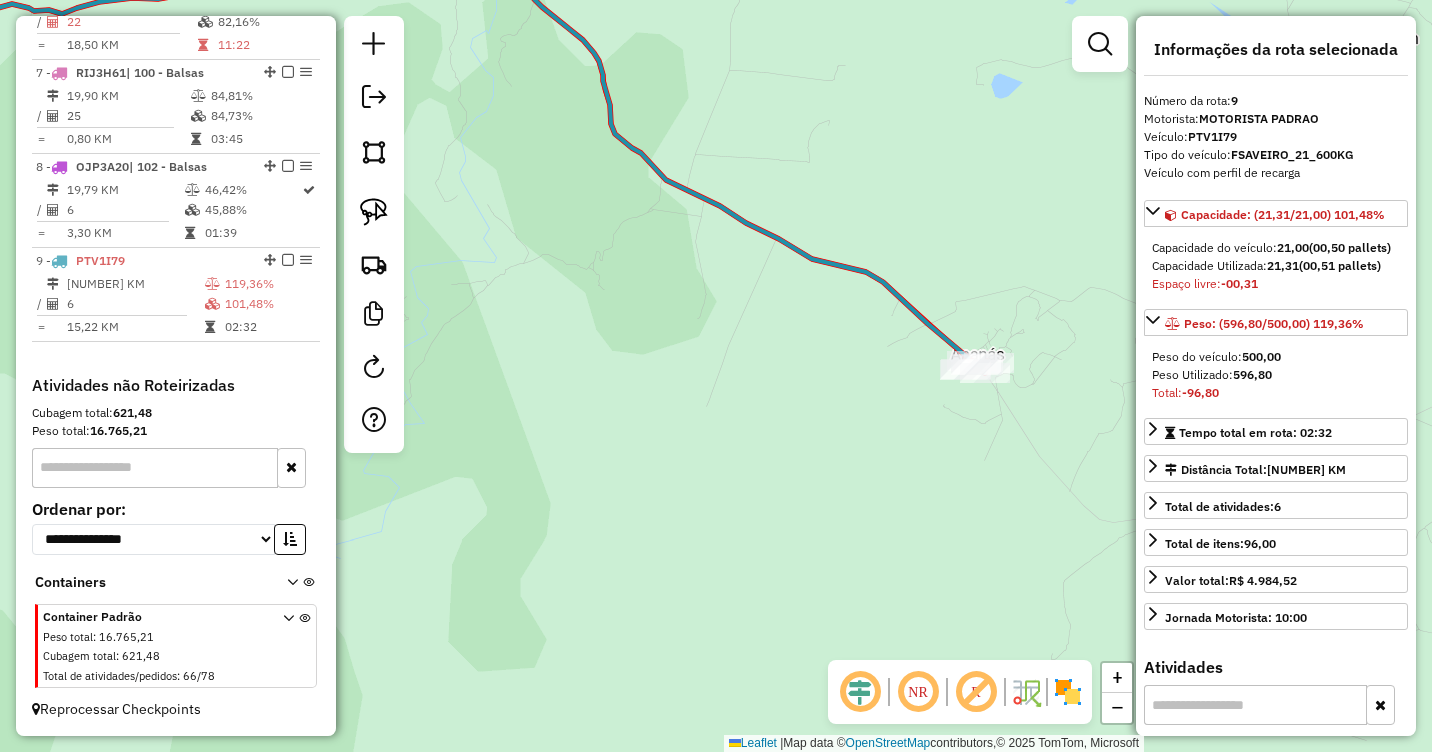 drag, startPoint x: 1081, startPoint y: 405, endPoint x: 782, endPoint y: 361, distance: 302.22012 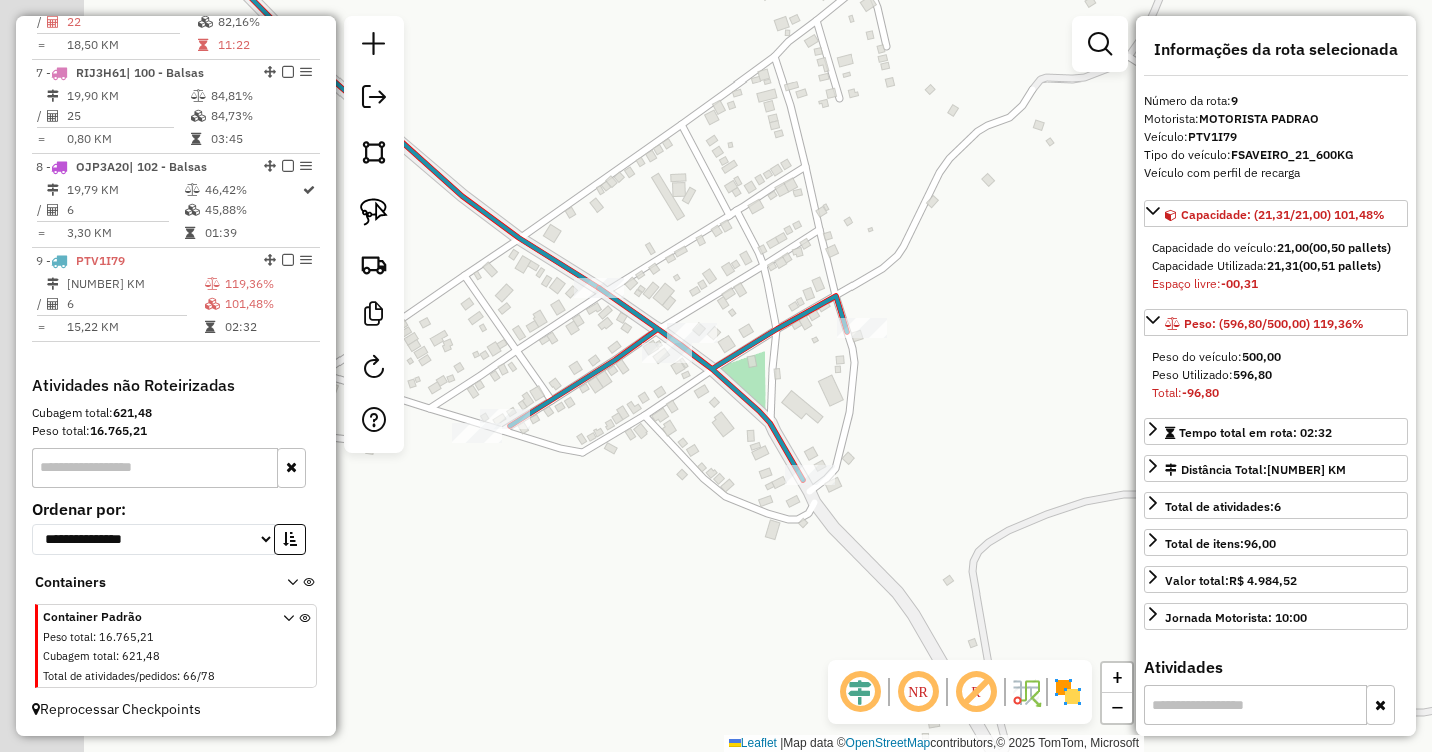 drag, startPoint x: 784, startPoint y: 394, endPoint x: 977, endPoint y: 404, distance: 193.2589 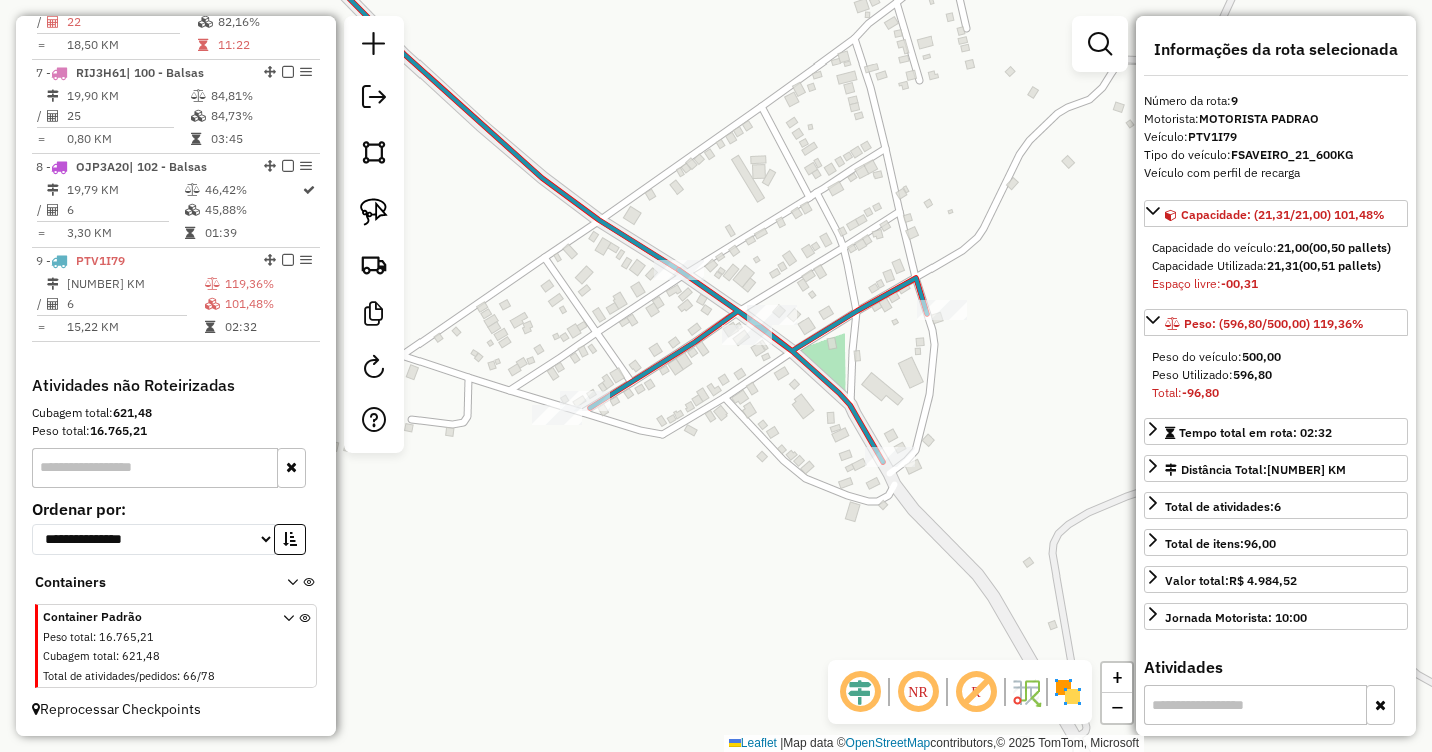 drag, startPoint x: 925, startPoint y: 412, endPoint x: 1020, endPoint y: 368, distance: 104.69479 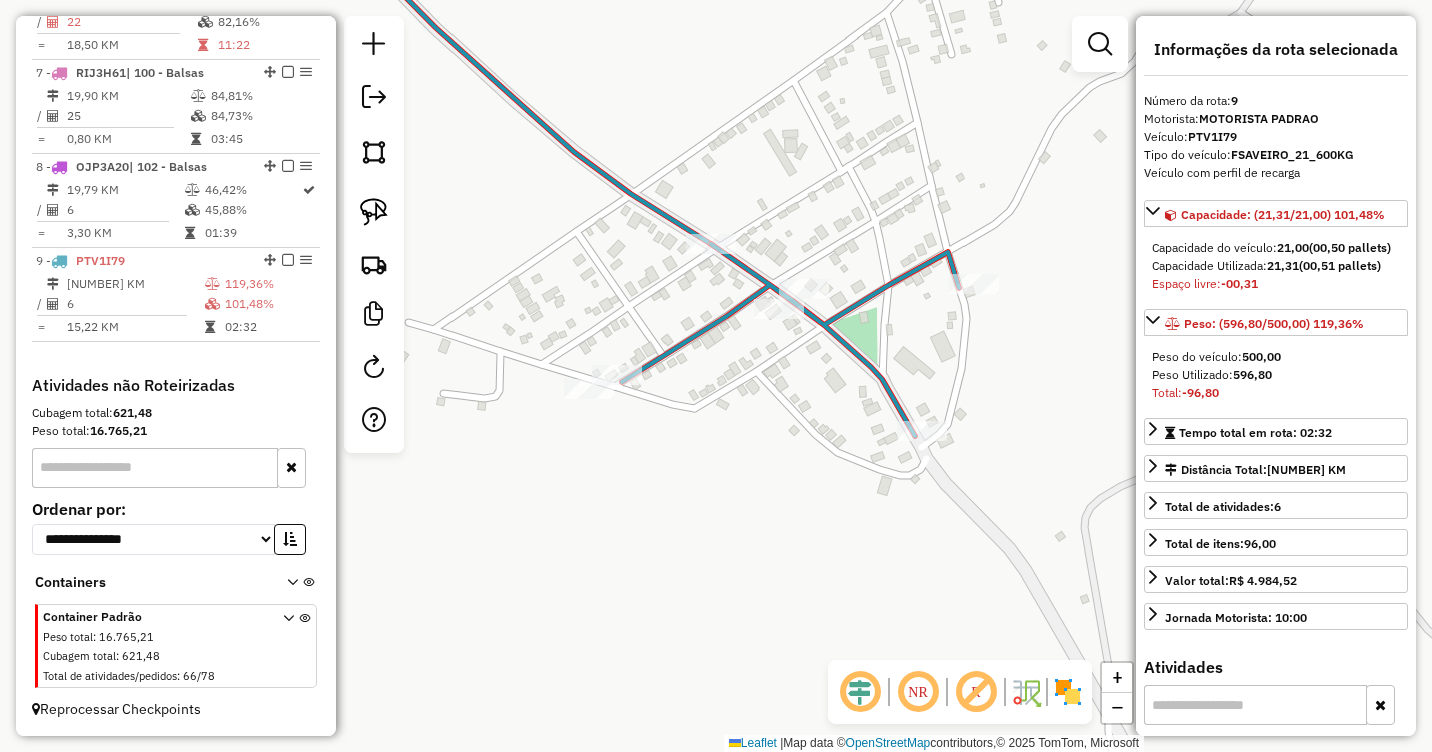 drag, startPoint x: 709, startPoint y: 448, endPoint x: 943, endPoint y: 424, distance: 235.22755 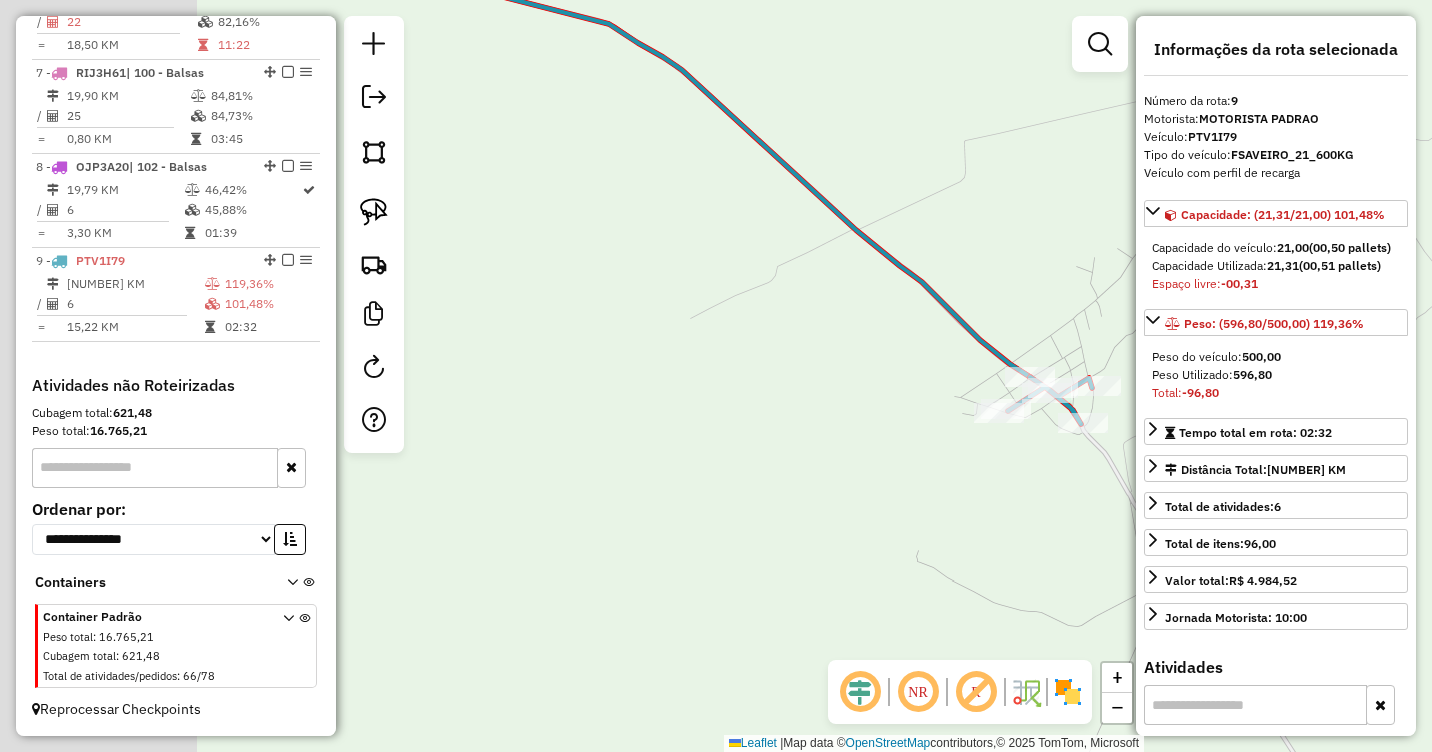 drag, startPoint x: 584, startPoint y: 320, endPoint x: 902, endPoint y: 366, distance: 321.3098 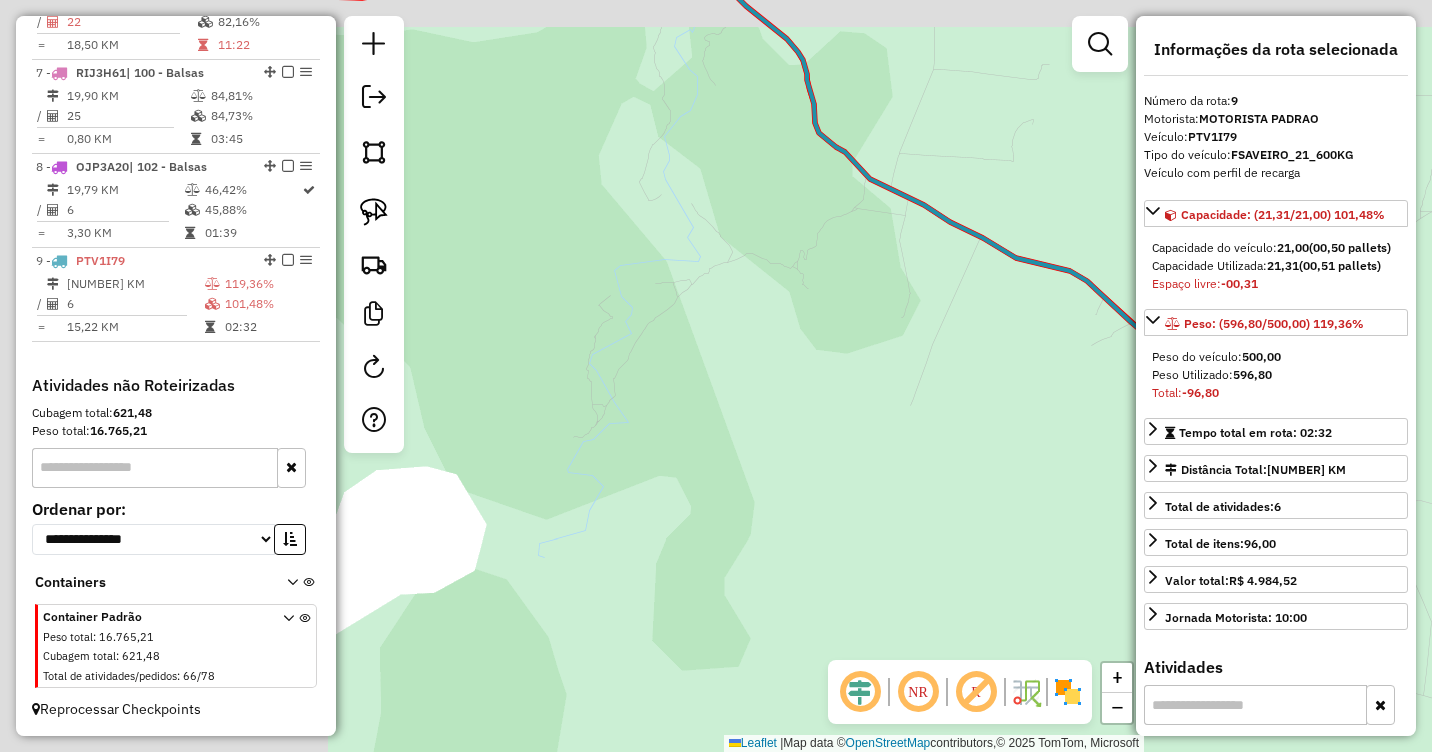 drag, startPoint x: 471, startPoint y: 280, endPoint x: 954, endPoint y: 321, distance: 484.73703 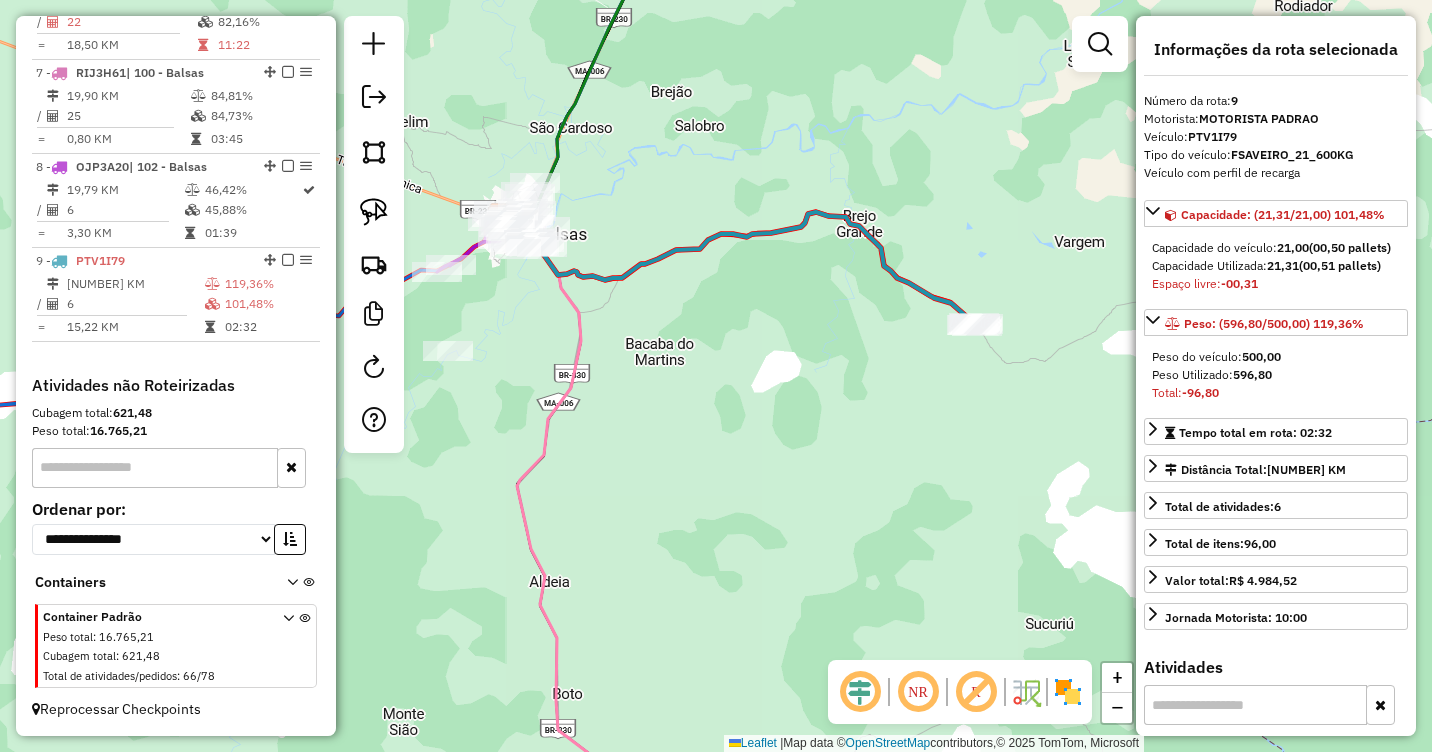 drag, startPoint x: 571, startPoint y: 323, endPoint x: 782, endPoint y: 339, distance: 211.60576 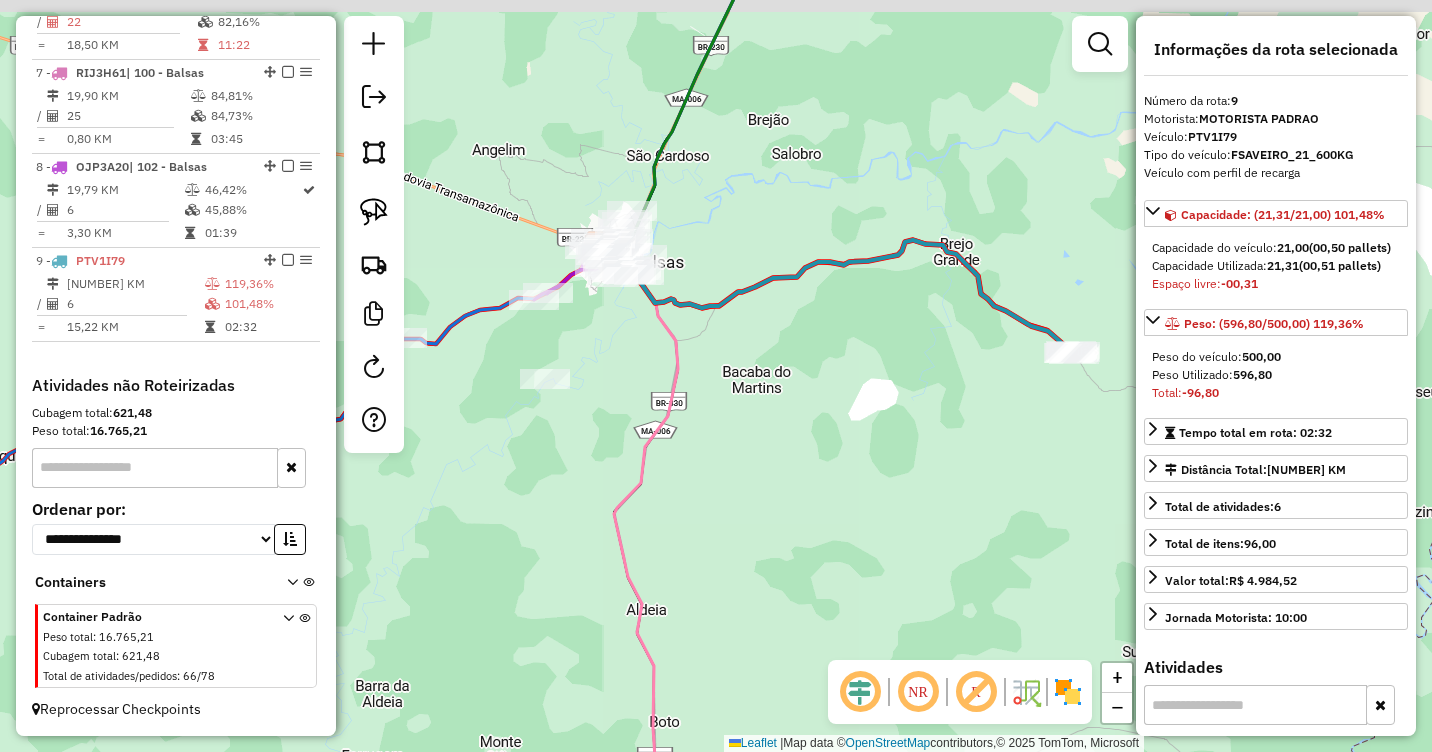 drag, startPoint x: 764, startPoint y: 320, endPoint x: 794, endPoint y: 360, distance: 50 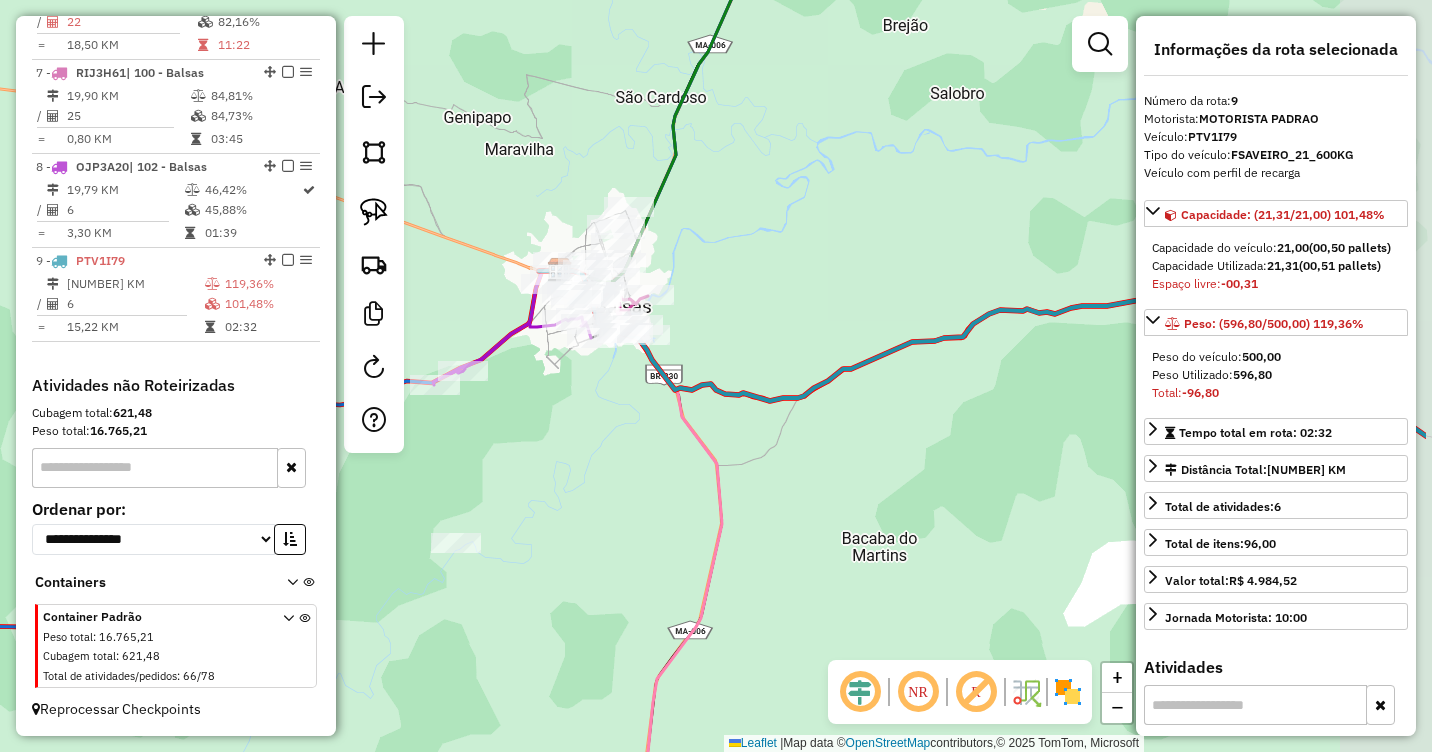 drag, startPoint x: 1040, startPoint y: 507, endPoint x: 890, endPoint y: 455, distance: 158.75768 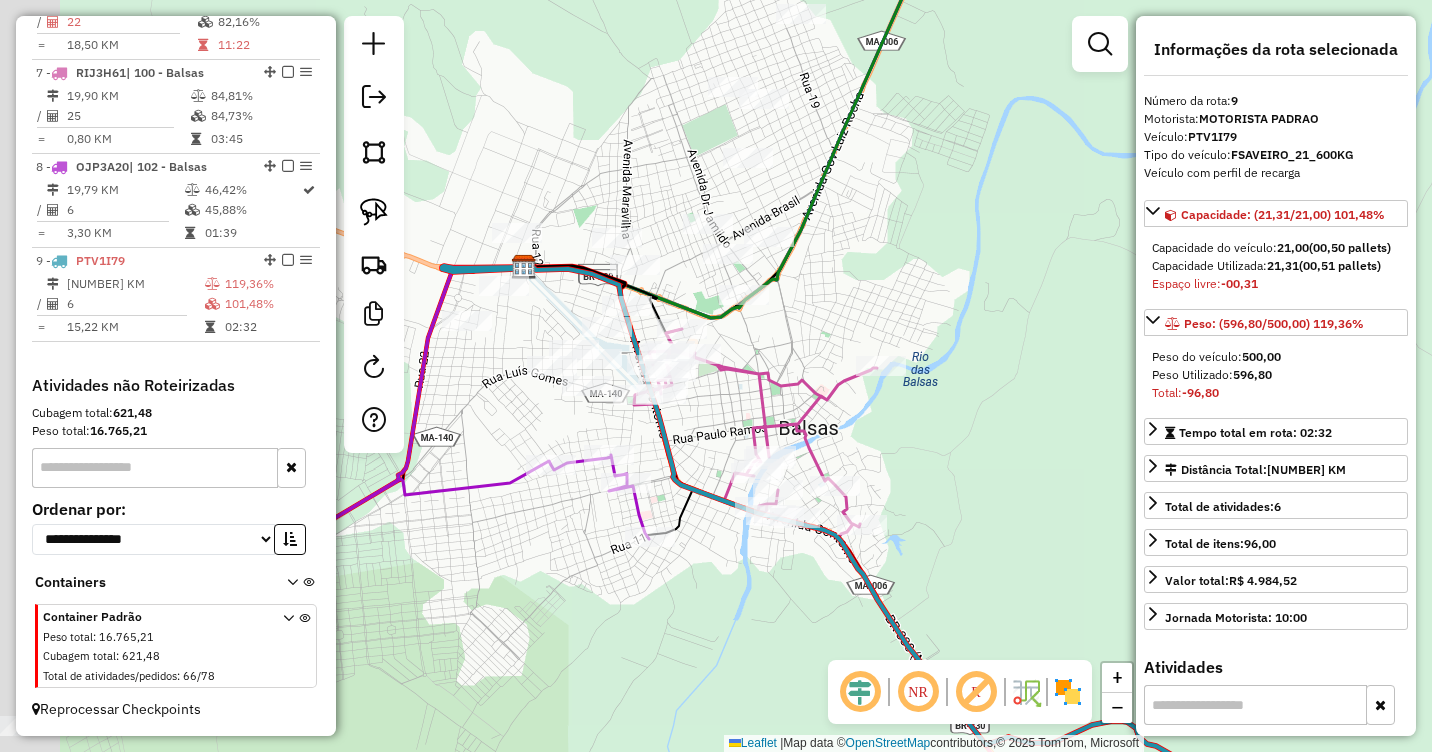 drag, startPoint x: 733, startPoint y: 261, endPoint x: 914, endPoint y: 290, distance: 183.30849 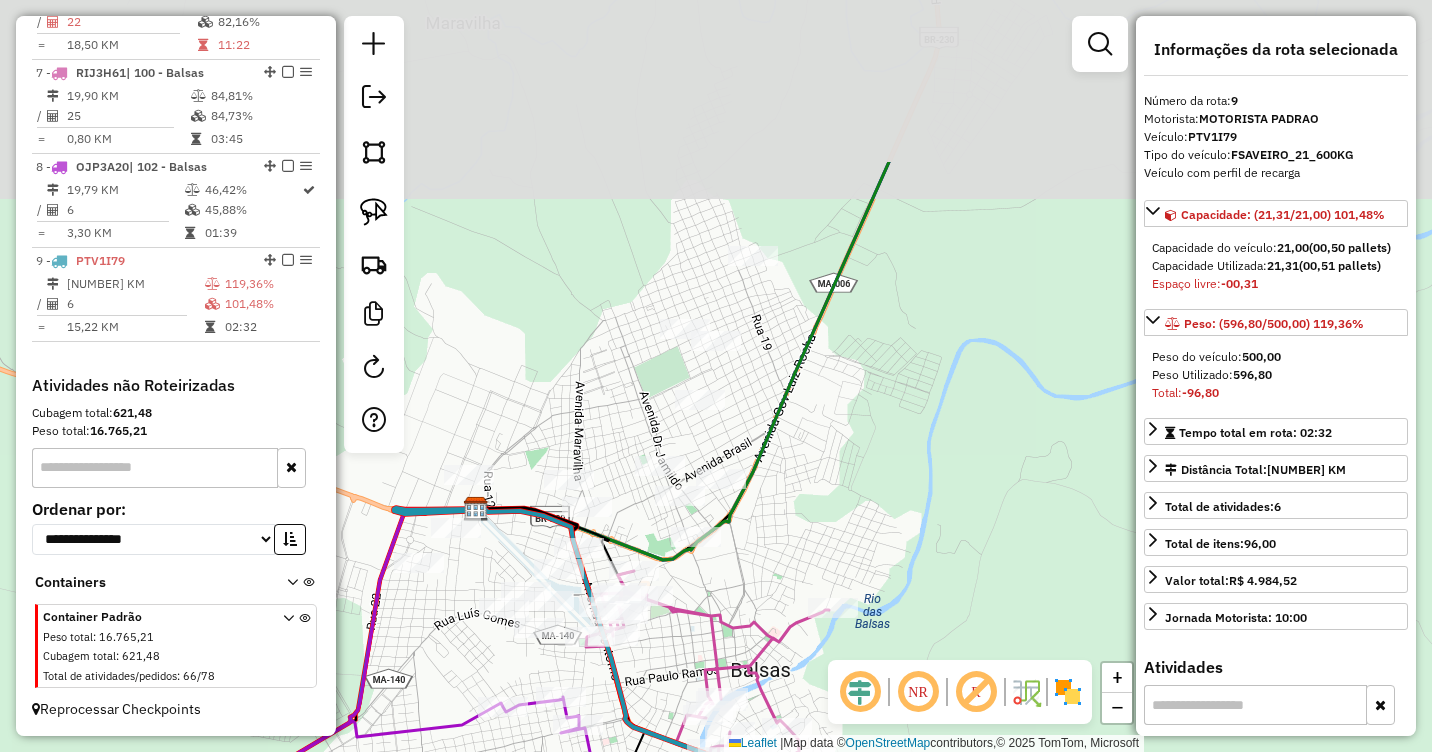 drag, startPoint x: 884, startPoint y: 230, endPoint x: 819, endPoint y: 469, distance: 247.68124 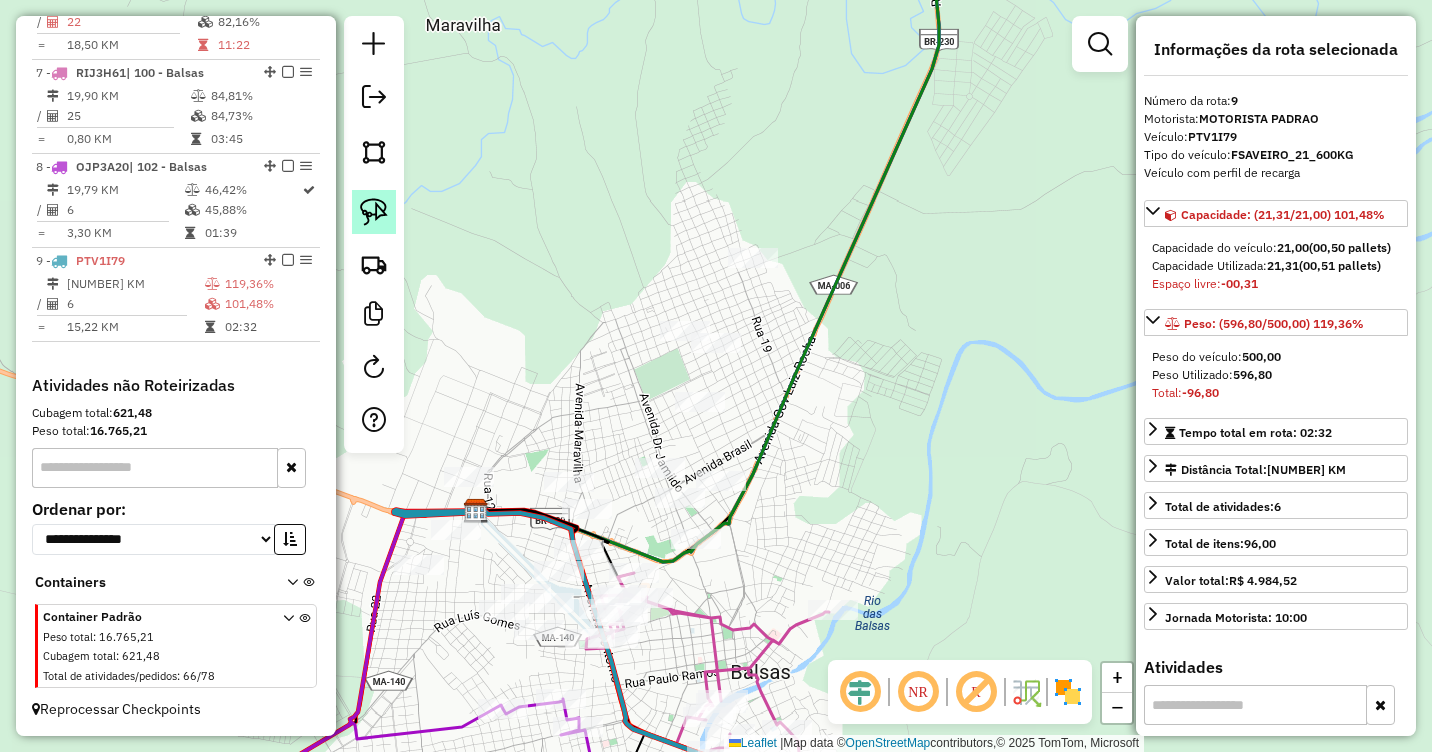 click 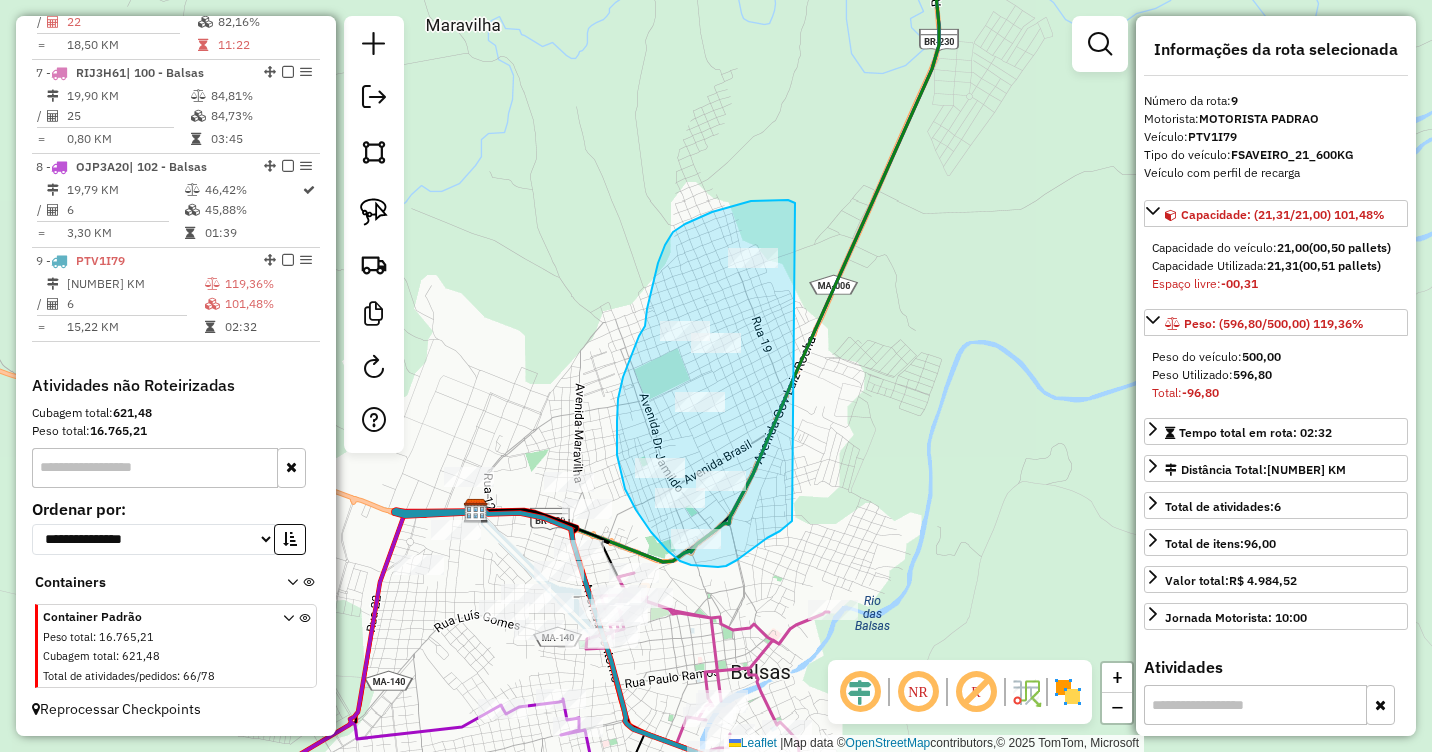 drag, startPoint x: 778, startPoint y: 200, endPoint x: 811, endPoint y: 504, distance: 305.78586 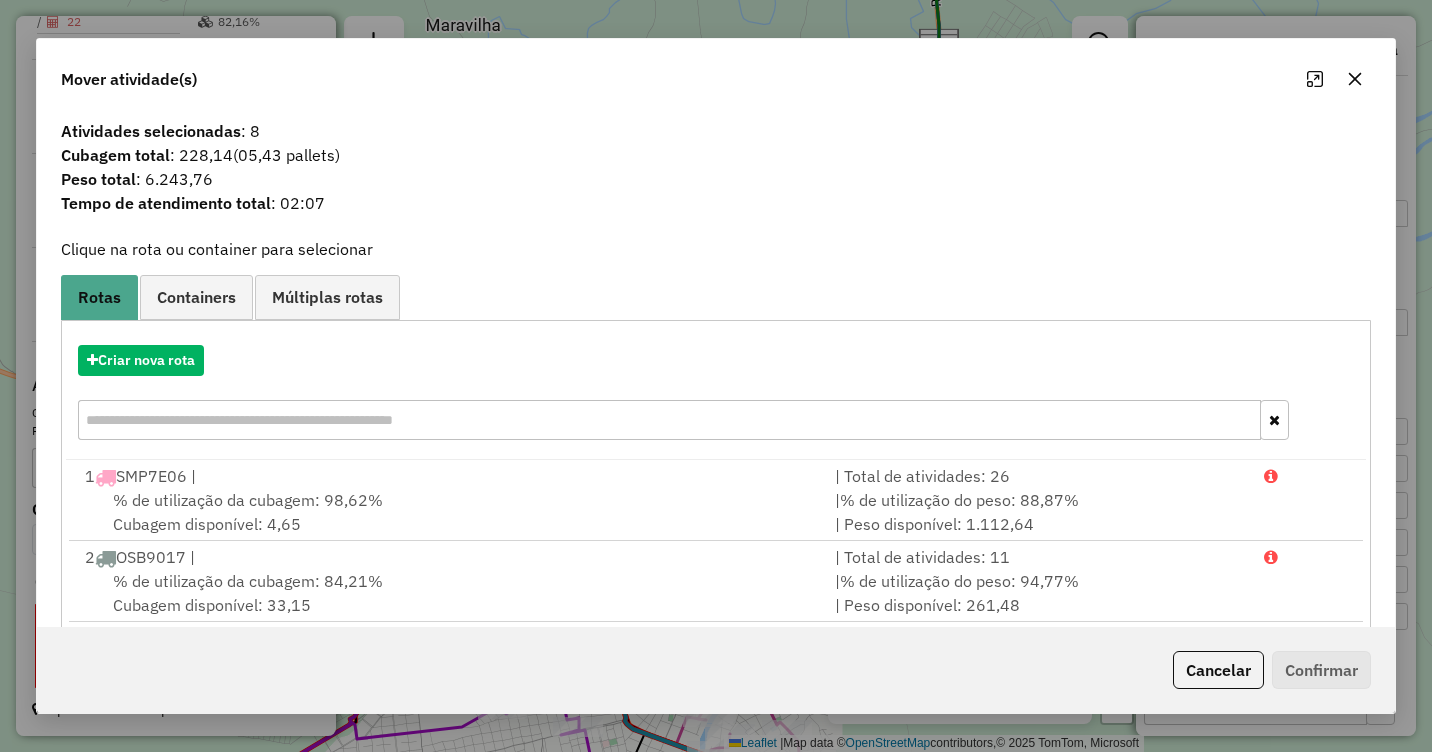 click 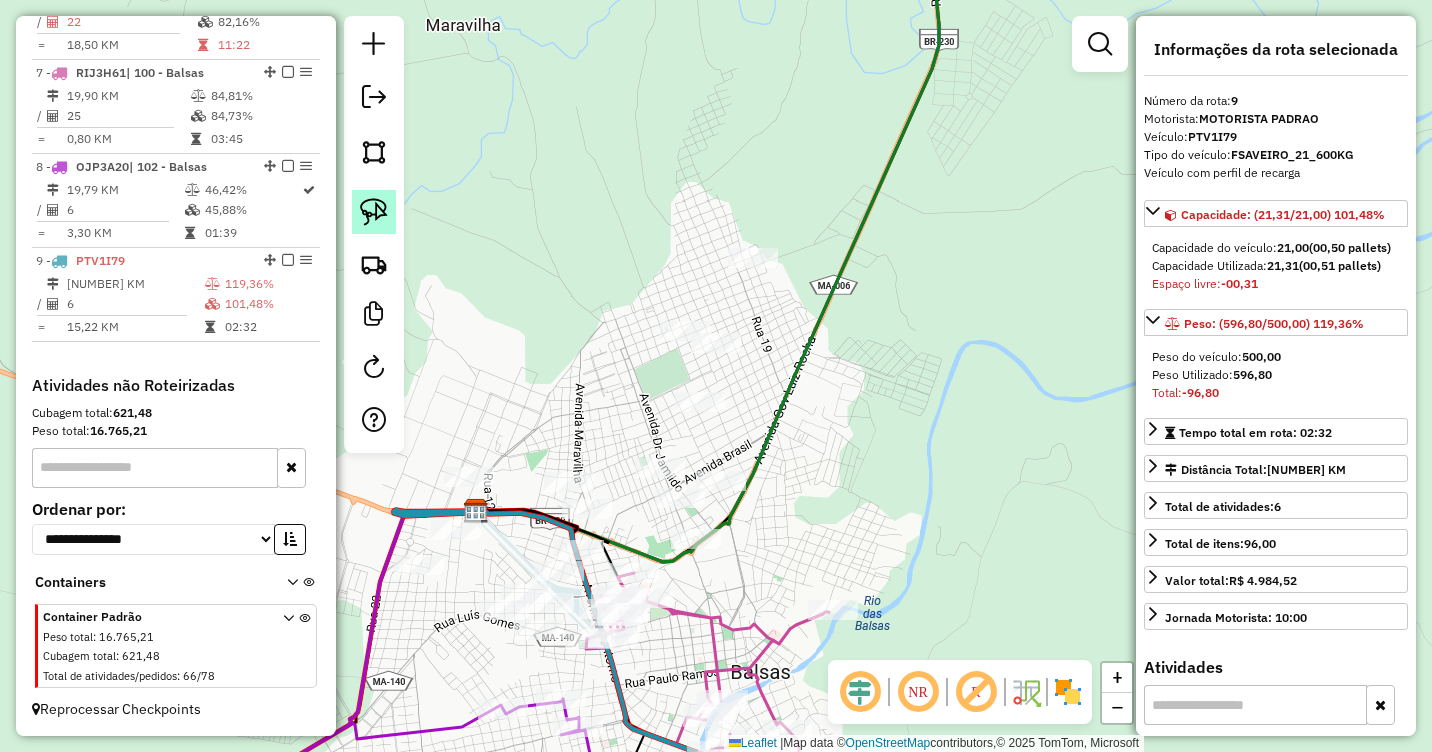 click 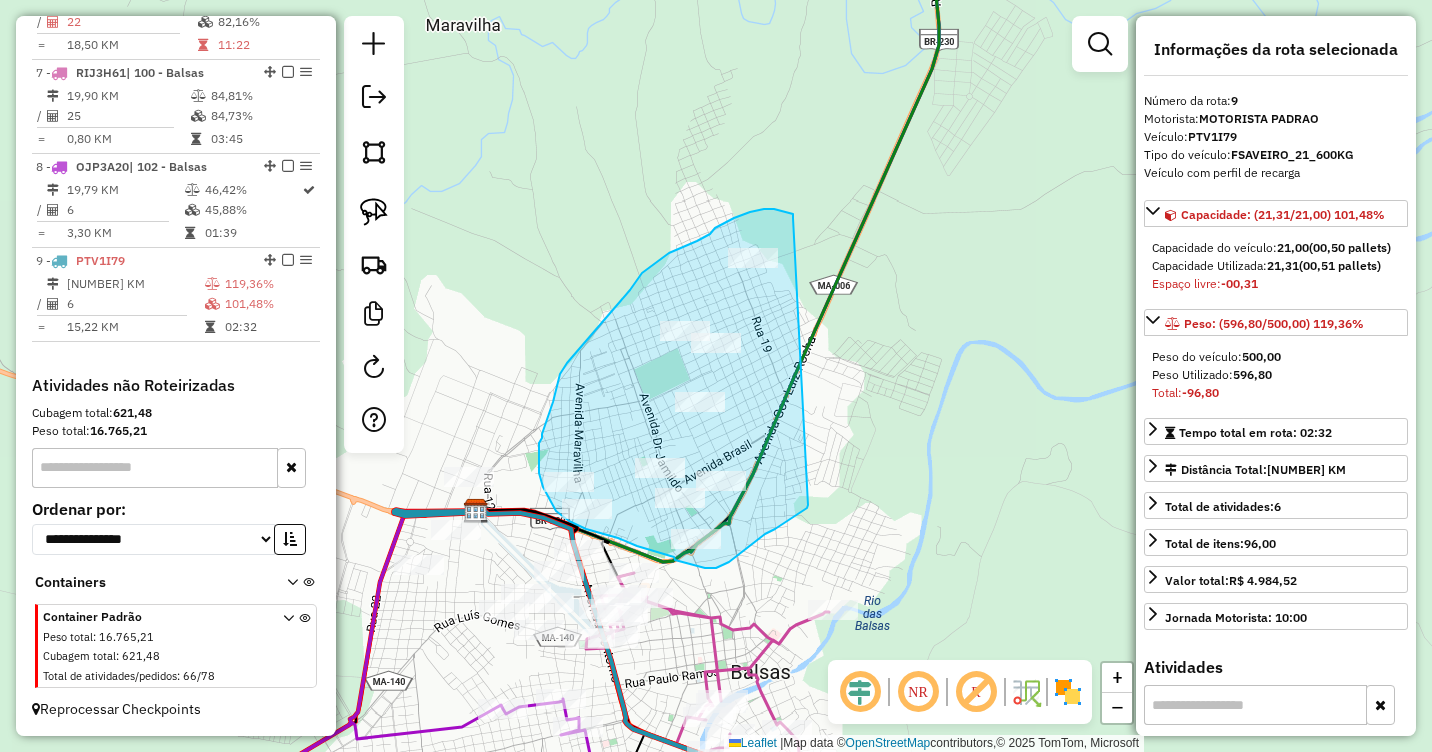drag, startPoint x: 793, startPoint y: 218, endPoint x: 808, endPoint y: 505, distance: 287.39172 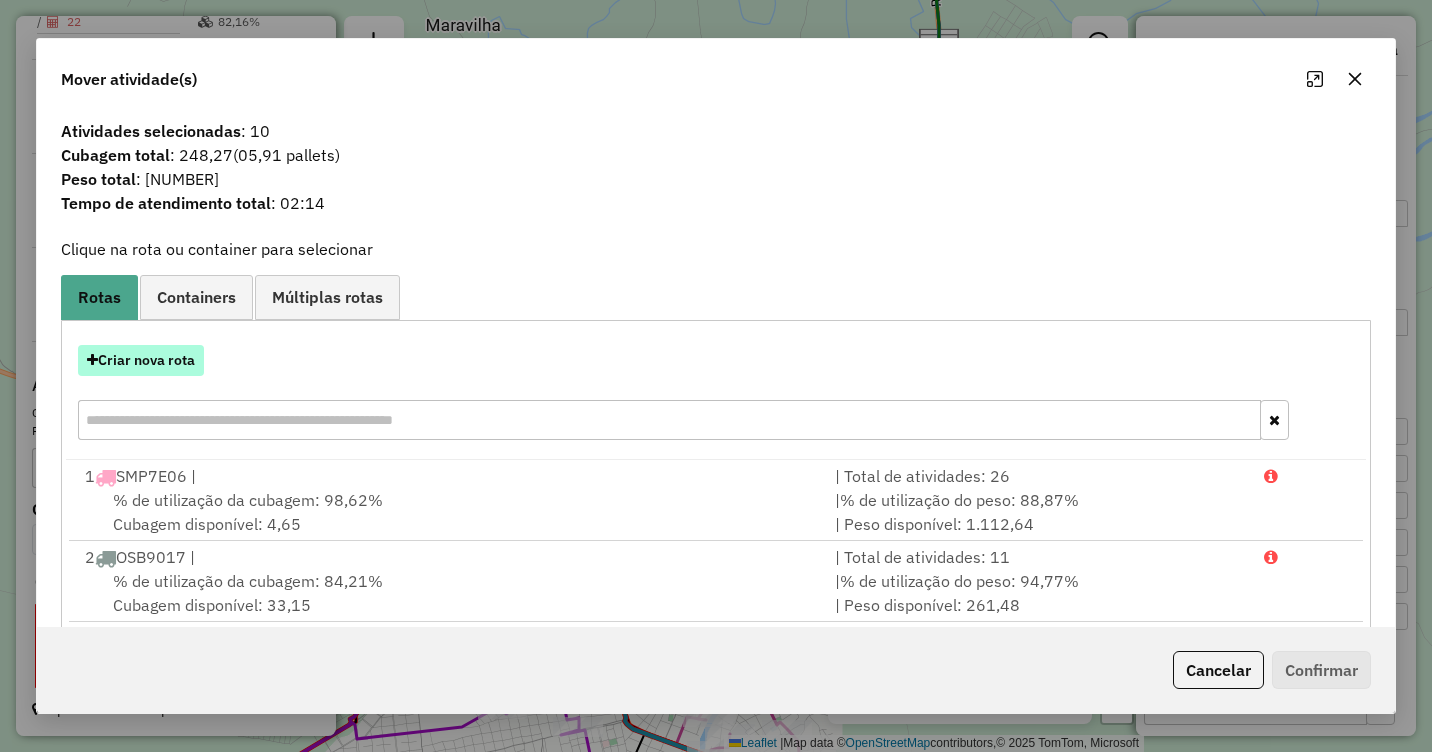 click on "Criar nova rota" at bounding box center (141, 360) 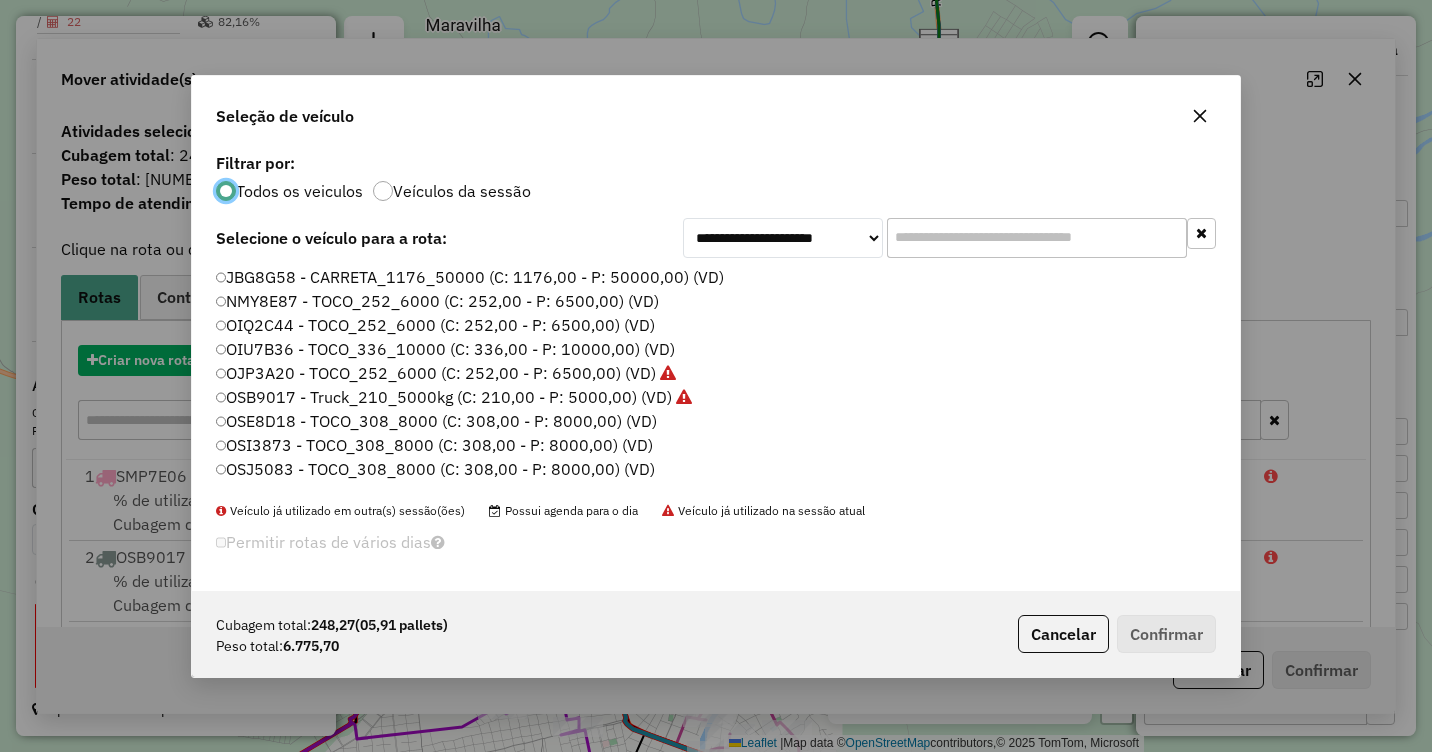 scroll, scrollTop: 11, scrollLeft: 6, axis: both 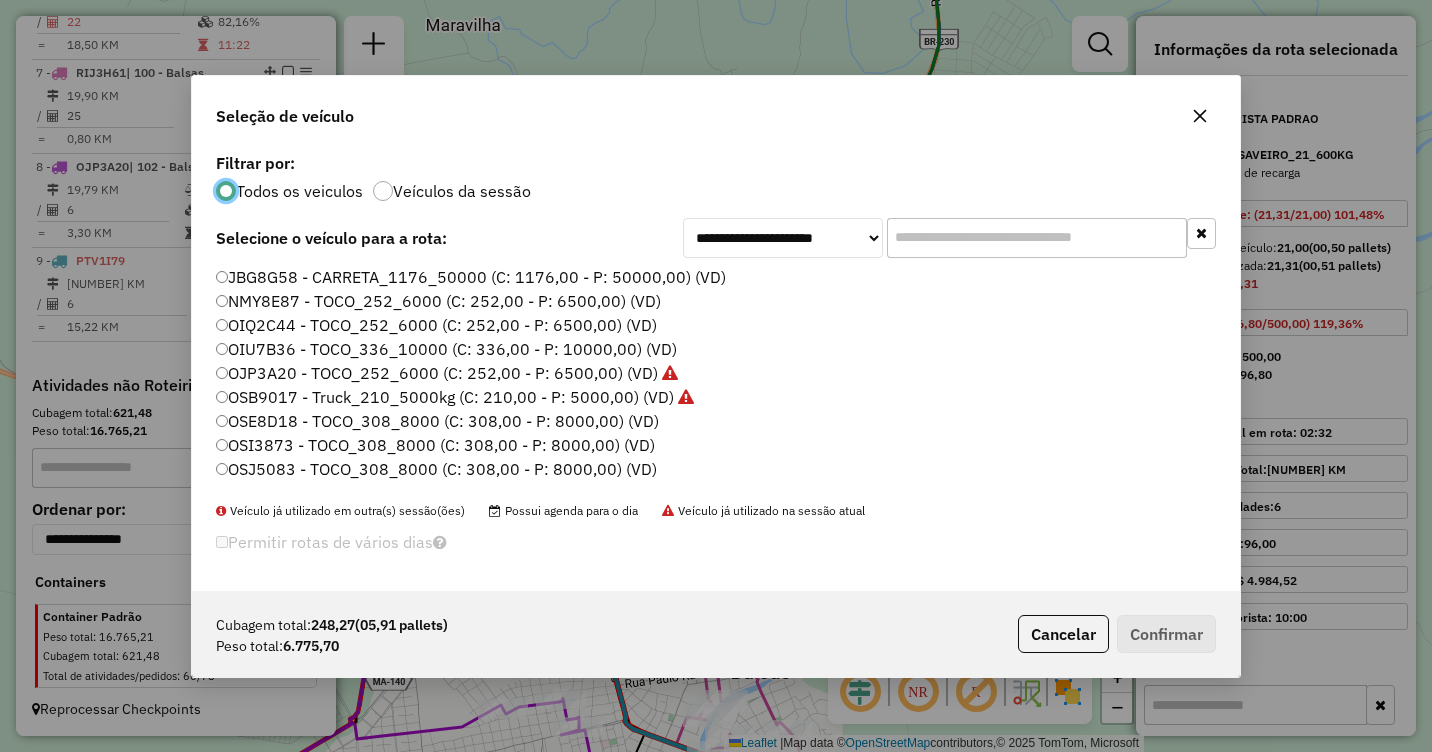 click on "OIU7B36 - TOCO_336_10000 (C: 336,00 - P: 10000,00) (VD)" 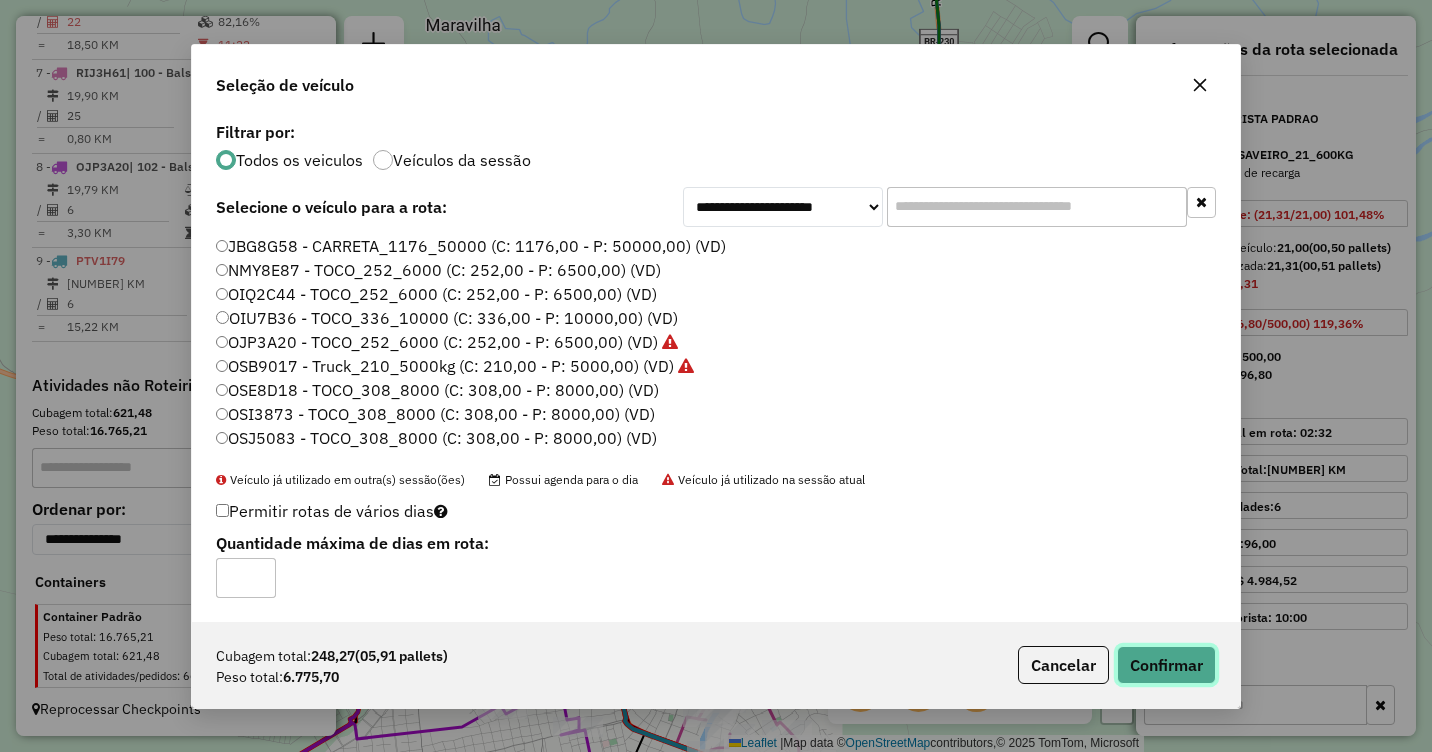 click on "Confirmar" 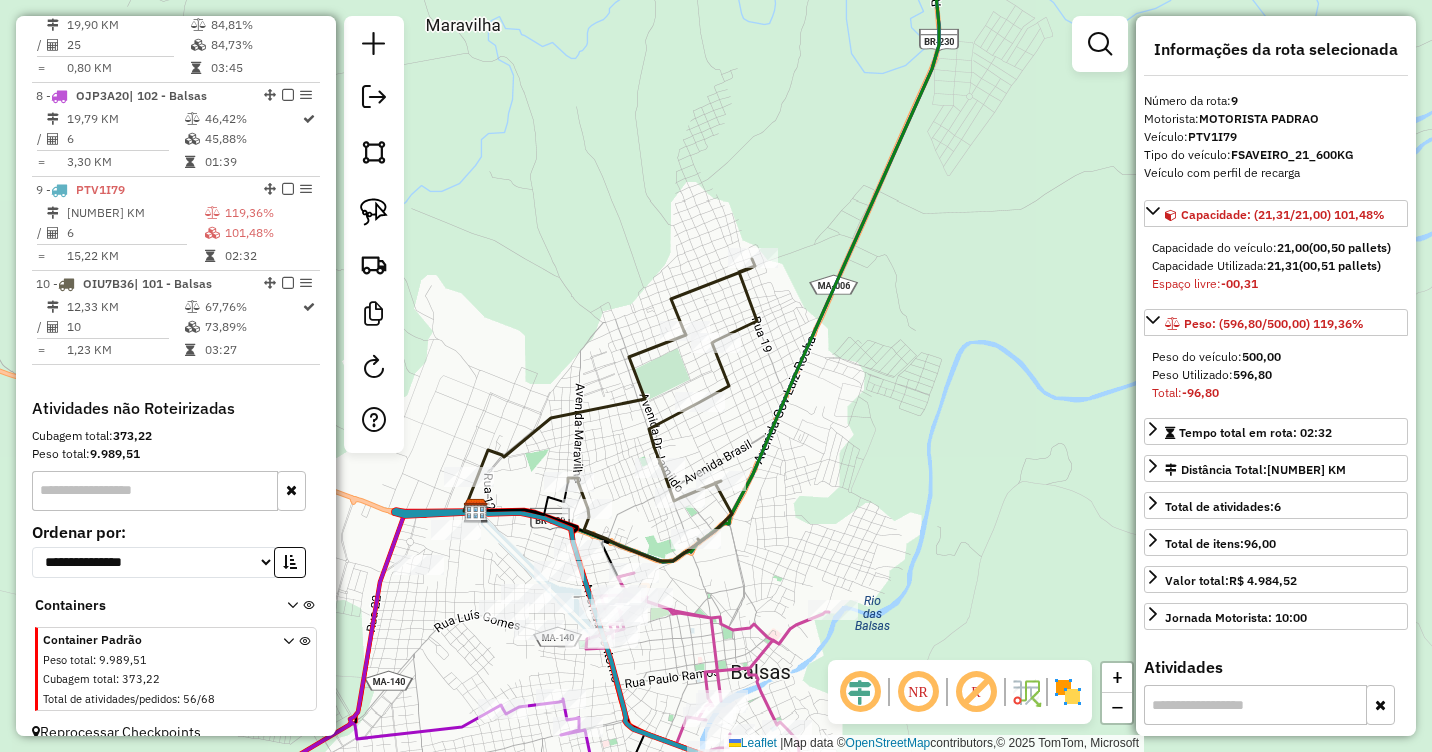 scroll, scrollTop: 1388, scrollLeft: 0, axis: vertical 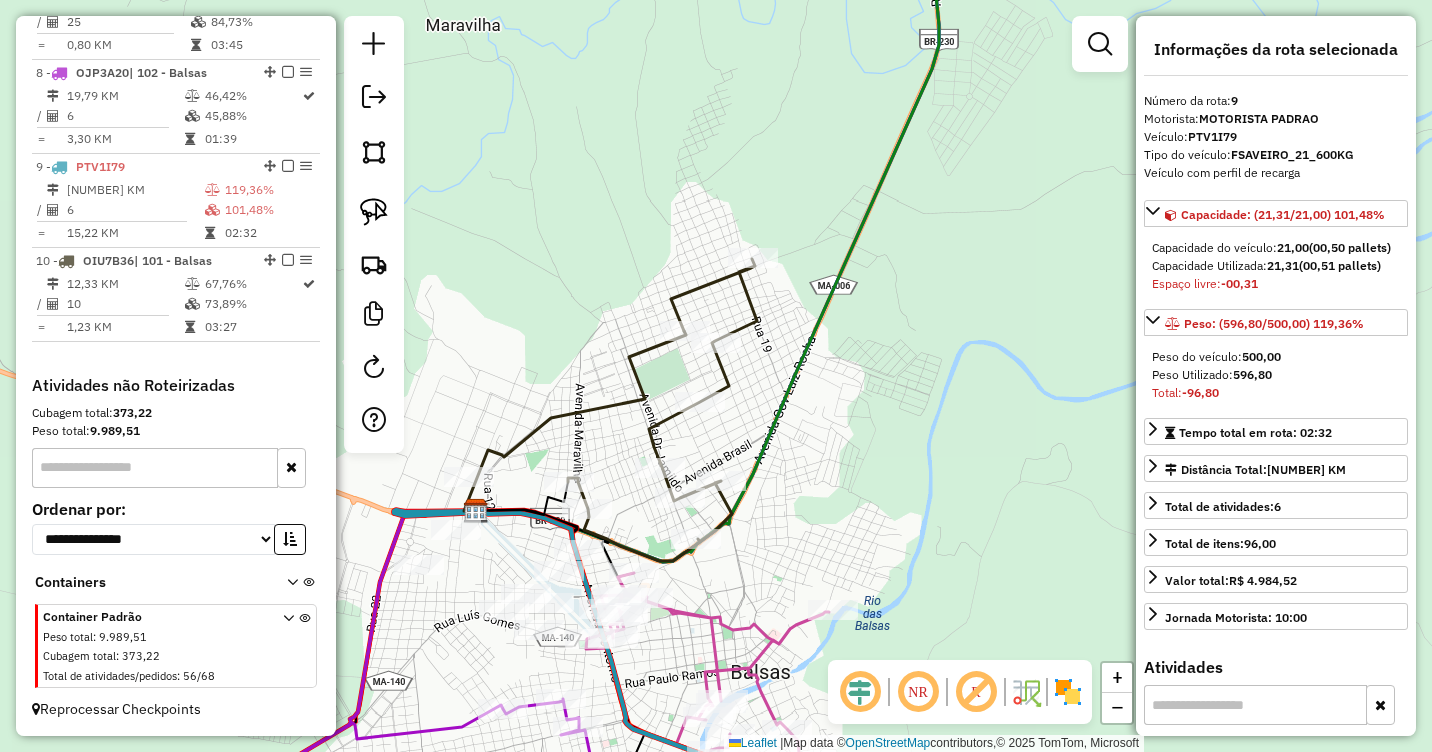 click 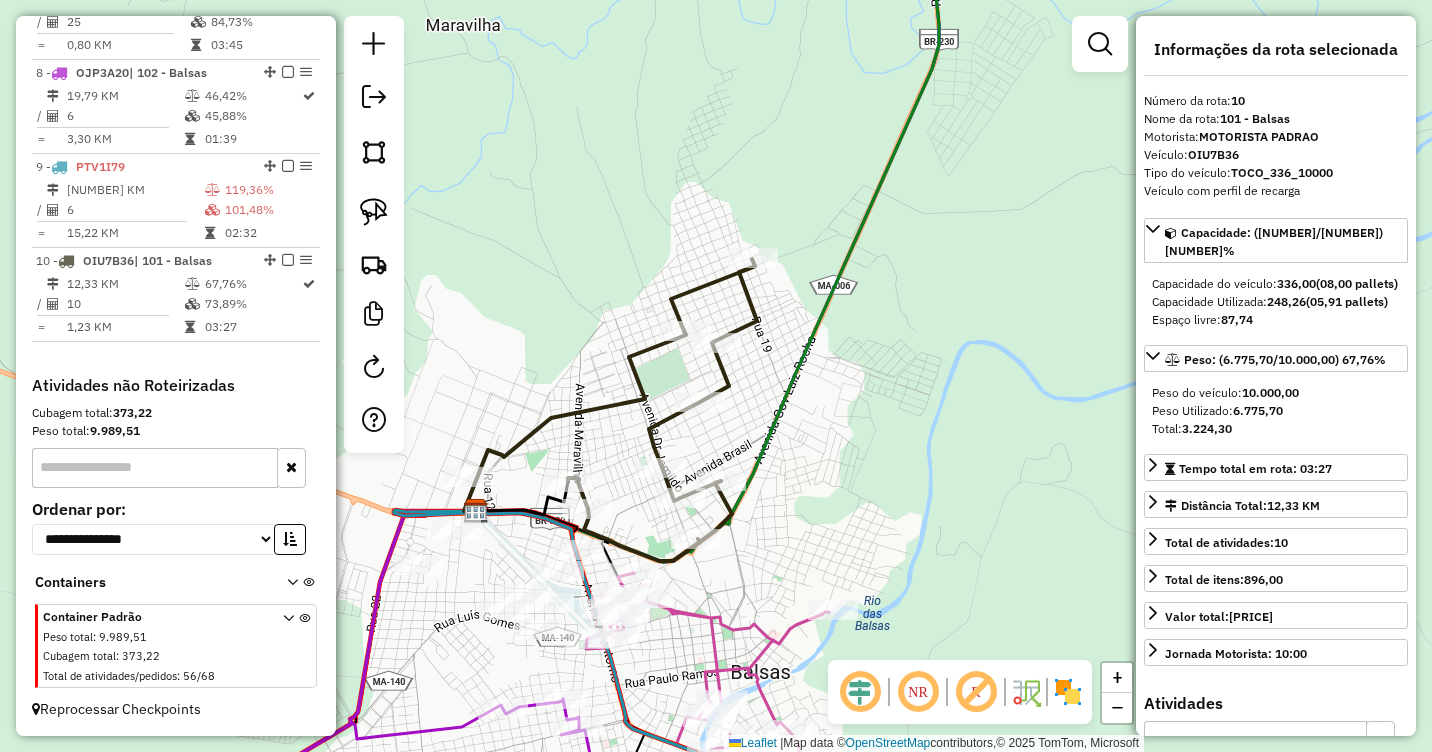 click 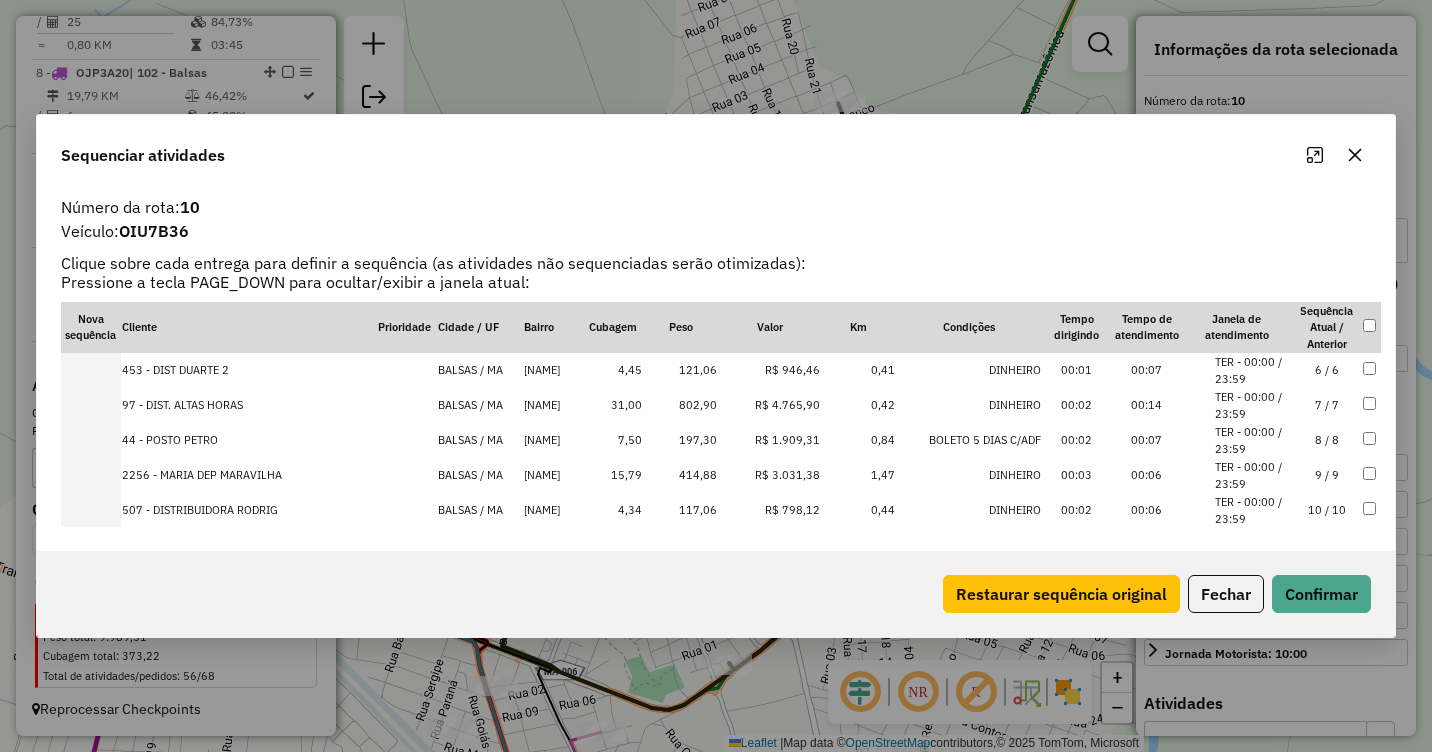 scroll, scrollTop: 194, scrollLeft: 0, axis: vertical 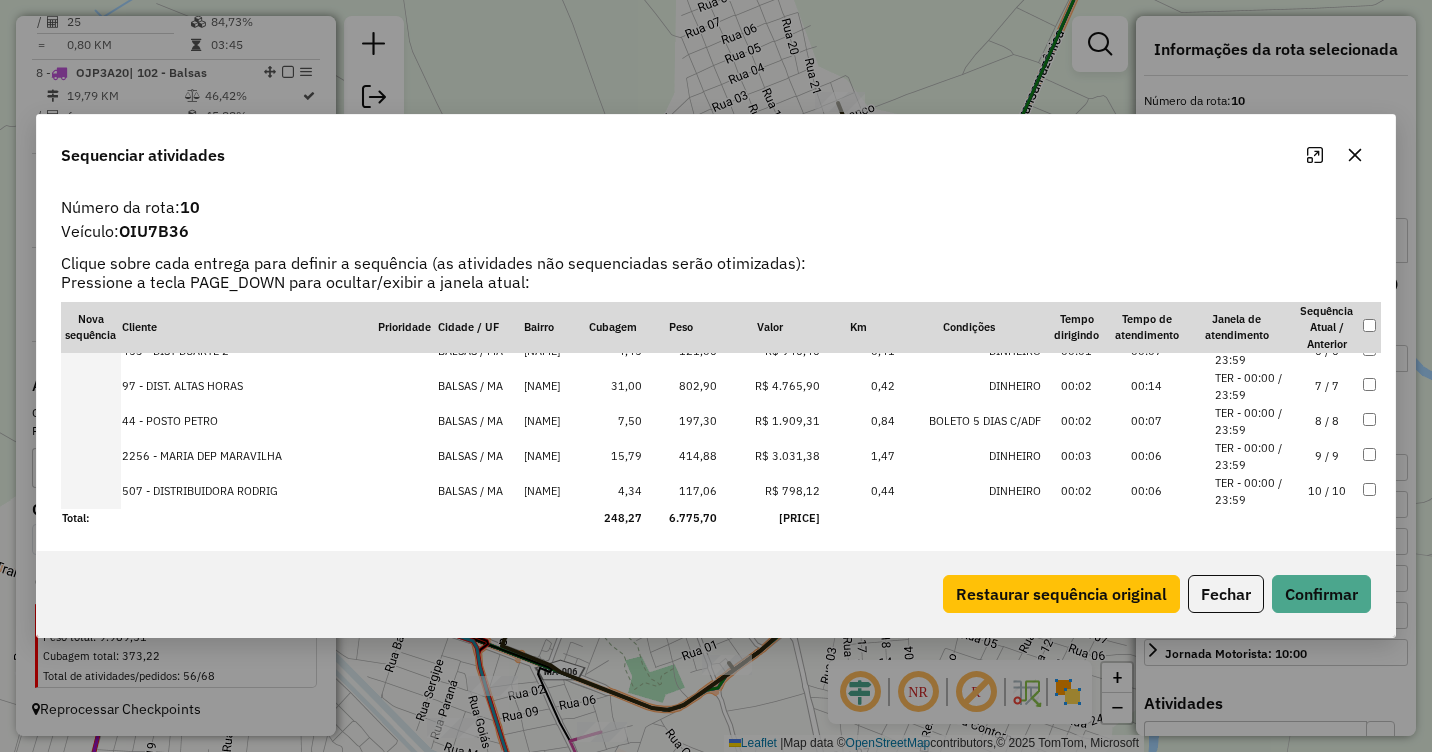 click 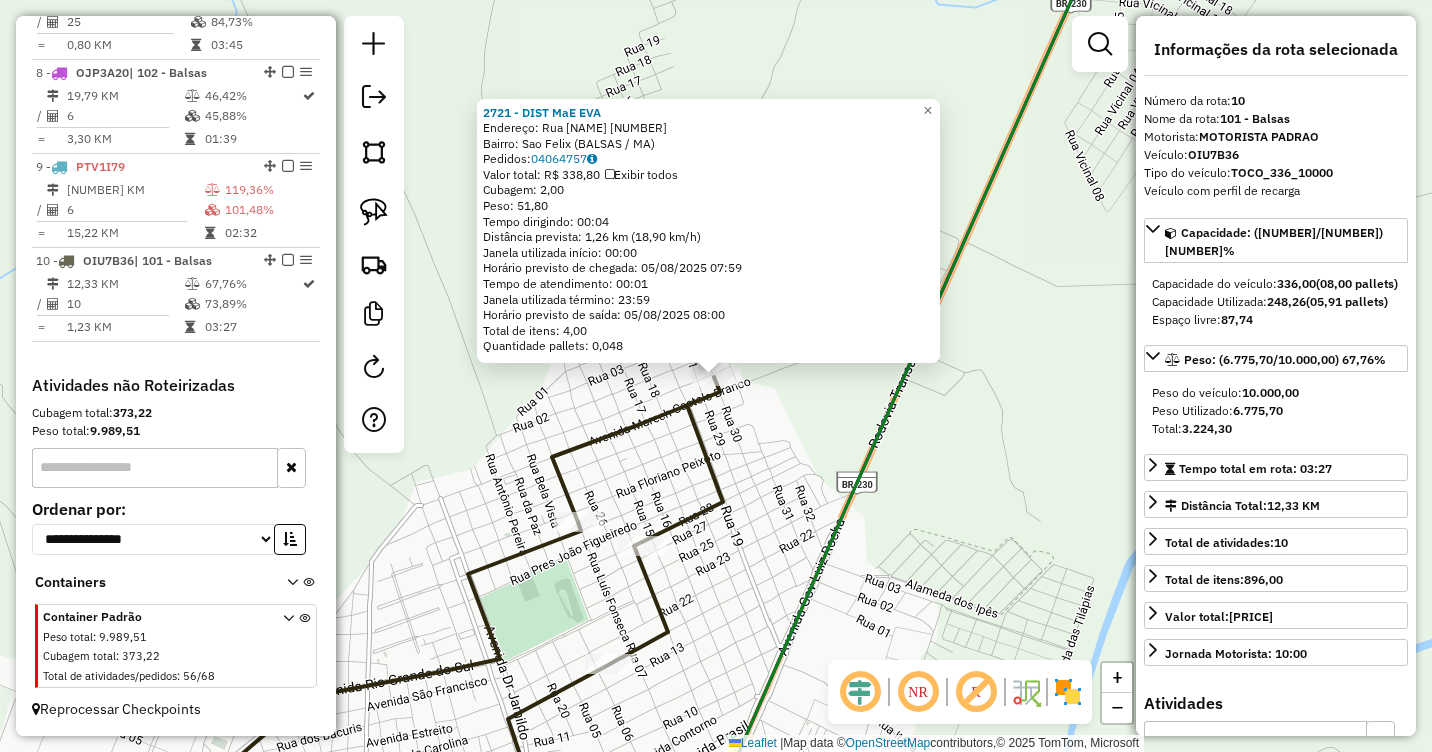 click on "[NUMBER] - [NAME] Endereço: [STREET] [NUMBER] Bairro: [NAME] ([CITY] / [STATE]) Pedidos: [NUMBER] Valor total: [PRICE] Exibir todos Cubagem: [NUMBER] Peso: [NUMBER] Tempo dirigindo: [TIME] Distância prevista: [NUMBER] km ([NUMBER] km/h) Janela utilizada início: [TIME] Horário previsto de chegada: [DATE] [TIME] Tempo de atendimento: [TIME] Janela utilizada término: [TIME] Horário previsto de saída: [DATE] [TIME] Total de itens: [NUMBER] Quantidade pallets: [NUMBER] × Janela de atendimento Grade de atendimento Capacidade Transportadoras Veículos Cliente Pedidos Rotas Selecione os dias de semana para filtrar as janelas de atendimento Seg Ter Qua Qui Sex Sáb Dom Informe o período da janela de atendimento: De: Até: Filtrar exatamente a janela do cliente Considerar janela de atendimento padrão Selecione os dias de semana para filtrar as grades de atendimento Seg Ter Qua Qui Sex Sáb Dom Considerar clientes sem dia de atendimento cadastrado Peso mínimo: De: +" 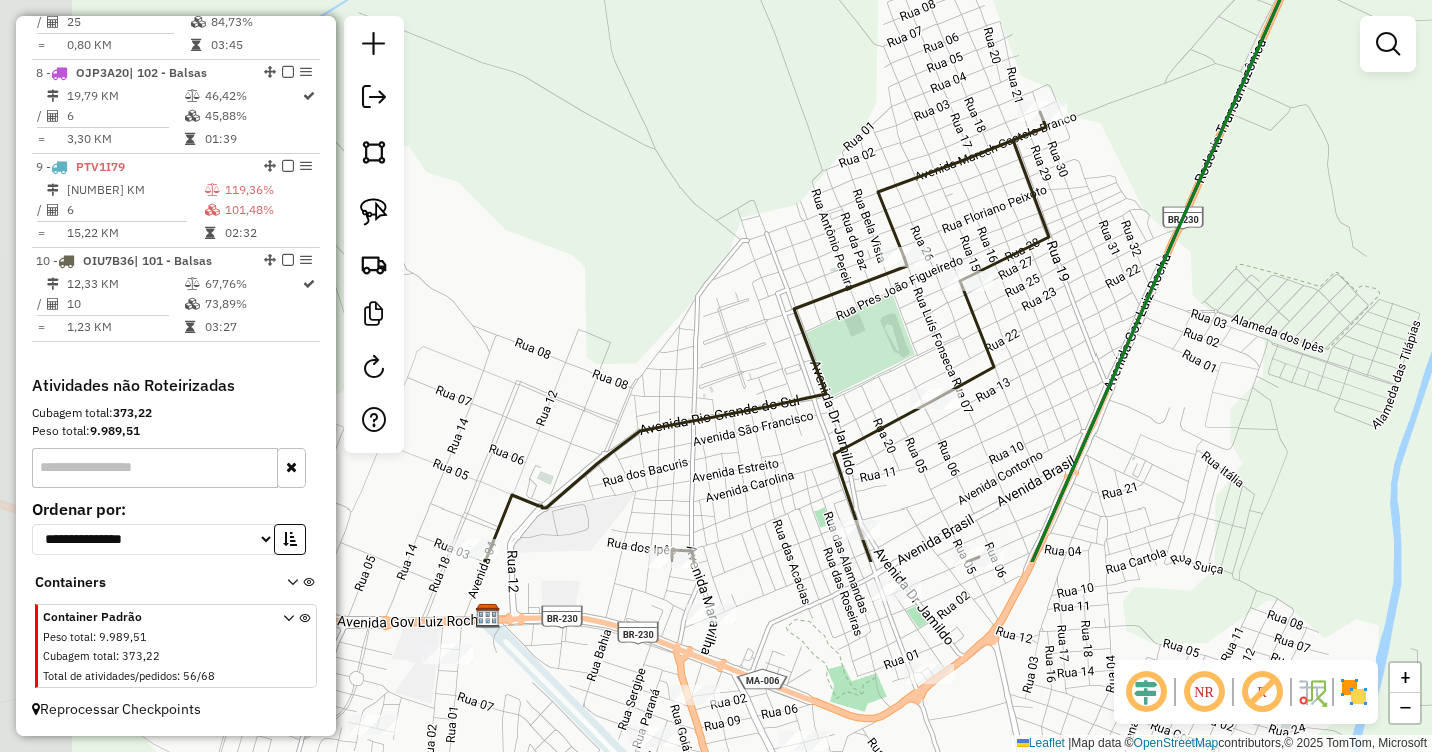 drag, startPoint x: 754, startPoint y: 496, endPoint x: 1008, endPoint y: 261, distance: 346.03613 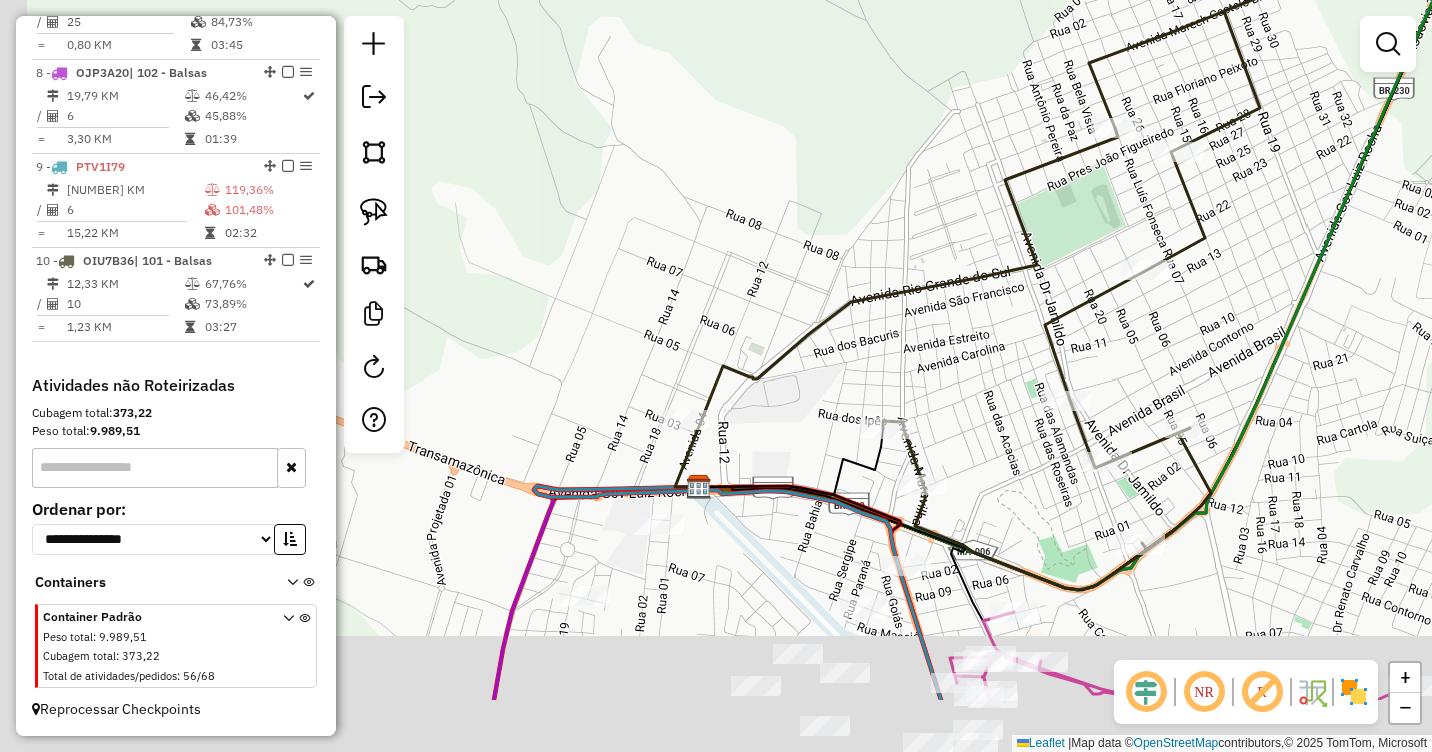 drag, startPoint x: 601, startPoint y: 497, endPoint x: 822, endPoint y: 359, distance: 260.5475 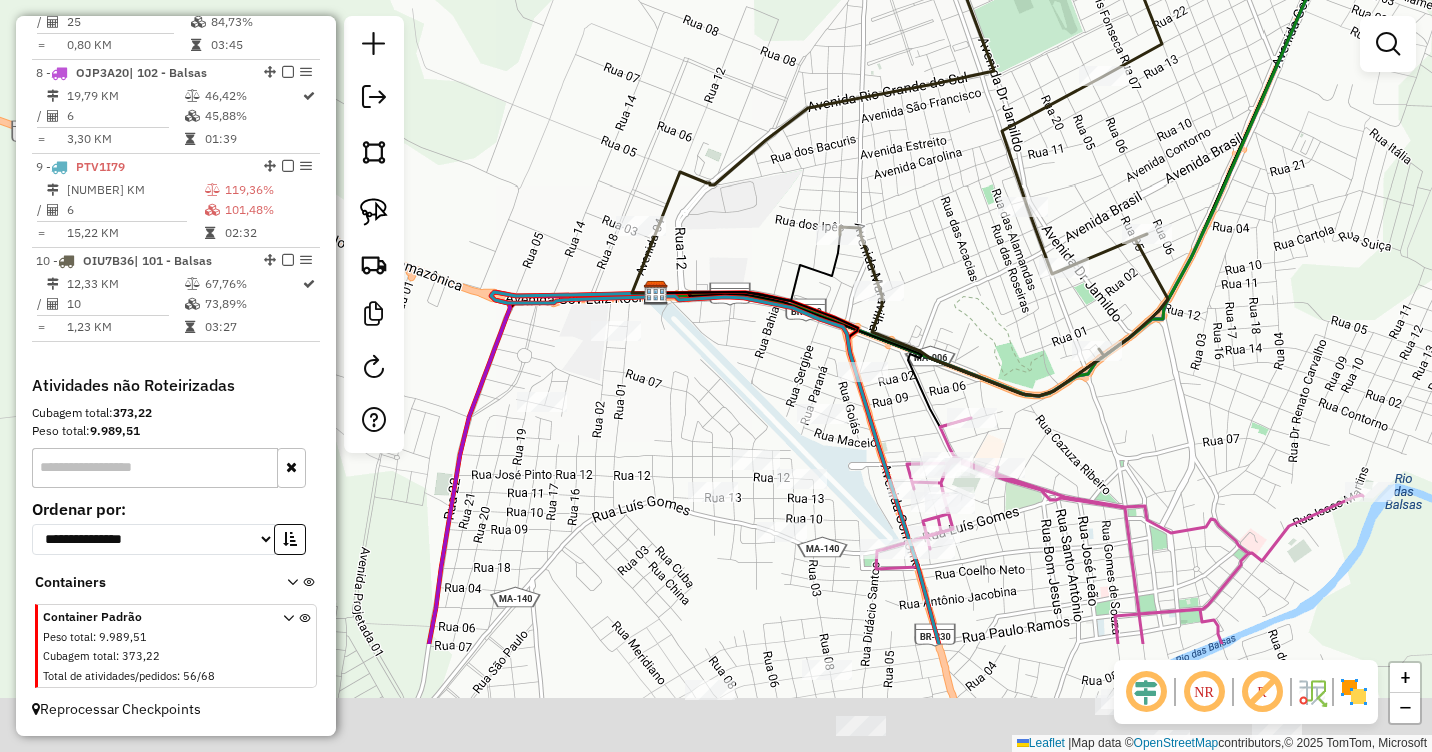 drag, startPoint x: 759, startPoint y: 523, endPoint x: 696, endPoint y: 328, distance: 204.92438 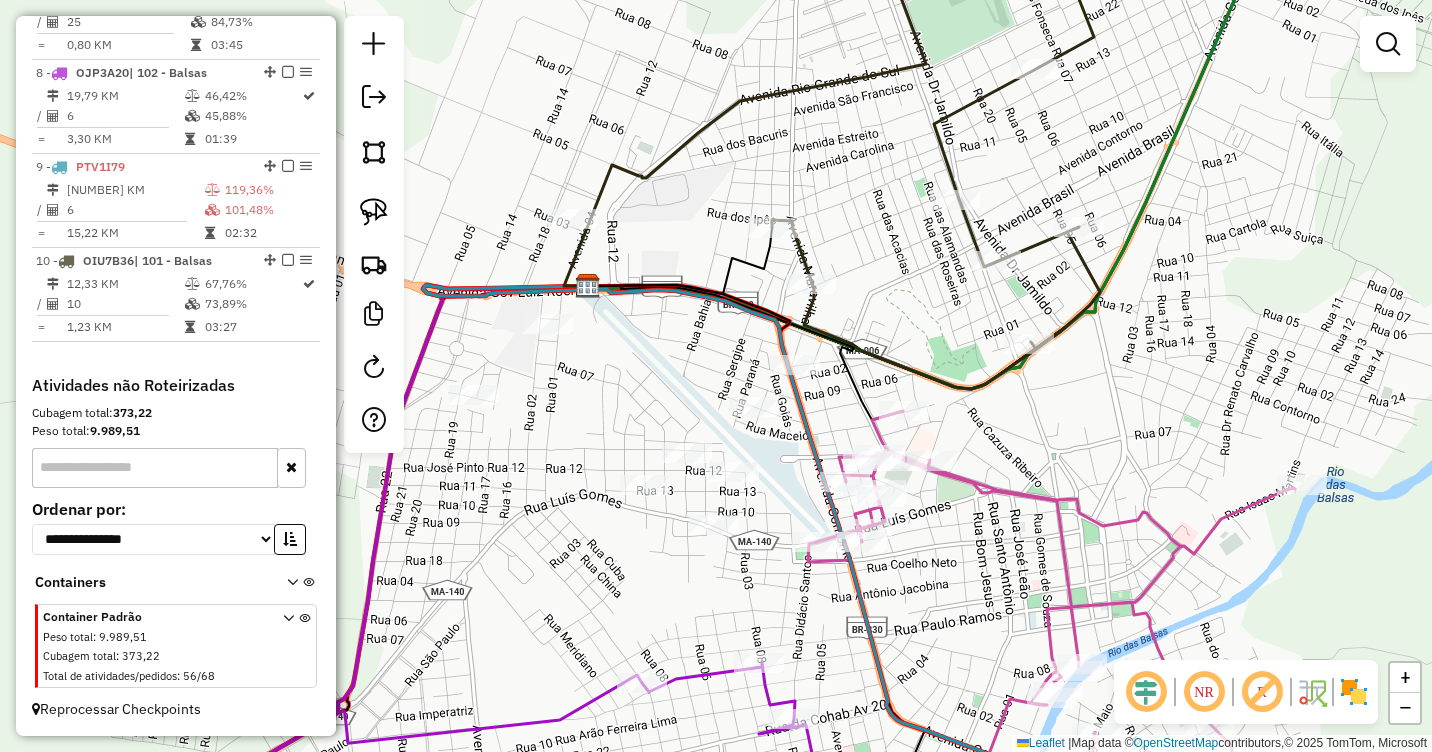 drag, startPoint x: 743, startPoint y: 412, endPoint x: 680, endPoint y: 422, distance: 63.788715 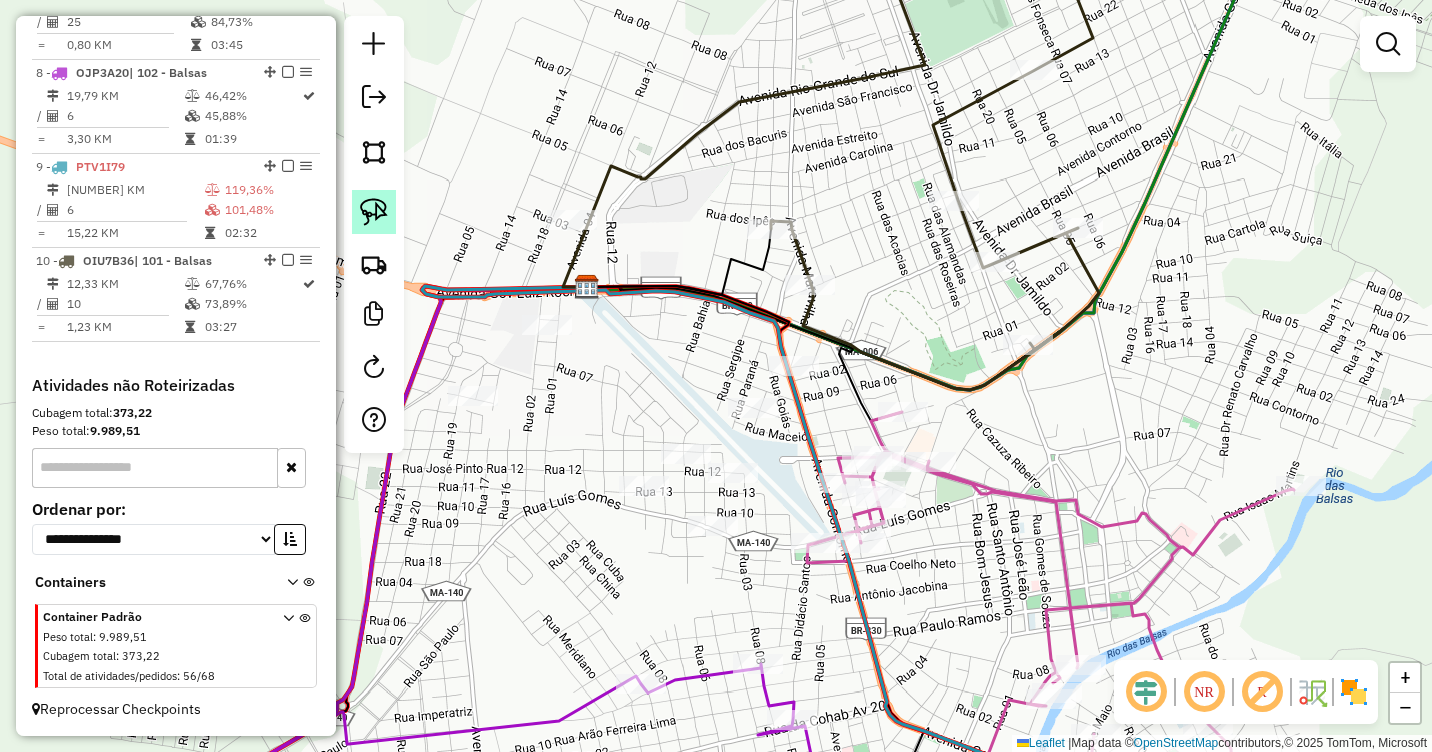click 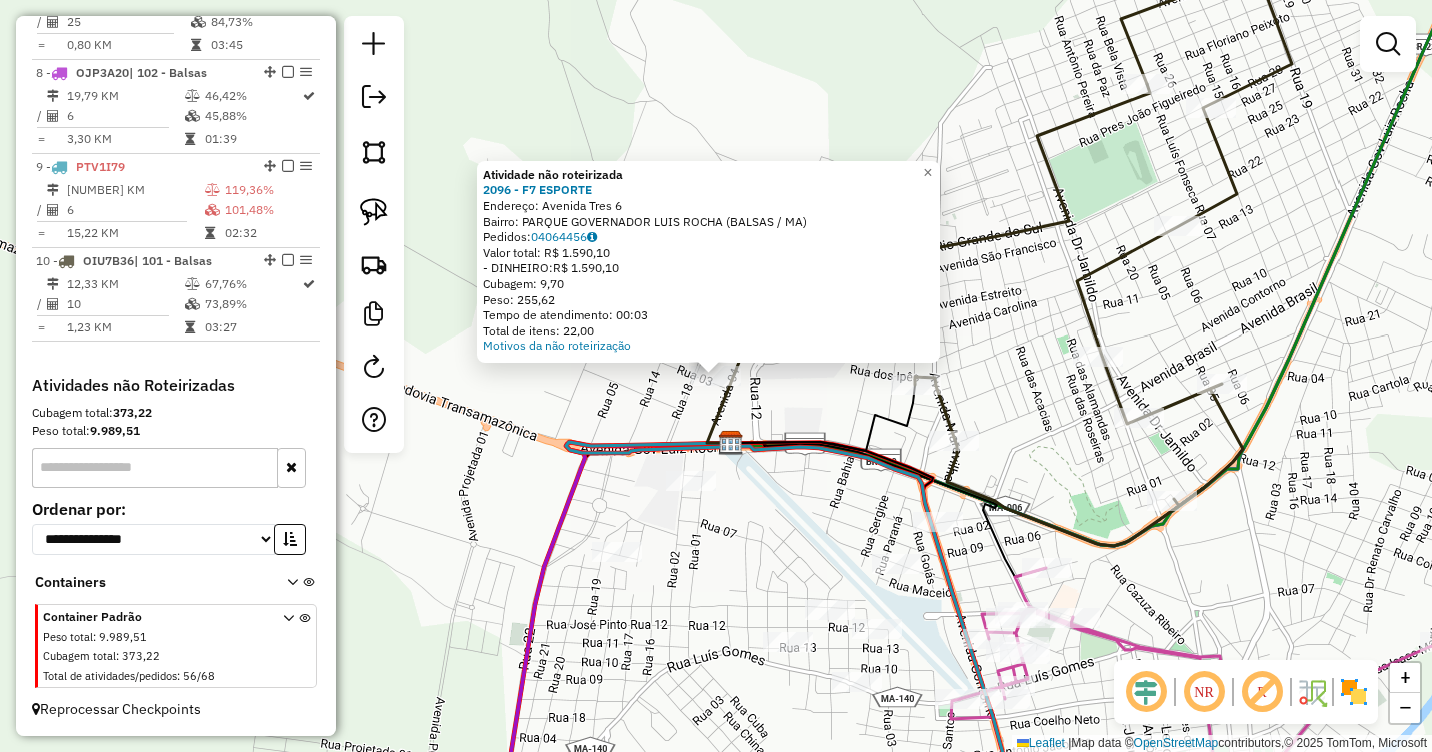 drag, startPoint x: 621, startPoint y: 407, endPoint x: 680, endPoint y: 396, distance: 60.016663 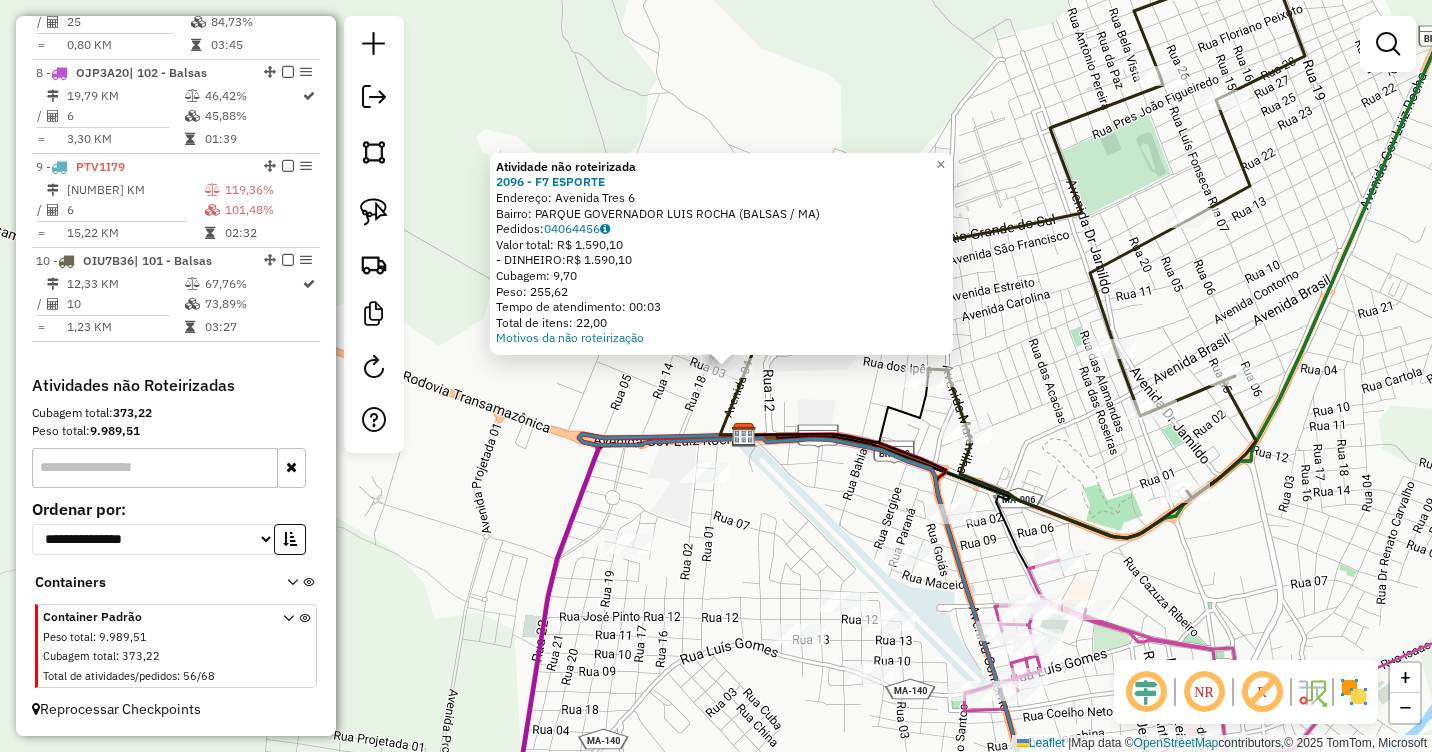 click on "Atividade não roteirizada [NUMBER] - [NAME] Endereço: [STREET] [NUMBER] Bairro: [NAME] ([CITY] / [STATE]) Pedidos: [NUMBER] Valor total: [PRICE] - [PAYMENT_METHOD]: [PRICE] Cubagem: [NUMBER] Peso: [NUMBER] Tempo de atendimento: [TIME] Total de itens: [NUMBER] Motivos da não roteirização × Janela de atendimento Grade de atendimento Capacidade Transportadoras Veículos Cliente Pedidos Rotas Selecione os dias de semana para filtrar as janelas de atendimento Seg Ter Qua Qui Sex Sáb Dom Informe o período da janela de atendimento: De: Até: Filtrar exatamente a janela do cliente Considerar janela de atendimento padrão Selecione os dias de semana para filtrar as grades de atendimento Seg Ter Qua Qui Sex Sáb Dom Considerar clientes sem dia de atendimento cadastrado Clientes fora do dia de atendimento selecionado Filtrar as atividades entre os valores definidos abaixo: Peso mínimo: Peso máximo: Cubagem mínima: Cubagem máxima: De: De:" 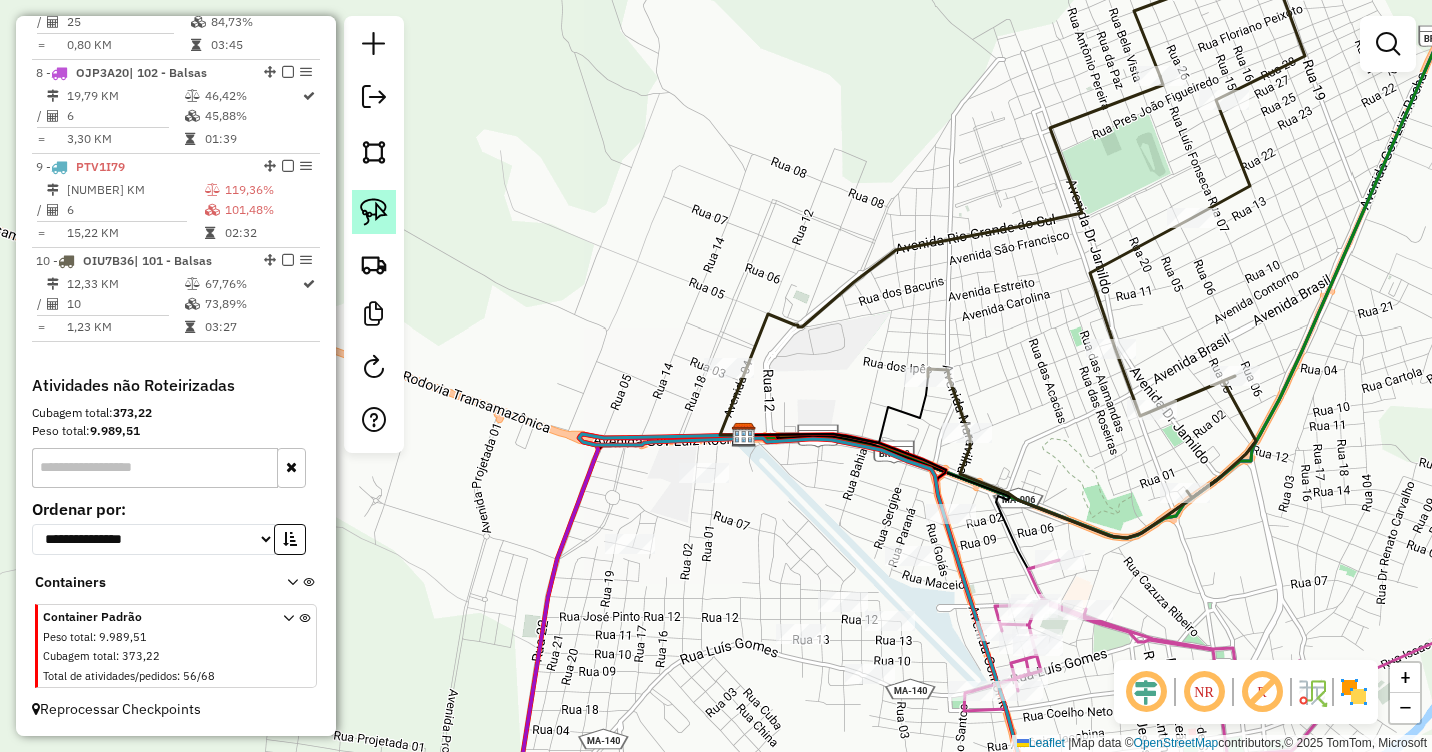 click 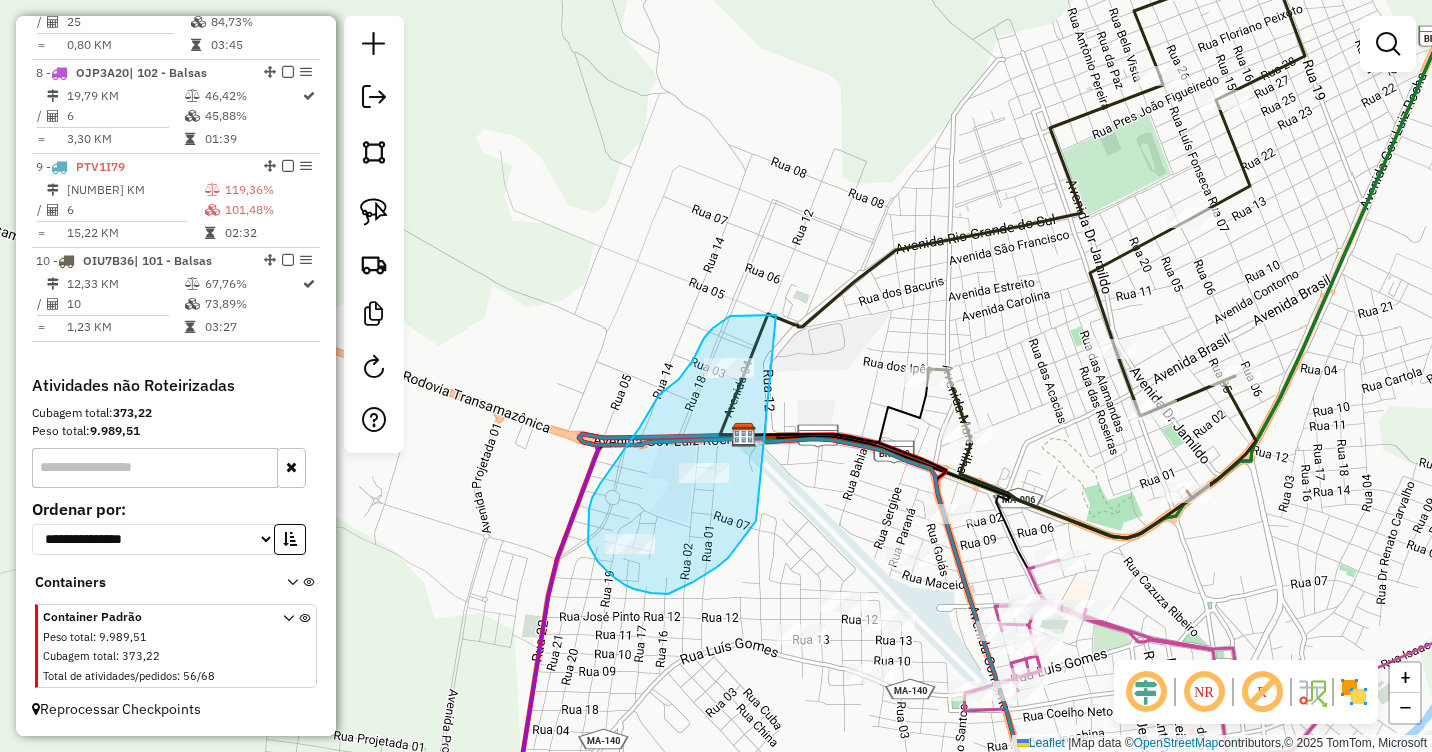 drag, startPoint x: 759, startPoint y: 315, endPoint x: 756, endPoint y: 521, distance: 206.02185 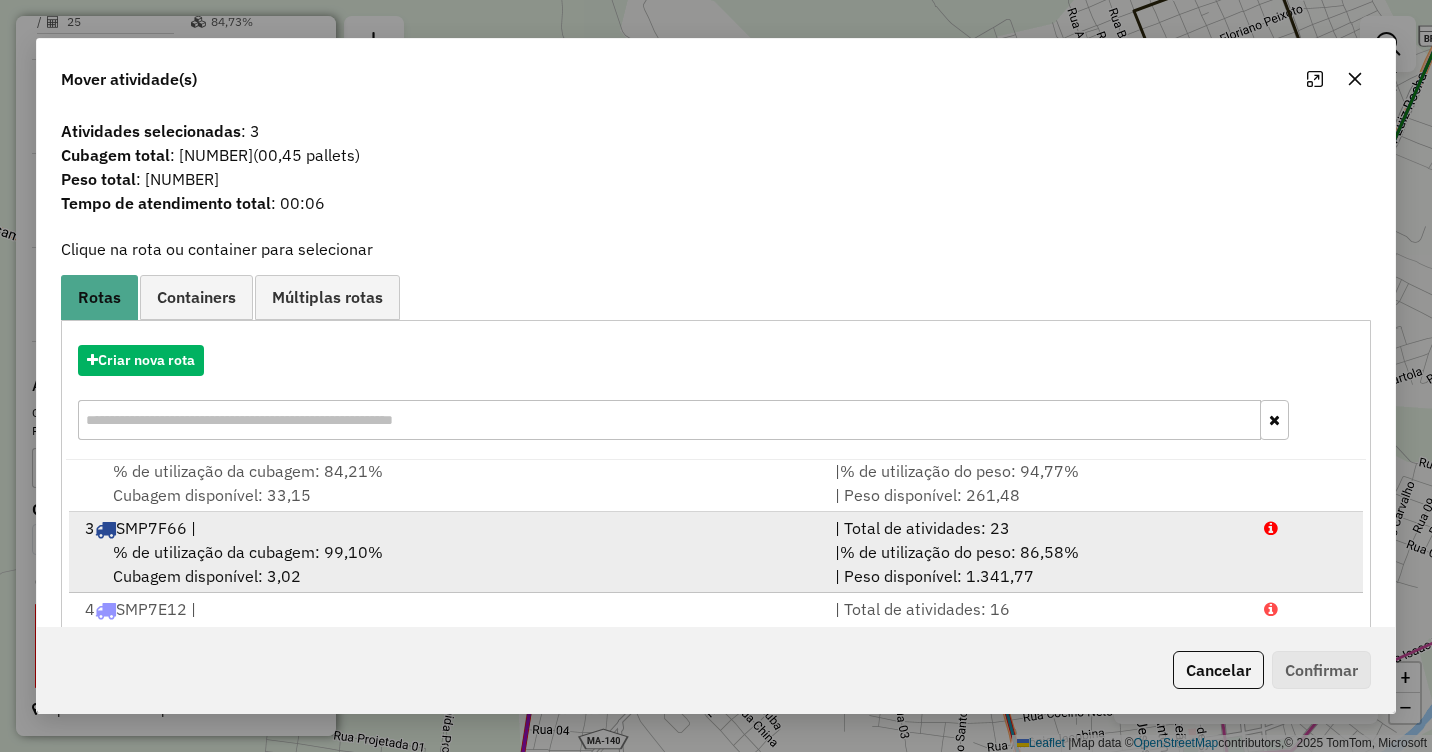 scroll, scrollTop: 0, scrollLeft: 0, axis: both 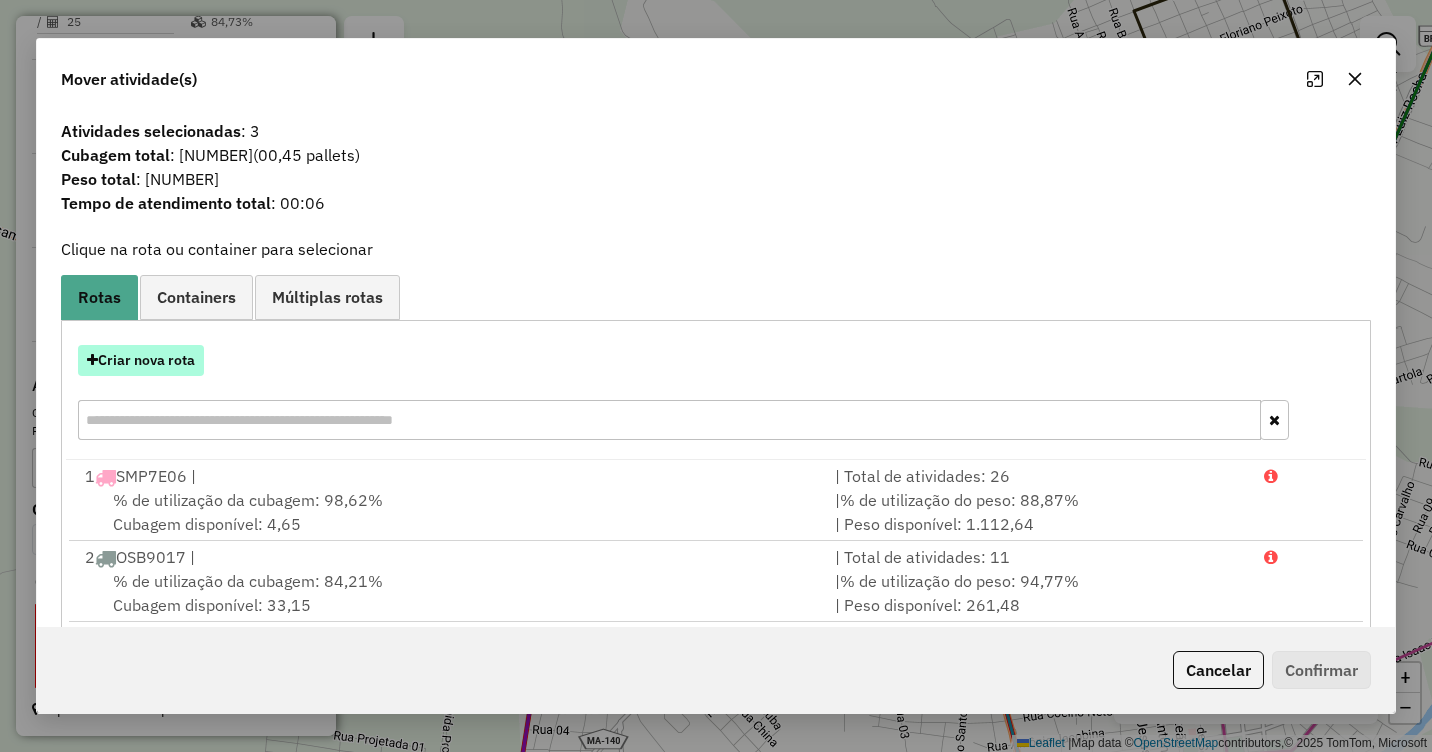 click on "Criar nova rota" at bounding box center [141, 360] 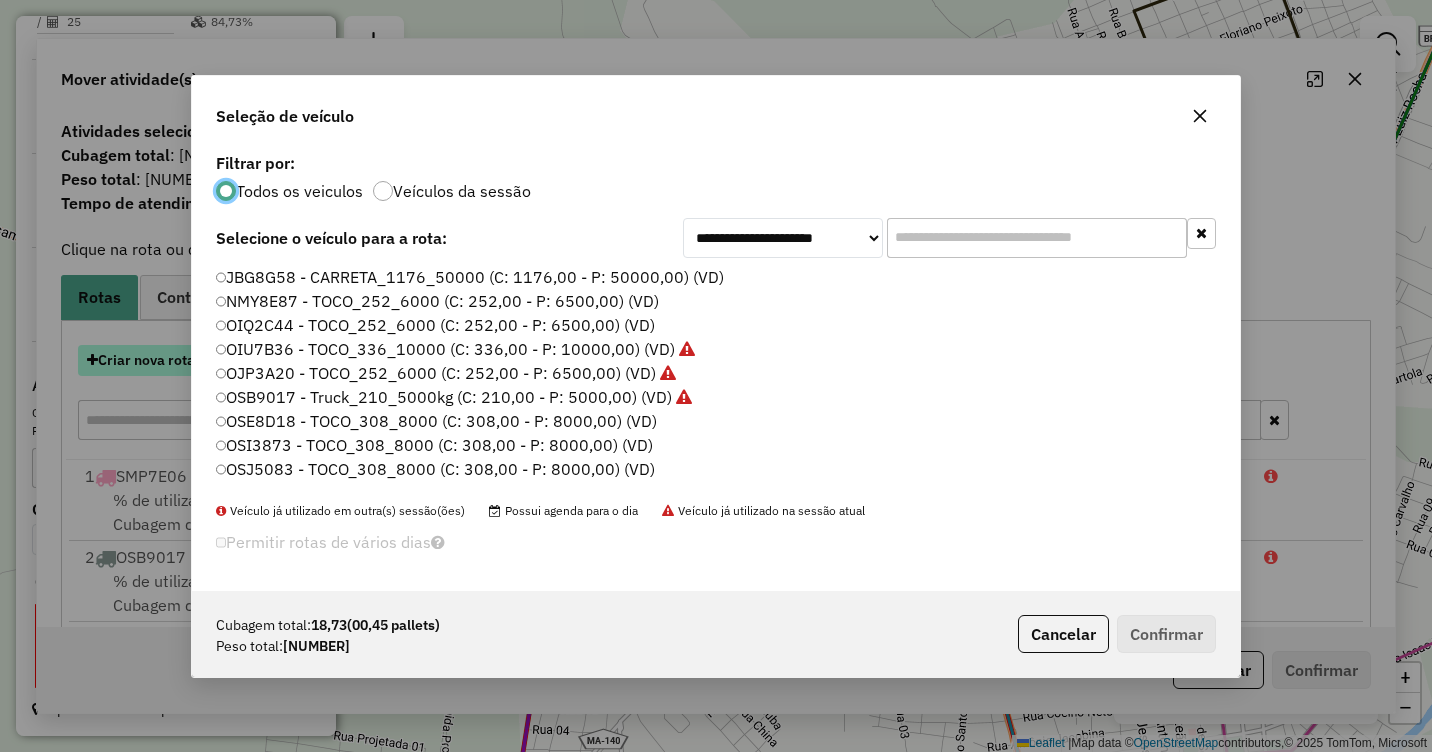 scroll, scrollTop: 11, scrollLeft: 6, axis: both 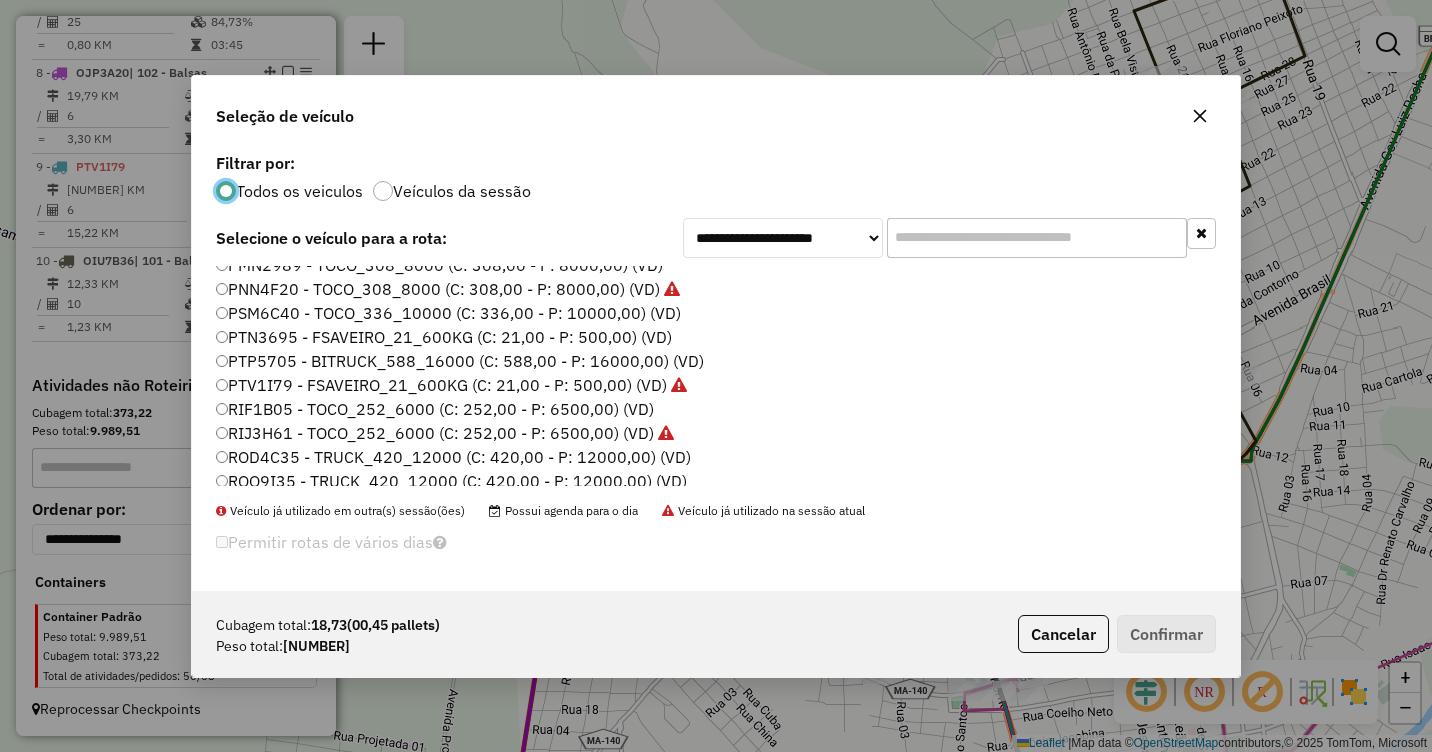 click on "PTV1I79 - FSAVEIRO_21_600KG (C: 21,00 - P: 500,00) (VD)" 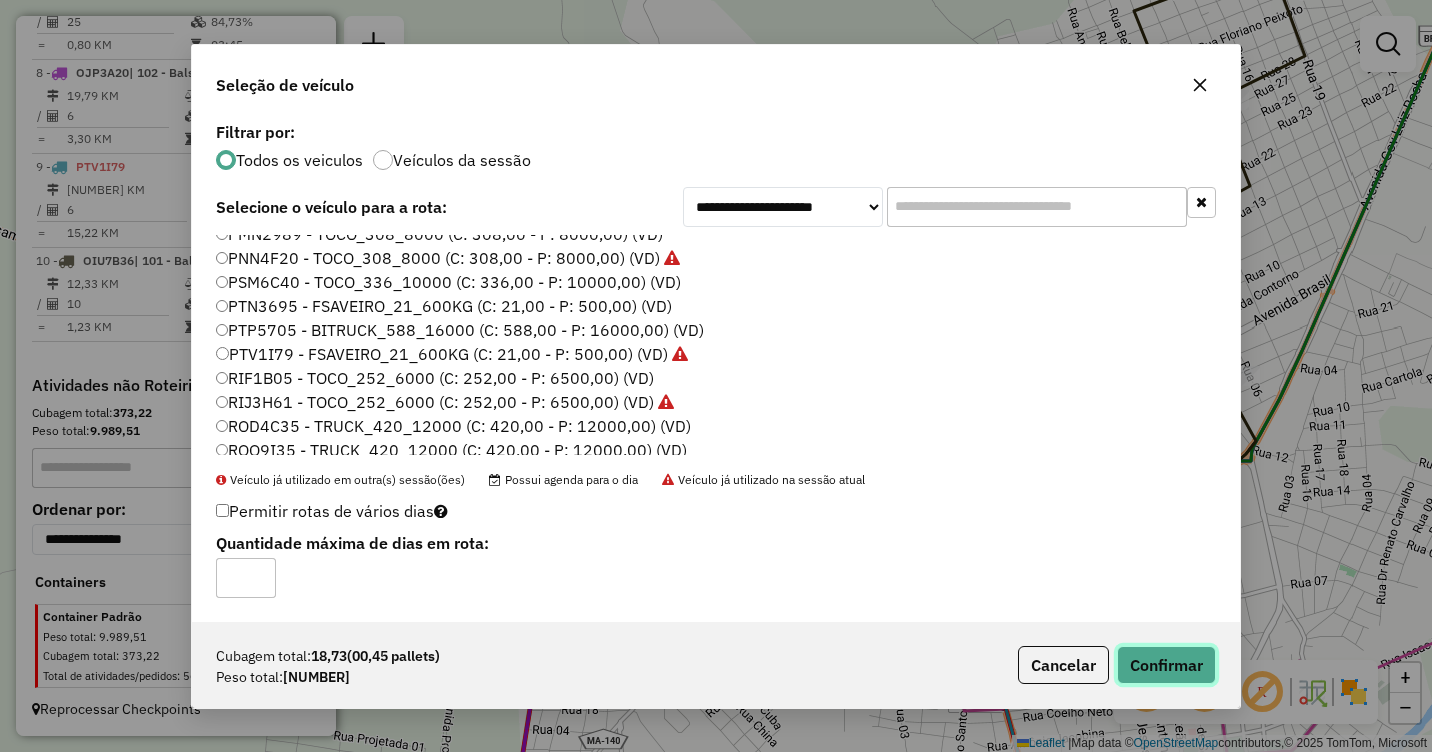 click on "Confirmar" 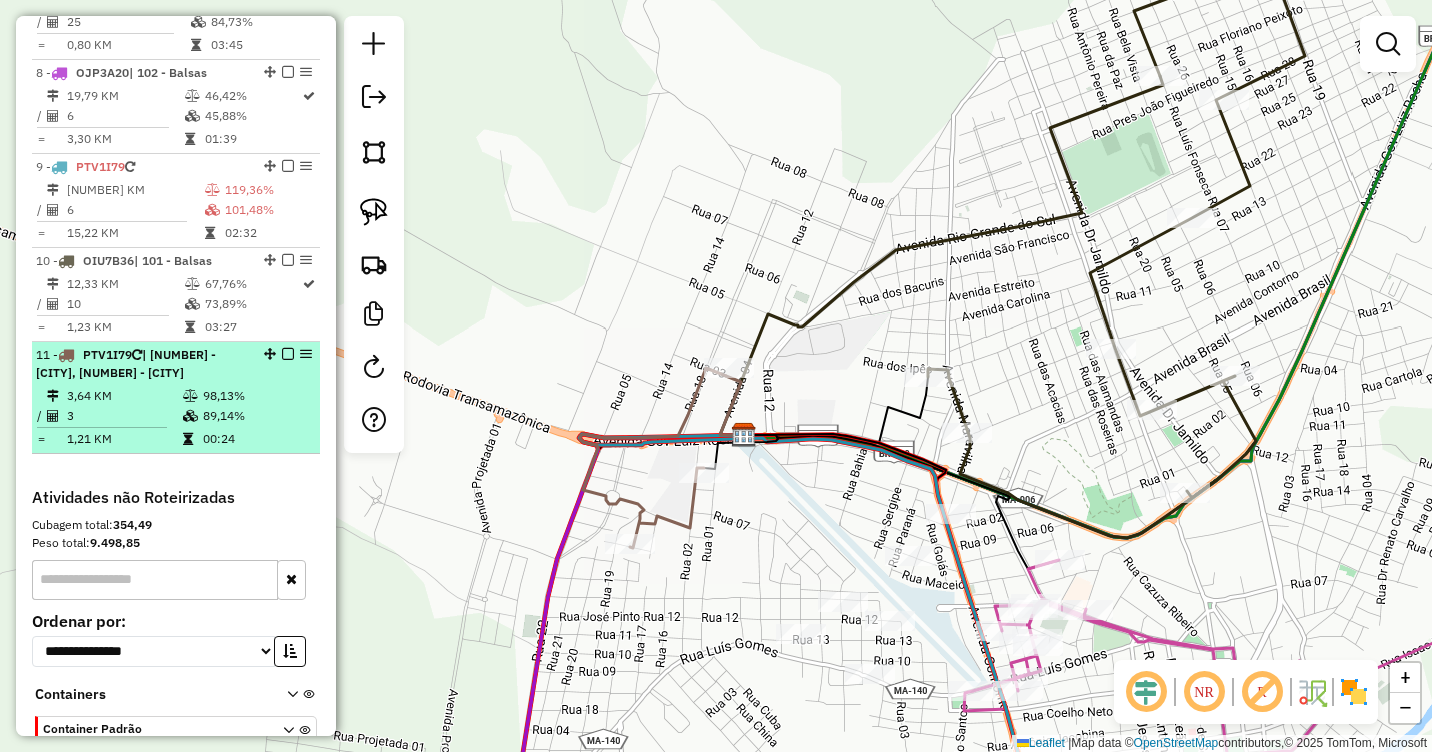 click on "89,14%" at bounding box center (256, 416) 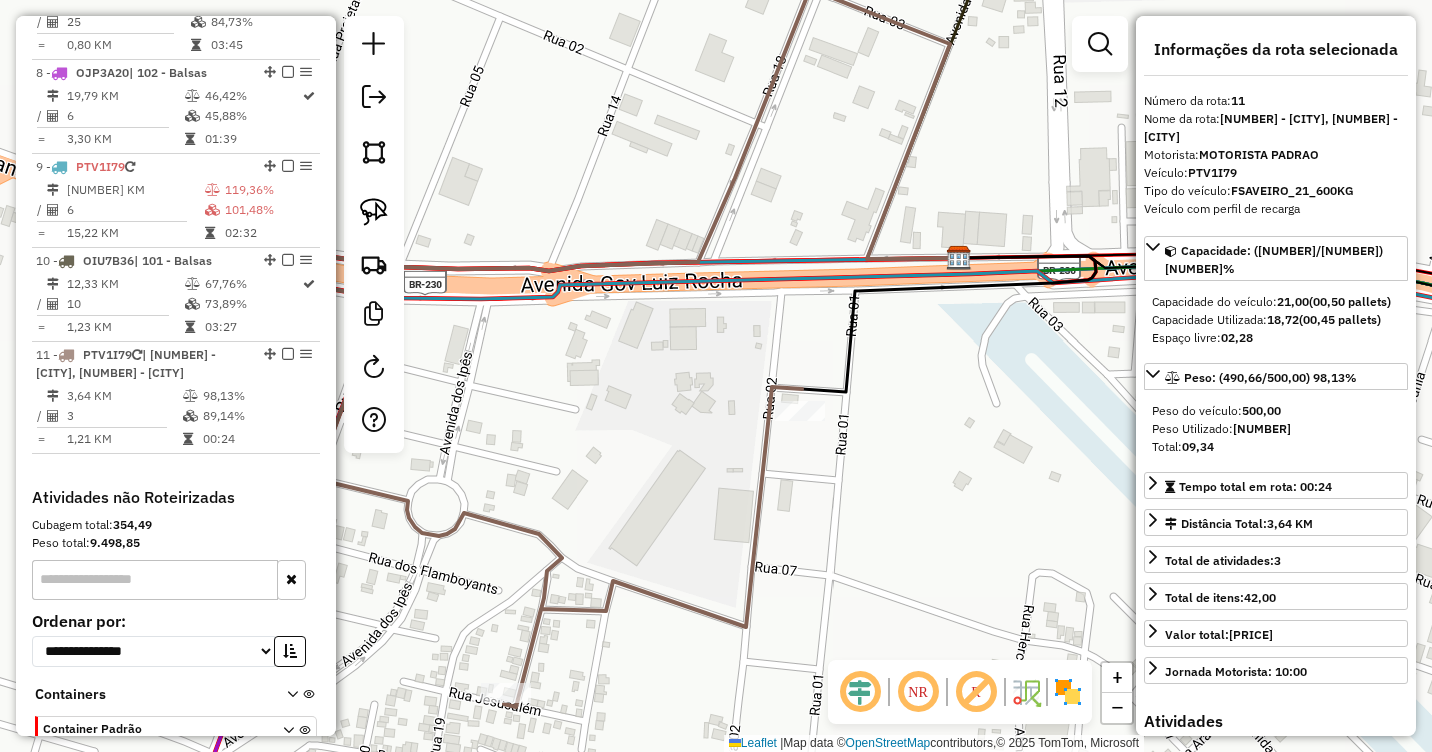 drag, startPoint x: 764, startPoint y: 495, endPoint x: 593, endPoint y: 361, distance: 217.2487 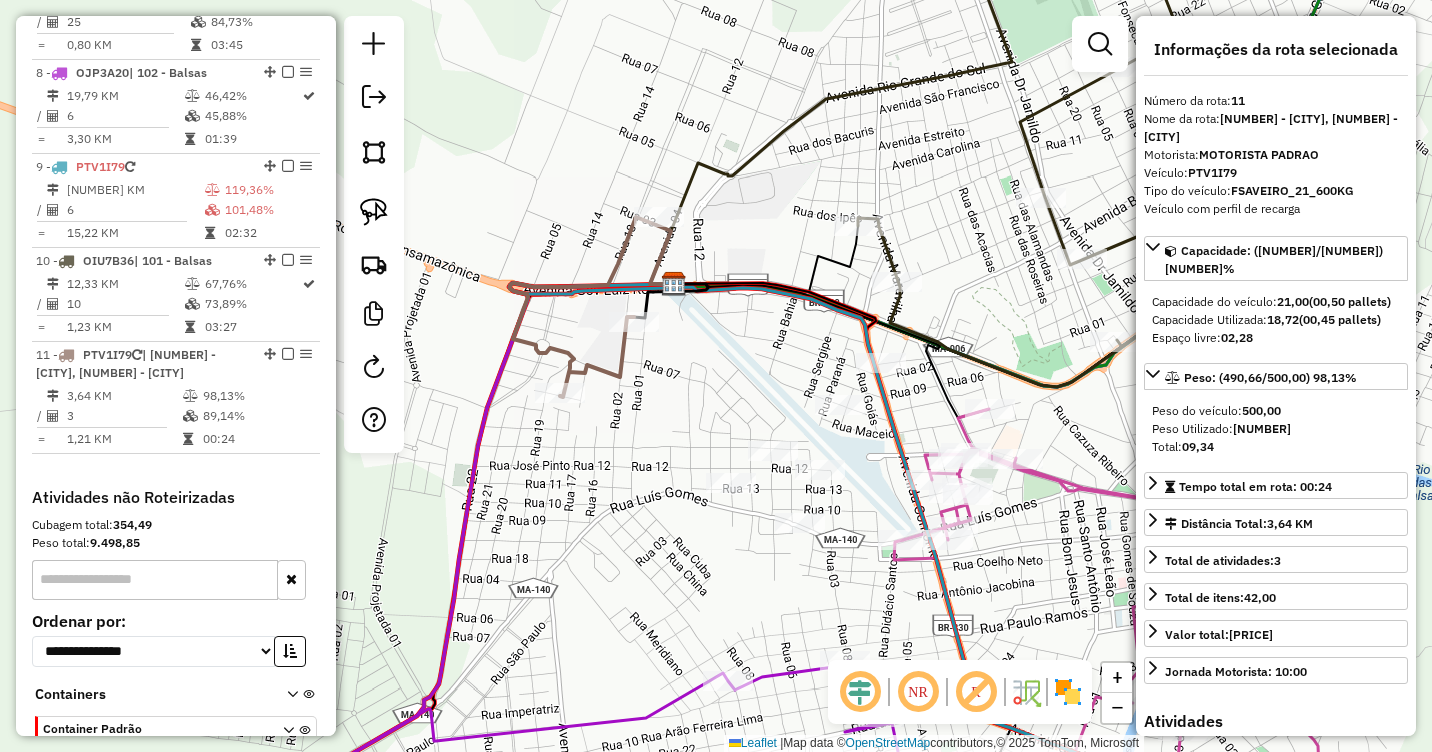 drag, startPoint x: 805, startPoint y: 408, endPoint x: 756, endPoint y: 284, distance: 133.33041 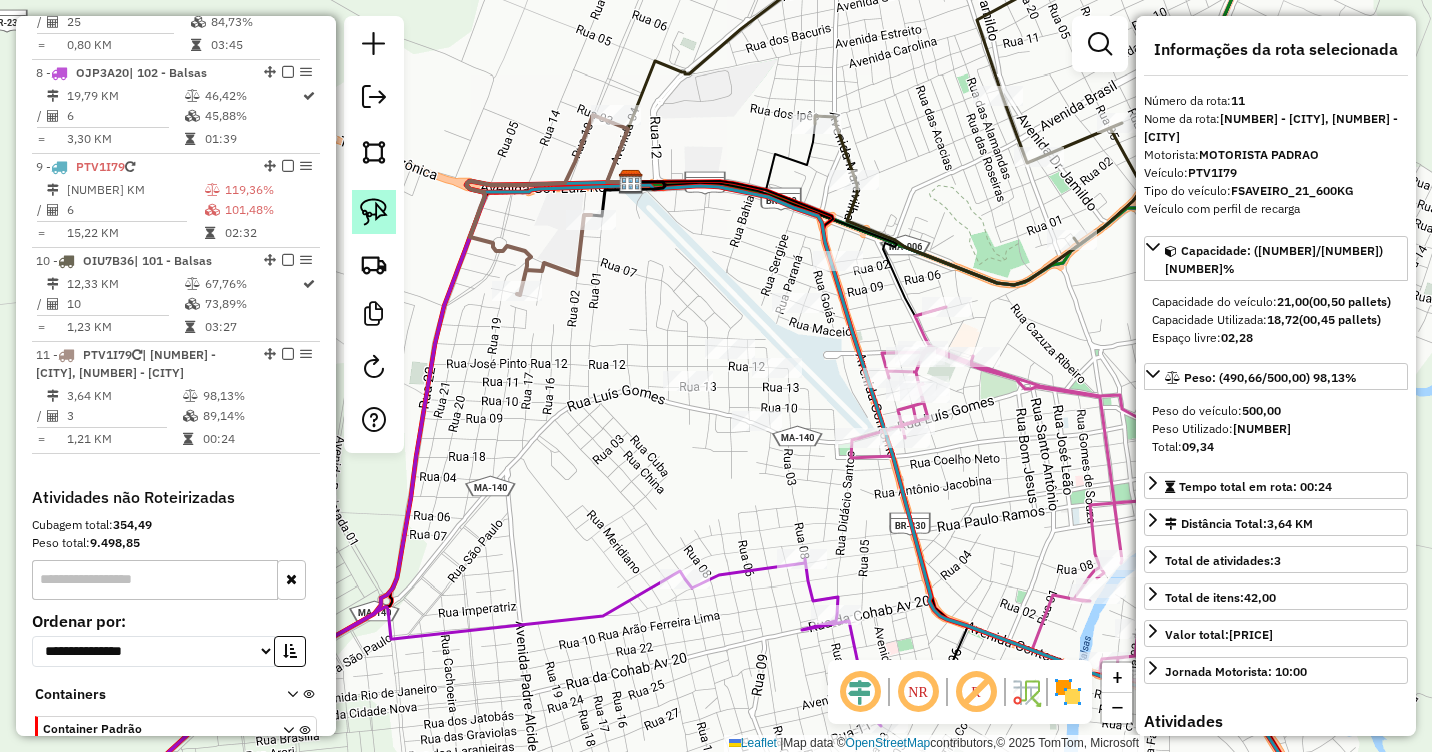 drag, startPoint x: 375, startPoint y: 214, endPoint x: 424, endPoint y: 219, distance: 49.25444 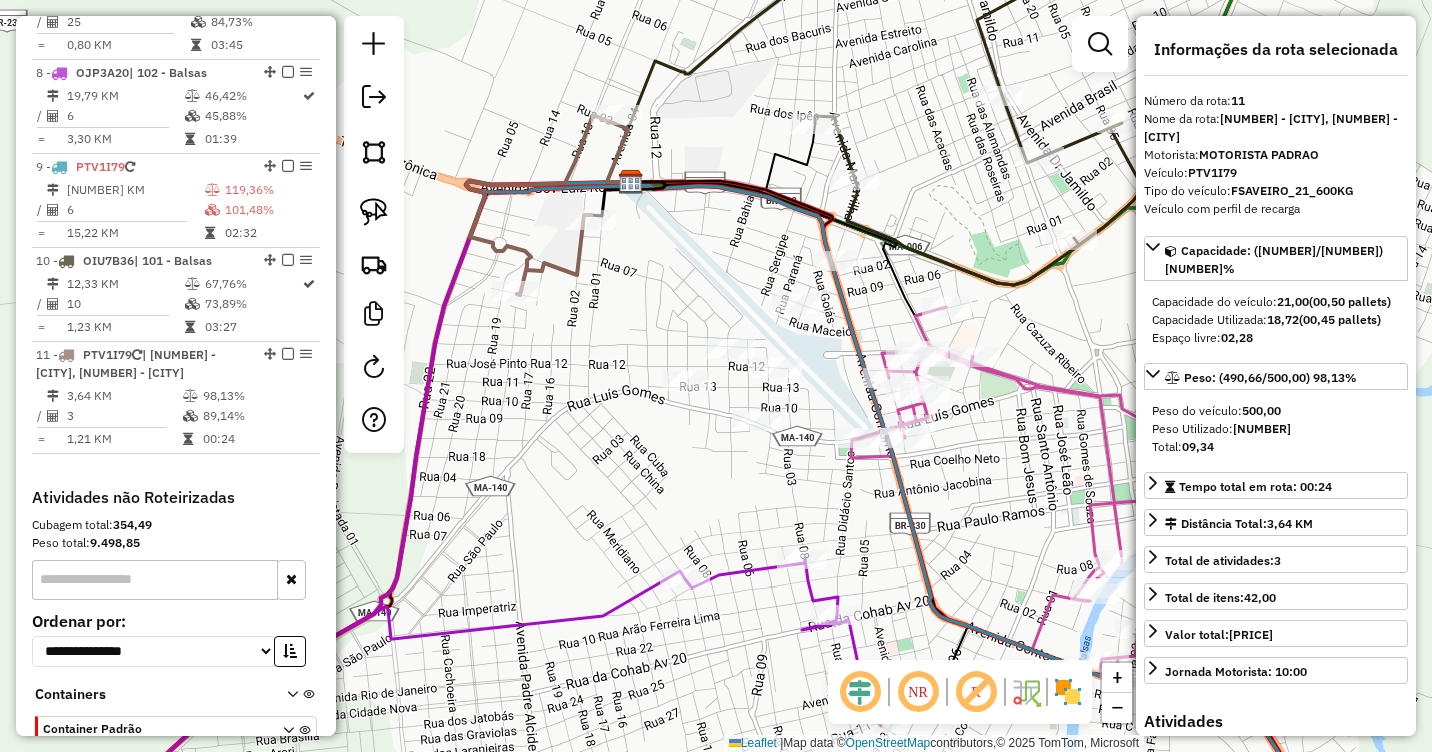 click 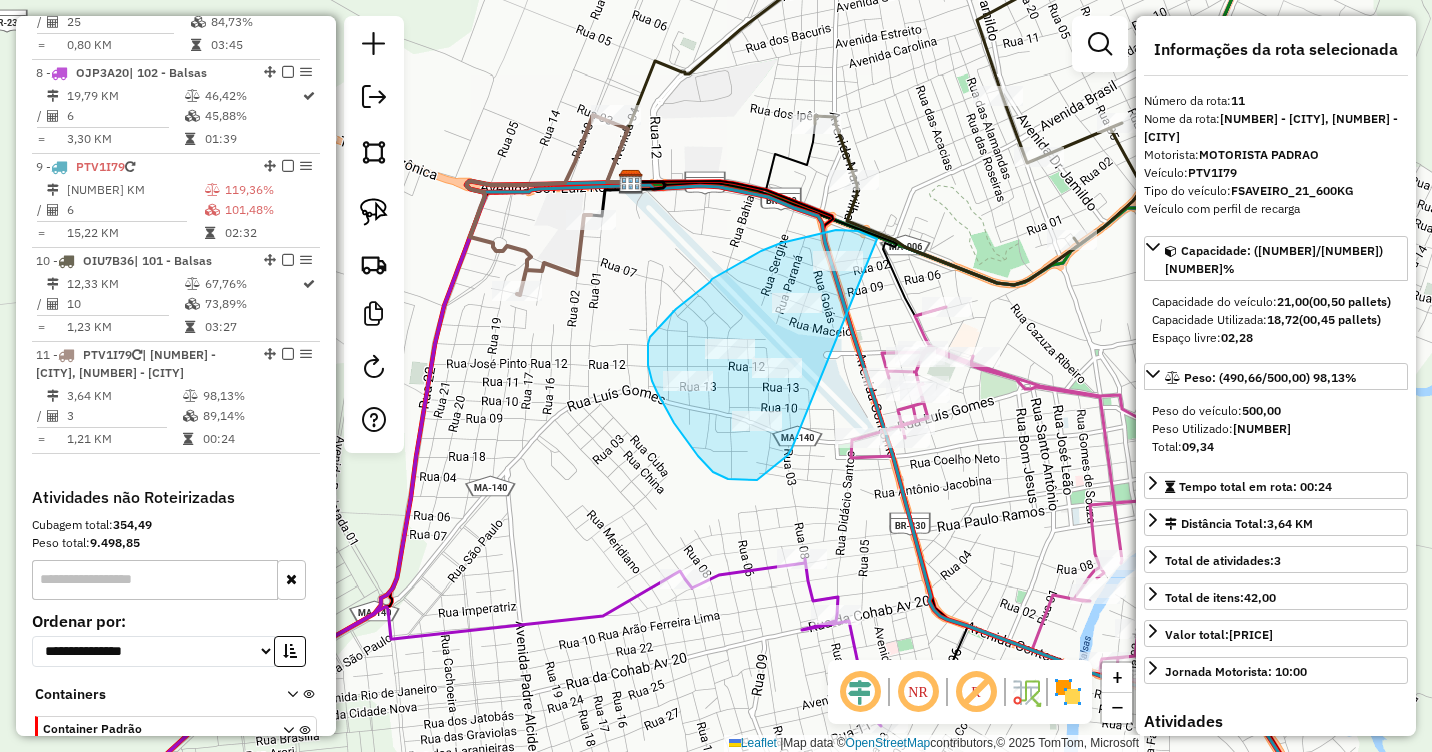 drag, startPoint x: 877, startPoint y: 239, endPoint x: 792, endPoint y: 448, distance: 225.62358 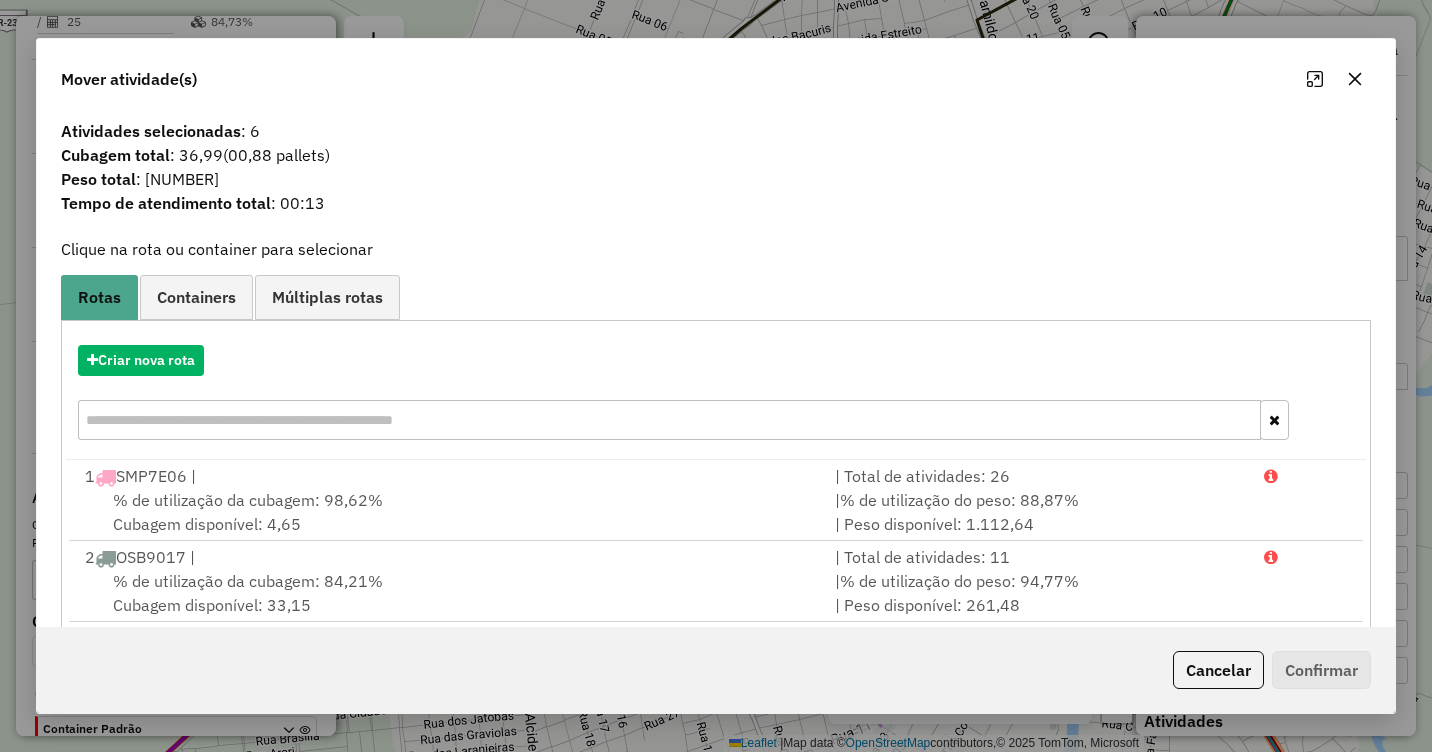 click 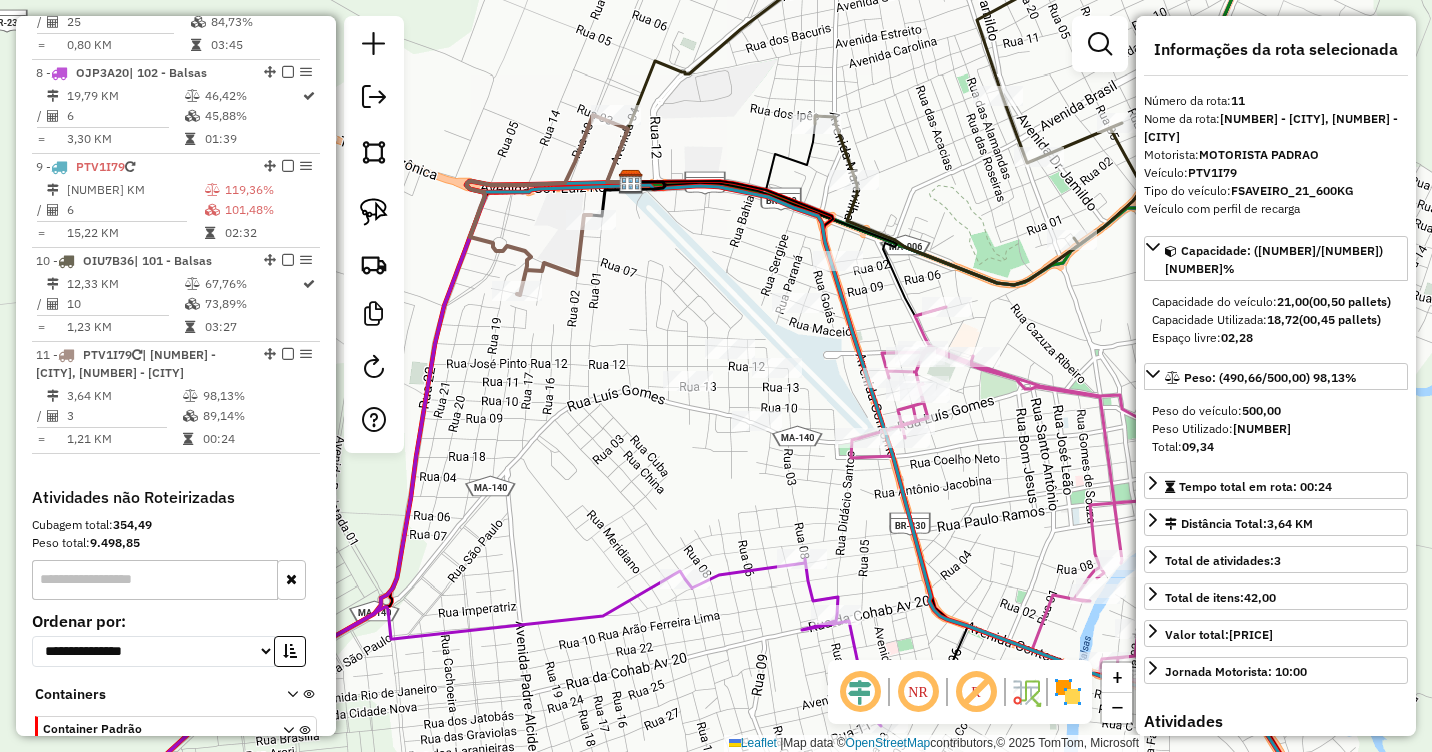drag, startPoint x: 366, startPoint y: 209, endPoint x: 480, endPoint y: 245, distance: 119.54916 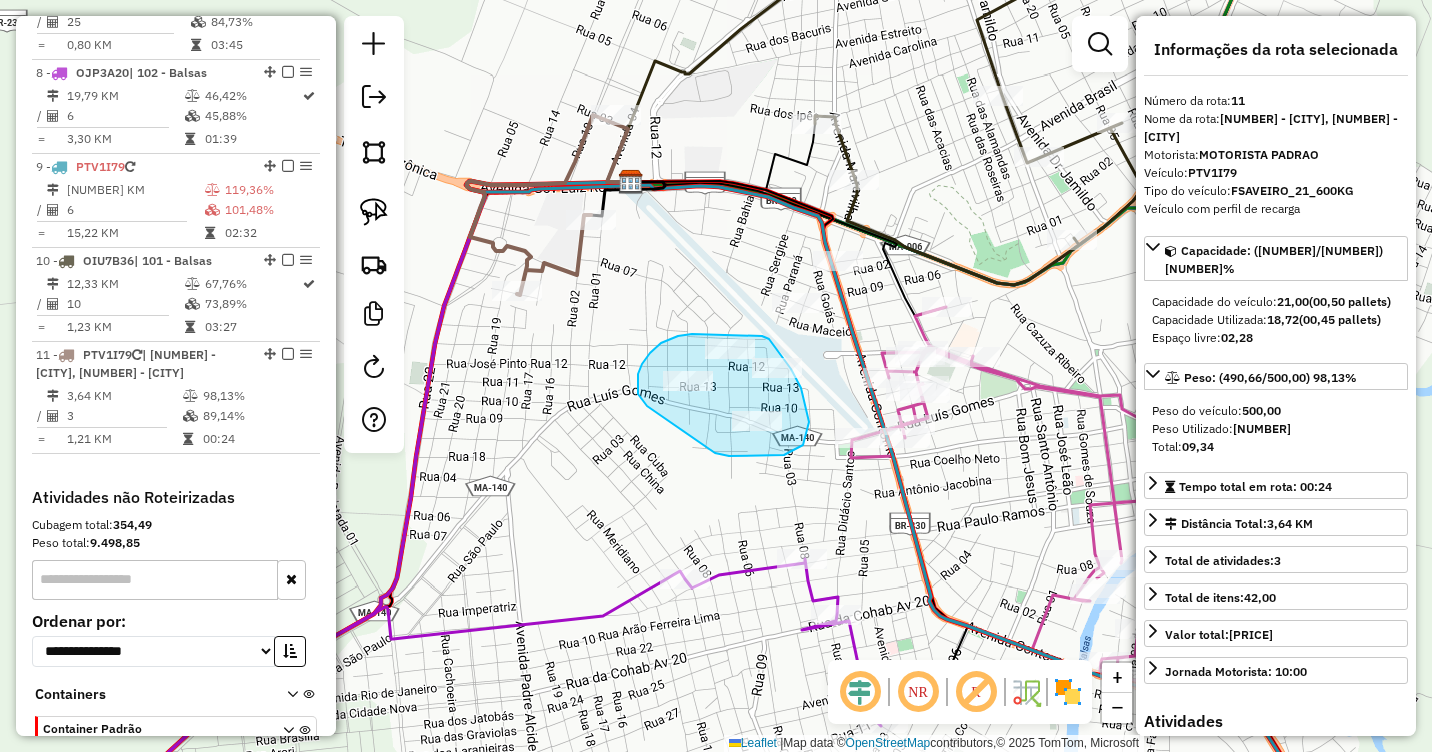 click on "Janela de atendimento Grade de atendimento Capacidade Transportadoras Veículos Cliente Pedidos  Rotas Selecione os dias de semana para filtrar as janelas de atendimento  Seg   Ter   Qua   Qui   Sex   Sáb   Dom  Informe o período da janela de atendimento: De: Até:  Filtrar exatamente a janela do cliente  Considerar janela de atendimento padrão  Selecione os dias de semana para filtrar as grades de atendimento  Seg   Ter   Qua   Qui   Sex   Sáb   Dom   Considerar clientes sem dia de atendimento cadastrado  Clientes fora do dia de atendimento selecionado Filtrar as atividades entre os valores definidos abaixo:  Peso mínimo:   Peso máximo:   Cubagem mínima:   Cubagem máxima:   De:   Até:  Filtrar as atividades entre o tempo de atendimento definido abaixo:  De:   Até:   Considerar capacidade total dos clientes não roteirizados Transportadora: Selecione um ou mais itens Tipo de veículo: Selecione um ou mais itens Veículo: Selecione um ou mais itens Motorista: Selecione um ou mais itens Nome: Rótulo:" 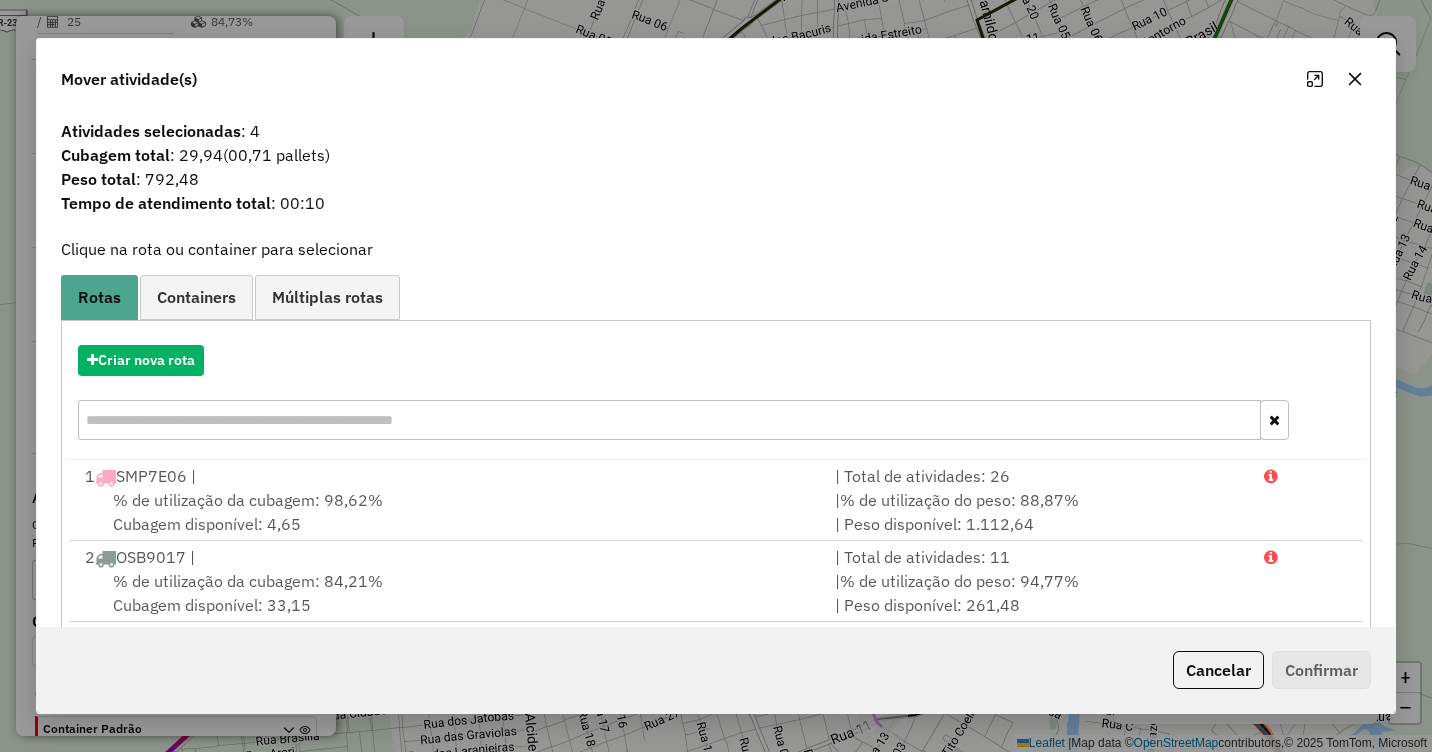 click 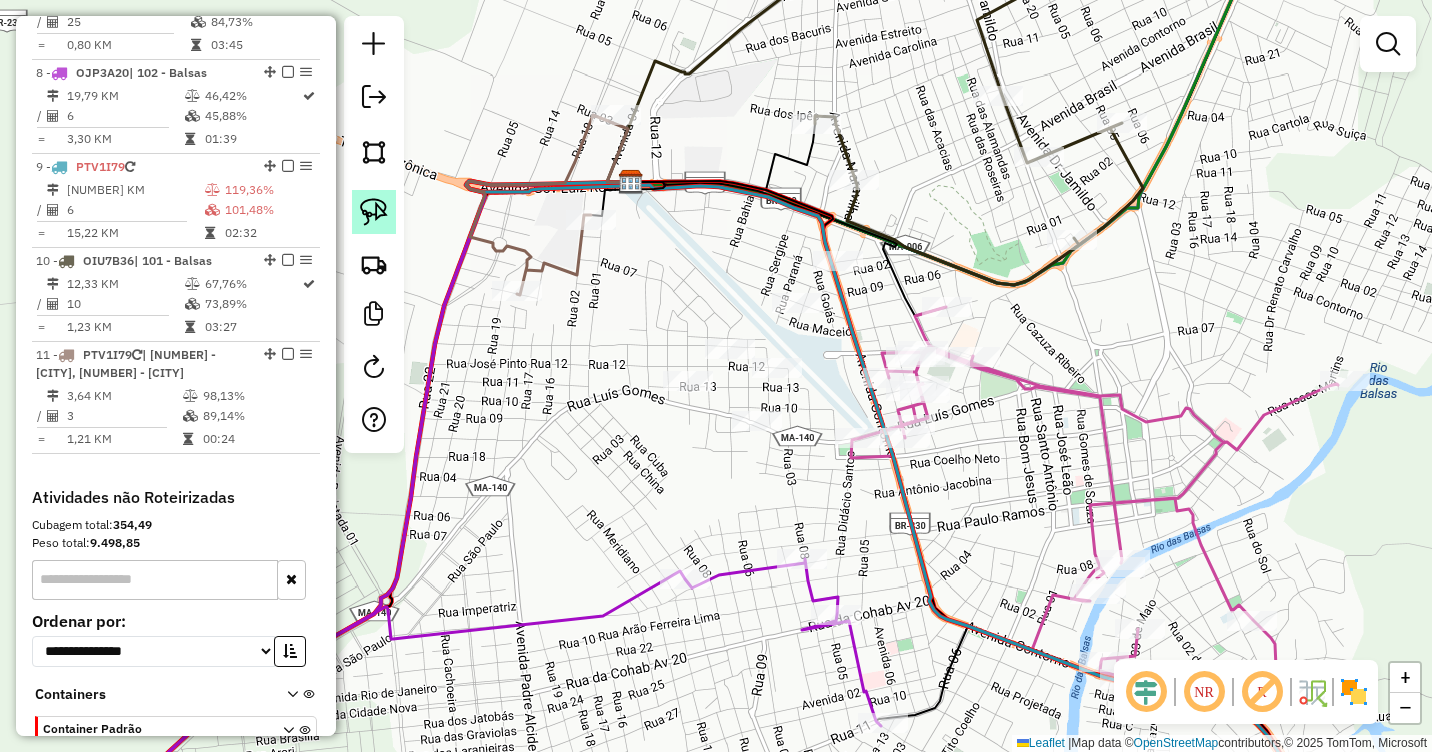 click 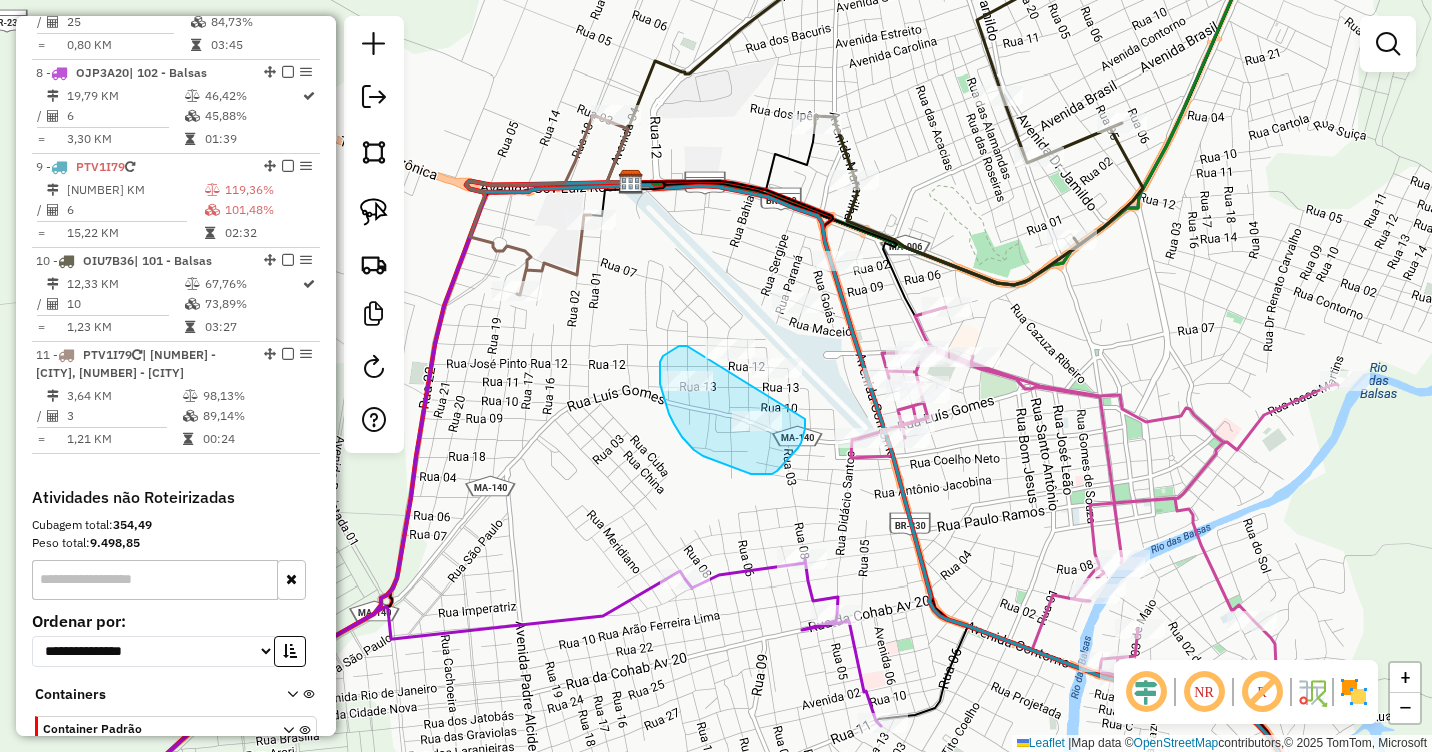 drag, startPoint x: 687, startPoint y: 346, endPoint x: 805, endPoint y: 419, distance: 138.75517 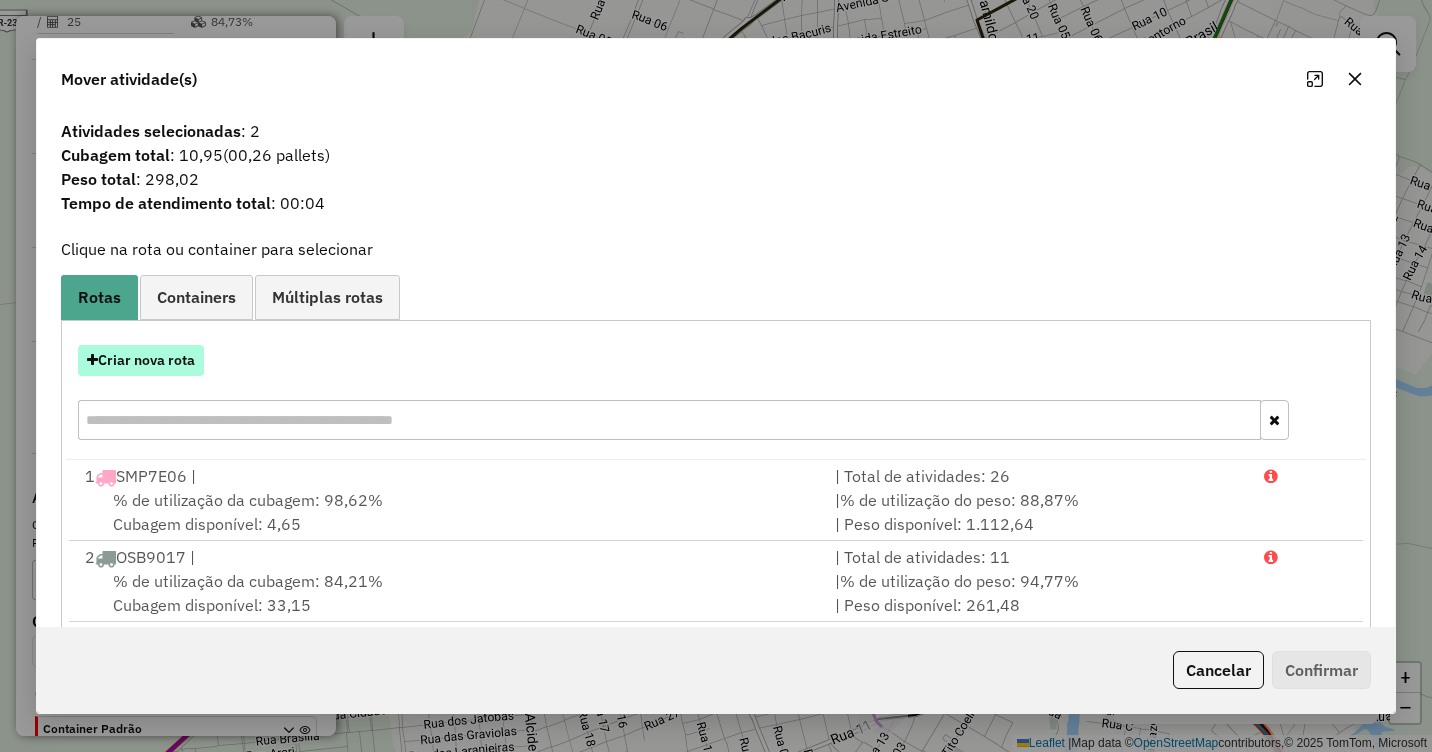 click on "Criar nova rota" at bounding box center (141, 360) 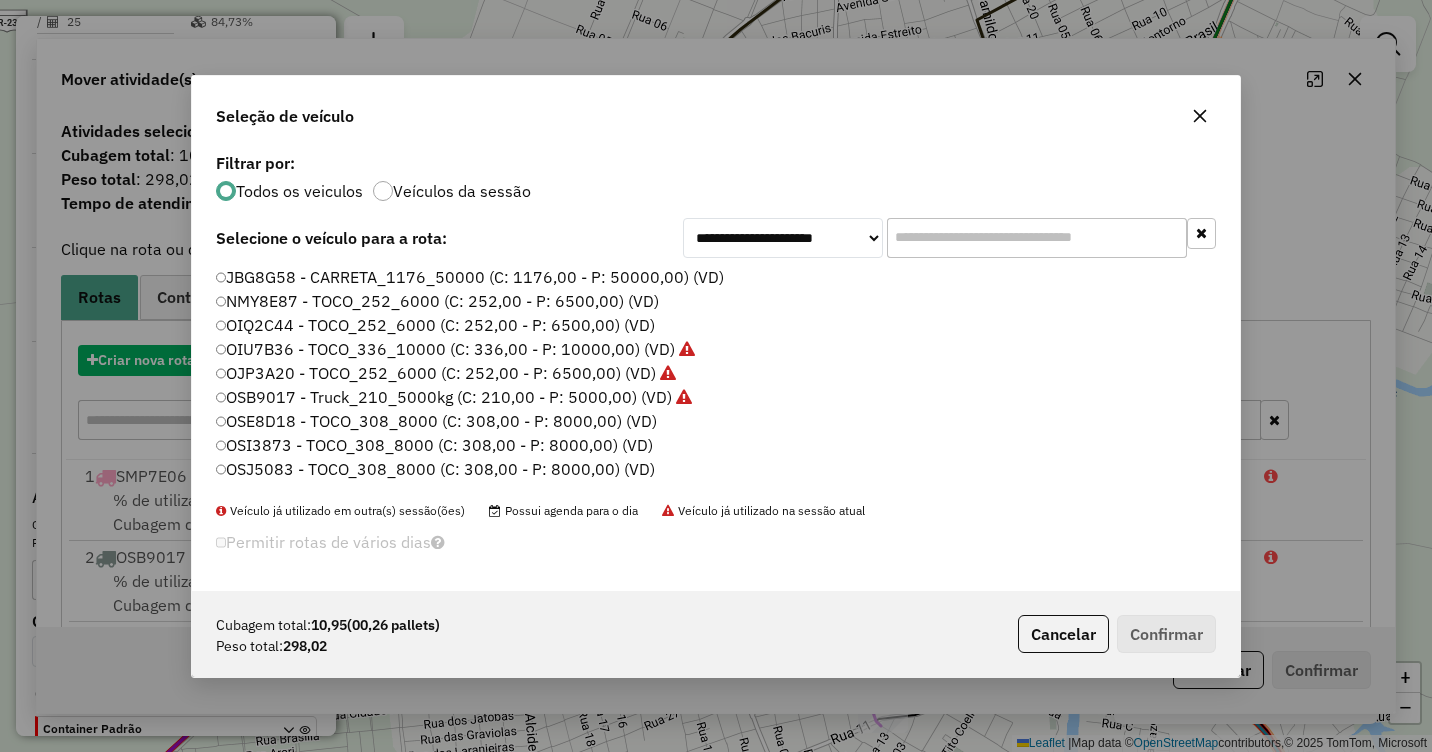 scroll, scrollTop: 11, scrollLeft: 6, axis: both 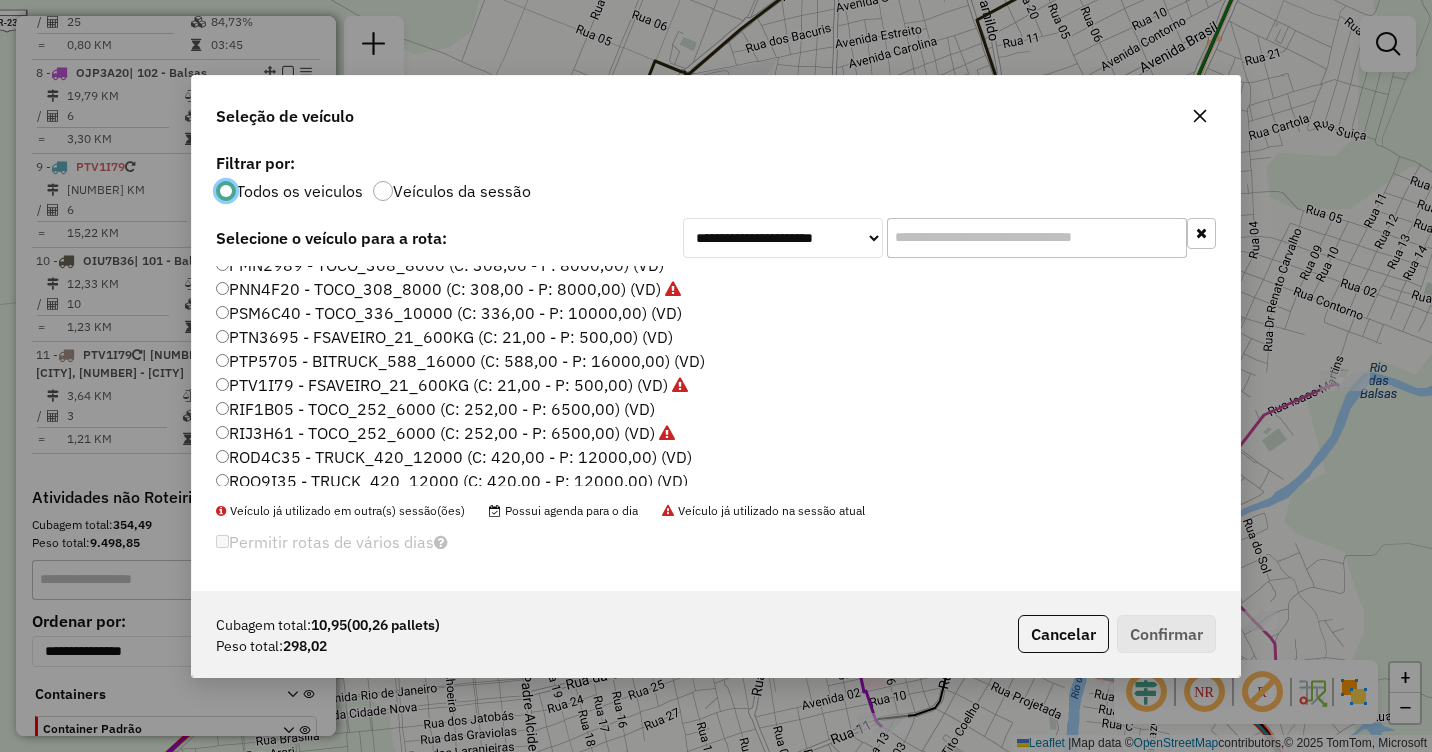 click on "PTV1I79 - FSAVEIRO_21_600KG (C: 21,00 - P: 500,00) (VD)" 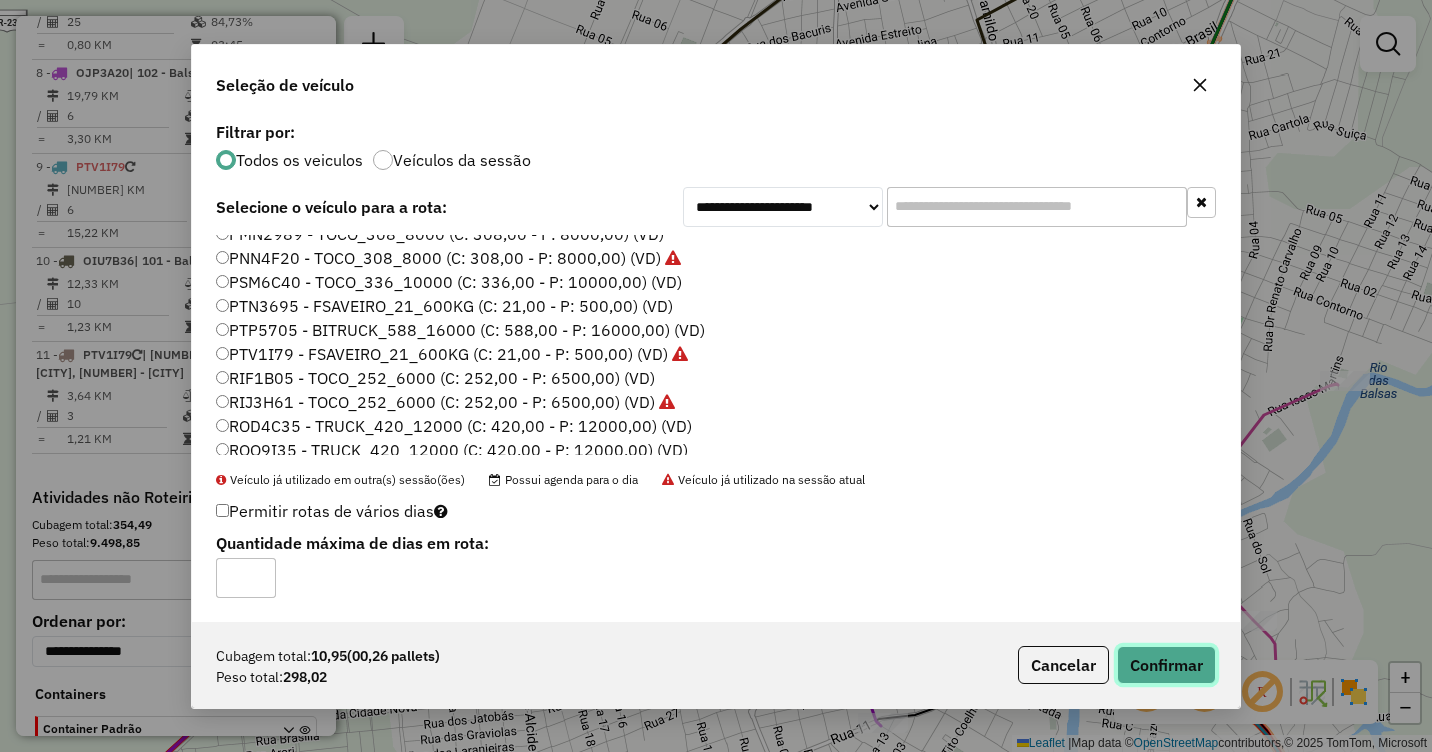 click on "Confirmar" 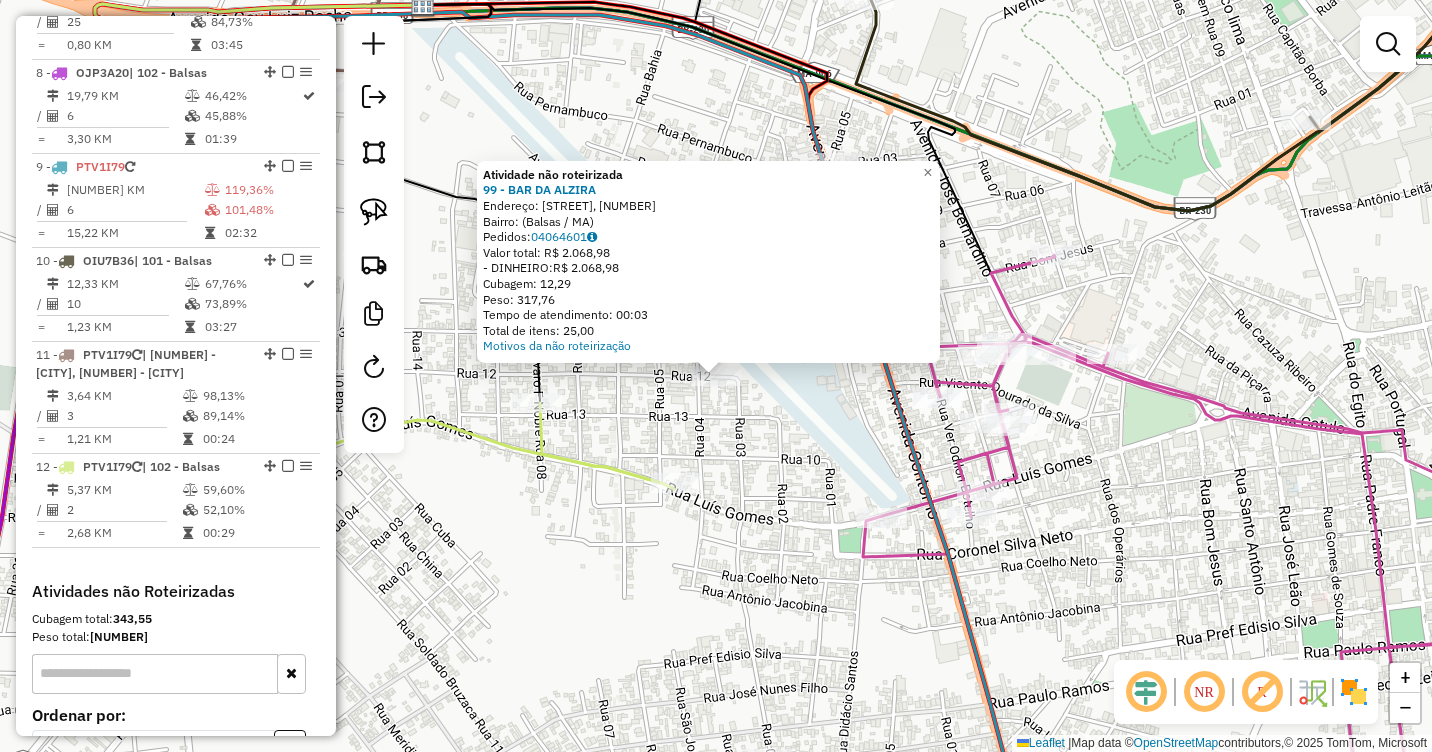 click on "Atividade não roteirizada [NUMBER] - [NAME] Endereço: [STREET], [NUMBER] Bairro: ([CITY] / [STATE]) Pedidos: [NUMBER] Valor total: [PRICE] - [PAYMENT_METHOD]: [PRICE] Cubagem: [NUMBER] Peso: [NUMBER] Tempo de atendimento: [TIME] Total de itens: [NUMBER] Motivos da não roteirização × Janela de atendimento Grade de atendimento Capacidade Transportadoras Veículos Cliente Pedidos Rotas Selecione os dias de semana para filtrar as janelas de atendimento Seg Ter Qua Qui Sex Sáb Dom Informe o período da janela de atendimento: De: Até: Filtrar exatamente a janela do cliente Considerar janela de atendimento padrão Selecione os dias de semana para filtrar as grades de atendimento Seg Ter Qua Qui Sex Sáb Dom Considerar clientes sem dia de atendimento cadastrado Clientes fora do dia de atendimento selecionado Filtrar as atividades entre os valores definidos abaixo: Peso mínimo: Peso máximo: Cubagem mínima: Cubagem máxima: De: Até: Veículo: +" 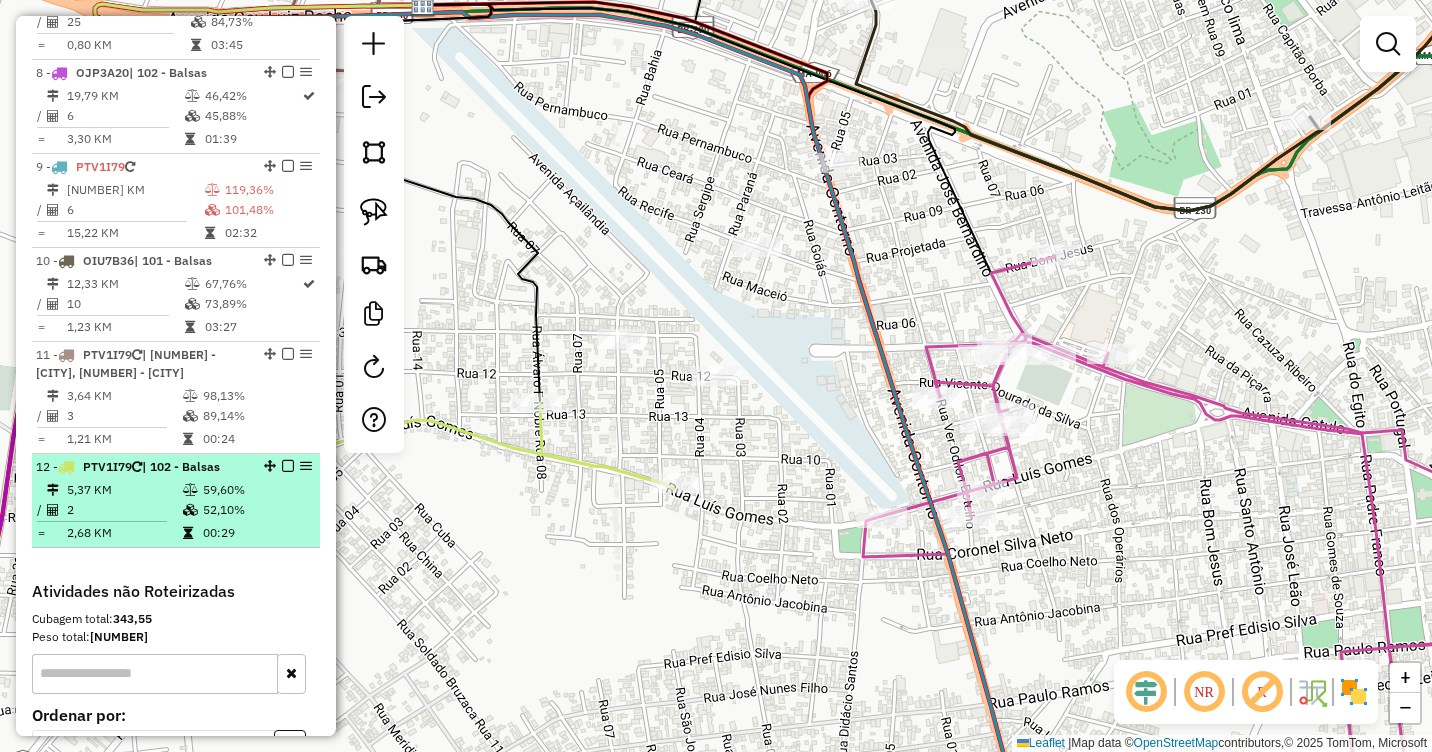 click on "59,60%" at bounding box center [256, 490] 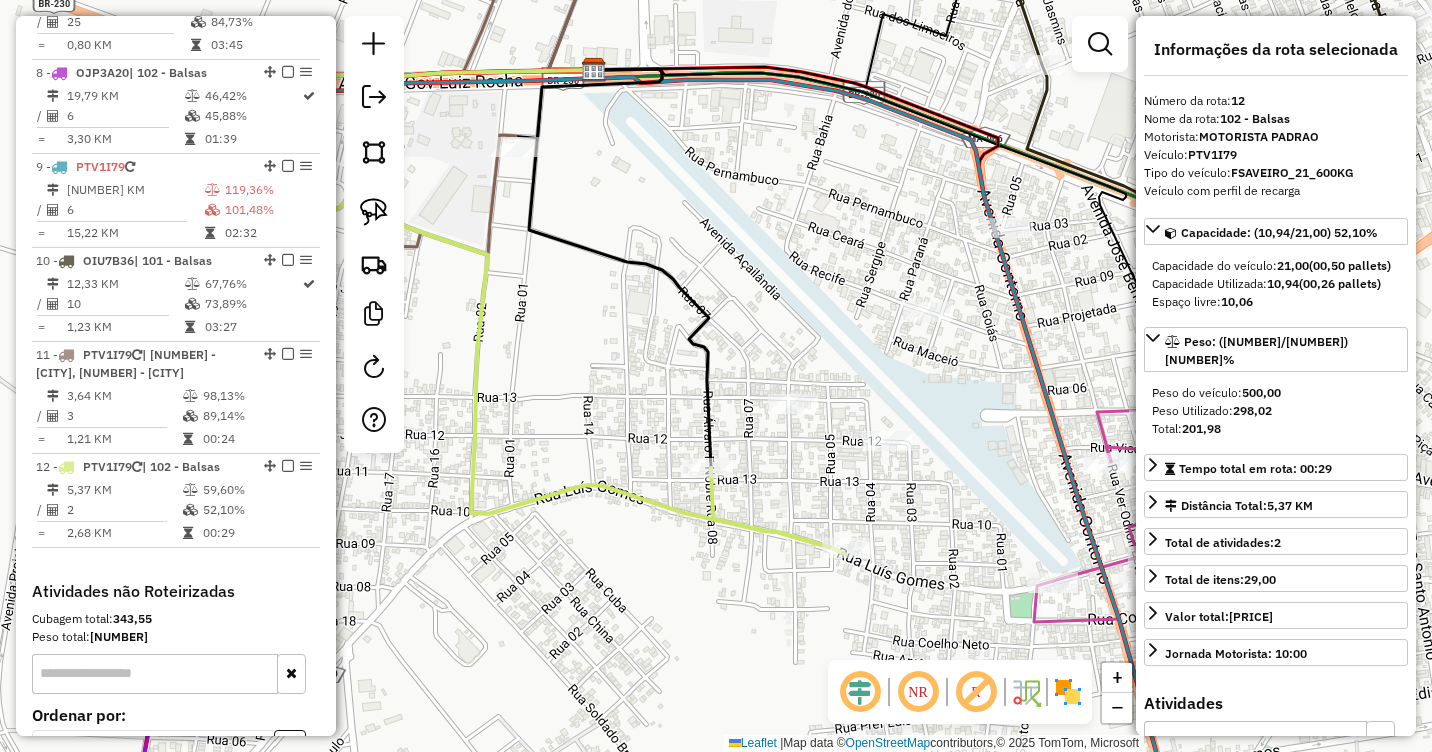 drag, startPoint x: 948, startPoint y: 538, endPoint x: 753, endPoint y: 415, distance: 230.55151 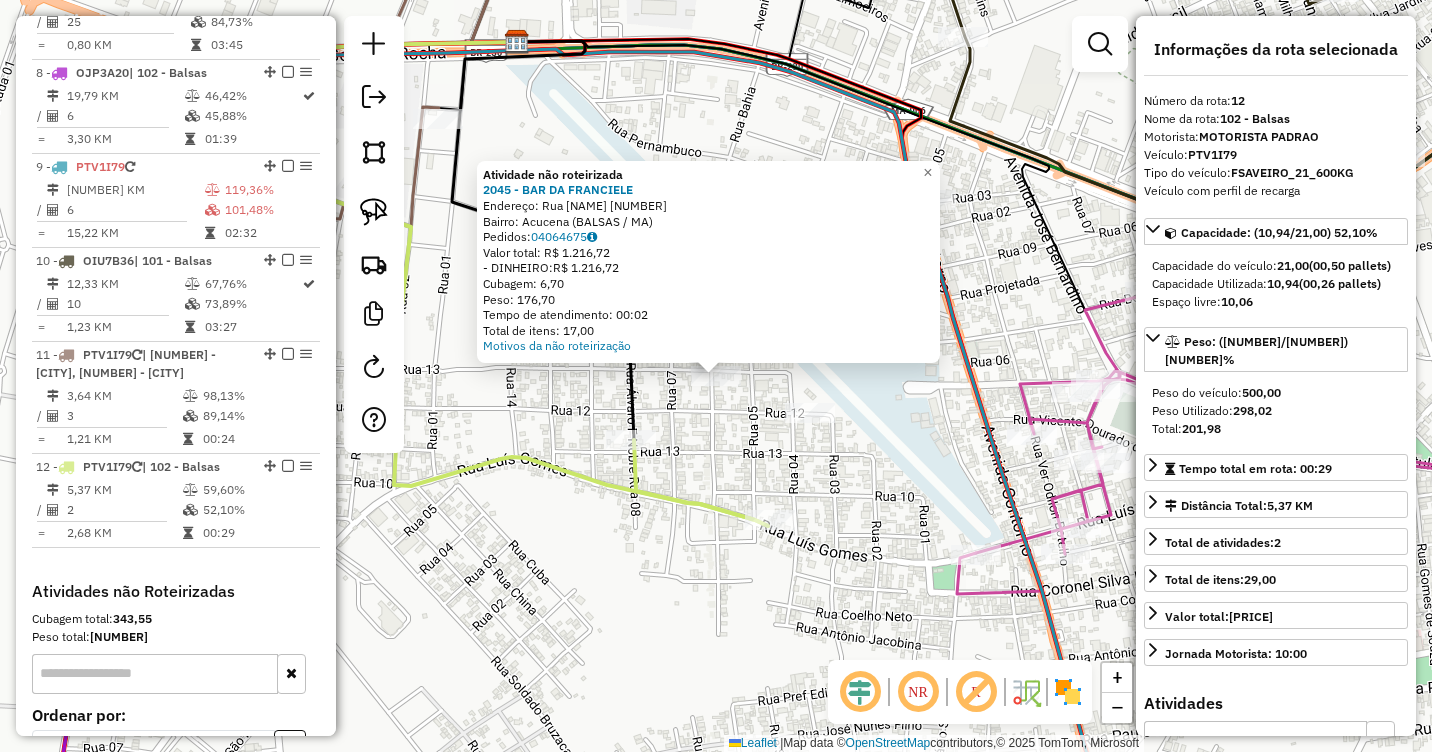 click on "Atividade não roteirizada 2045 - BAR DA FRANCIELE Endereço: Rua Olavo Ribeiro [NUMBER] Bairro: Acucena ([CITY] / MA) Pedidos: 04064675 Valor total: R$ [PRICE] - DINHEIRO: R$ [PRICE] Cubagem: [NUMBER] Peso: [NUMBER] Tempo de atendimento: 00:02 Total de itens: [NUMBER] Motivos da não roteirização × Janela de atendimento Grade de atendimento Capacidade Transportadoras Veículos Cliente Pedidos Rotas Selecione os dias de semana para filtrar as janelas de atendimento Seg Ter Qua Qui Sex Sáb Dom Informe o período da janela de atendimento: De: Até: Filtrar exatamente a janela do cliente Considerar janela de atendimento padrão Selecione os dias de semana para filtrar as grades de atendimento Seg Ter Qua Qui Sex Sáb Dom Considerar clientes sem dia de atendimento cadastrado Clientes fora do dia de atendimento selecionado Filtrar as atividades entre os valores definidos abaixo: Peso mínimo: Peso máximo: Cubagem mínima: Cubagem máxima: De: Até: De:" 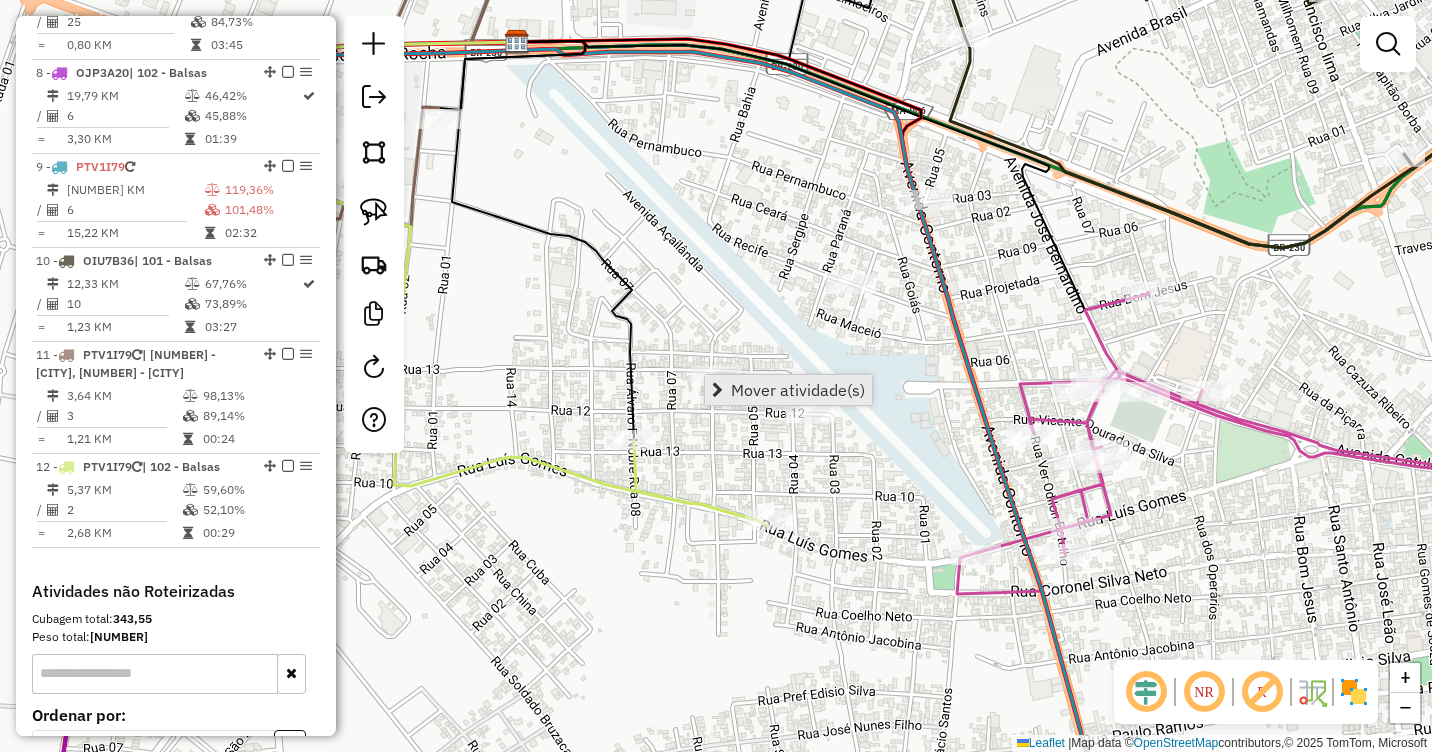 click on "Mover atividade(s)" at bounding box center (798, 390) 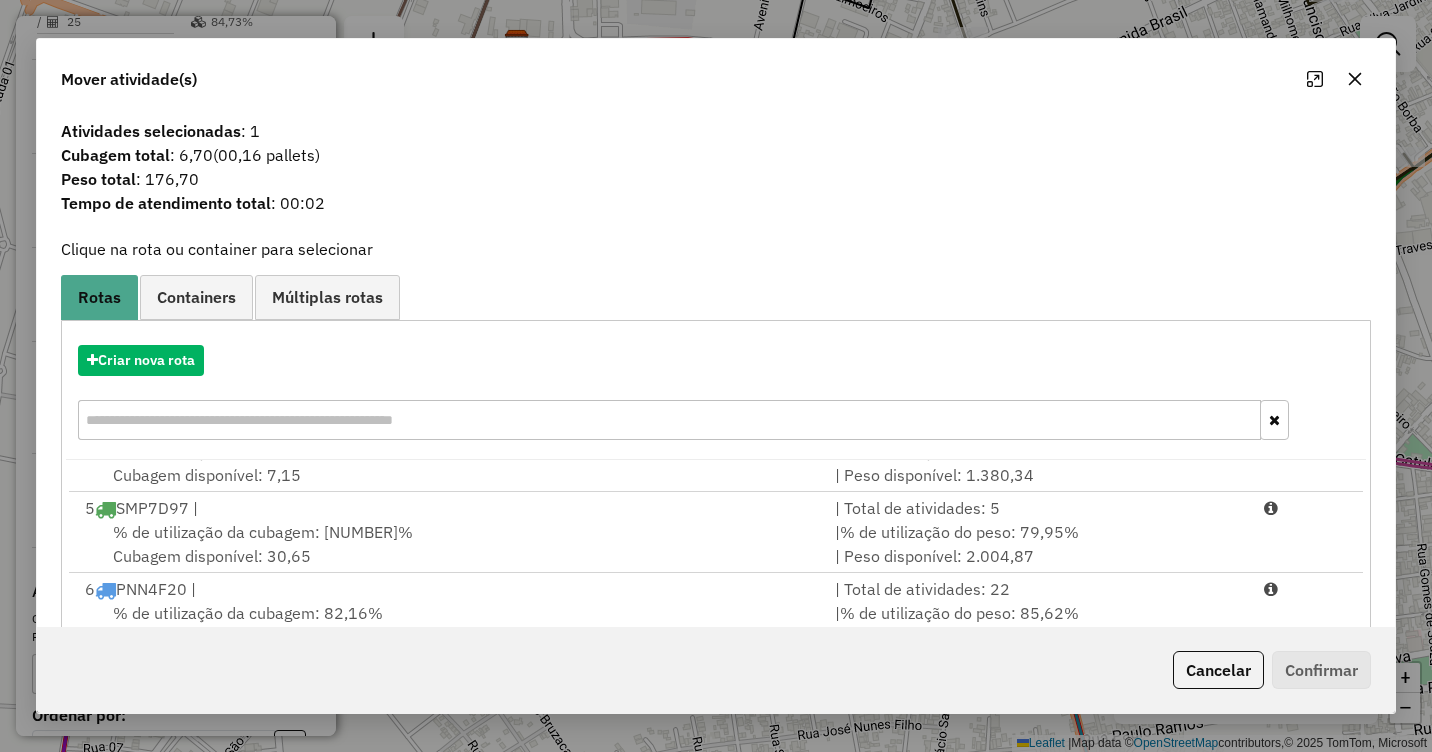 scroll, scrollTop: 572, scrollLeft: 0, axis: vertical 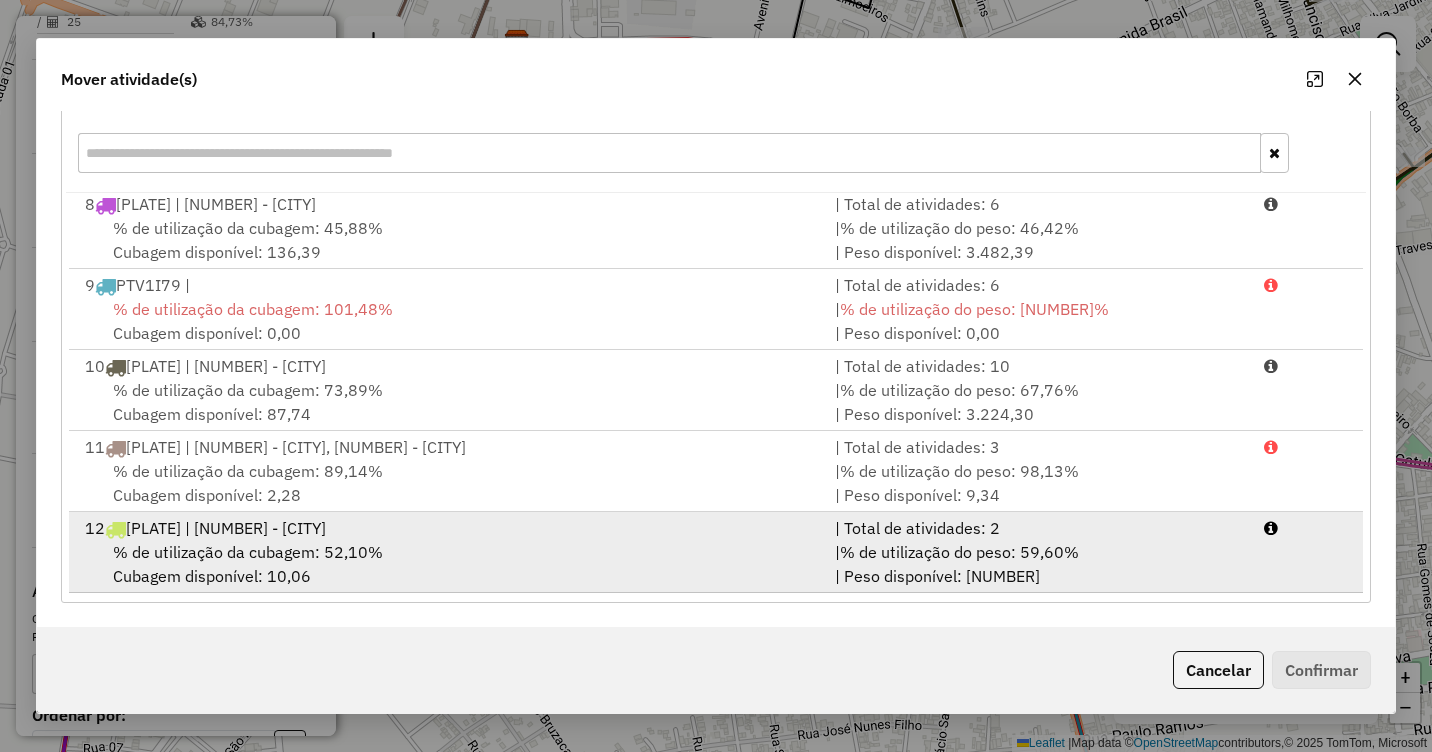 click on "% de utilização da cubagem: 52,10%" at bounding box center [248, 552] 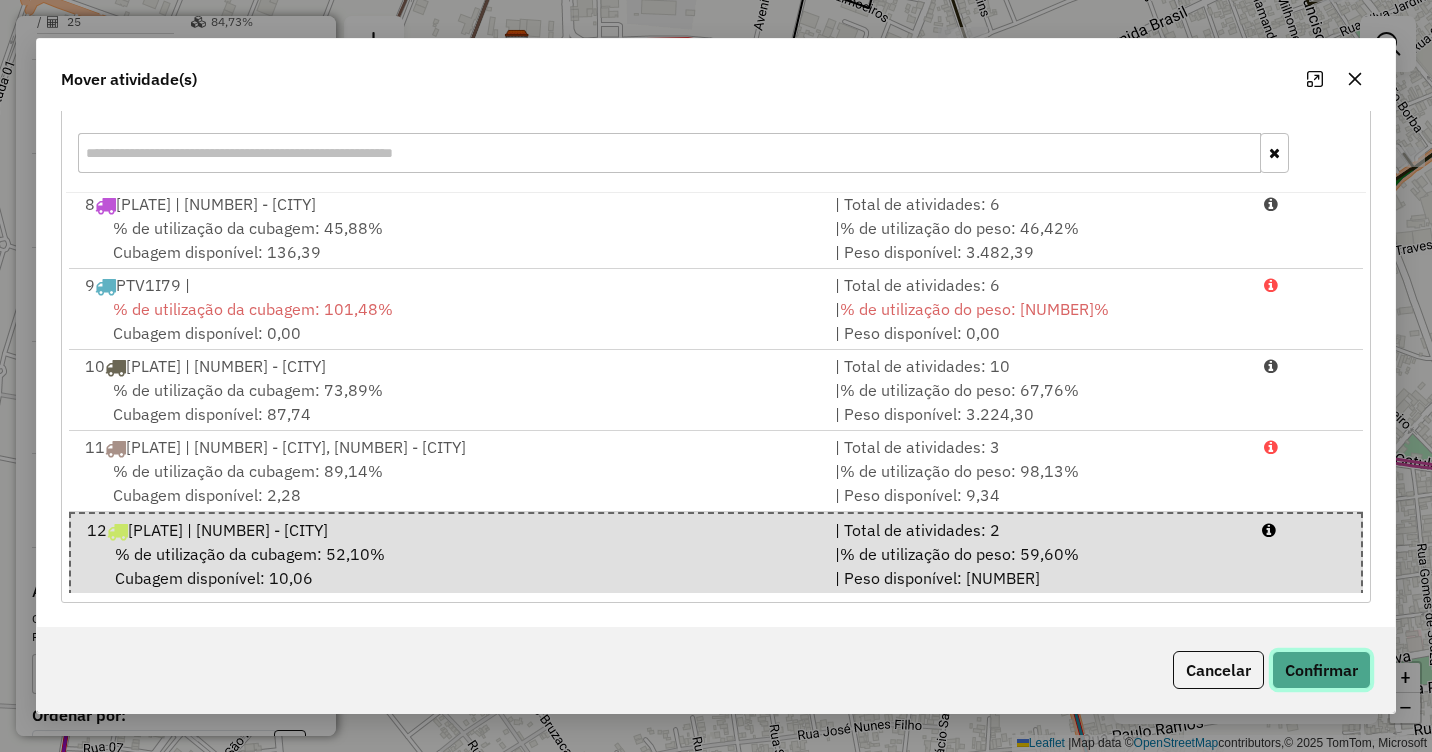click on "Confirmar" 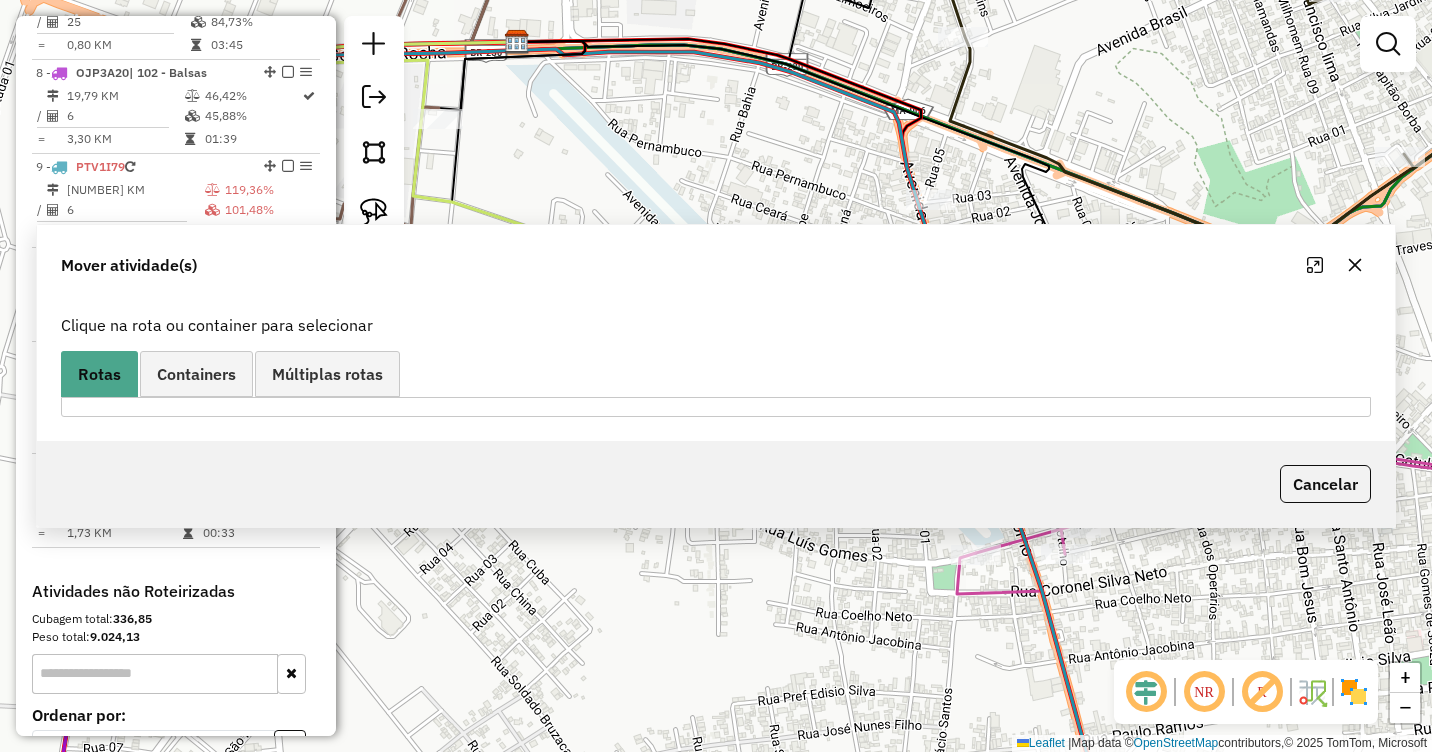 scroll, scrollTop: 0, scrollLeft: 0, axis: both 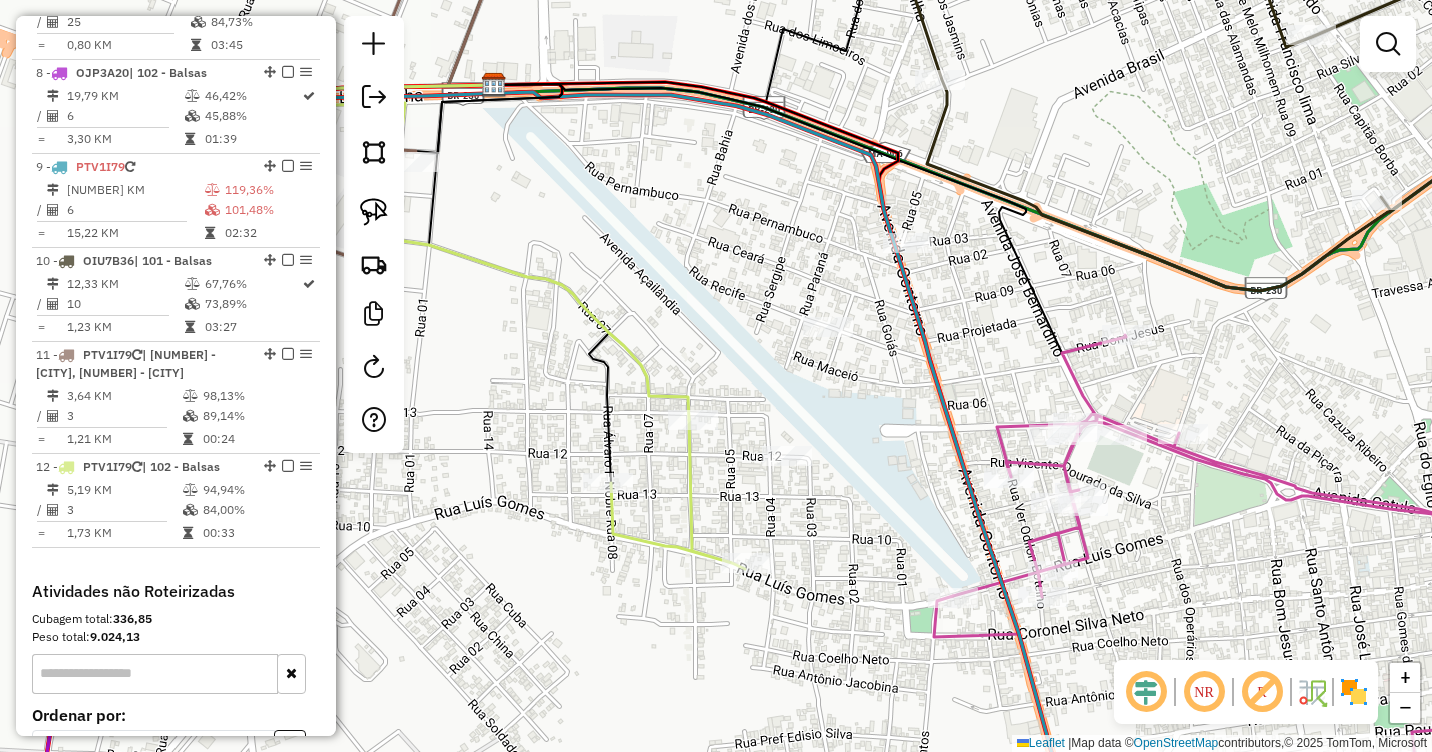 drag, startPoint x: 847, startPoint y: 386, endPoint x: 825, endPoint y: 437, distance: 55.542778 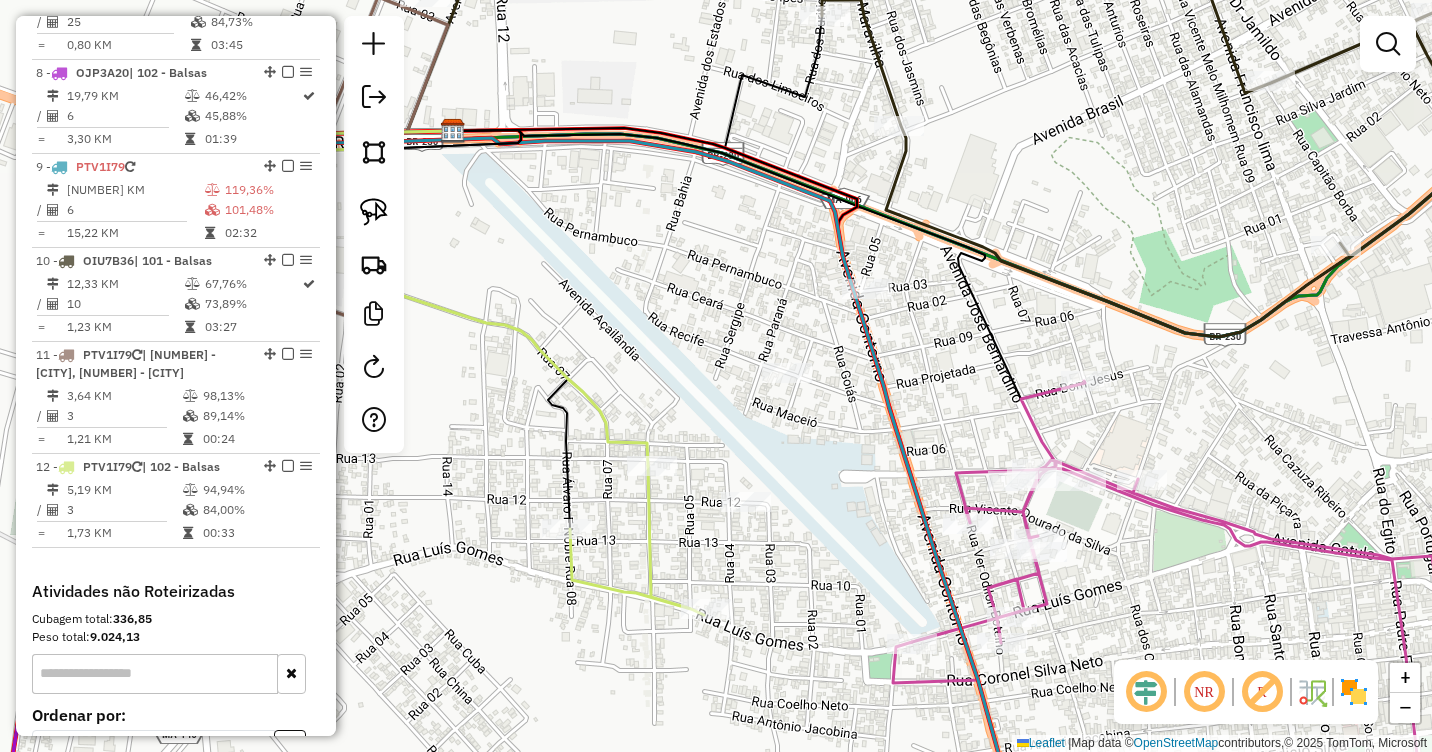 drag, startPoint x: 850, startPoint y: 399, endPoint x: 803, endPoint y: 455, distance: 73.109505 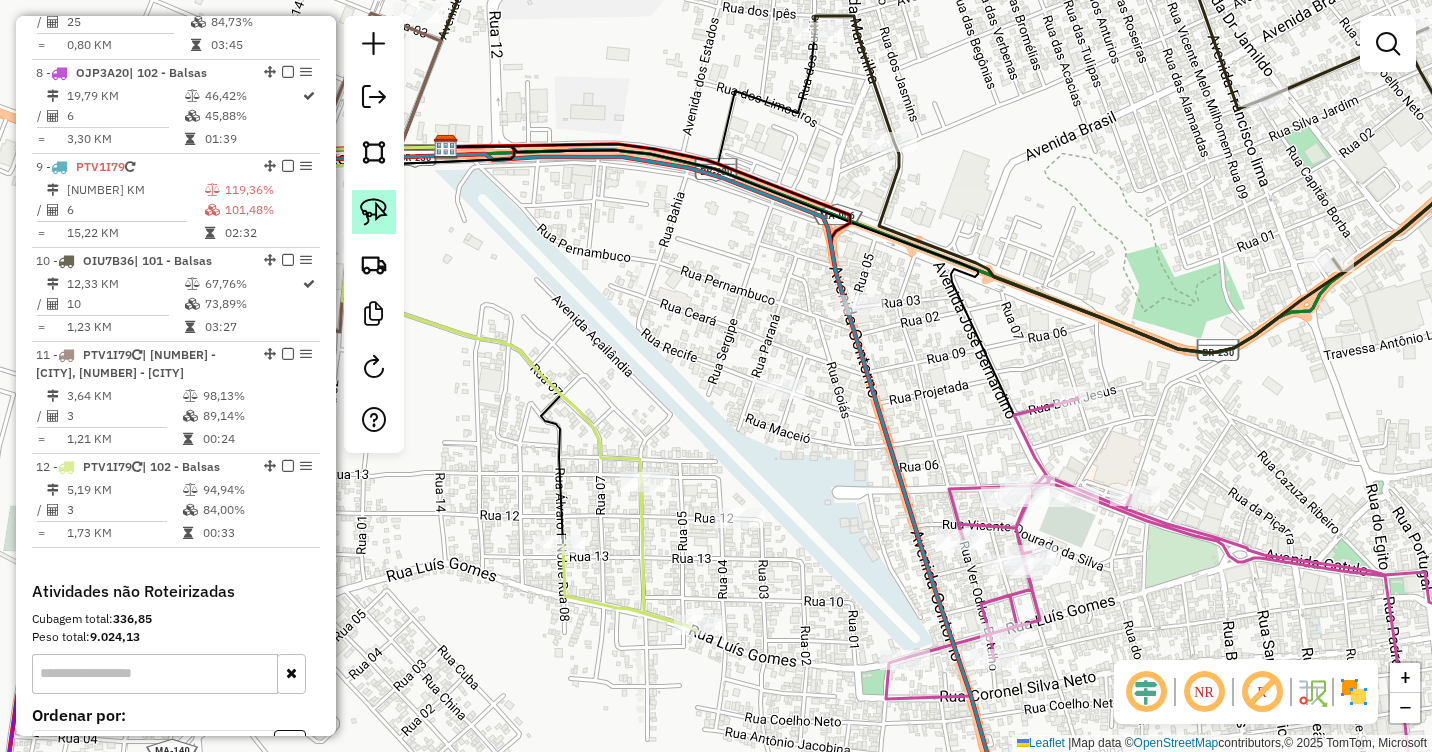 click 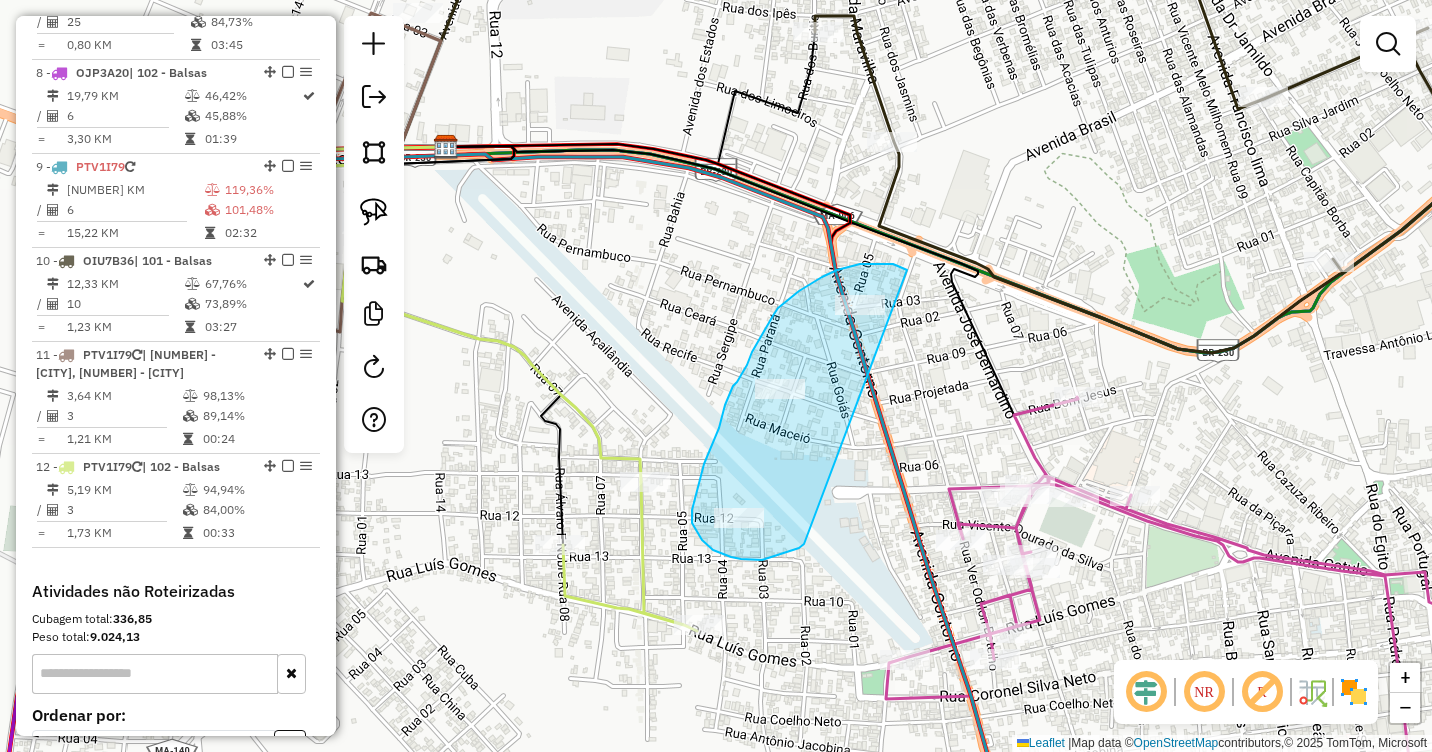 drag, startPoint x: 900, startPoint y: 267, endPoint x: 815, endPoint y: 521, distance: 267.8451 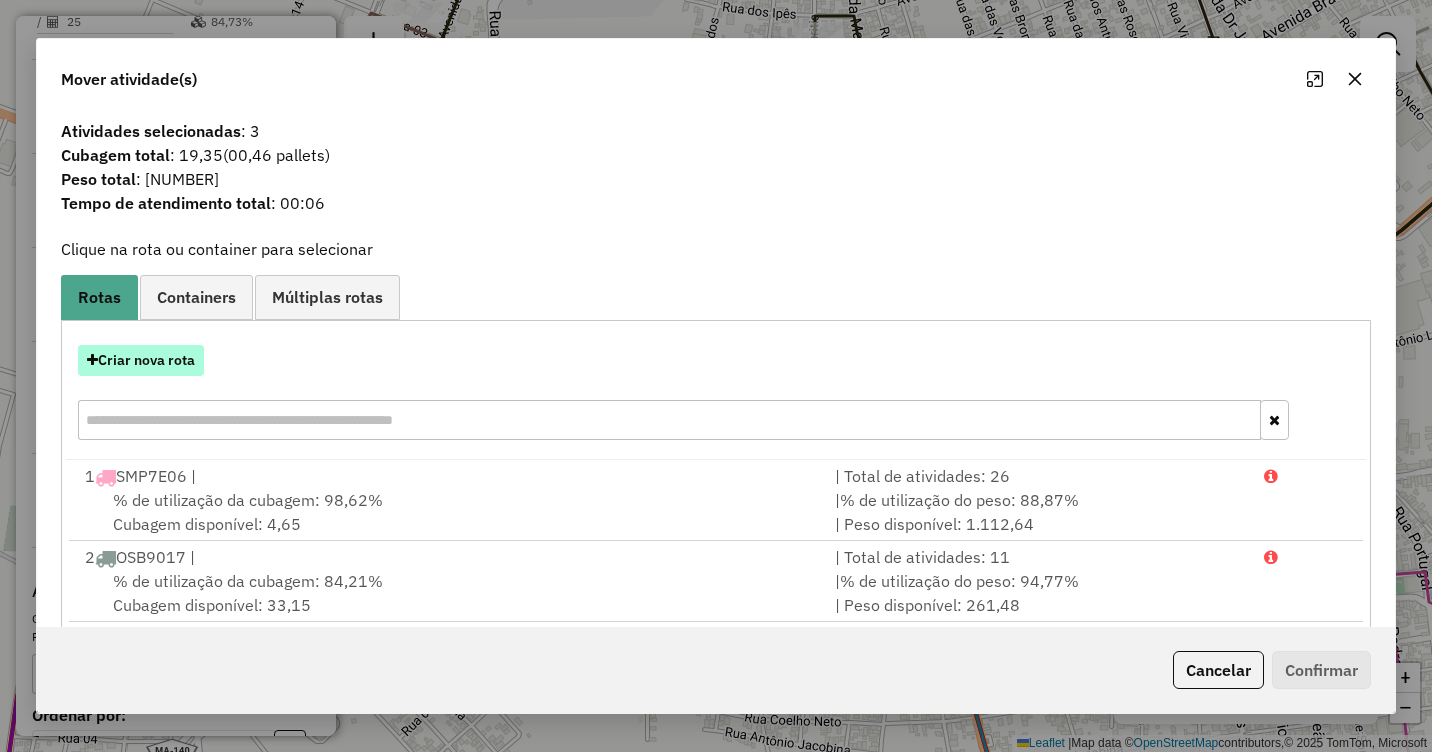 click on "Criar nova rota" at bounding box center (141, 360) 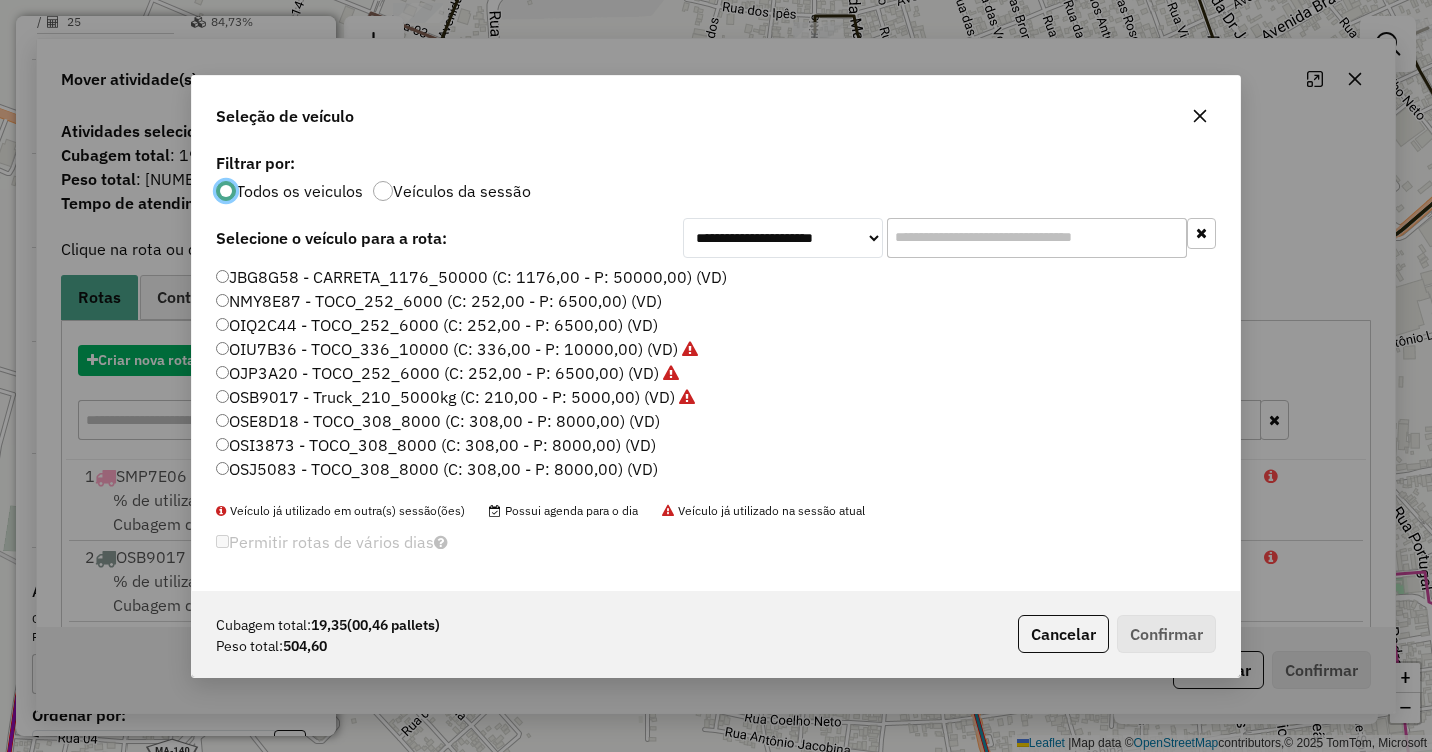 scroll, scrollTop: 11, scrollLeft: 6, axis: both 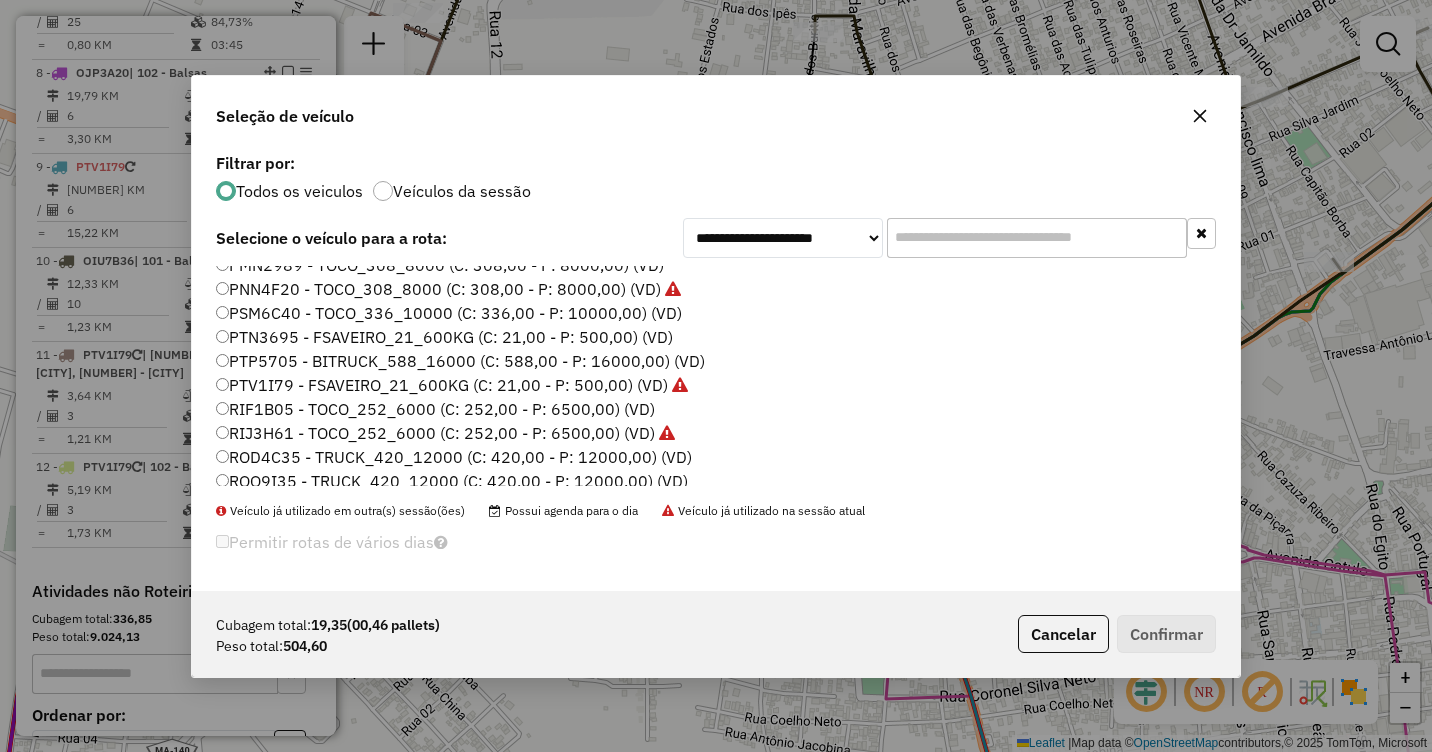 click on "PTV1I79 - FSAVEIRO_21_600KG (C: 21,00 - P: 500,00) (VD)" 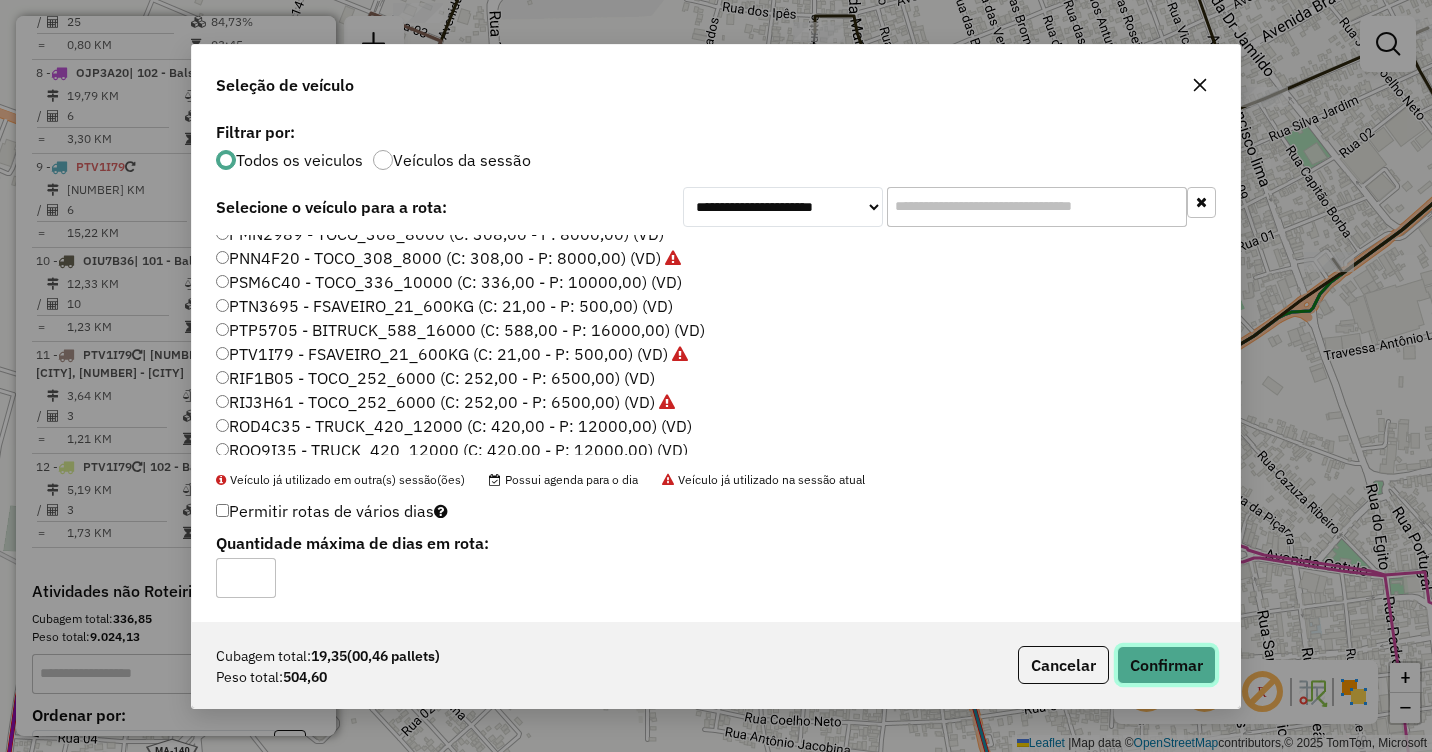 click on "Confirmar" 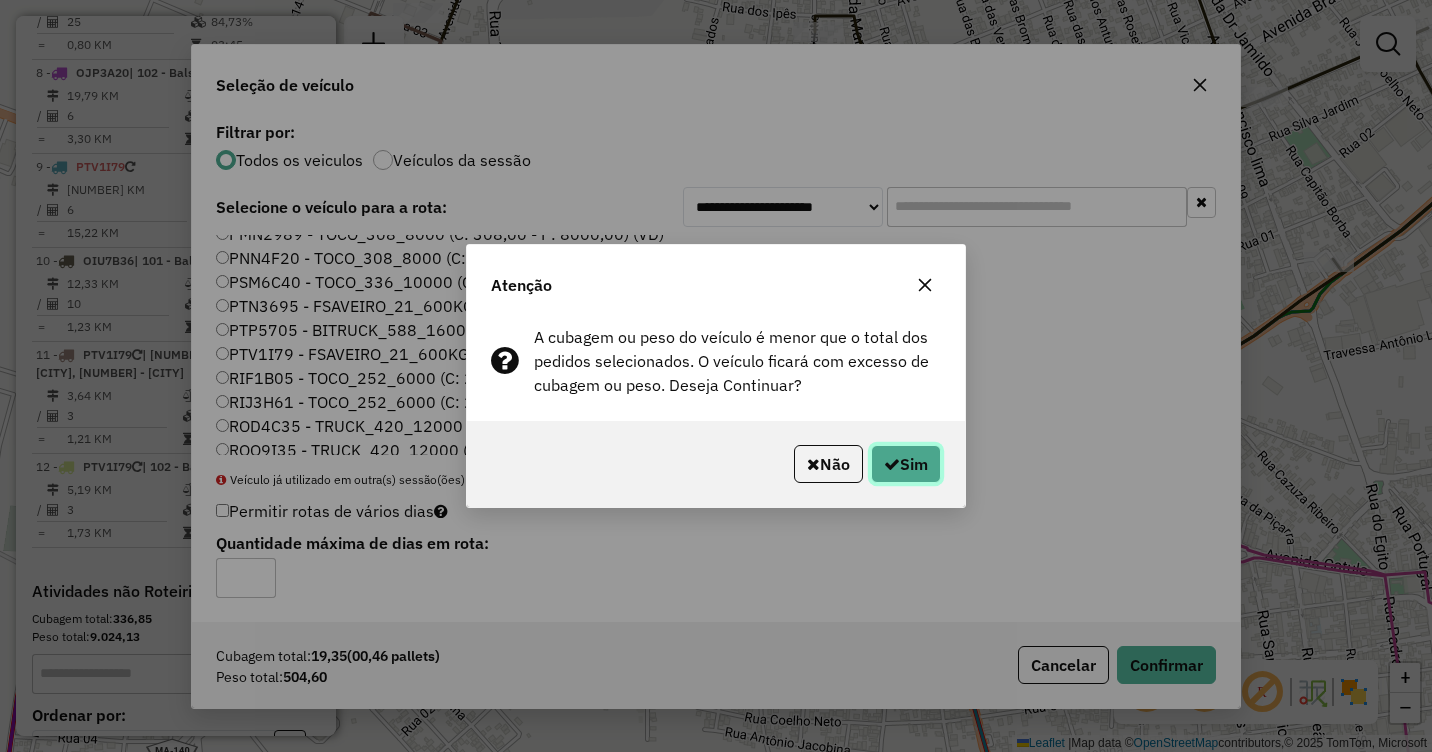 click on "Sim" 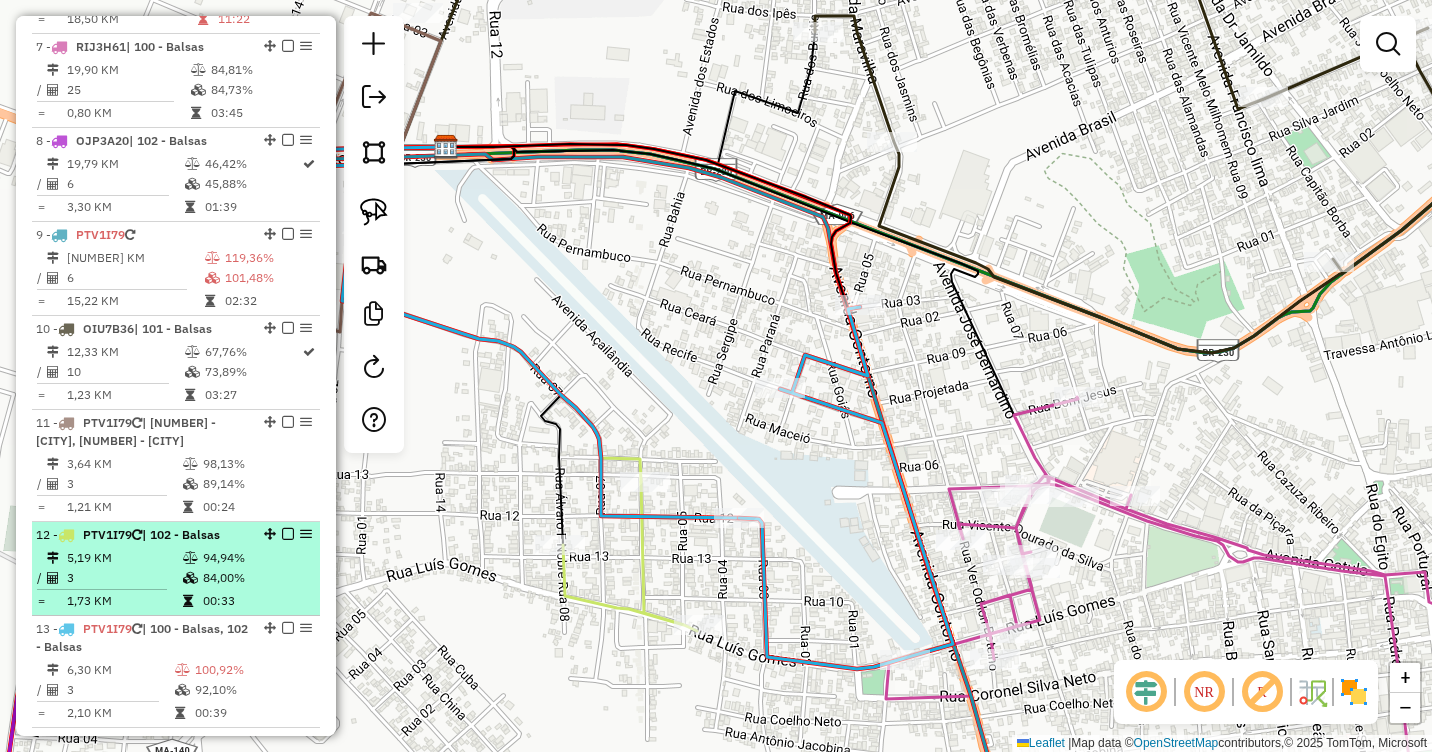 scroll, scrollTop: 1288, scrollLeft: 0, axis: vertical 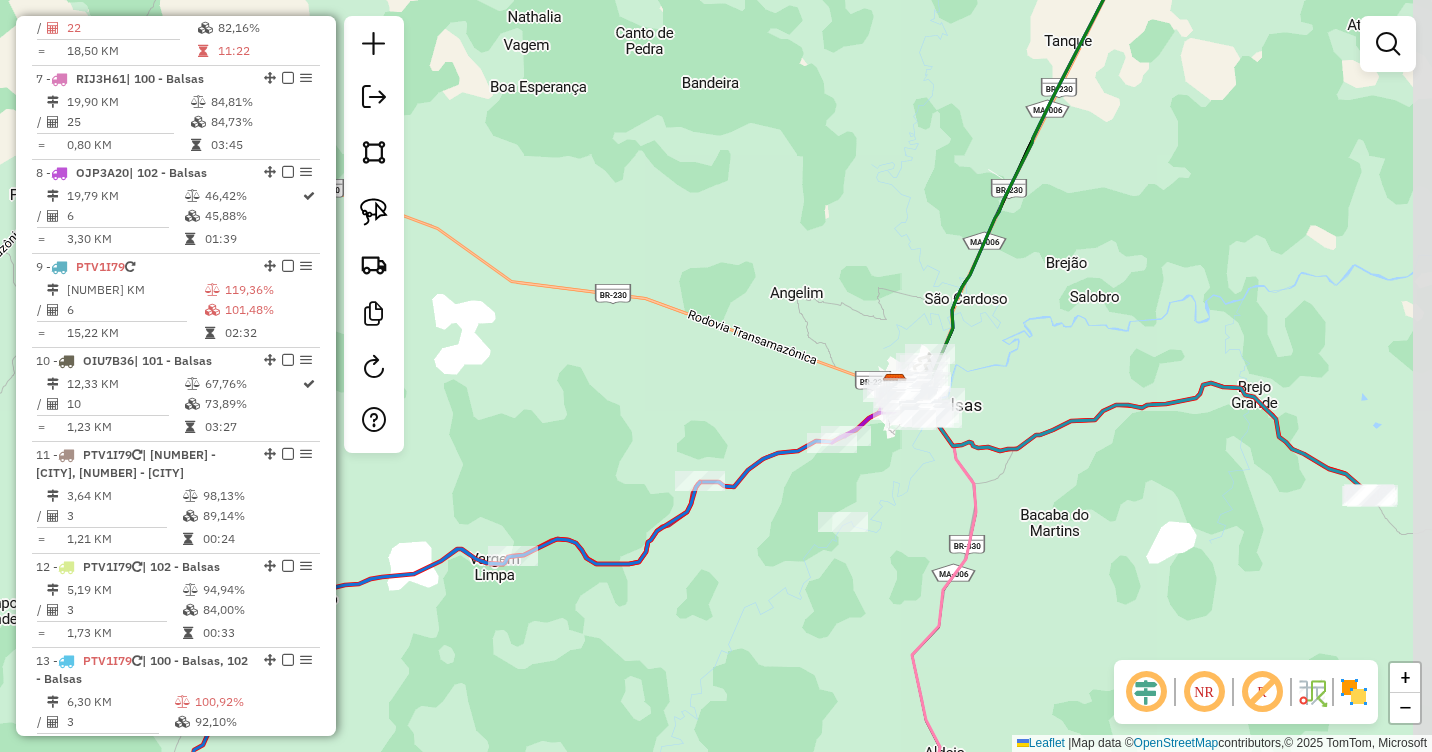 drag, startPoint x: 1167, startPoint y: 358, endPoint x: 1133, endPoint y: 348, distance: 35.44009 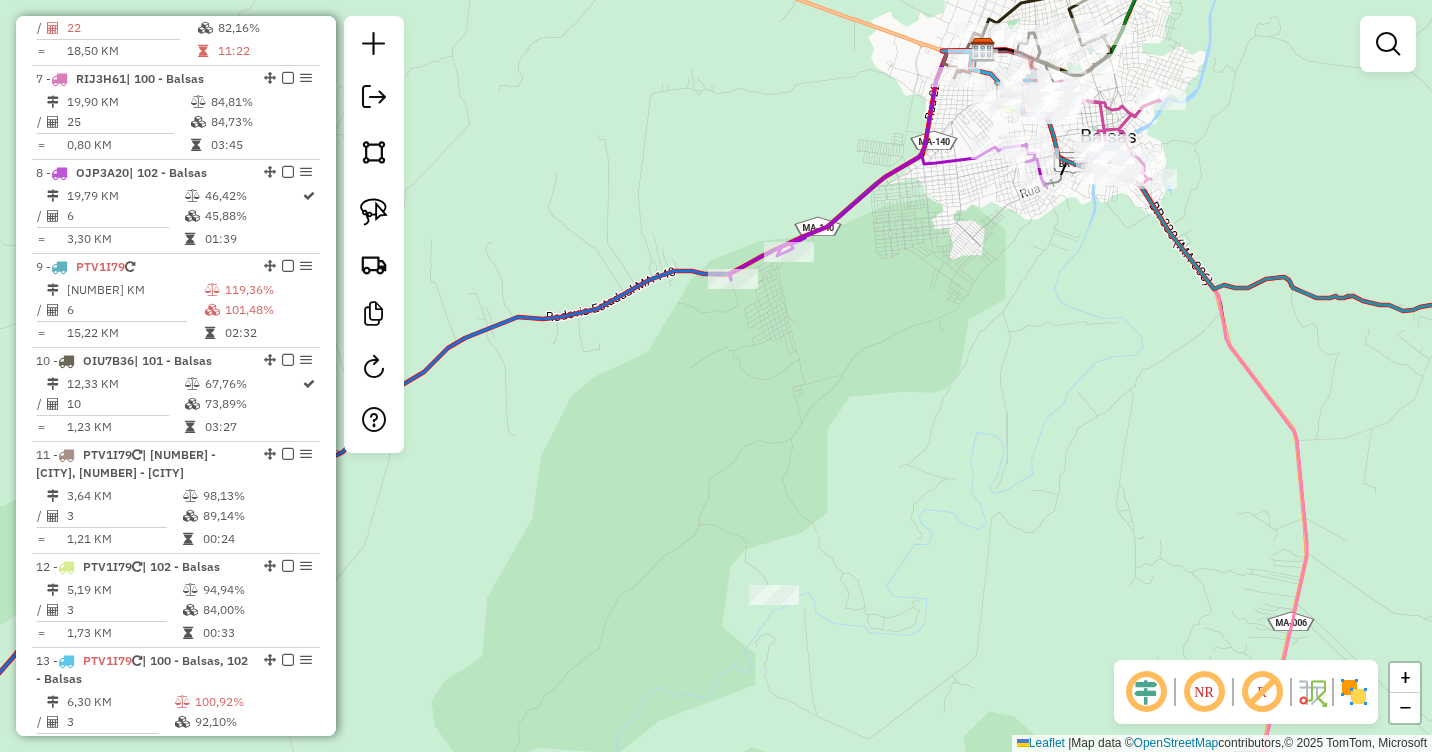 drag, startPoint x: 844, startPoint y: 488, endPoint x: 857, endPoint y: 507, distance: 23.021729 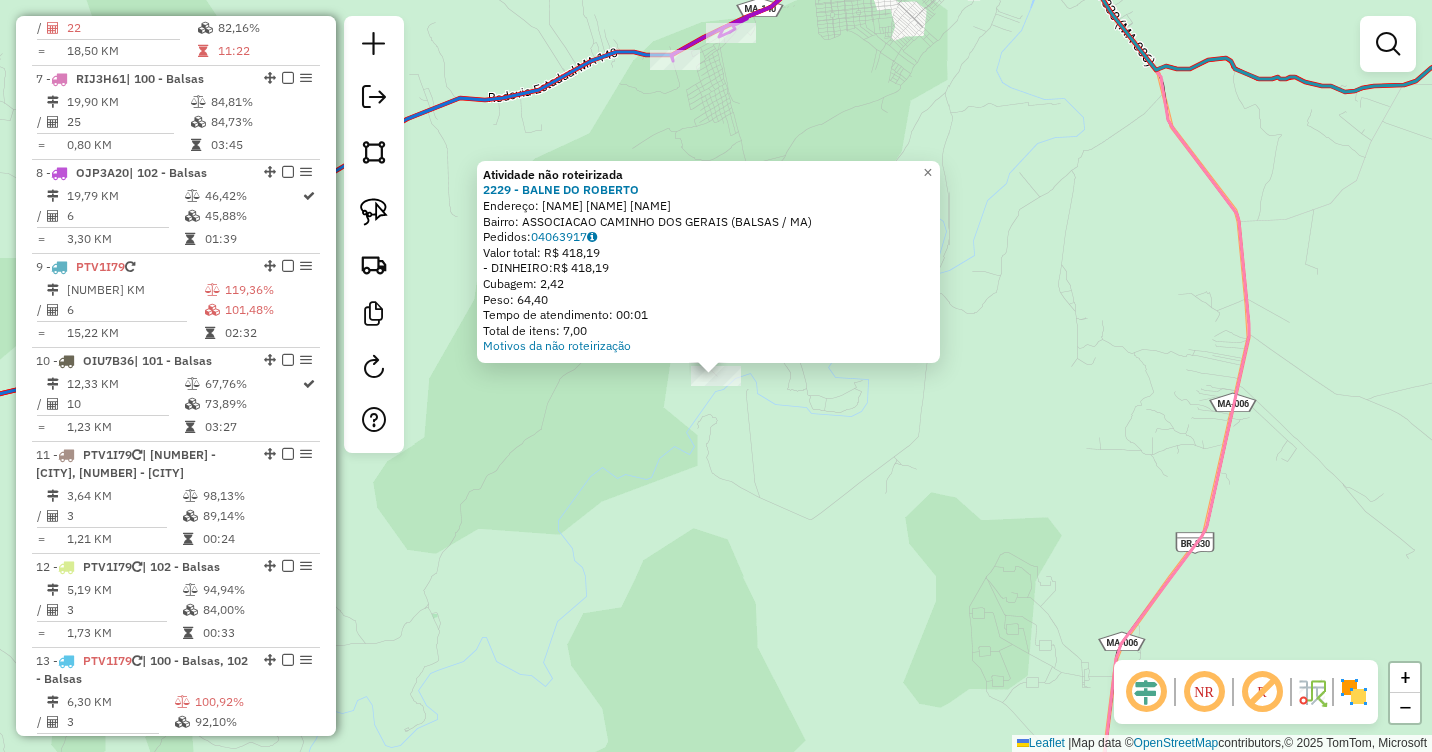 click on "Atividade não roteirizada [NUMBER] - [NAME]  Endereço:  Associacao [NAME] dos [NAME] SN   Bairro: ASSOCIACAO [NAME] DOS [NAME] ([CITY] / MA)   Pedidos:  [NUMBER]   Valor total: R$ [NUMBER]   - DINHEIRO:  R$ [NUMBER]   Cubagem: [NUMBER]   Peso: [NUMBER]   Tempo de atendimento: [TIME]   Total de itens: [NUMBER]  Motivos da não roteirização × Janela de atendimento Grade de atendimento Capacidade Transportadoras Veículos Cliente Pedidos  Rotas Selecione os dias de semana para filtrar as janelas de atendimento  Seg   Ter   Qua   Qui   Sex   Sáb   Dom  Informe o período da janela de atendimento: De: Até:  Filtrar exatamente a janela do cliente  Considerar janela de atendimento padrão  Selecione os dias de semana para filtrar as grades de atendimento  Seg   Ter   Qua   Qui   Sex   Sáb   Dom   Considerar clientes sem dia de atendimento cadastrado  Clientes fora do dia de atendimento selecionado Filtrar as atividades entre os valores definidos abaixo:  Peso mínimo:   Peso máximo:   Cubagem mínima:   De:   De:" 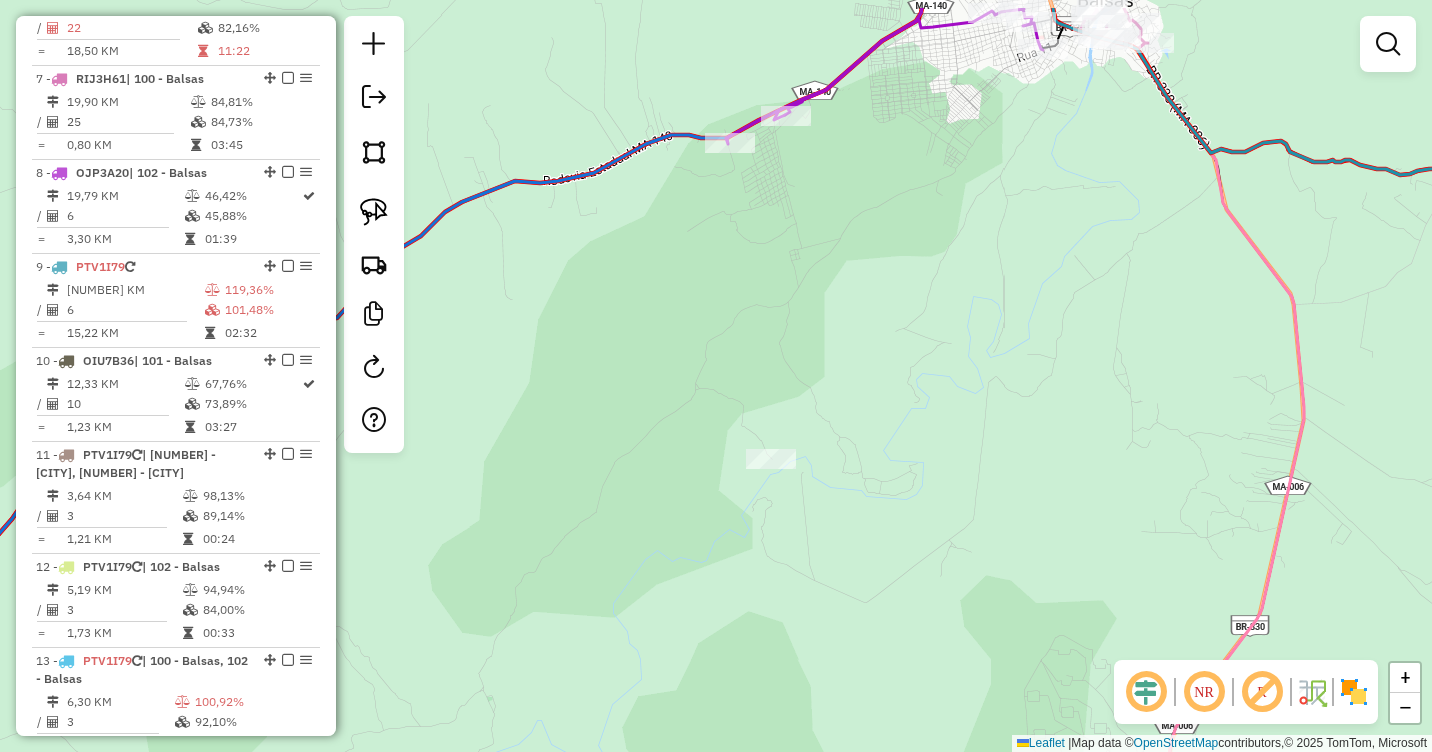 drag, startPoint x: 722, startPoint y: 211, endPoint x: 791, endPoint y: 309, distance: 119.85408 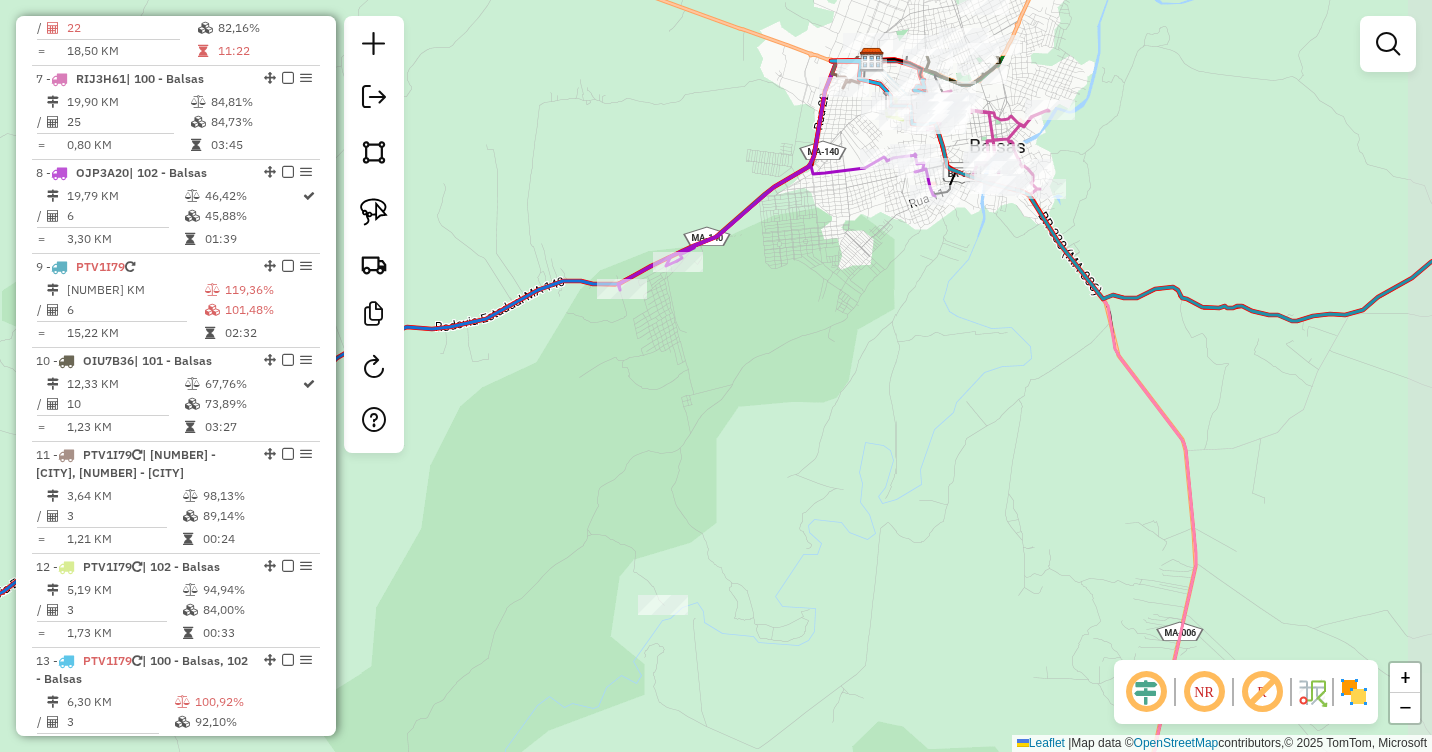 drag, startPoint x: 883, startPoint y: 332, endPoint x: 761, endPoint y: 463, distance: 179.01117 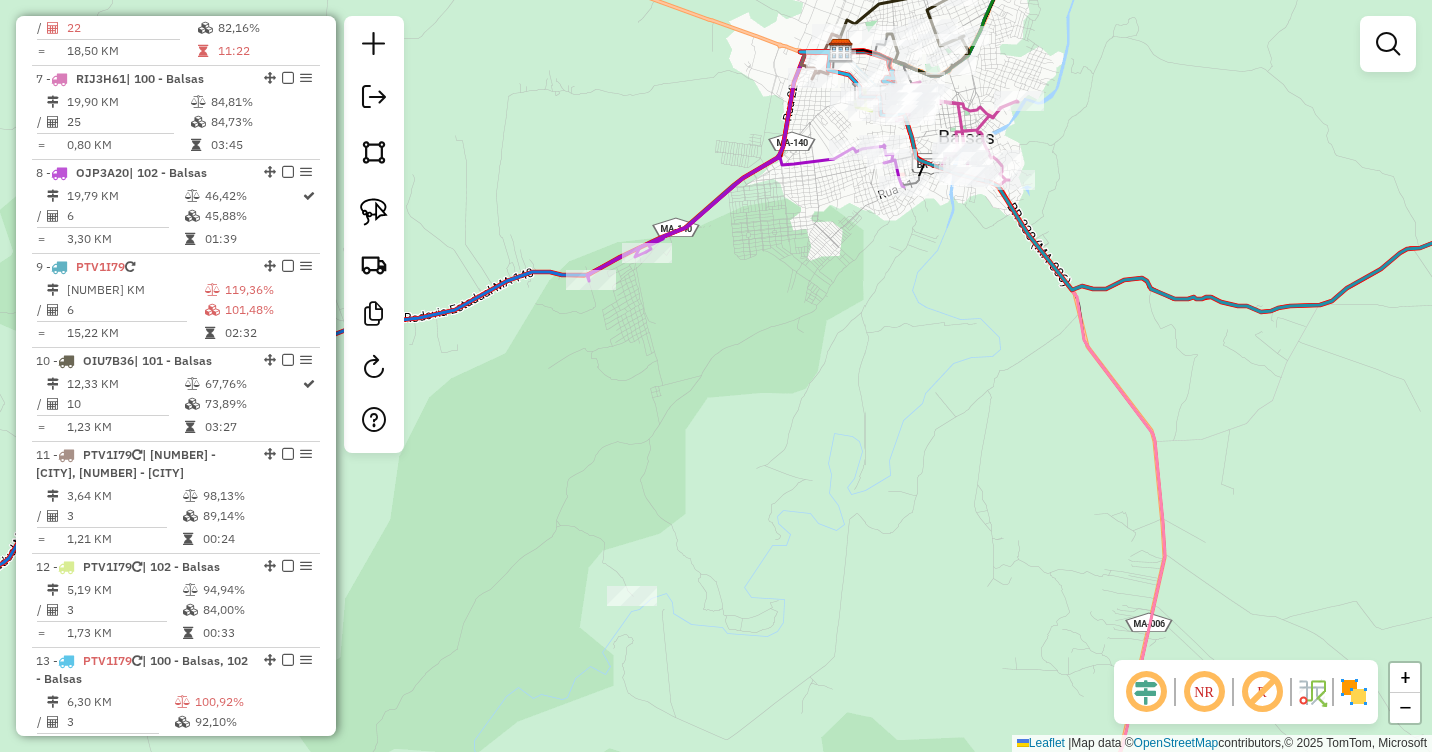 drag, startPoint x: 840, startPoint y: 354, endPoint x: 825, endPoint y: 299, distance: 57.00877 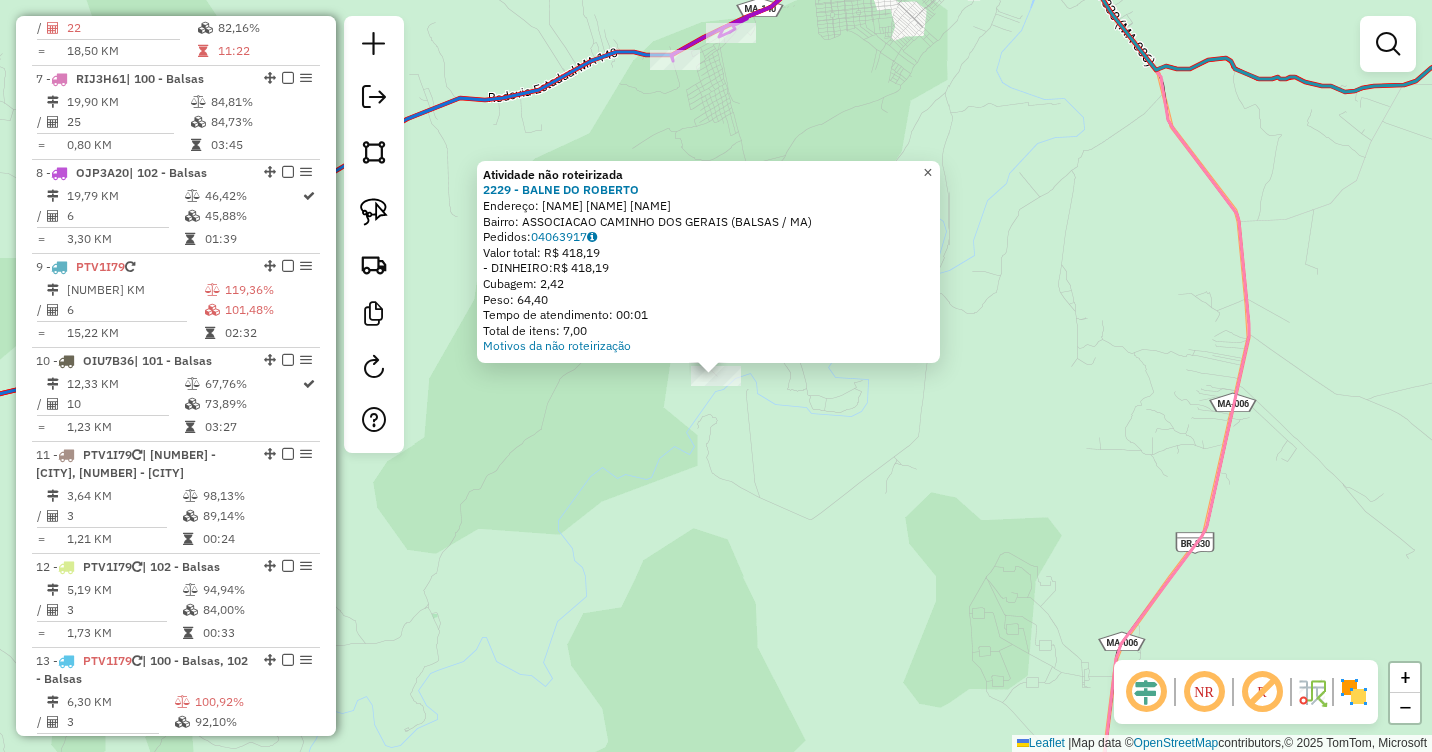 click on "×" 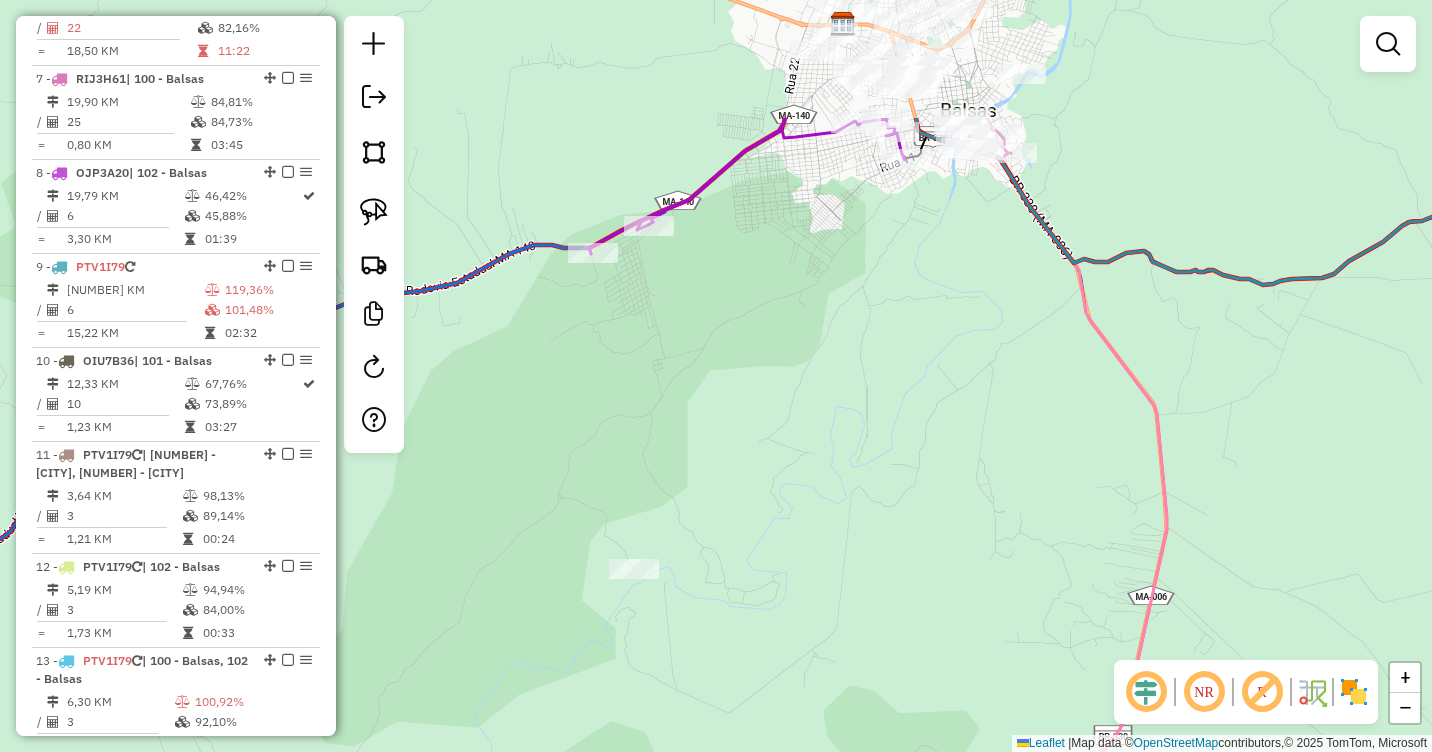 drag, startPoint x: 967, startPoint y: 212, endPoint x: 859, endPoint y: 415, distance: 229.9413 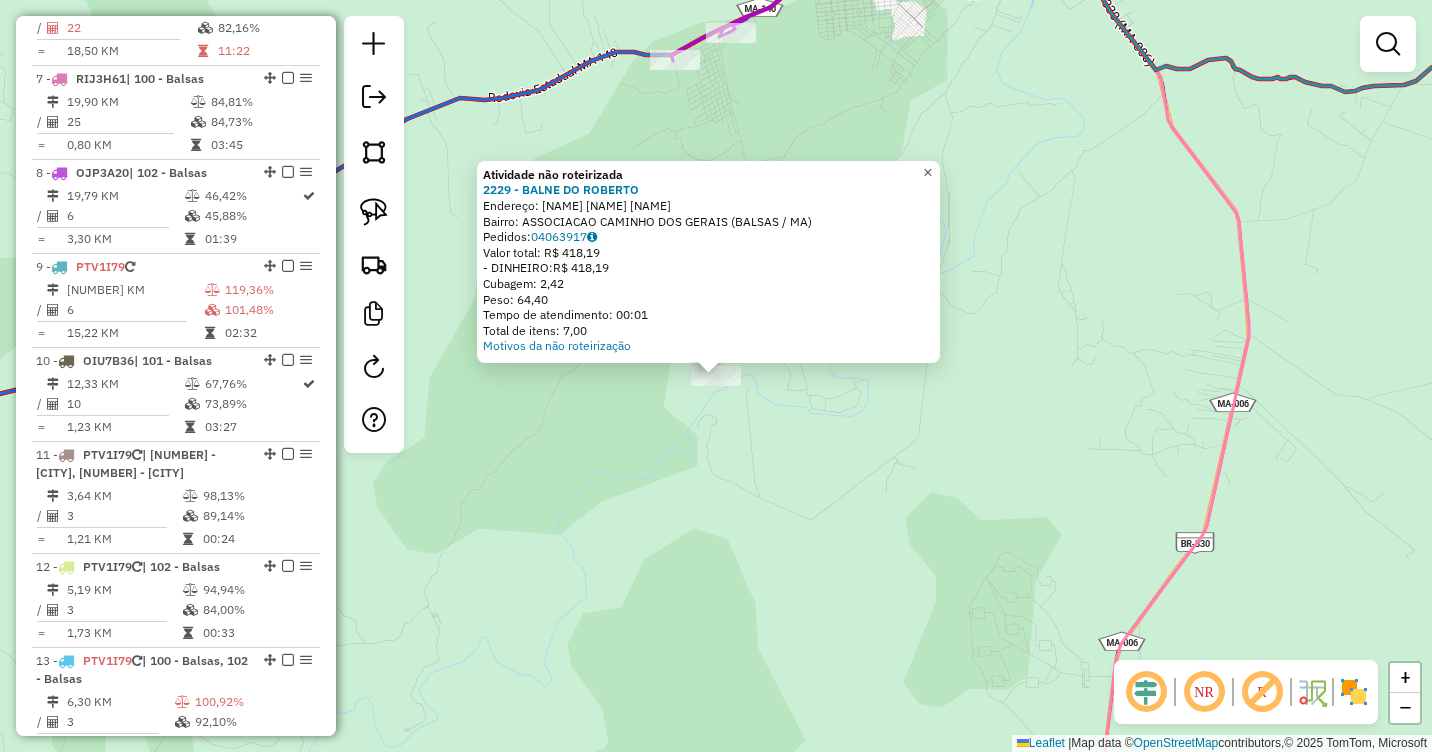 click on "Atividade não roteirizada [NUMBER] - [NAME]  Endereço:  Associacao [NAME] dos [NAME] SN   Bairro: ASSOCIACAO [NAME] DOS [NAME] ([CITY] / MA)   Pedidos:  [NUMBER]   Valor total: R$ [NUMBER]   - DINHEIRO:  R$ [NUMBER]   Cubagem: [NUMBER]   Peso: [NUMBER]   Tempo de atendimento: [TIME]   Total de itens: [NUMBER]  Motivos da não roteirização × Janela de atendimento Grade de atendimento Capacidade Transportadoras Veículos Cliente Pedidos  Rotas Selecione os dias de semana para filtrar as janelas de atendimento  Seg   Ter   Qua   Qui   Sex   Sáb   Dom  Informe o período da janela de atendimento: De: Até:  Filtrar exatamente a janela do cliente  Considerar janela de atendimento padrão  Selecione os dias de semana para filtrar as grades de atendimento  Seg   Ter   Qua   Qui   Sex   Sáb   Dom   Considerar clientes sem dia de atendimento cadastrado  Clientes fora do dia de atendimento selecionado Filtrar as atividades entre os valores definidos abaixo:  Peso mínimo:   Peso máximo:   Cubagem mínima:   De:   De:" 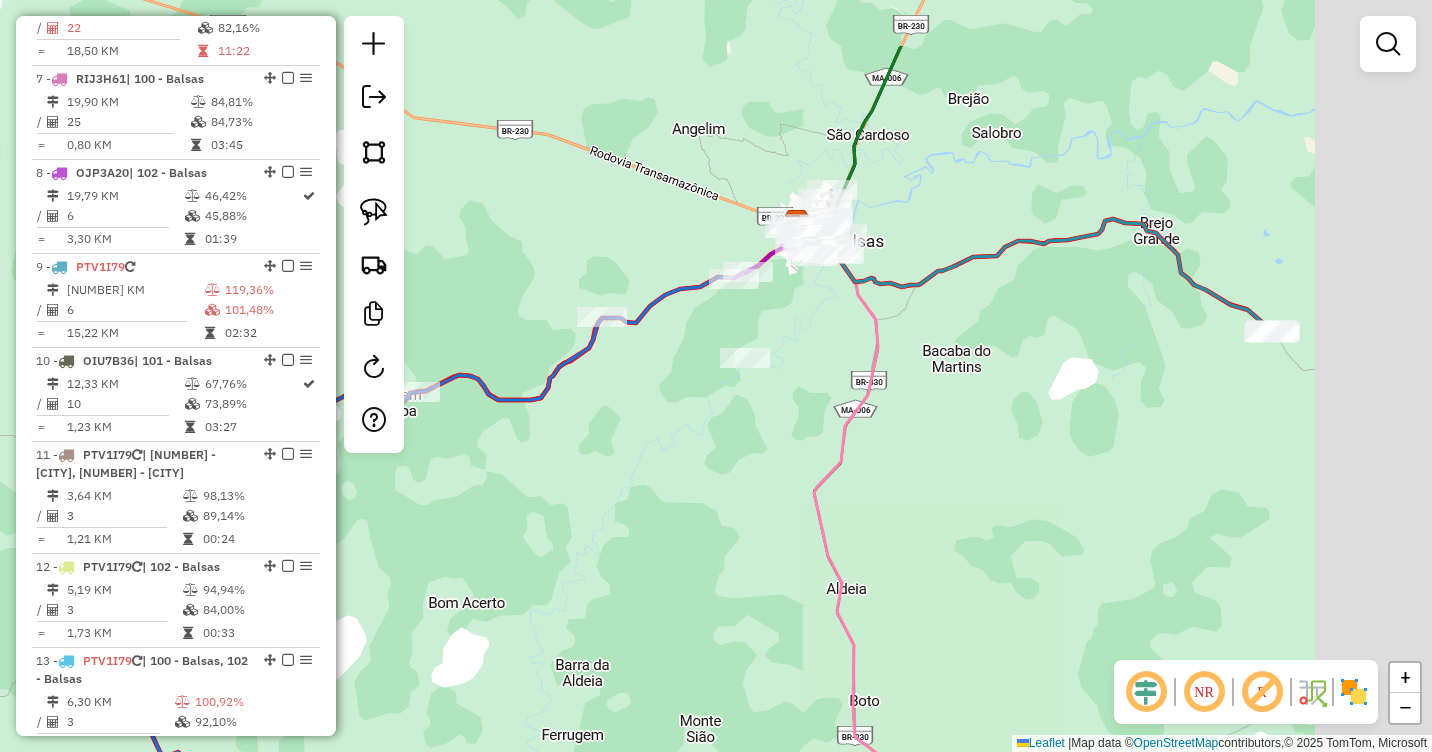 drag, startPoint x: 1012, startPoint y: 282, endPoint x: 861, endPoint y: 473, distance: 243.47896 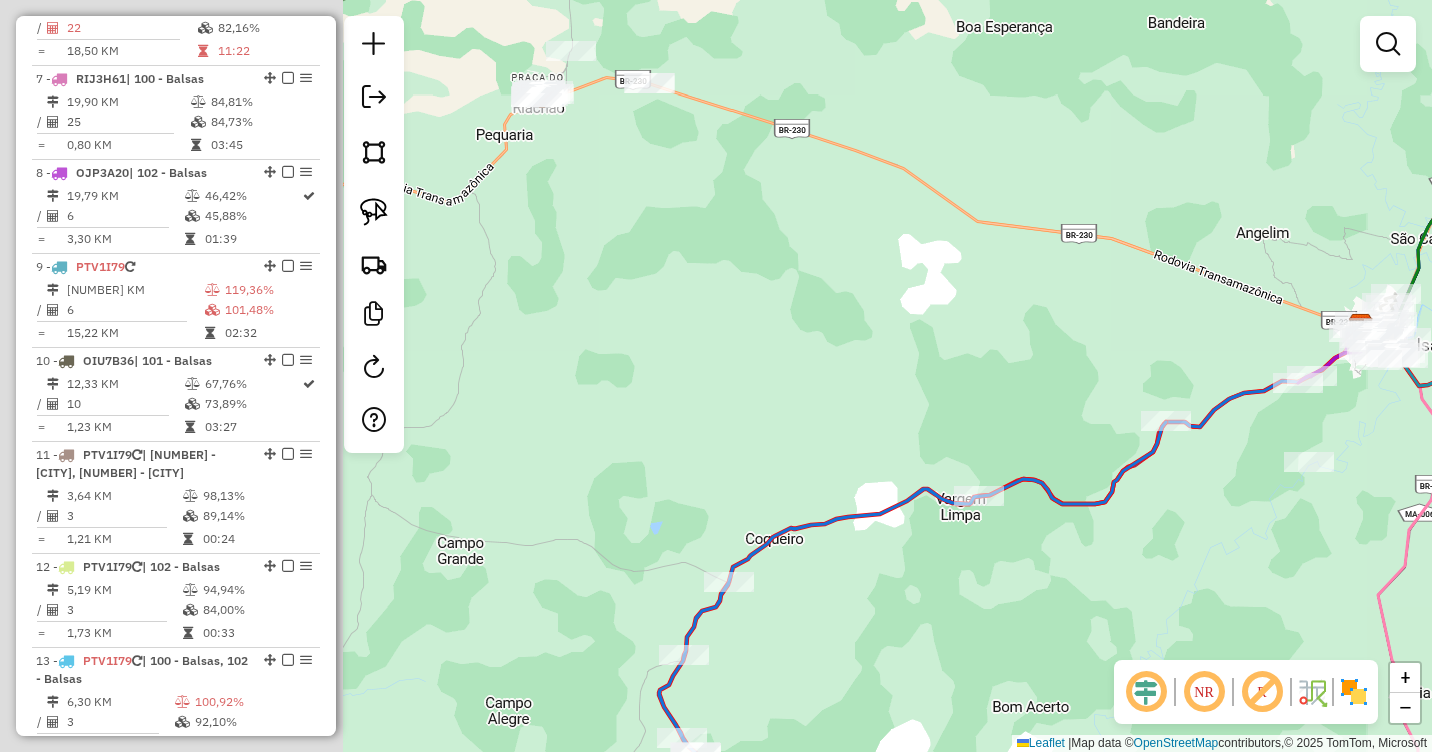 drag, startPoint x: 585, startPoint y: 266, endPoint x: 1135, endPoint y: 284, distance: 550.2945 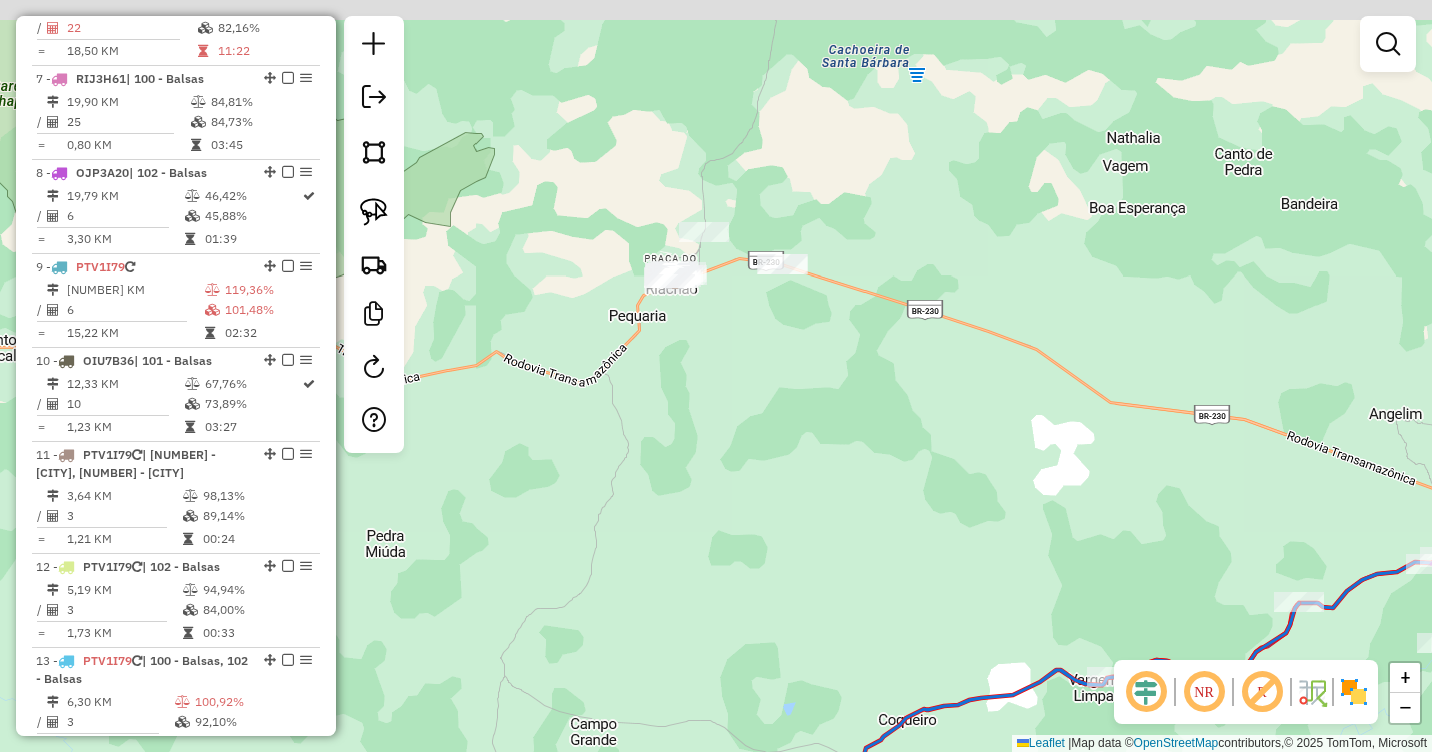 drag, startPoint x: 1044, startPoint y: 249, endPoint x: 1217, endPoint y: 447, distance: 262.93155 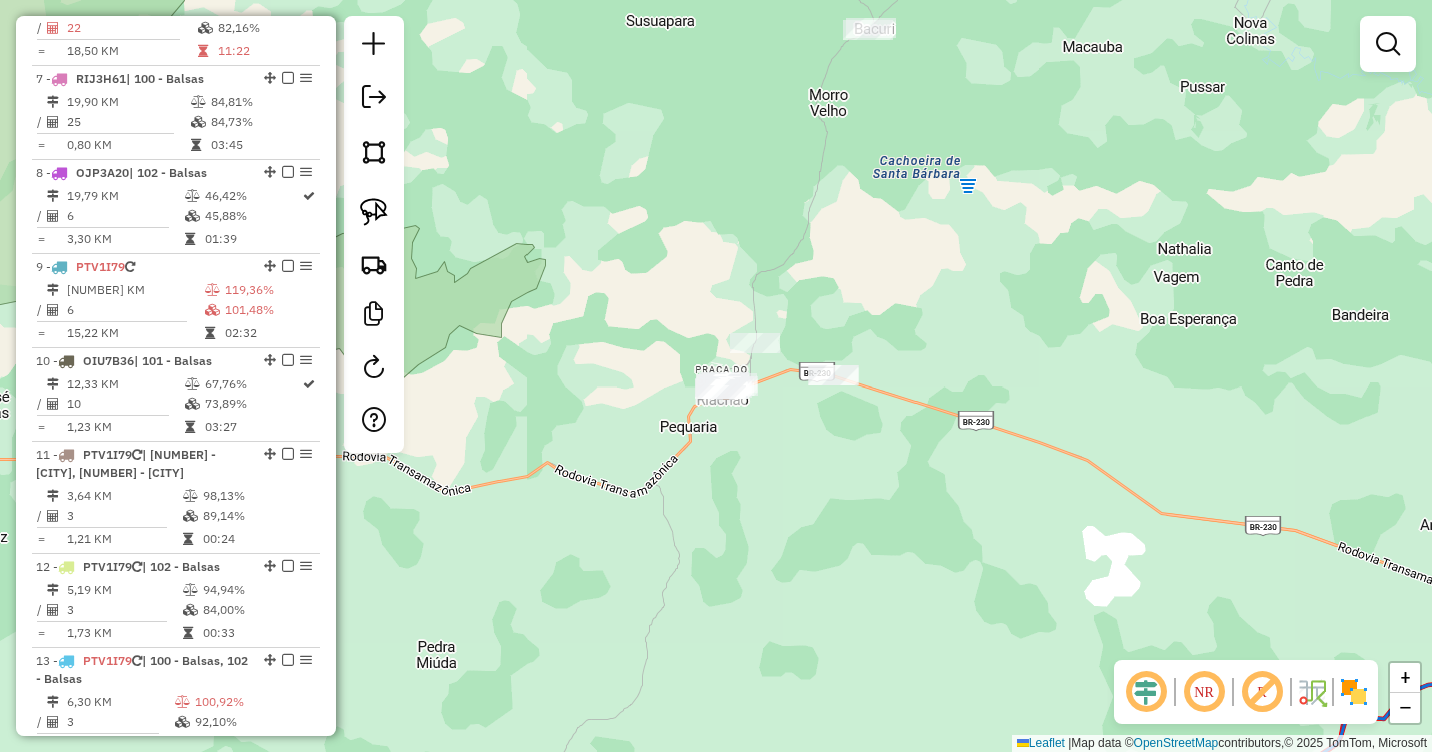 drag, startPoint x: 769, startPoint y: 356, endPoint x: 740, endPoint y: 449, distance: 97.41663 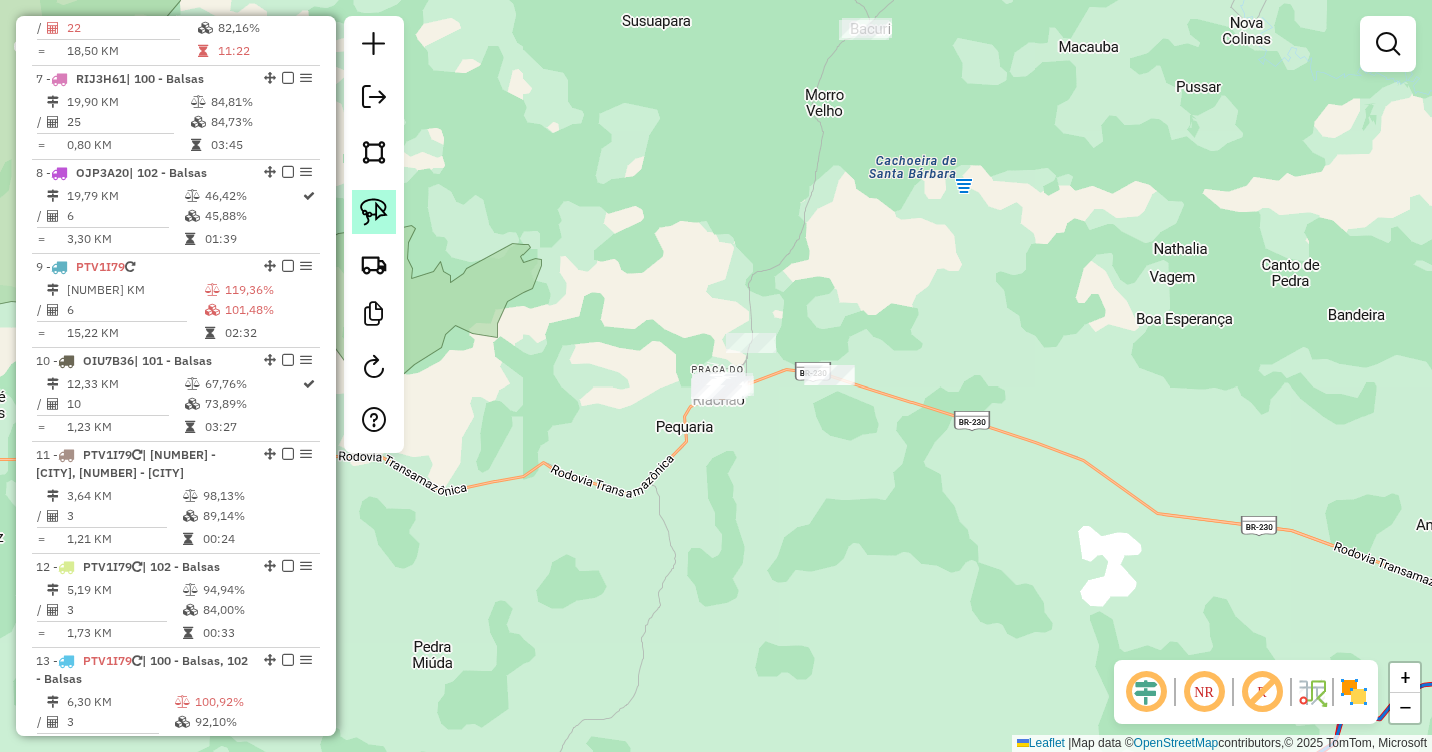 click 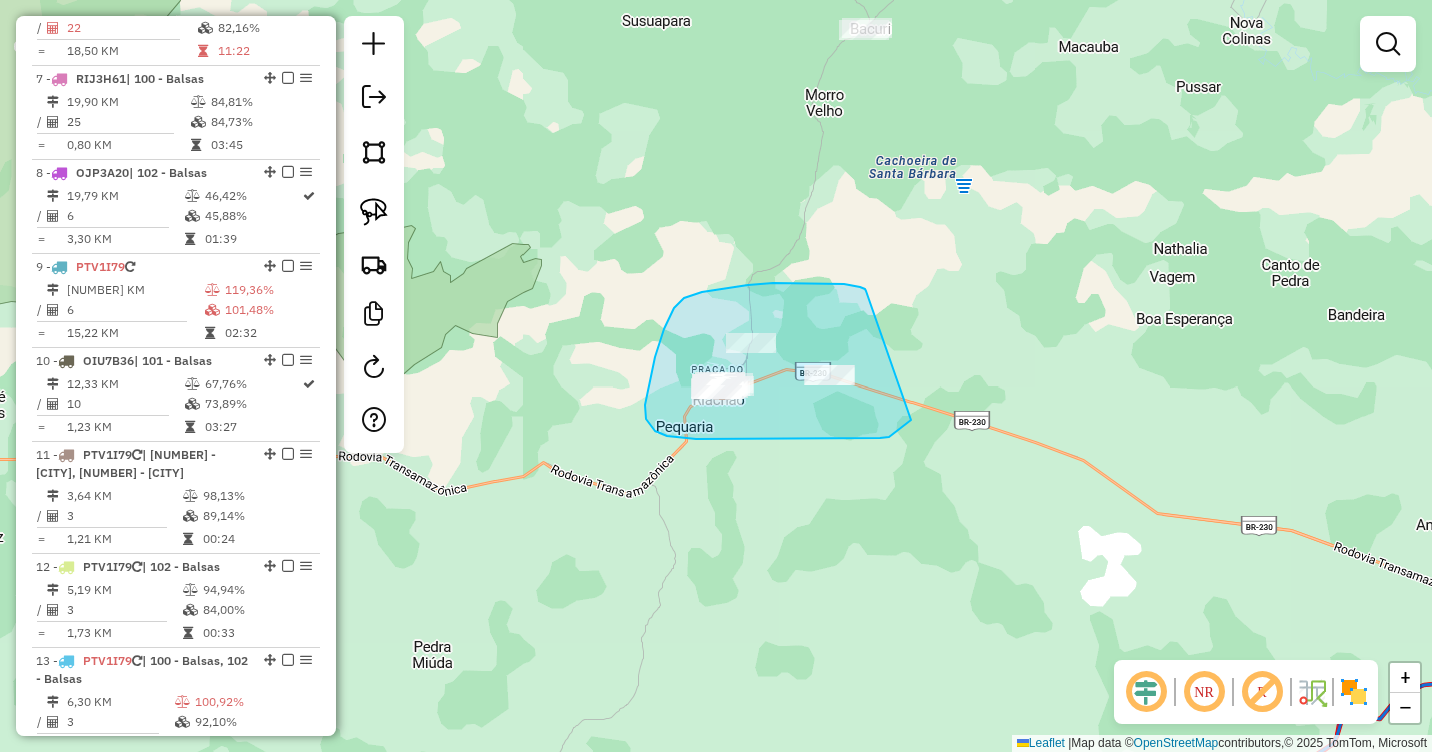 drag, startPoint x: 866, startPoint y: 291, endPoint x: 911, endPoint y: 420, distance: 136.62357 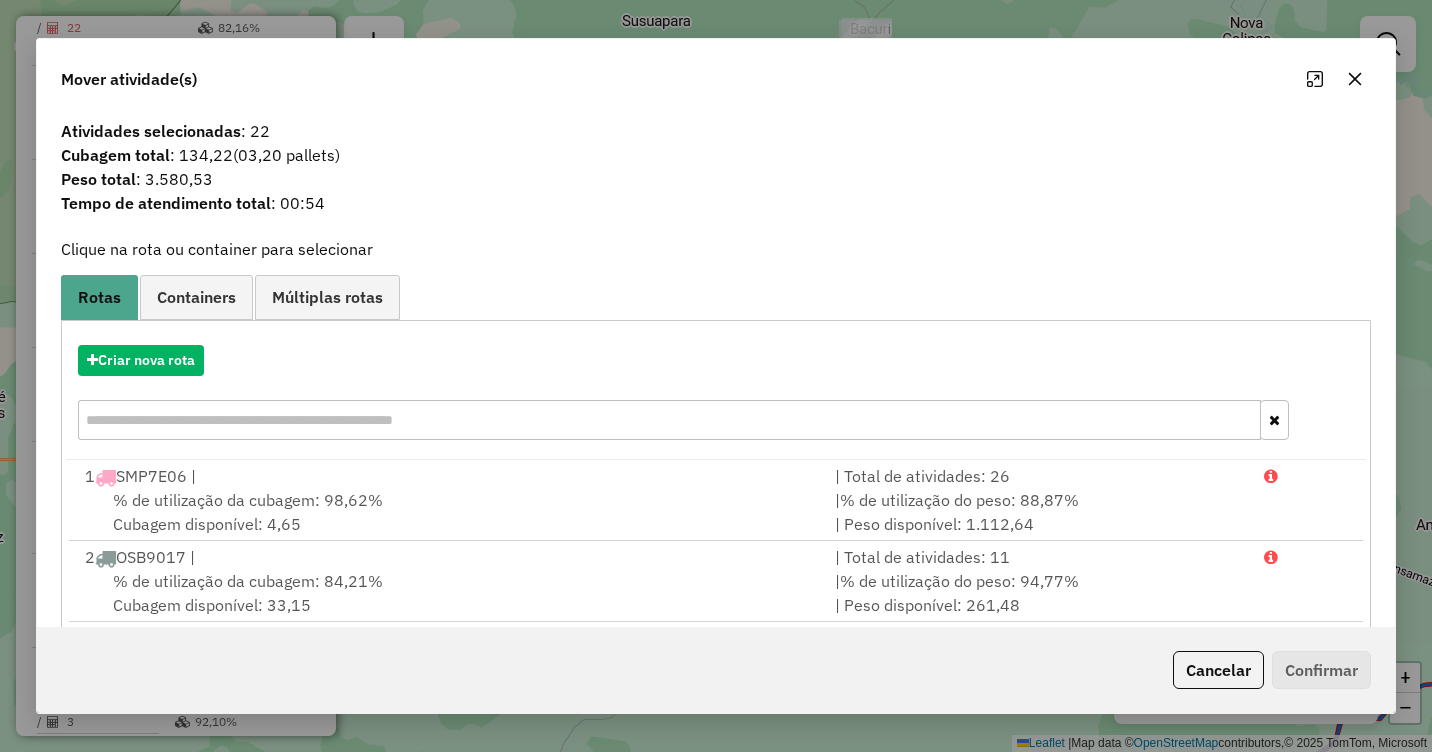 click 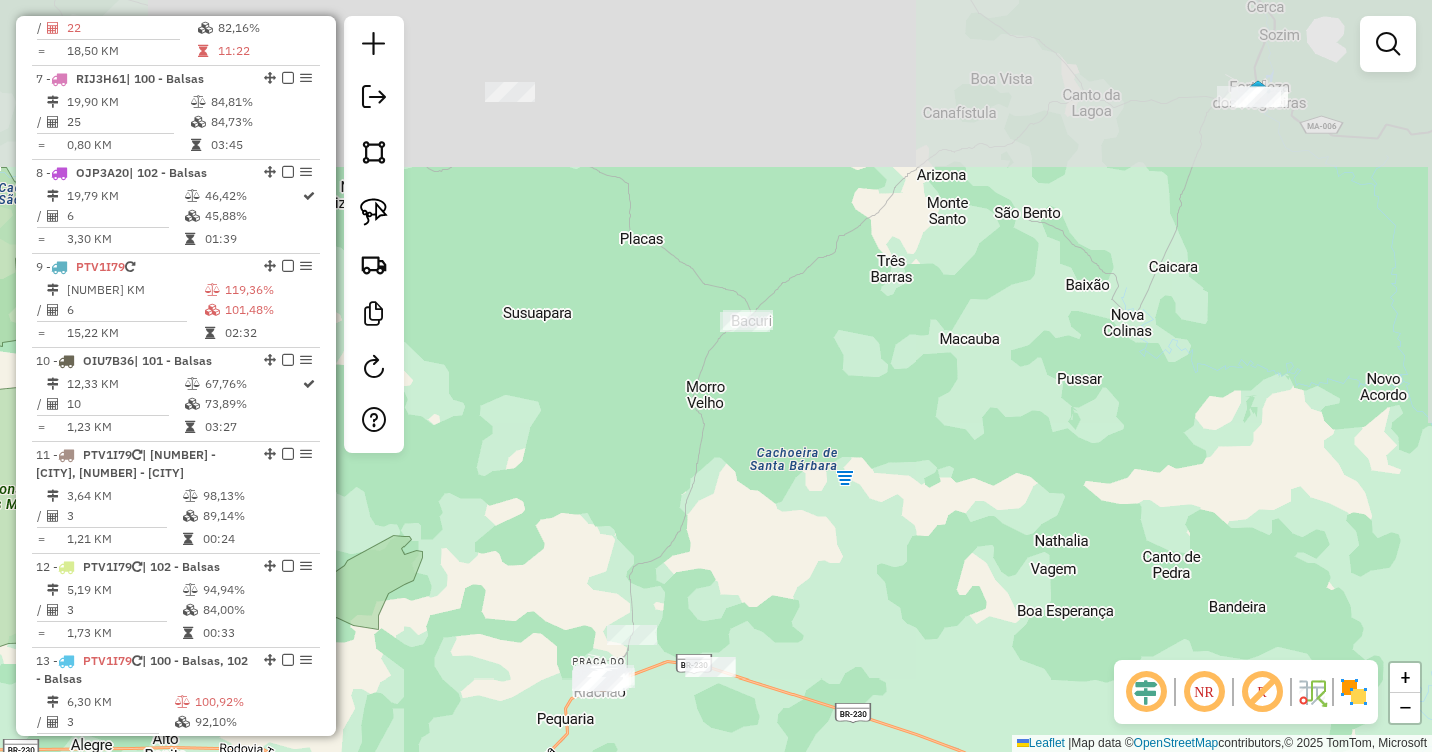 drag, startPoint x: 960, startPoint y: 182, endPoint x: 833, endPoint y: 391, distance: 244.56084 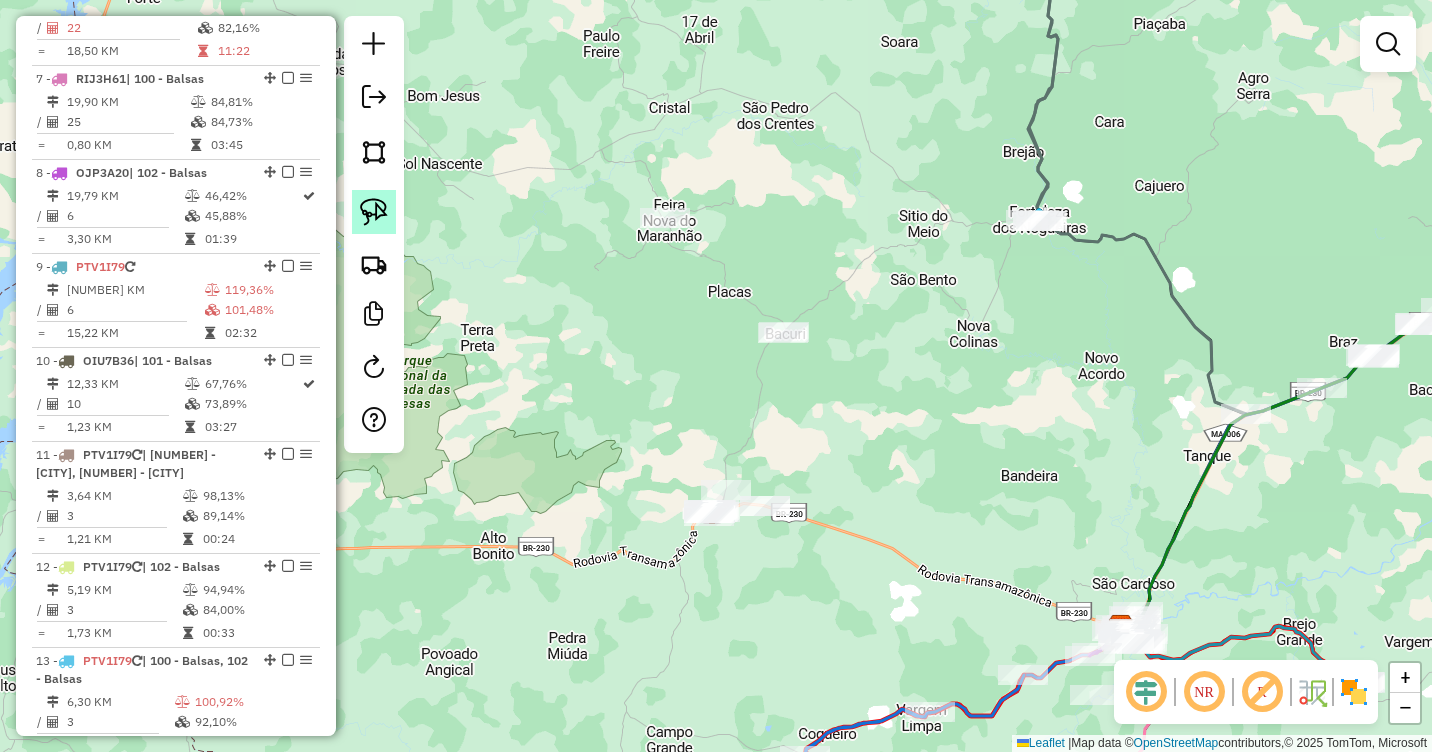 drag, startPoint x: 349, startPoint y: 206, endPoint x: 367, endPoint y: 213, distance: 19.313208 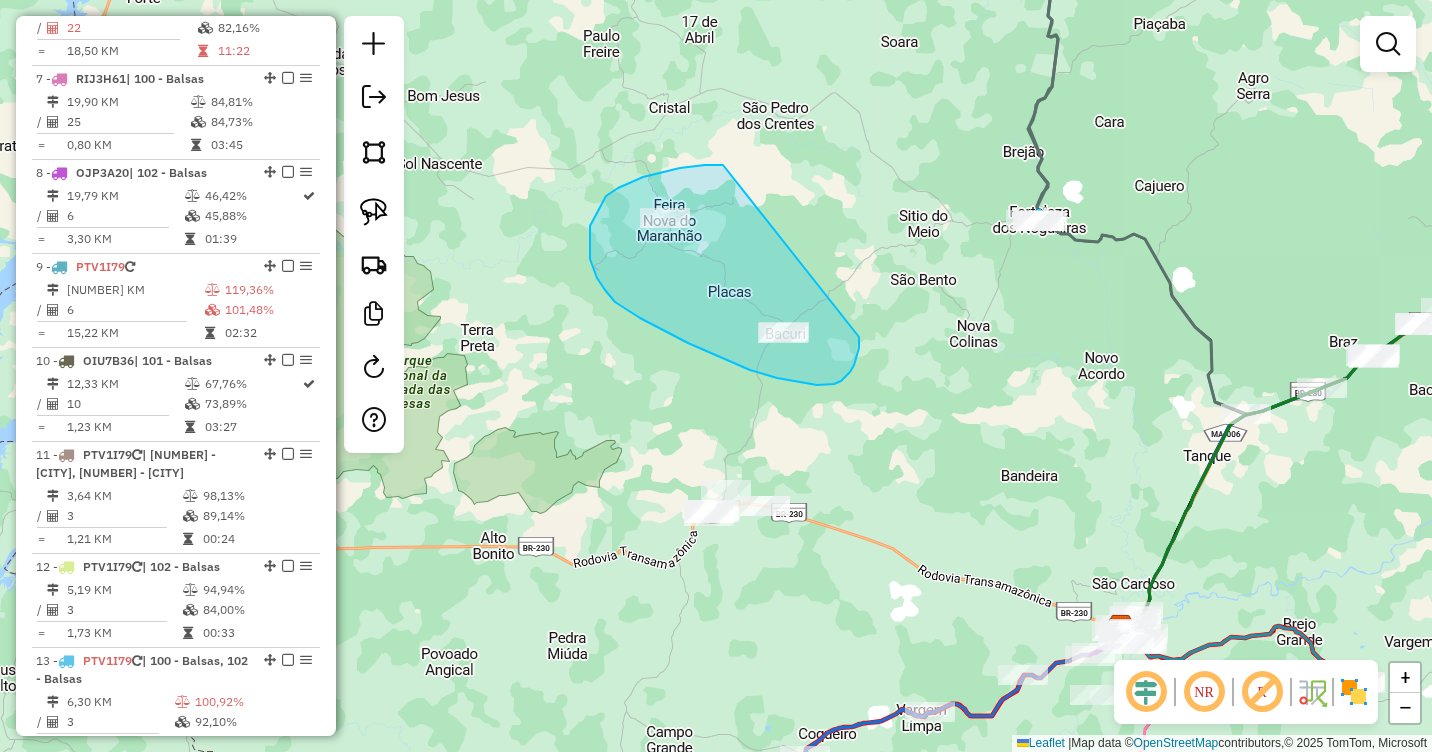 drag, startPoint x: 680, startPoint y: 168, endPoint x: 859, endPoint y: 337, distance: 246.17473 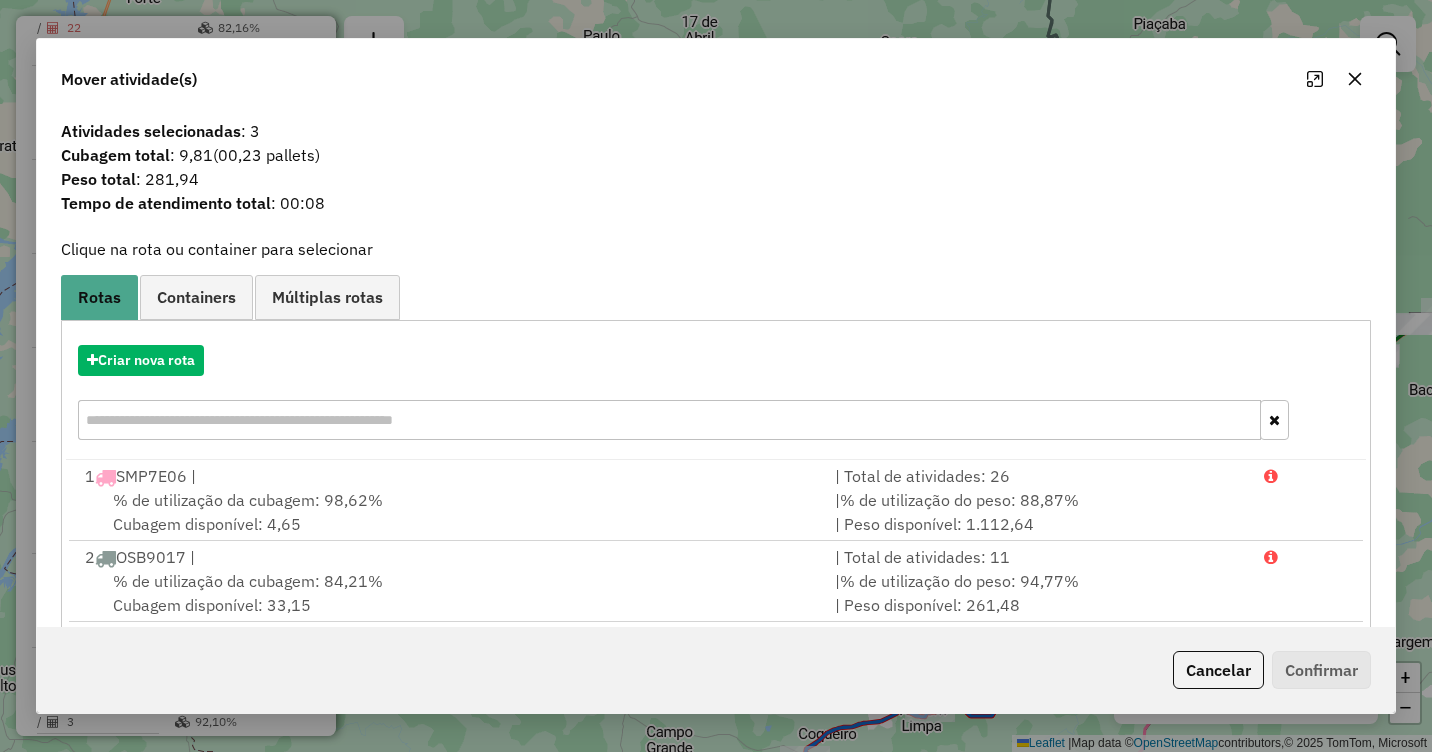 click 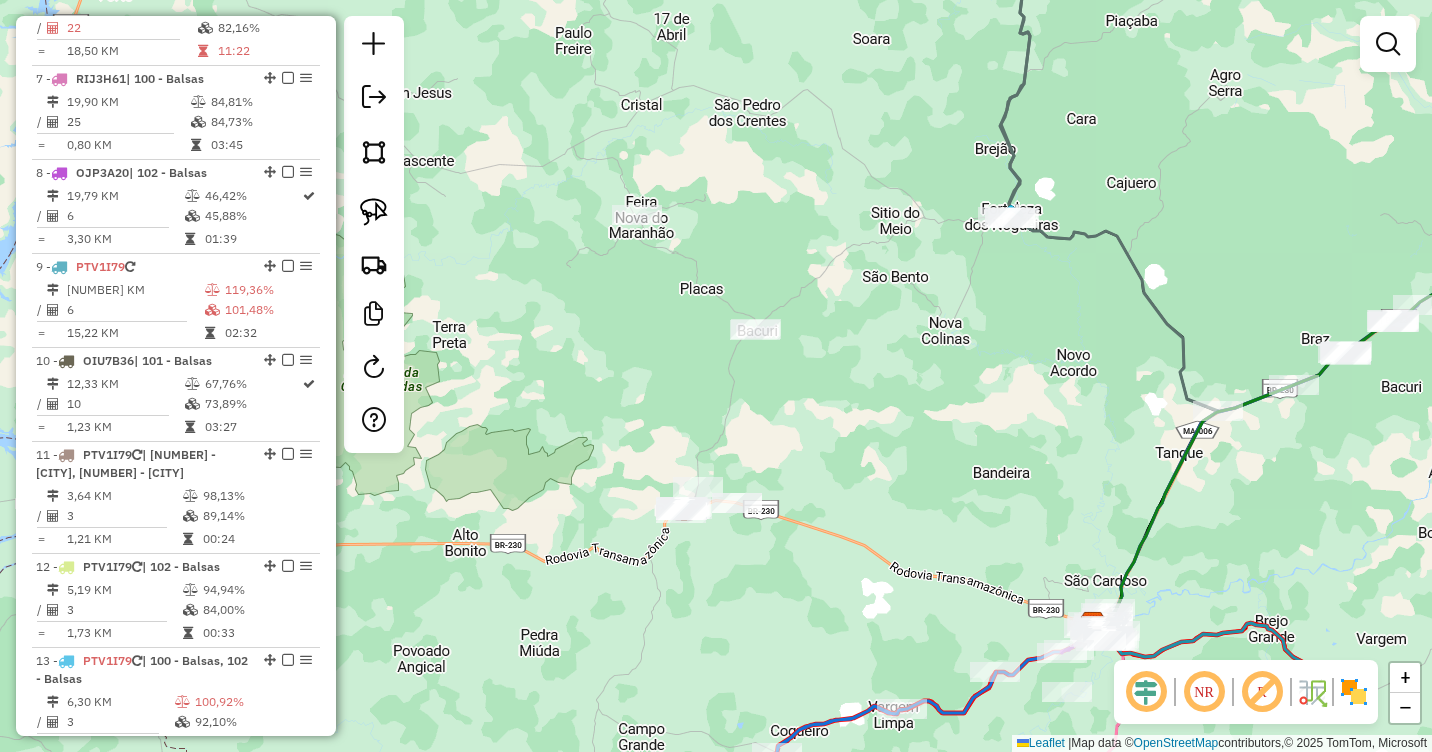 drag, startPoint x: 1013, startPoint y: 394, endPoint x: 852, endPoint y: 353, distance: 166.1385 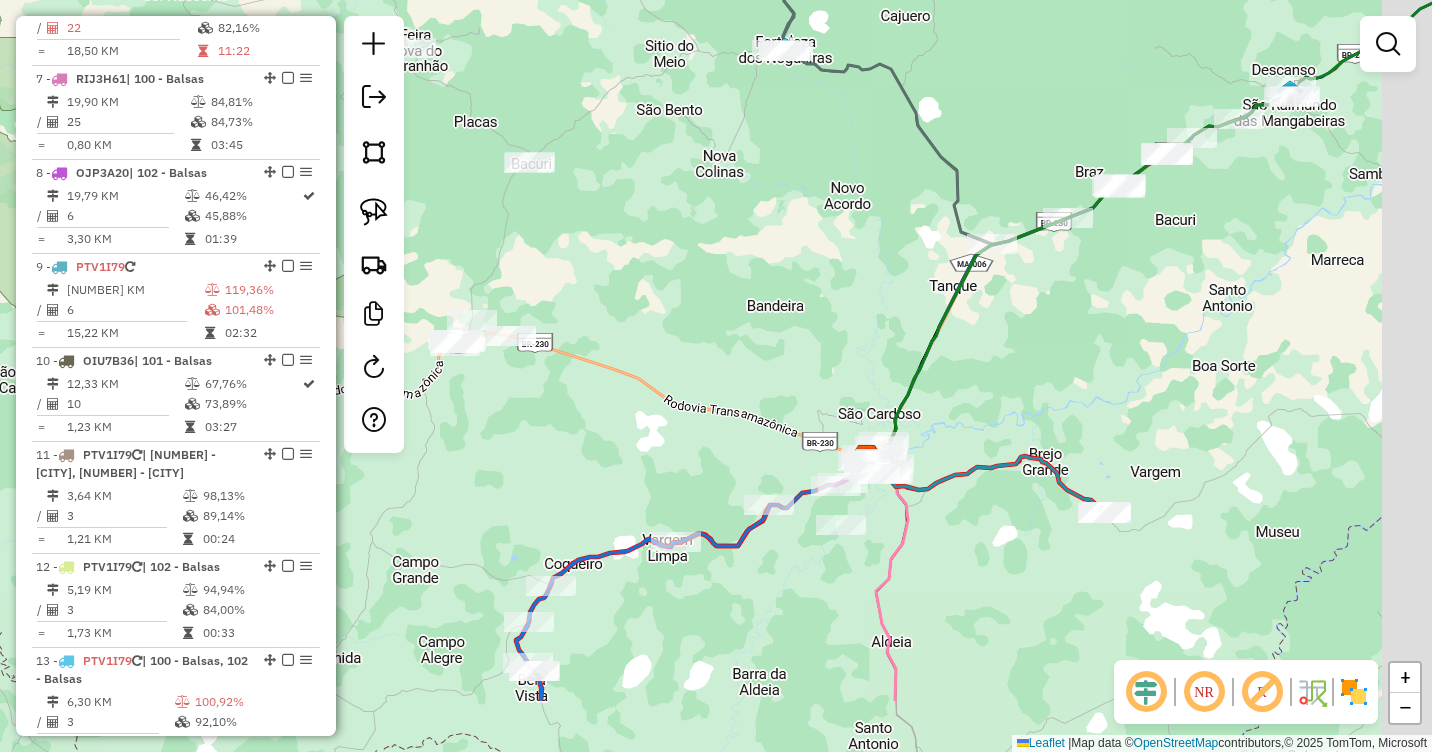 drag, startPoint x: 901, startPoint y: 424, endPoint x: 840, endPoint y: 270, distance: 165.64117 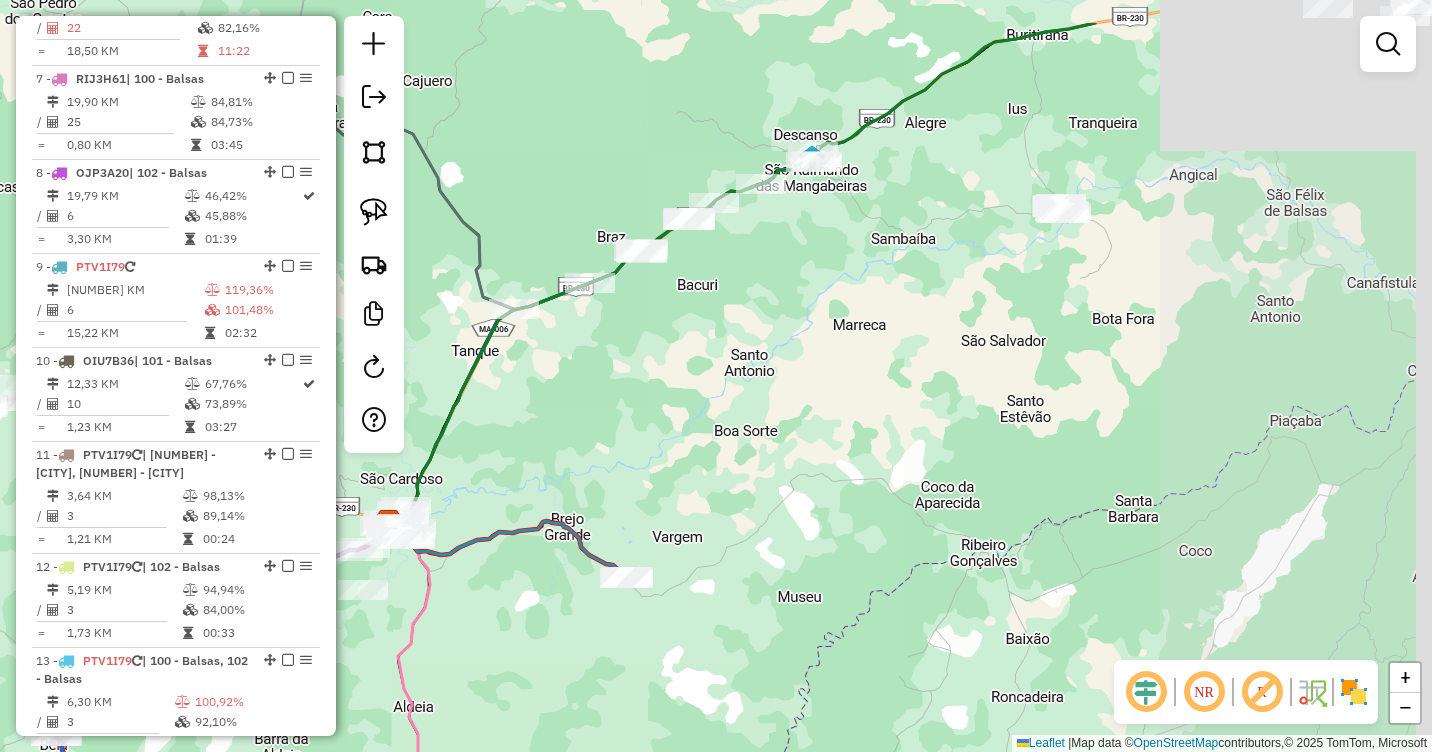 drag, startPoint x: 1047, startPoint y: 335, endPoint x: 574, endPoint y: 480, distance: 494.7262 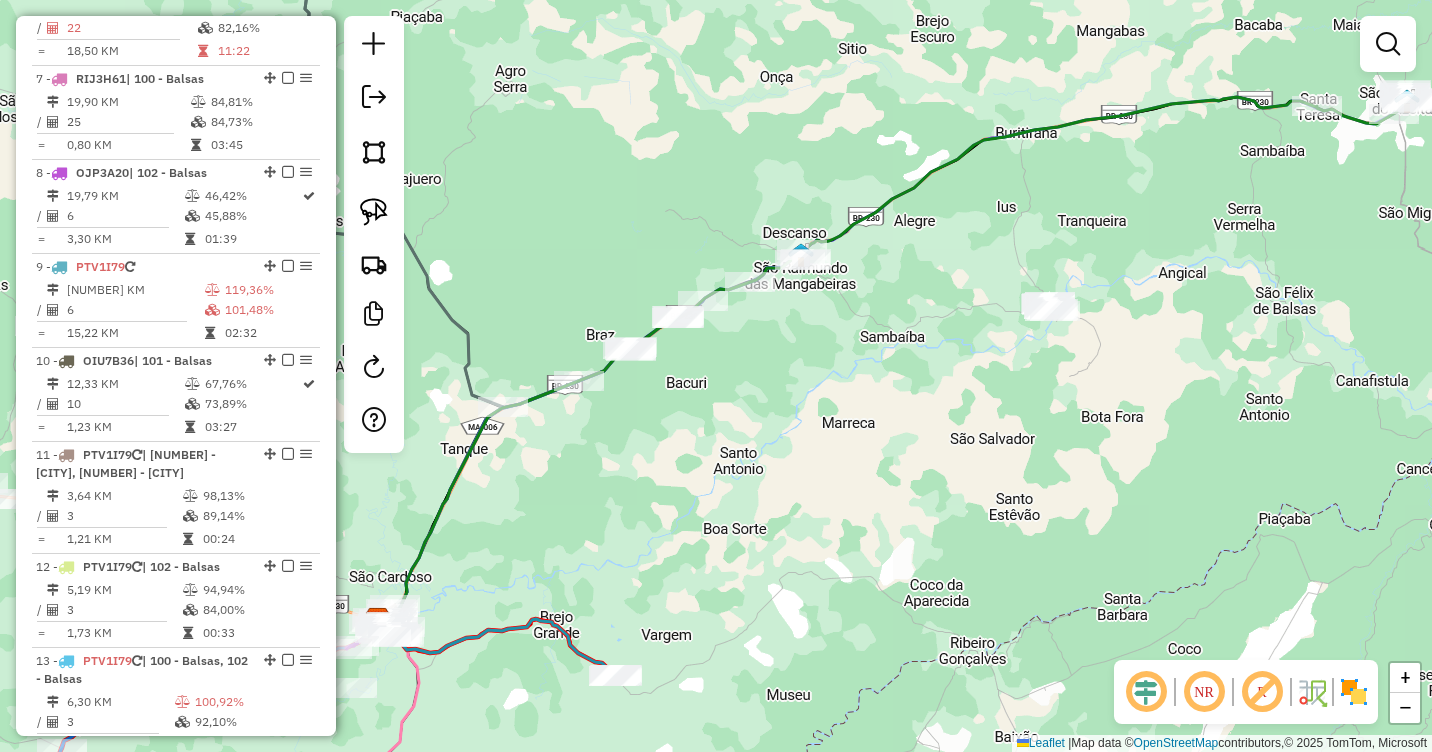 drag, startPoint x: 975, startPoint y: 382, endPoint x: 992, endPoint y: 436, distance: 56.61272 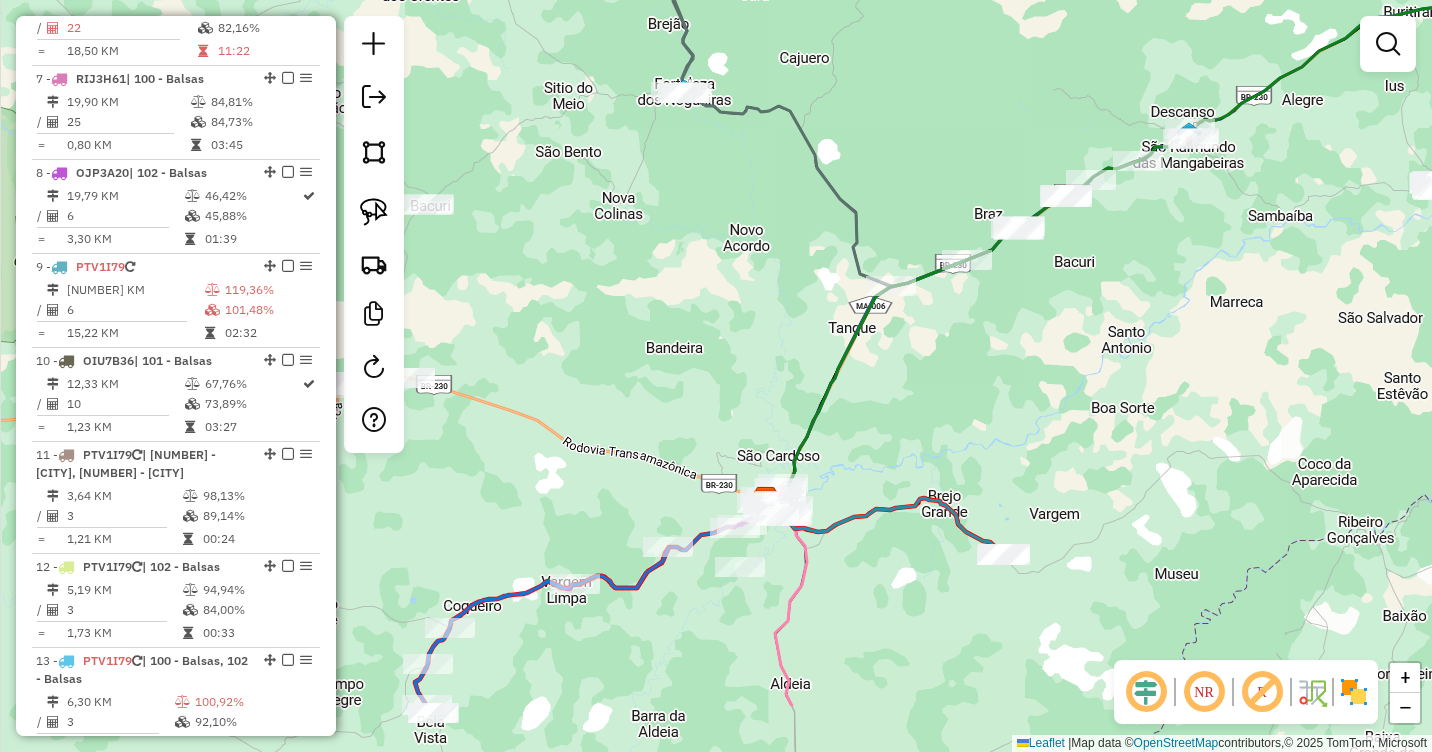 drag, startPoint x: 840, startPoint y: 508, endPoint x: 1235, endPoint y: 378, distance: 415.84253 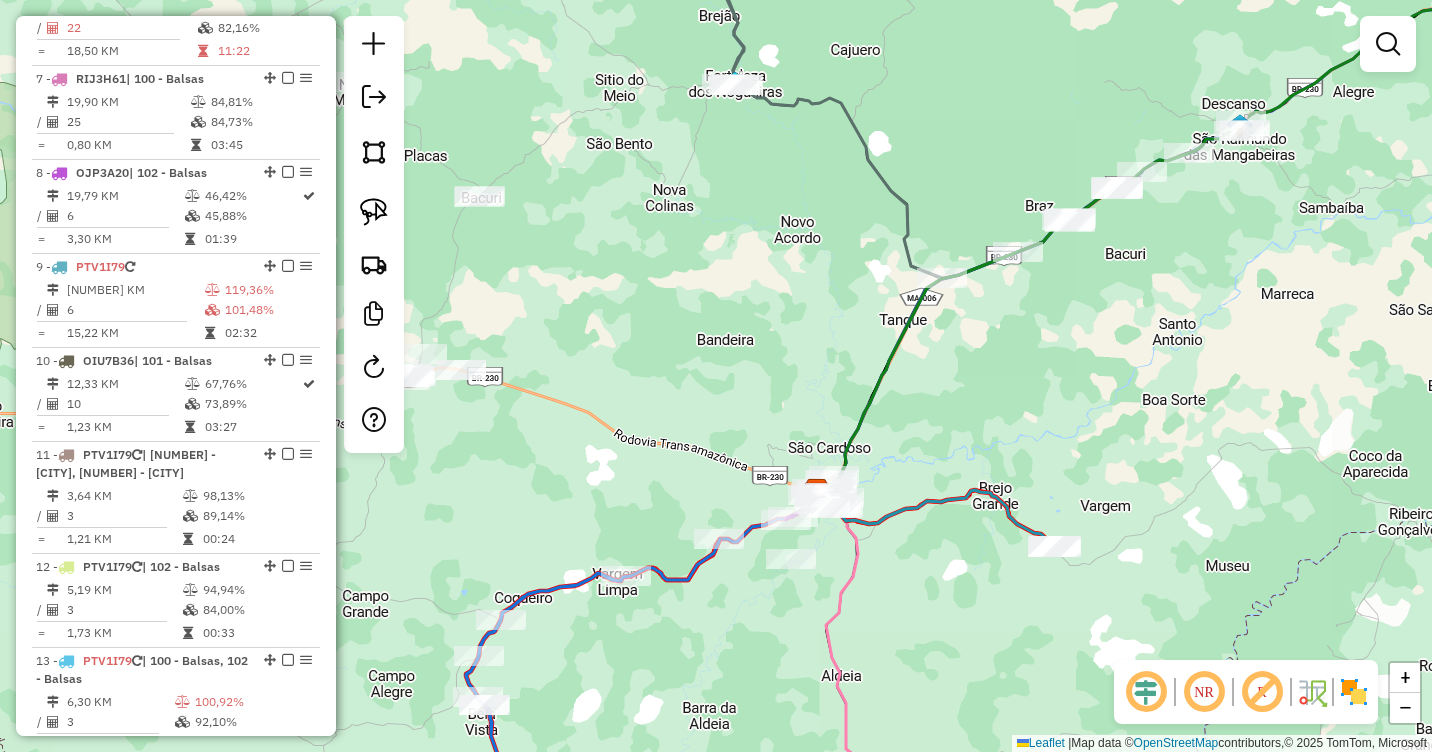 drag, startPoint x: 1044, startPoint y: 409, endPoint x: 1128, endPoint y: 416, distance: 84.29116 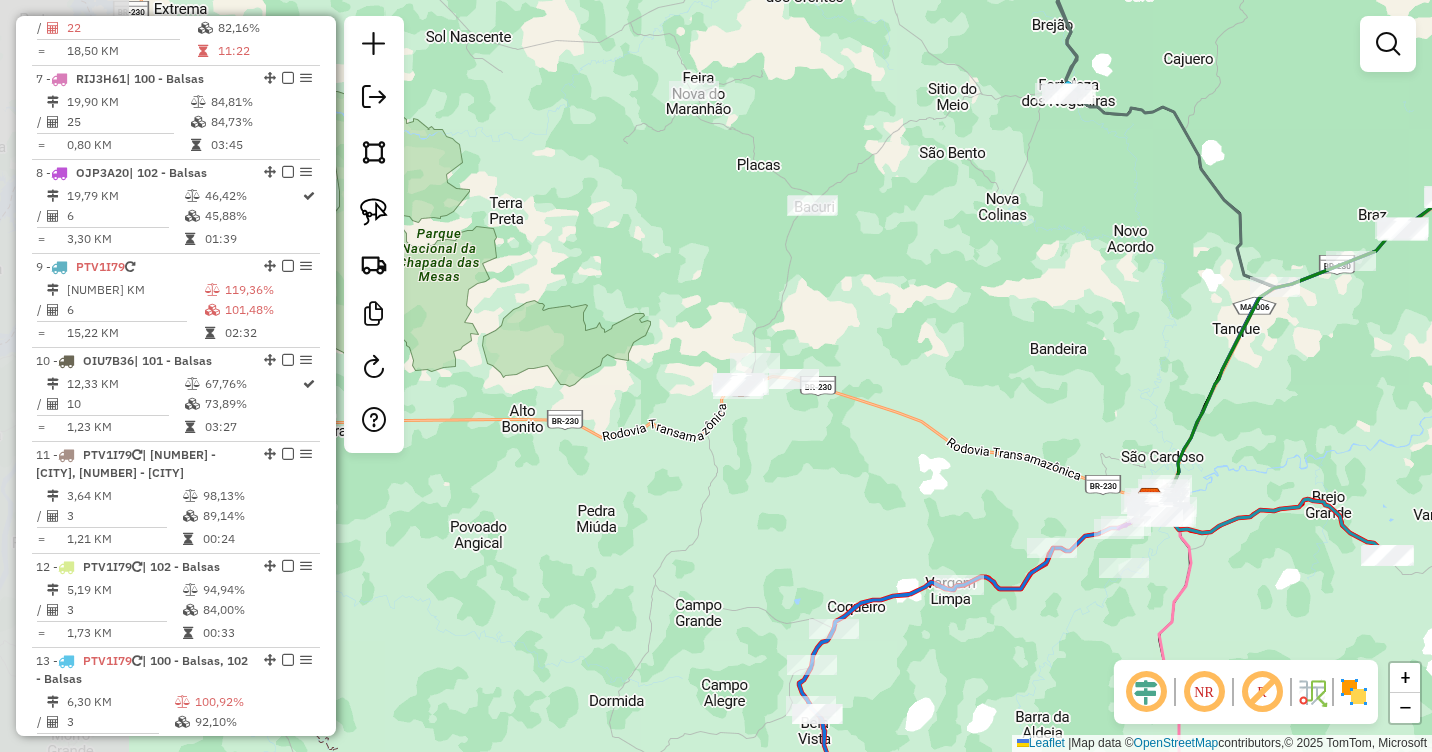 drag, startPoint x: 660, startPoint y: 348, endPoint x: 953, endPoint y: 350, distance: 293.00684 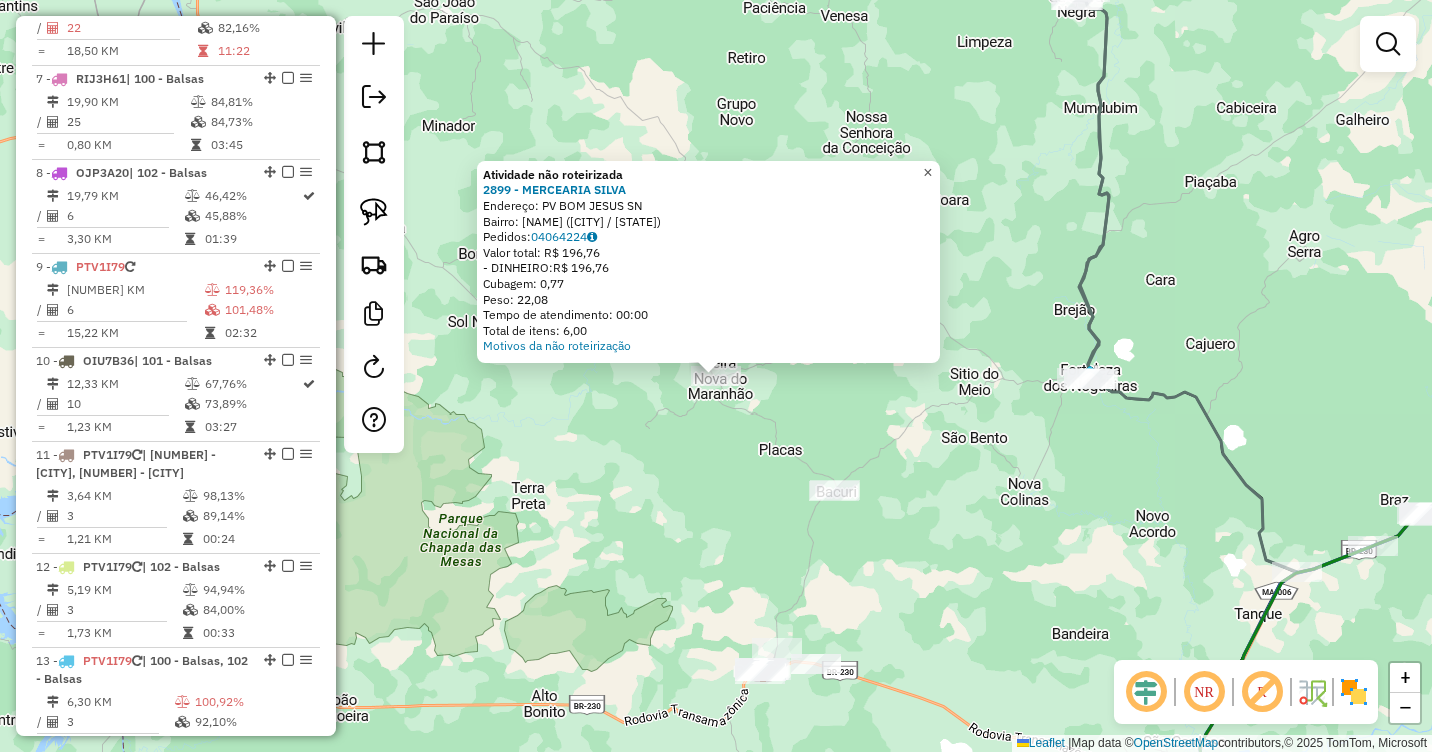 click on "×" 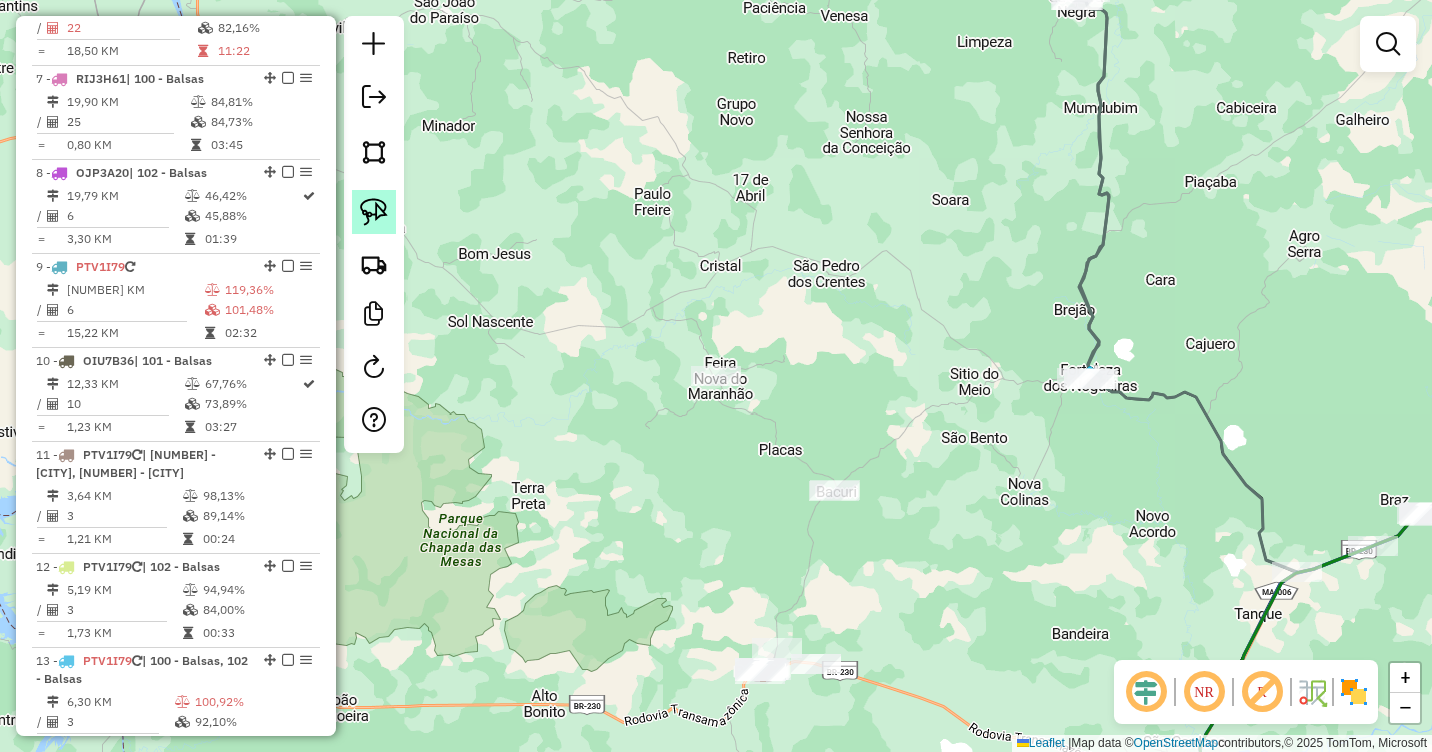 click 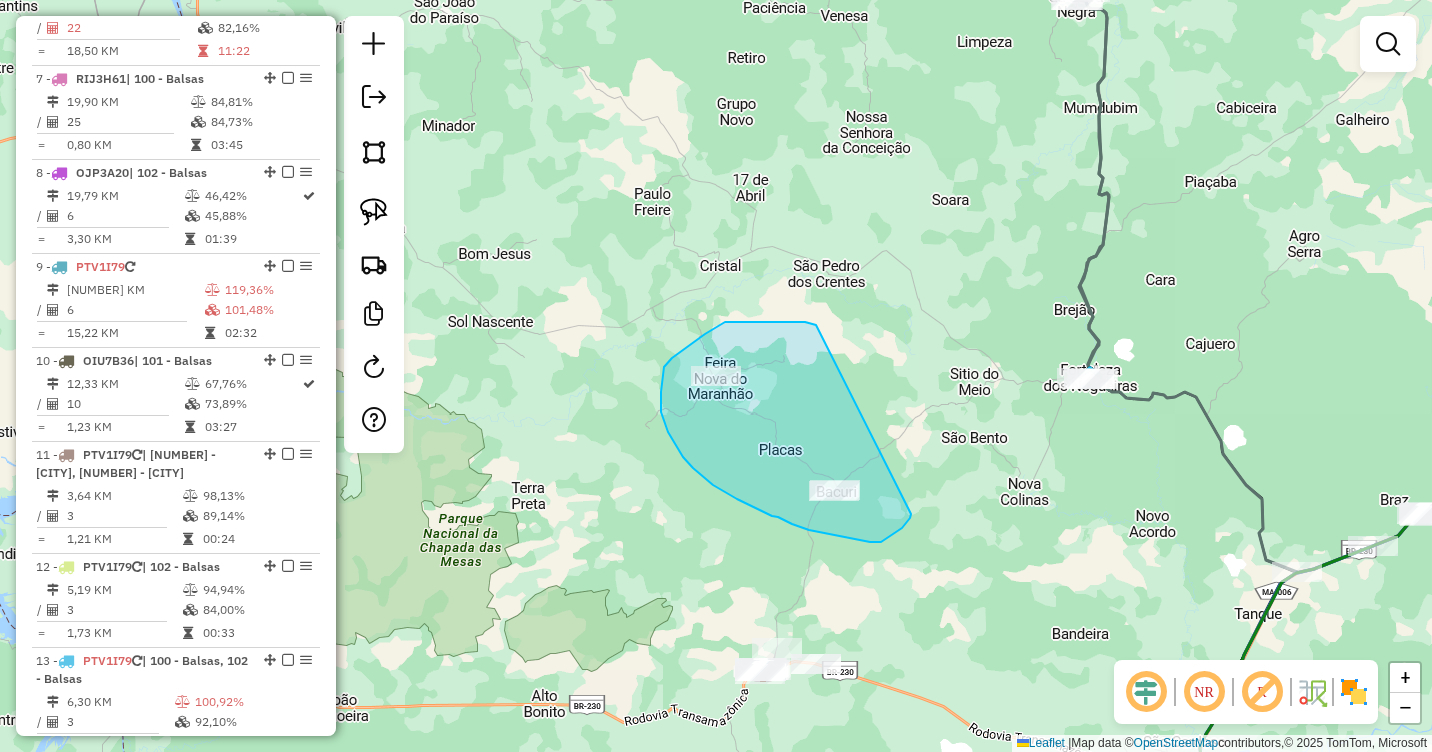 drag, startPoint x: 803, startPoint y: 322, endPoint x: 911, endPoint y: 513, distance: 219.4197 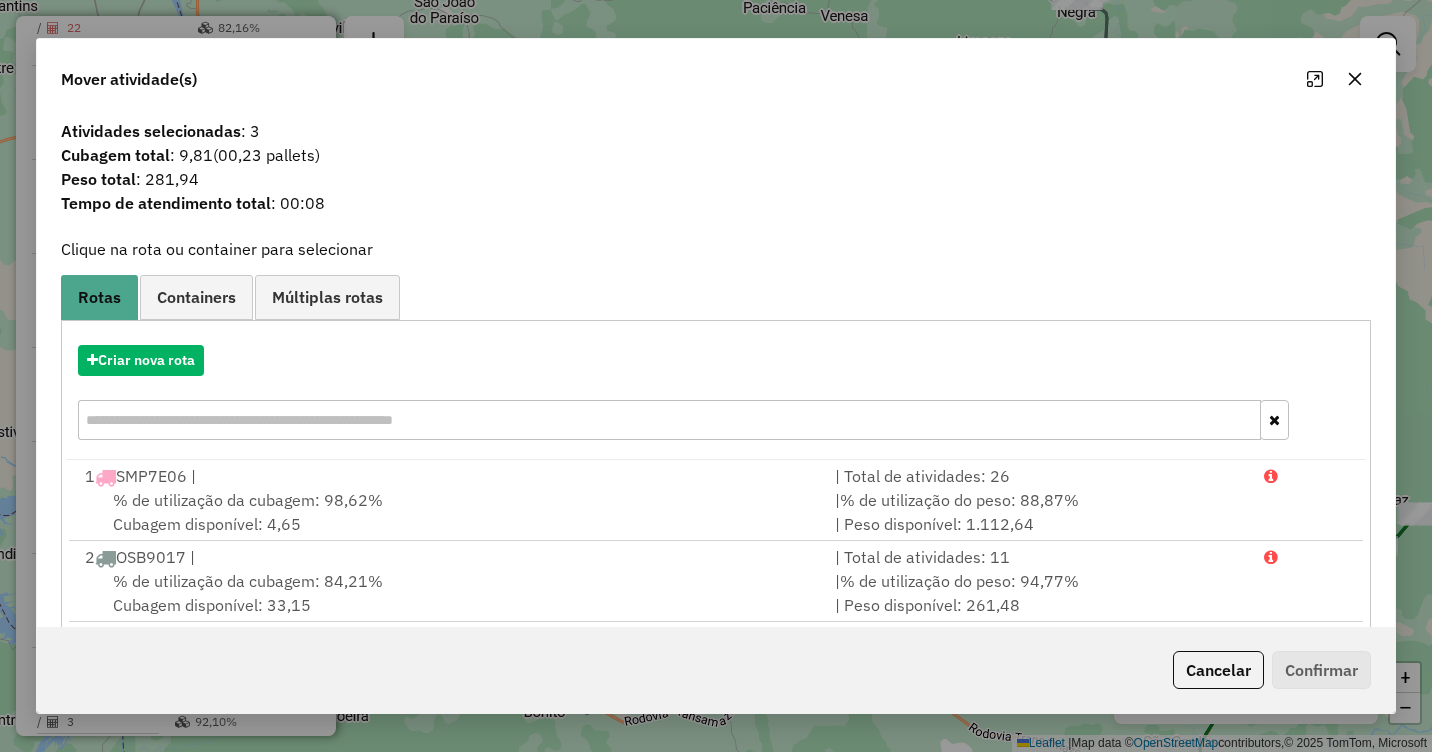 click 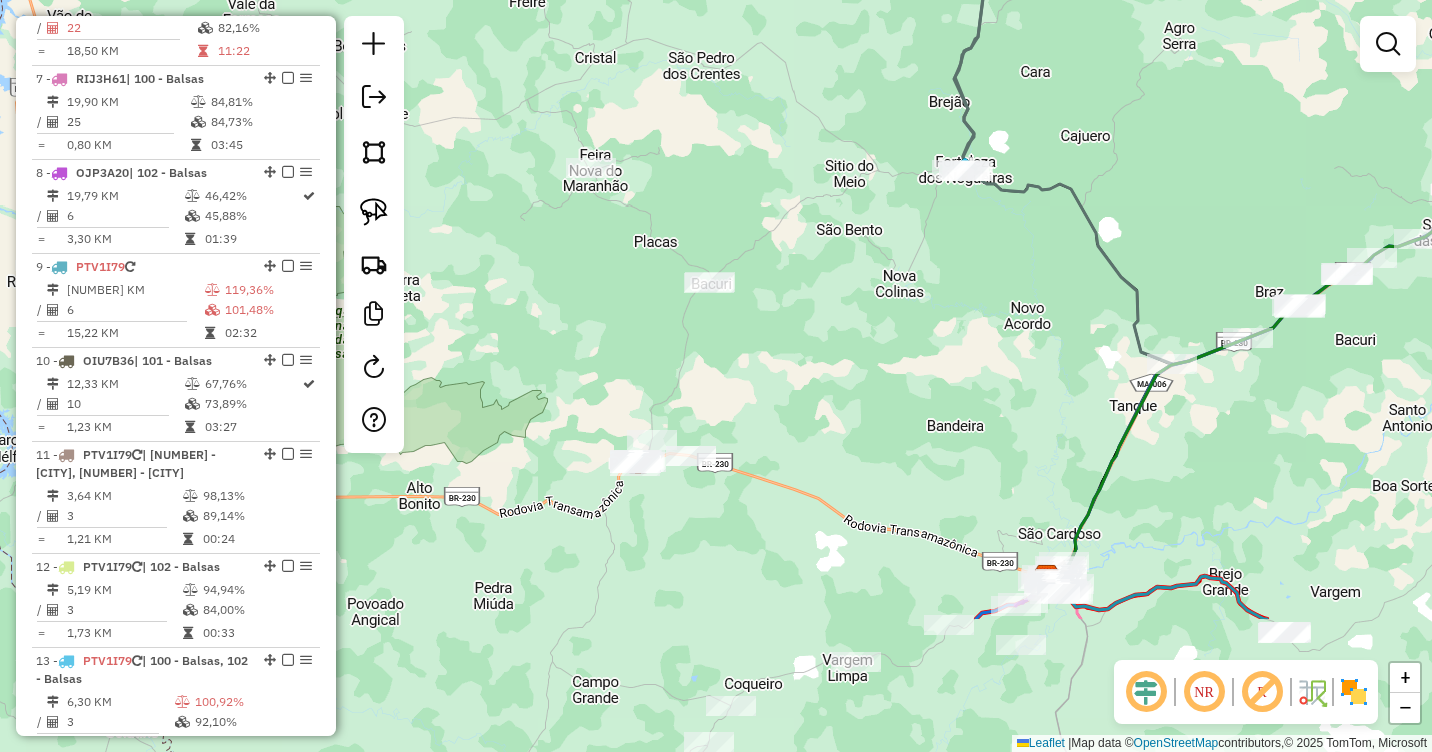 drag, startPoint x: 921, startPoint y: 595, endPoint x: 783, endPoint y: 367, distance: 266.51077 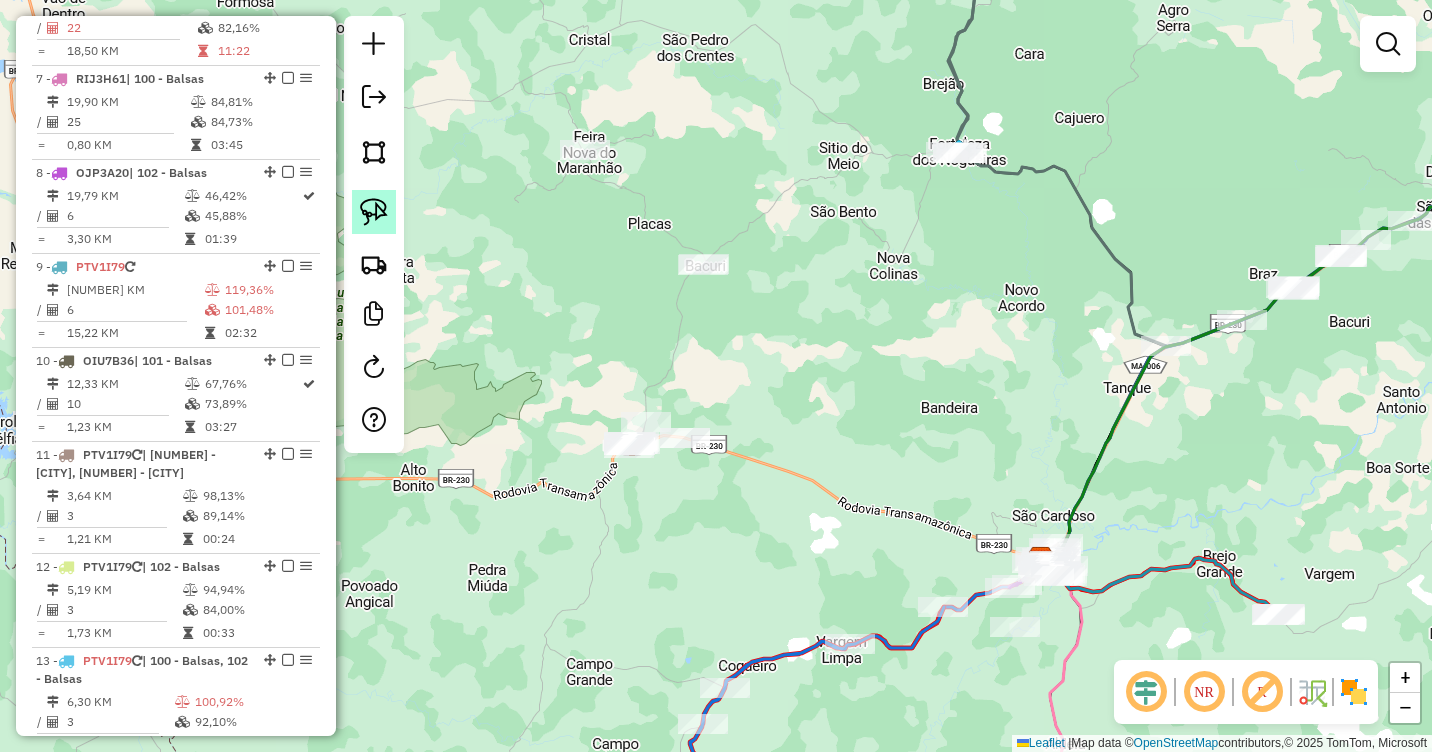 click 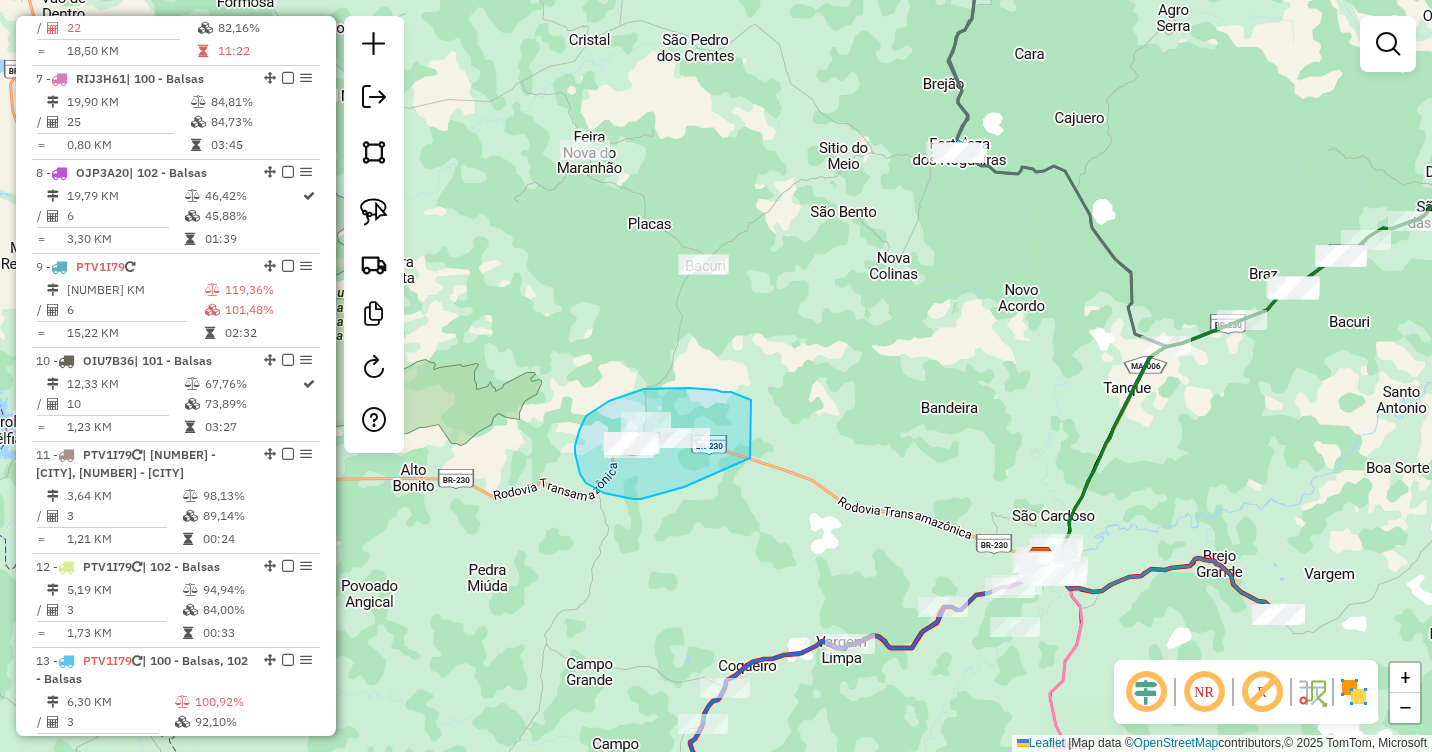 drag, startPoint x: 741, startPoint y: 396, endPoint x: 751, endPoint y: 458, distance: 62.801273 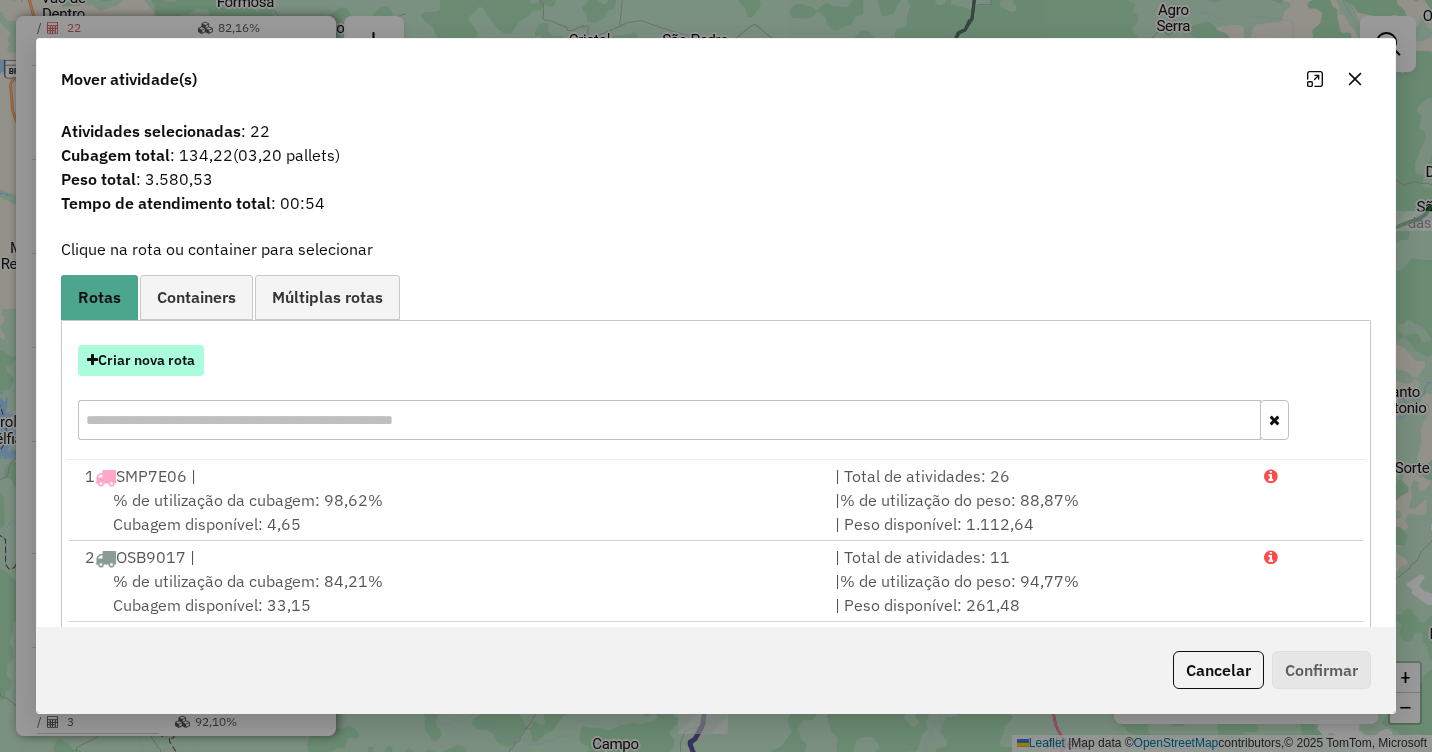 click on "Criar nova rota" at bounding box center (141, 360) 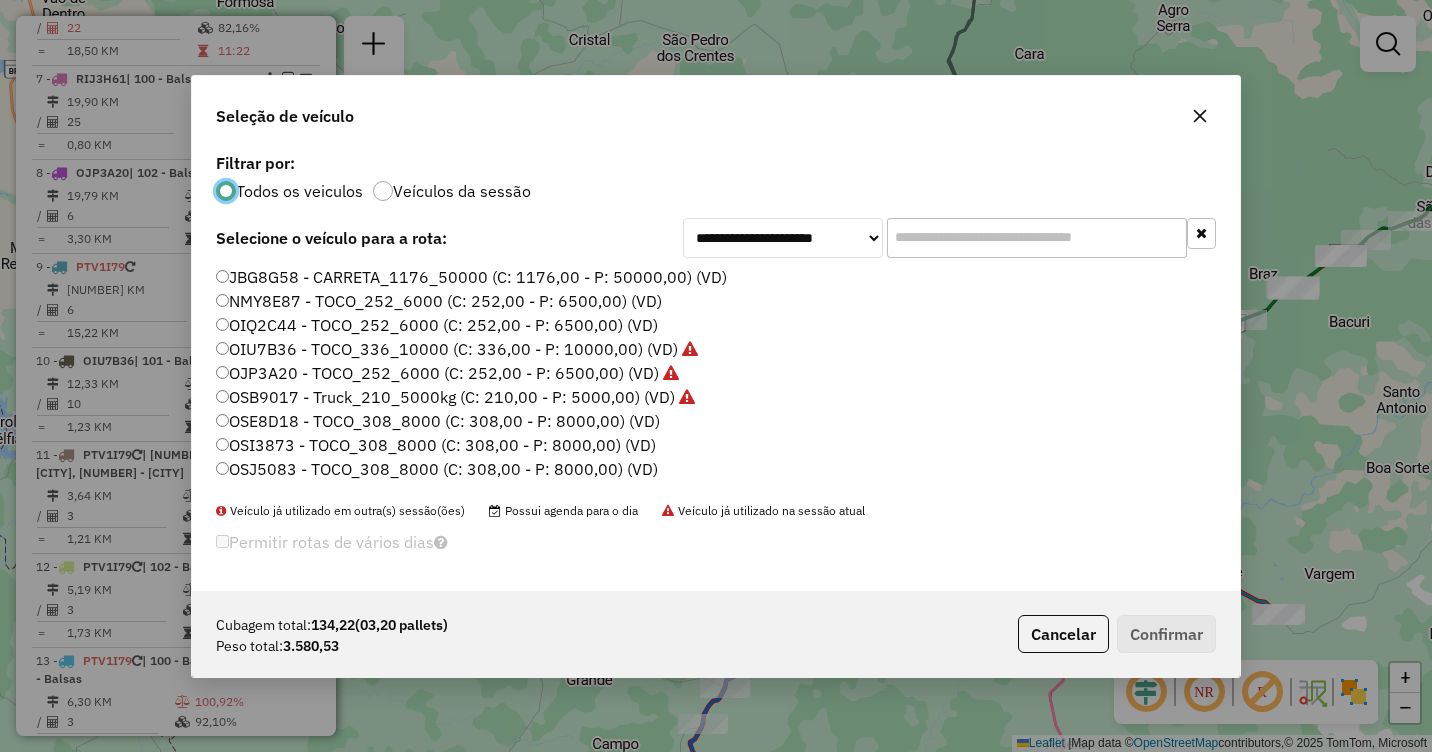 scroll, scrollTop: 11, scrollLeft: 6, axis: both 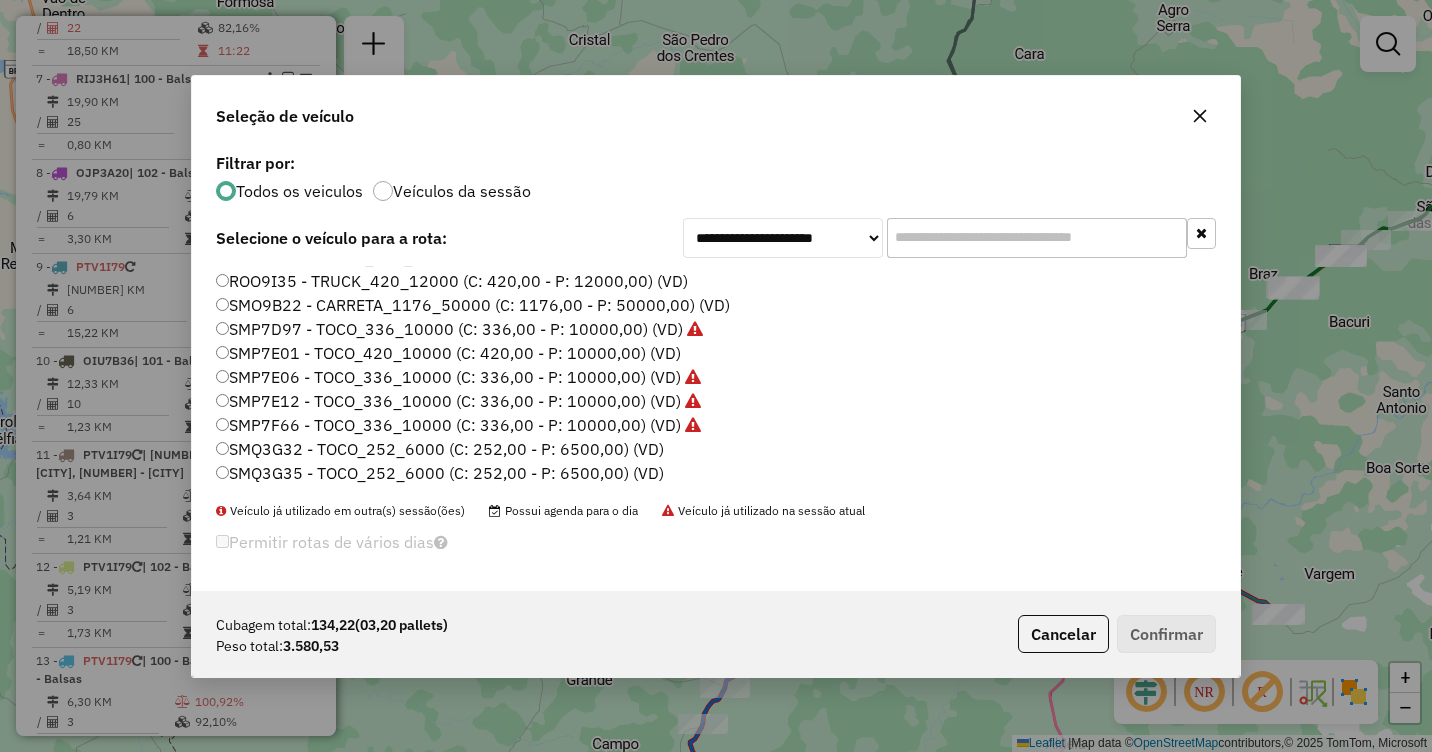 click on "SMQ3G35 - TOCO_252_6000 (C: 252,00 - P: 6500,00) (VD)" 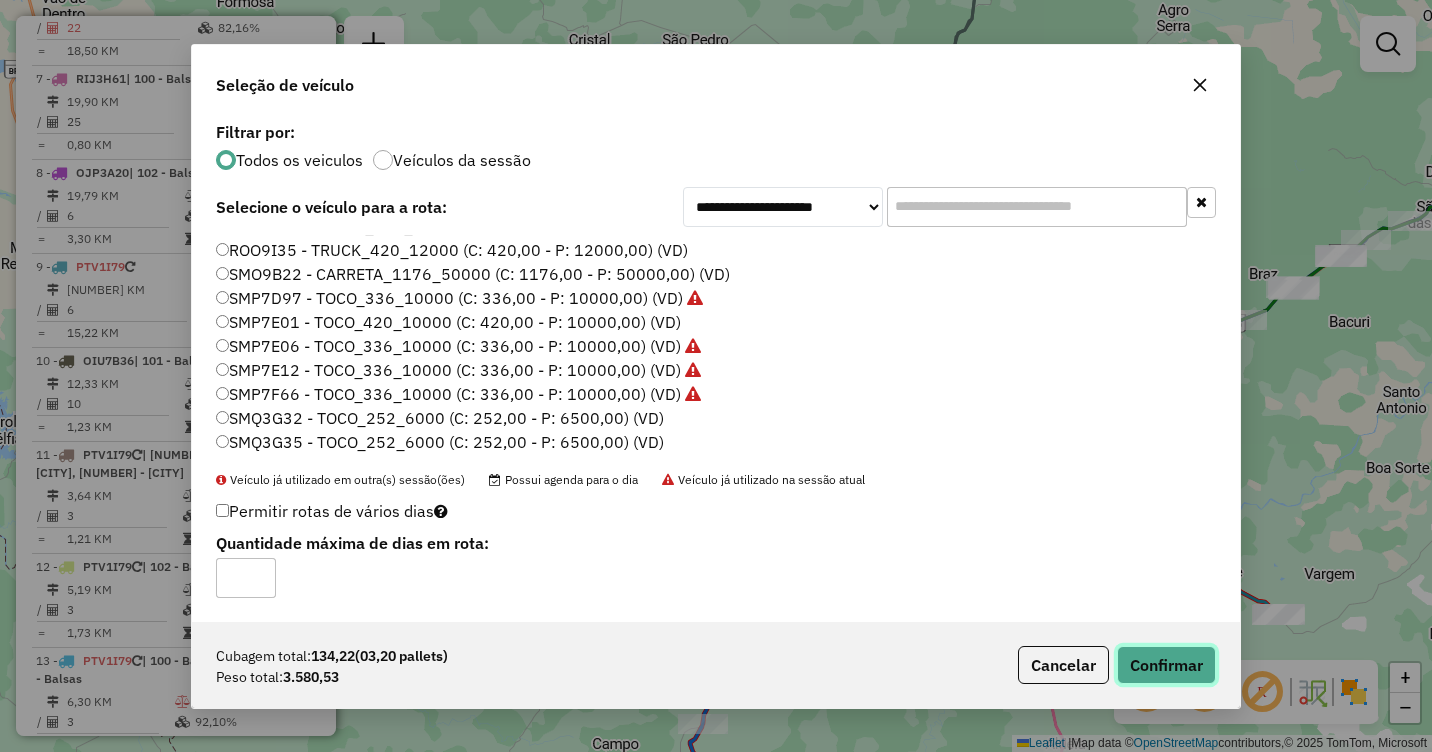 click on "Confirmar" 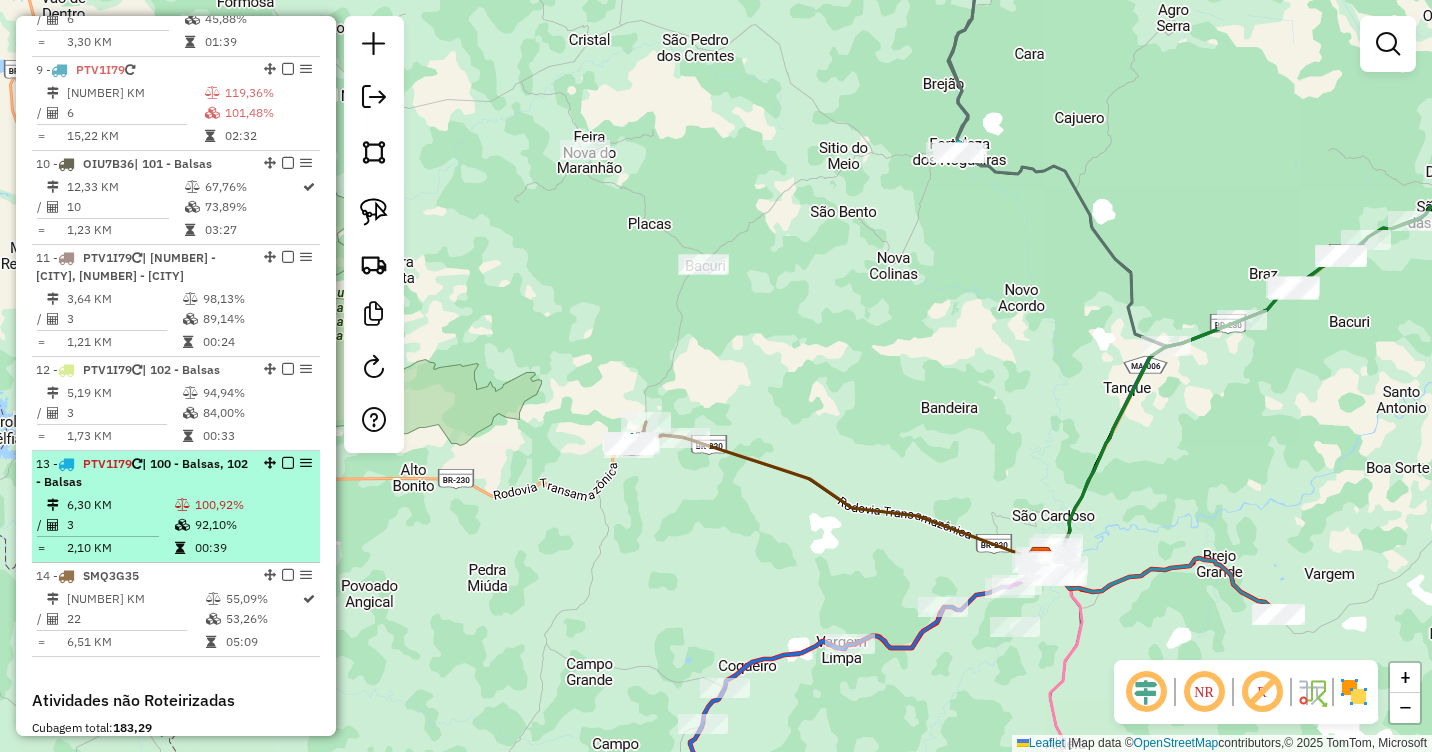 scroll, scrollTop: 1488, scrollLeft: 0, axis: vertical 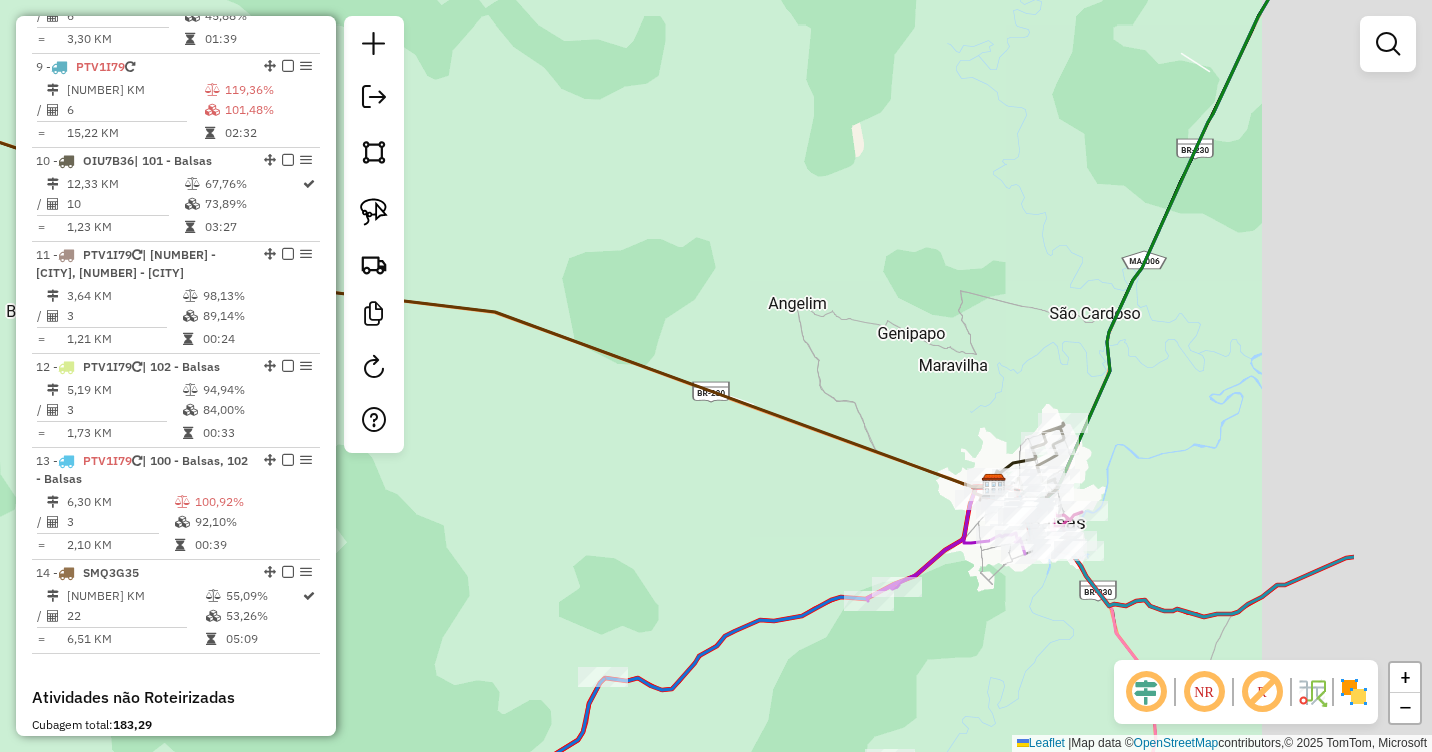 drag, startPoint x: 1131, startPoint y: 549, endPoint x: 871, endPoint y: 504, distance: 263.8655 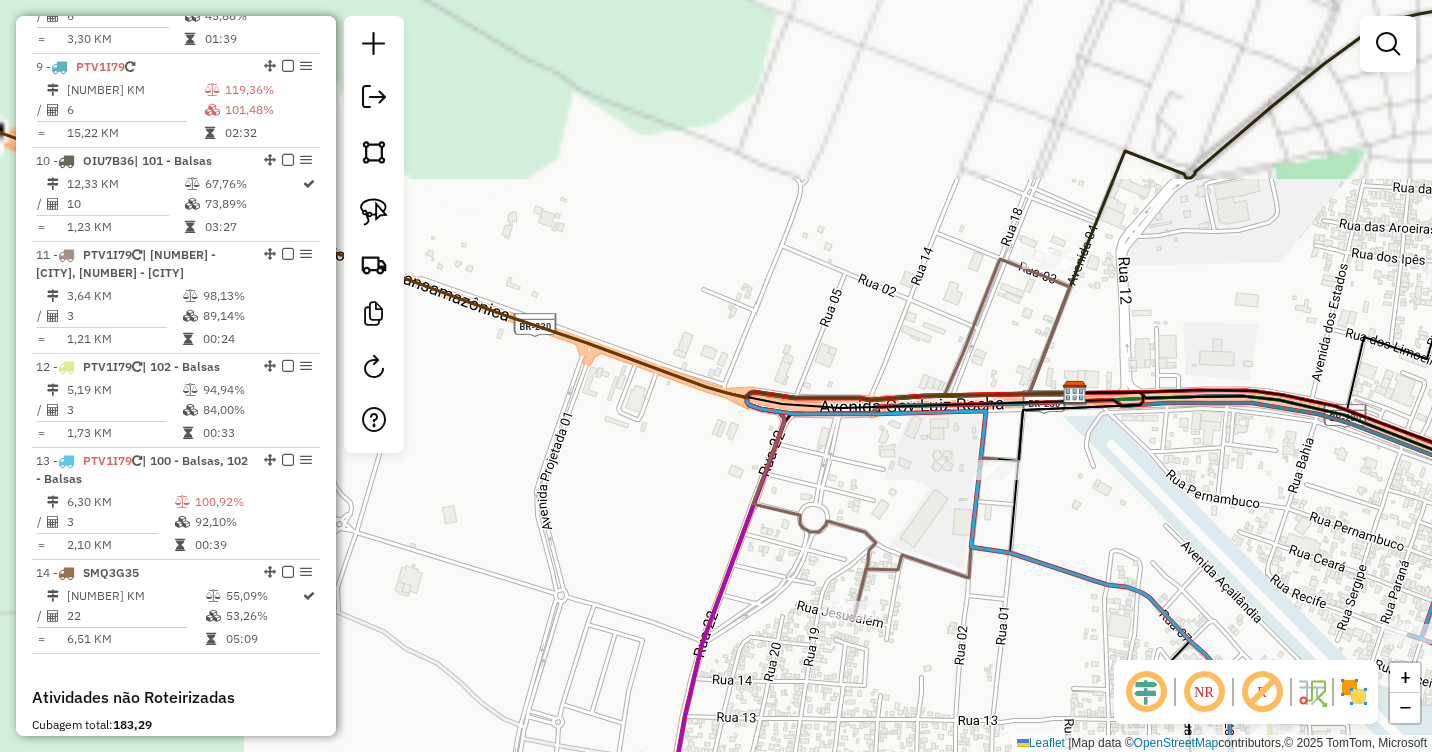 drag, startPoint x: 1201, startPoint y: 505, endPoint x: 717, endPoint y: 442, distance: 488.08298 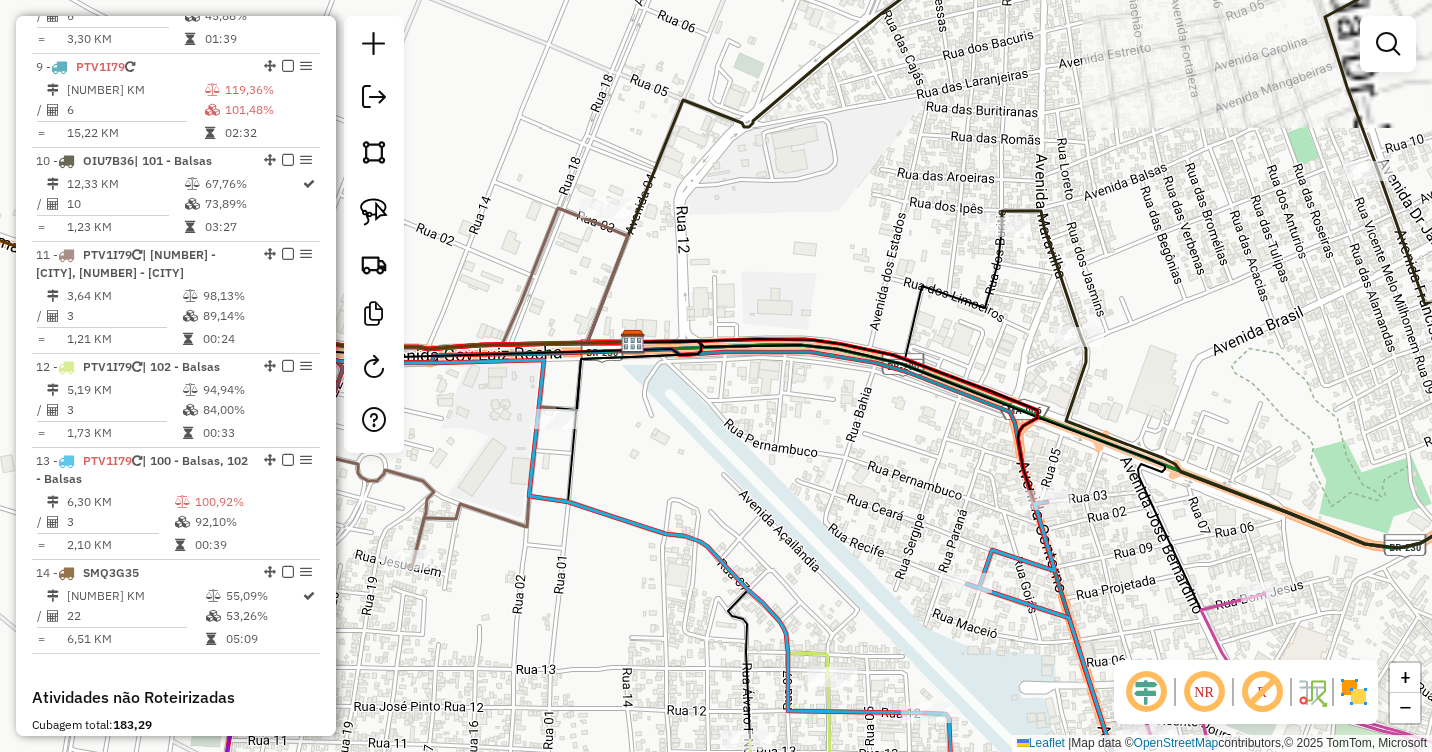 drag, startPoint x: 921, startPoint y: 462, endPoint x: 715, endPoint y: 329, distance: 245.204 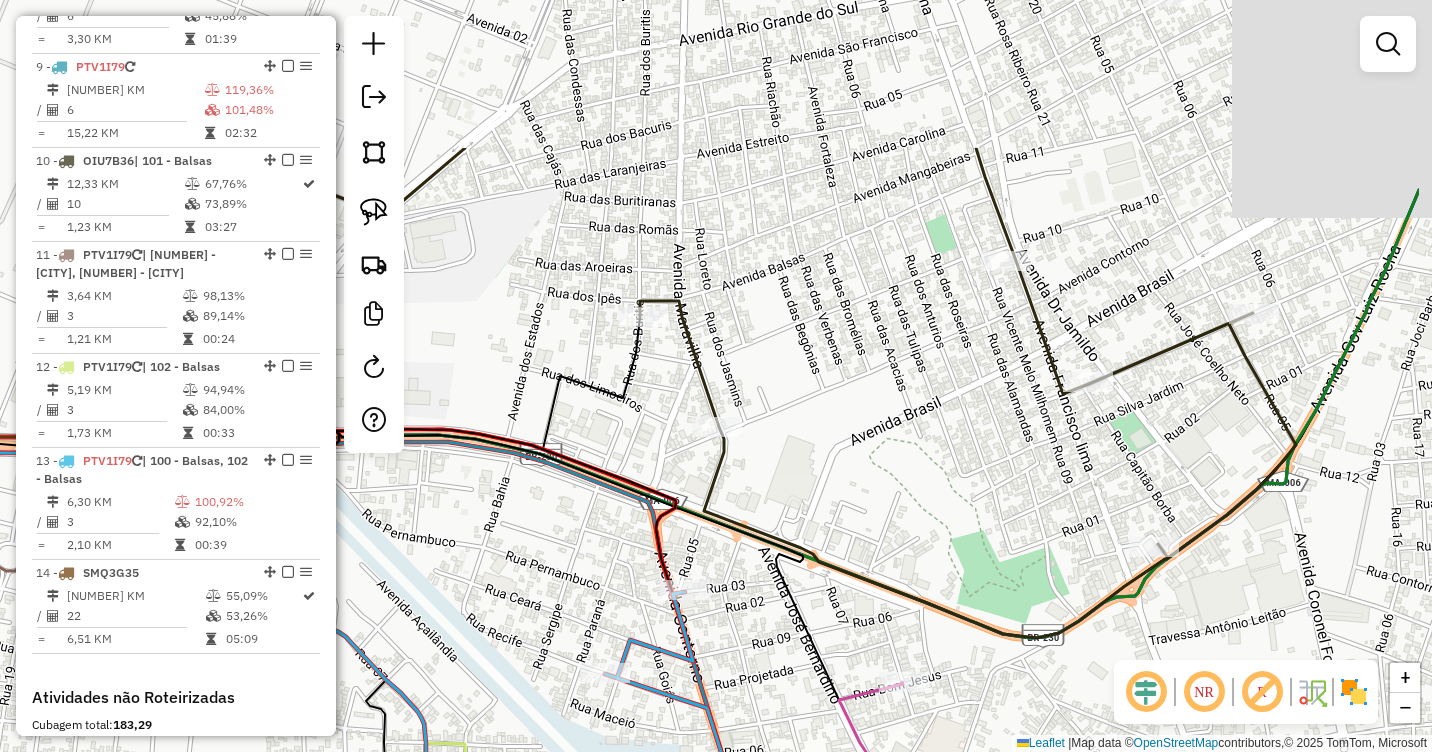 drag, startPoint x: 1012, startPoint y: 228, endPoint x: 837, endPoint y: 463, distance: 293.0017 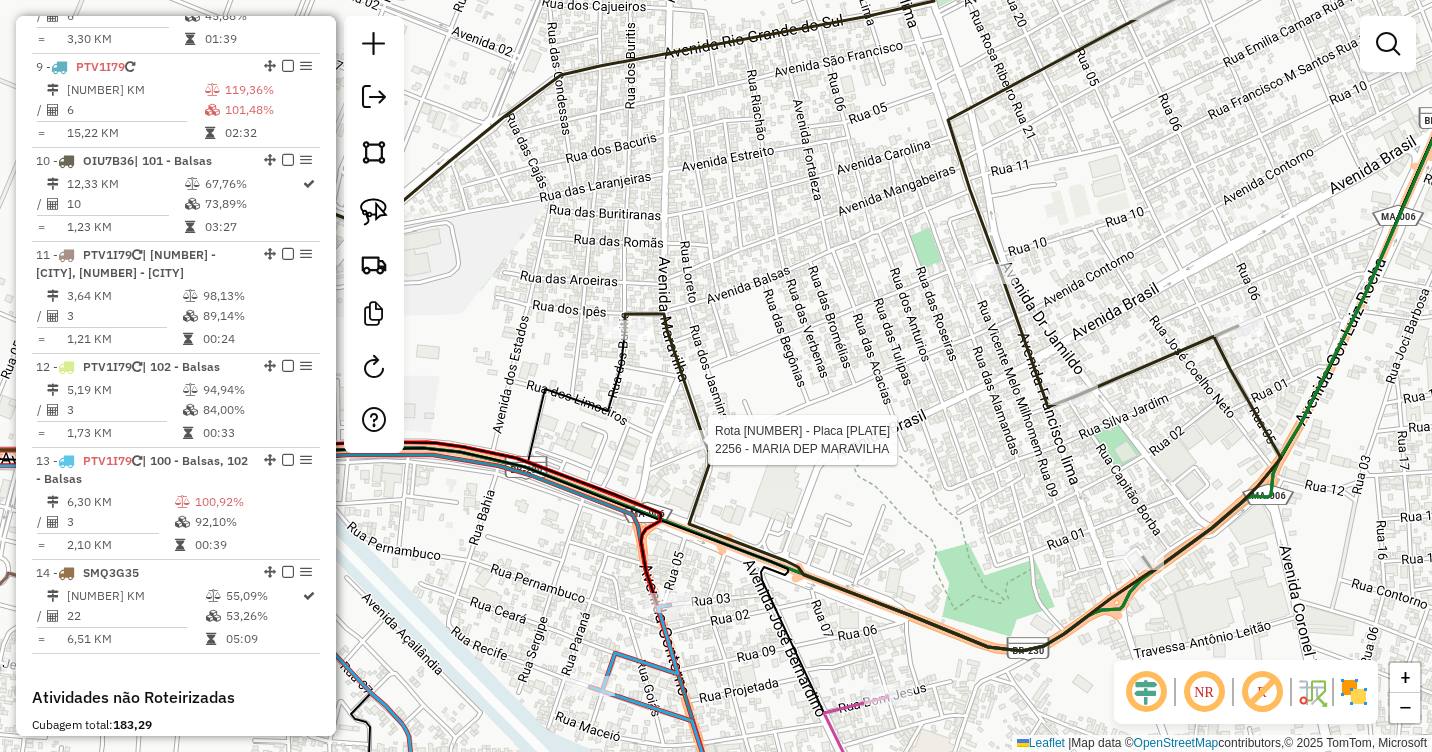 select on "**********" 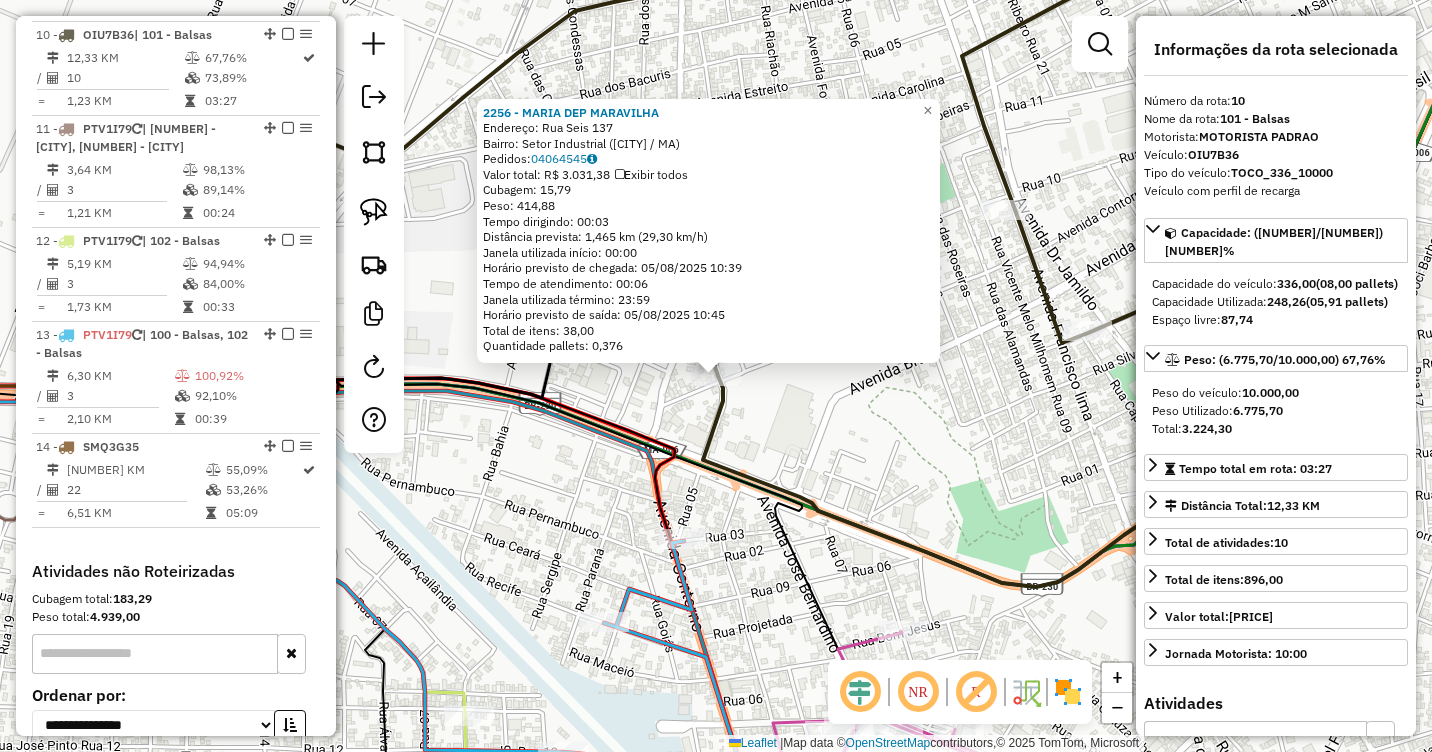 scroll, scrollTop: 1620, scrollLeft: 0, axis: vertical 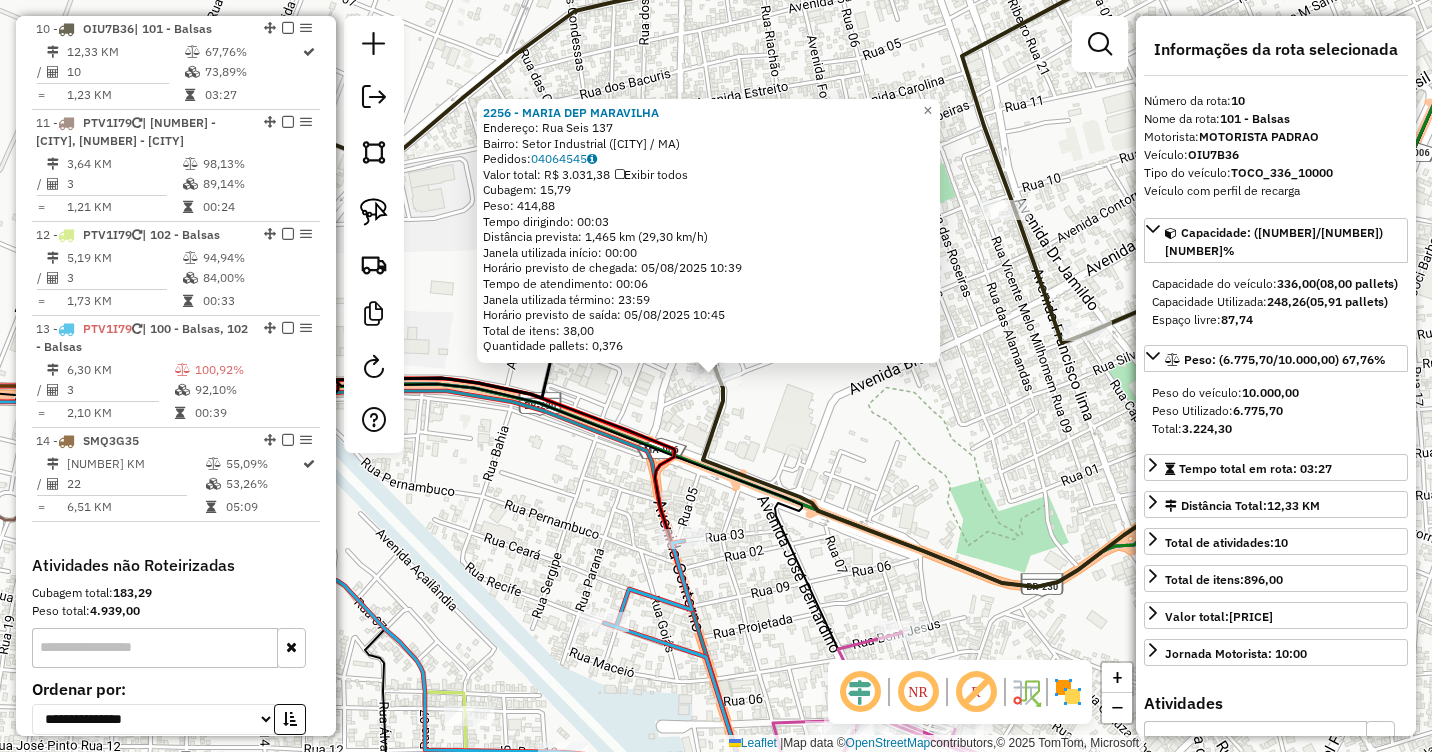click on "[NUMBER] - [NAME]  Endereço:  Rua [NAME] [NUMBER]   Bairro: Setor Industrial ([CITY] / MA)   Pedidos:  [NUMBER]   Valor total: R$ [NUMBER]   Exibir todos   Cubagem: [NUMBER]  Peso: [NUMBER]  Tempo dirigindo: [TIME]   Distância prevista: [NUMBER] km ([NUMBER] km/h)   Janela utilizada início: [TIME]   Horário previsto de chegada: [DATE] [TIME]   Tempo de atendimento: [TIME]   Janela utilizada término: [TIME]   Horário previsto de saída: [DATE] [TIME]   Total de itens: [NUMBER]   Quantidade pallets: [NUMBER]  × Janela de atendimento Grade de atendimento Capacidade Transportadoras Veículos Cliente Pedidos  Rotas Selecione os dias de semana para filtrar as janelas de atendimento  Seg   Ter   Qua   Qui   Sex   Sáb   Dom  Informe o período da janela de atendimento: De: Até:  Filtrar exatamente a janela do cliente  Considerar janela de atendimento padrão  Selecione os dias de semana para filtrar as grades de atendimento  Considerar clientes sem dia de atendimento cadastrado" 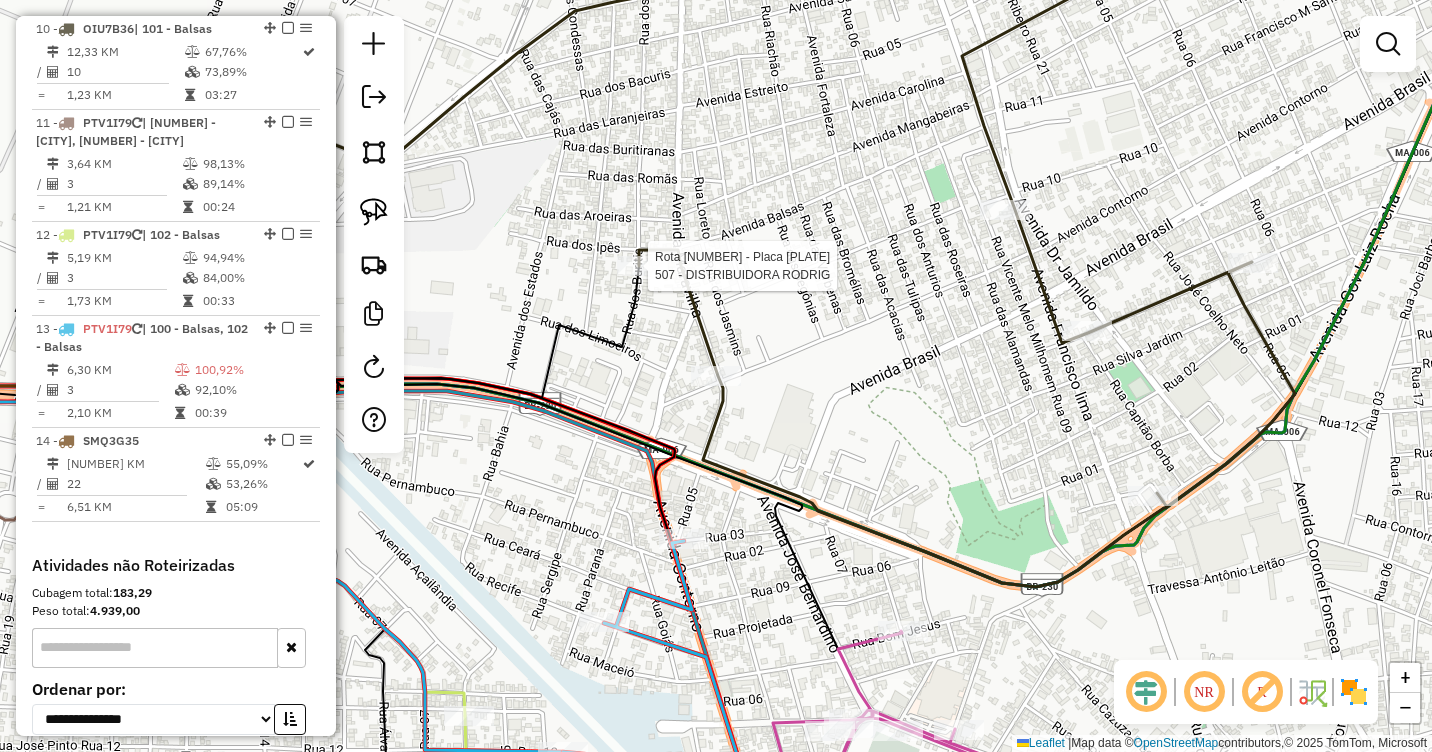 select on "**********" 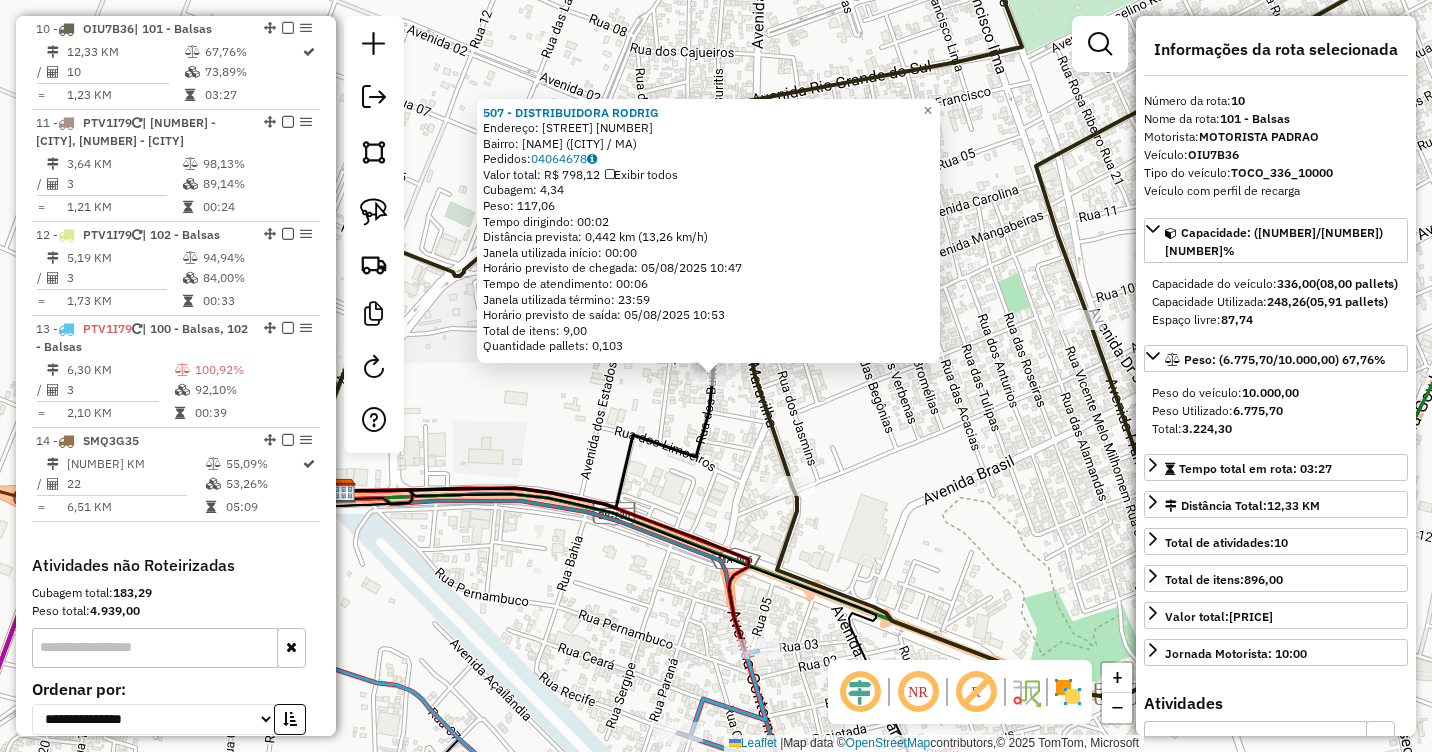 click on "[NUMBER] - [NAME] Endereço: [STREET] [NUMBER] Bairro: [NAME] ([CITY] / [STATE]) Pedidos: [NUMBER] Valor total: [PRICE] Exibir todos Cubagem: [NUMBER] Peso: [NUMBER] Tempo dirigindo: [TIME] Distância prevista: [NUMBER] km ([NUMBER] km/h) Janela utilizada início: [TIME] Horário previsto de chegada: [DATE] [TIME] Tempo de atendimento: [TIME] Janela utilizada término: [TIME] Horário previsto de saída: [DATE] [TIME] Total de itens: [NUMBER] Quantidade pallets: [NUMBER] × Janela de atendimento Grade de atendimento Capacidade Transportadoras Veículos Cliente Pedidos Rotas Selecione os dias de semana para filtrar as janelas de atendimento Seg Ter Qua Qui Sex Sáb Dom Informe o período da janela de atendimento: De: Até: Filtrar exatamente a janela do cliente Considerar janela de atendimento padrão Selecione os dias de semana para filtrar as grades de atendimento Seg Ter Qua Qui Sex Sáb Dom Considerar clientes sem dia de atendimento cadastrado De: De:" 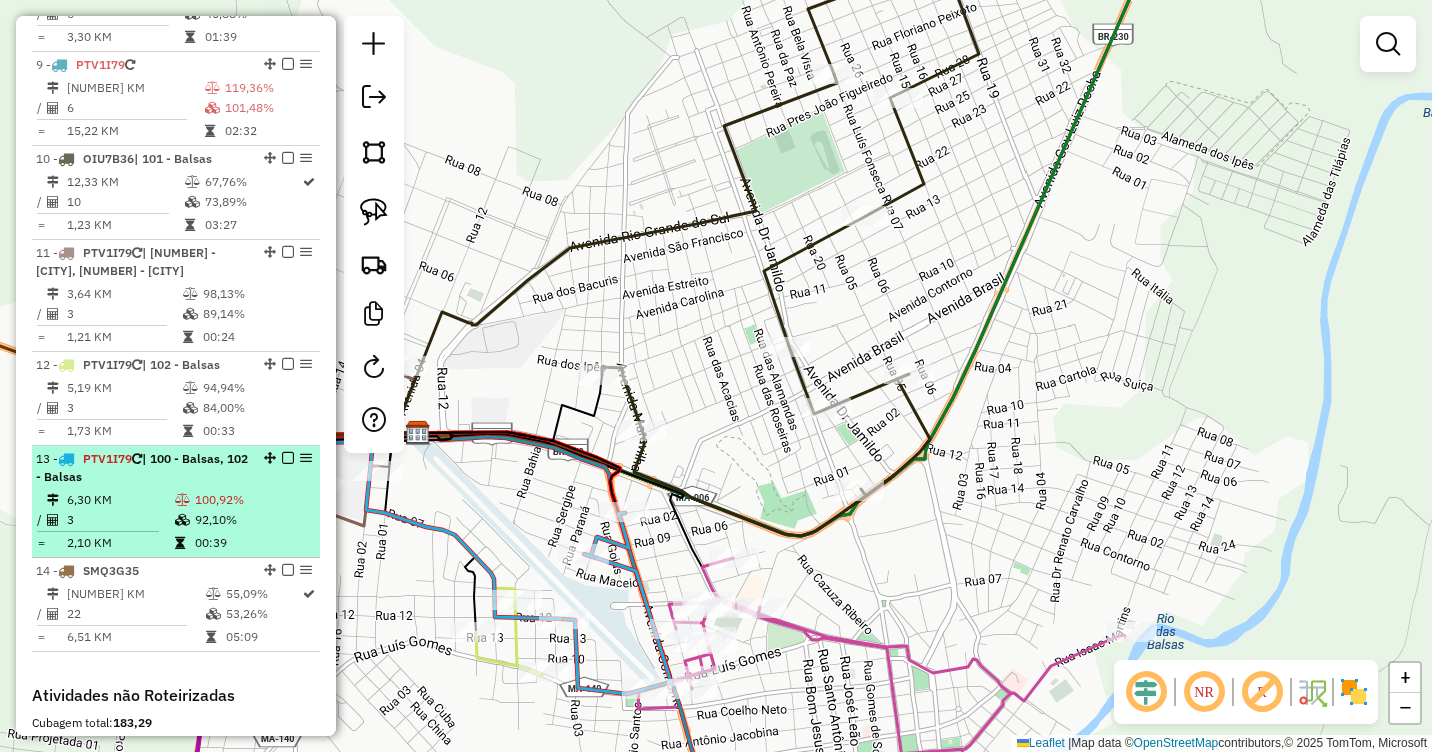 scroll, scrollTop: 1520, scrollLeft: 0, axis: vertical 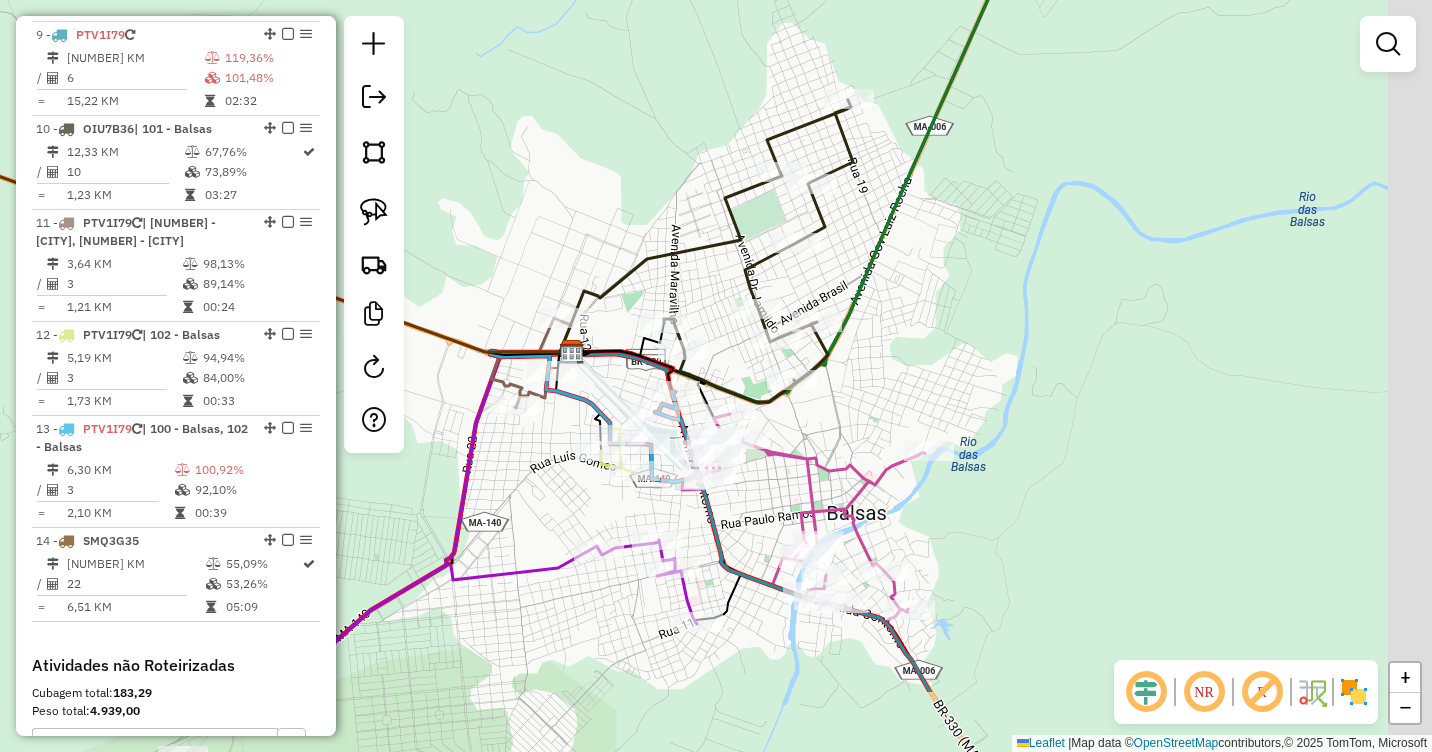 drag, startPoint x: 1028, startPoint y: 507, endPoint x: 819, endPoint y: 343, distance: 265.66333 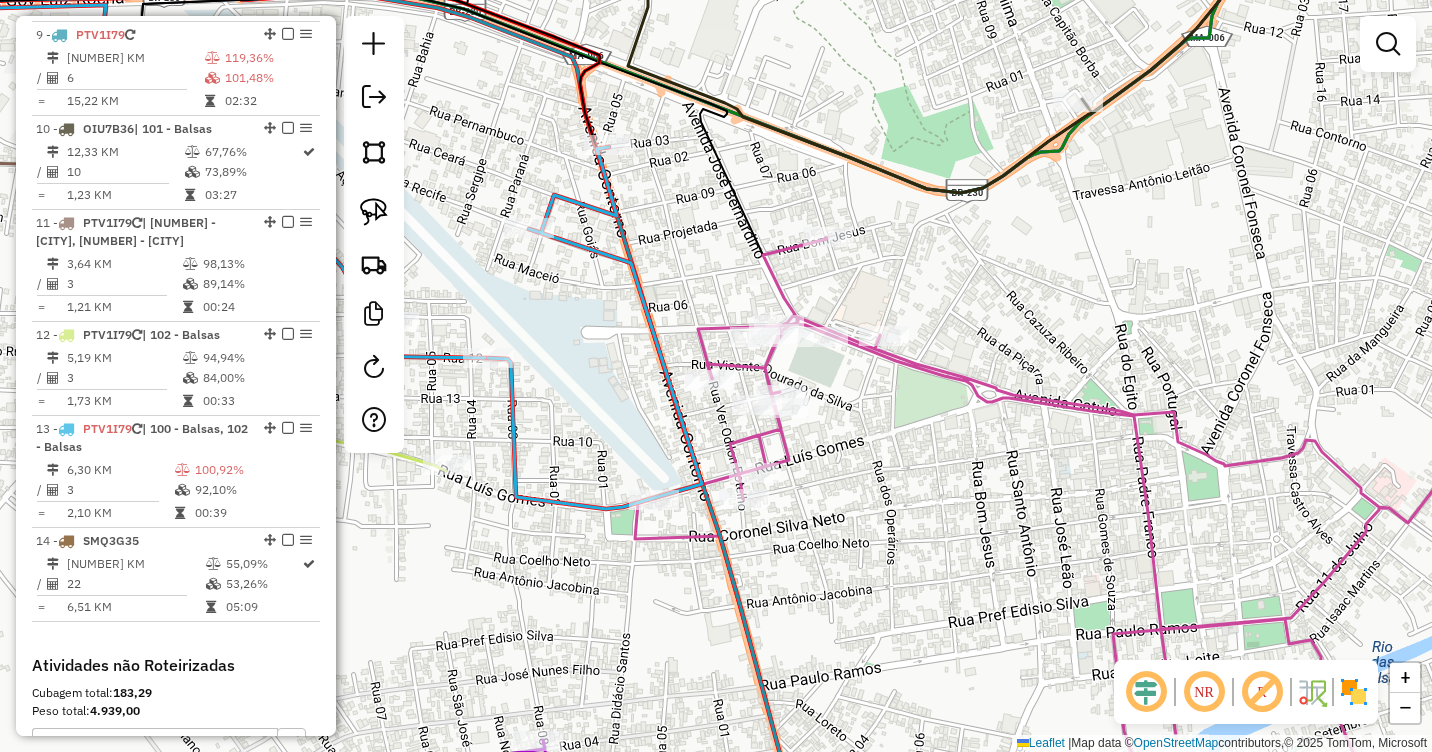 drag, startPoint x: 616, startPoint y: 403, endPoint x: 645, endPoint y: 398, distance: 29.427877 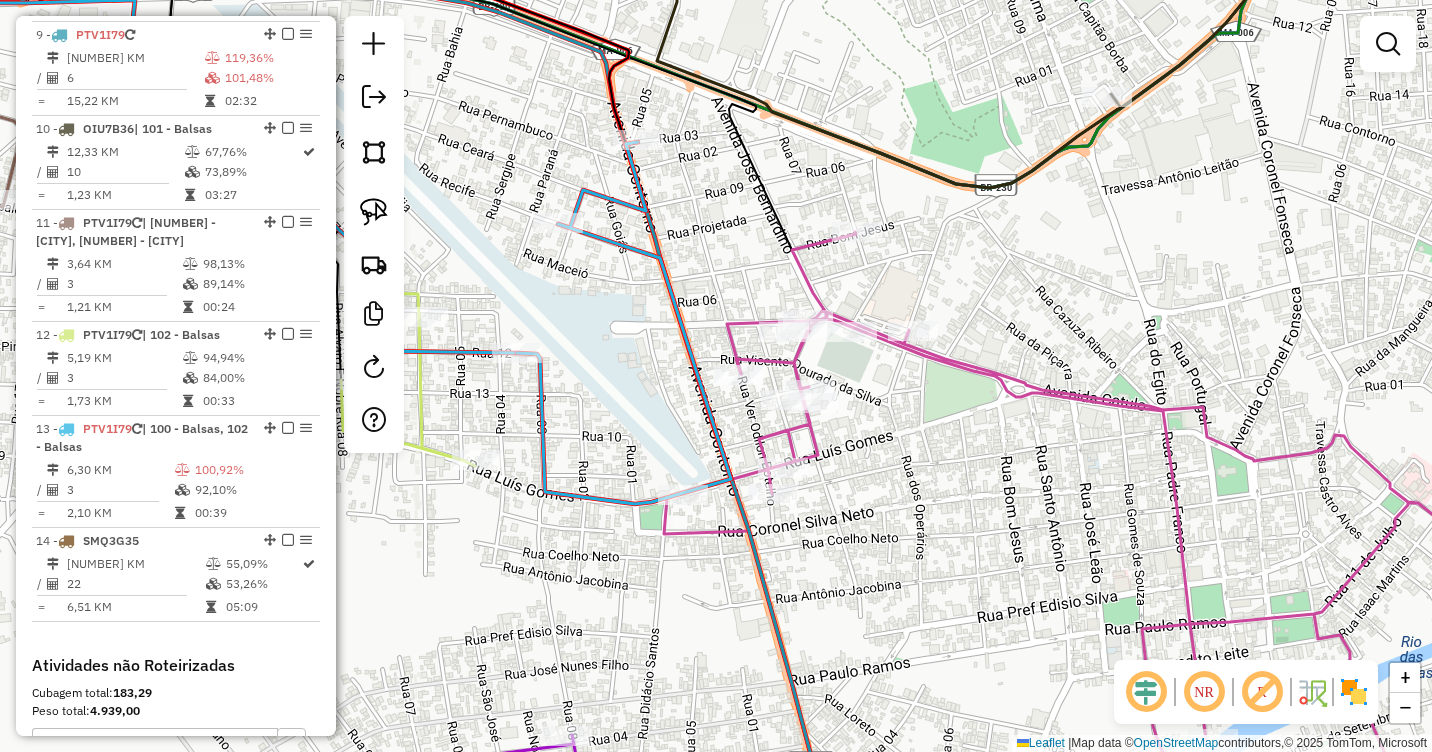 click 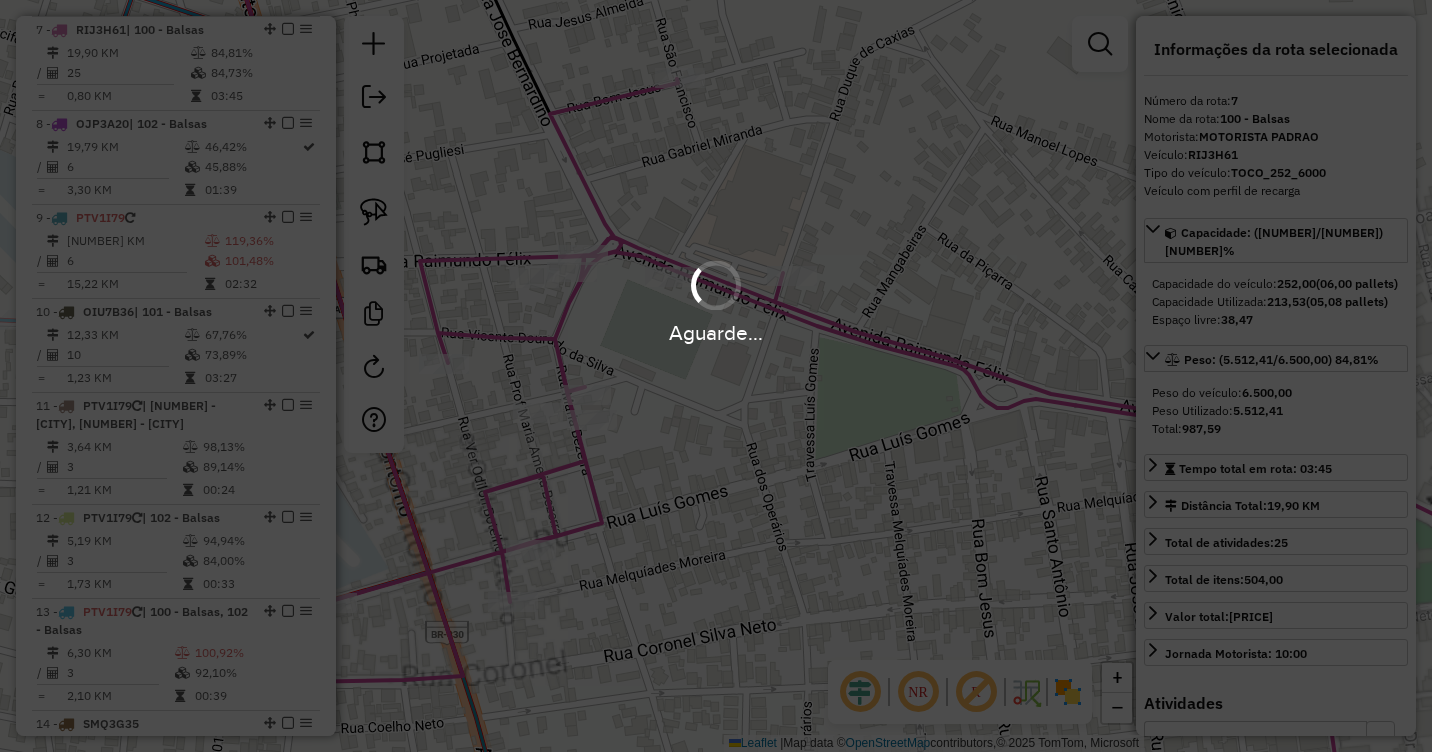scroll, scrollTop: 1338, scrollLeft: 0, axis: vertical 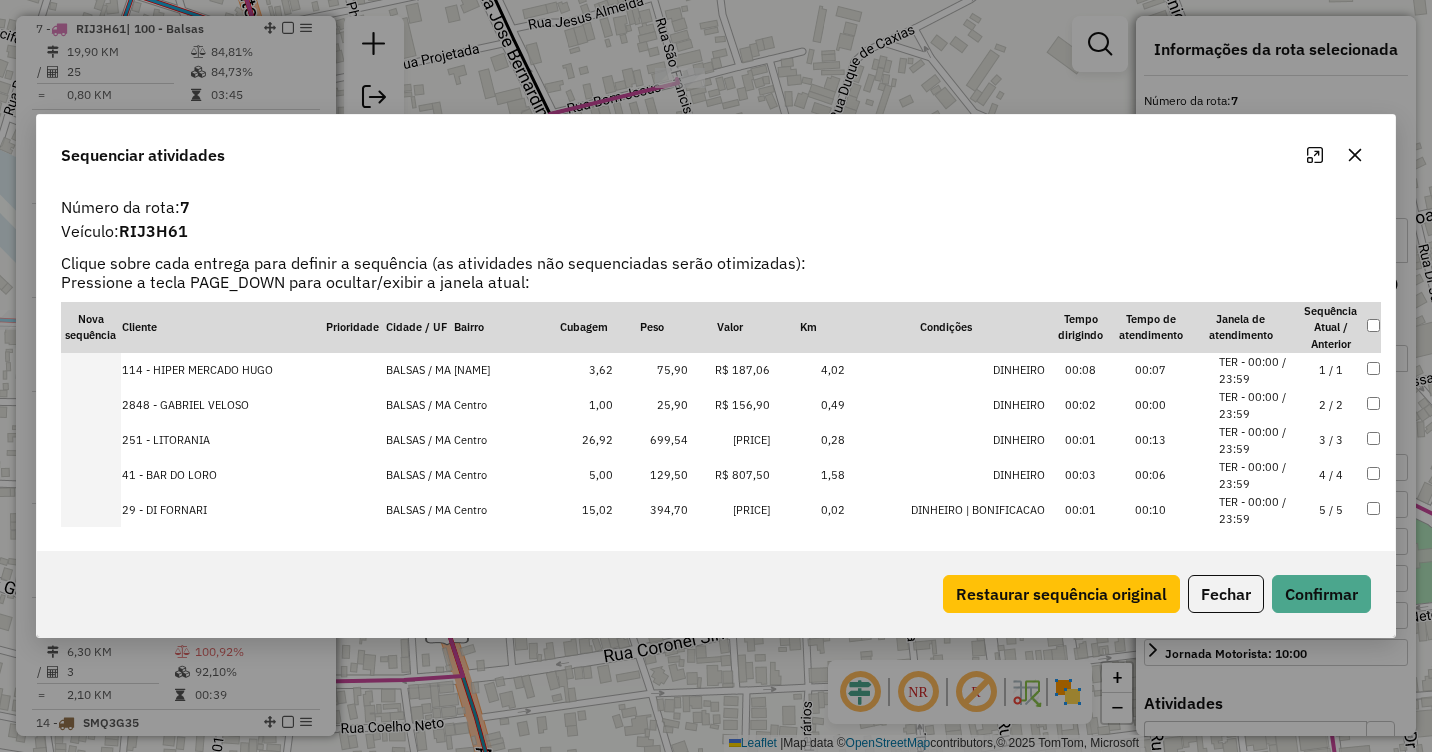 click 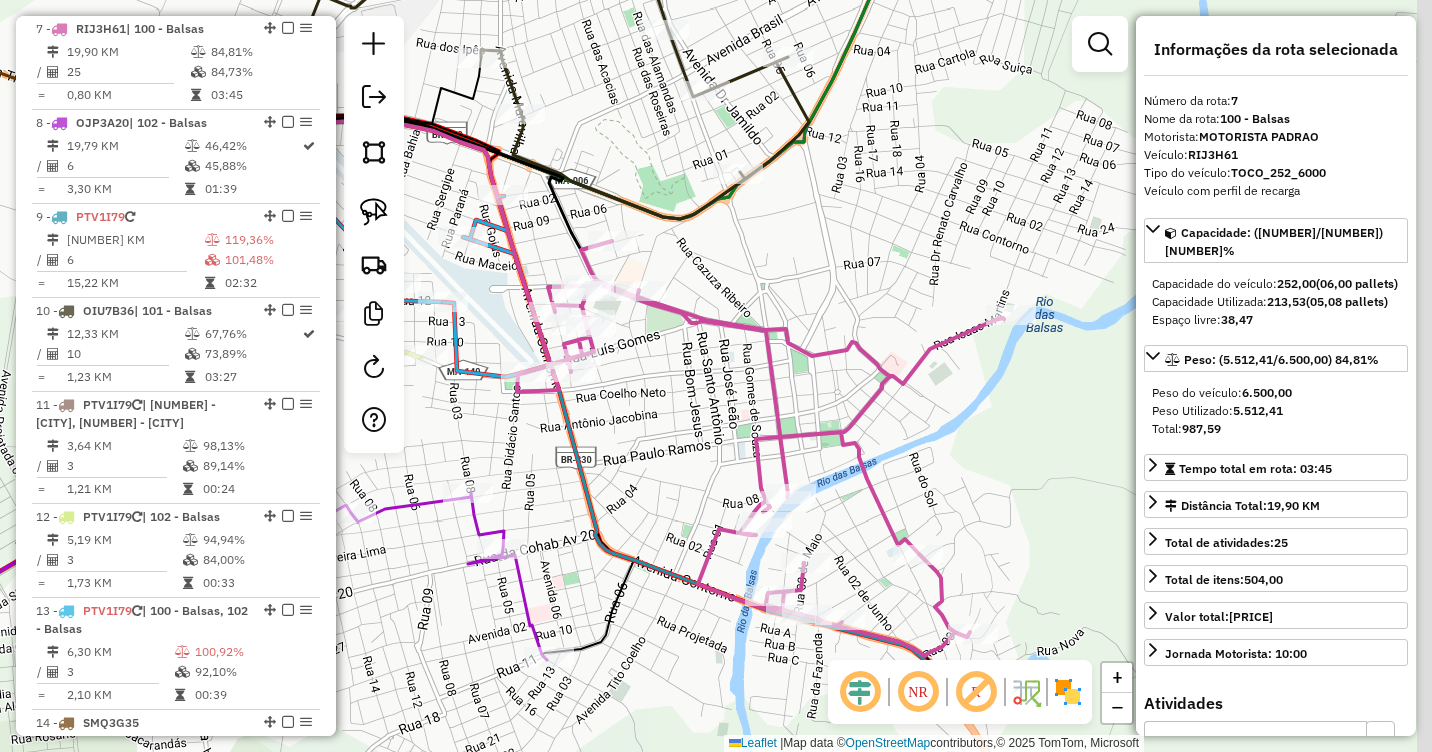 drag, startPoint x: 928, startPoint y: 544, endPoint x: 723, endPoint y: 415, distance: 242.21065 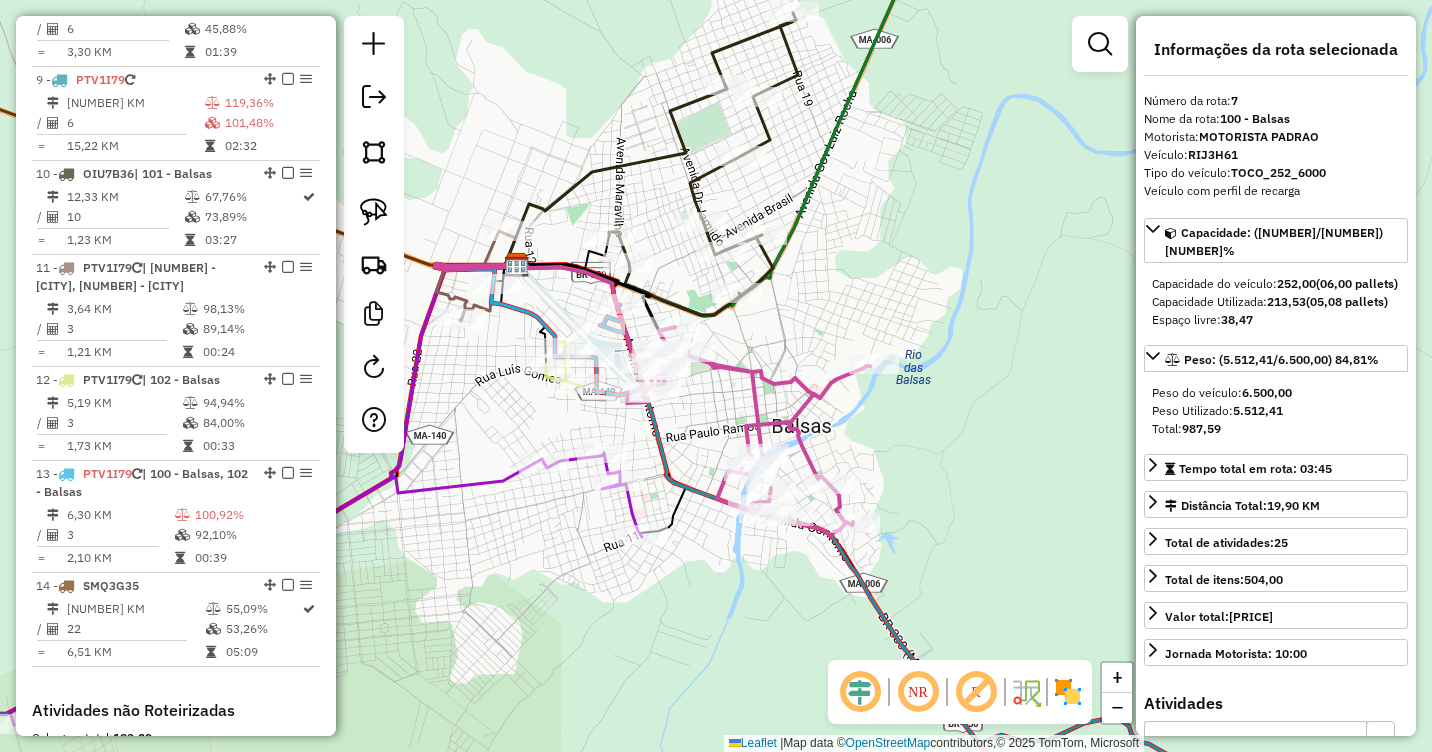 scroll, scrollTop: 1638, scrollLeft: 0, axis: vertical 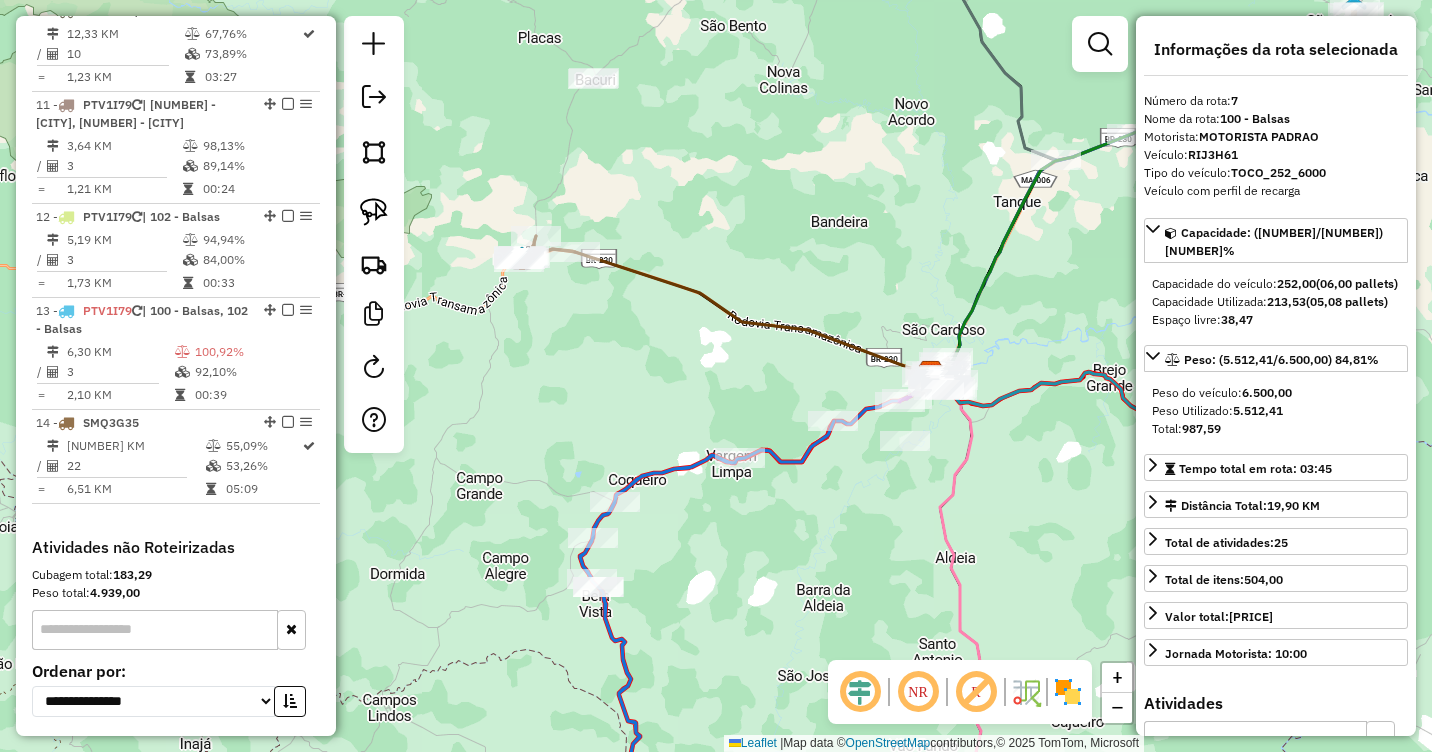 drag, startPoint x: 1036, startPoint y: 562, endPoint x: 993, endPoint y: 541, distance: 47.853943 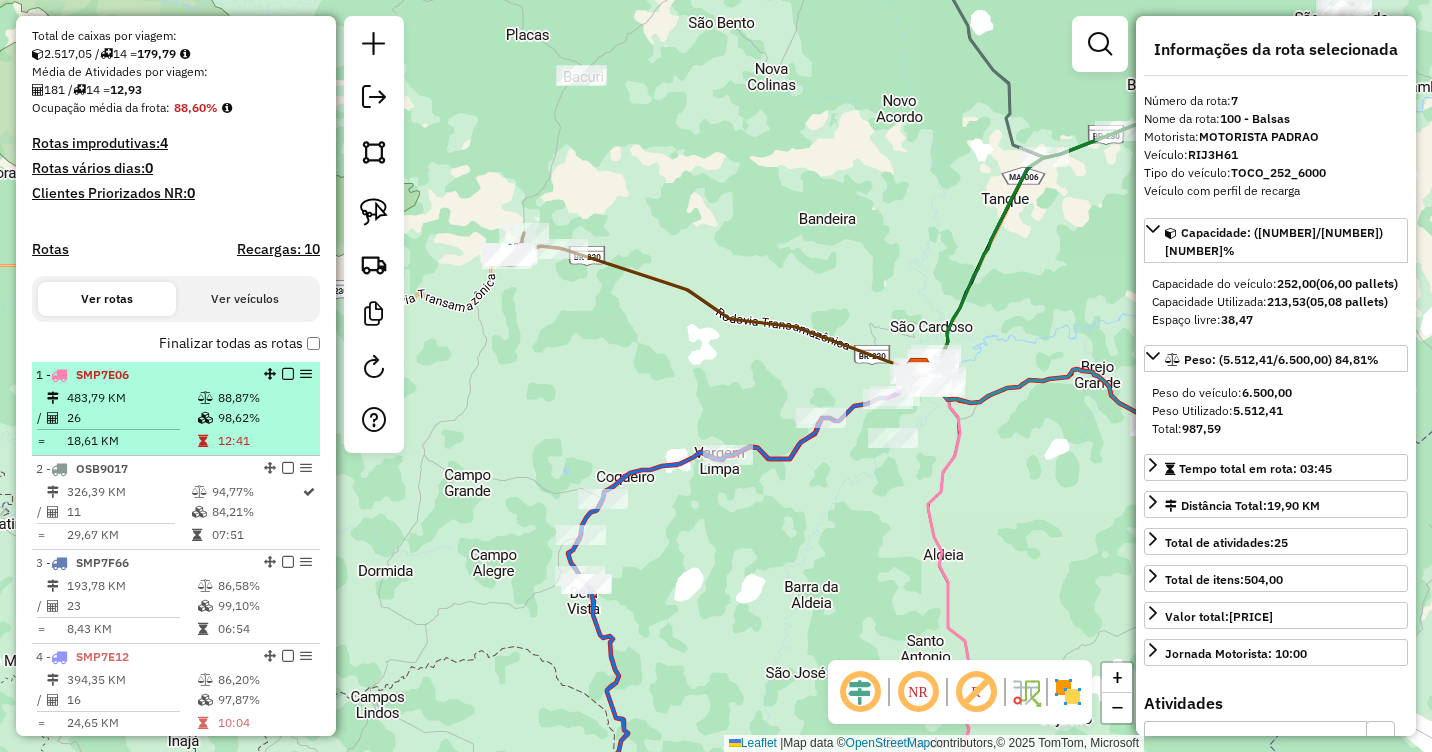 scroll, scrollTop: 438, scrollLeft: 0, axis: vertical 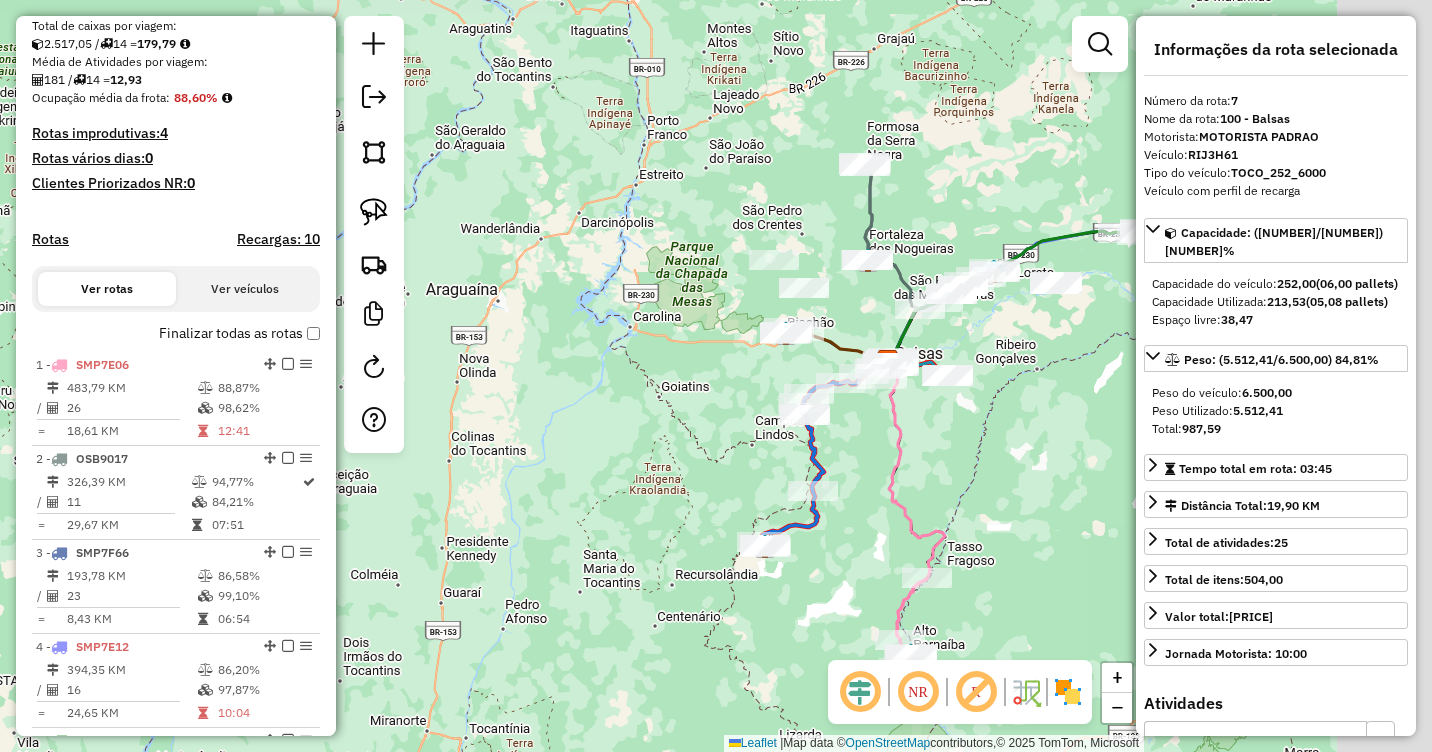 drag, startPoint x: 1058, startPoint y: 519, endPoint x: 583, endPoint y: 373, distance: 496.93158 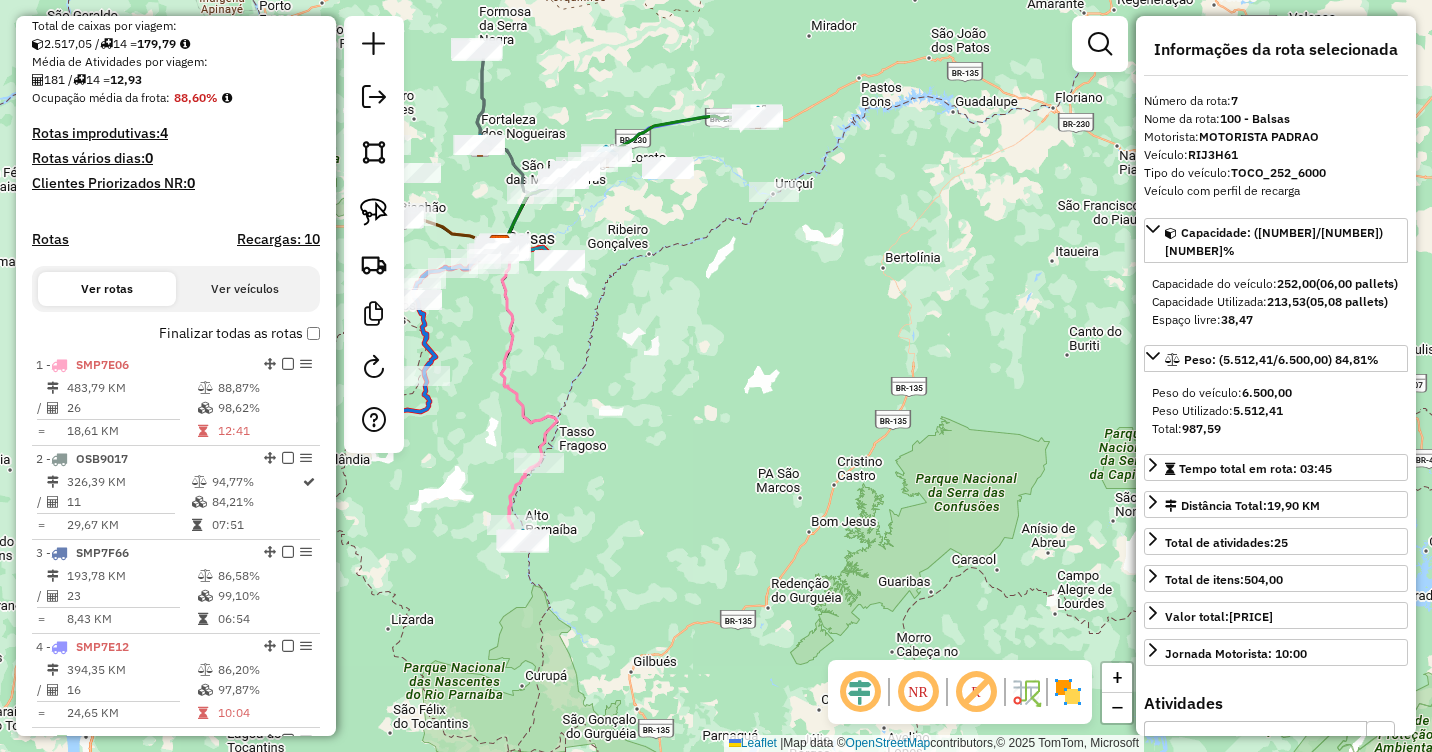 drag, startPoint x: 695, startPoint y: 378, endPoint x: 654, endPoint y: 357, distance: 46.06517 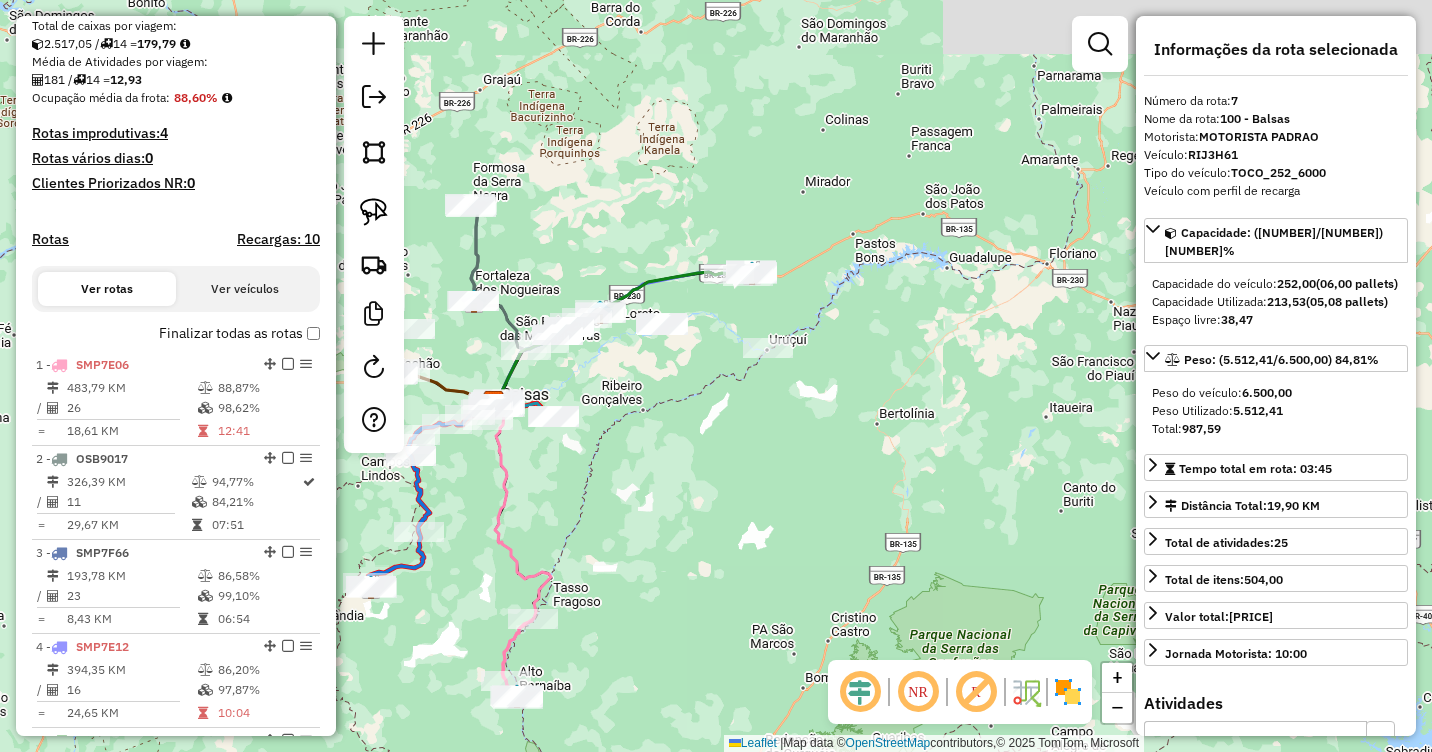 drag, startPoint x: 668, startPoint y: 400, endPoint x: 659, endPoint y: 515, distance: 115.35164 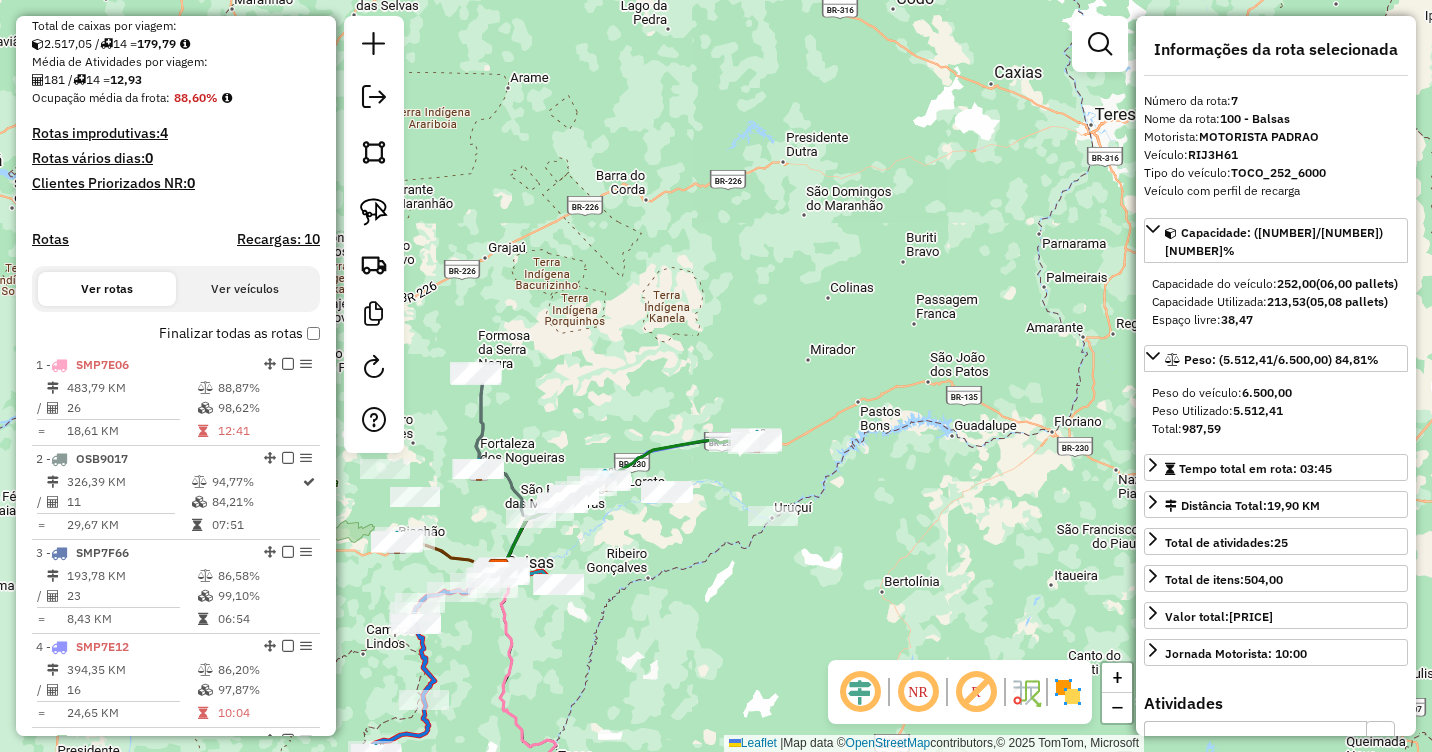 drag, startPoint x: 675, startPoint y: 414, endPoint x: 685, endPoint y: 583, distance: 169.2956 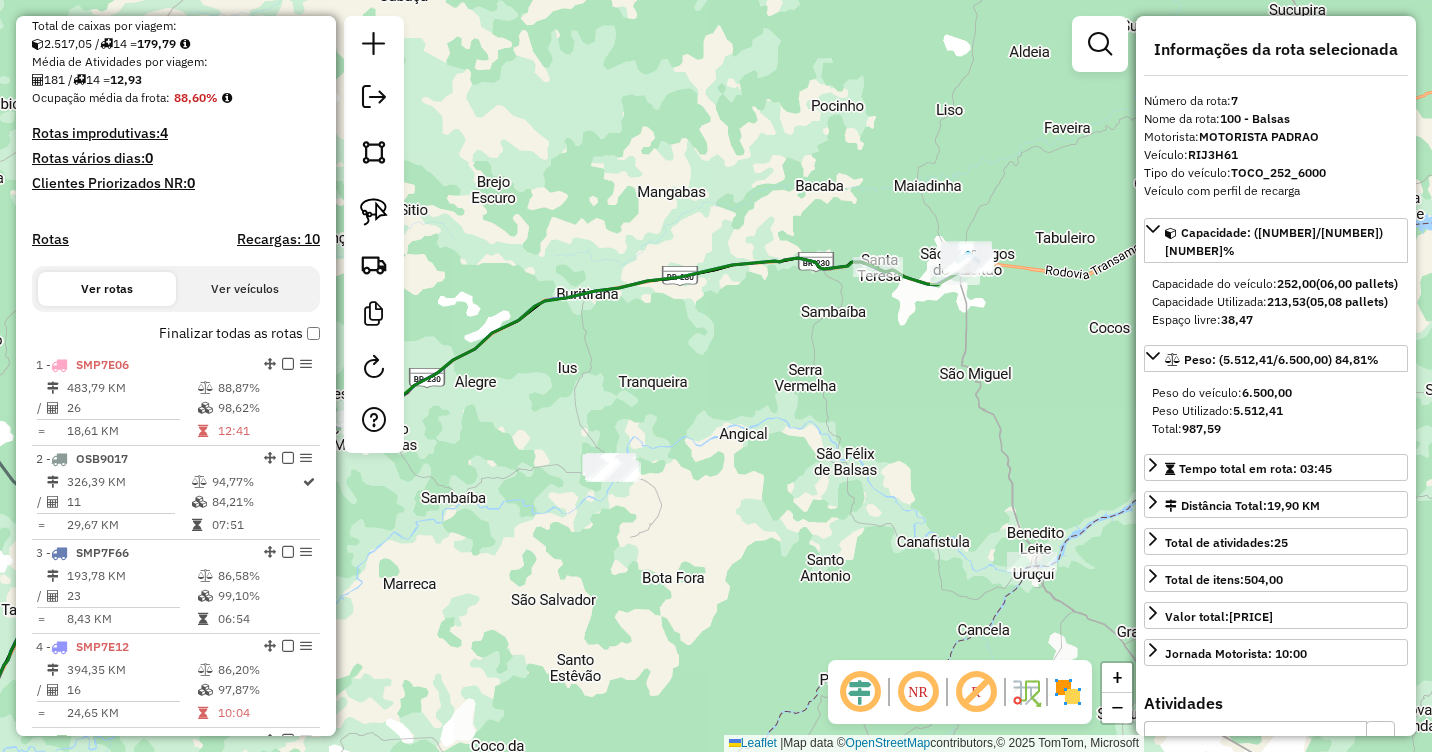 drag, startPoint x: 693, startPoint y: 520, endPoint x: 806, endPoint y: 514, distance: 113.15918 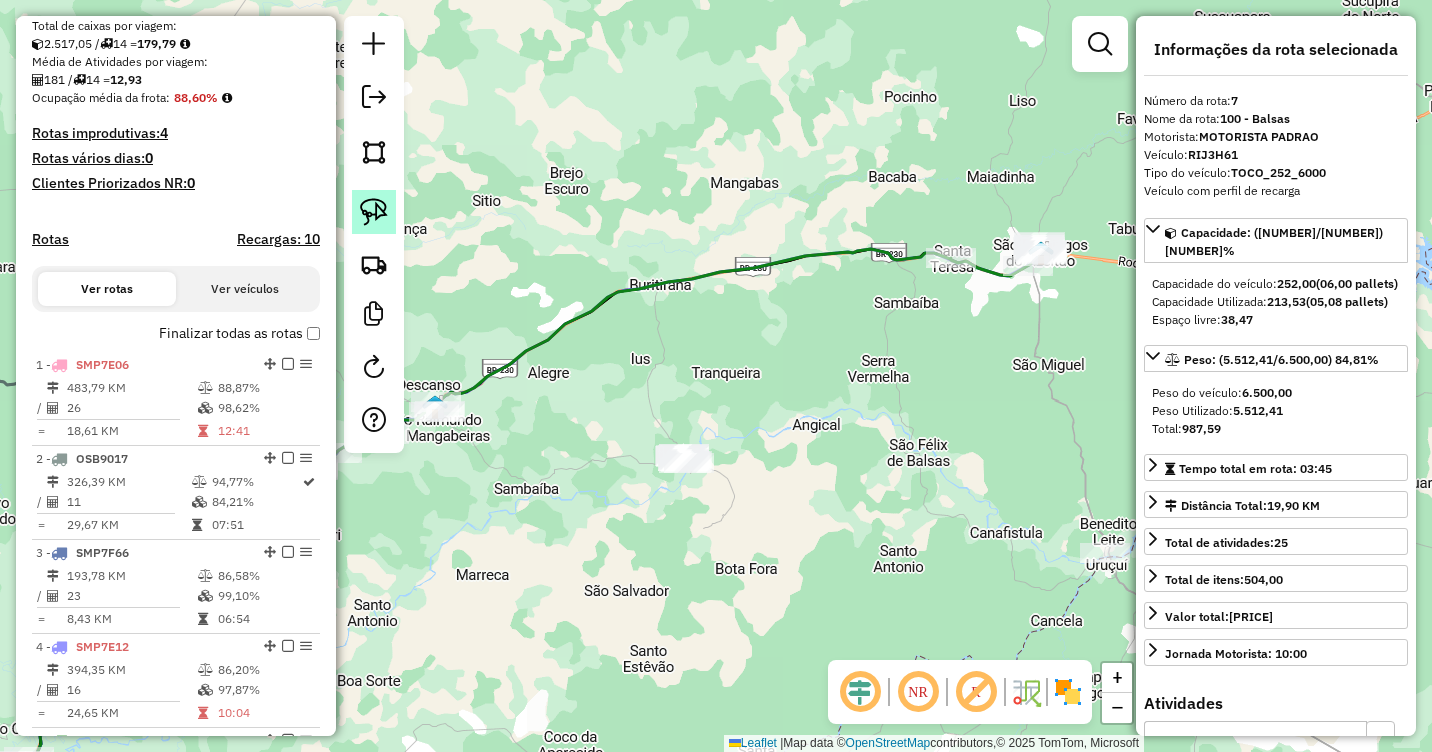 click 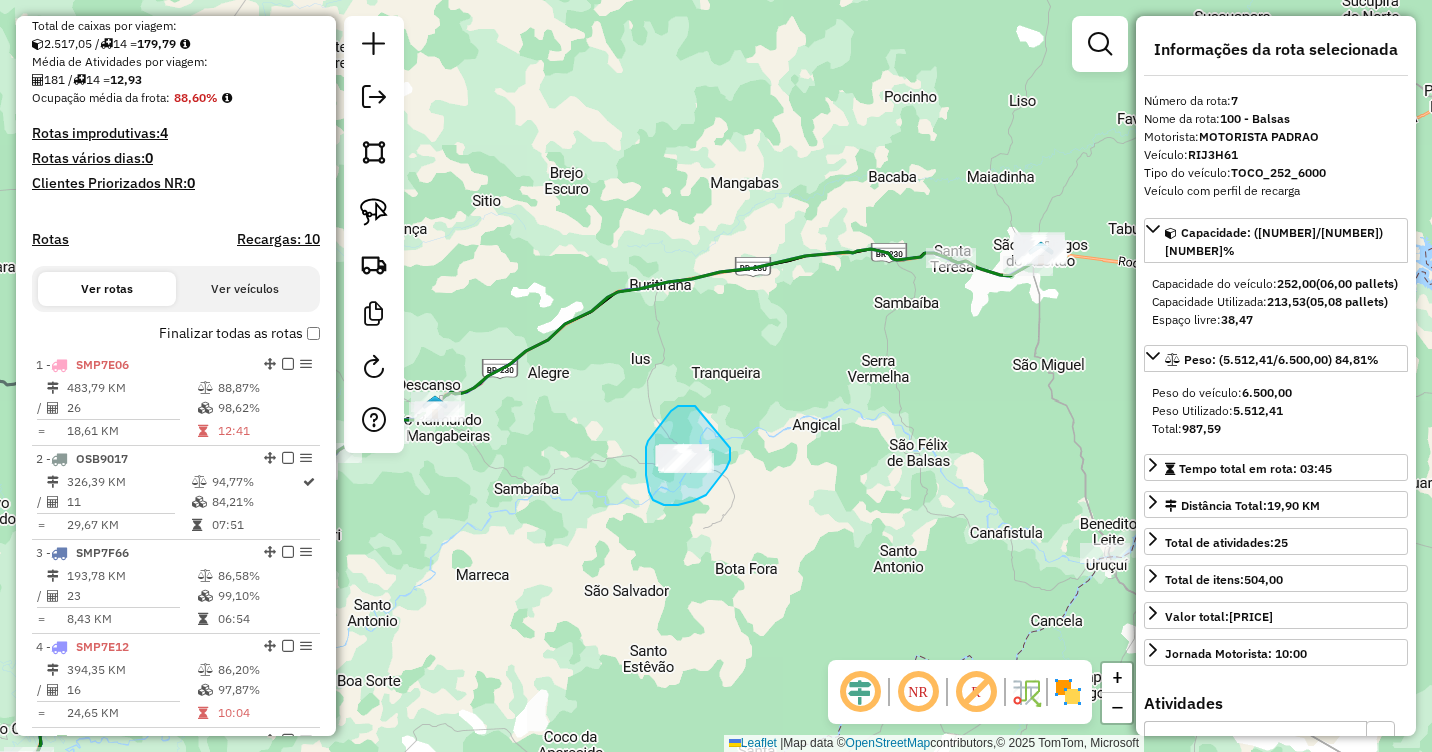 drag, startPoint x: 693, startPoint y: 406, endPoint x: 730, endPoint y: 447, distance: 55.226807 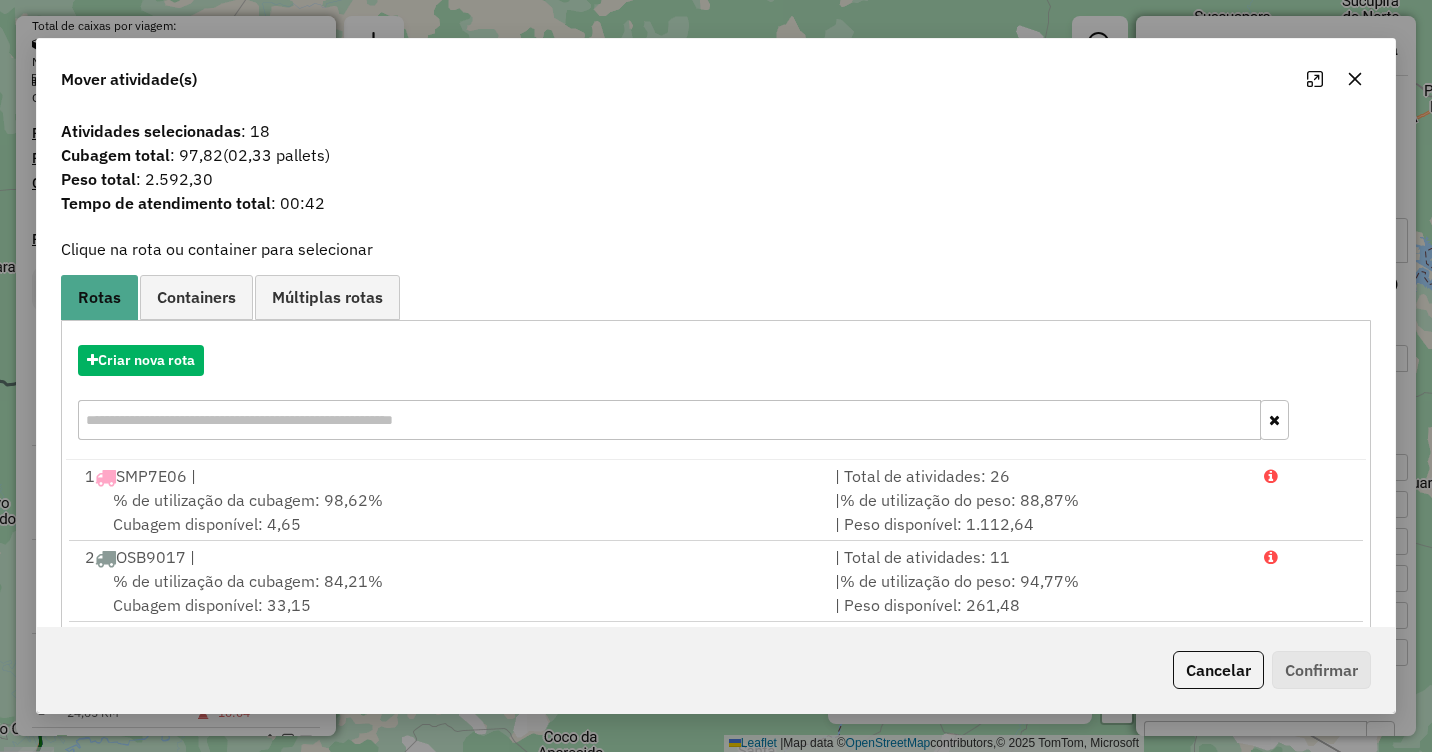 click 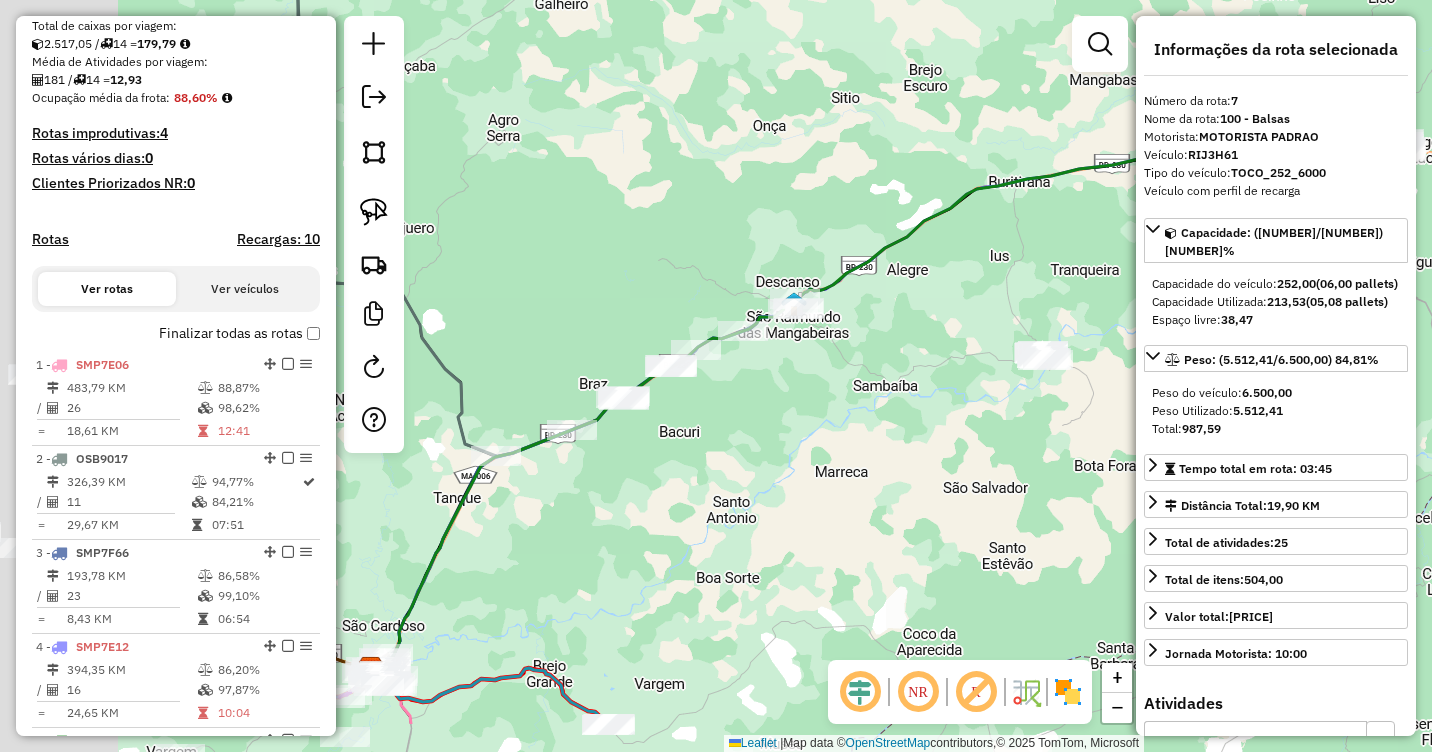 drag, startPoint x: 695, startPoint y: 388, endPoint x: 1004, endPoint y: 299, distance: 321.56183 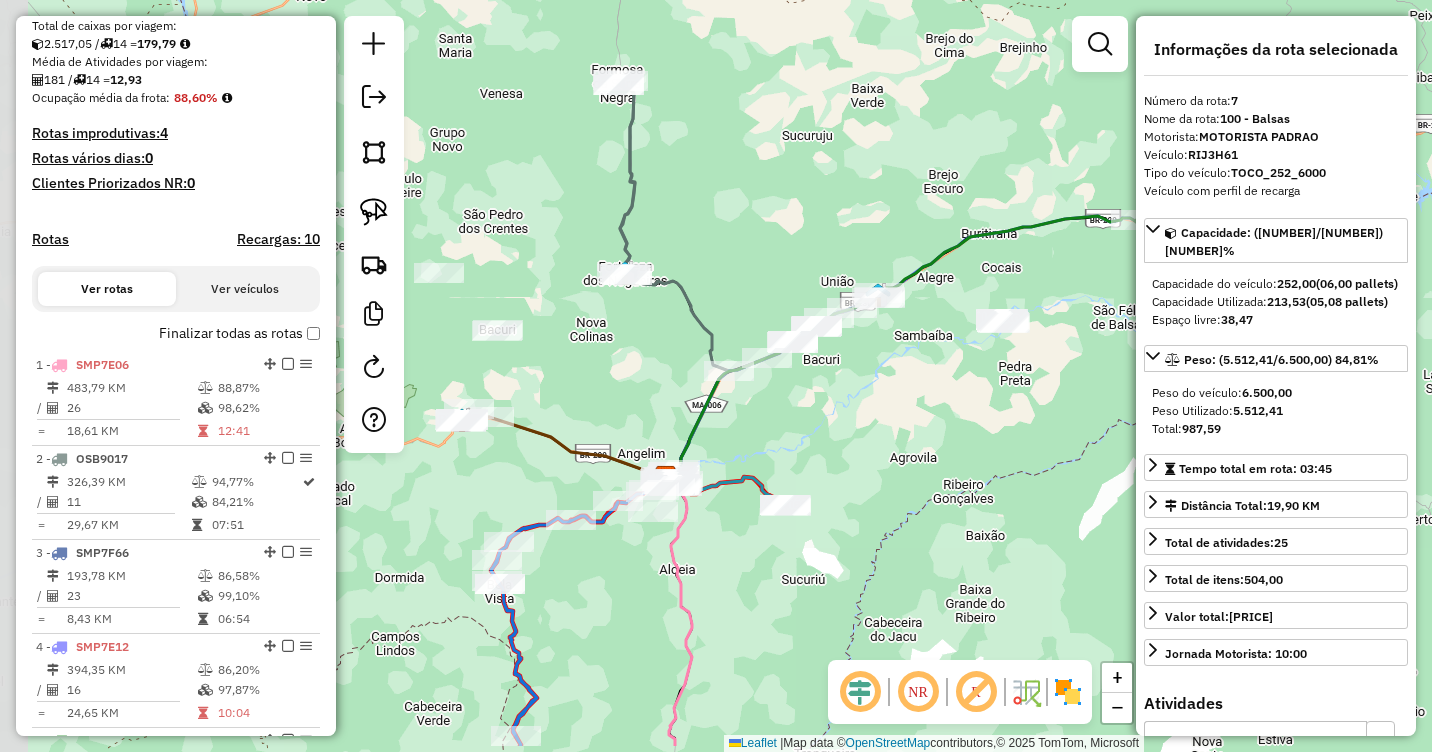 drag, startPoint x: 767, startPoint y: 517, endPoint x: 877, endPoint y: 434, distance: 137.80058 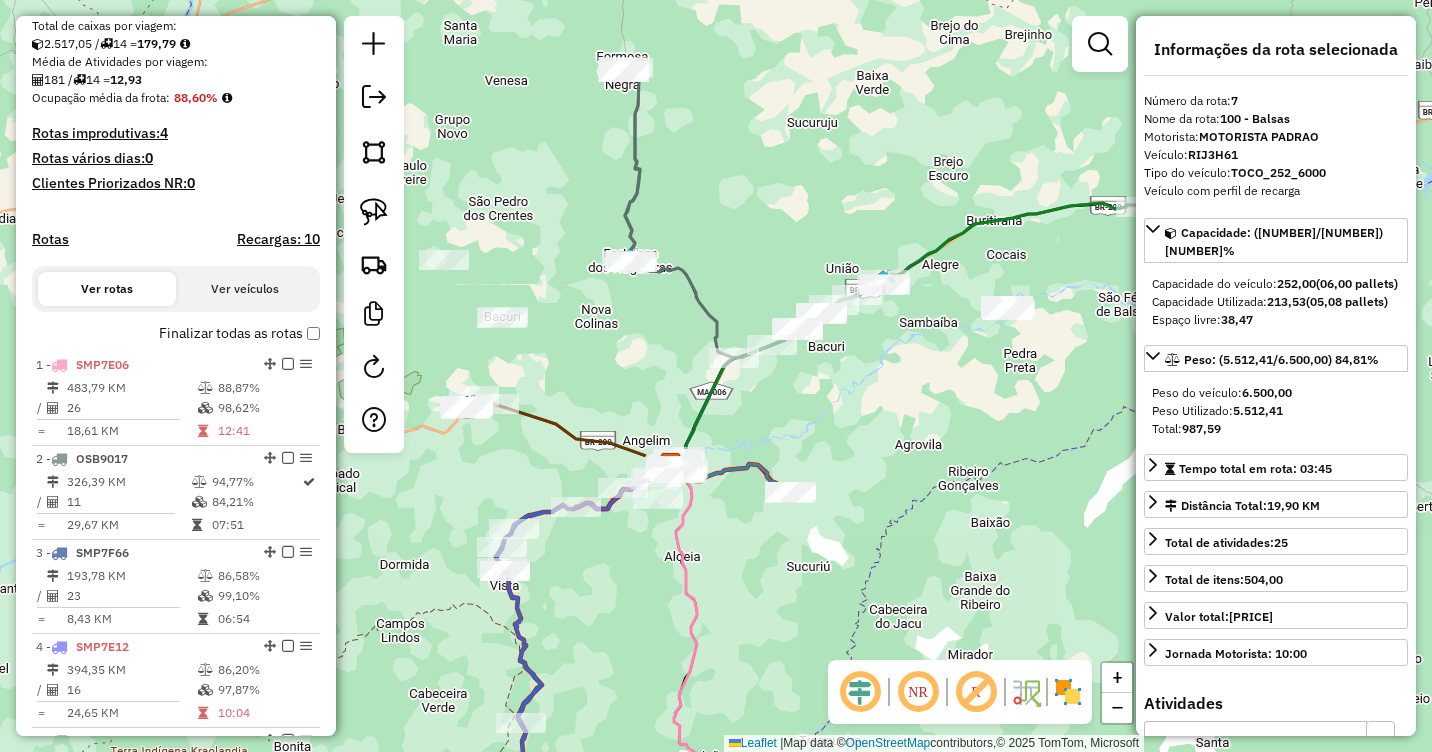 drag, startPoint x: 852, startPoint y: 432, endPoint x: 837, endPoint y: 402, distance: 33.54102 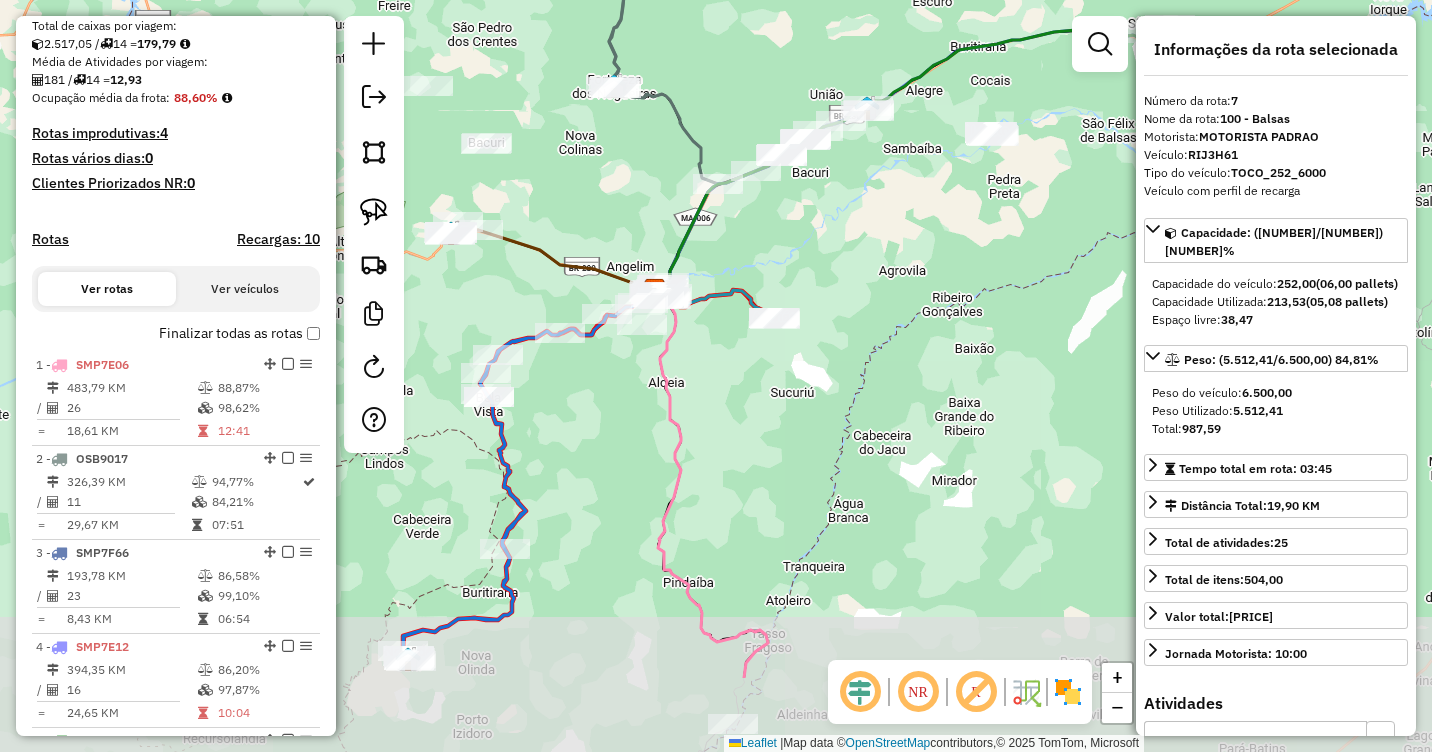 drag, startPoint x: 858, startPoint y: 445, endPoint x: 855, endPoint y: 296, distance: 149.0302 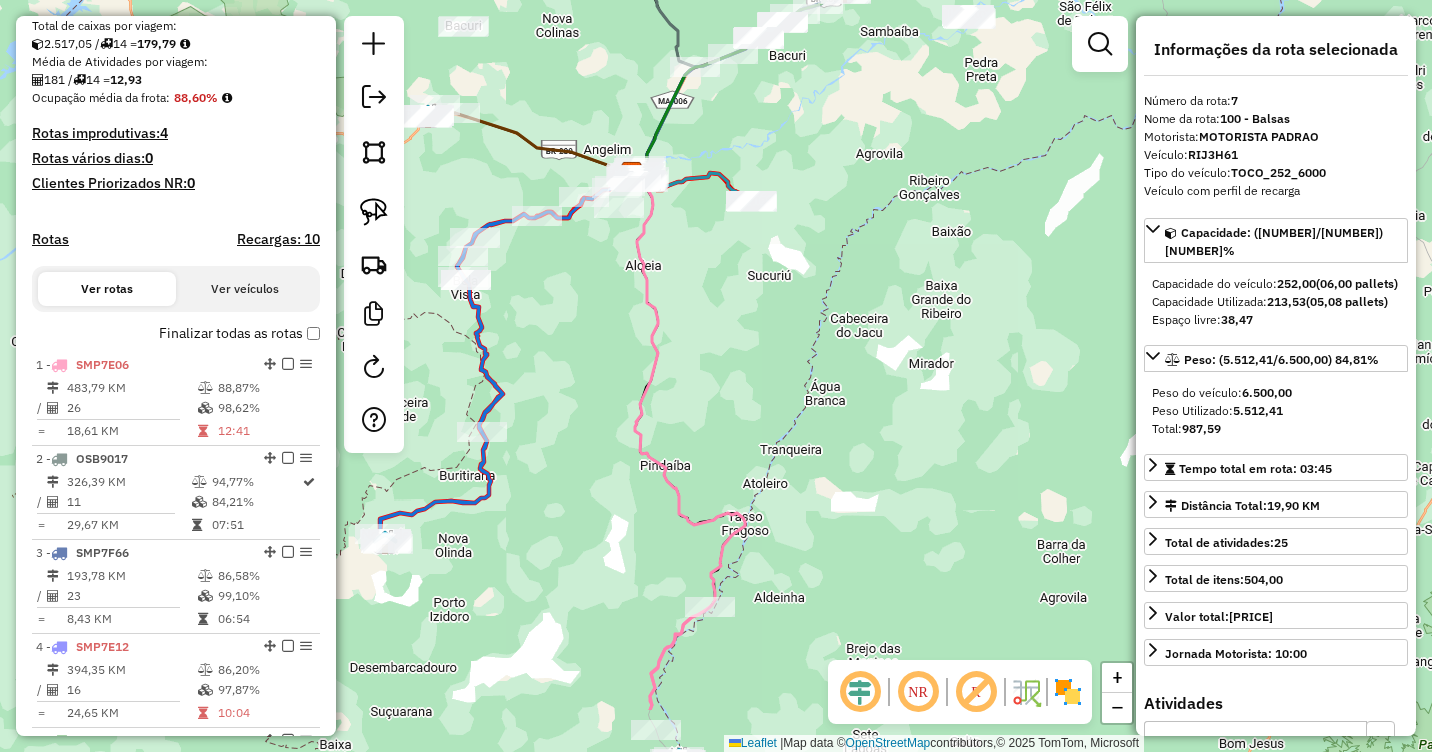 drag, startPoint x: 859, startPoint y: 483, endPoint x: 835, endPoint y: 360, distance: 125.31959 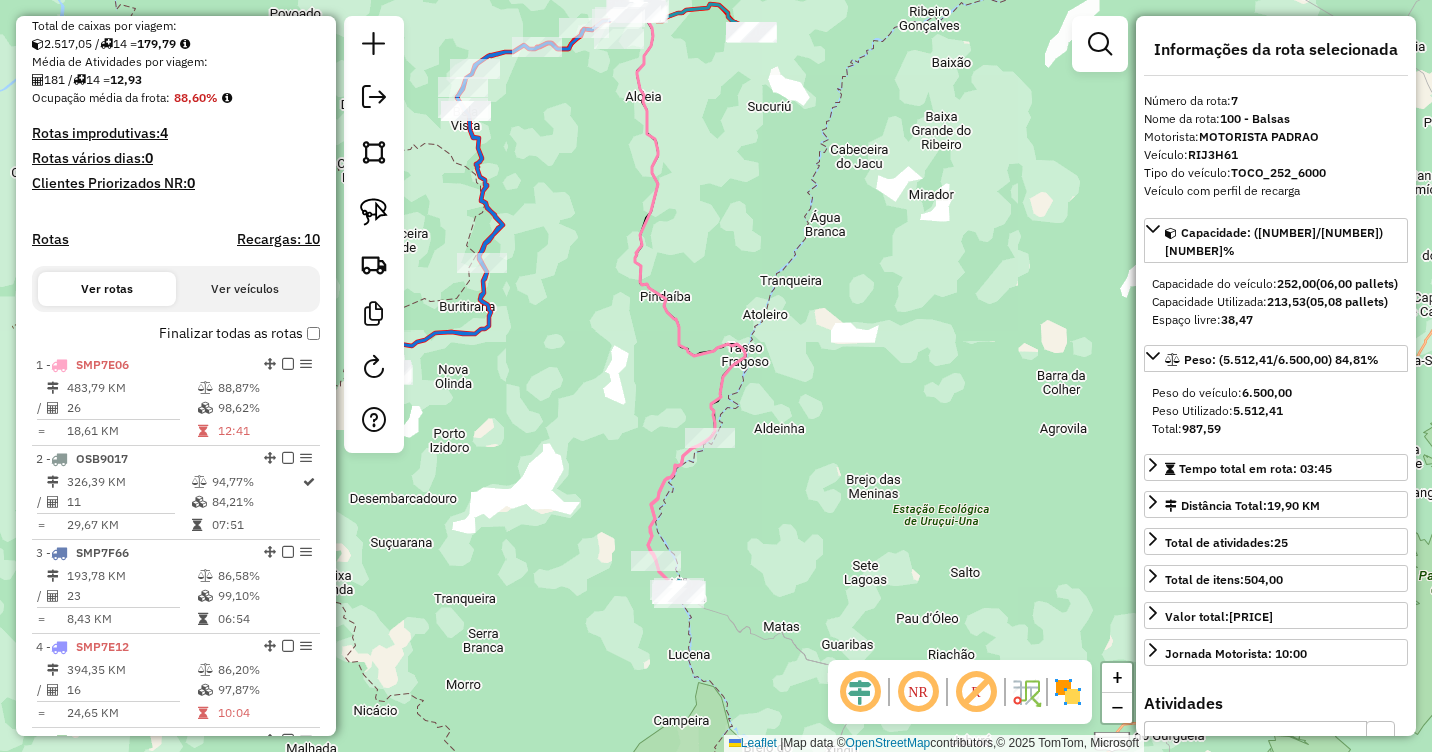 drag, startPoint x: 805, startPoint y: 495, endPoint x: 806, endPoint y: 329, distance: 166.003 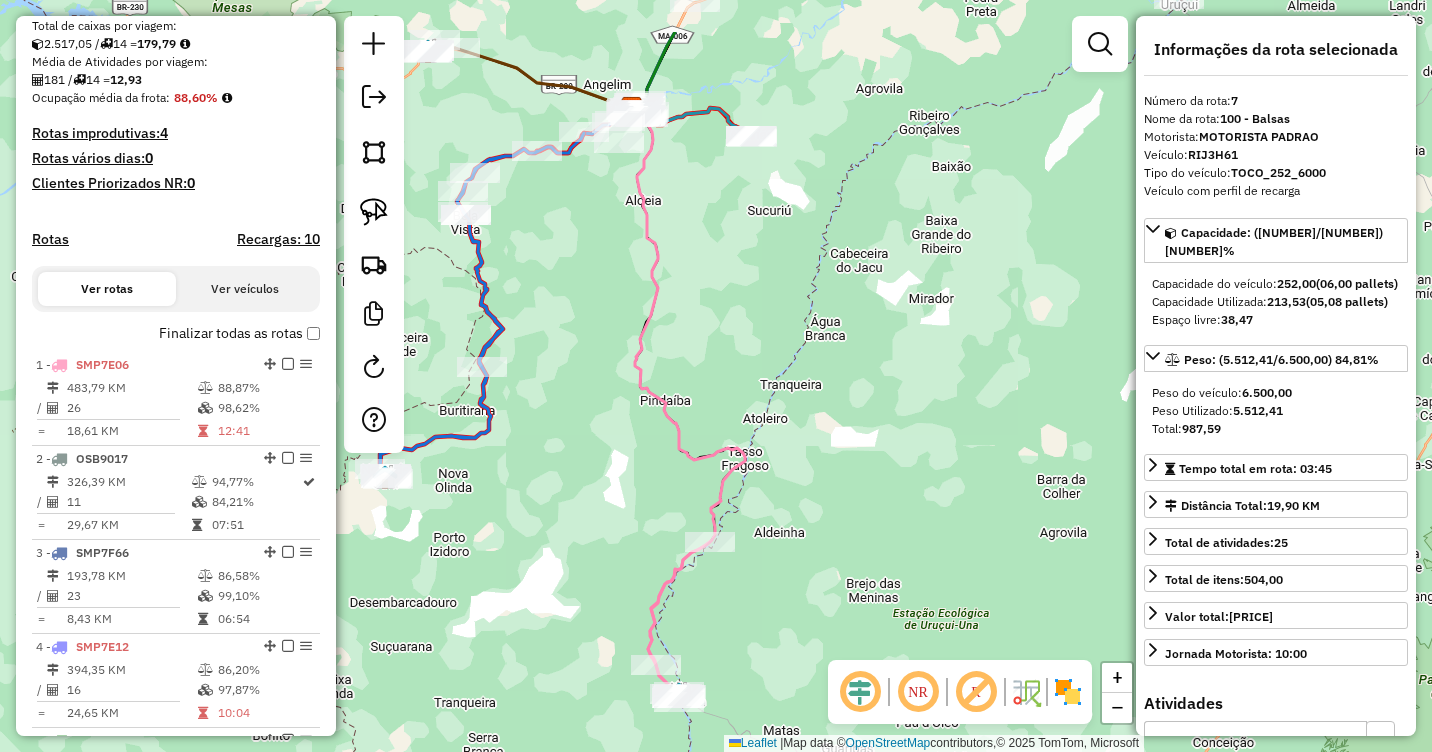 drag, startPoint x: 802, startPoint y: 334, endPoint x: 800, endPoint y: 519, distance: 185.0108 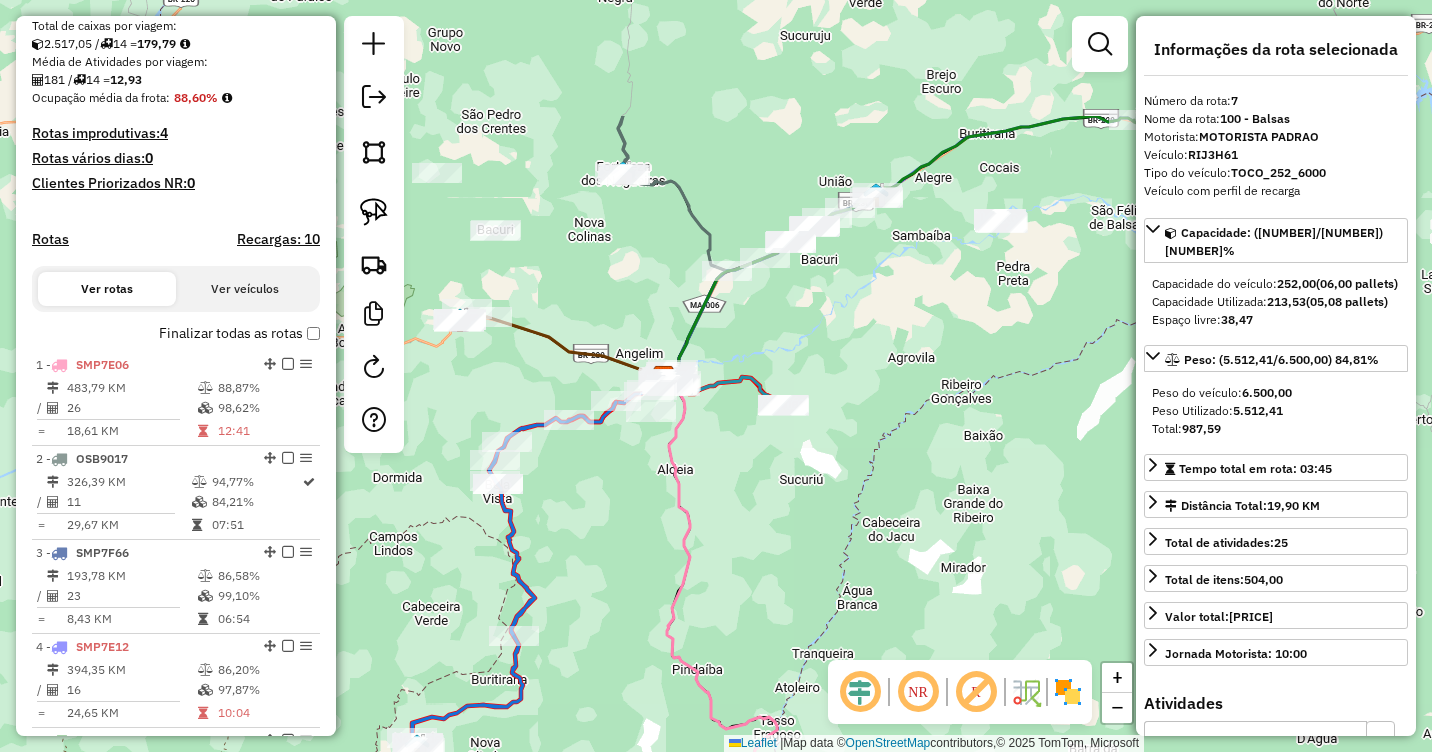 drag, startPoint x: 807, startPoint y: 278, endPoint x: 856, endPoint y: 487, distance: 214.66719 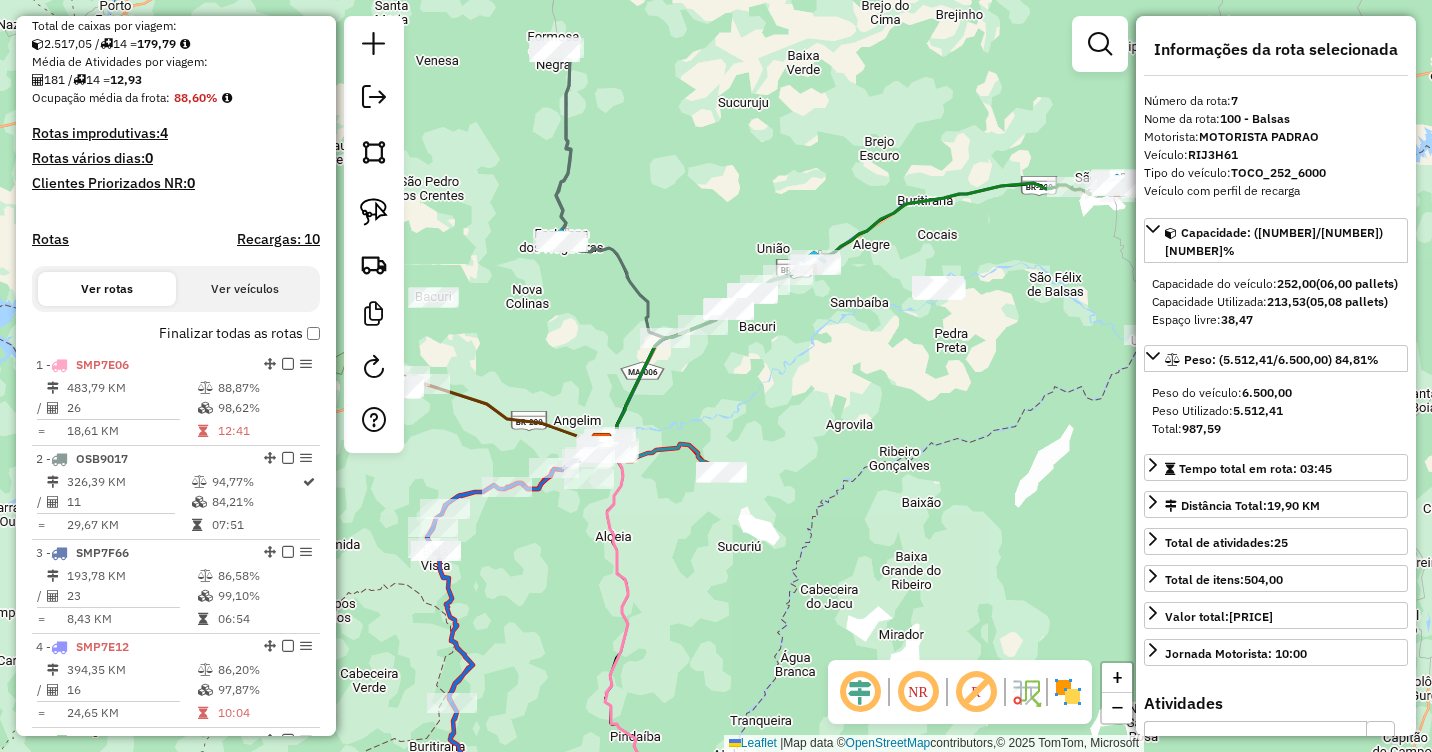 drag, startPoint x: 834, startPoint y: 358, endPoint x: 628, endPoint y: 476, distance: 237.40262 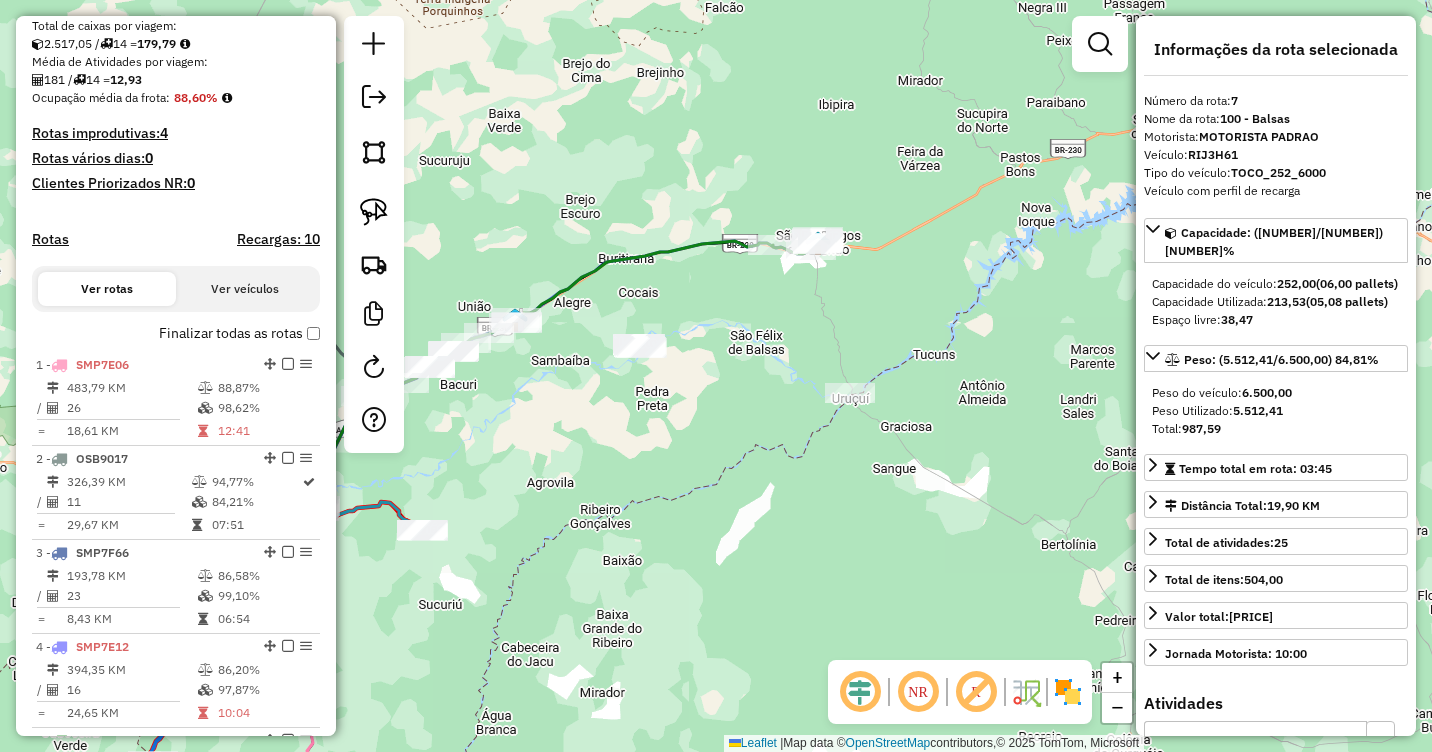 drag, startPoint x: 792, startPoint y: 485, endPoint x: 622, endPoint y: 458, distance: 172.13077 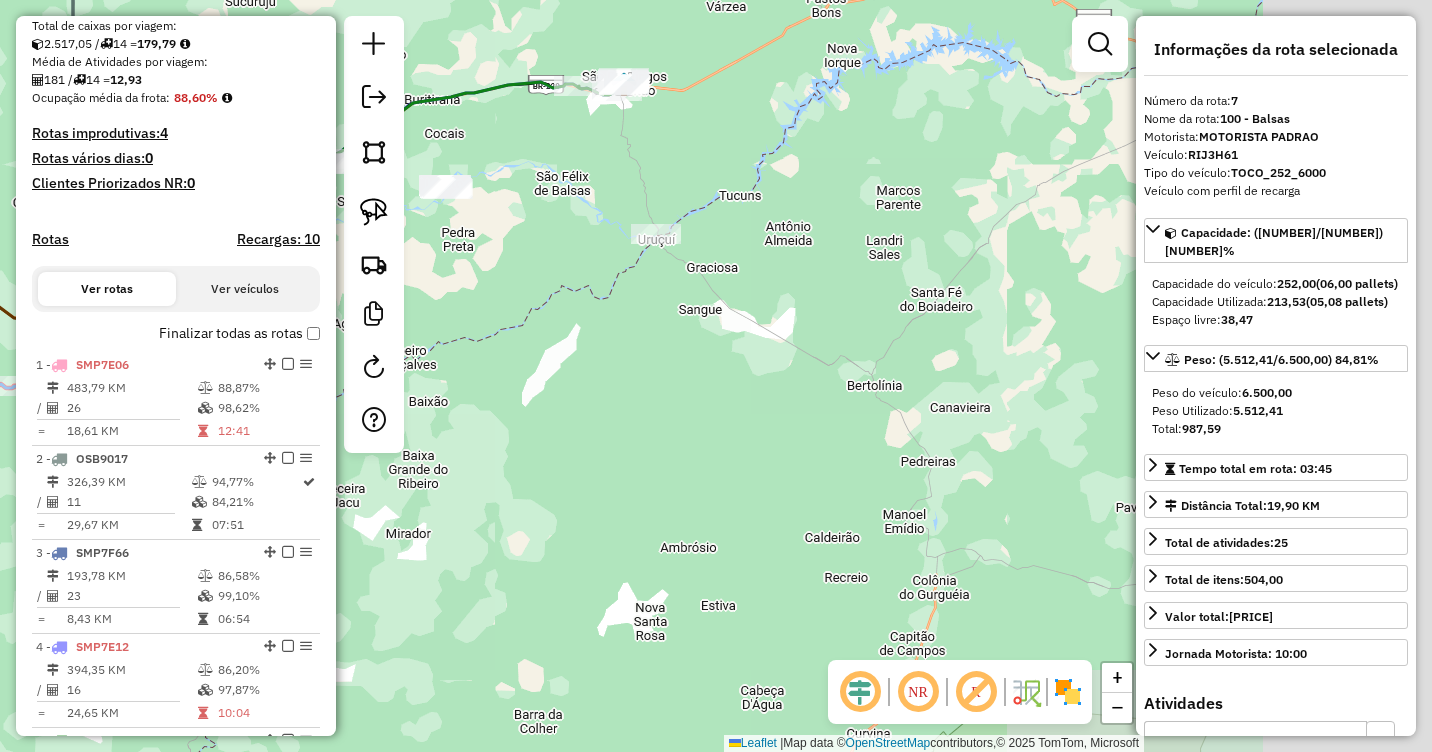 drag, startPoint x: 590, startPoint y: 448, endPoint x: 327, endPoint y: 261, distance: 322.7042 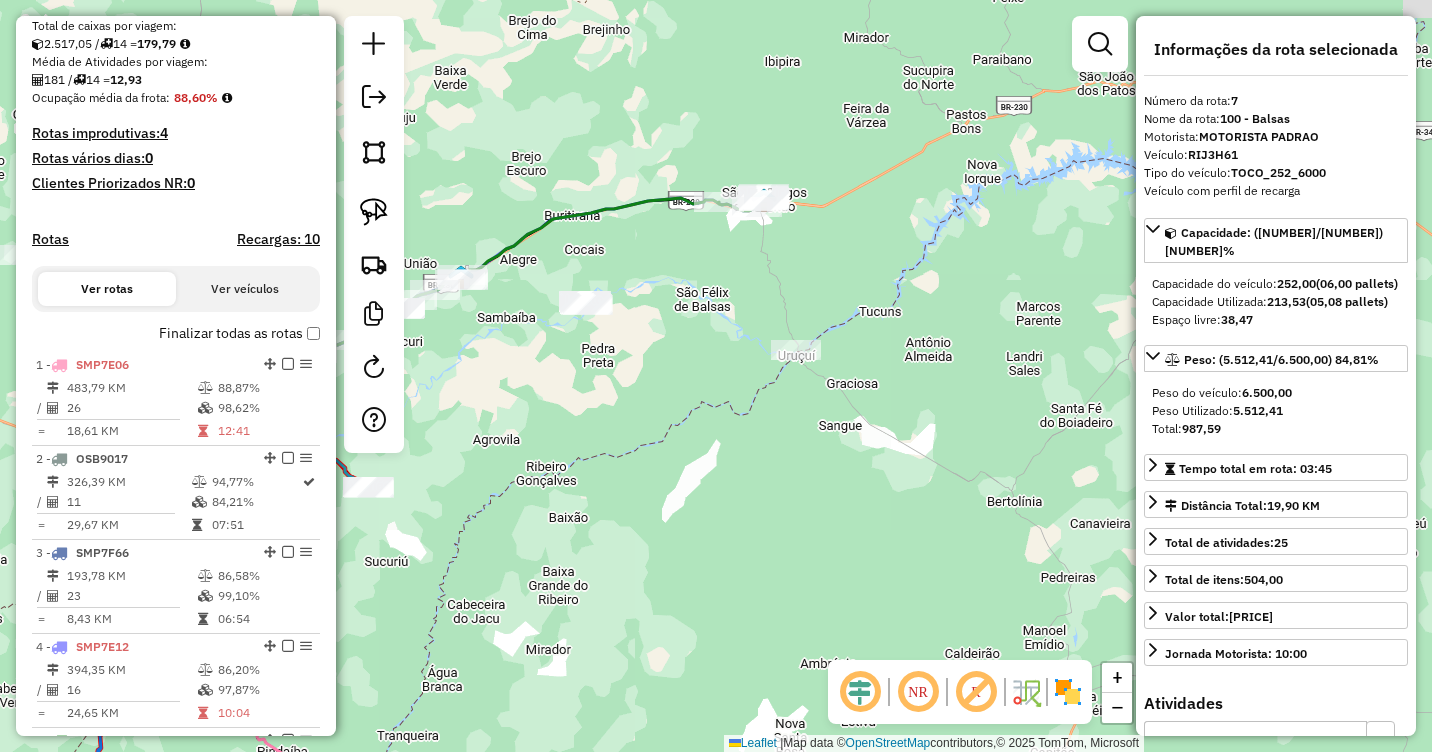 drag, startPoint x: 542, startPoint y: 319, endPoint x: 783, endPoint y: 476, distance: 287.62823 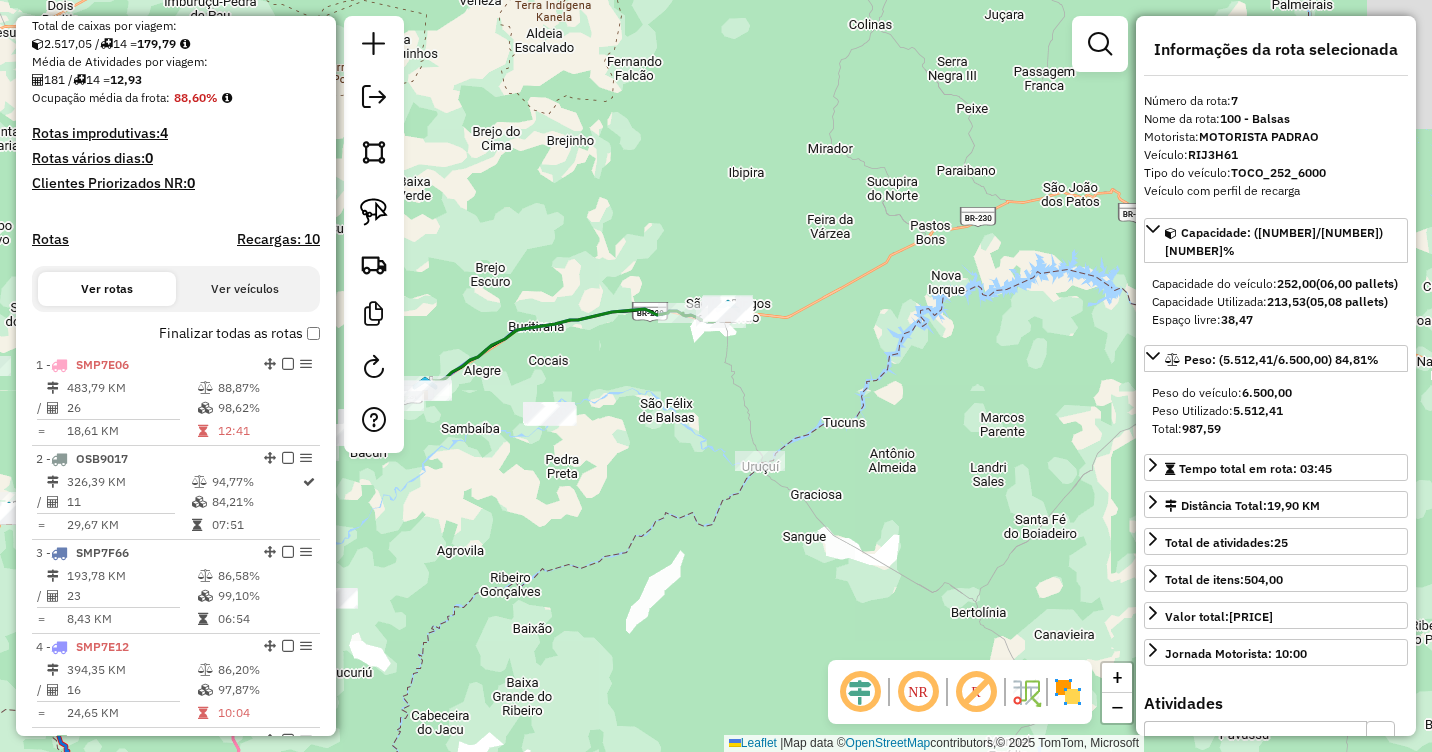 drag, startPoint x: 893, startPoint y: 455, endPoint x: 809, endPoint y: 516, distance: 103.81233 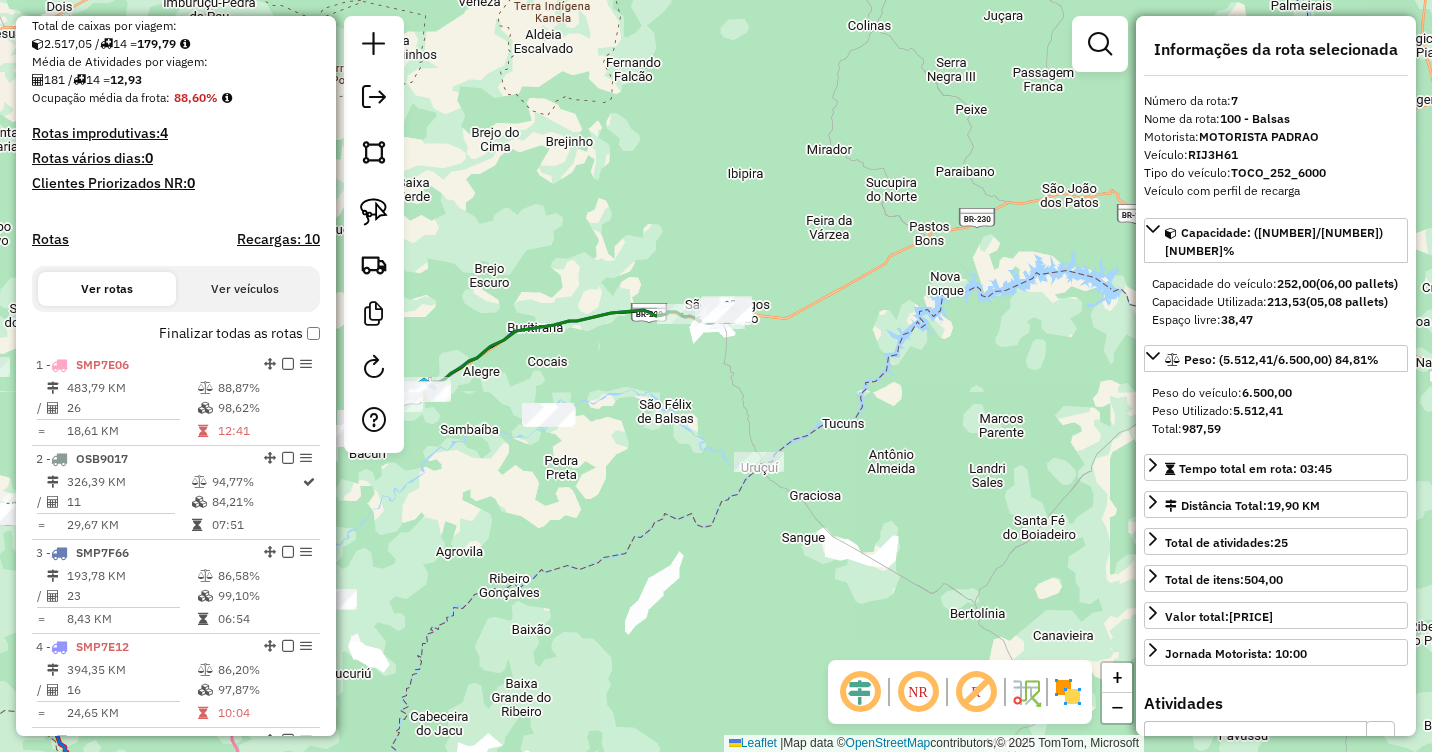 click on "Janela de atendimento Grade de atendimento Capacidade Transportadoras Veículos Cliente Pedidos  Rotas Selecione os dias de semana para filtrar as janelas de atendimento  Seg   Ter   Qua   Qui   Sex   Sáb   Dom  Informe o período da janela de atendimento: De: Até:  Filtrar exatamente a janela do cliente  Considerar janela de atendimento padrão  Selecione os dias de semana para filtrar as grades de atendimento  Seg   Ter   Qua   Qui   Sex   Sáb   Dom   Considerar clientes sem dia de atendimento cadastrado  Clientes fora do dia de atendimento selecionado Filtrar as atividades entre os valores definidos abaixo:  Peso mínimo:   Peso máximo:   Cubagem mínima:   Cubagem máxima:   De:   Até:  Filtrar as atividades entre o tempo de atendimento definido abaixo:  De:   Até:   Considerar capacidade total dos clientes não roteirizados Transportadora: Selecione um ou mais itens Tipo de veículo: Selecione um ou mais itens Veículo: Selecione um ou mais itens Motorista: Selecione um ou mais itens Nome: Rótulo:" 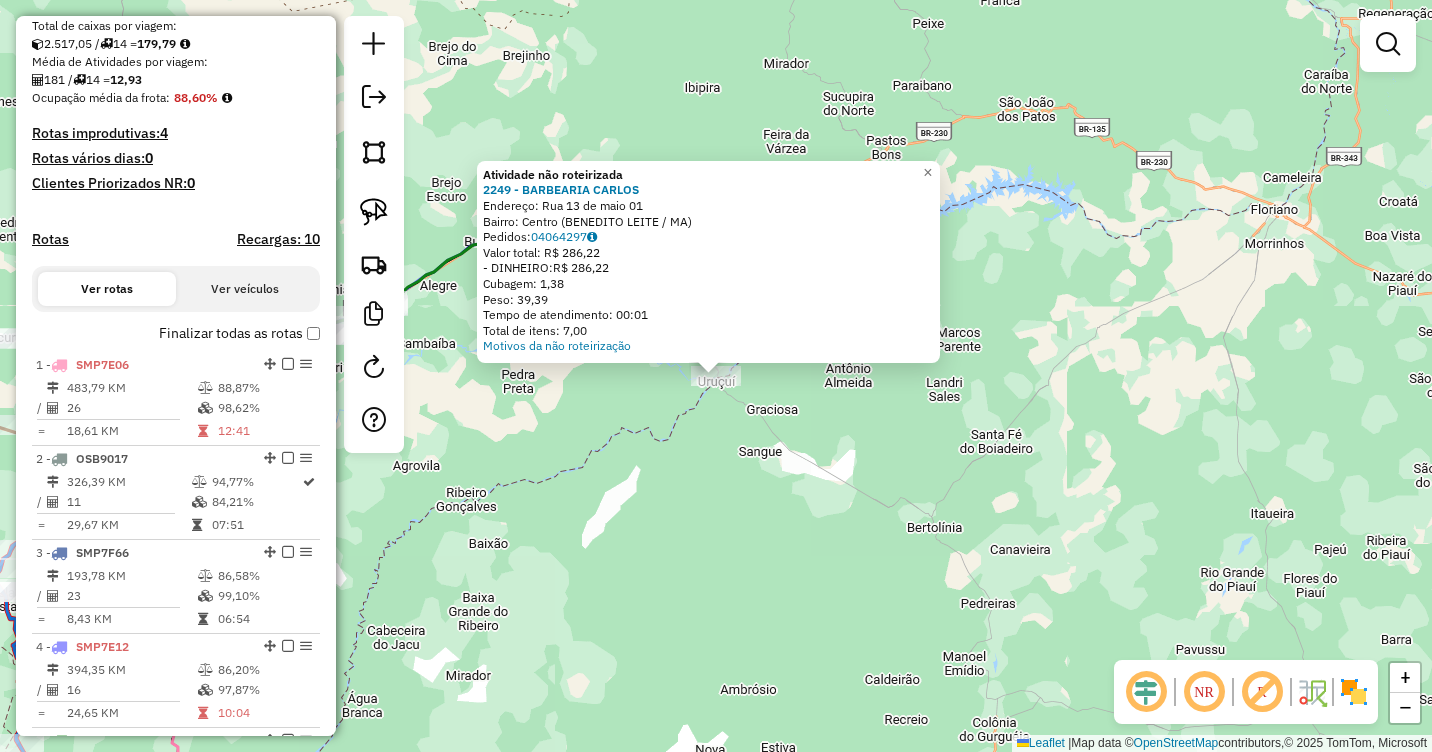 click on "Atividade não roteirizada [NUMBER] - [NAME]  Endereço:  Rua [NUMBER] [NAME]   Bairro: Centro ([CITY] / MA)   Pedidos:  [NUMBER]   Valor total: R$ [NUMBER]   - DINHEIRO:  R$ [NUMBER]   Cubagem: [NUMBER]   Peso: [NUMBER]   Tempo de atendimento: [TIME]   Total de itens: [NUMBER]  Motivos da não roteirização × Janela de atendimento Grade de atendimento Capacidade Transportadoras Veículos Cliente Pedidos  Rotas Selecione os dias de semana para filtrar as janelas de atendimento  Seg   Ter   Qua   Qui   Sex   Sáb   Dom  Informe o período da janela de atendimento: De: Até:  Filtrar exatamente a janela do cliente  Considerar janela de atendimento padrão  Selecione os dias de semana para filtrar as grades de atendimento  Seg   Ter   Qua   Qui   Sex   Sáb   Dom   Considerar clientes sem dia de atendimento cadastrado  Clientes fora do dia de atendimento selecionado Filtrar as atividades entre os valores definidos abaixo:  Peso mínimo:   Peso máximo:   Cubagem mínima:   Cubagem máxima:   De:   Até:   De:" 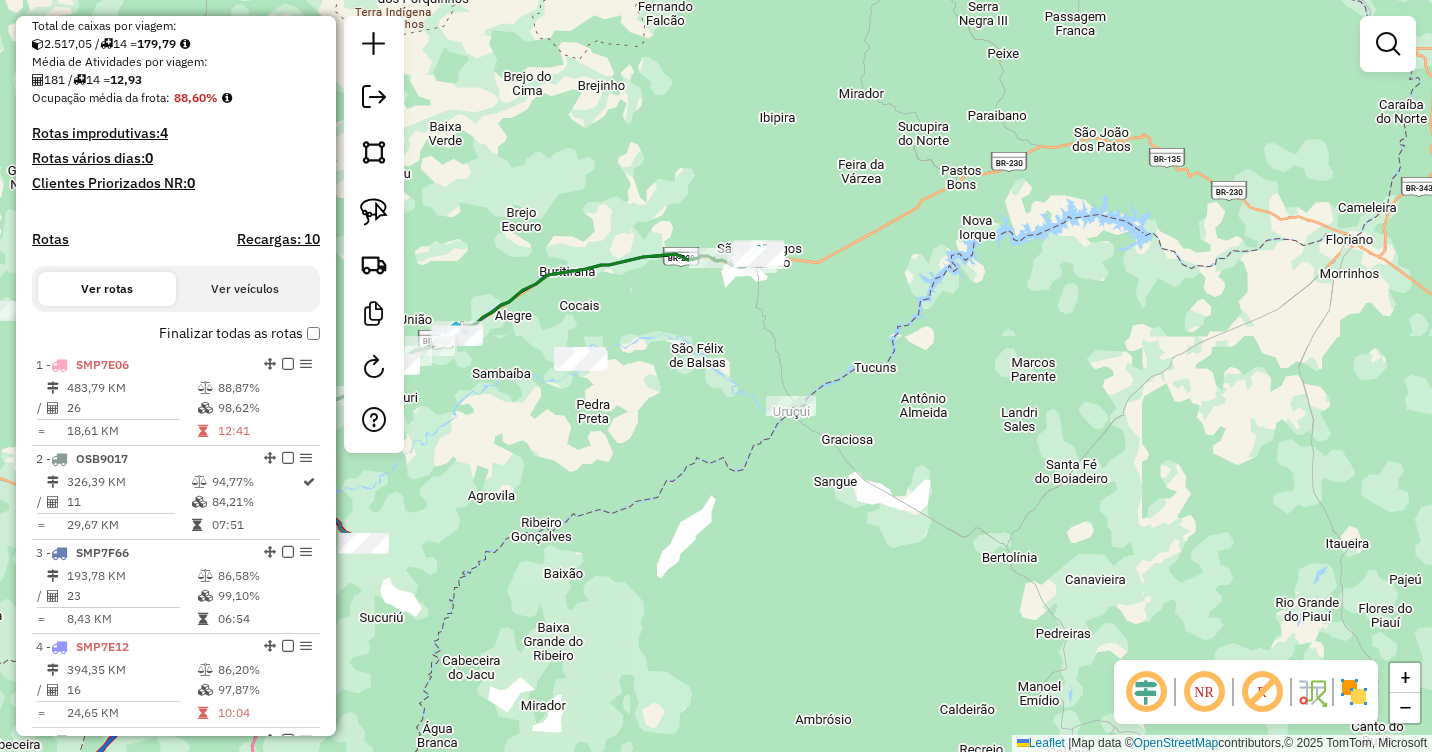 drag, startPoint x: 591, startPoint y: 522, endPoint x: 1006, endPoint y: 488, distance: 416.39044 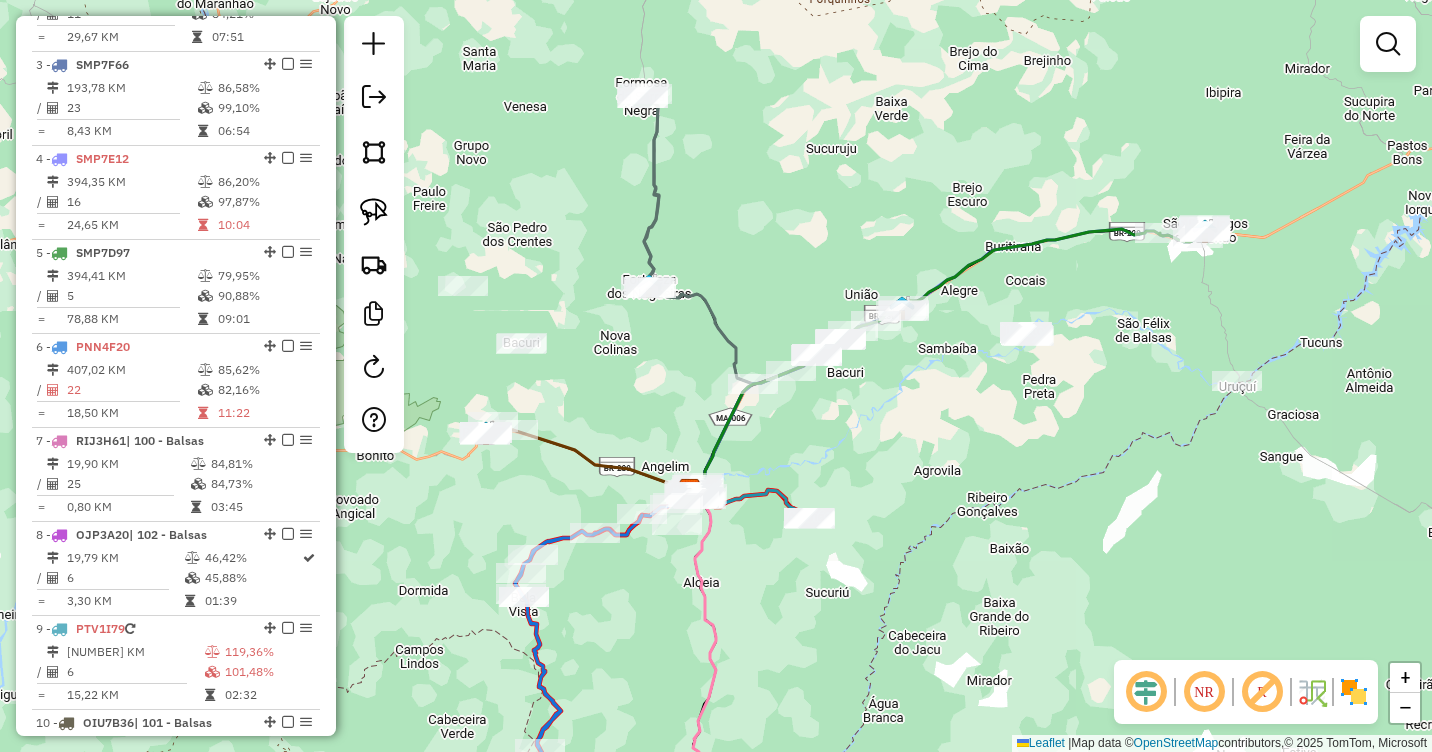 scroll, scrollTop: 738, scrollLeft: 0, axis: vertical 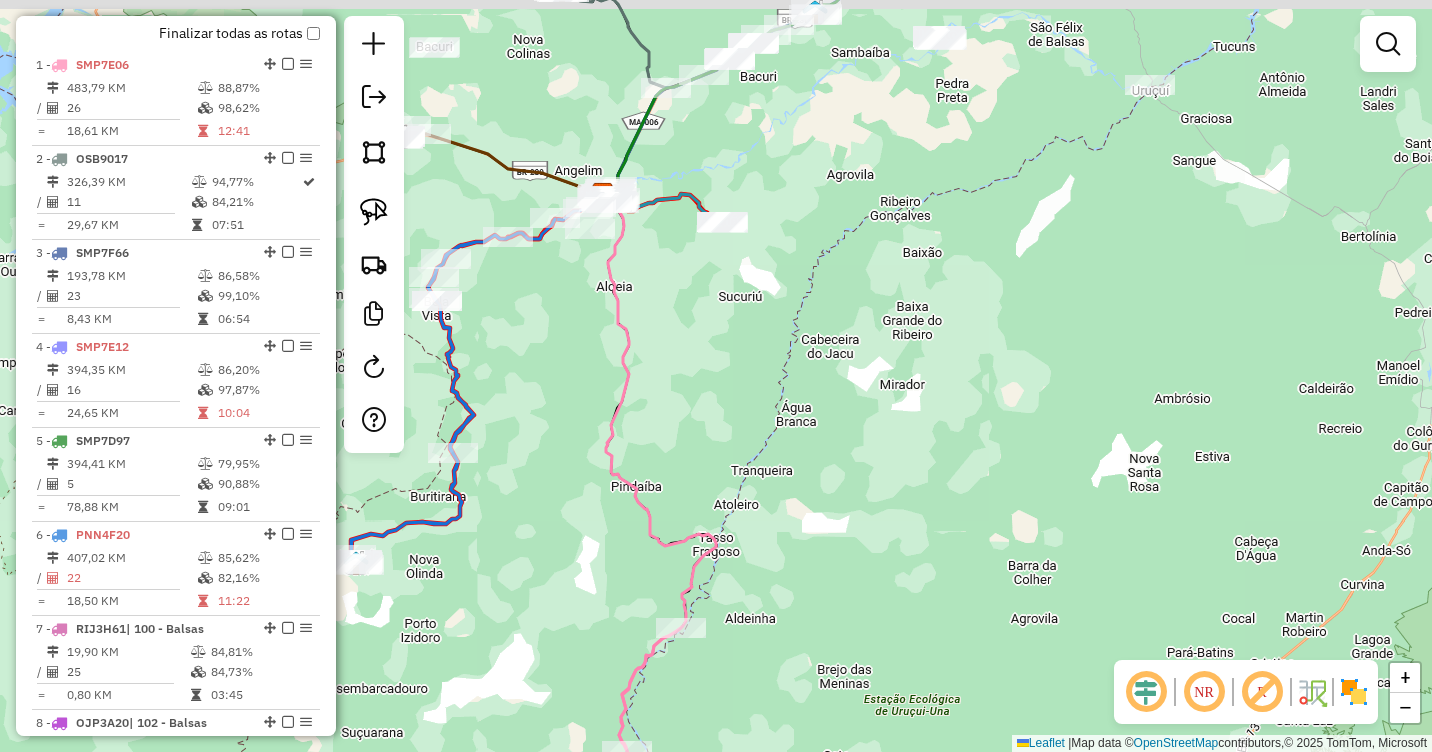 drag, startPoint x: 845, startPoint y: 431, endPoint x: 858, endPoint y: 433, distance: 13.152946 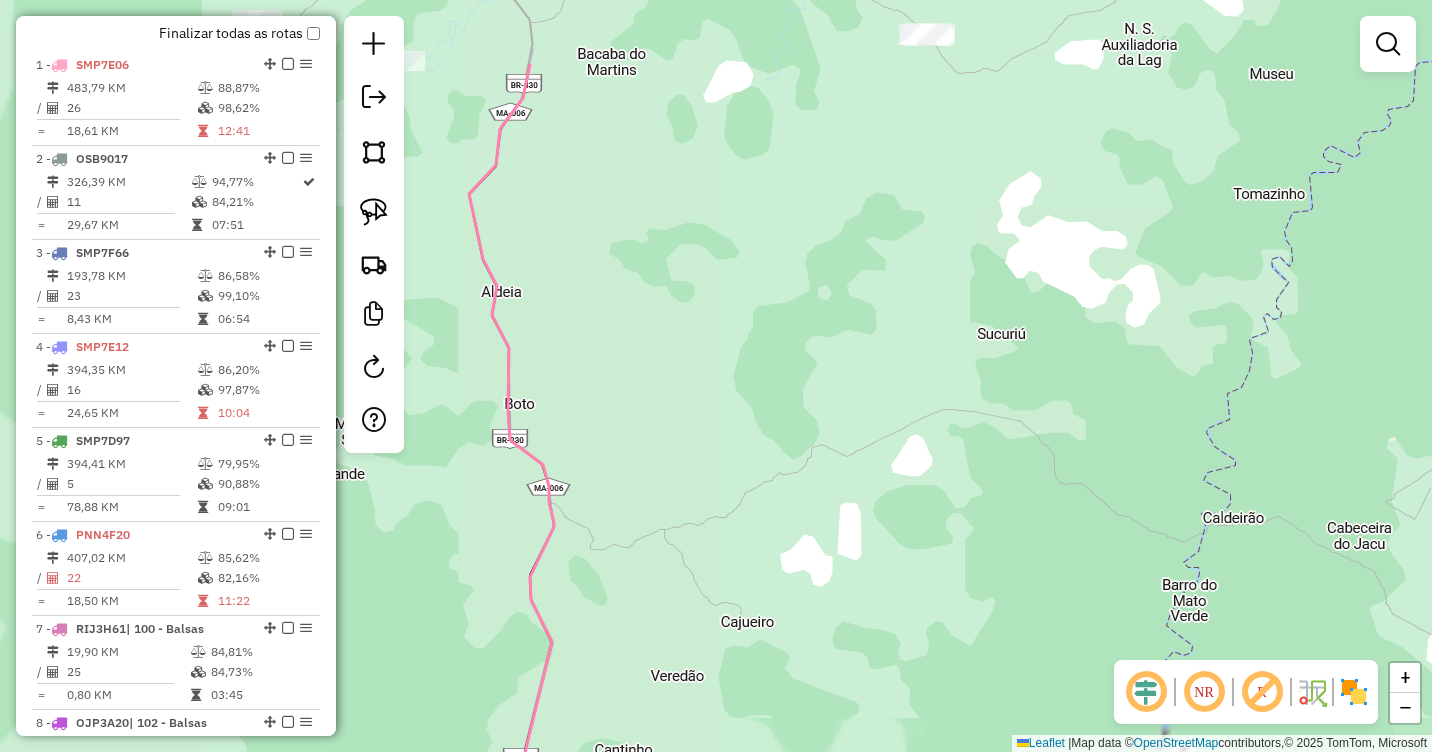 drag, startPoint x: 631, startPoint y: 293, endPoint x: 1145, endPoint y: 553, distance: 576.01733 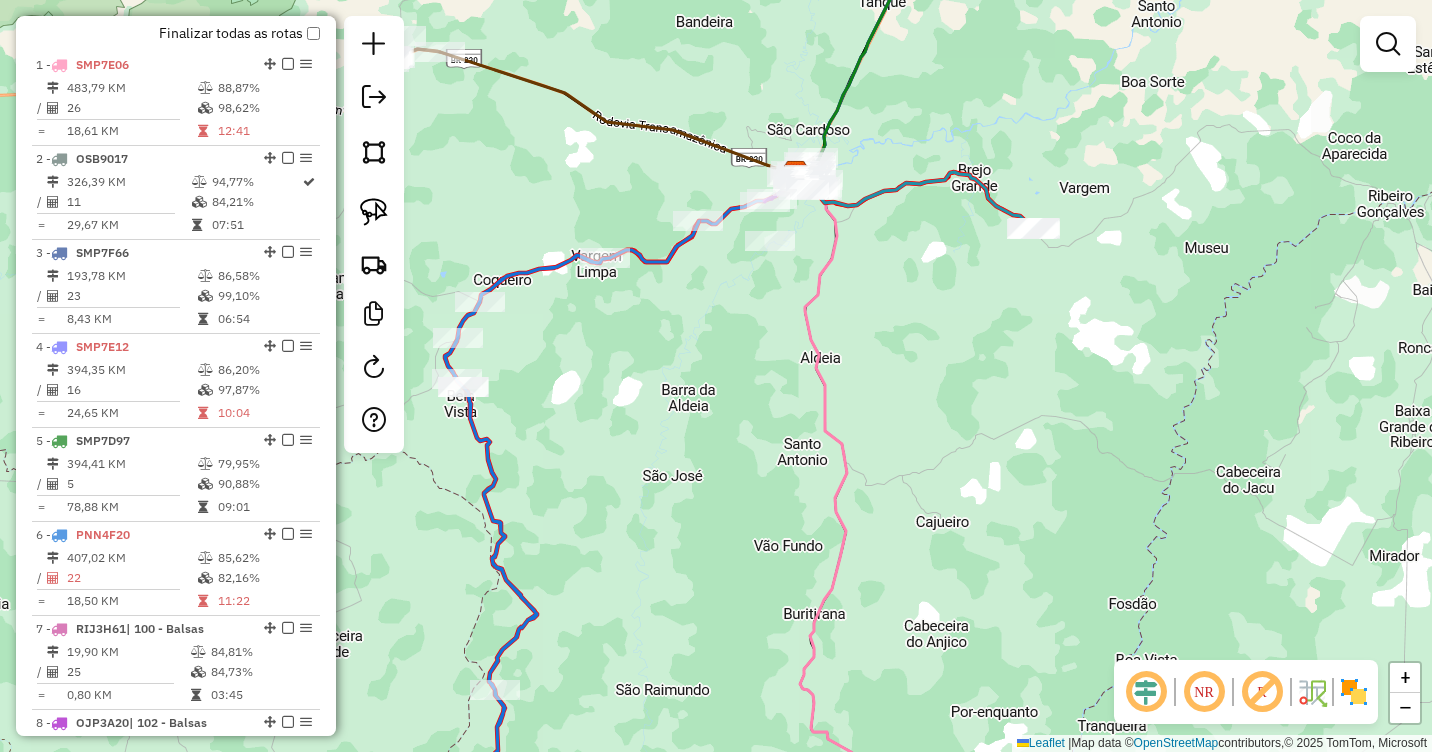 drag, startPoint x: 887, startPoint y: 259, endPoint x: 816, endPoint y: 335, distance: 104.00481 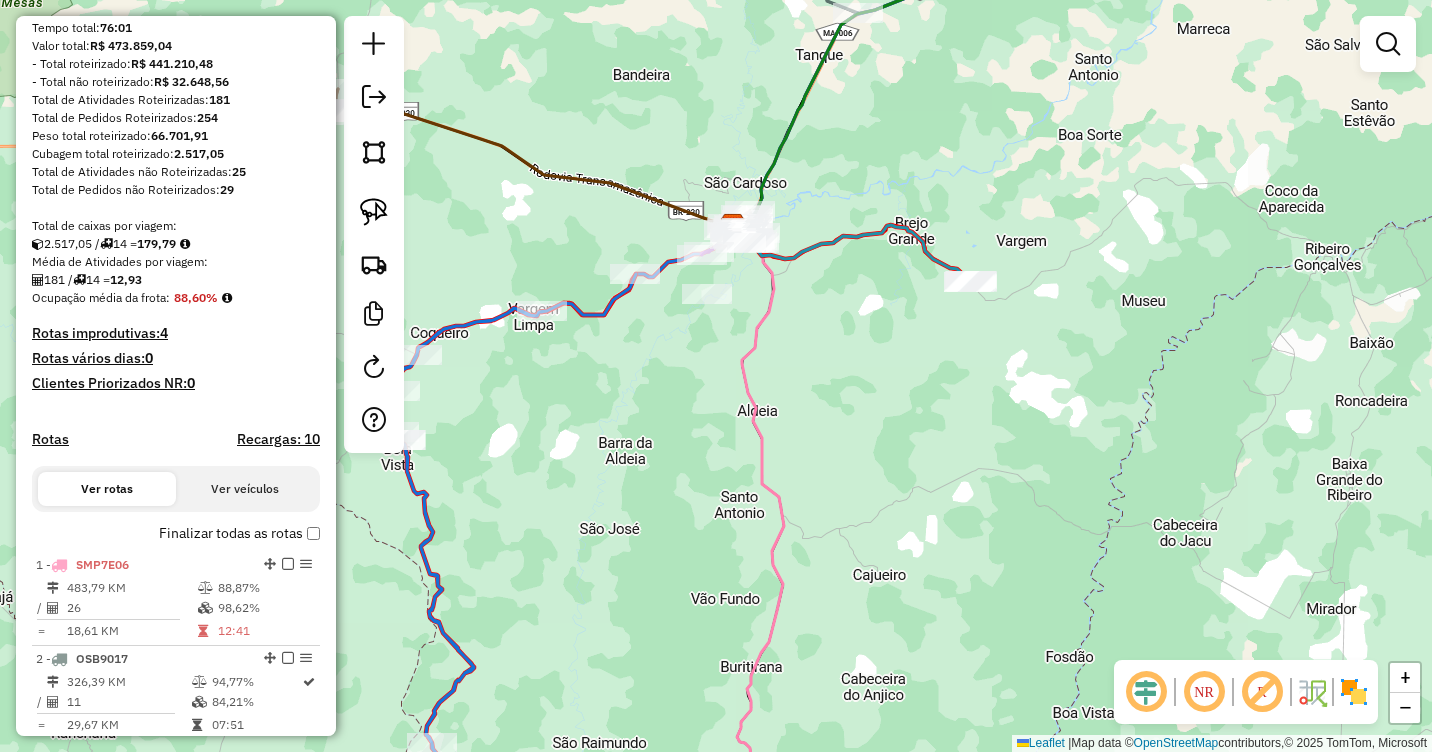 scroll, scrollTop: 0, scrollLeft: 0, axis: both 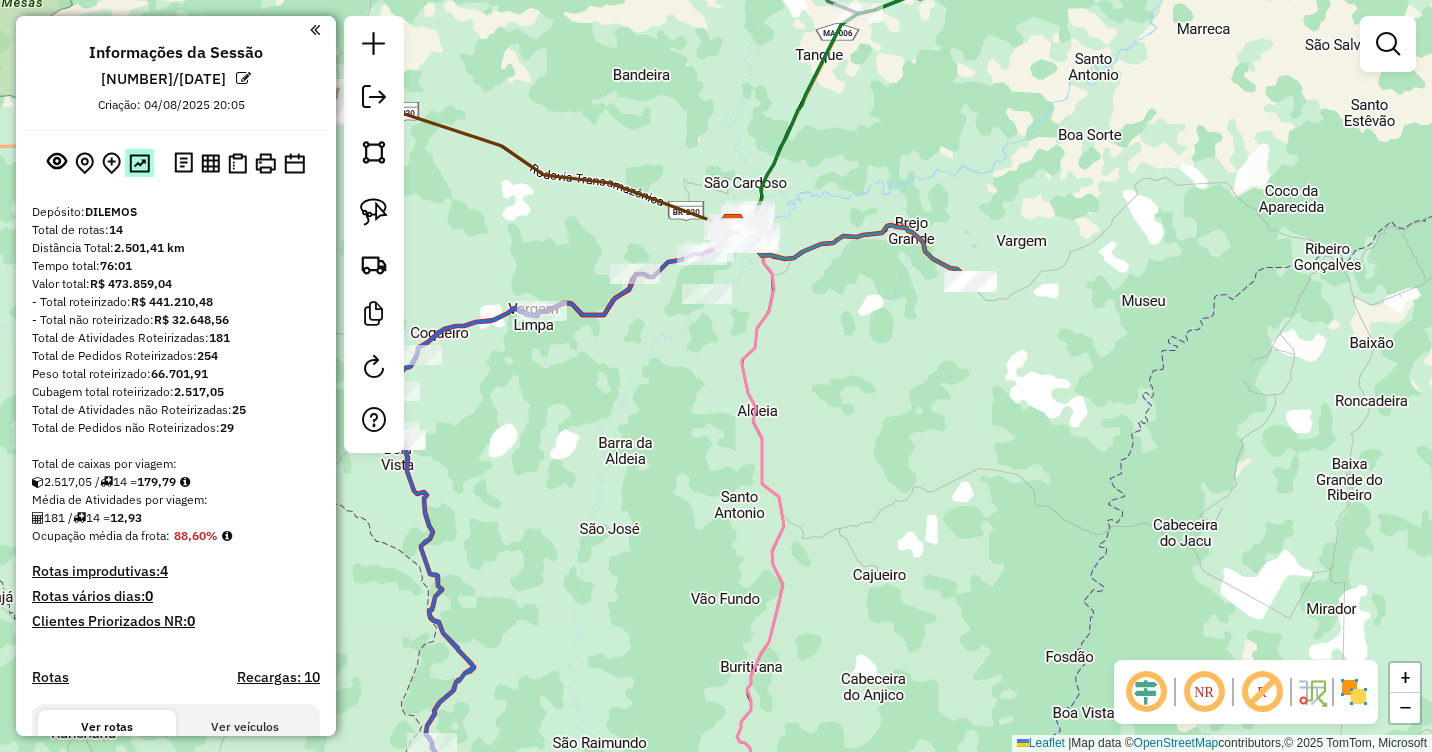 click at bounding box center [139, 163] 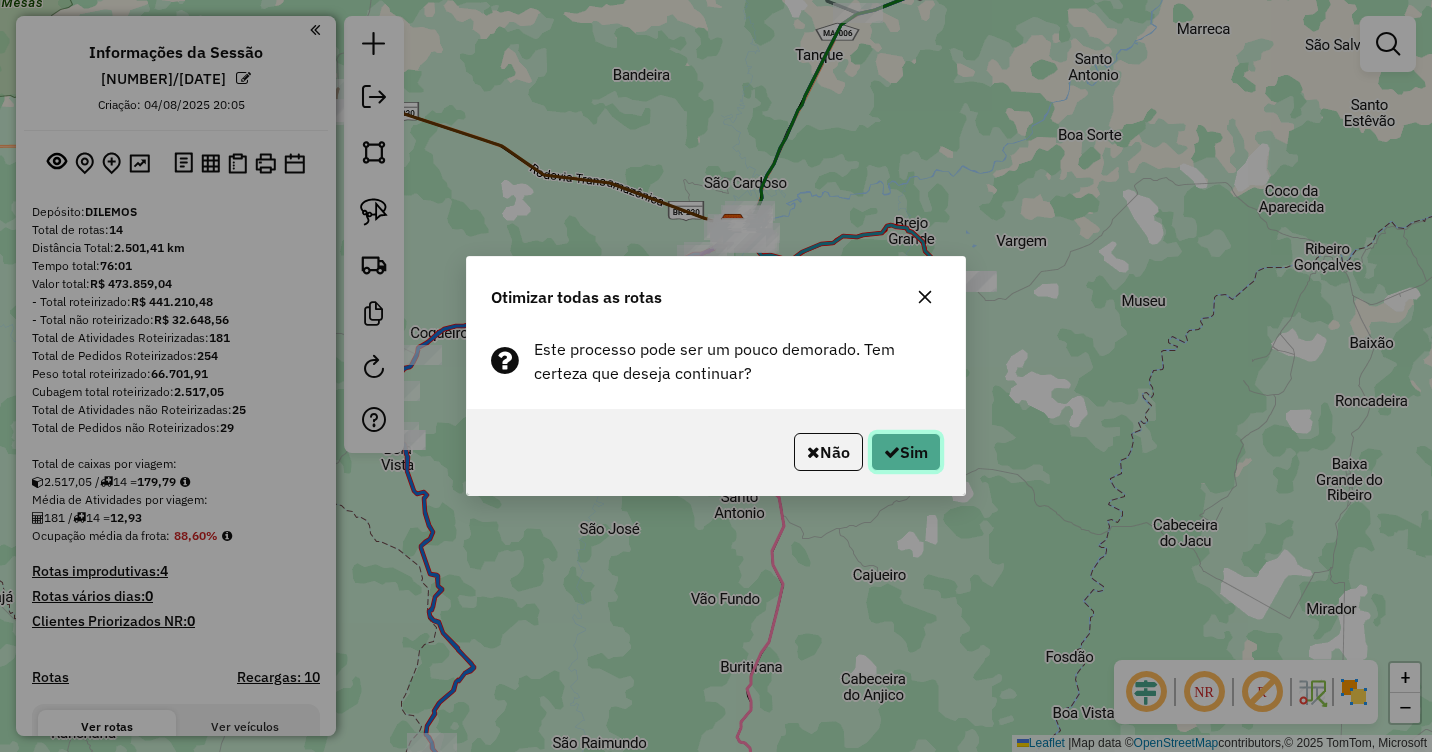 click on "Sim" 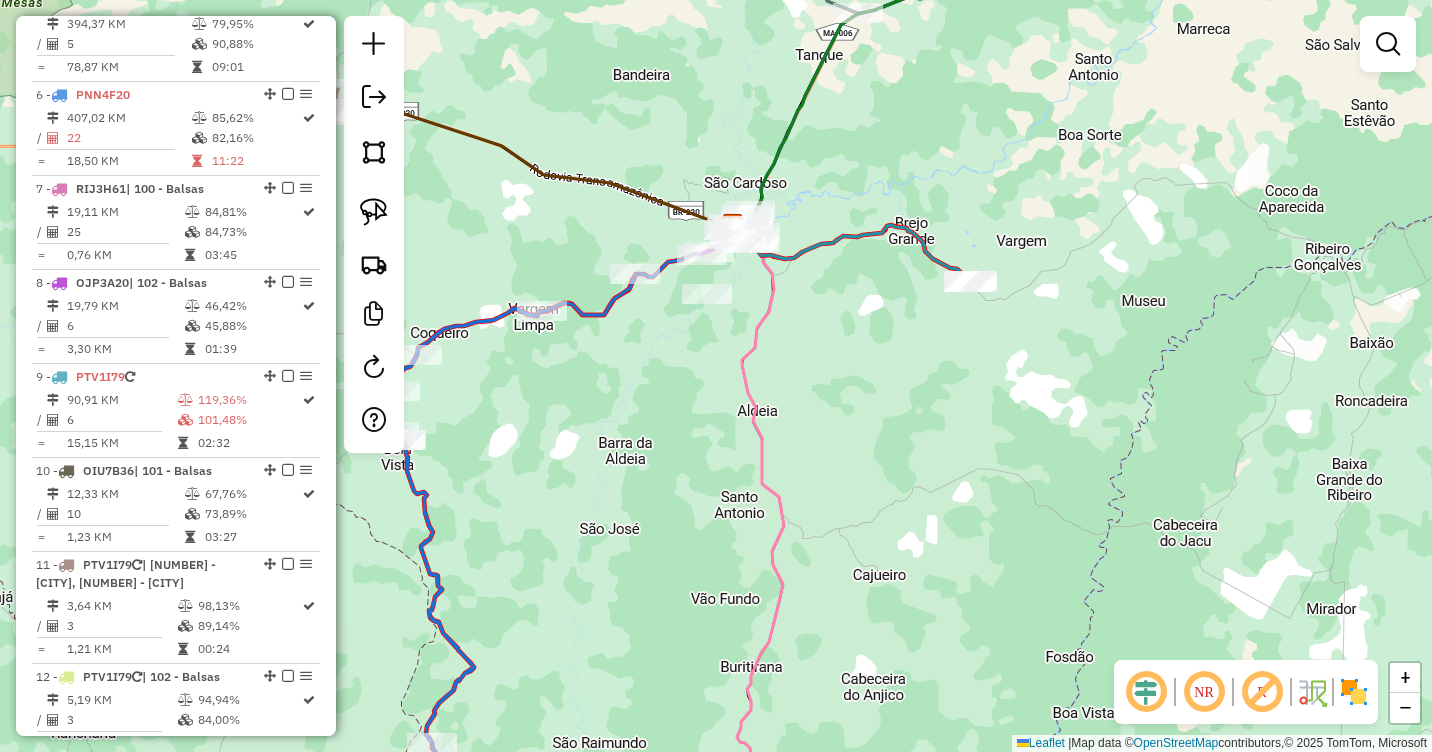 scroll, scrollTop: 1100, scrollLeft: 0, axis: vertical 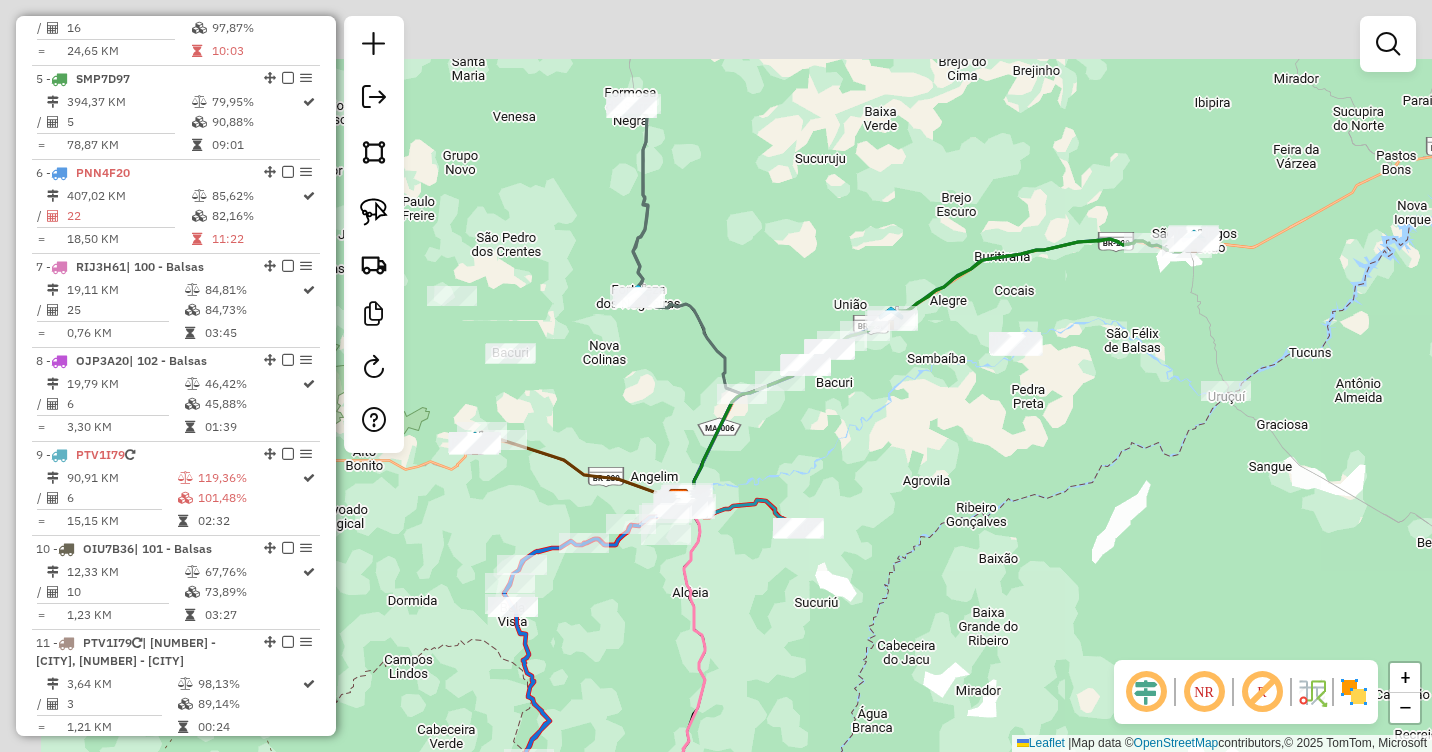 drag, startPoint x: 829, startPoint y: 357, endPoint x: 994, endPoint y: 483, distance: 207.6078 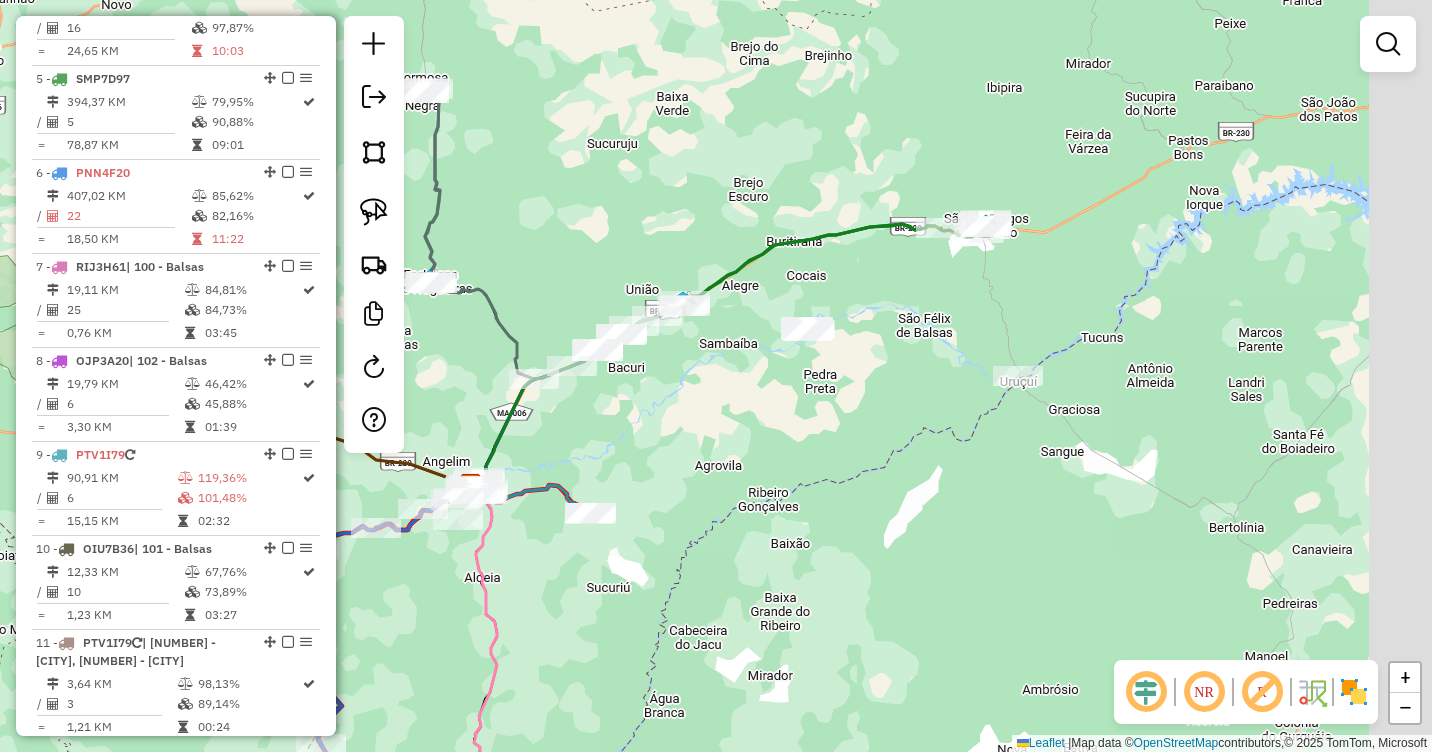 drag, startPoint x: 1033, startPoint y: 472, endPoint x: 767, endPoint y: 423, distance: 270.4755 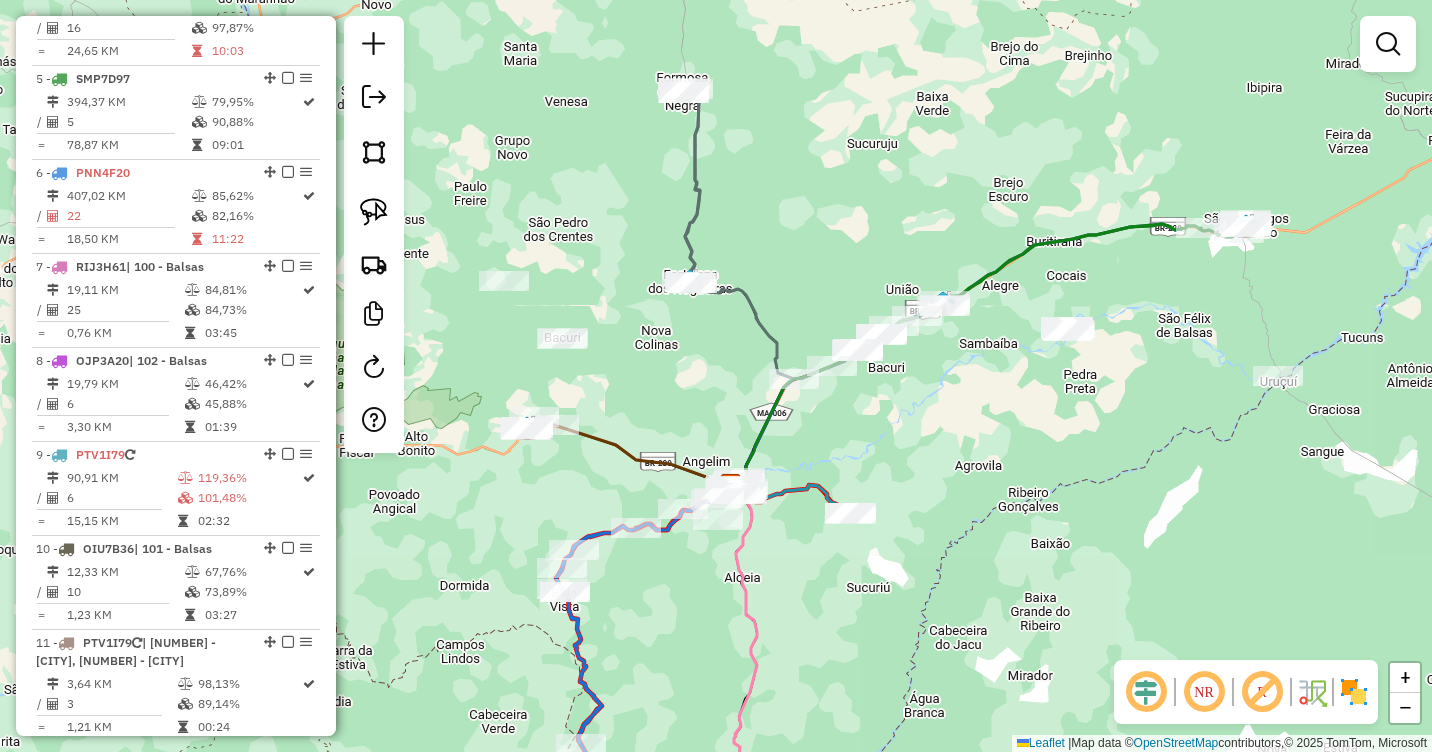 drag, startPoint x: 836, startPoint y: 448, endPoint x: 1069, endPoint y: 436, distance: 233.3088 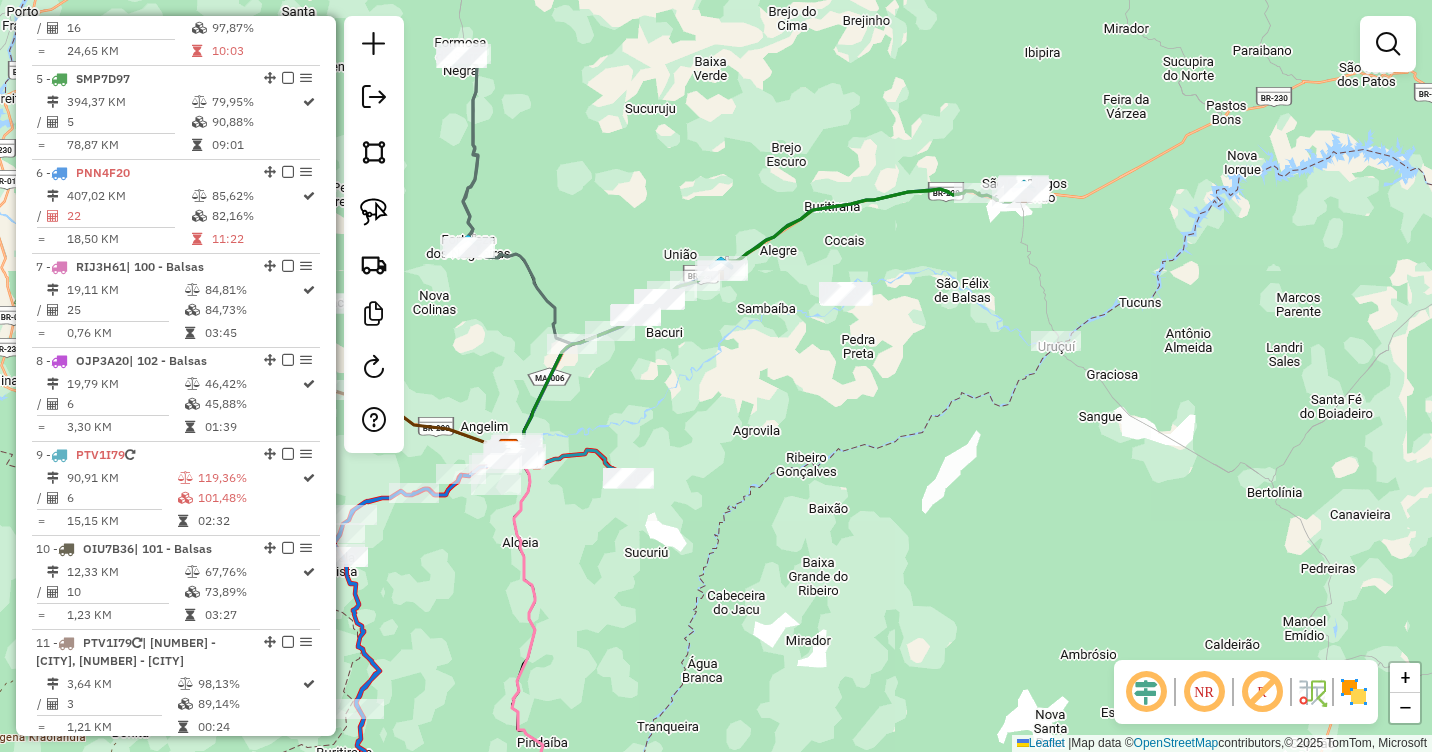 drag, startPoint x: 1057, startPoint y: 429, endPoint x: 762, endPoint y: 401, distance: 296.32584 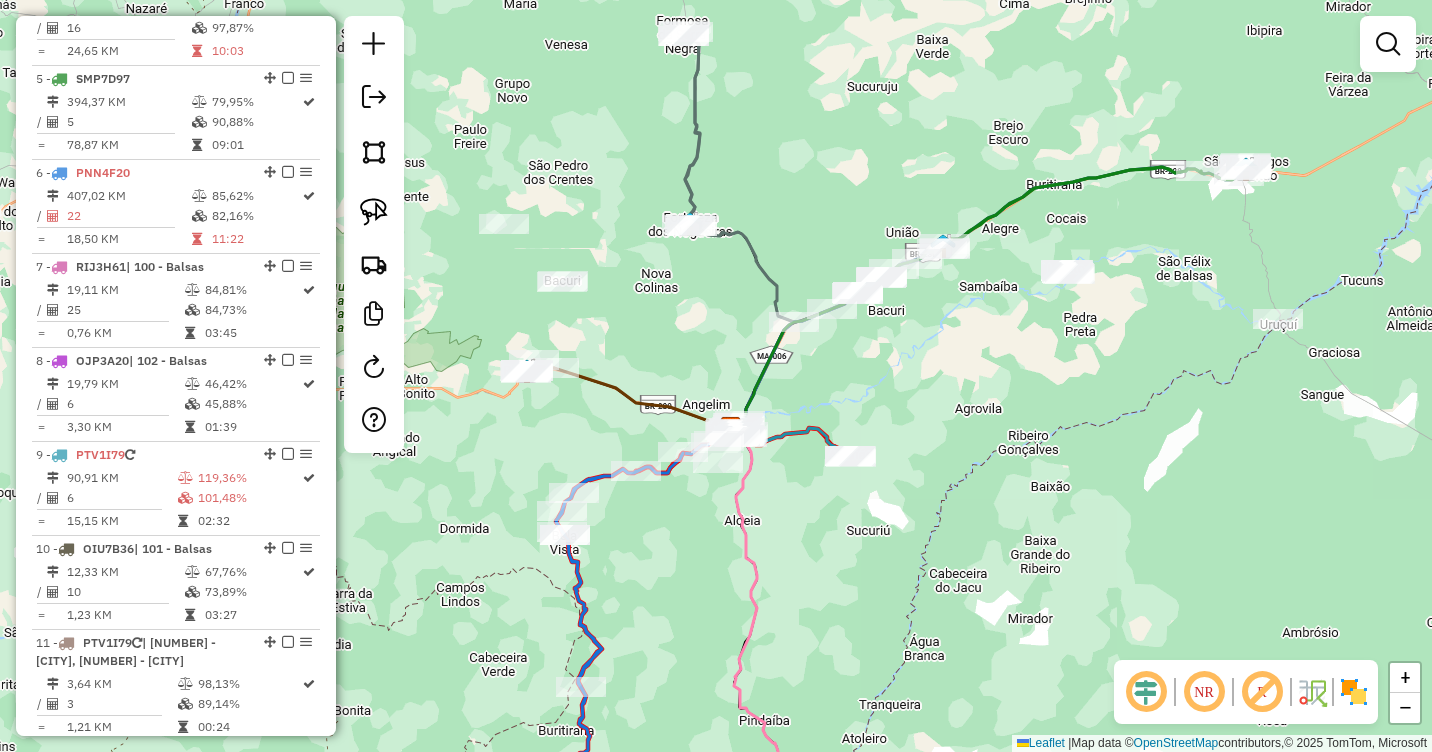 drag, startPoint x: 747, startPoint y: 403, endPoint x: 1023, endPoint y: 384, distance: 276.6532 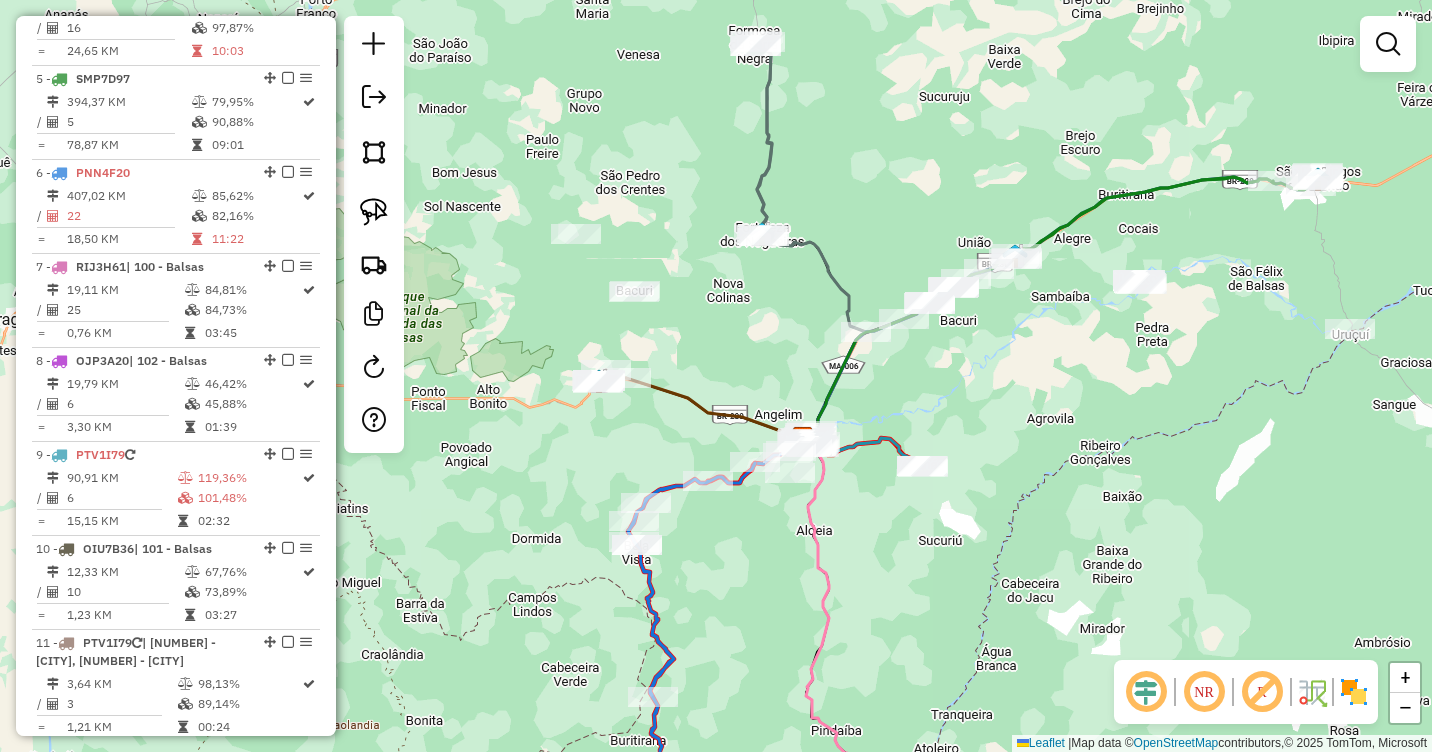 drag, startPoint x: 967, startPoint y: 376, endPoint x: 1035, endPoint y: 386, distance: 68.73136 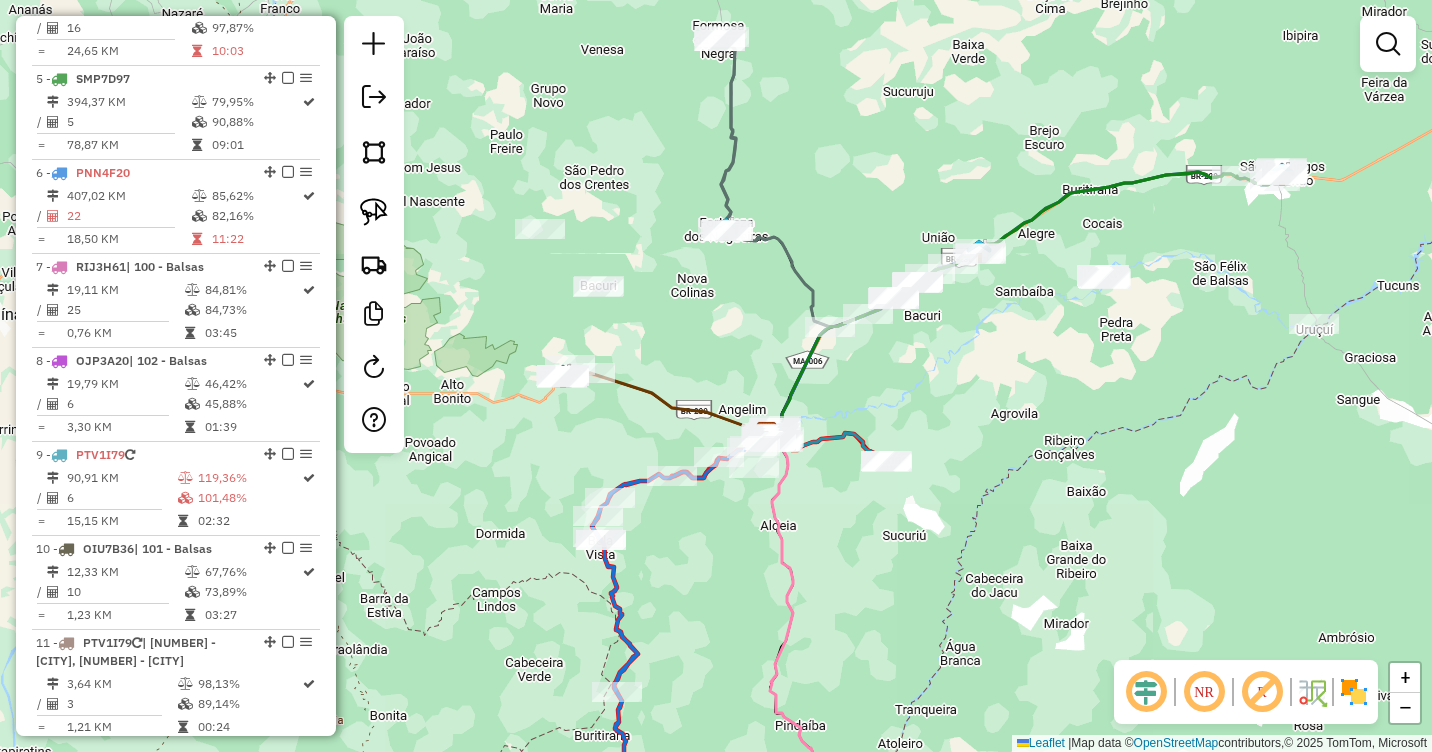 drag, startPoint x: 1035, startPoint y: 386, endPoint x: 940, endPoint y: 399, distance: 95.885345 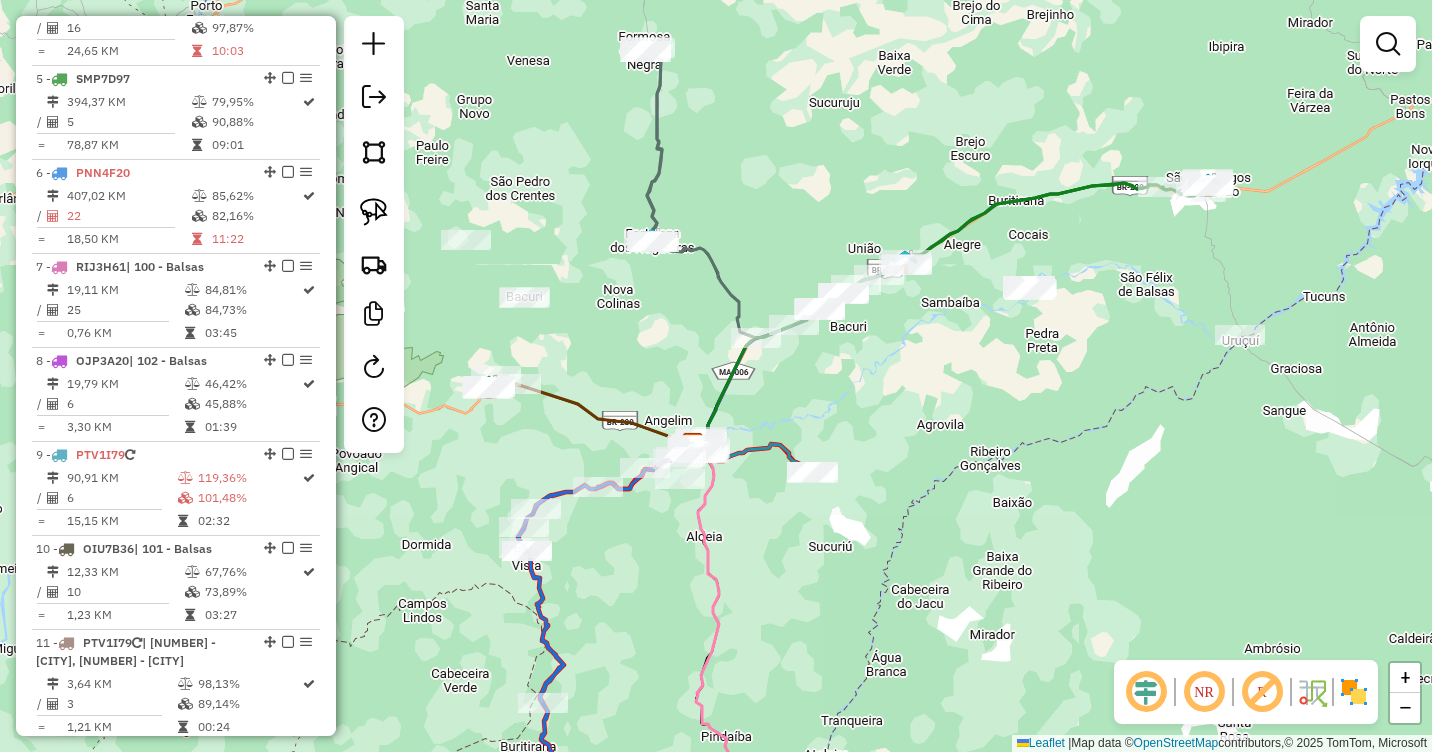 drag, startPoint x: 926, startPoint y: 399, endPoint x: 862, endPoint y: 385, distance: 65.51336 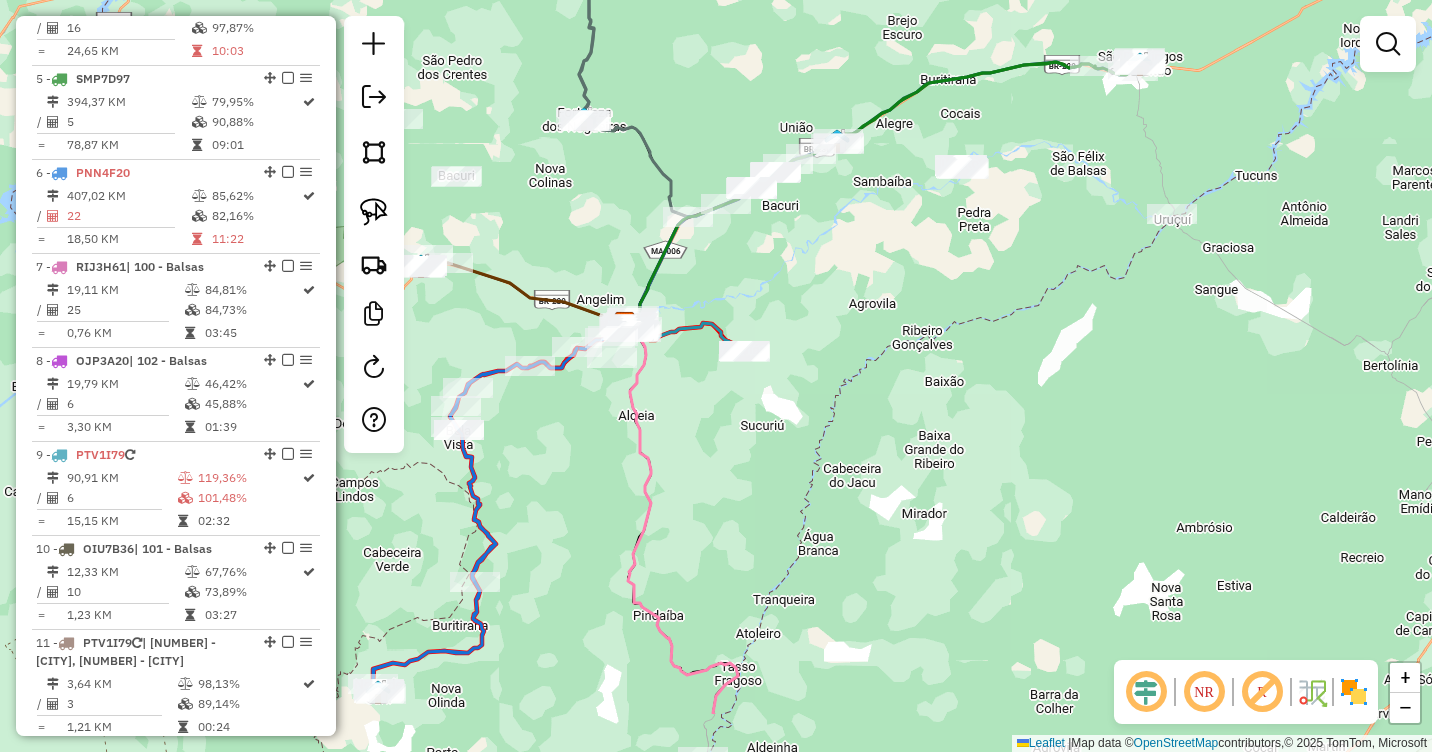 drag, startPoint x: 874, startPoint y: 433, endPoint x: 856, endPoint y: 283, distance: 151.07614 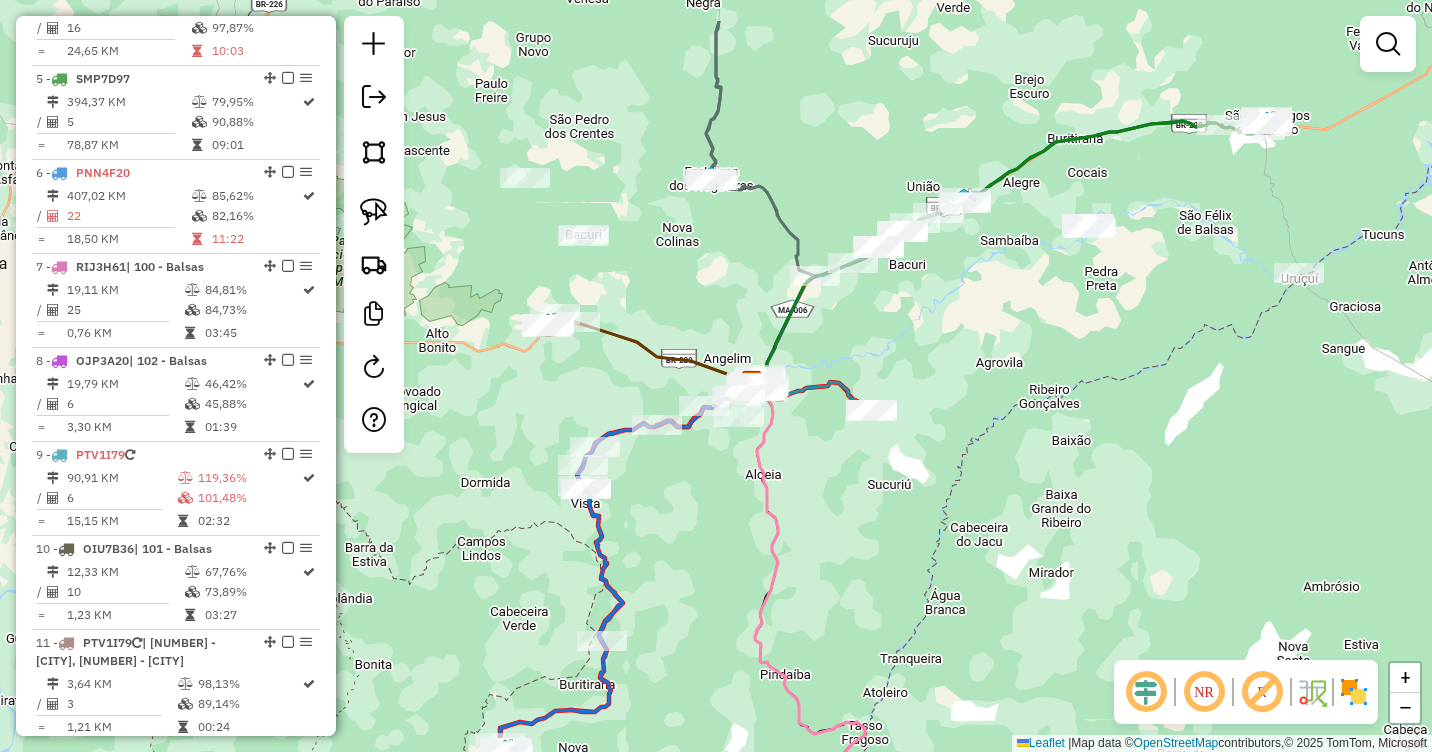 drag, startPoint x: 803, startPoint y: 251, endPoint x: 890, endPoint y: 377, distance: 153.1176 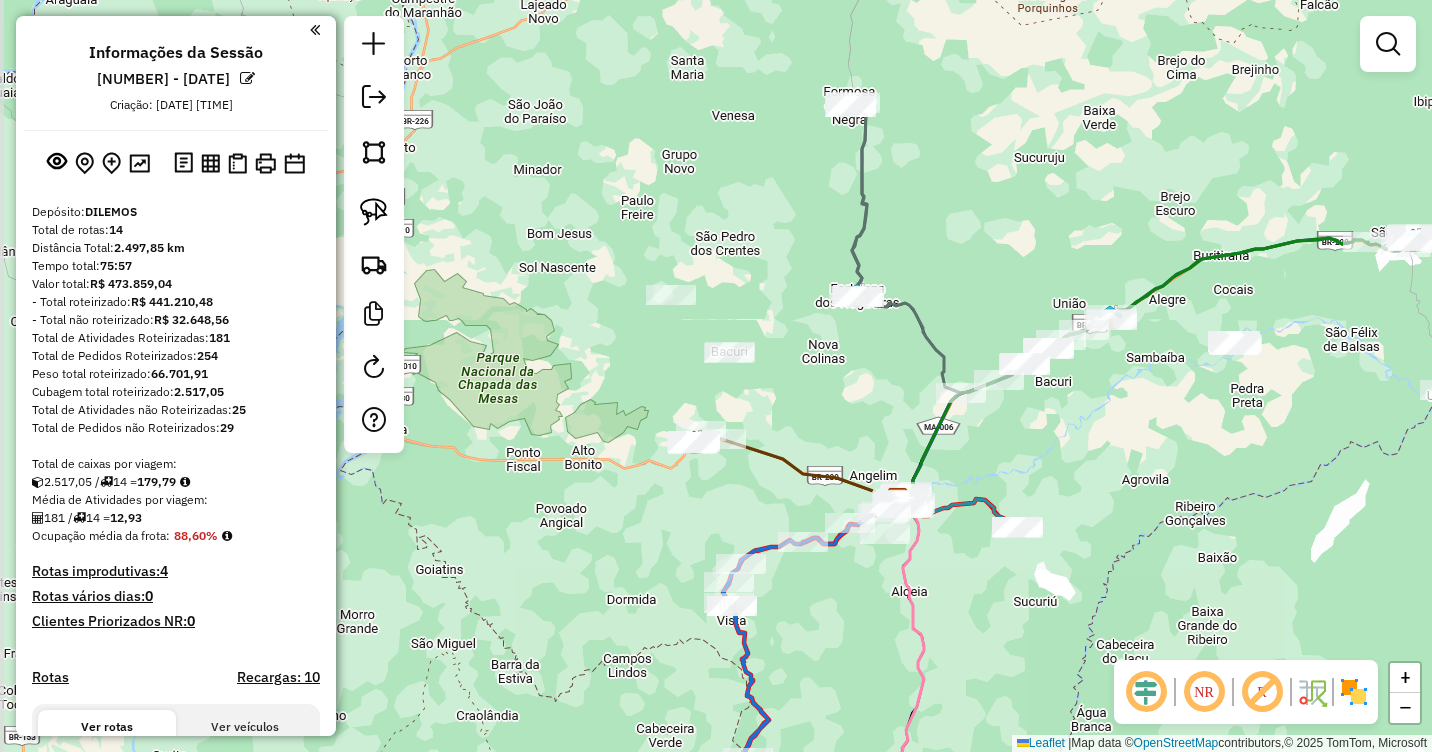 scroll, scrollTop: 0, scrollLeft: 0, axis: both 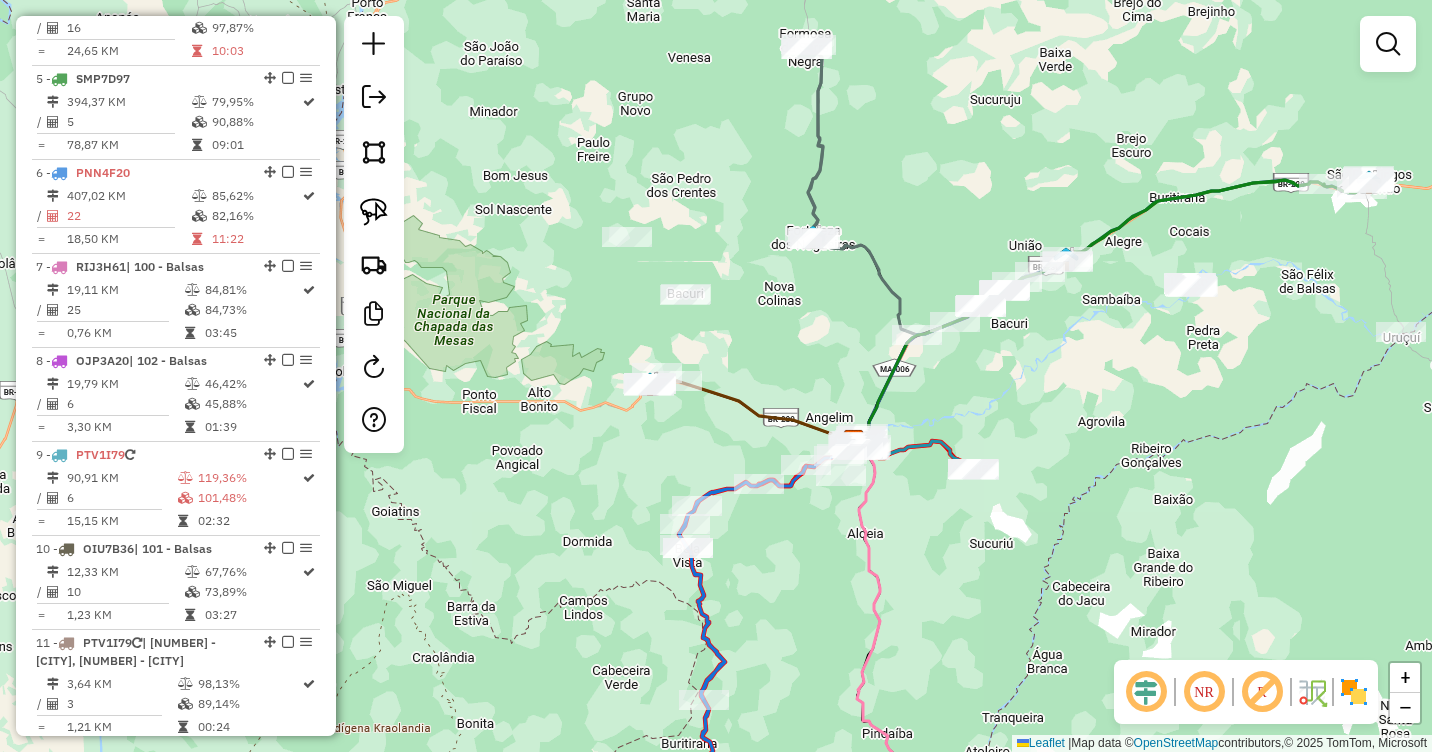 drag, startPoint x: 869, startPoint y: 398, endPoint x: 823, endPoint y: 338, distance: 75.60423 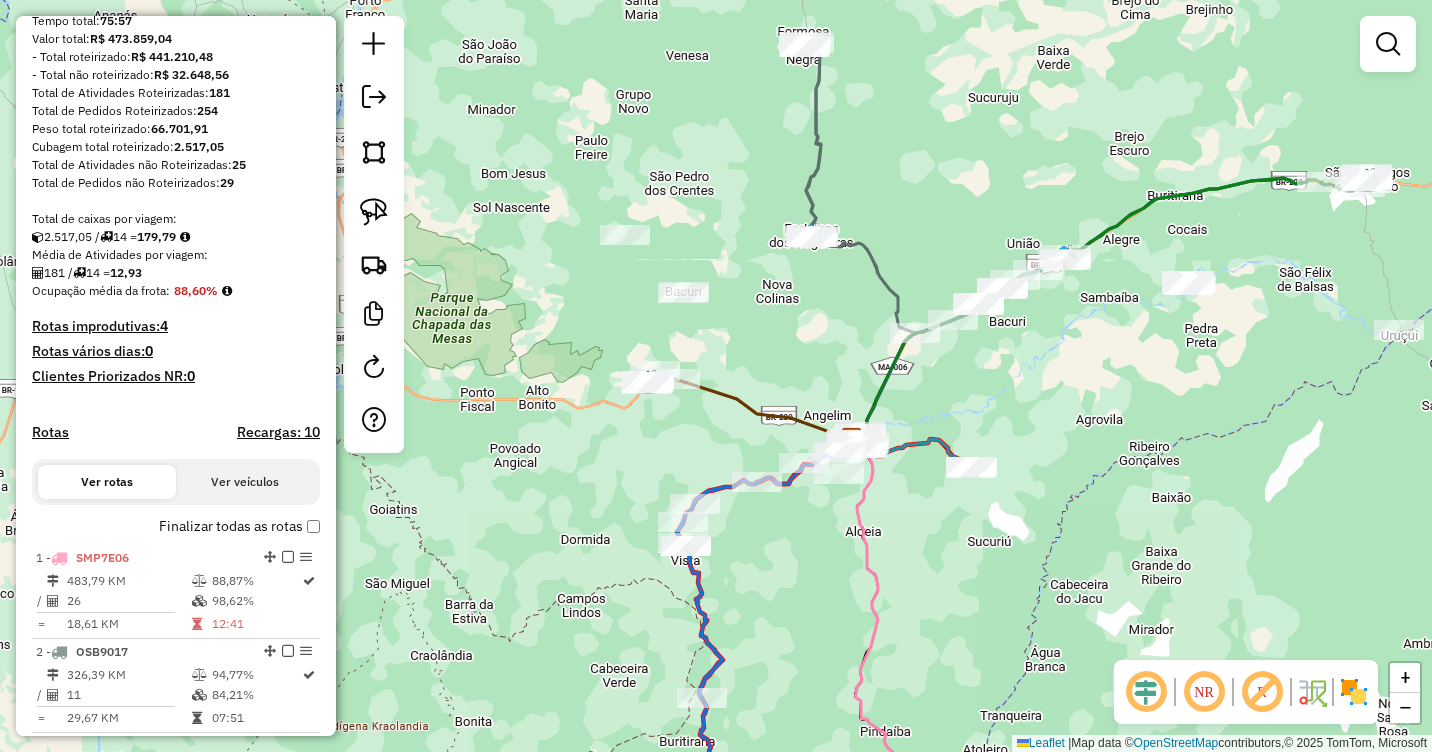 scroll, scrollTop: 0, scrollLeft: 0, axis: both 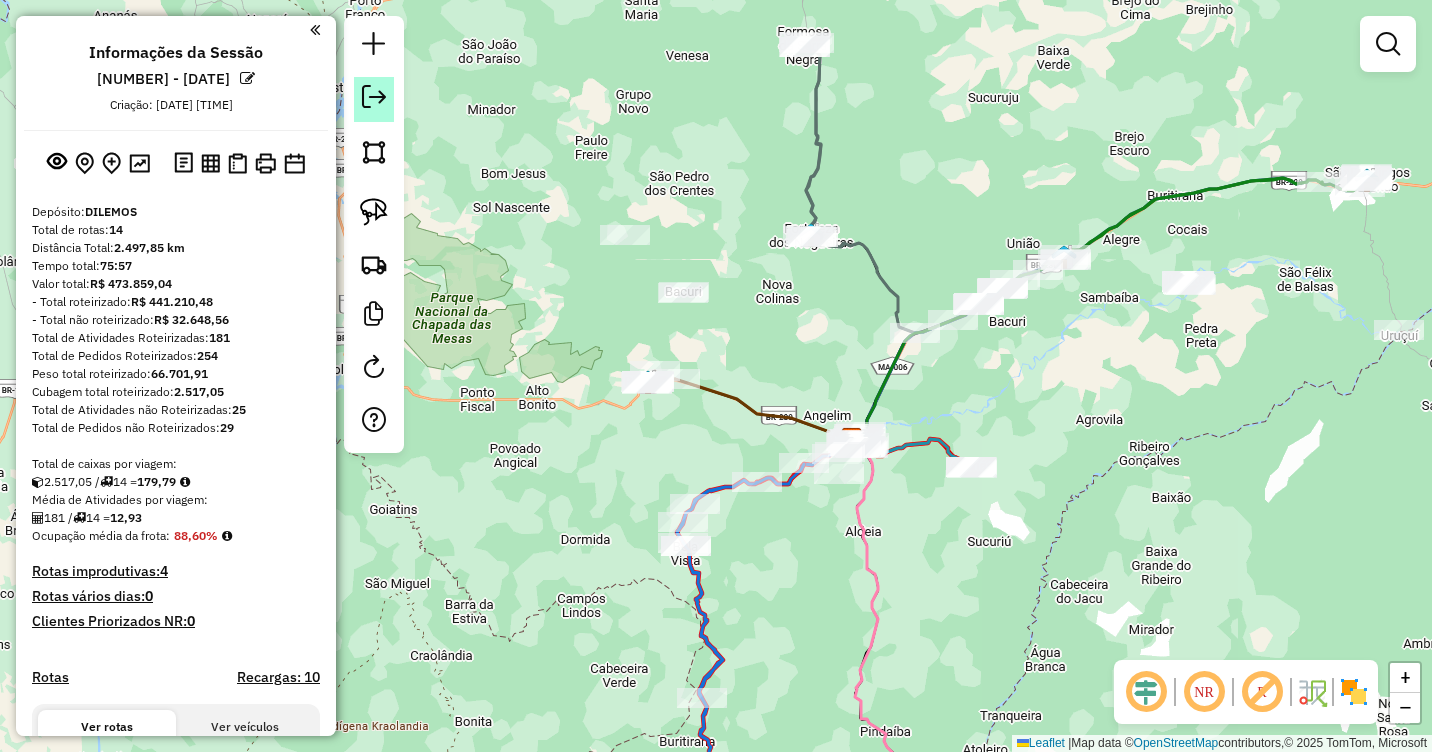 click 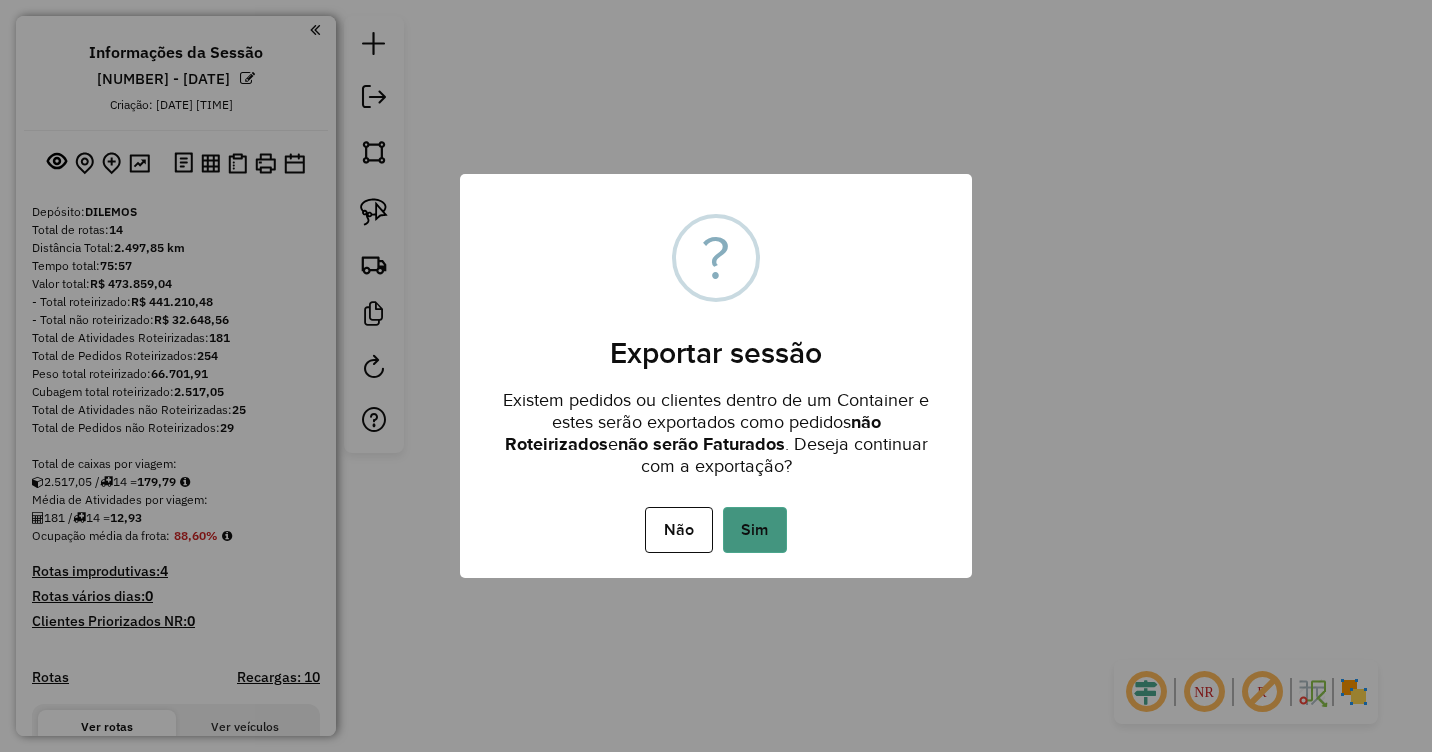 click on "Sim" at bounding box center (755, 530) 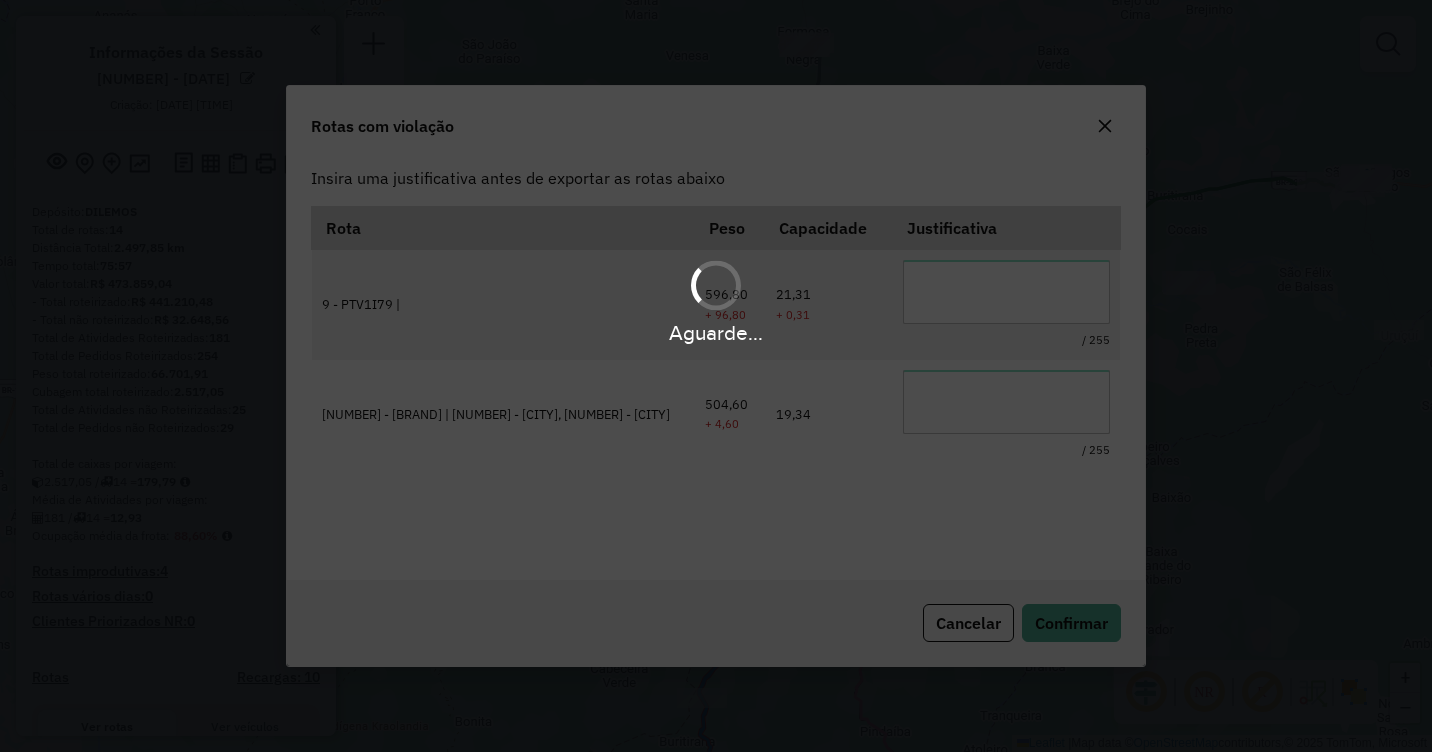 scroll, scrollTop: 0, scrollLeft: 0, axis: both 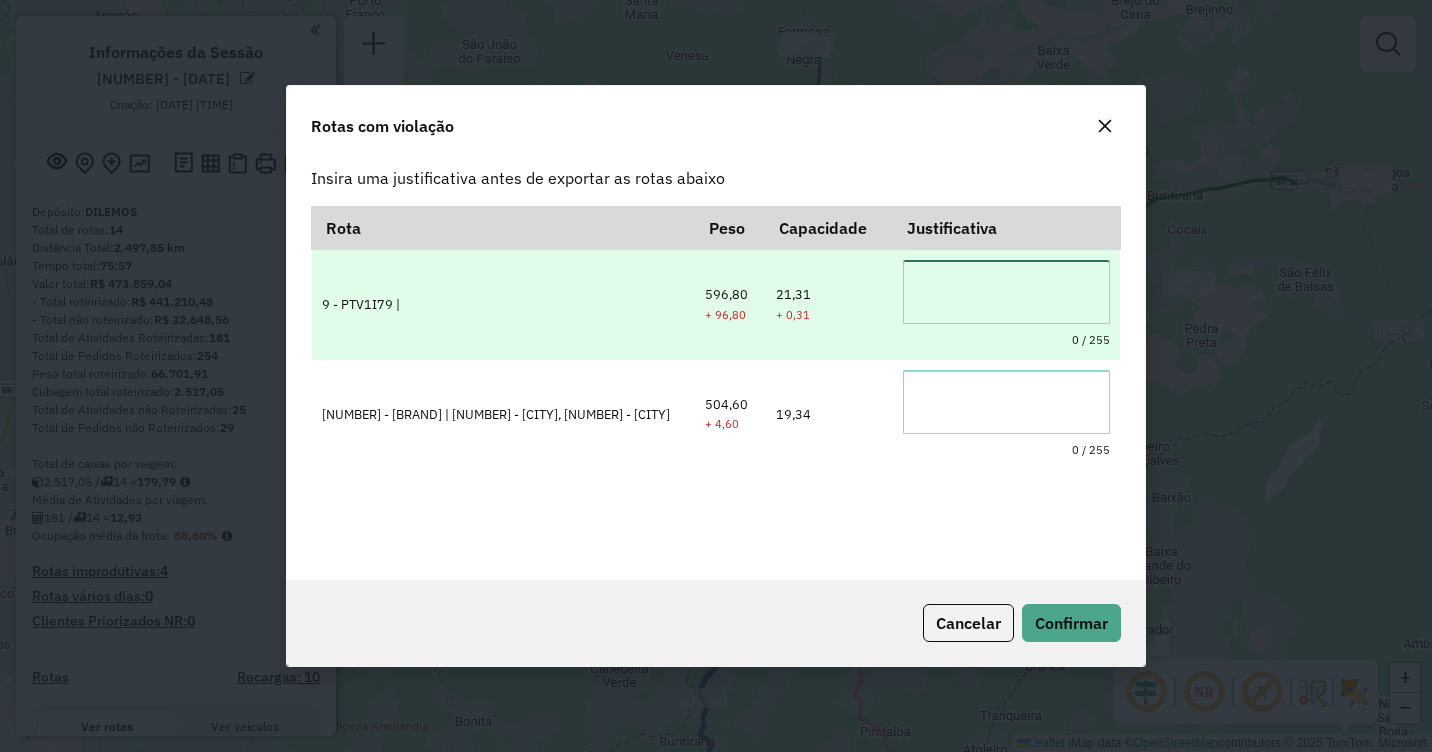 click at bounding box center [1006, 292] 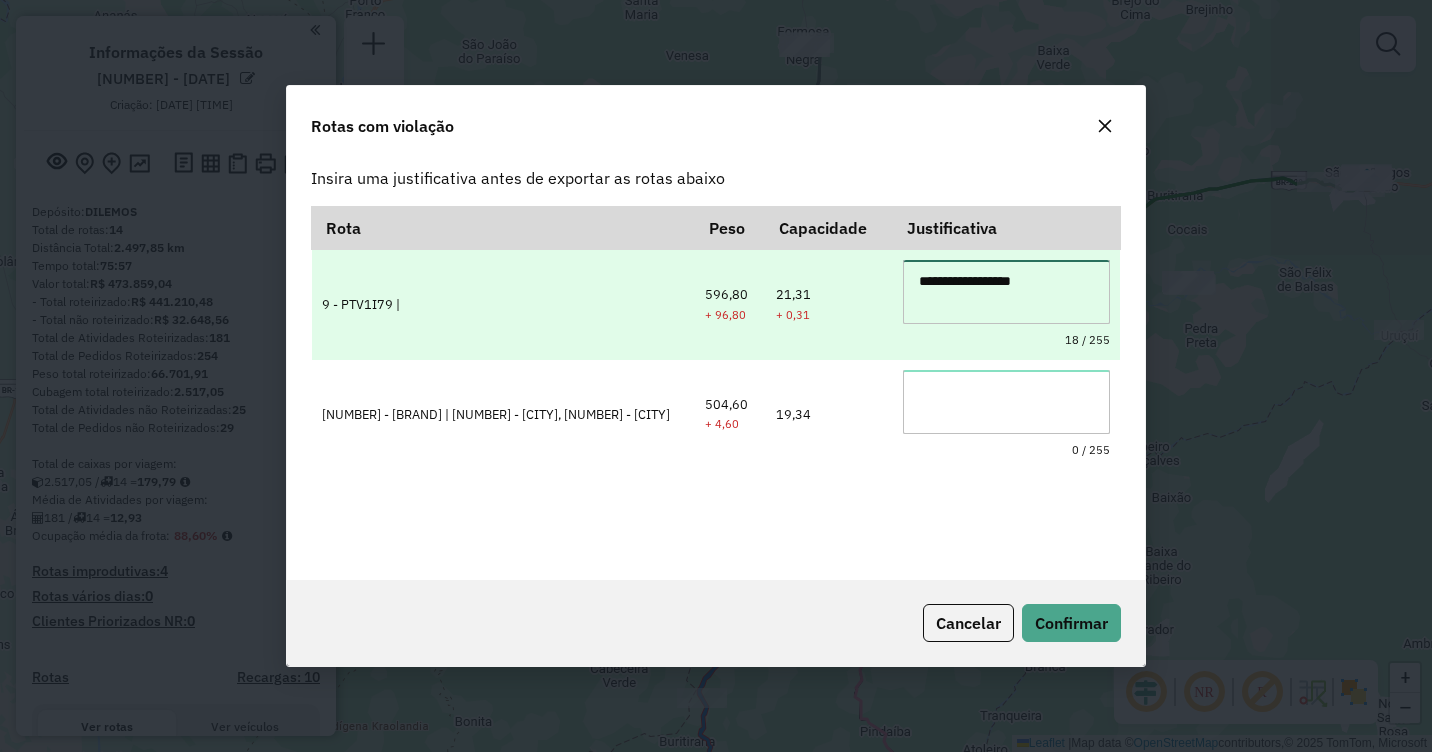 drag, startPoint x: 1032, startPoint y: 286, endPoint x: 748, endPoint y: 274, distance: 284.25342 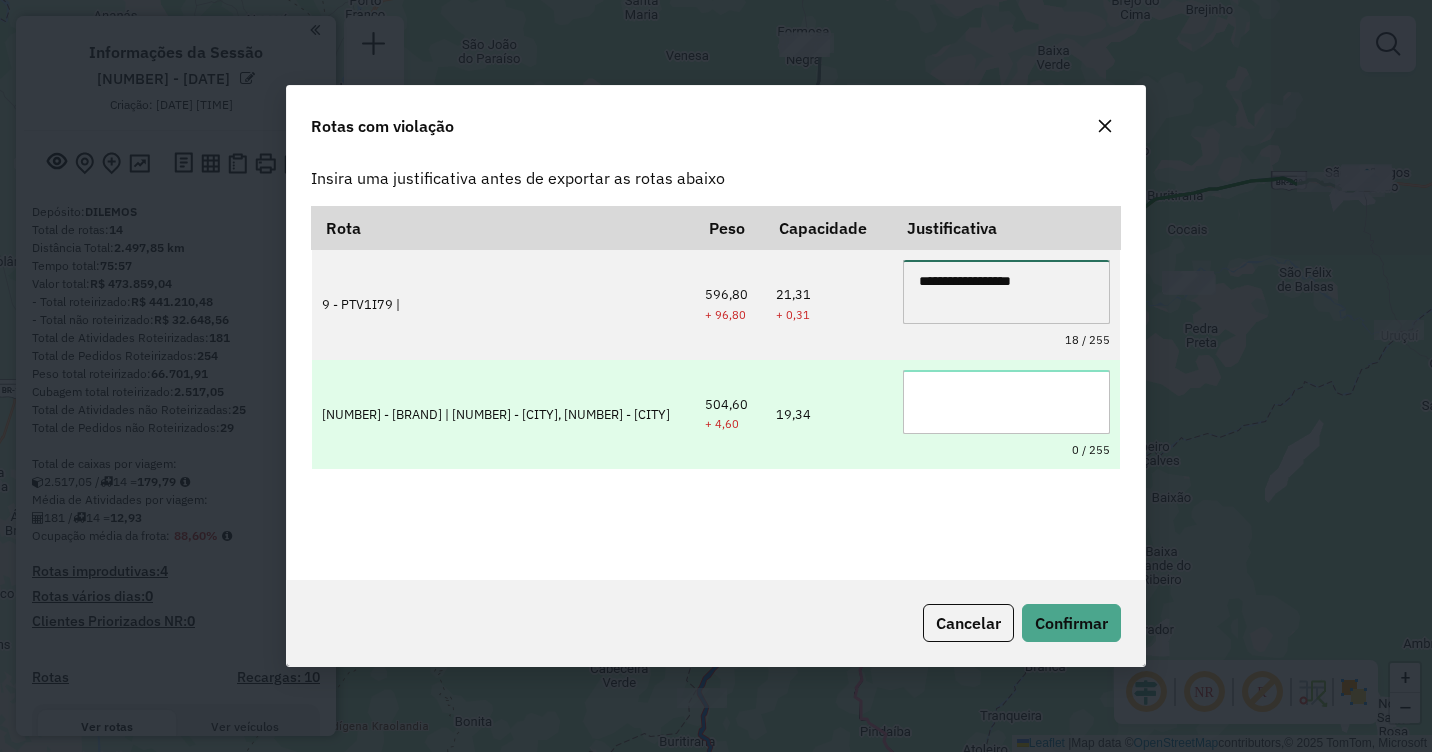 type on "**********" 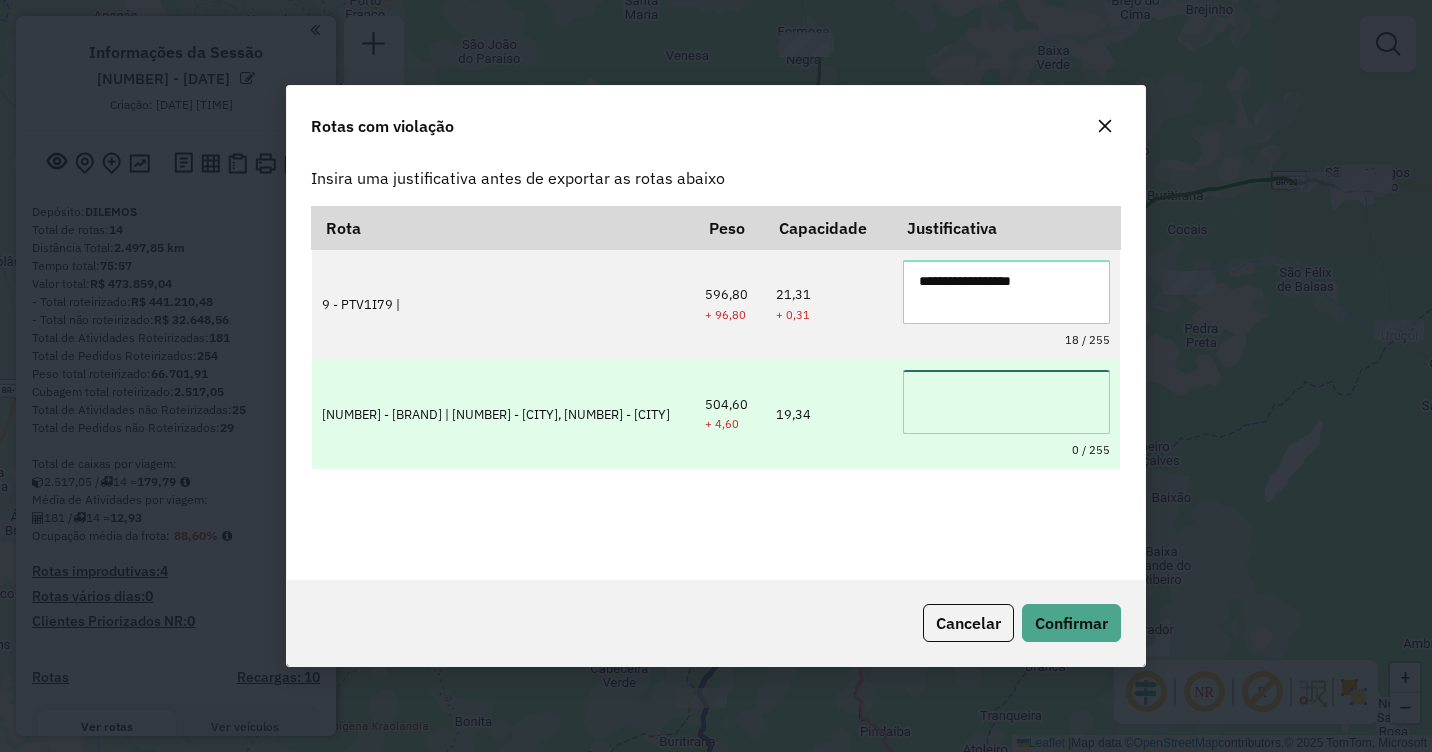 click at bounding box center (1006, 402) 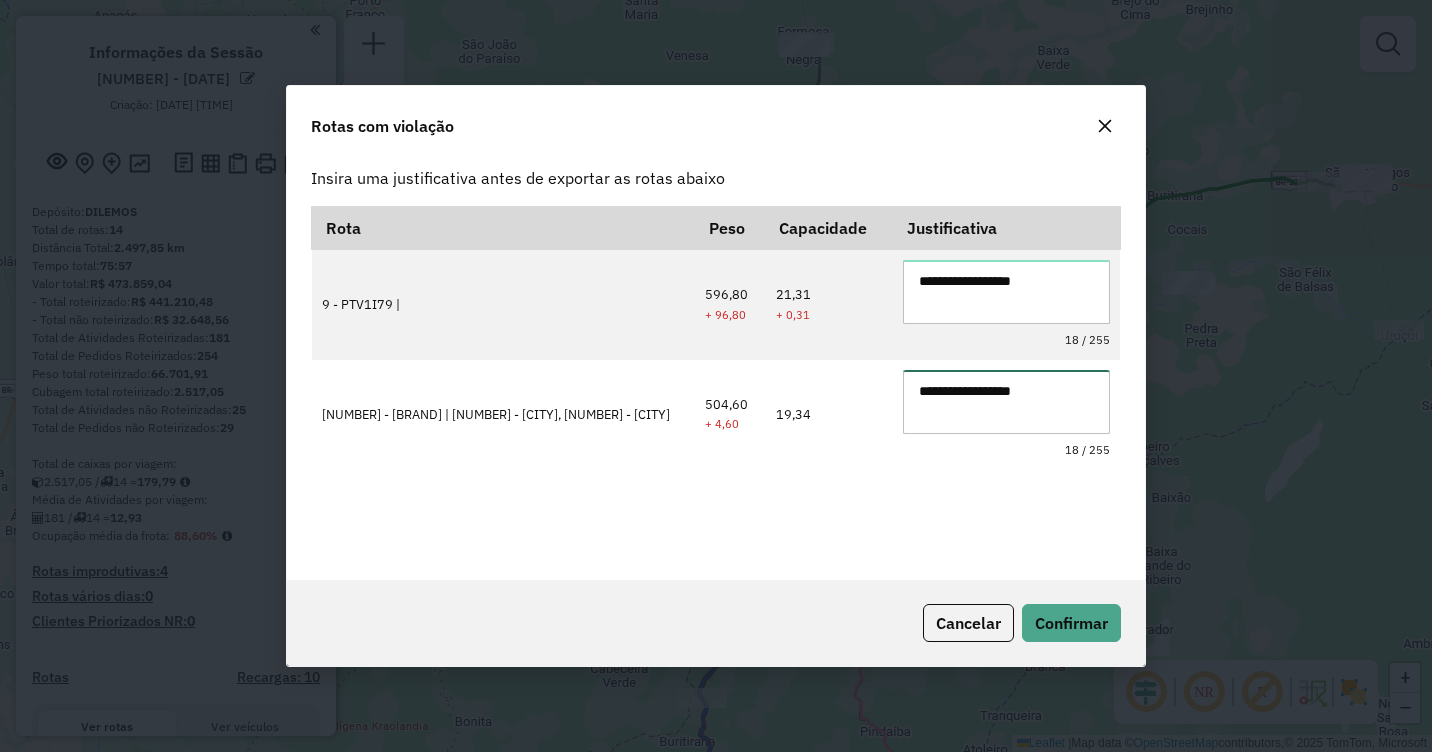 type on "**********" 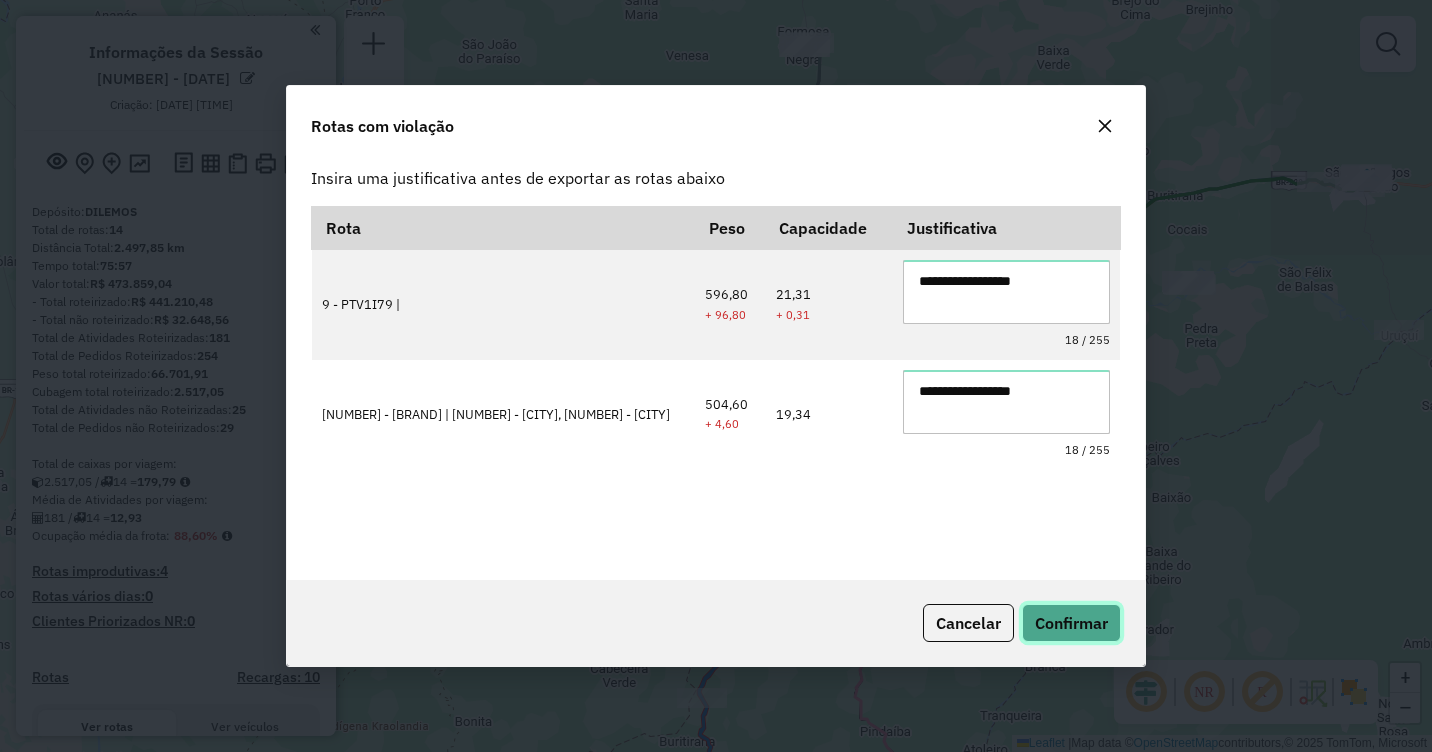 click on "Confirmar" 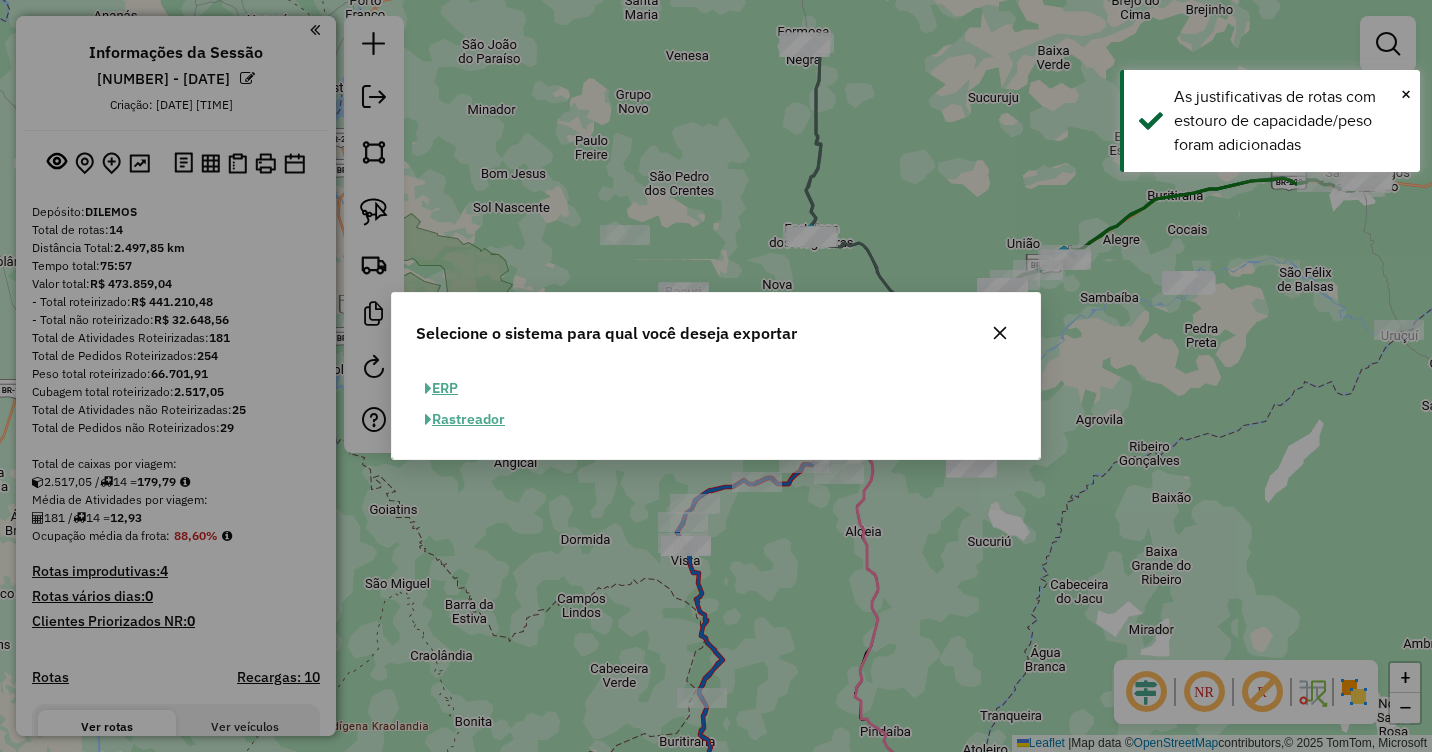 click on "ERP" 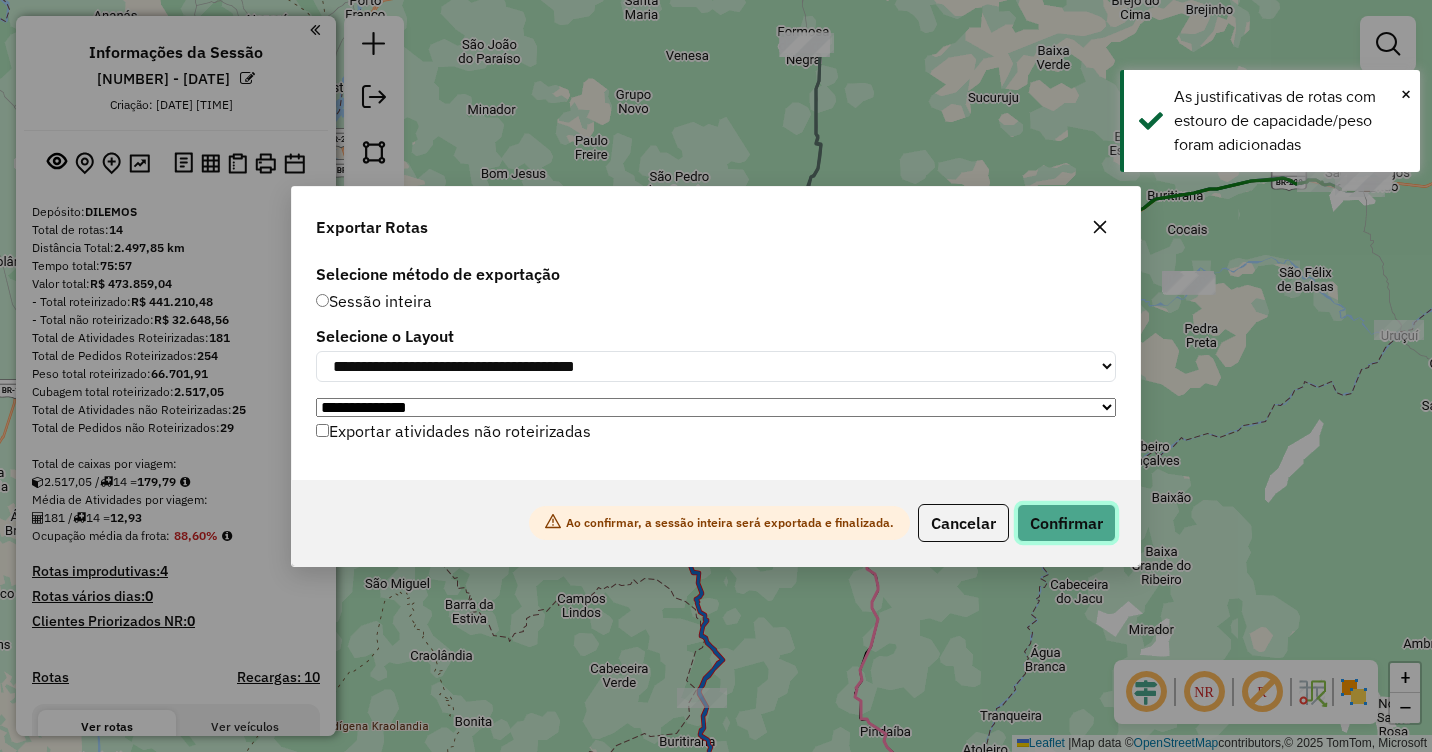 click on "Confirmar" 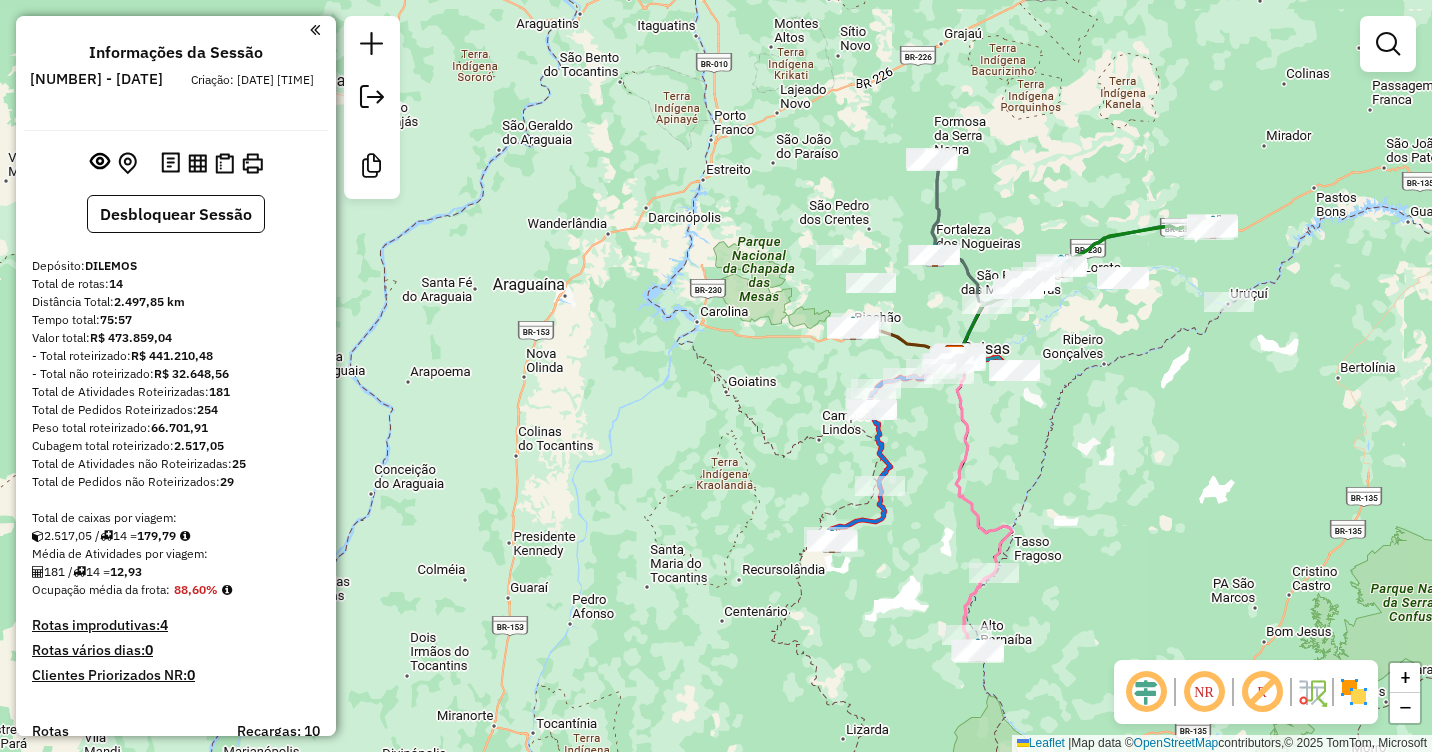 drag, startPoint x: 1075, startPoint y: 484, endPoint x: 1035, endPoint y: 349, distance: 140.80128 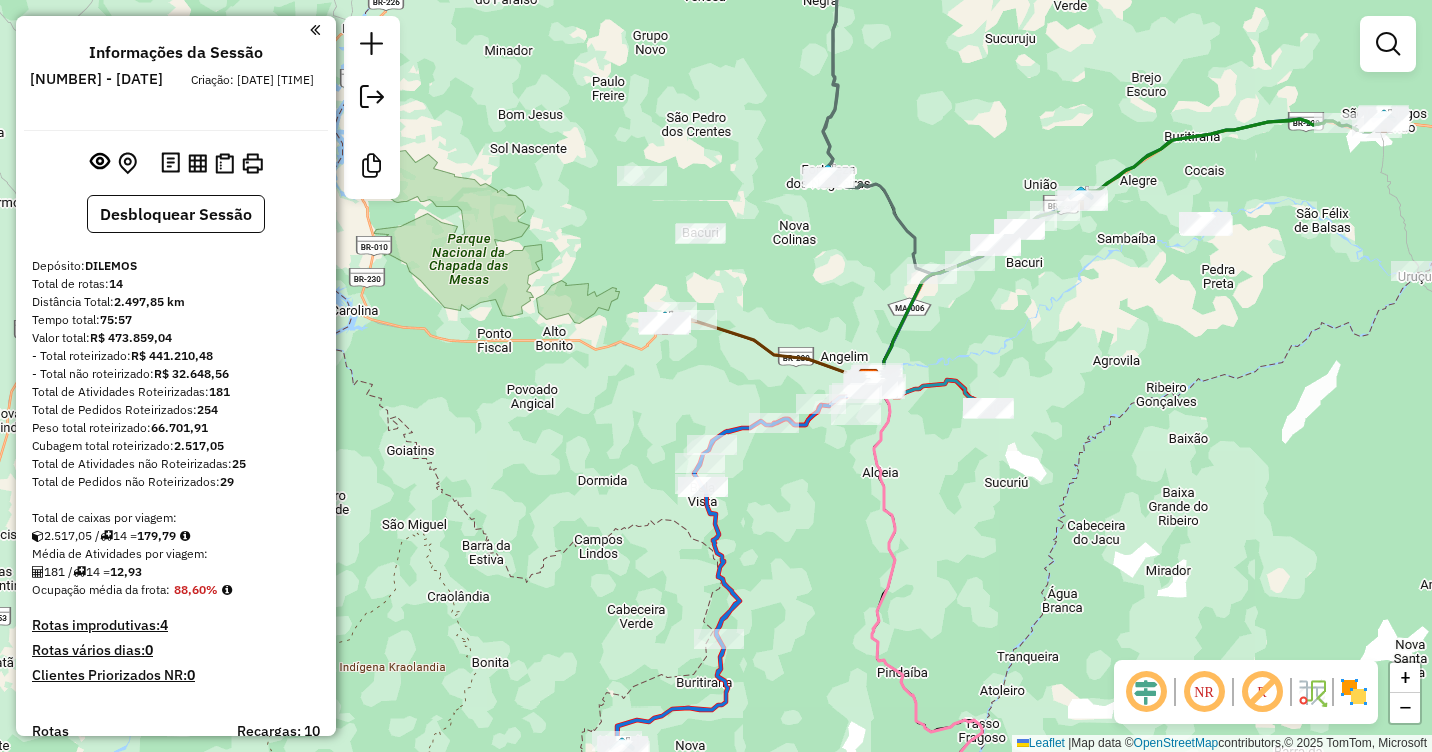 drag, startPoint x: 1036, startPoint y: 259, endPoint x: 1082, endPoint y: 344, distance: 96.64885 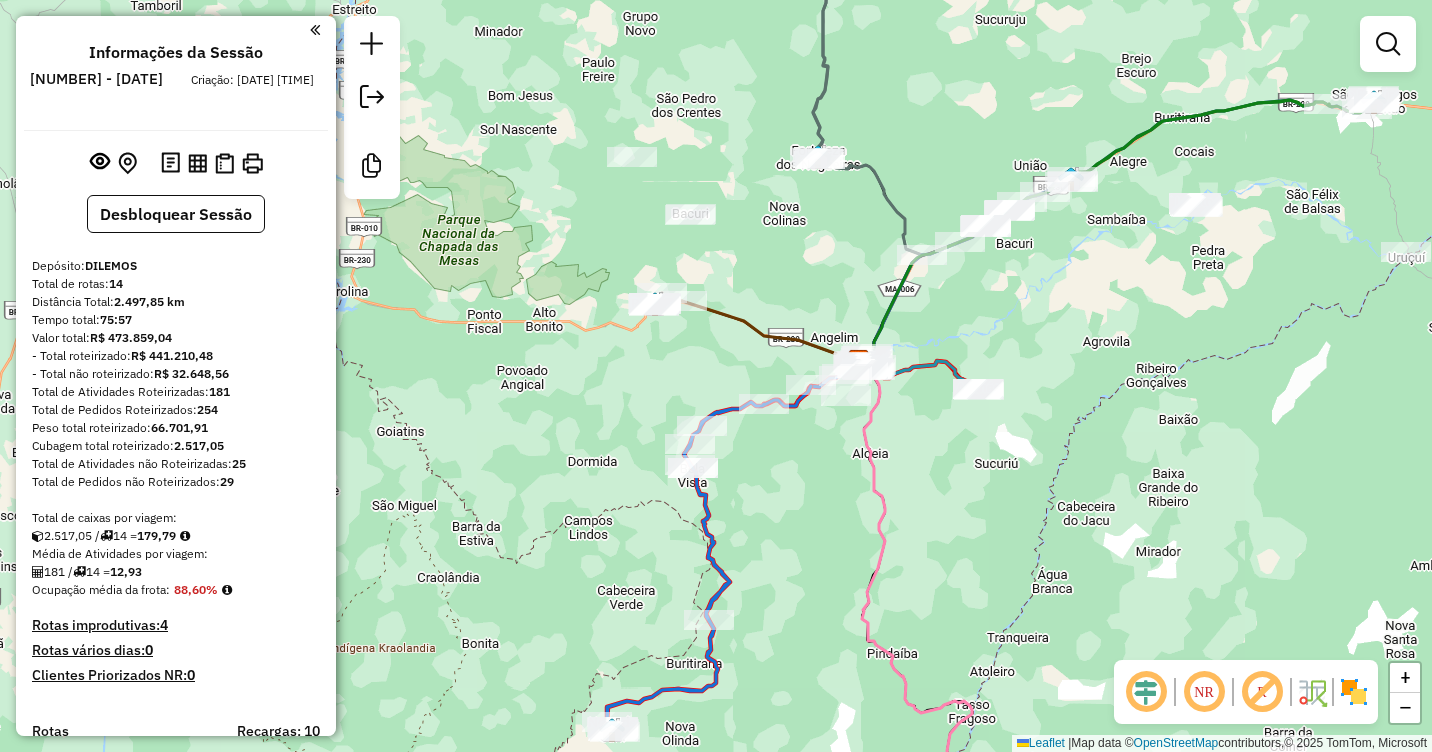 drag, startPoint x: 1083, startPoint y: 351, endPoint x: 1010, endPoint y: 219, distance: 150.84097 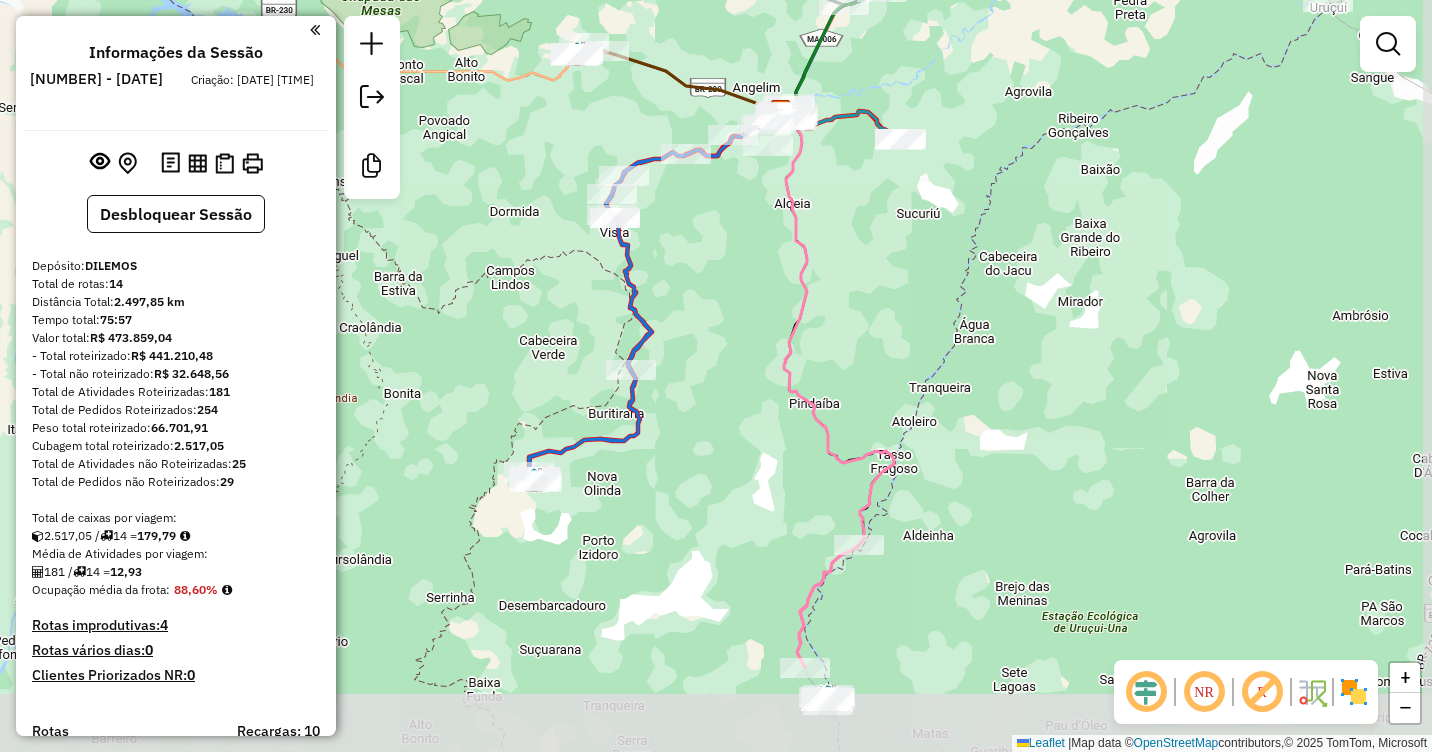 drag, startPoint x: 969, startPoint y: 532, endPoint x: 937, endPoint y: 346, distance: 188.73262 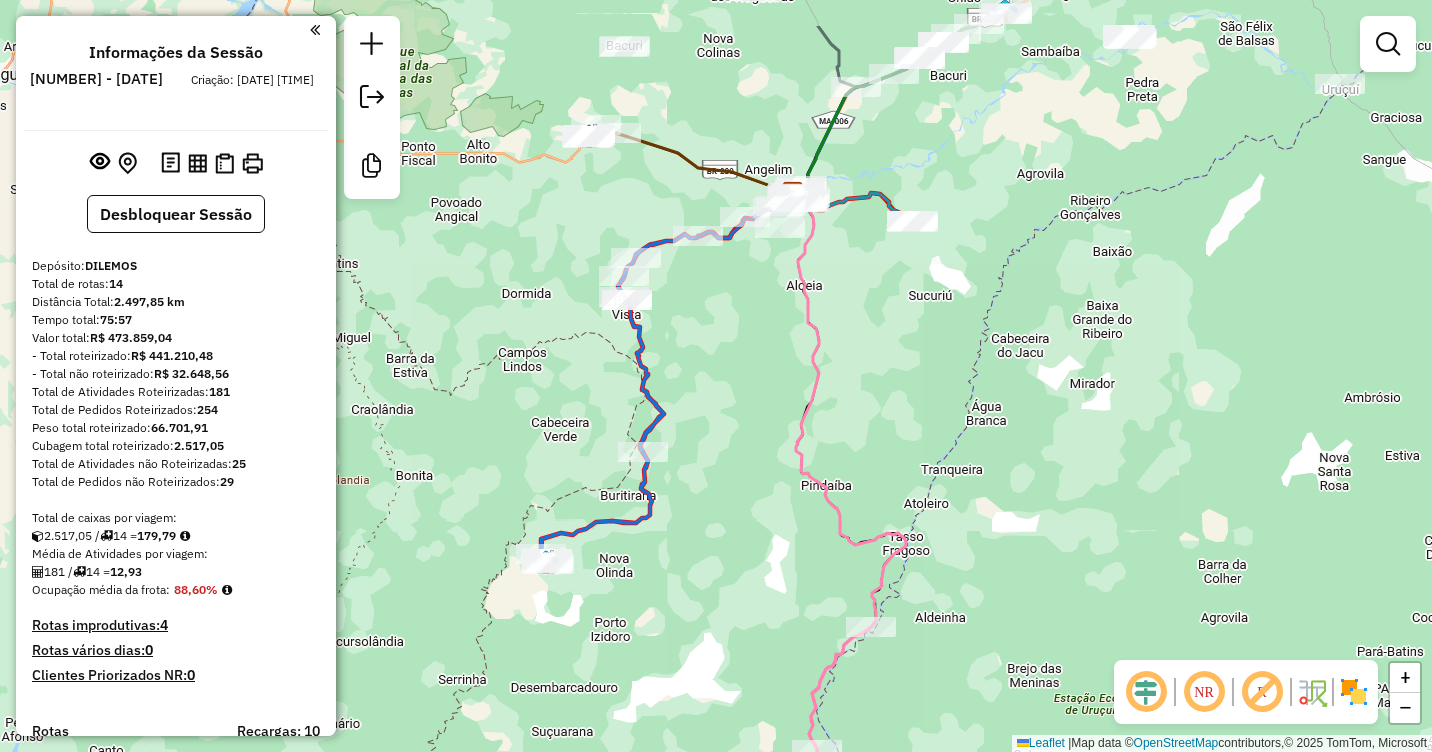 drag, startPoint x: 923, startPoint y: 310, endPoint x: 940, endPoint y: 419, distance: 110.317726 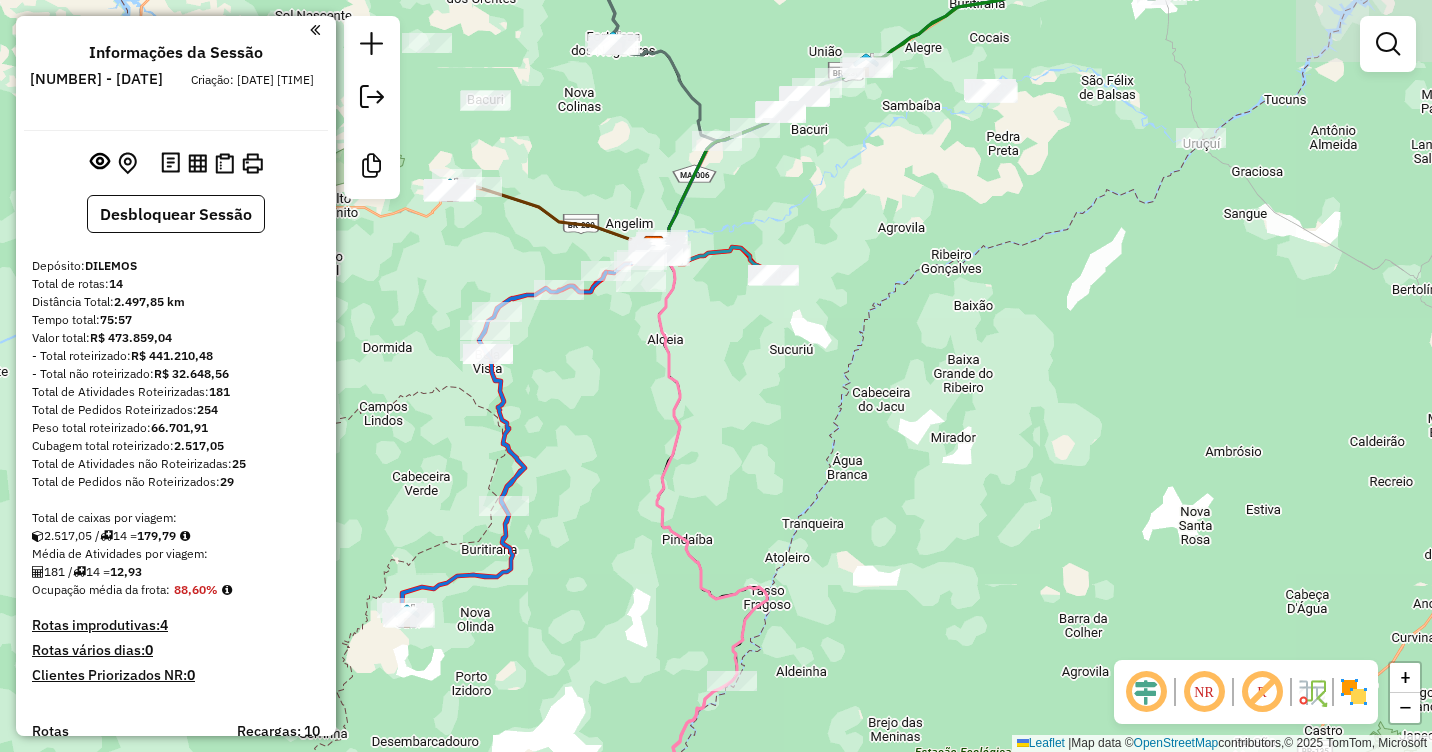 drag, startPoint x: 931, startPoint y: 392, endPoint x: 790, endPoint y: 444, distance: 150.28307 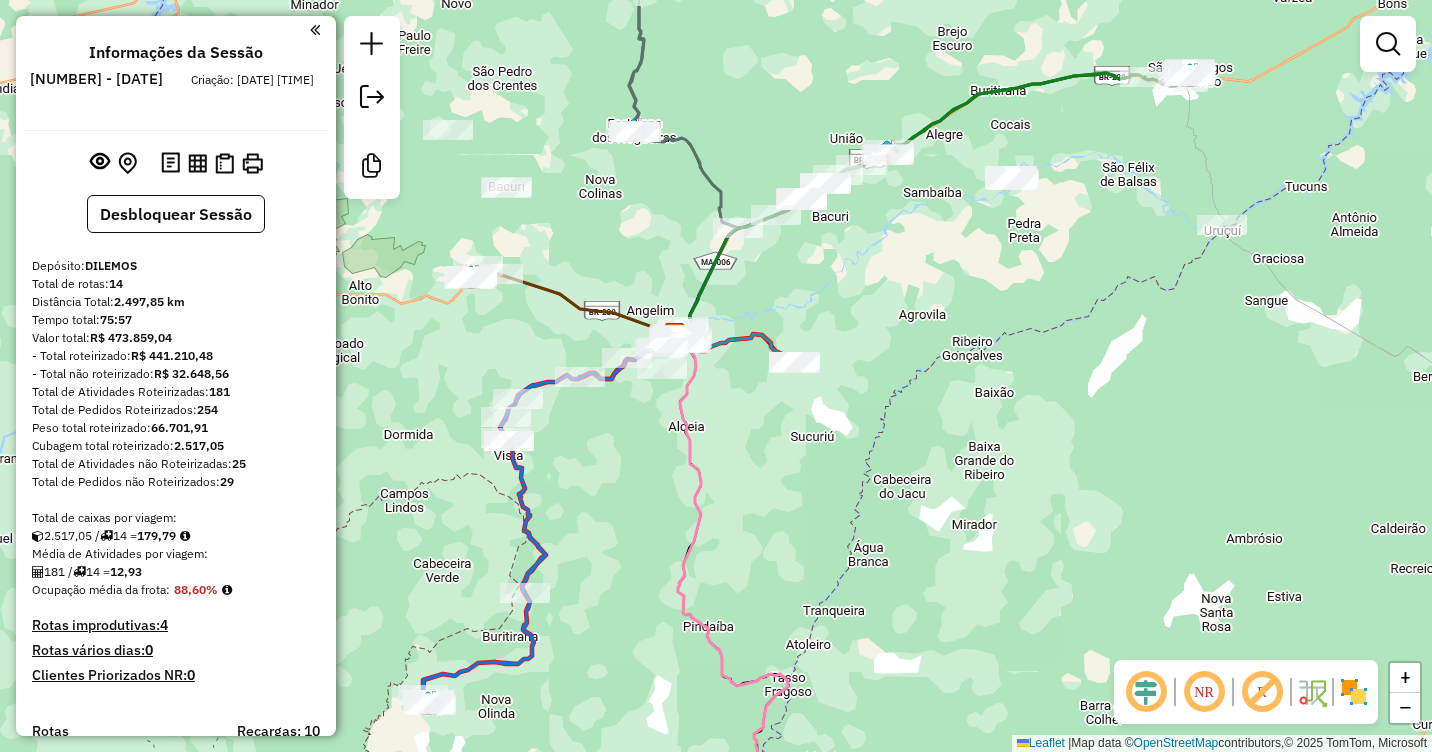 drag, startPoint x: 787, startPoint y: 405, endPoint x: 842, endPoint y: 469, distance: 84.38602 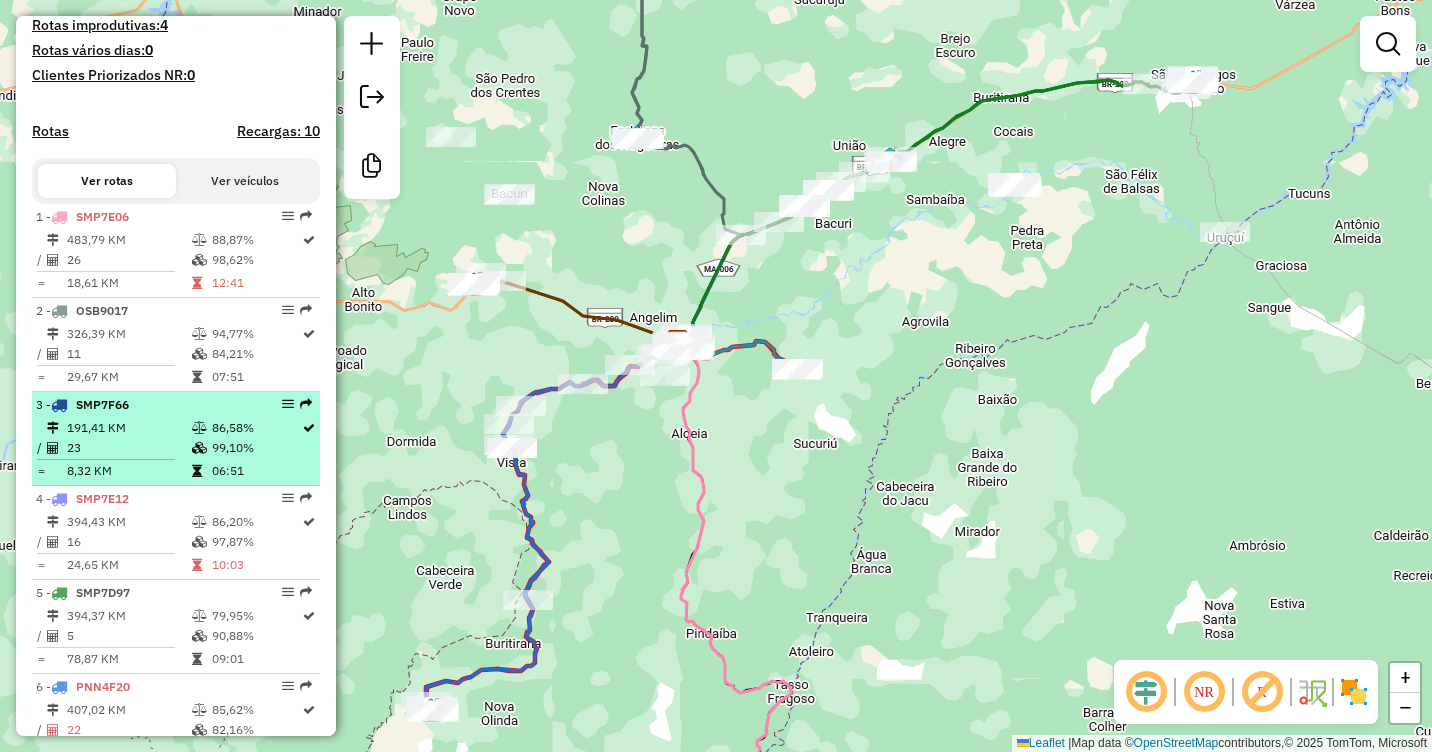 scroll, scrollTop: 1200, scrollLeft: 0, axis: vertical 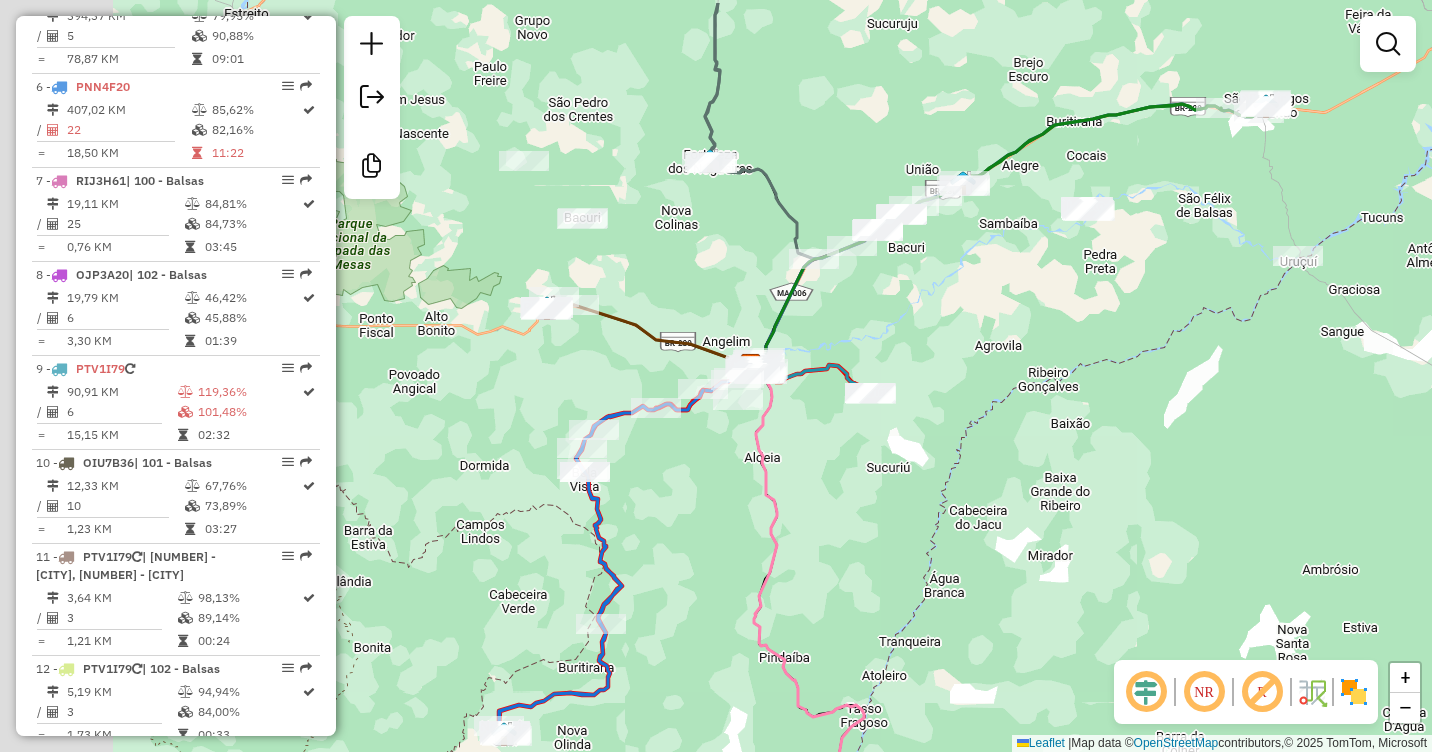 drag, startPoint x: 834, startPoint y: 303, endPoint x: 1020, endPoint y: 413, distance: 216.09258 